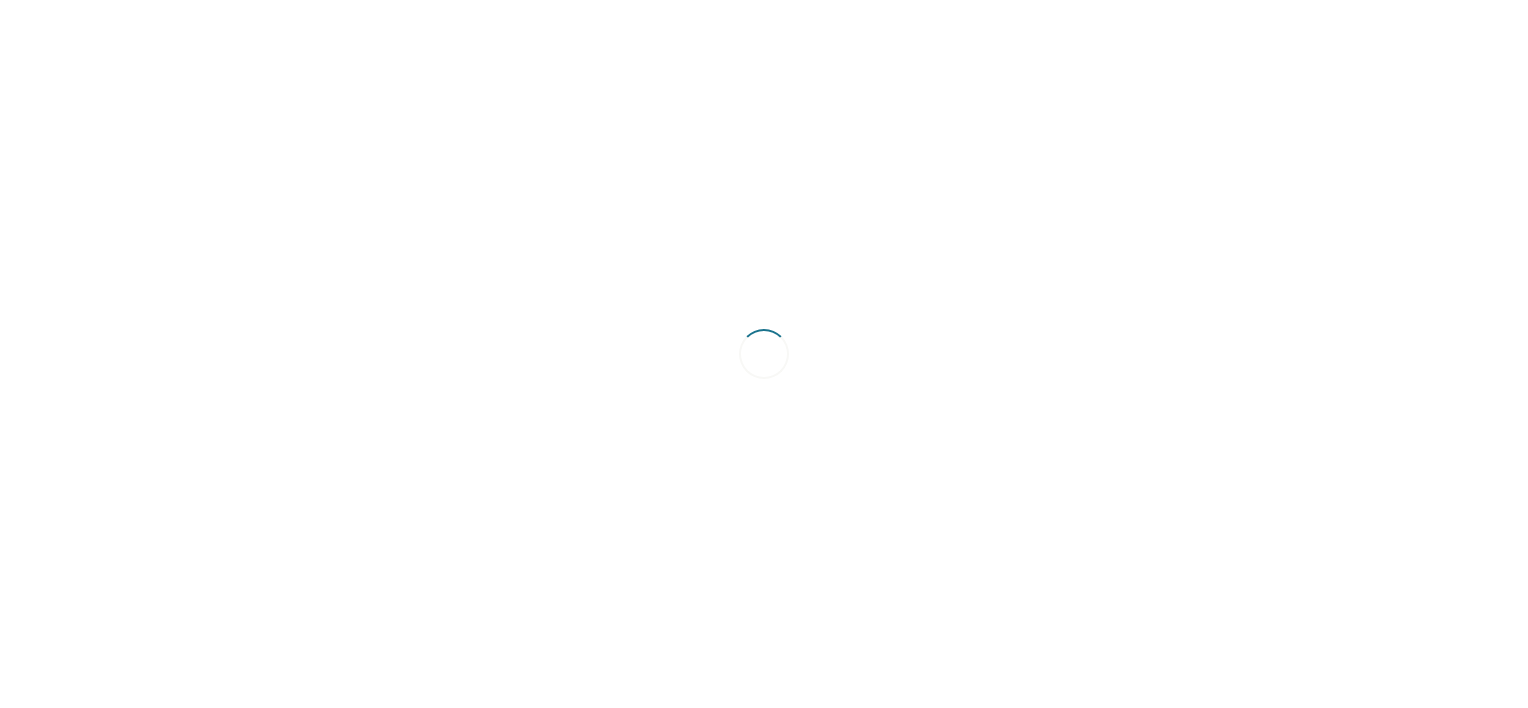 scroll, scrollTop: 0, scrollLeft: 0, axis: both 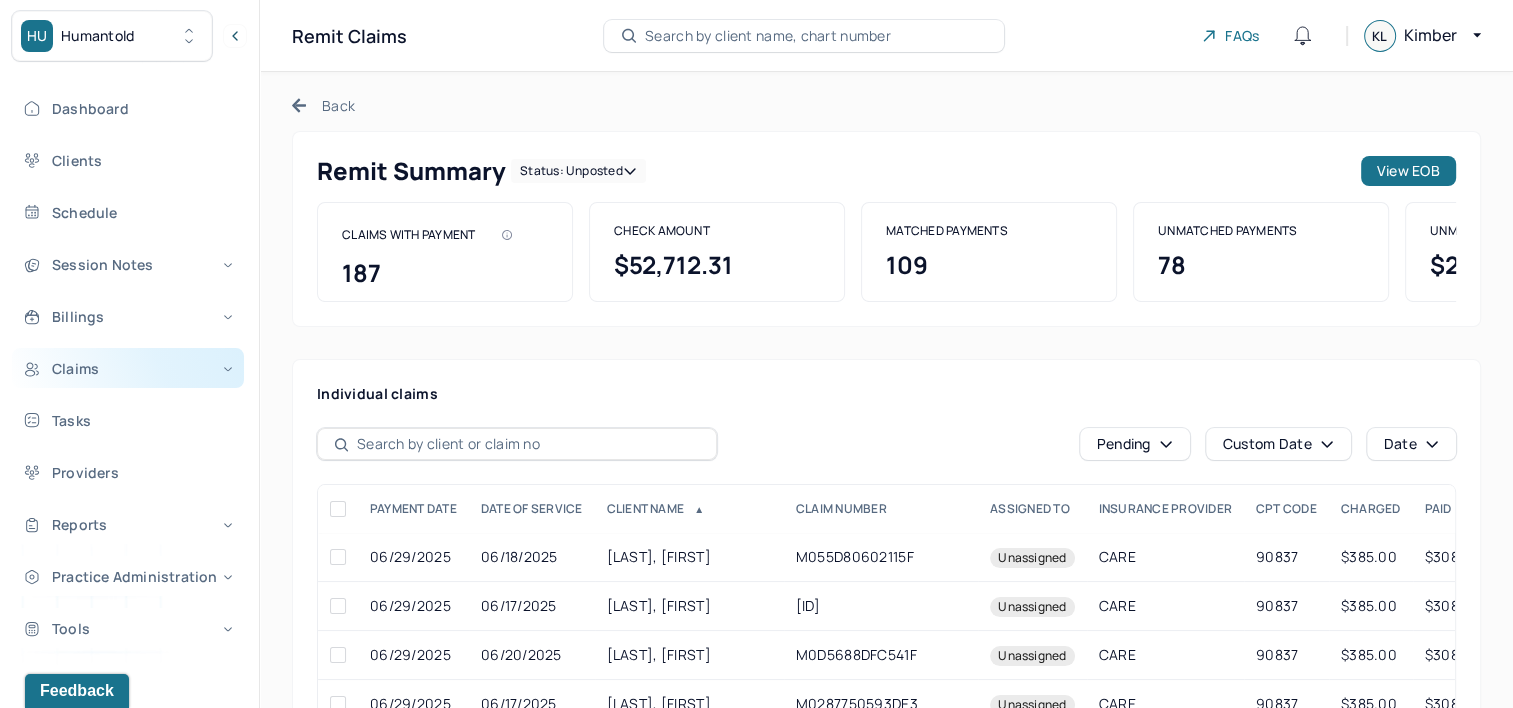 click on "Claims" at bounding box center [128, 368] 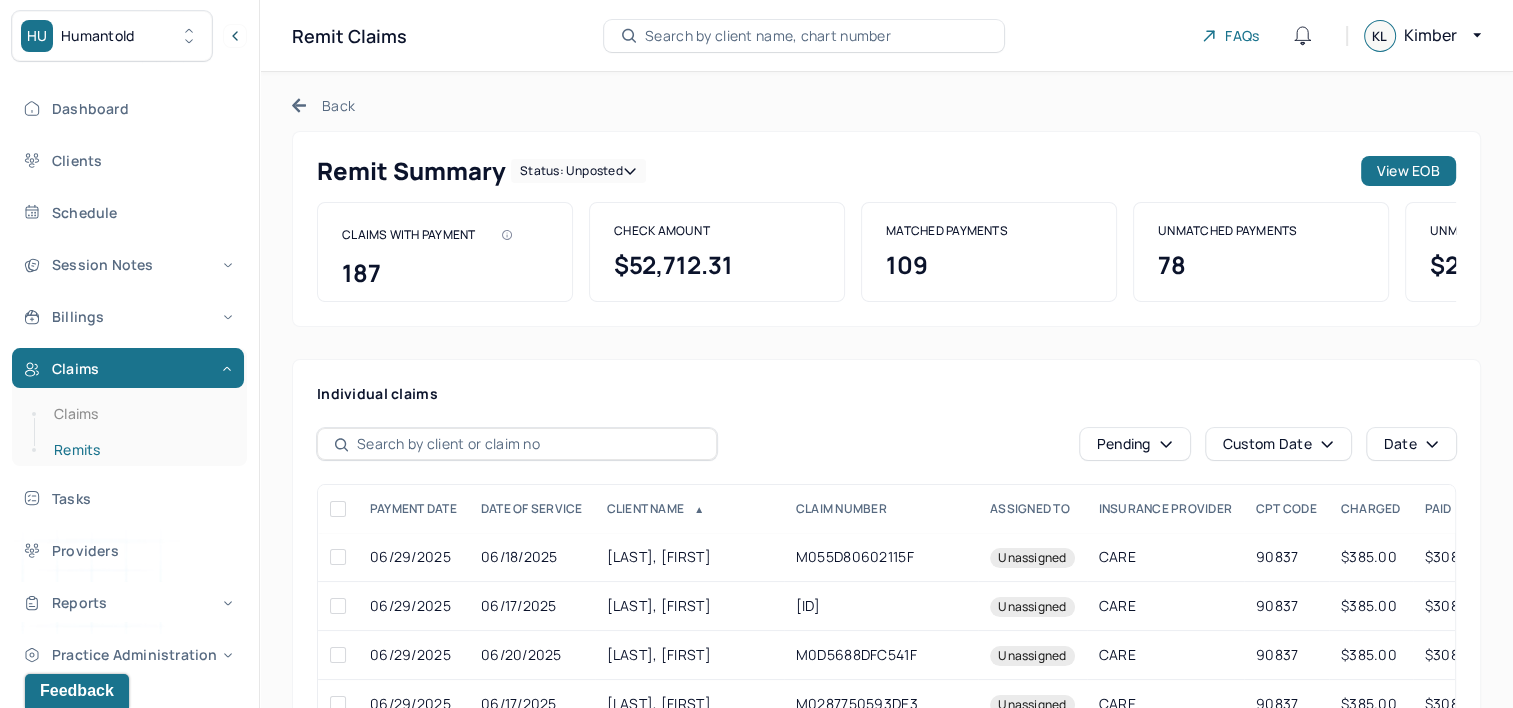 click on "Remits" at bounding box center [139, 450] 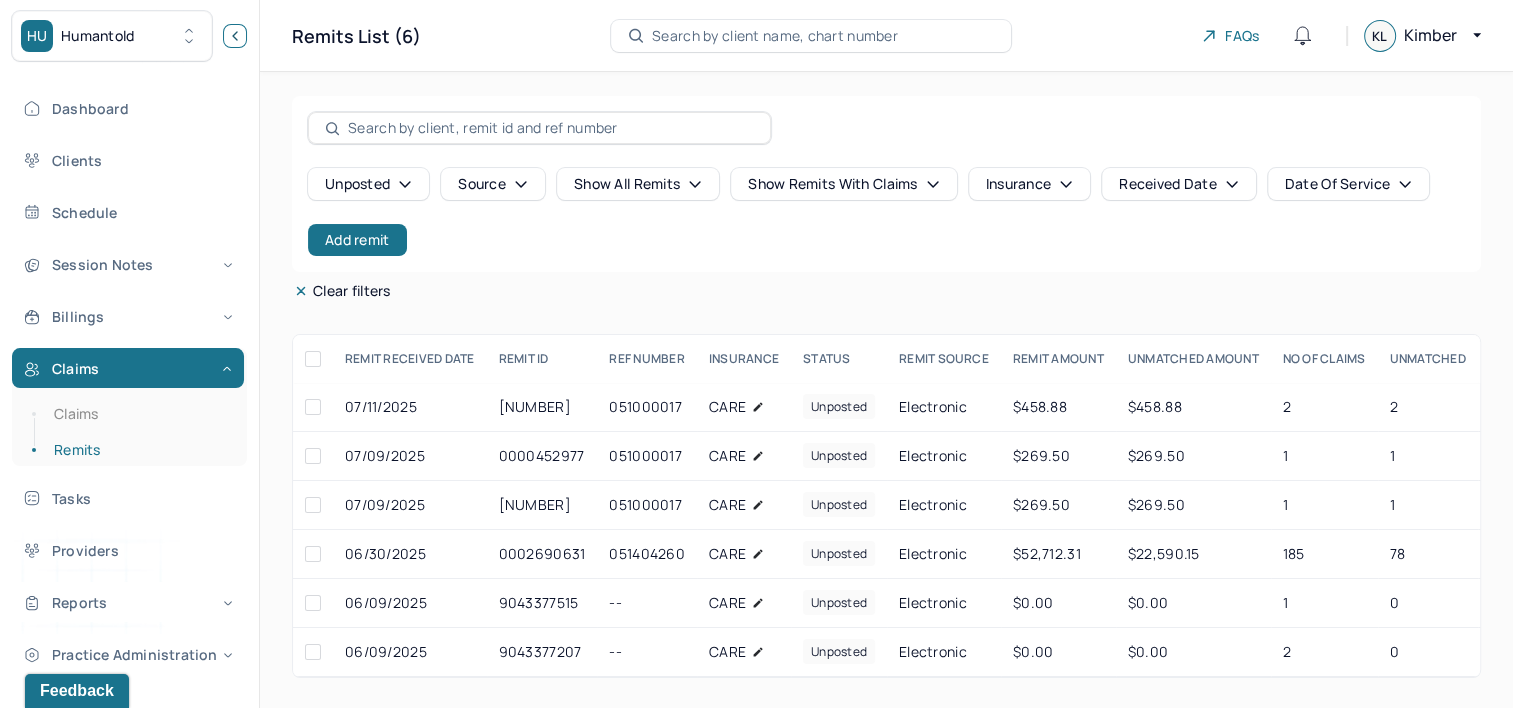 click at bounding box center [235, 36] 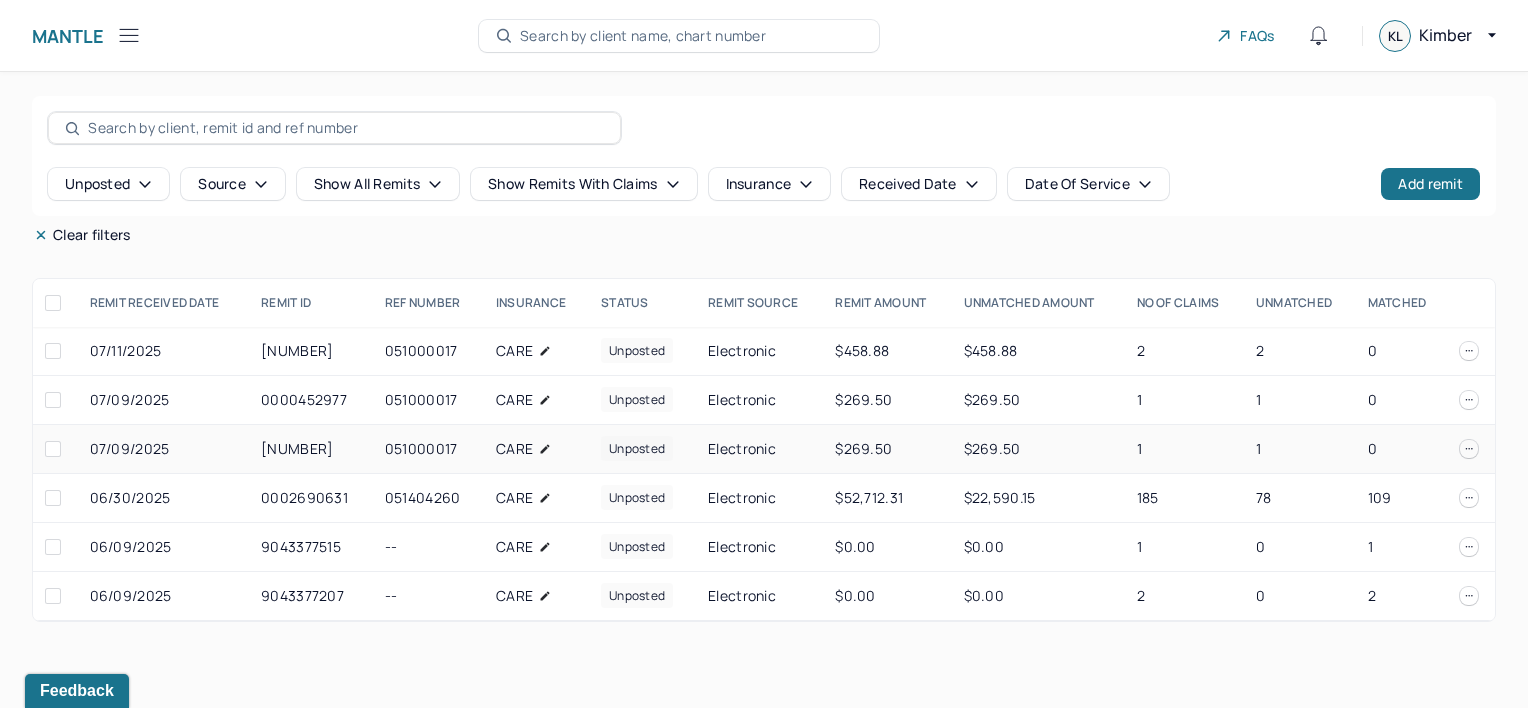 click on "Electronic" at bounding box center (759, 449) 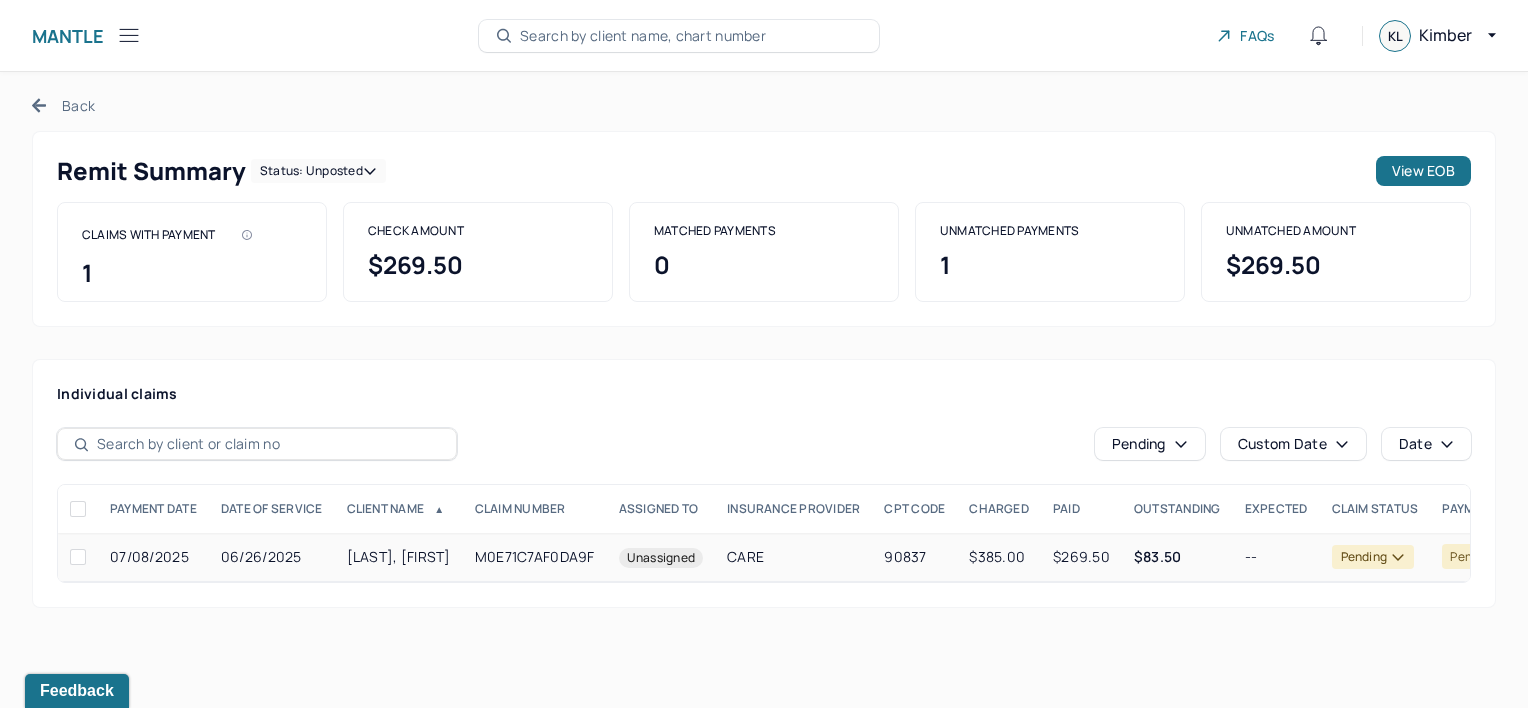 click on "M0E71C7AF0DA9F" at bounding box center (535, 557) 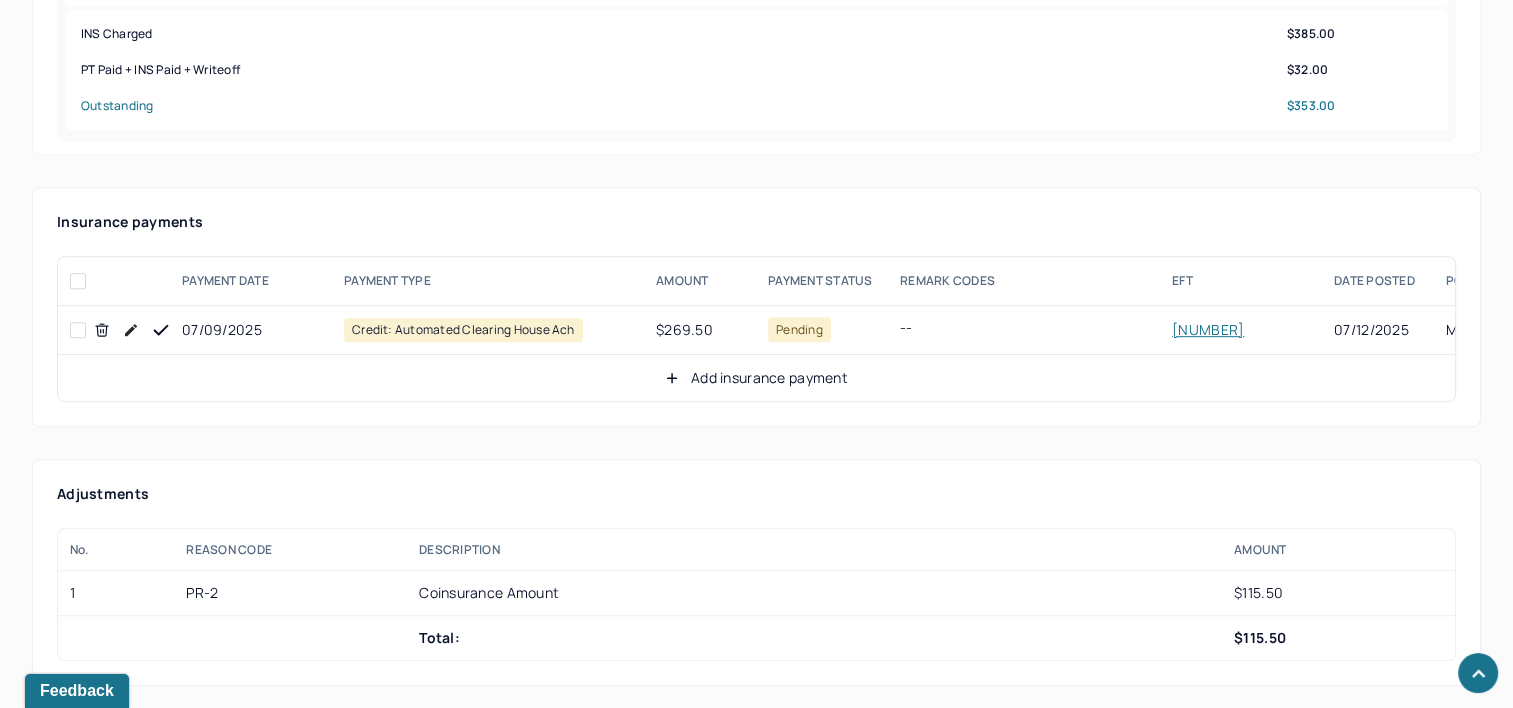 scroll, scrollTop: 1100, scrollLeft: 0, axis: vertical 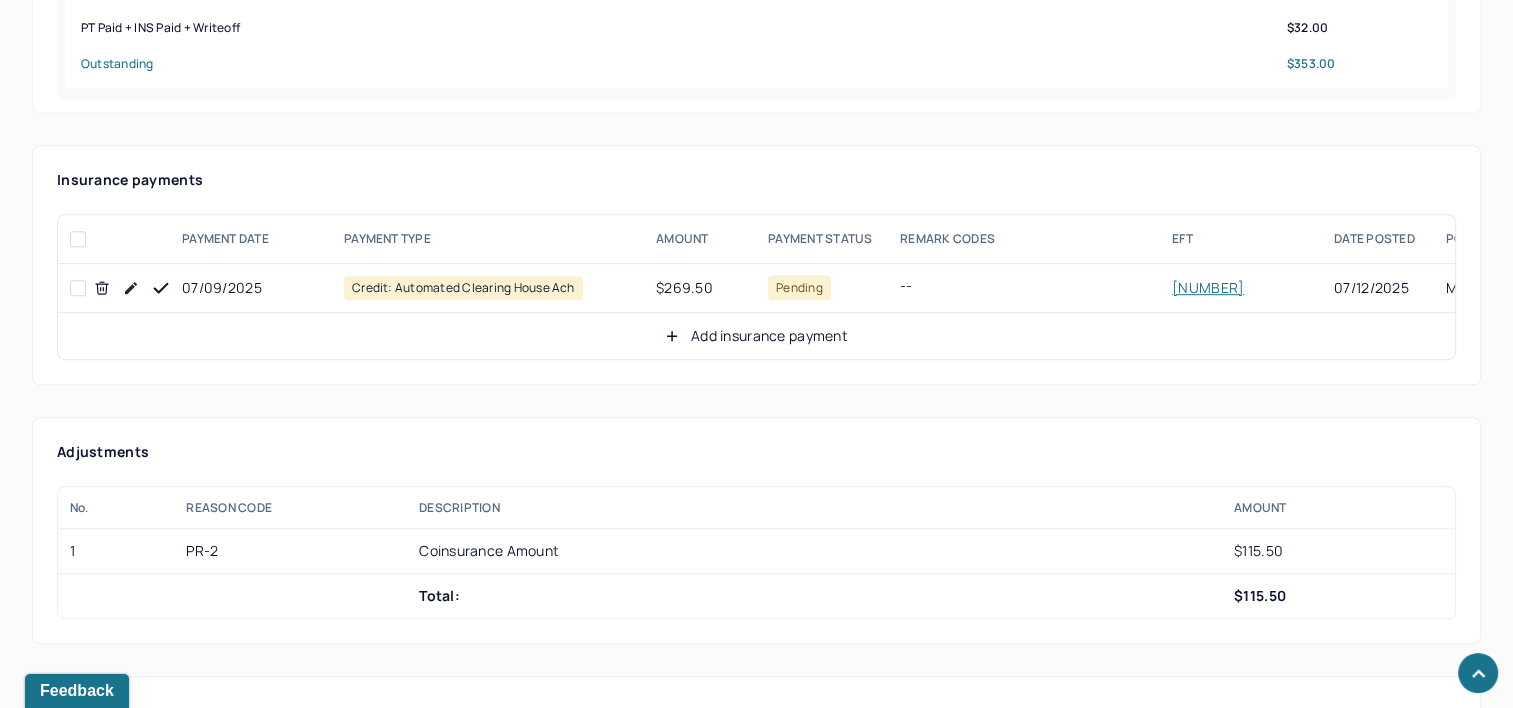 drag, startPoint x: 160, startPoint y: 282, endPoint x: 215, endPoint y: 282, distance: 55 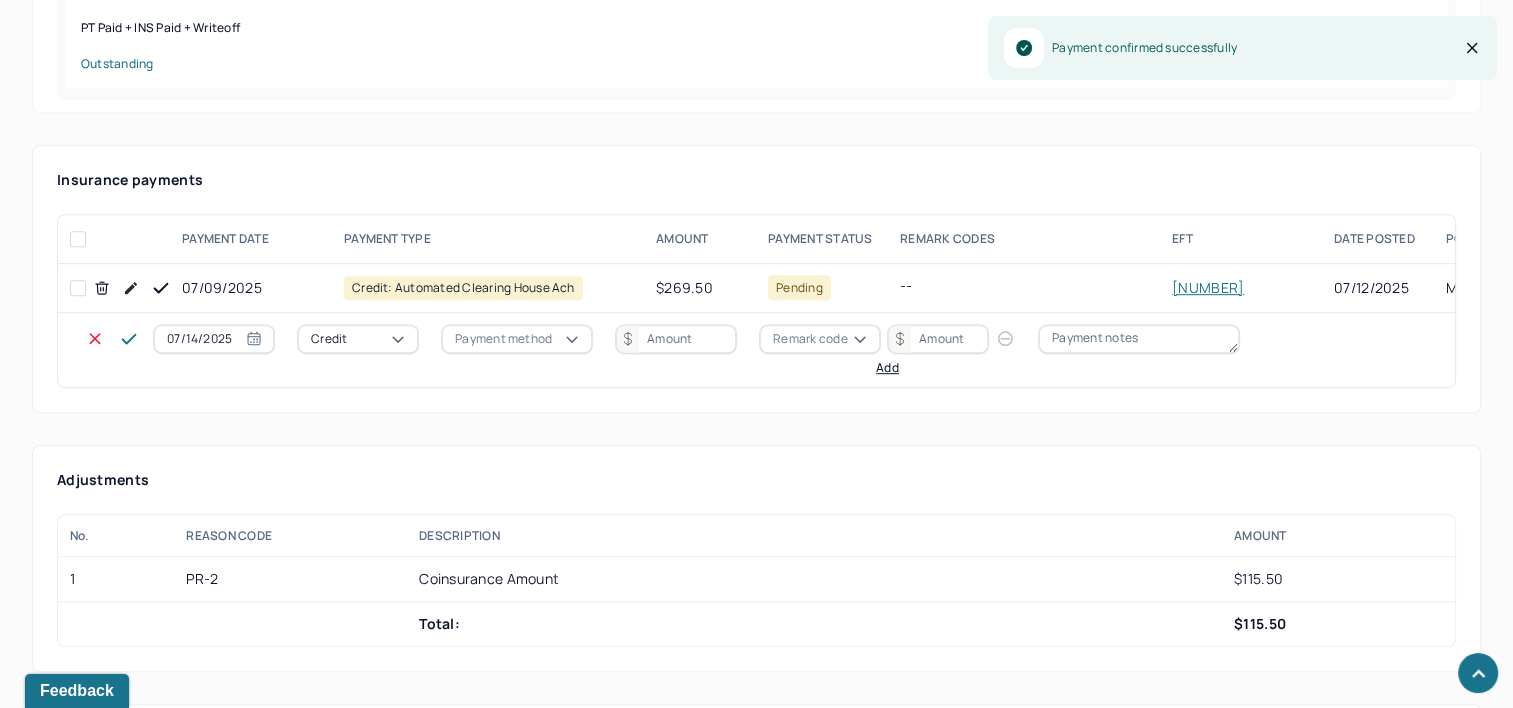 click on "07/14/2025" at bounding box center [214, 339] 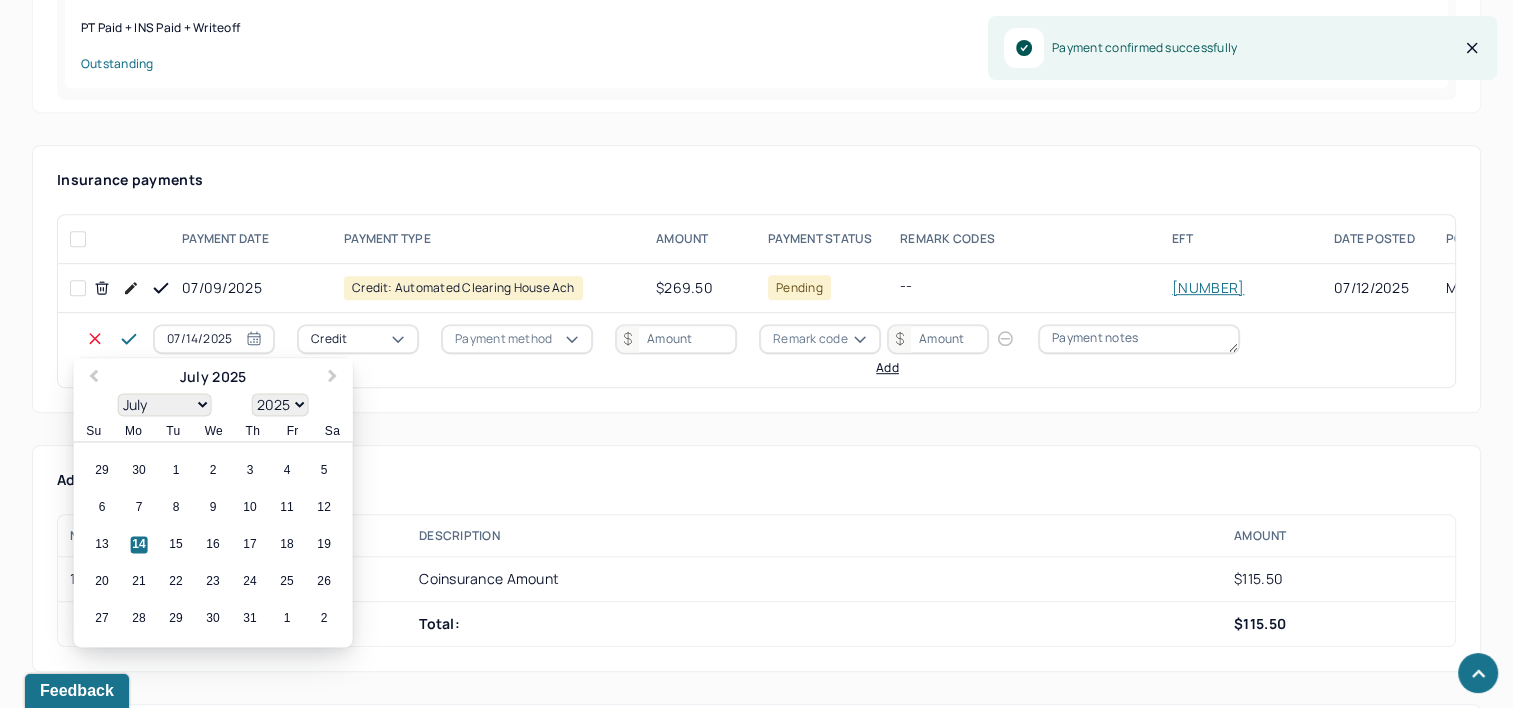 select on "6" 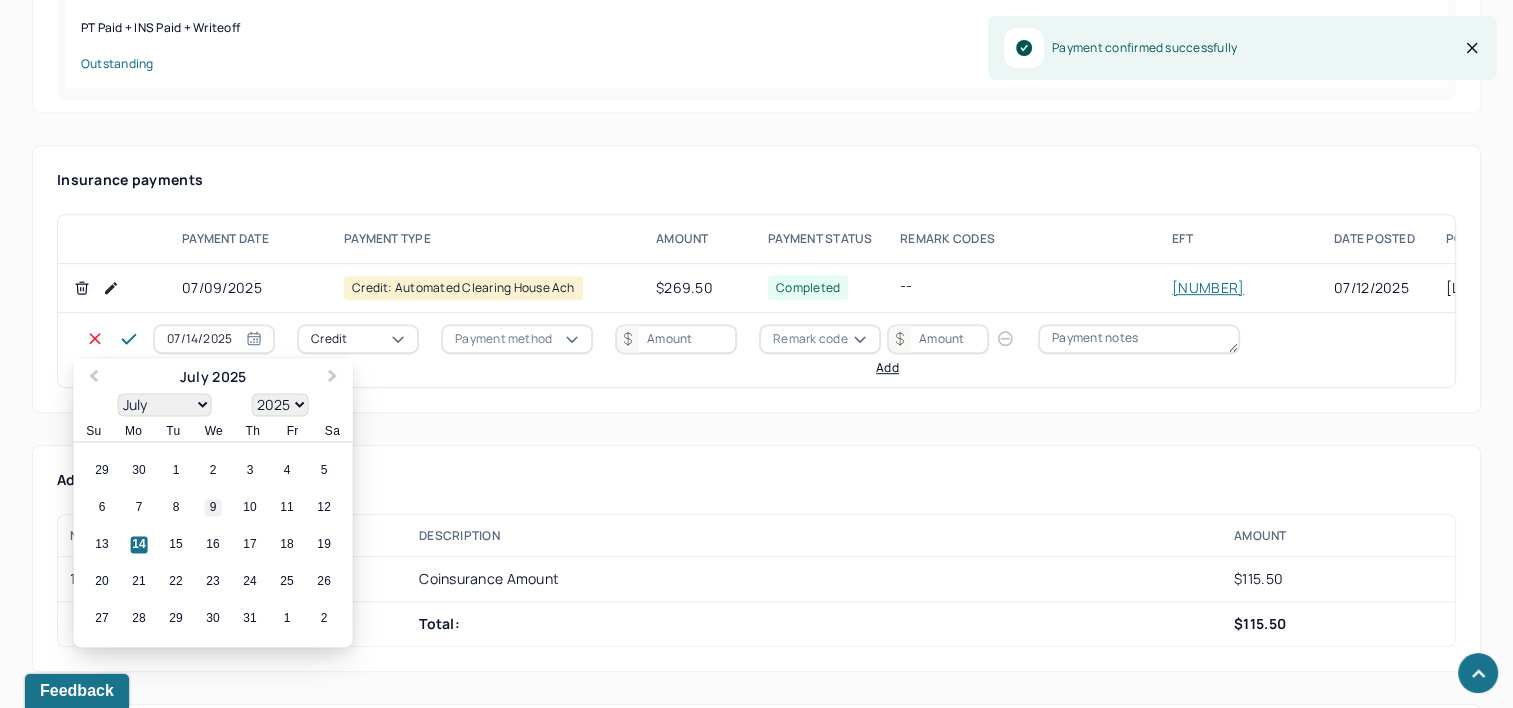 click on "9" at bounding box center [213, 508] 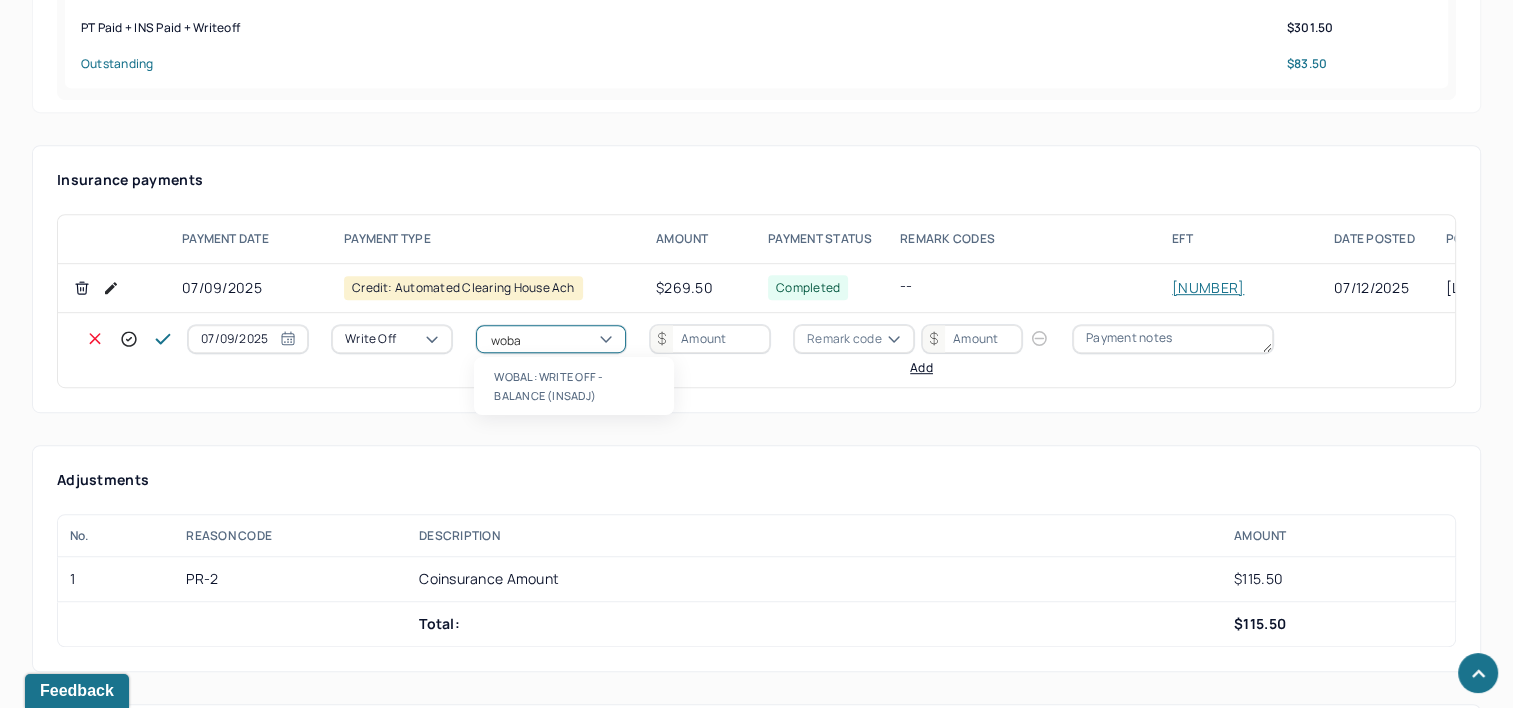 type on "wobal" 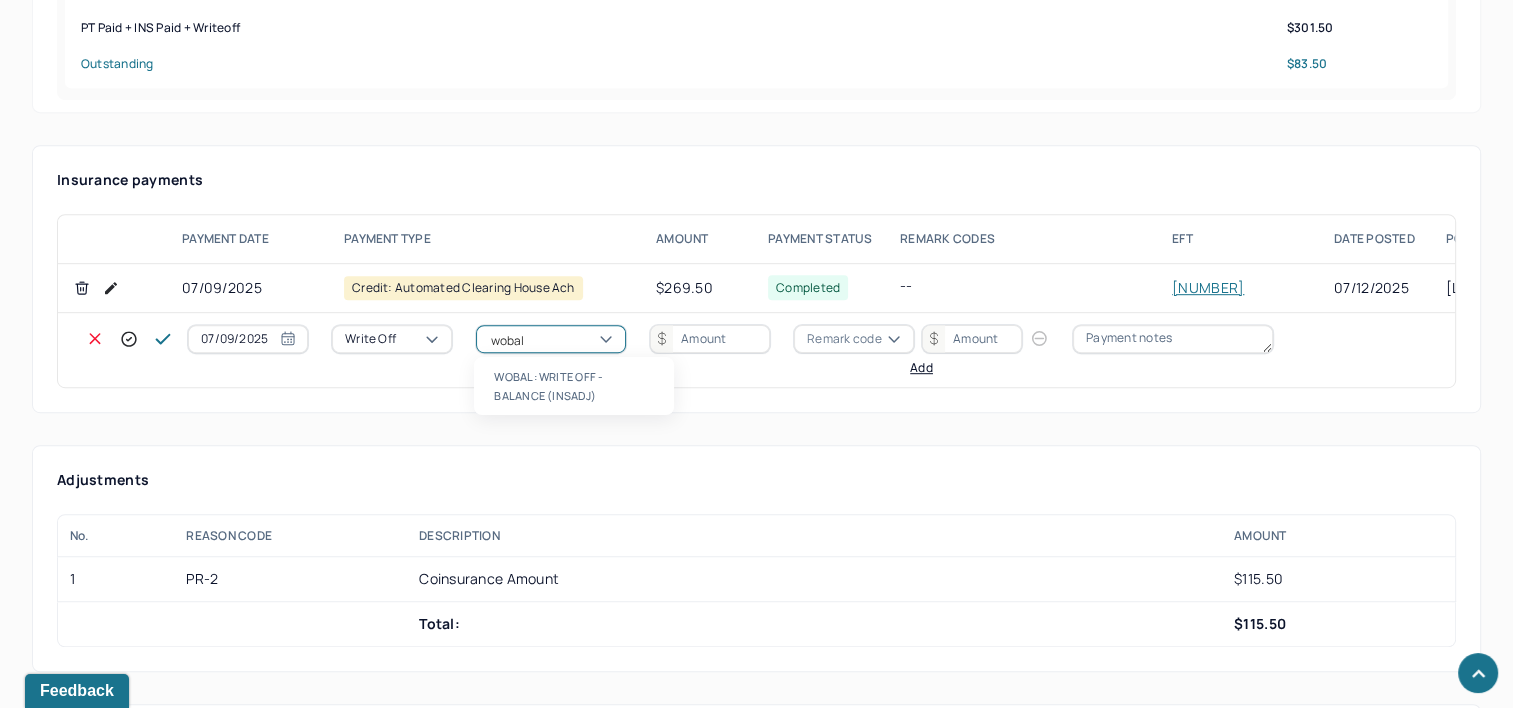 type 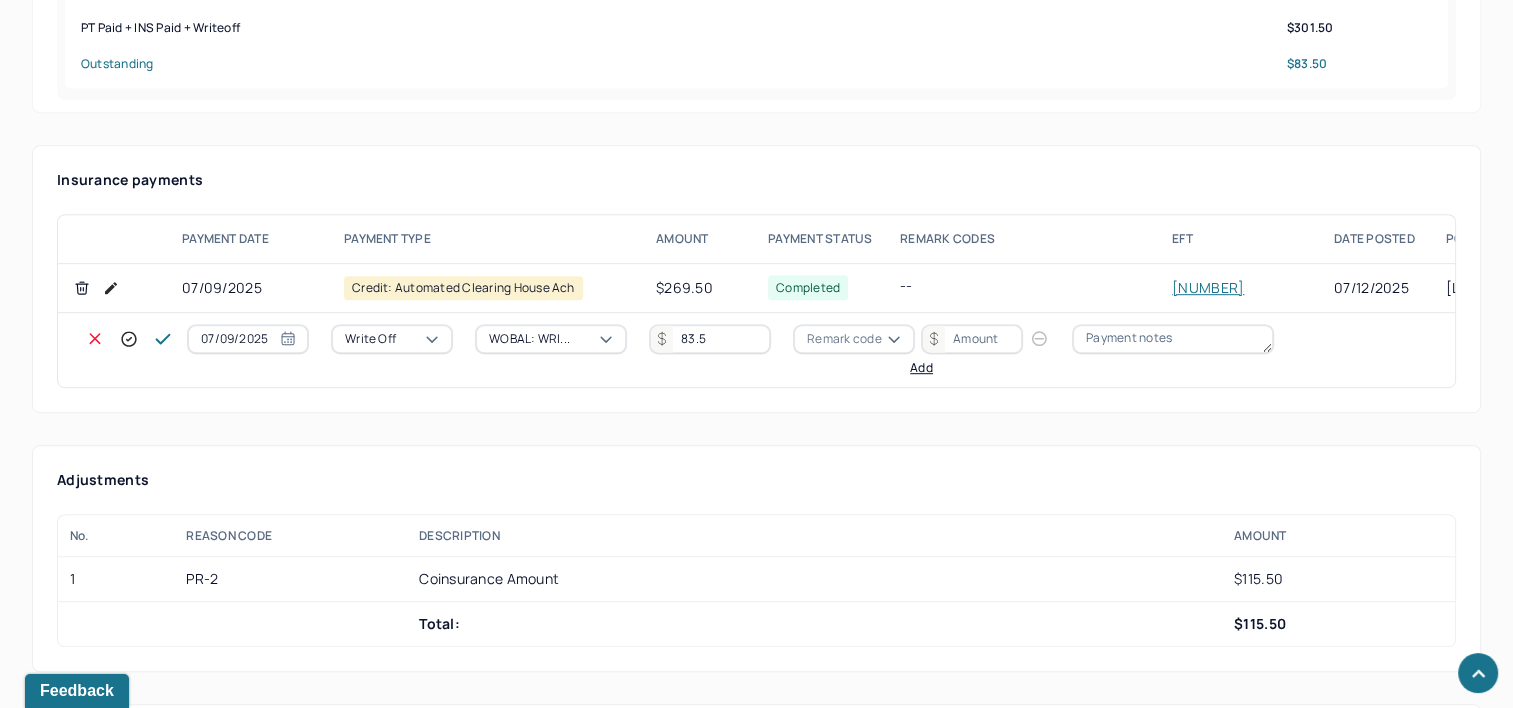 type on "83.5" 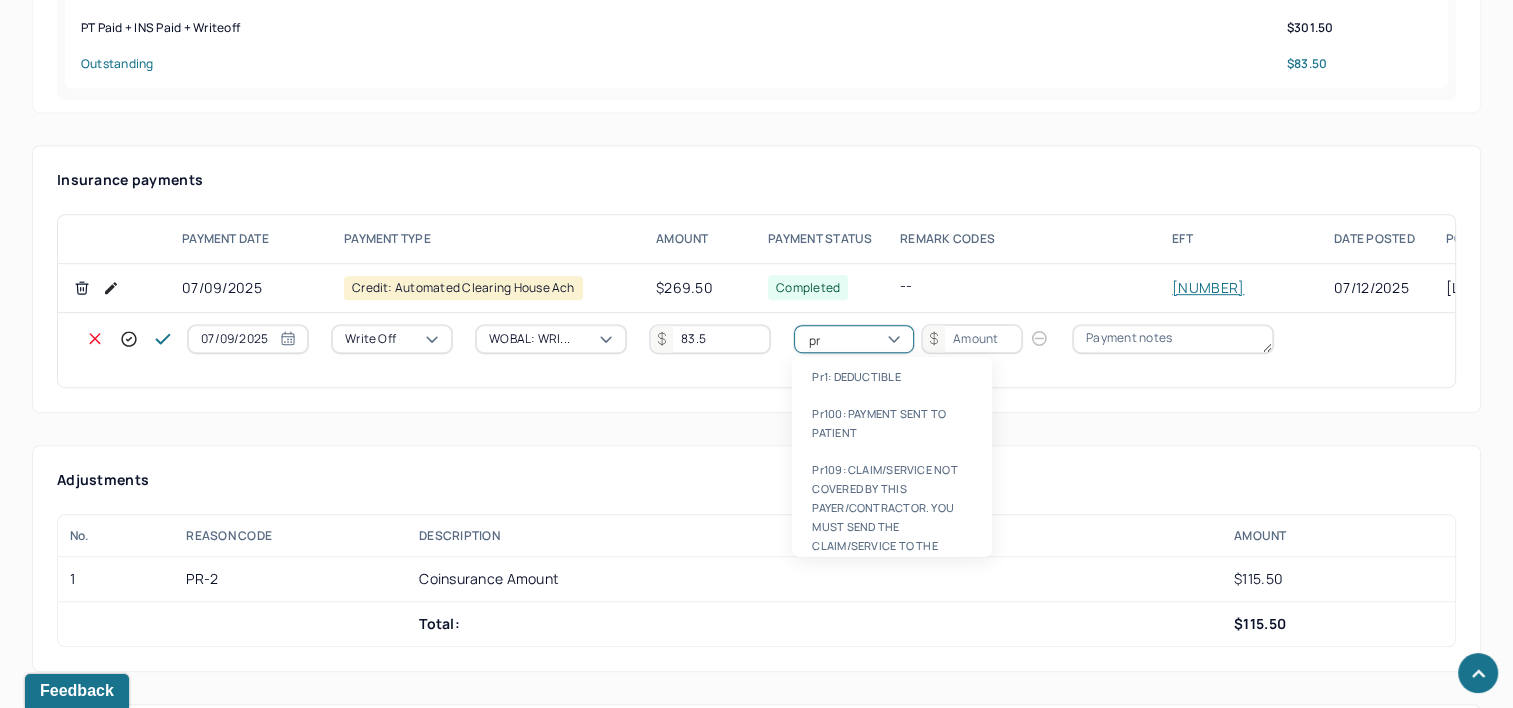 type on "pr2" 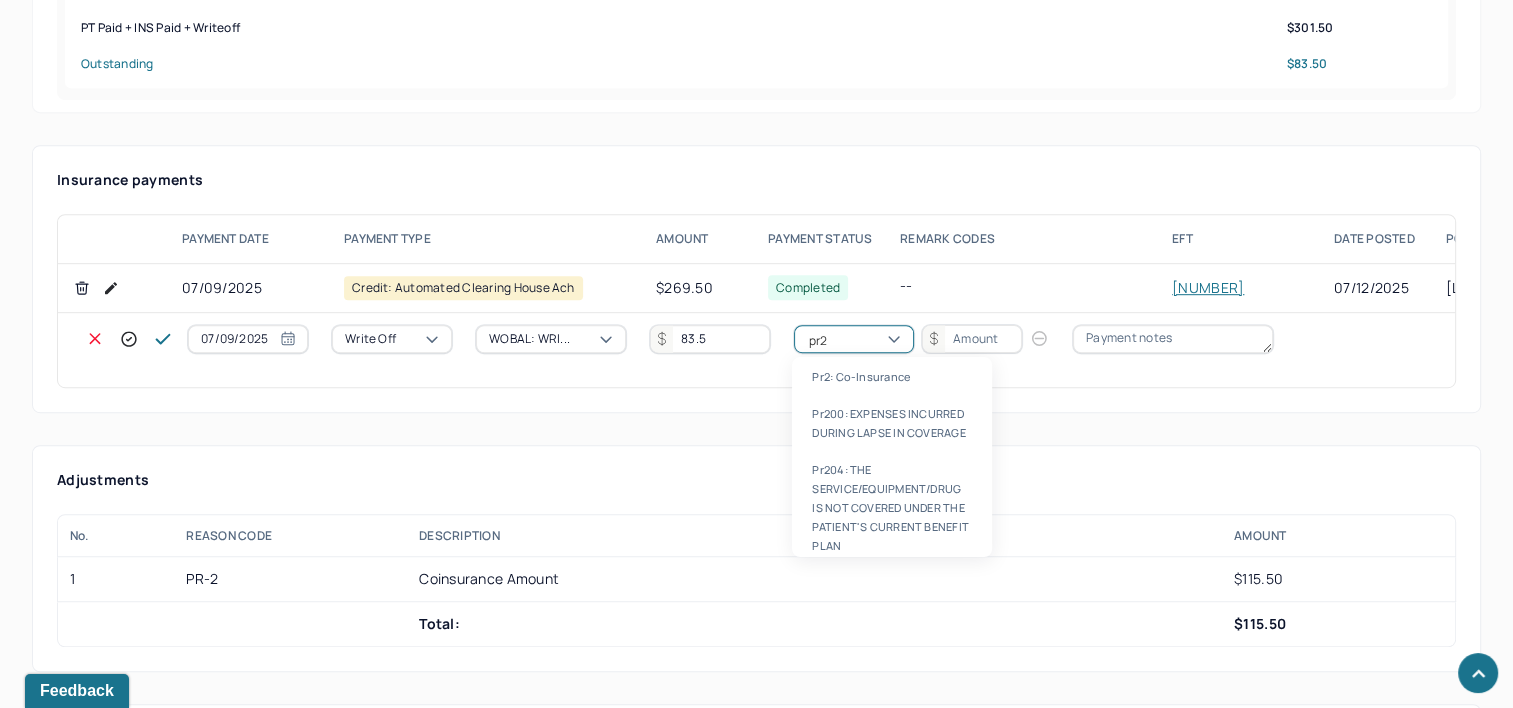 type 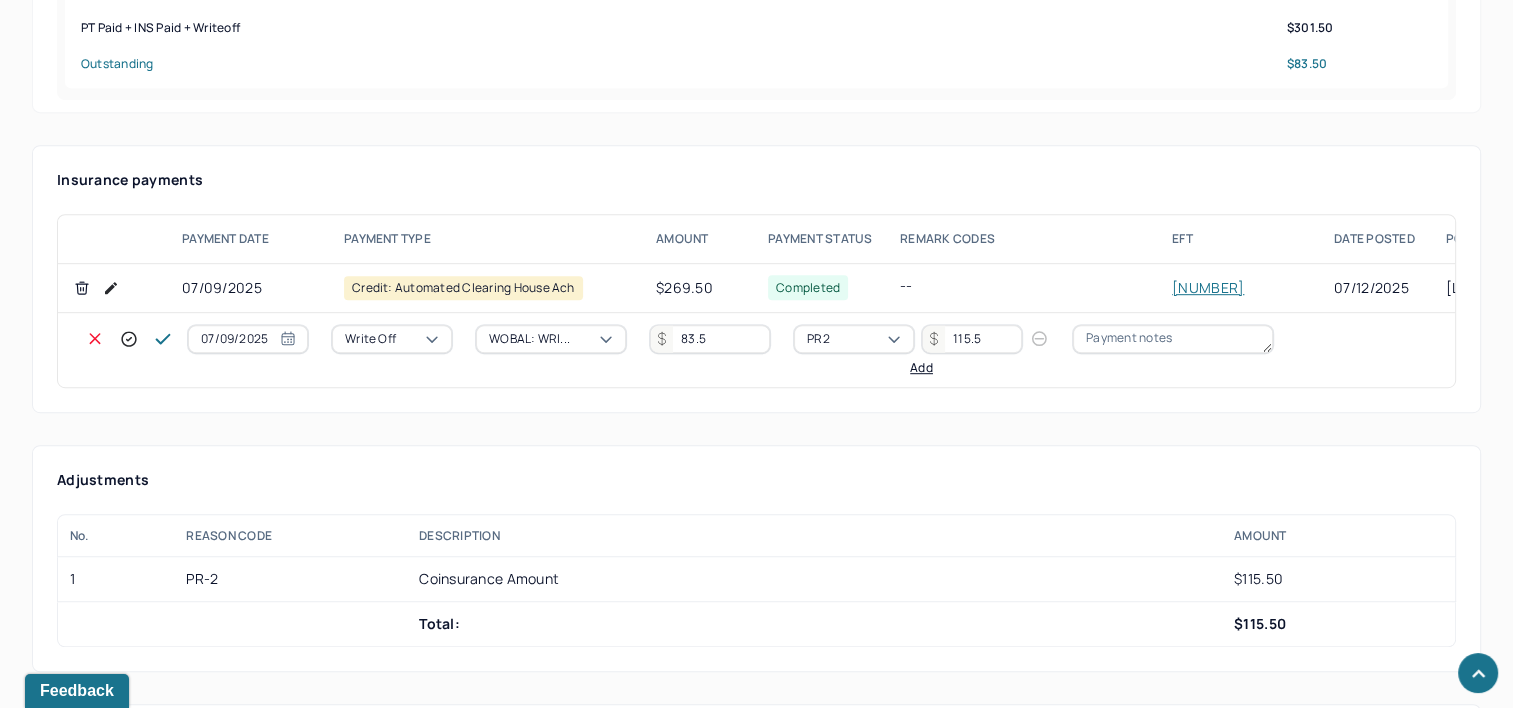 type on "115.5" 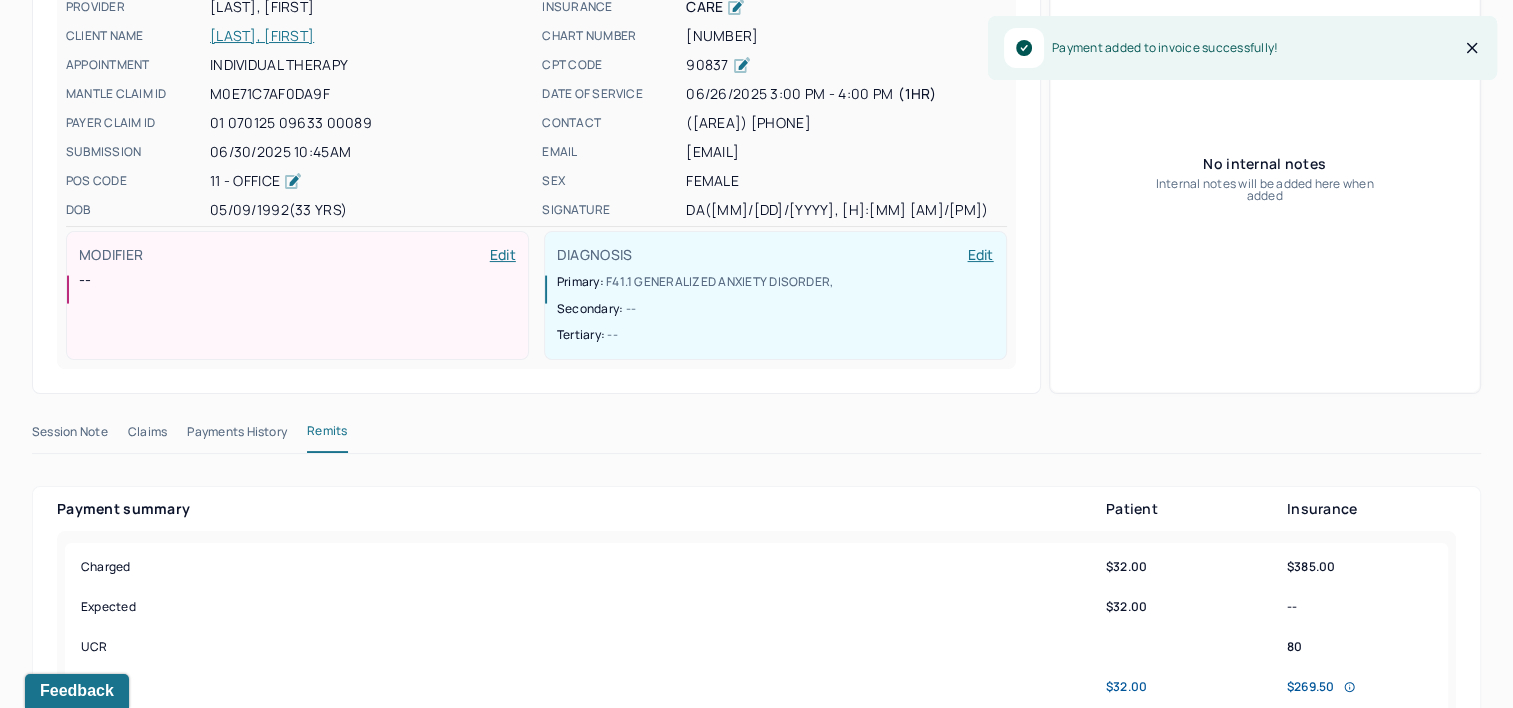 scroll, scrollTop: 0, scrollLeft: 0, axis: both 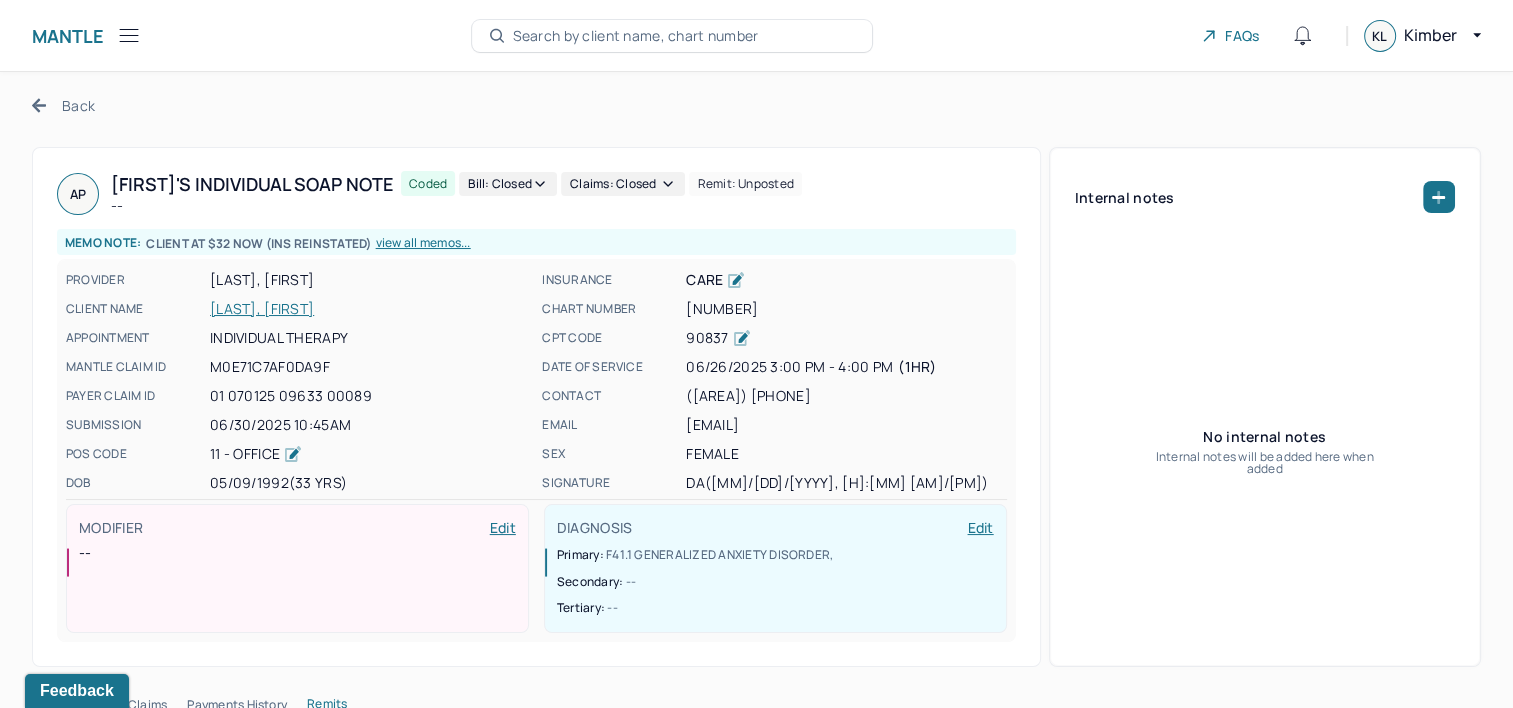 click on "Back" at bounding box center (63, 105) 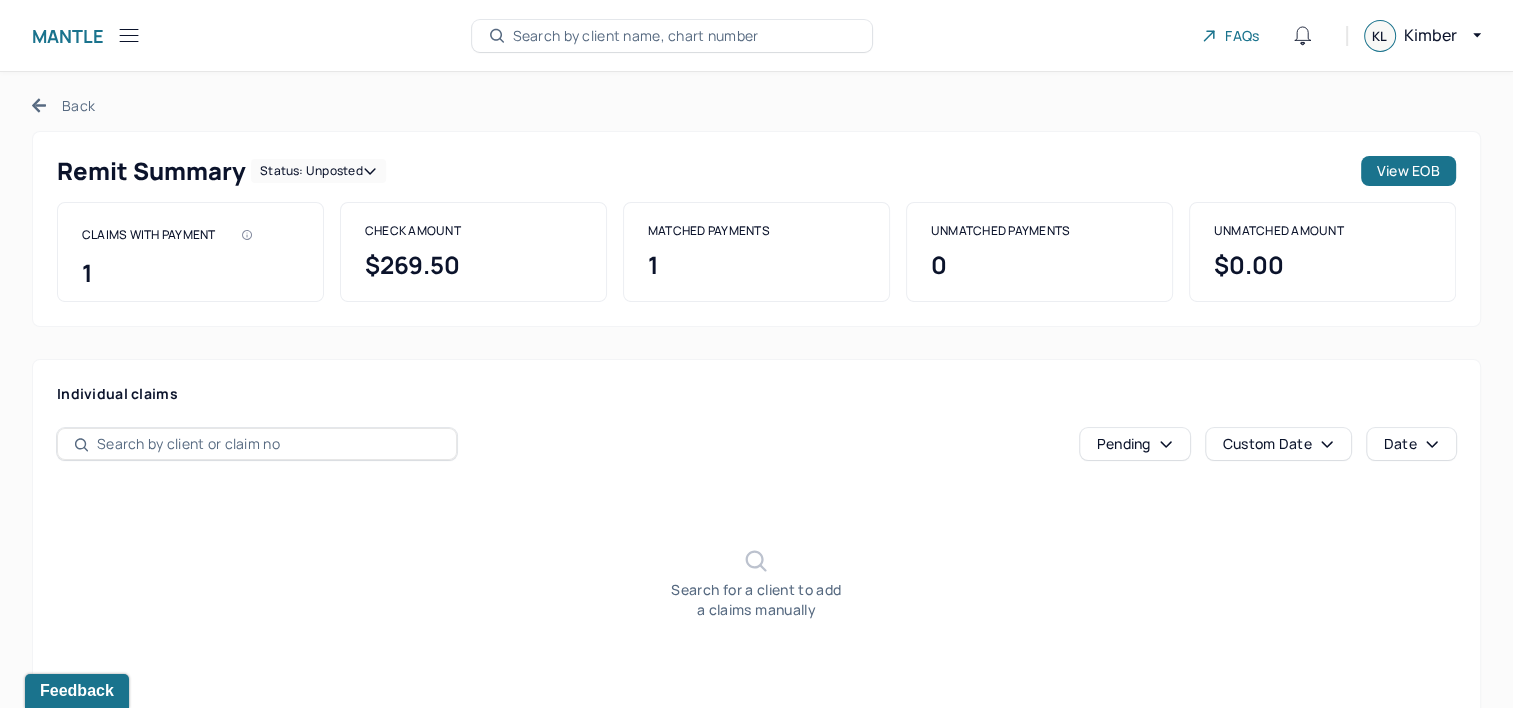 click on "Back" at bounding box center (63, 105) 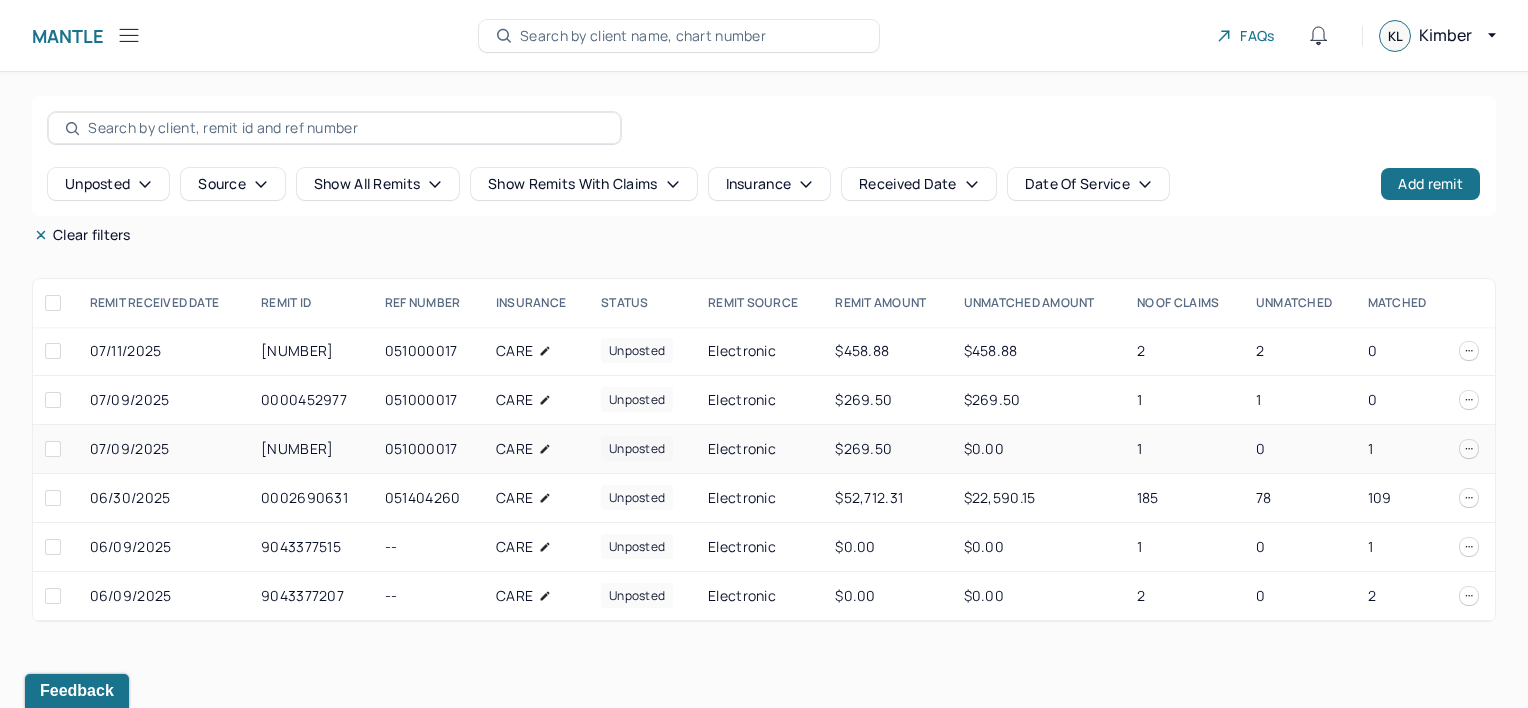 drag, startPoint x: 258, startPoint y: 451, endPoint x: 349, endPoint y: 452, distance: 91.00549 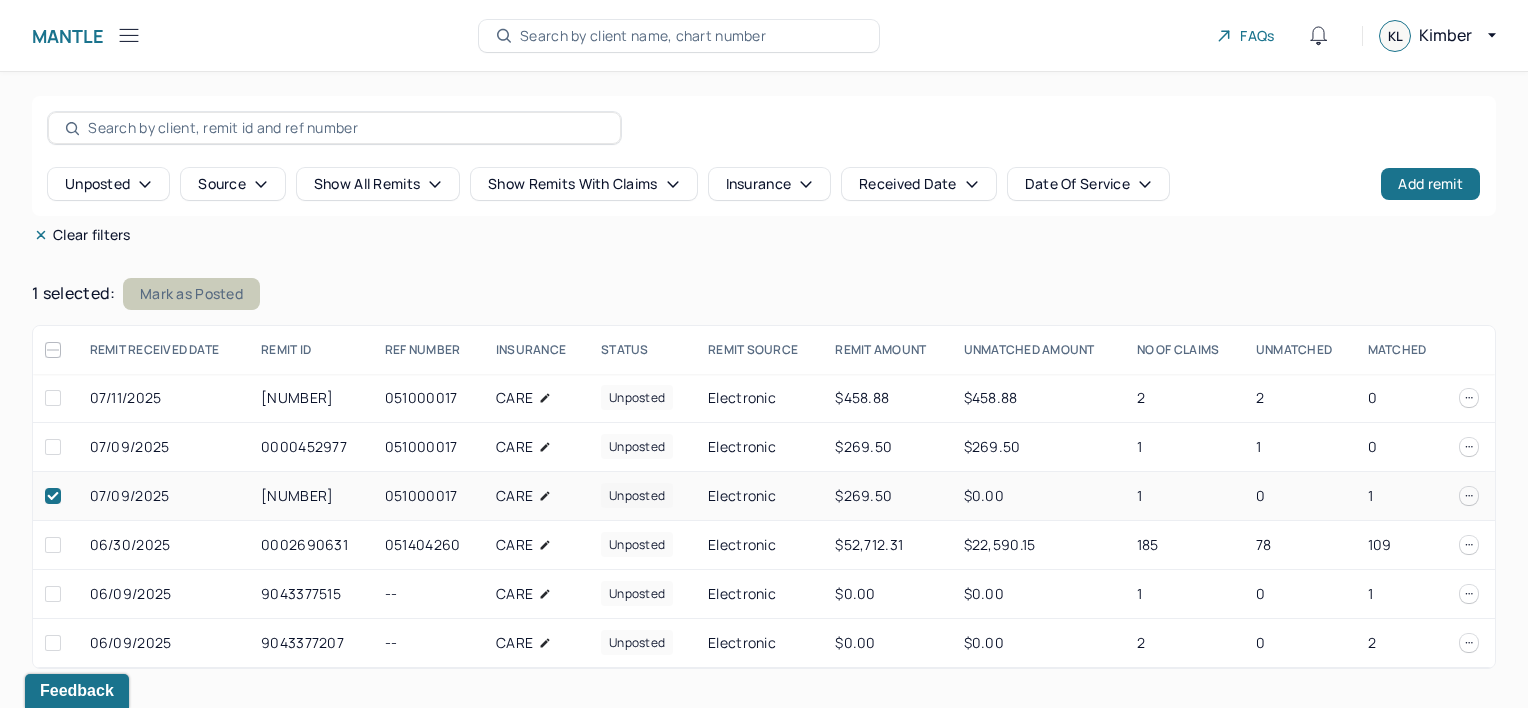 click on "Mark as Posted" at bounding box center (191, 294) 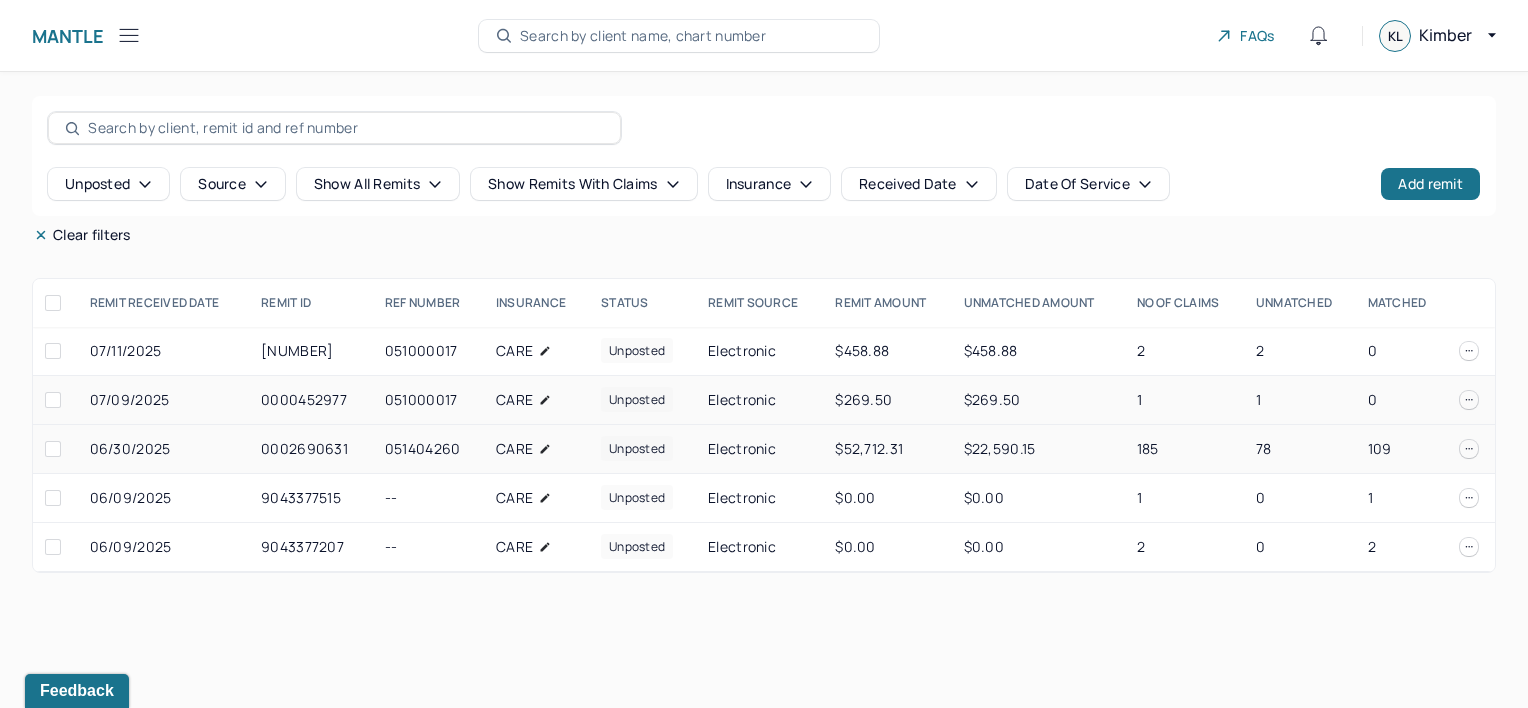 click on "051000017" at bounding box center (428, 400) 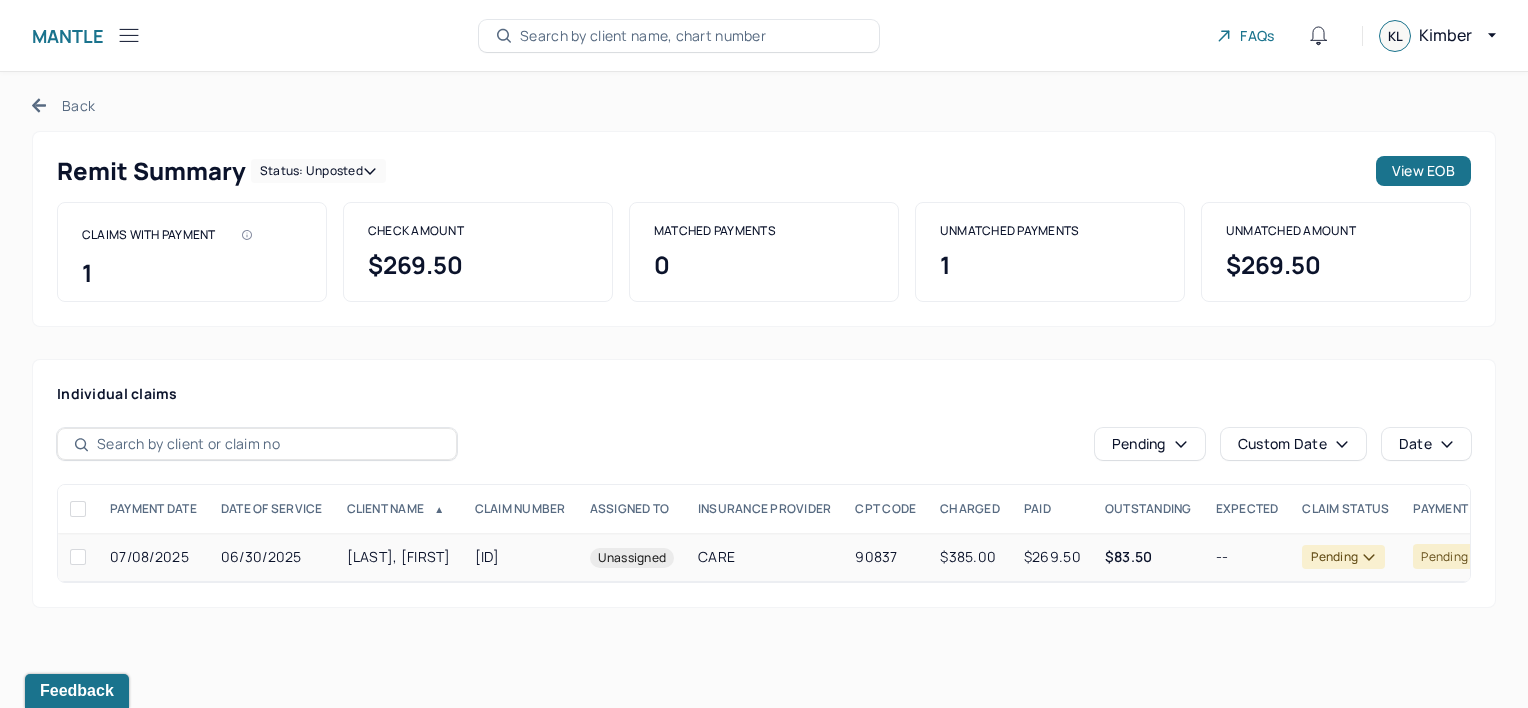 click on "[LAST], [FIRST]" at bounding box center [399, 557] 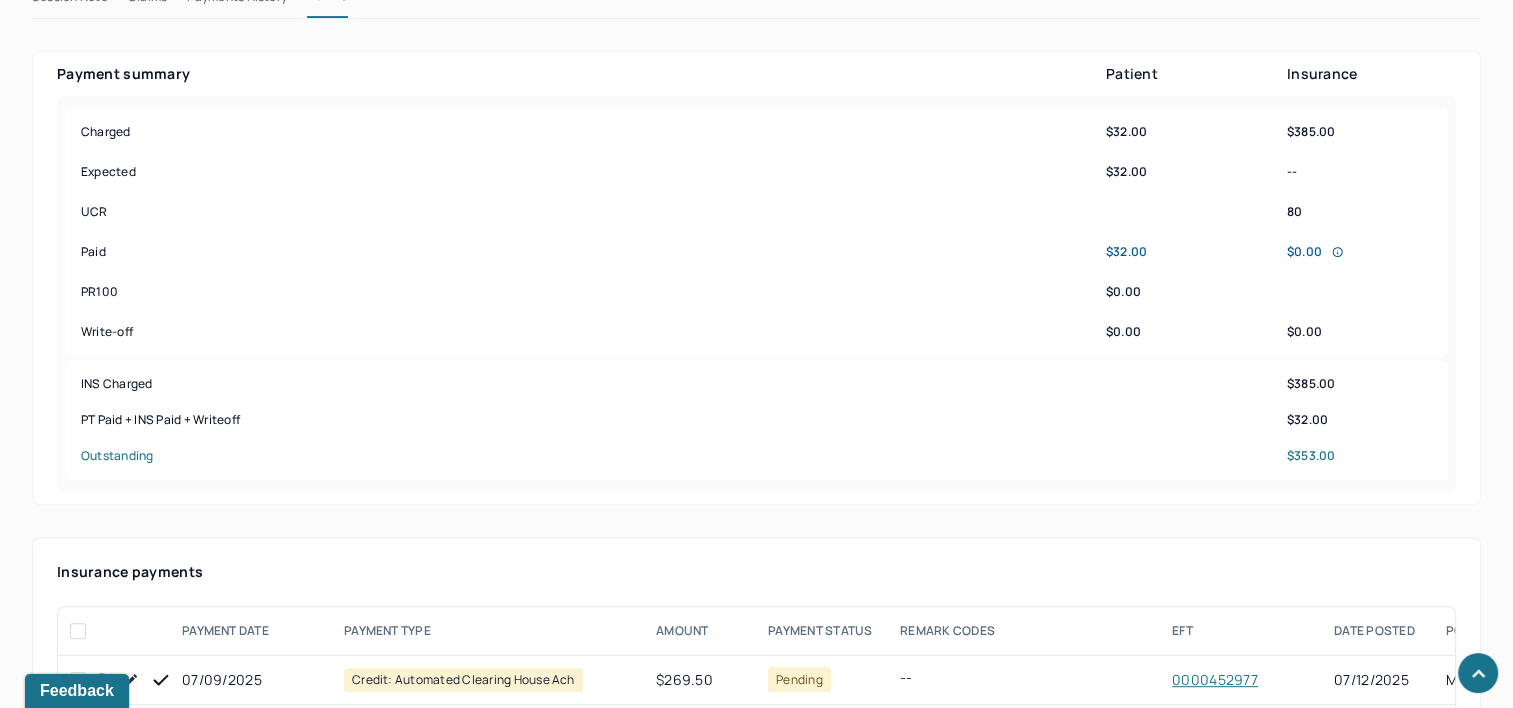 scroll, scrollTop: 1000, scrollLeft: 0, axis: vertical 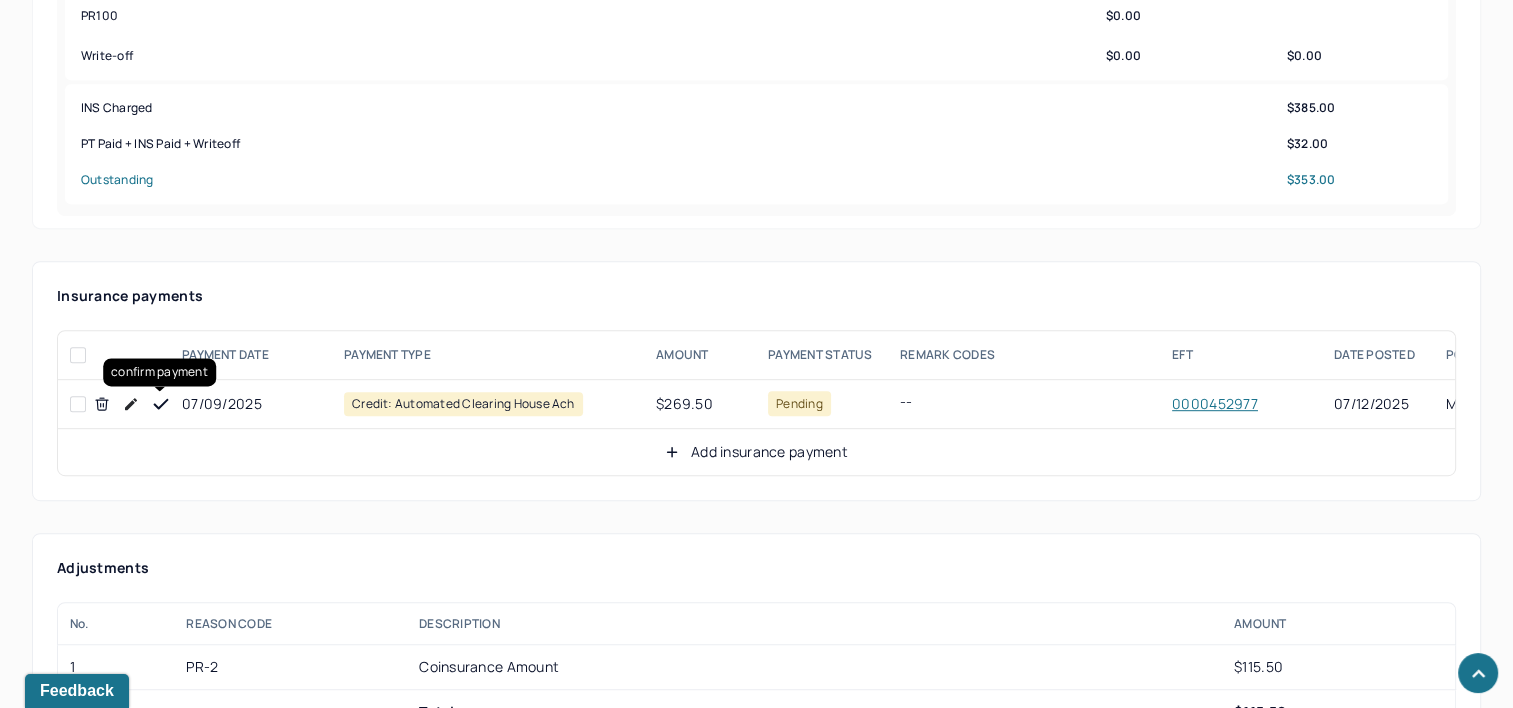 click 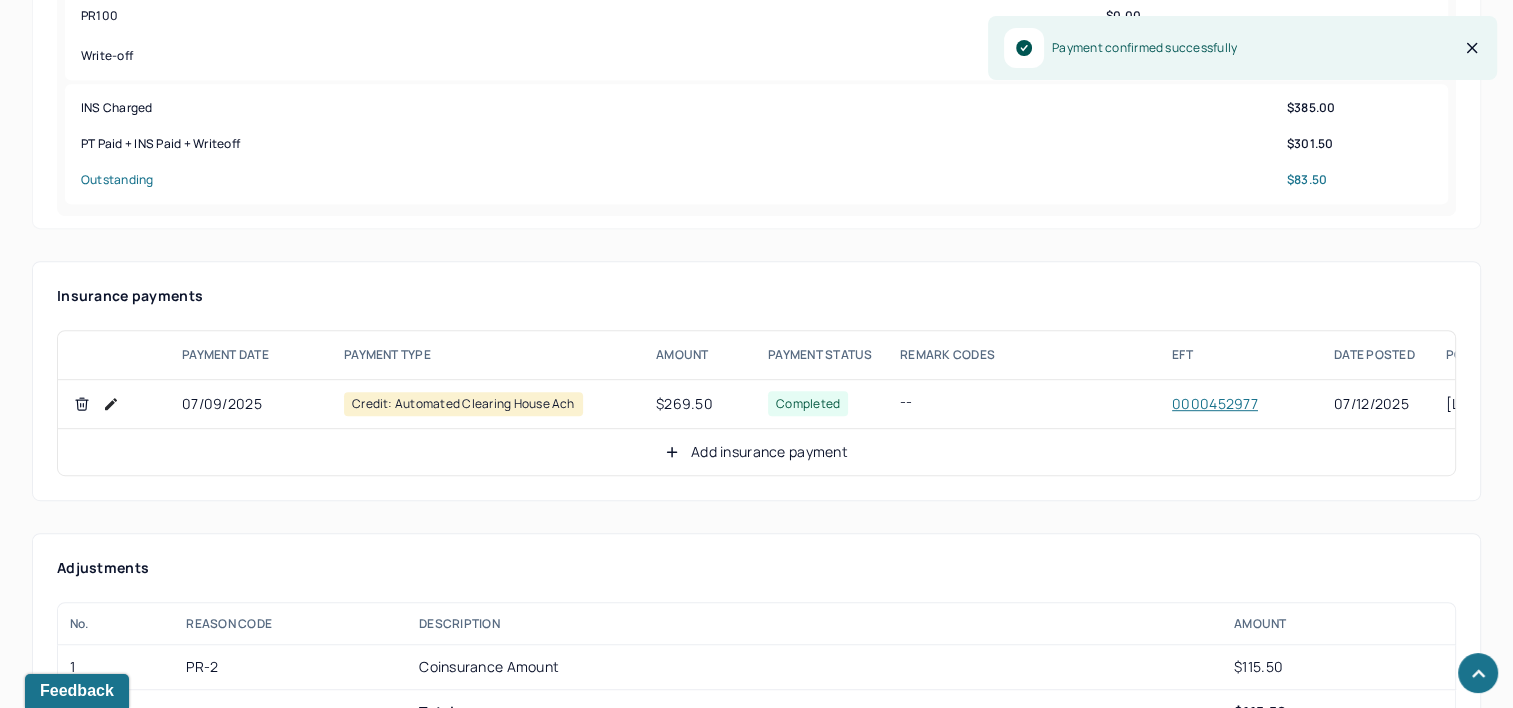 click on "Add insurance payment" at bounding box center (756, 452) 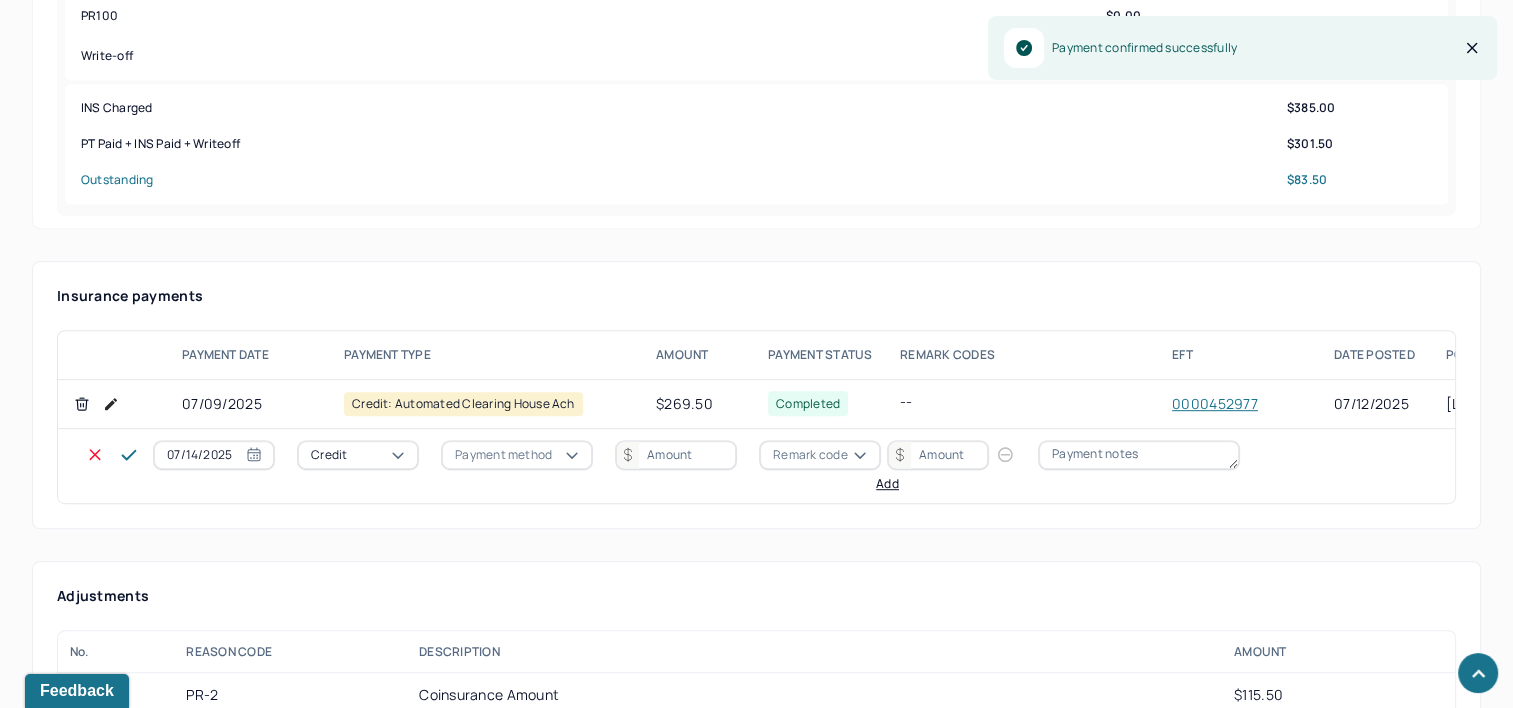 click on "07/14/2025" at bounding box center [214, 455] 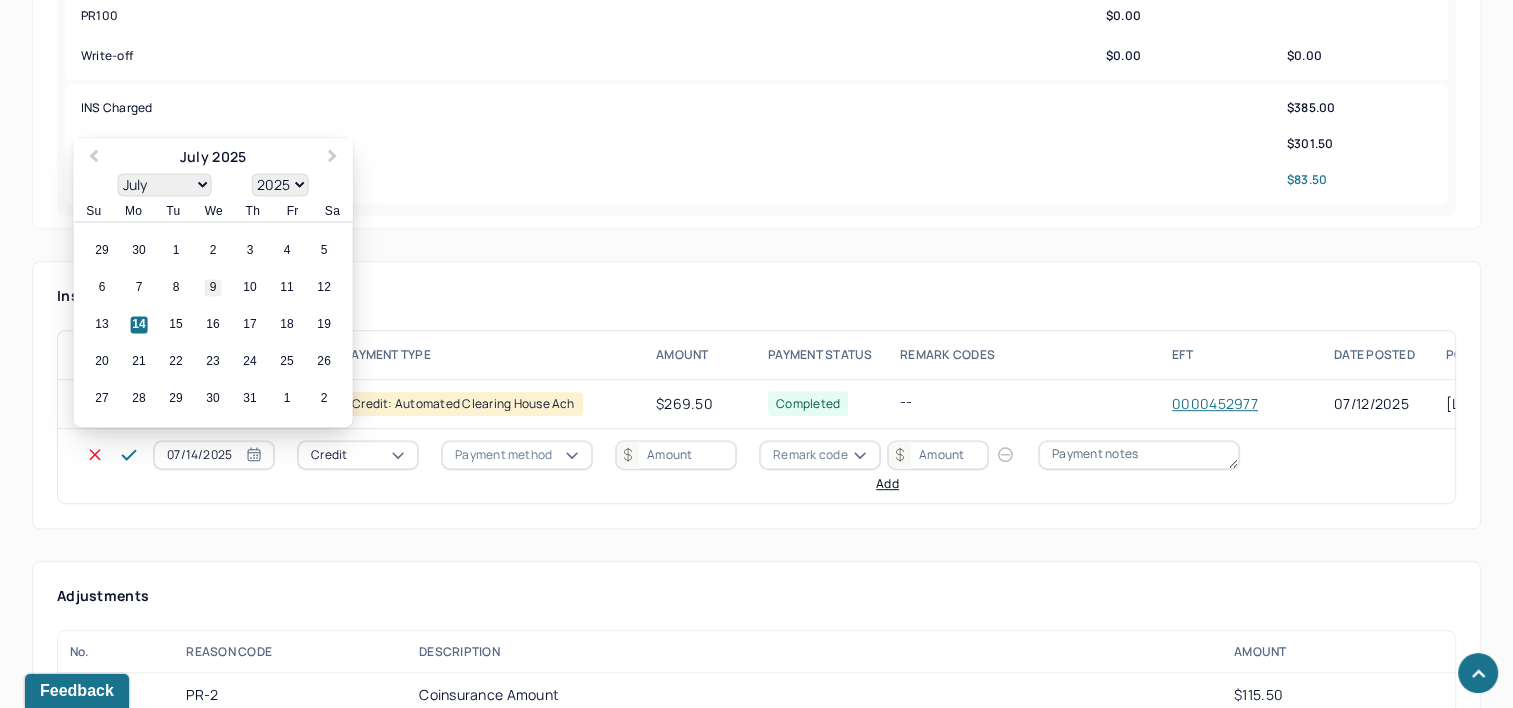 click on "9" at bounding box center (213, 288) 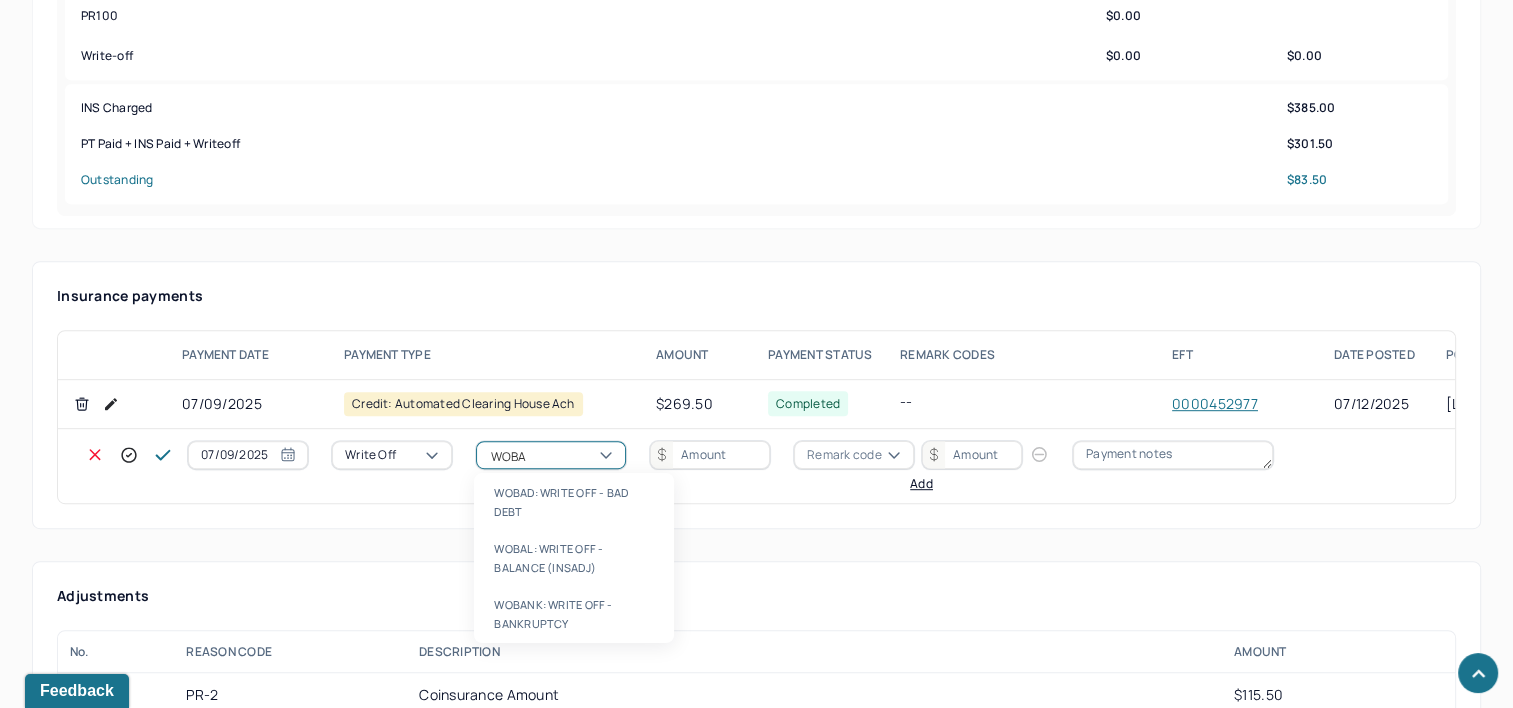 type on "WOBAL" 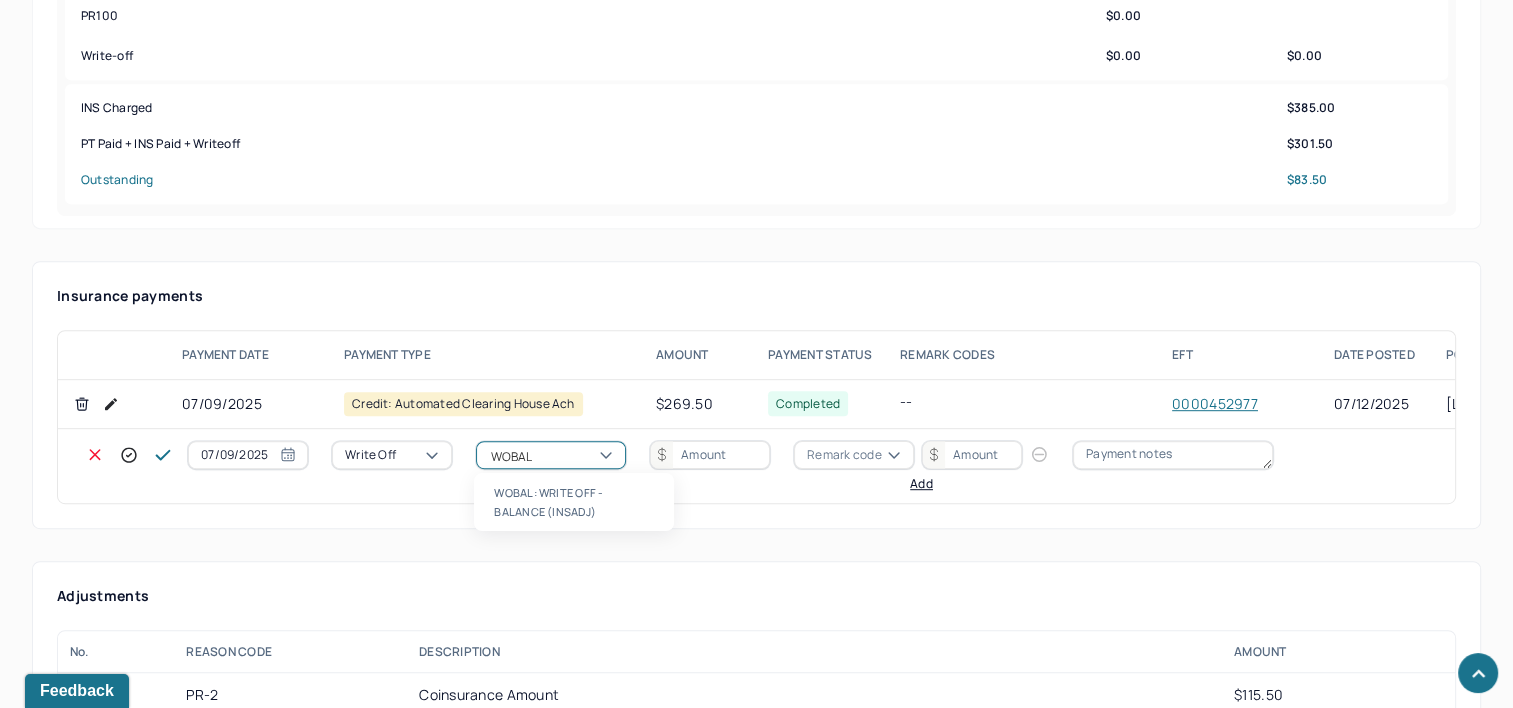 type 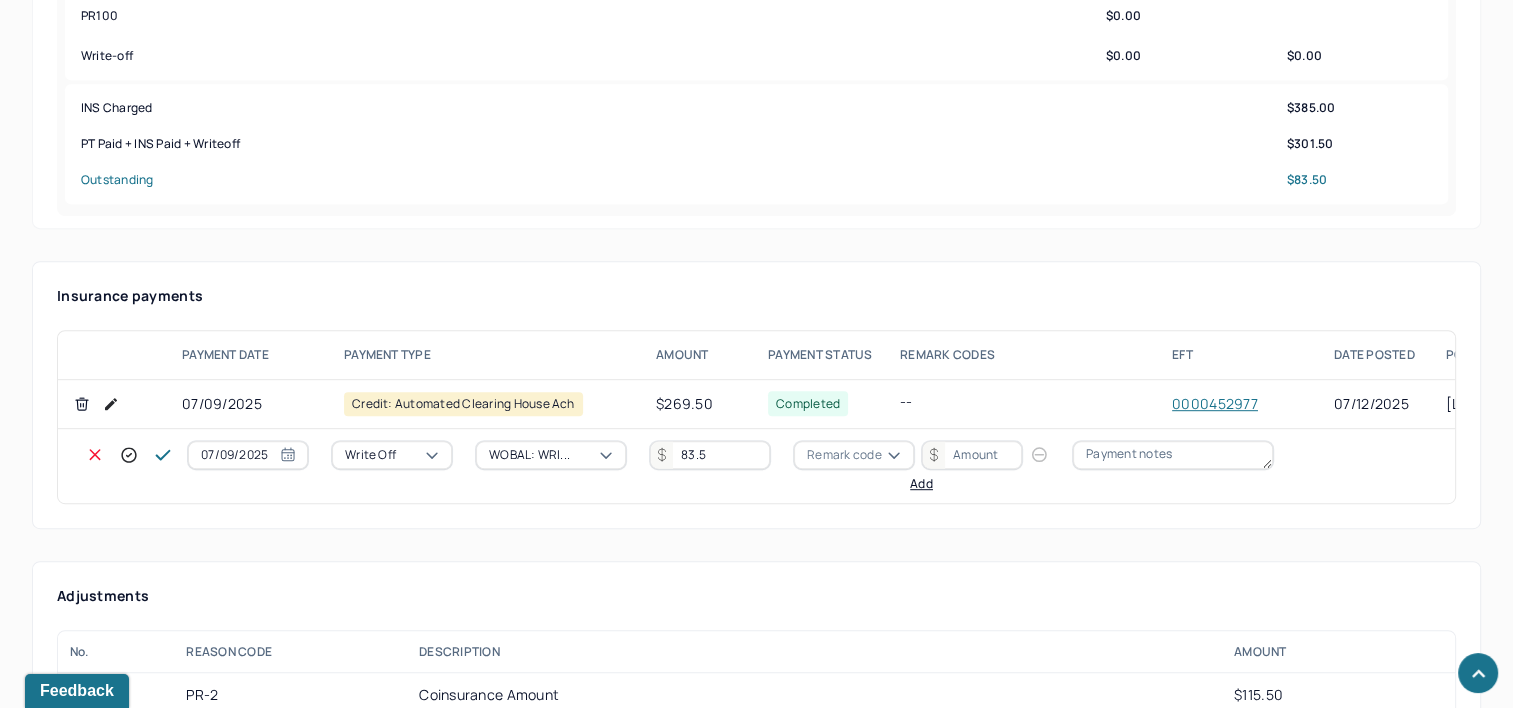 type on "83.5" 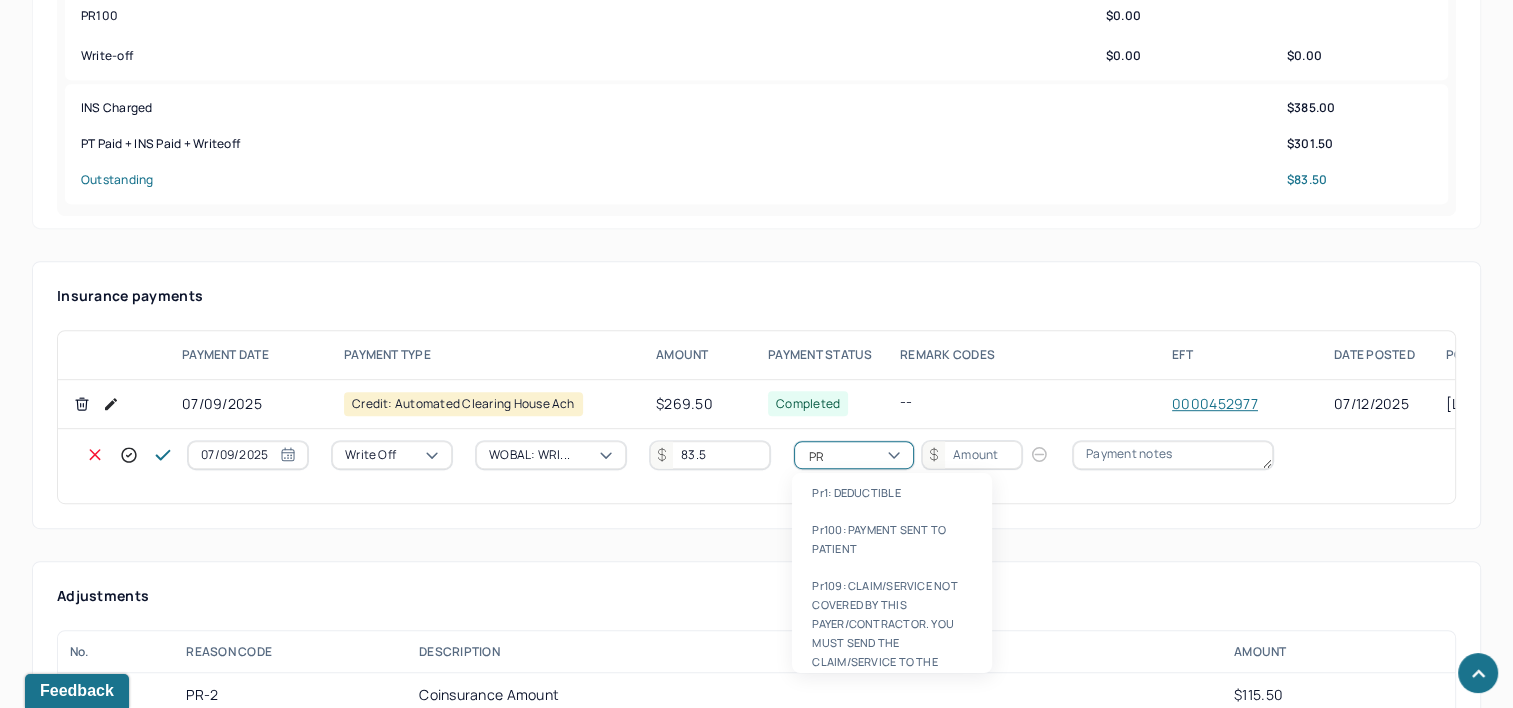 type on "PR2" 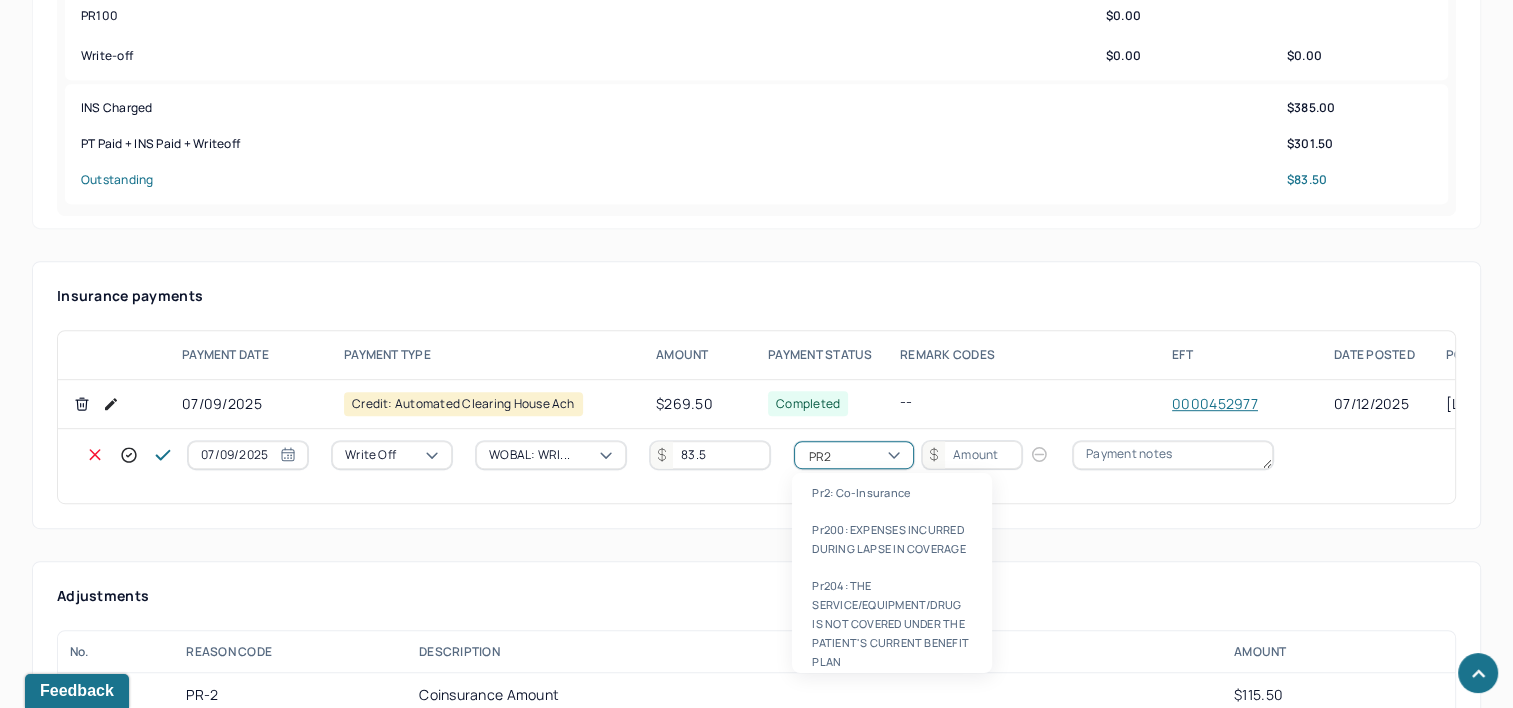 type 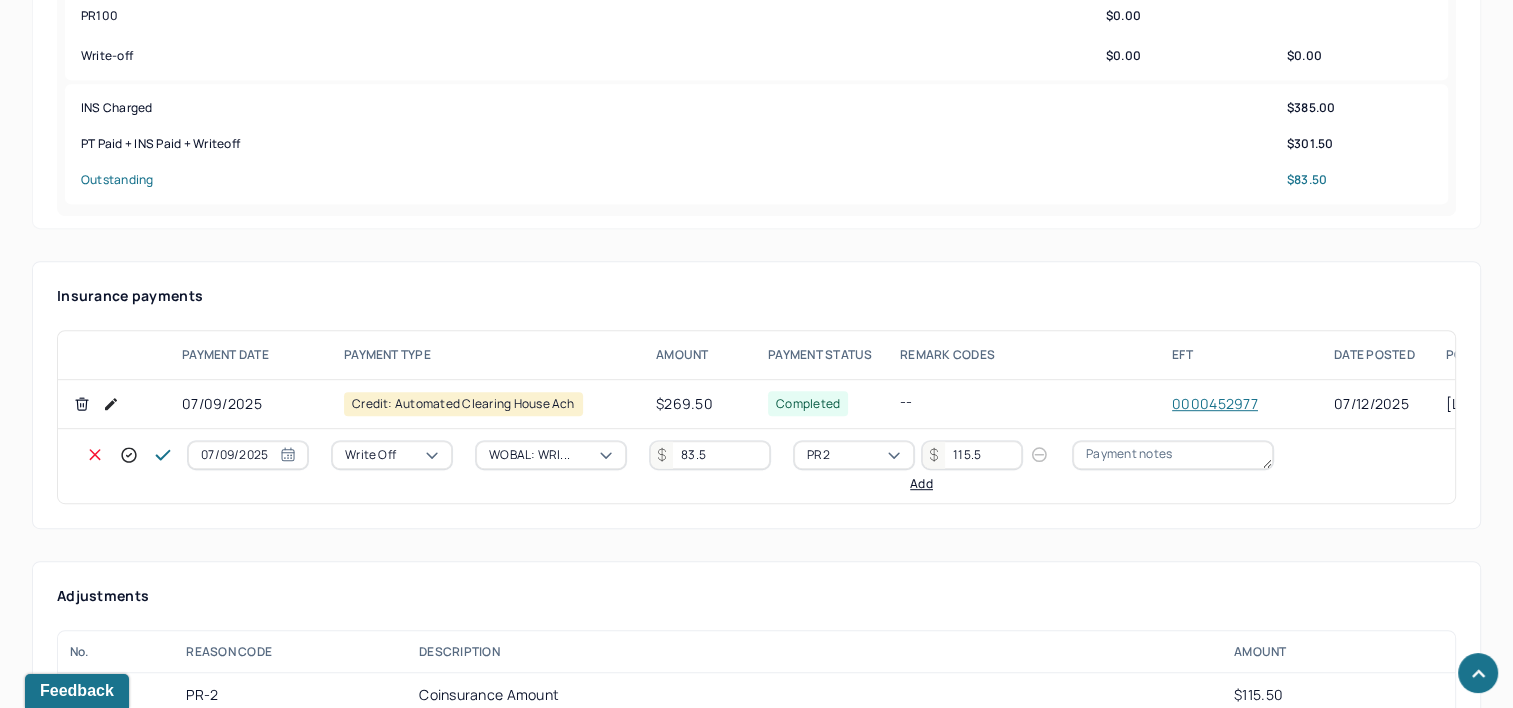 type on "115.5" 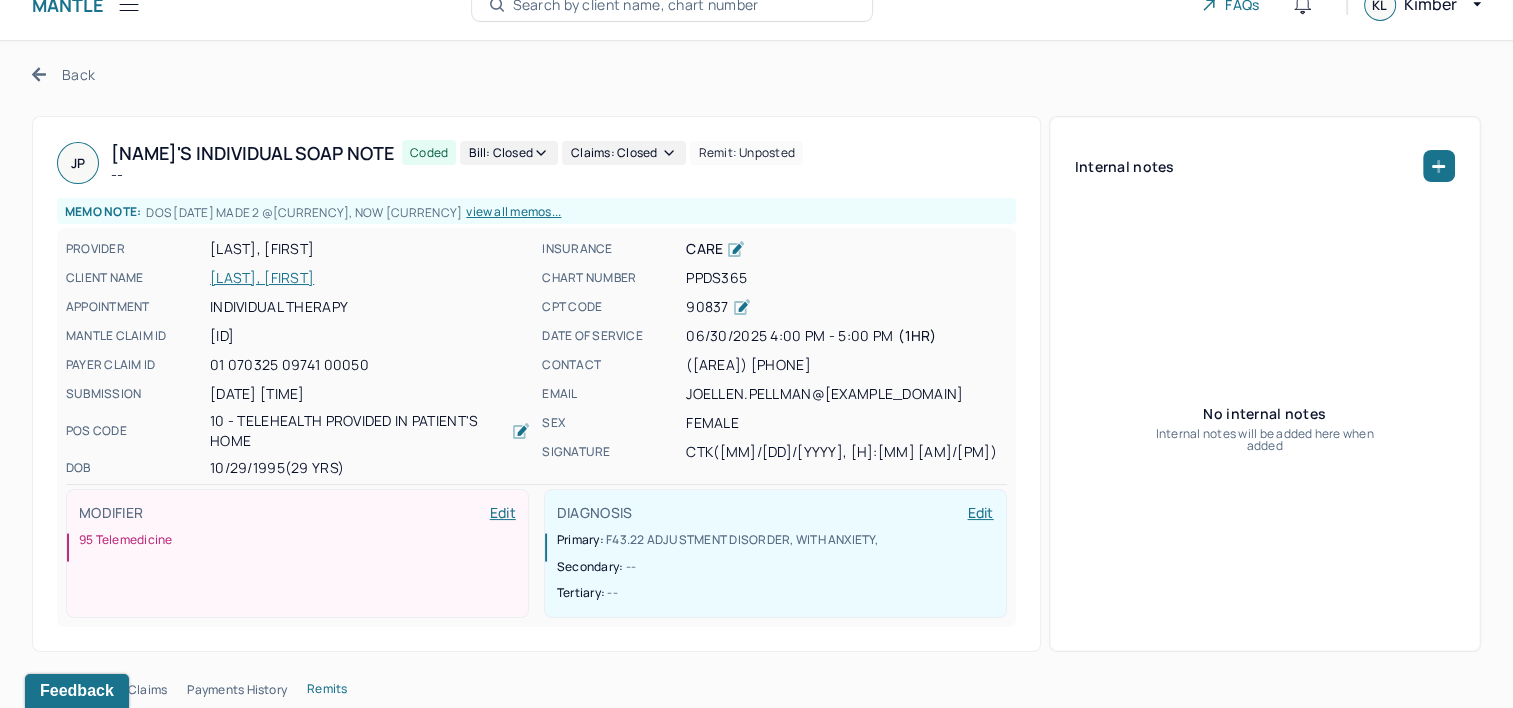 scroll, scrollTop: 0, scrollLeft: 0, axis: both 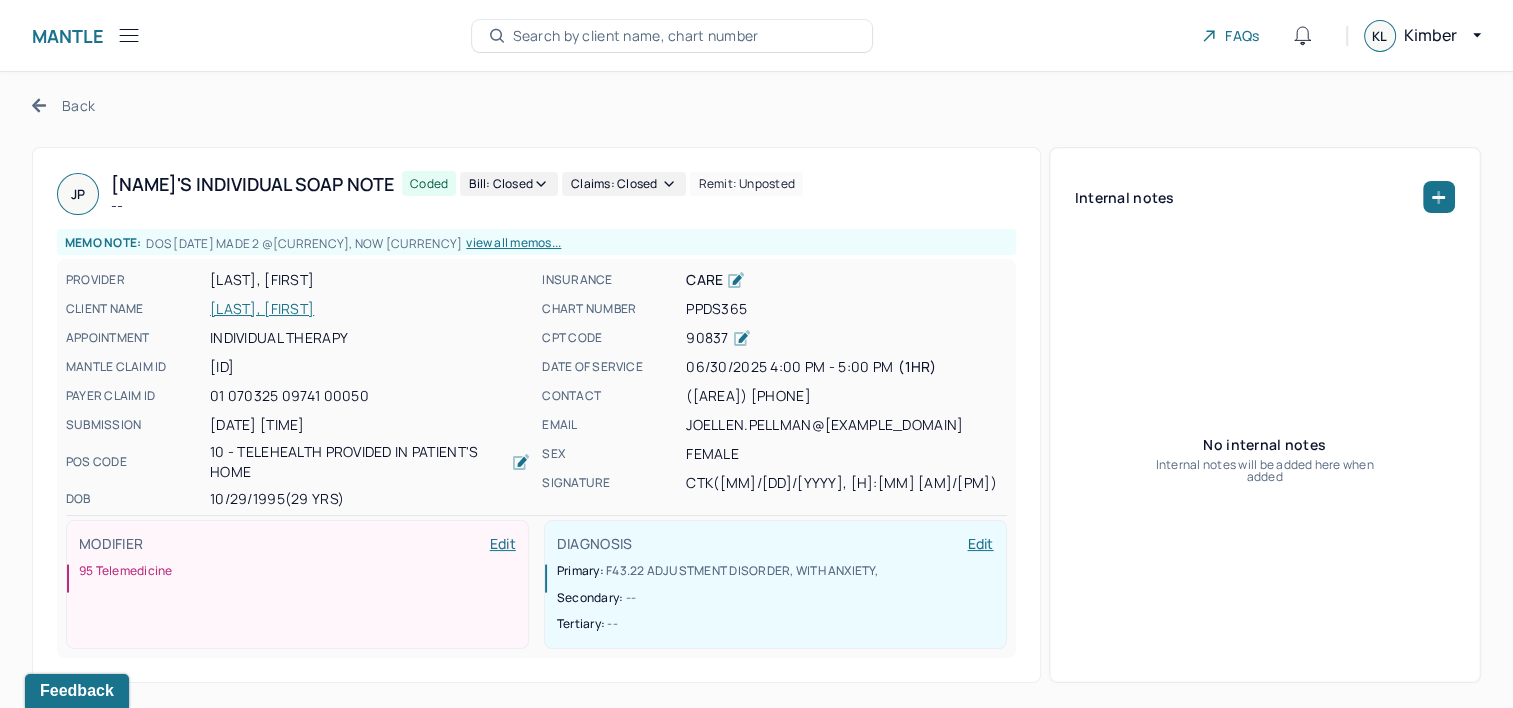 click on "Back" at bounding box center (63, 105) 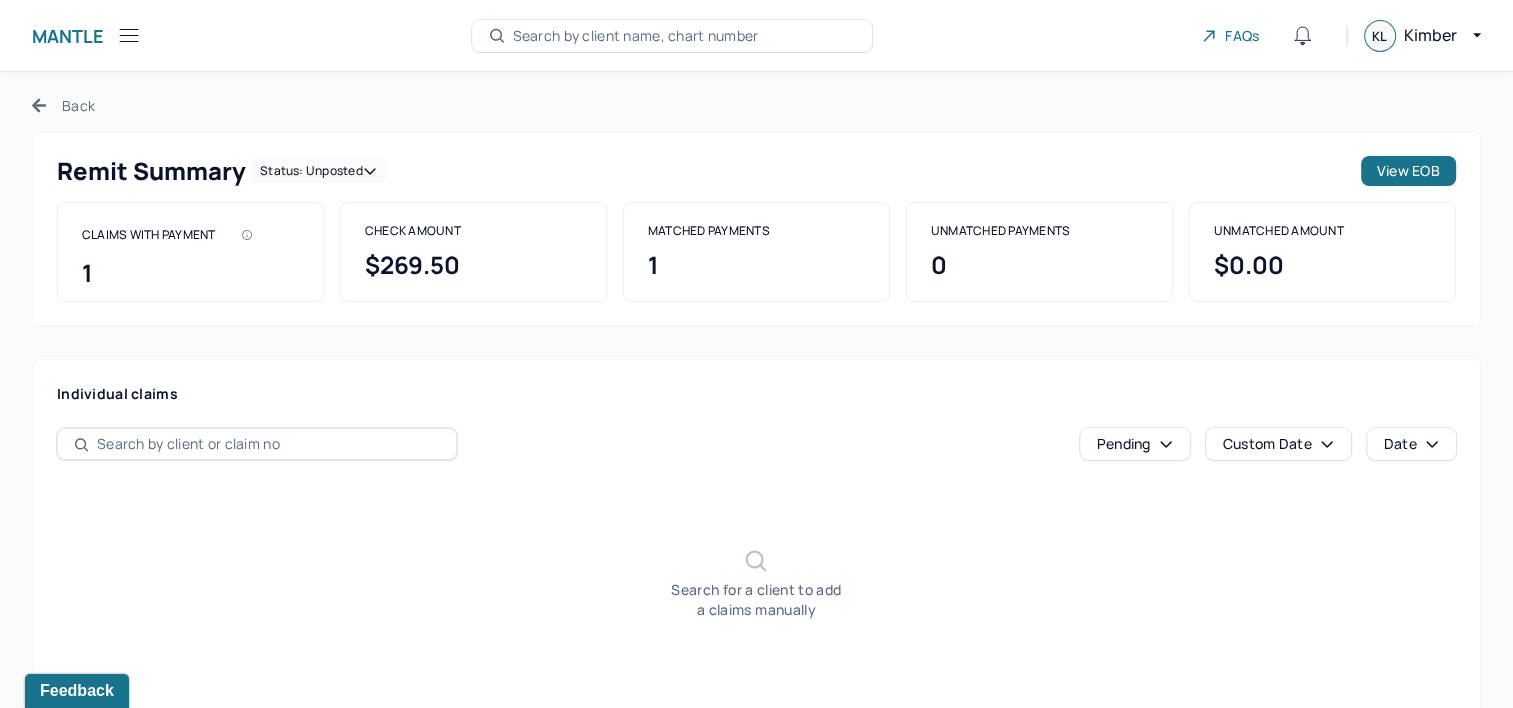 click on "Back" at bounding box center (63, 105) 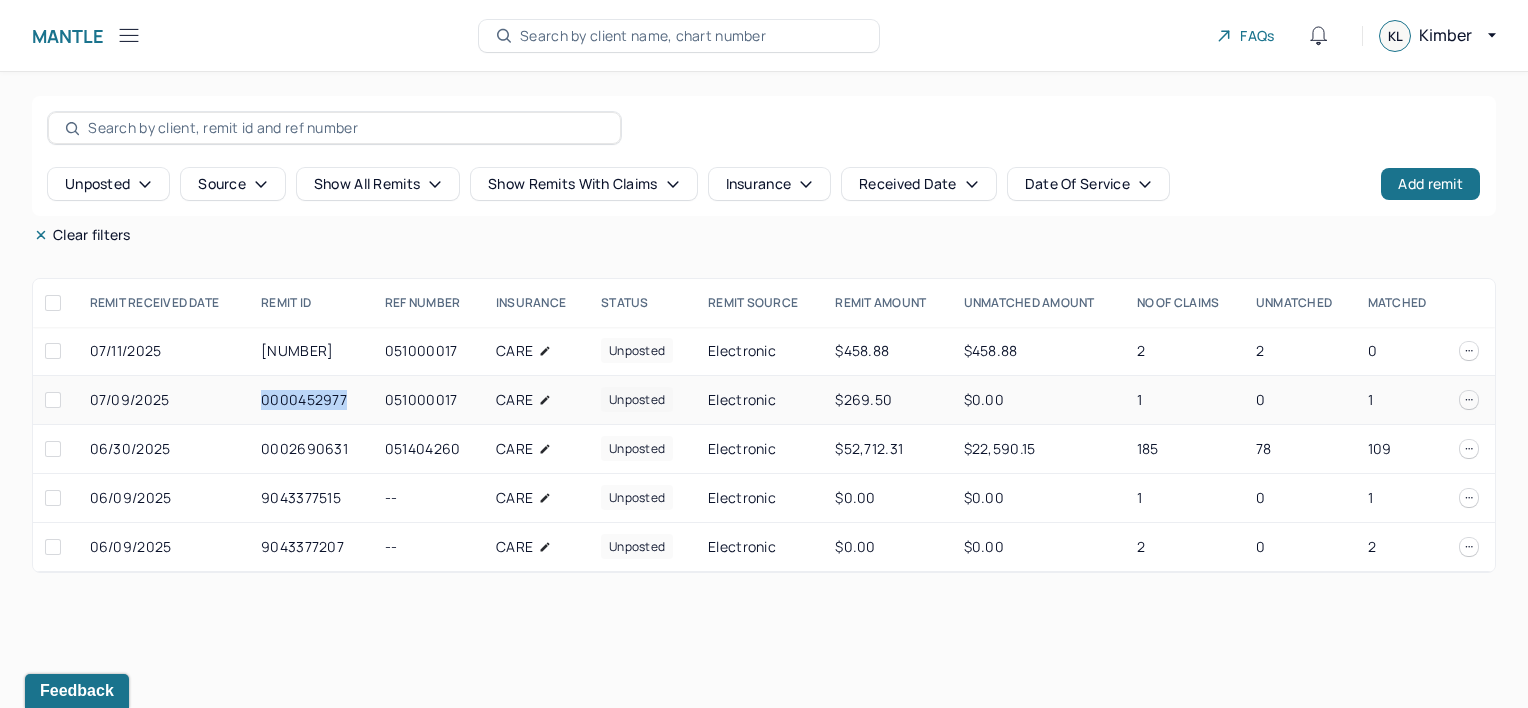 drag, startPoint x: 261, startPoint y: 400, endPoint x: 346, endPoint y: 401, distance: 85.00588 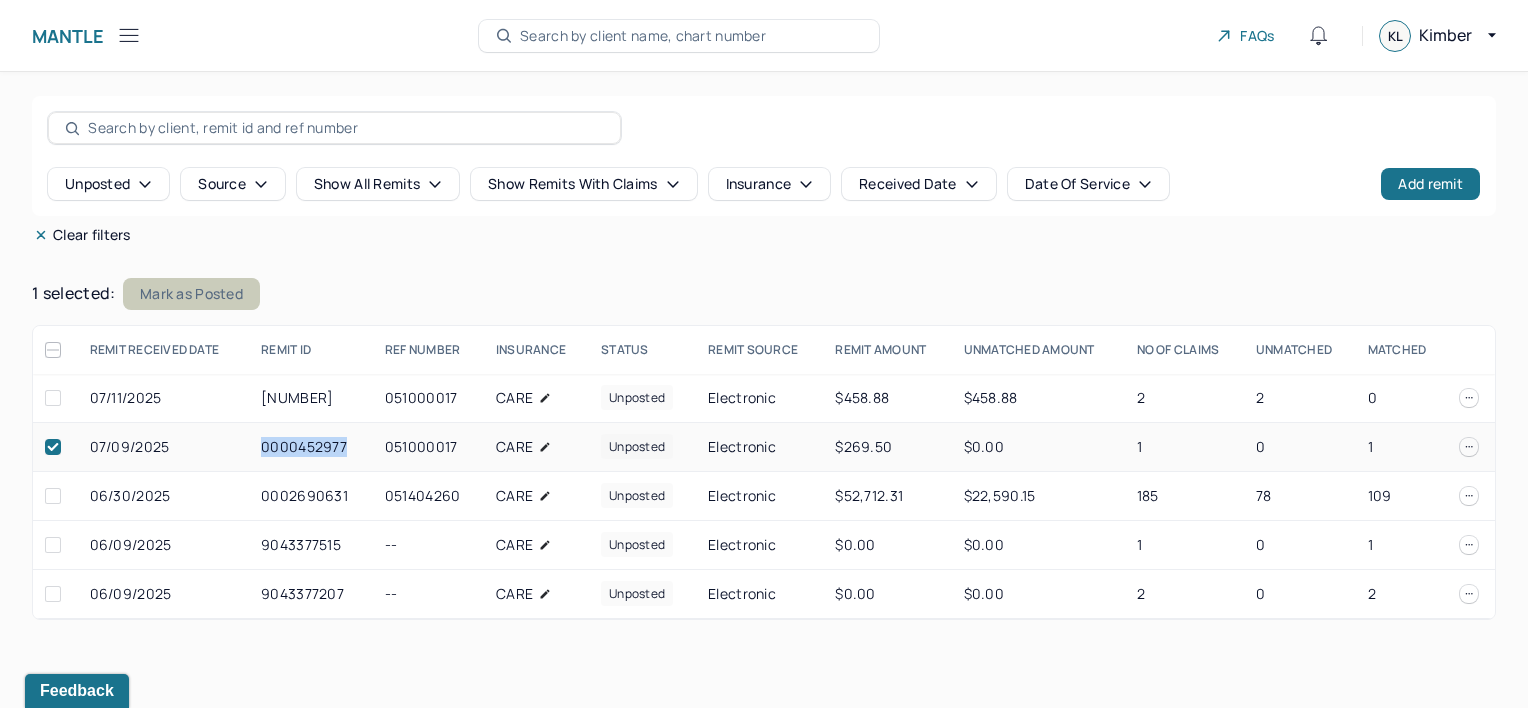 click on "Mark as Posted" at bounding box center [191, 294] 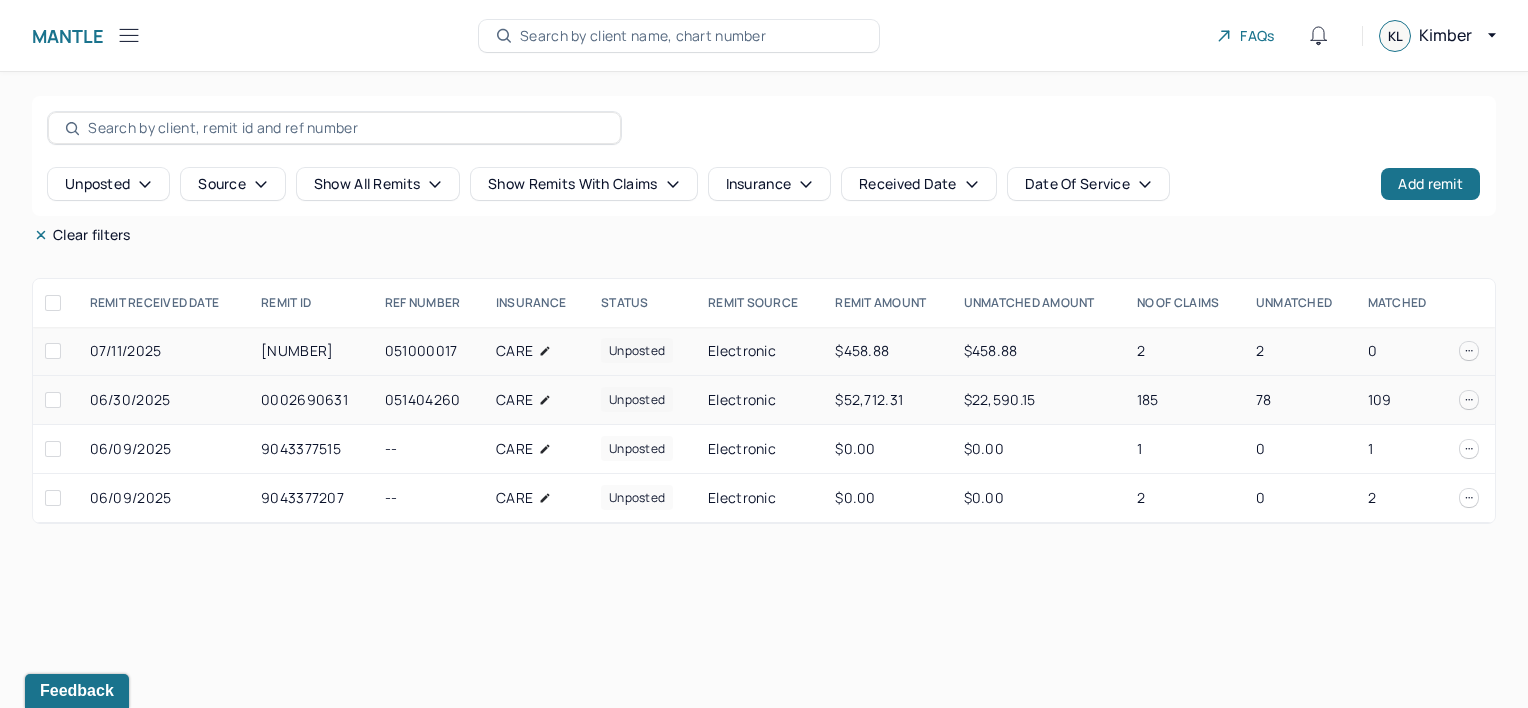 click on "[NUMBER]" at bounding box center [311, 351] 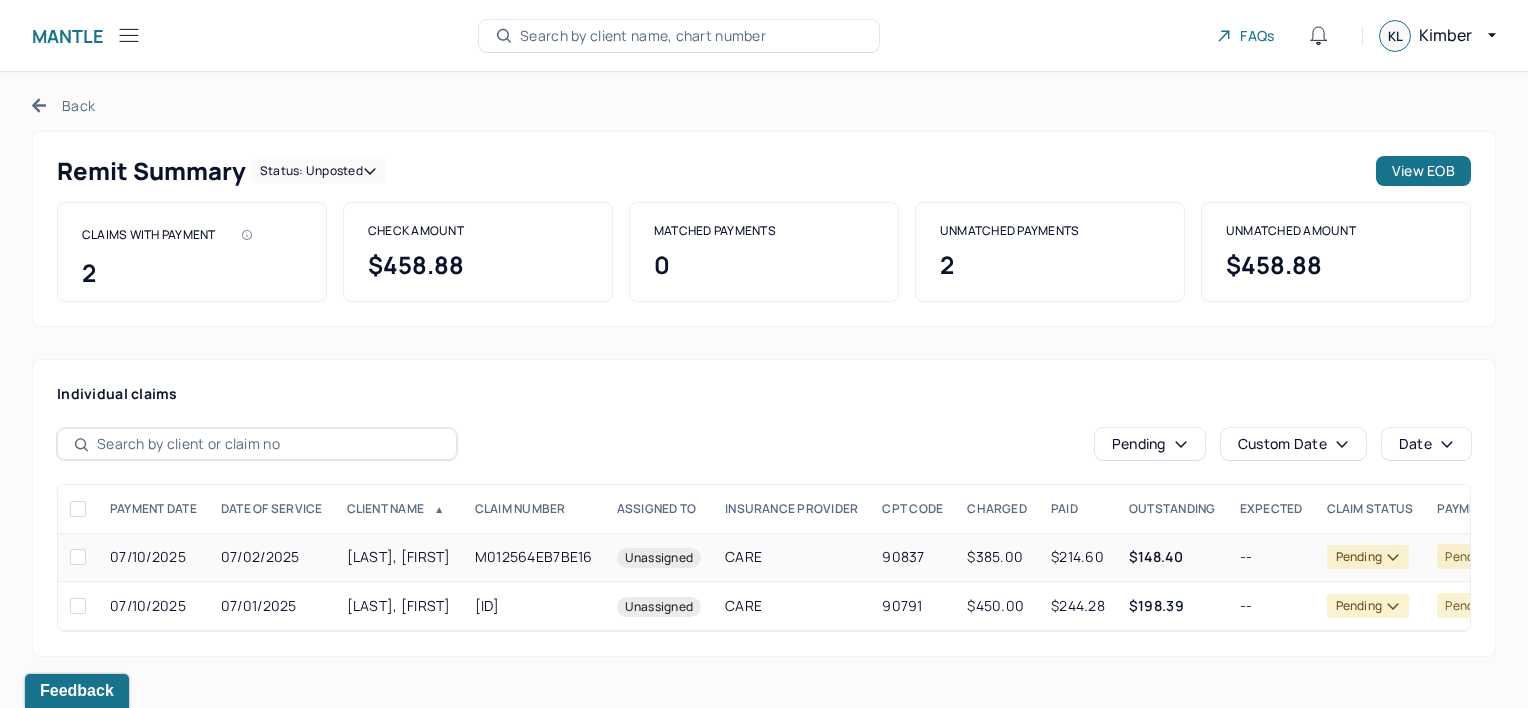 click on "M012564EB7BE16" at bounding box center (534, 557) 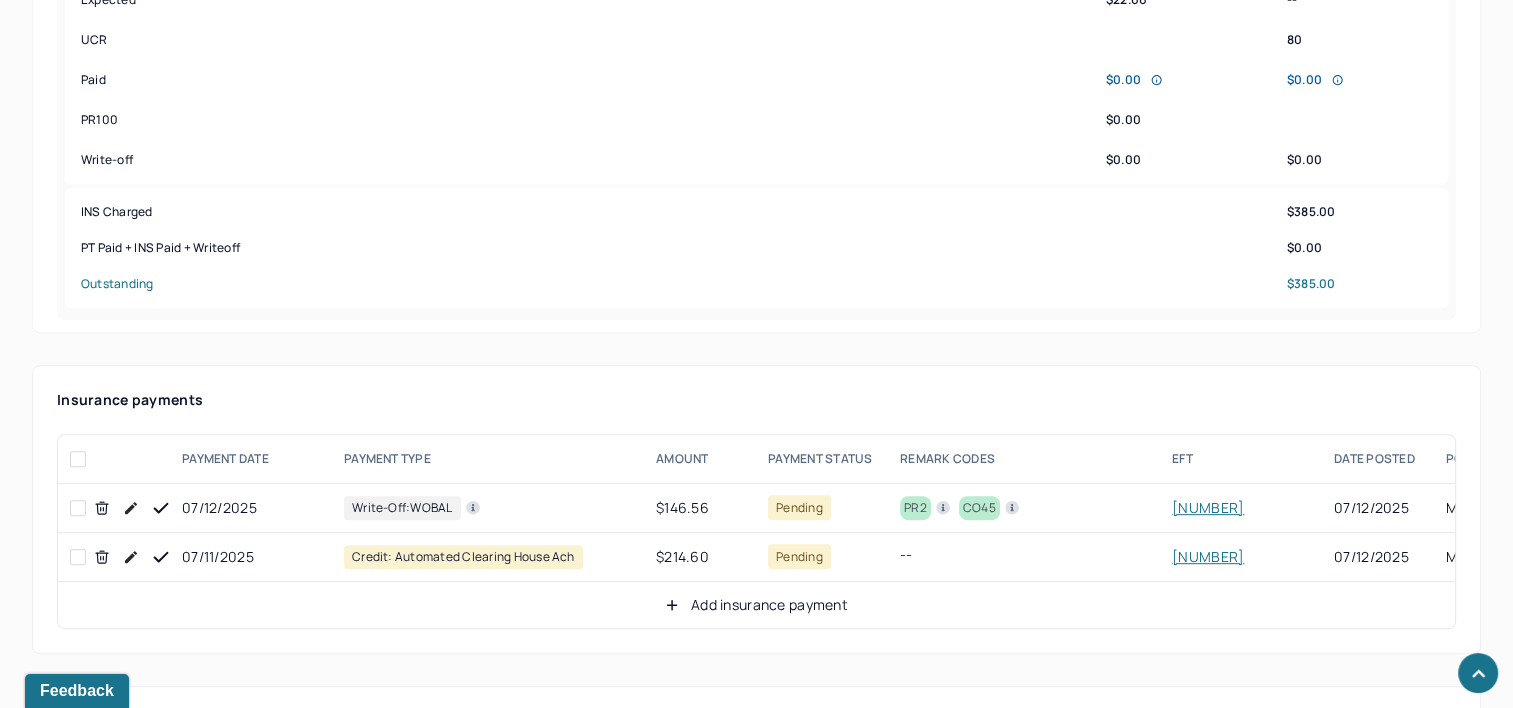 scroll, scrollTop: 1000, scrollLeft: 0, axis: vertical 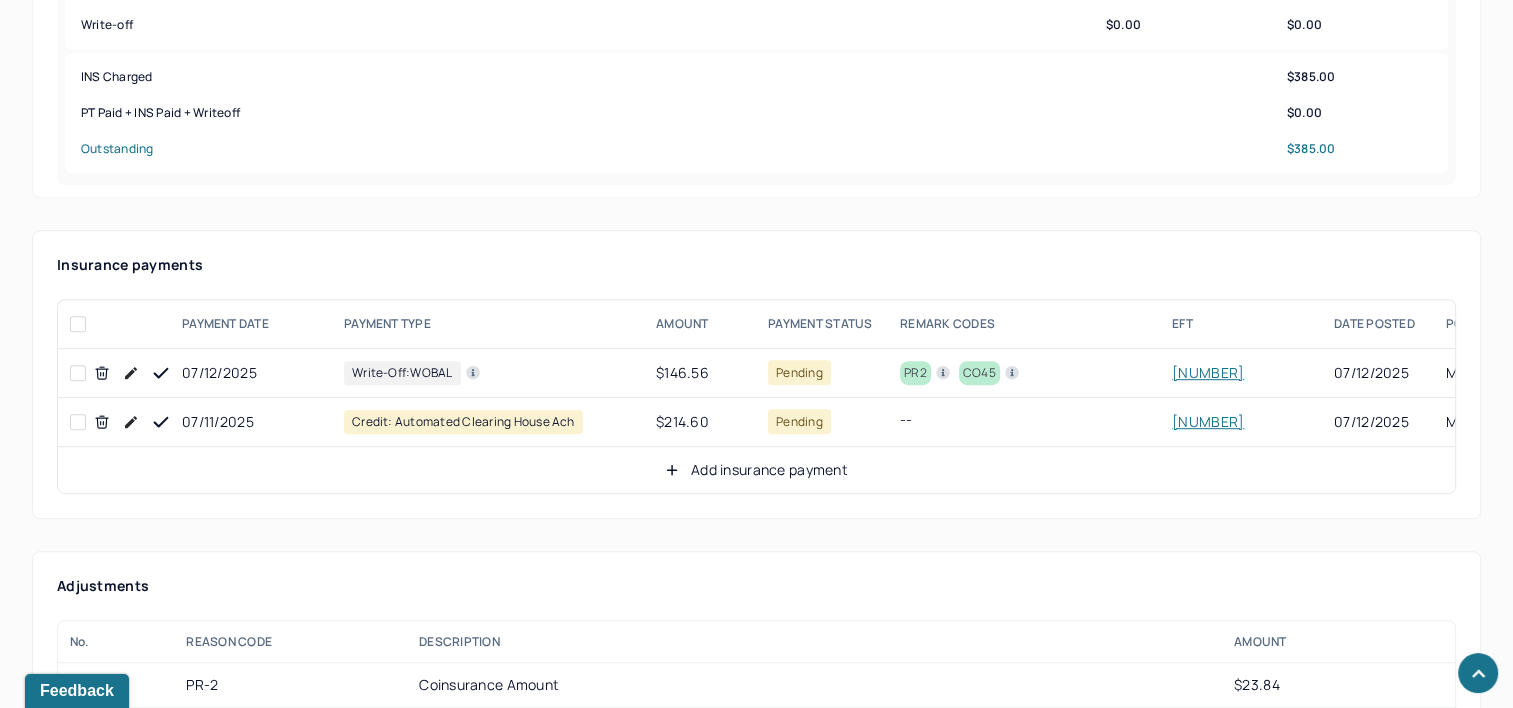 click 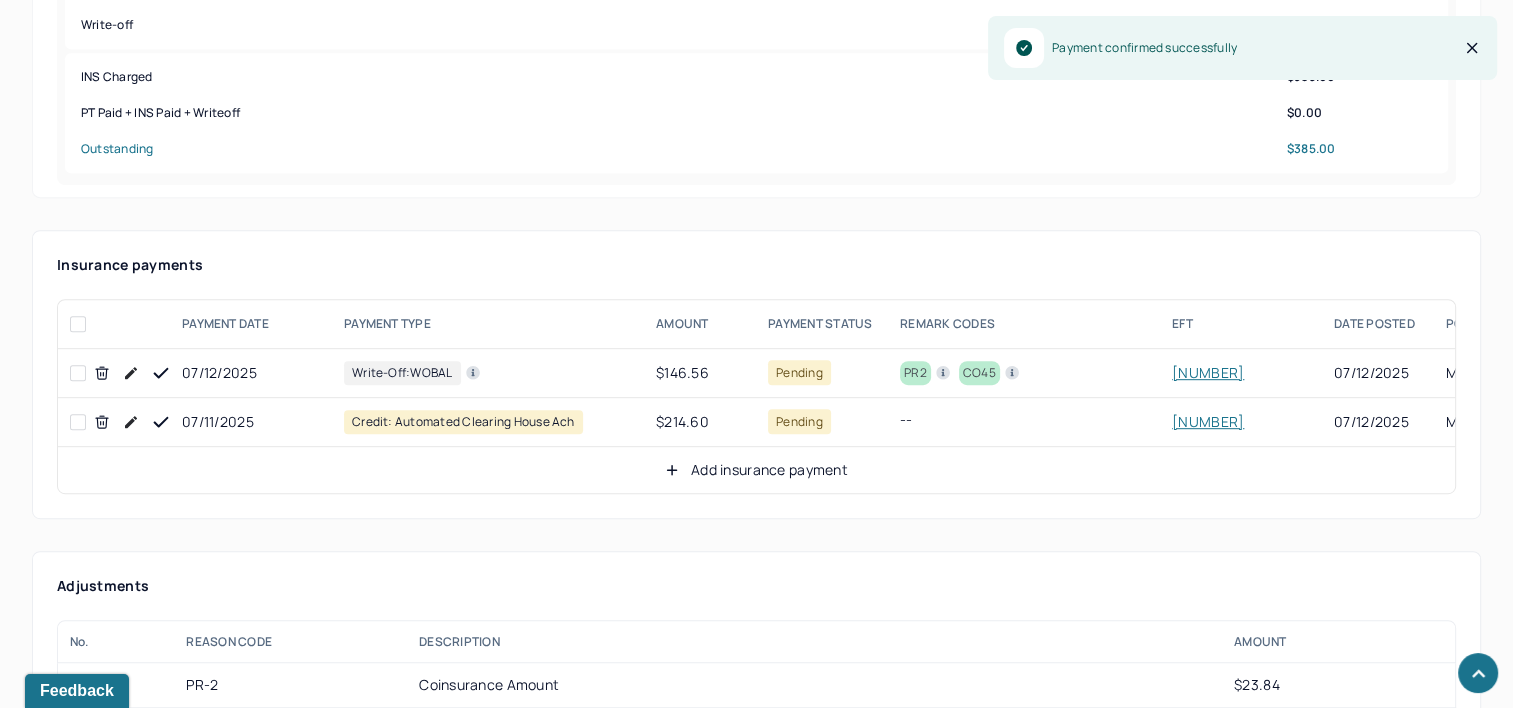 click 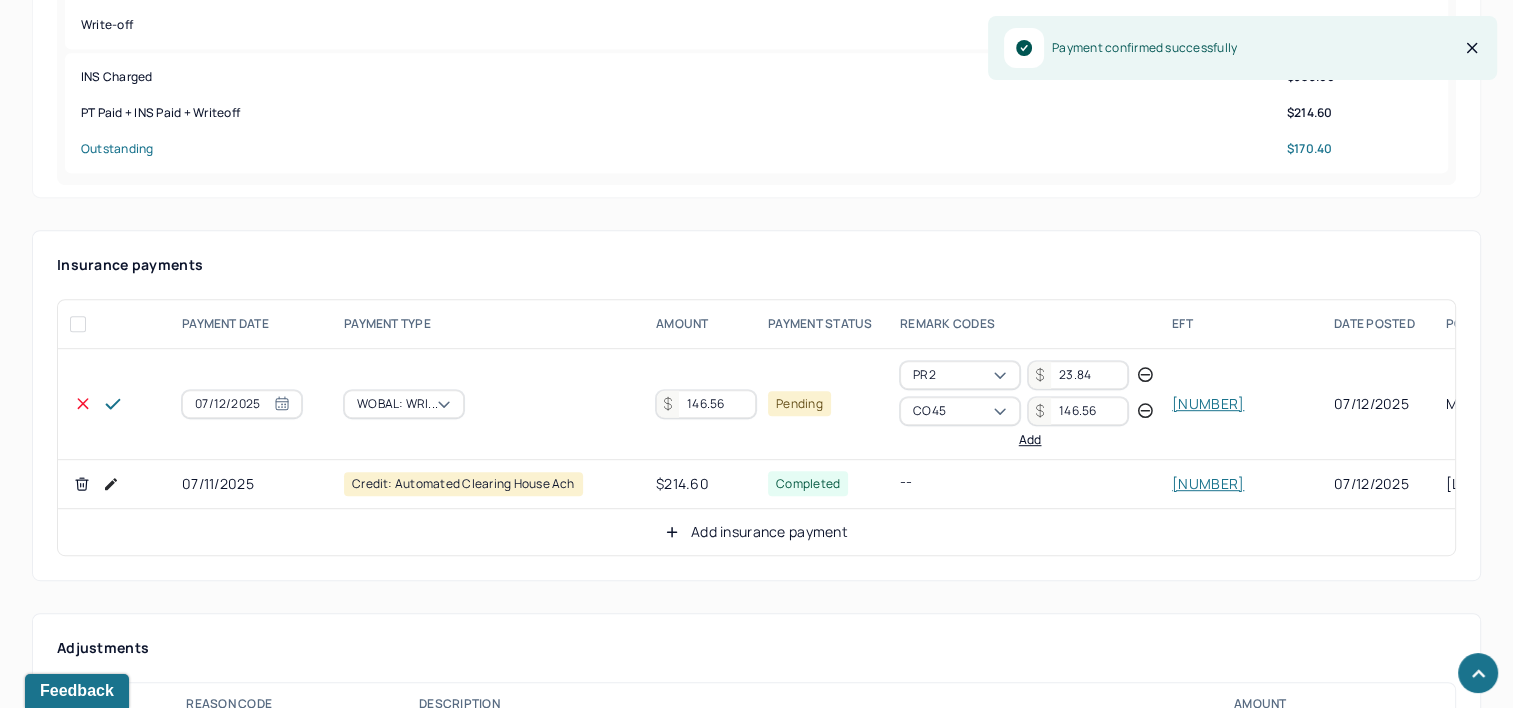 click on "146.56" at bounding box center (706, 404) 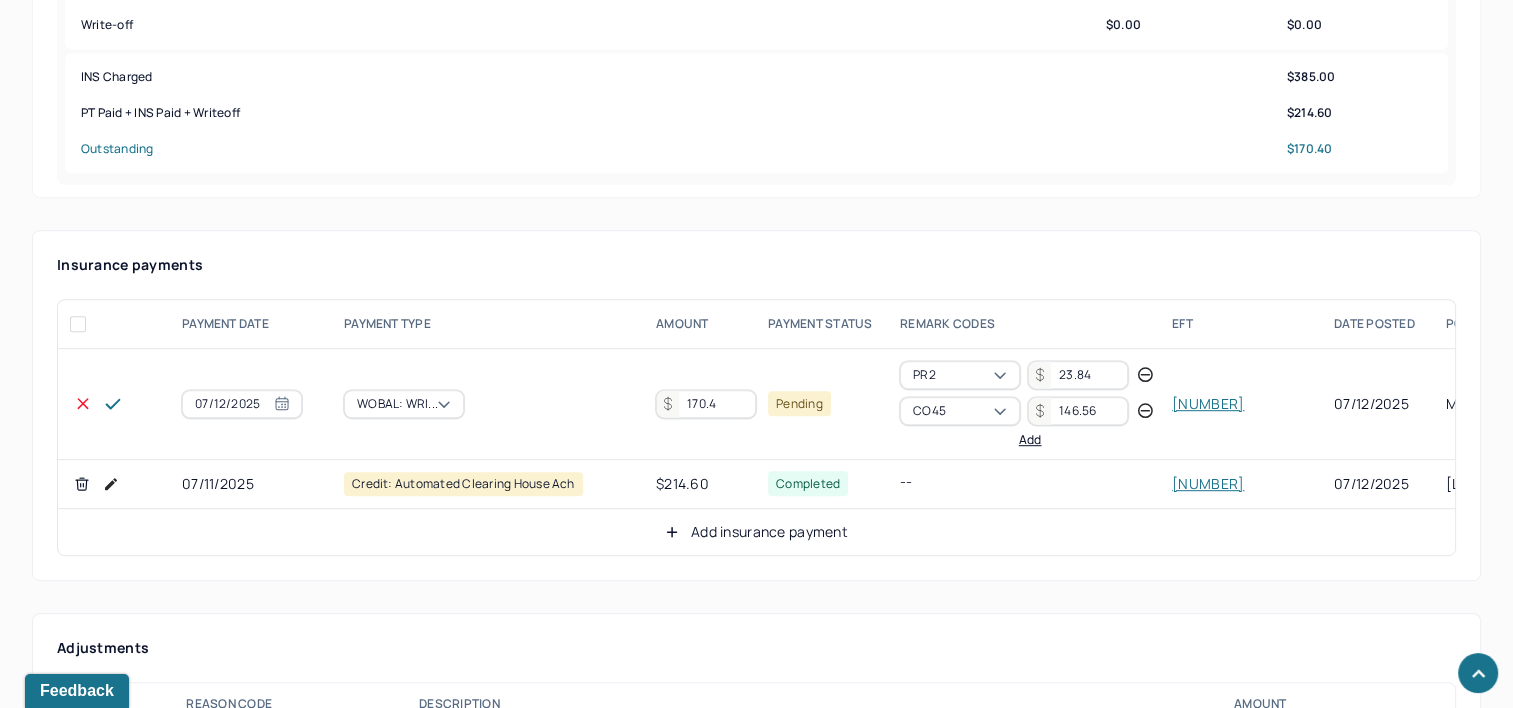 type on "170.40" 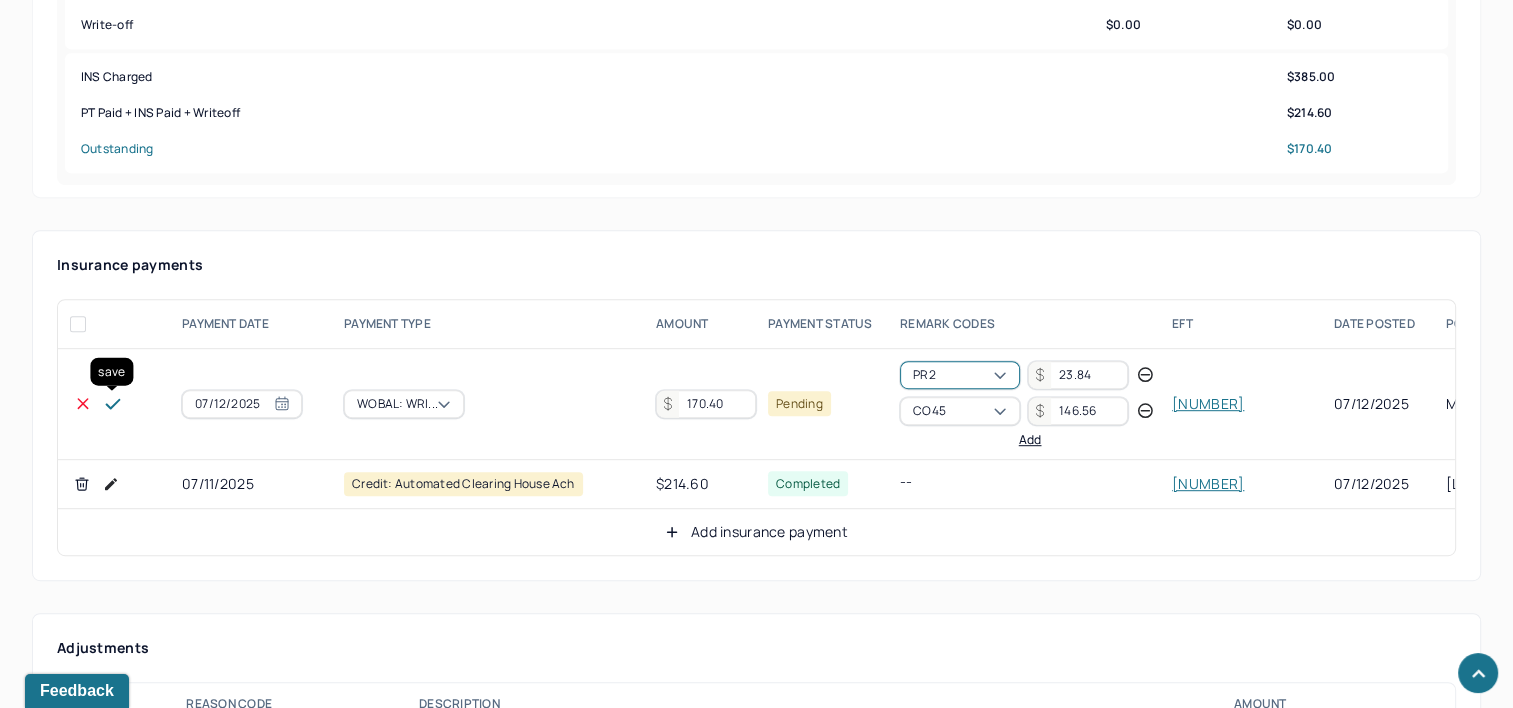 click 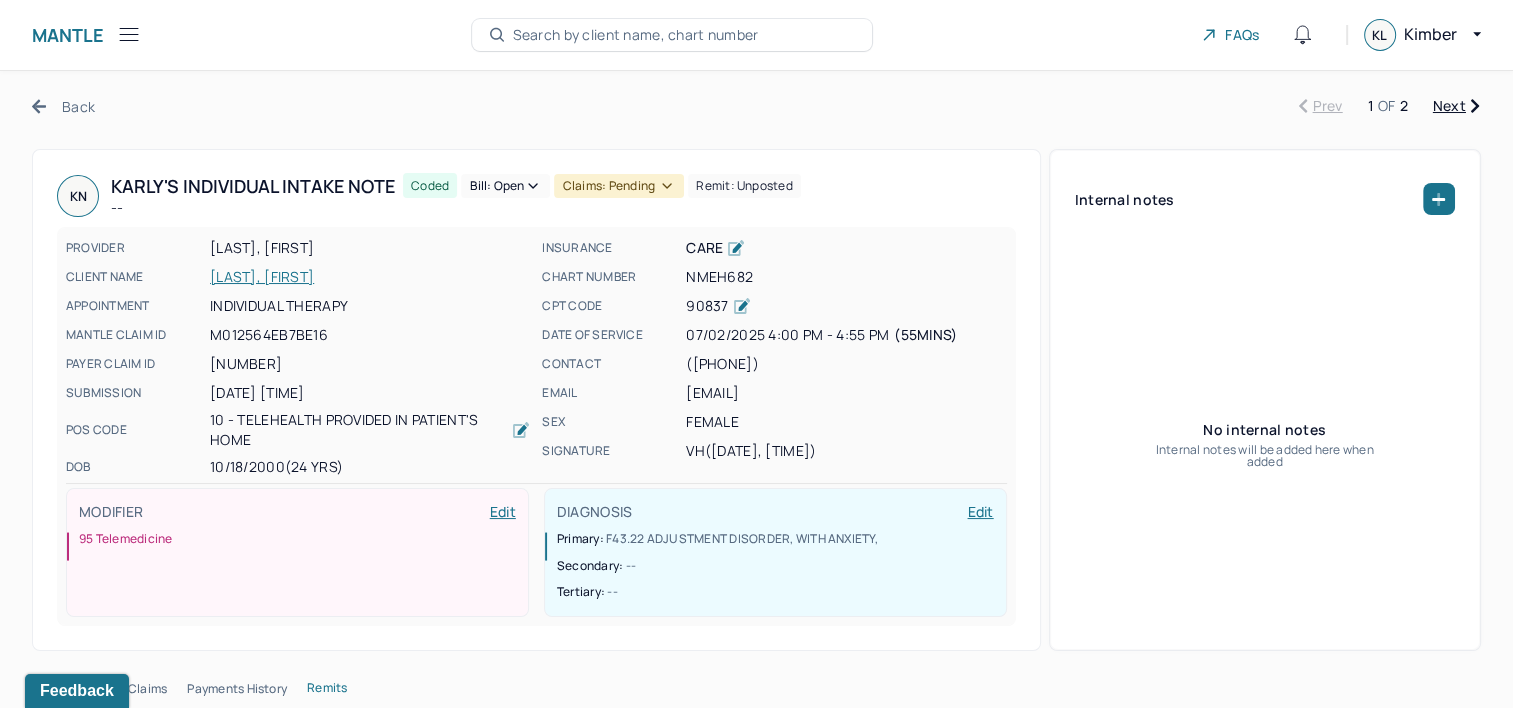 scroll, scrollTop: 0, scrollLeft: 0, axis: both 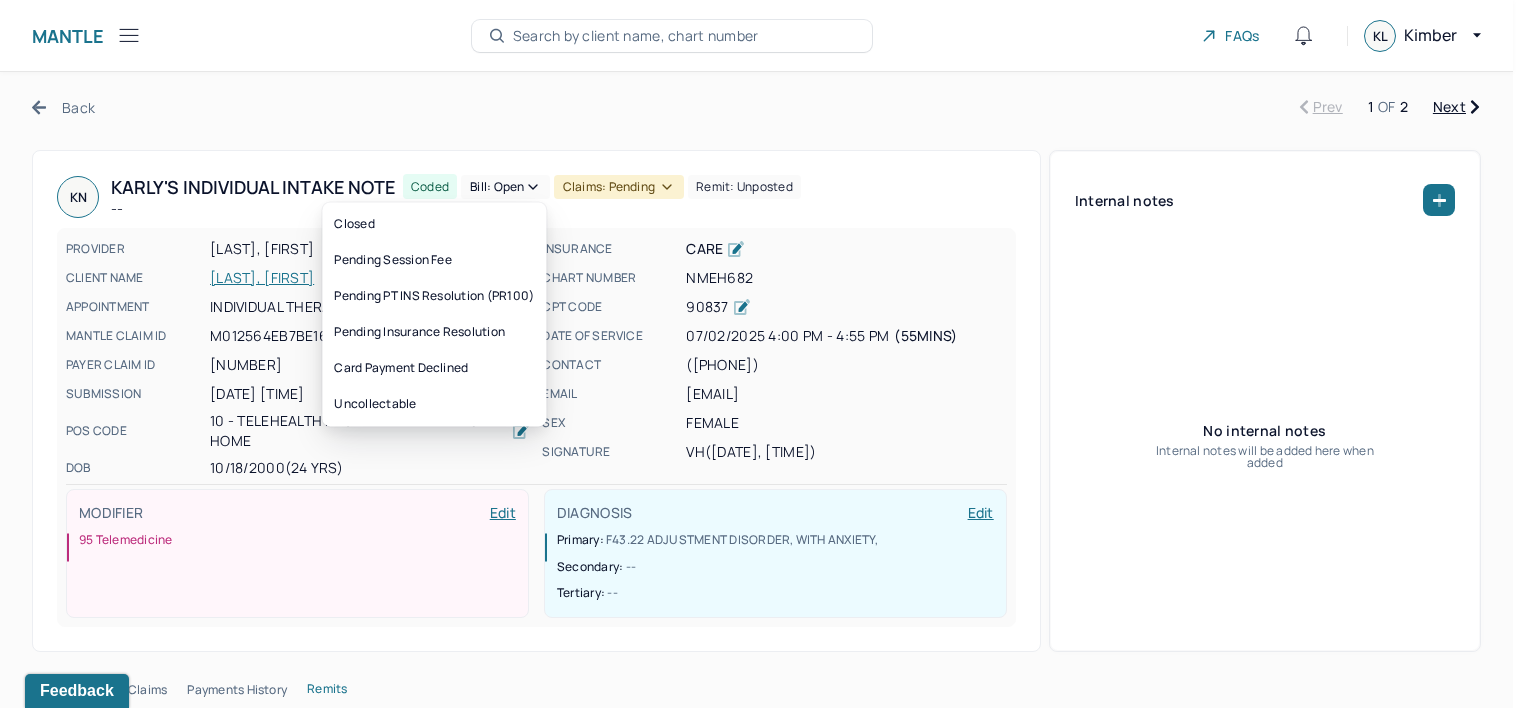 click on "Bill: Open" at bounding box center [505, 187] 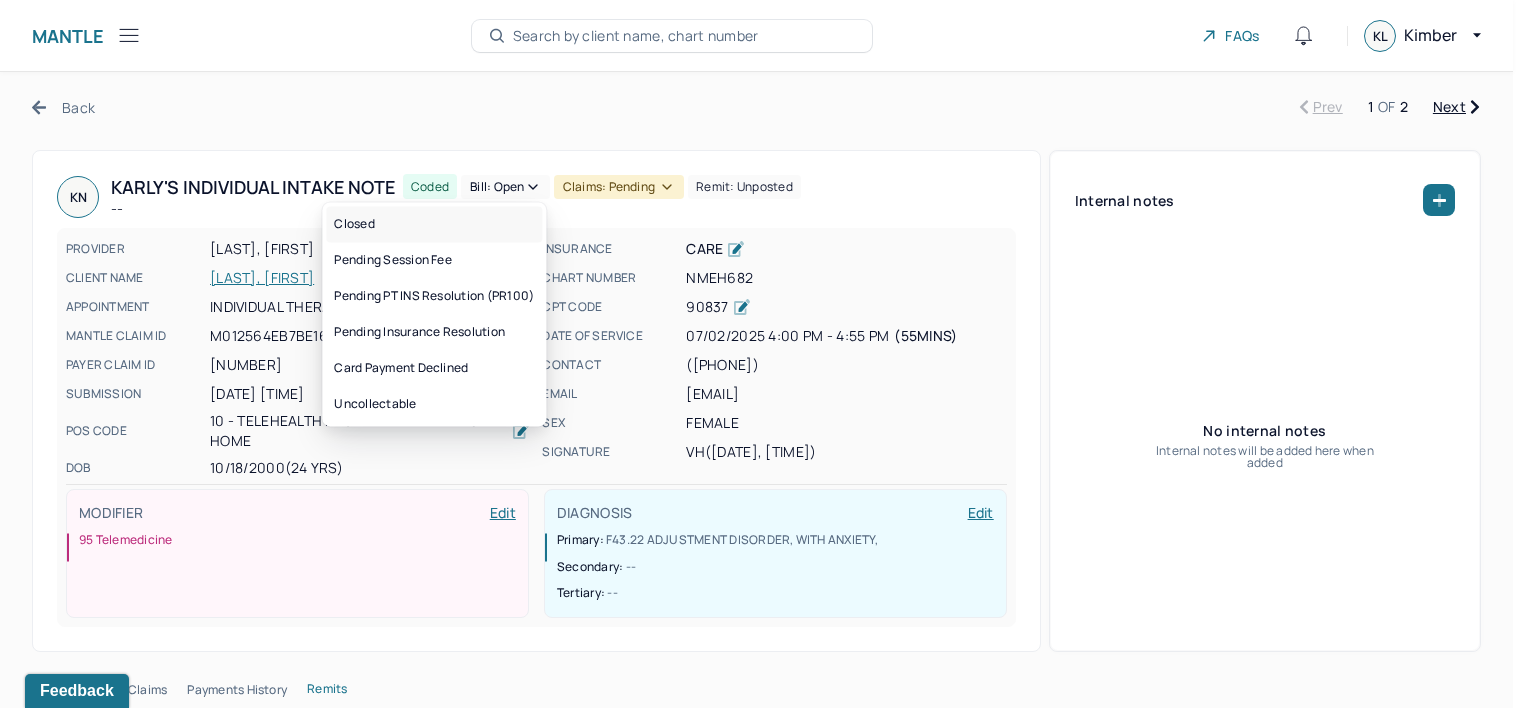 click on "Closed" at bounding box center (434, 224) 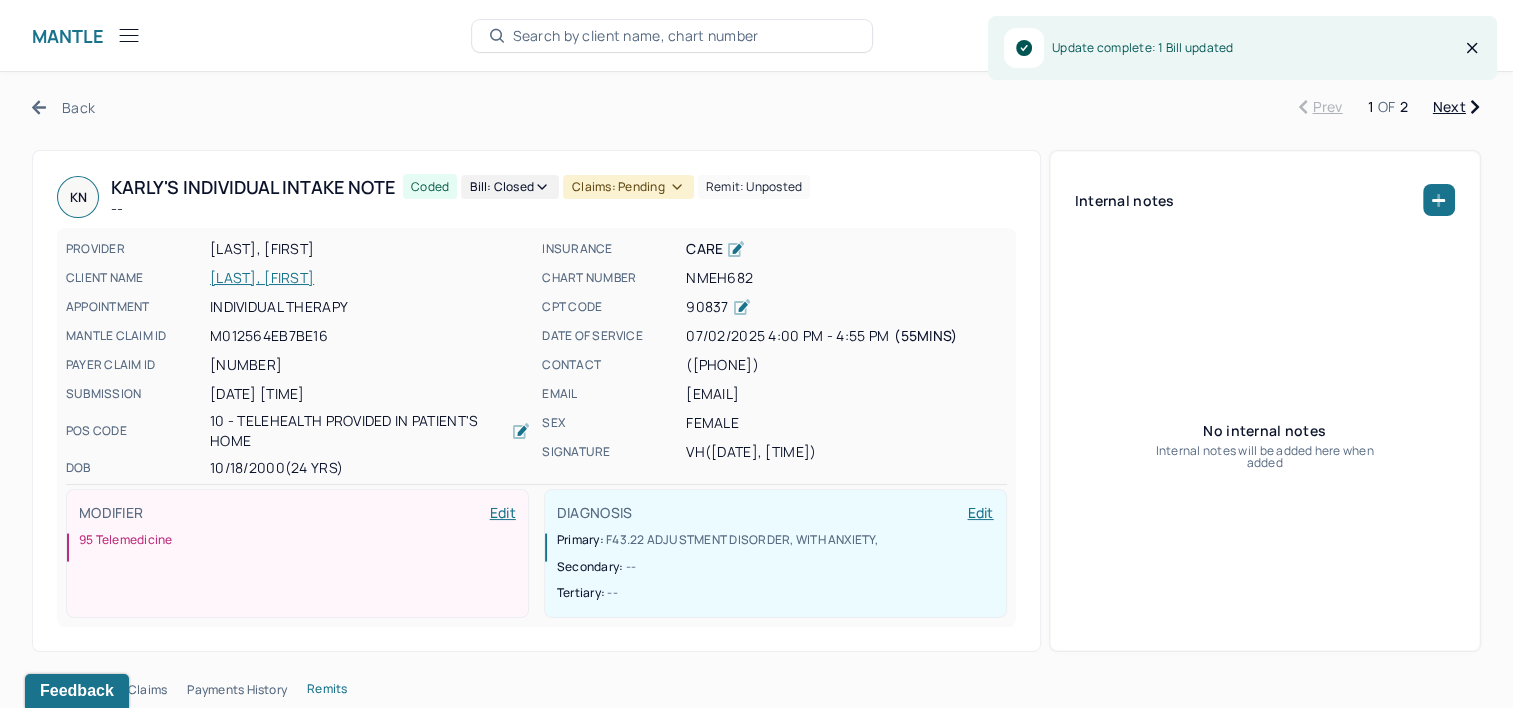 click on "Claims: pending" at bounding box center (628, 187) 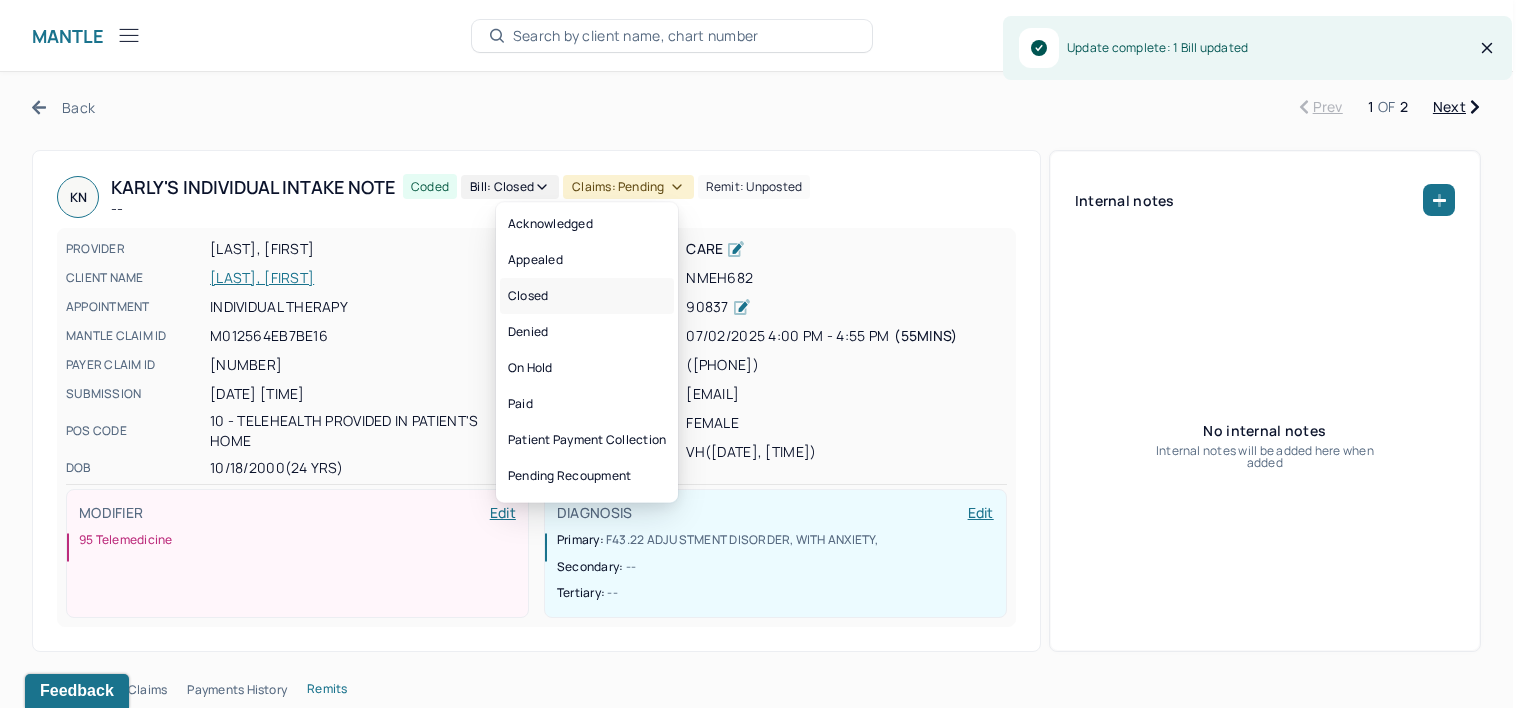click on "Closed" at bounding box center (587, 296) 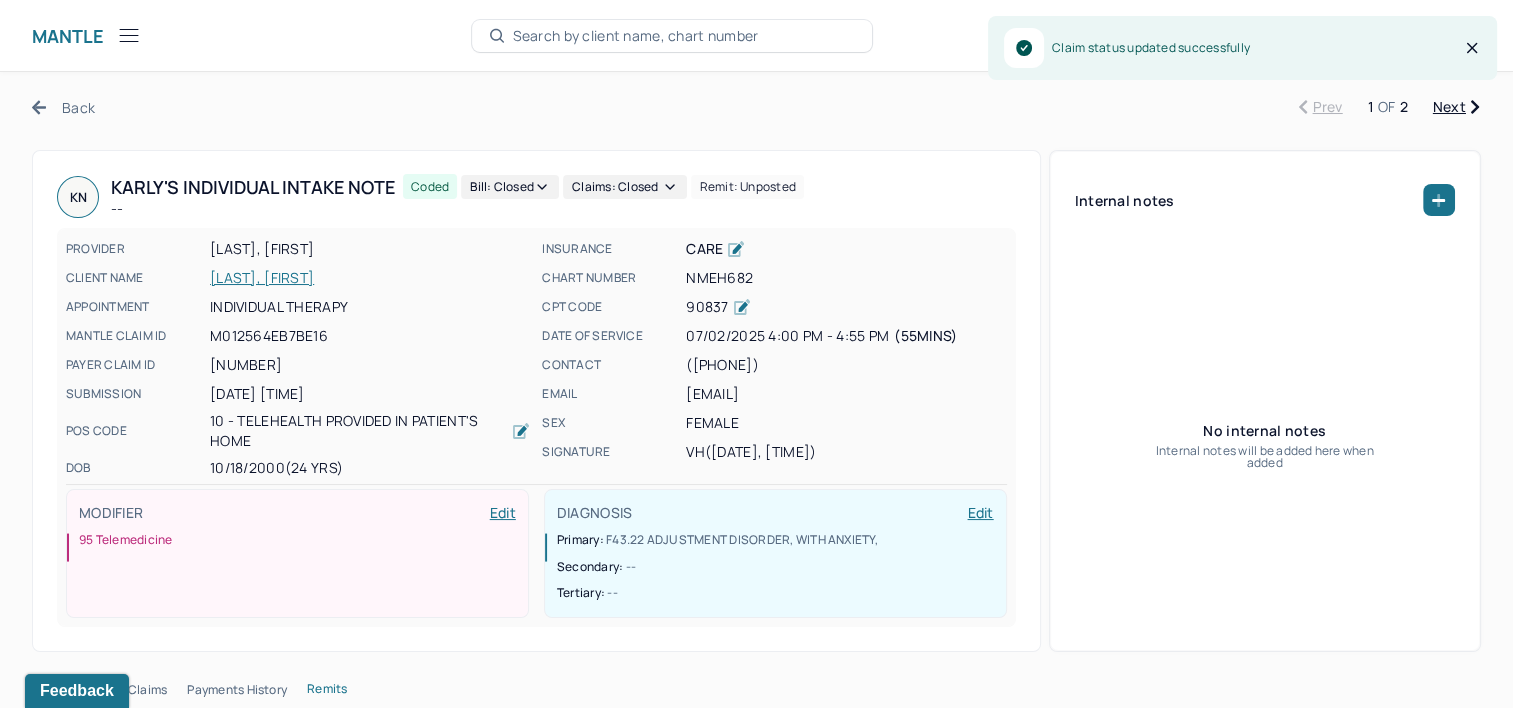 click on "Back    Prev   [NUMBER] OF [NUMBER]   Next   KN [POSSESSIVE]   Individual intake note -- Coded   Bill: Pending Insurance Resolution     Claims: pending   Remit: unposted PROVIDER [LAST], [FIRST] CLIENT NAME [LAST], [KARLY] APPOINTMENT Individual therapy   MANTLE CLAIM ID M012564EB7BE16 PAYER CLAIM ID [NUMBER]   [DATE] [NUMBER] [NUMBER] SUBMISSION [DATE] [TIME] POS CODE 10 - Telehealth Provided in Patient's Home     DOB [DATE]  ([NUMBER] Yrs) INSURANCE CARE     CHART NUMBER NMEH682 CPT CODE 90837     DATE OF SERVICE [DATE]   [TIME]   -   [TIME] ( [NUMBER]mins ) CONTACT ([PHONE]) EMAIL [EMAIL] SEX female SIGNATURE [INITIALS]  ([DATE], [TIME]) MODIFIER   Edit   95 Telemedicine DIAGNOSIS   Edit   Primary:   F43.22 ADJUSTMENT DISORDER, WITH ANXIETY ,  Secondary:   -- Tertiary:   -- Internal notes     No internal notes Internal notes will be added here when added   Session Note     Claims     Payments History     Remits   Payment summary Patient Insurance Charged $[NUMBER] $[NUMBER] Expected $[NUMBER] -- UCR [NUMBER] Paid $[NUMBER]     $[NUMBER]     PR100 $[NUMBER] Write-off" at bounding box center (756, 2245) 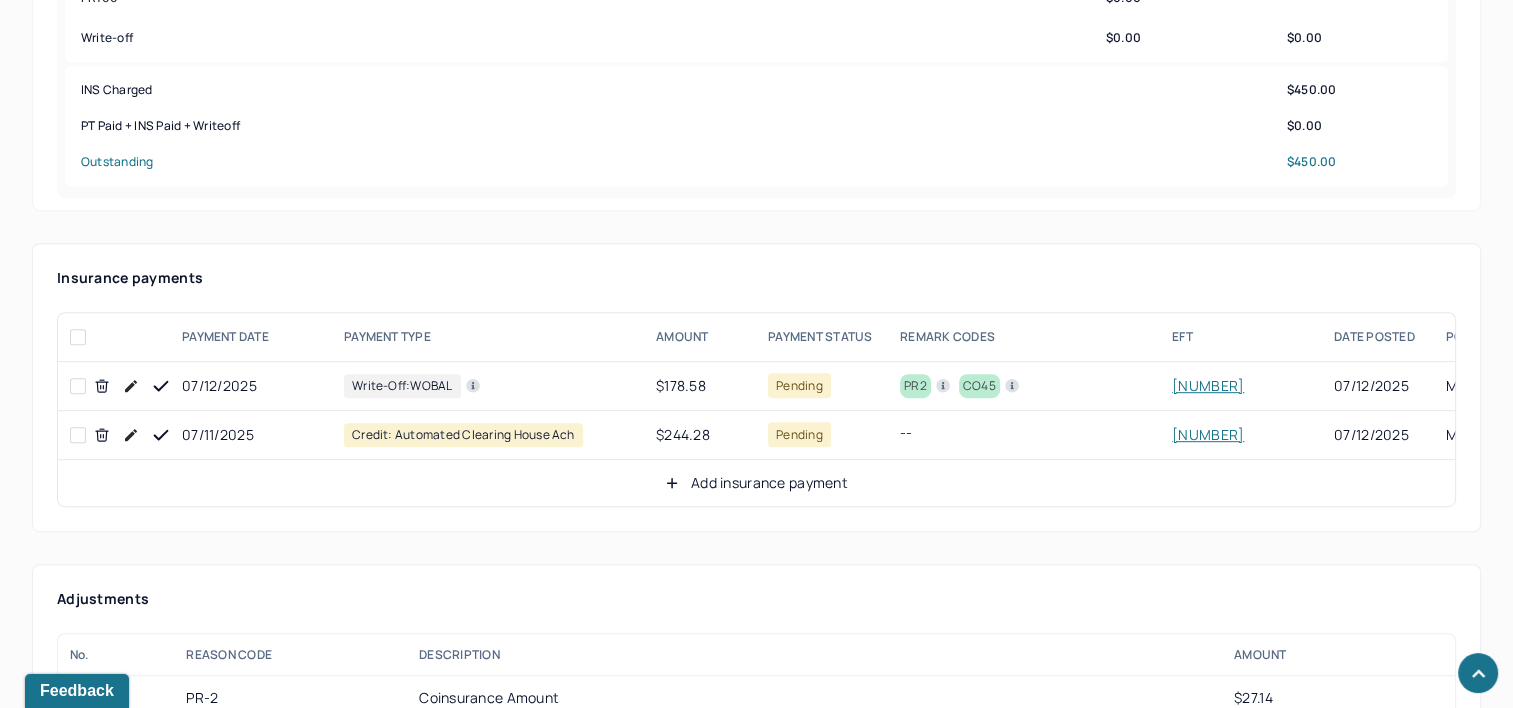 scroll, scrollTop: 1000, scrollLeft: 0, axis: vertical 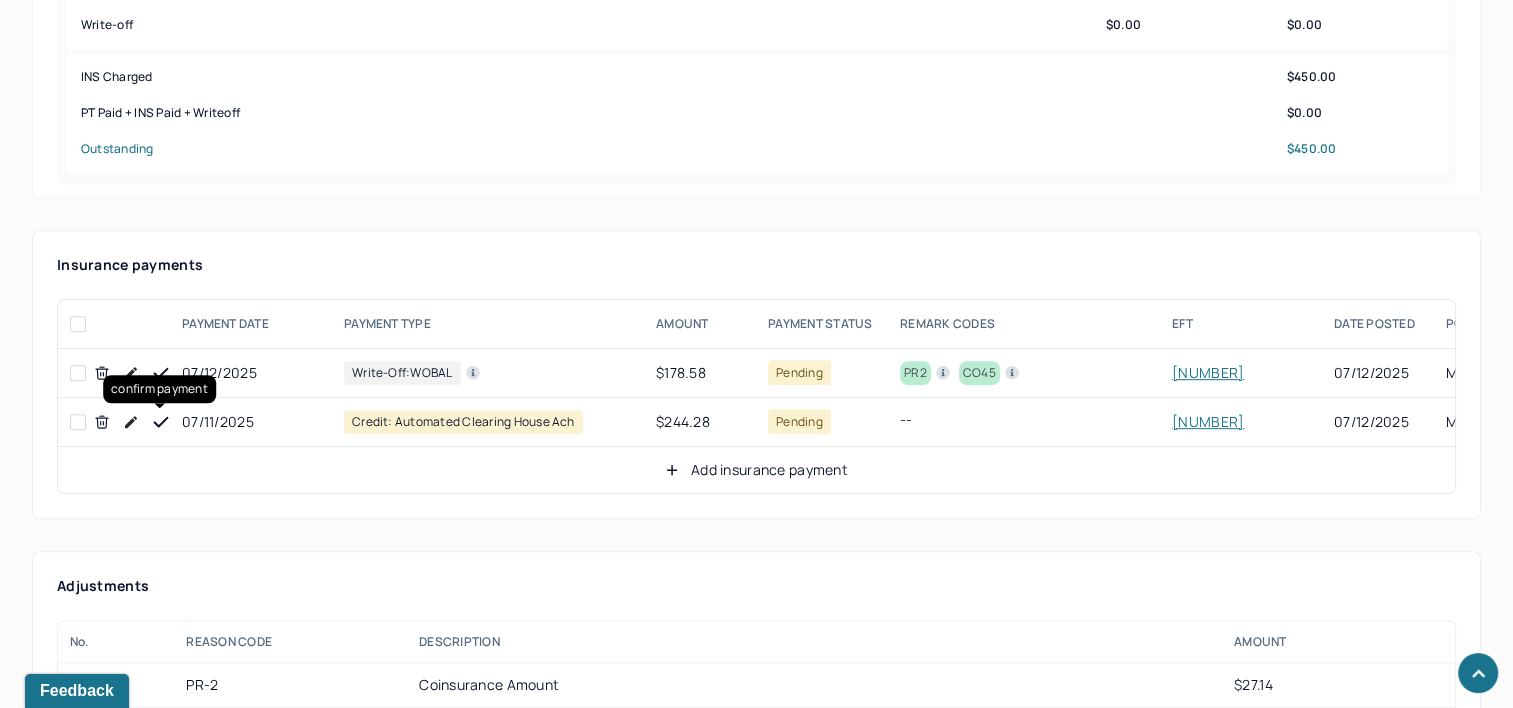 drag, startPoint x: 160, startPoint y: 416, endPoint x: 152, endPoint y: 408, distance: 11.313708 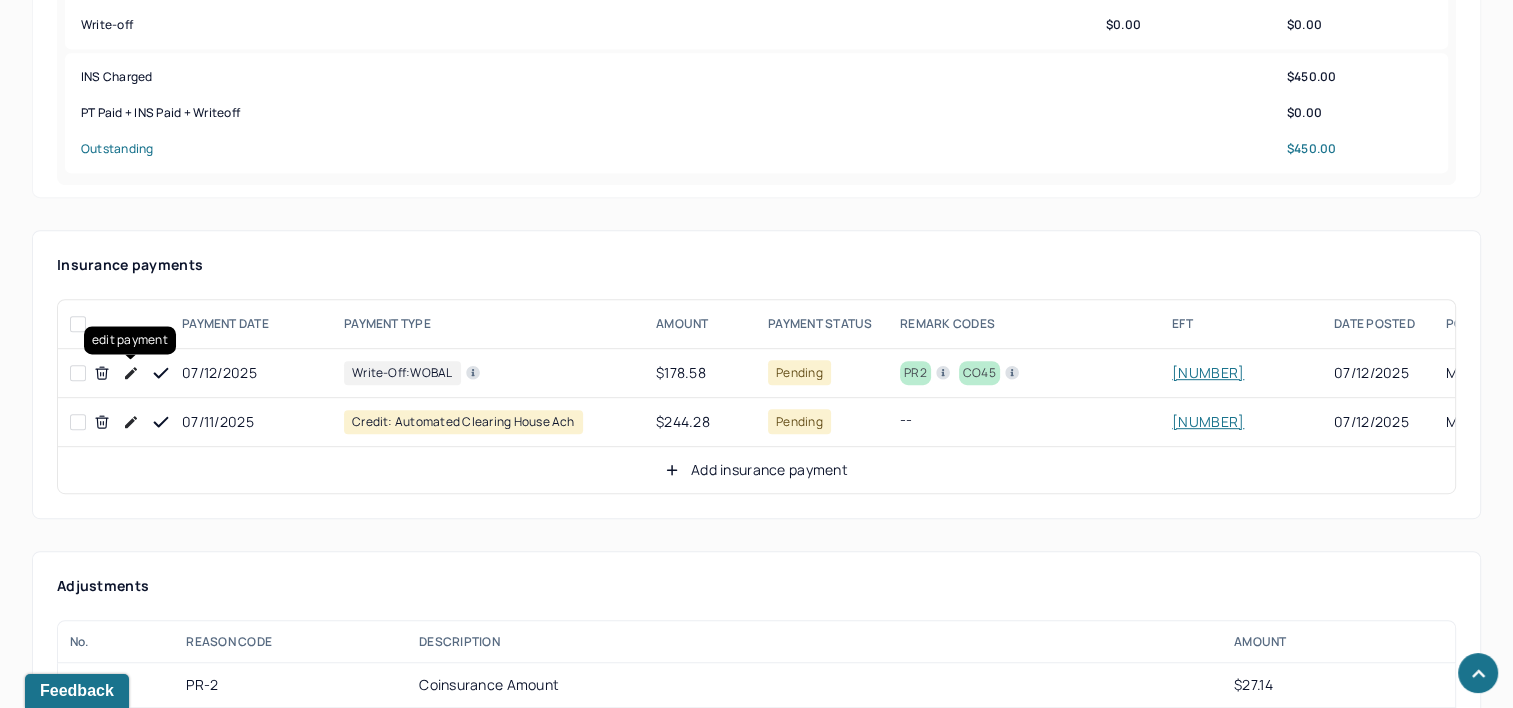 drag, startPoint x: 135, startPoint y: 366, endPoint x: 216, endPoint y: 360, distance: 81.22192 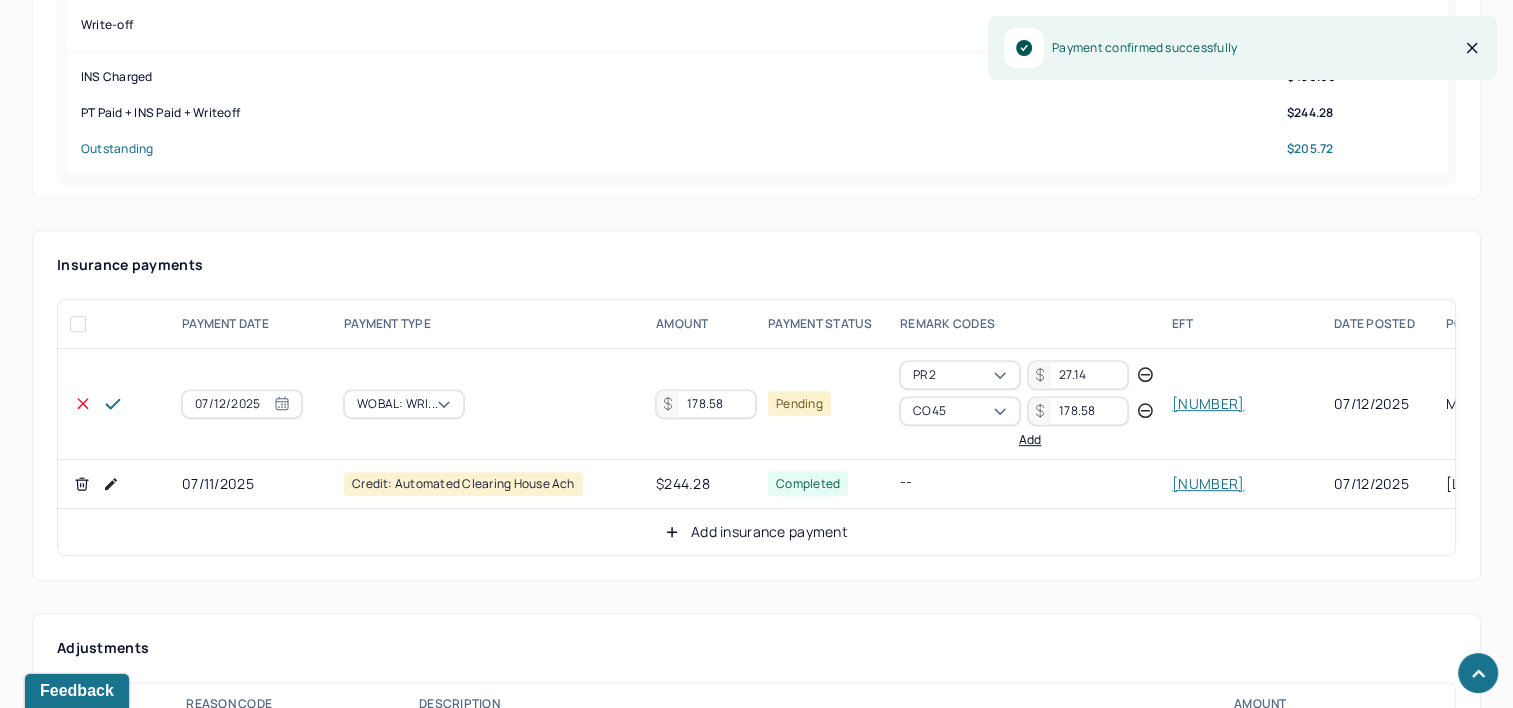 click on "178.58" at bounding box center (706, 404) 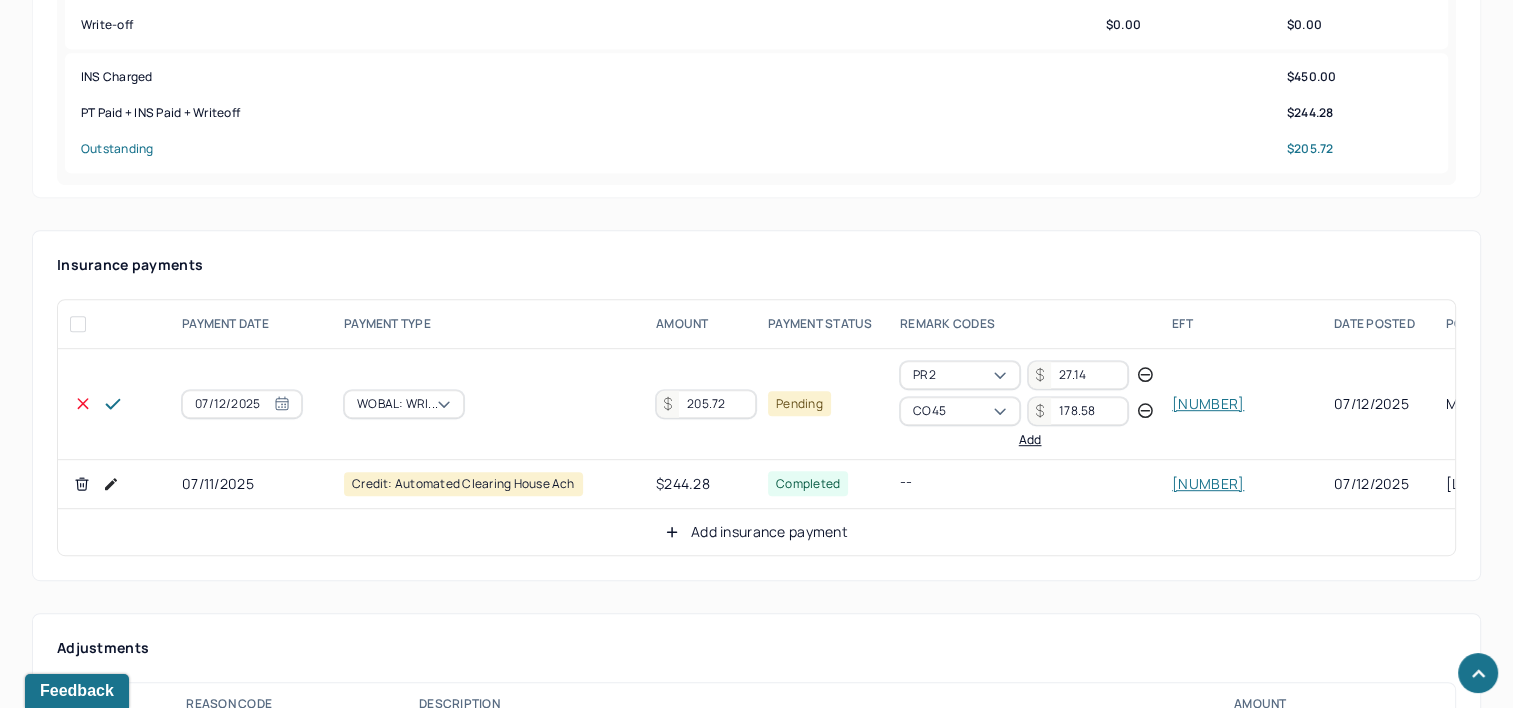 type on "205.72" 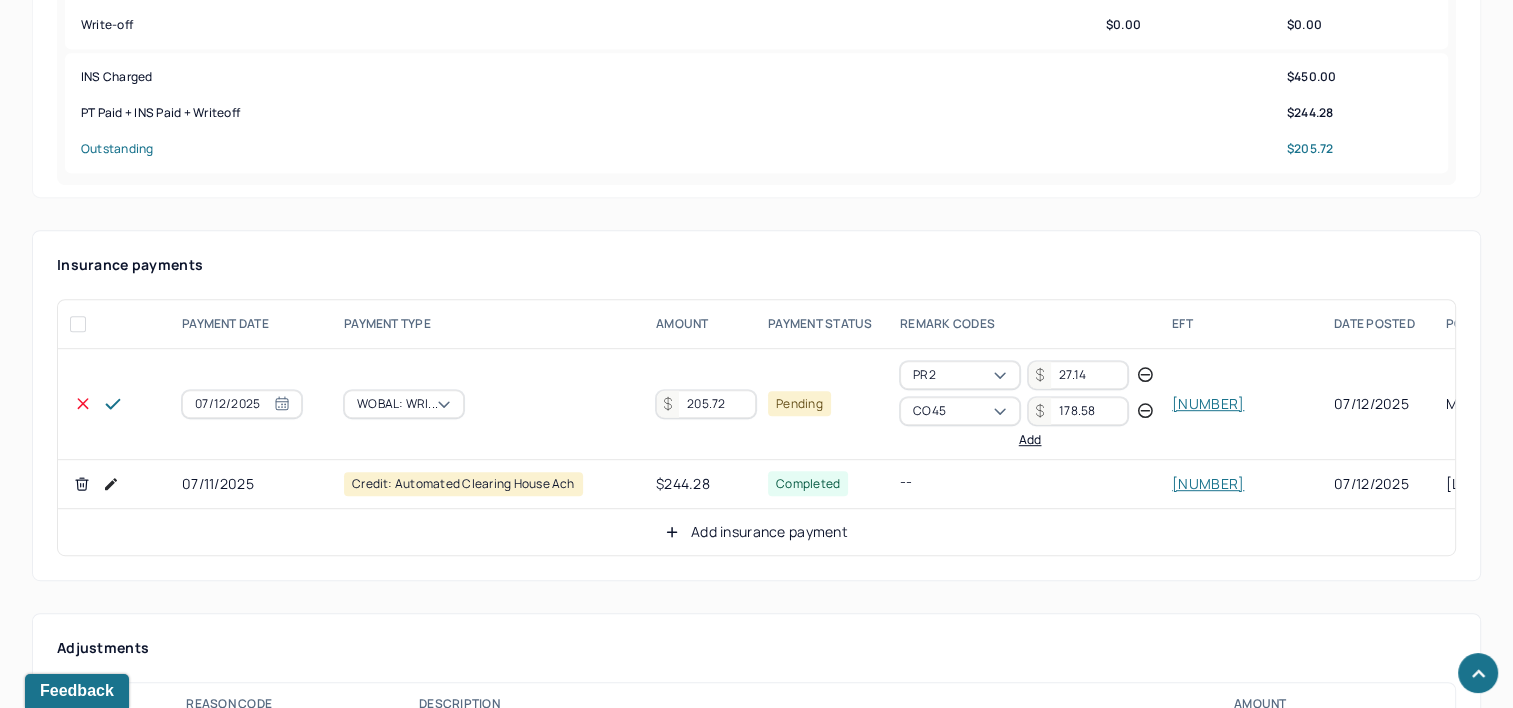 click 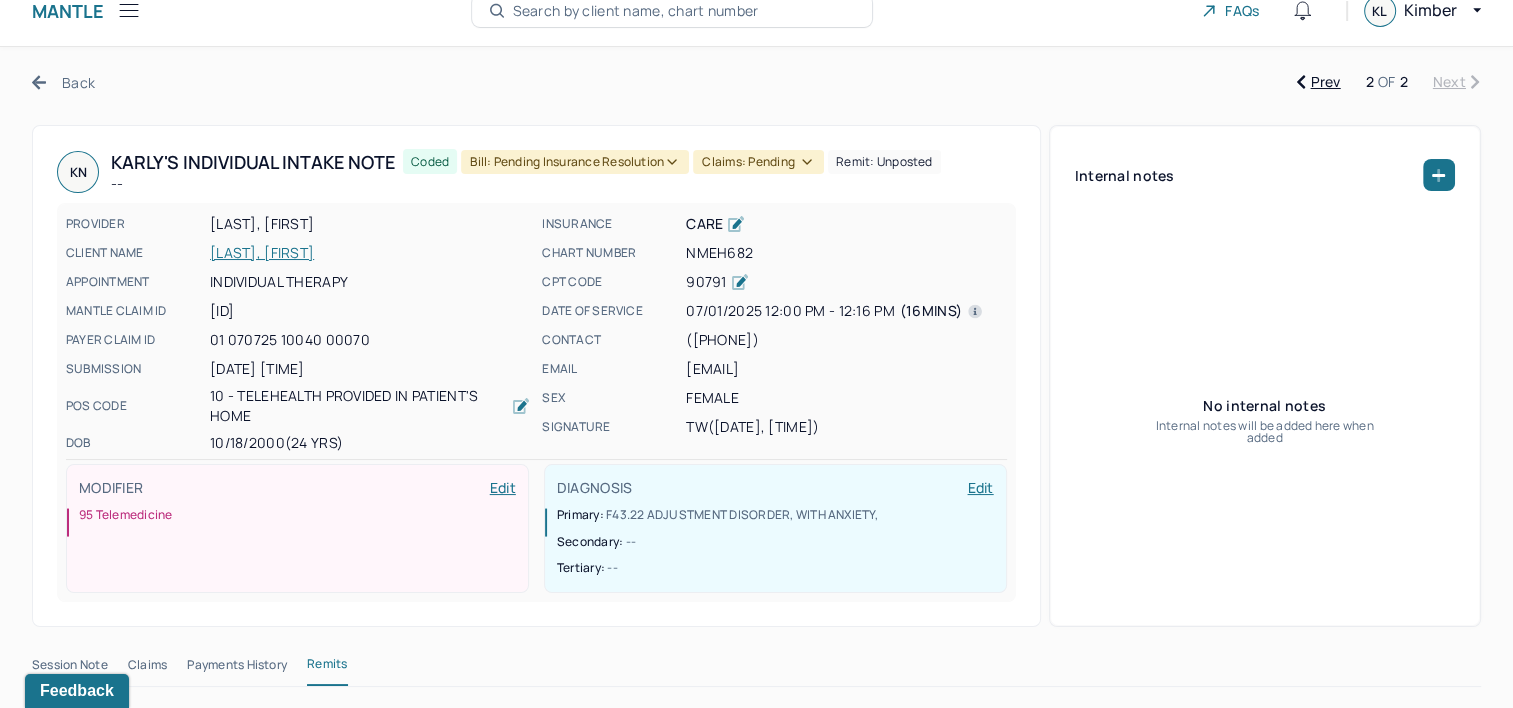 scroll, scrollTop: 0, scrollLeft: 0, axis: both 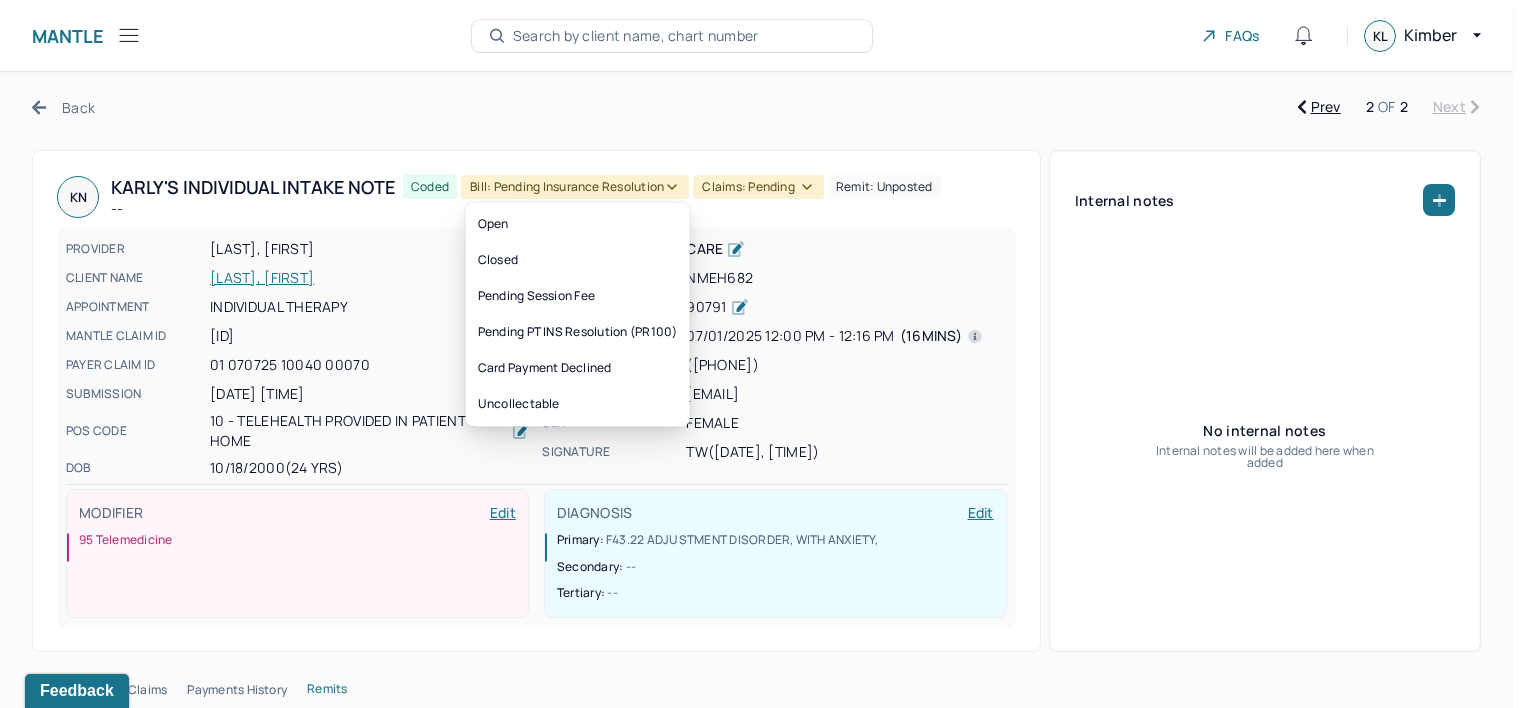 click on "Bill: Pending Insurance Resolution" at bounding box center [575, 187] 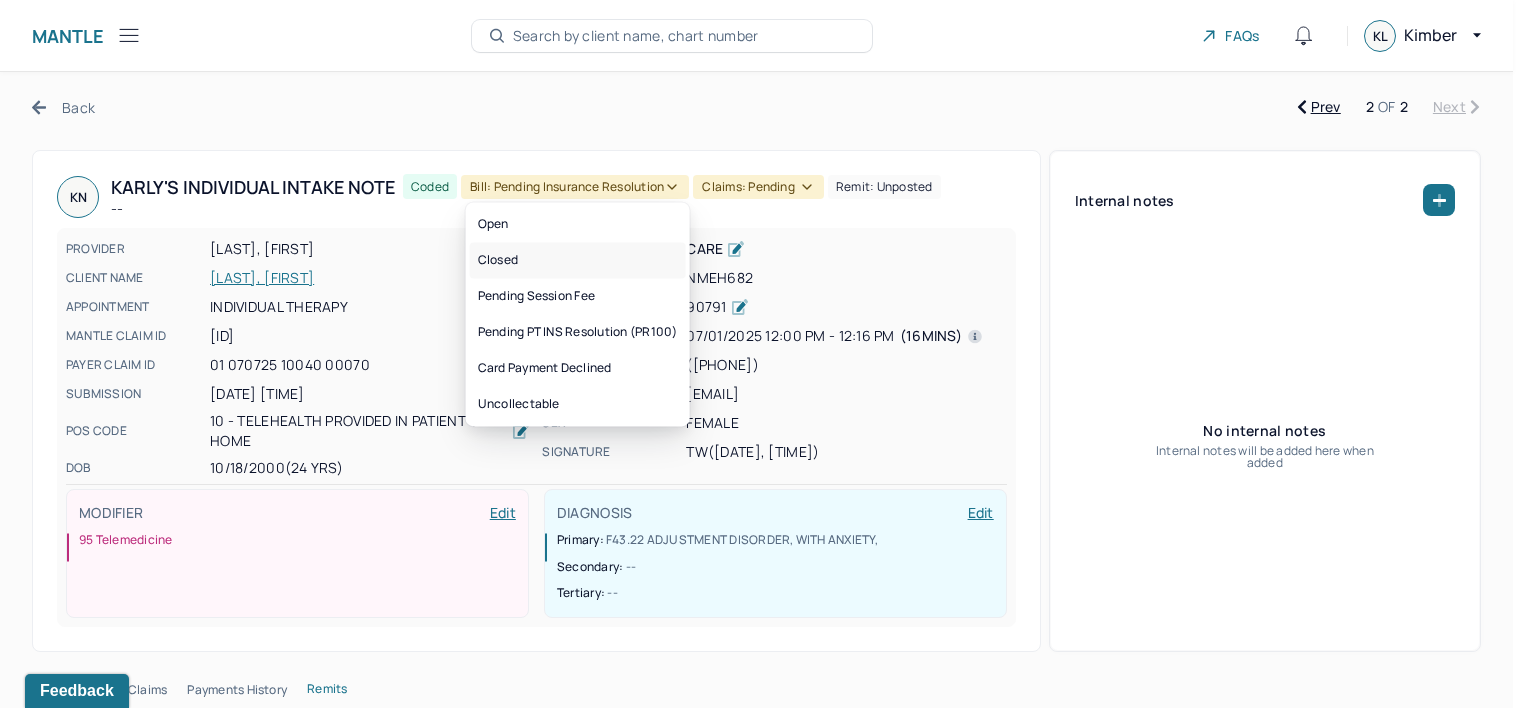 click on "Closed" at bounding box center [578, 260] 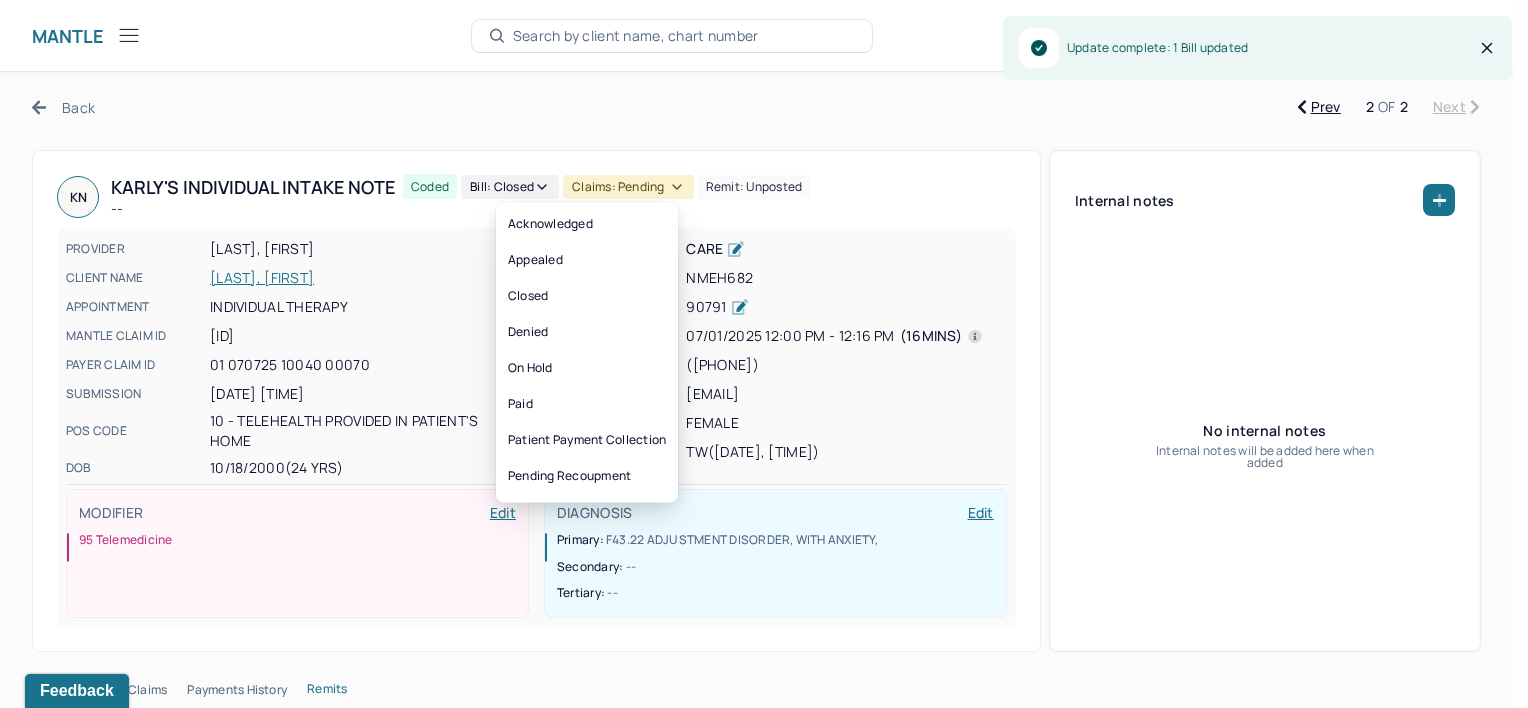 click on "Claims: pending" at bounding box center (628, 187) 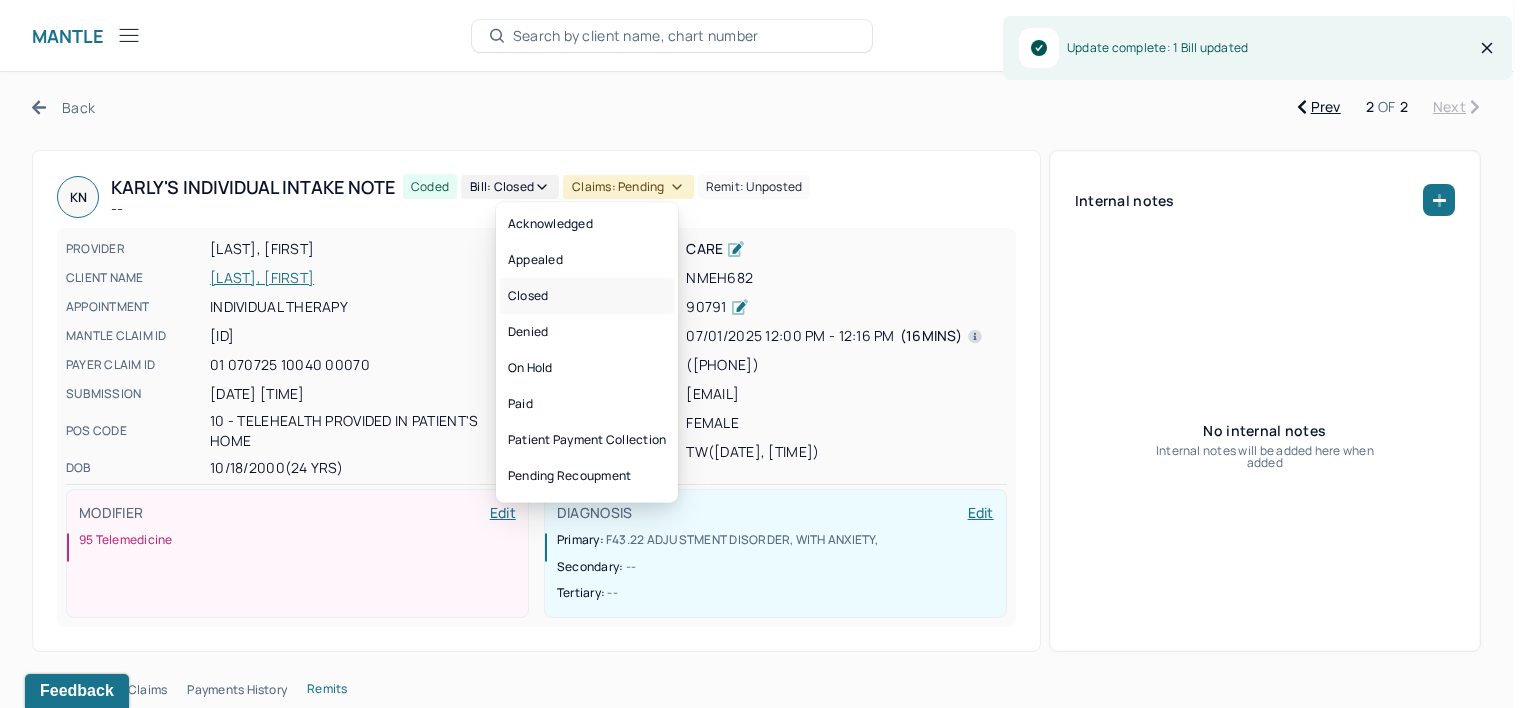 click on "Closed" at bounding box center (587, 296) 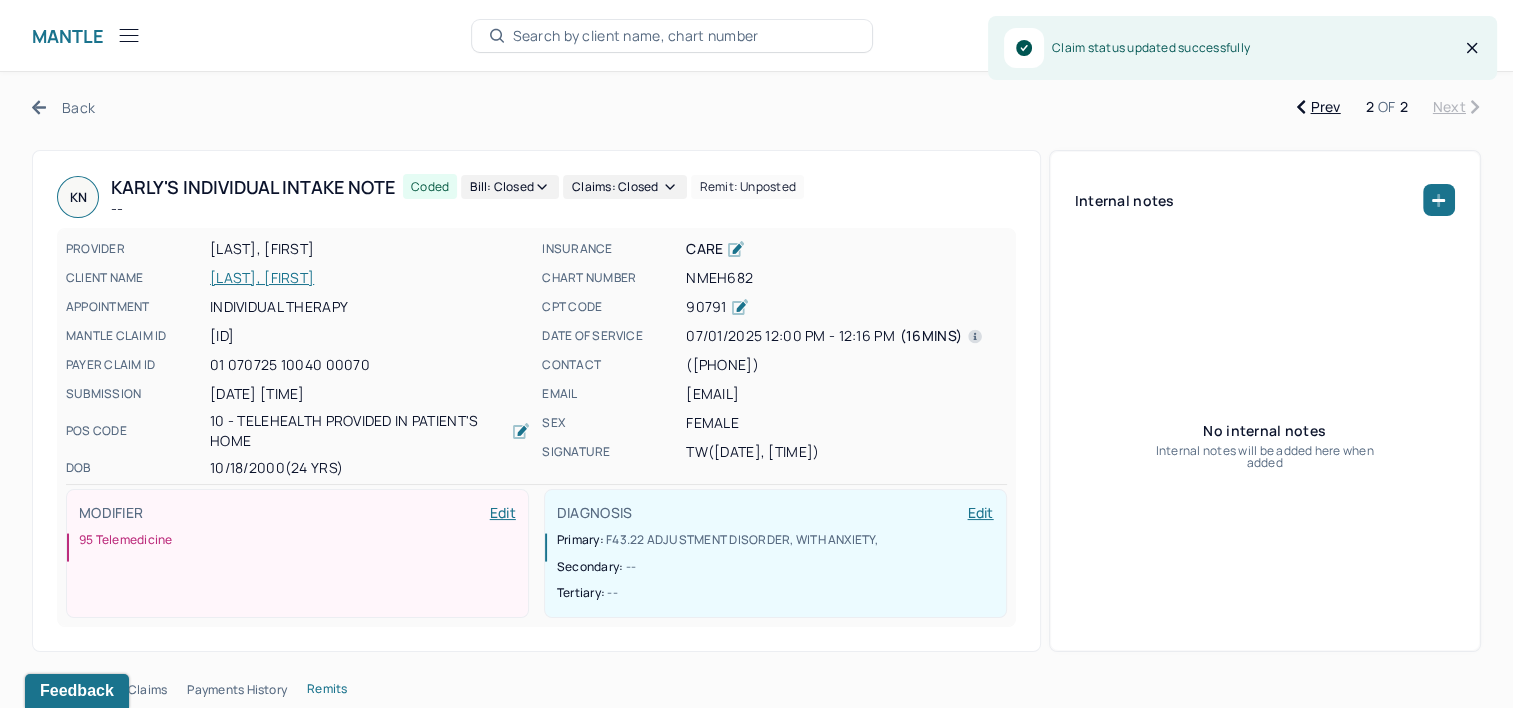 click on "Back" at bounding box center (63, 107) 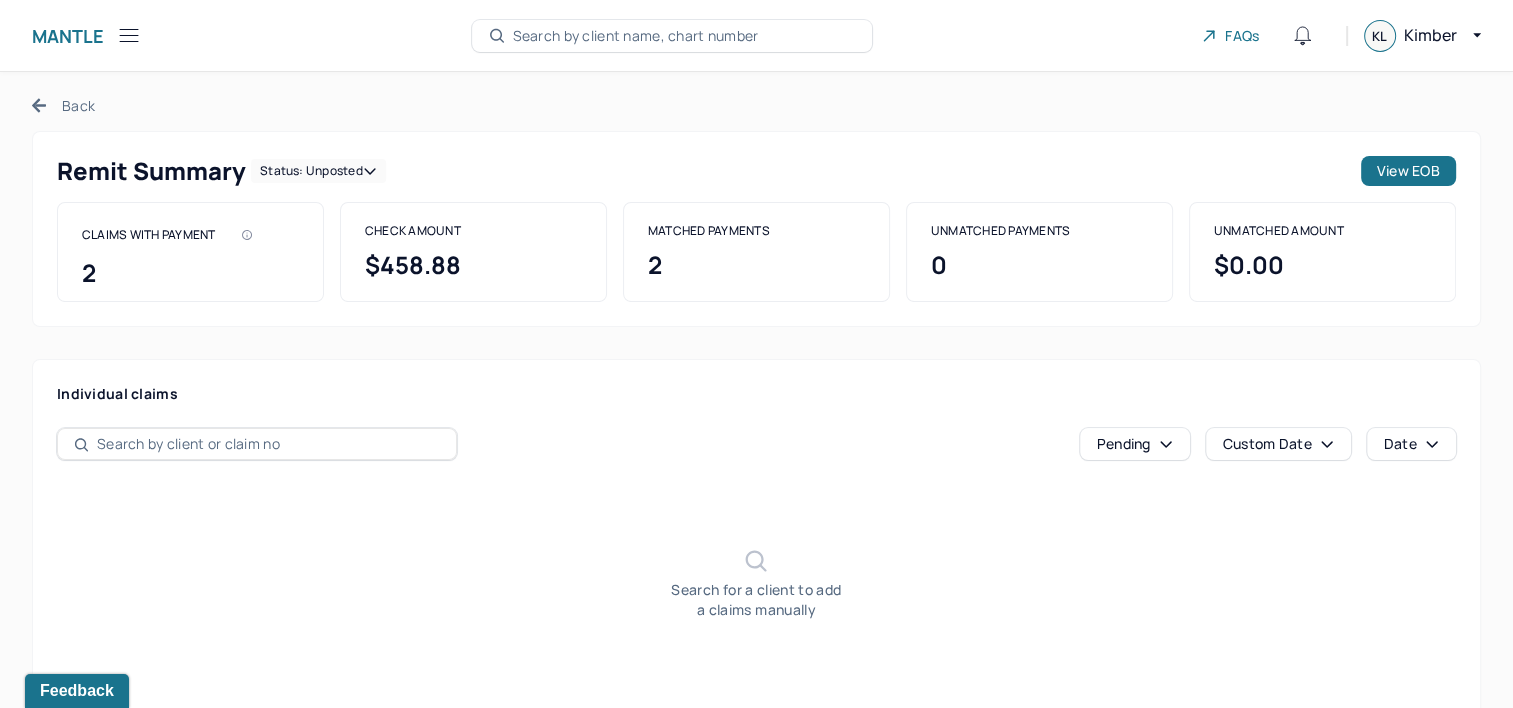 click on "Back" at bounding box center (63, 105) 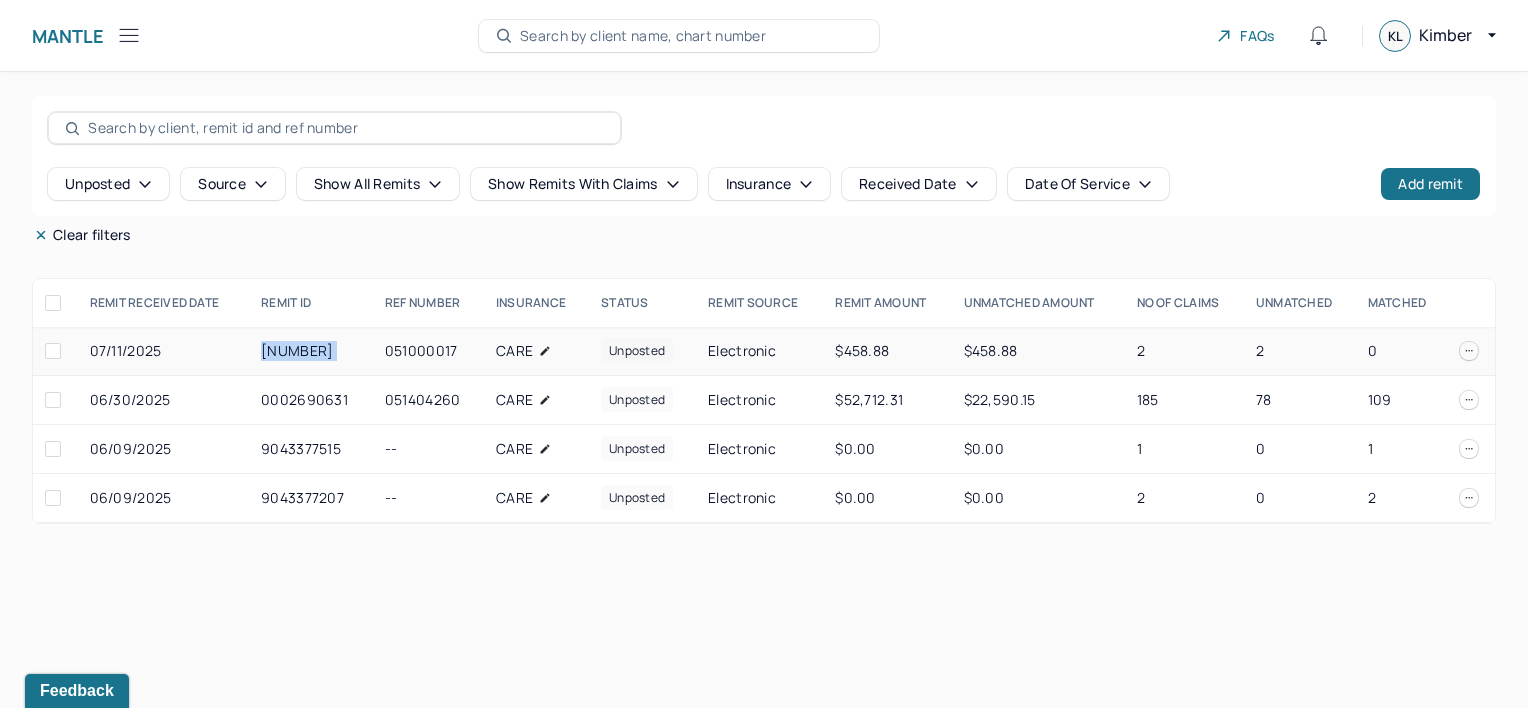 drag, startPoint x: 262, startPoint y: 348, endPoint x: 374, endPoint y: 351, distance: 112.04017 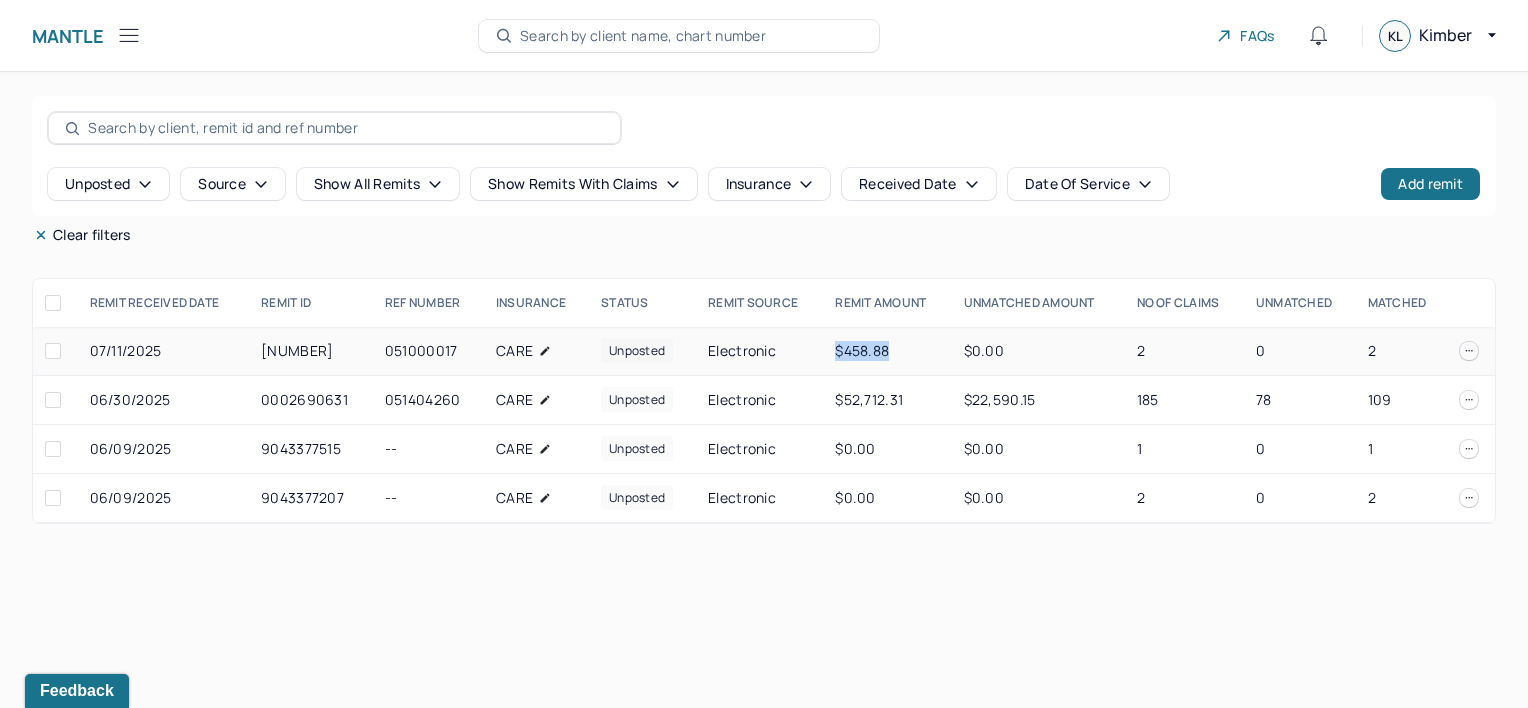 drag, startPoint x: 830, startPoint y: 356, endPoint x: 891, endPoint y: 356, distance: 61 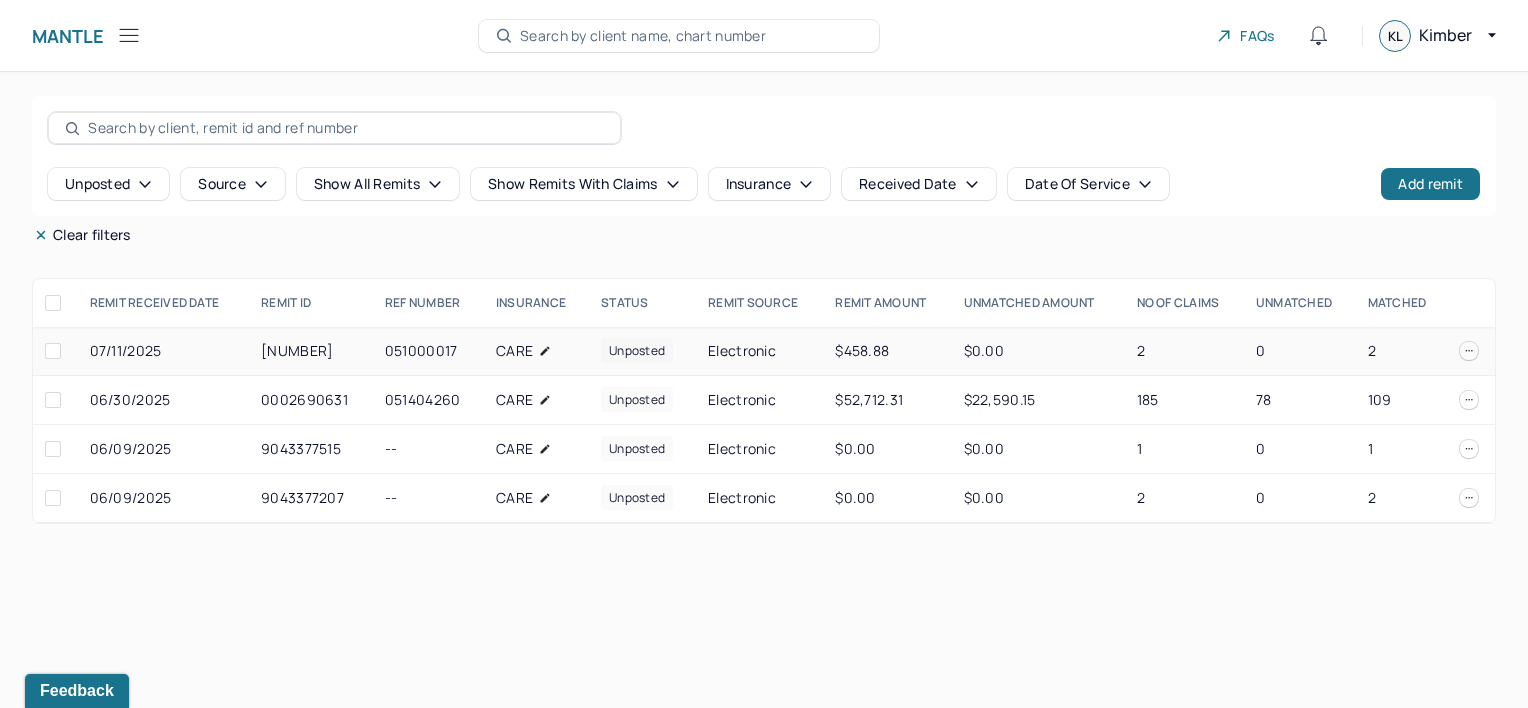 click at bounding box center (53, 351) 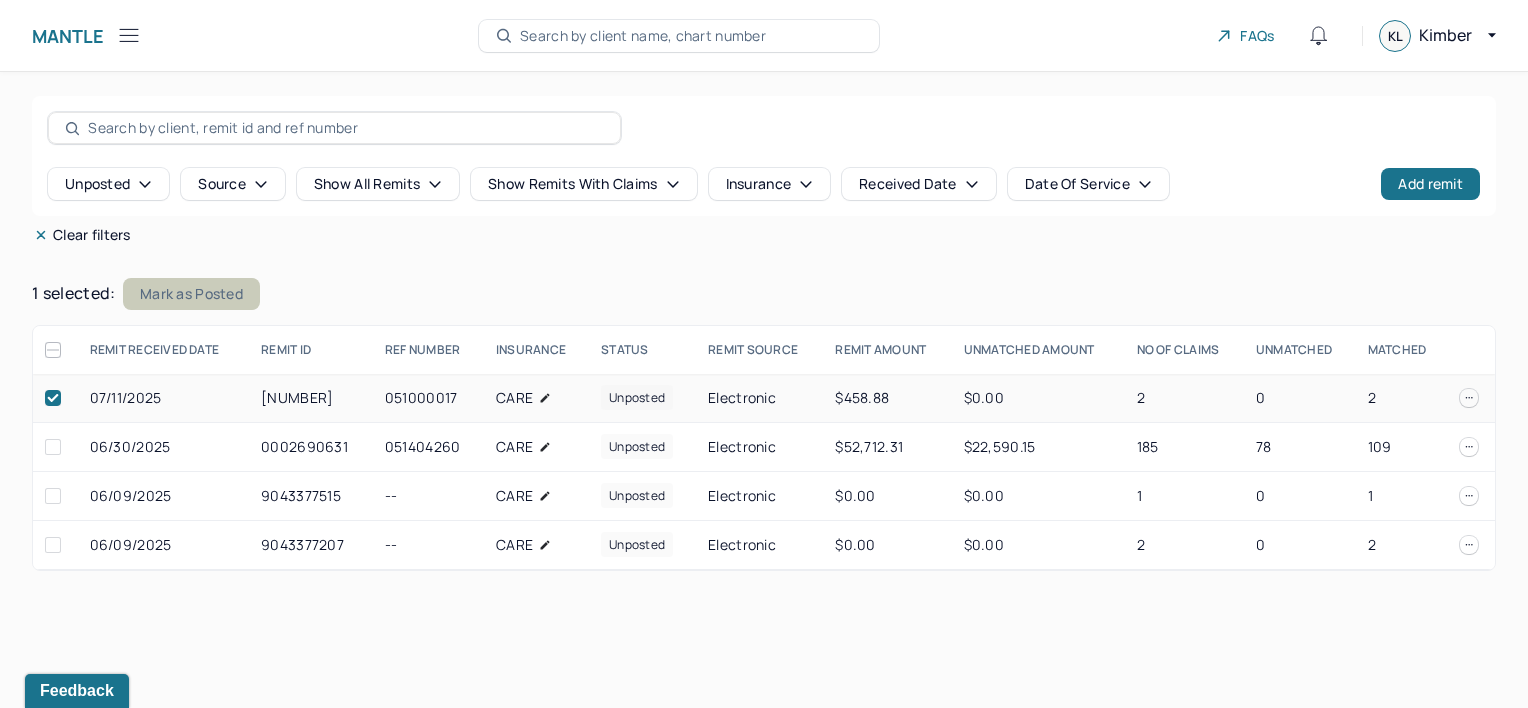 click on "Mark as Posted" at bounding box center (191, 294) 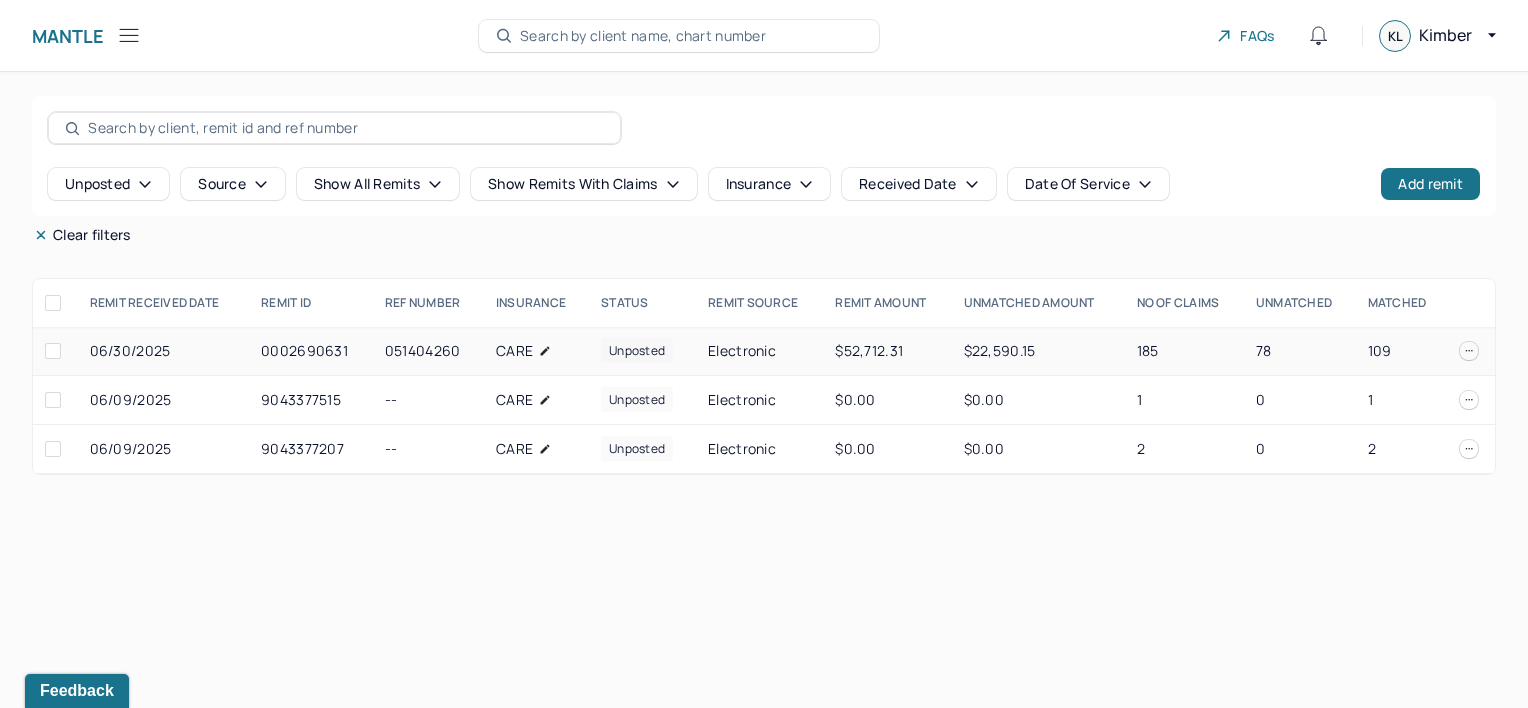 click on "06/30/2025" at bounding box center (163, 351) 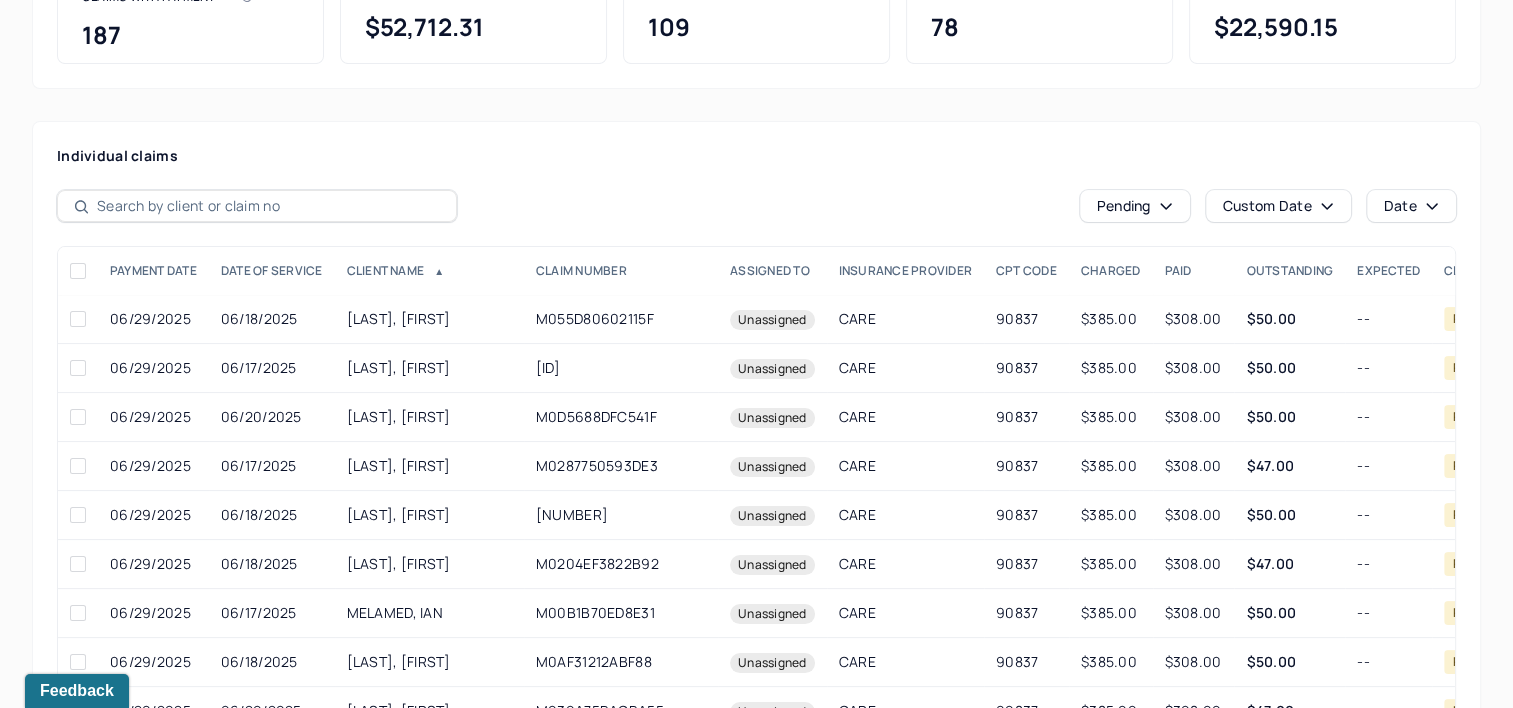 scroll, scrollTop: 300, scrollLeft: 0, axis: vertical 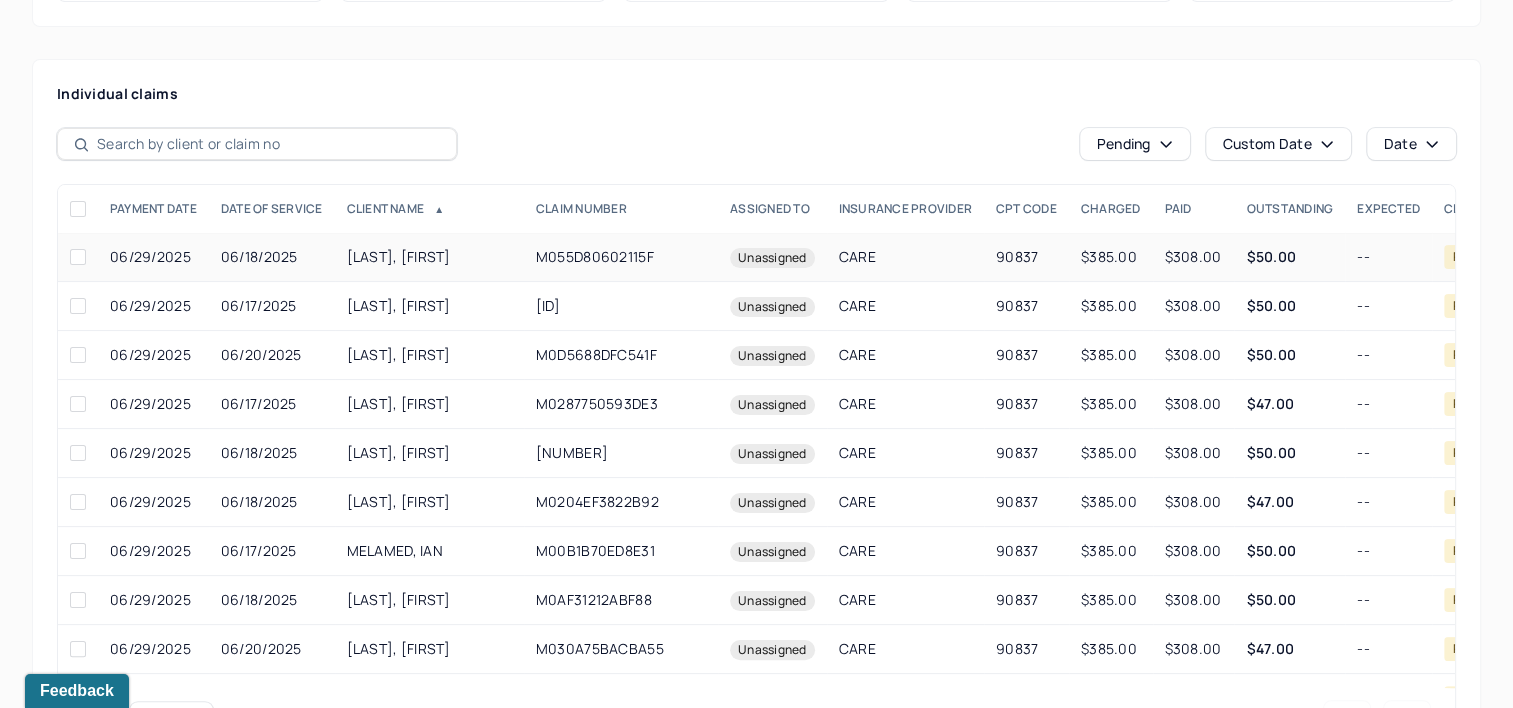 click on "CARE" at bounding box center (905, 257) 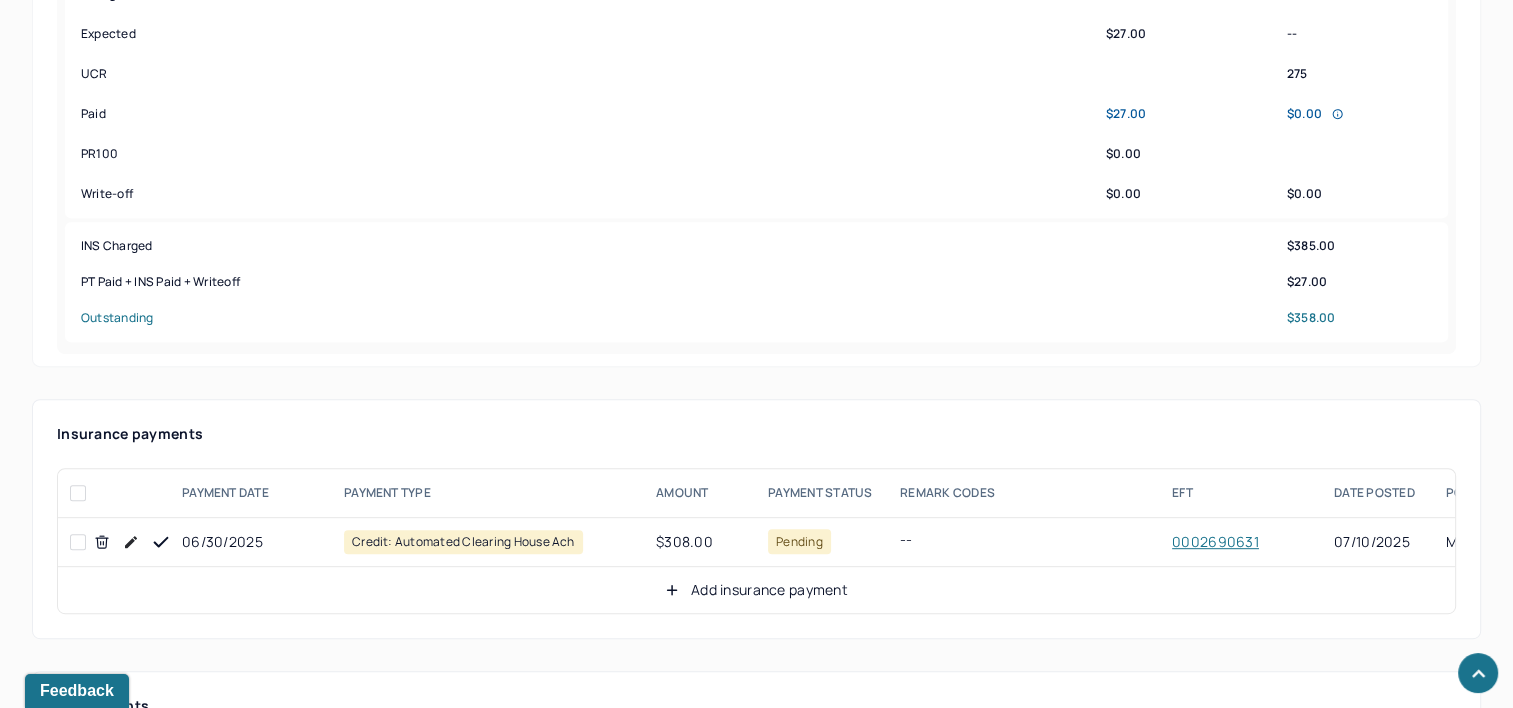scroll, scrollTop: 900, scrollLeft: 0, axis: vertical 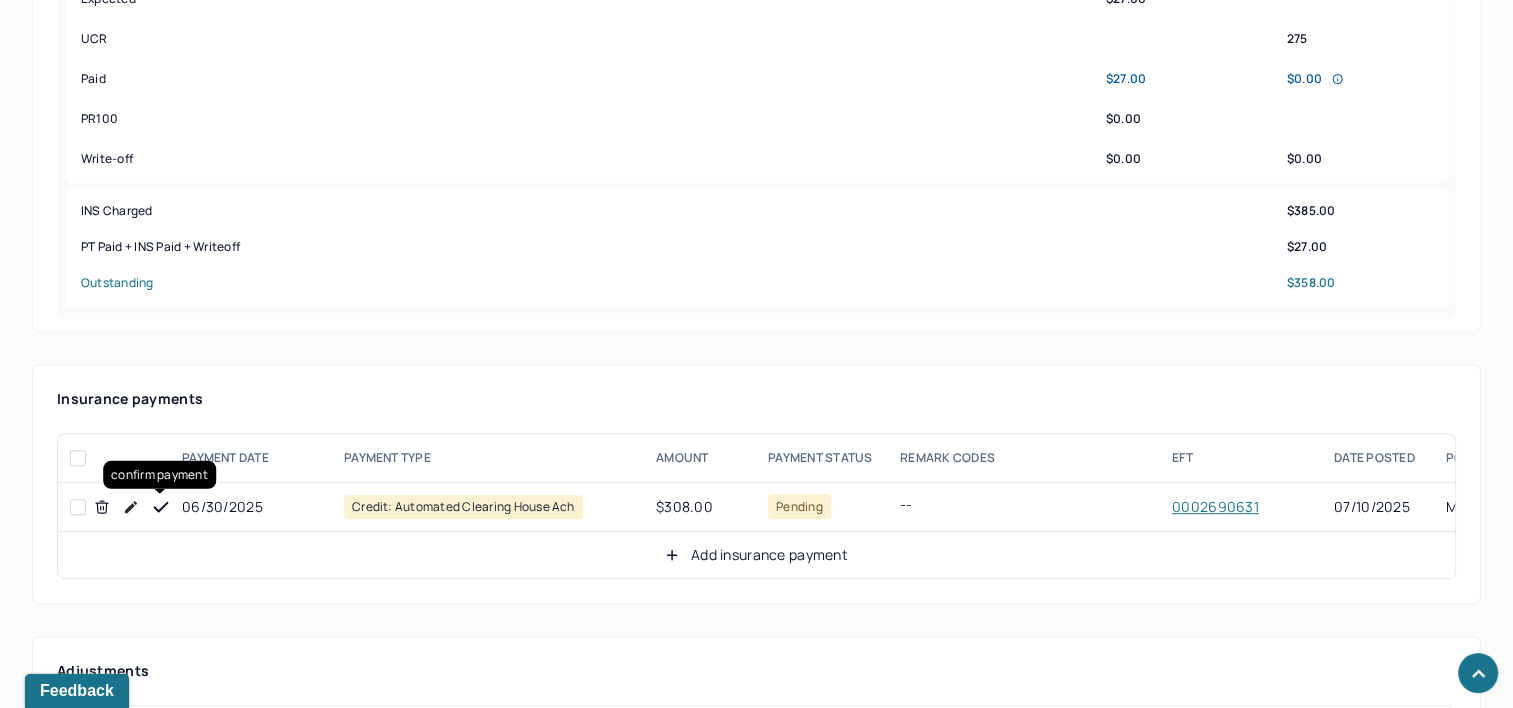 drag, startPoint x: 160, startPoint y: 503, endPoint x: 184, endPoint y: 497, distance: 24.738634 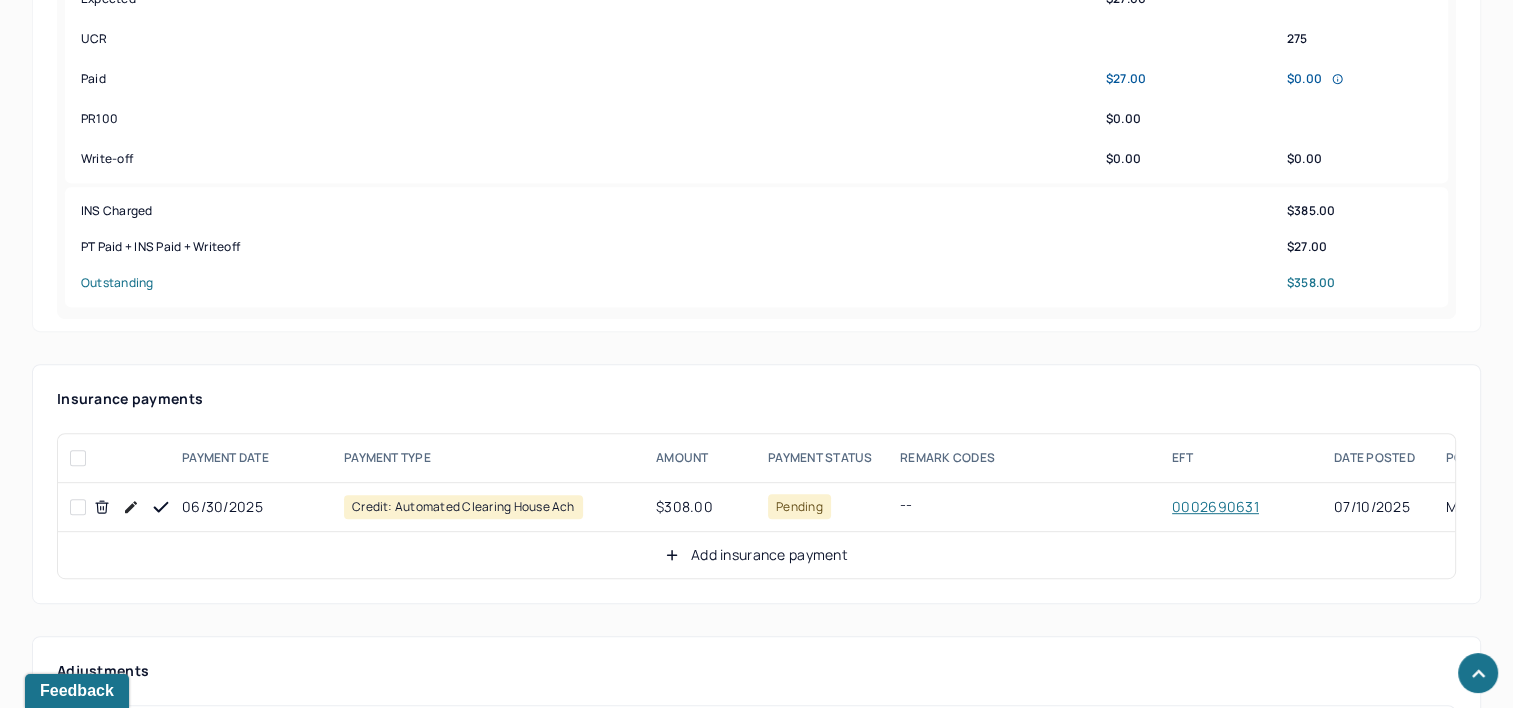 click on "Add insurance payment" at bounding box center [756, 555] 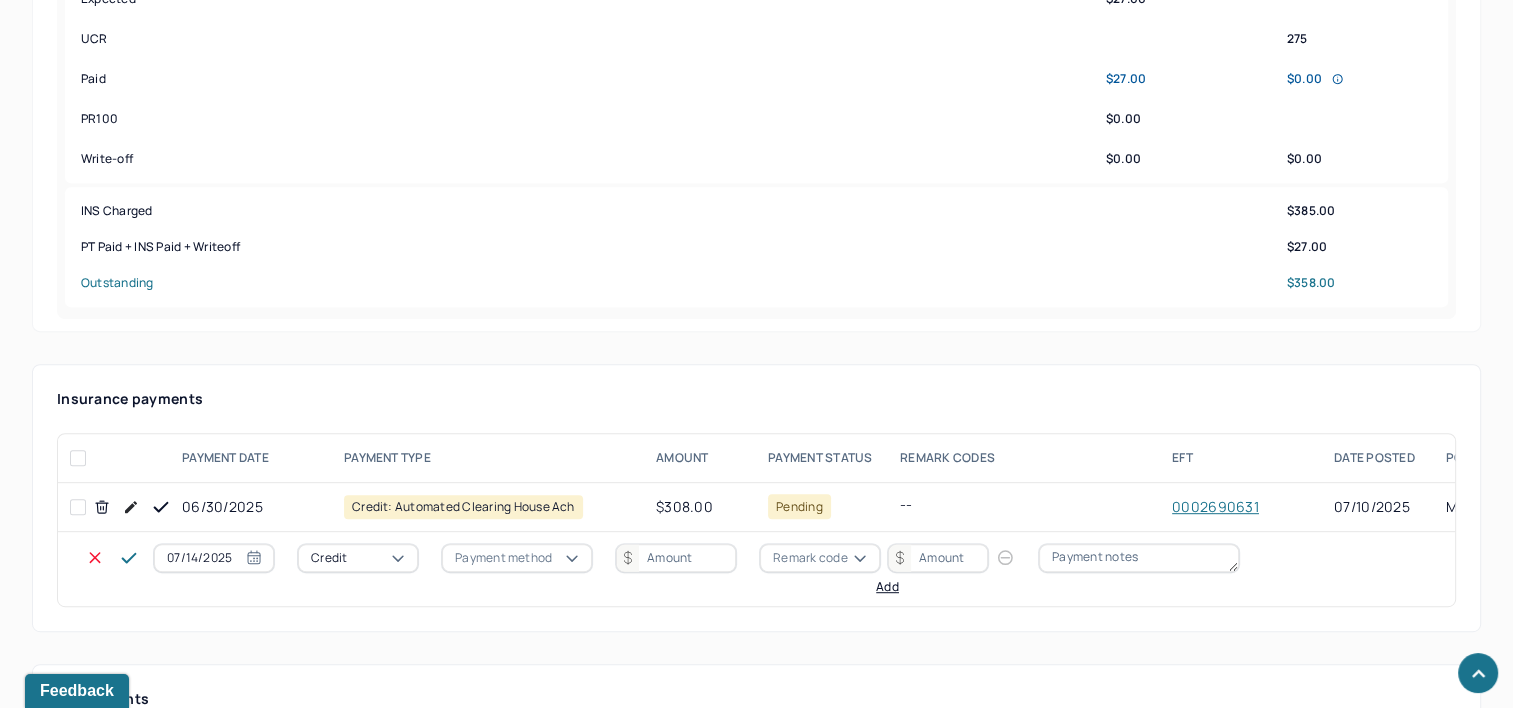 click on "07/14/2025" at bounding box center (214, 558) 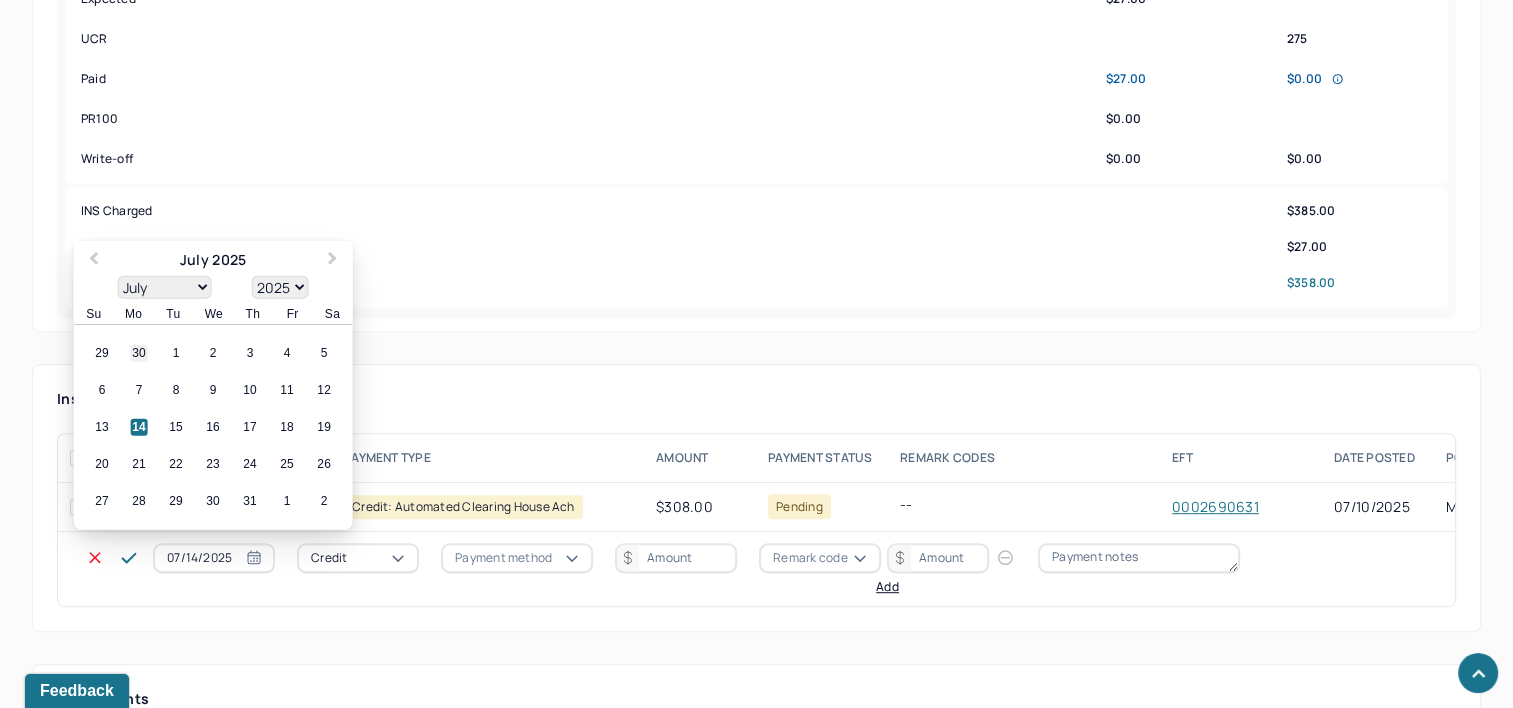 click on "30" at bounding box center [139, 353] 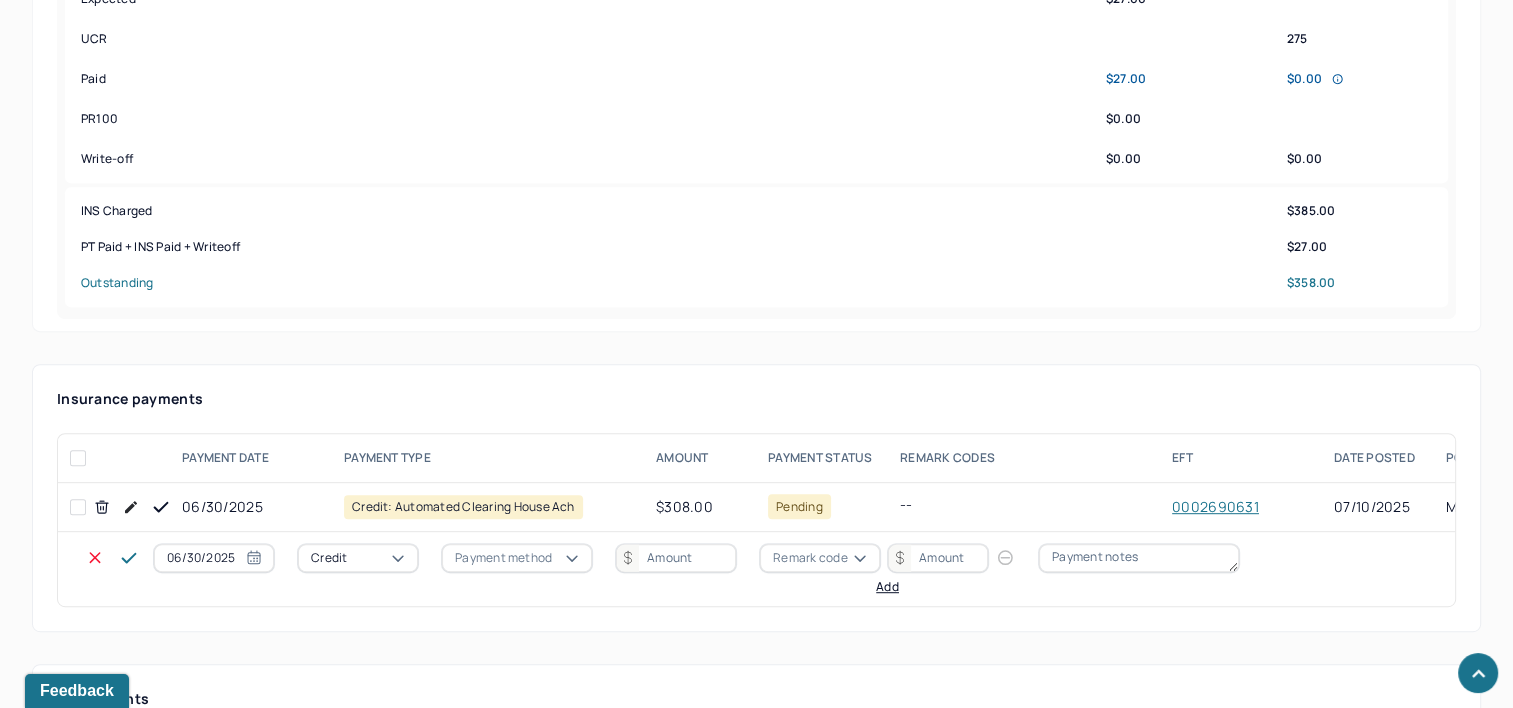 click on "Credit" at bounding box center (329, 558) 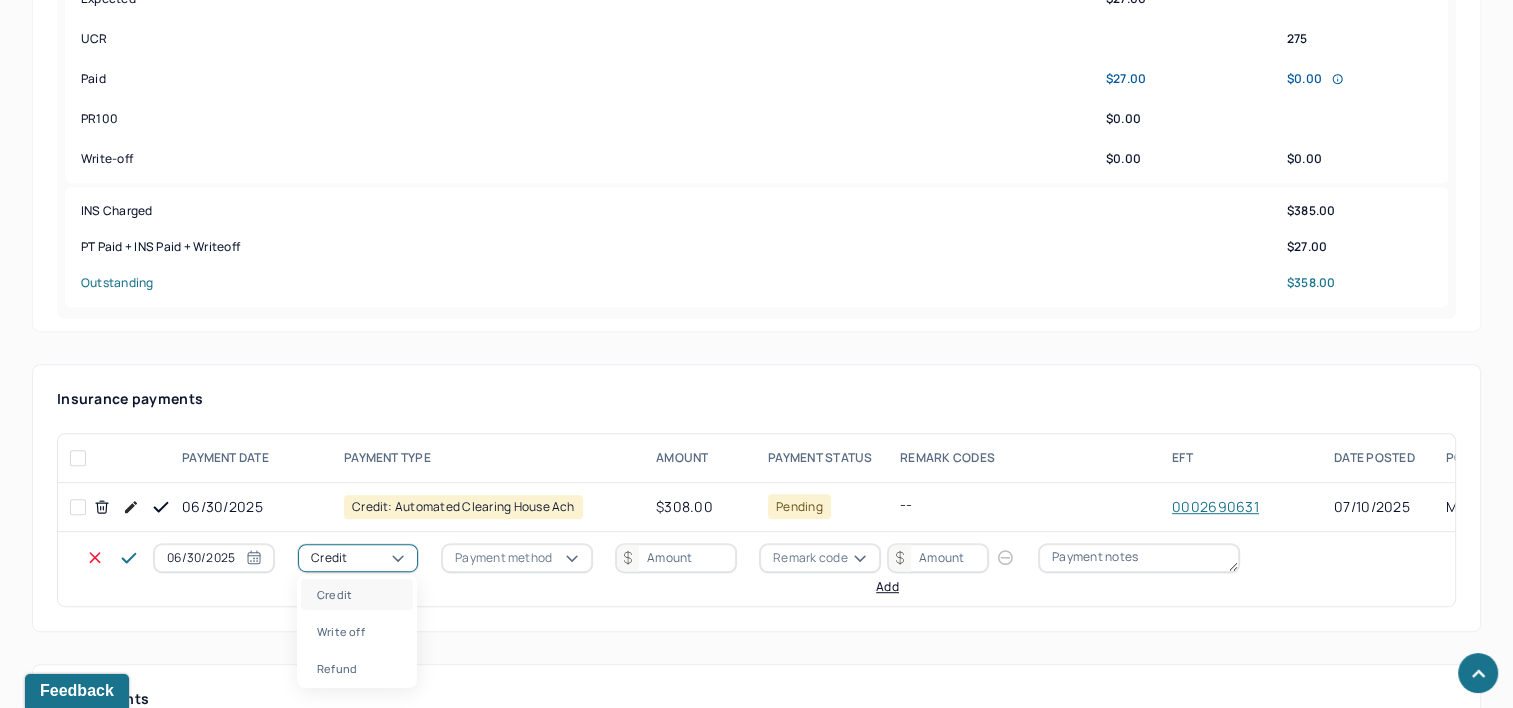 drag, startPoint x: 376, startPoint y: 640, endPoint x: 454, endPoint y: 588, distance: 93.74433 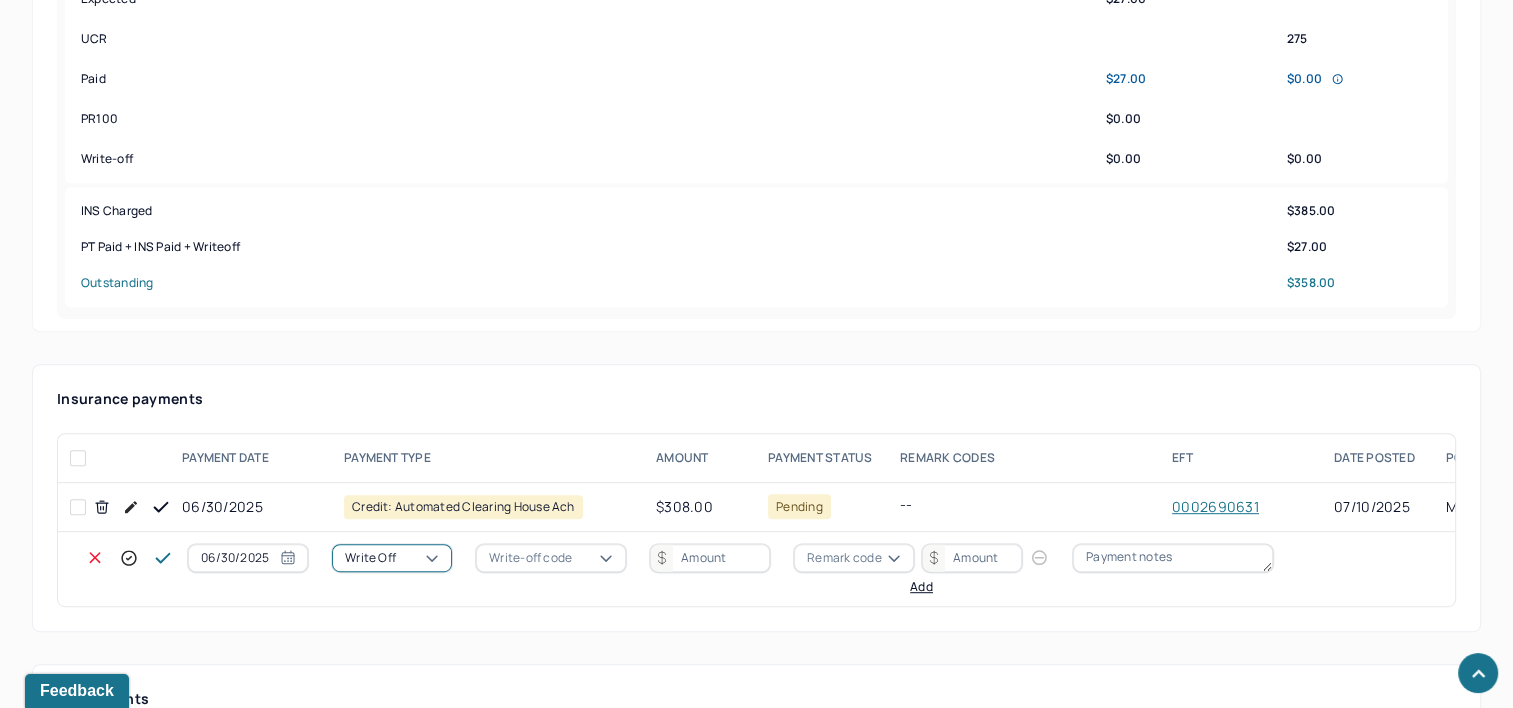 click on "HU Humantold       Dashboard Clients Schedule Session Notes Billings Claims Claims Remits Tasks Providers Reports Practice Administration Tools KL [FIRST]   Lockstone biller,clientsupport,coder   Logout Mantle     Remit Info   Search by client name, chart number     FAQs     KL [FIRST]   Back    Prev   [NUMBER] OF [NUMBER]   Next   AL [POSSESSIVE]   Individual soap note -- Coded   Bill: Pending Insurance Resolution     Claims: pending   Remit: unposted Memo note: [YEAR] Fees EFF [DATE]. LJ view all memos... PROVIDER [LAST], [ASYA] CLIENT NAME [LAST], [ANASTASIA] APPOINTMENT Individual therapy   MANTLE CLAIM ID M055D80602115F PAYER CLAIM ID [NUMBER]   [DATE] [NUMBER] [NUMBER] SUBMISSION [DATE] [TIME] POS CODE 10 - Telehealth Provided in Patient's Home     DOB [DATE]  ([NUMBER] Yrs) INSURANCE CARE     CHART NUMBER LSGA648 CPT CODE 90837     DATE OF SERVICE [DATE]   [TIME]   -   [TIME] ( [NUMBER]hr ) CONTACT ([PHONE]) EMAIL [EMAIL] SEX female SIGNATURE [INITIALS]  ([DATE], [TIME]) MODIFIER" at bounding box center (756, 1263) 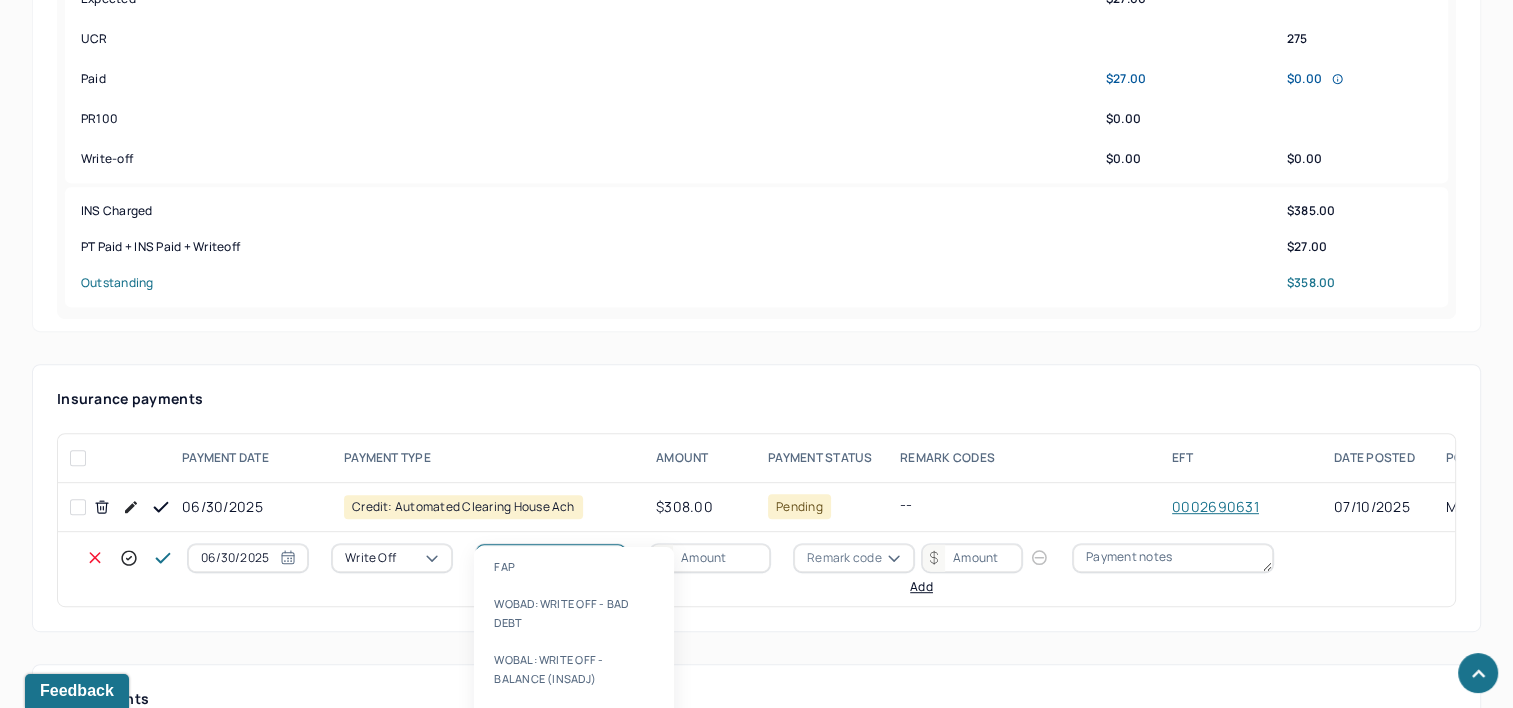drag, startPoint x: 552, startPoint y: 670, endPoint x: 640, endPoint y: 602, distance: 111.21151 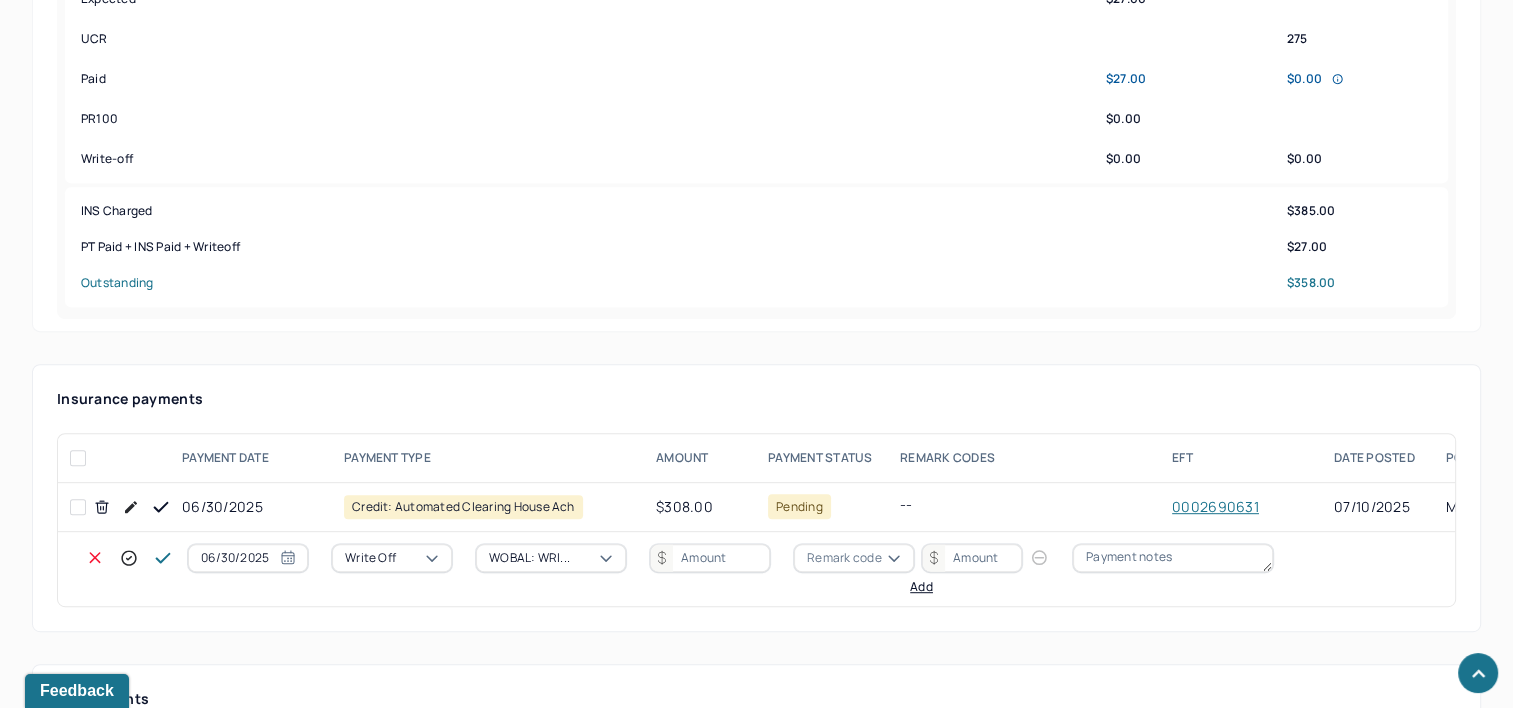 click at bounding box center (710, 558) 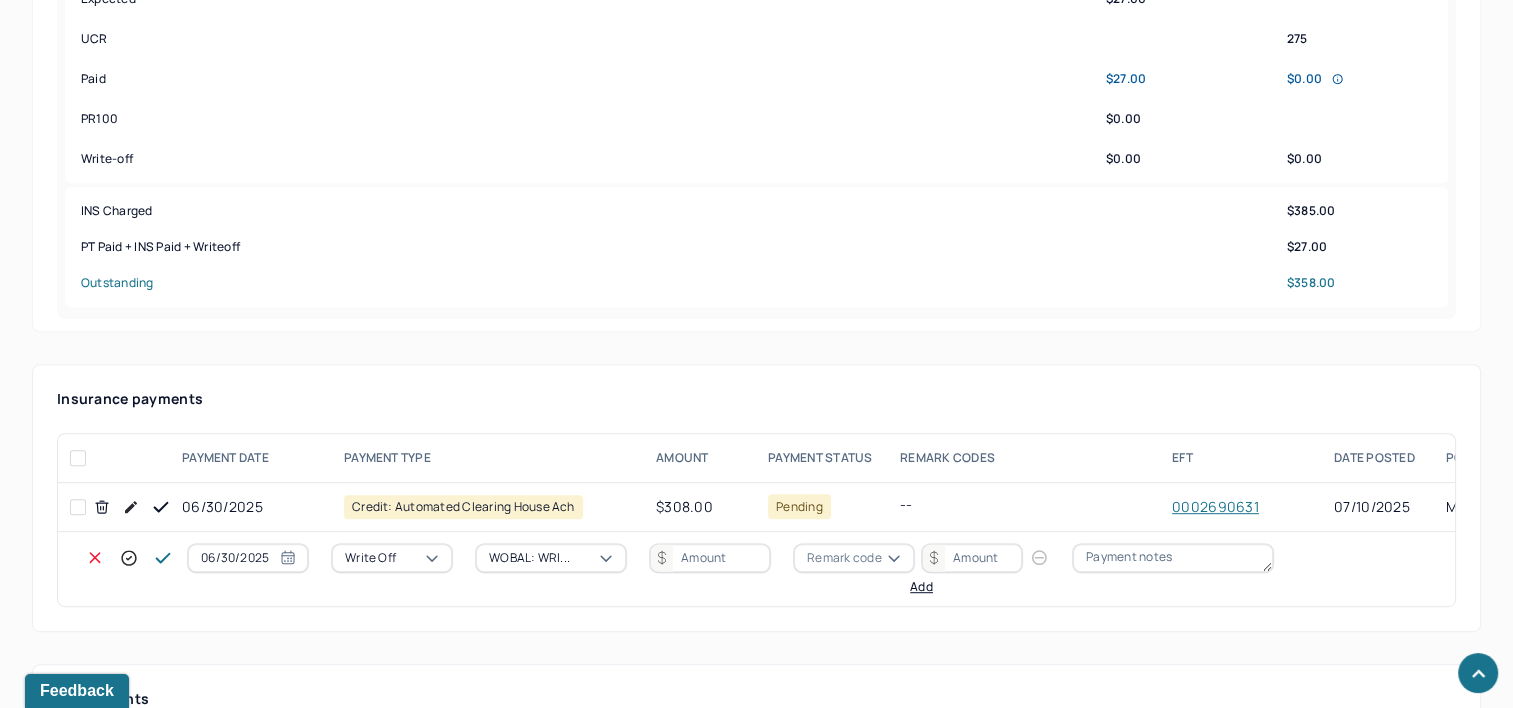 click 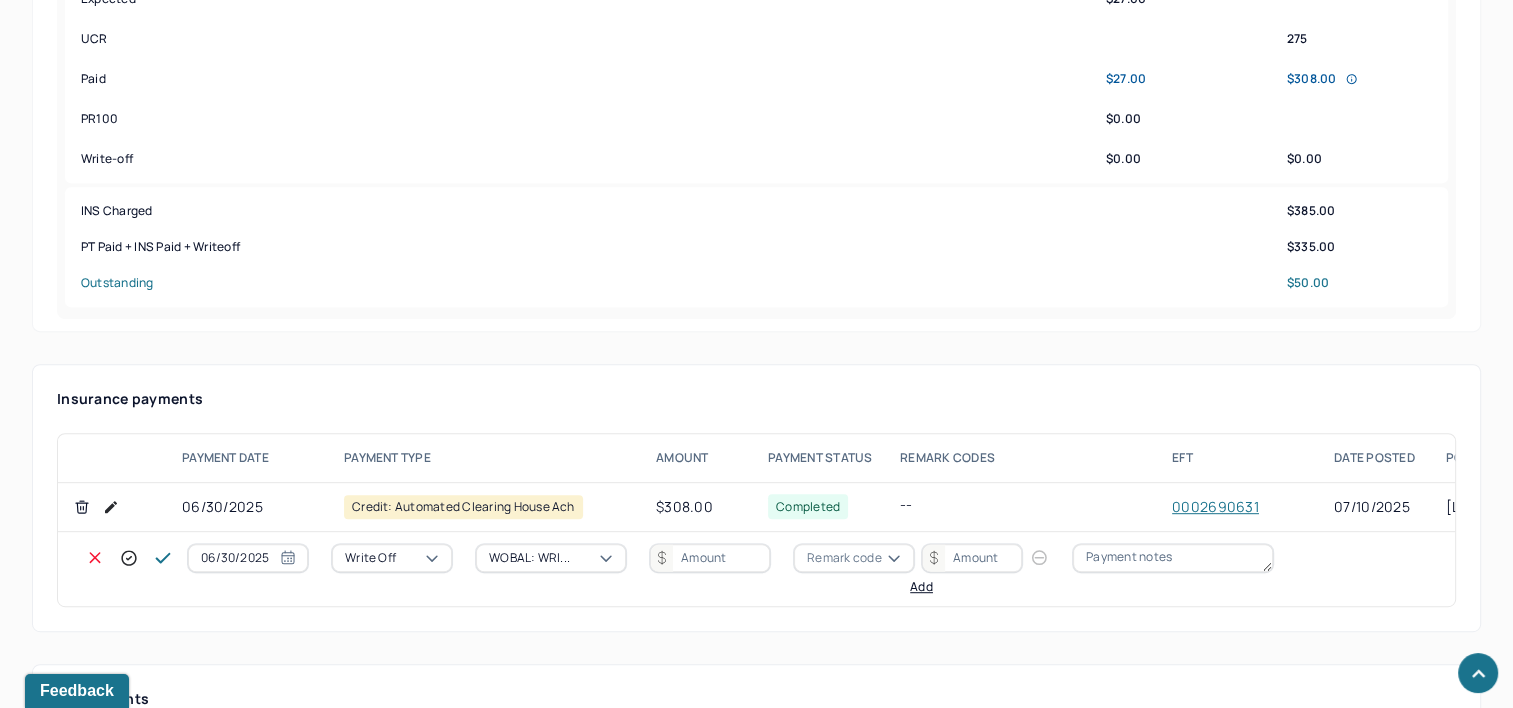 click at bounding box center (710, 558) 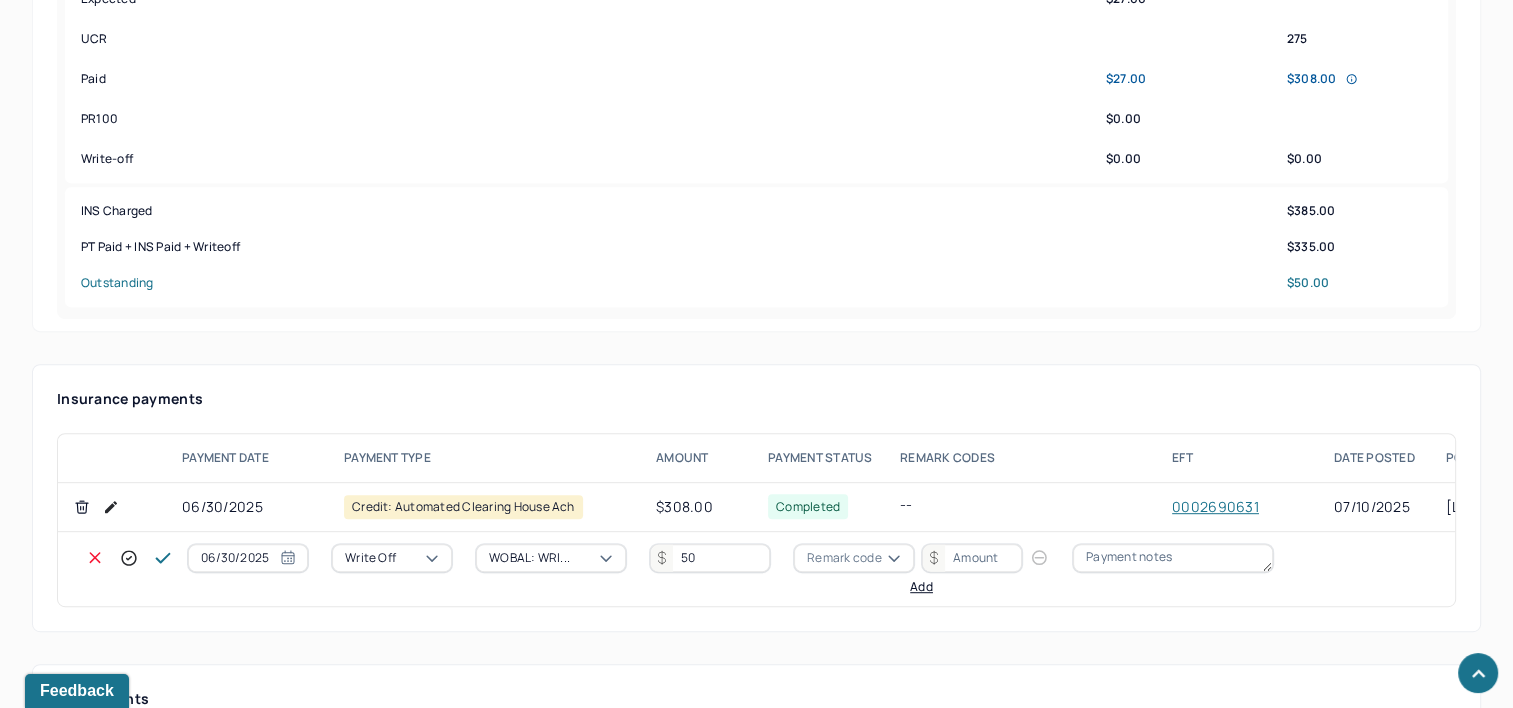 type on "50" 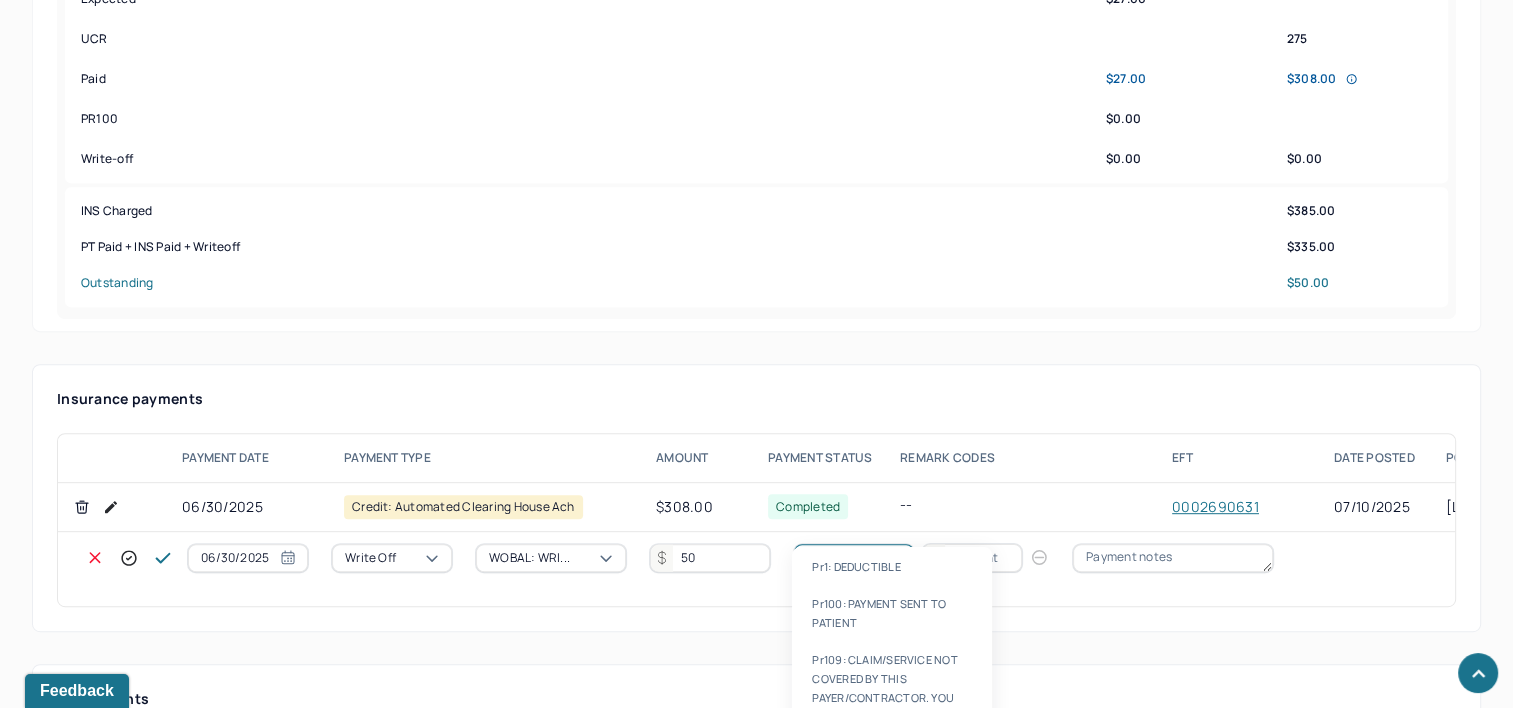 type on "PR2" 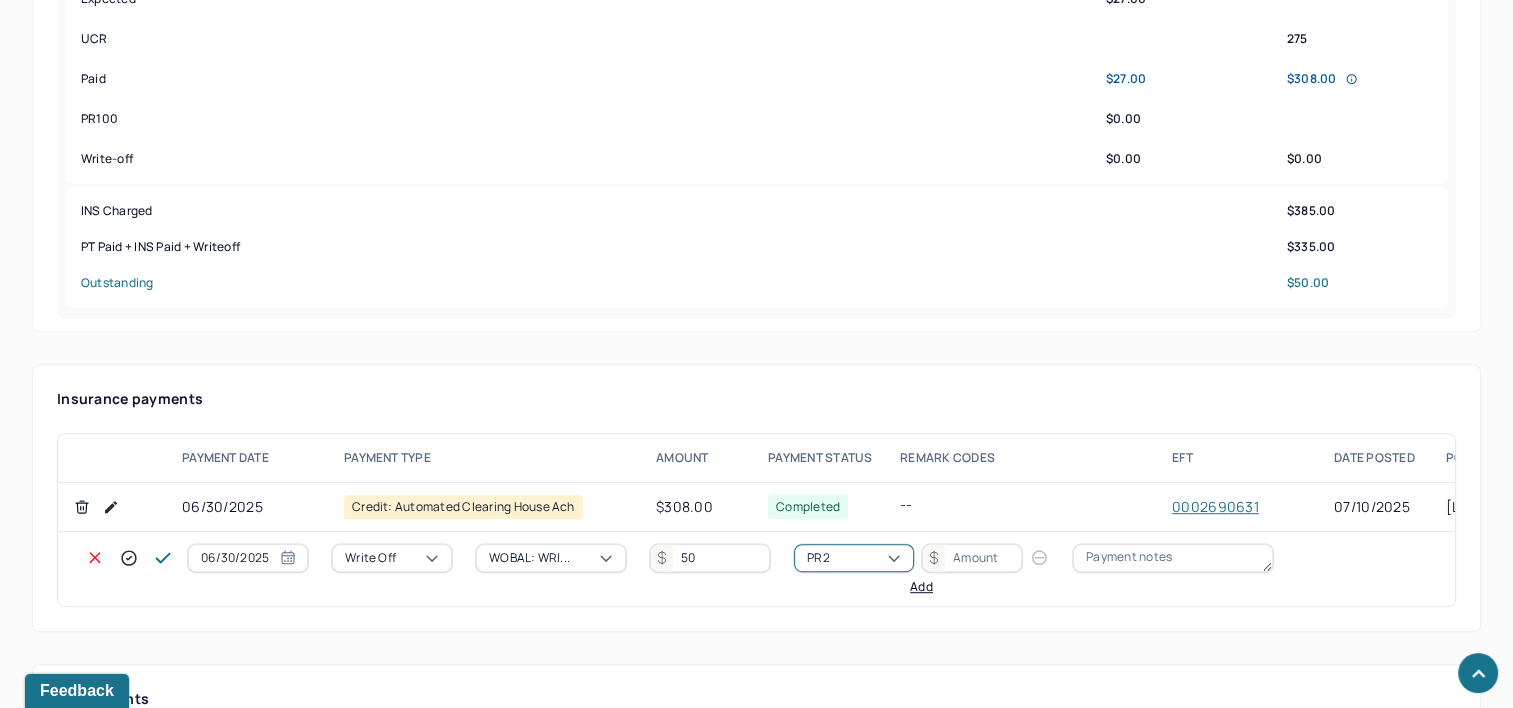 type 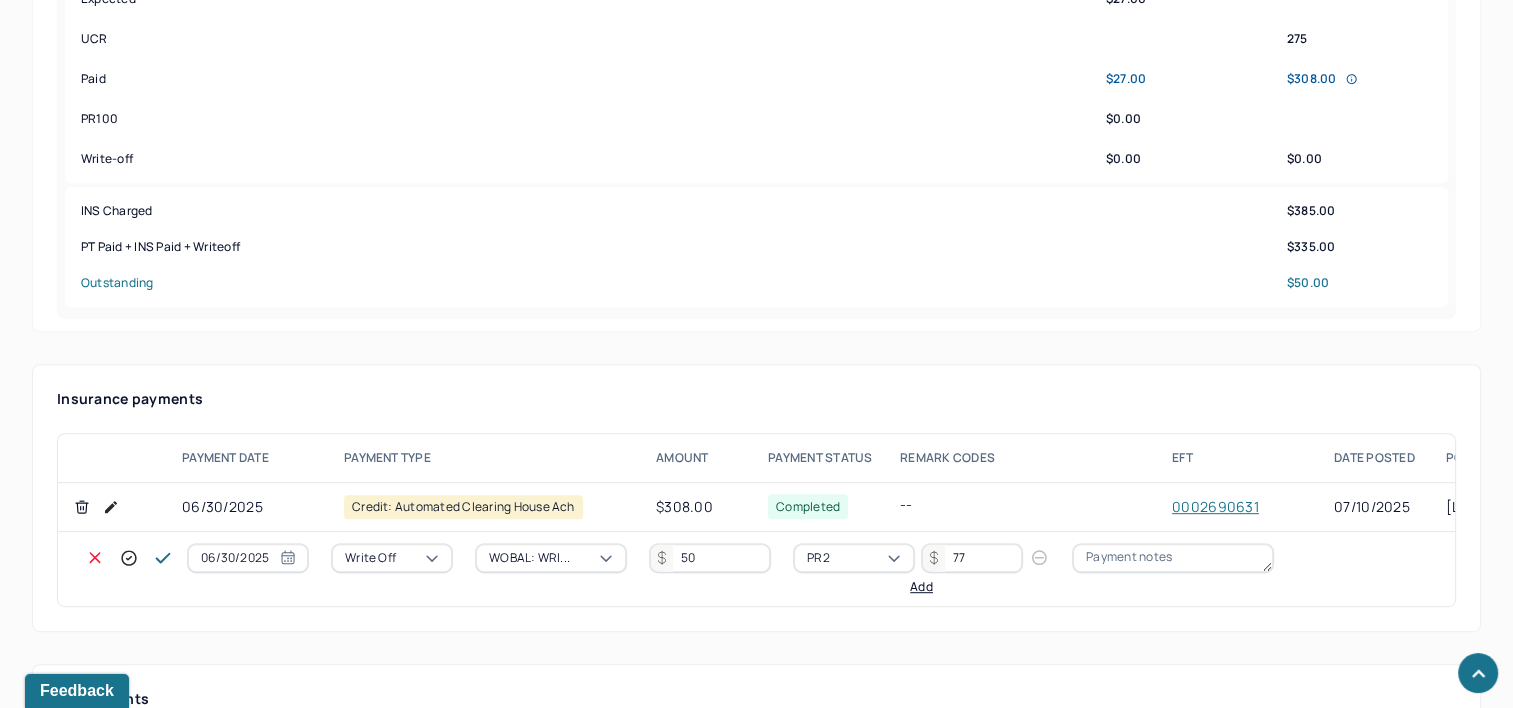type on "77" 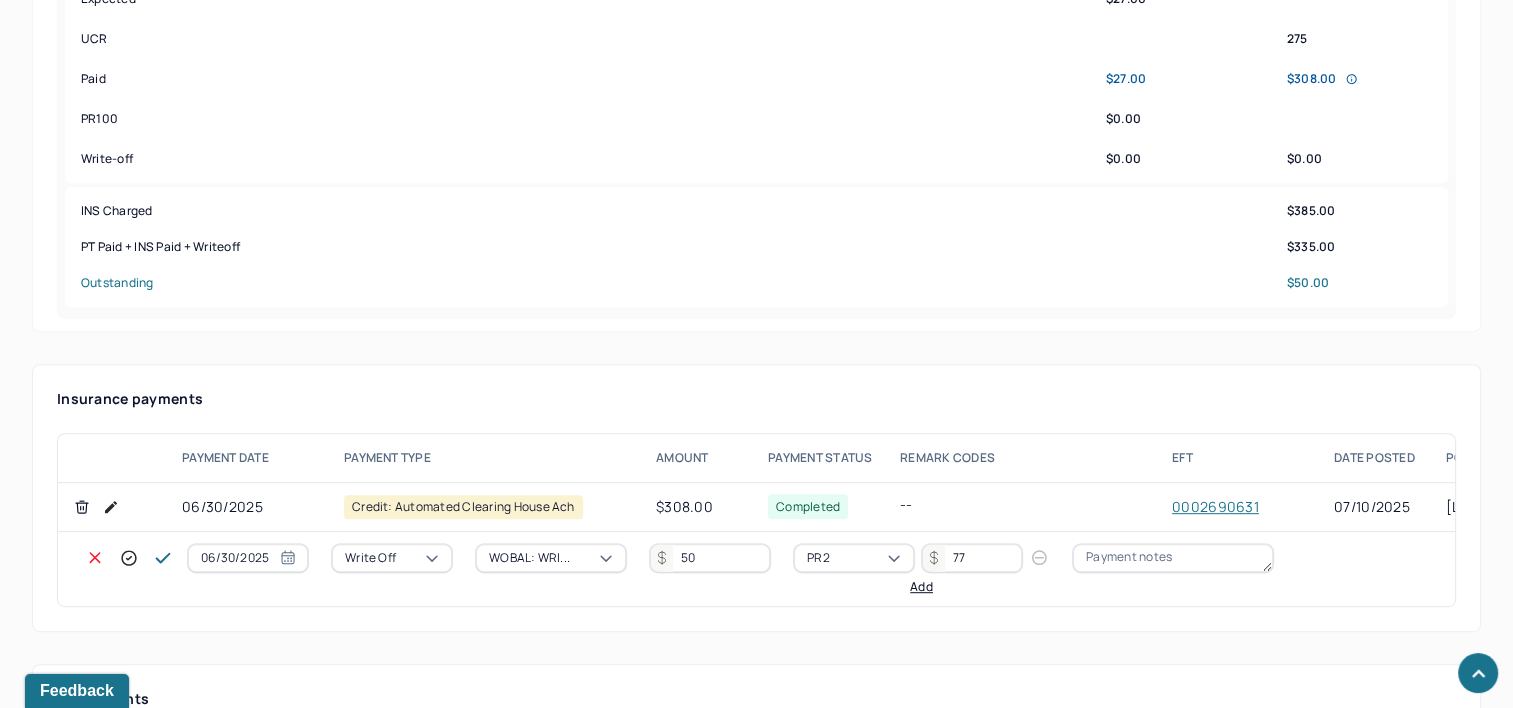click 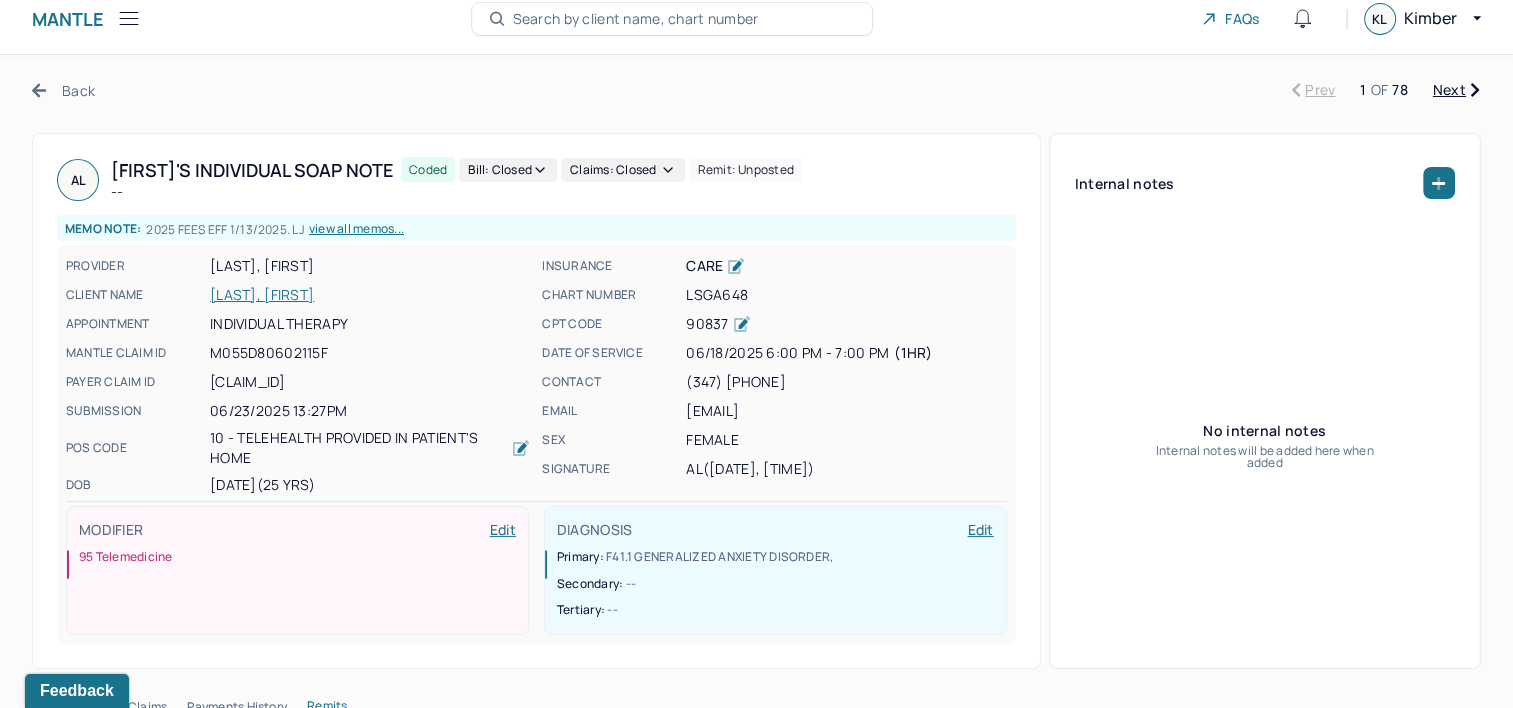 scroll, scrollTop: 0, scrollLeft: 0, axis: both 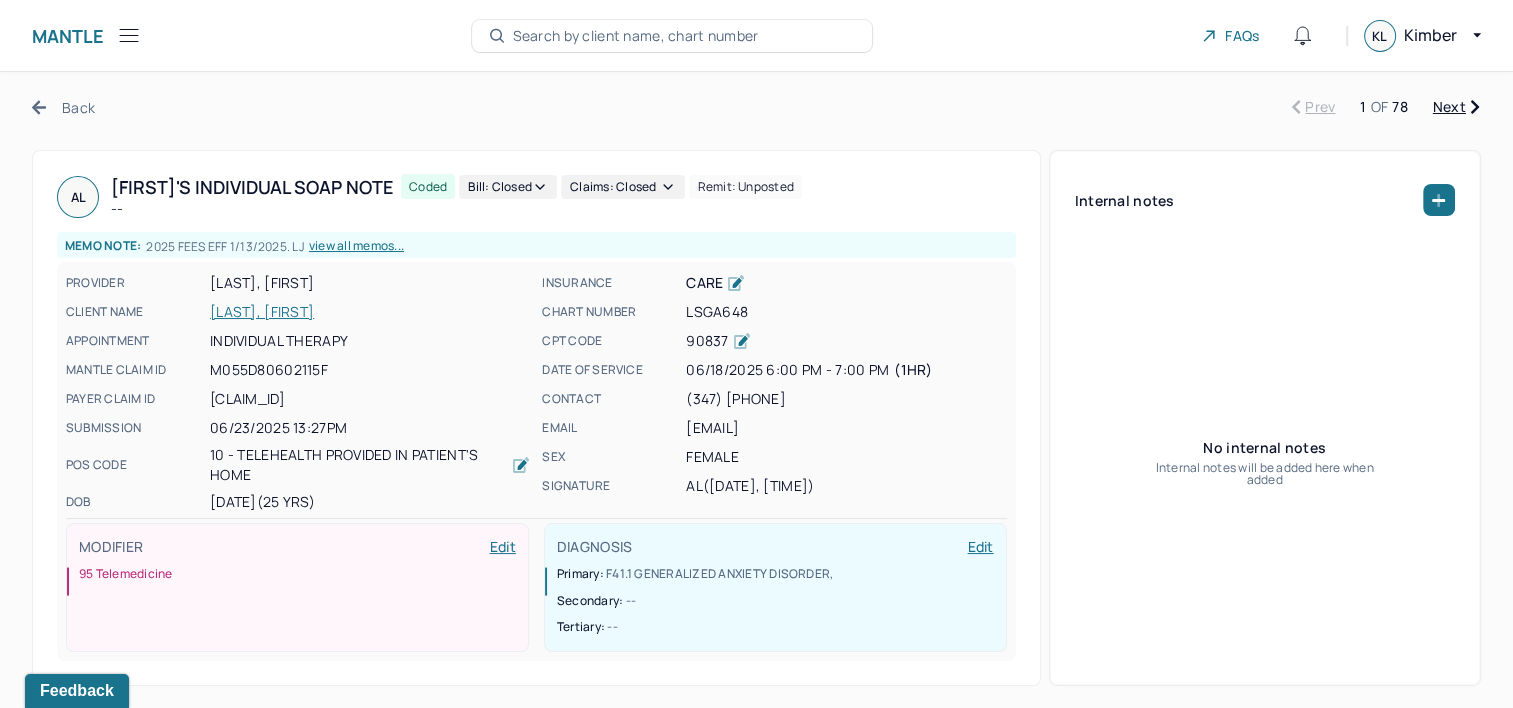 click on "Next" at bounding box center [1456, 107] 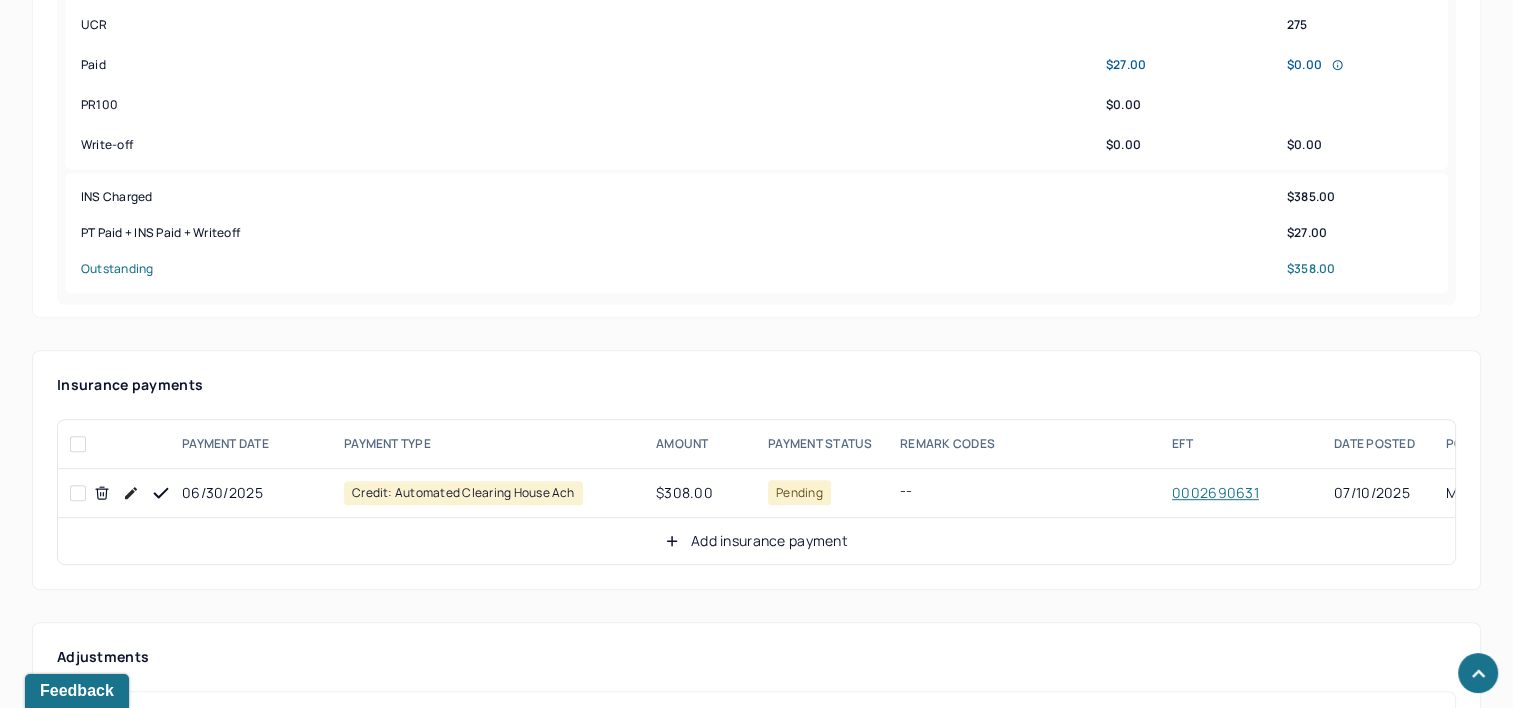 scroll, scrollTop: 1000, scrollLeft: 0, axis: vertical 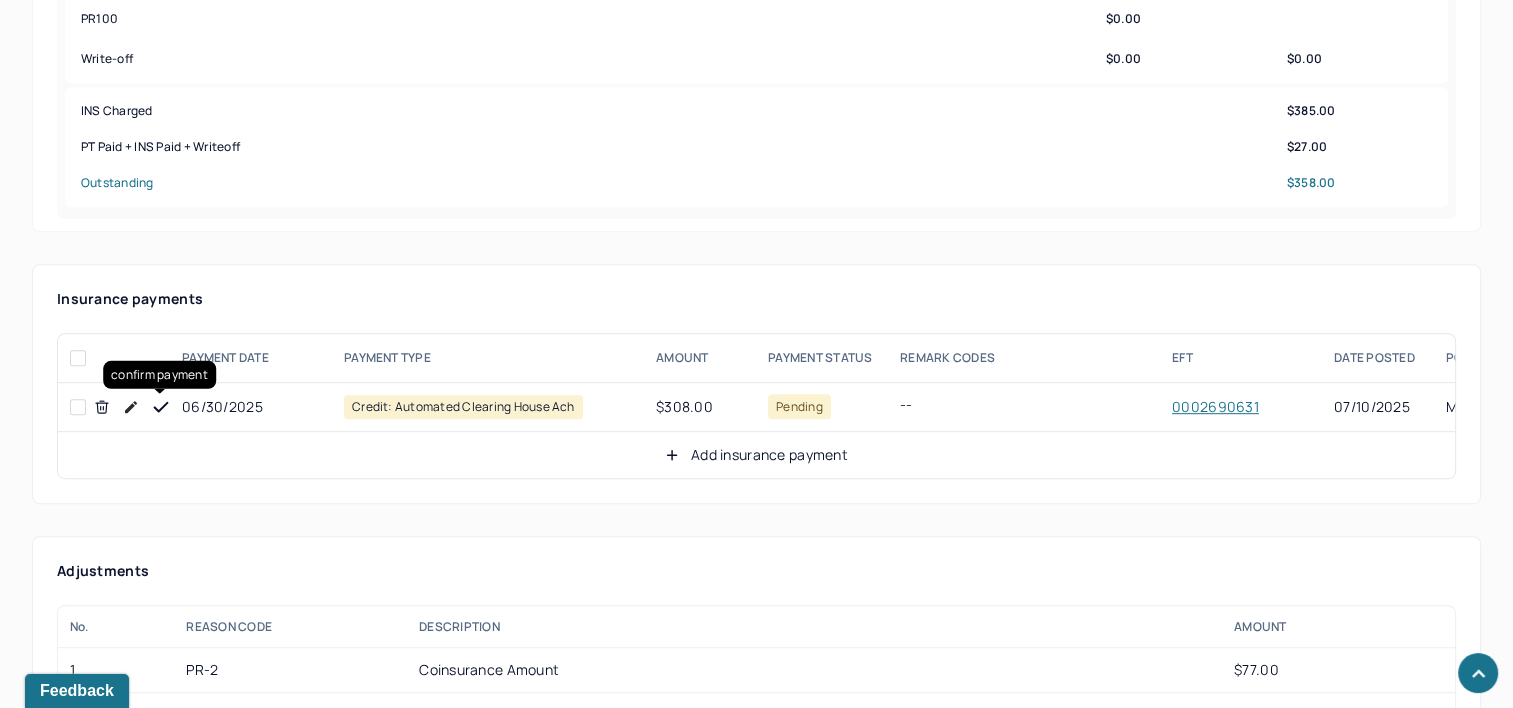 click 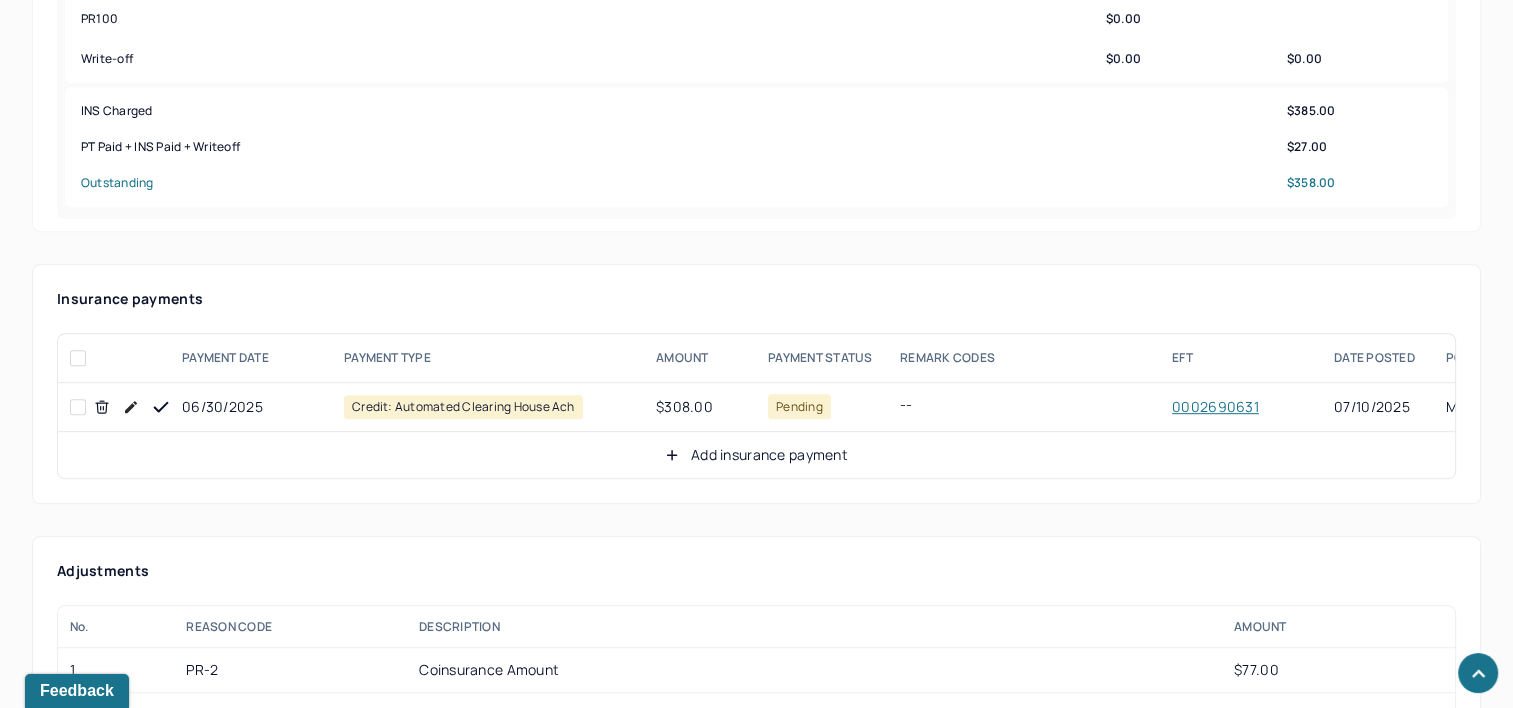 click on "Add insurance payment" at bounding box center (756, 455) 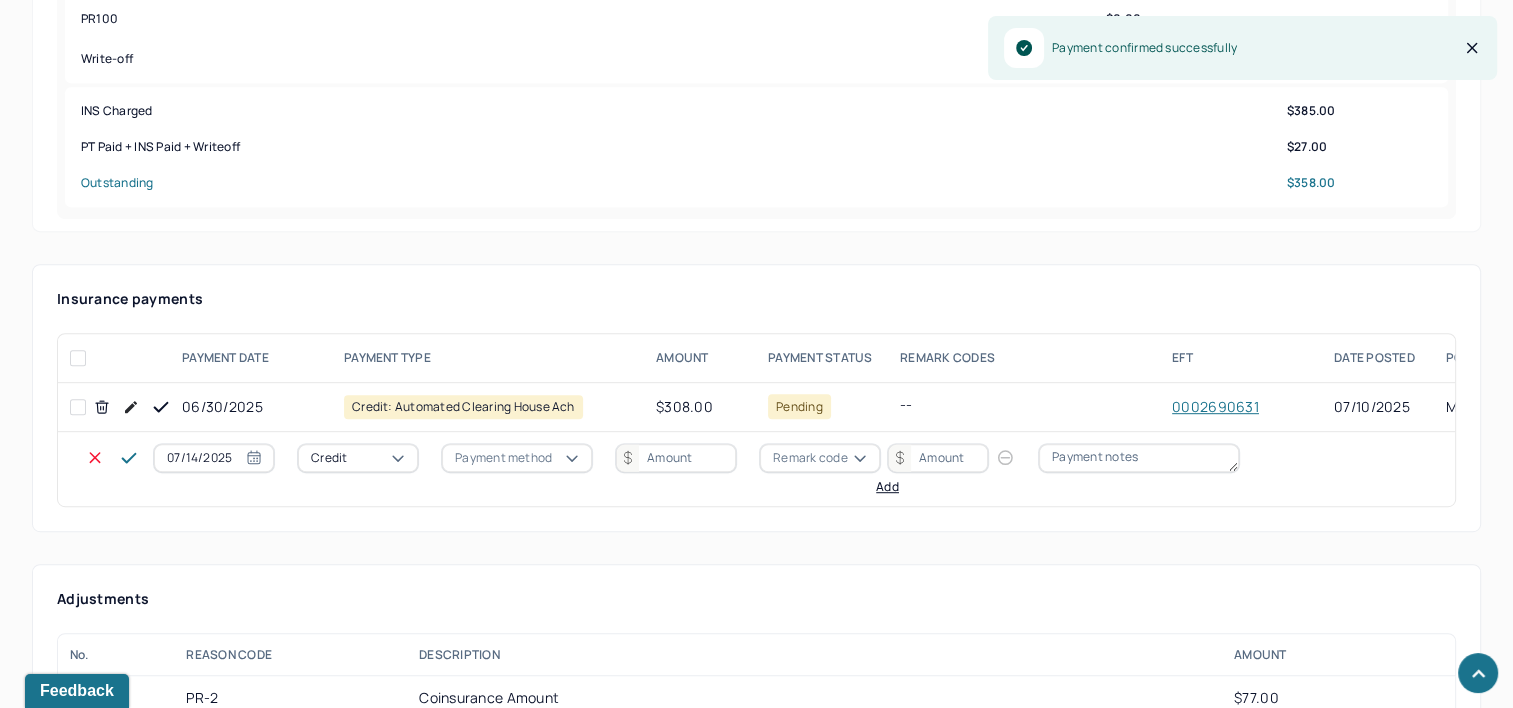 click on "07/14/2025" at bounding box center [214, 458] 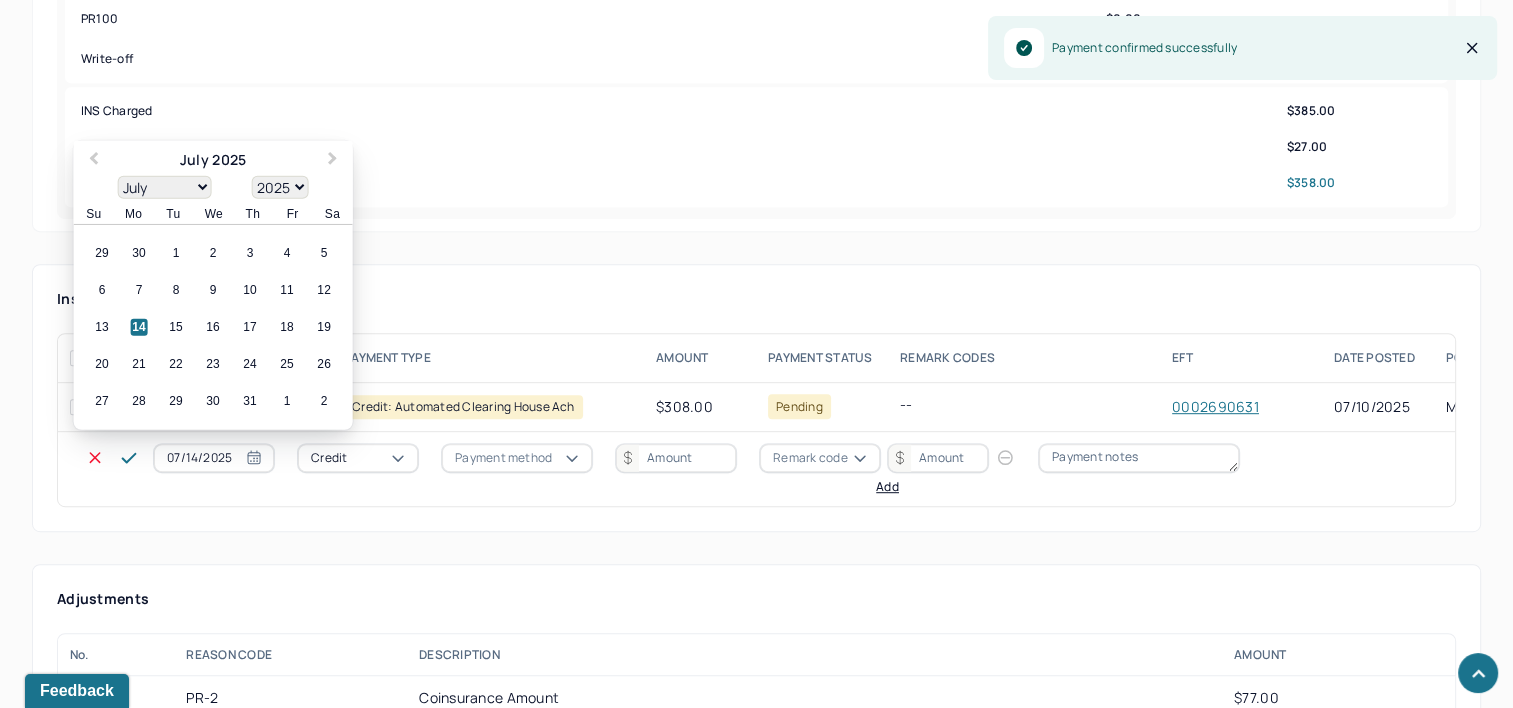 select on "6" 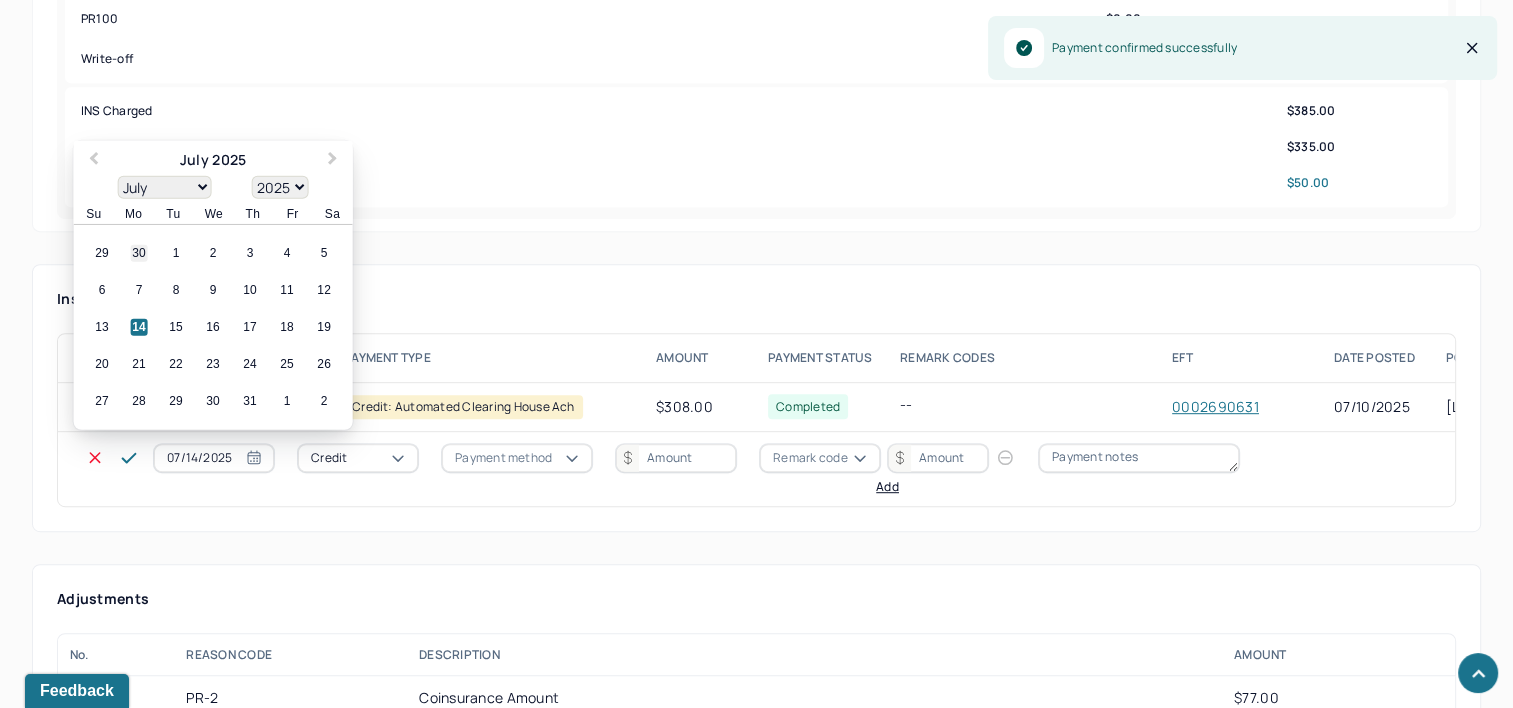 click on "30" at bounding box center [139, 253] 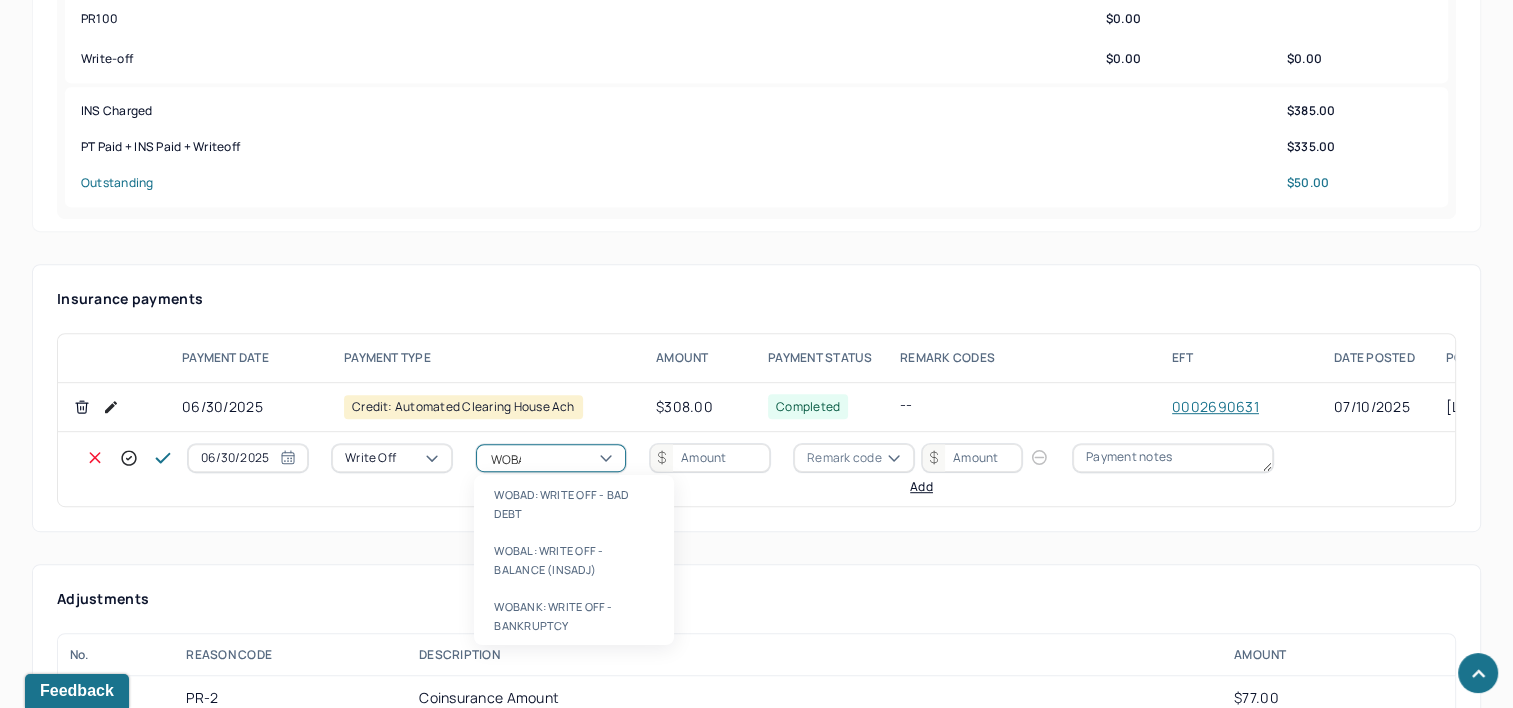 type on "WOBAL" 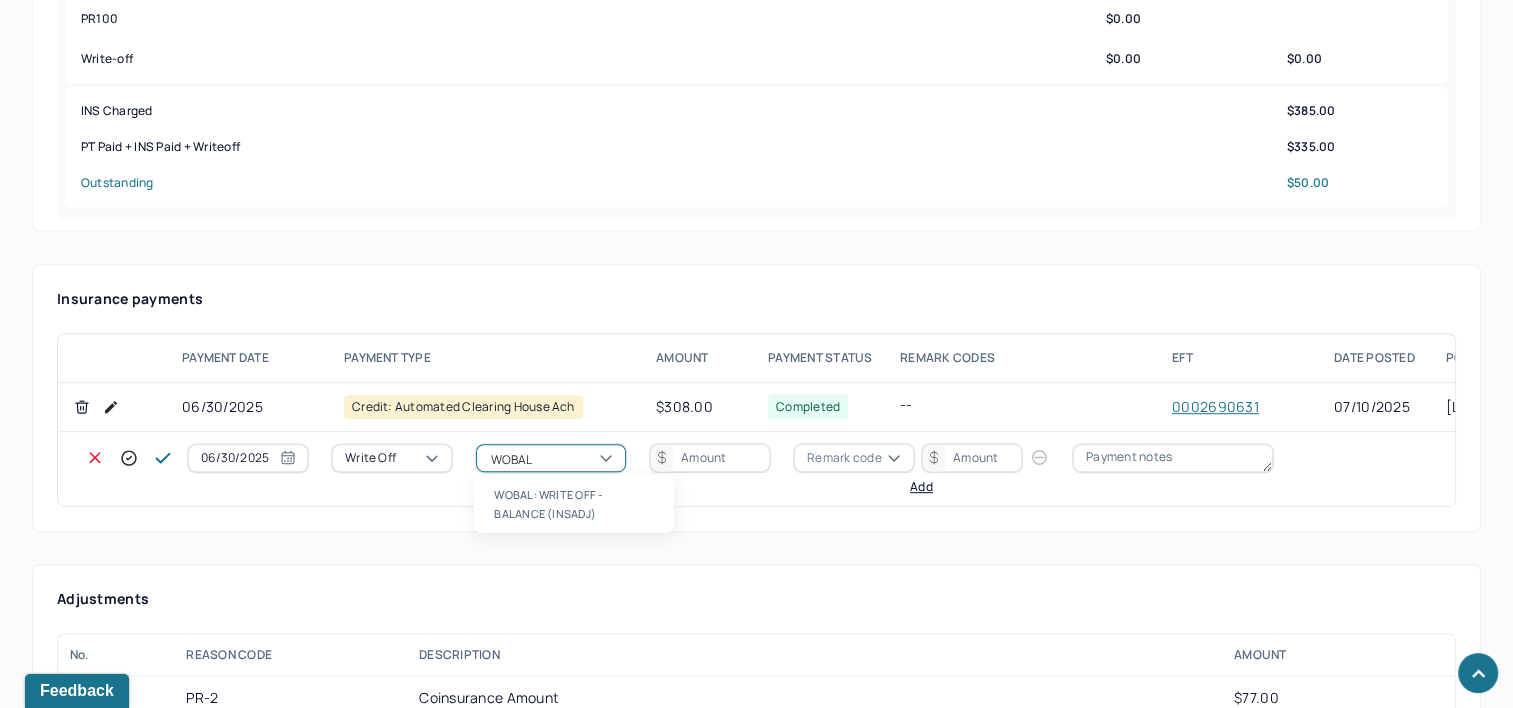 type 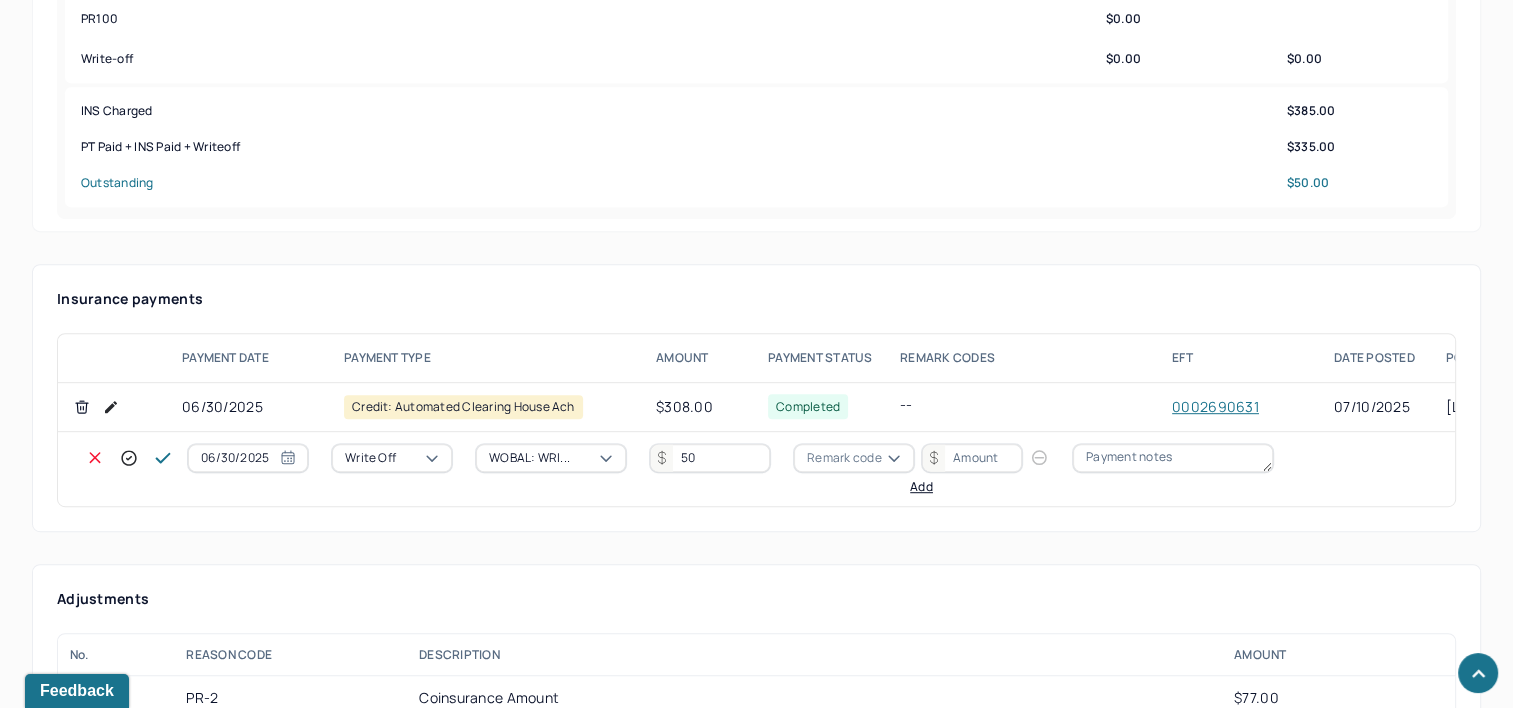 type on "50" 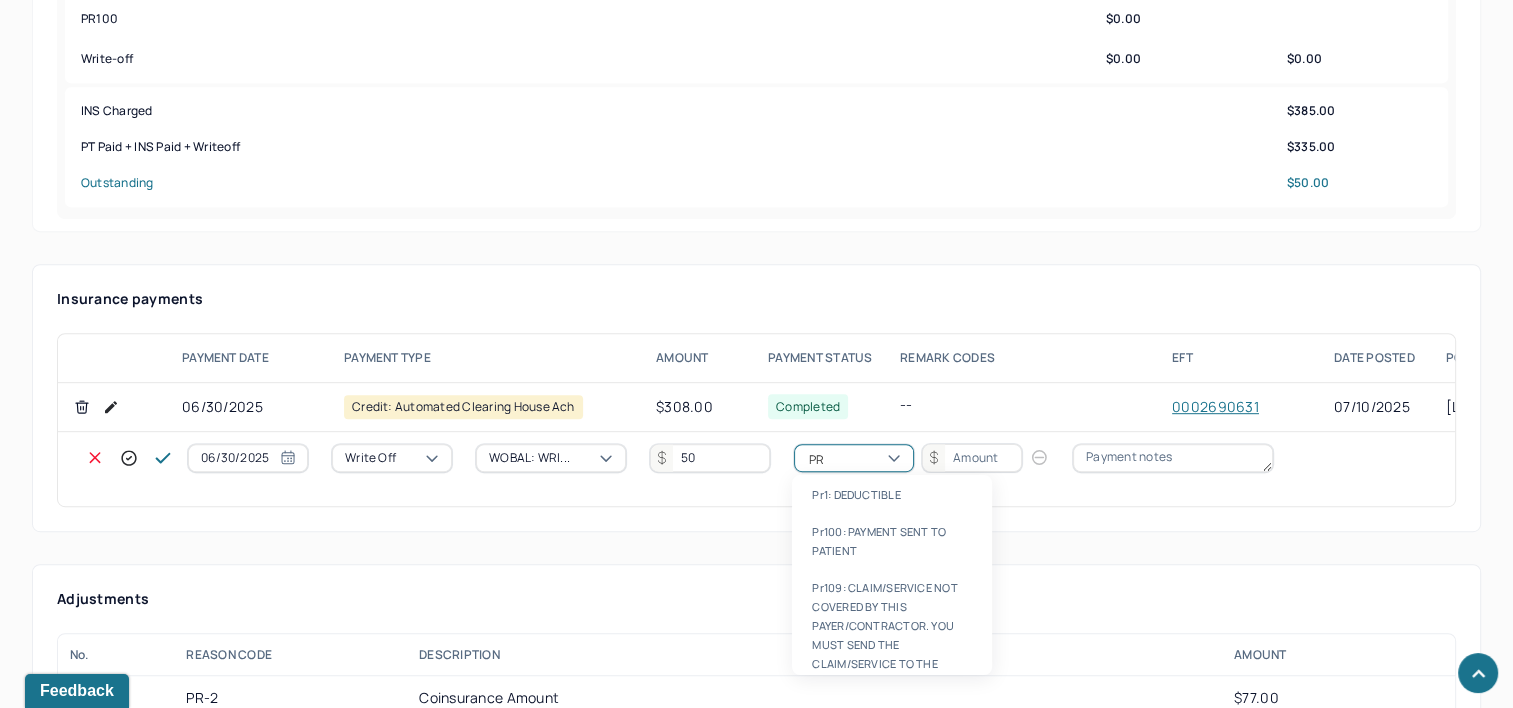 type on "PR2" 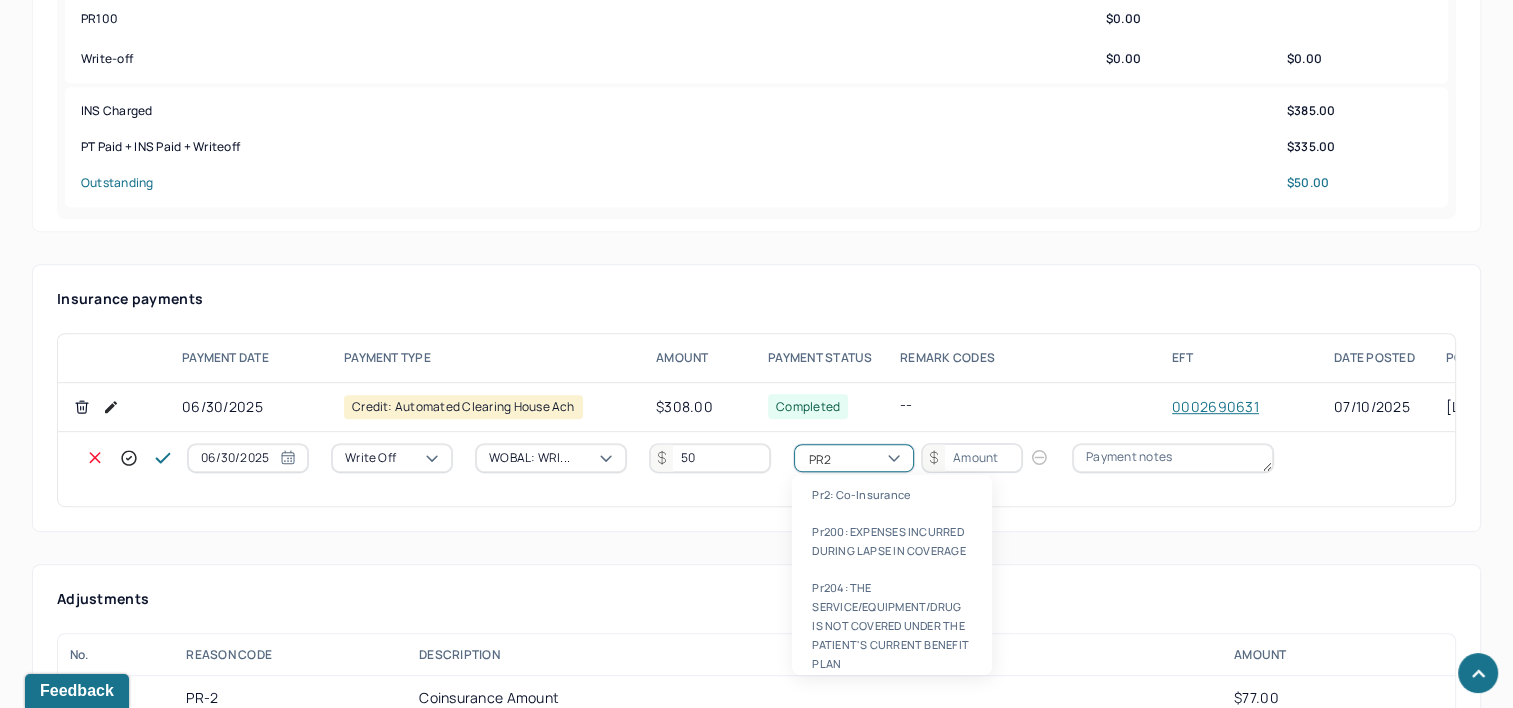 type 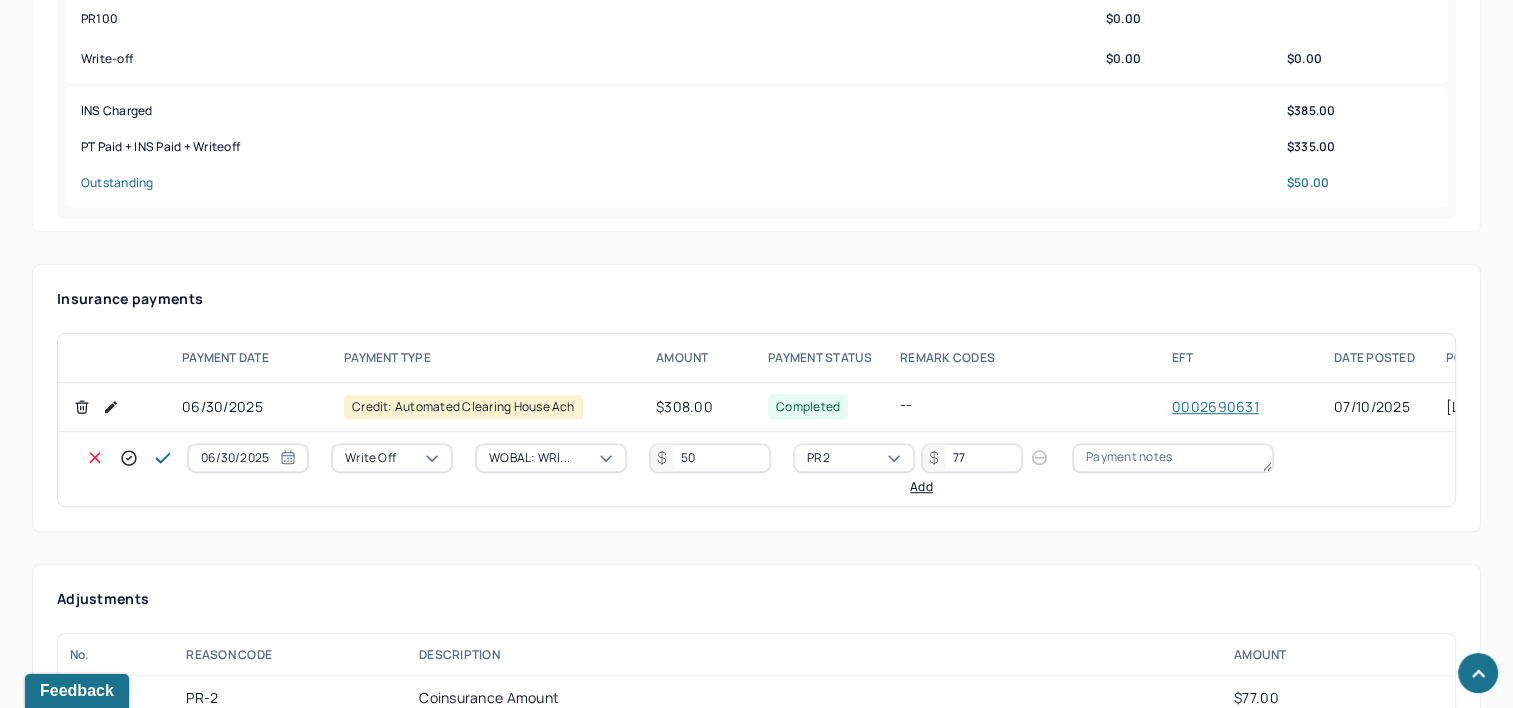 type on "77" 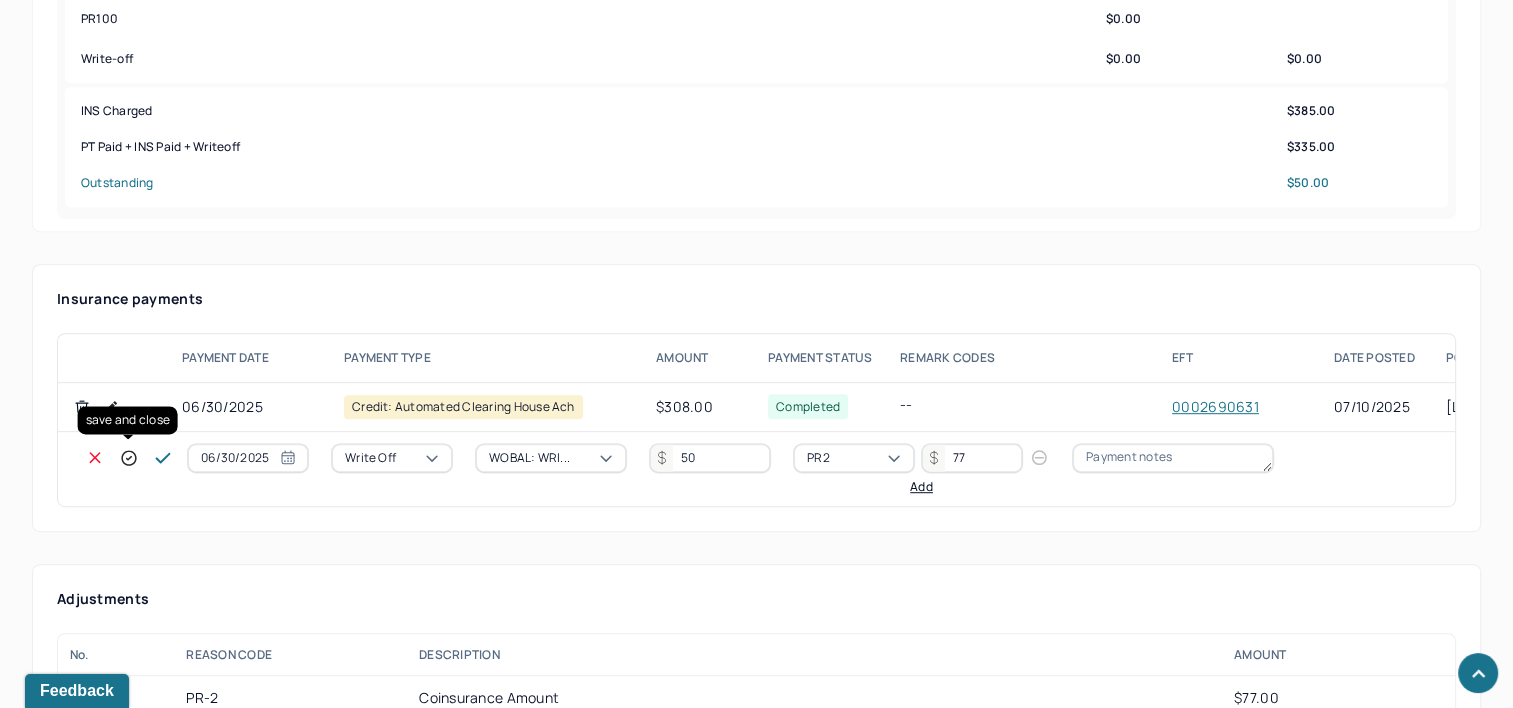 click 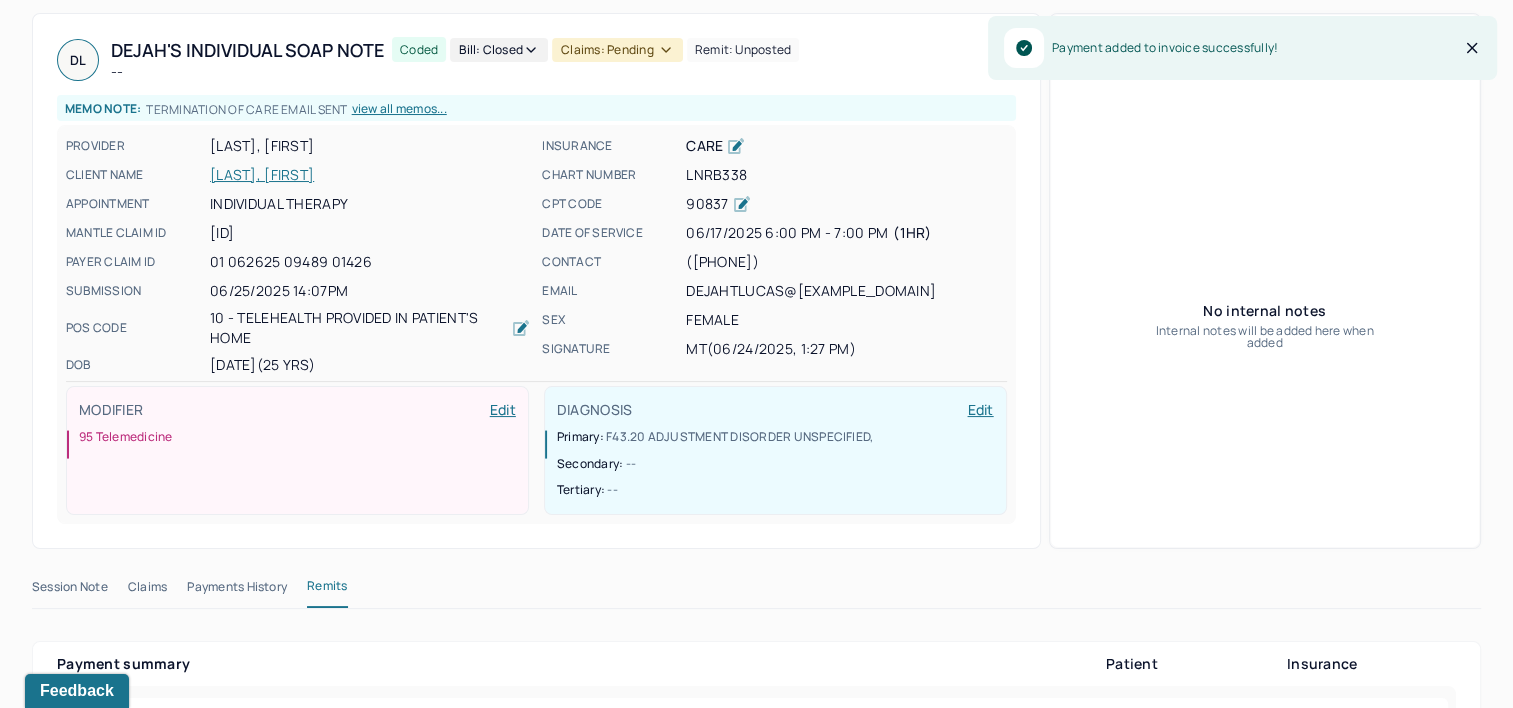 scroll, scrollTop: 0, scrollLeft: 0, axis: both 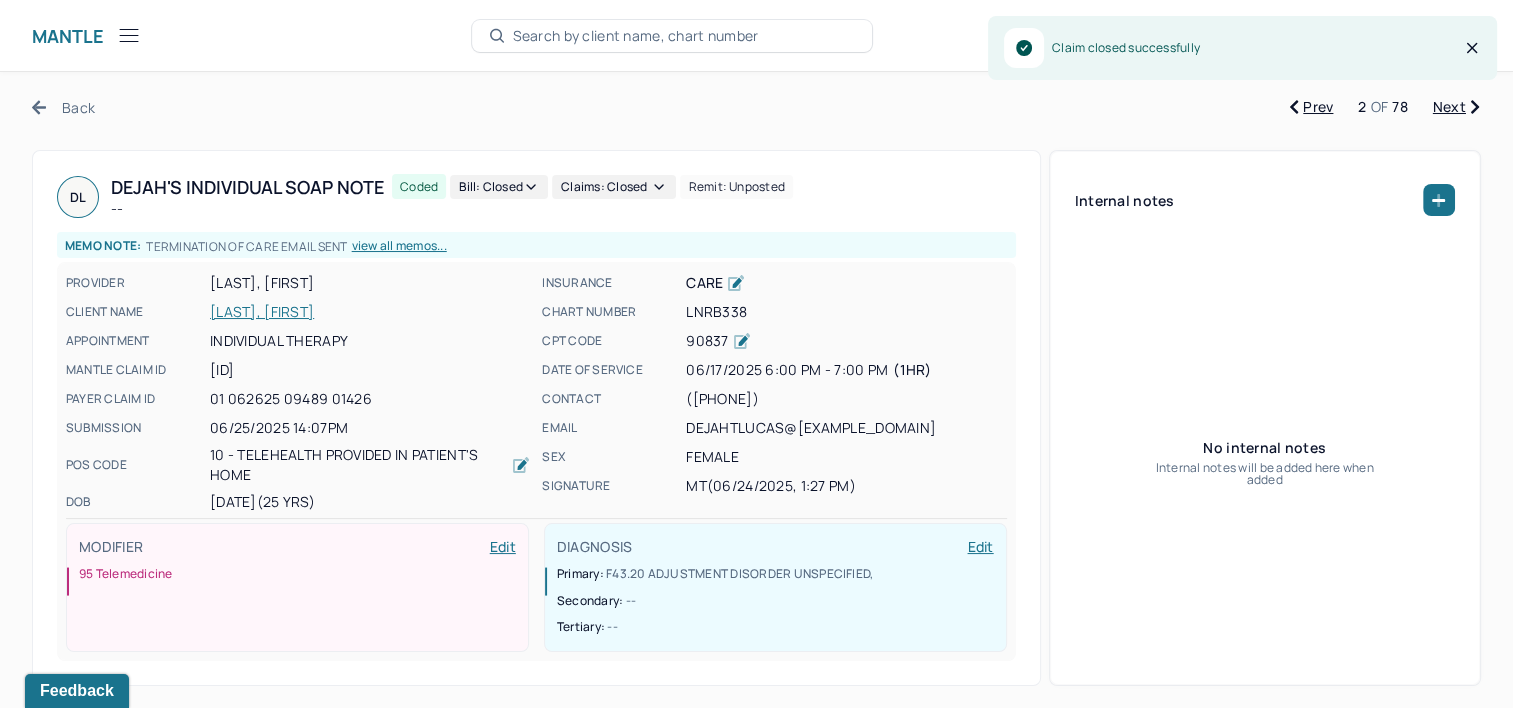 click on "Next" at bounding box center [1456, 107] 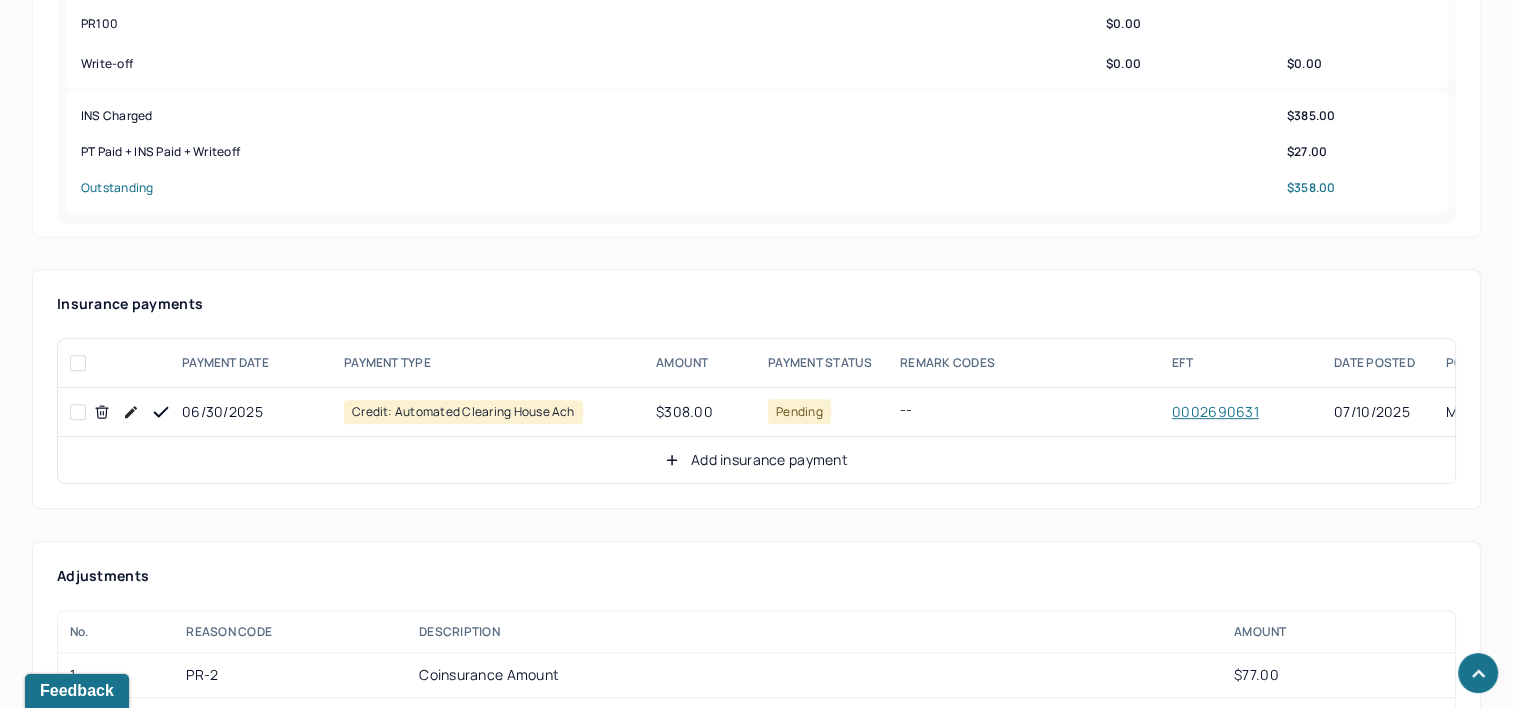 scroll, scrollTop: 1000, scrollLeft: 0, axis: vertical 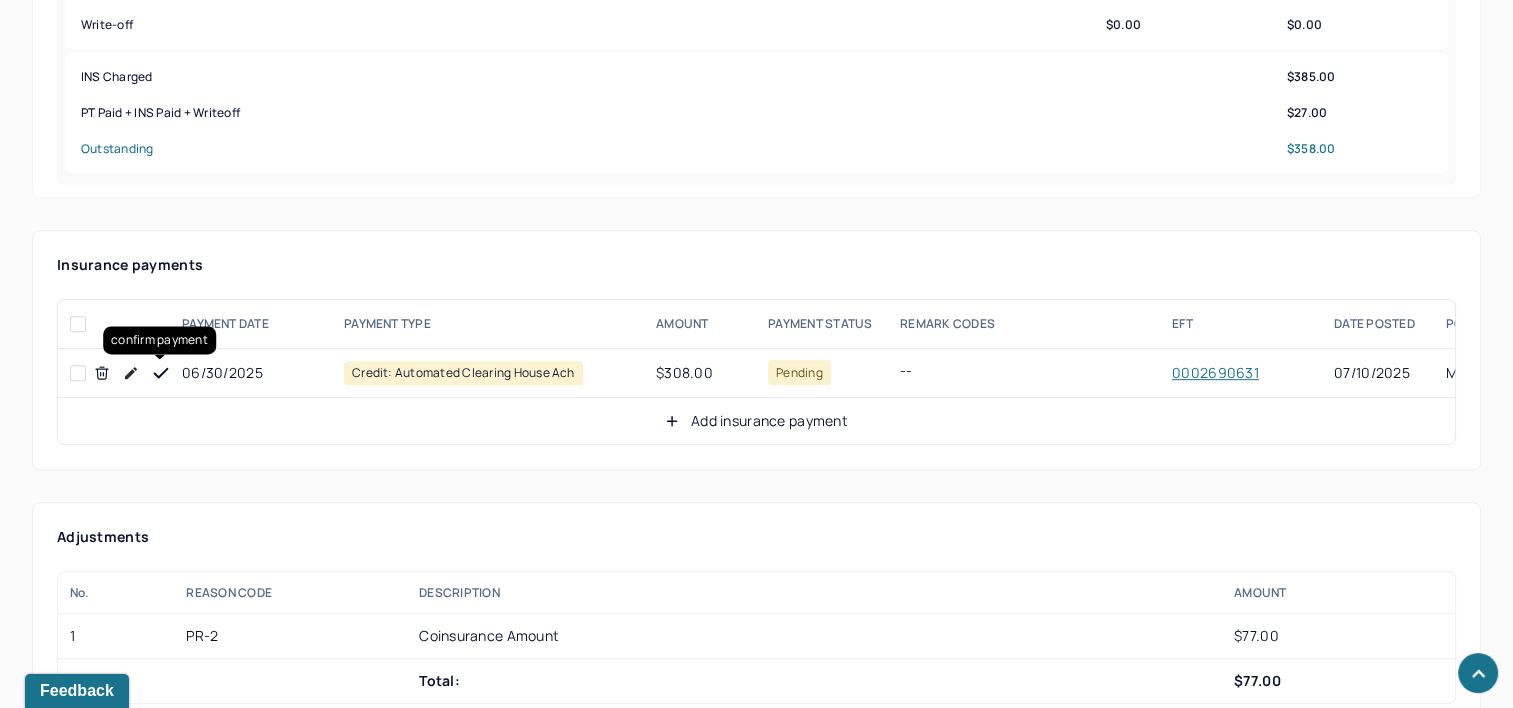 click 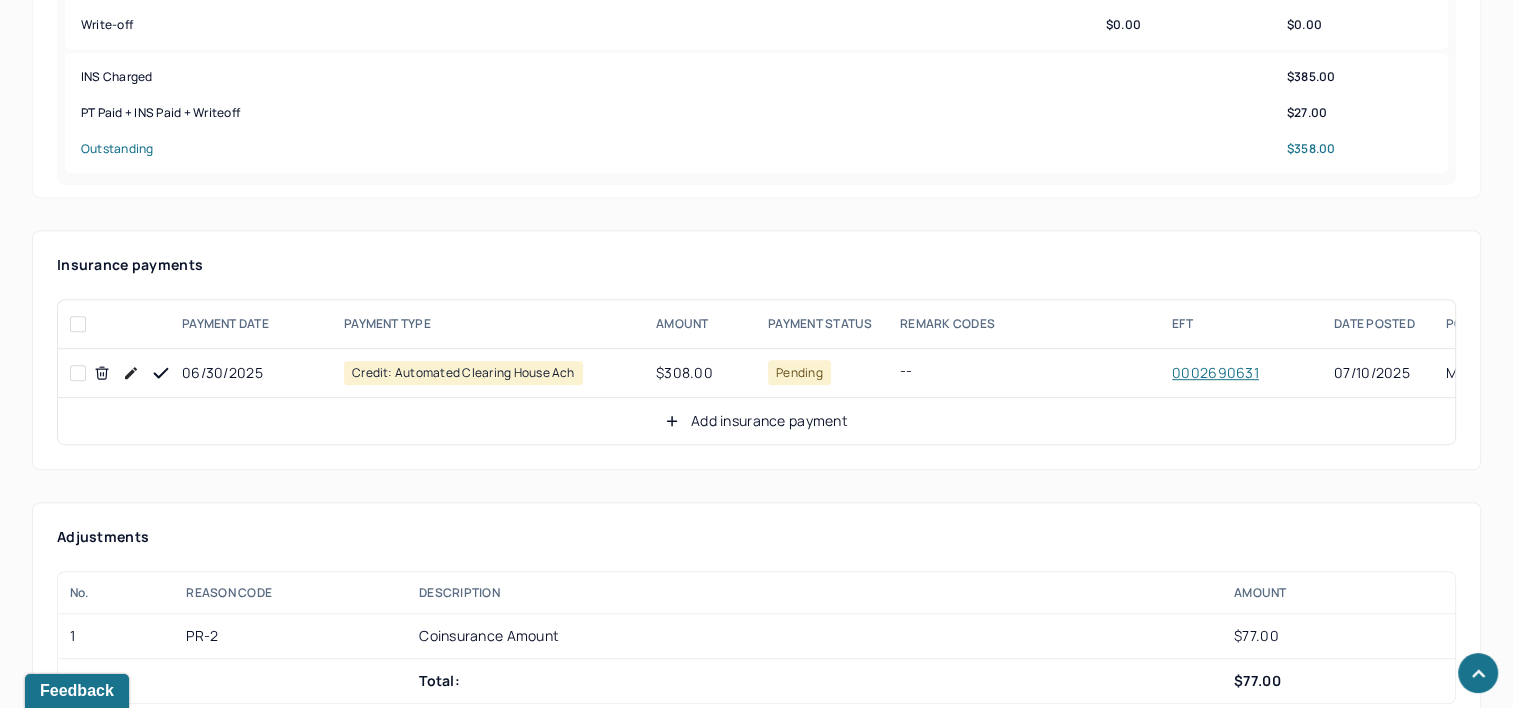 click on "Add insurance payment" at bounding box center [756, 421] 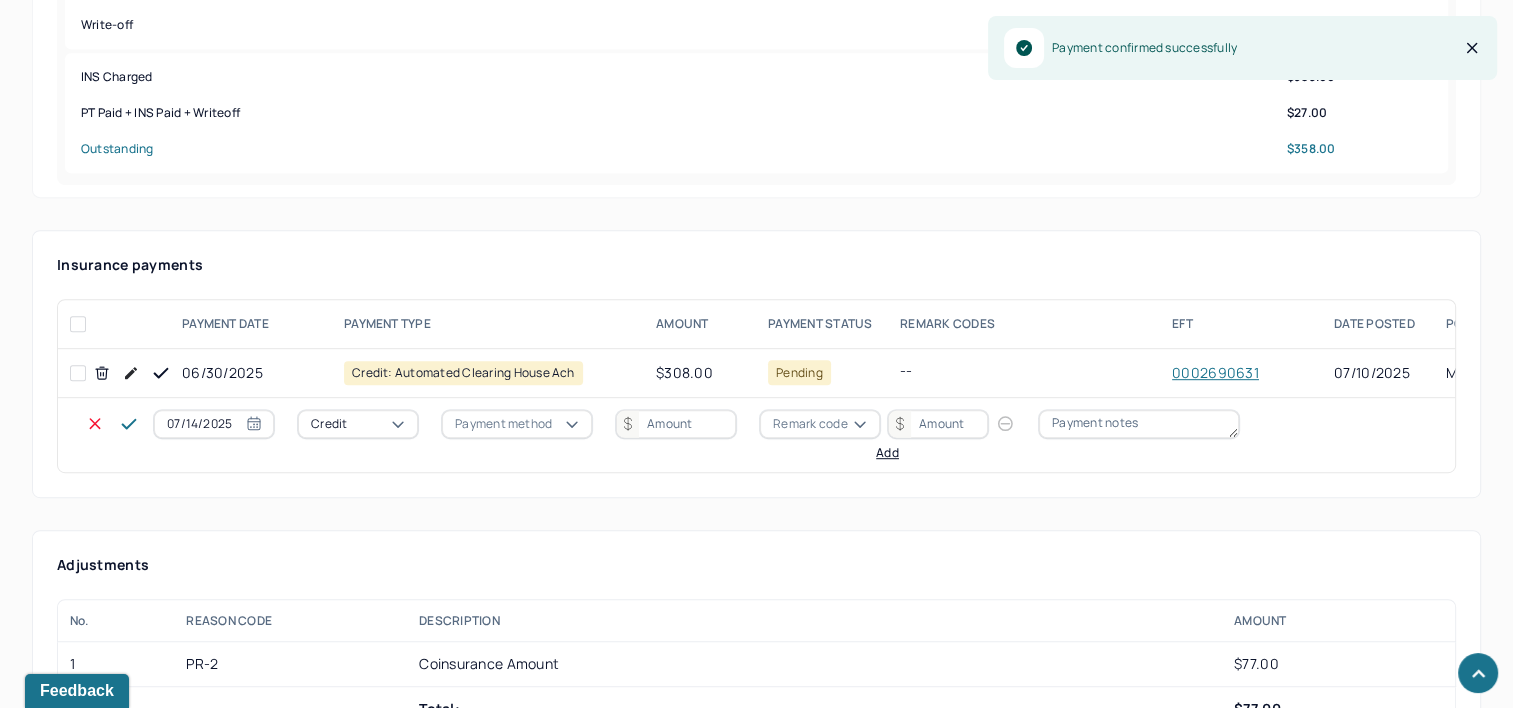 click on "07/14/2025" at bounding box center (214, 424) 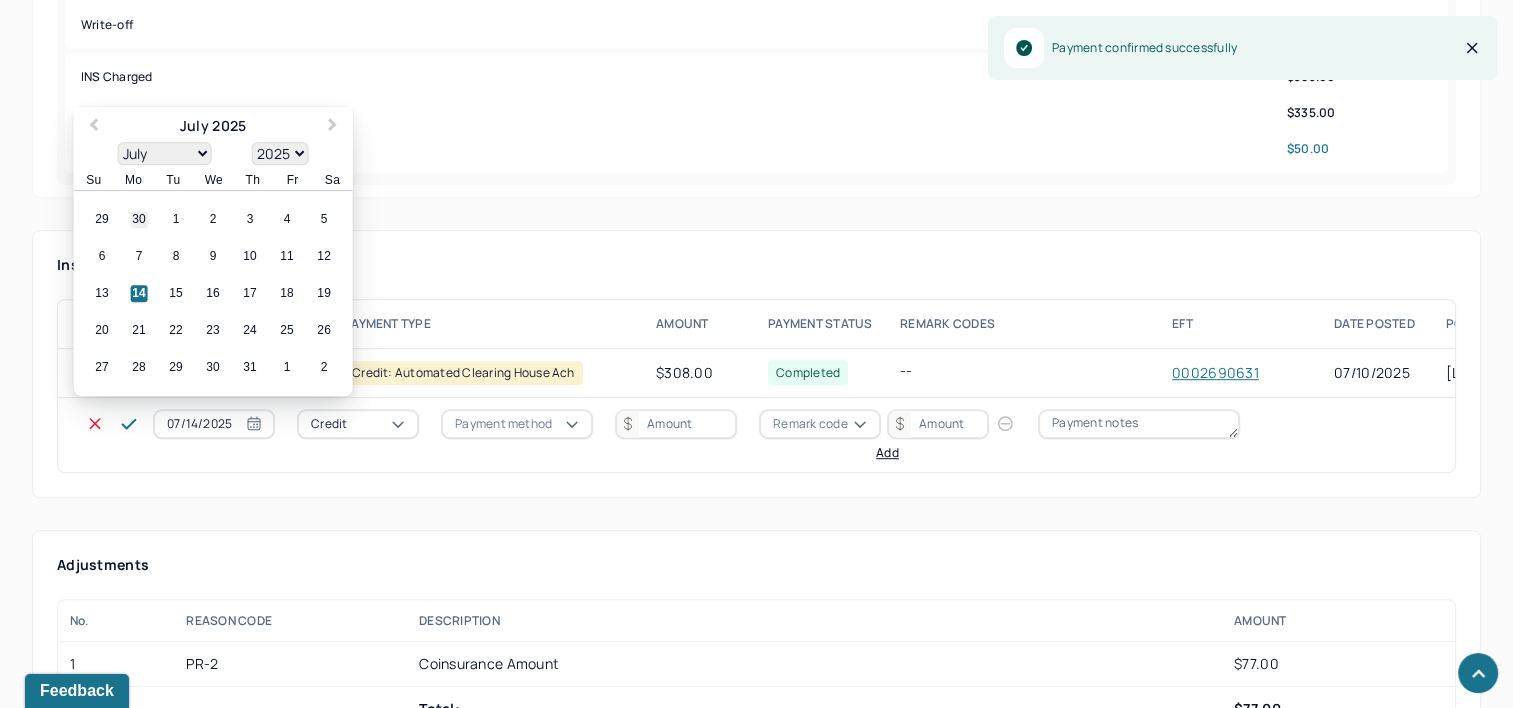 click on "30" at bounding box center (139, 220) 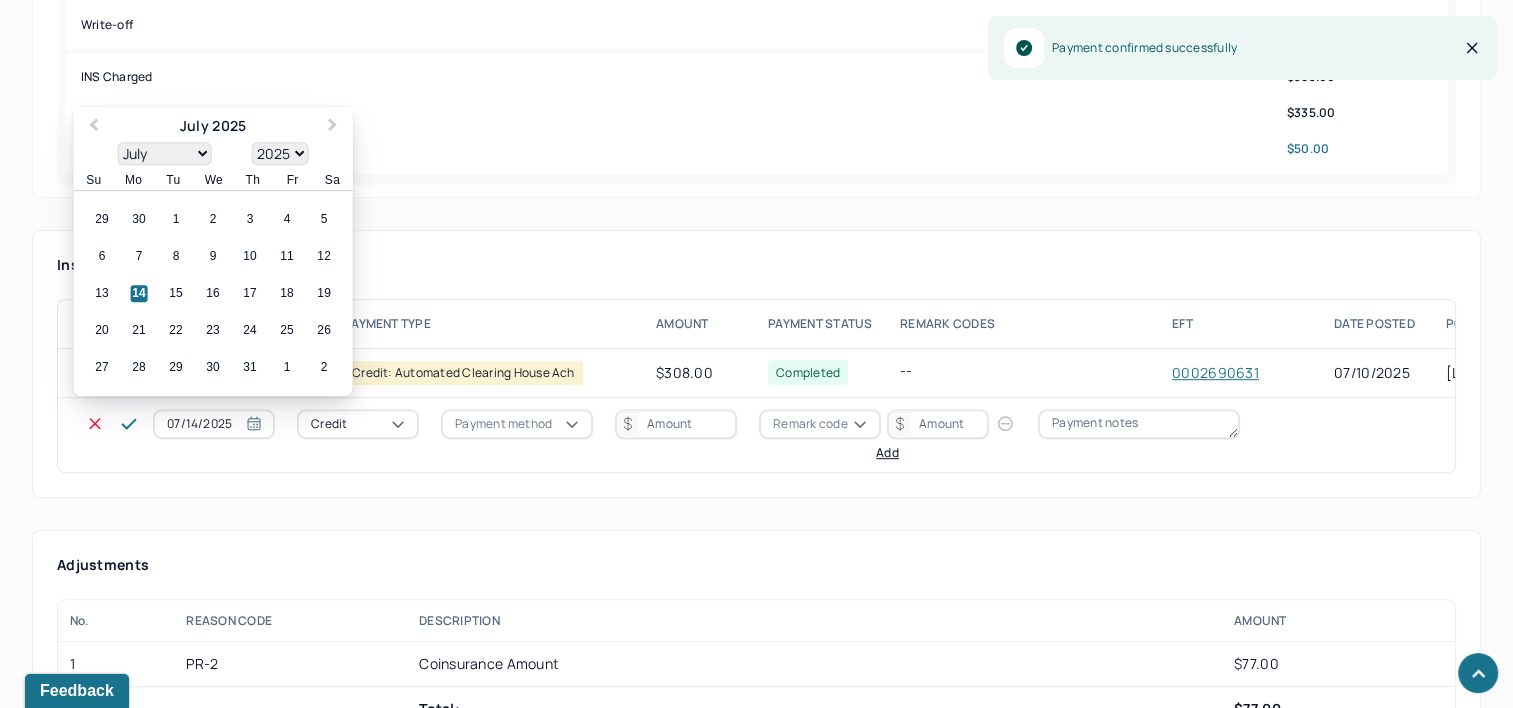 type on "06/30/2025" 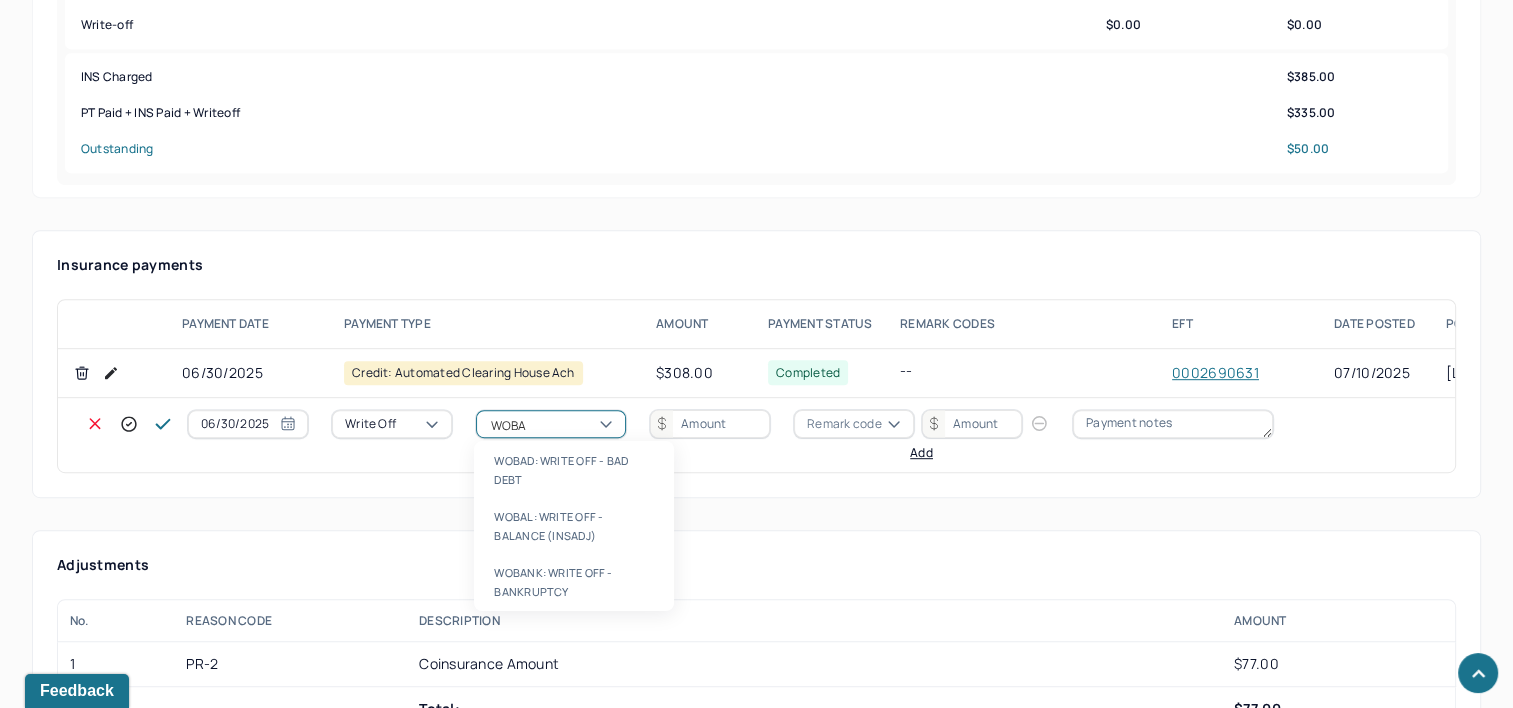 type on "WOBAL" 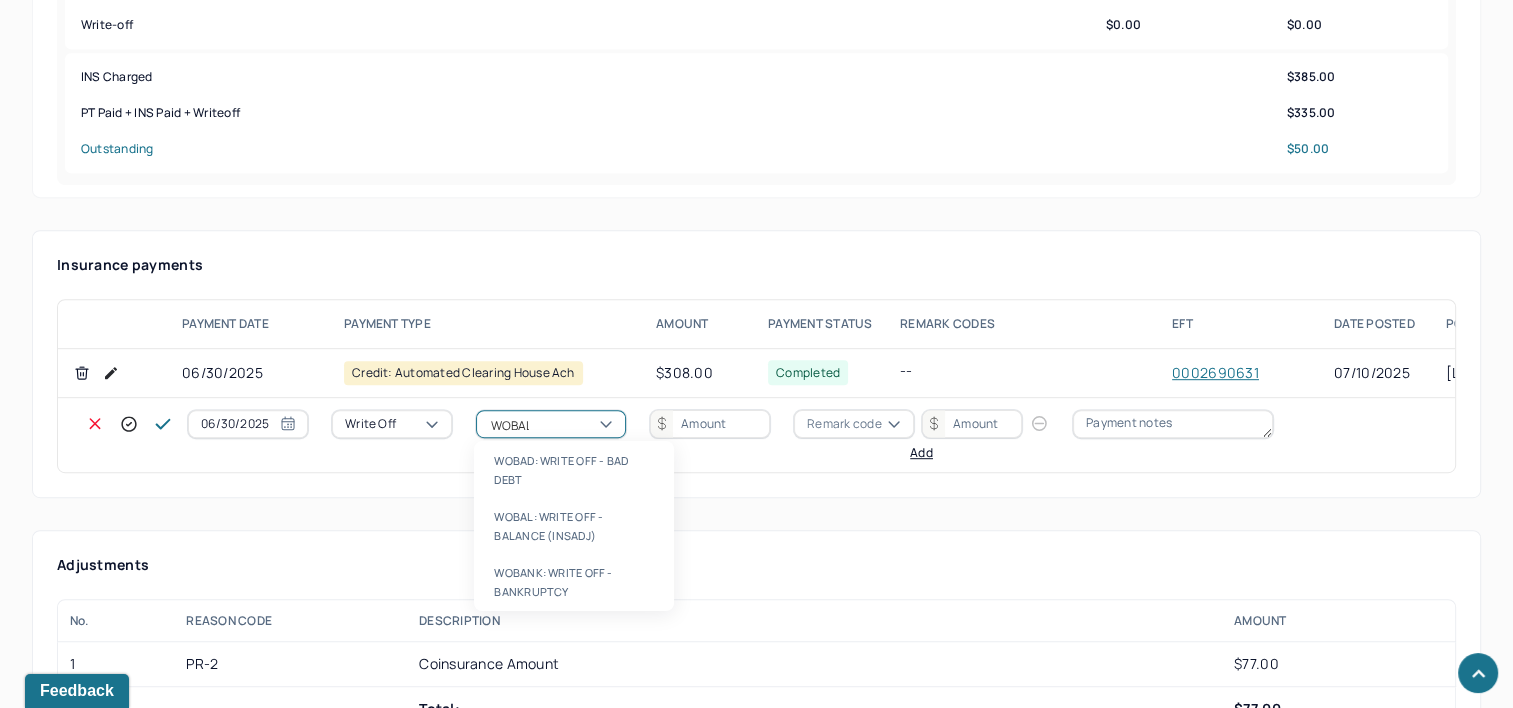 type 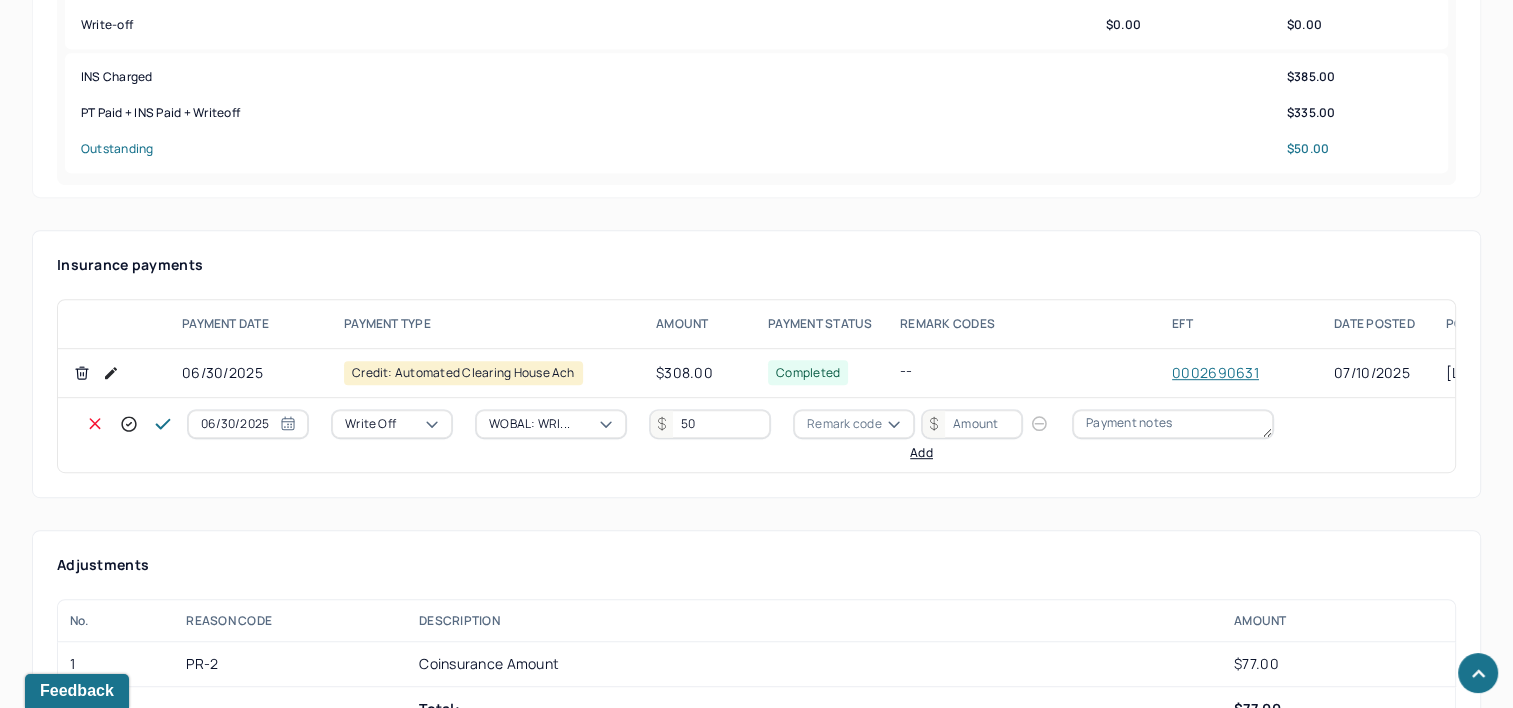 type on "50" 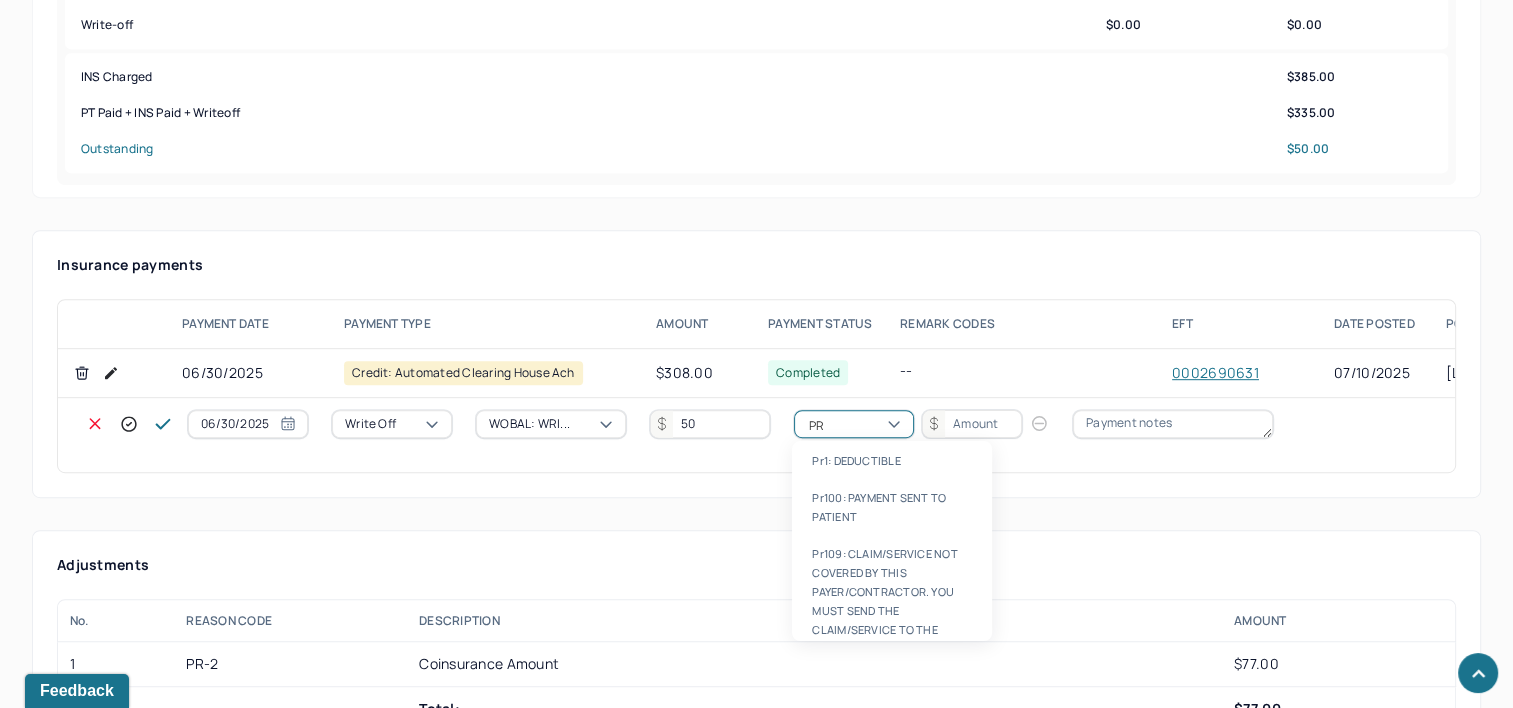 type on "PR2" 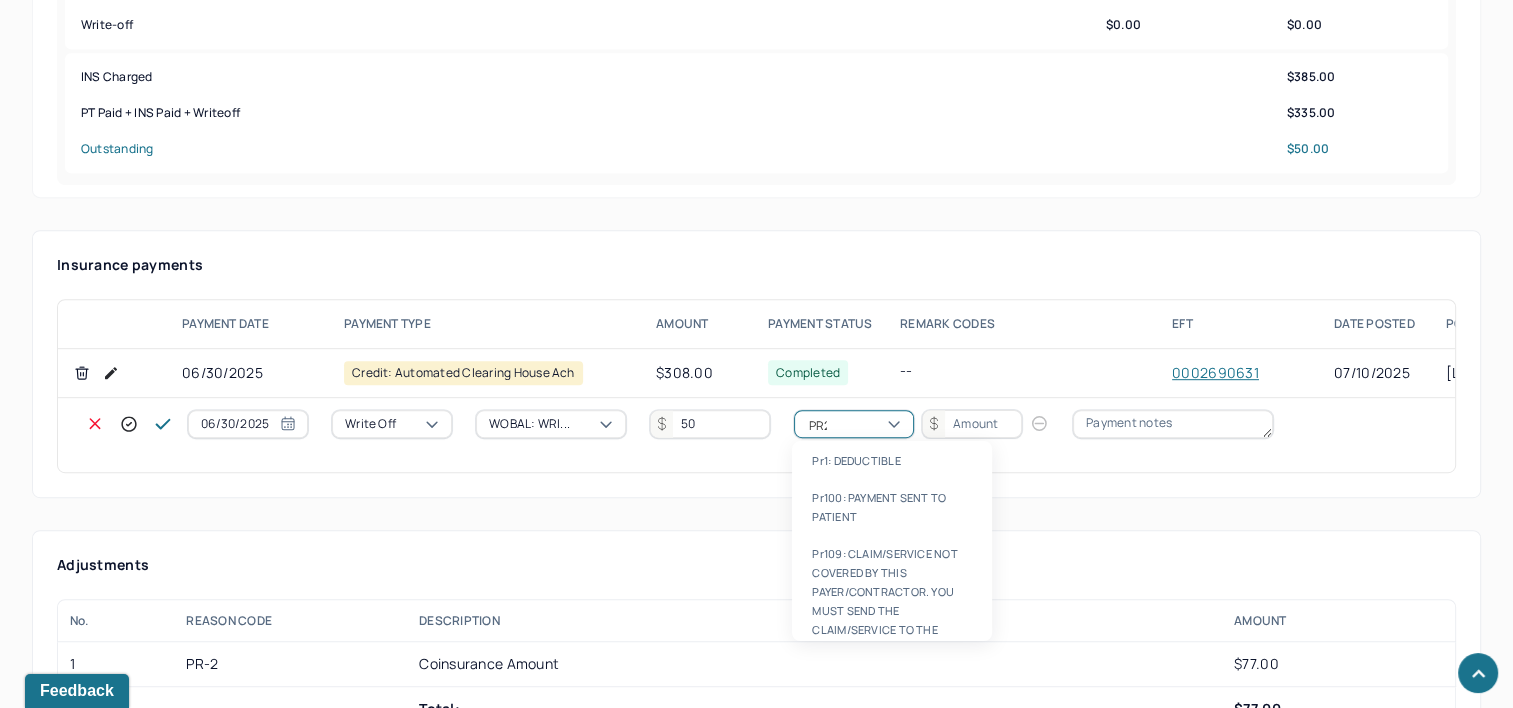 type 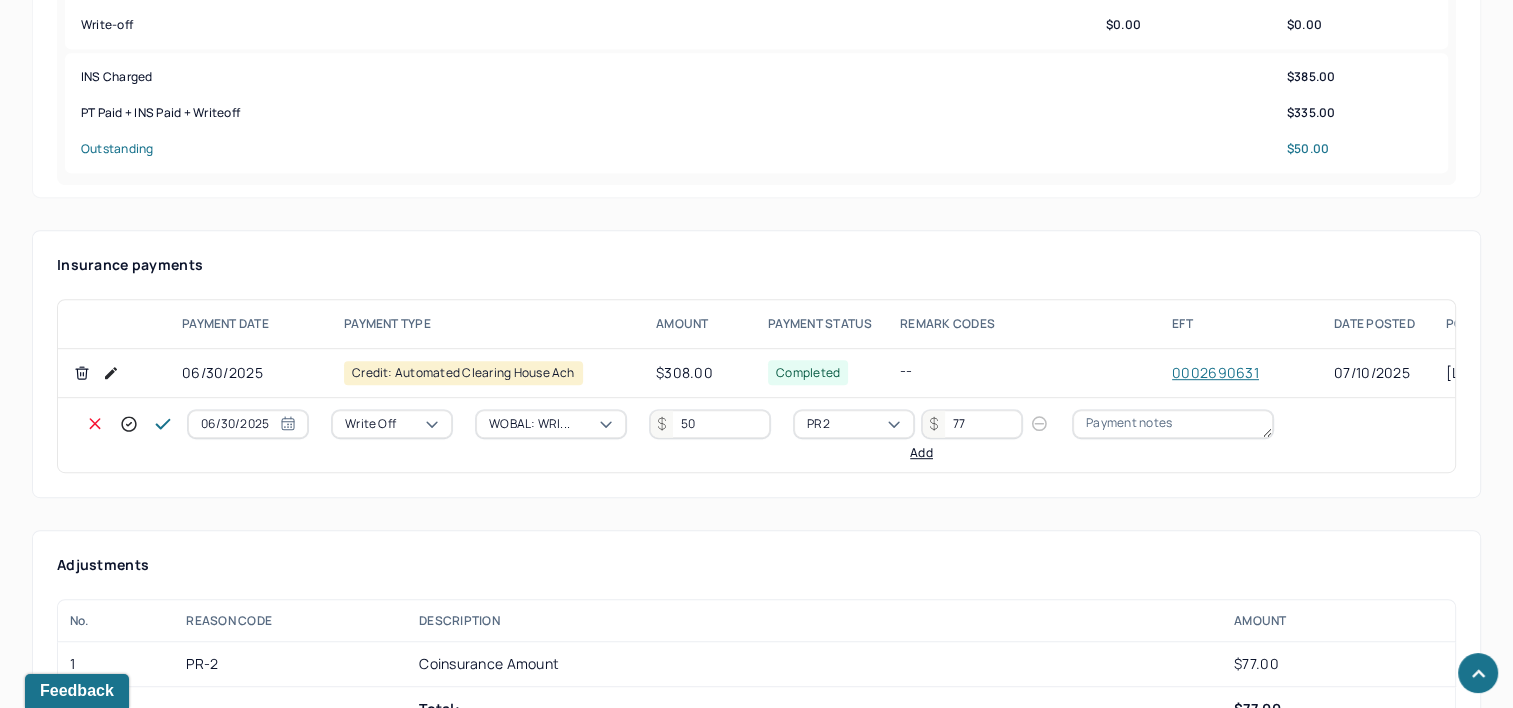 type on "77" 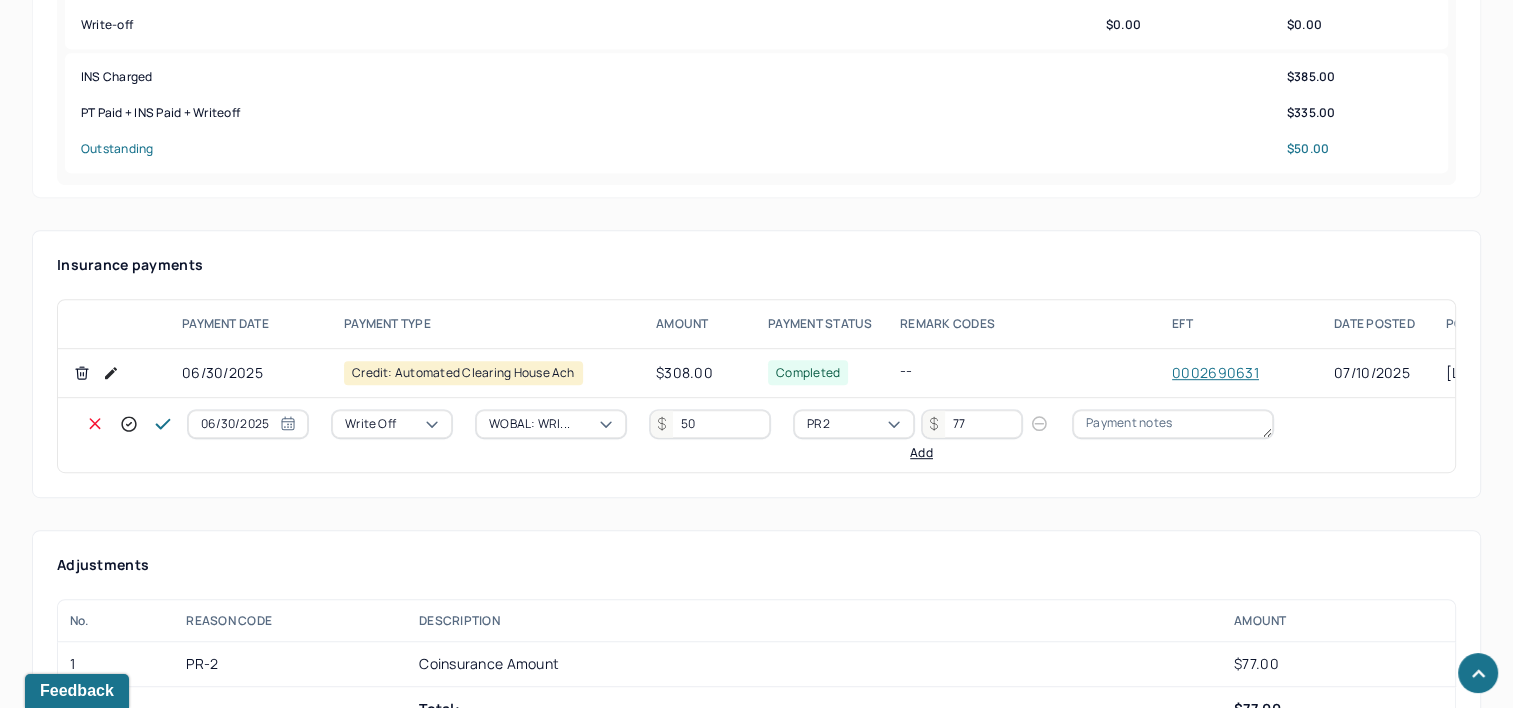 click 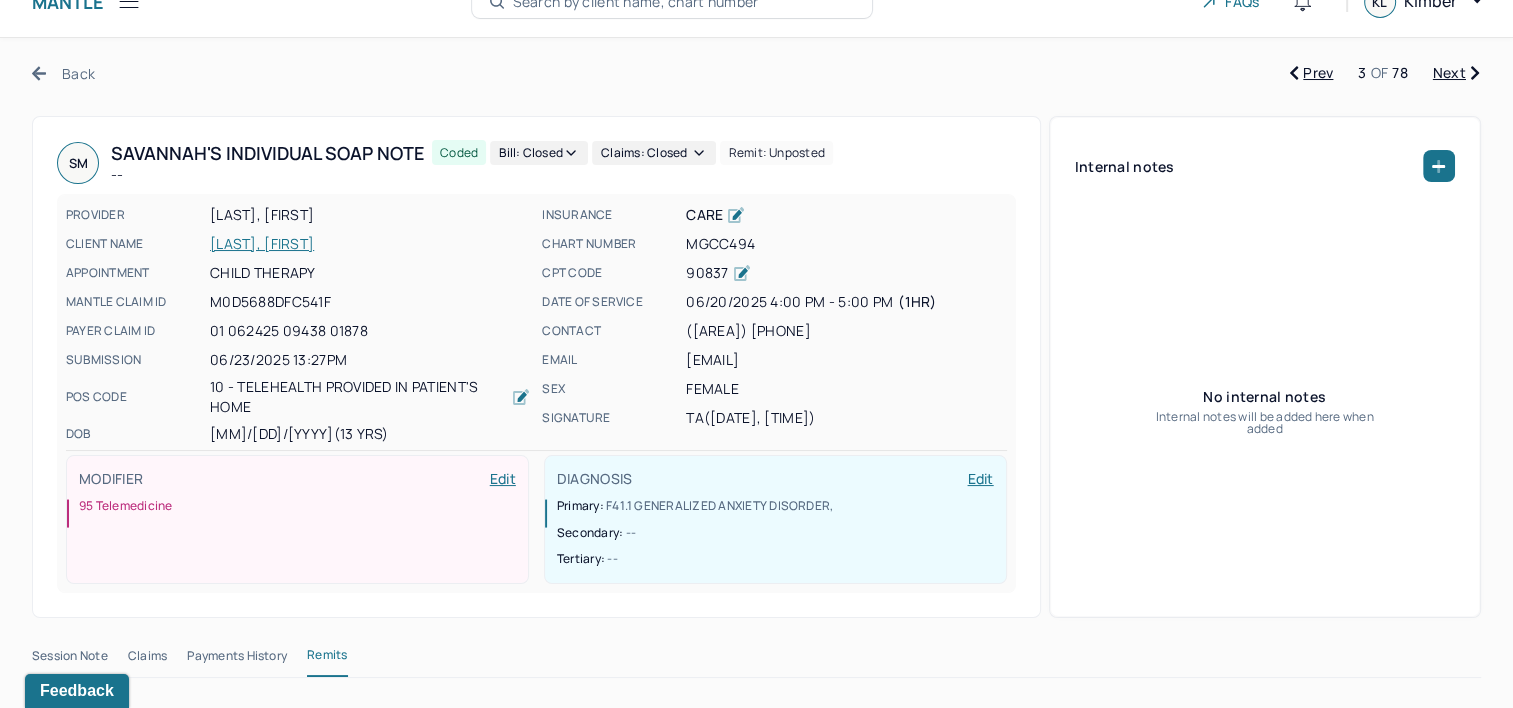 scroll, scrollTop: 0, scrollLeft: 0, axis: both 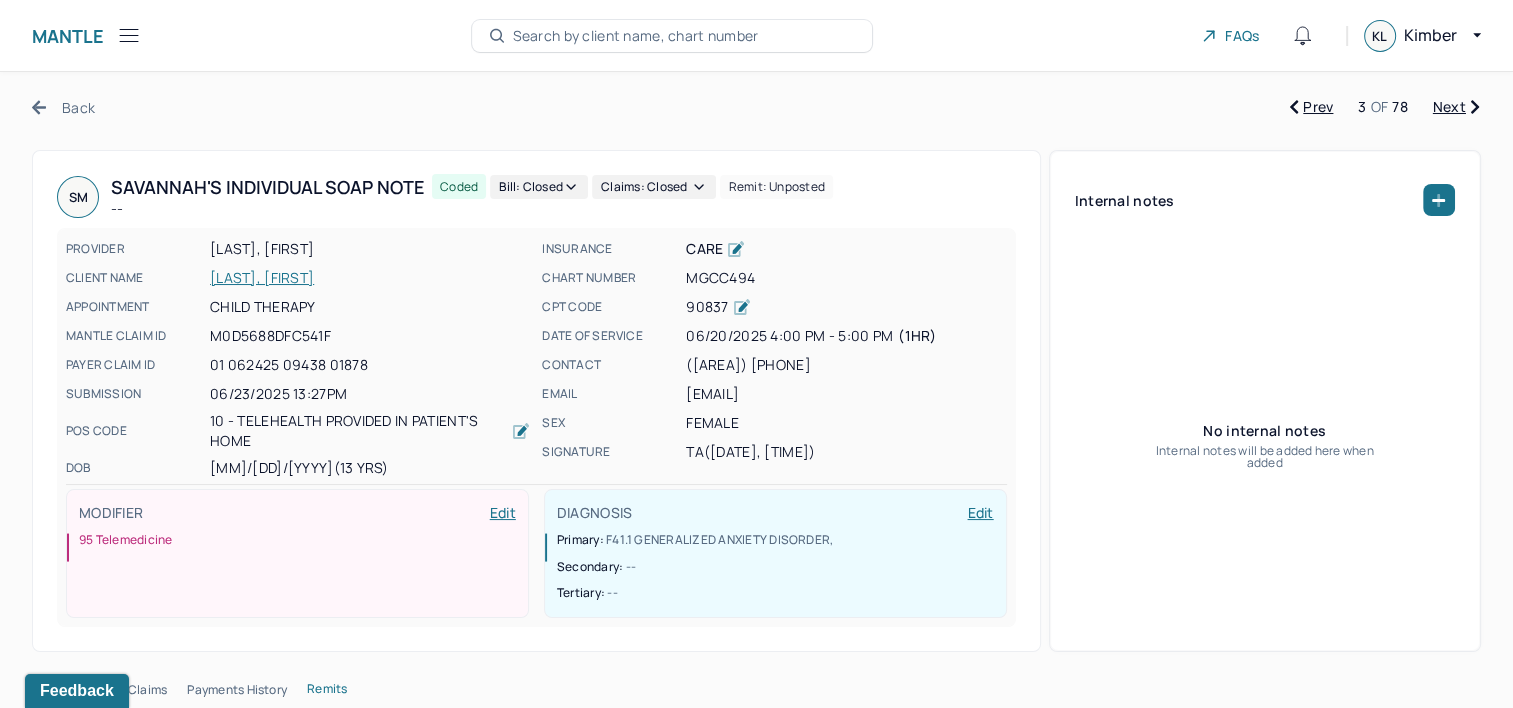 click on "Next" at bounding box center [1456, 107] 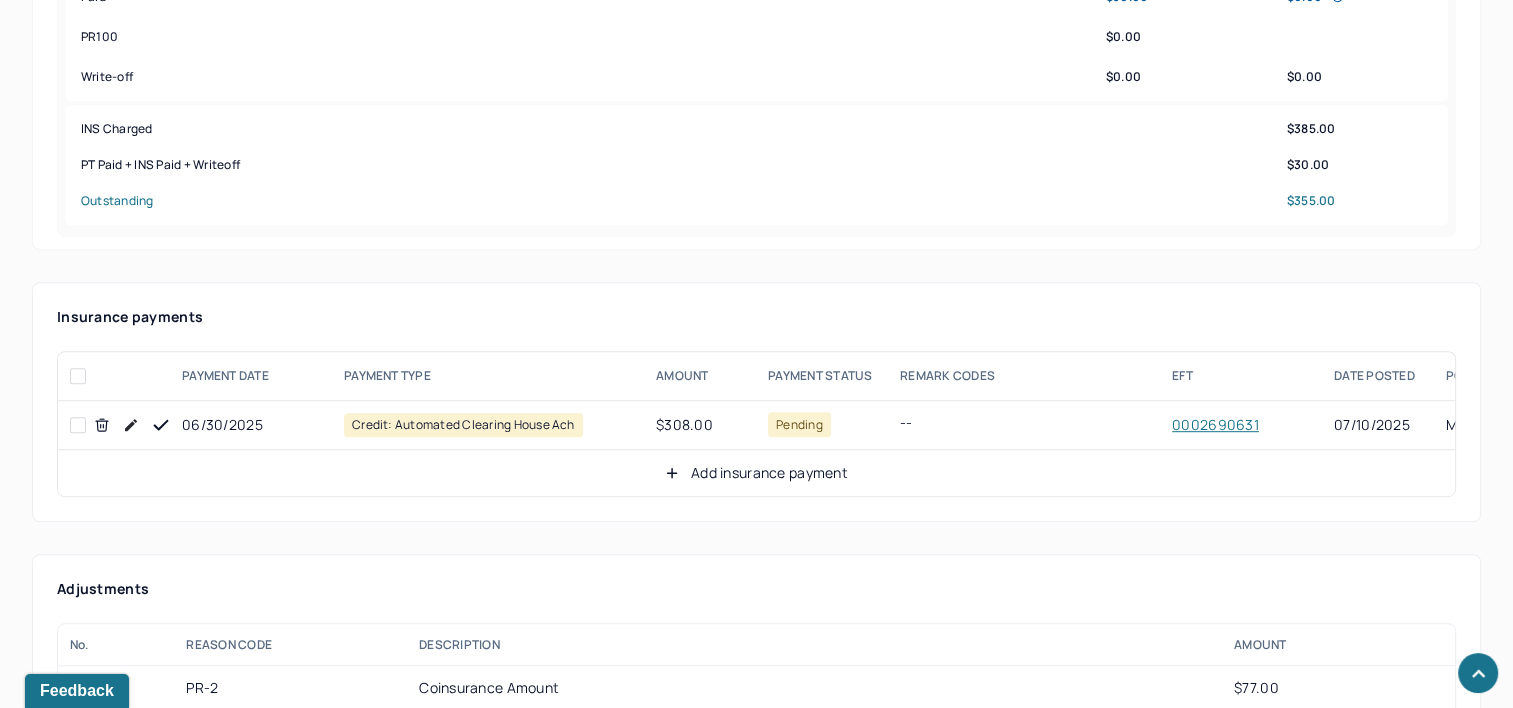 scroll, scrollTop: 1000, scrollLeft: 0, axis: vertical 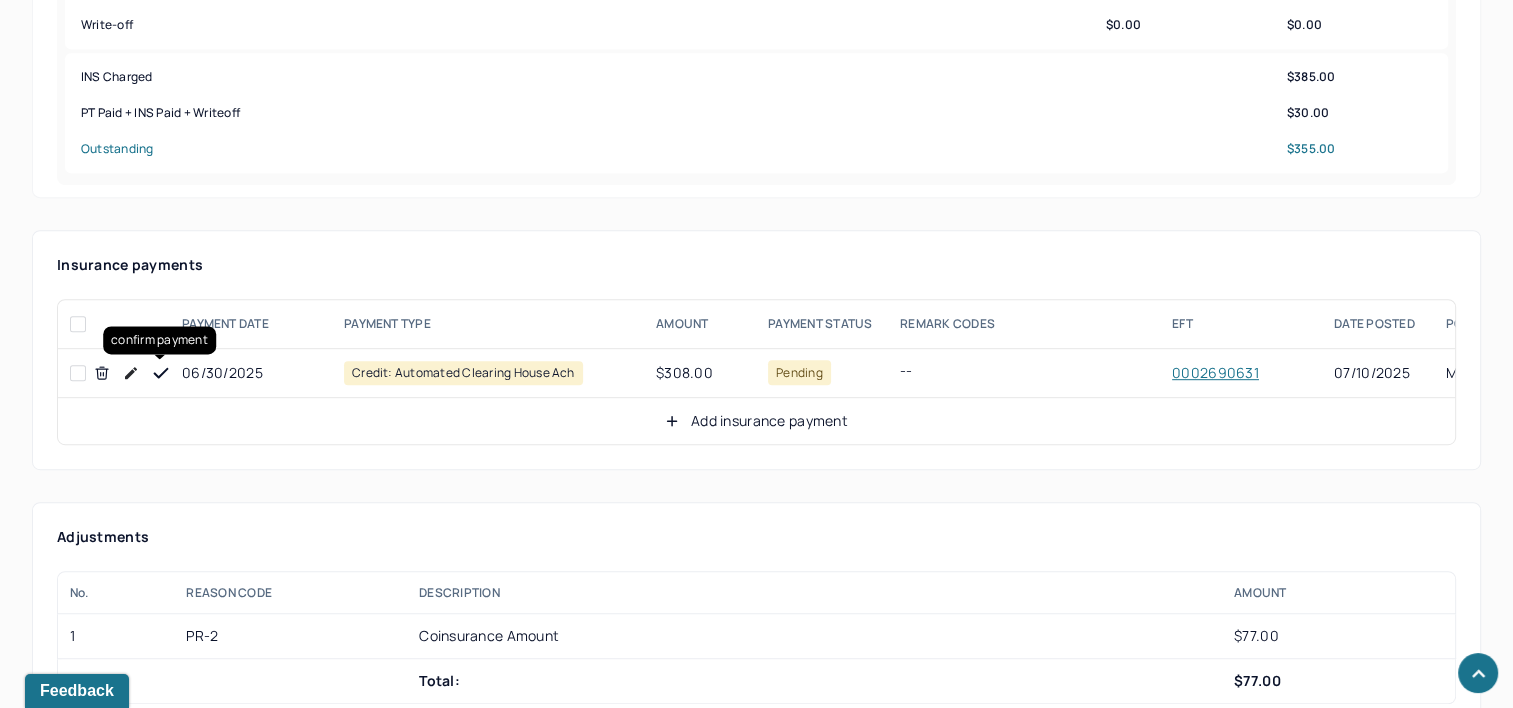 click 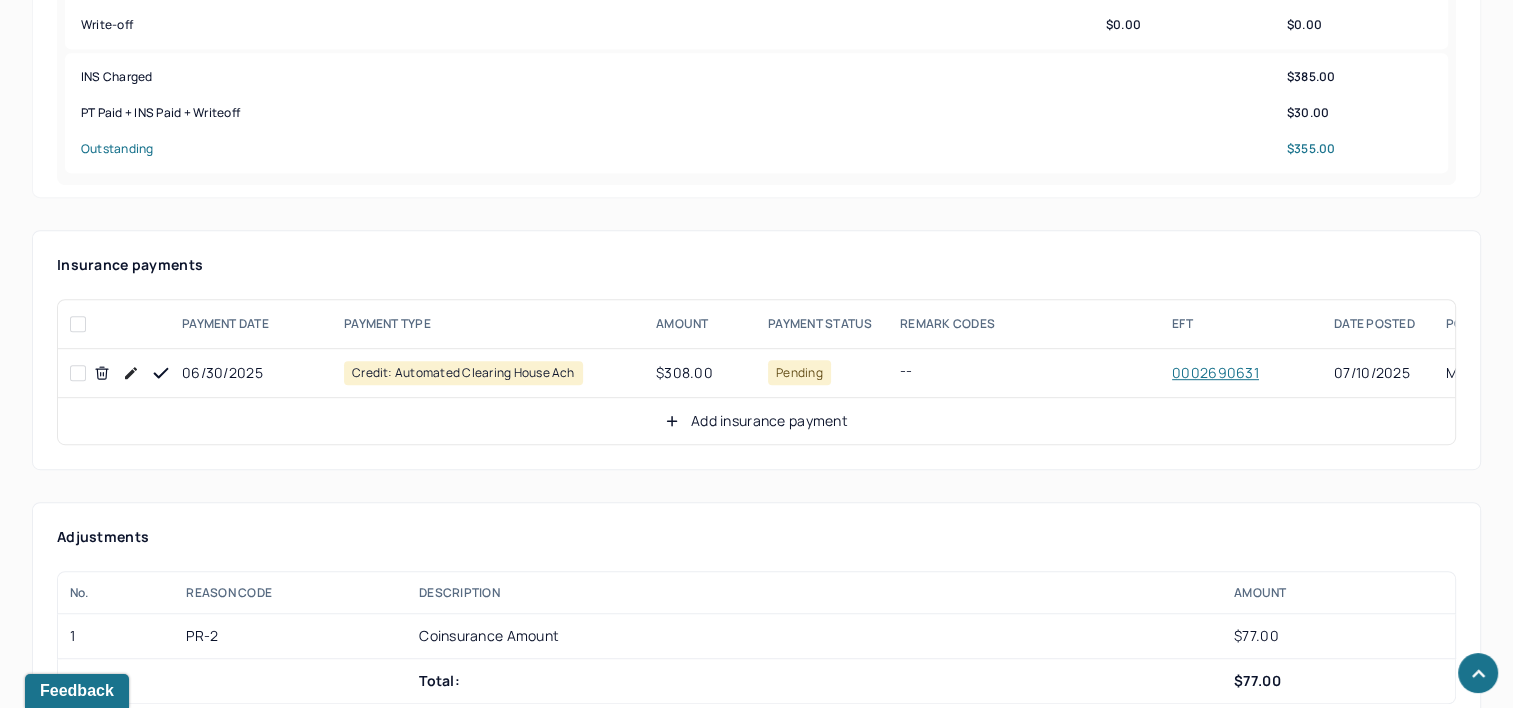 click on "Add insurance payment" at bounding box center [756, 421] 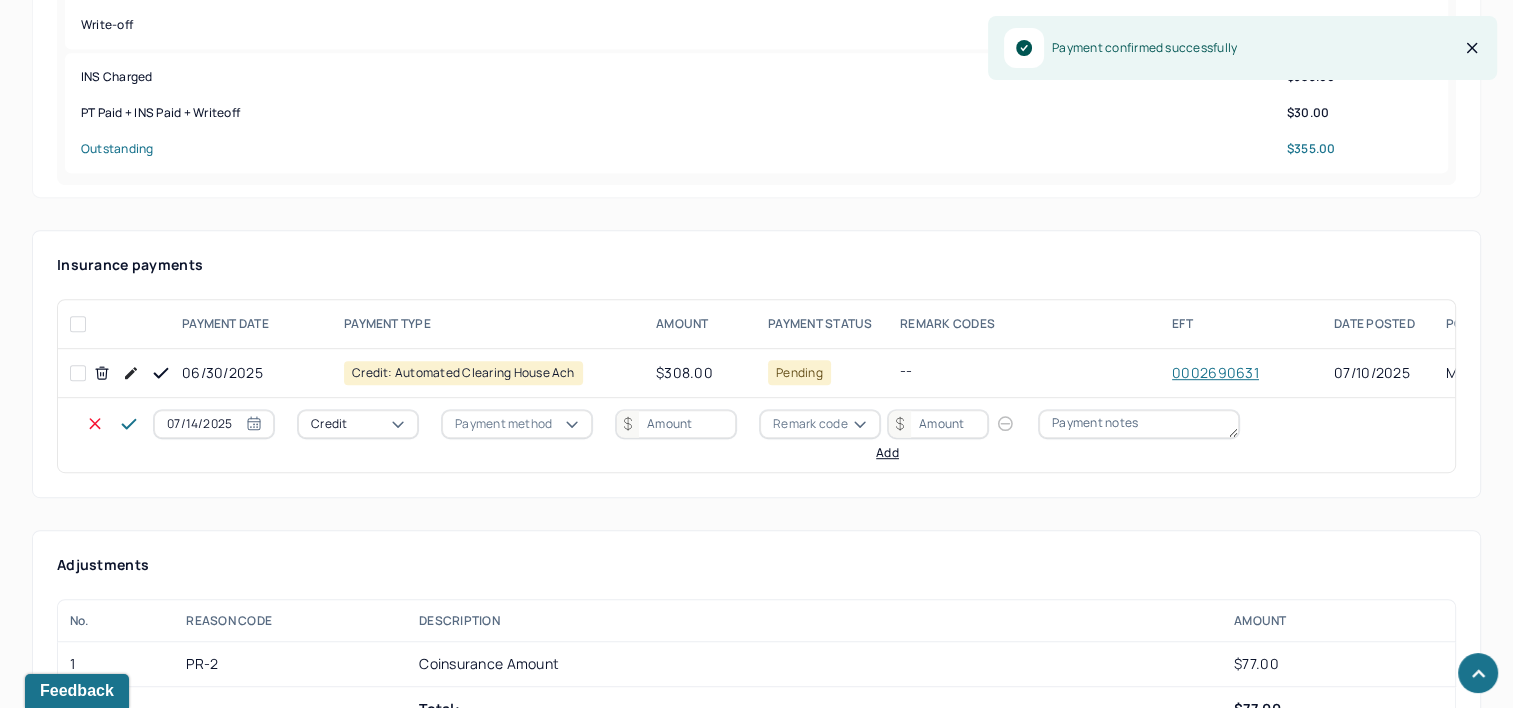 select on "6" 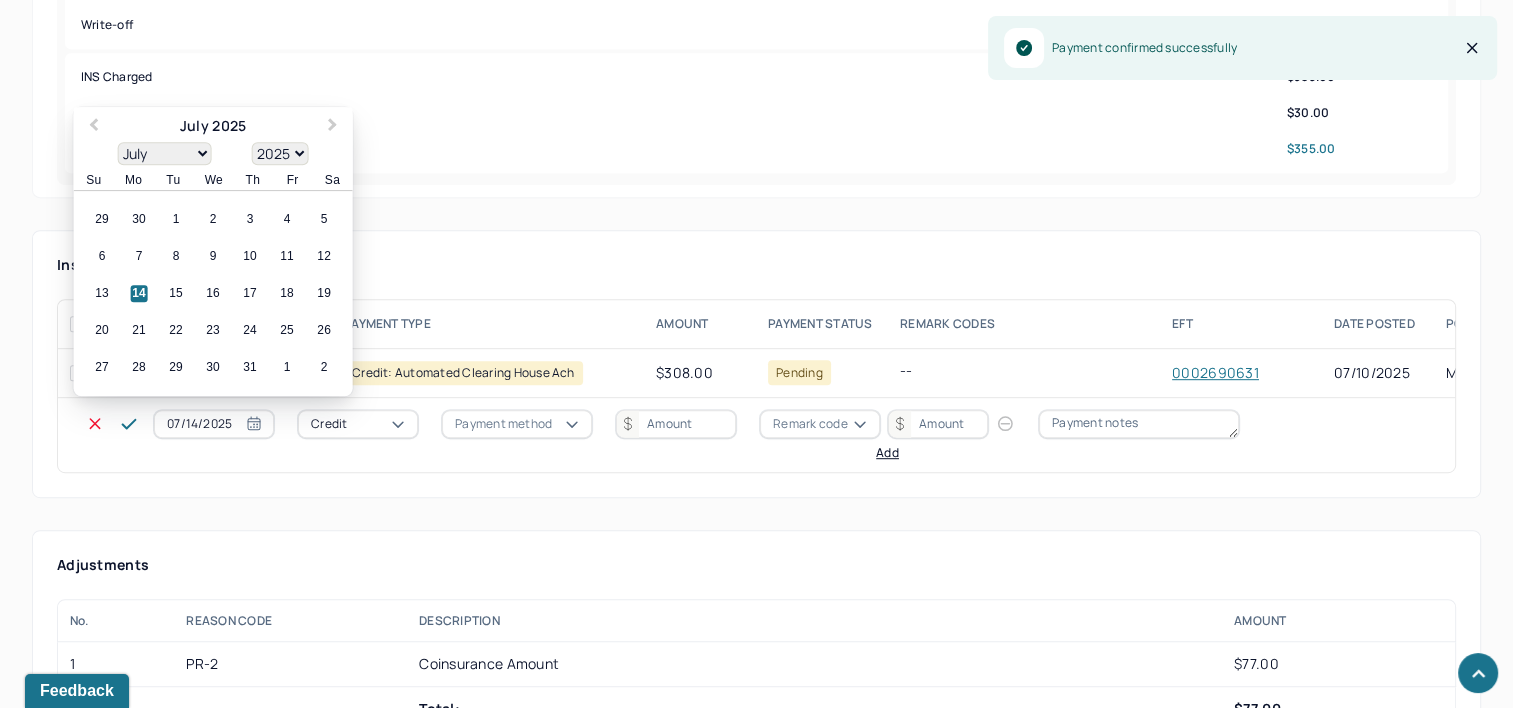 click on "07/14/2025" at bounding box center (214, 424) 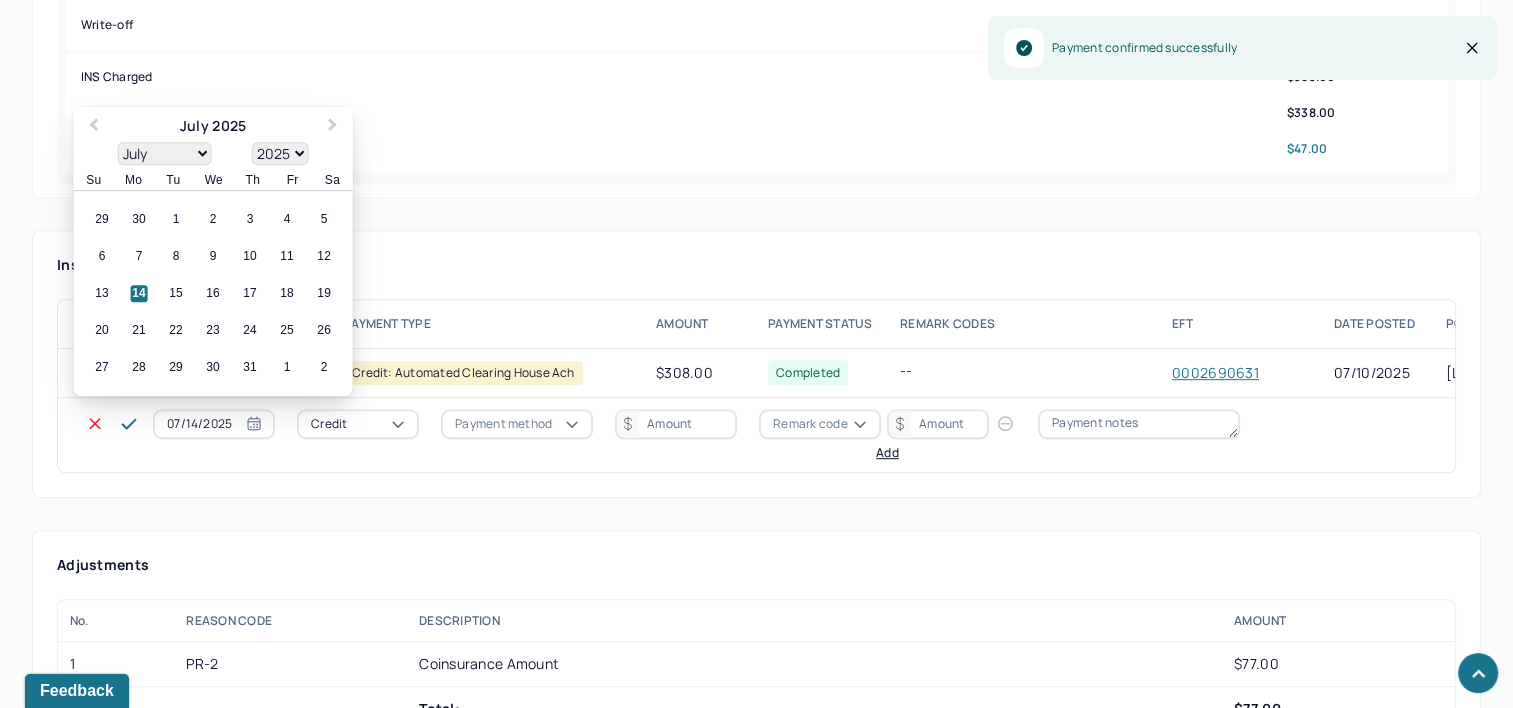 click on "7" at bounding box center (139, 257) 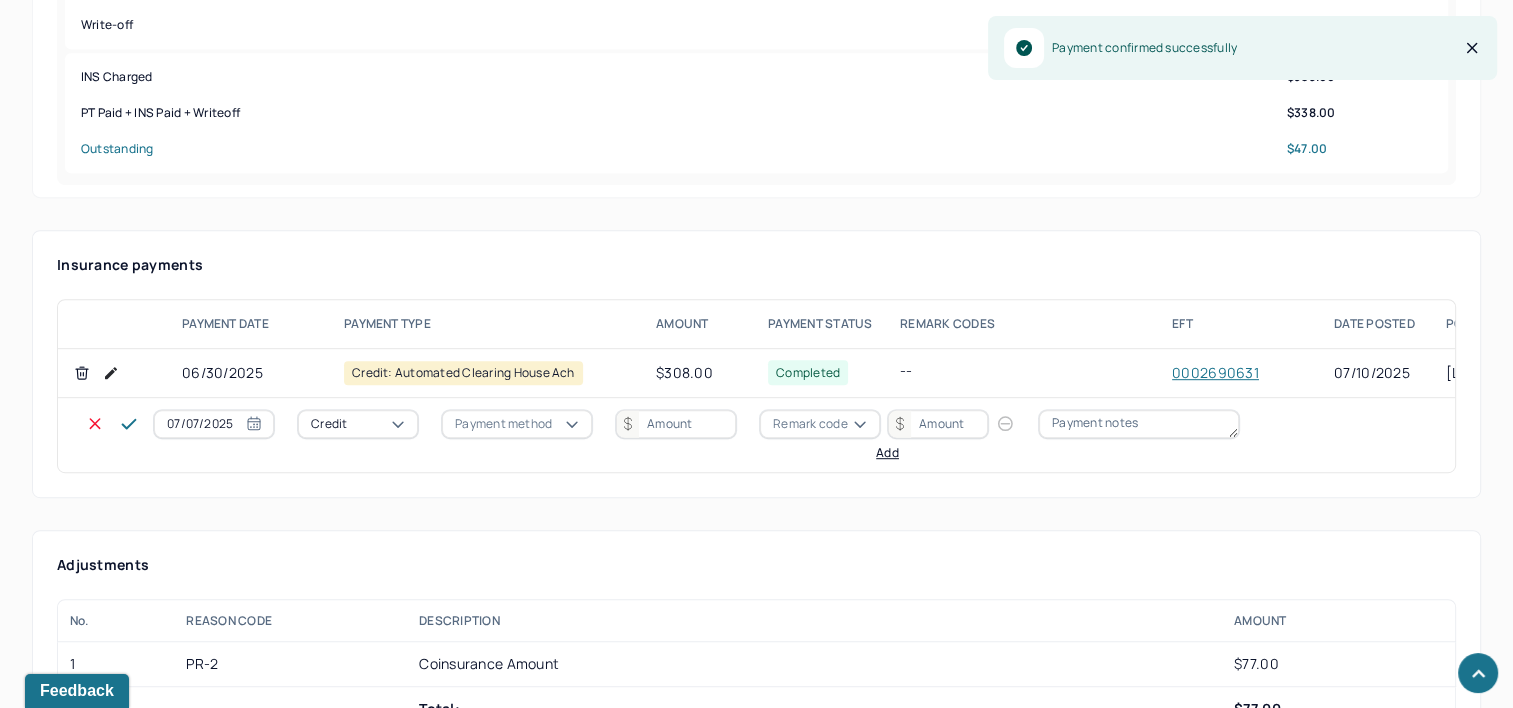 click on "07/07/2025" at bounding box center (214, 424) 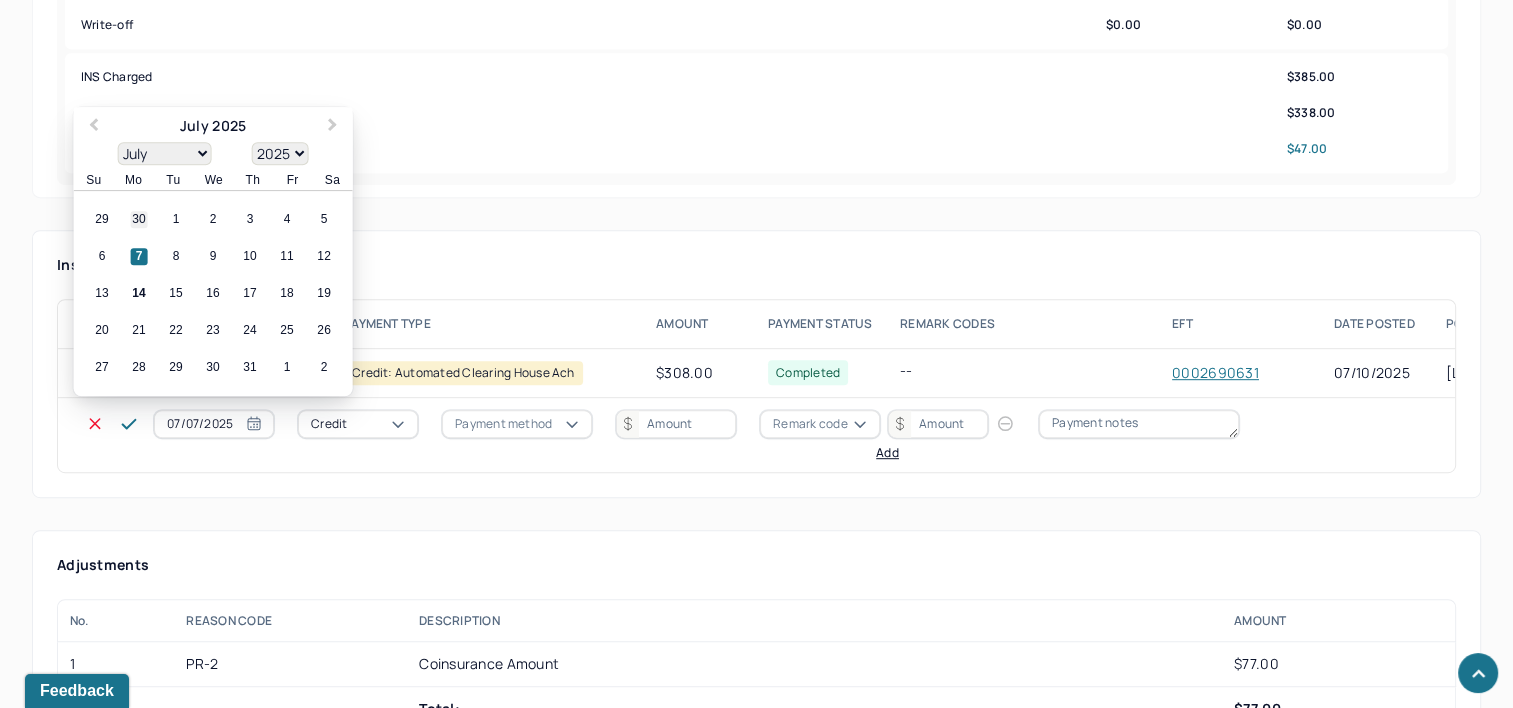 click on "30" at bounding box center (139, 220) 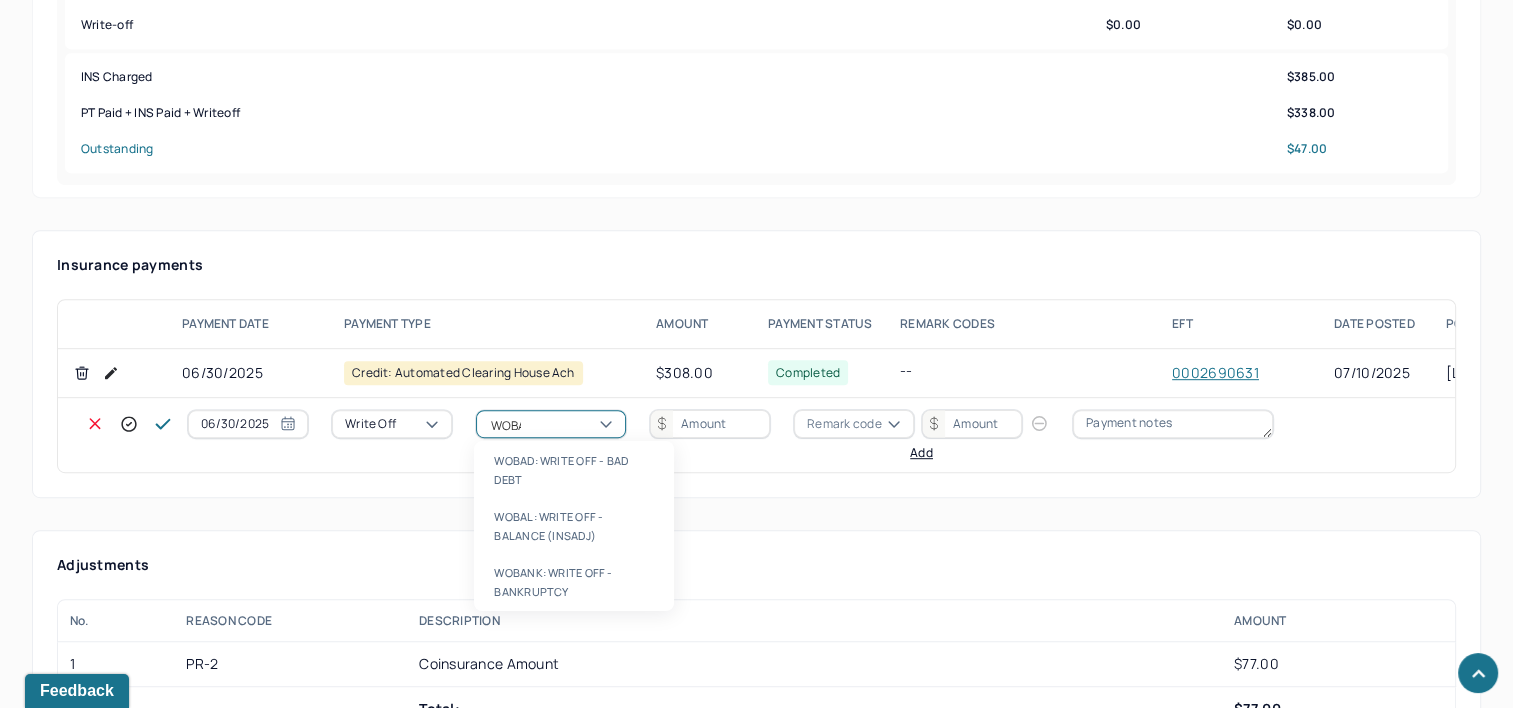 type on "WOBAL" 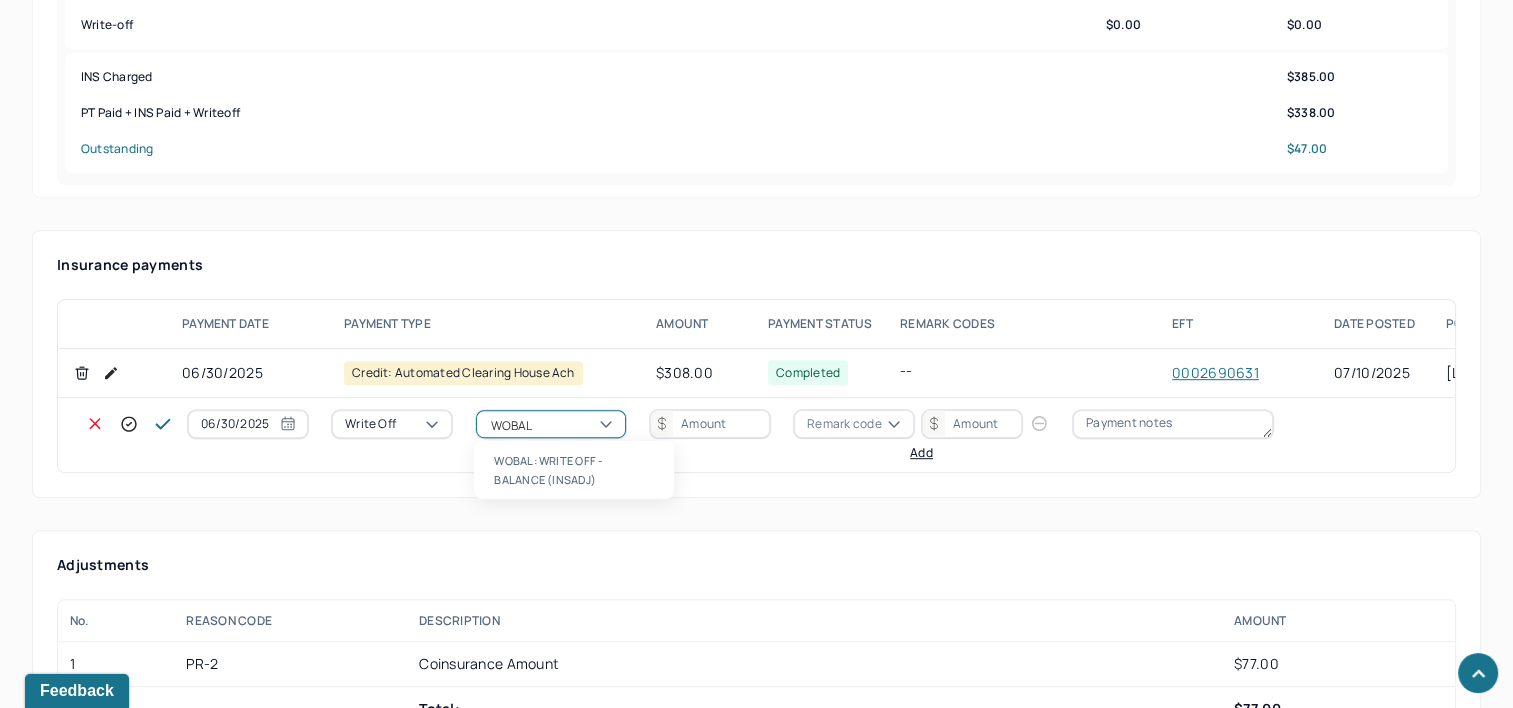 type 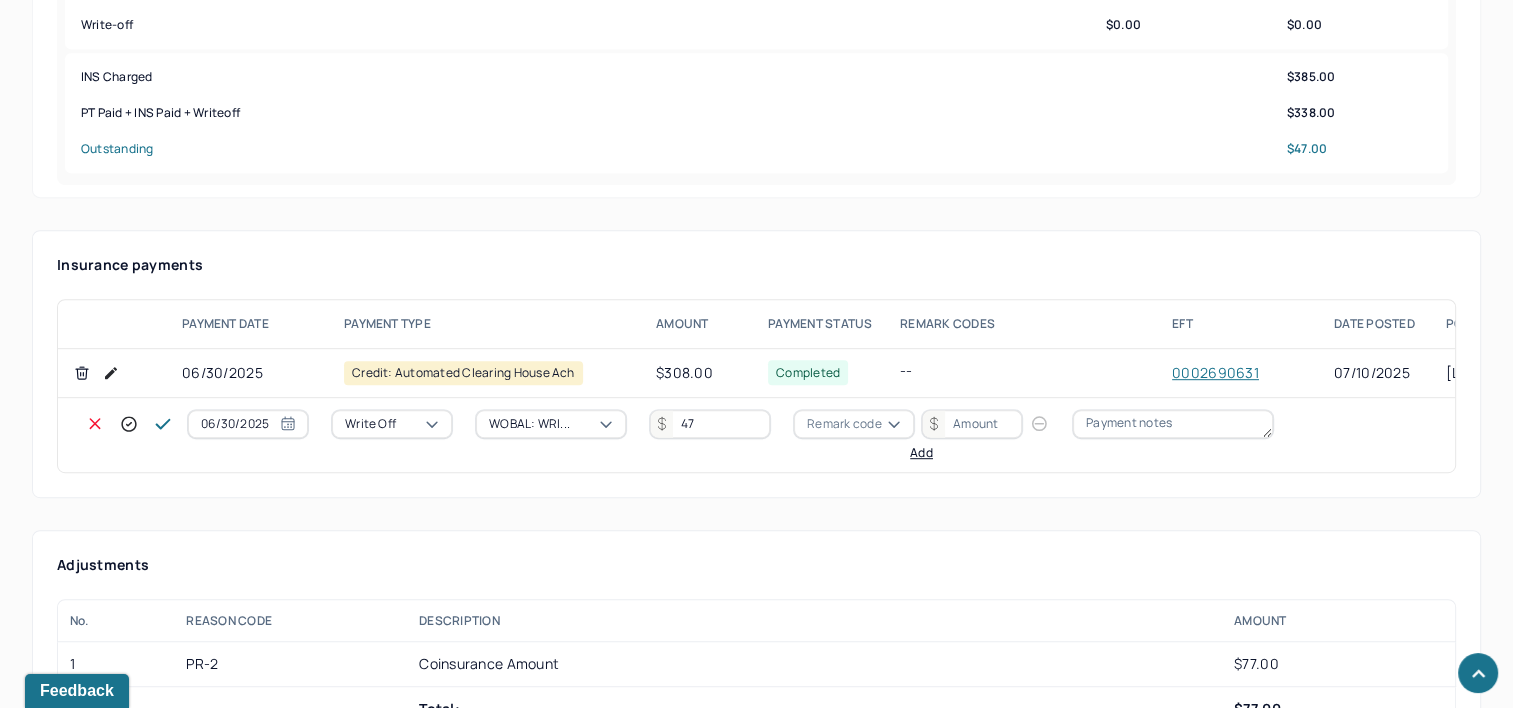 type on "47" 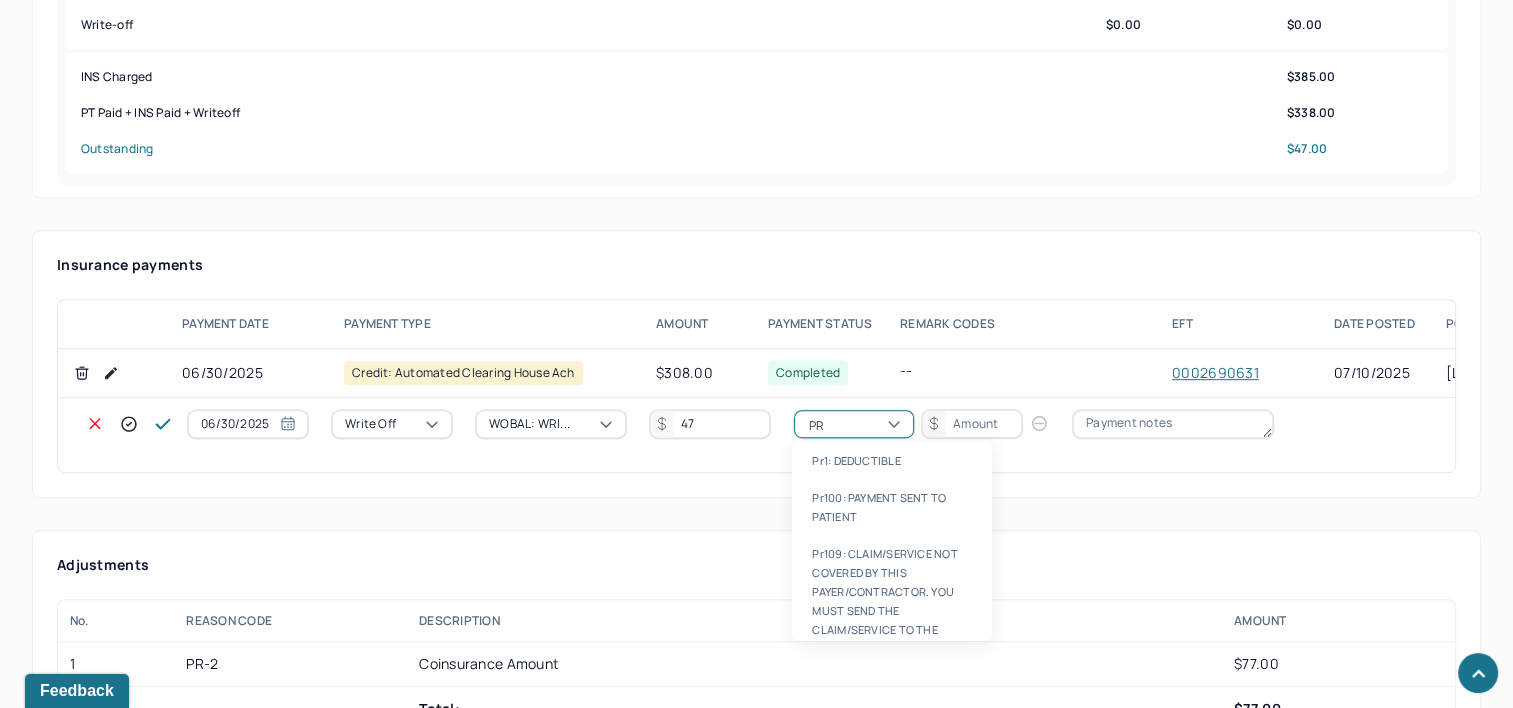 type on "PR2" 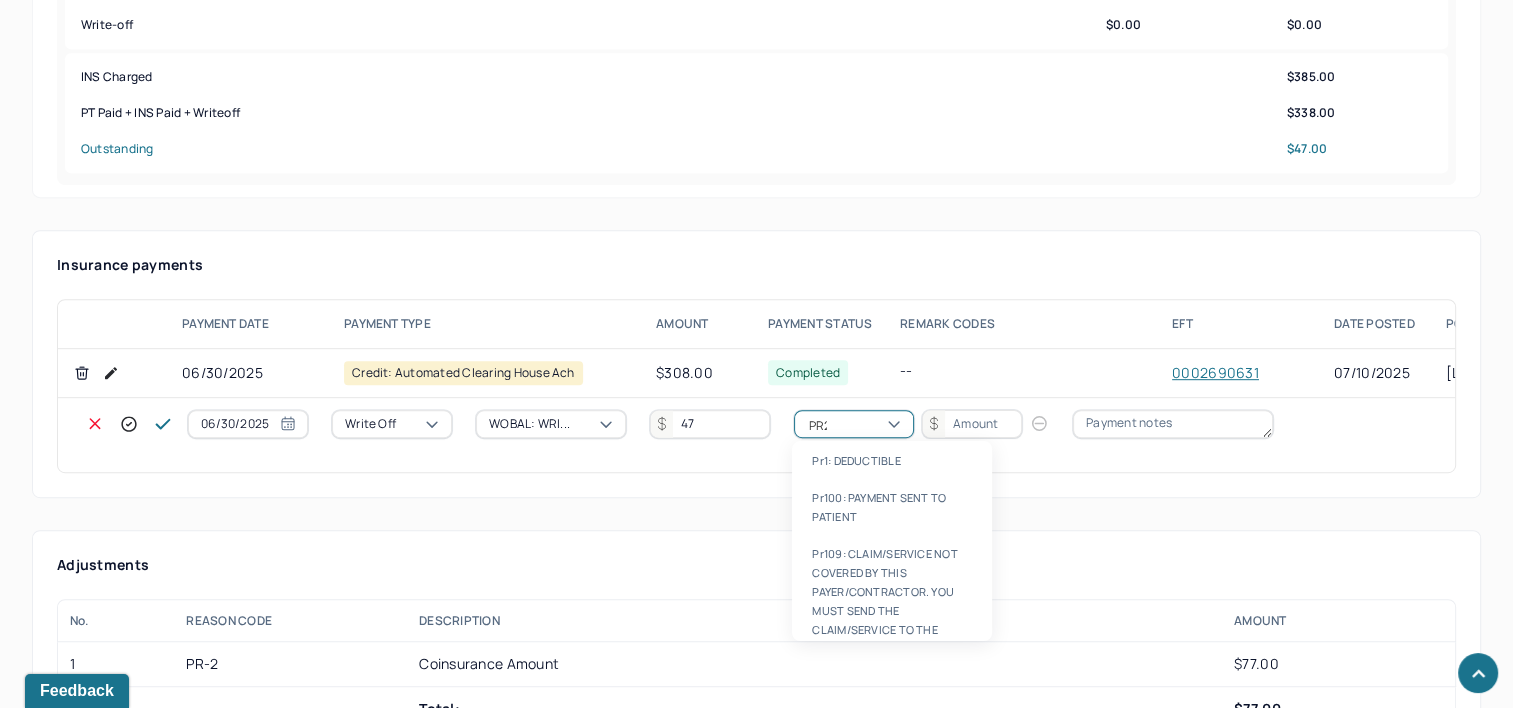 type 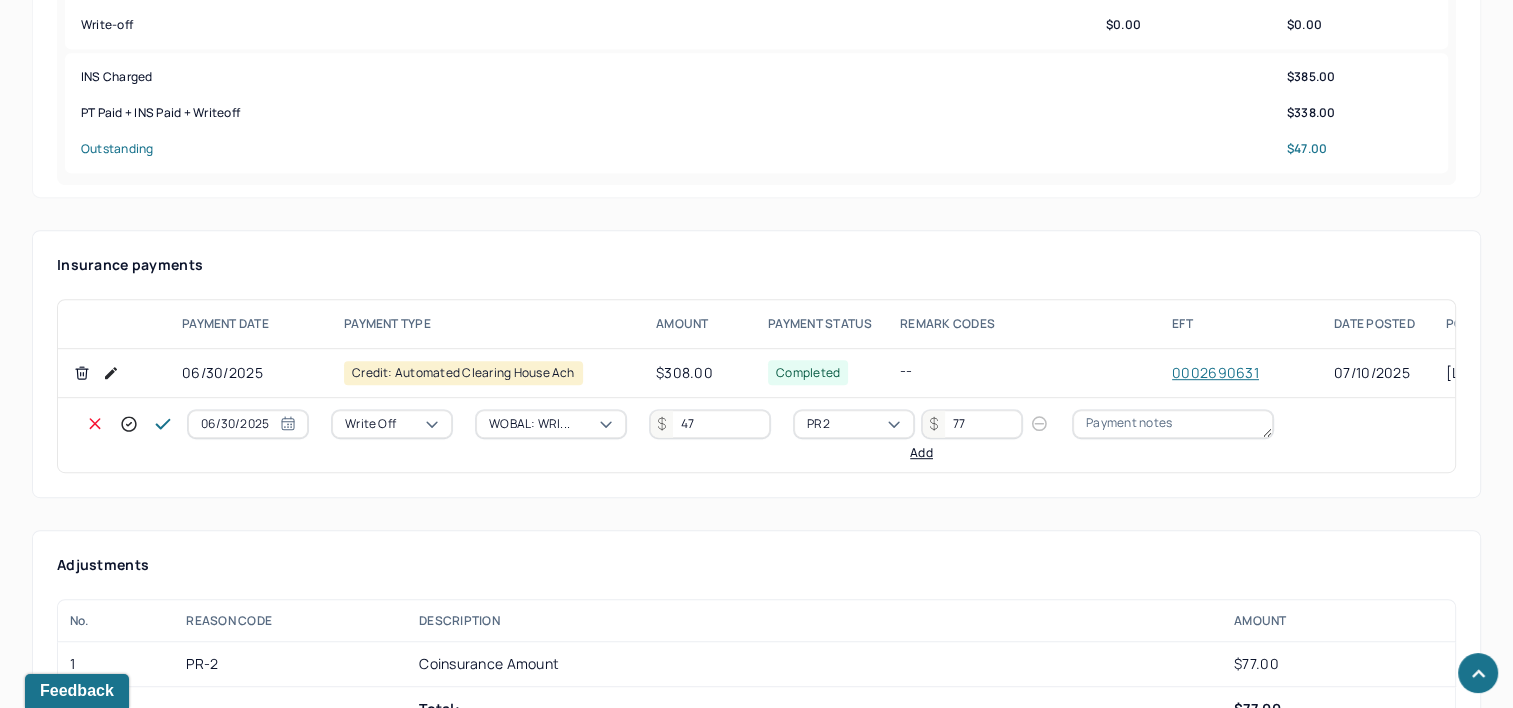 type on "77" 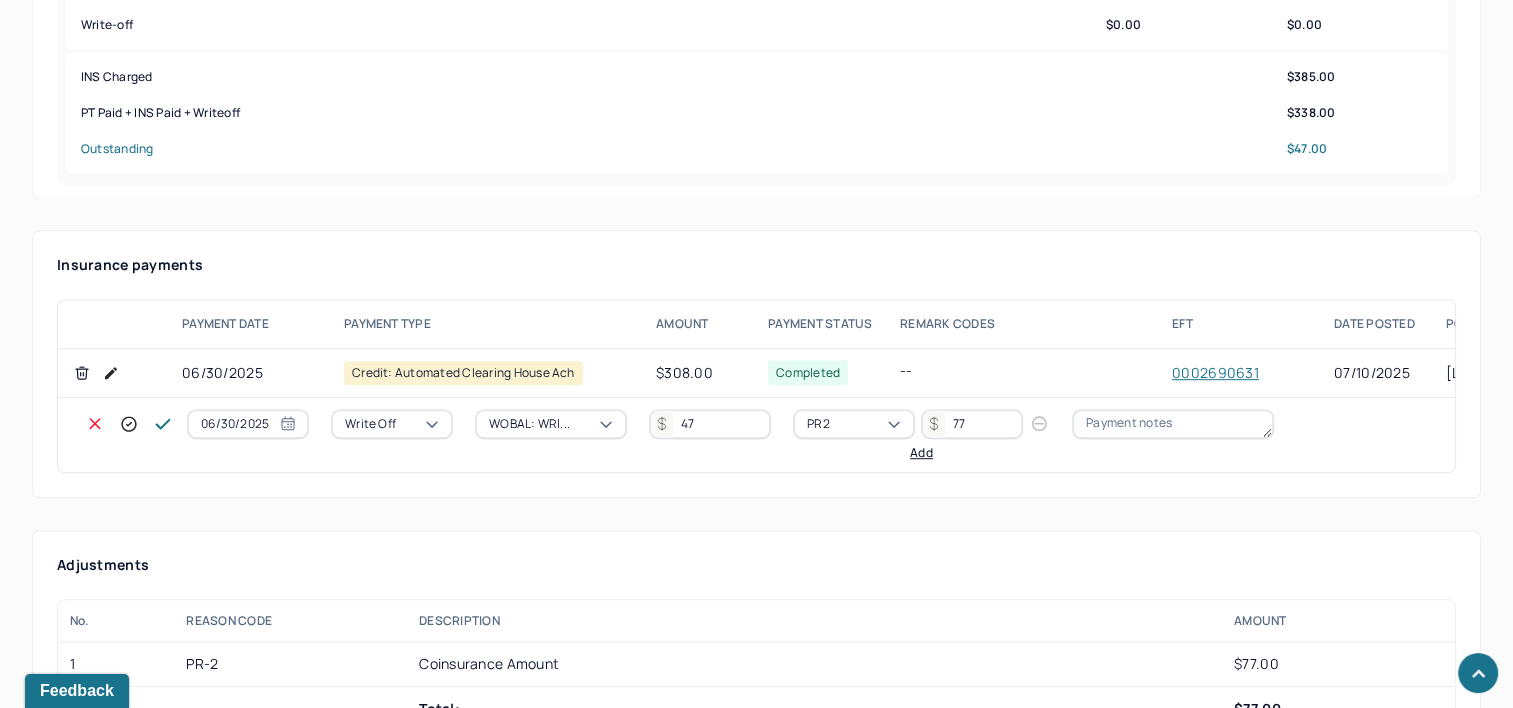 click 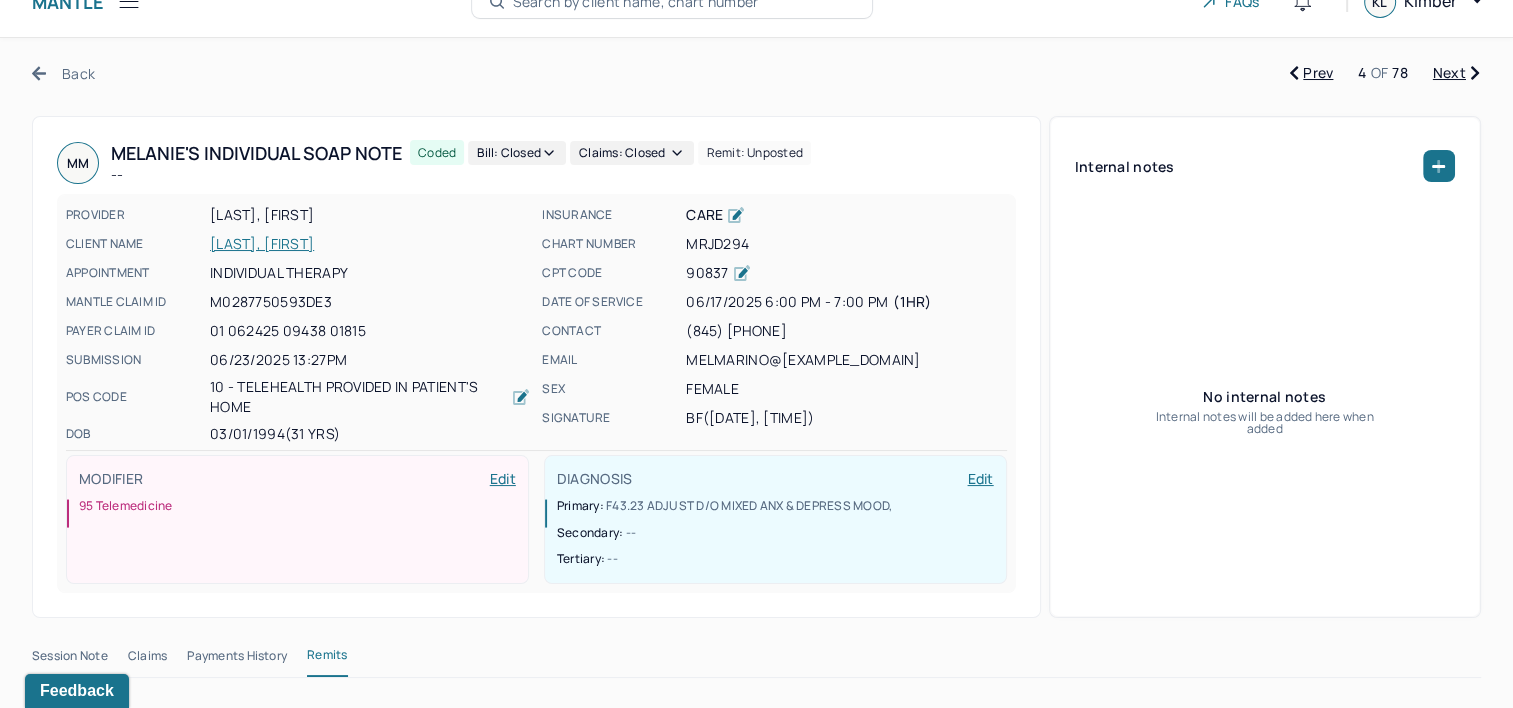 scroll, scrollTop: 0, scrollLeft: 0, axis: both 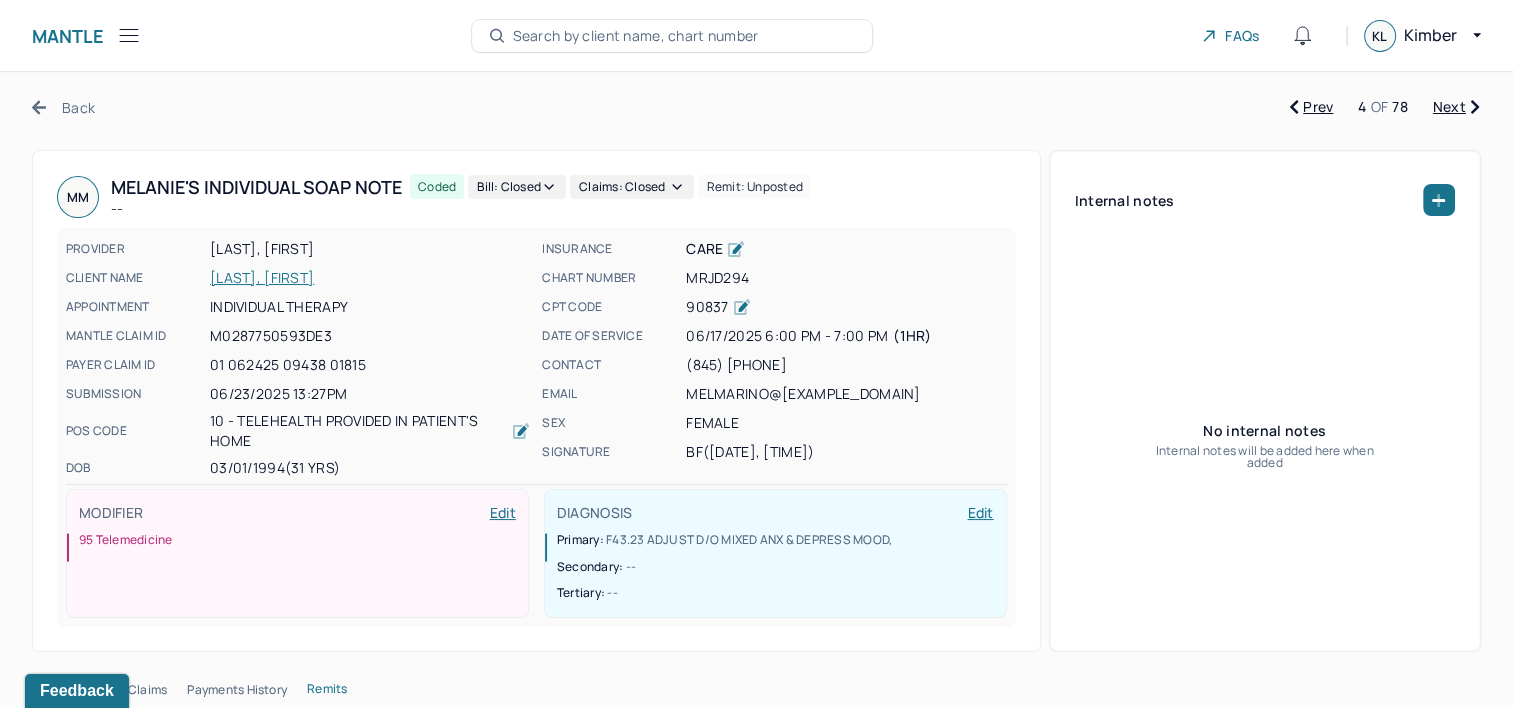 click on "Next" at bounding box center [1456, 107] 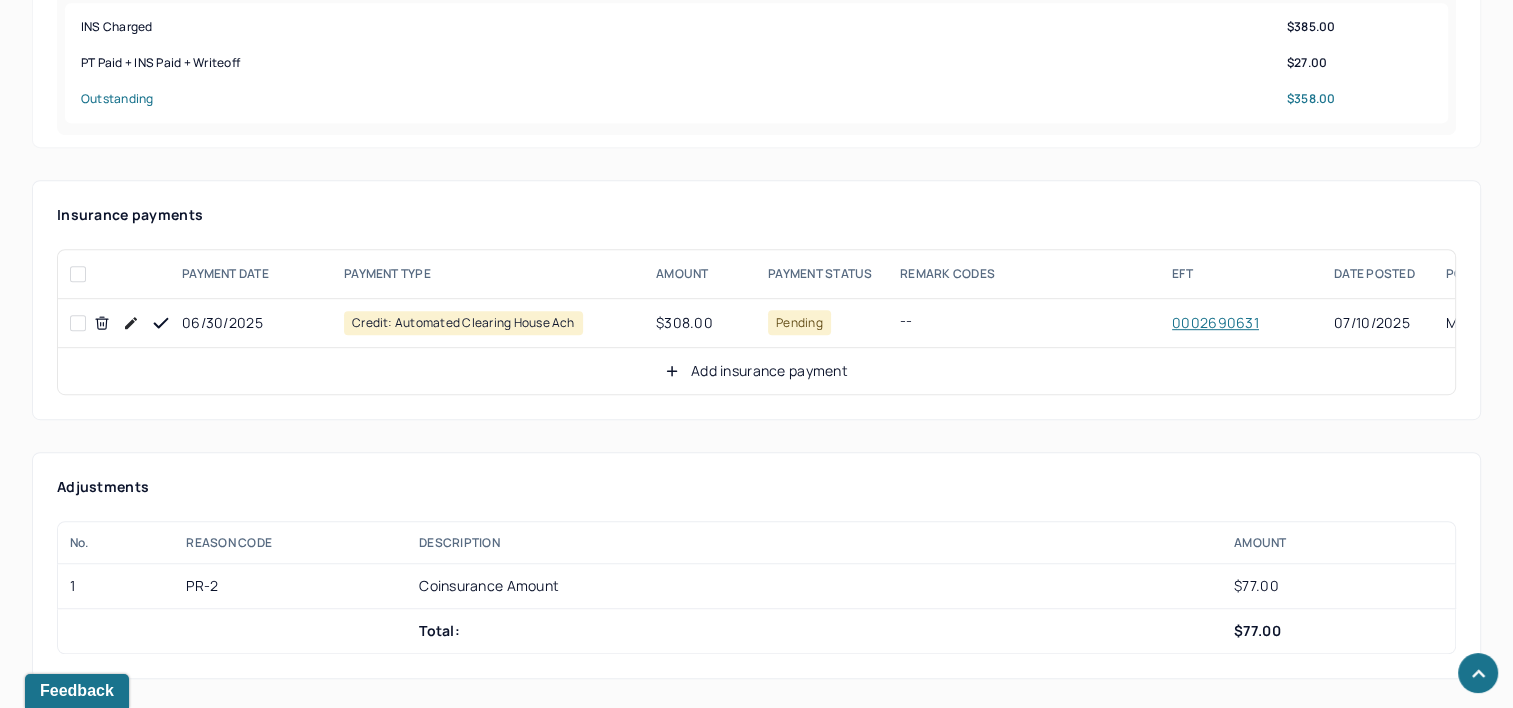 scroll, scrollTop: 1200, scrollLeft: 0, axis: vertical 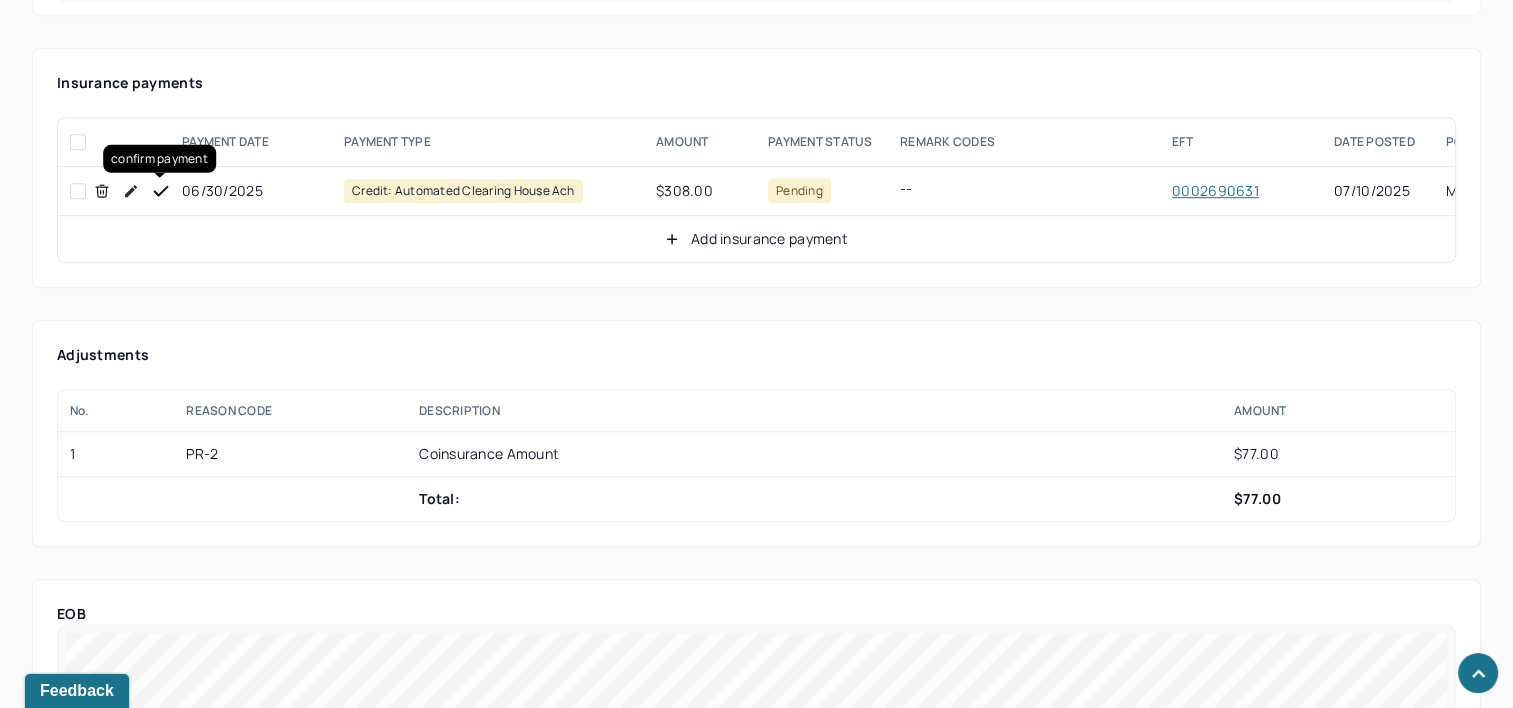 drag, startPoint x: 160, startPoint y: 184, endPoint x: 216, endPoint y: 182, distance: 56.0357 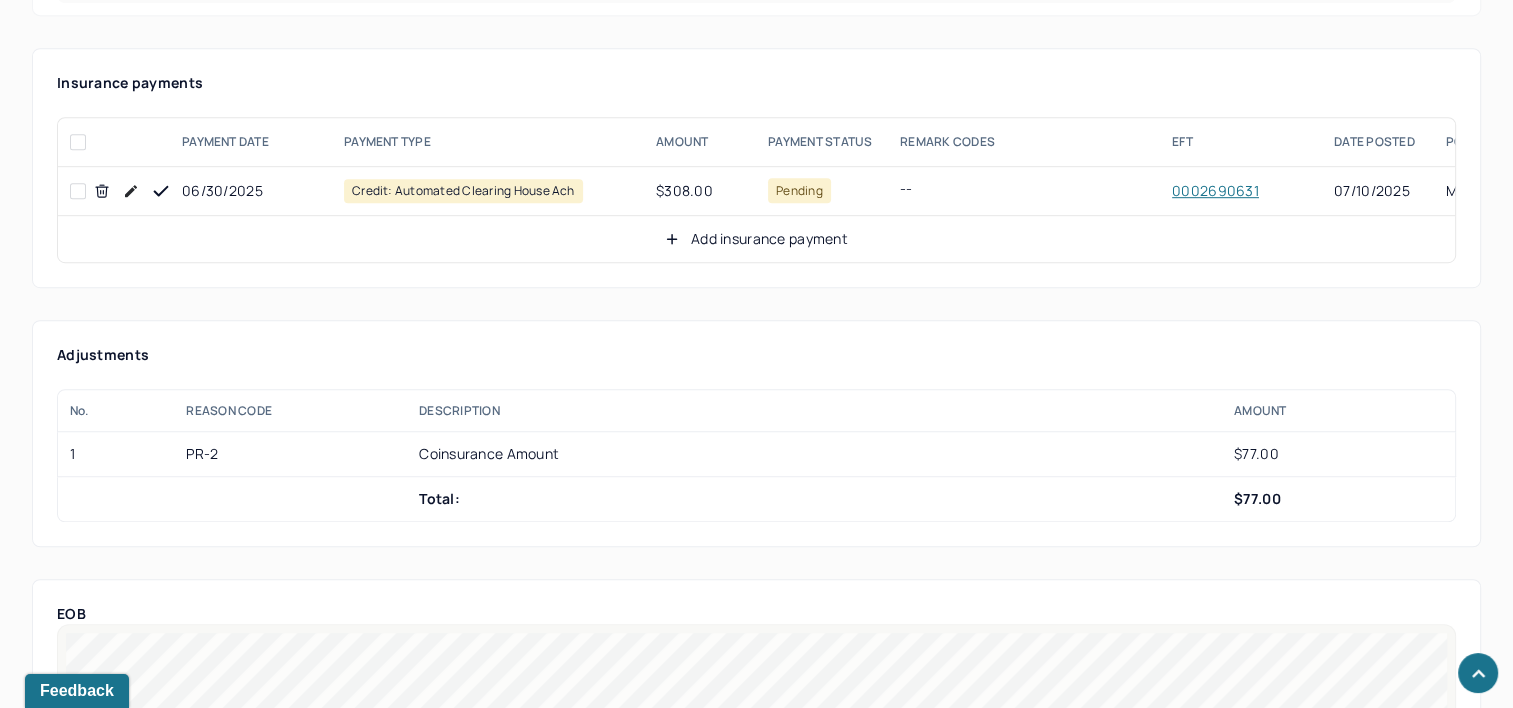click on "Add insurance payment" at bounding box center (756, 239) 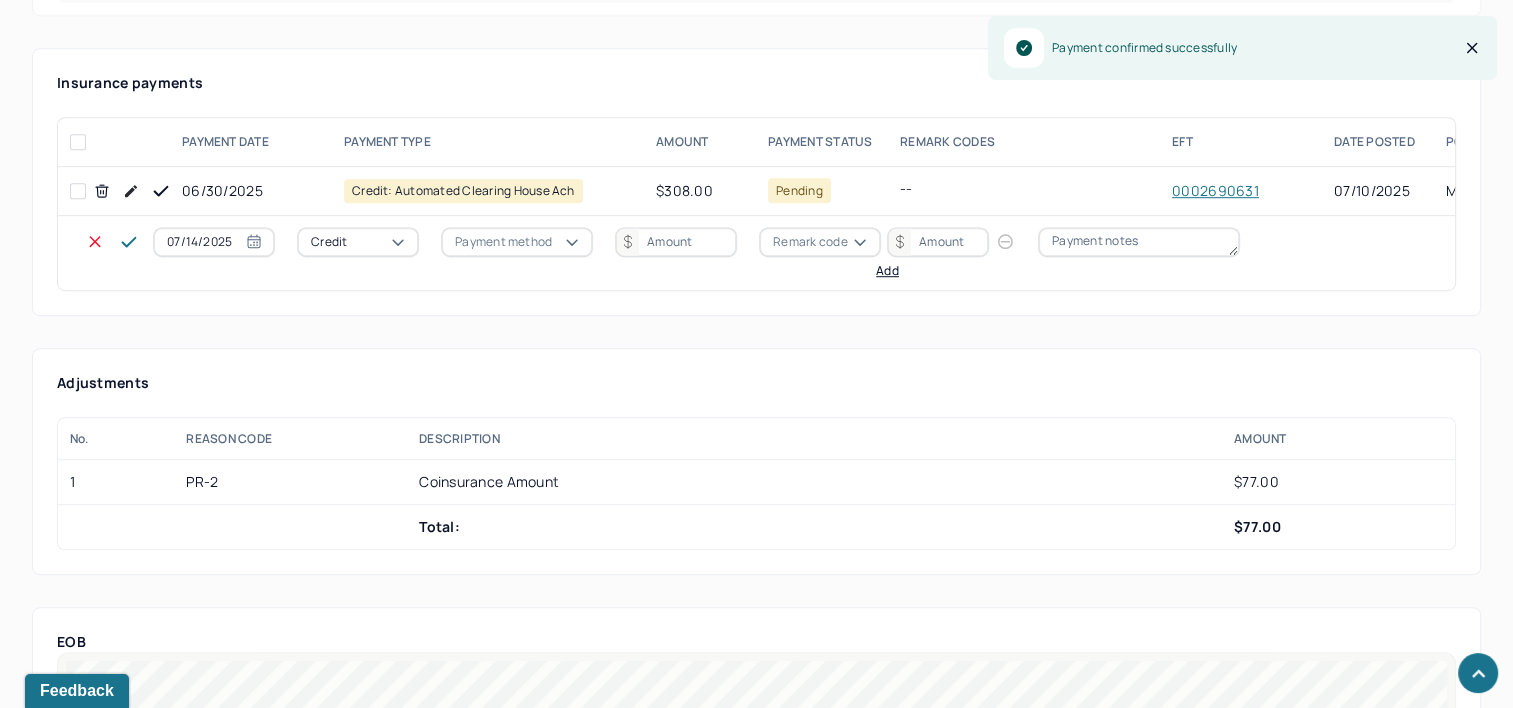 select on "6" 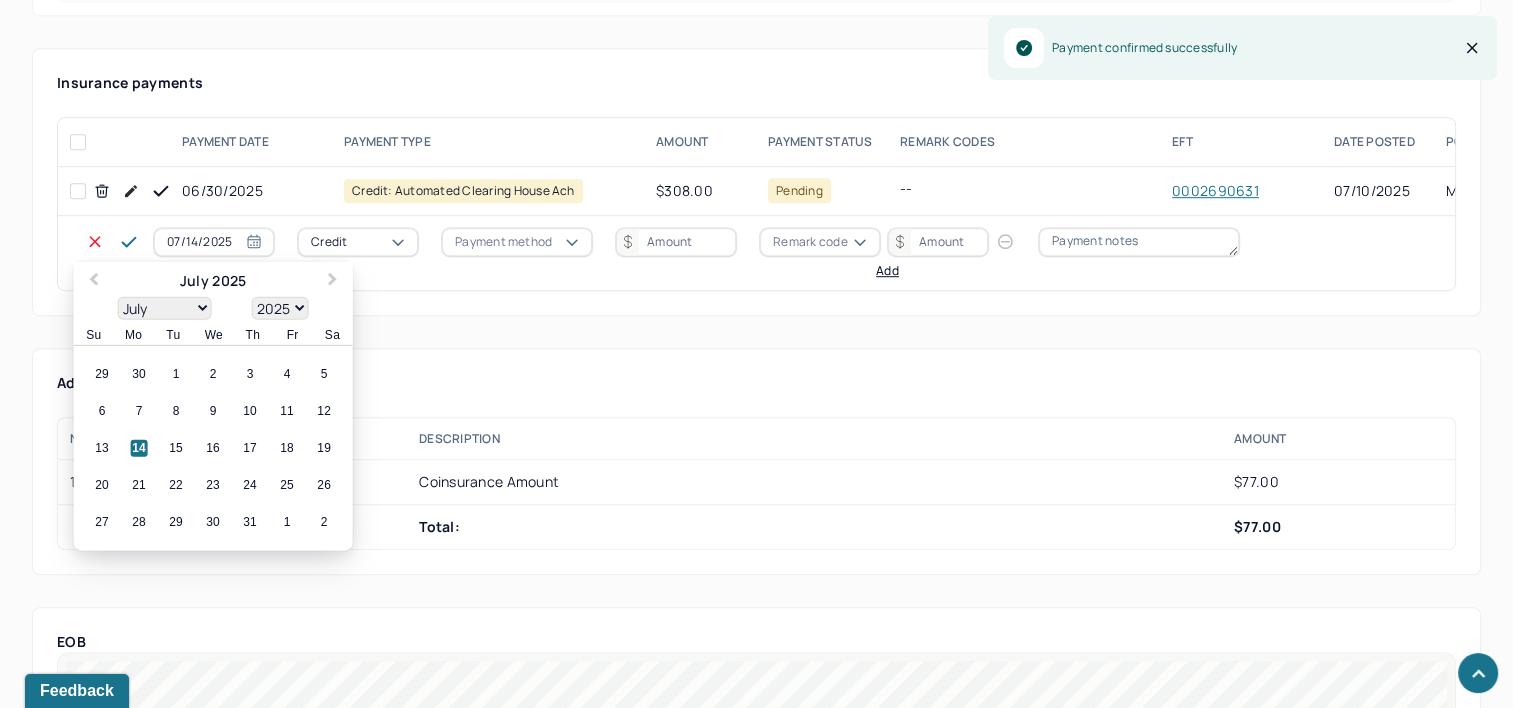 click on "07/14/2025" at bounding box center (214, 242) 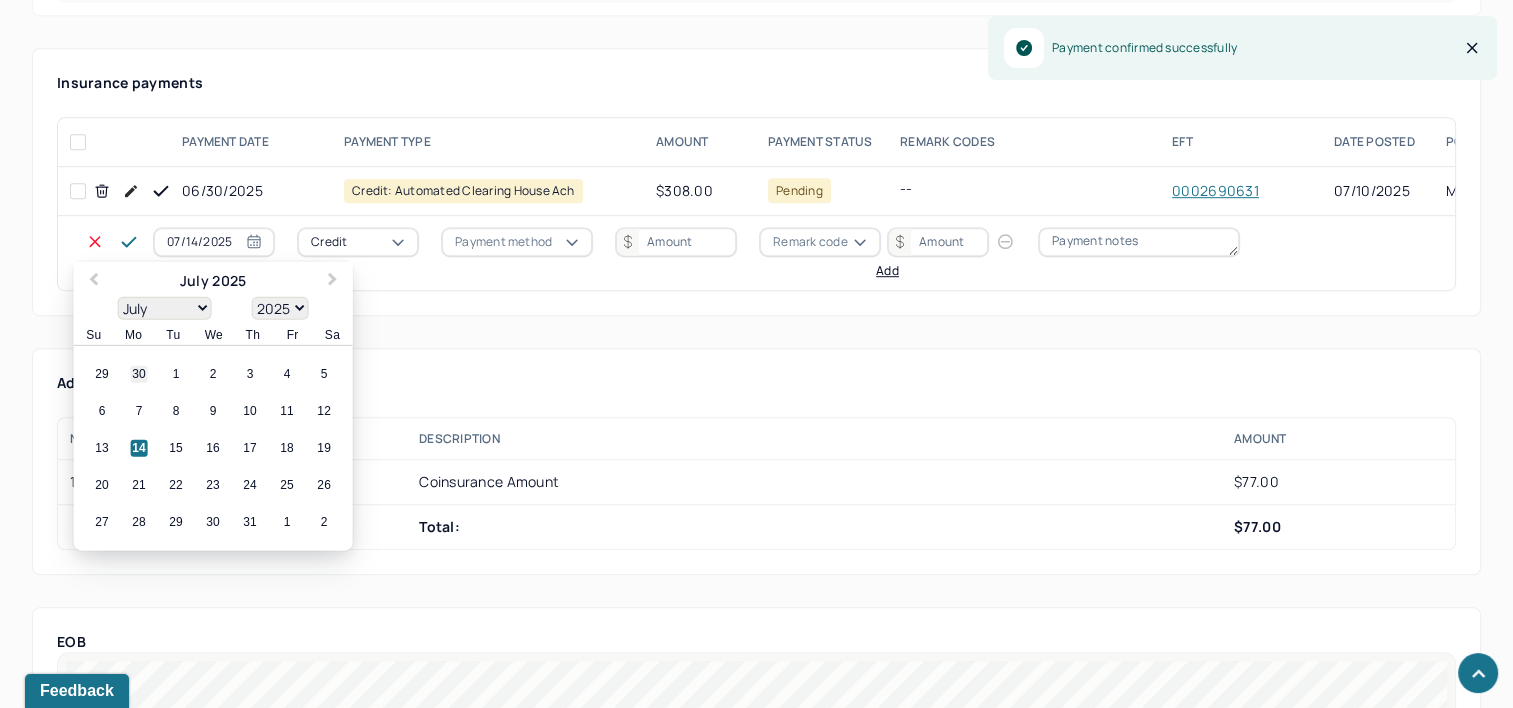 select on "6" 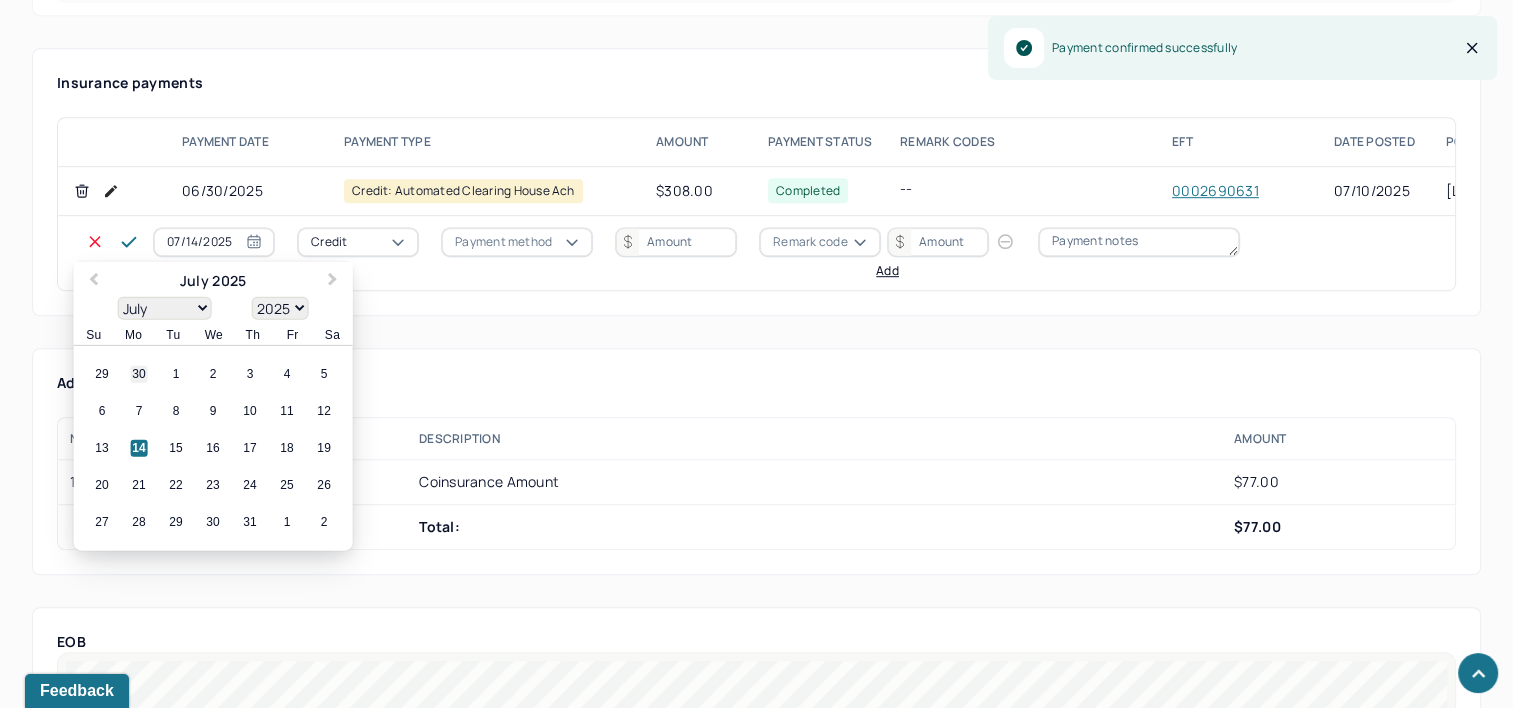 click on "30" at bounding box center (139, 374) 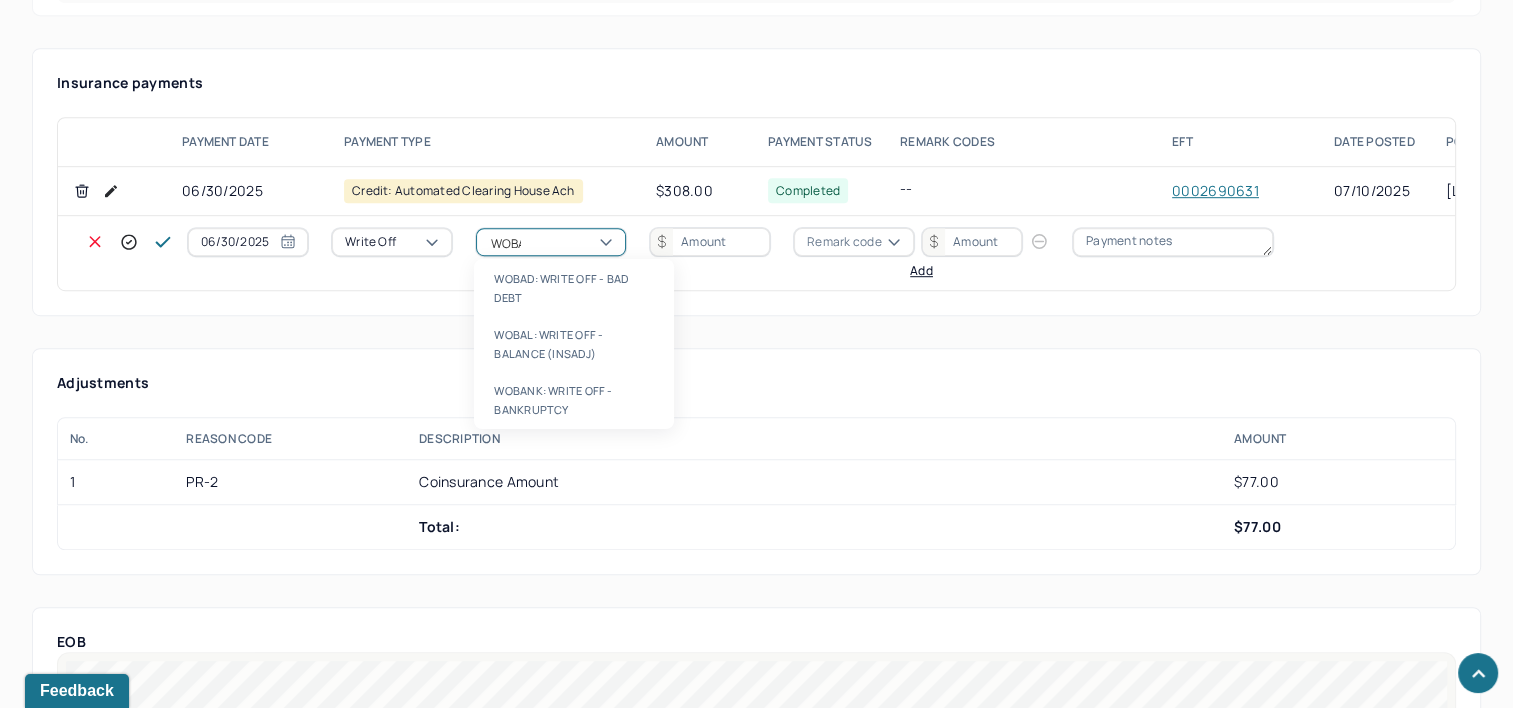 type on "WOBAL" 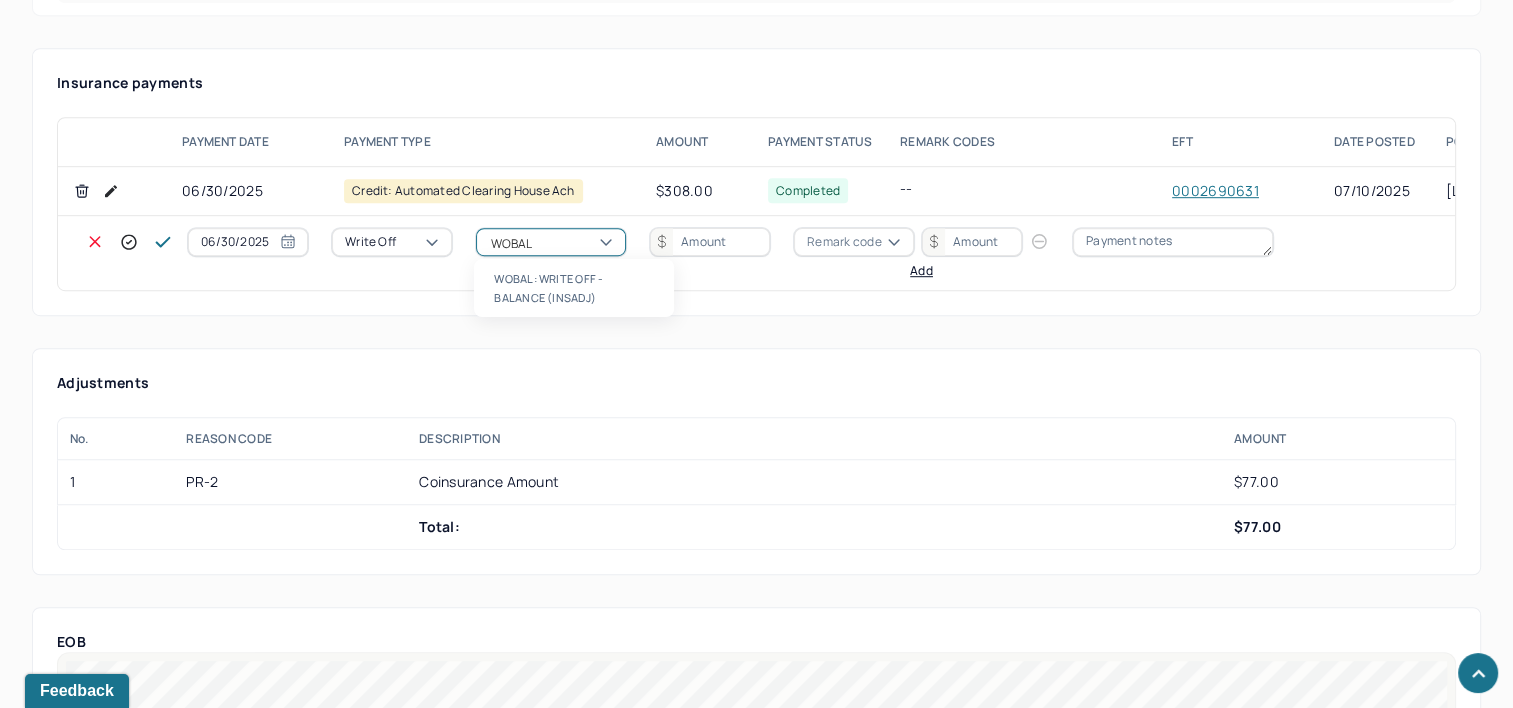 type 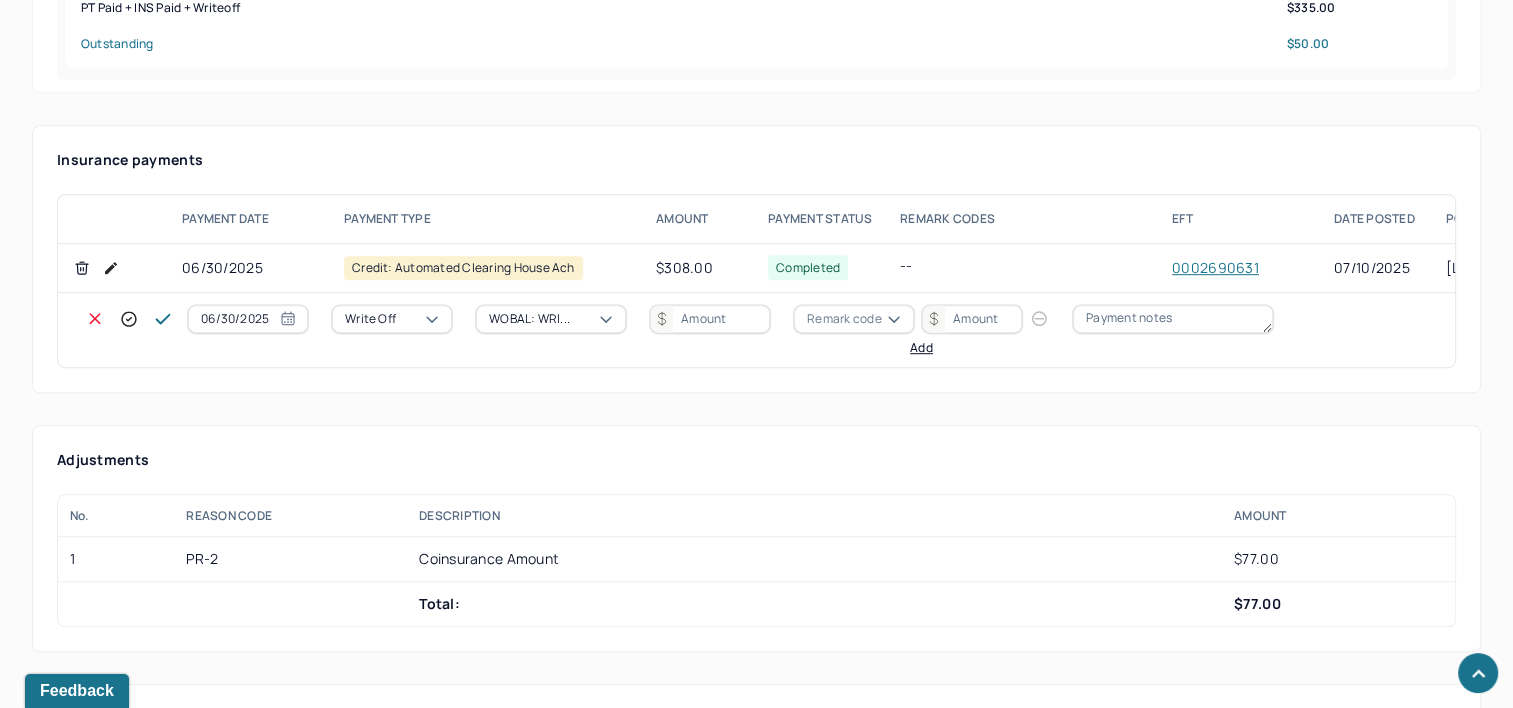 scroll, scrollTop: 1000, scrollLeft: 0, axis: vertical 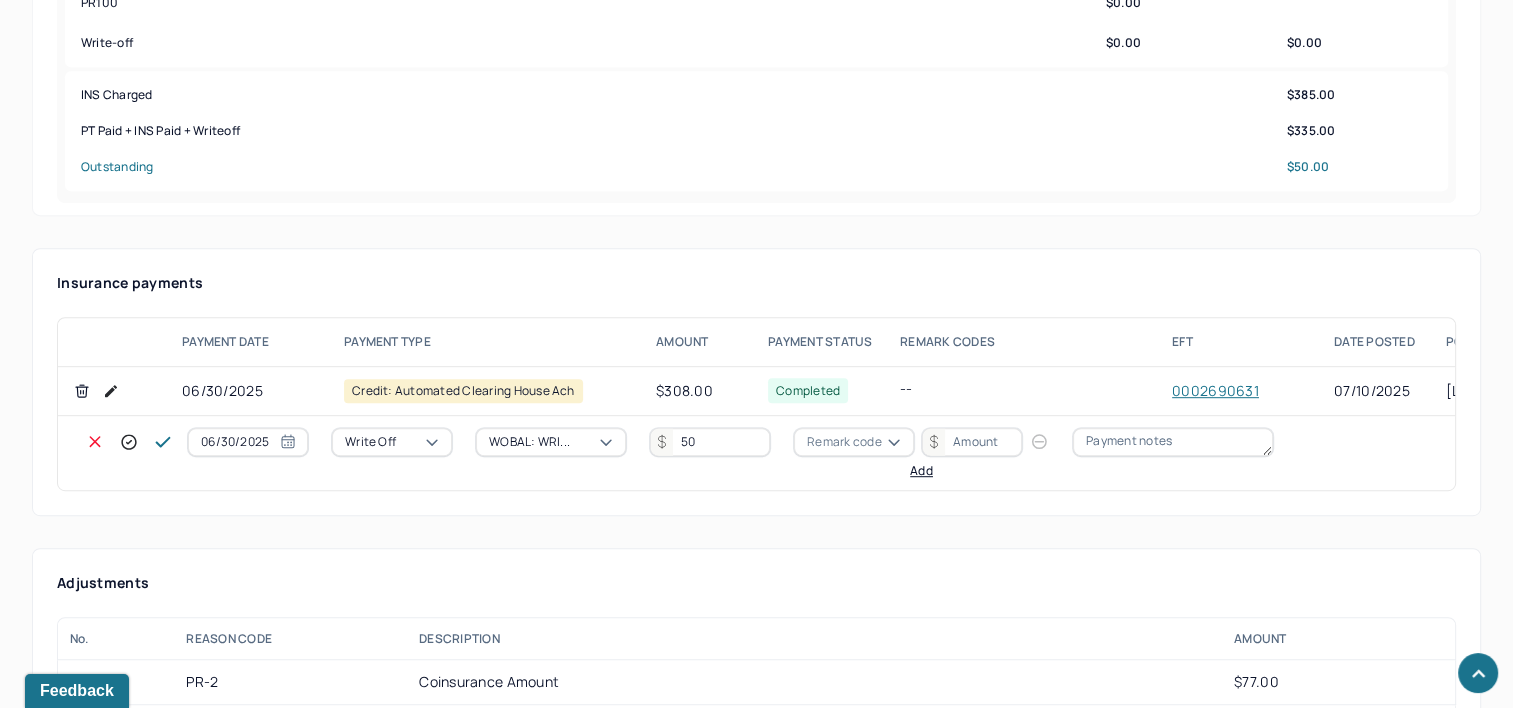 type on "50" 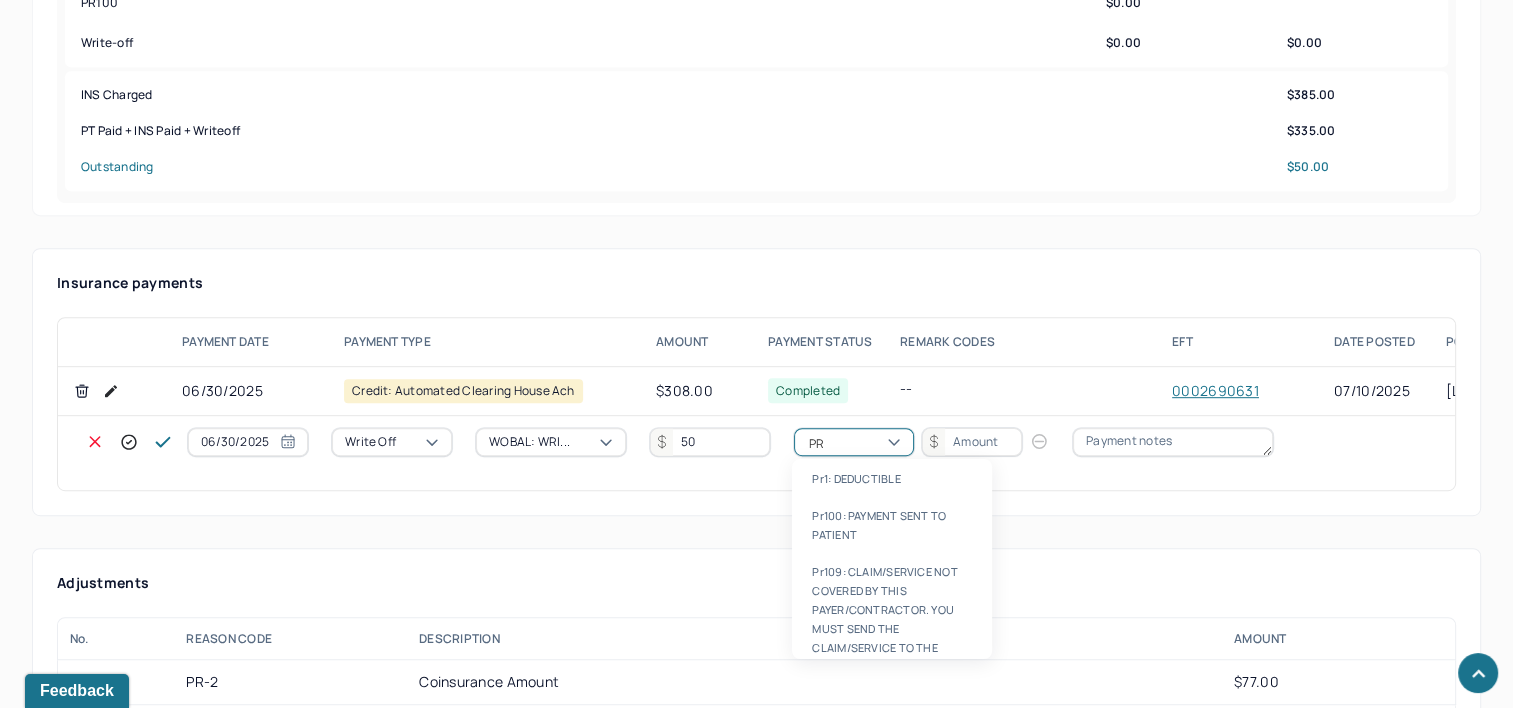 type on "PR2" 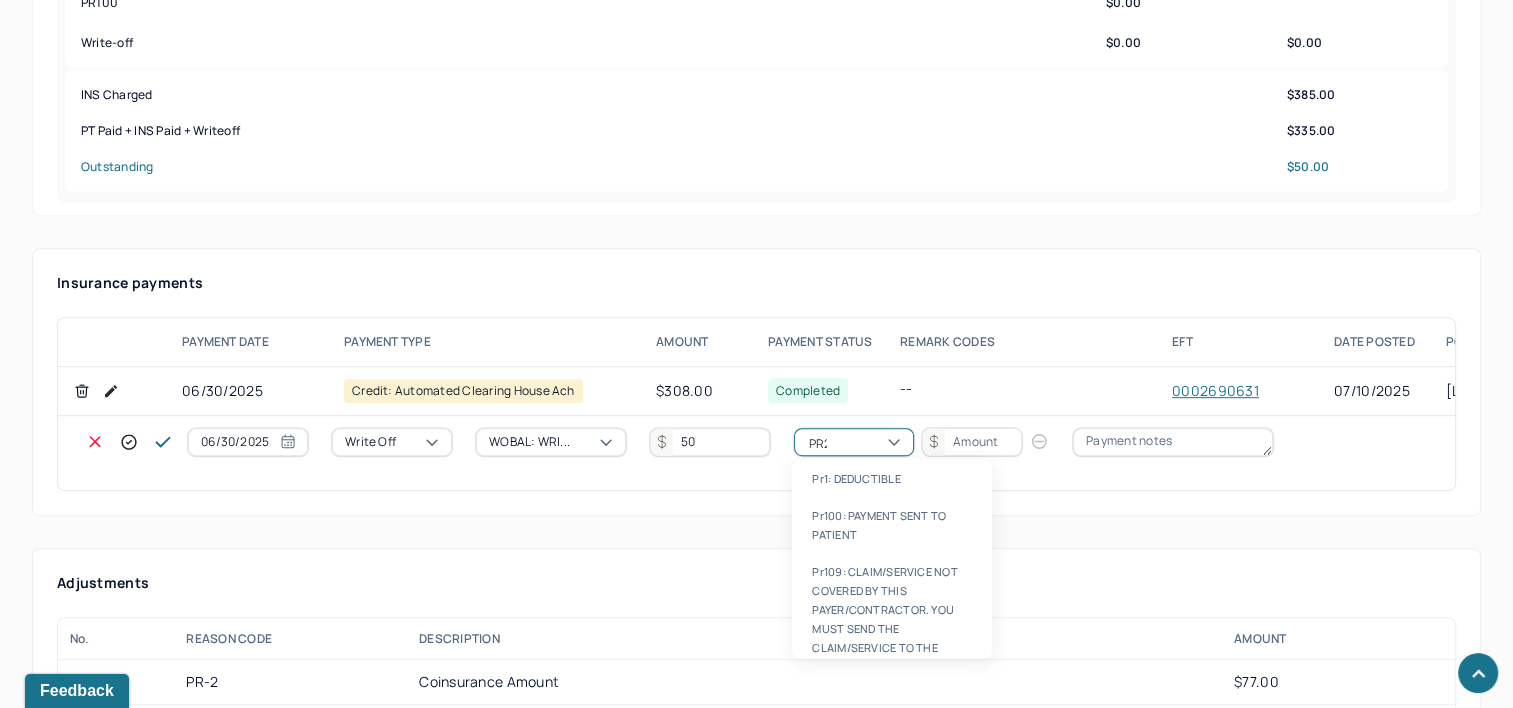 type 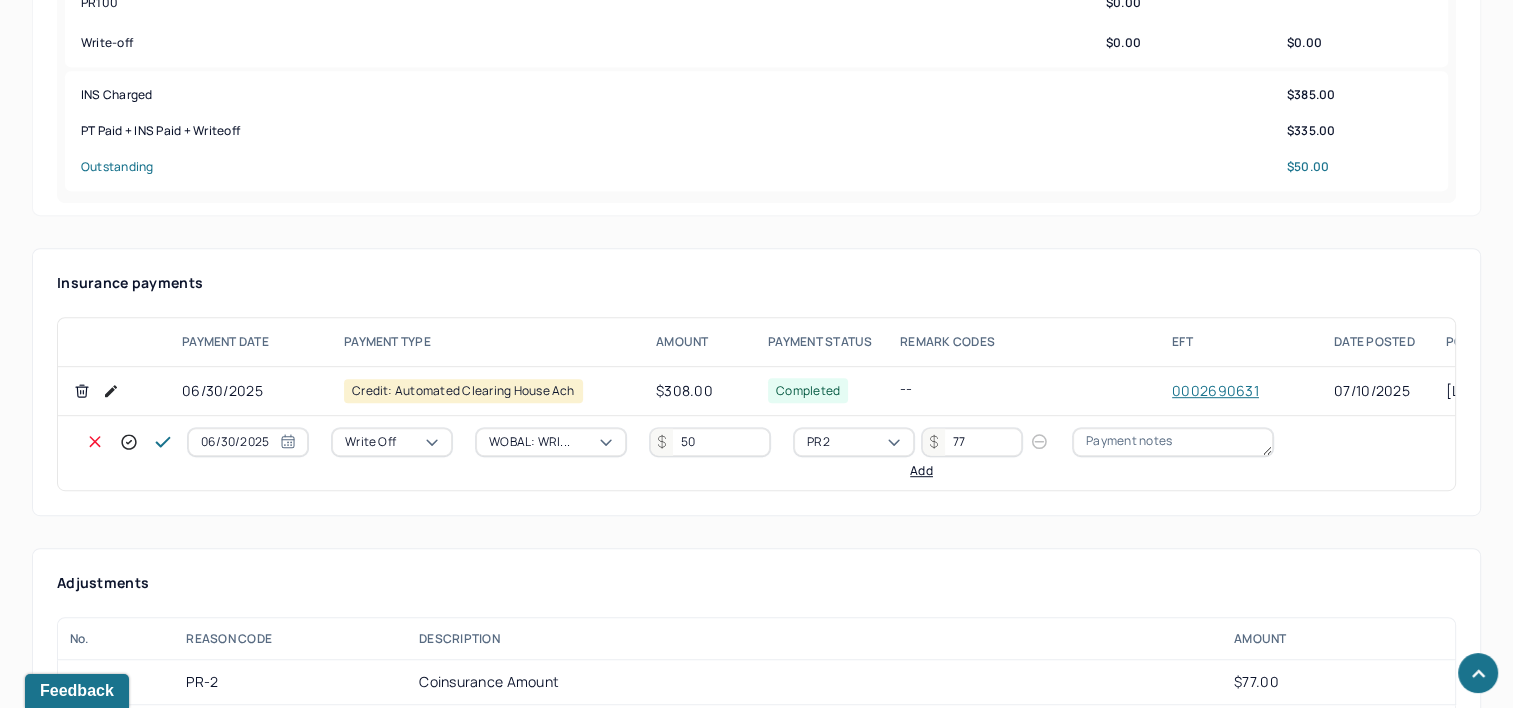type on "77" 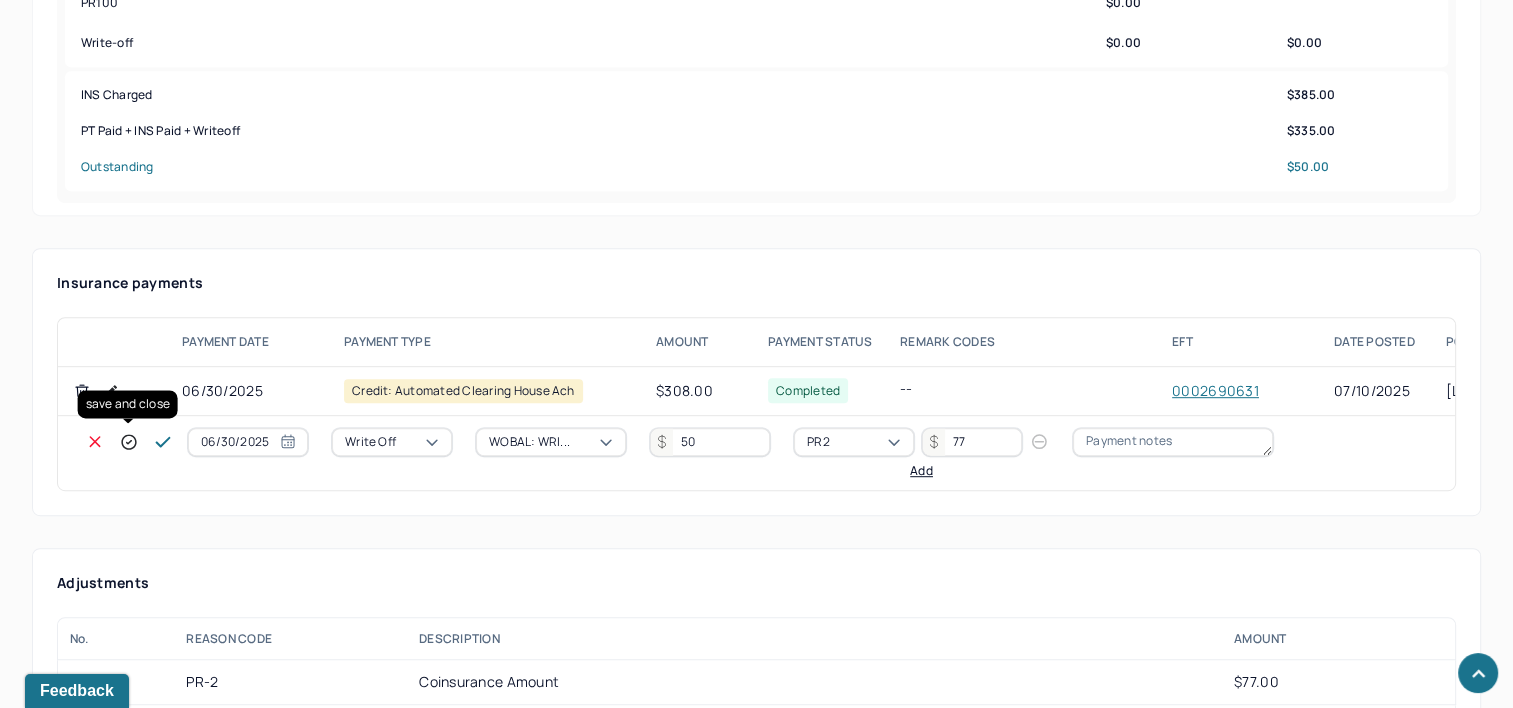 click 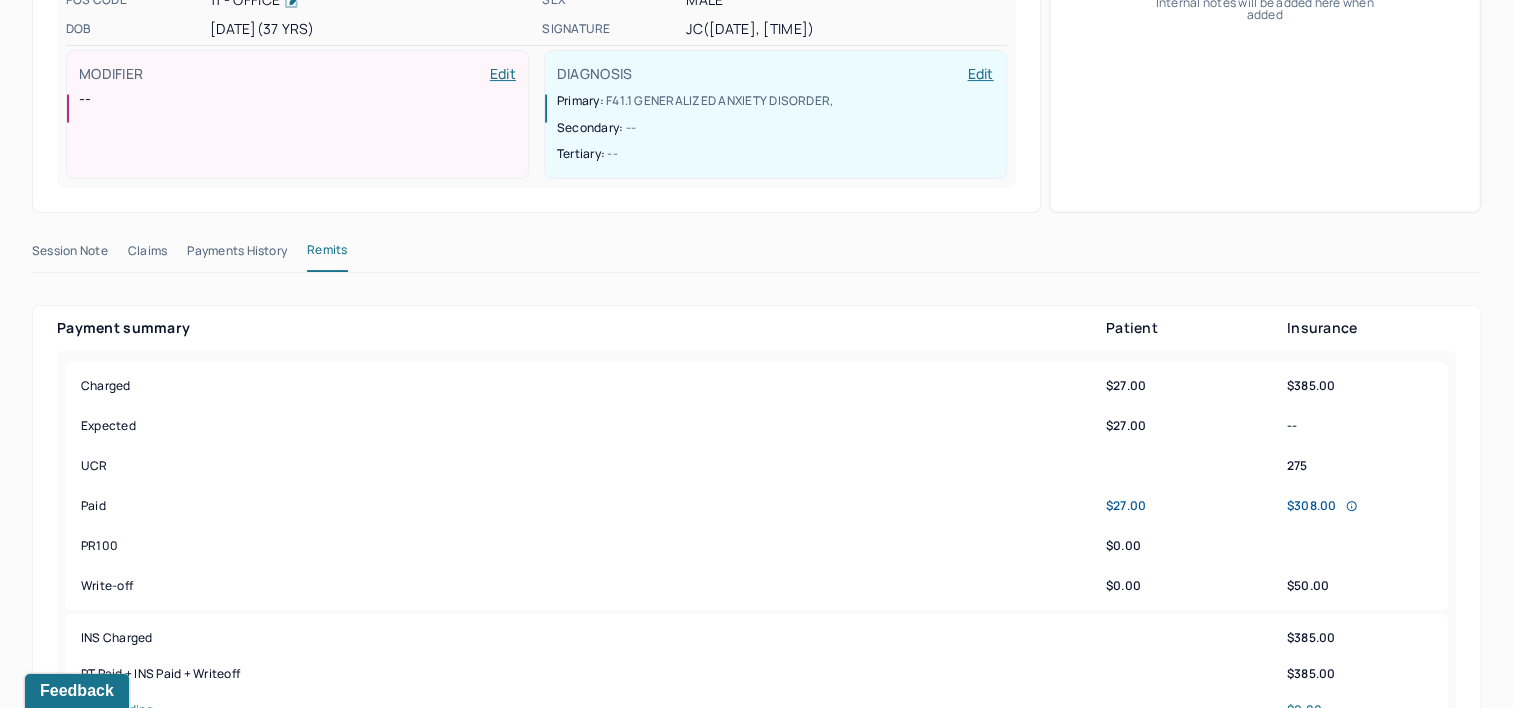 scroll, scrollTop: 0, scrollLeft: 0, axis: both 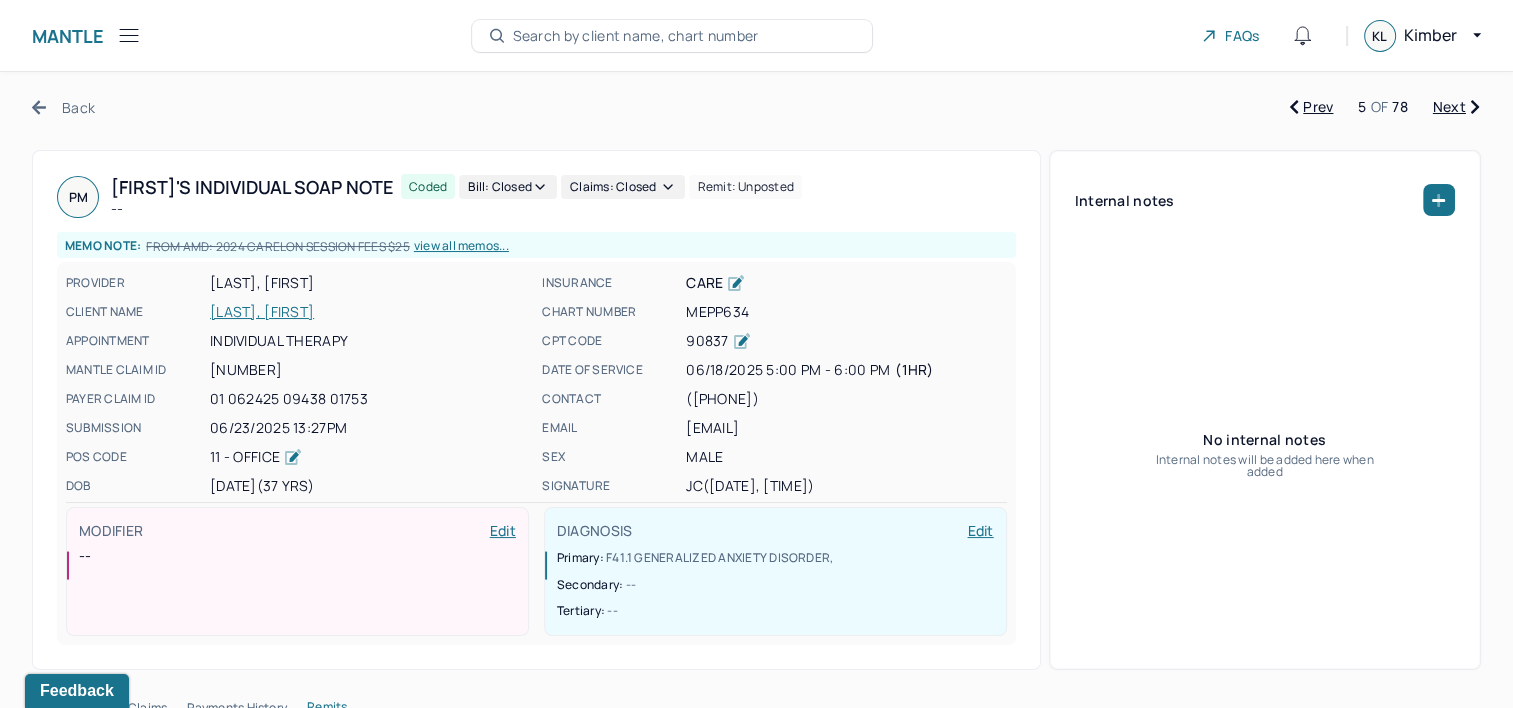 click on "Next" at bounding box center (1456, 107) 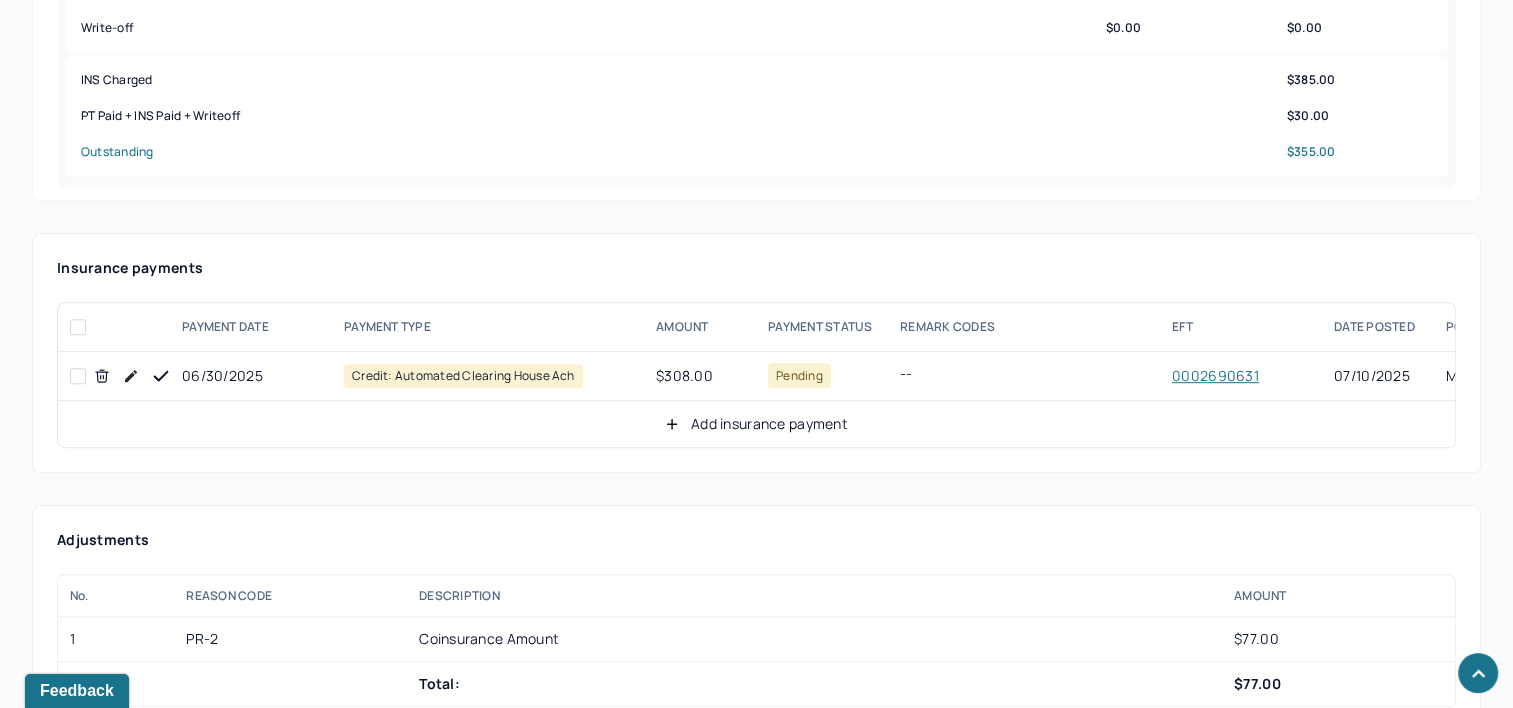 scroll, scrollTop: 1000, scrollLeft: 0, axis: vertical 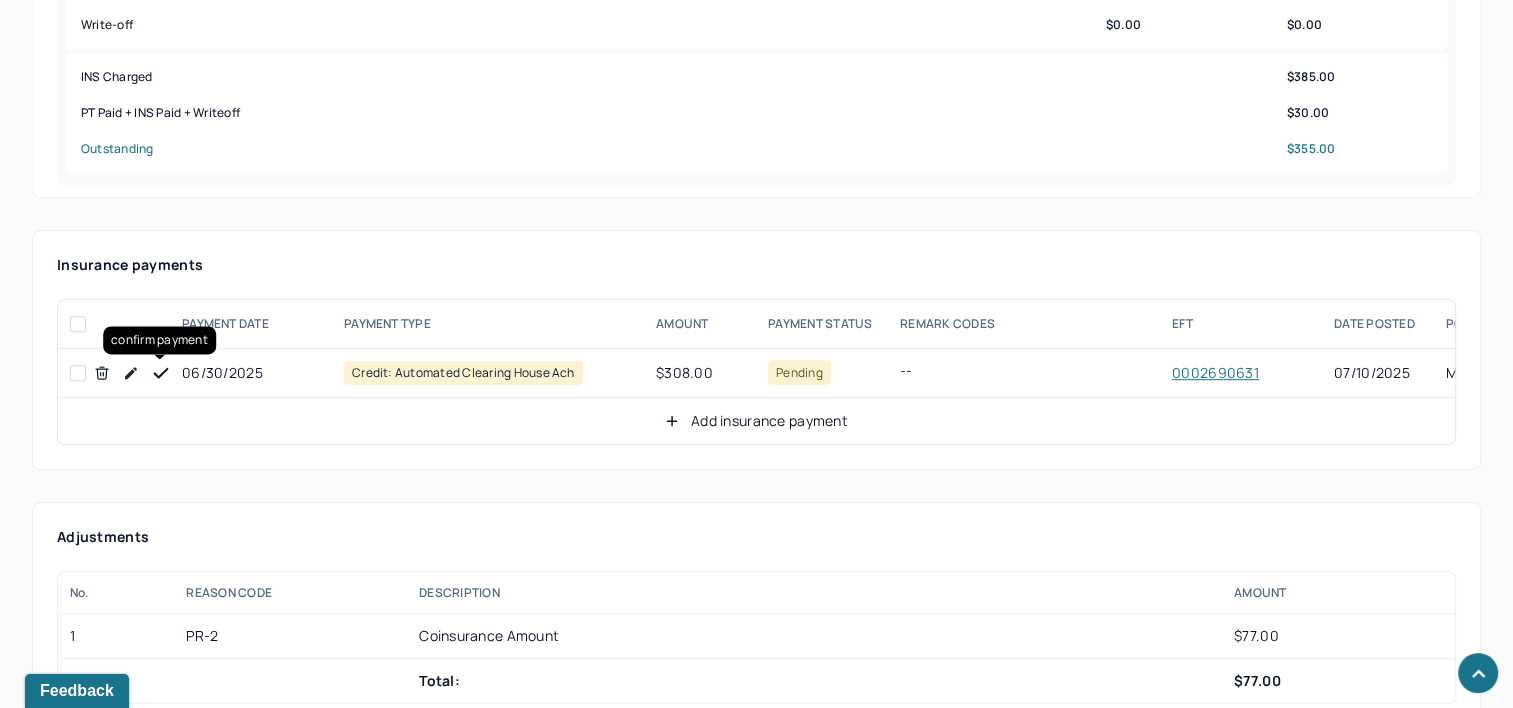 click 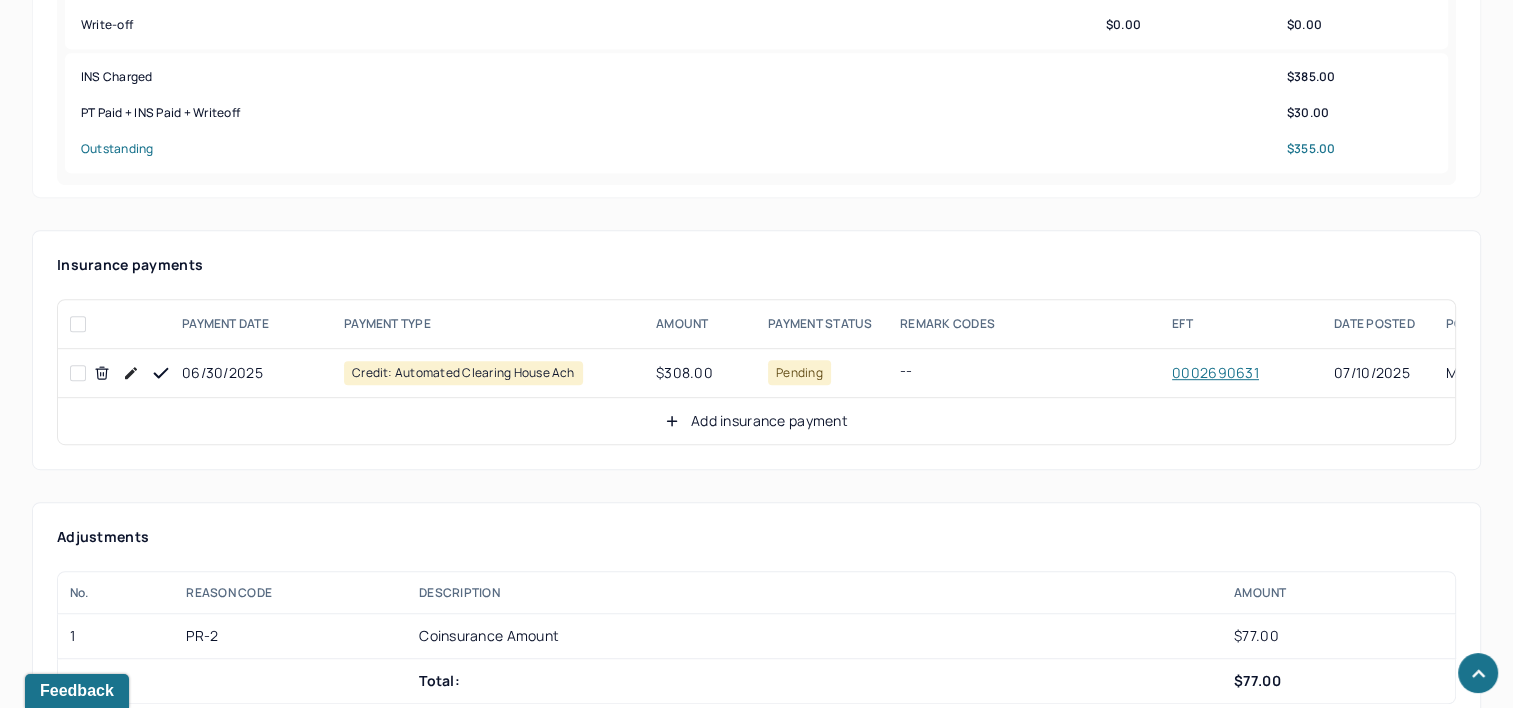 click on "Add insurance payment" at bounding box center [756, 421] 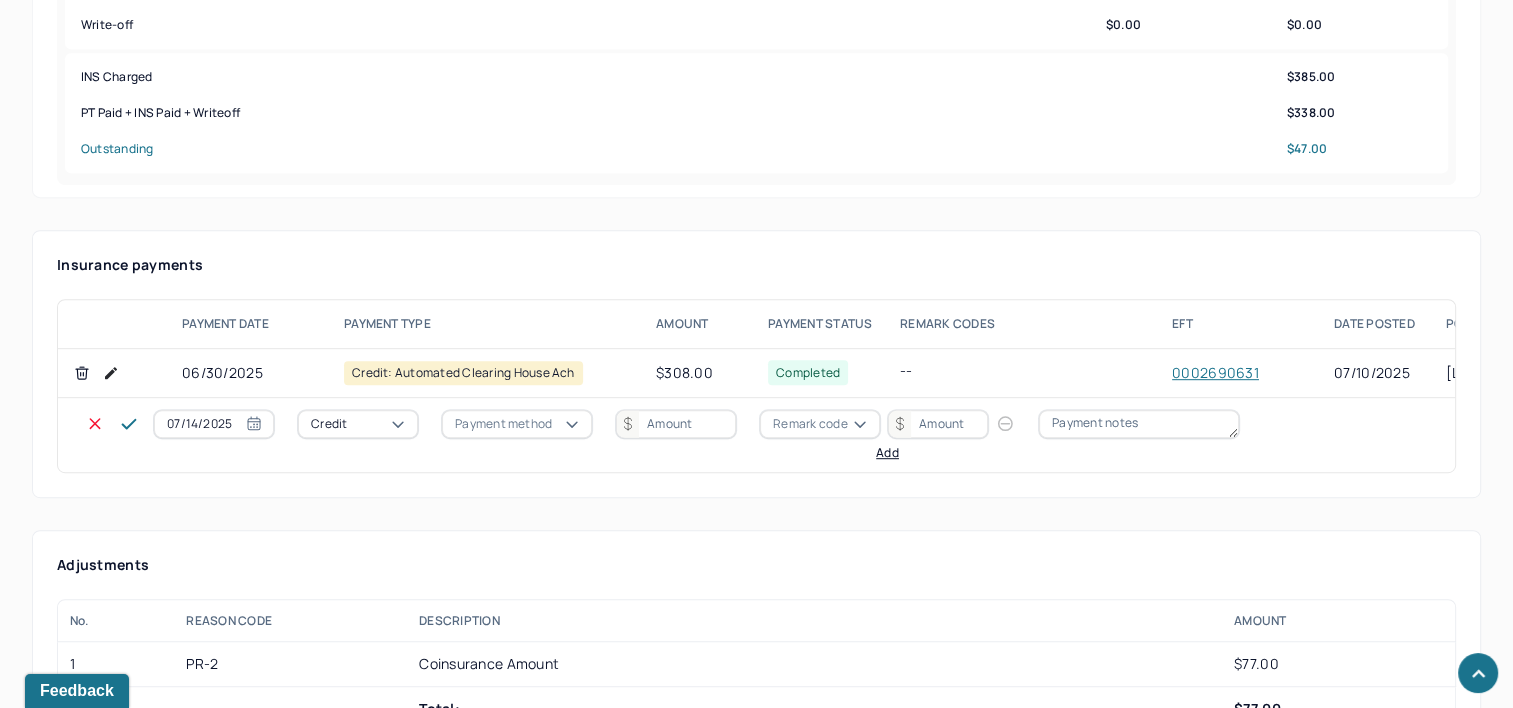 click on "07/14/2025" at bounding box center (214, 424) 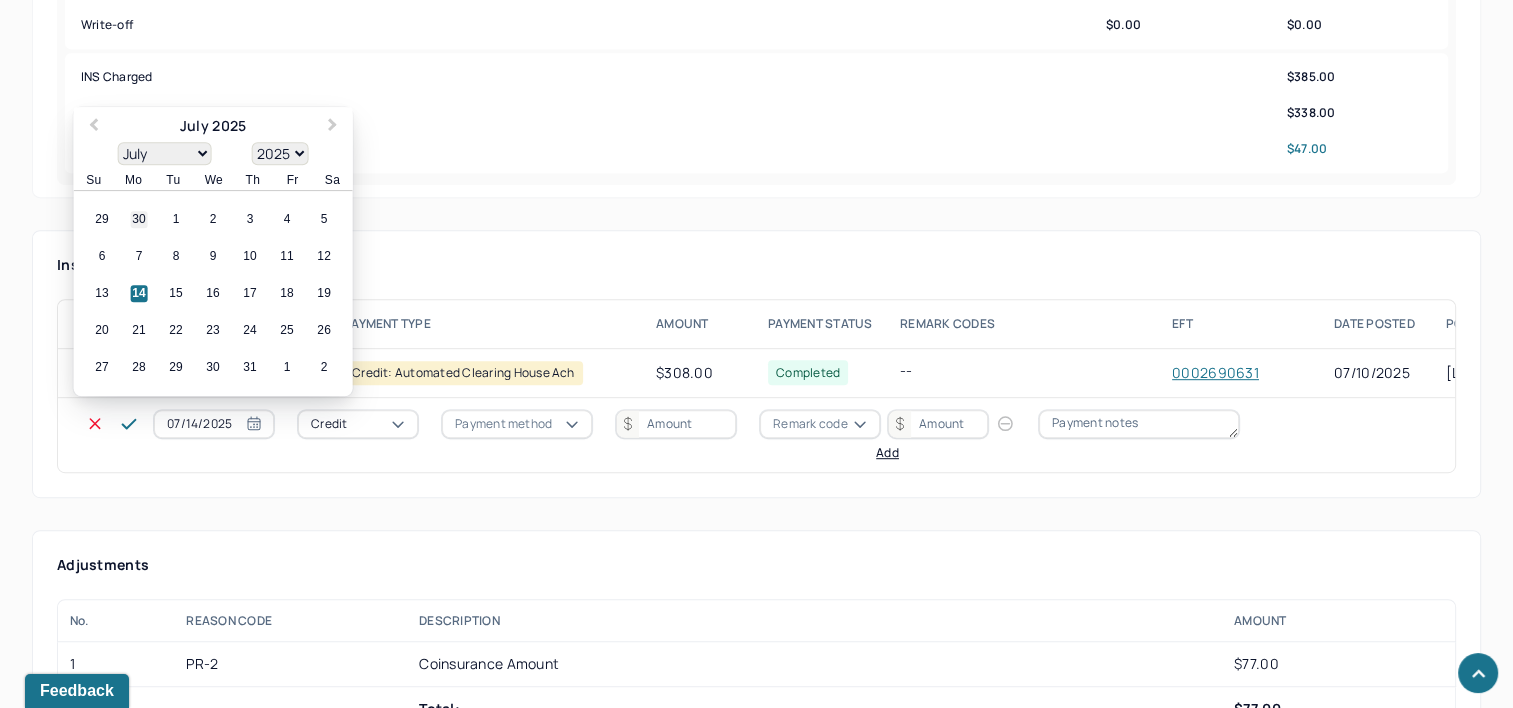 click on "30" at bounding box center (139, 220) 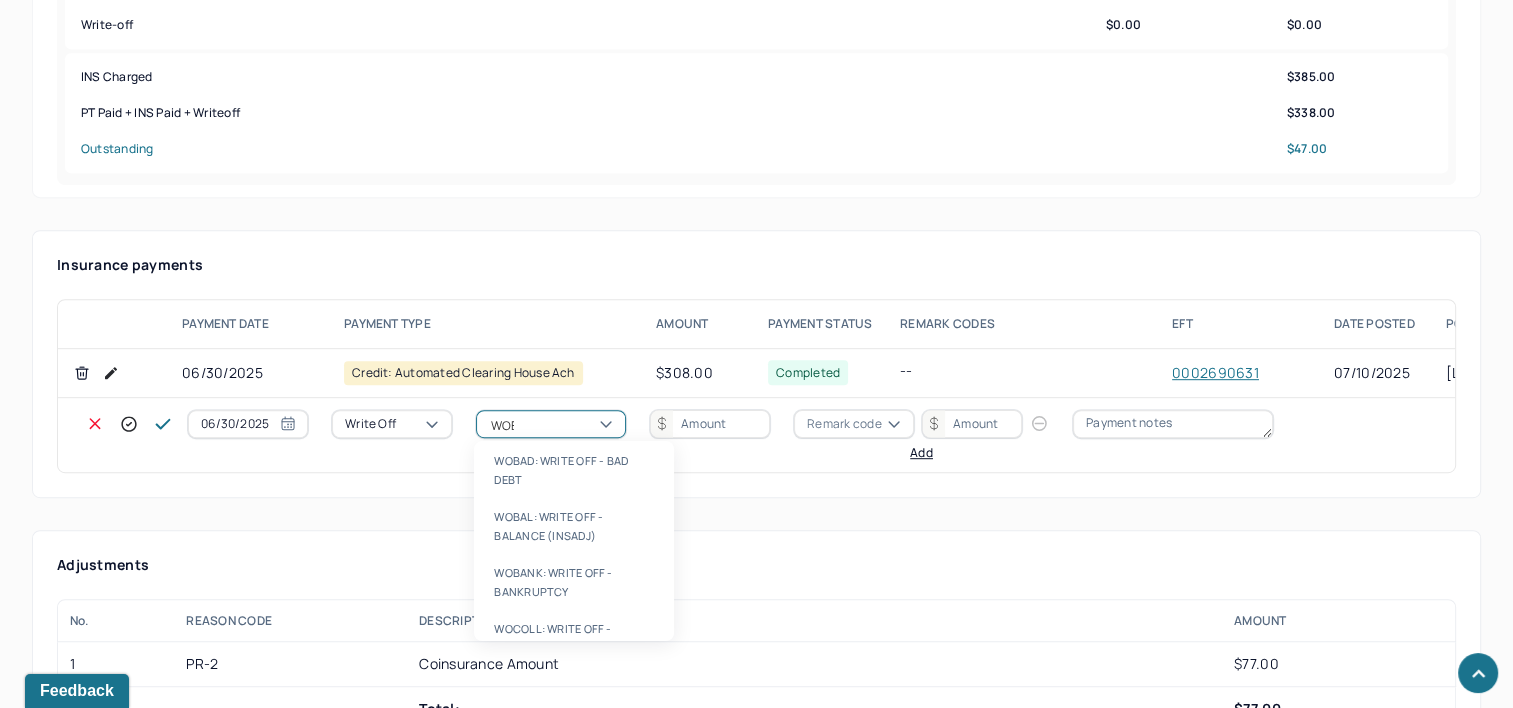 type on "WOBAL" 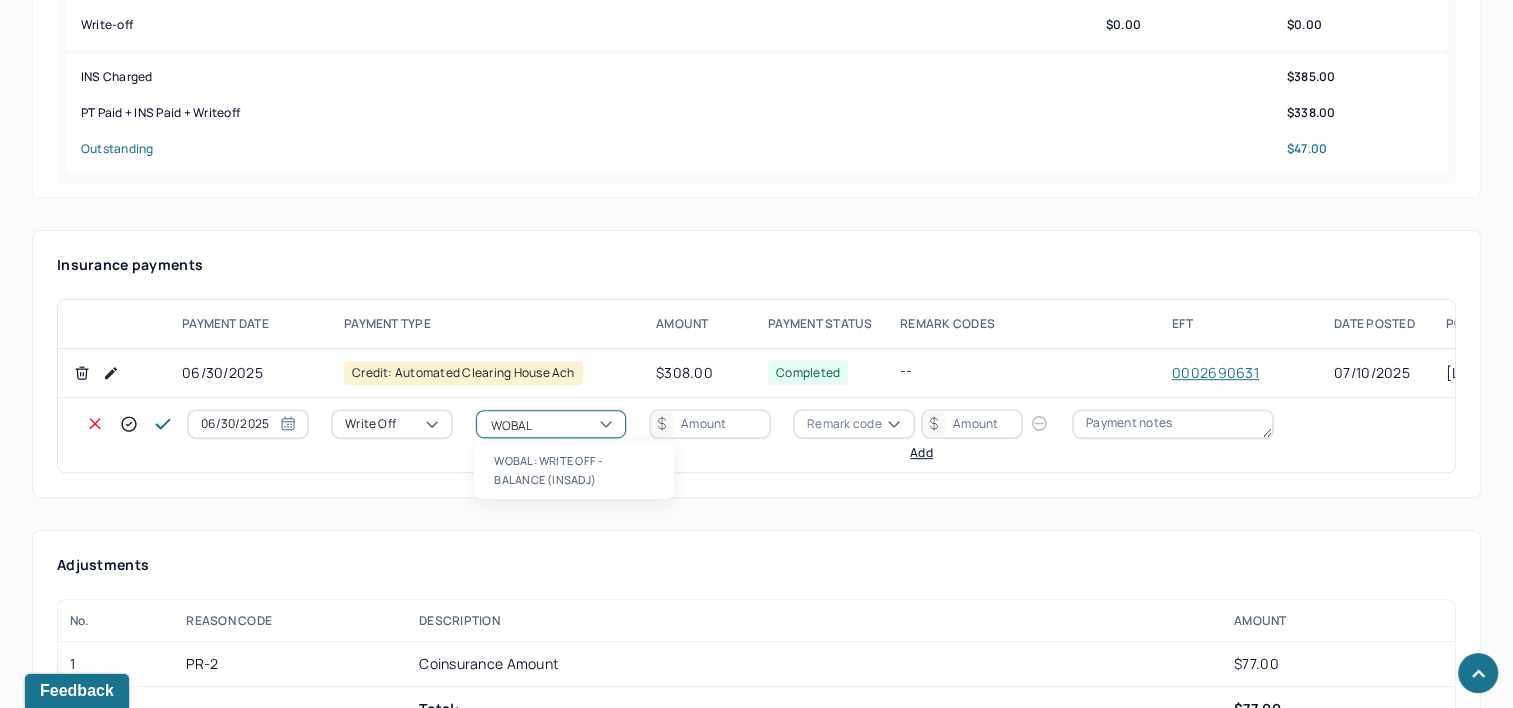 type 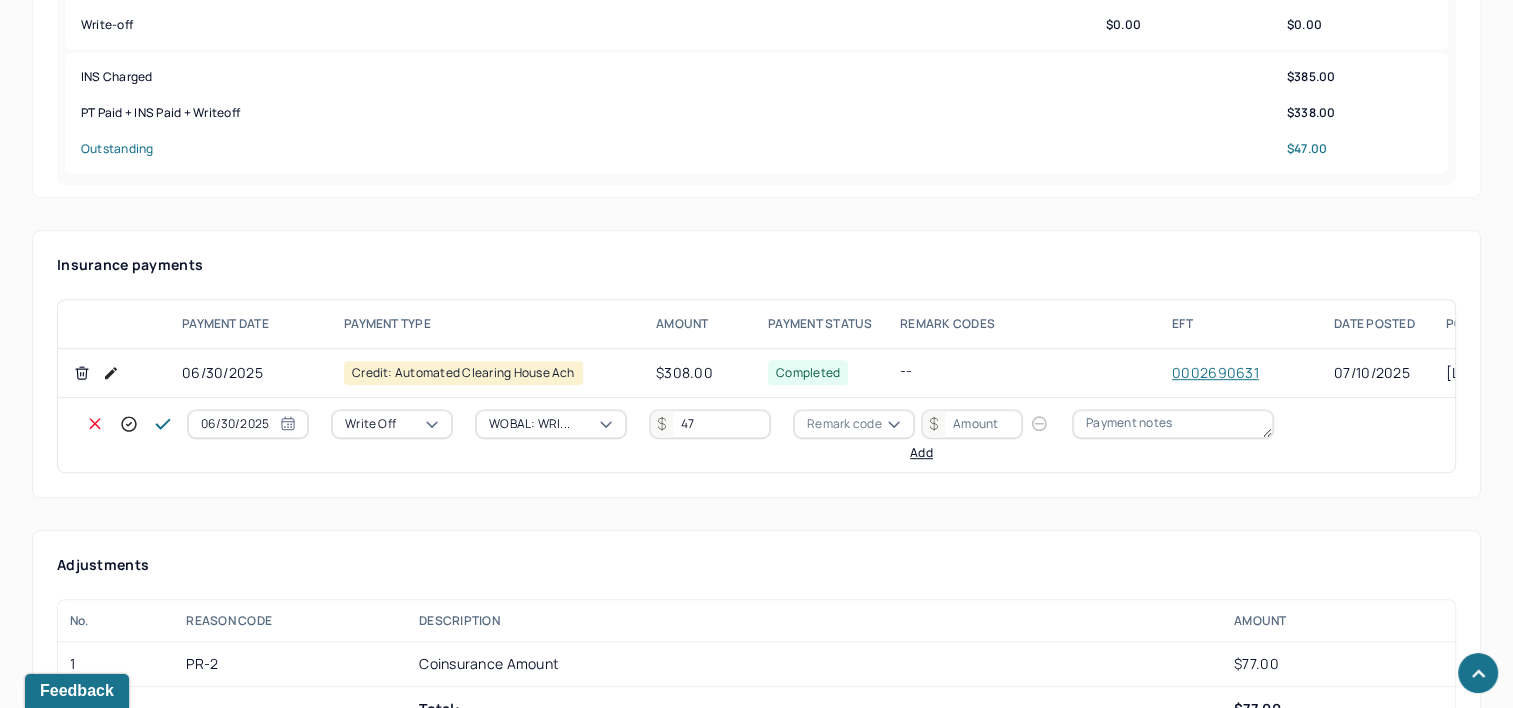 type on "47" 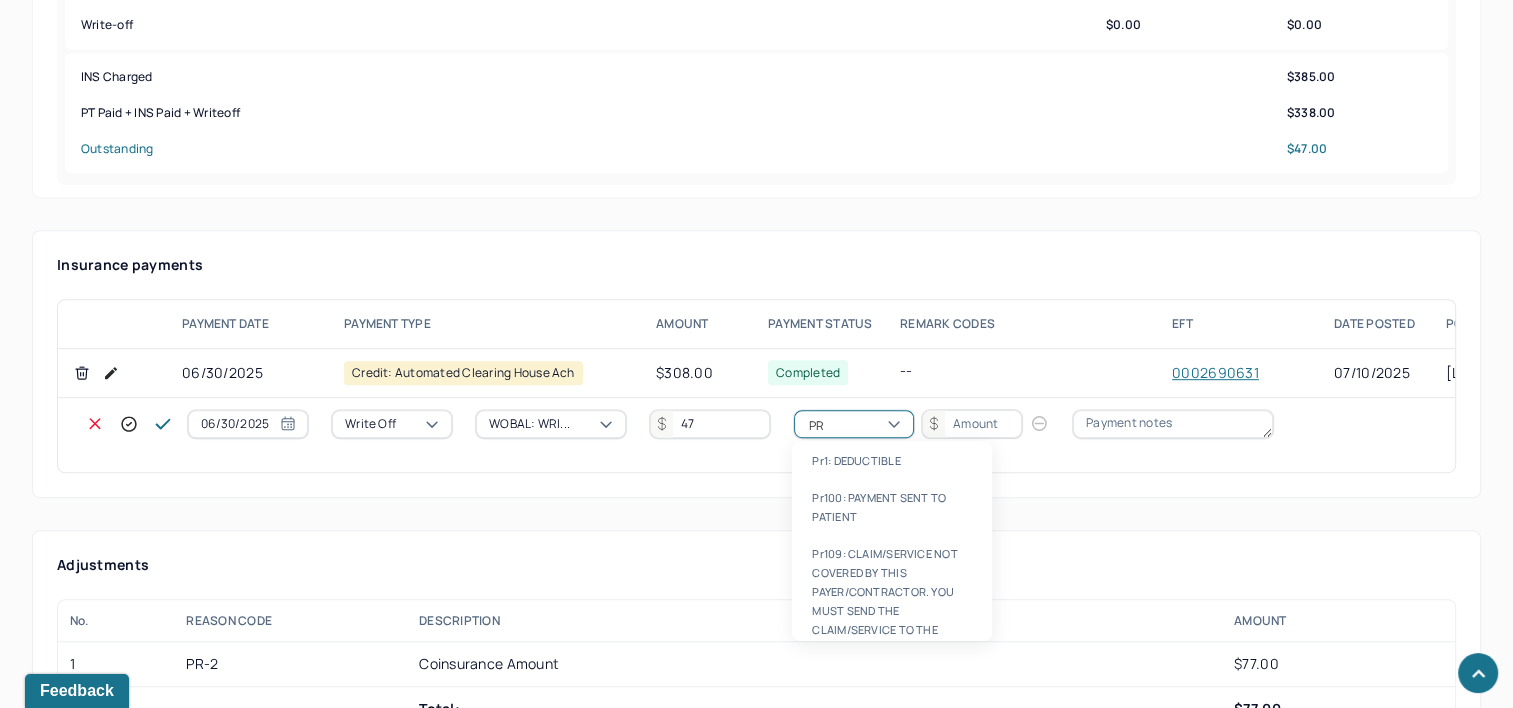 type on "PR2" 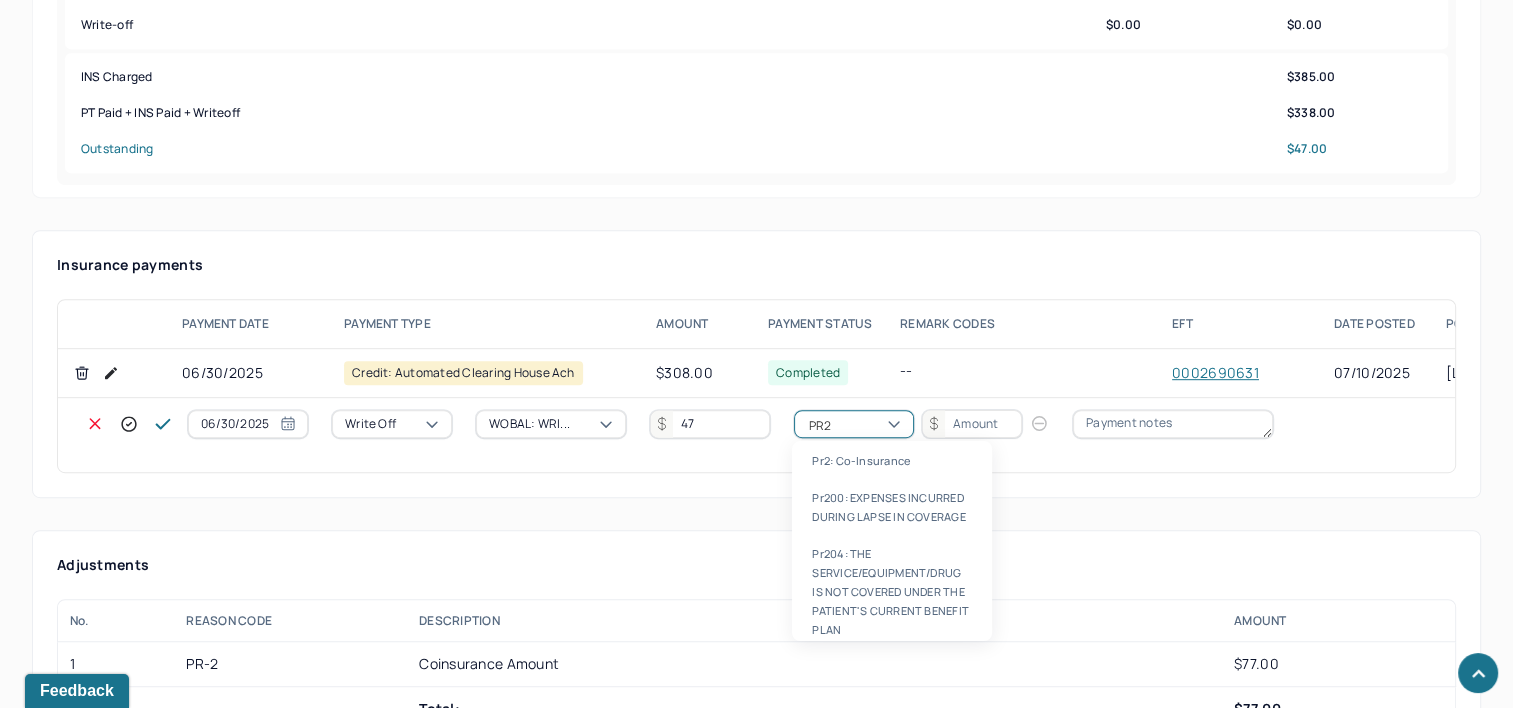 type 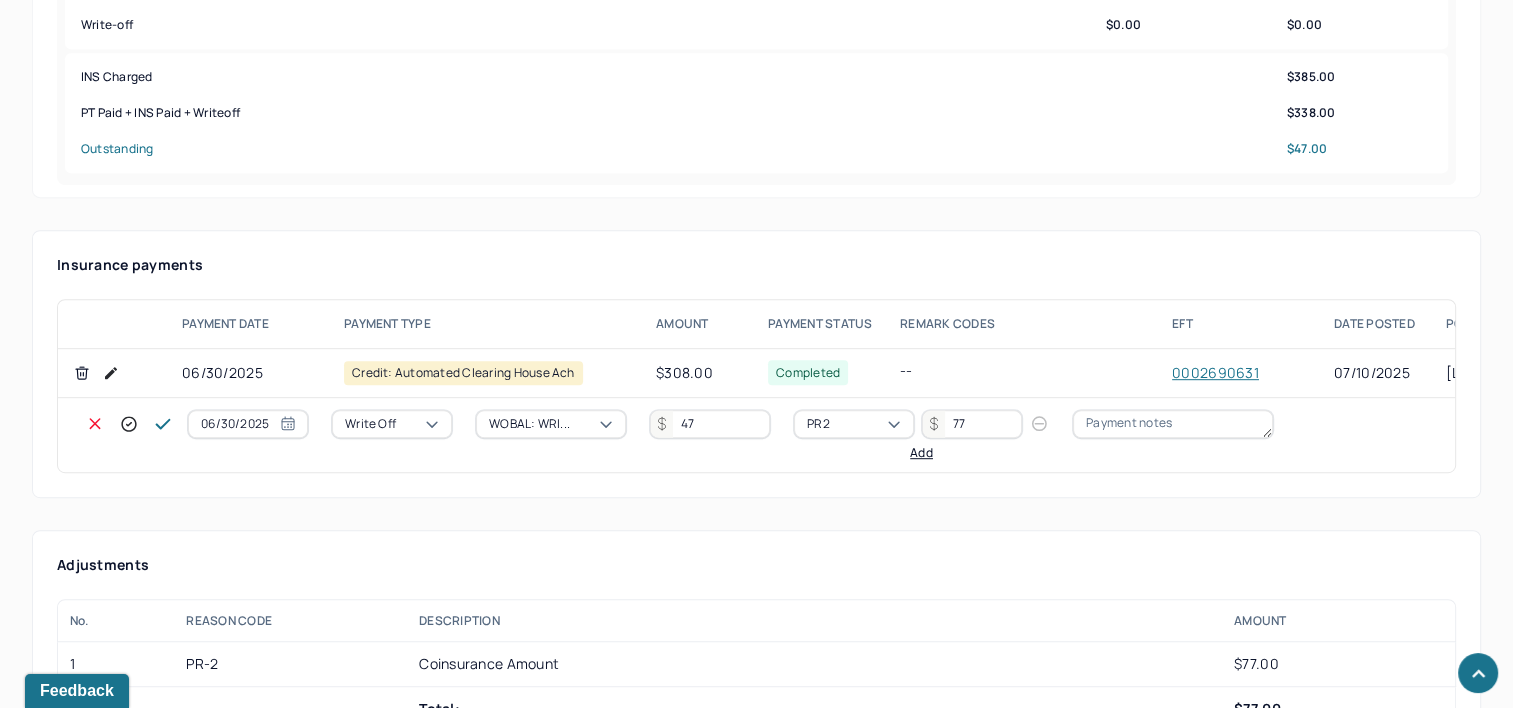 type on "77" 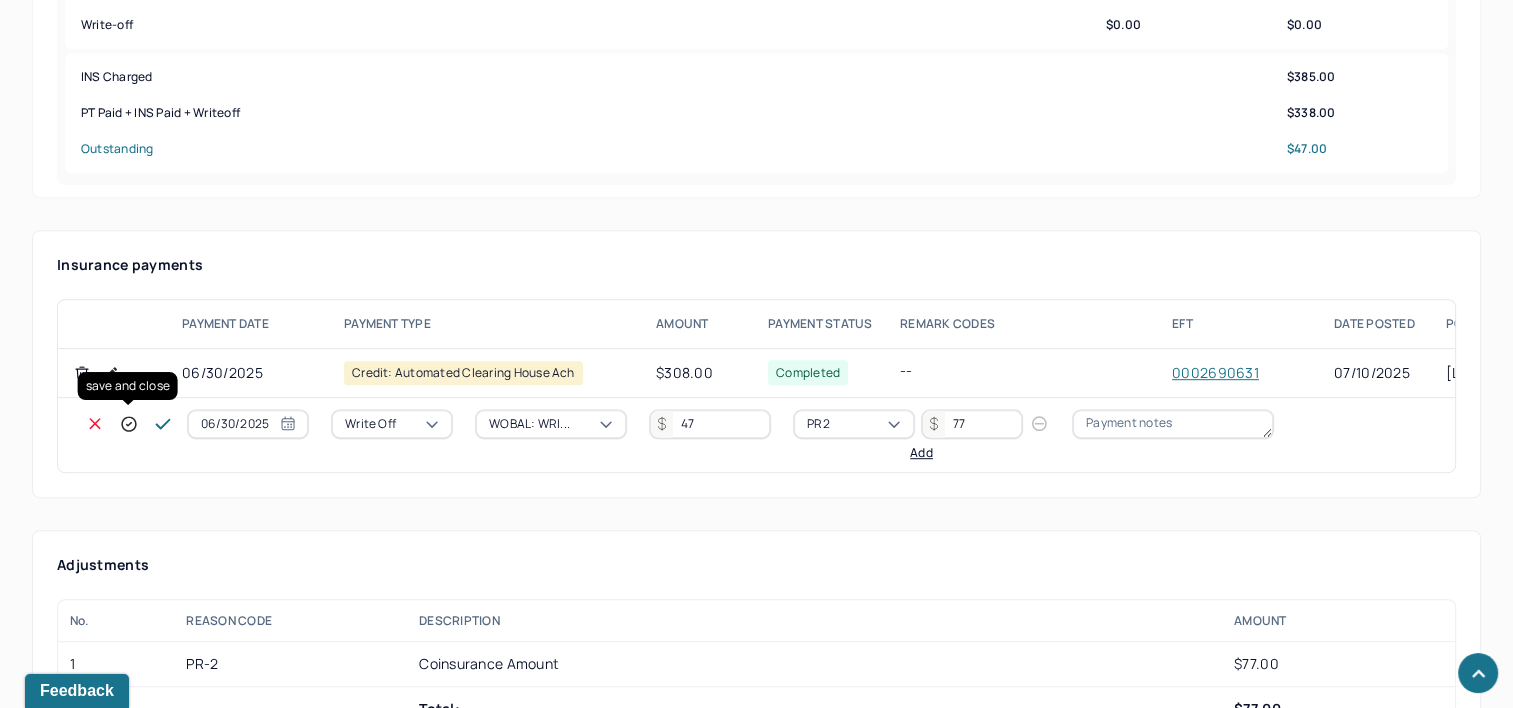 click 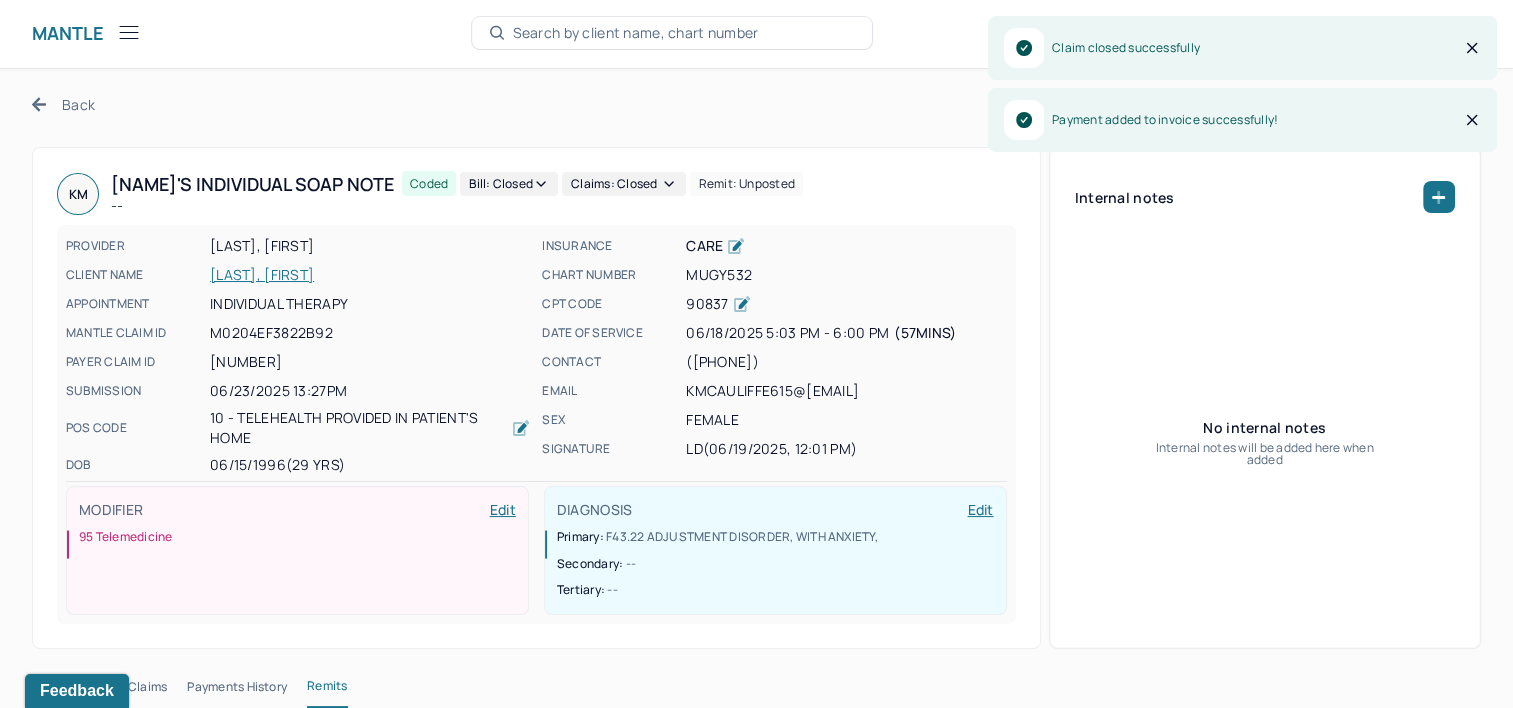 scroll, scrollTop: 0, scrollLeft: 0, axis: both 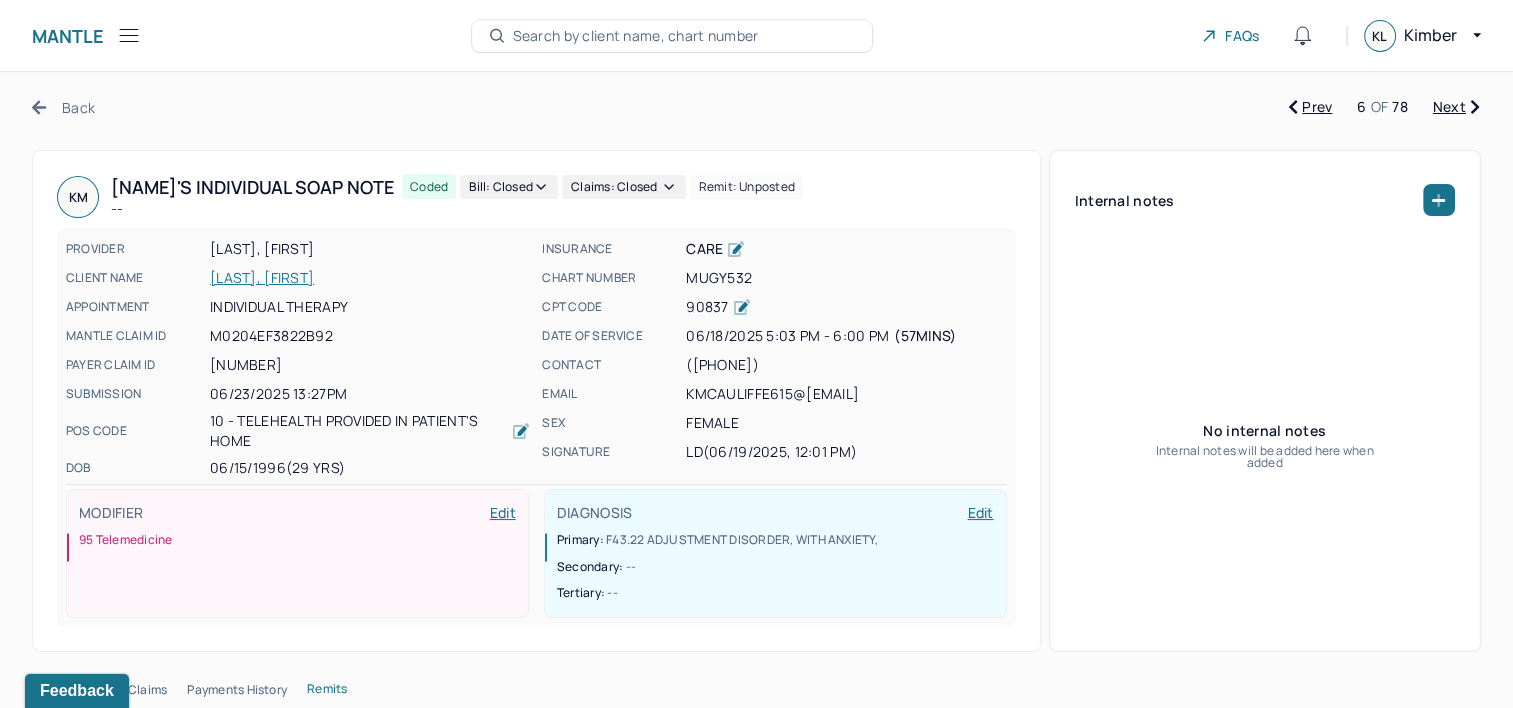 click on "Next" at bounding box center (1456, 107) 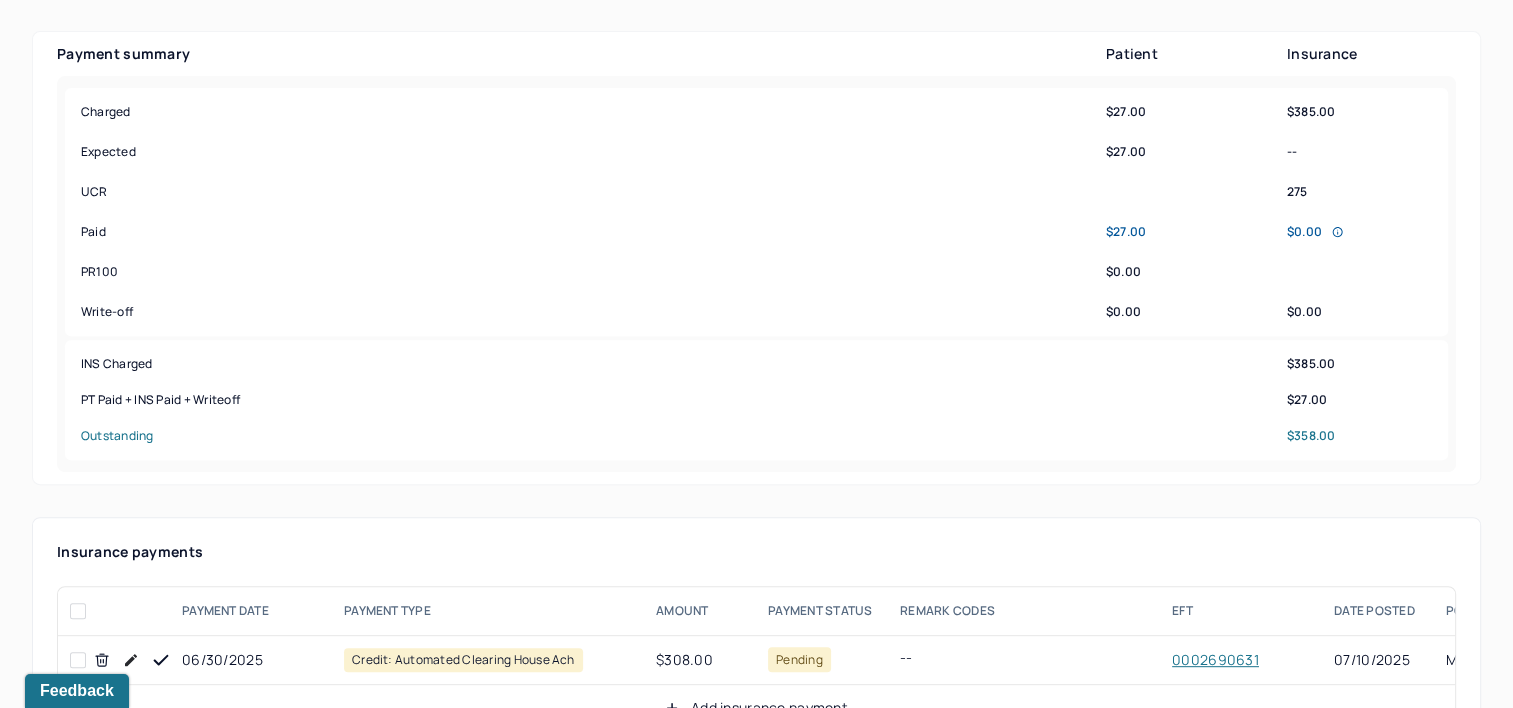 scroll, scrollTop: 800, scrollLeft: 0, axis: vertical 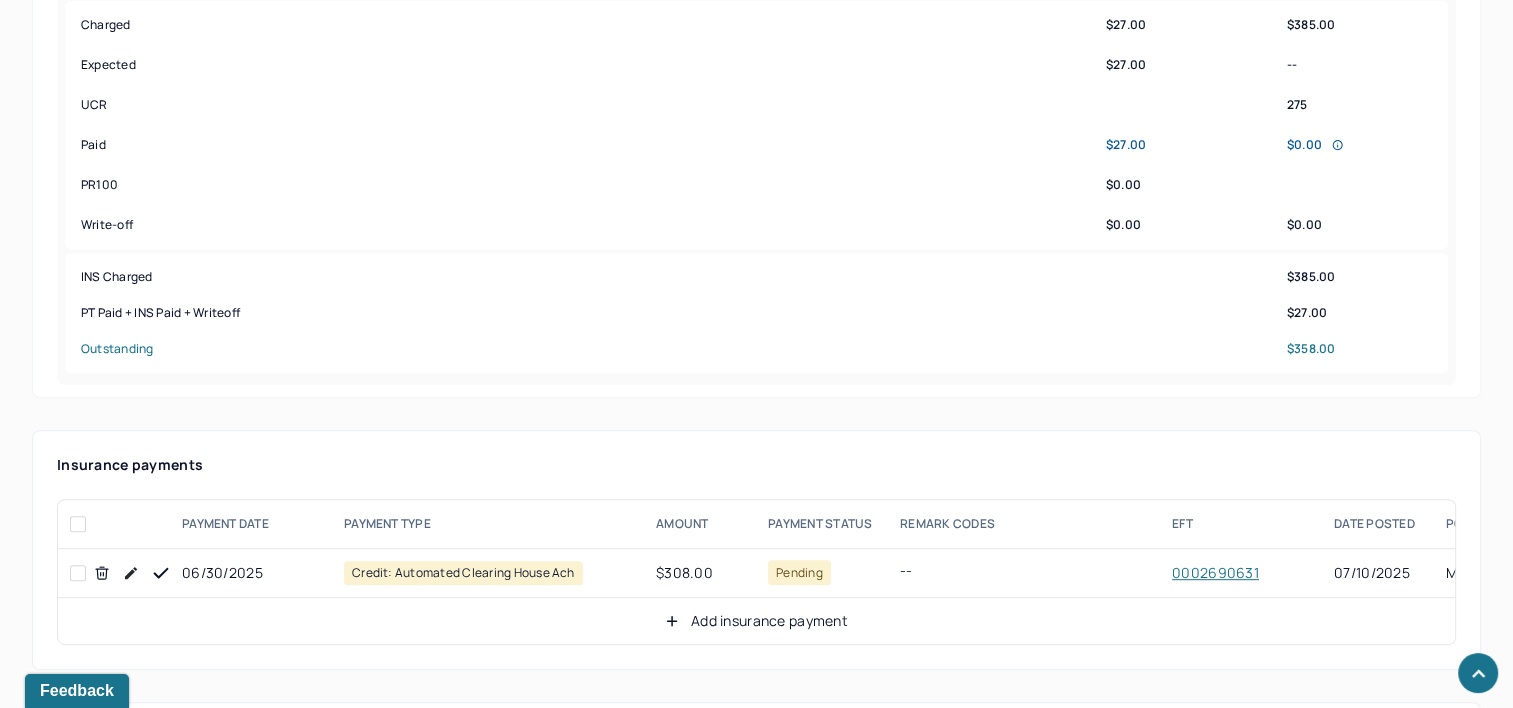 click 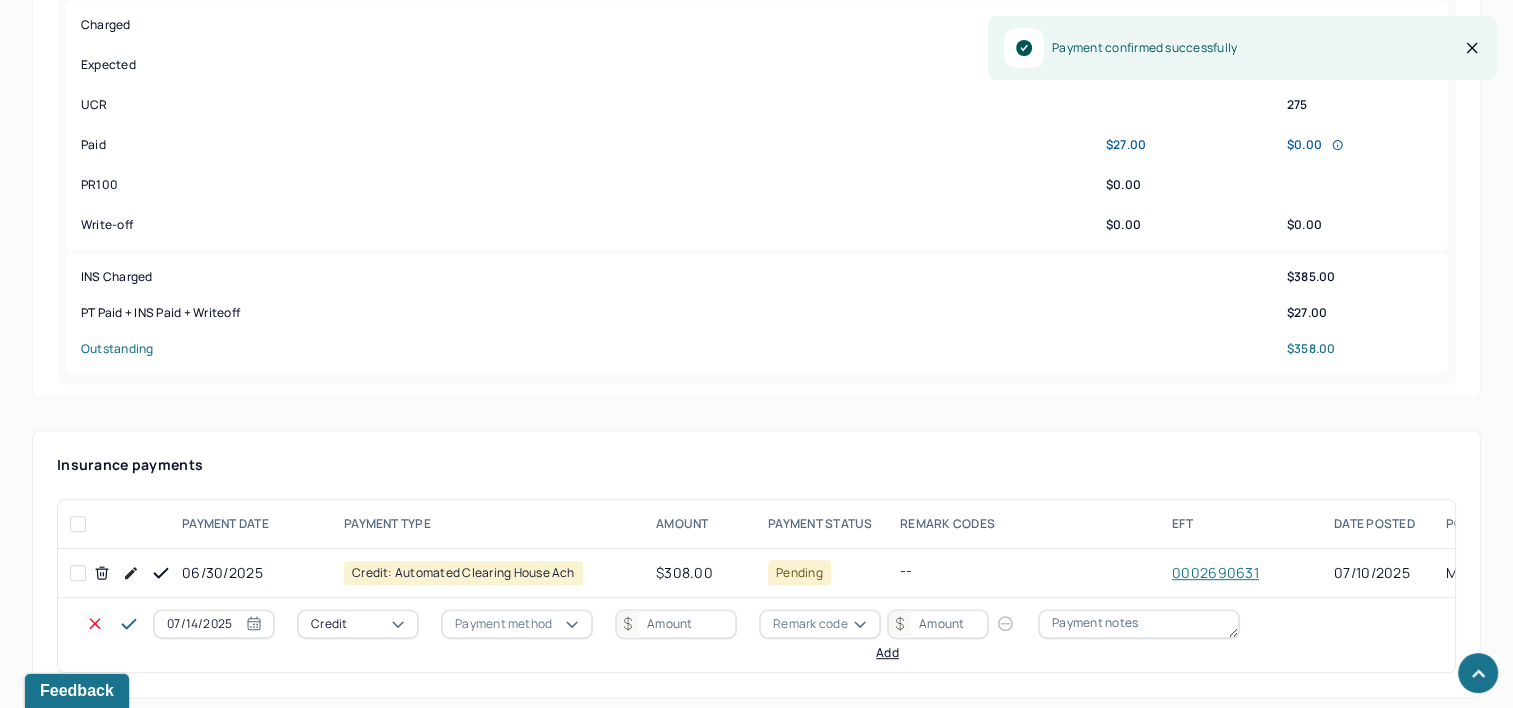 select on "6" 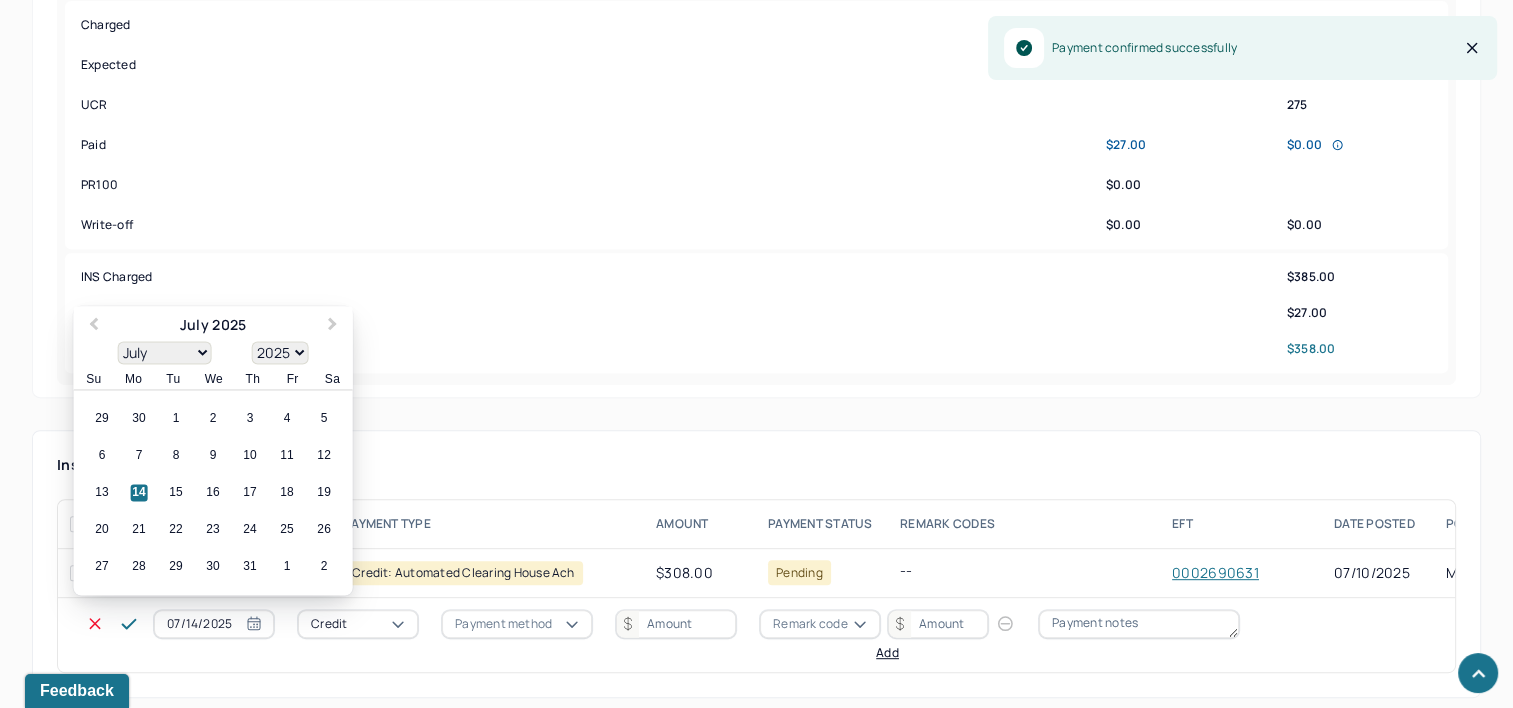 click on "07/14/2025" at bounding box center [214, 624] 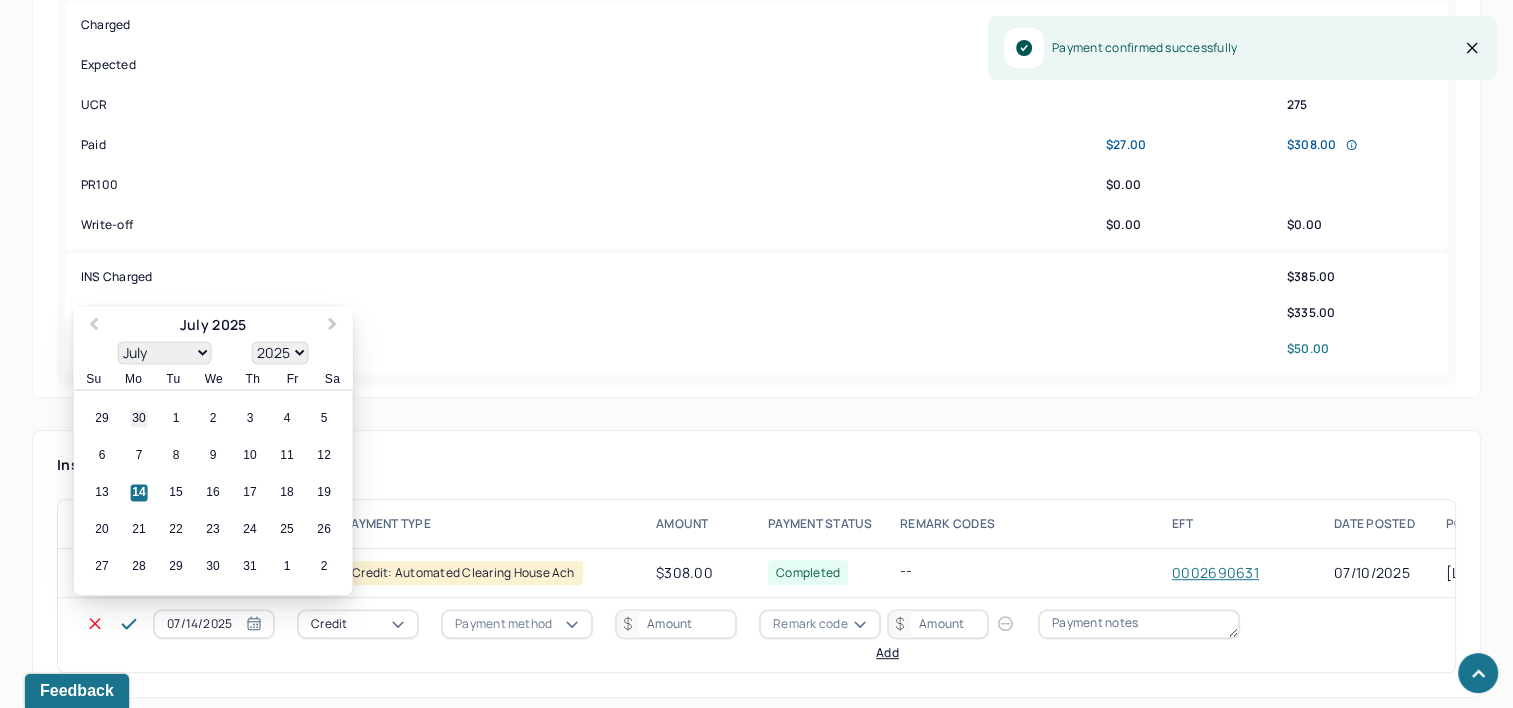 click on "30" at bounding box center [139, 419] 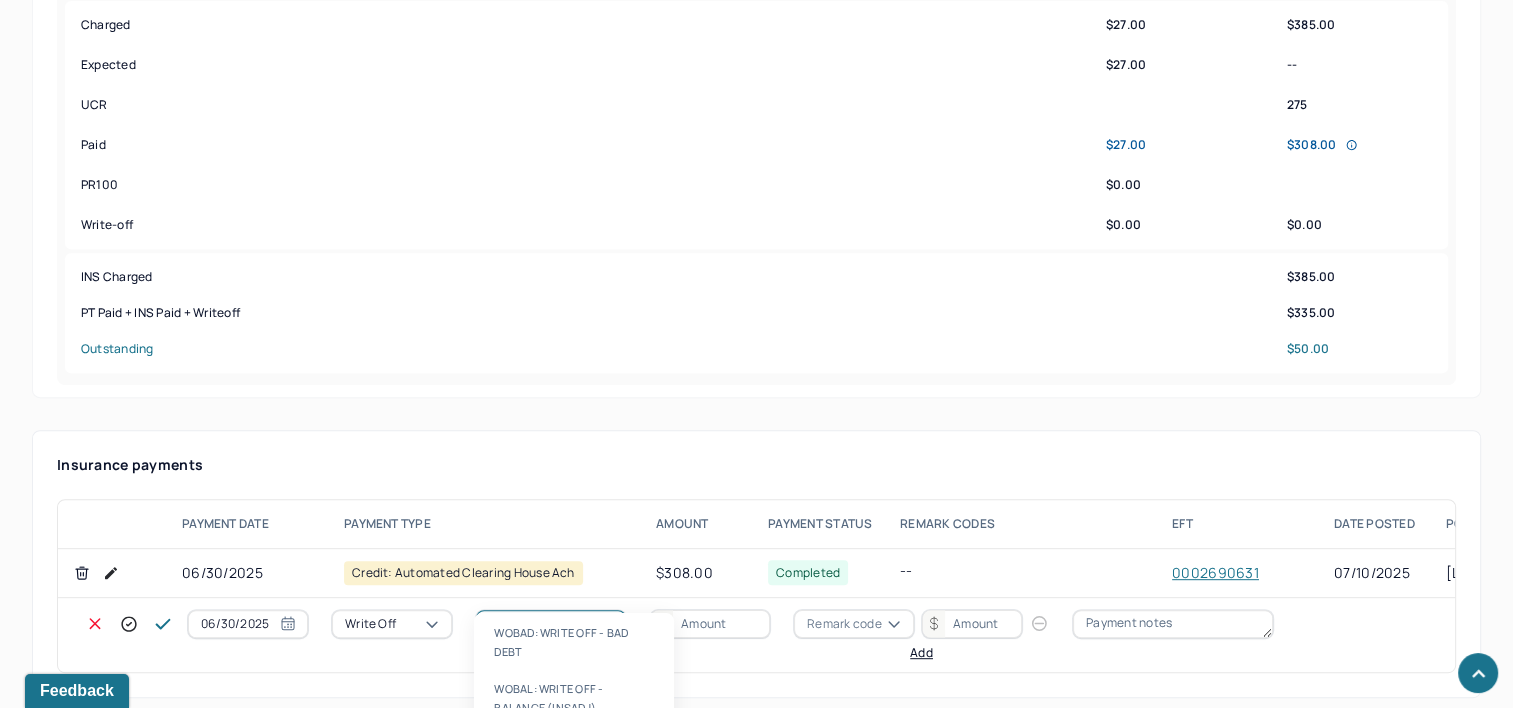type on "WOBAL" 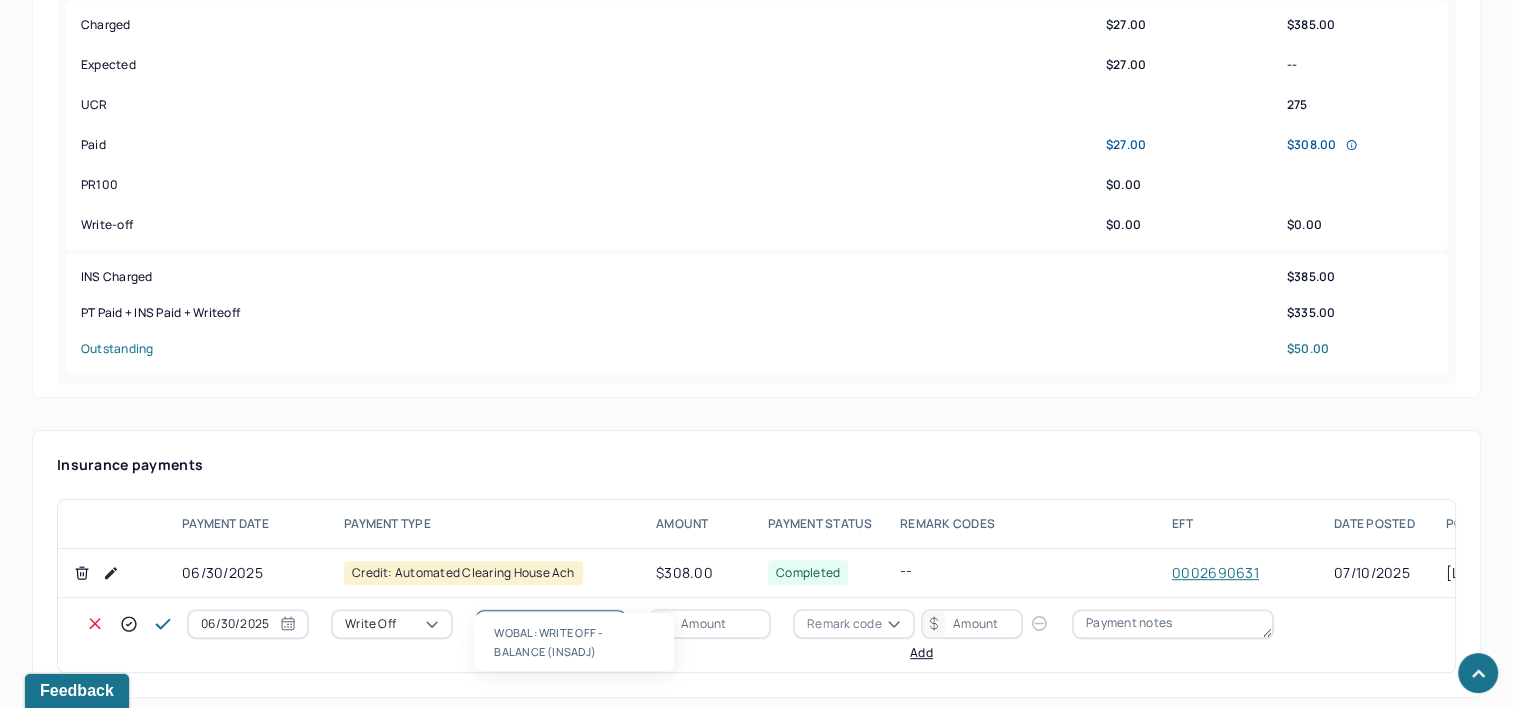 type 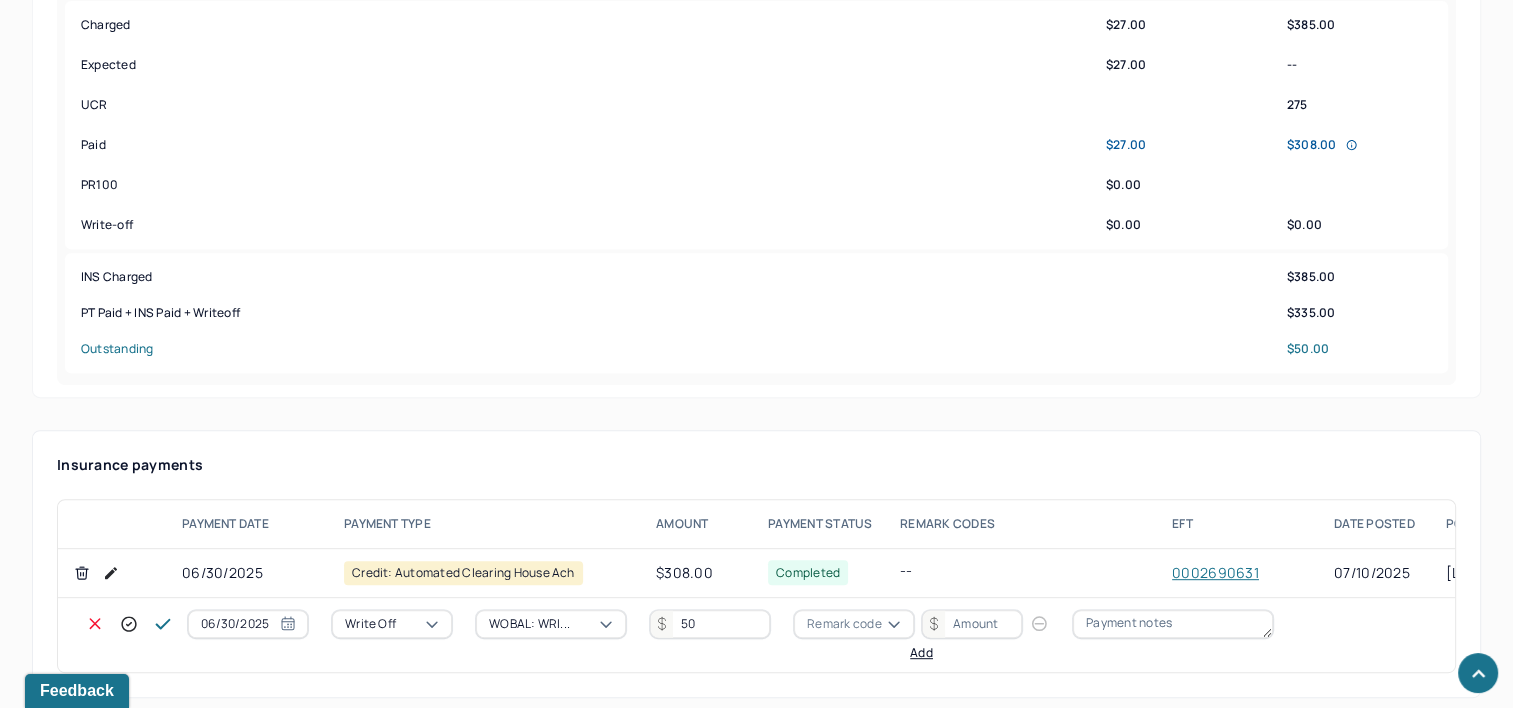 type on "50" 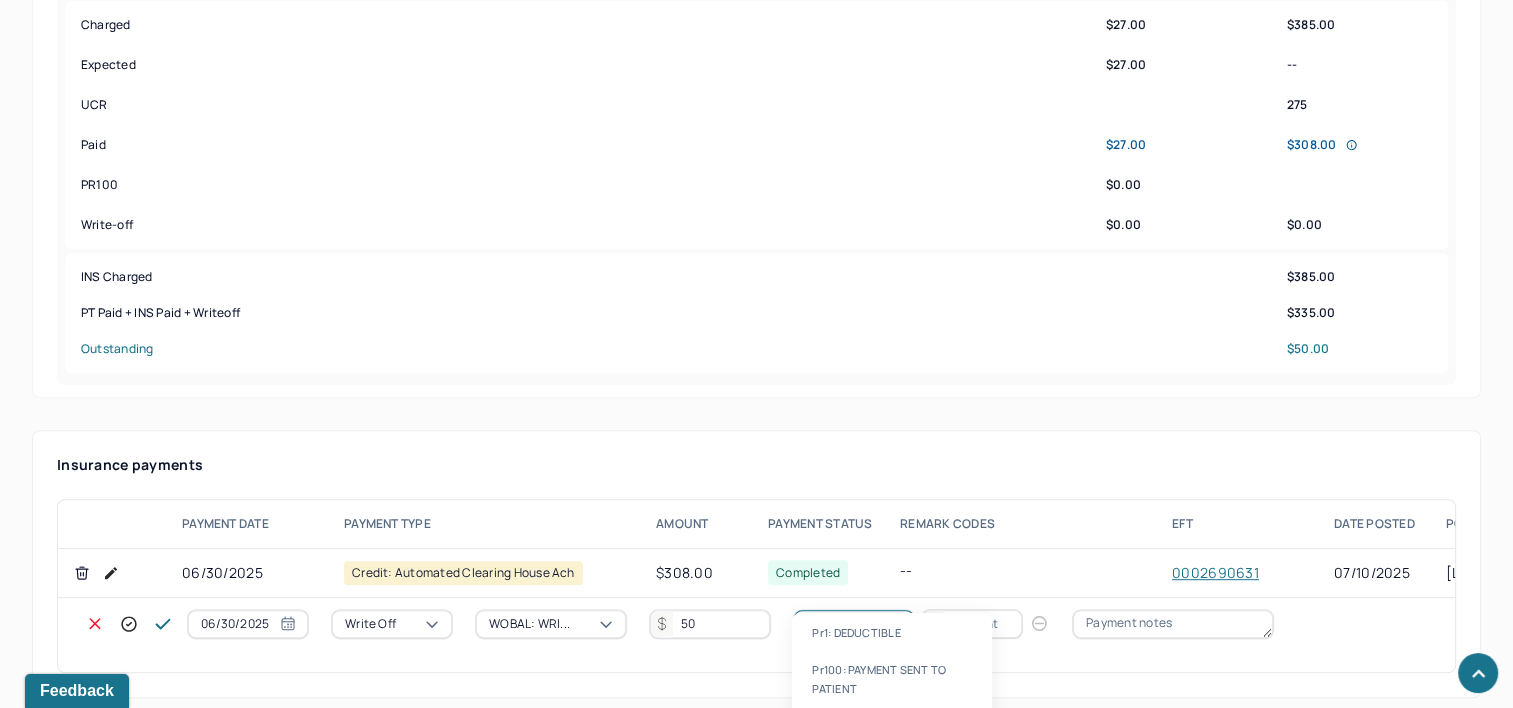 type on "PR2" 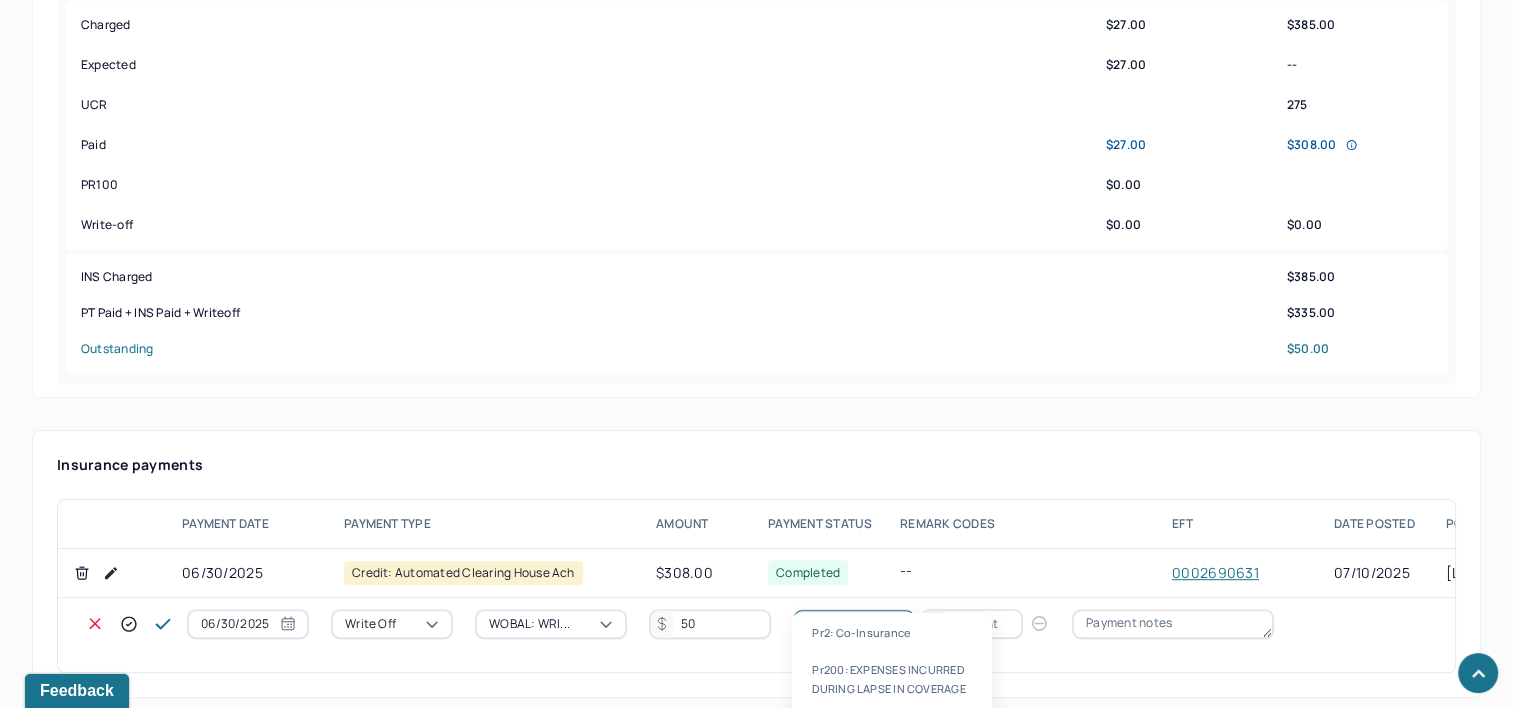 type 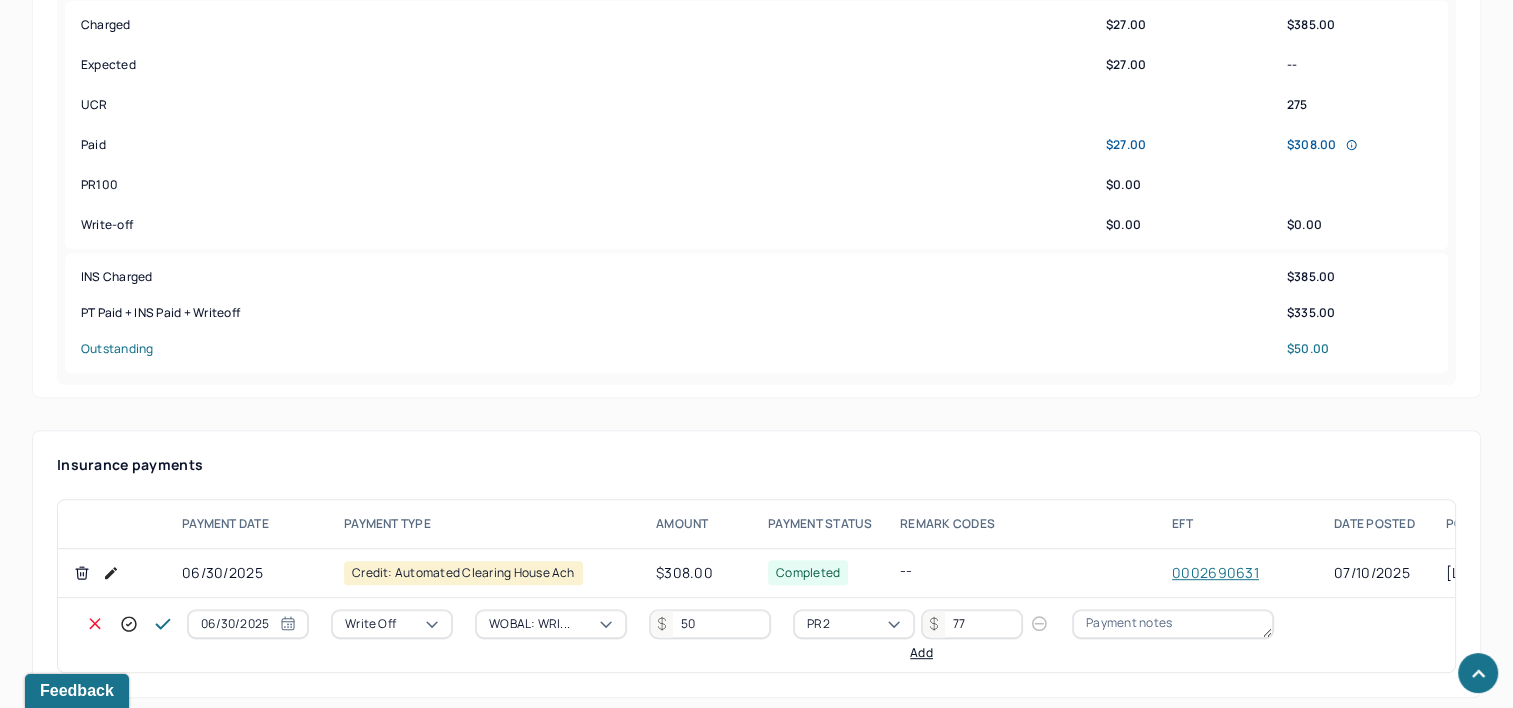 type on "77" 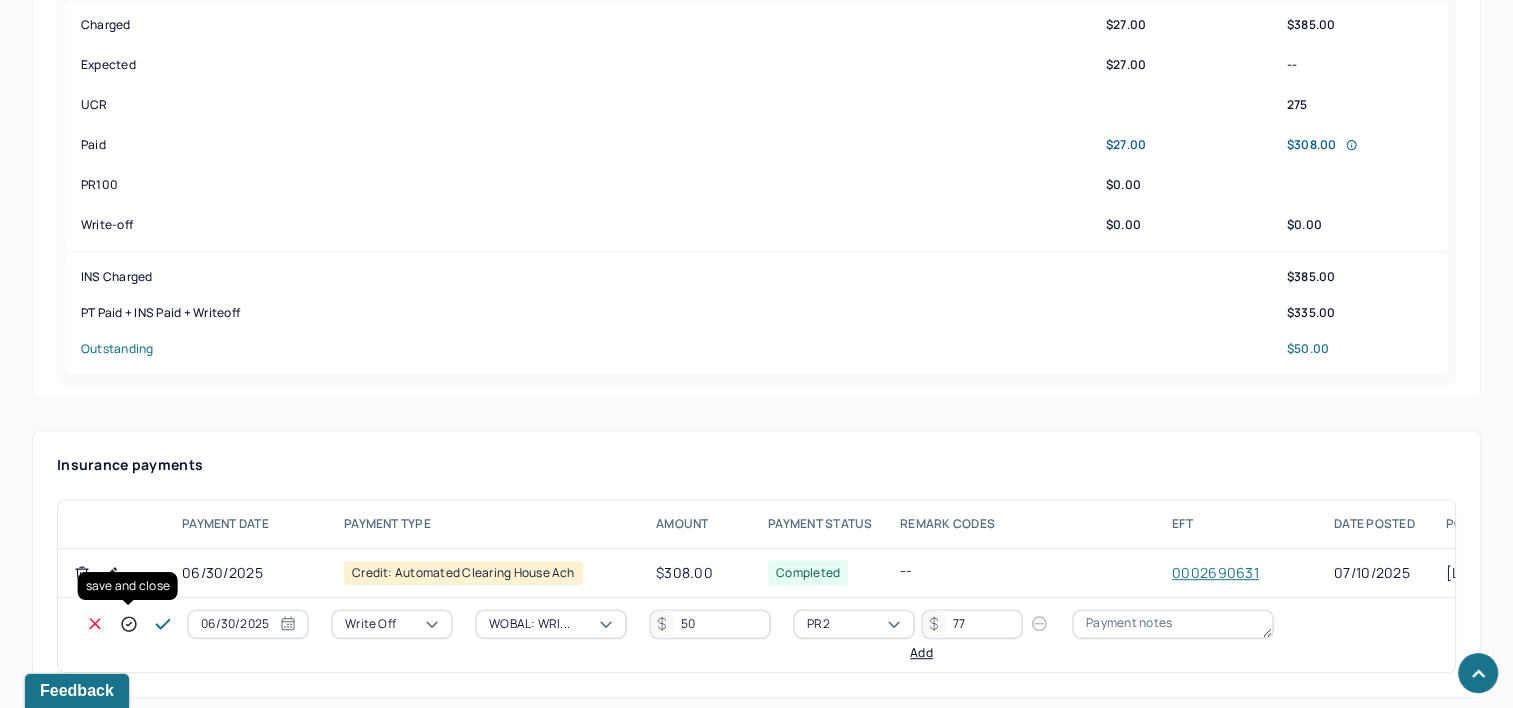 click 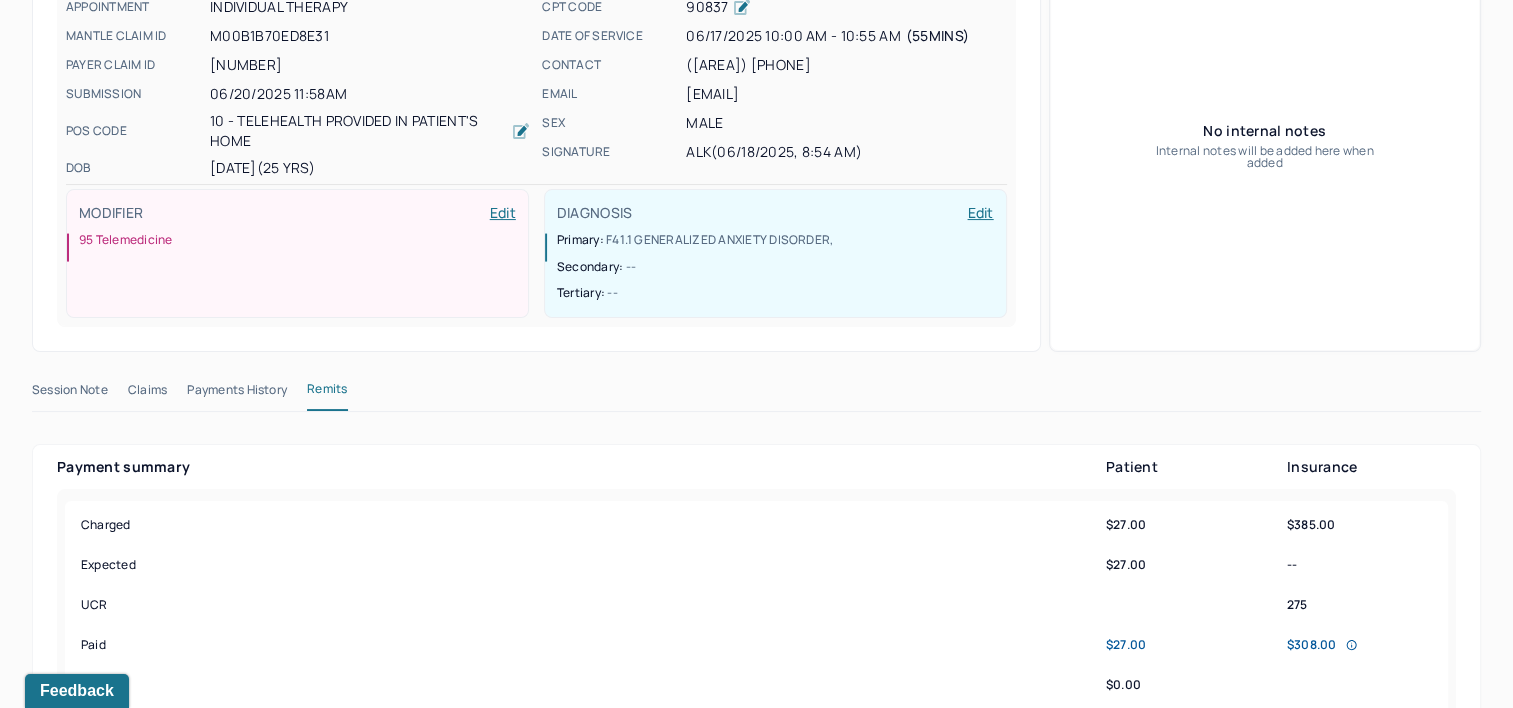 scroll, scrollTop: 0, scrollLeft: 0, axis: both 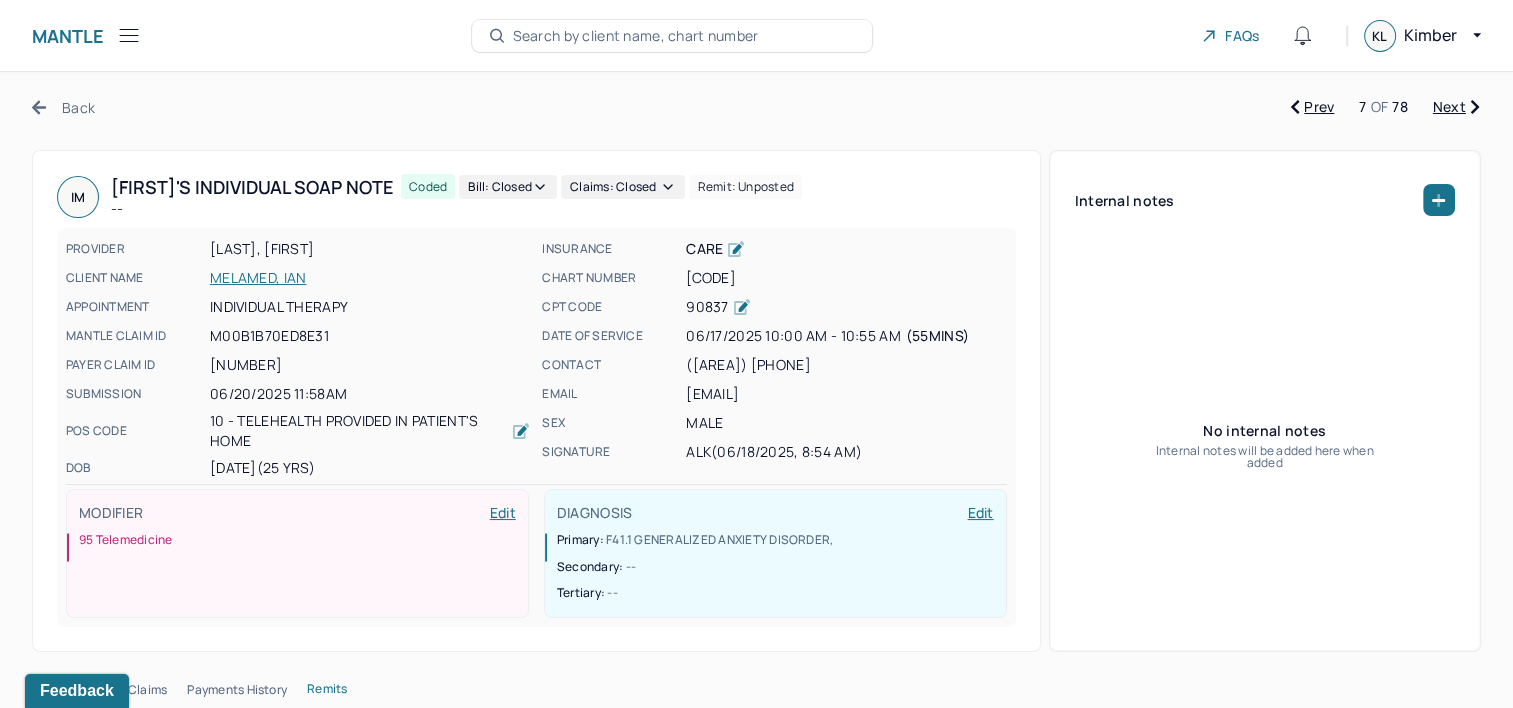 click on "Next" at bounding box center [1456, 107] 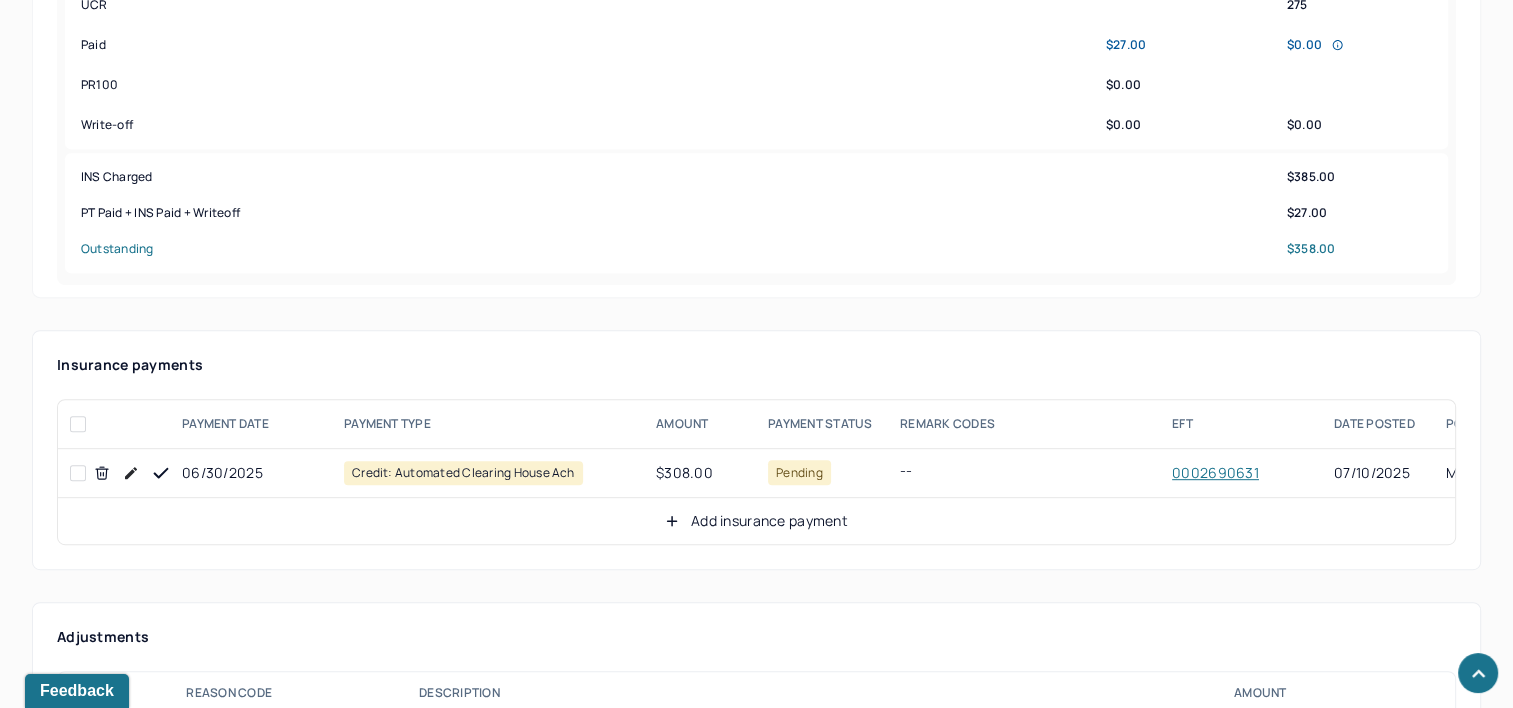 scroll, scrollTop: 1000, scrollLeft: 0, axis: vertical 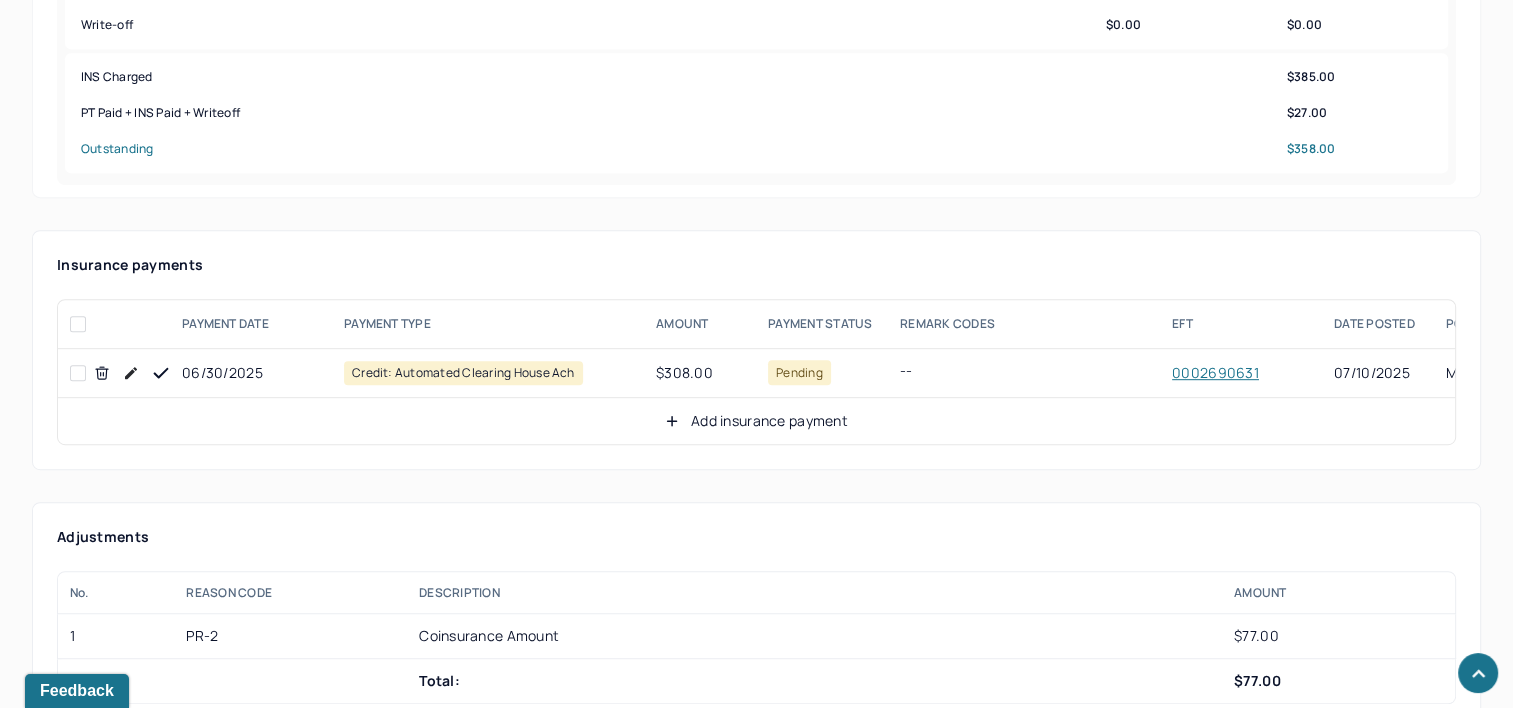 click 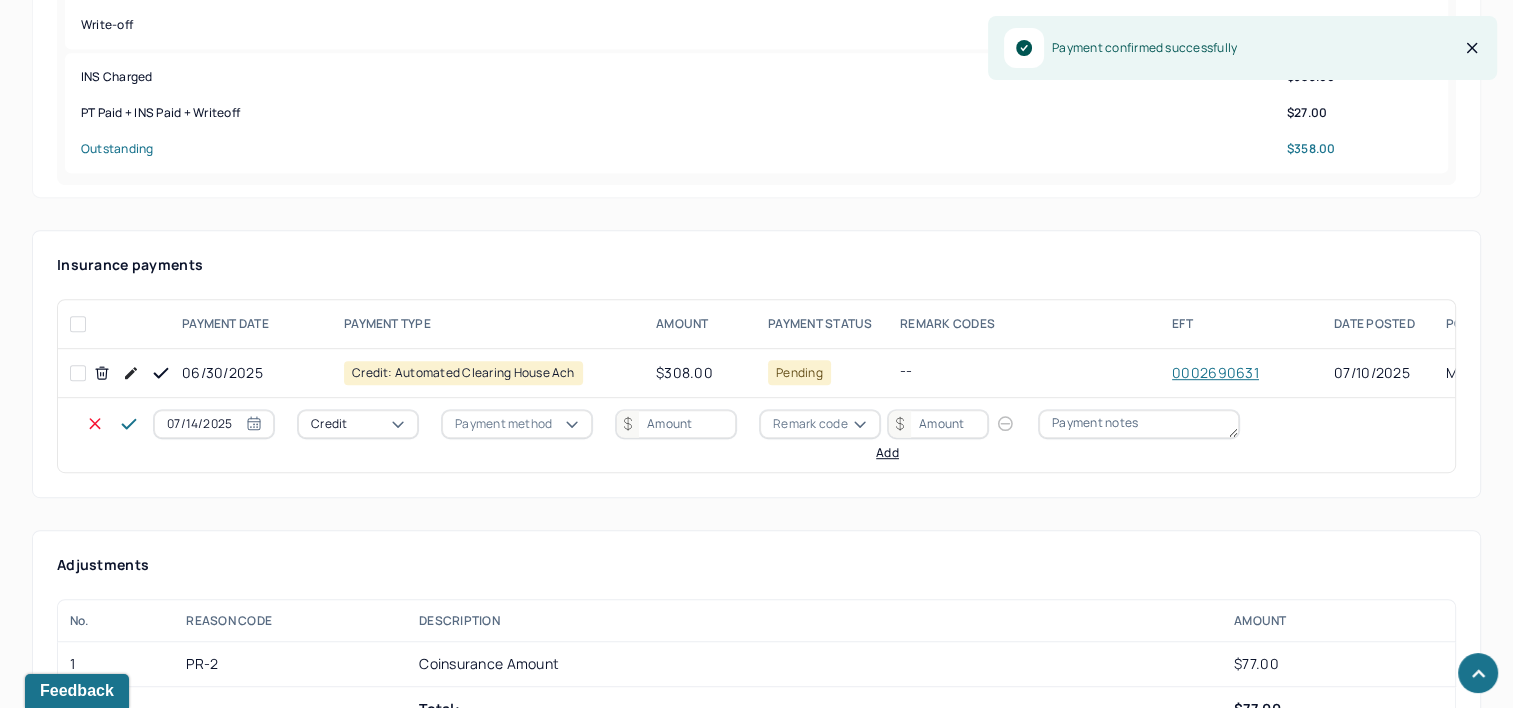 click on "07/14/2025" at bounding box center (214, 424) 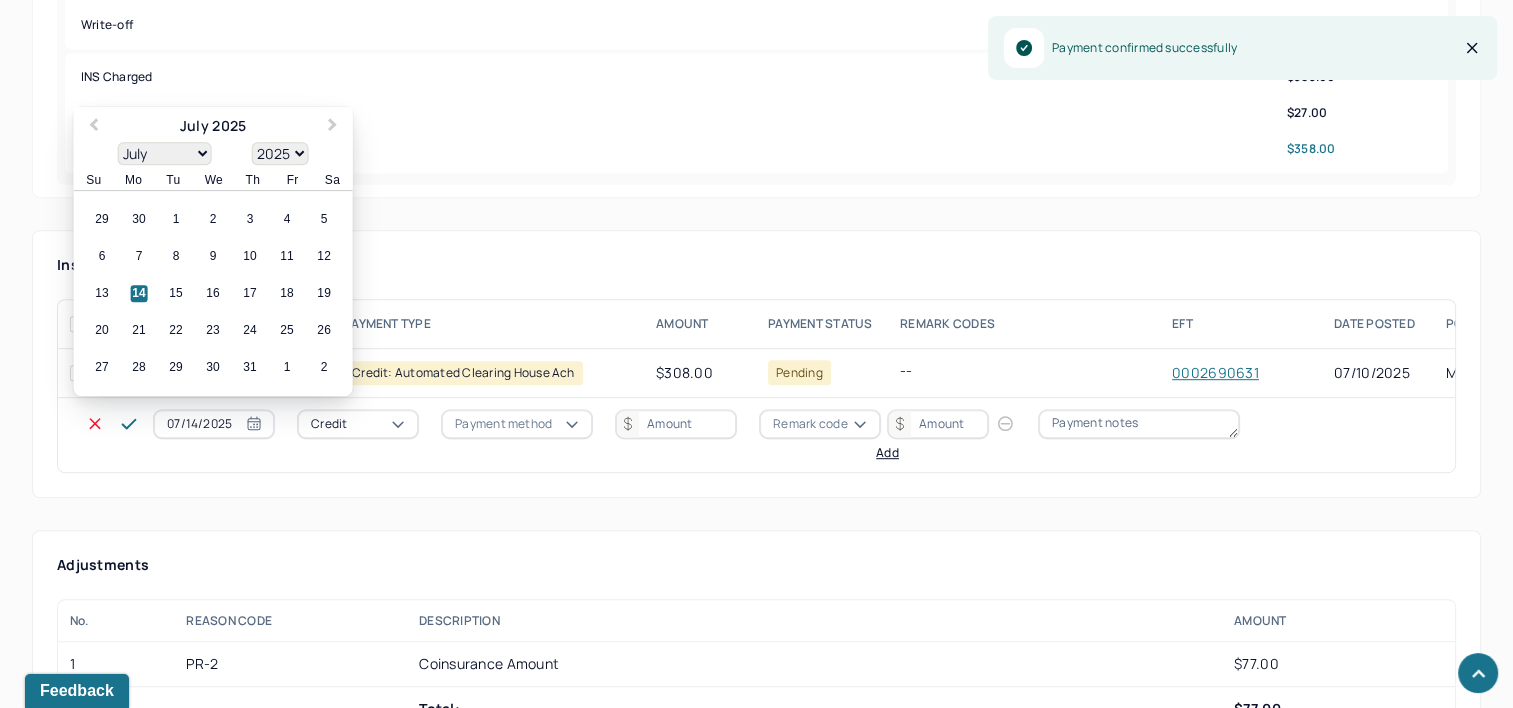 select on "6" 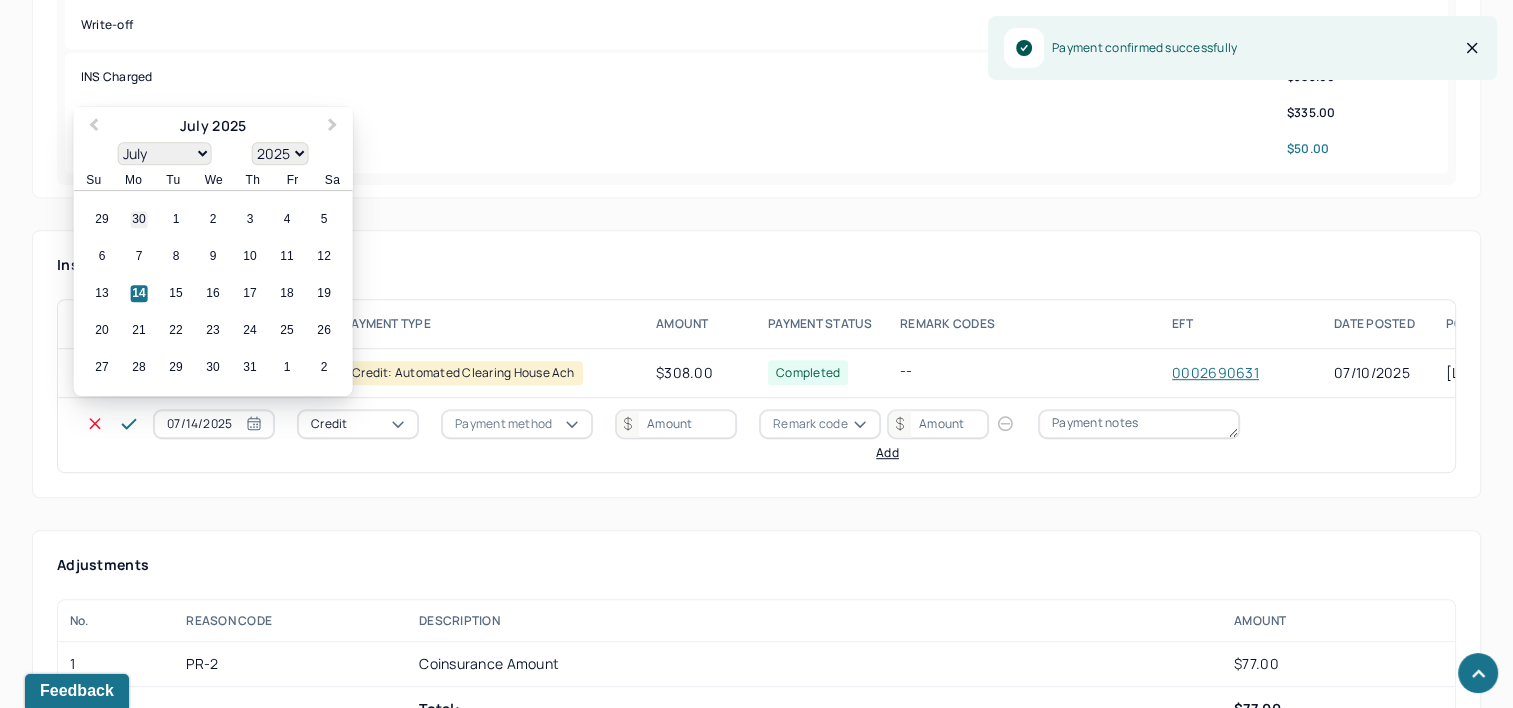 click on "30" at bounding box center (139, 220) 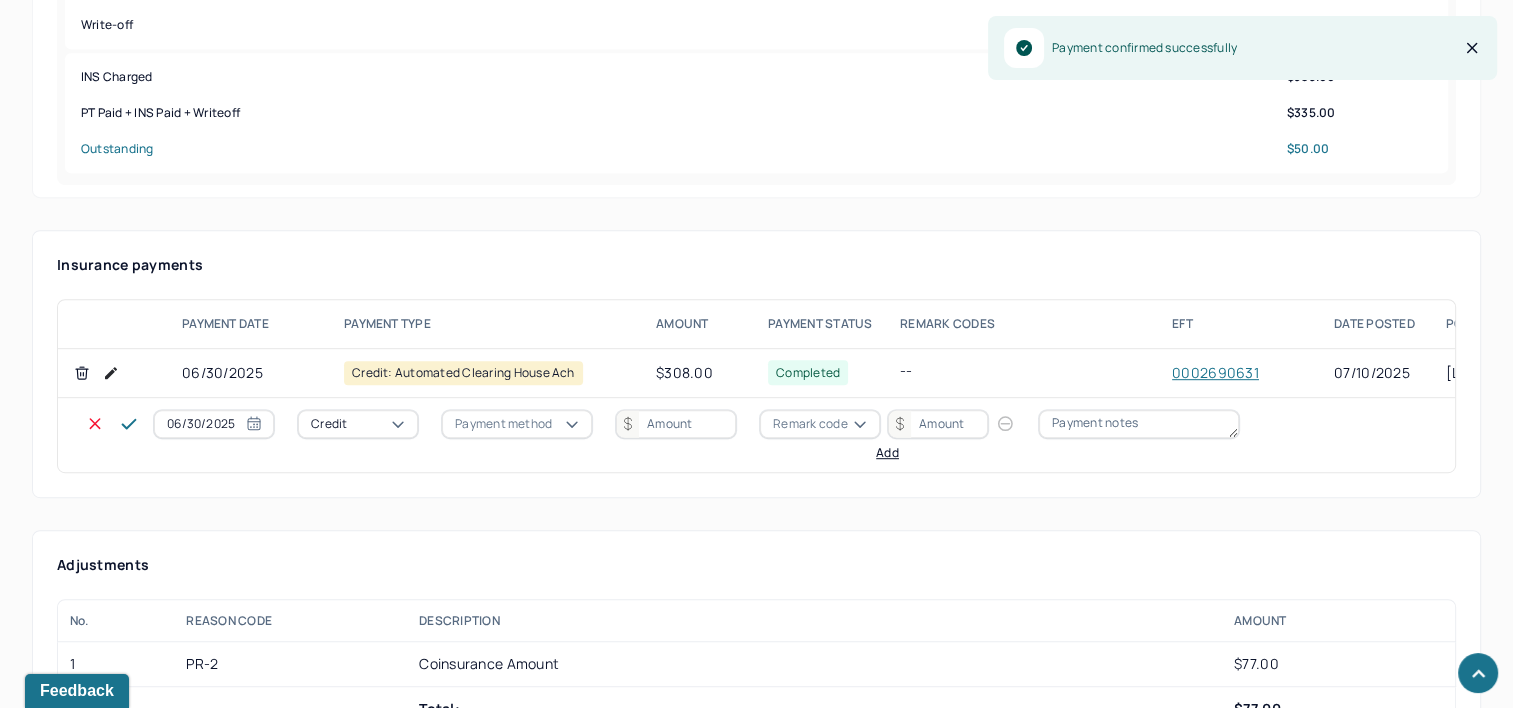 type on "06/30/2025" 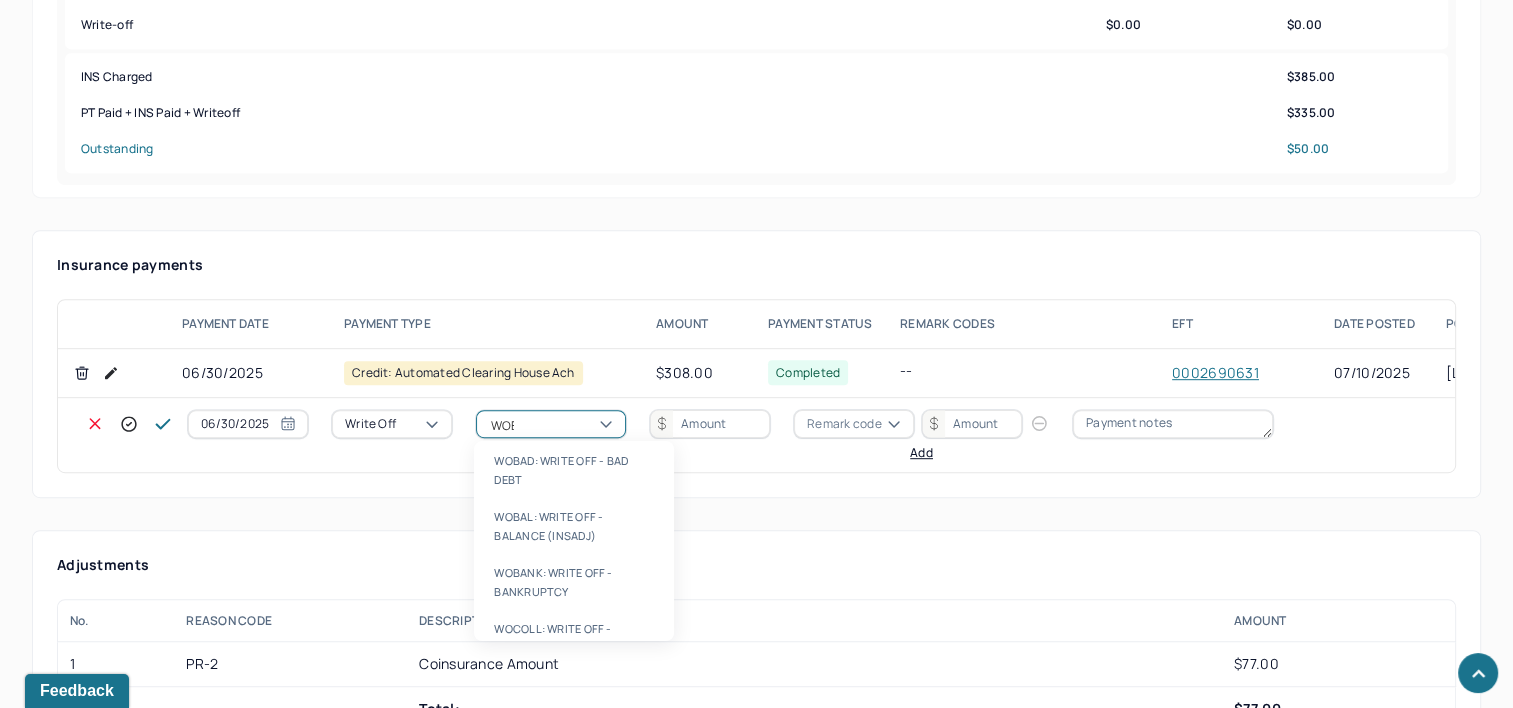 type on "WOBAL" 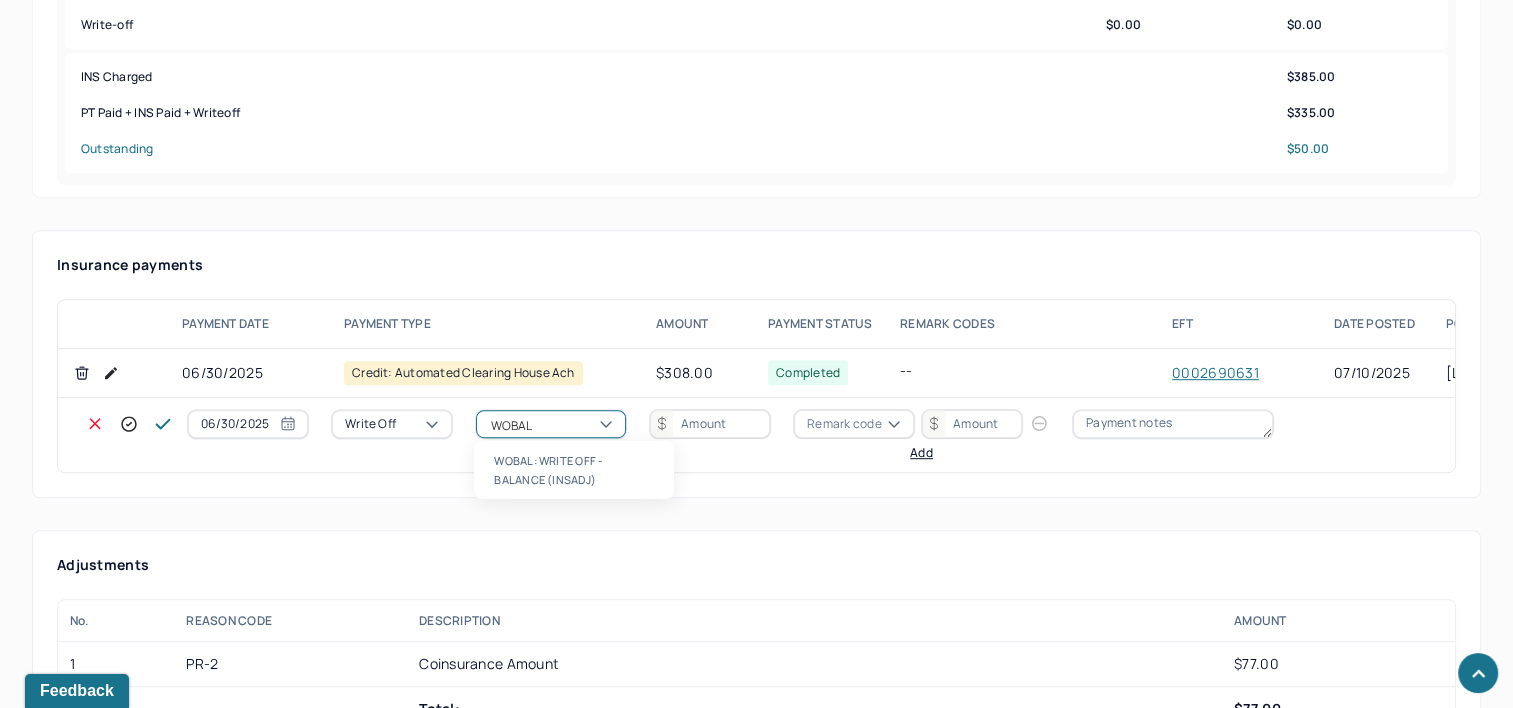 type 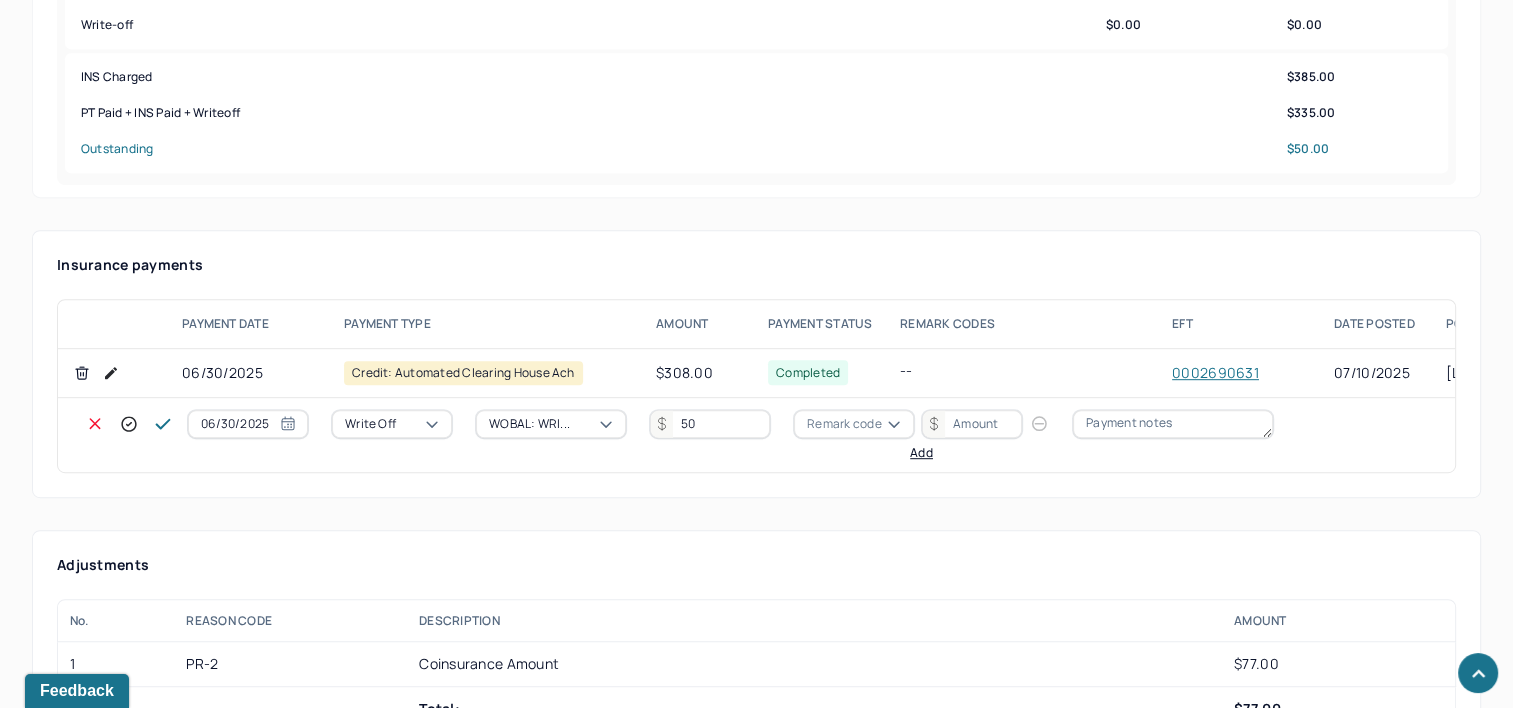 type on "50" 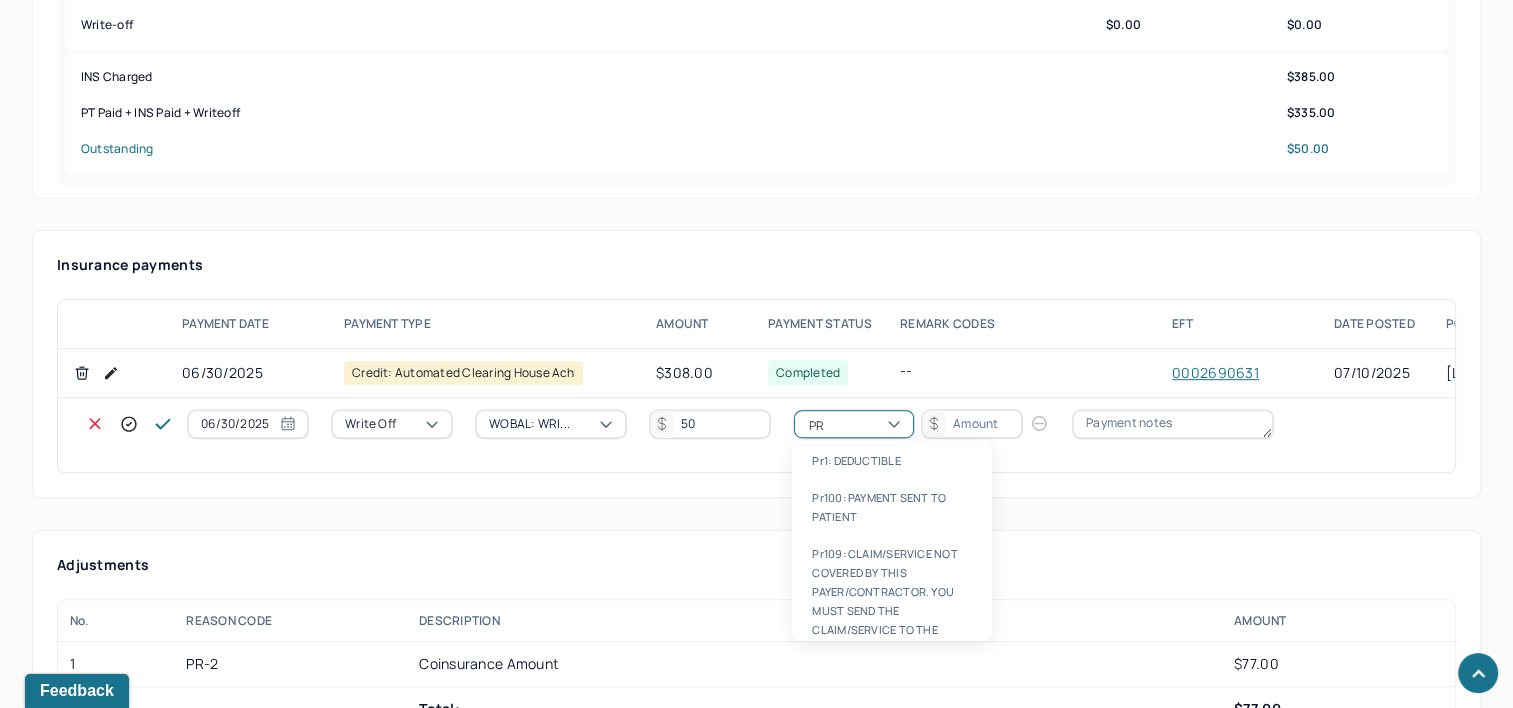 type on "PR2" 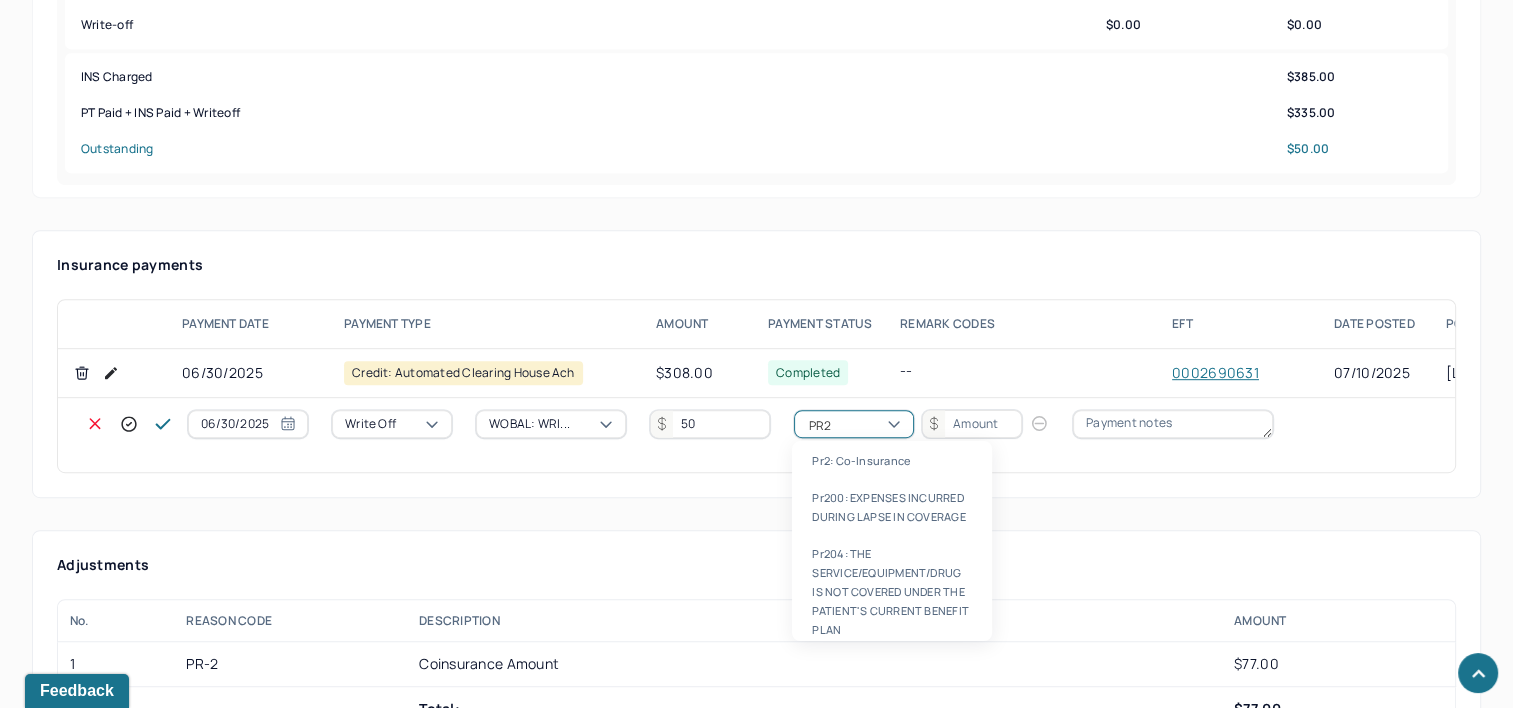 type 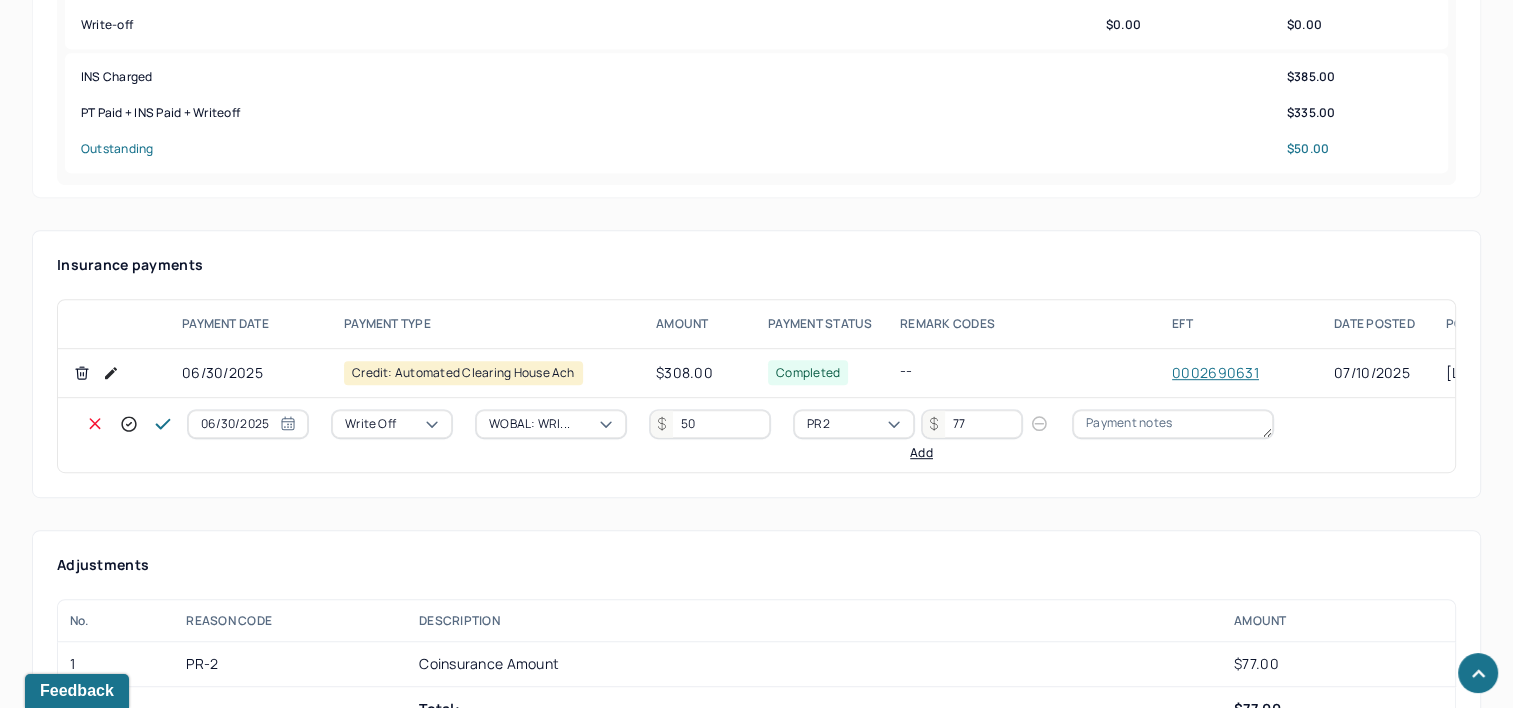 type on "77" 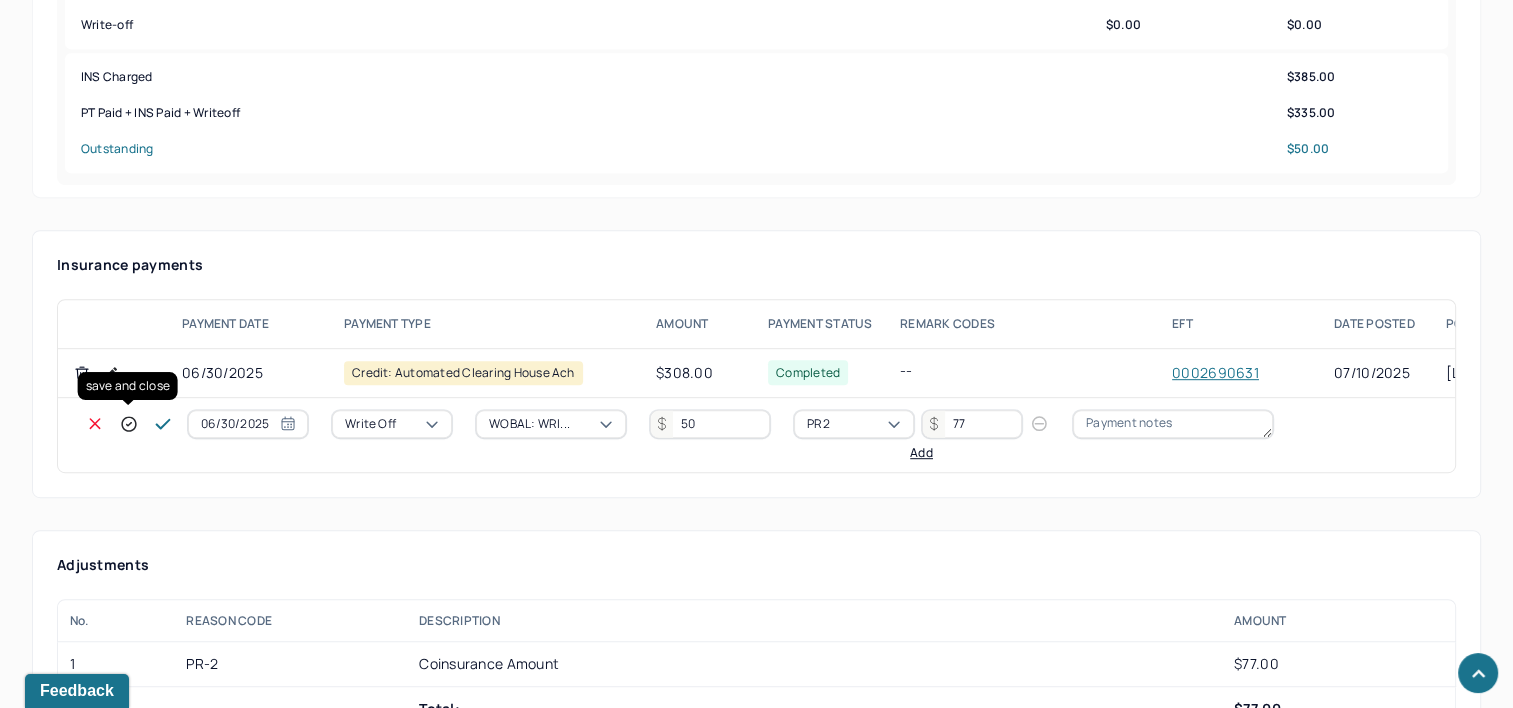 click 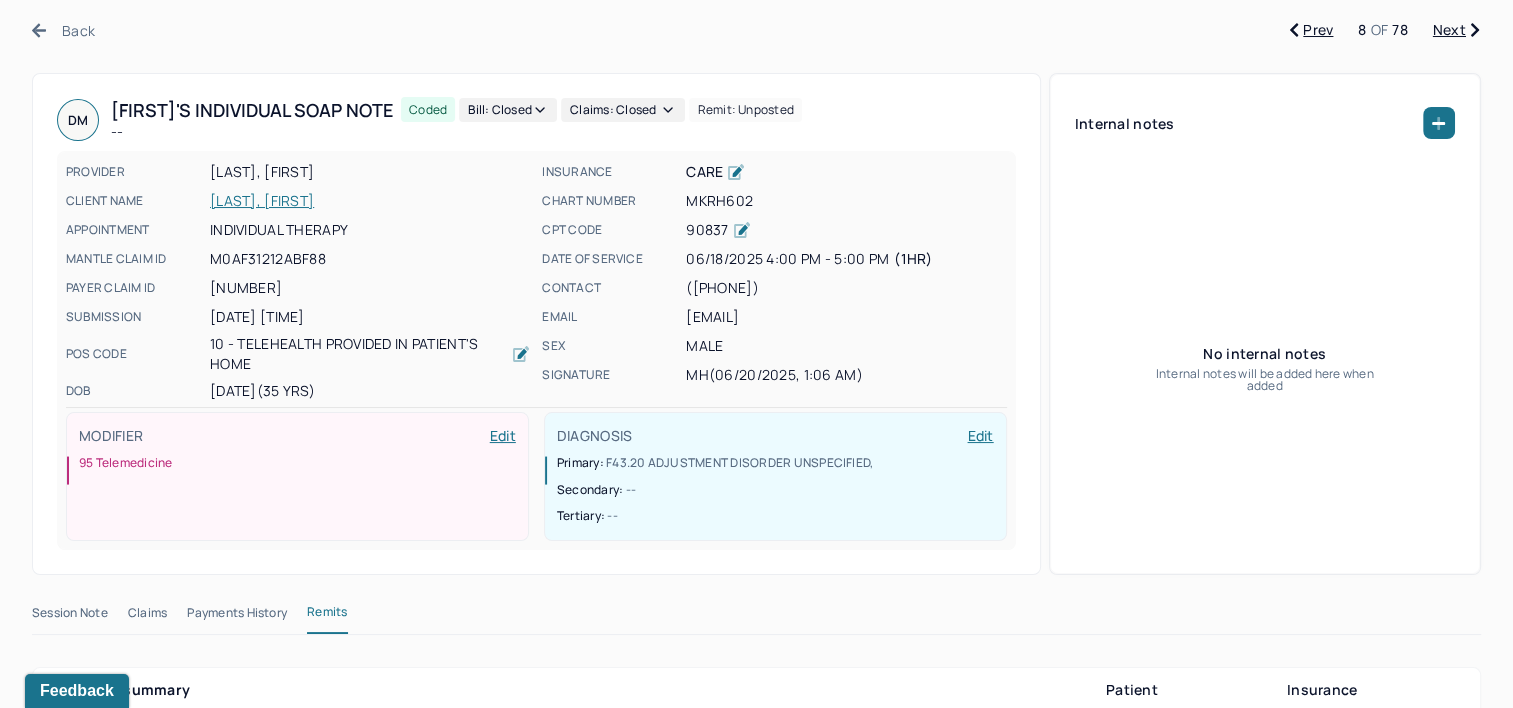 scroll, scrollTop: 0, scrollLeft: 0, axis: both 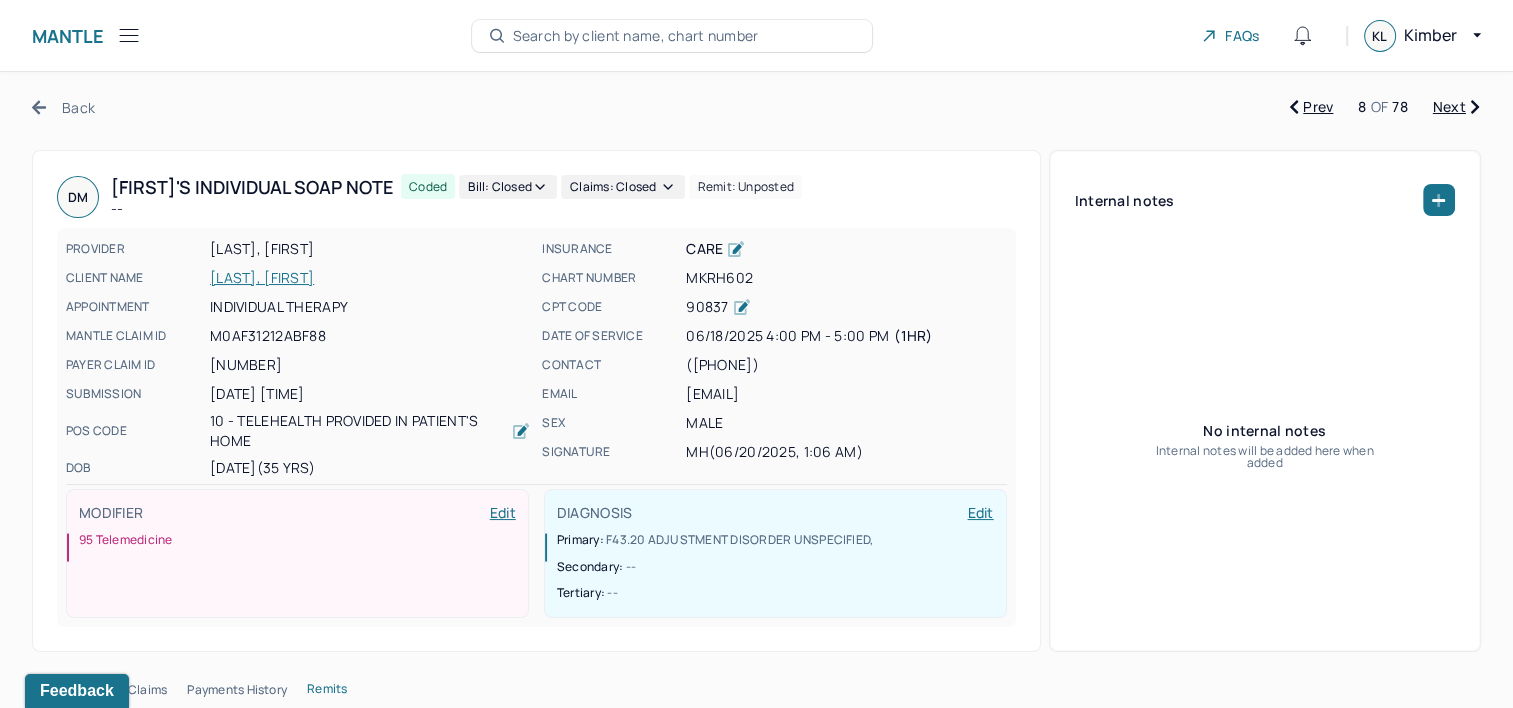 click on "Next" at bounding box center [1456, 107] 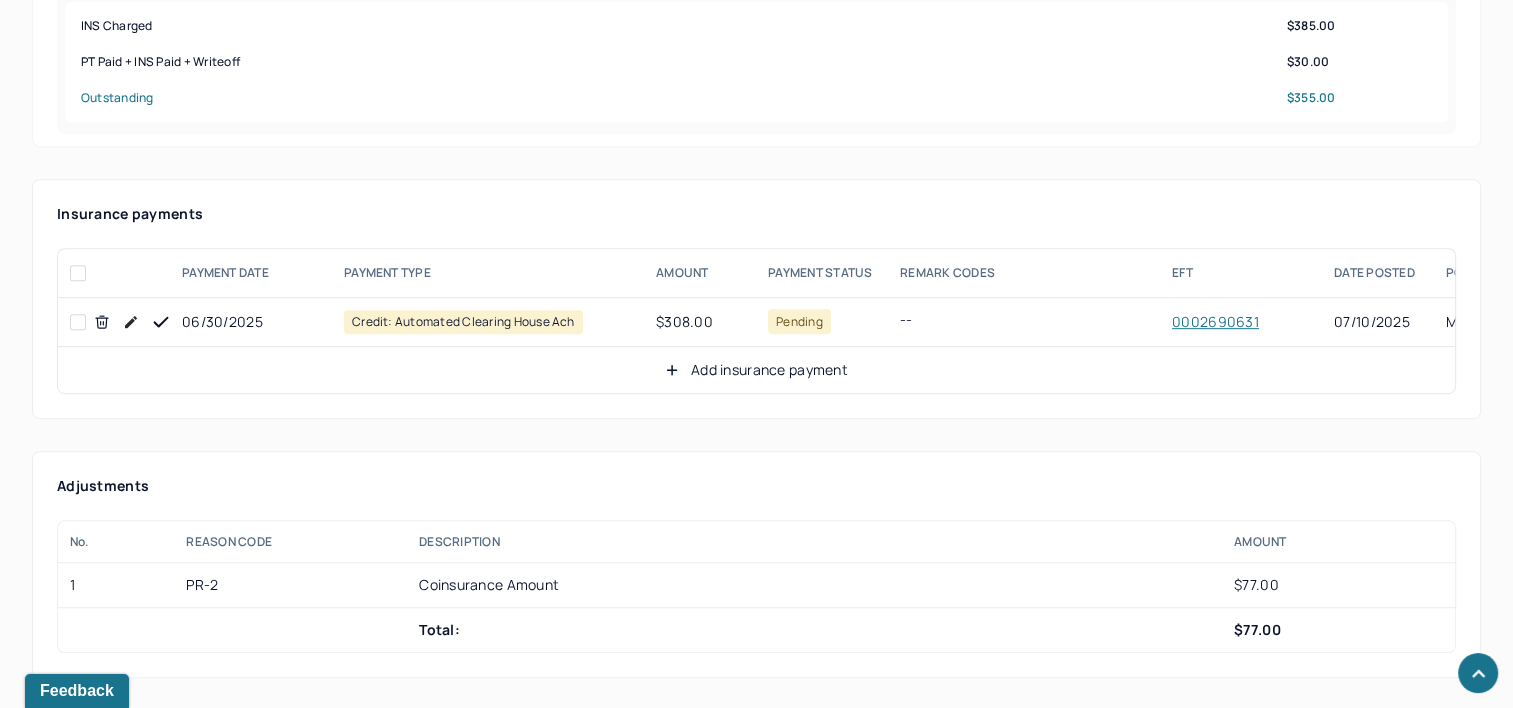 scroll, scrollTop: 1000, scrollLeft: 0, axis: vertical 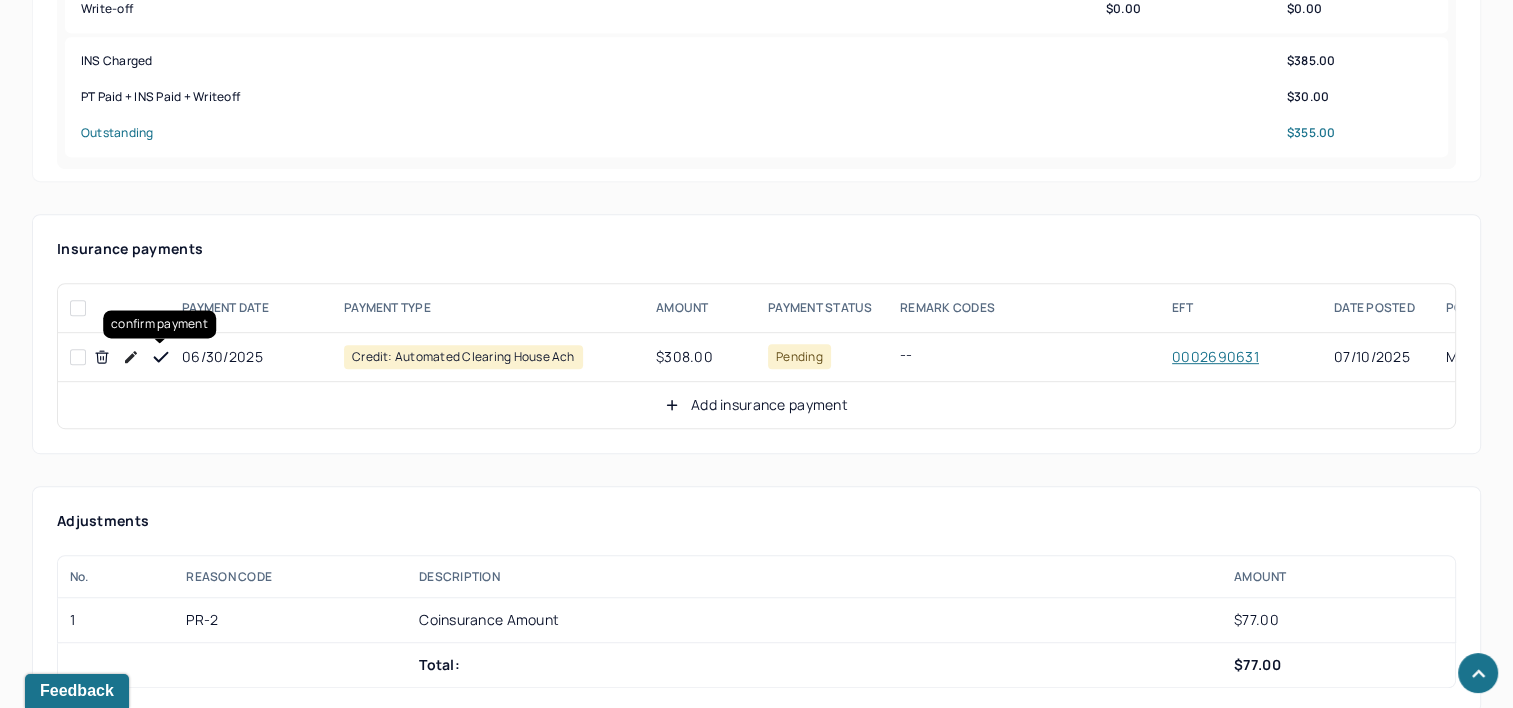 click 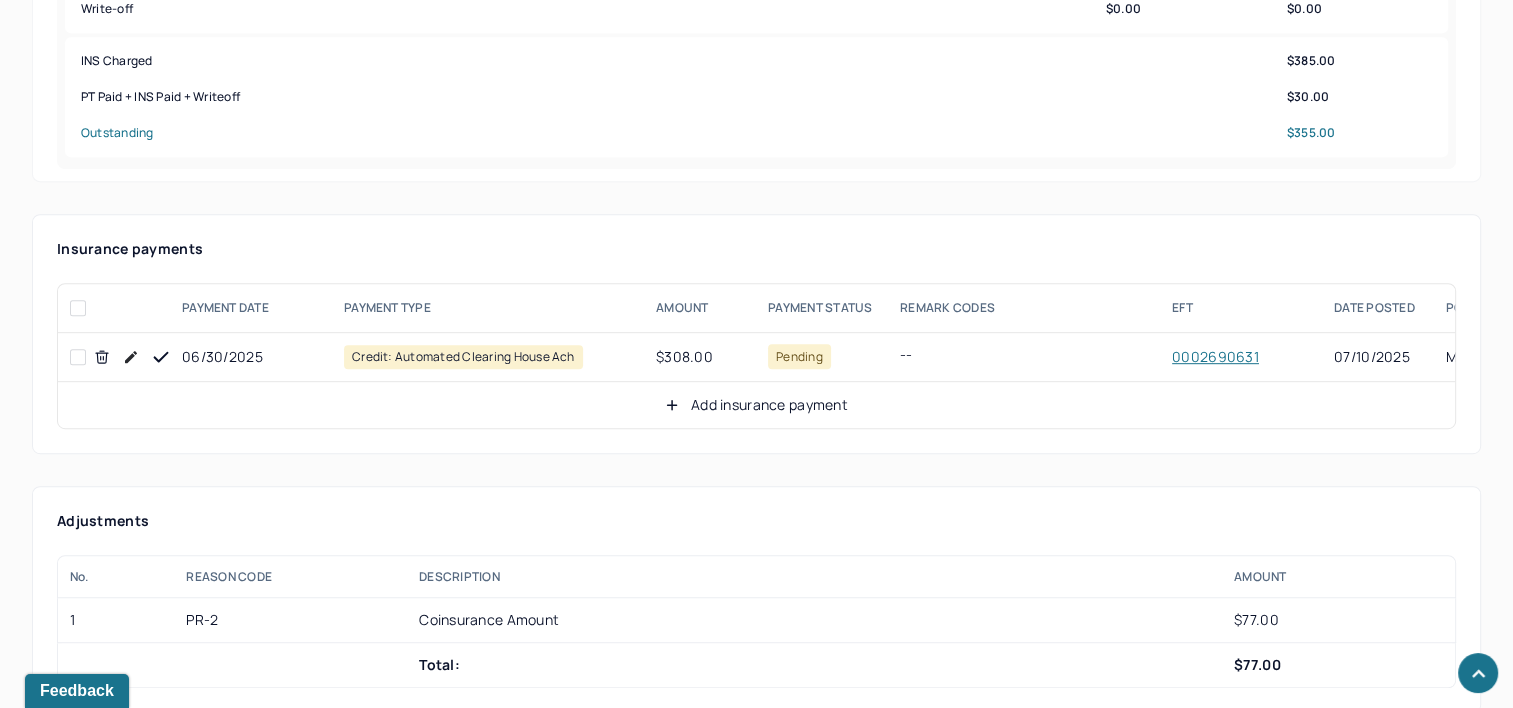 click on "Add insurance payment" at bounding box center (756, 405) 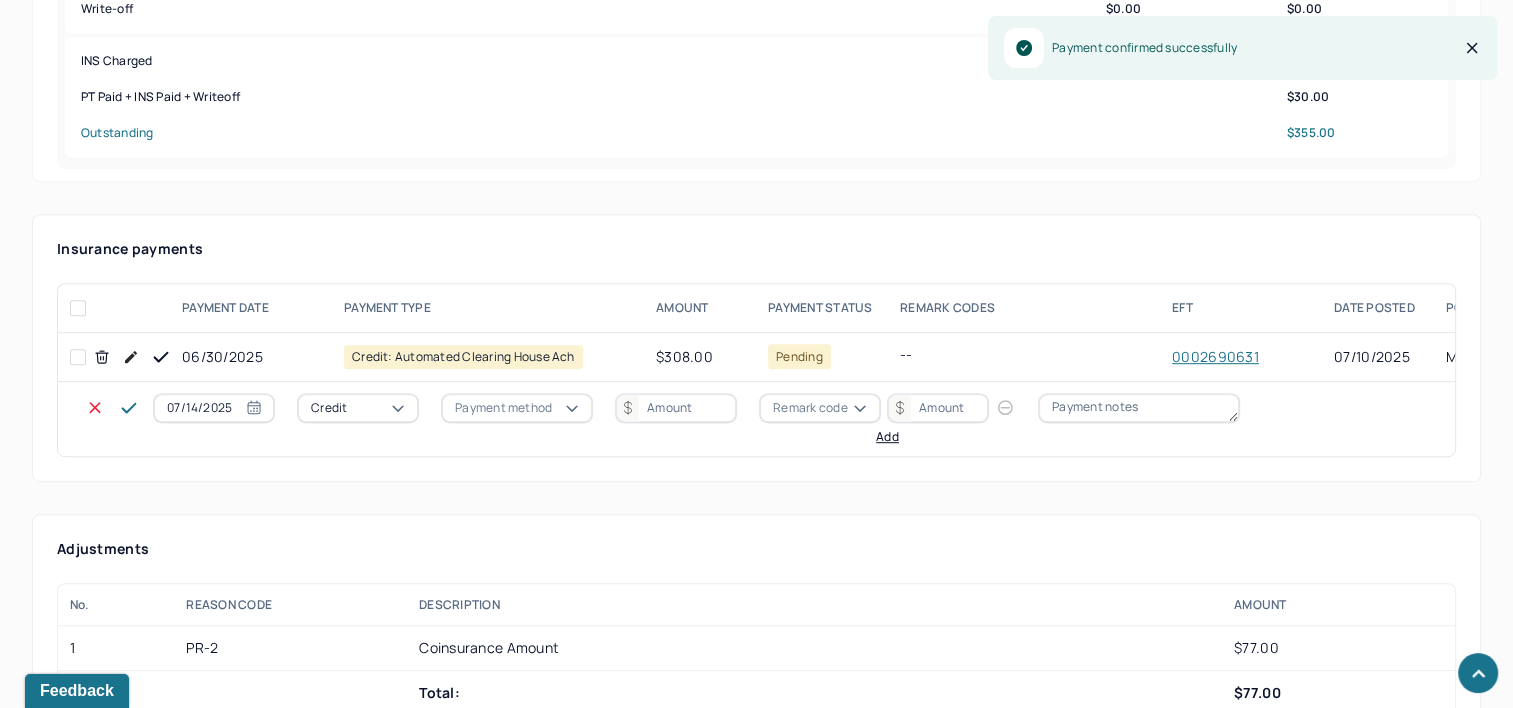 select on "6" 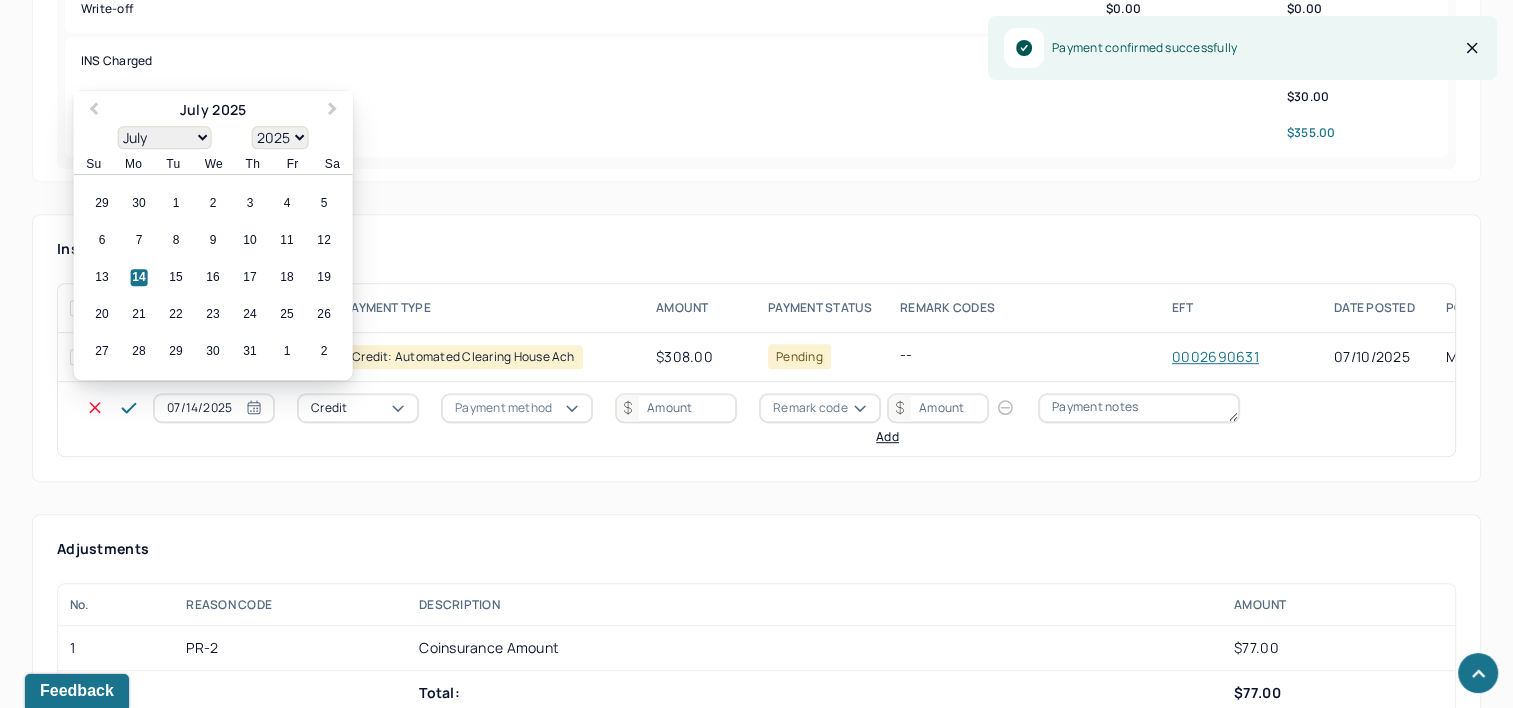 click on "07/14/2025" at bounding box center [214, 408] 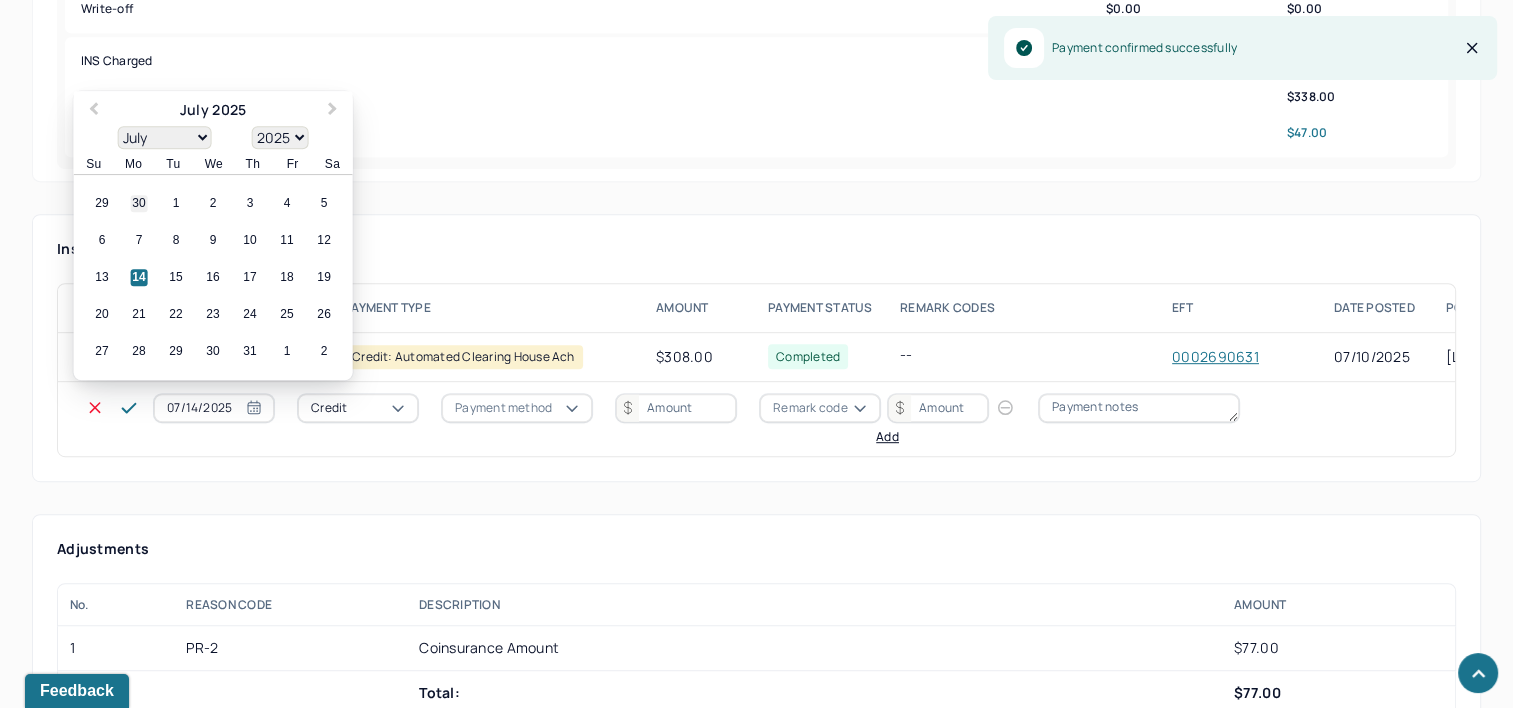 click on "30" at bounding box center [139, 204] 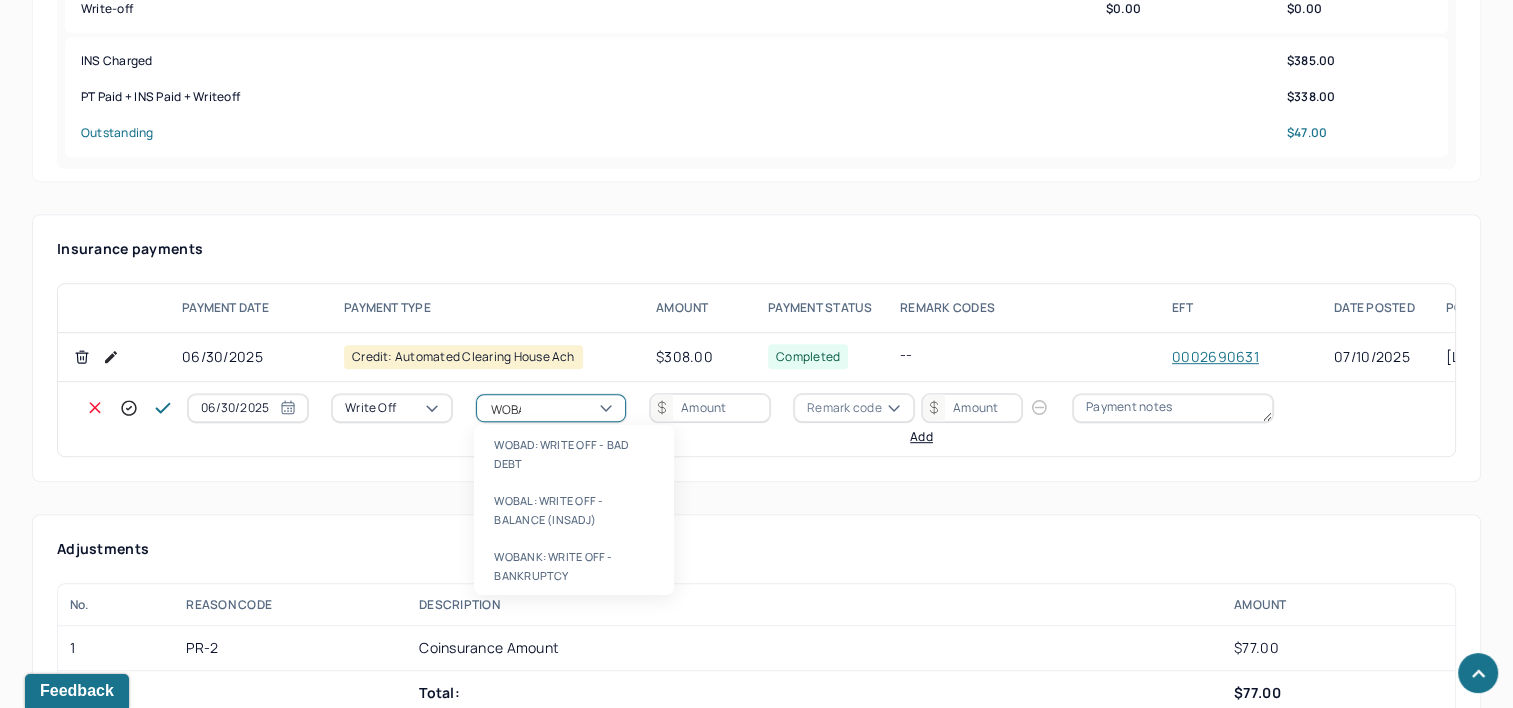 type on "WOBAL" 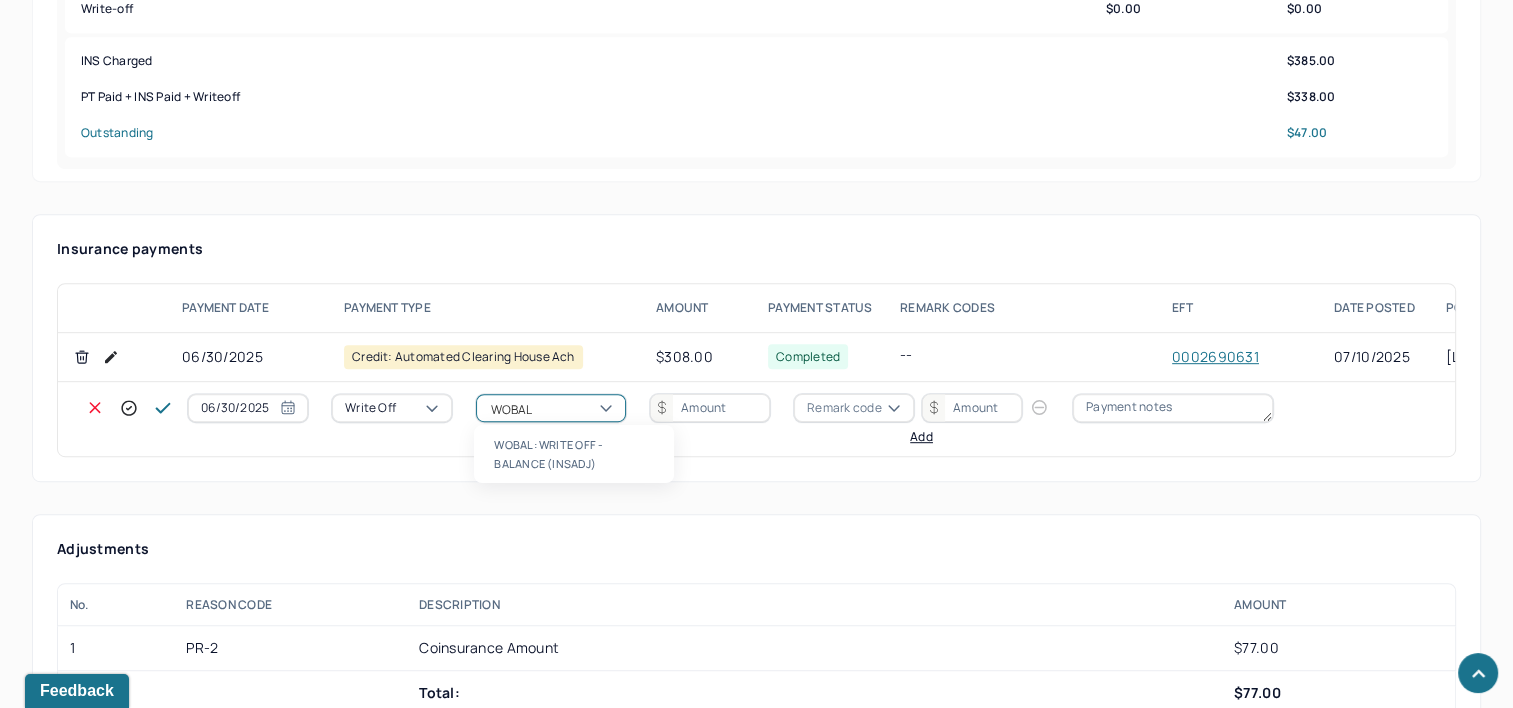 type 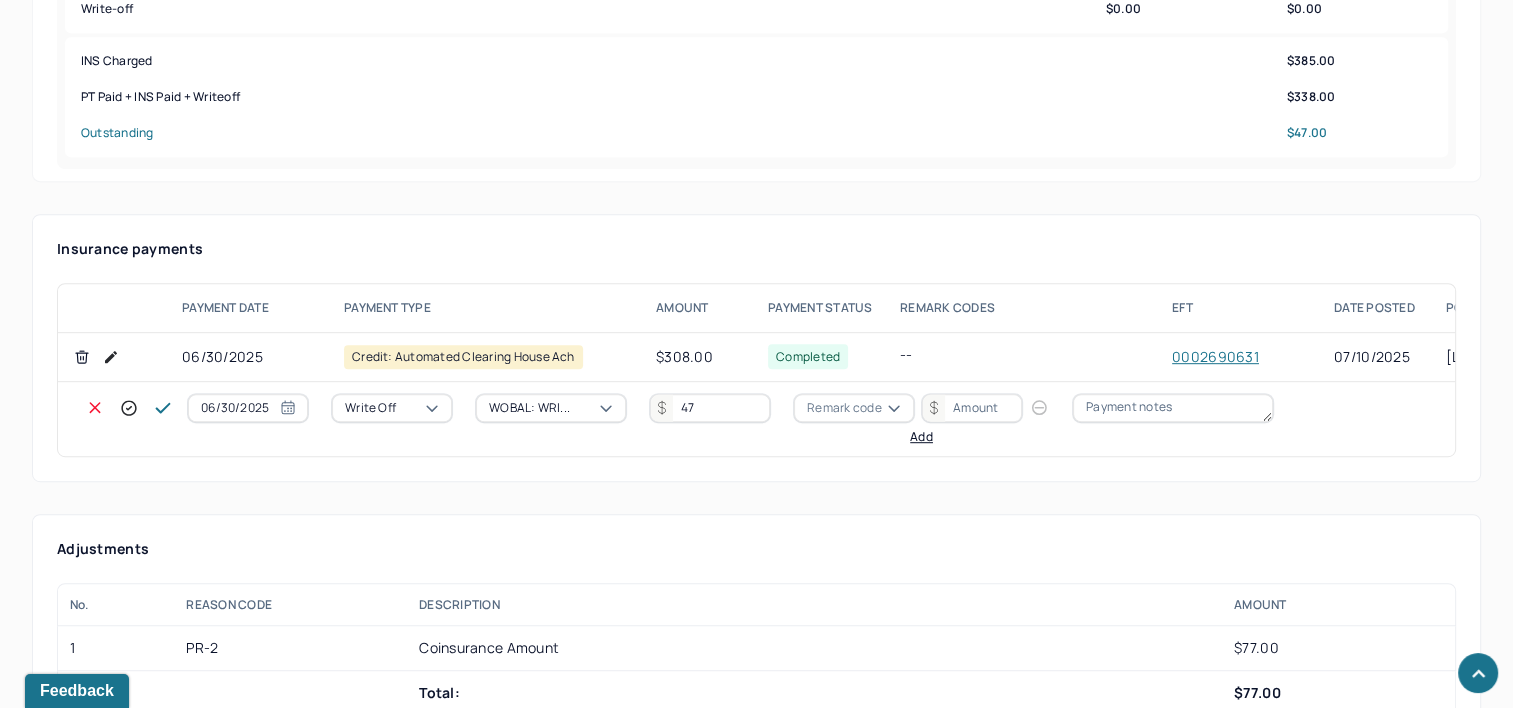 type on "47" 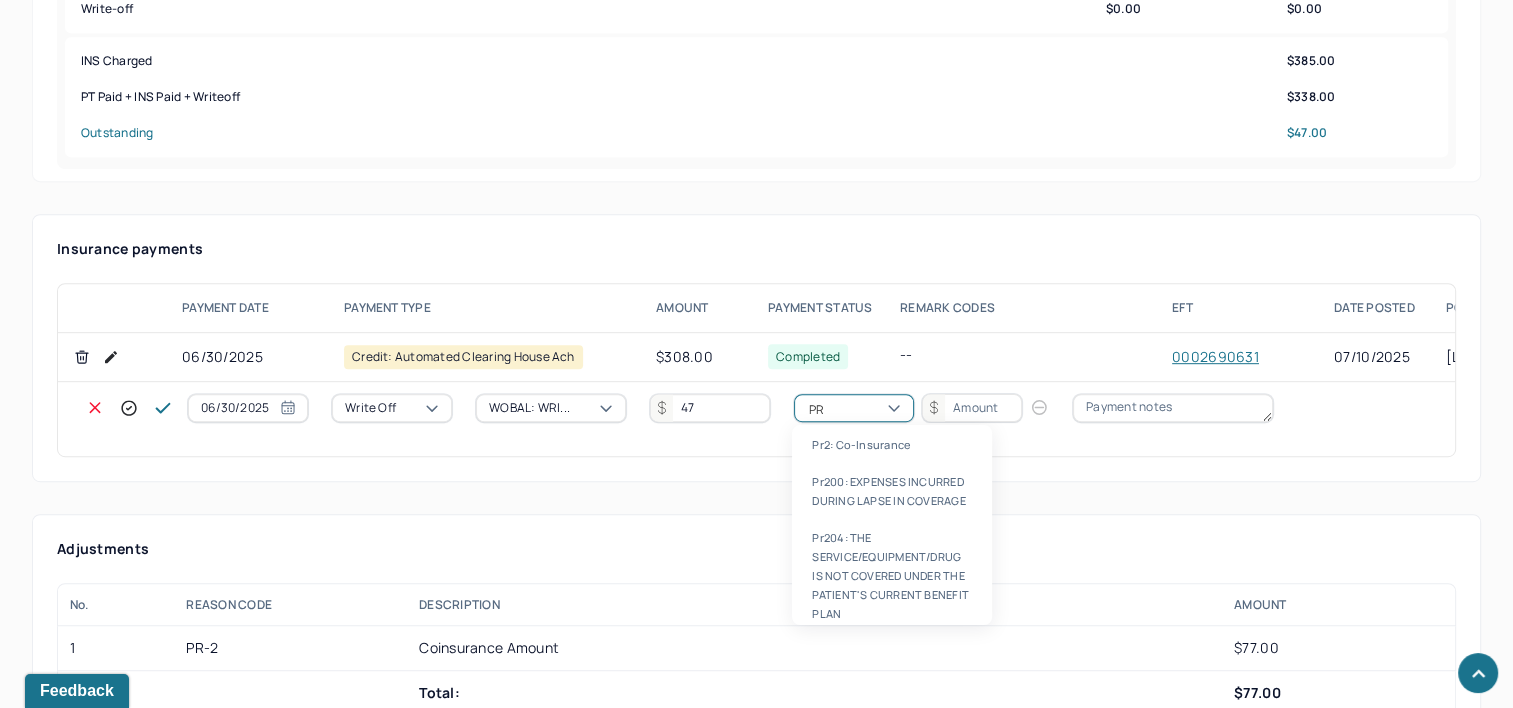 type on "PR2" 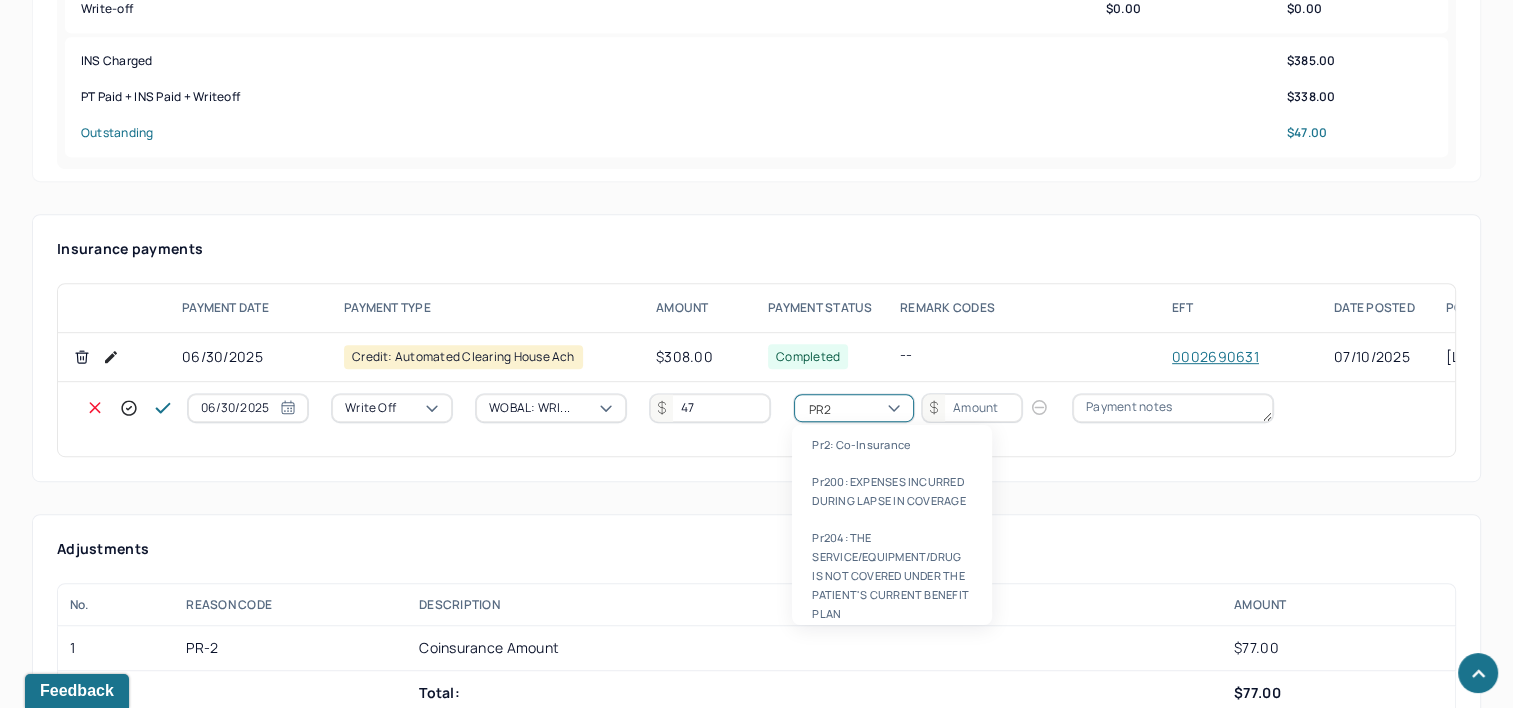 type 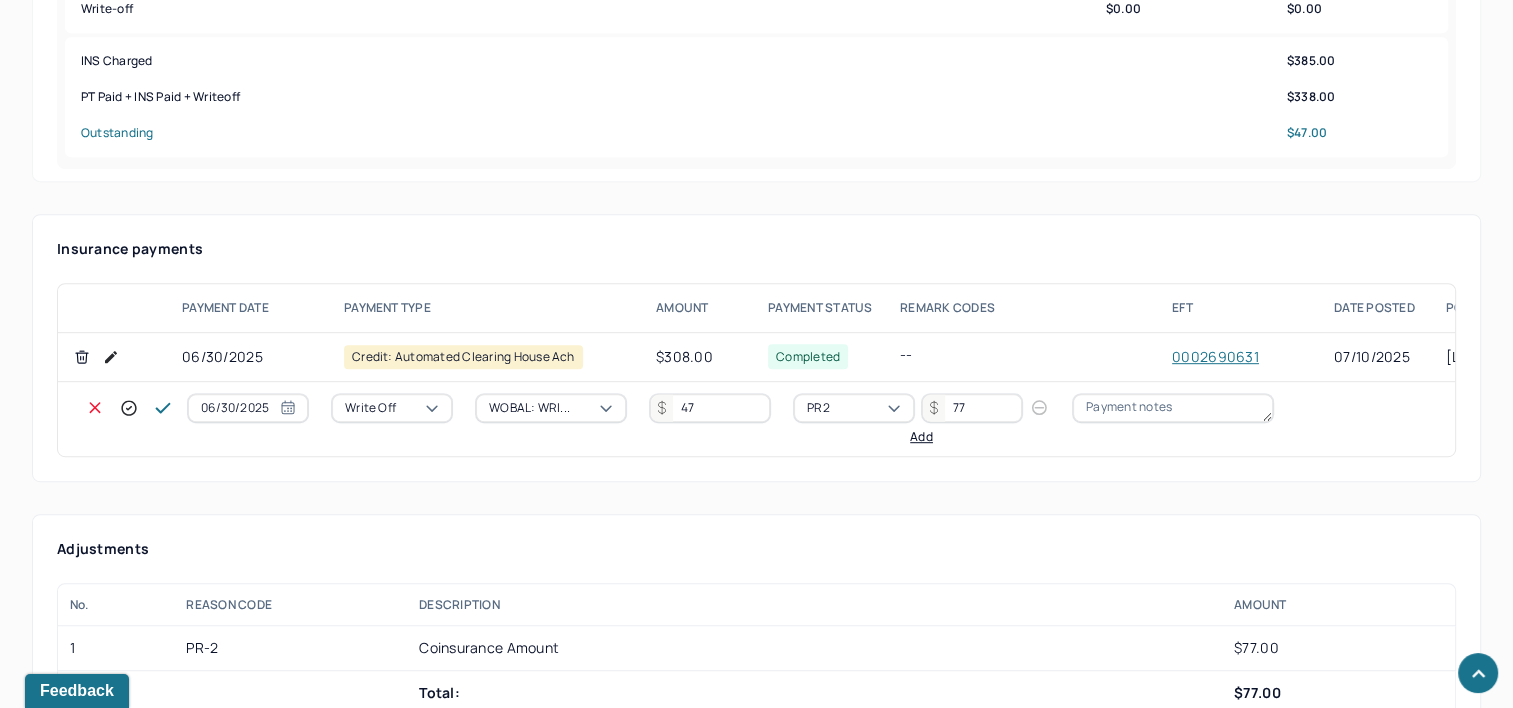 type on "77" 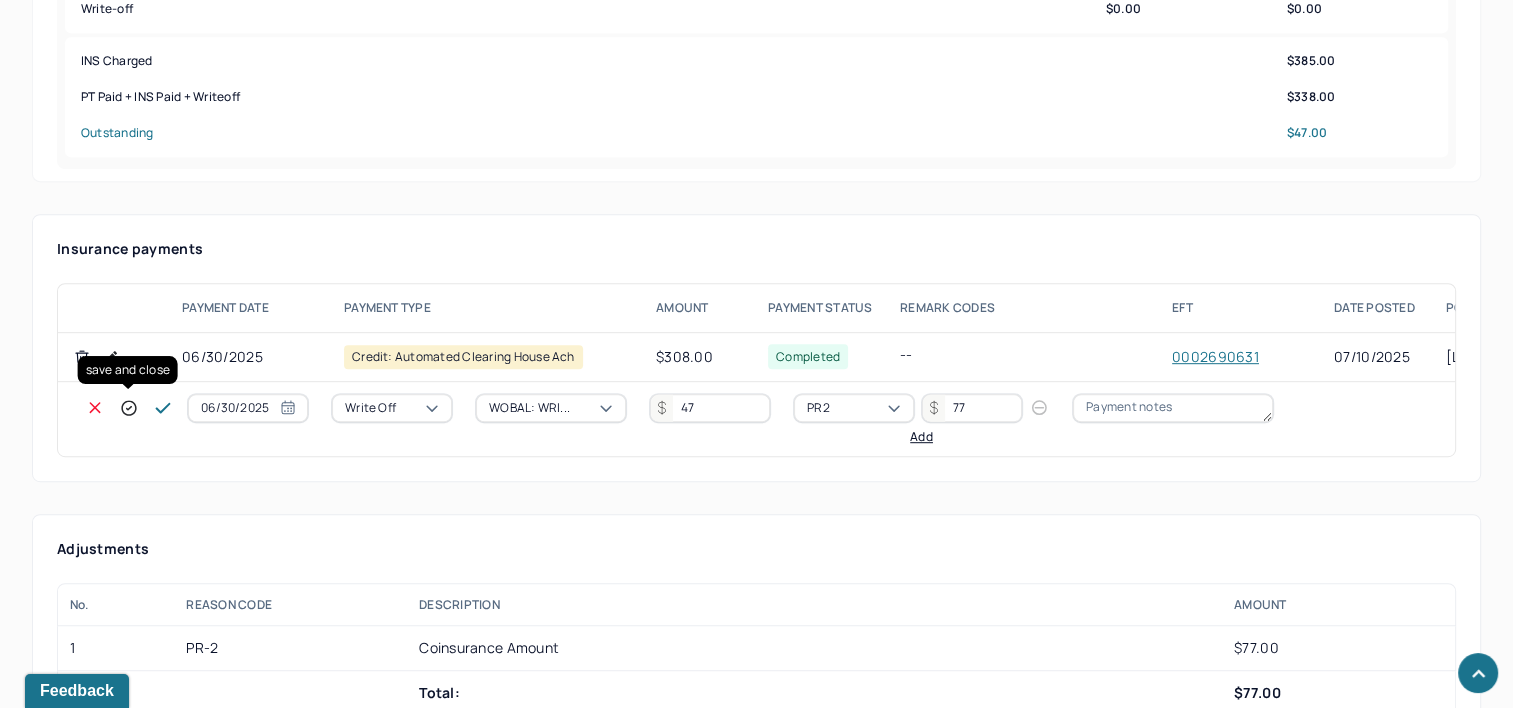click 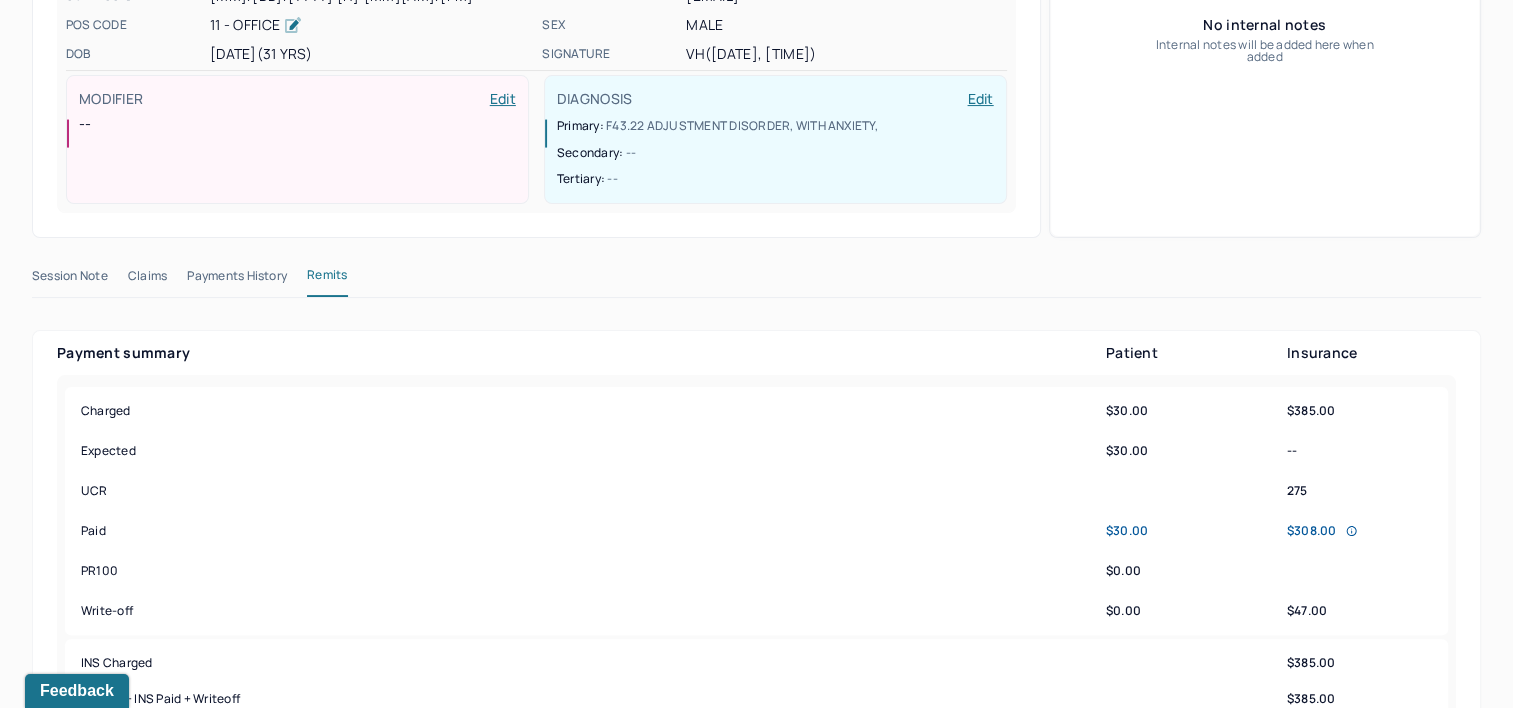scroll, scrollTop: 0, scrollLeft: 0, axis: both 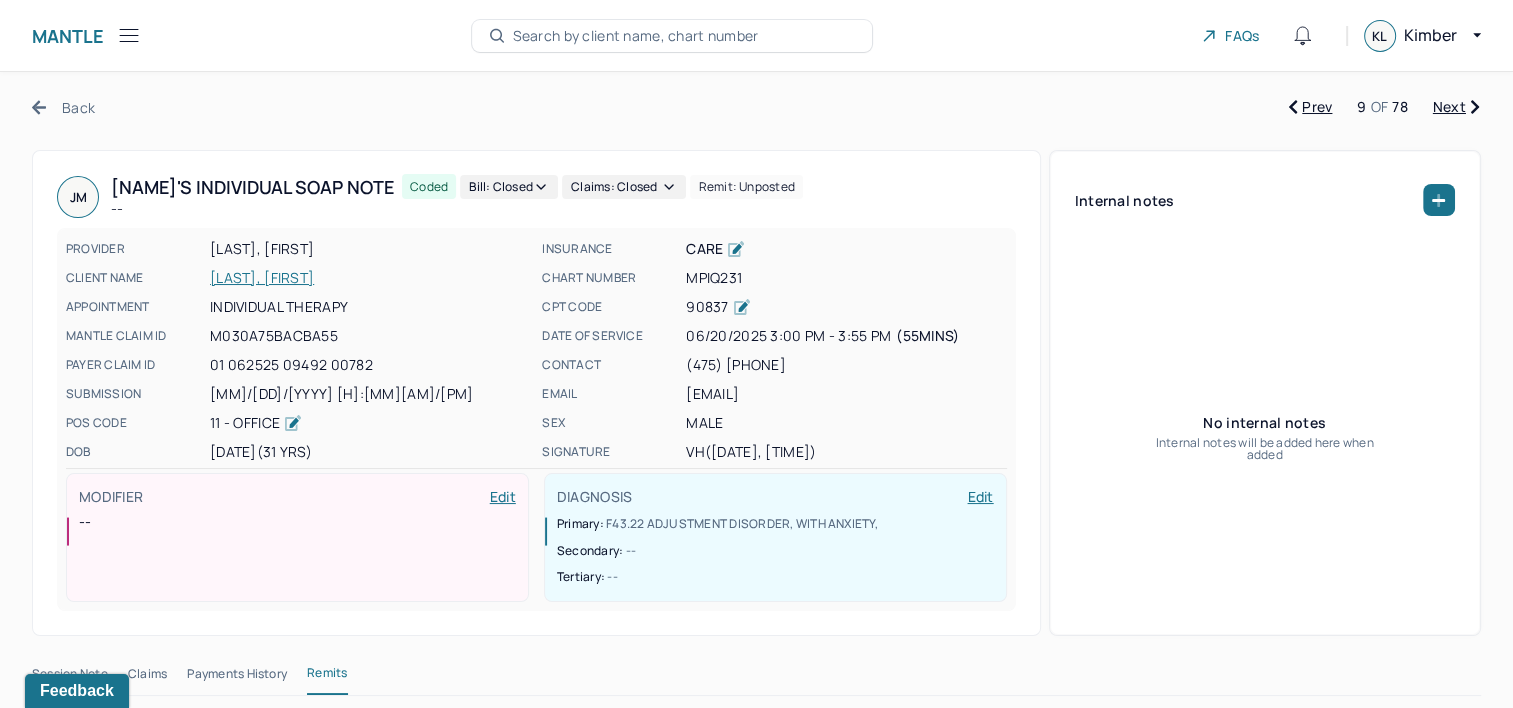 click on "Next" at bounding box center [1456, 107] 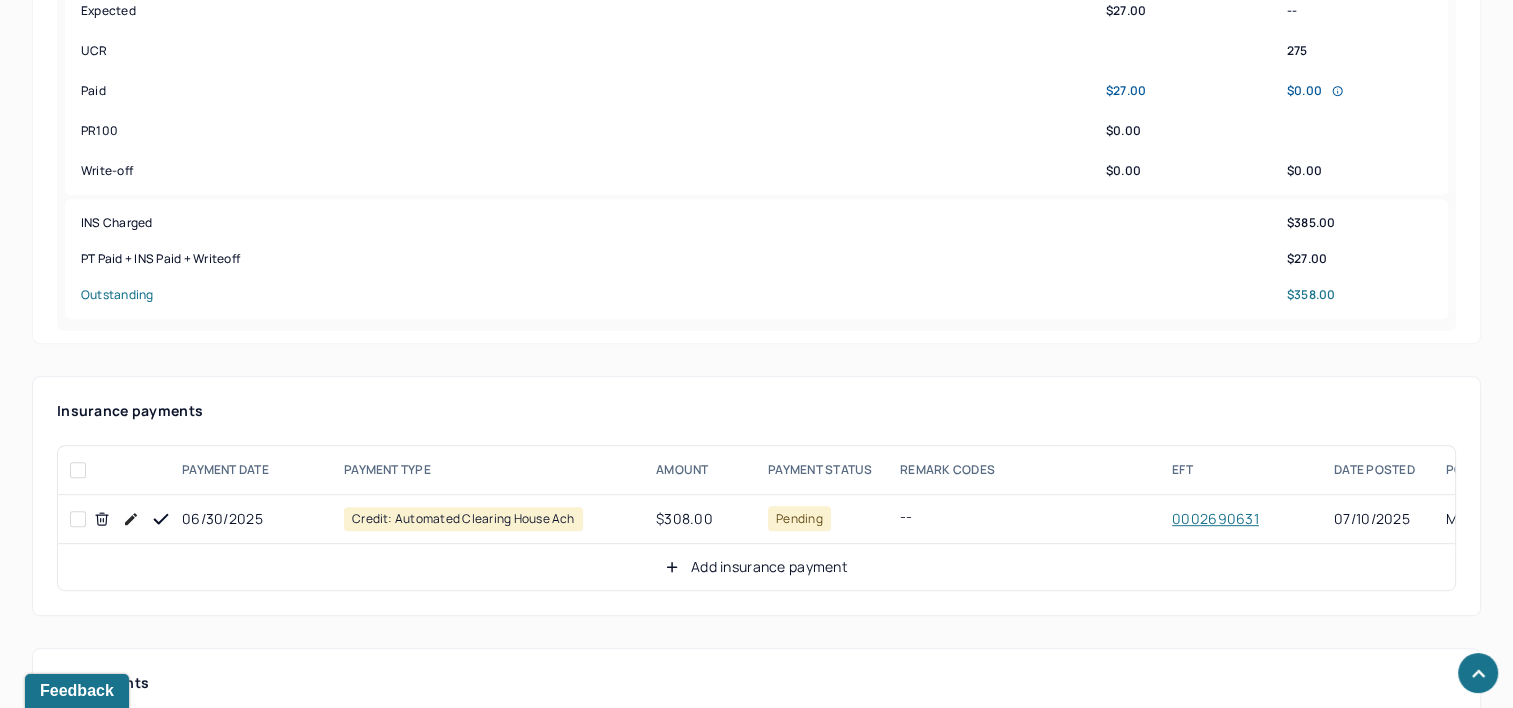 scroll, scrollTop: 900, scrollLeft: 0, axis: vertical 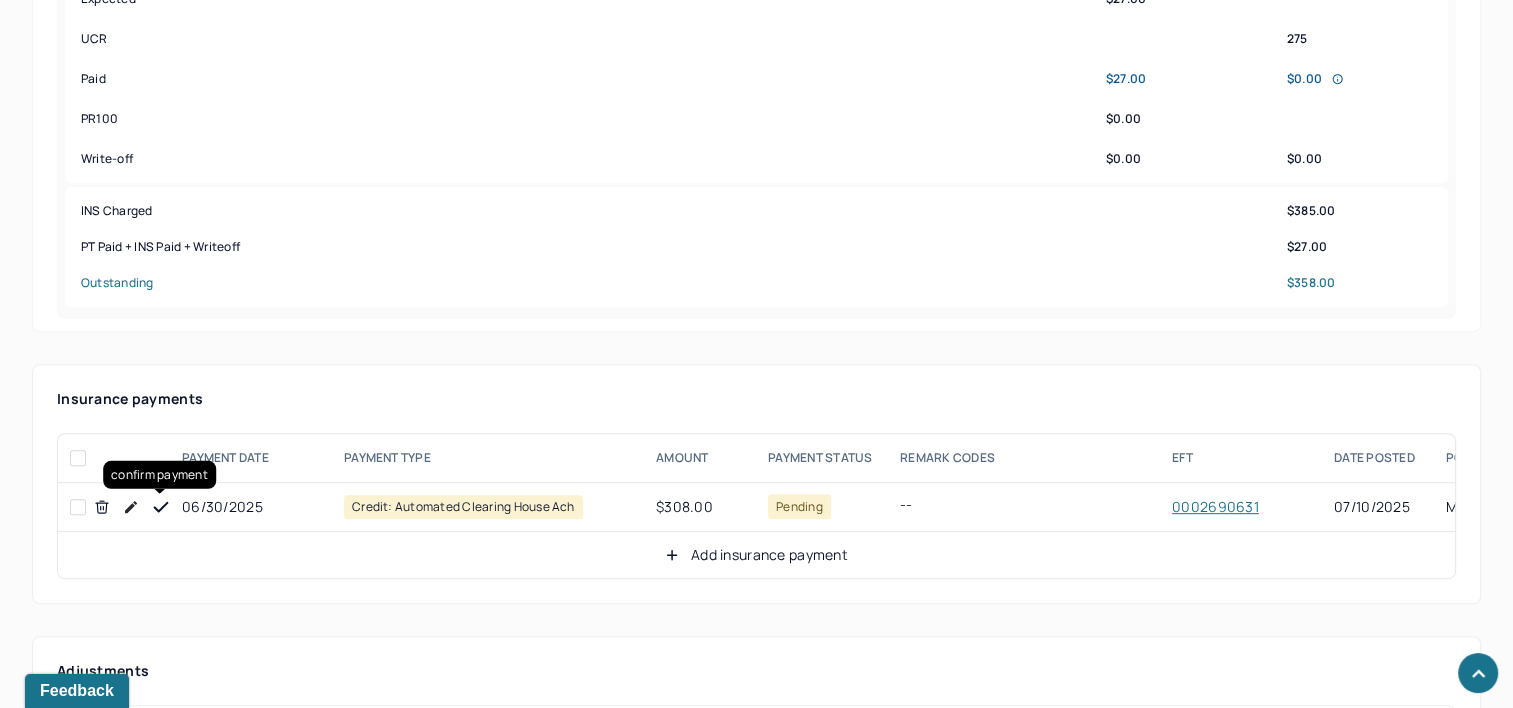 click 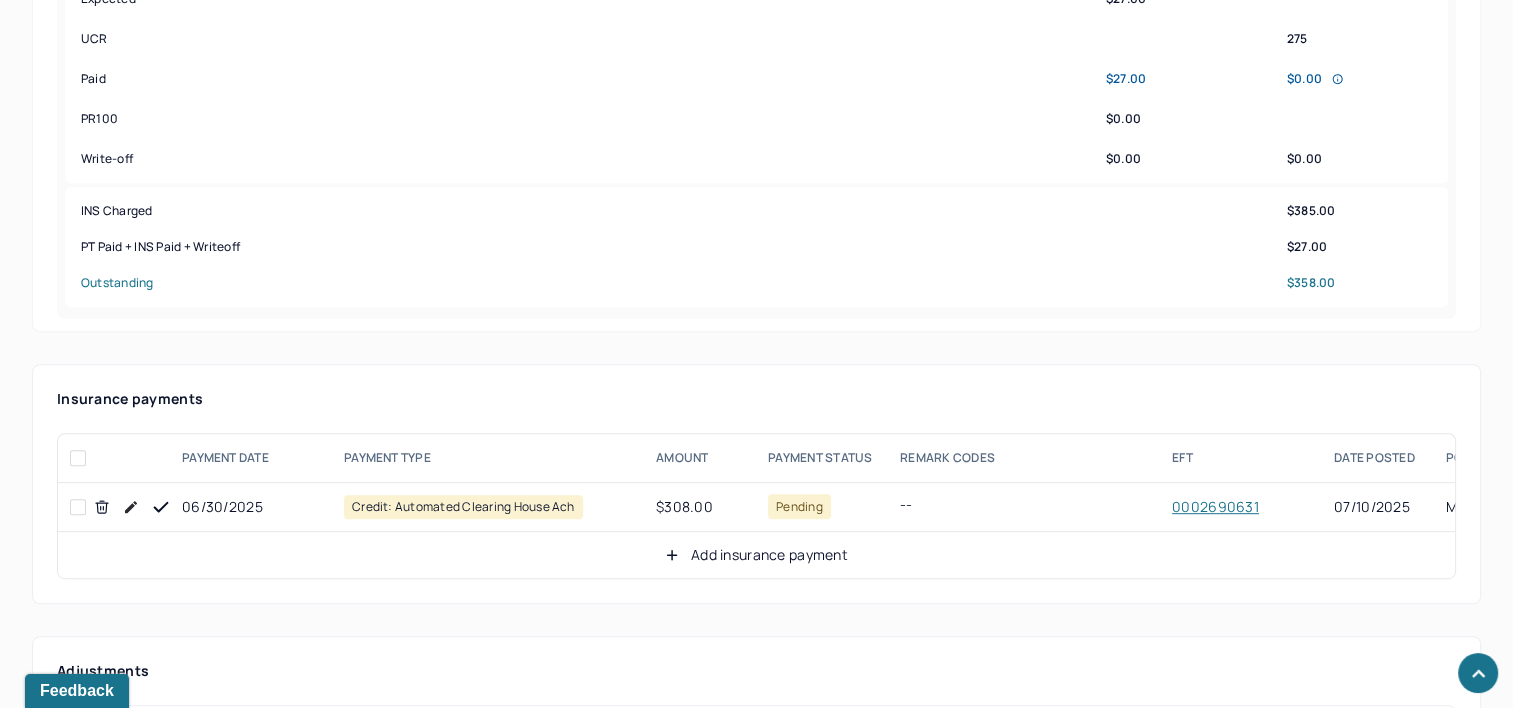 click on "Add insurance payment" at bounding box center [756, 555] 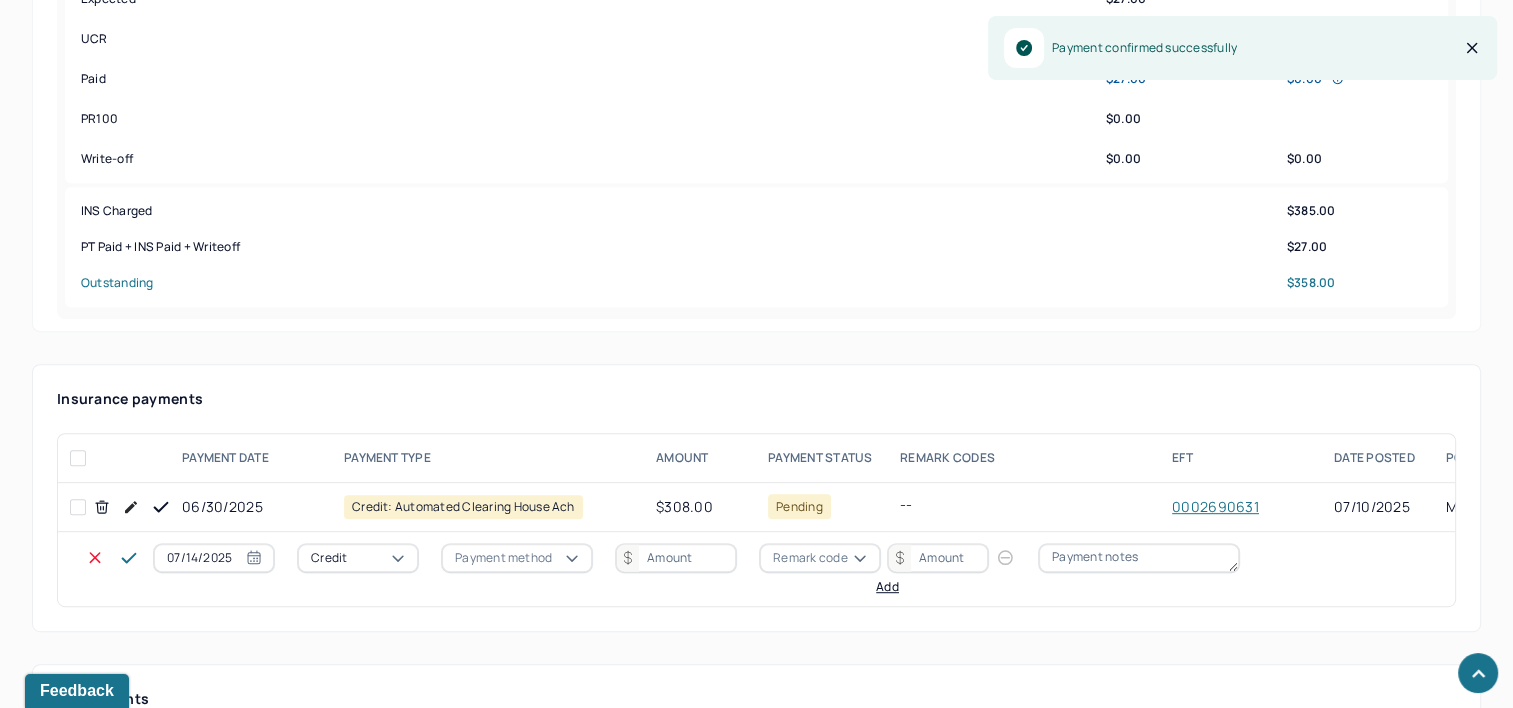 click on "07/14/2025" at bounding box center [214, 558] 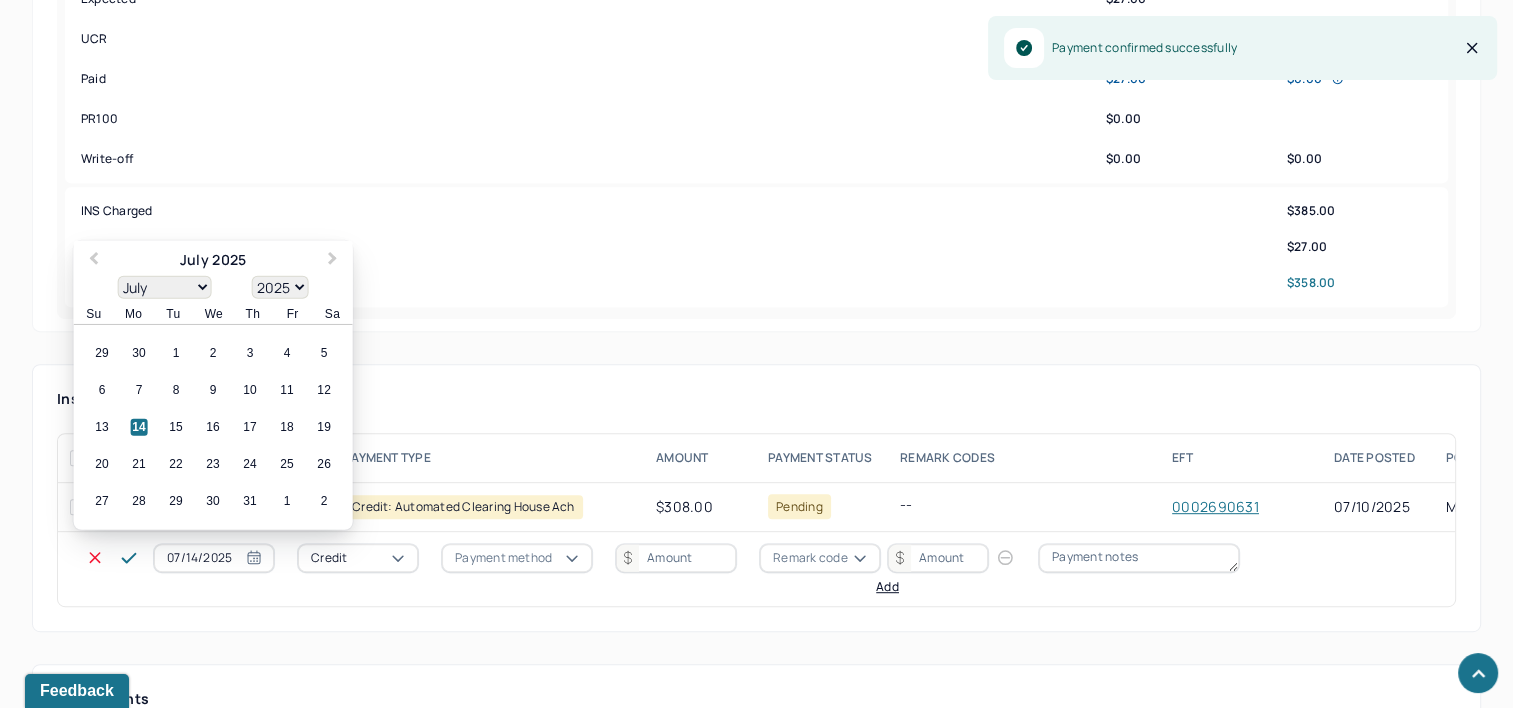 select on "6" 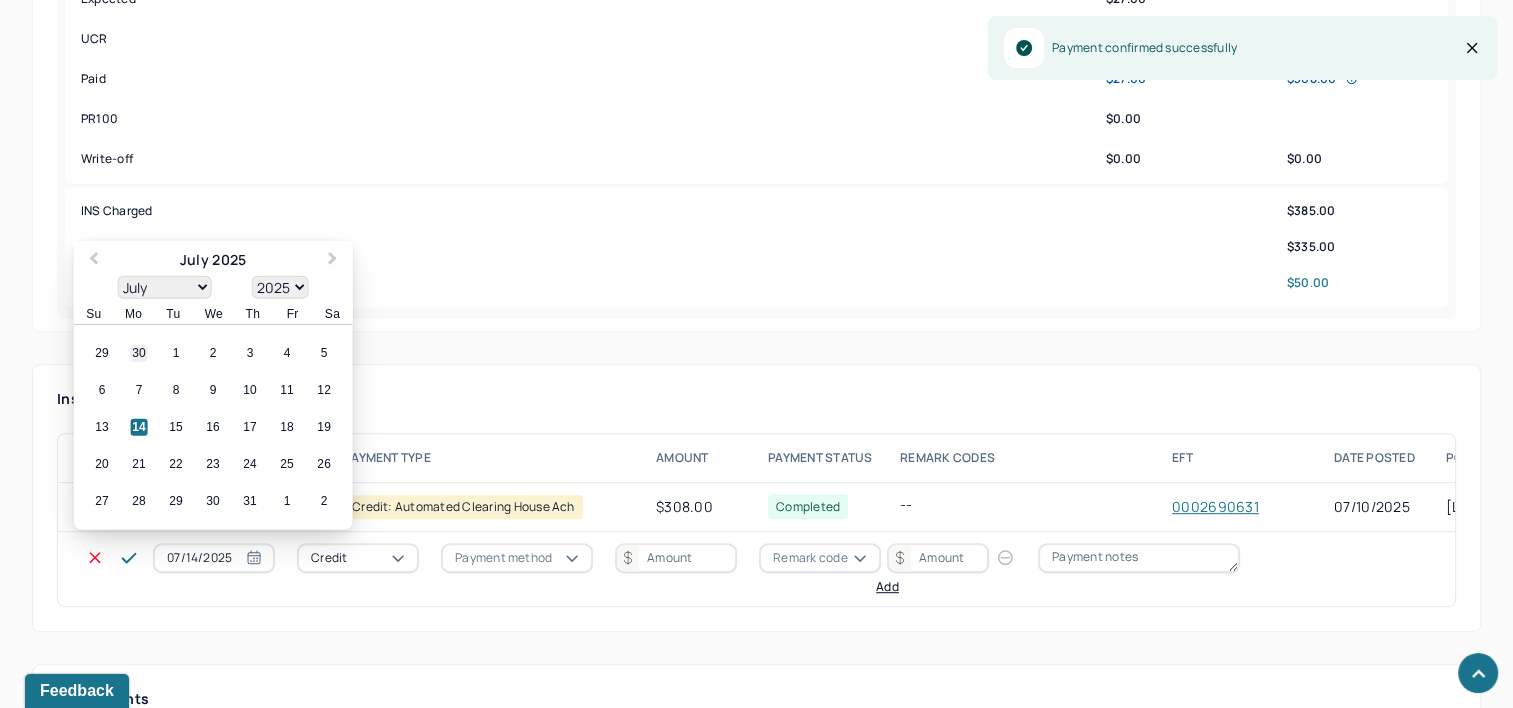click on "30" at bounding box center [139, 353] 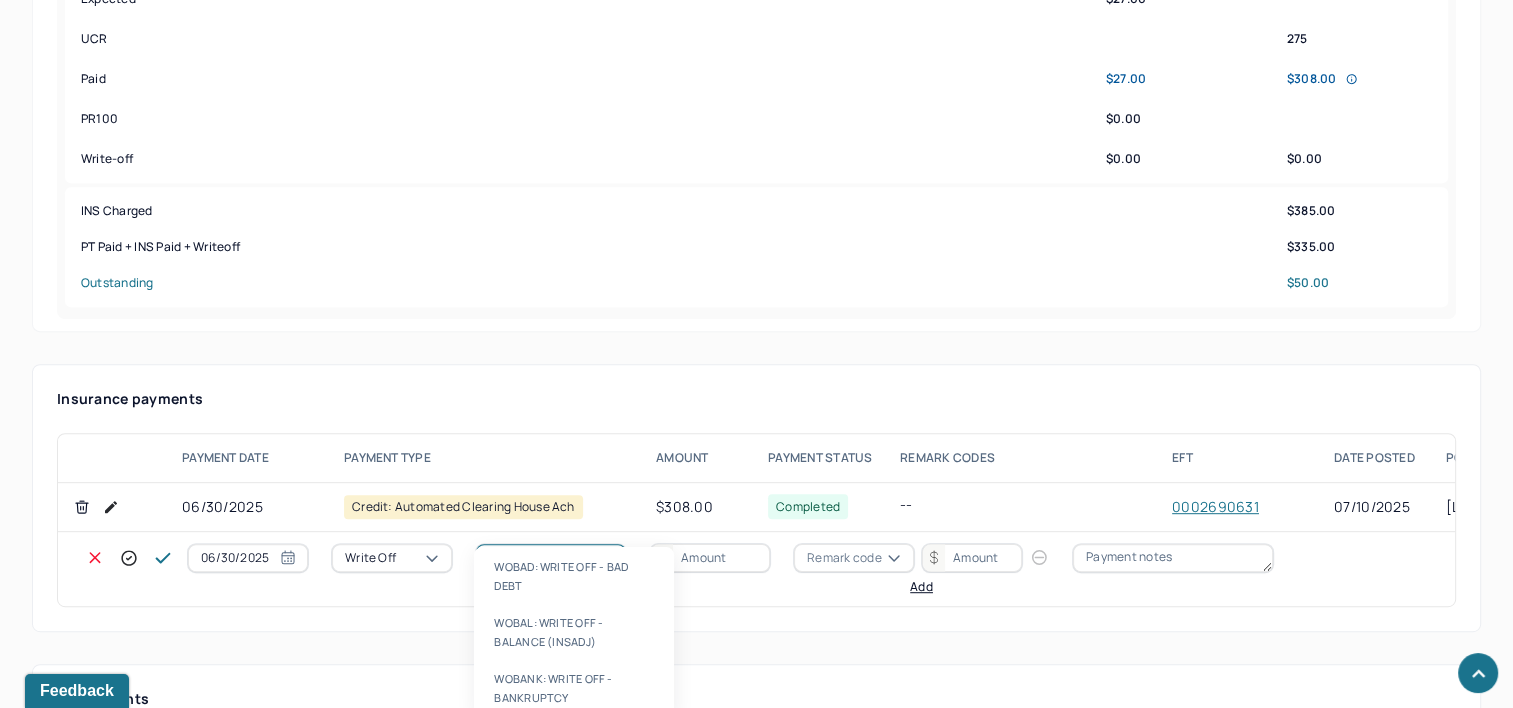 type on "WOBAL" 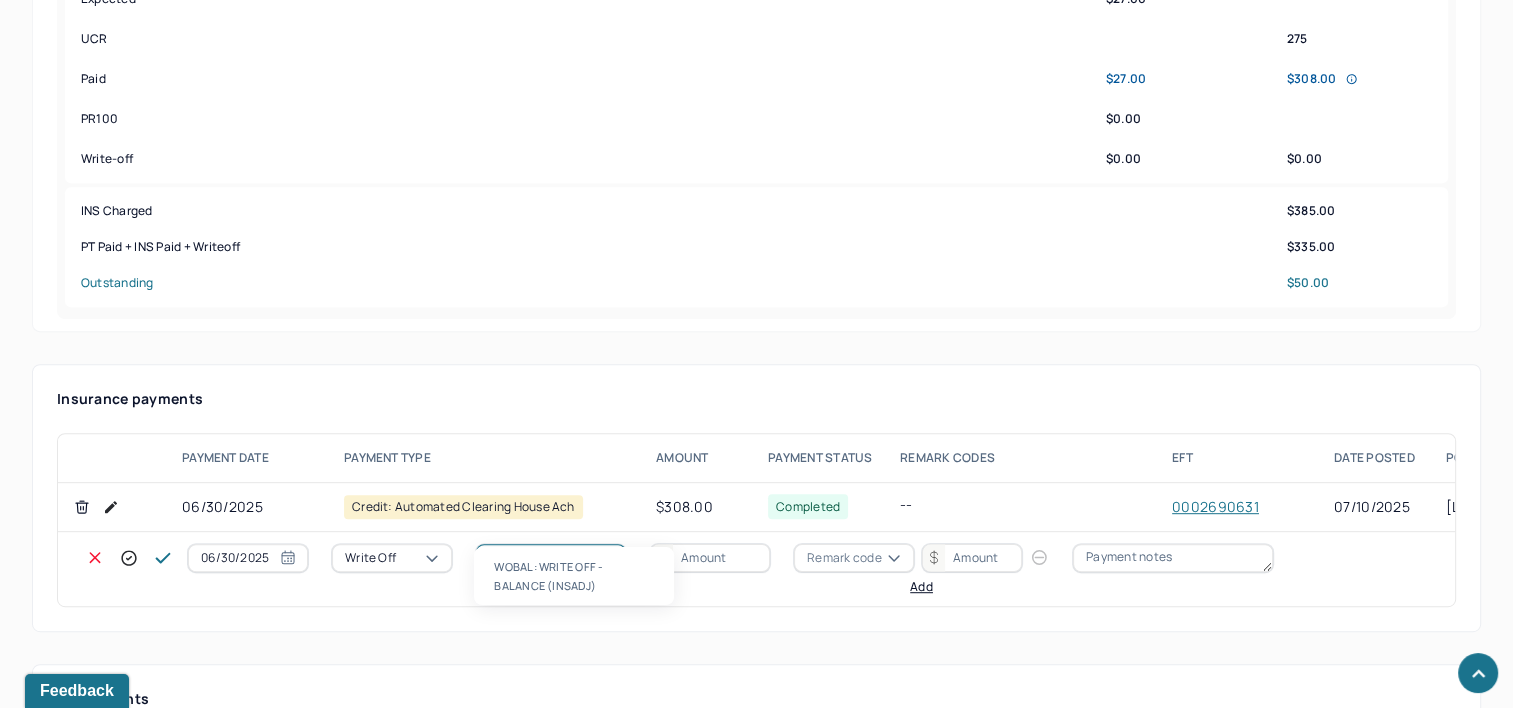 type 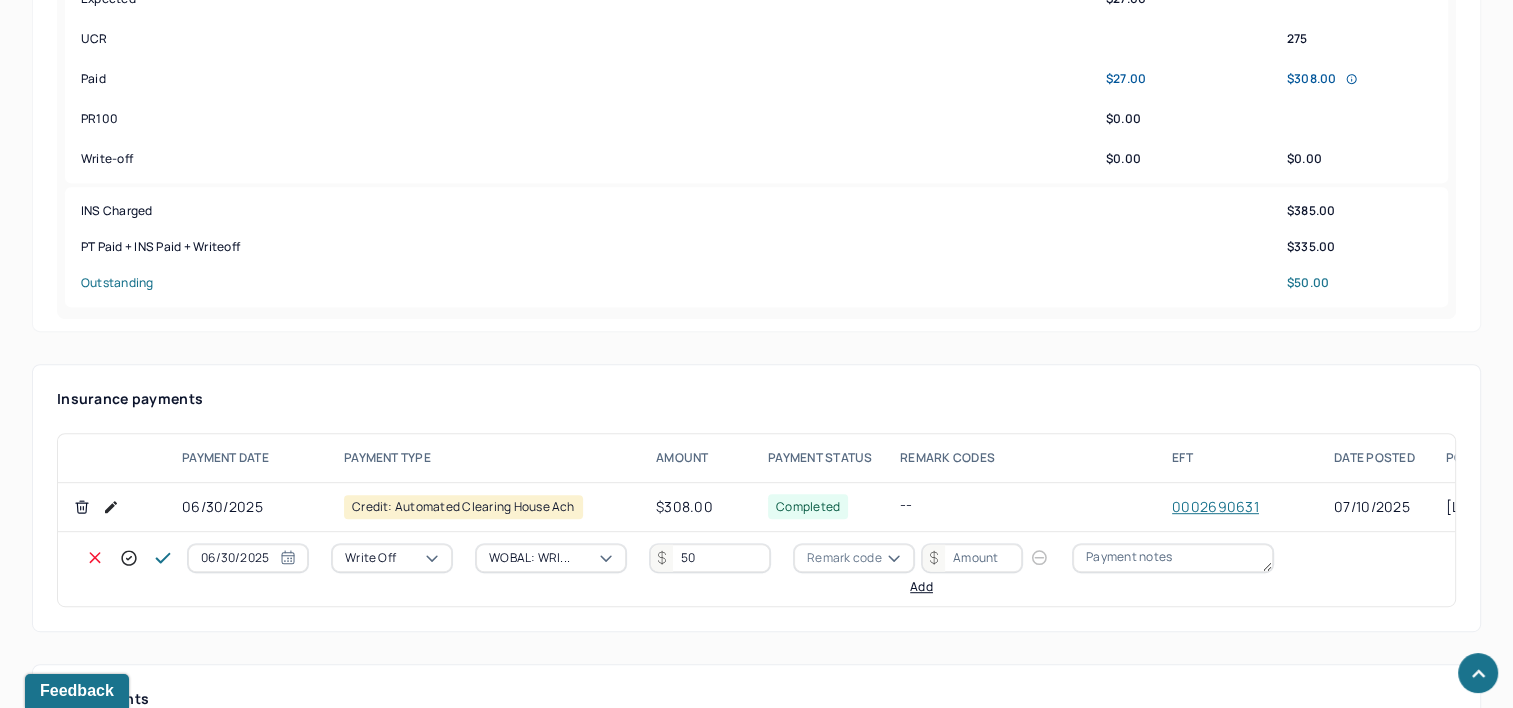 type on "50" 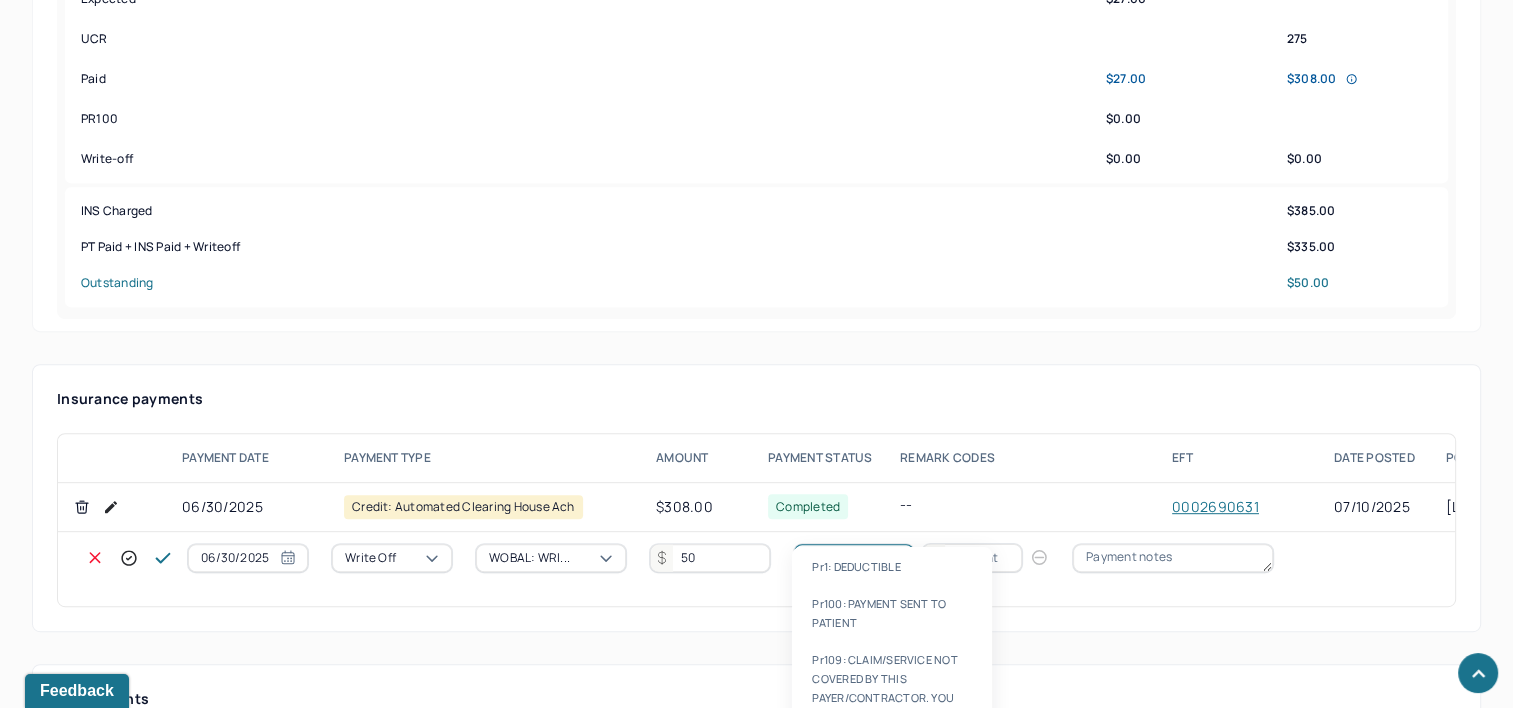type on "PR2" 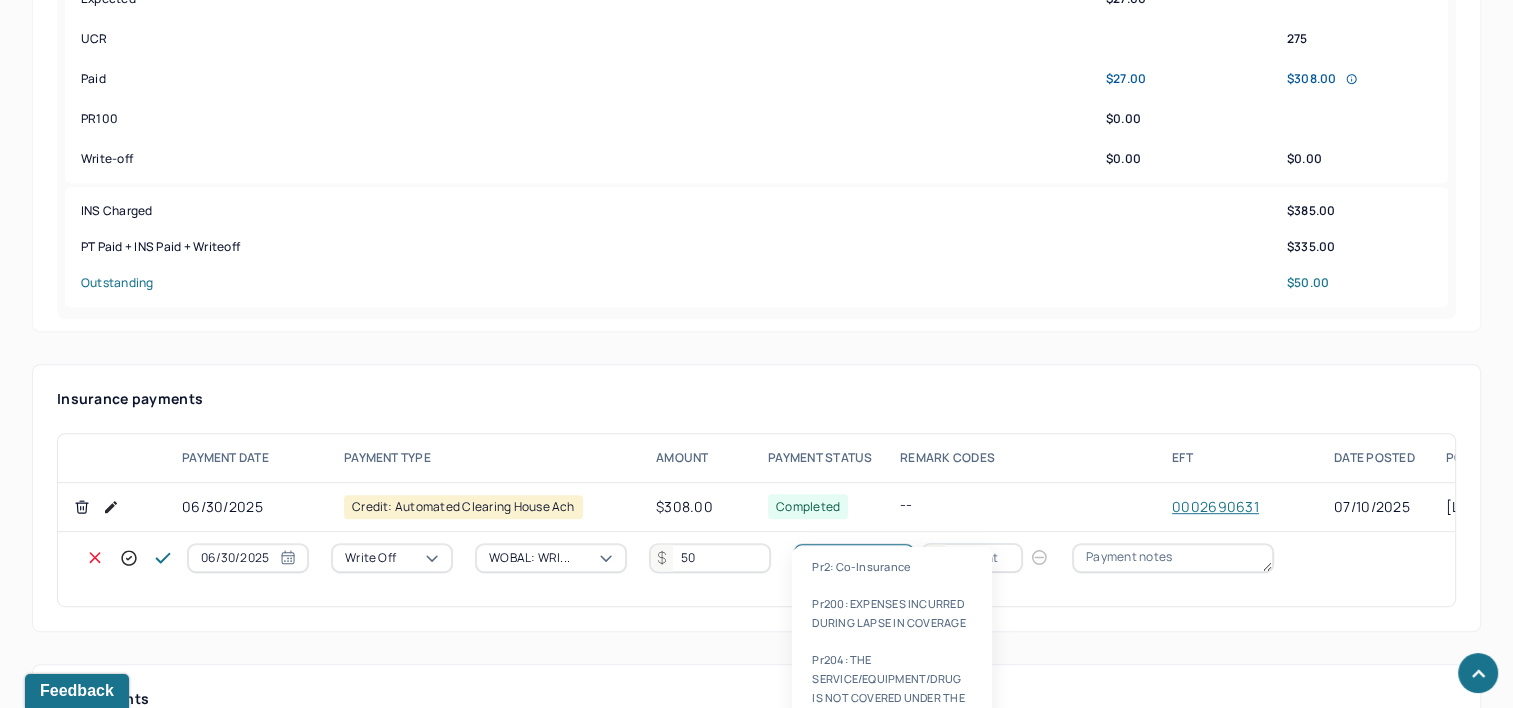 type 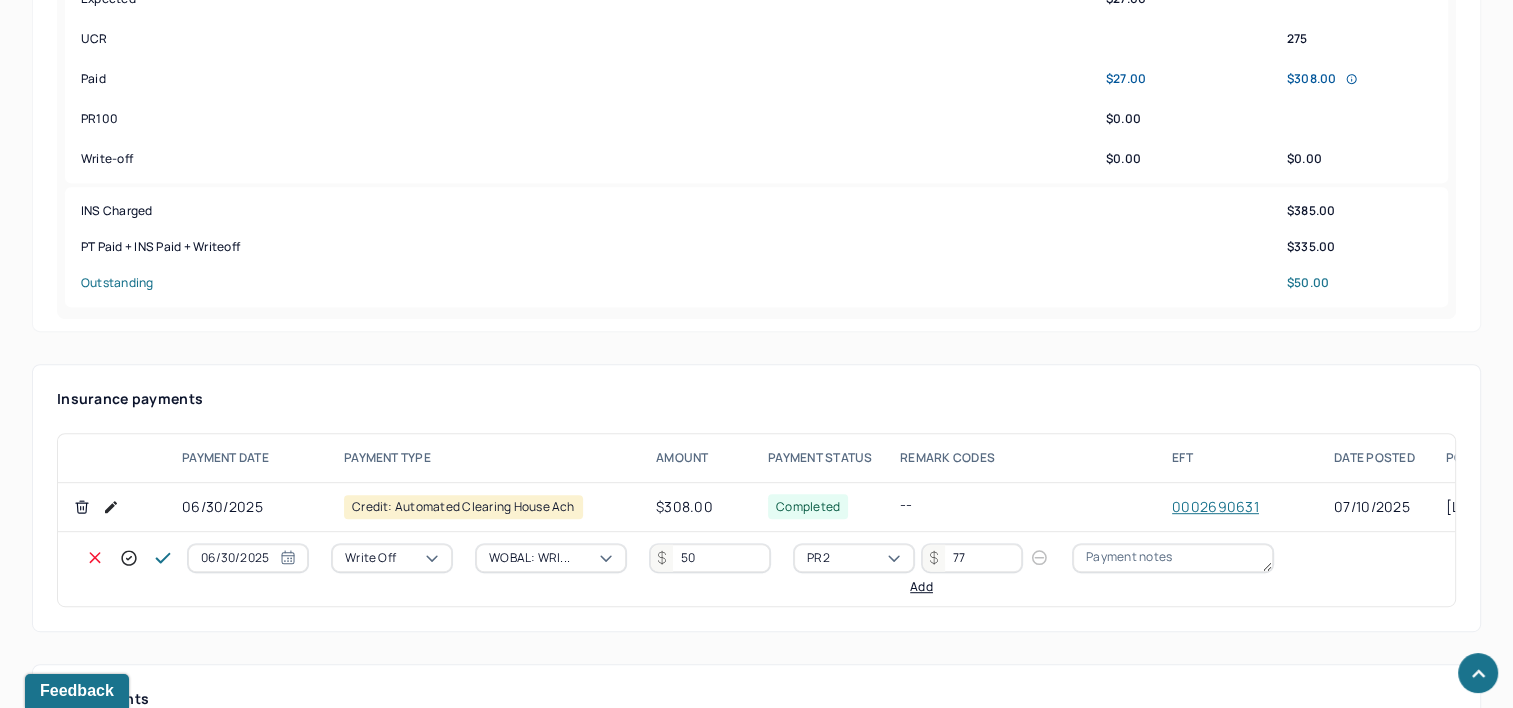 type on "77" 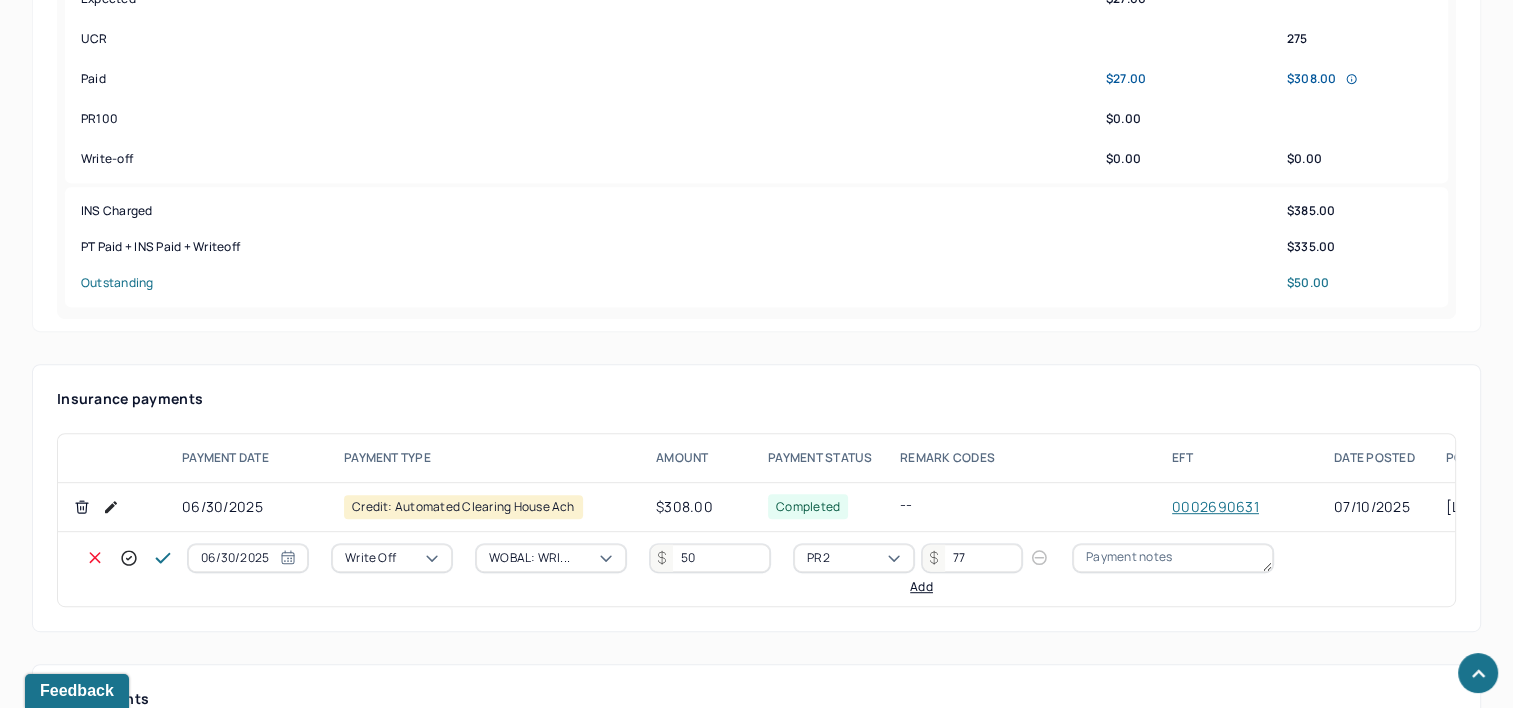 click 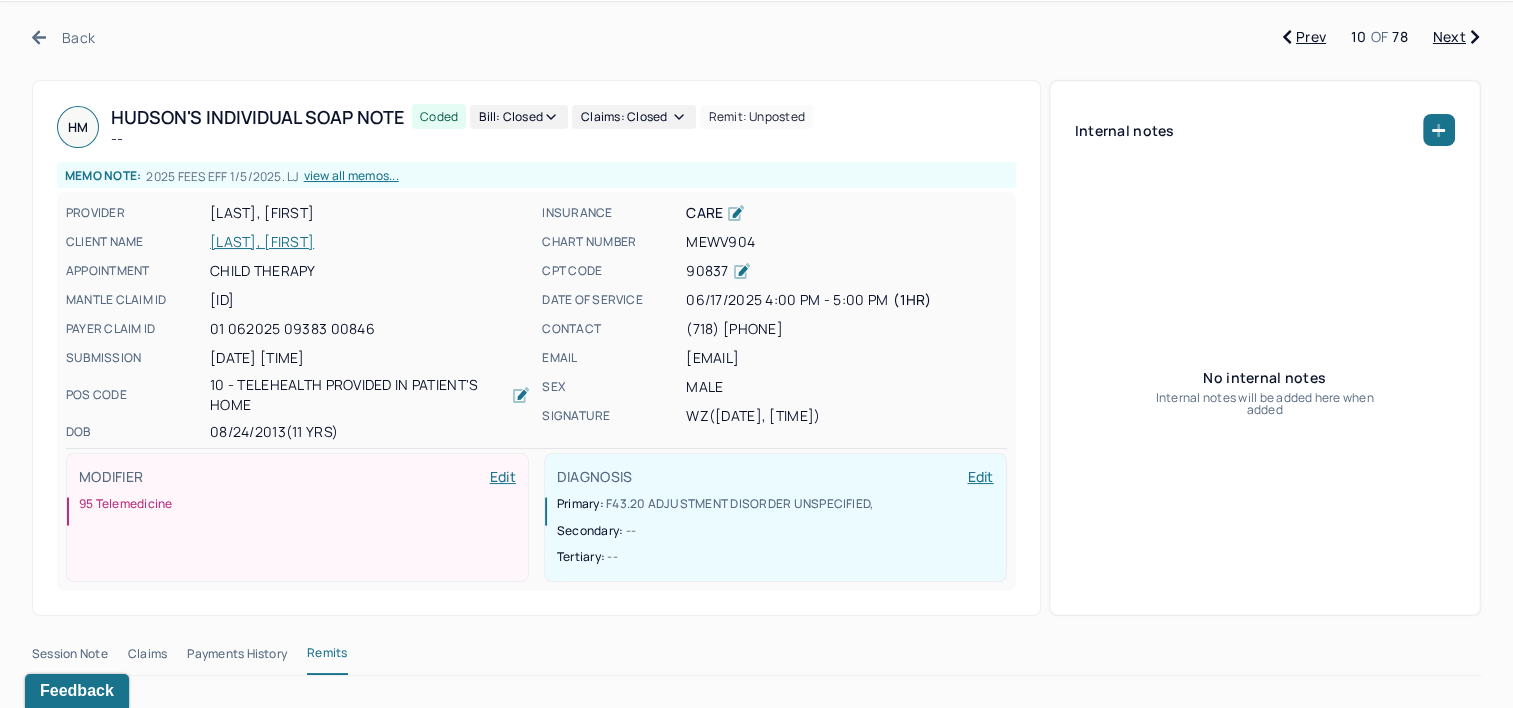 scroll, scrollTop: 0, scrollLeft: 0, axis: both 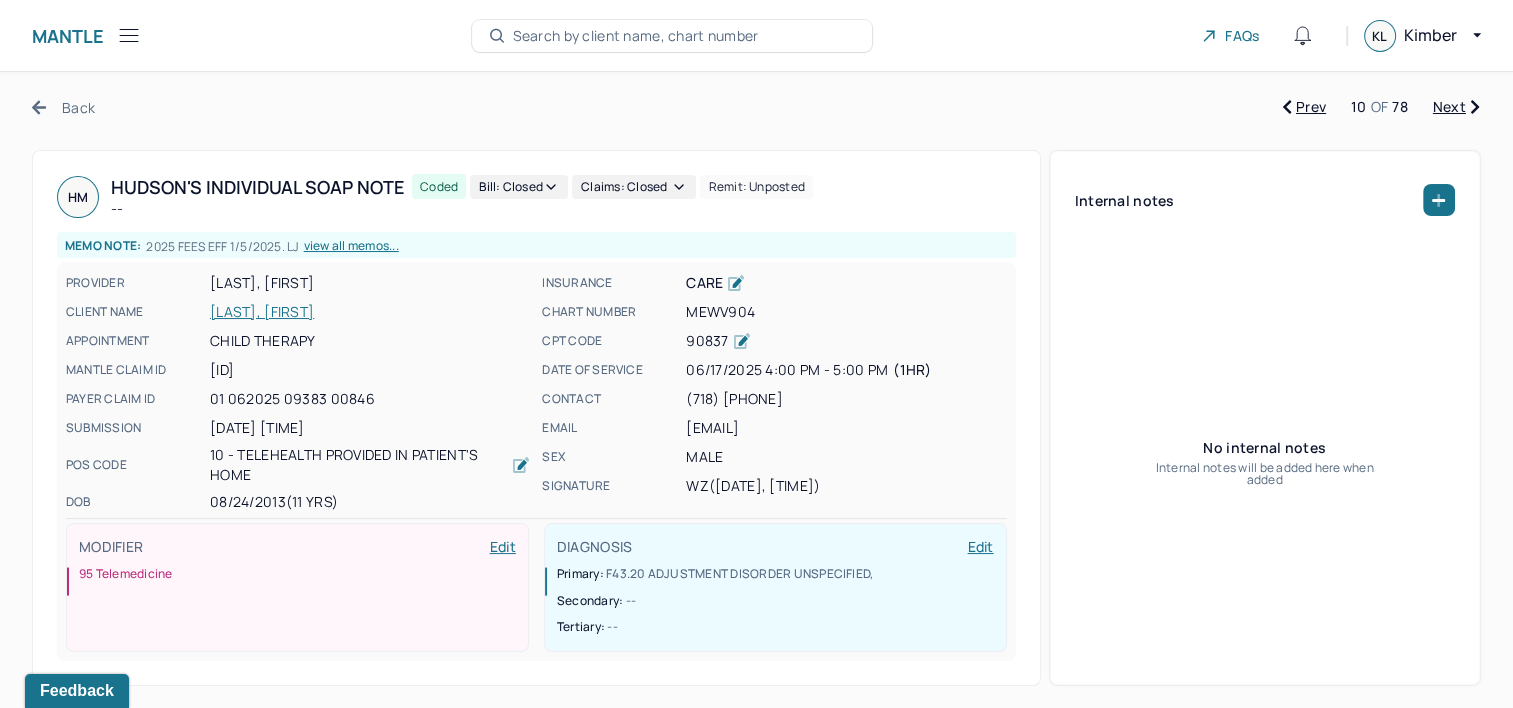 click on "Next" at bounding box center [1456, 107] 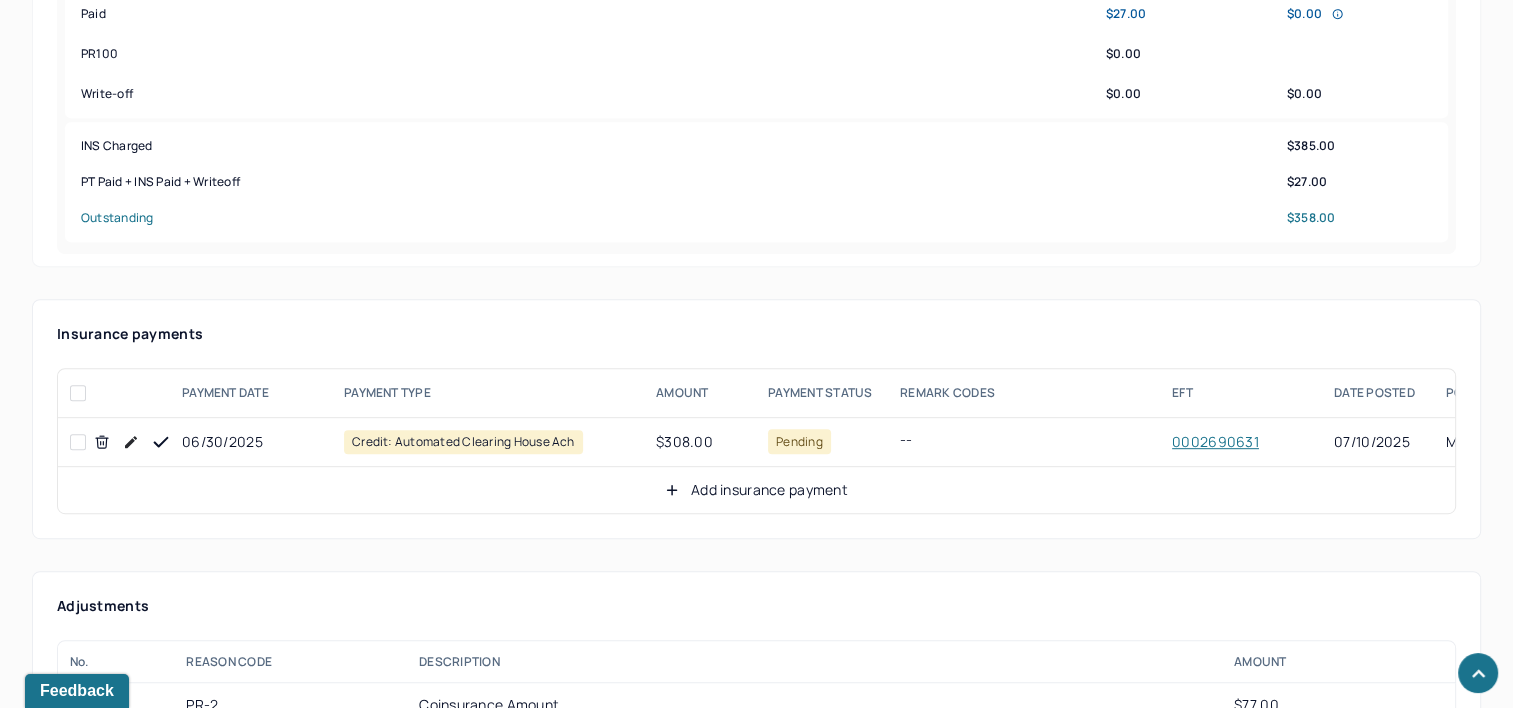 scroll, scrollTop: 1000, scrollLeft: 0, axis: vertical 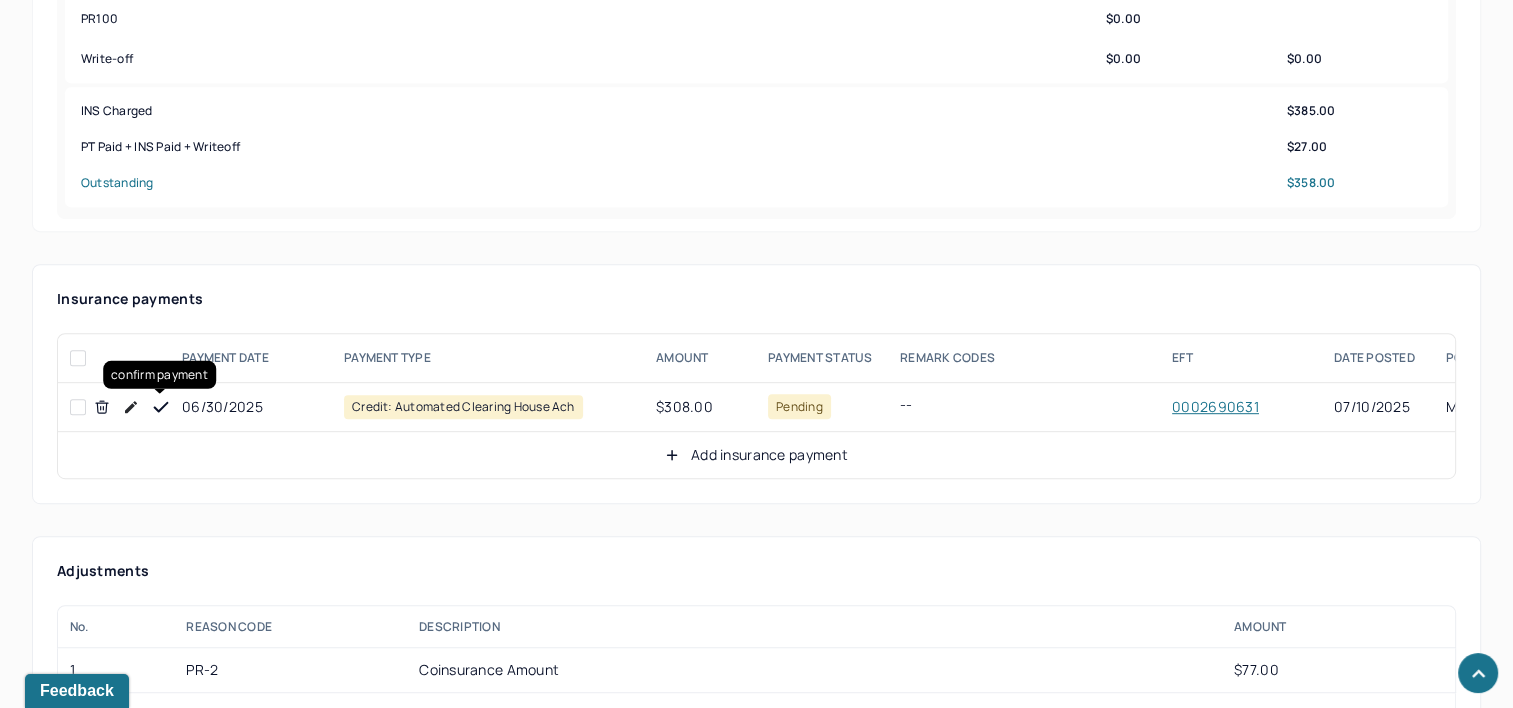 click 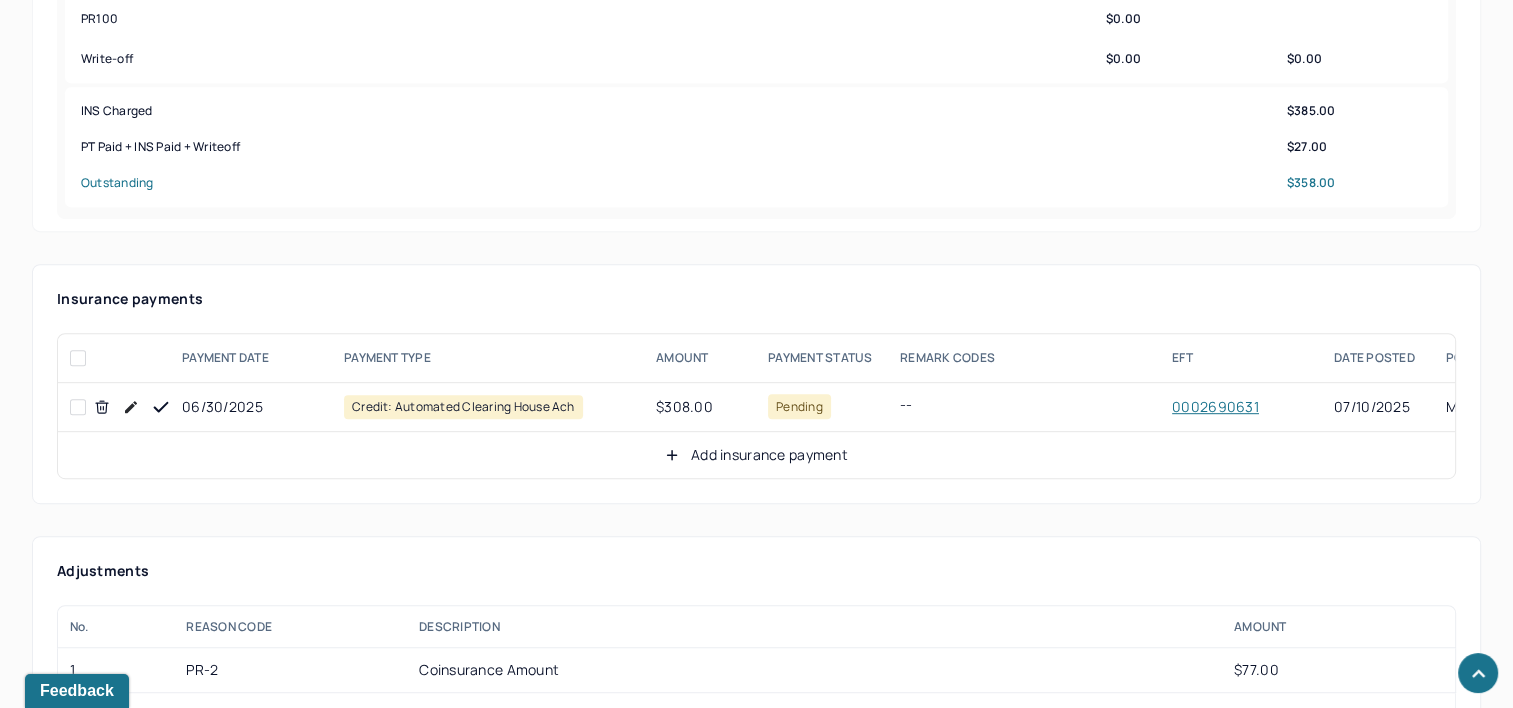 click on "Add insurance payment" at bounding box center (756, 455) 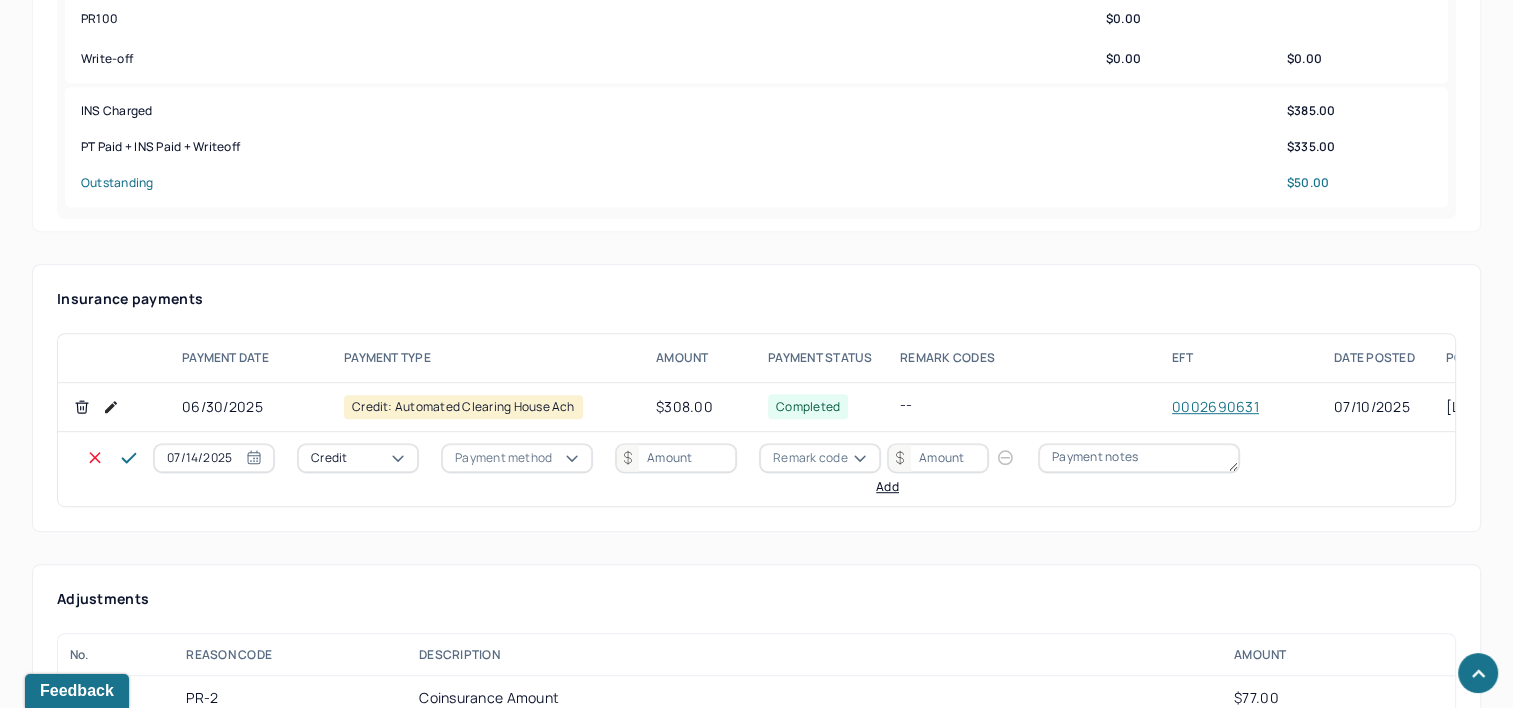 click on "07/14/2025" at bounding box center (214, 458) 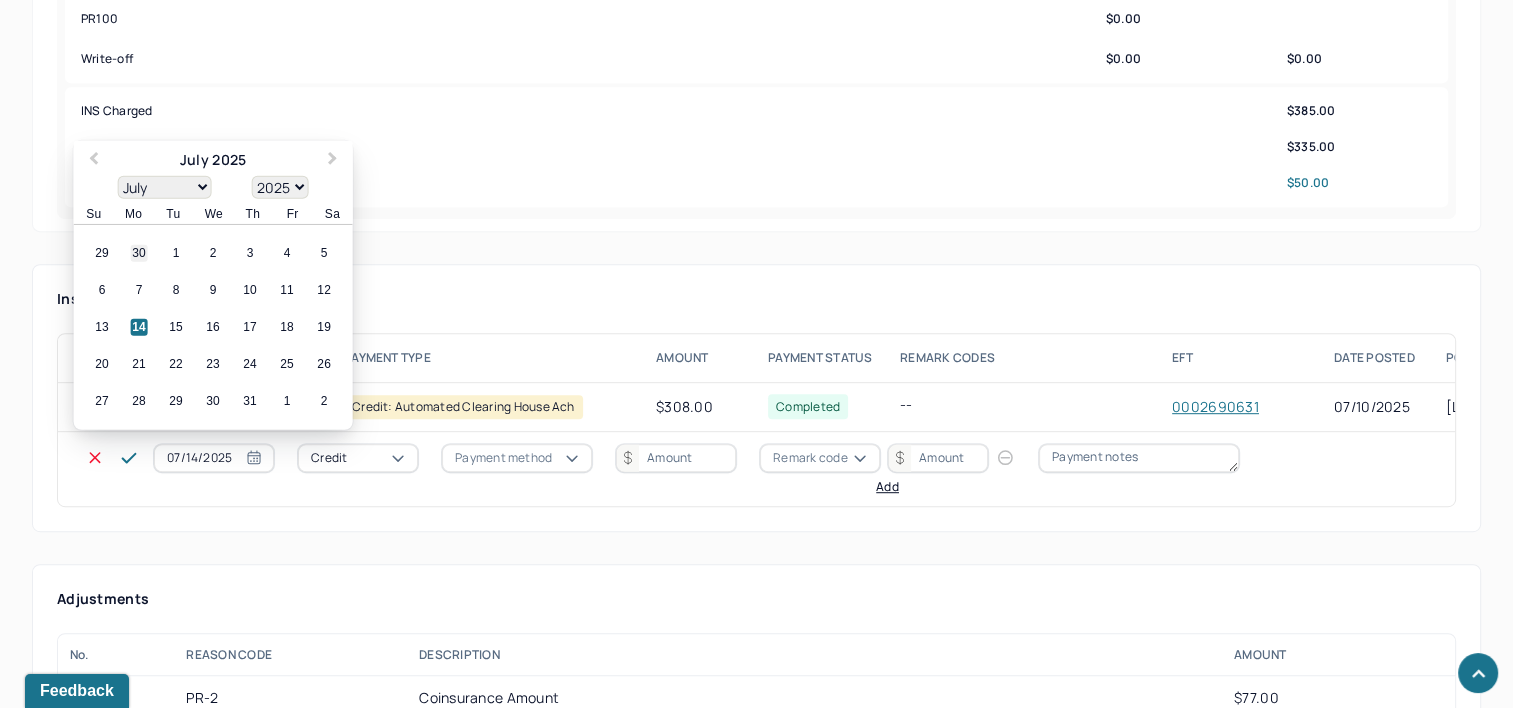 click on "30" at bounding box center (139, 253) 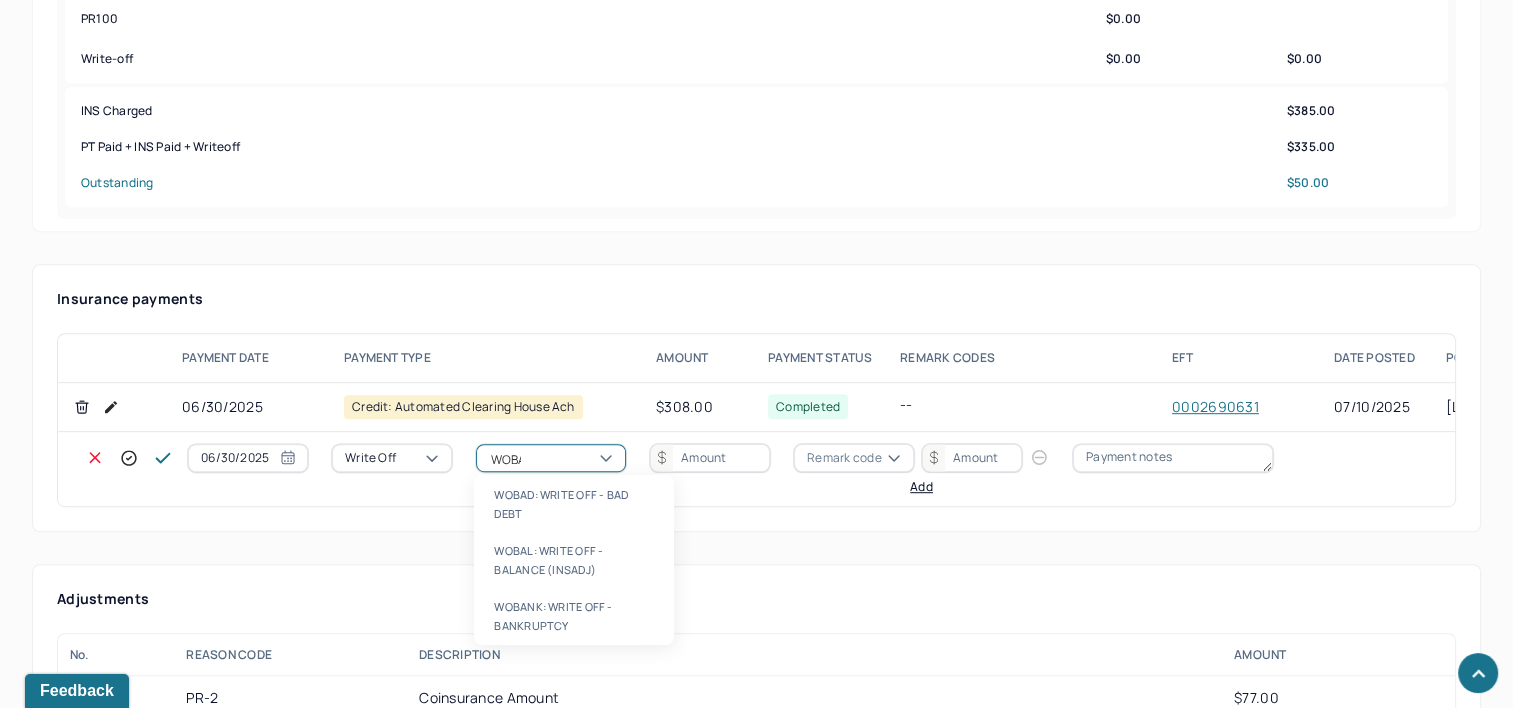 type on "WOBAL" 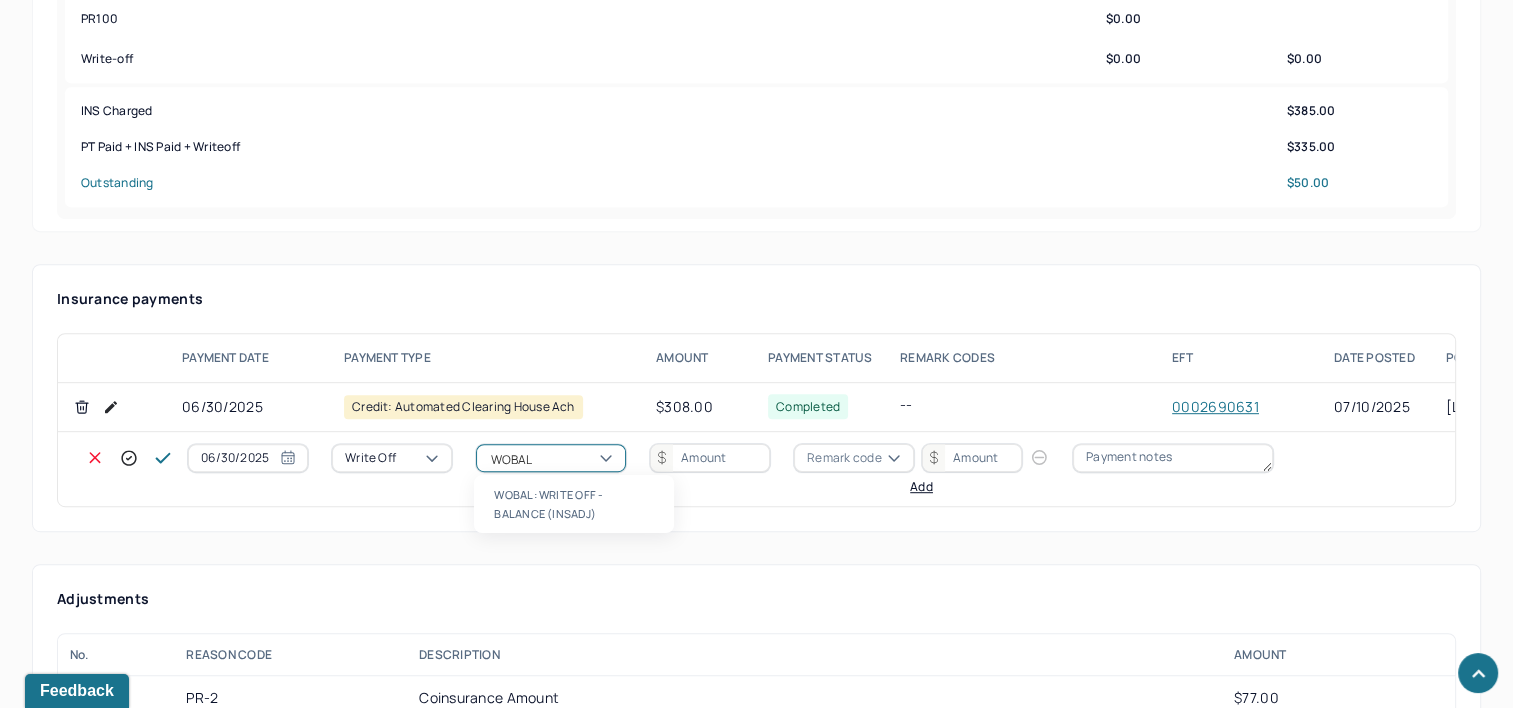 type 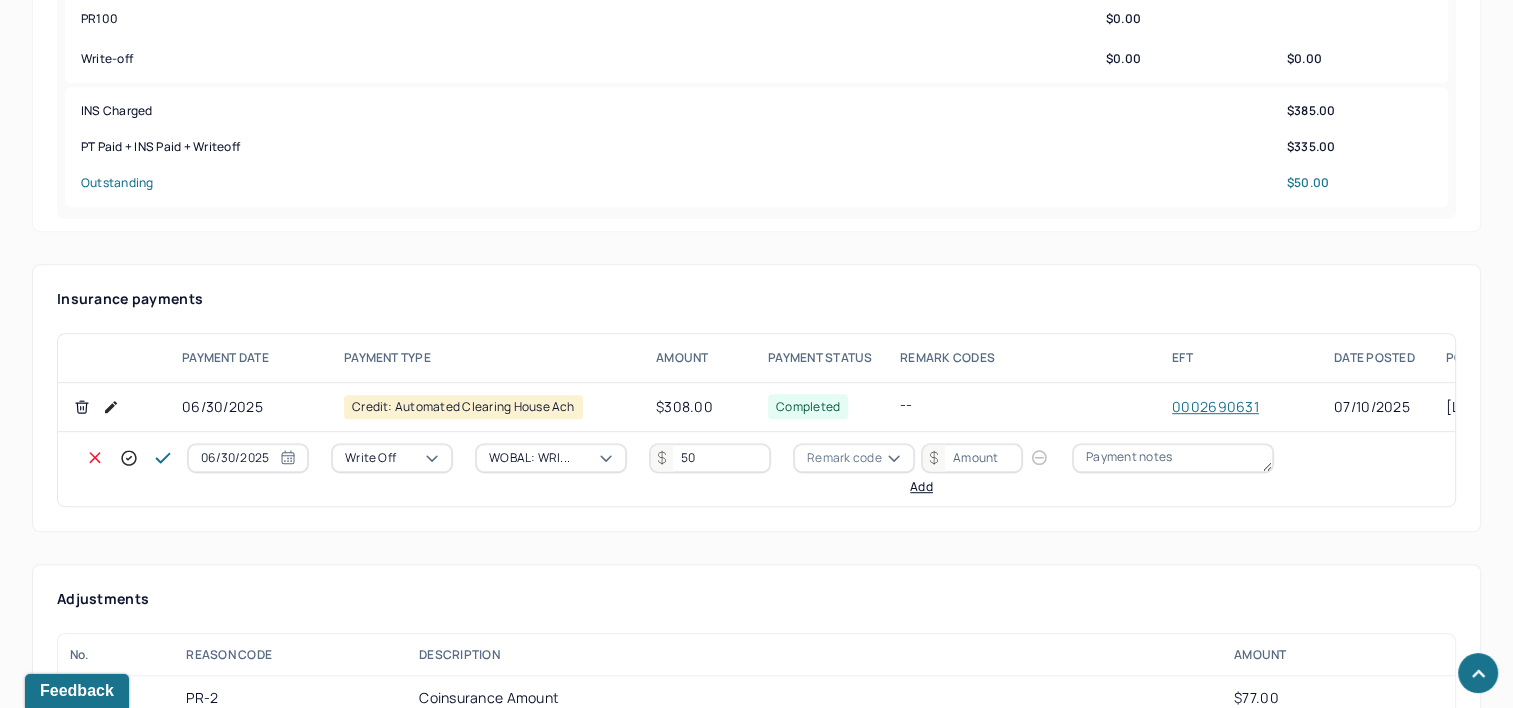 type on "50" 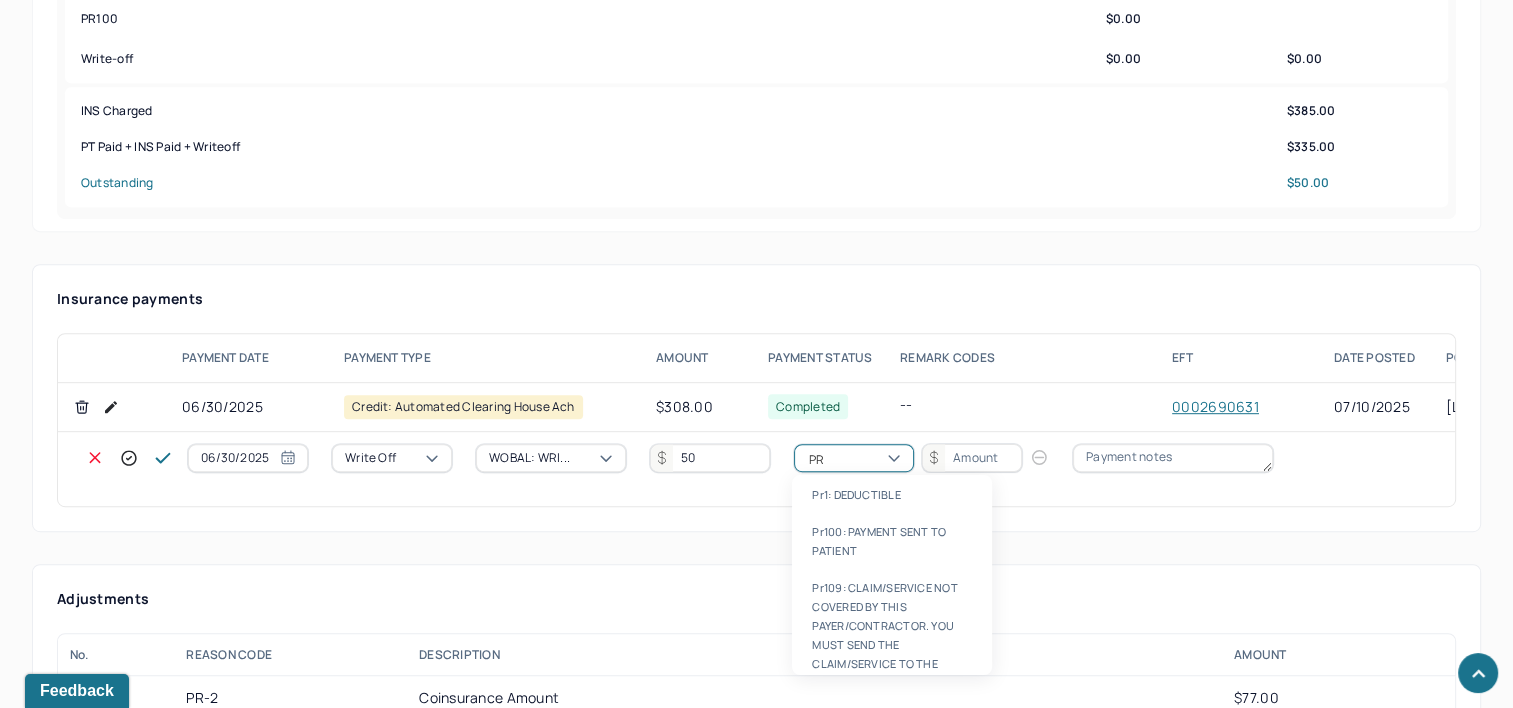 type on "PR2" 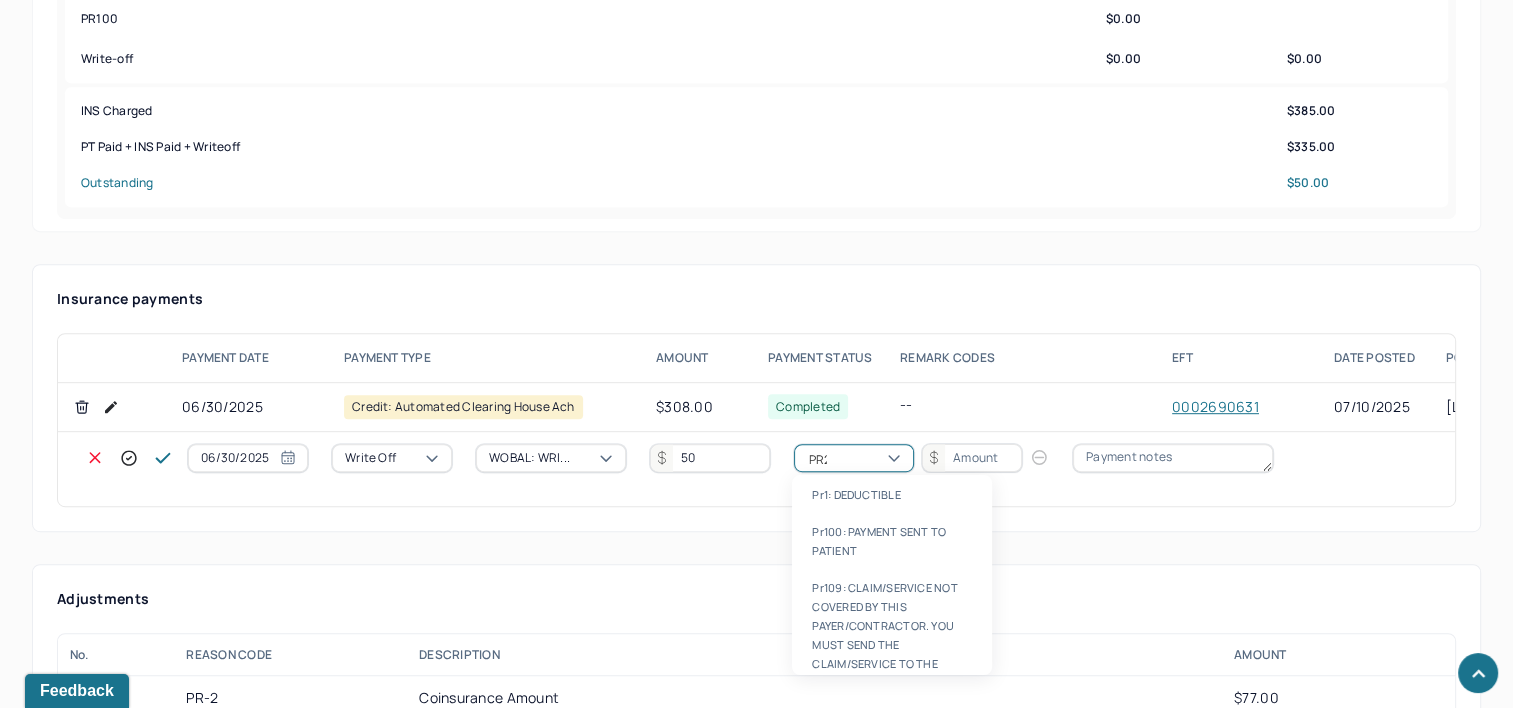type 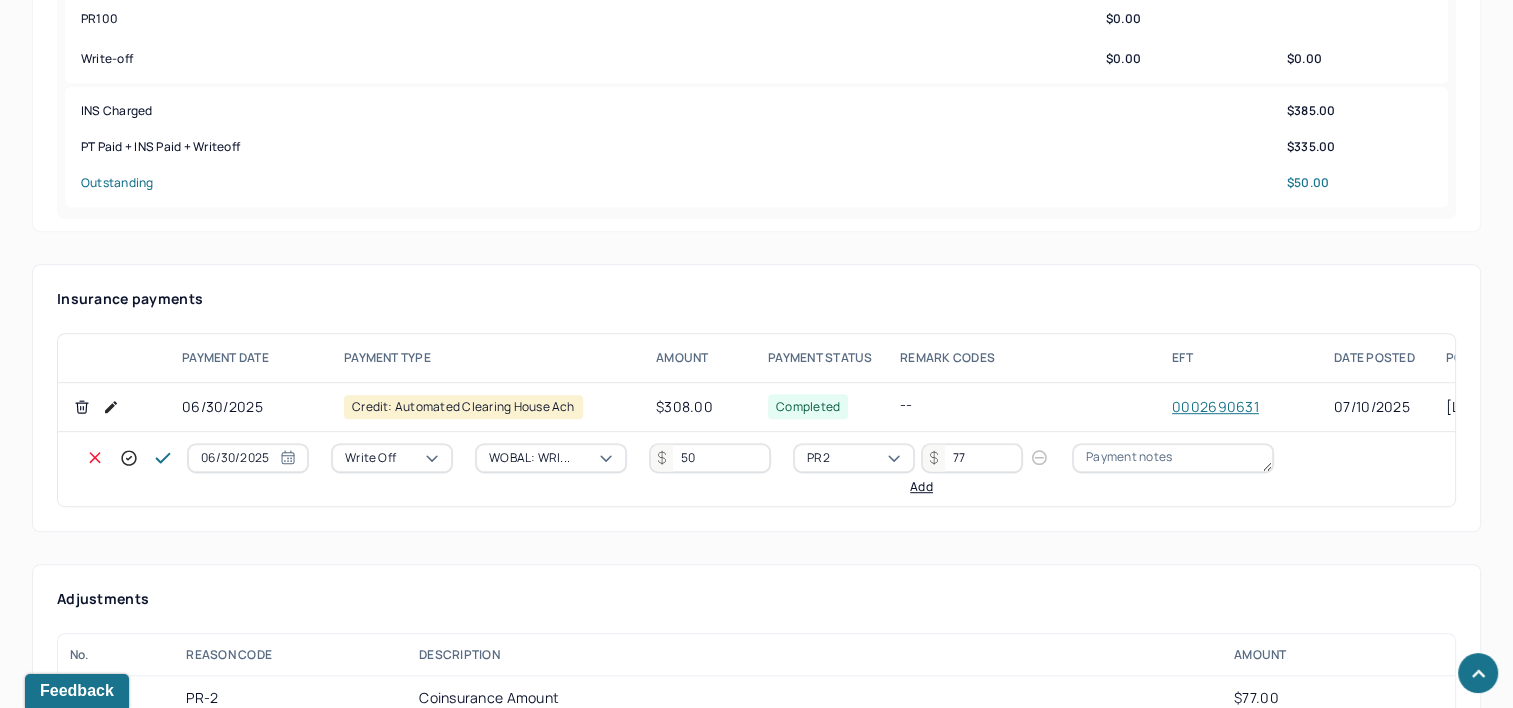 type on "77" 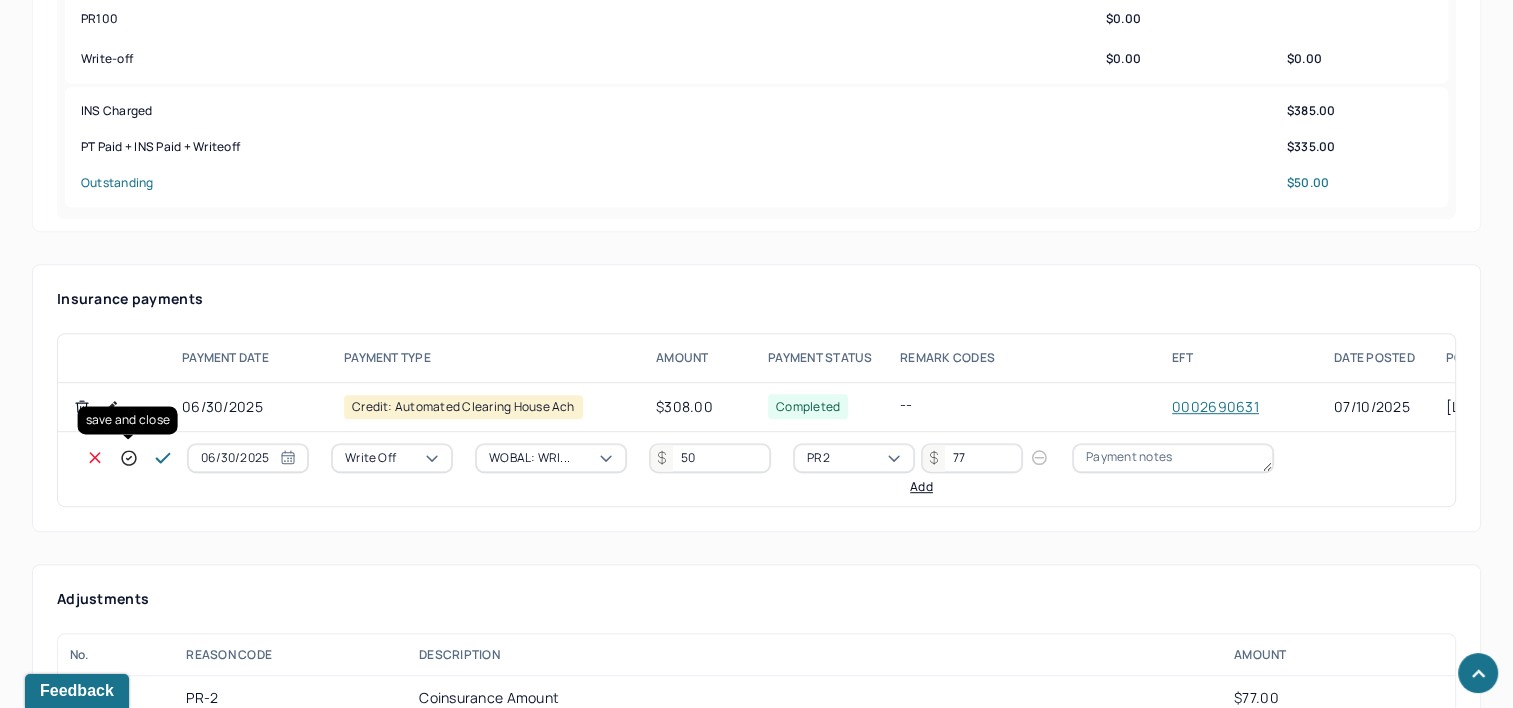 click 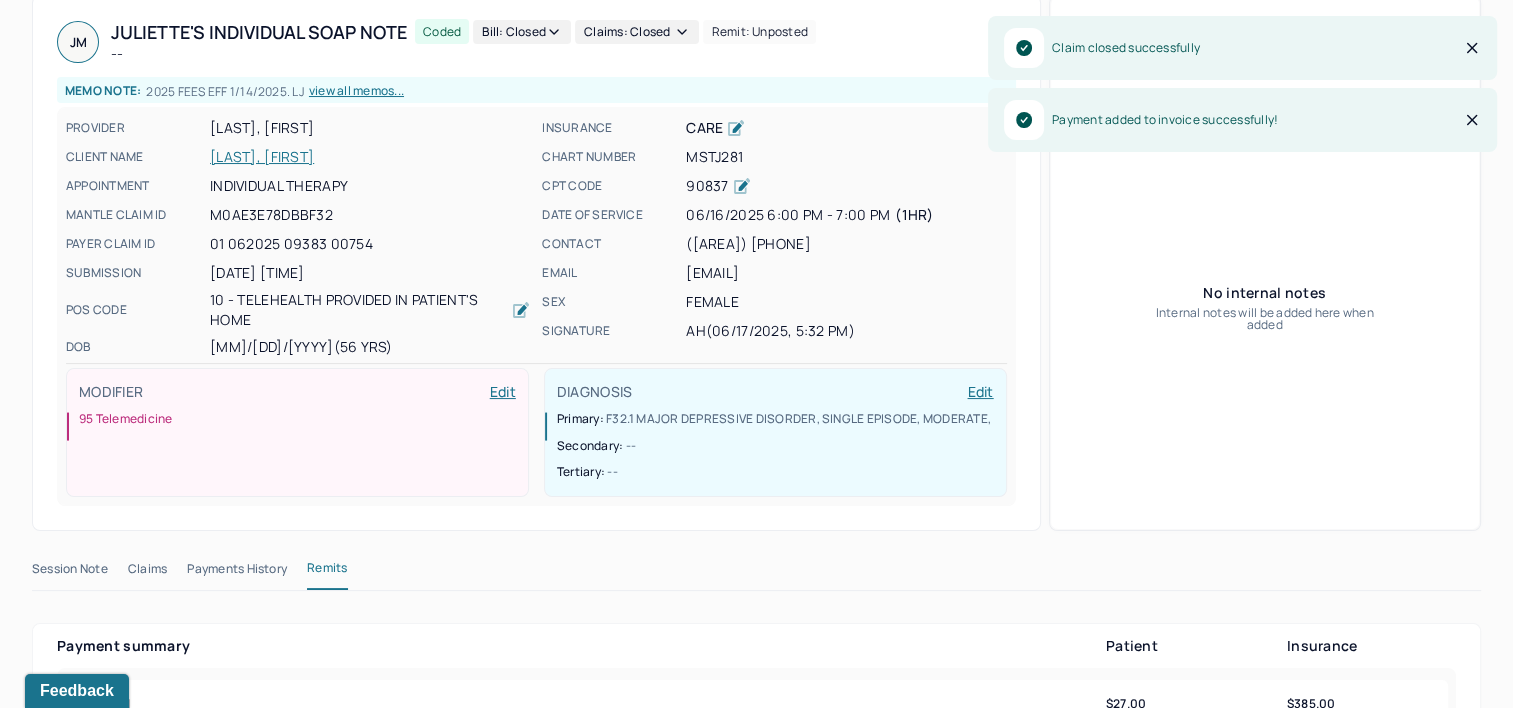 scroll, scrollTop: 0, scrollLeft: 0, axis: both 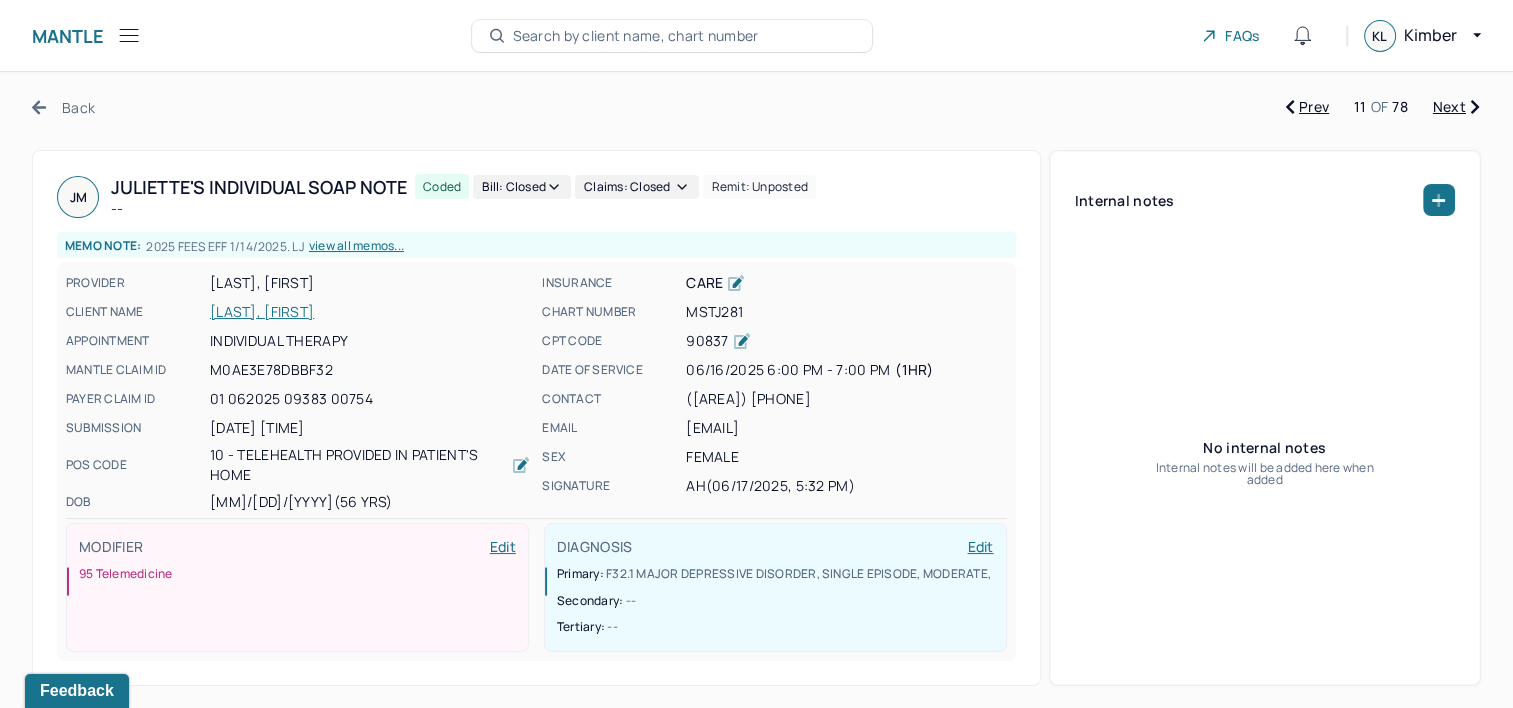 click on "Next" at bounding box center (1456, 107) 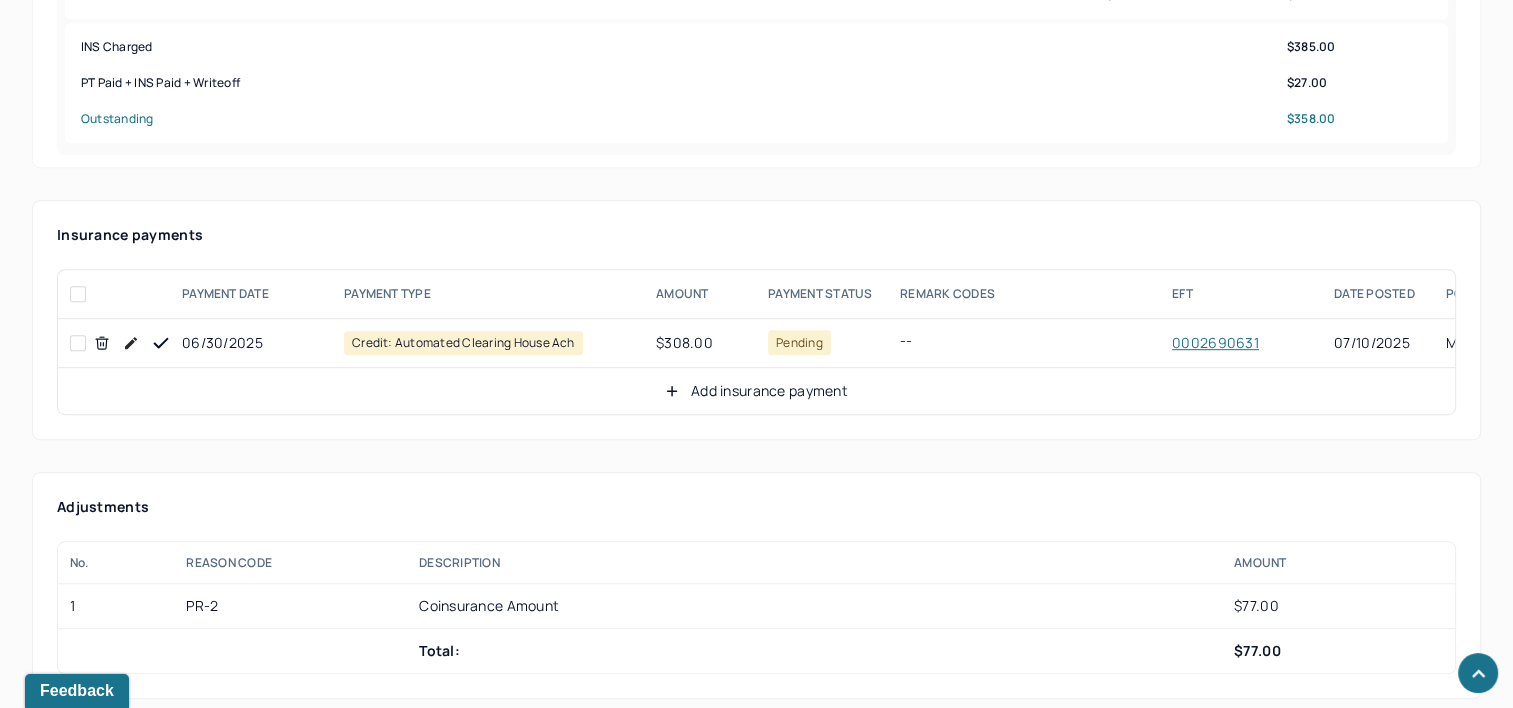 scroll, scrollTop: 1100, scrollLeft: 0, axis: vertical 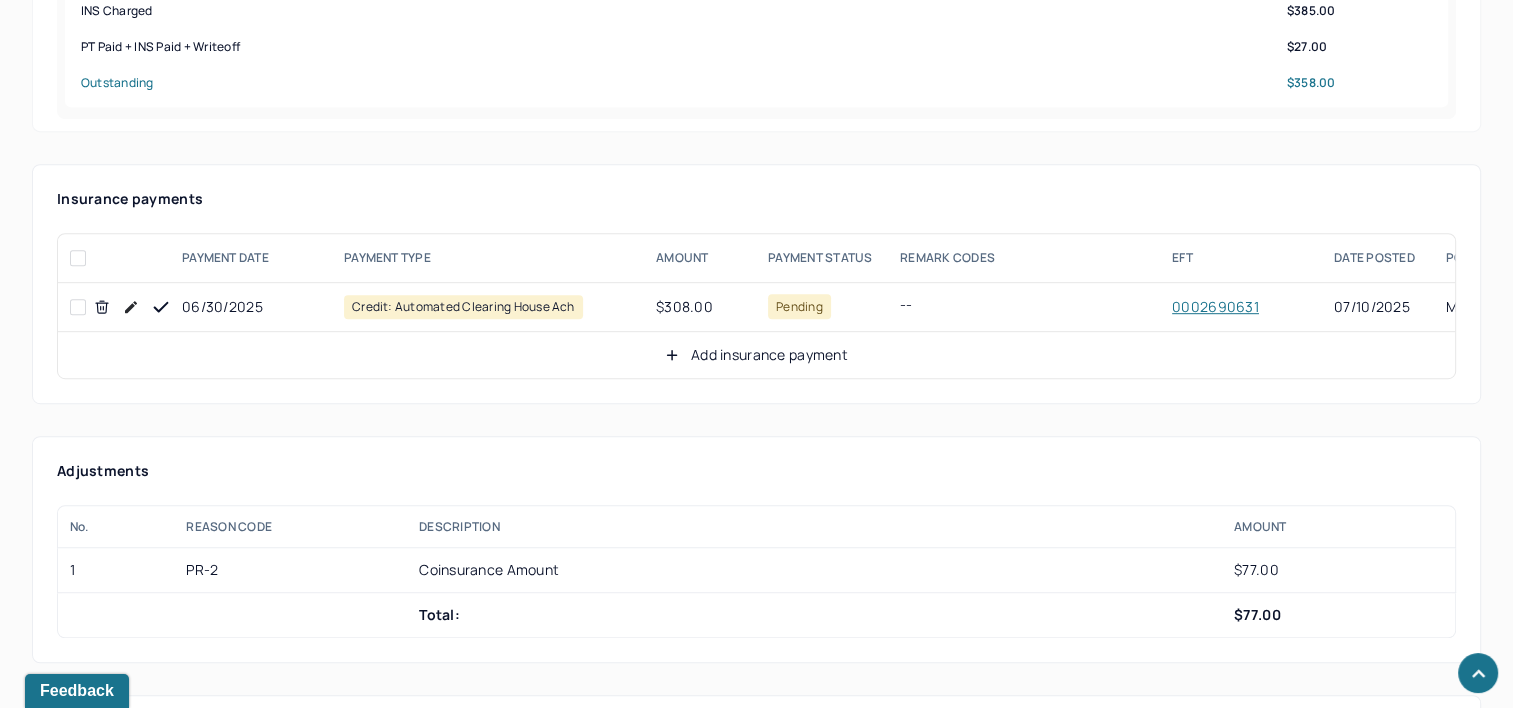 click 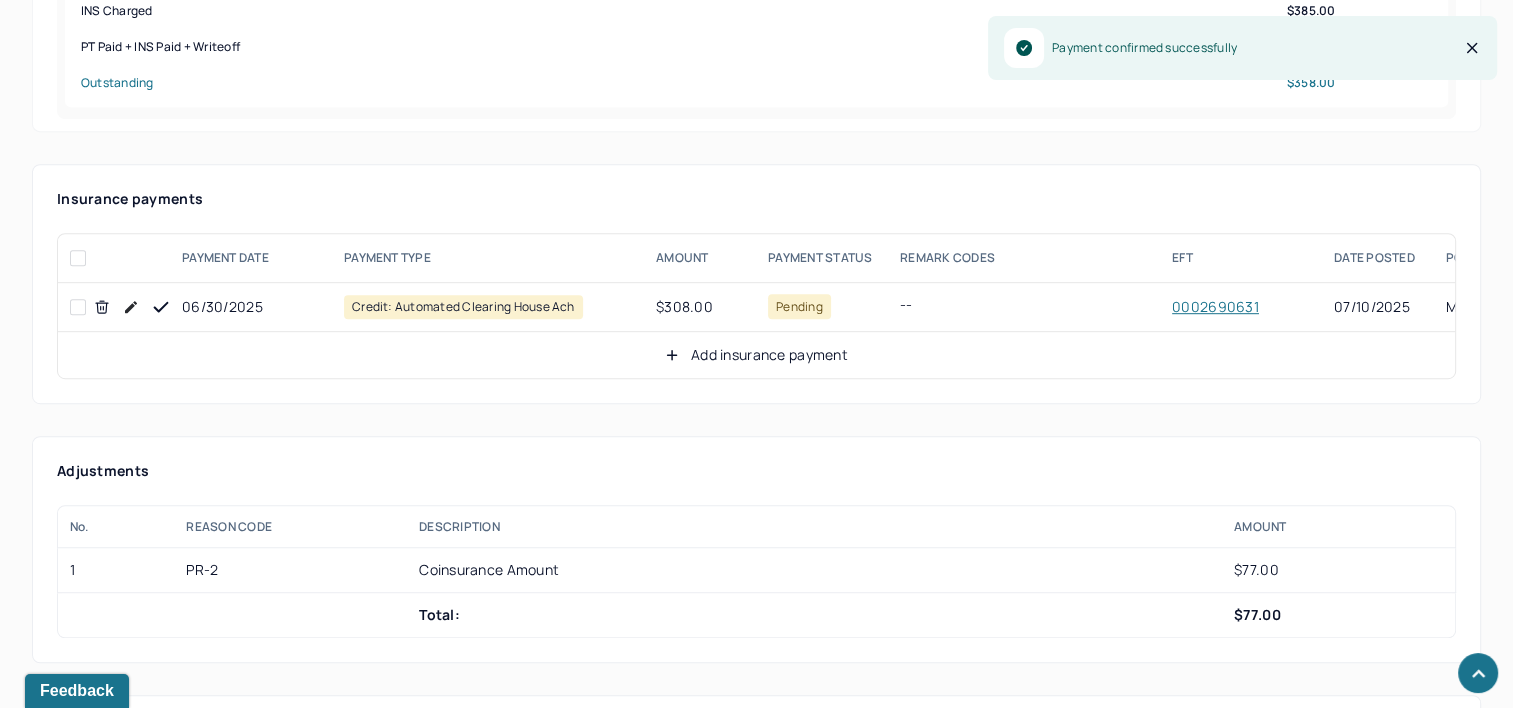 drag, startPoint x: 753, startPoint y: 341, endPoint x: 523, endPoint y: 335, distance: 230.07825 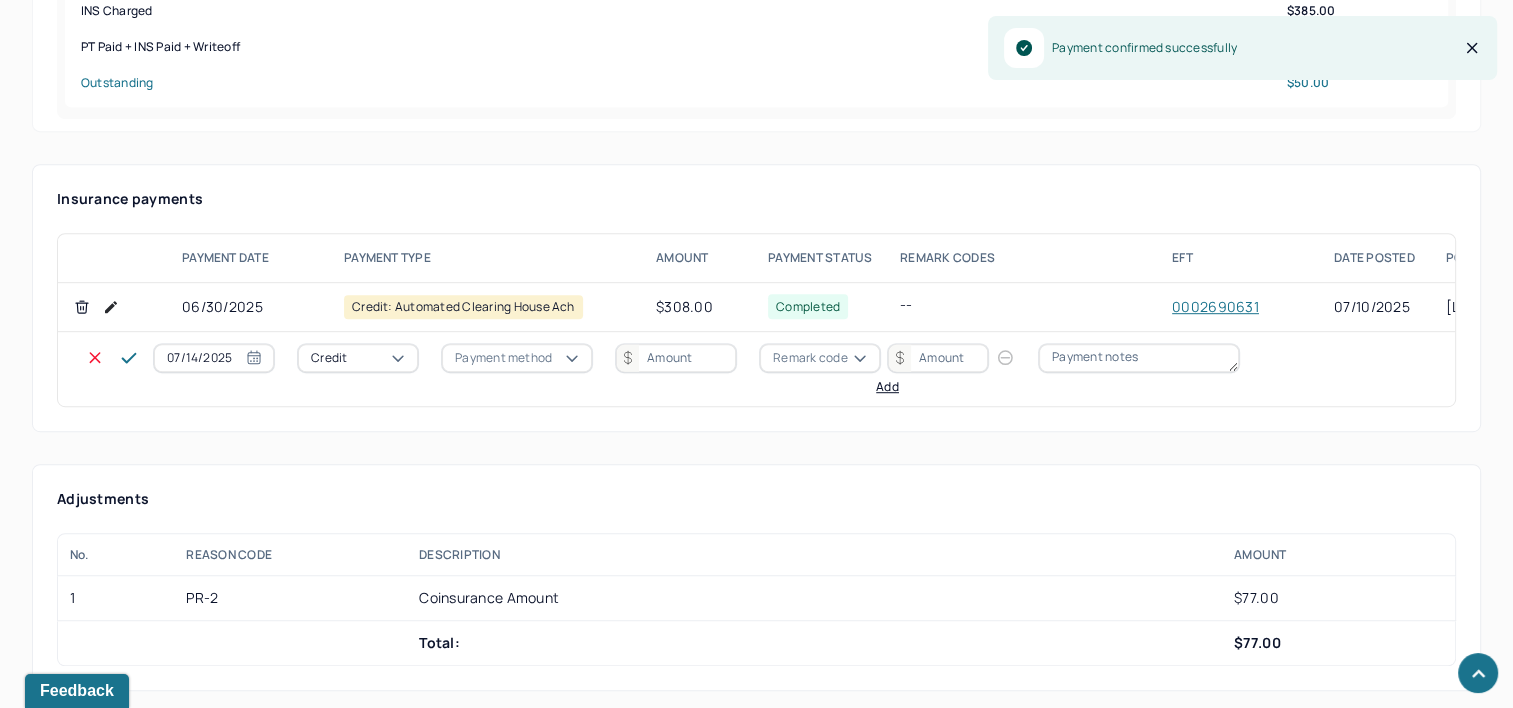 select on "6" 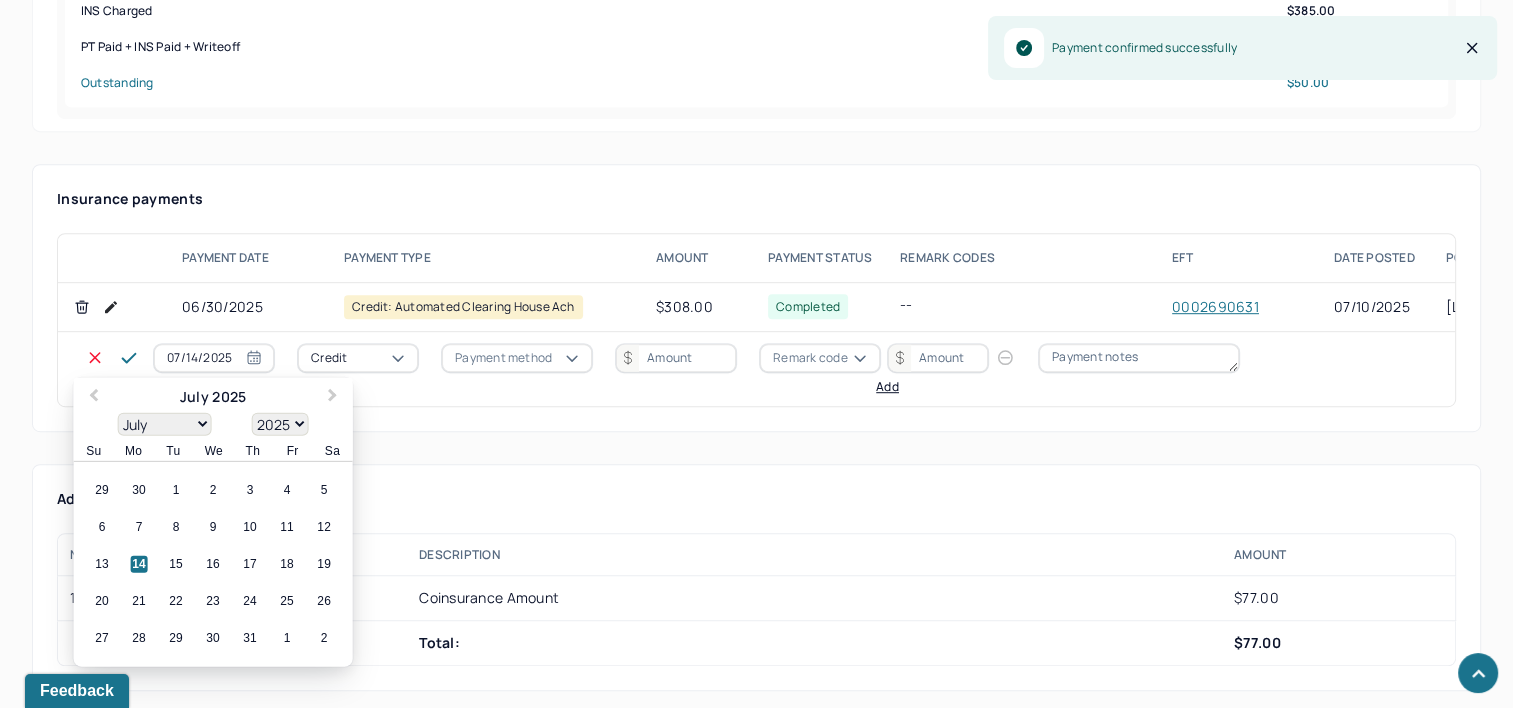 click on "07/14/2025" at bounding box center (214, 358) 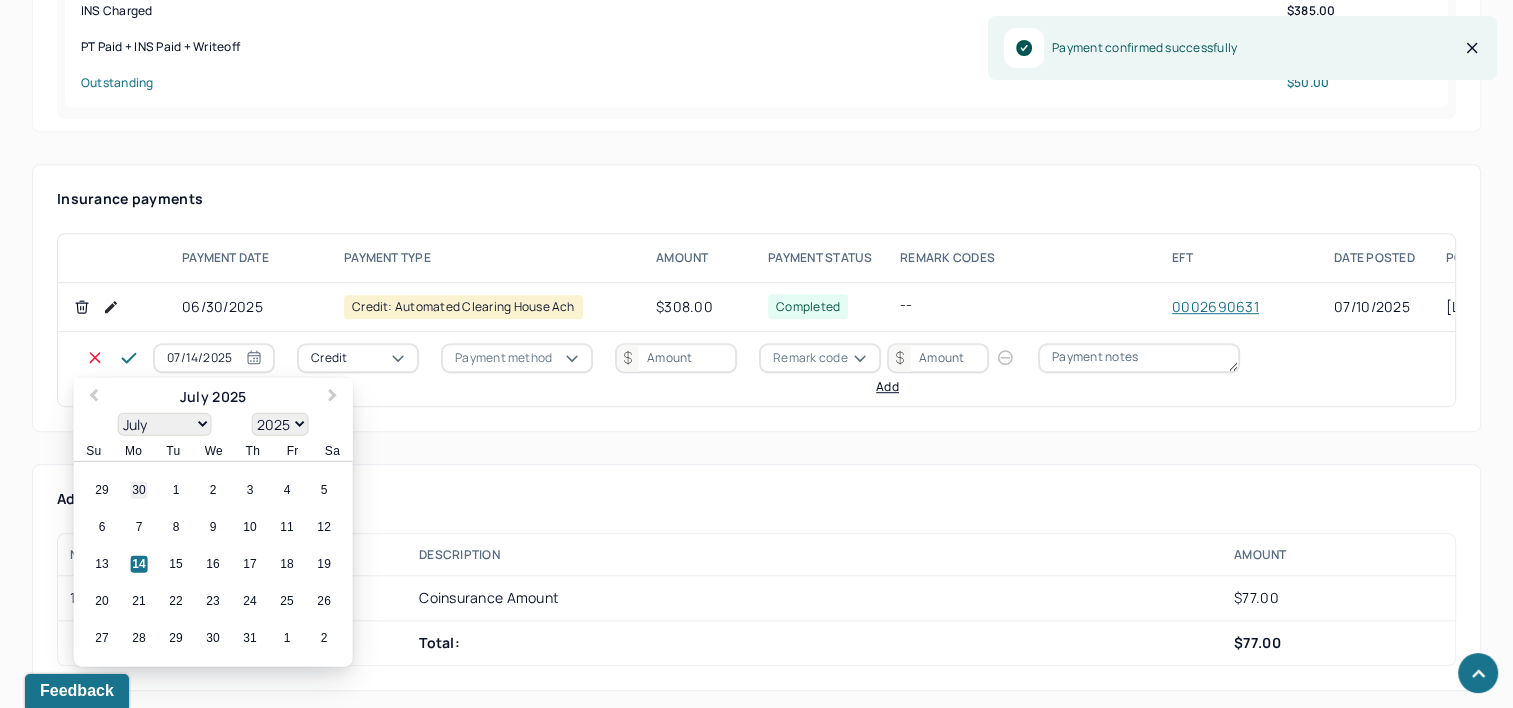 click on "30" at bounding box center (139, 490) 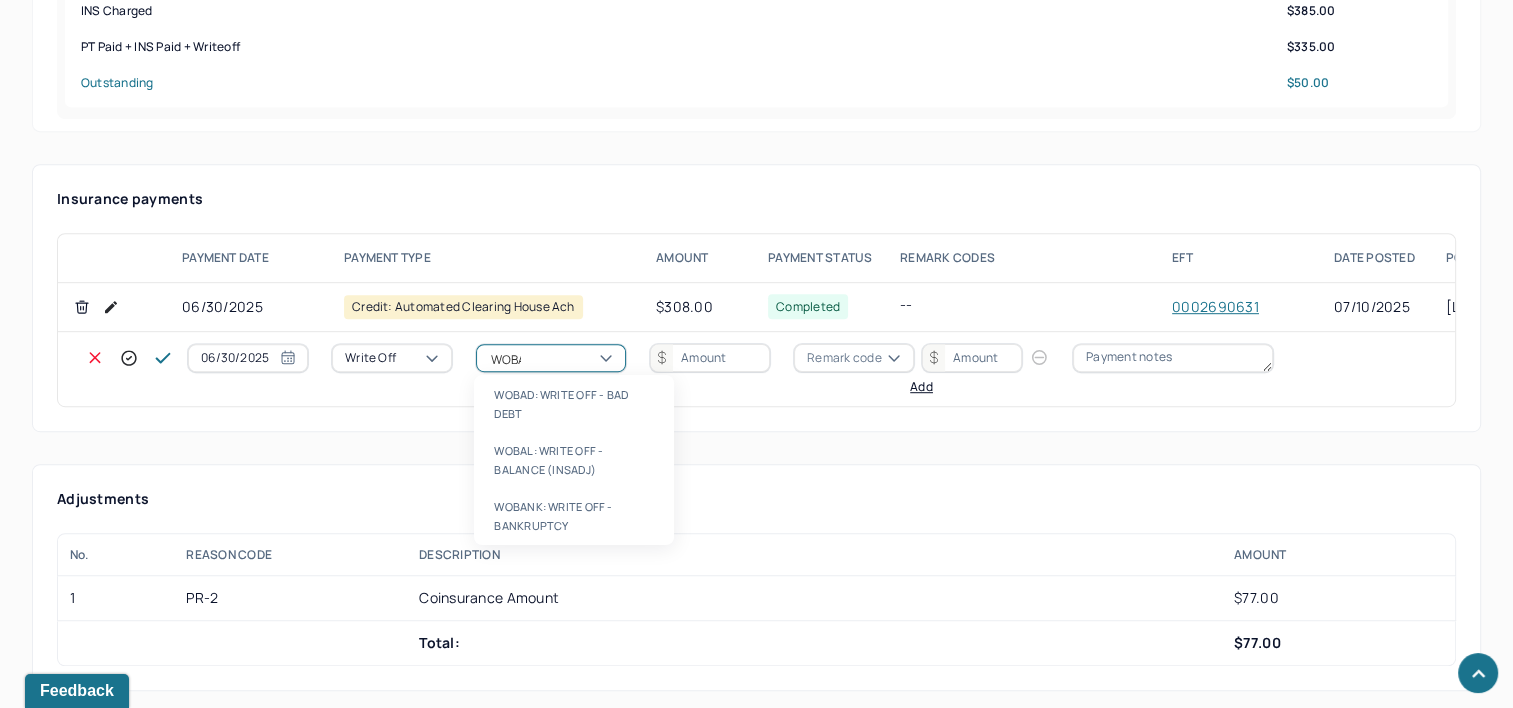 type on "WOBAL" 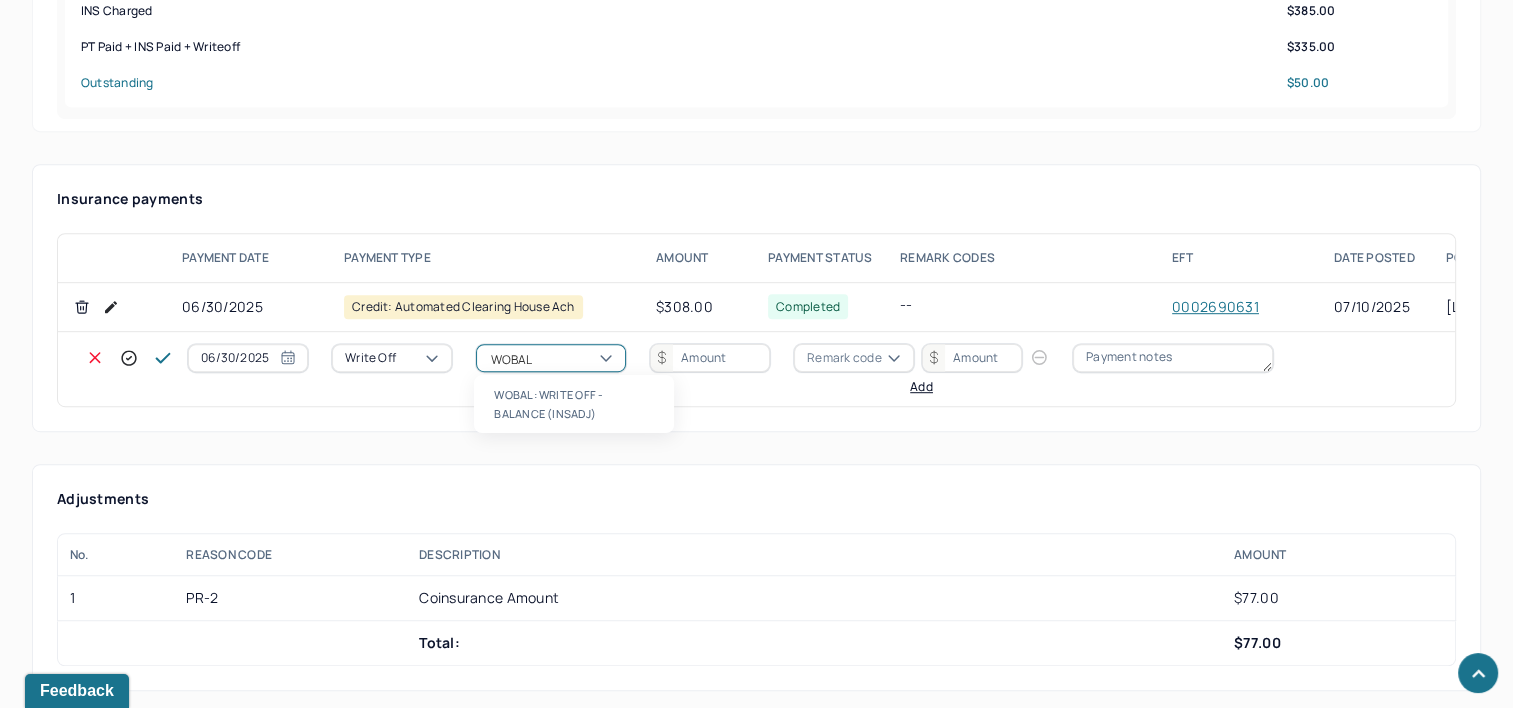 type 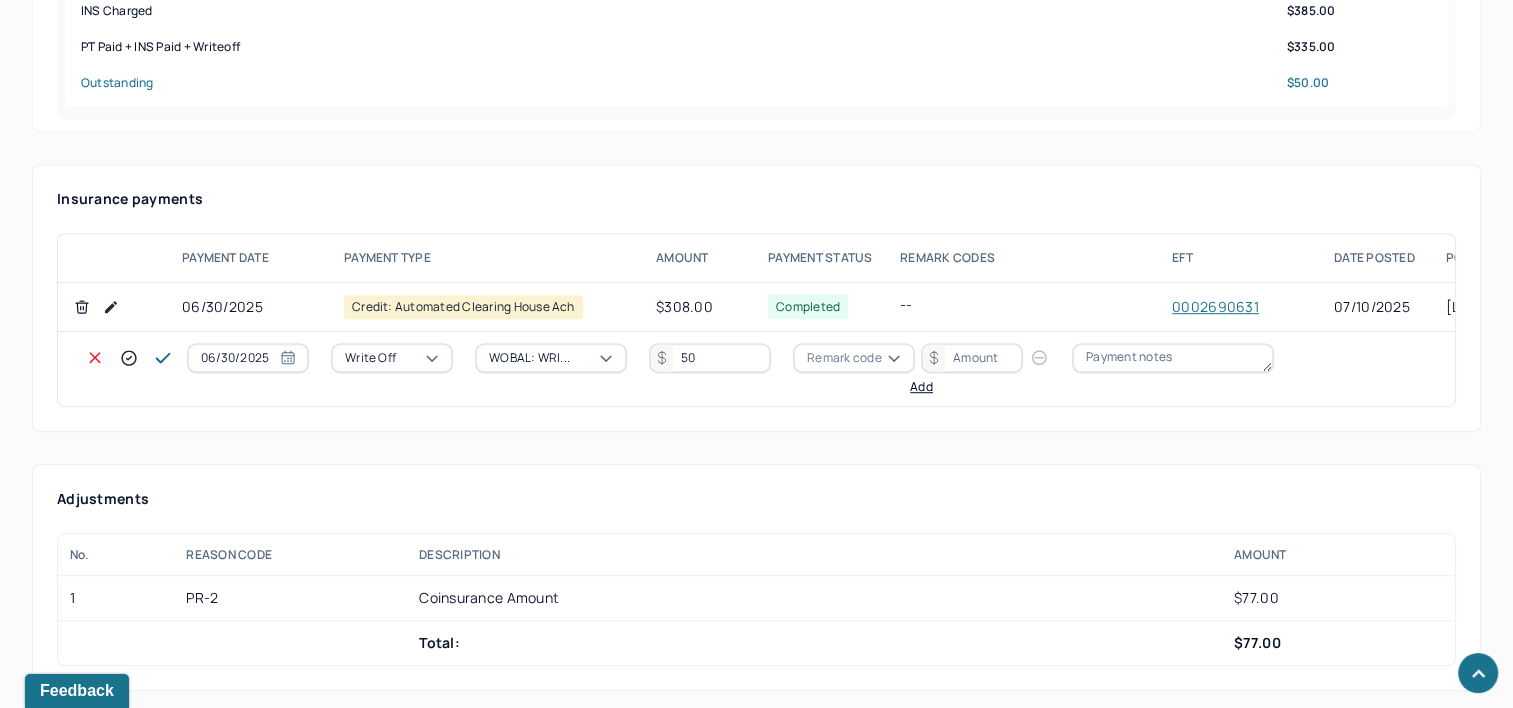 type on "50" 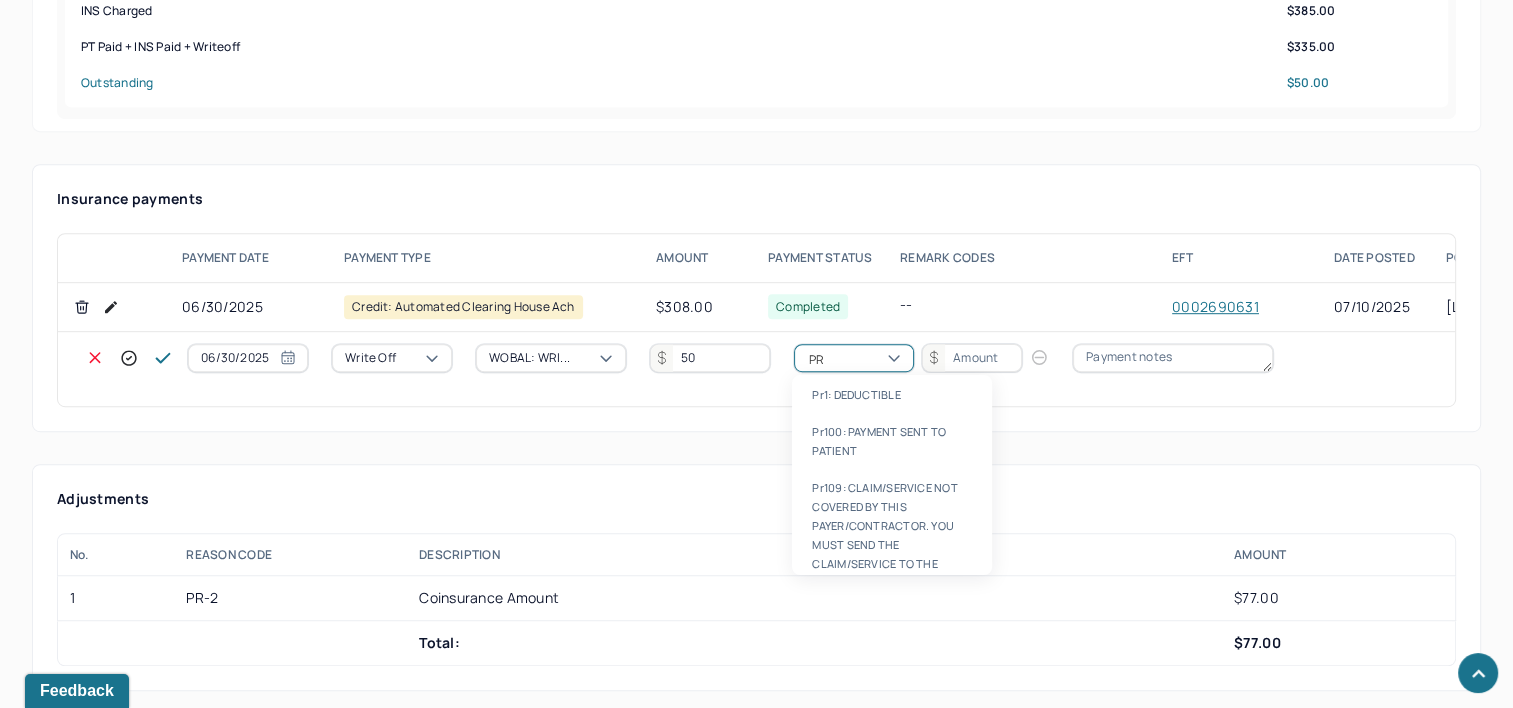 type on "PR2" 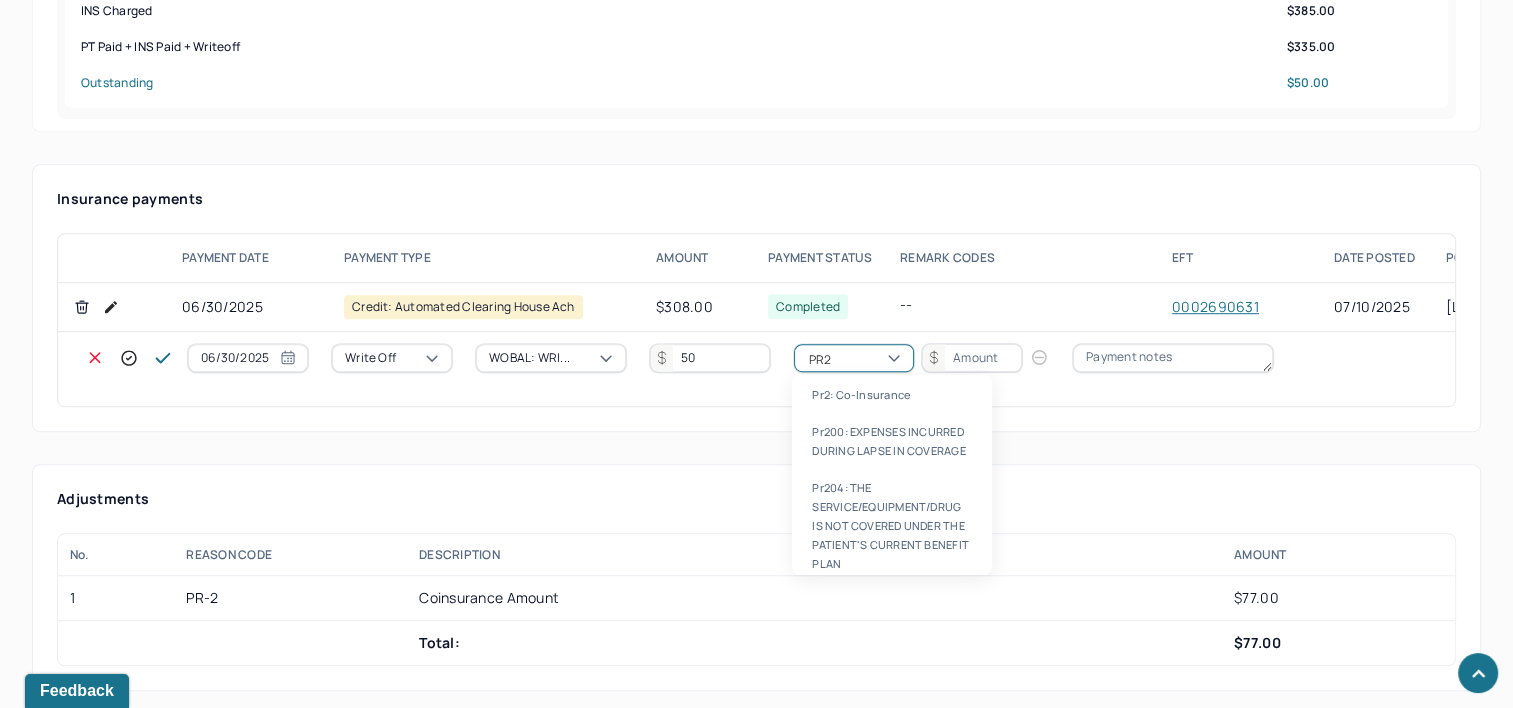 type 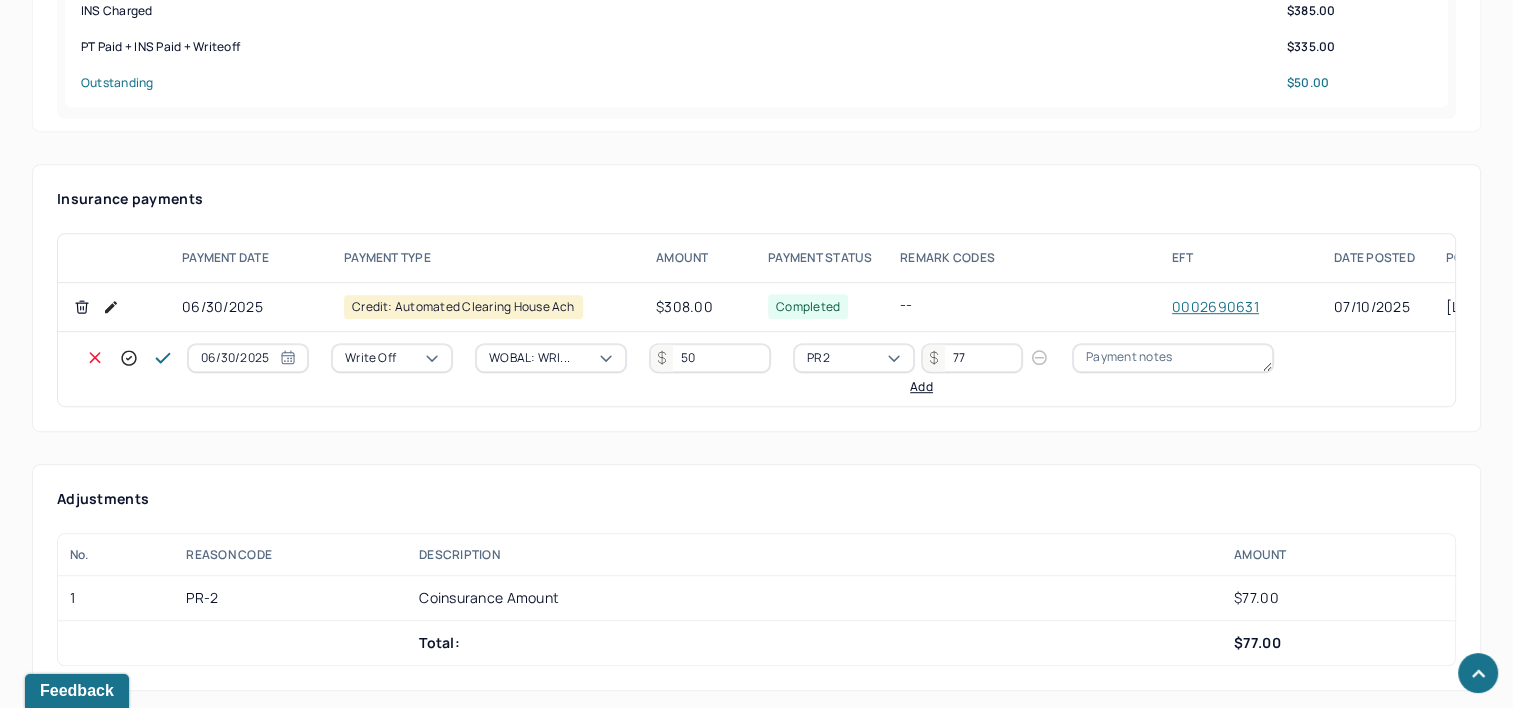type on "77" 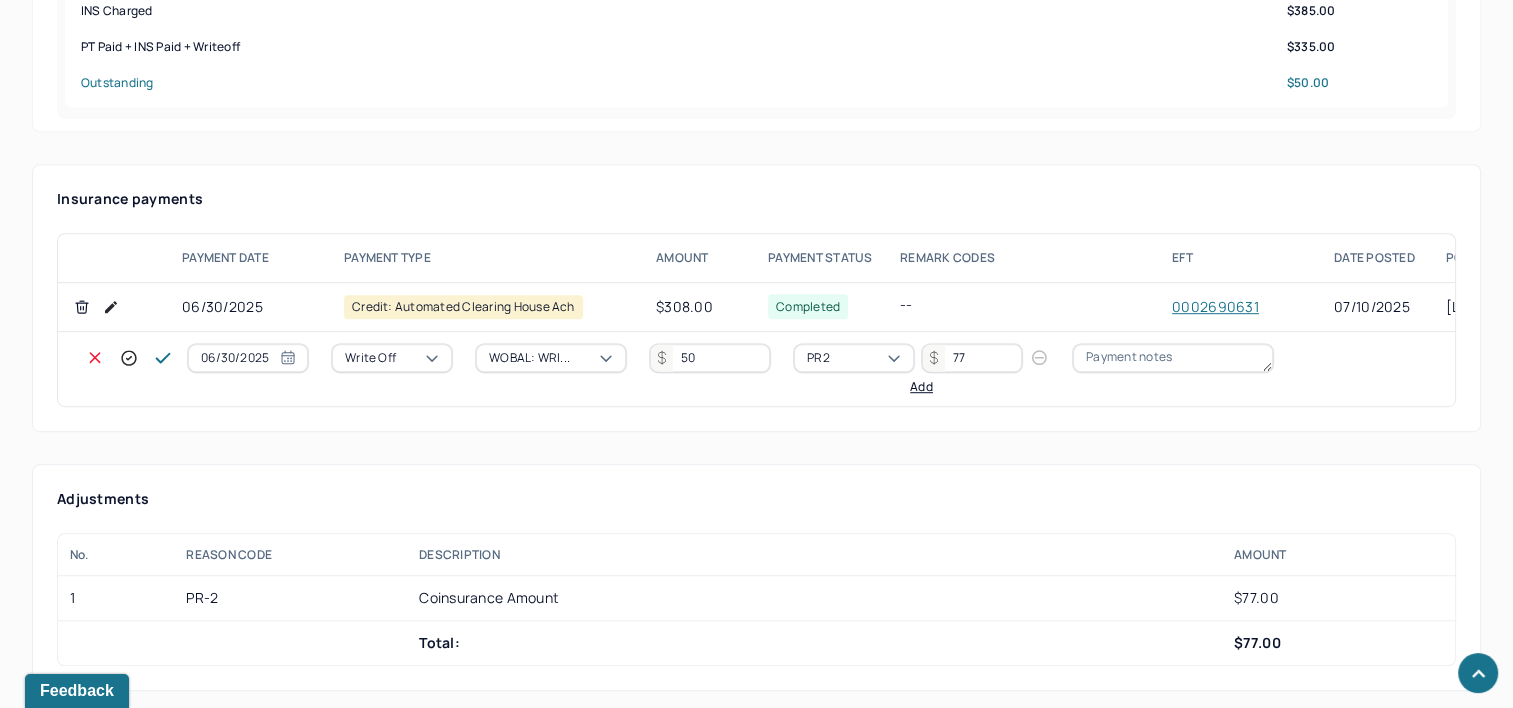 click 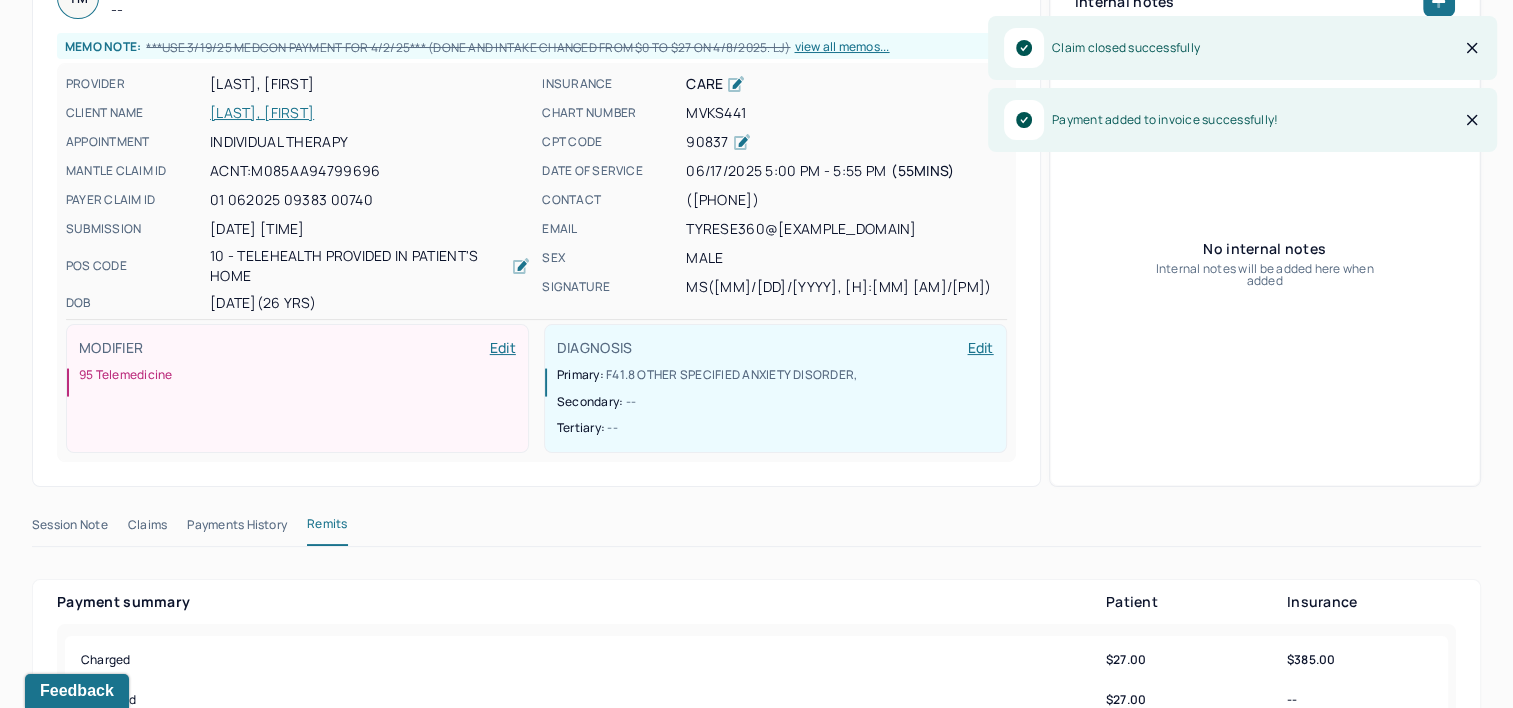 scroll, scrollTop: 0, scrollLeft: 0, axis: both 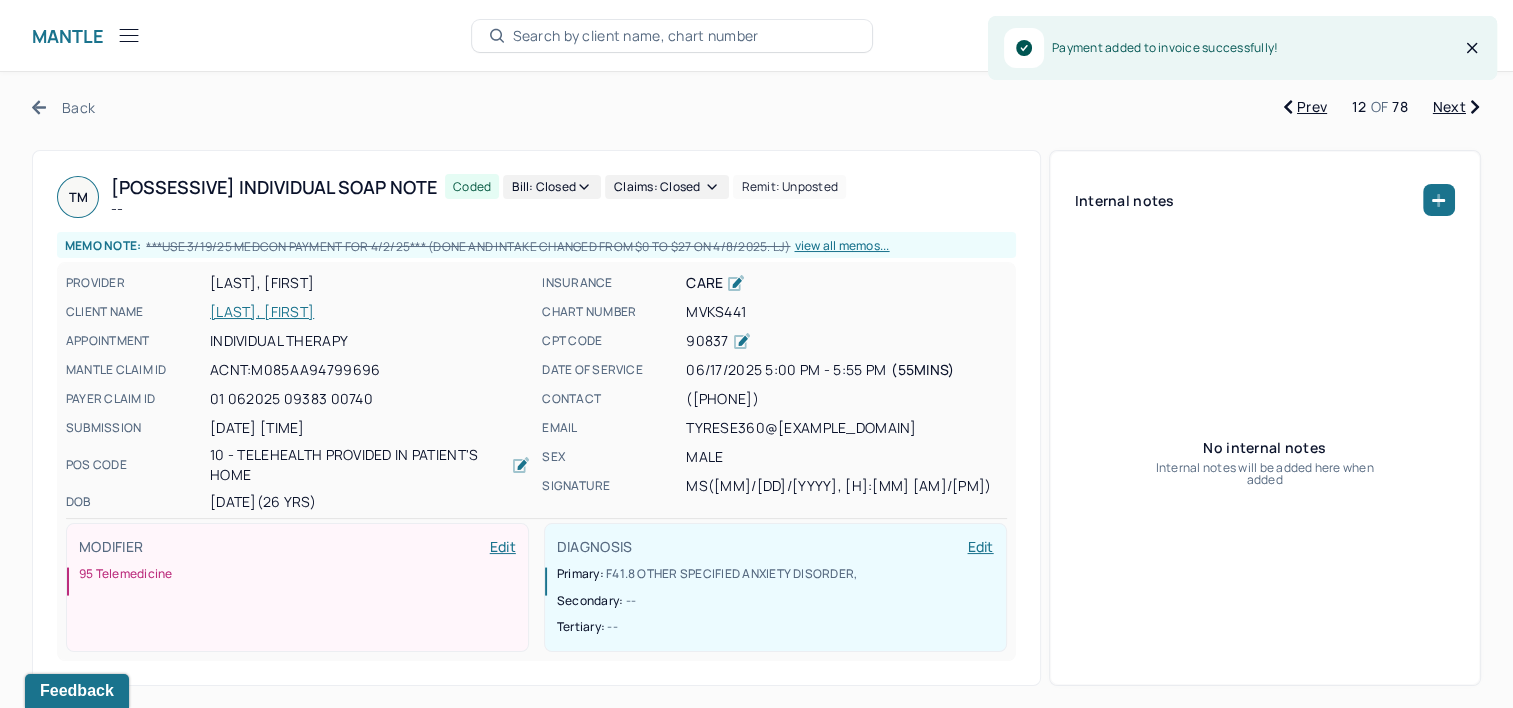 click 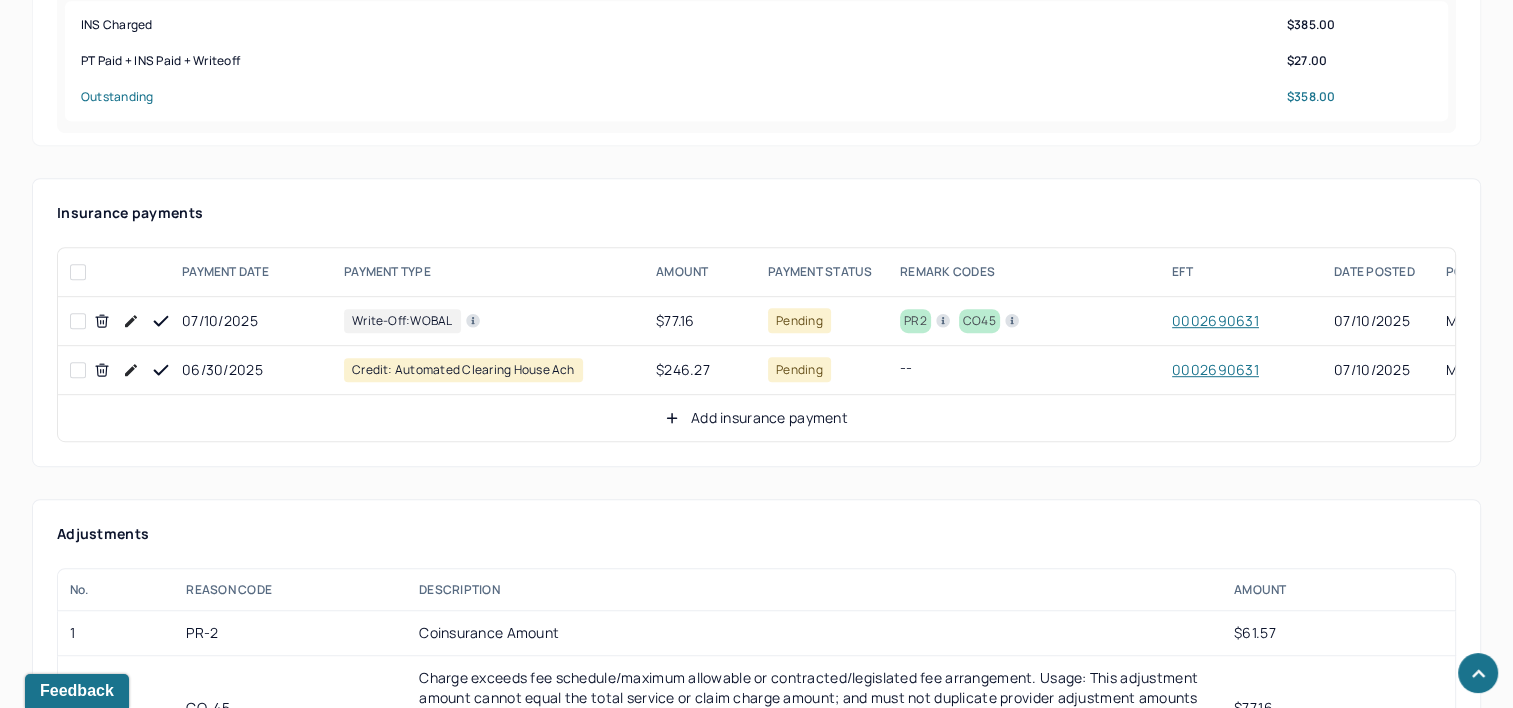 scroll, scrollTop: 1100, scrollLeft: 0, axis: vertical 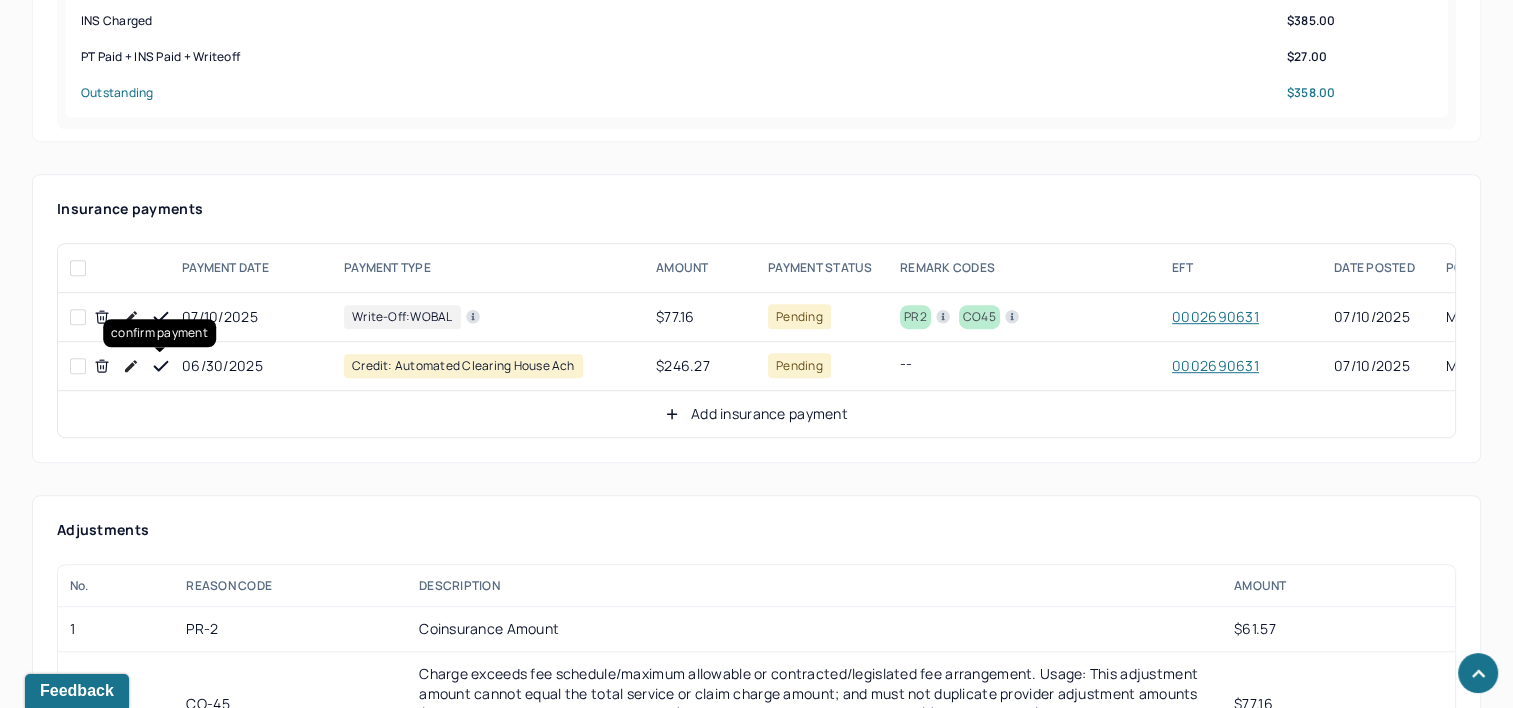 click 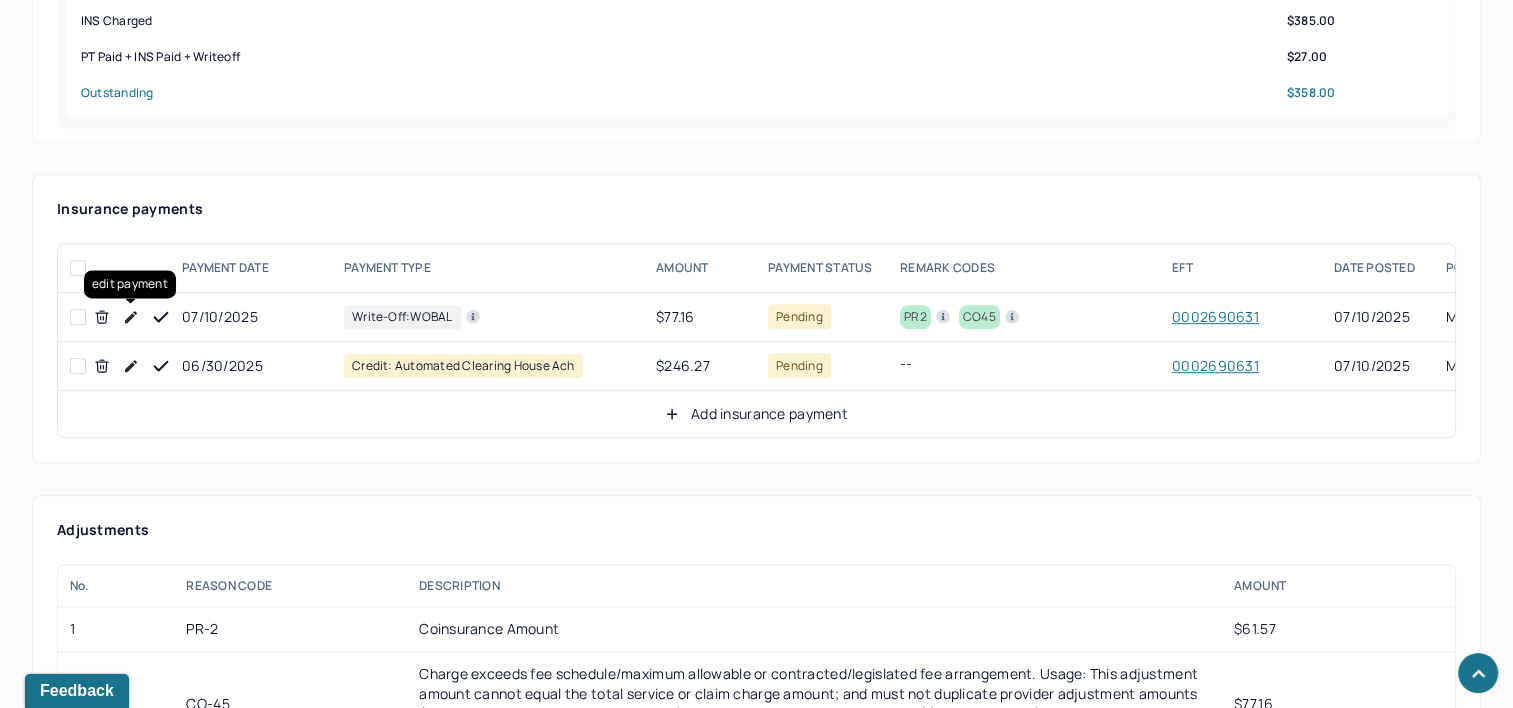 click 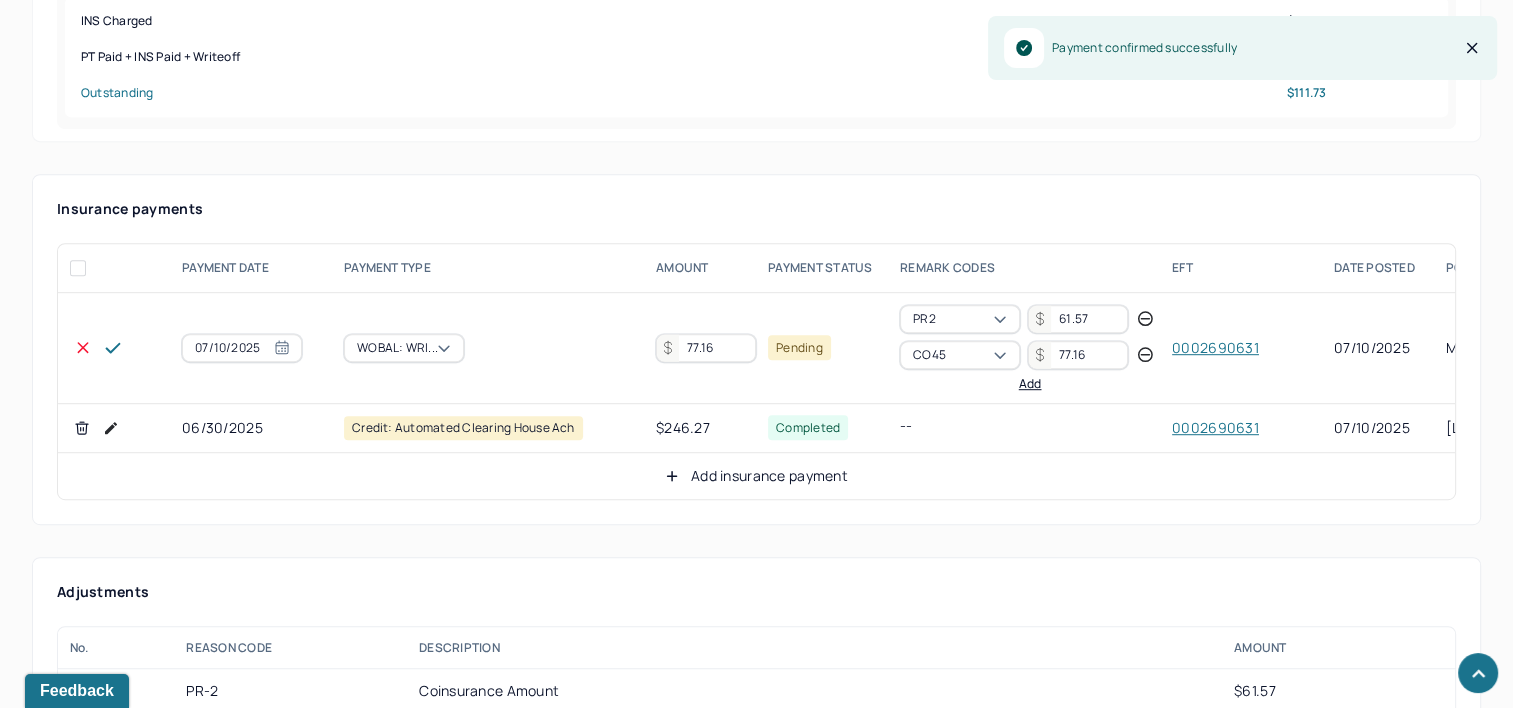 click on "77.16" at bounding box center (706, 348) 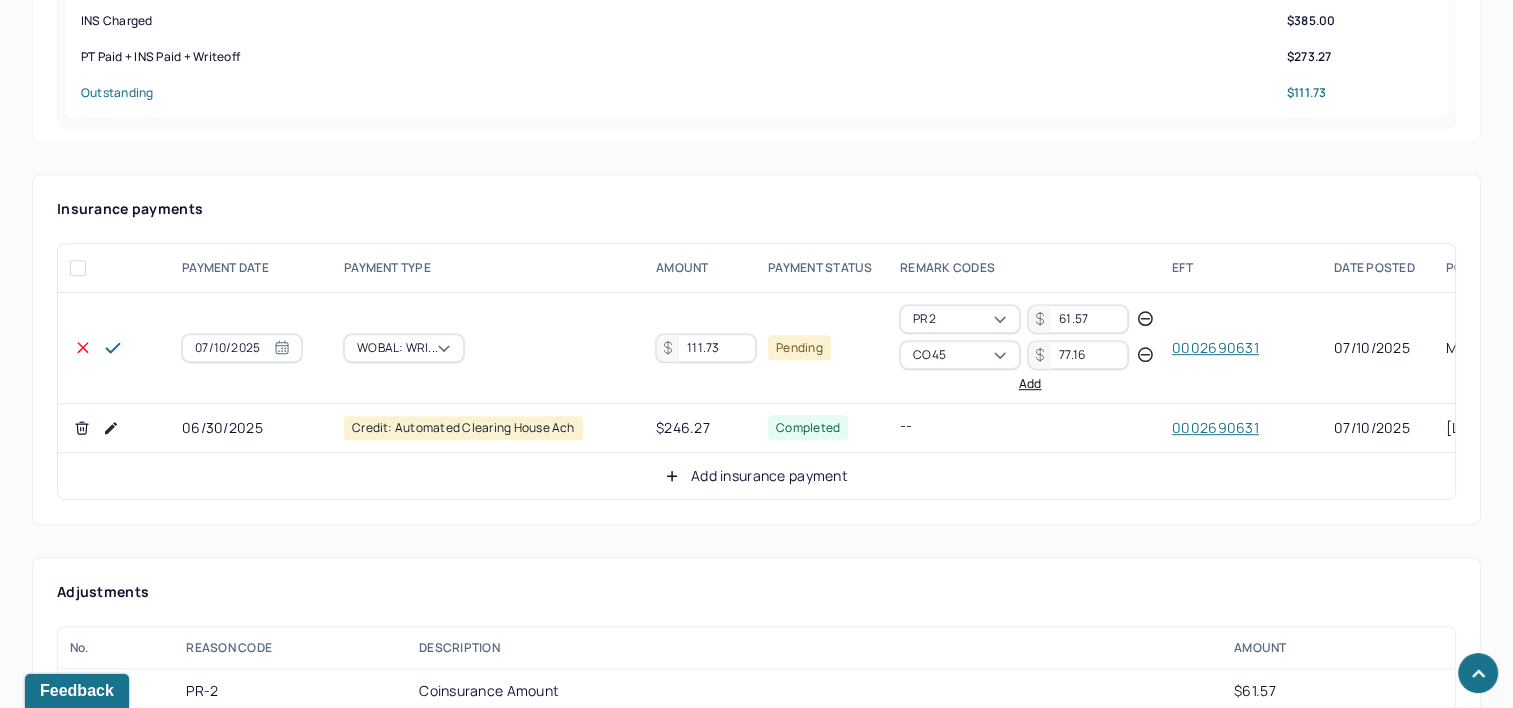 type on "111.73" 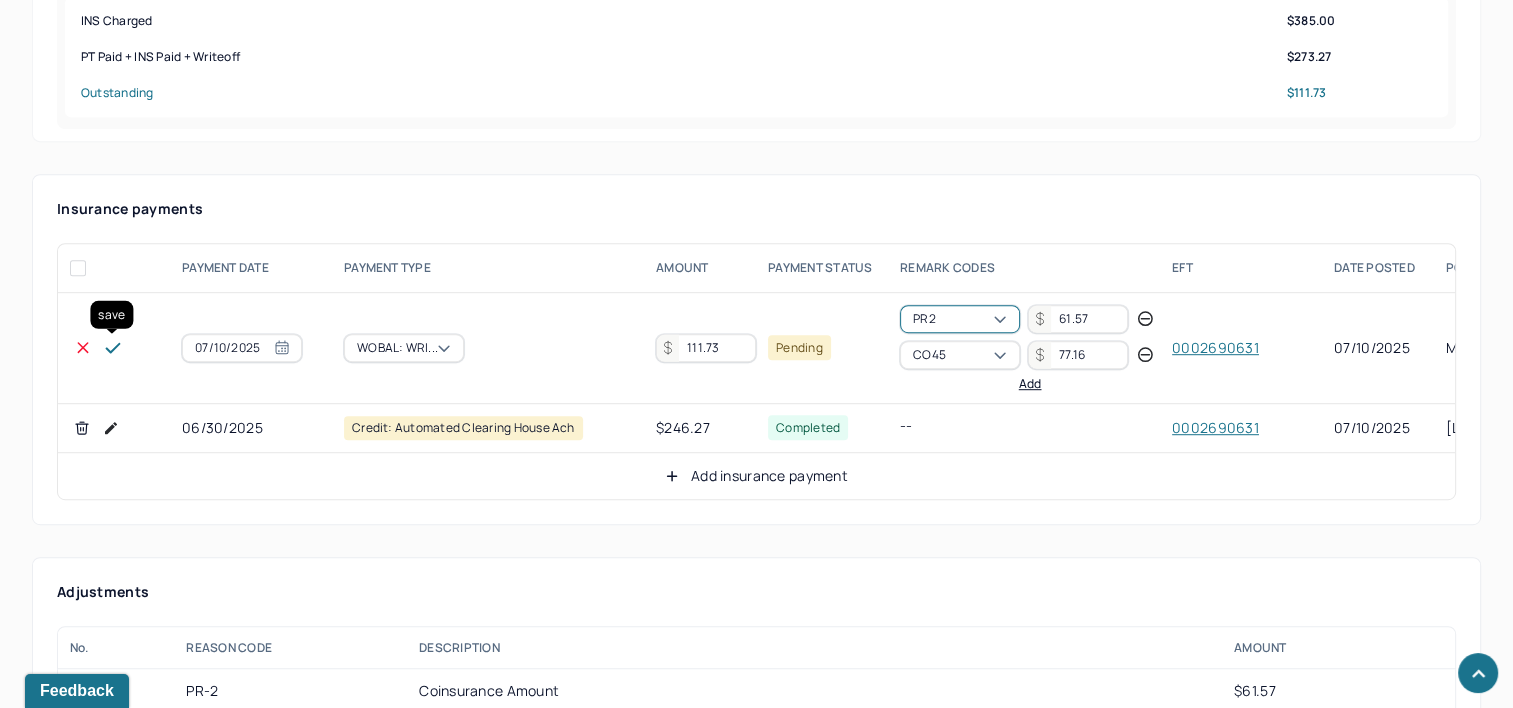 click at bounding box center (113, 348) 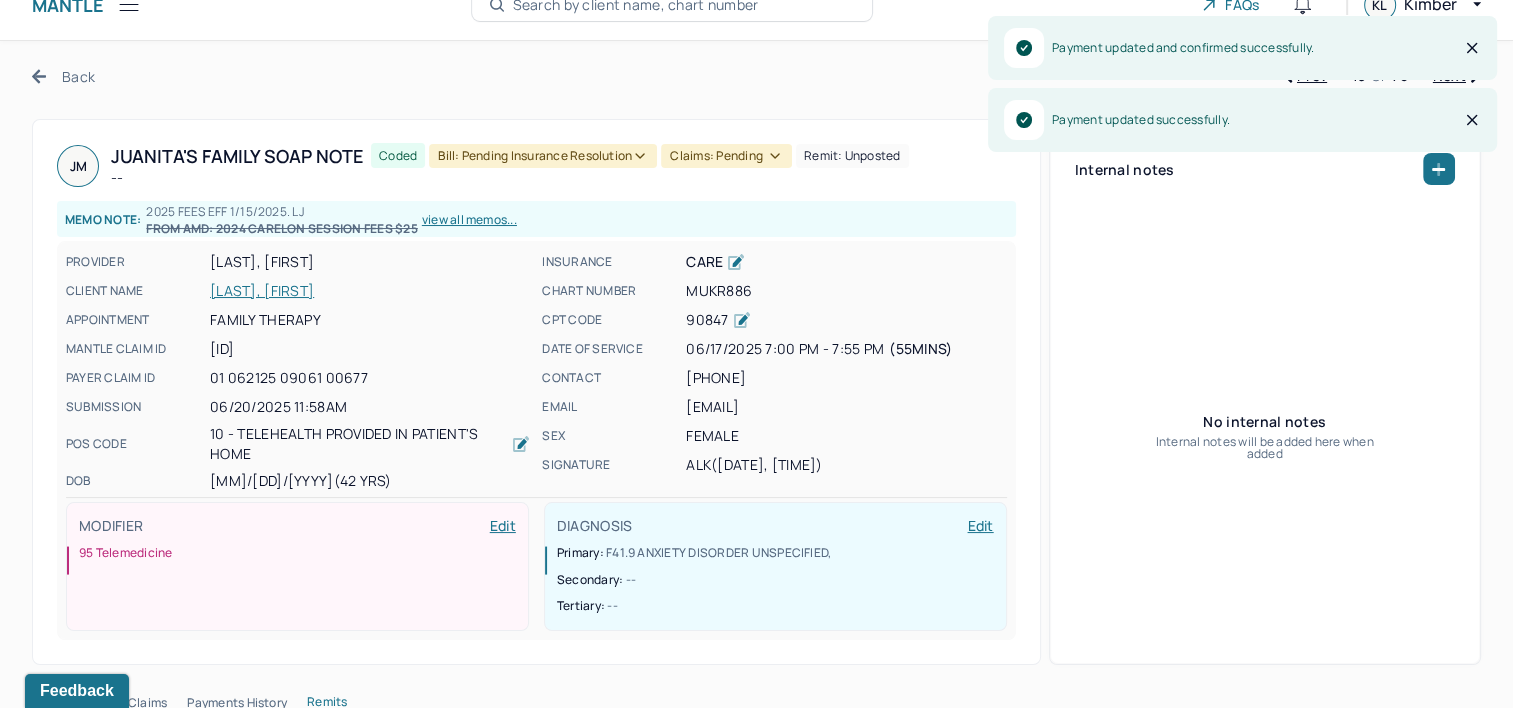 scroll, scrollTop: 0, scrollLeft: 0, axis: both 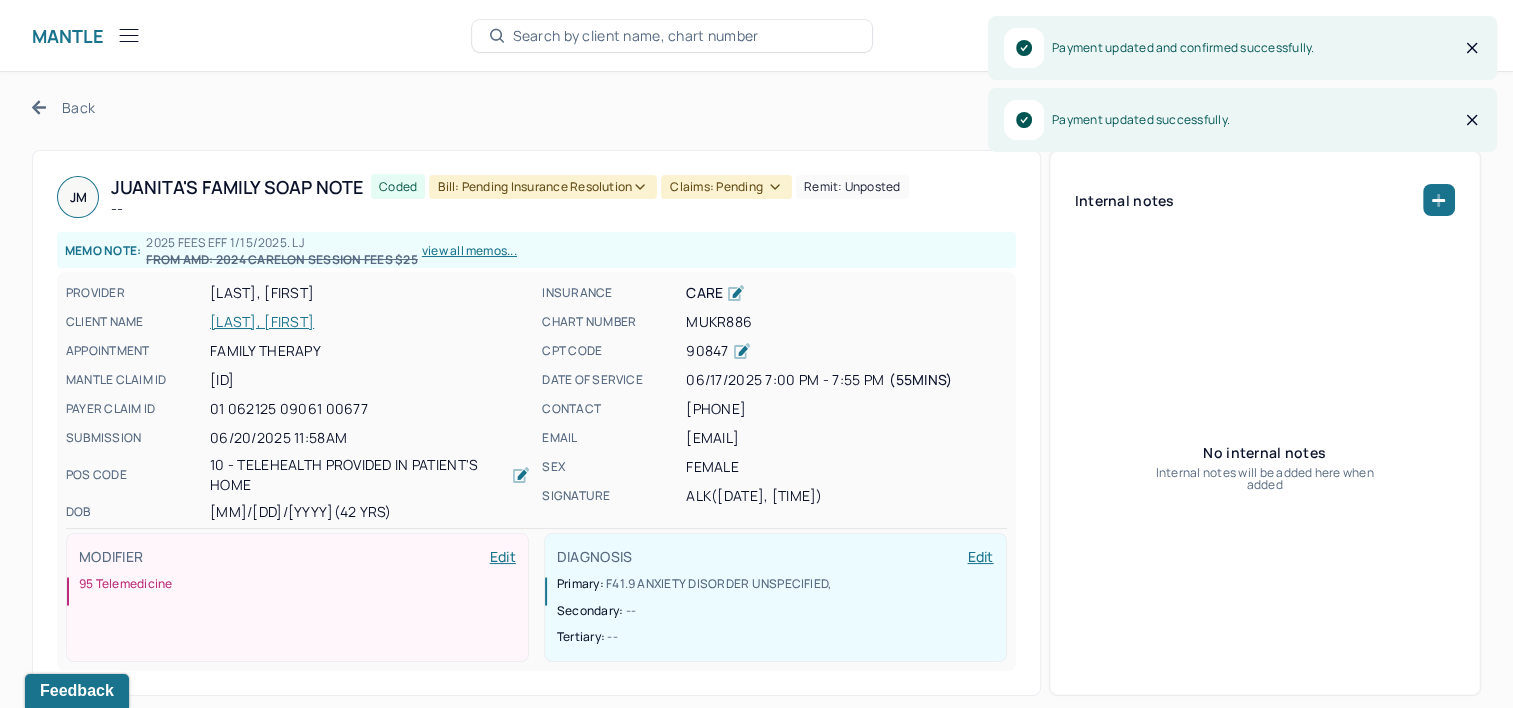 click on "Bill: Pending Insurance Resolution" at bounding box center [543, 187] 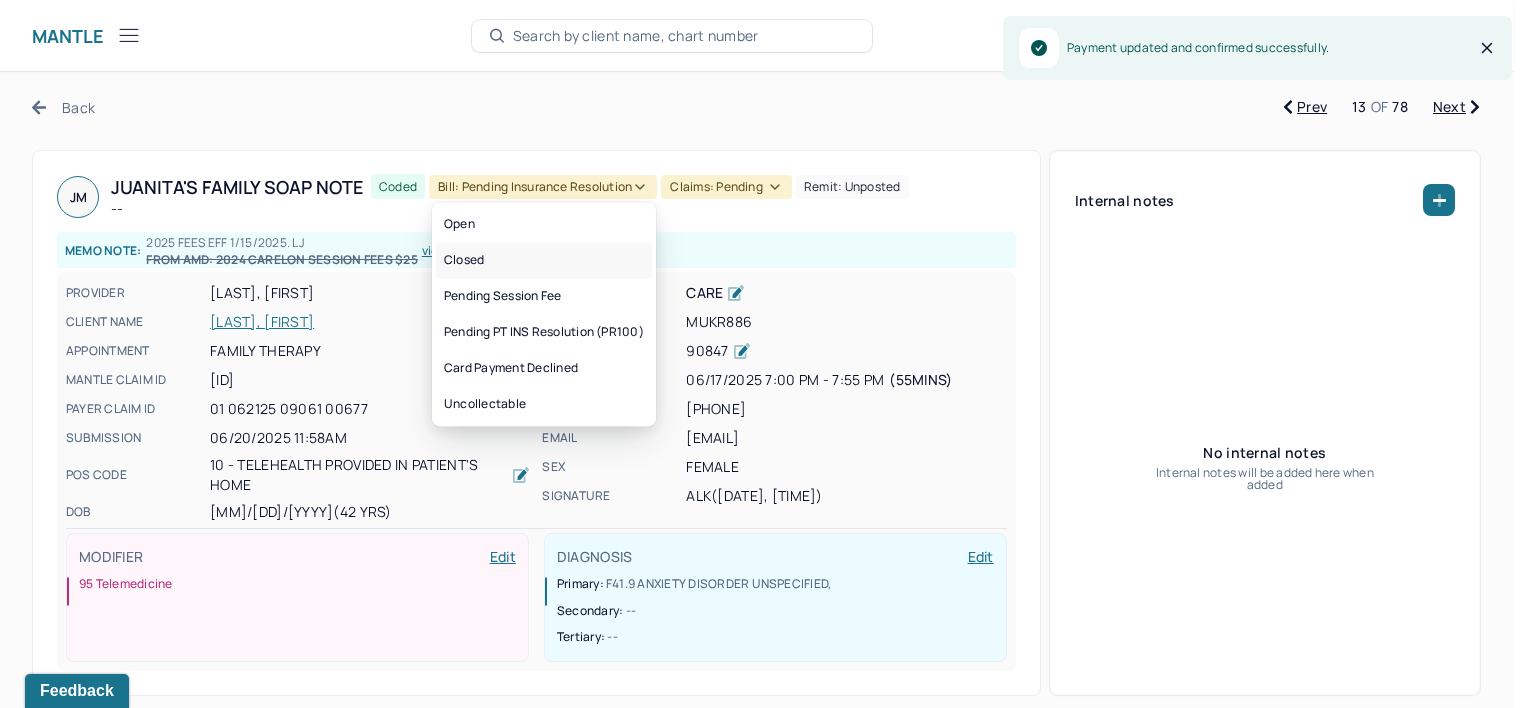 click on "Closed" at bounding box center [544, 260] 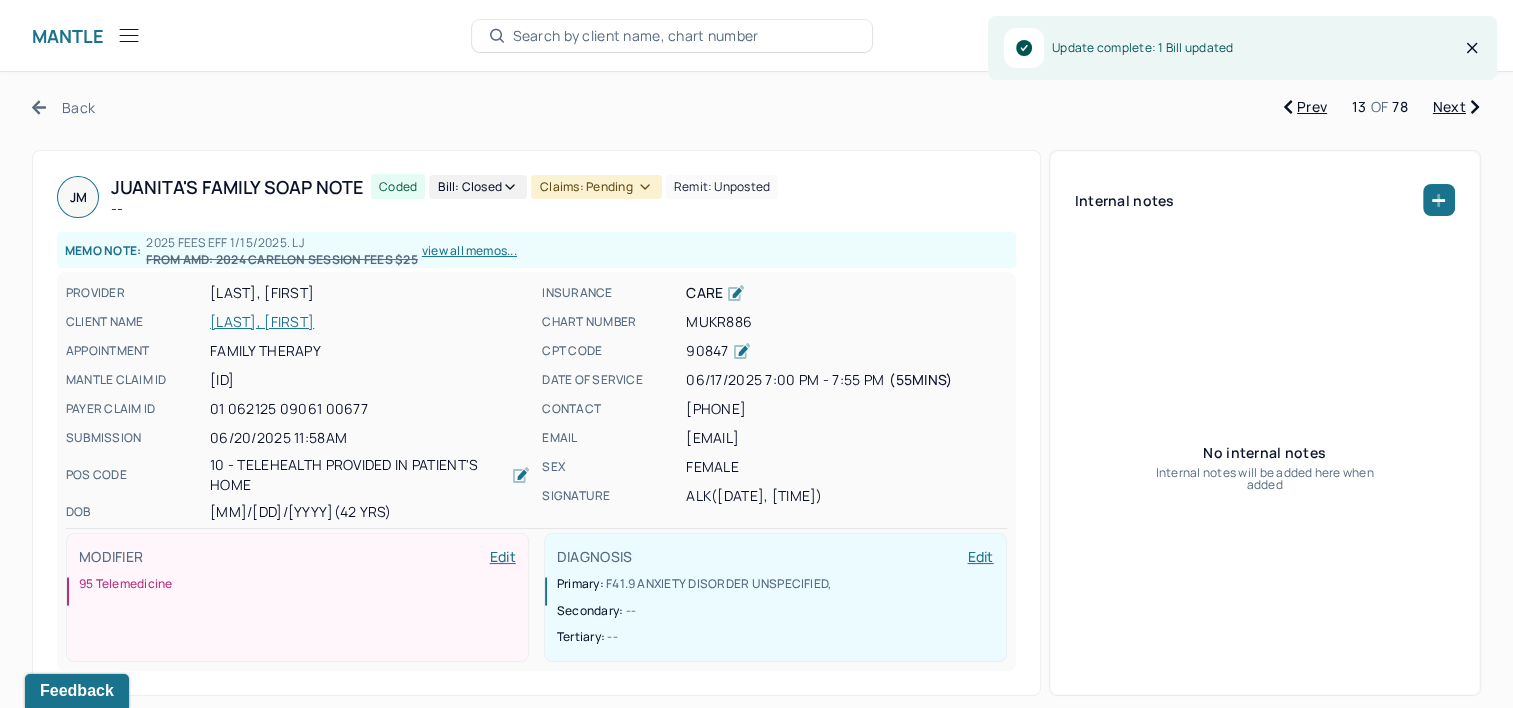 click on "Claims: pending" at bounding box center (596, 187) 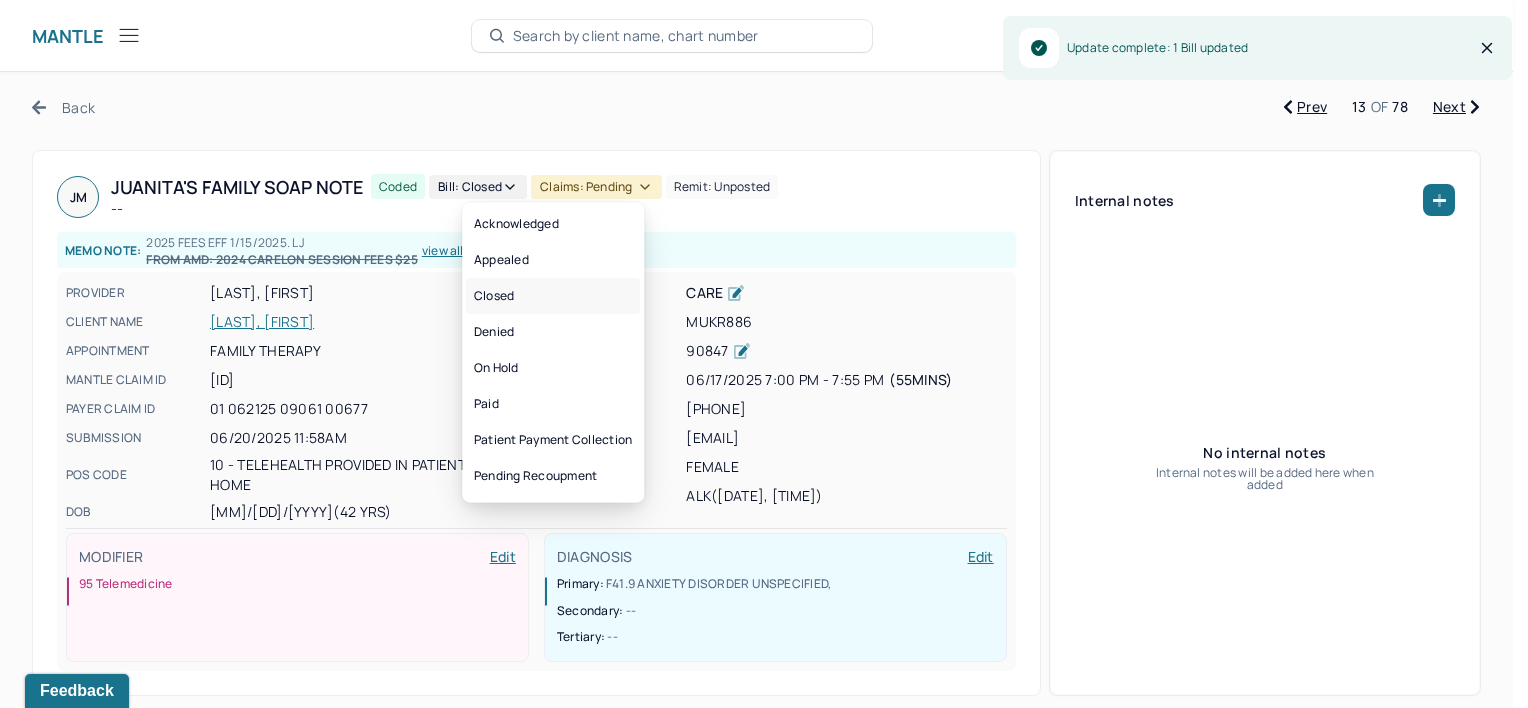 click on "Closed" at bounding box center (553, 296) 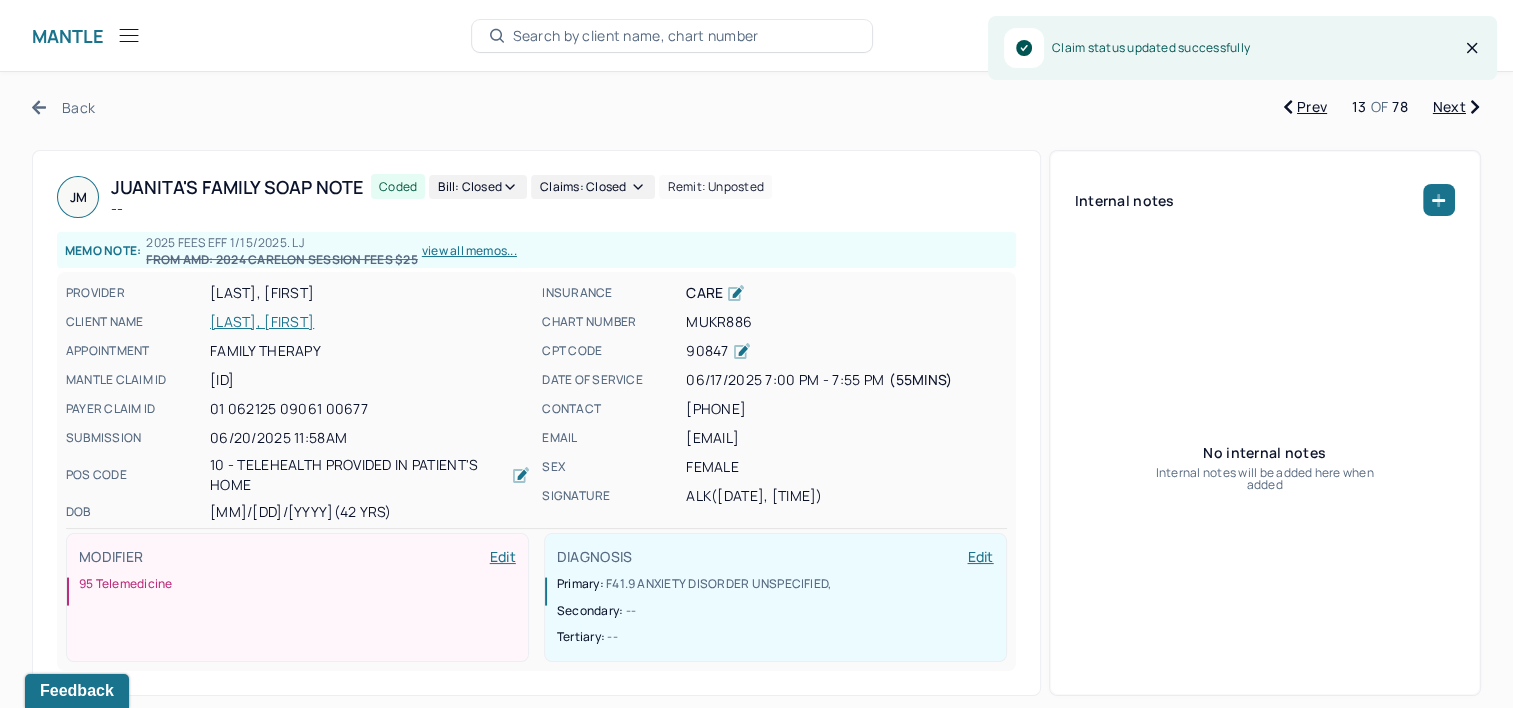 click on "Next" at bounding box center [1456, 107] 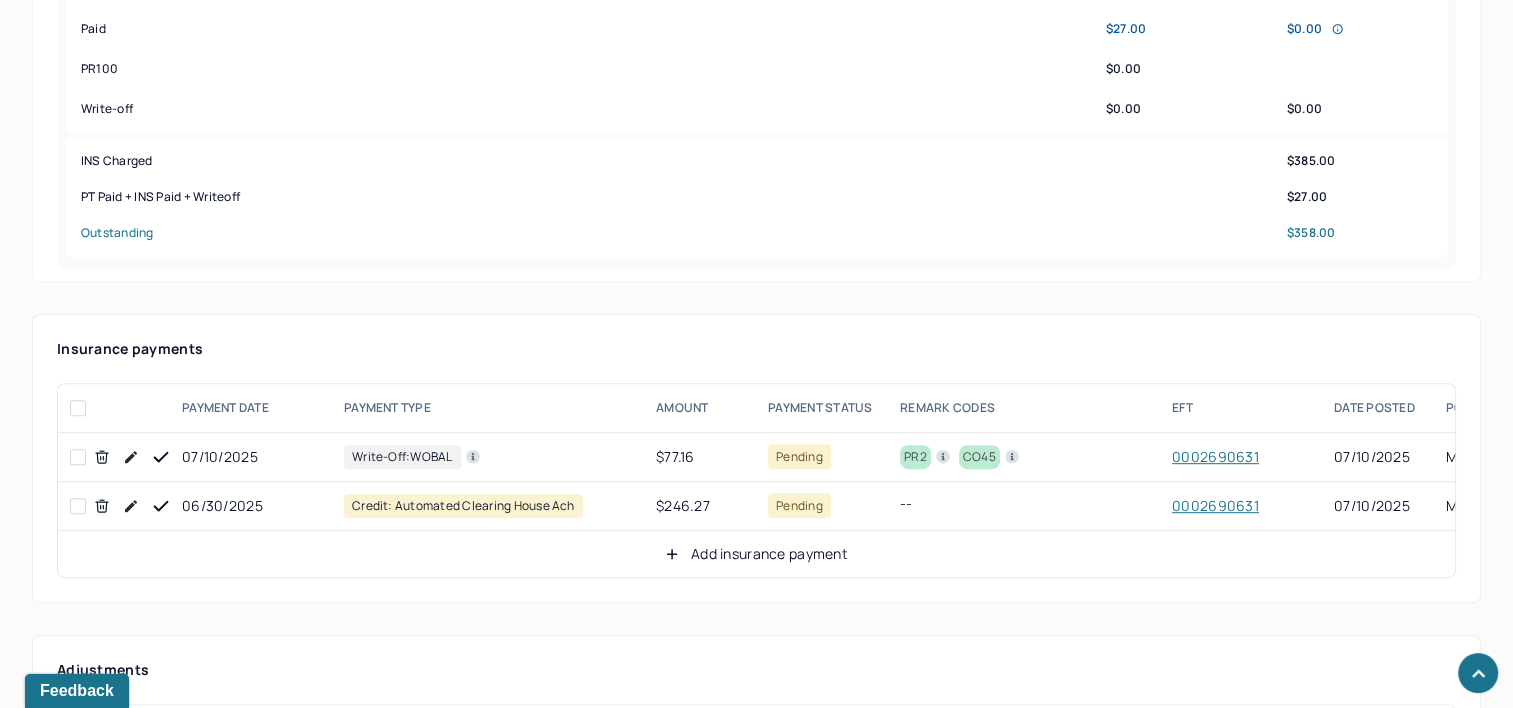 scroll, scrollTop: 1000, scrollLeft: 0, axis: vertical 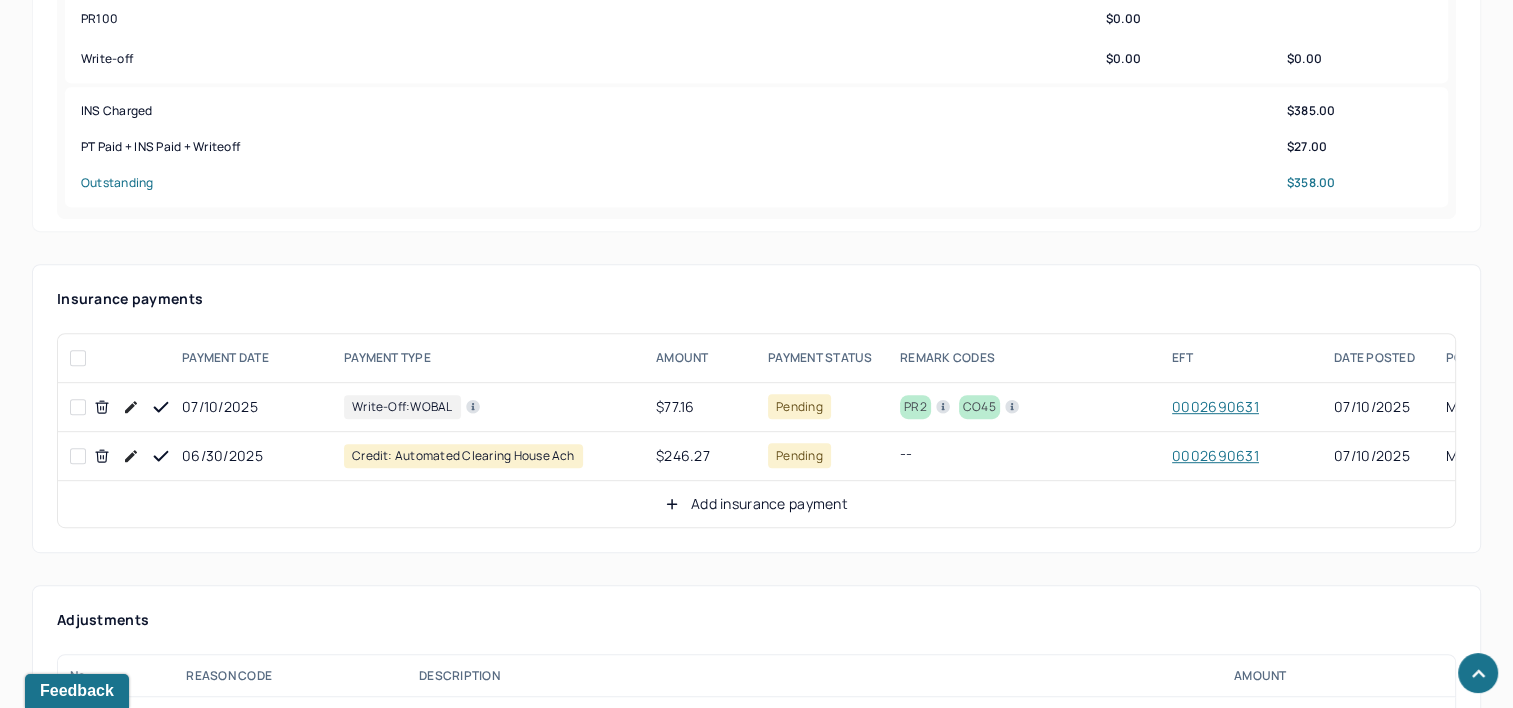 click 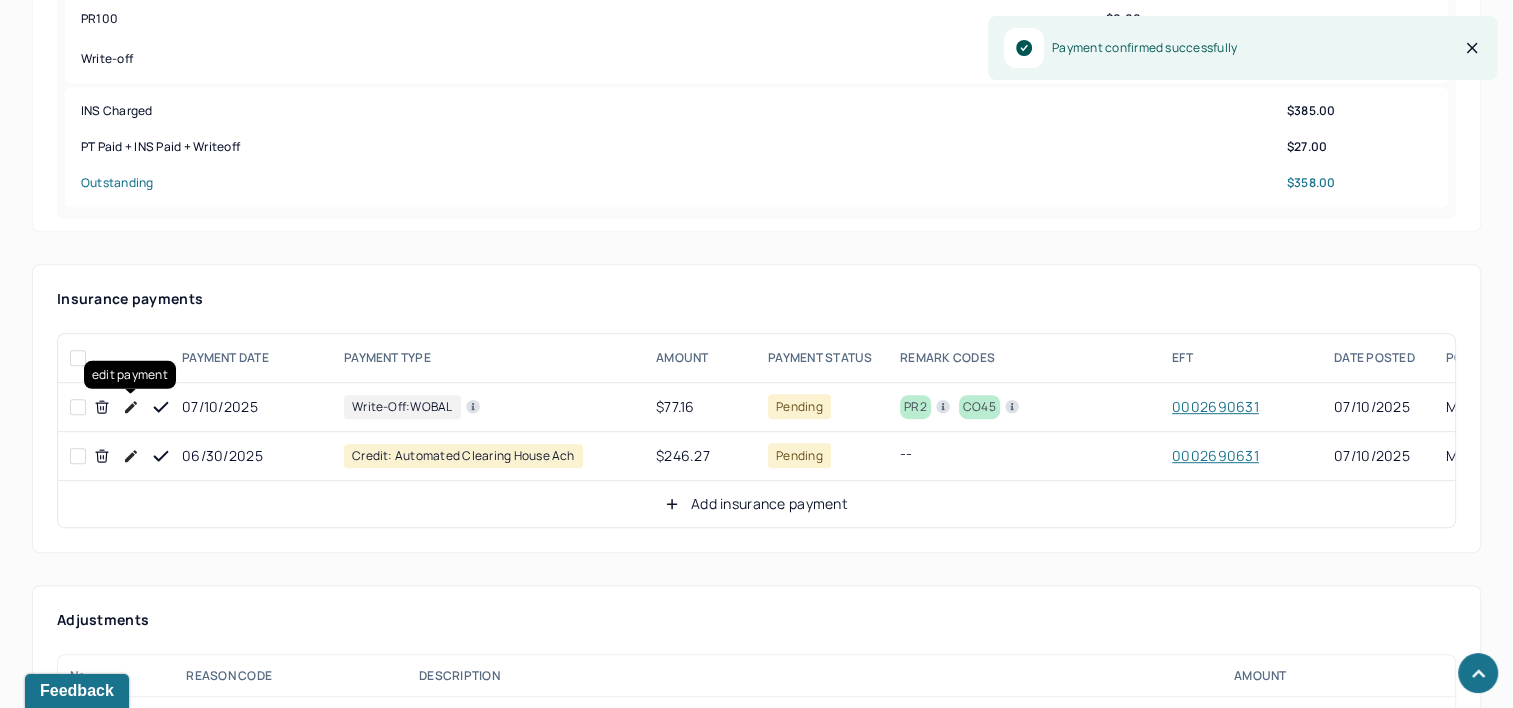 click 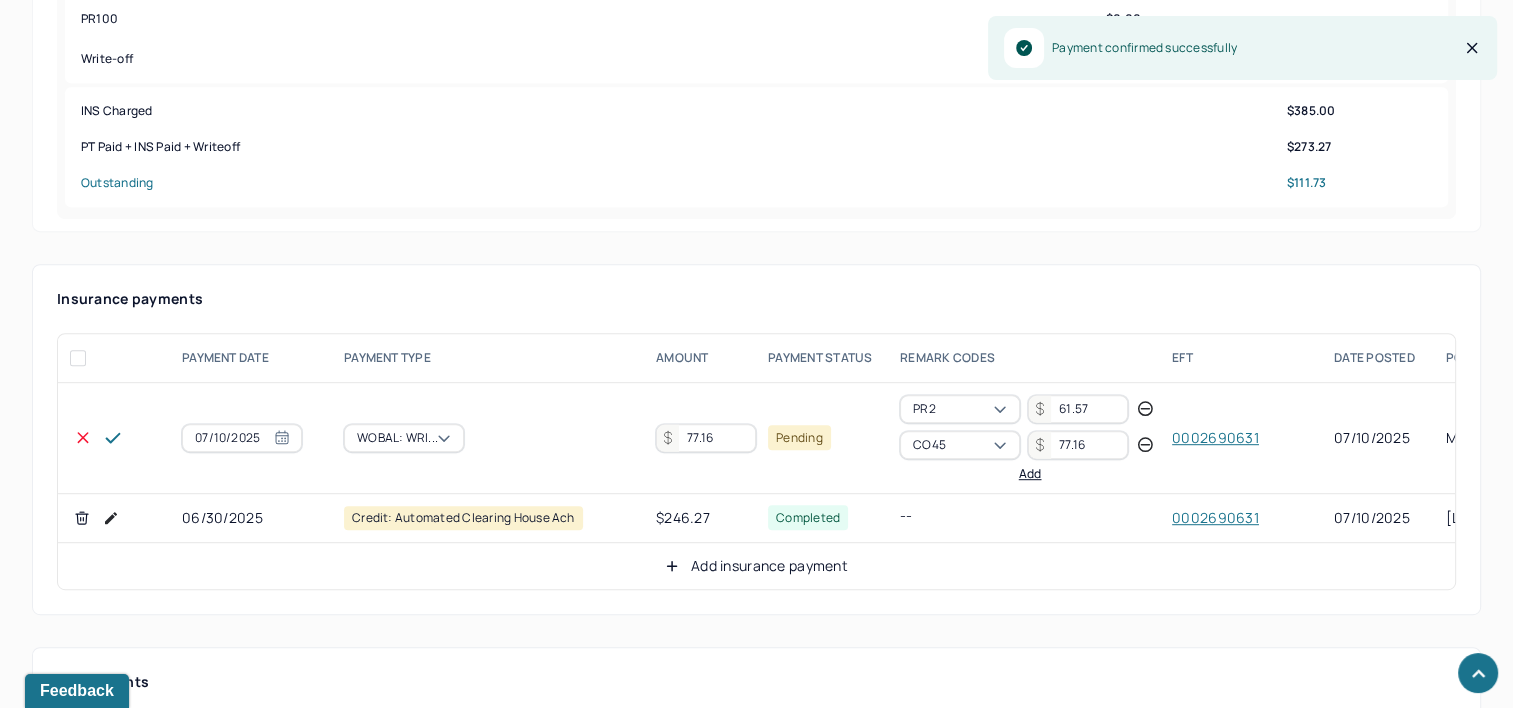 click on "77.16" at bounding box center (706, 438) 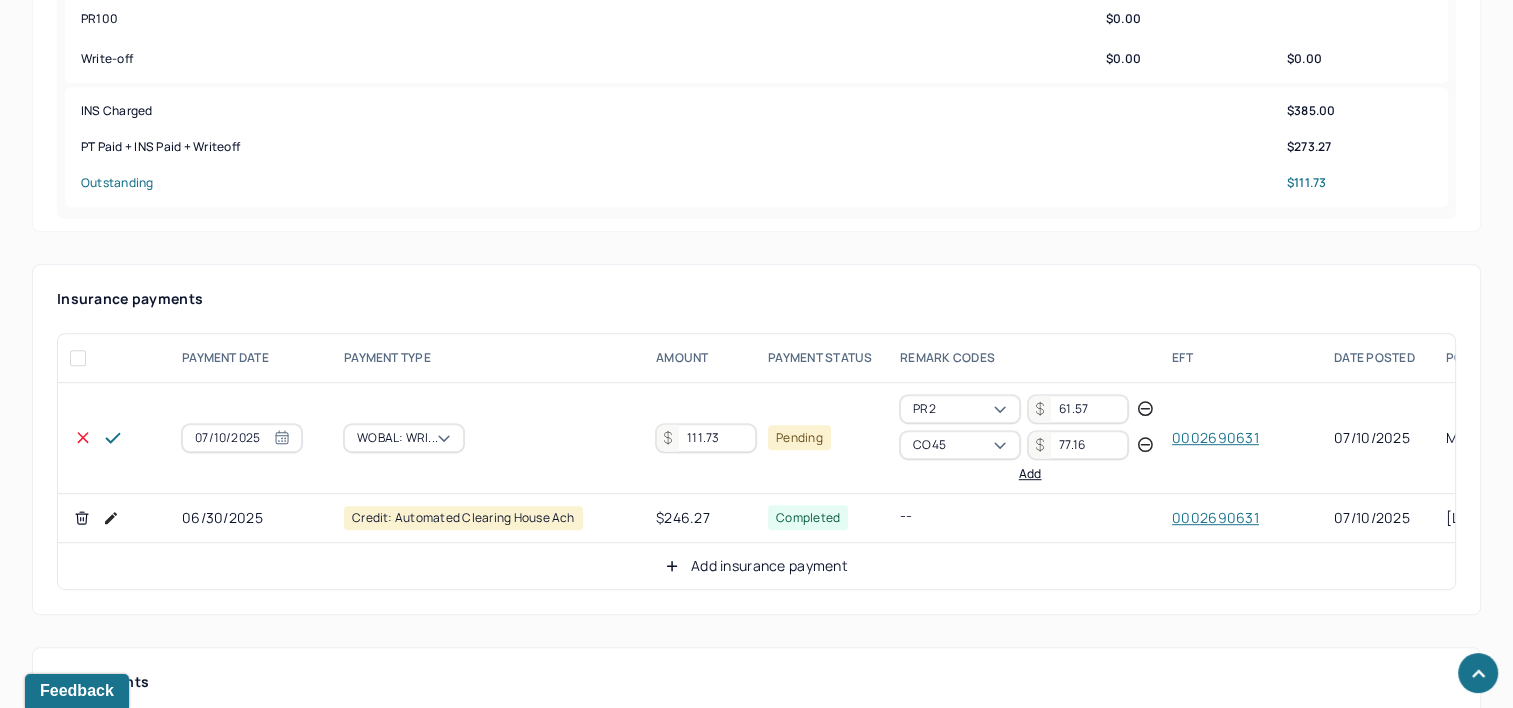 type on "111.73" 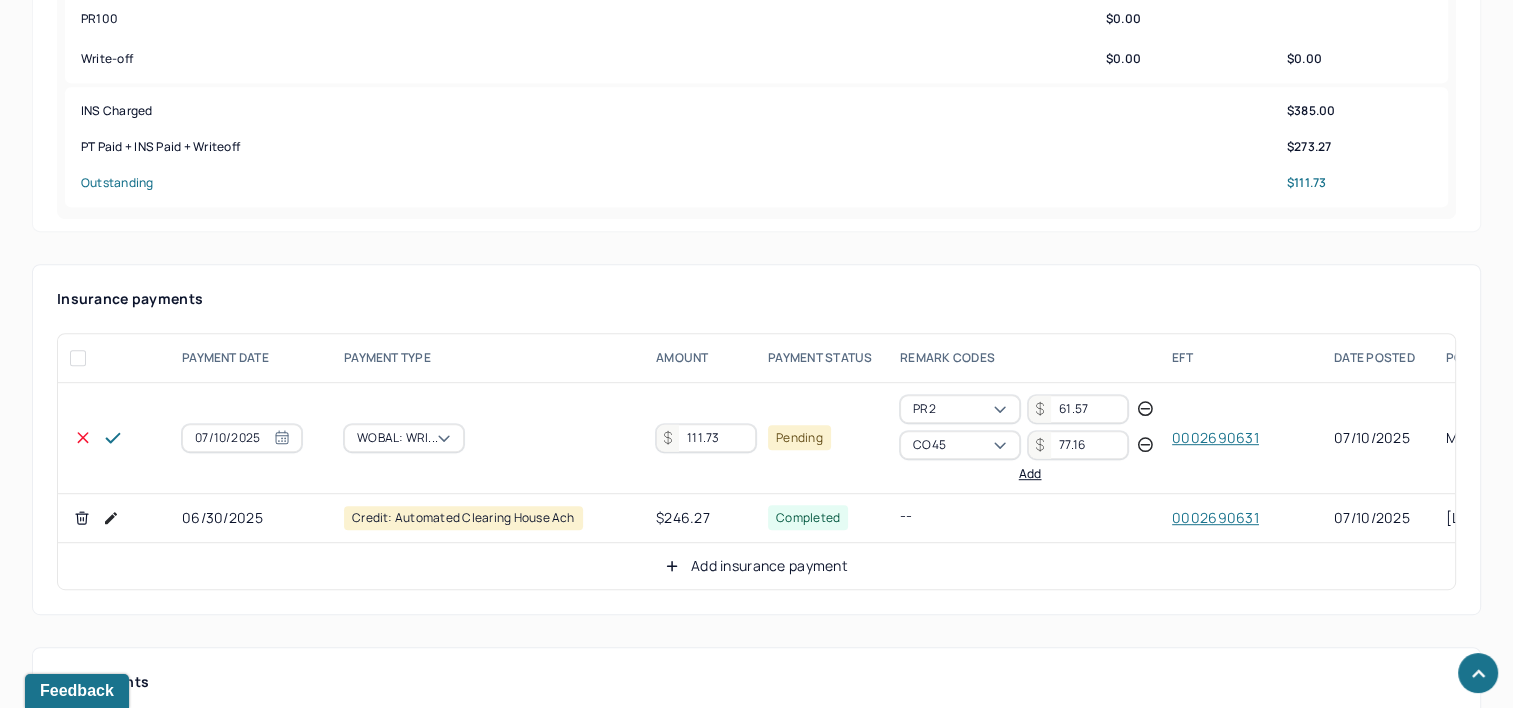 click 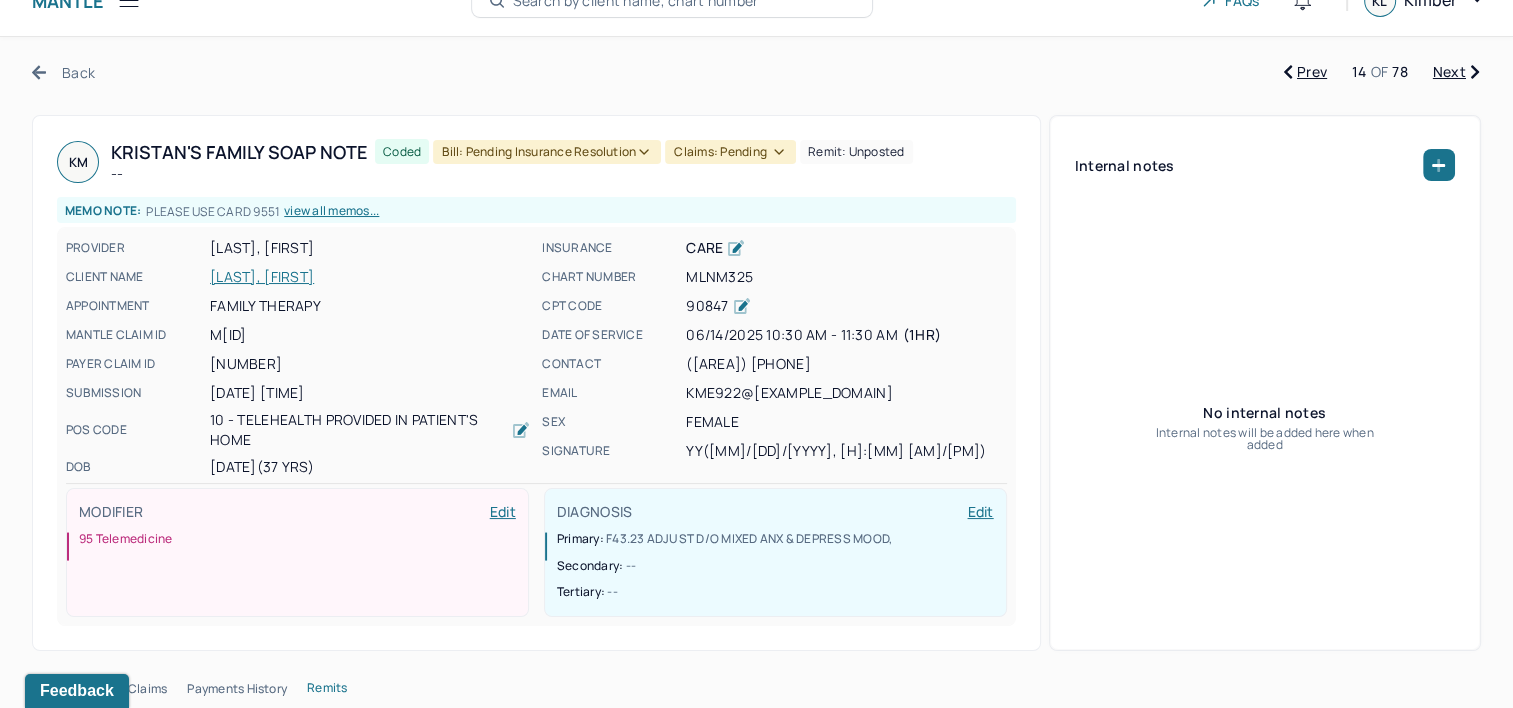scroll, scrollTop: 0, scrollLeft: 0, axis: both 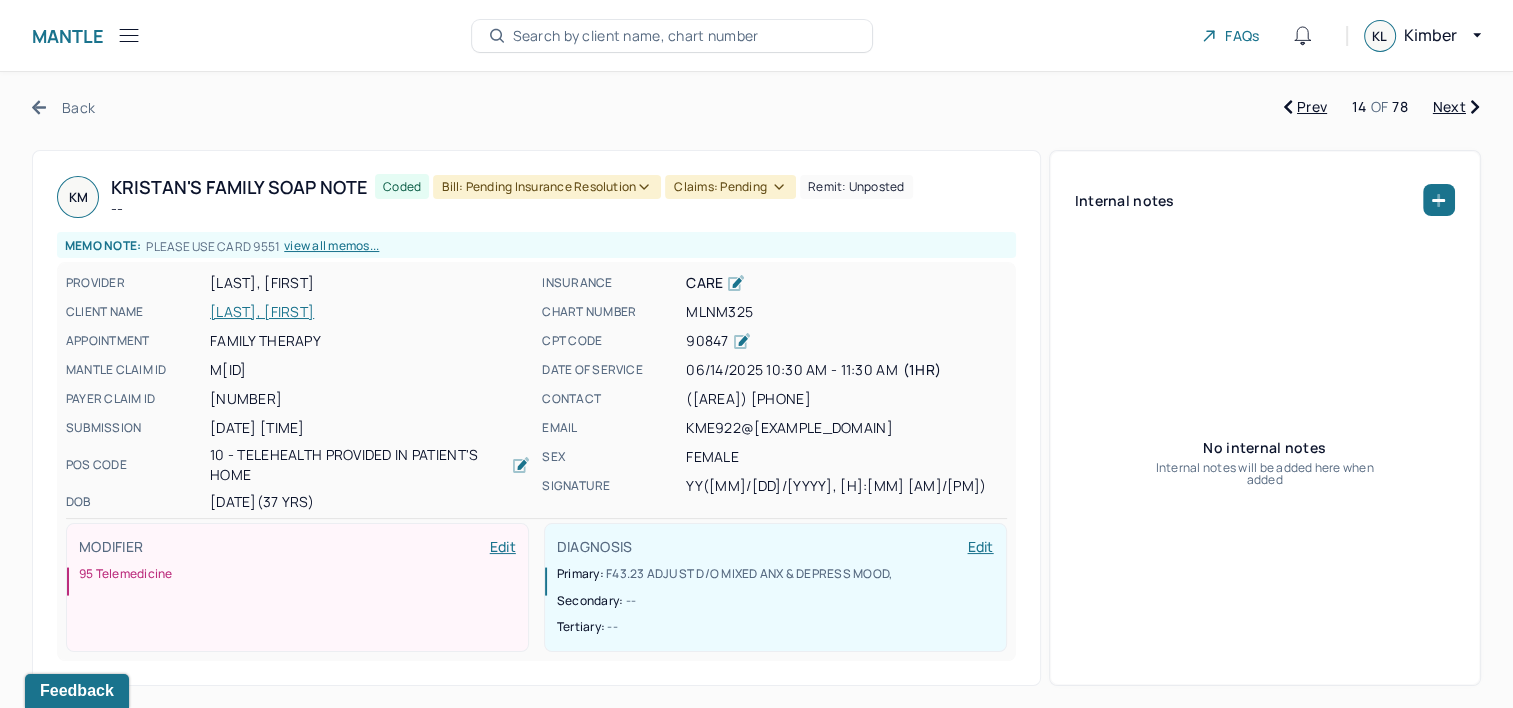 drag, startPoint x: 505, startPoint y: 172, endPoint x: 505, endPoint y: 184, distance: 12 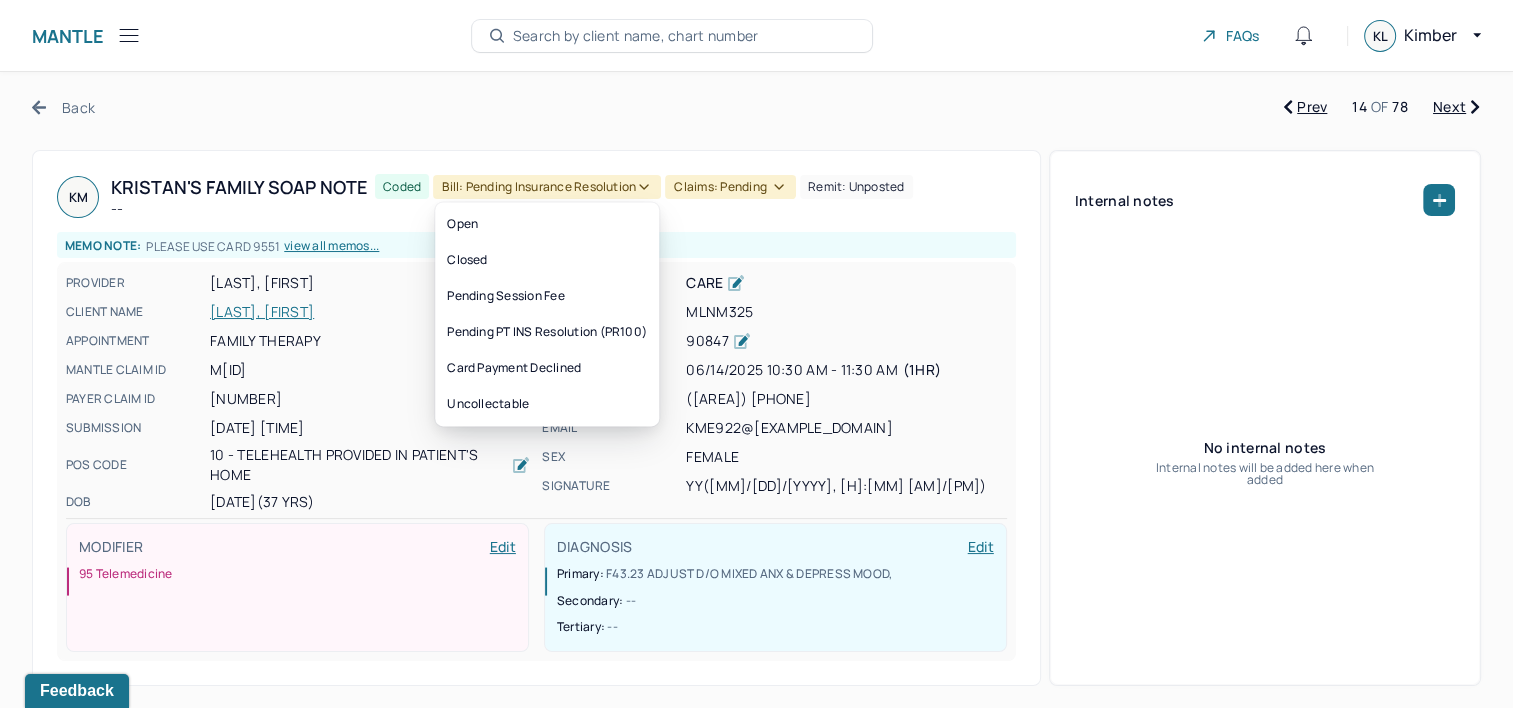 click on "Bill: Pending Insurance Resolution" at bounding box center [547, 187] 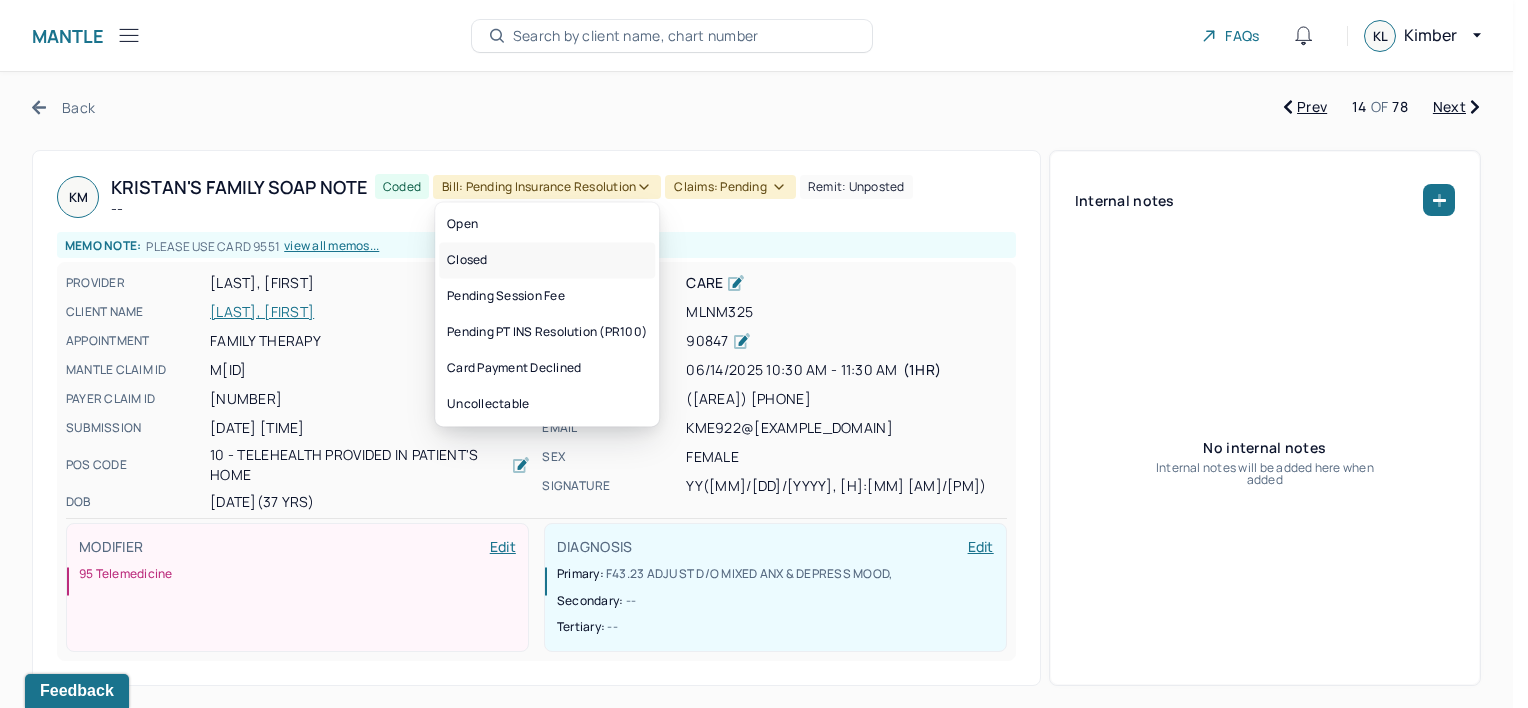 click on "Closed" at bounding box center (547, 260) 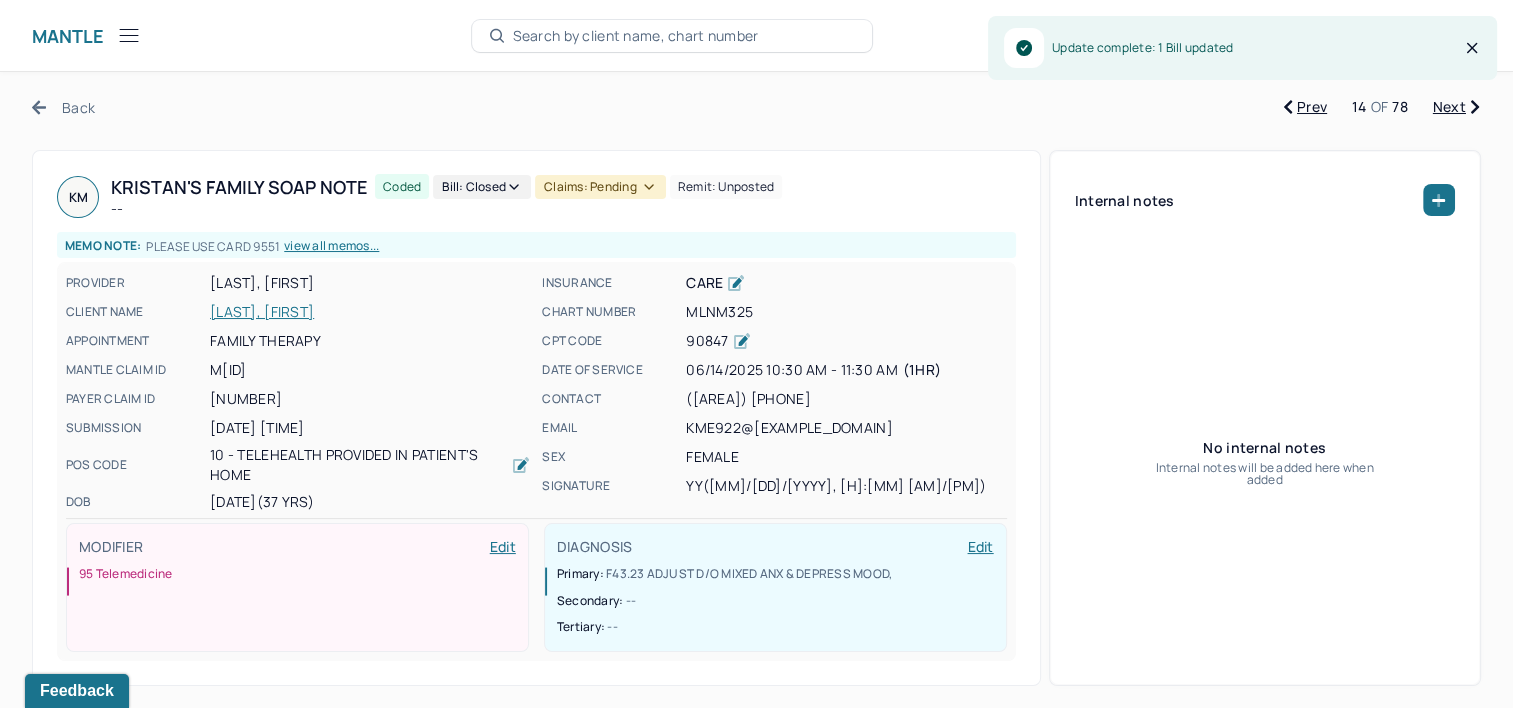 click on "Claims: pending" at bounding box center (600, 187) 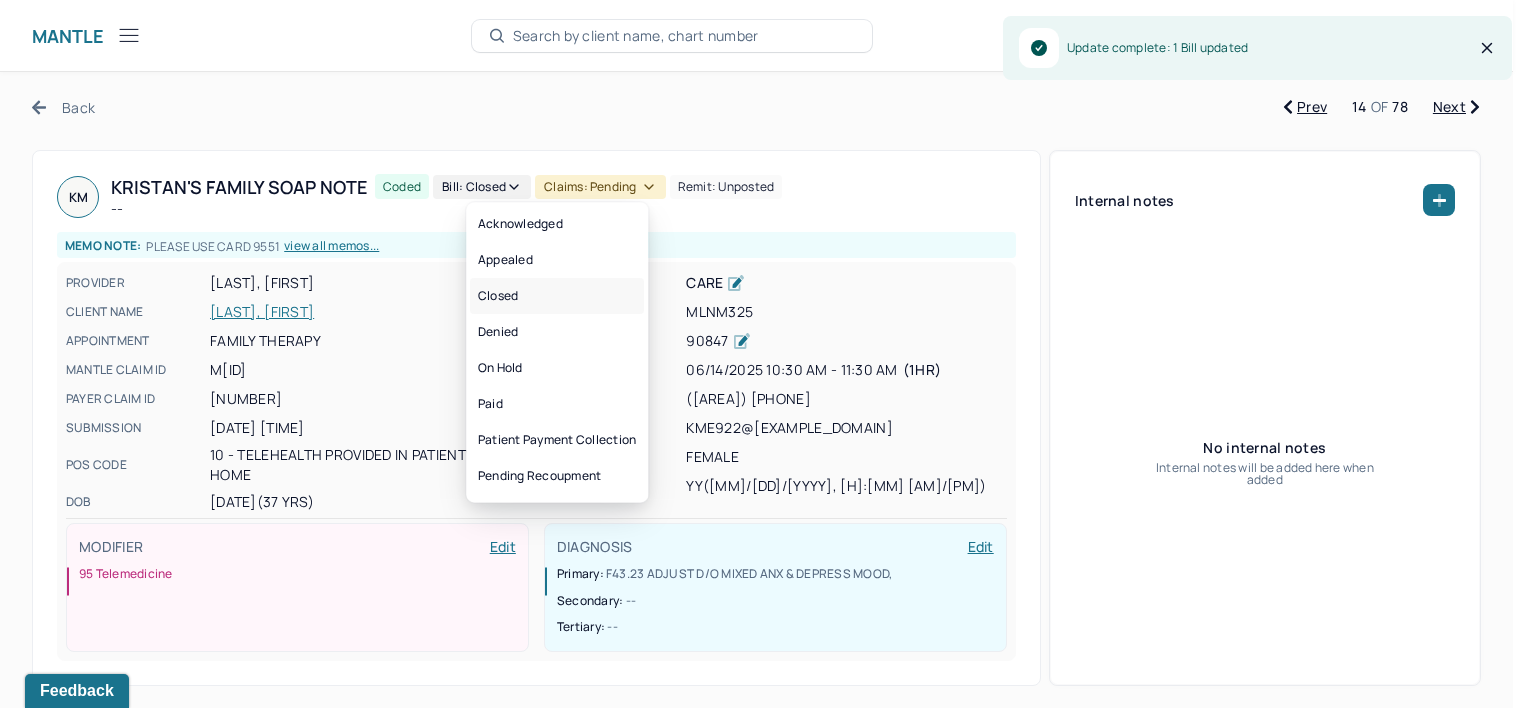 click on "Closed" at bounding box center [557, 296] 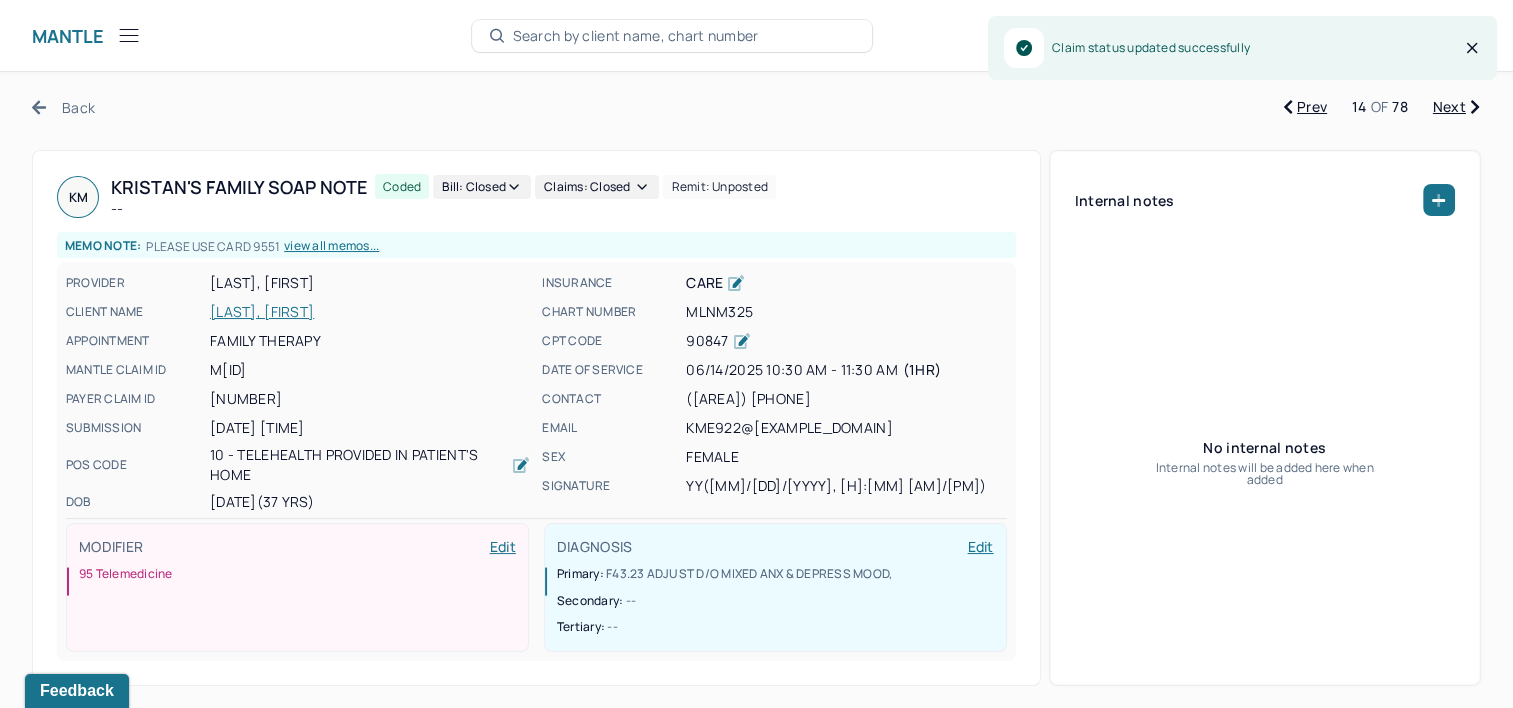 click on "Next" at bounding box center [1456, 107] 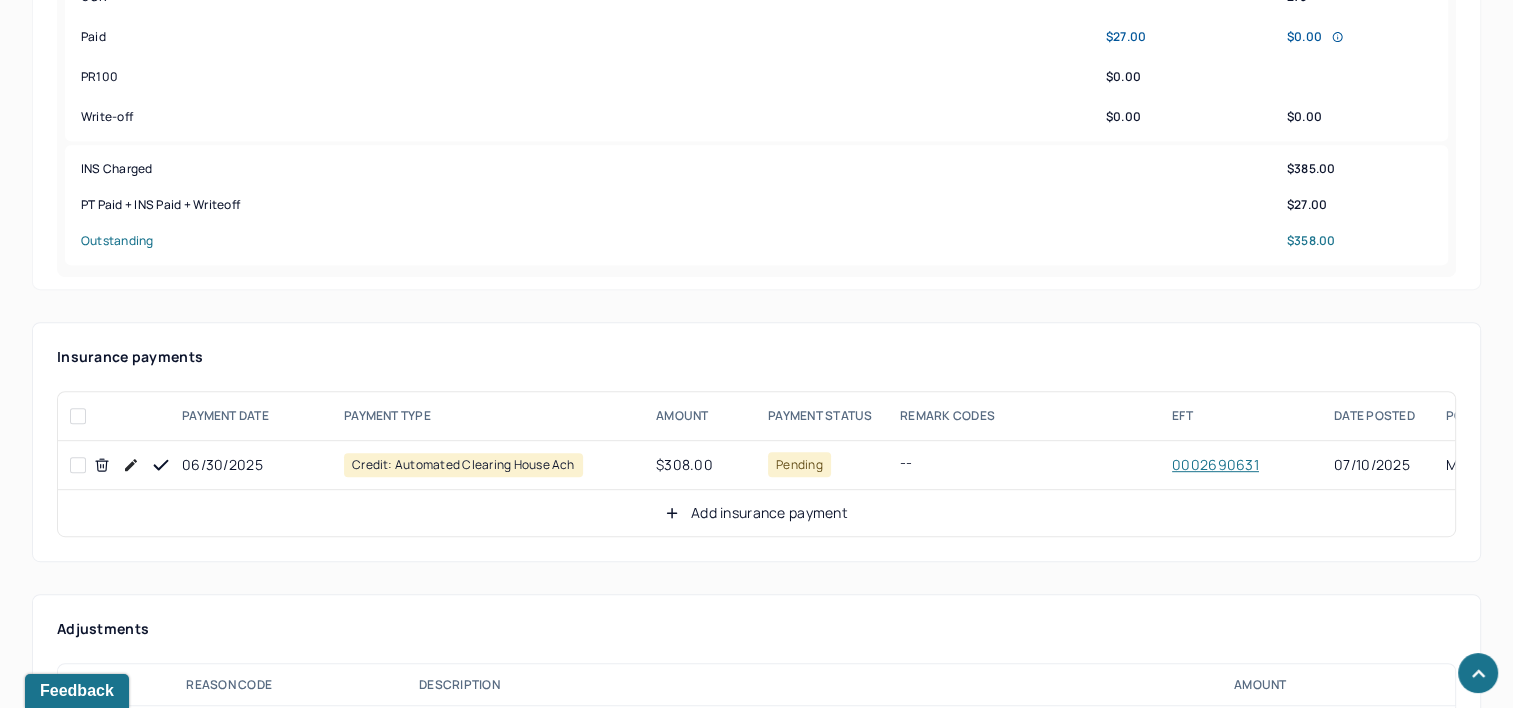 scroll, scrollTop: 900, scrollLeft: 0, axis: vertical 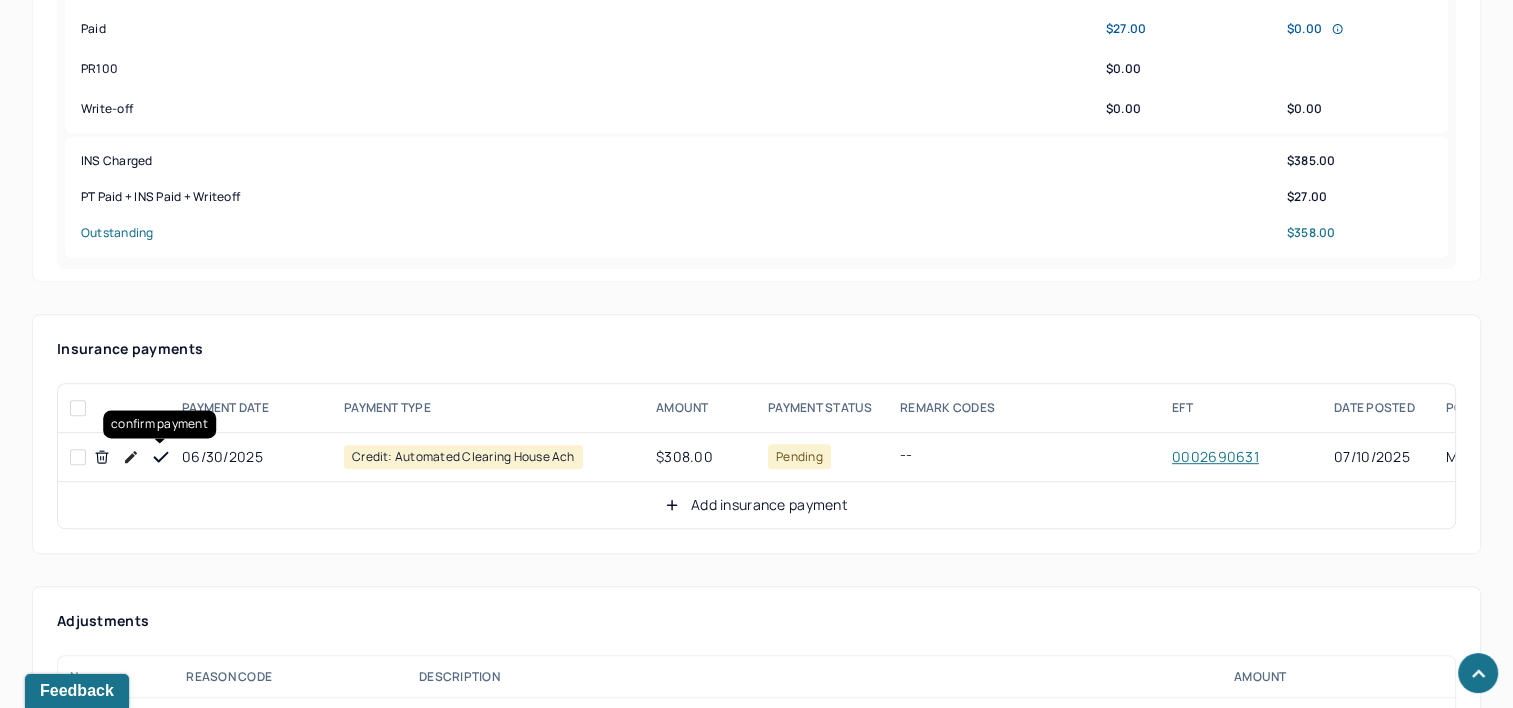 click 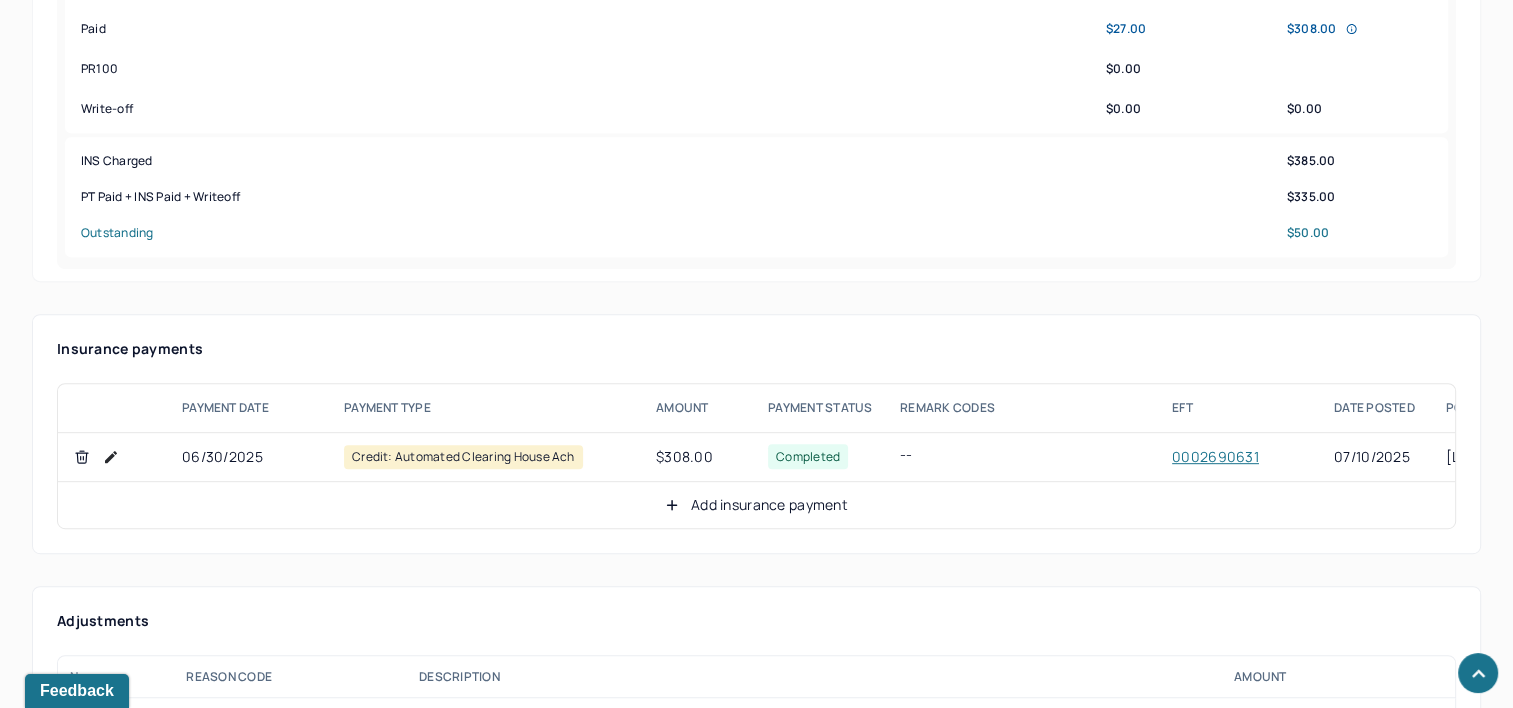 click on "Add insurance payment" at bounding box center (756, 505) 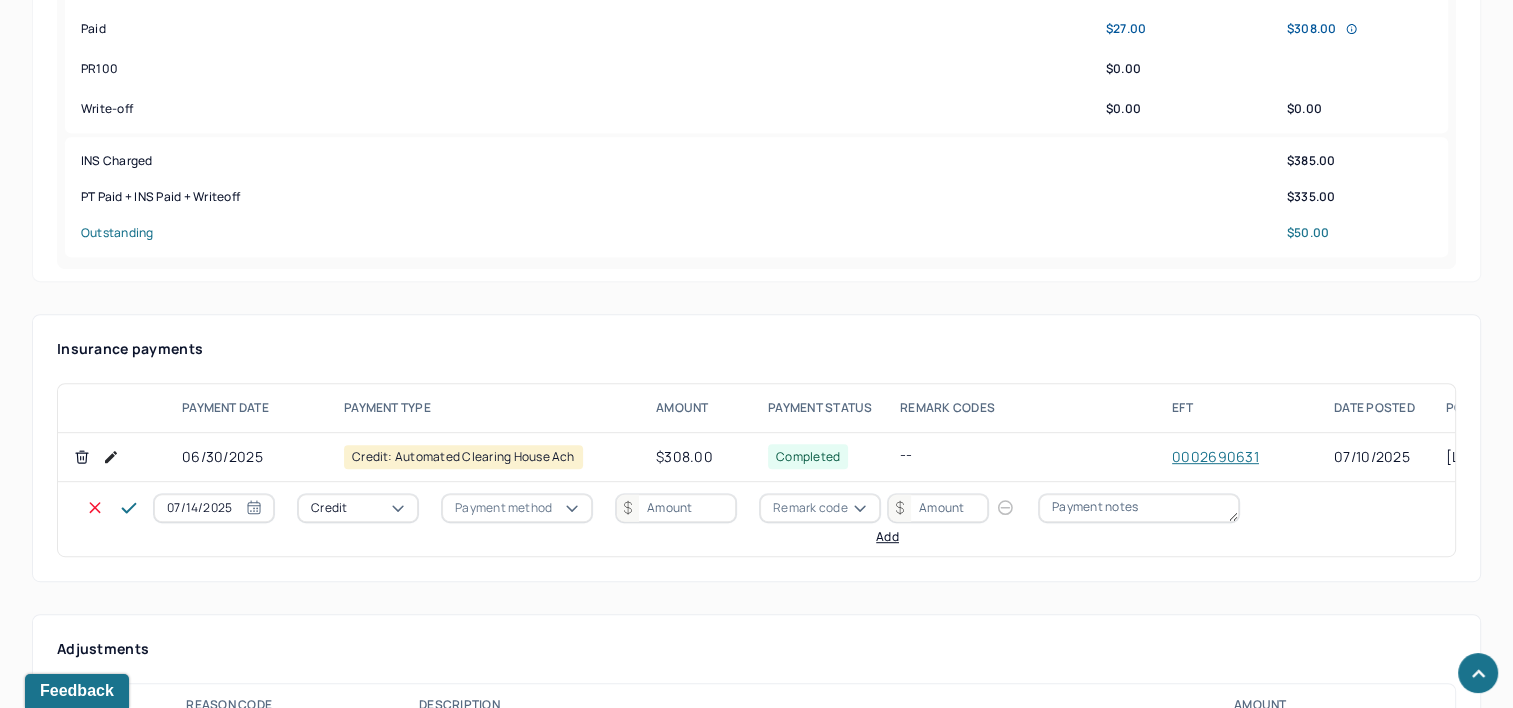 click on "07/14/2025" at bounding box center (214, 508) 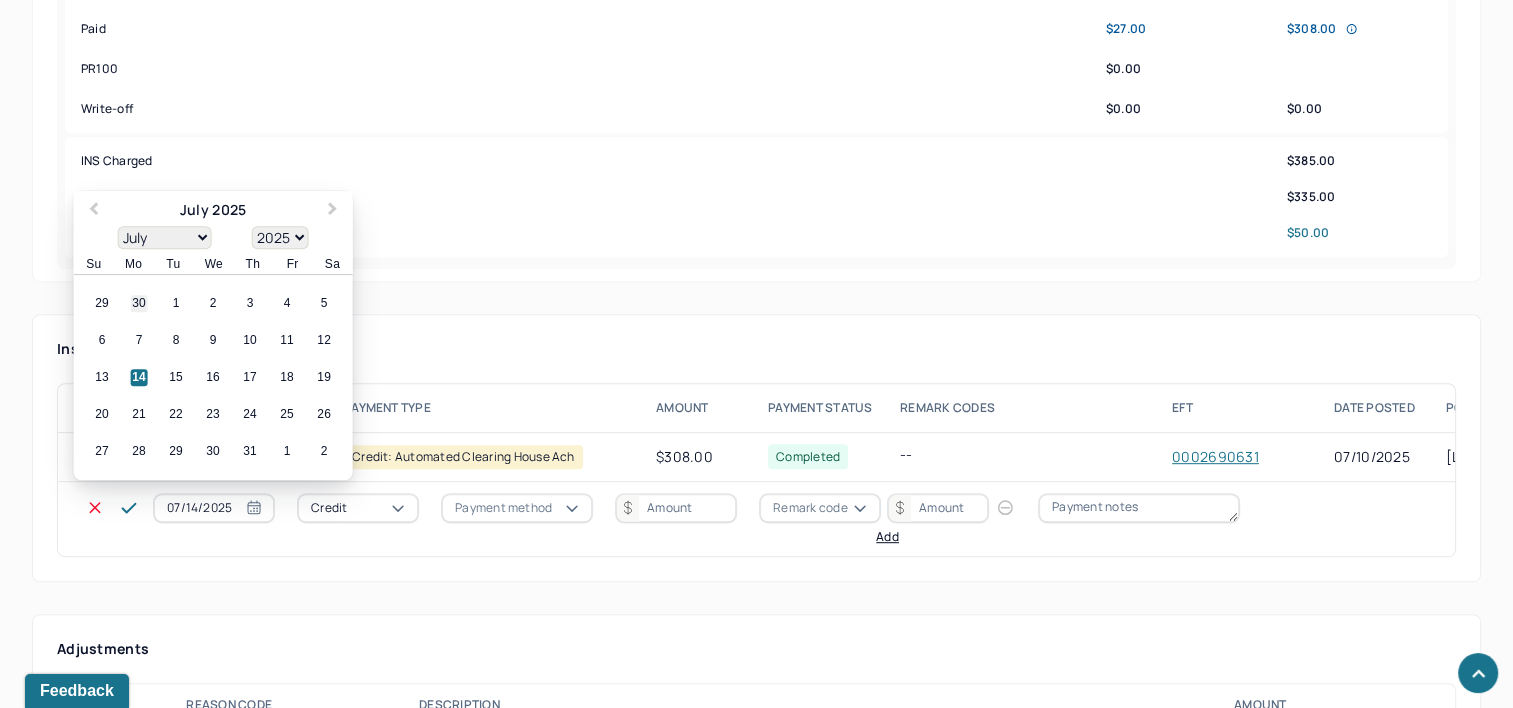 click on "30" at bounding box center (139, 304) 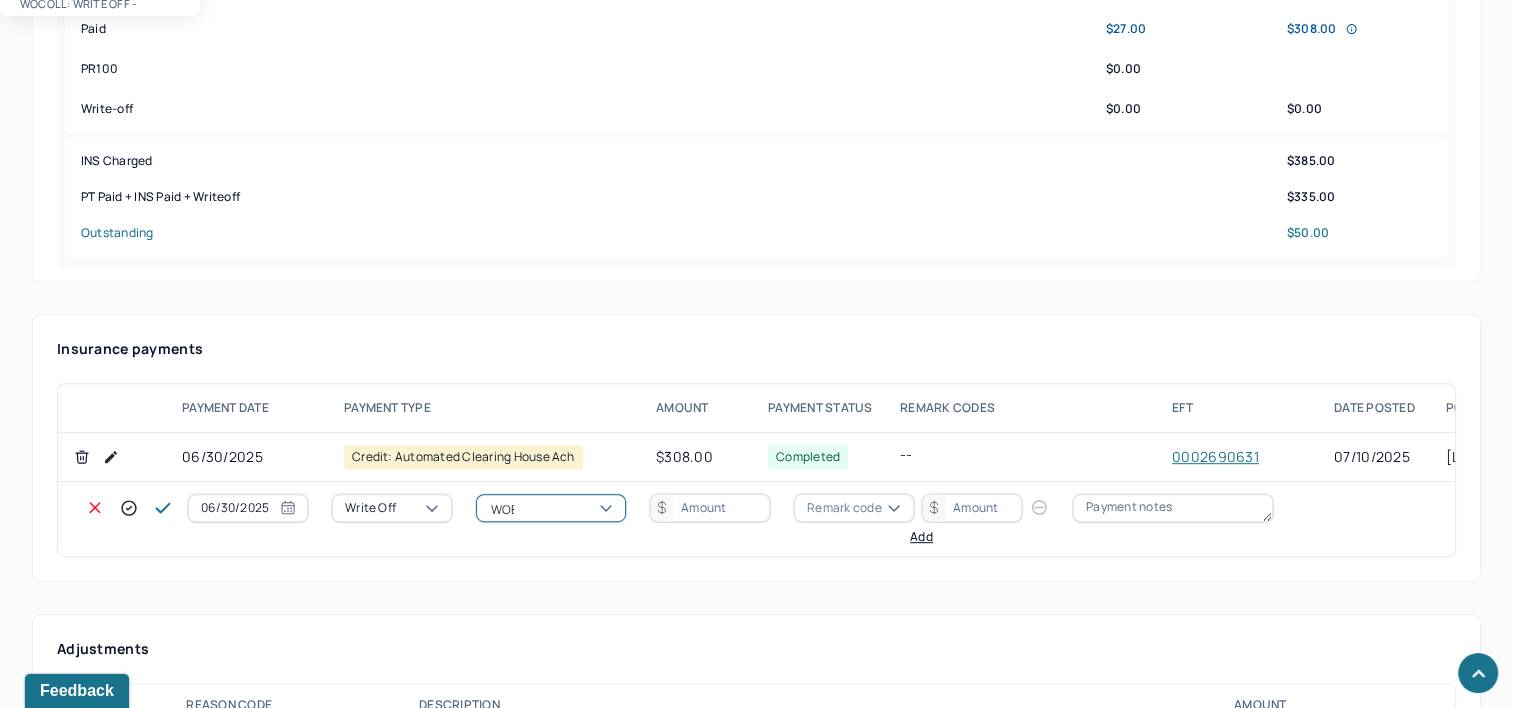 type on "WOBAL" 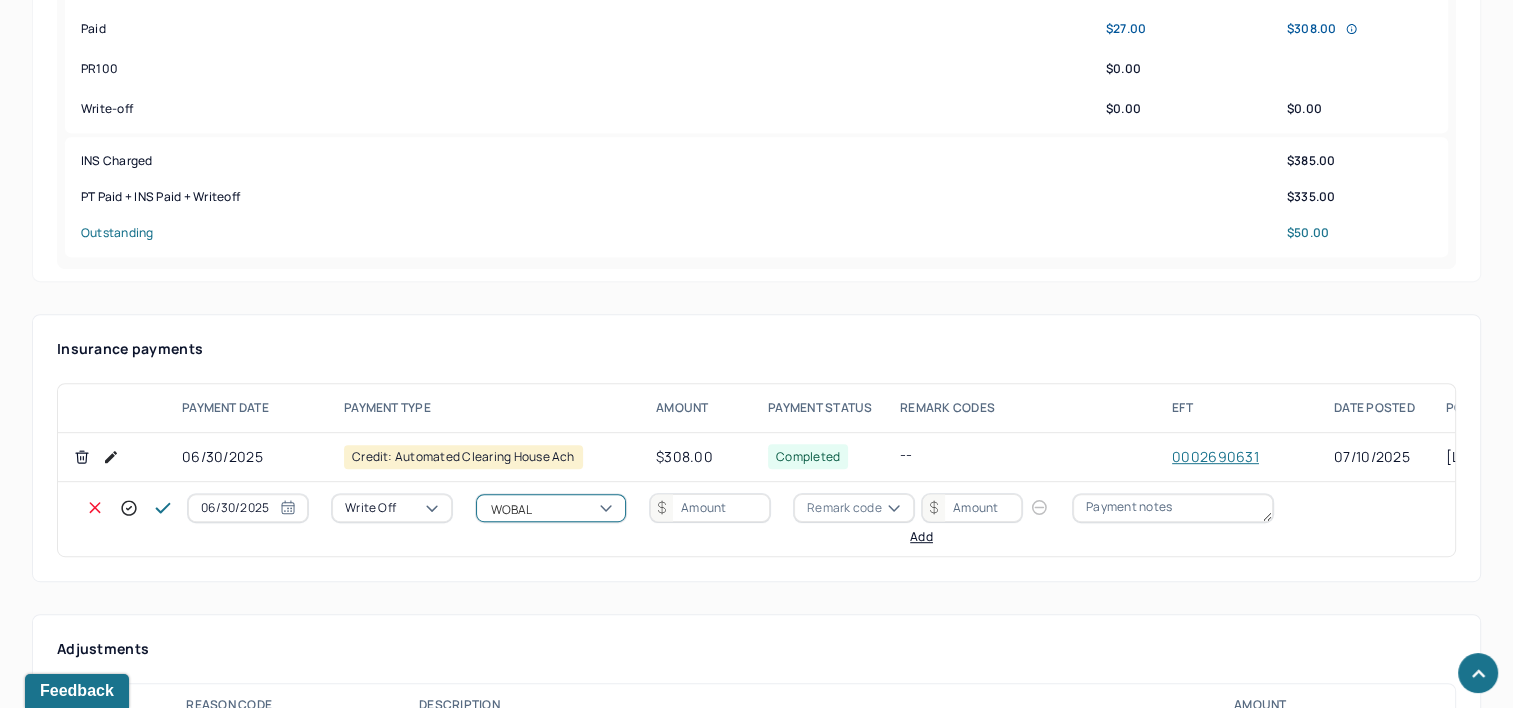 type 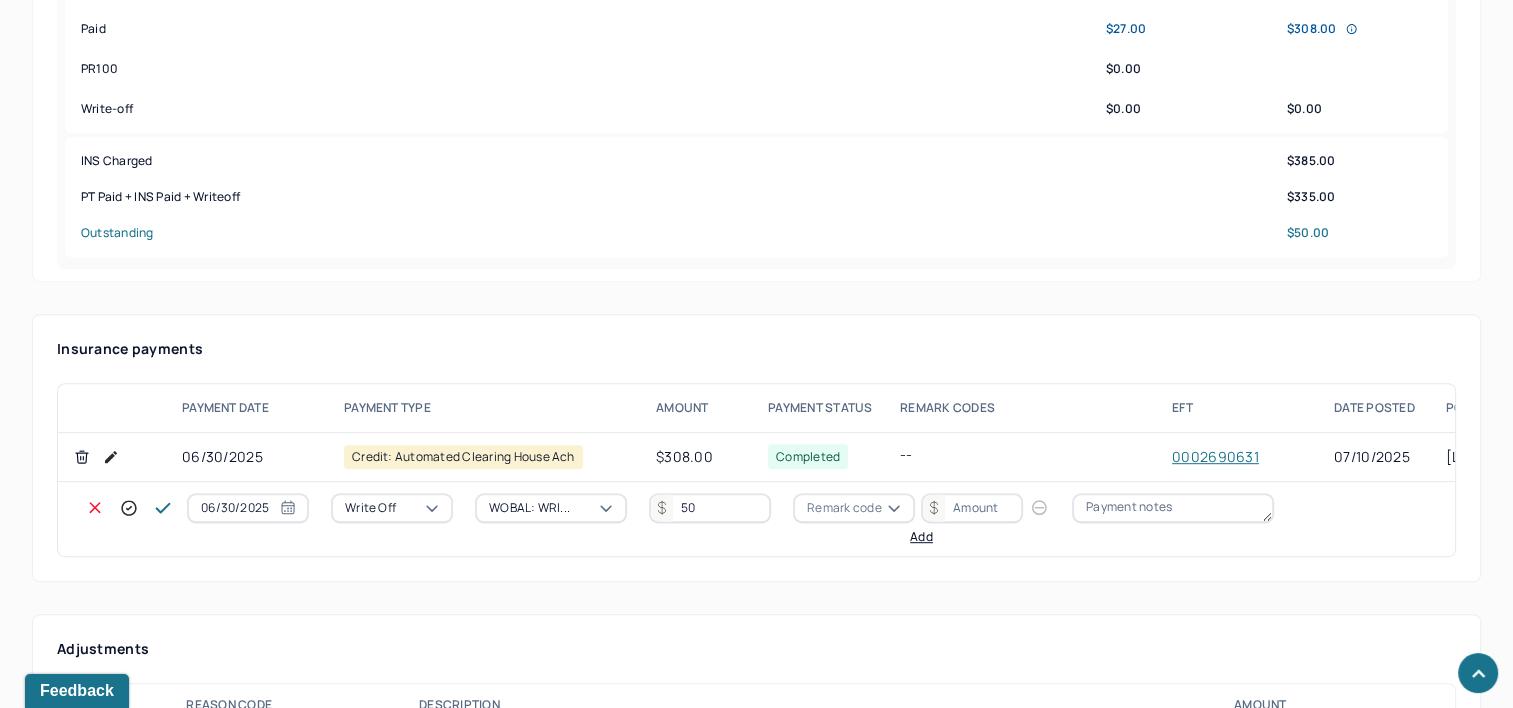 type on "50" 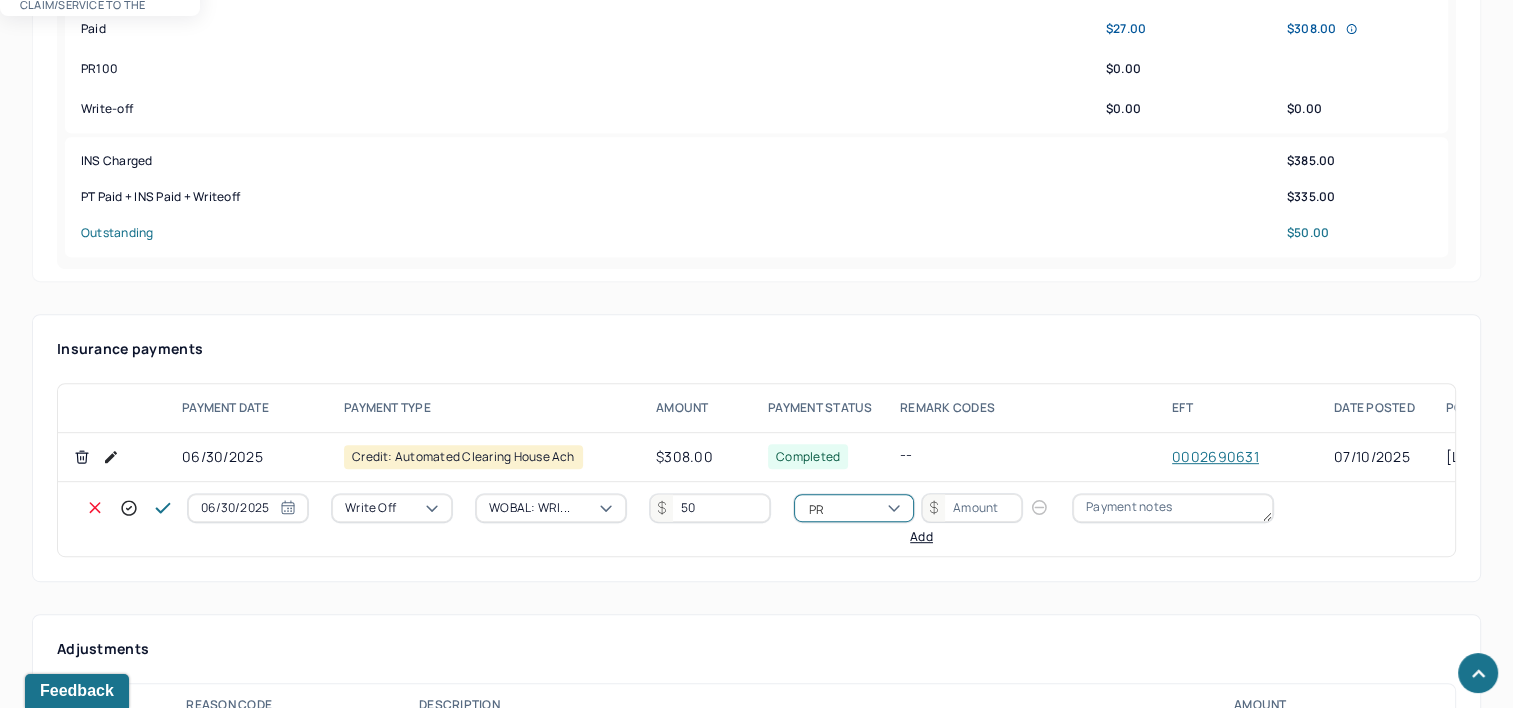 type on "PR2" 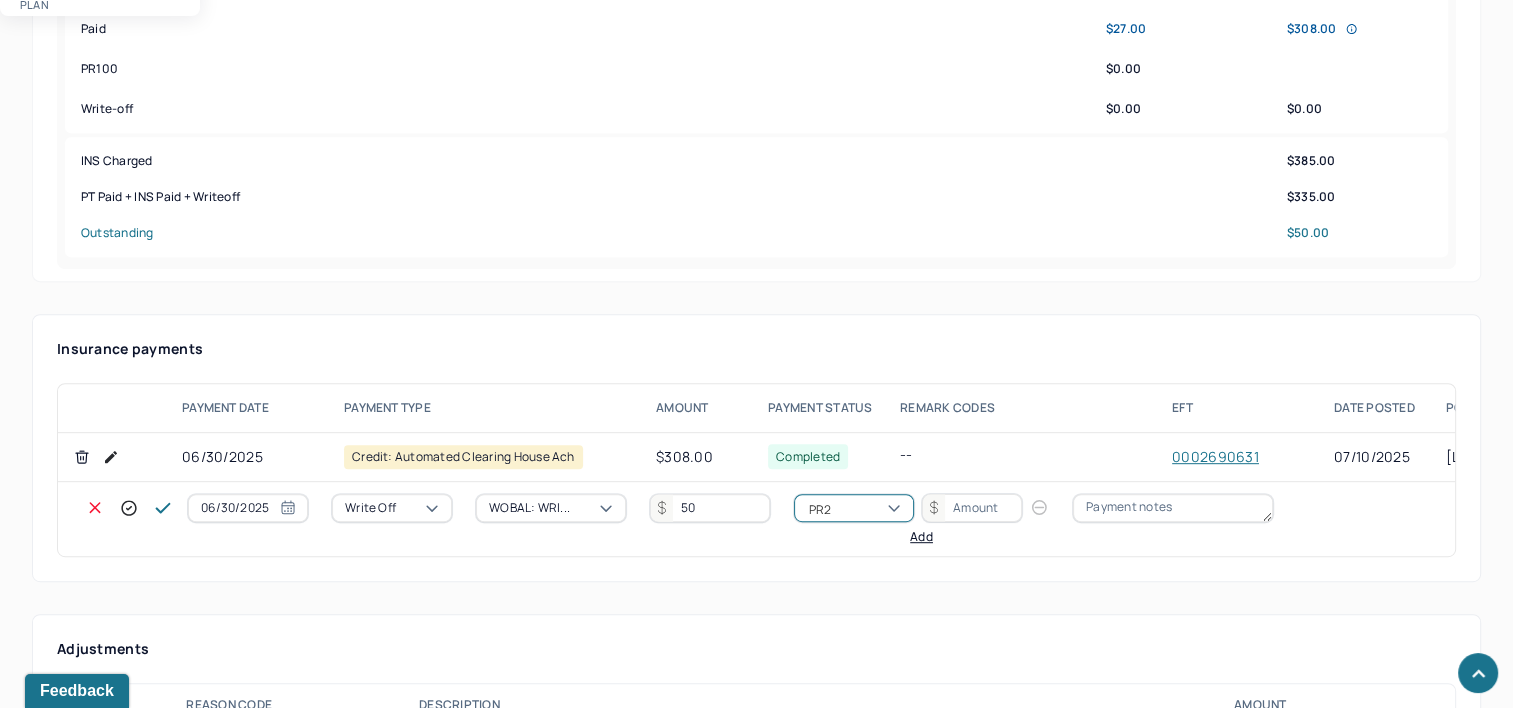 type 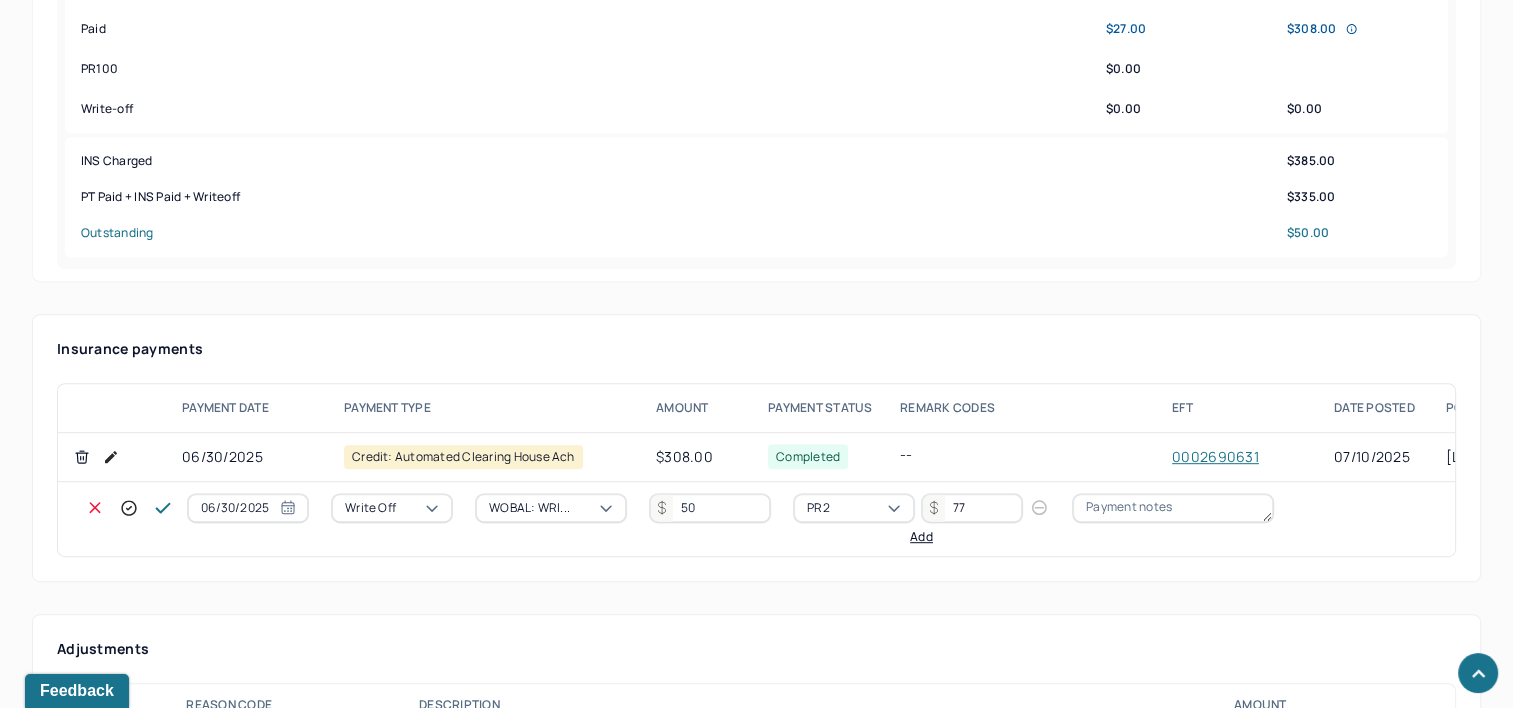 type on "77" 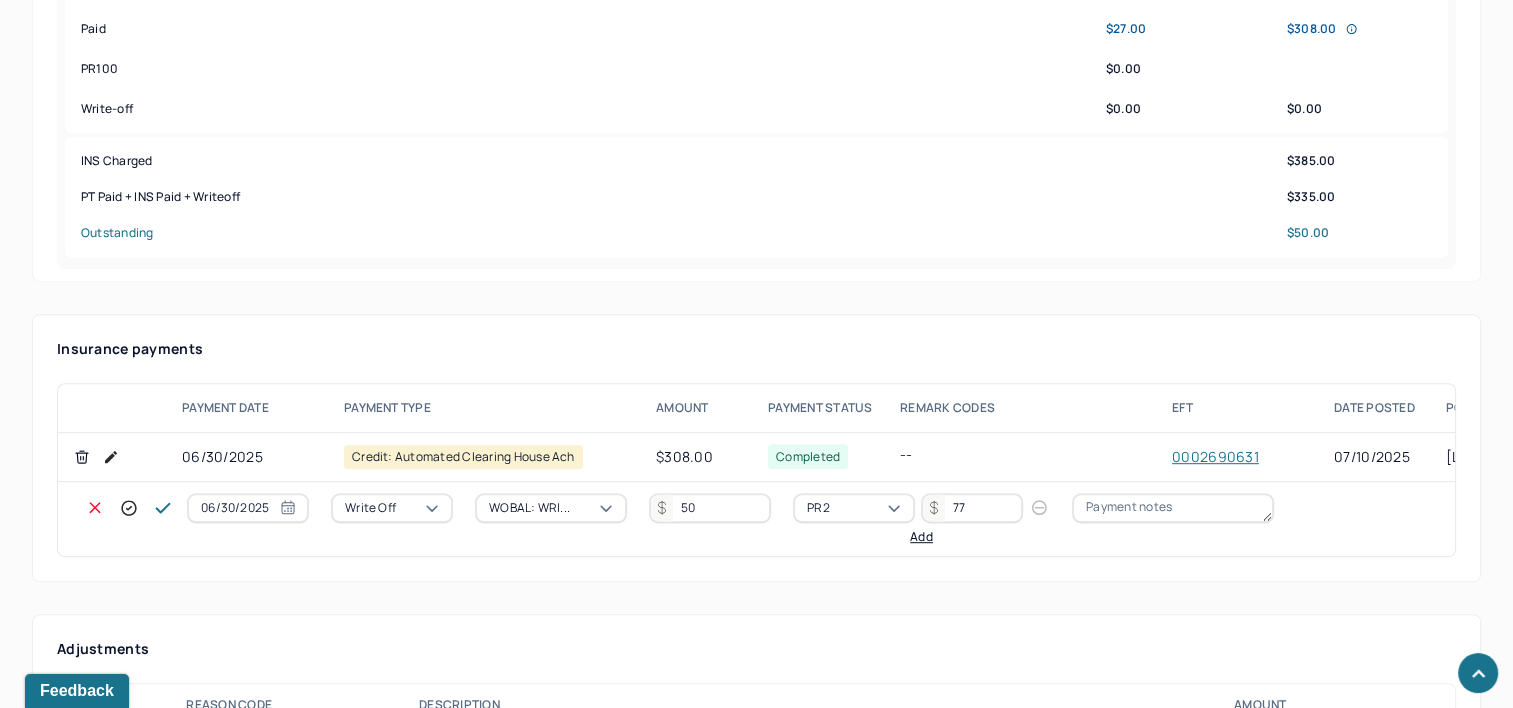 click 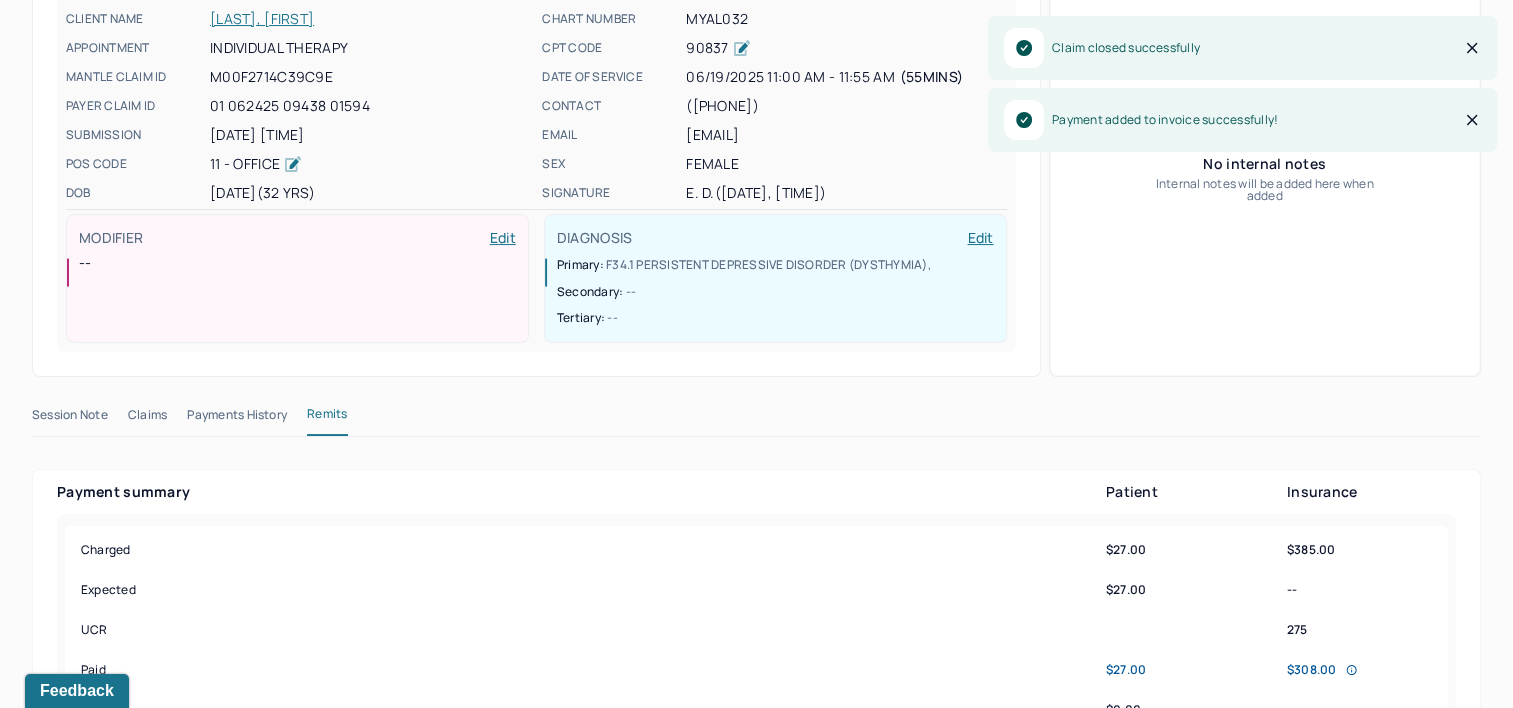 scroll, scrollTop: 0, scrollLeft: 0, axis: both 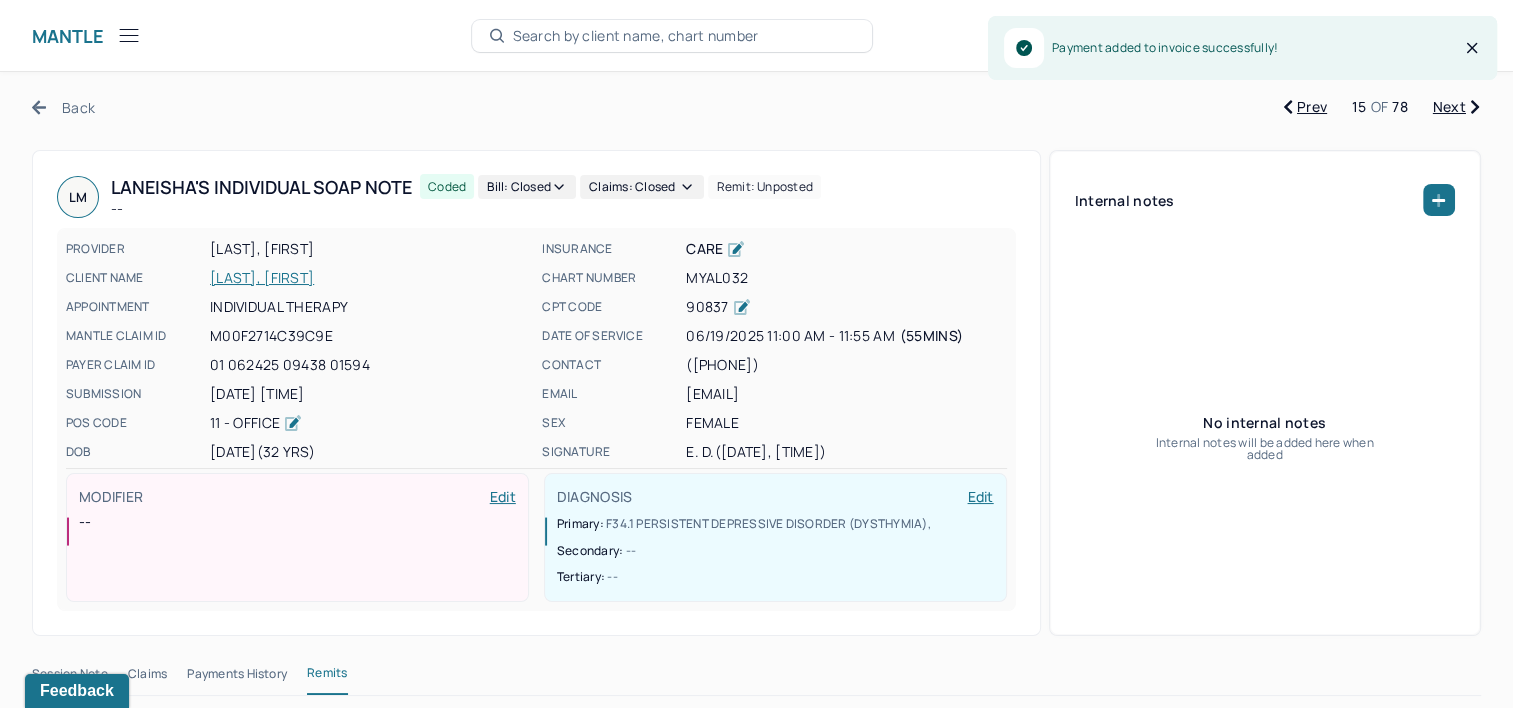 click on "Next" at bounding box center (1456, 107) 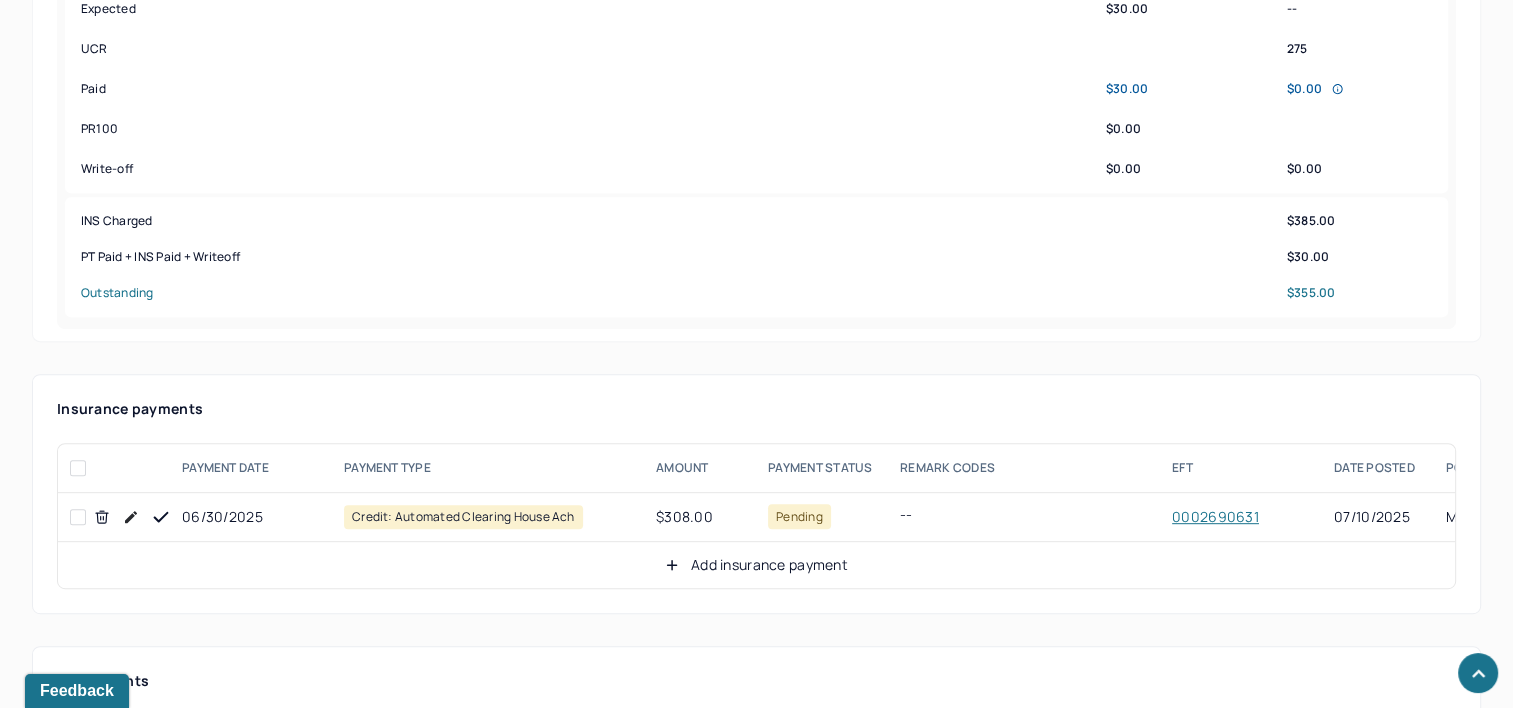 scroll, scrollTop: 900, scrollLeft: 0, axis: vertical 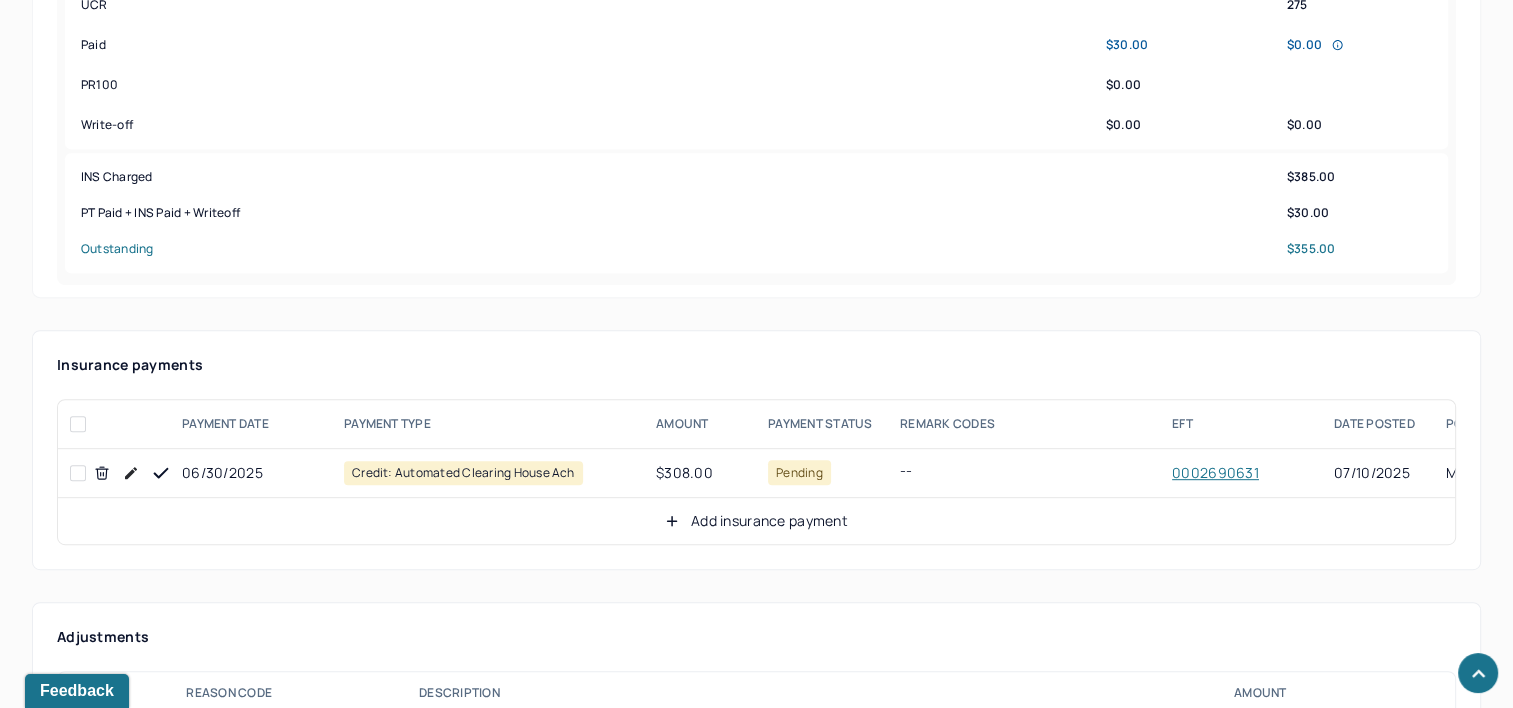 click 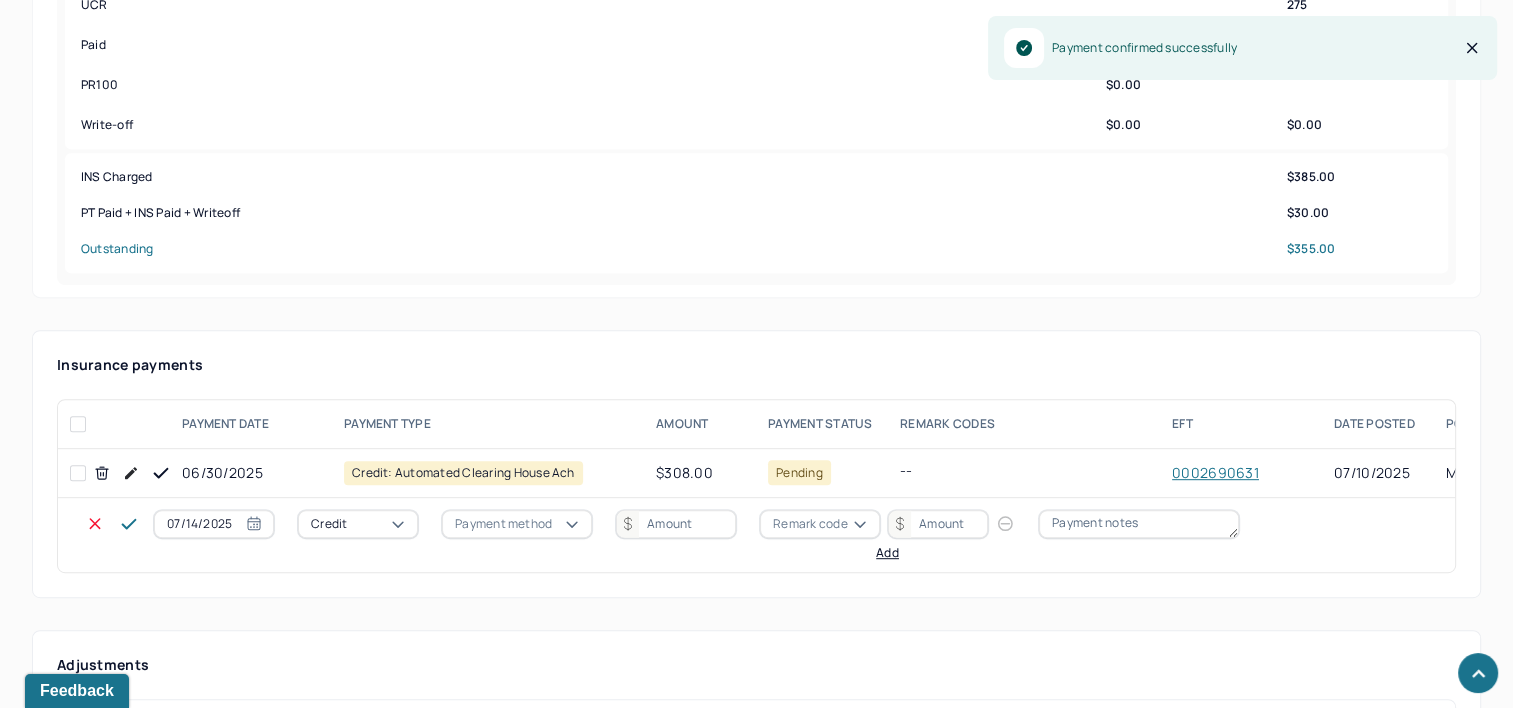 select on "6" 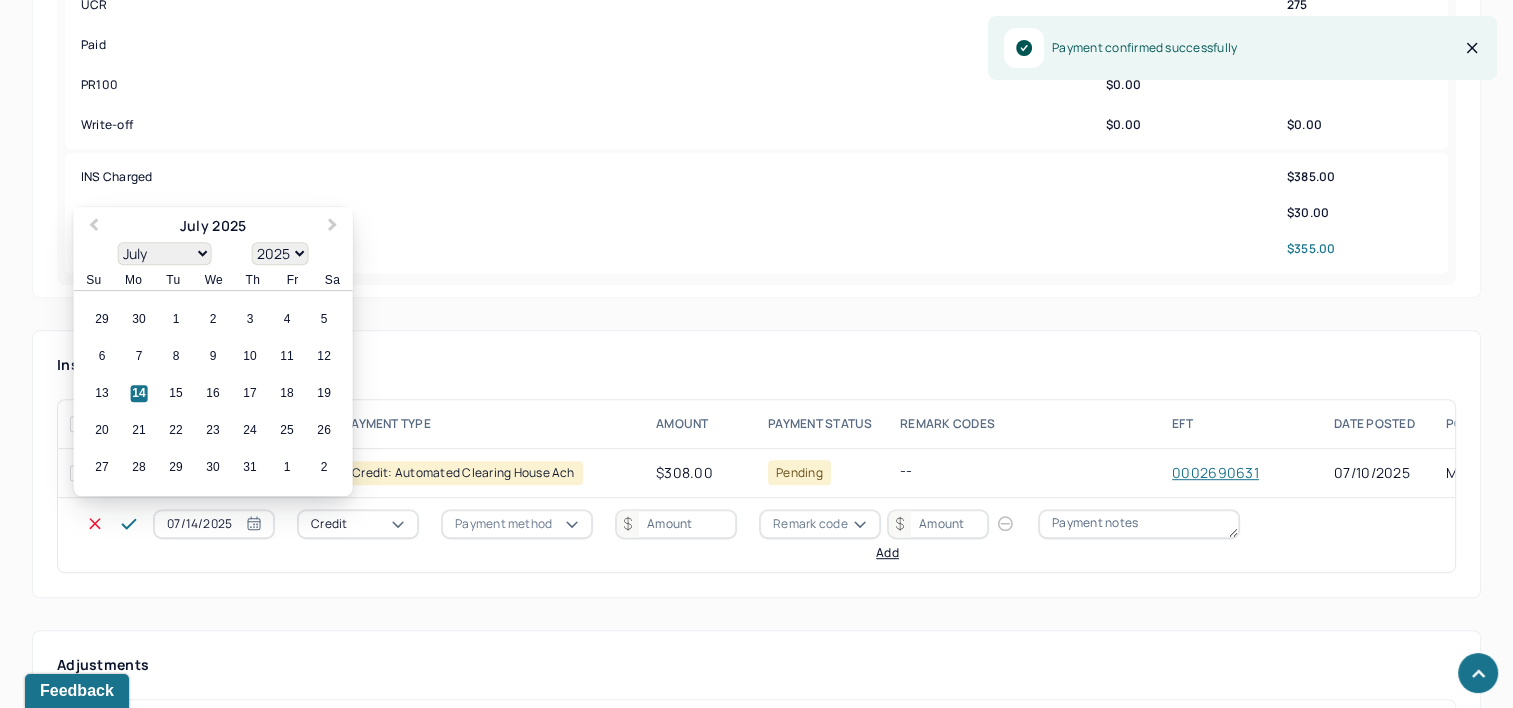 click on "07/14/2025" at bounding box center (214, 524) 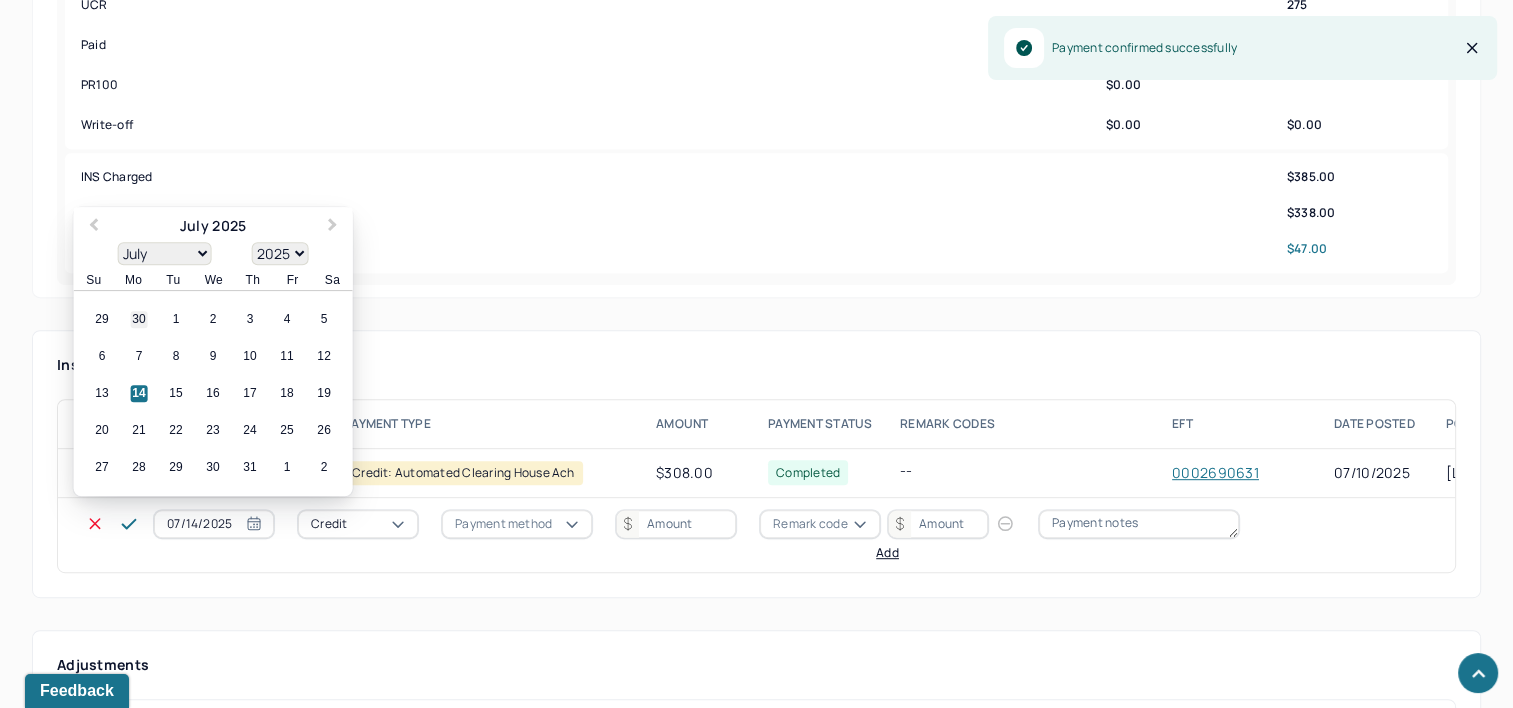 click on "30" at bounding box center (139, 320) 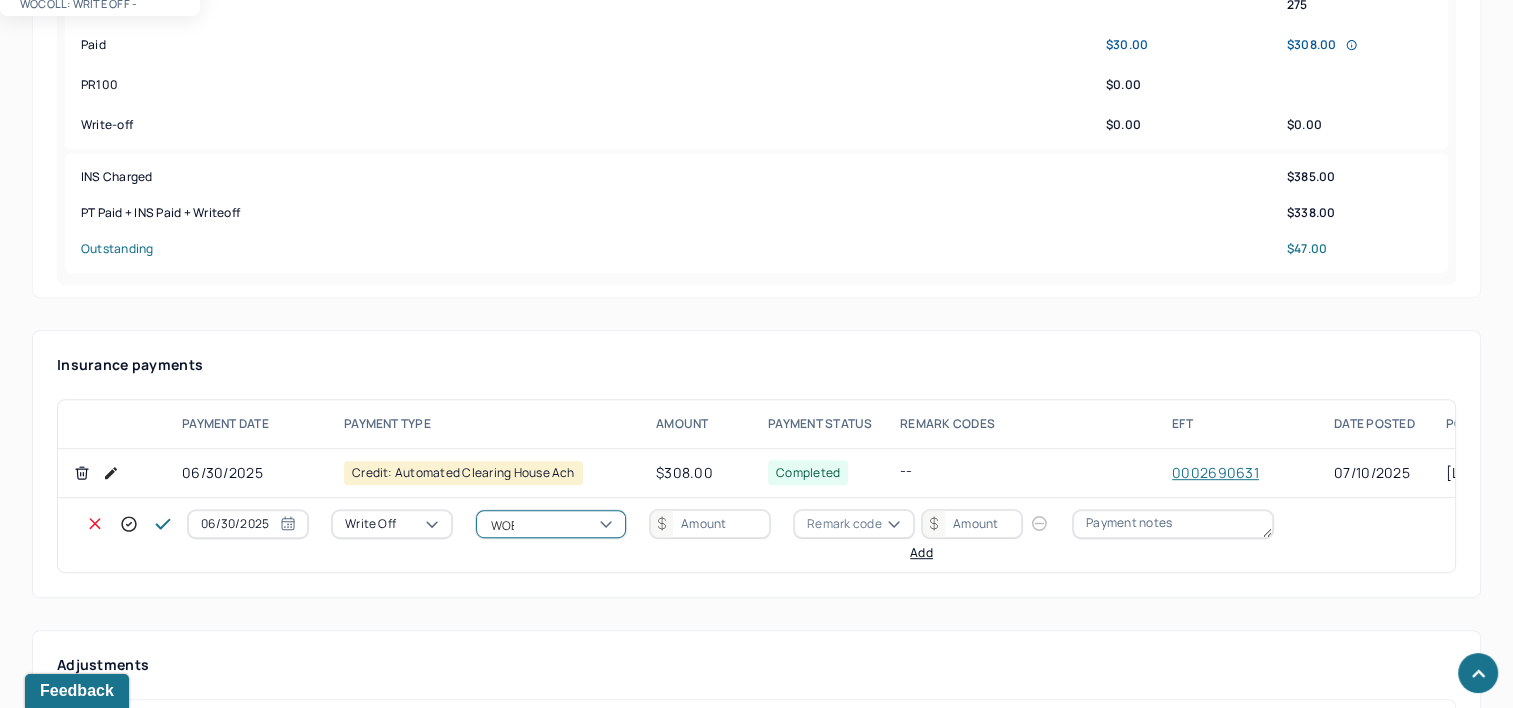 type on "WOBAL" 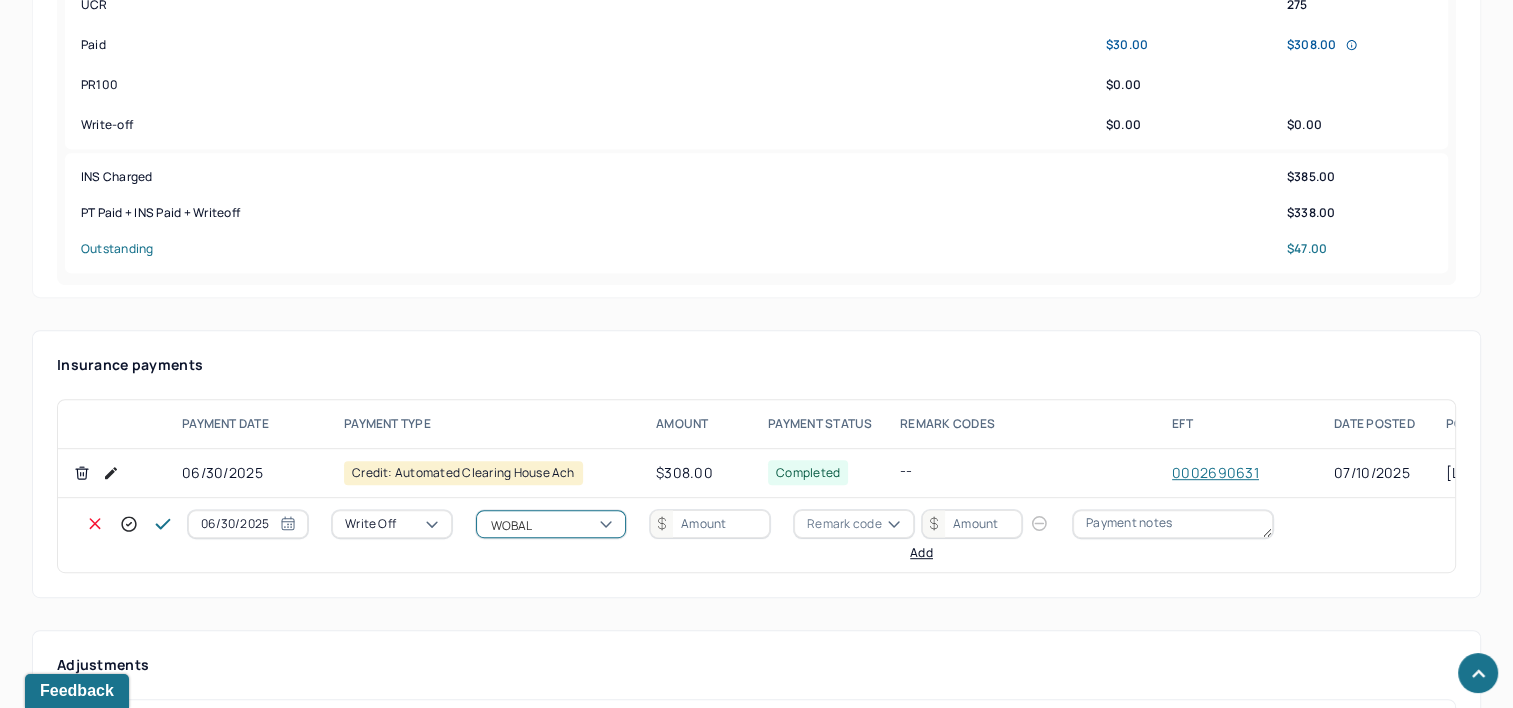 type 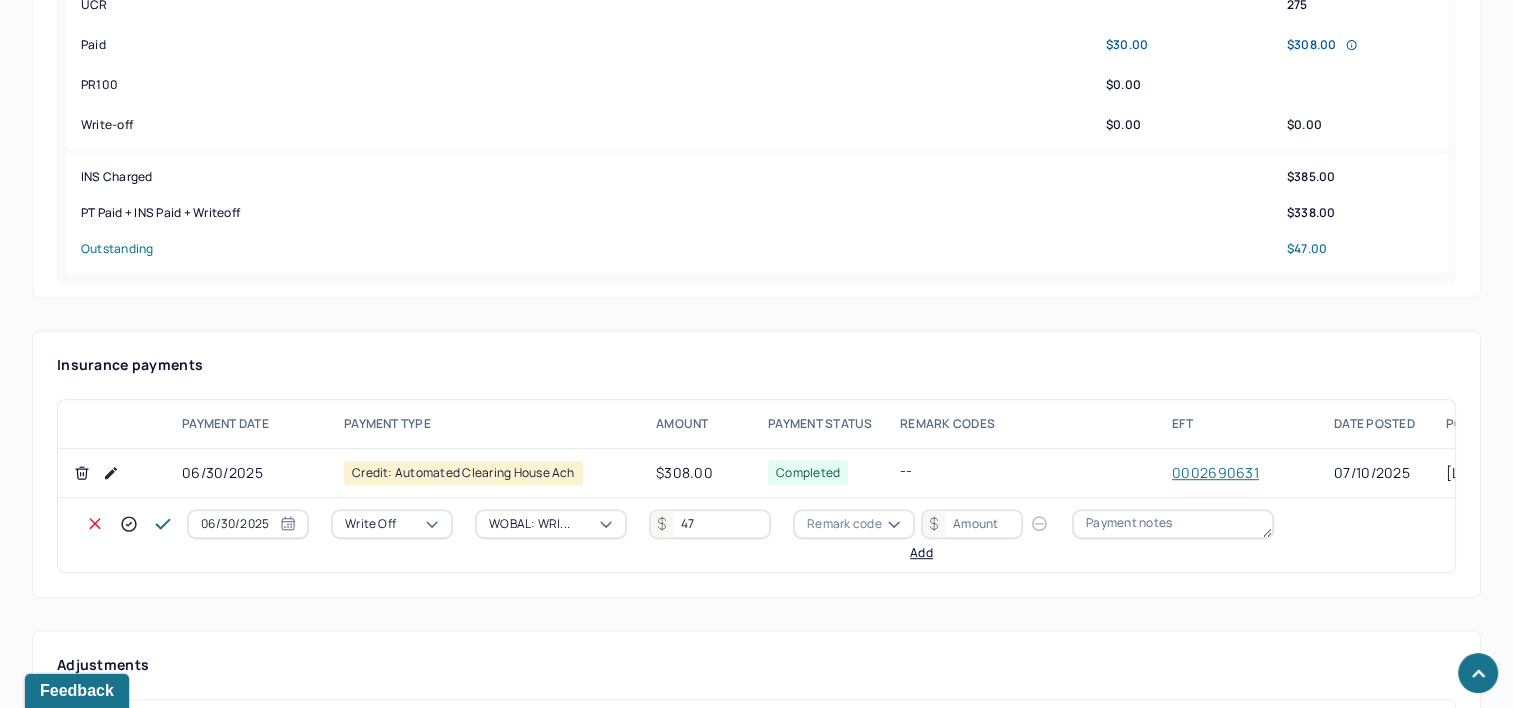 type on "47" 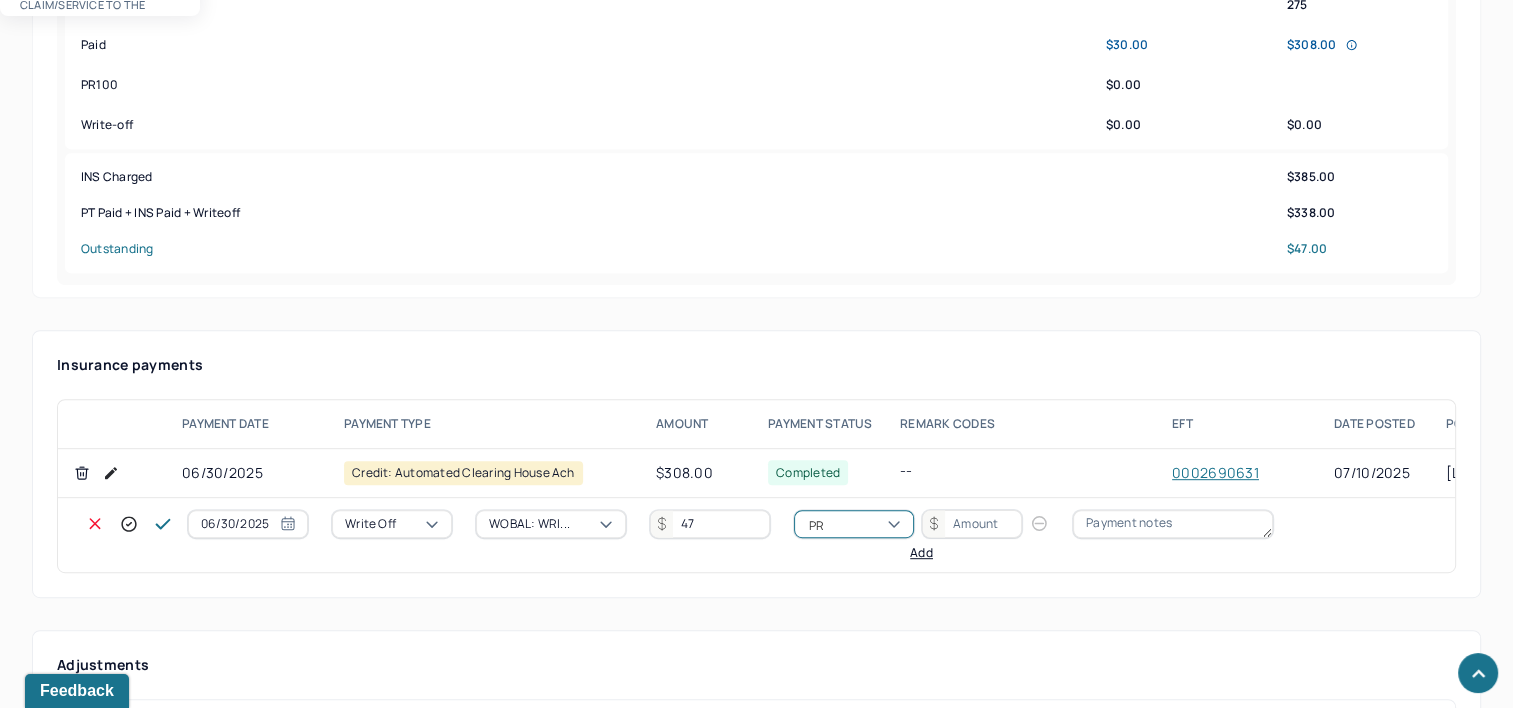 type on "PR2" 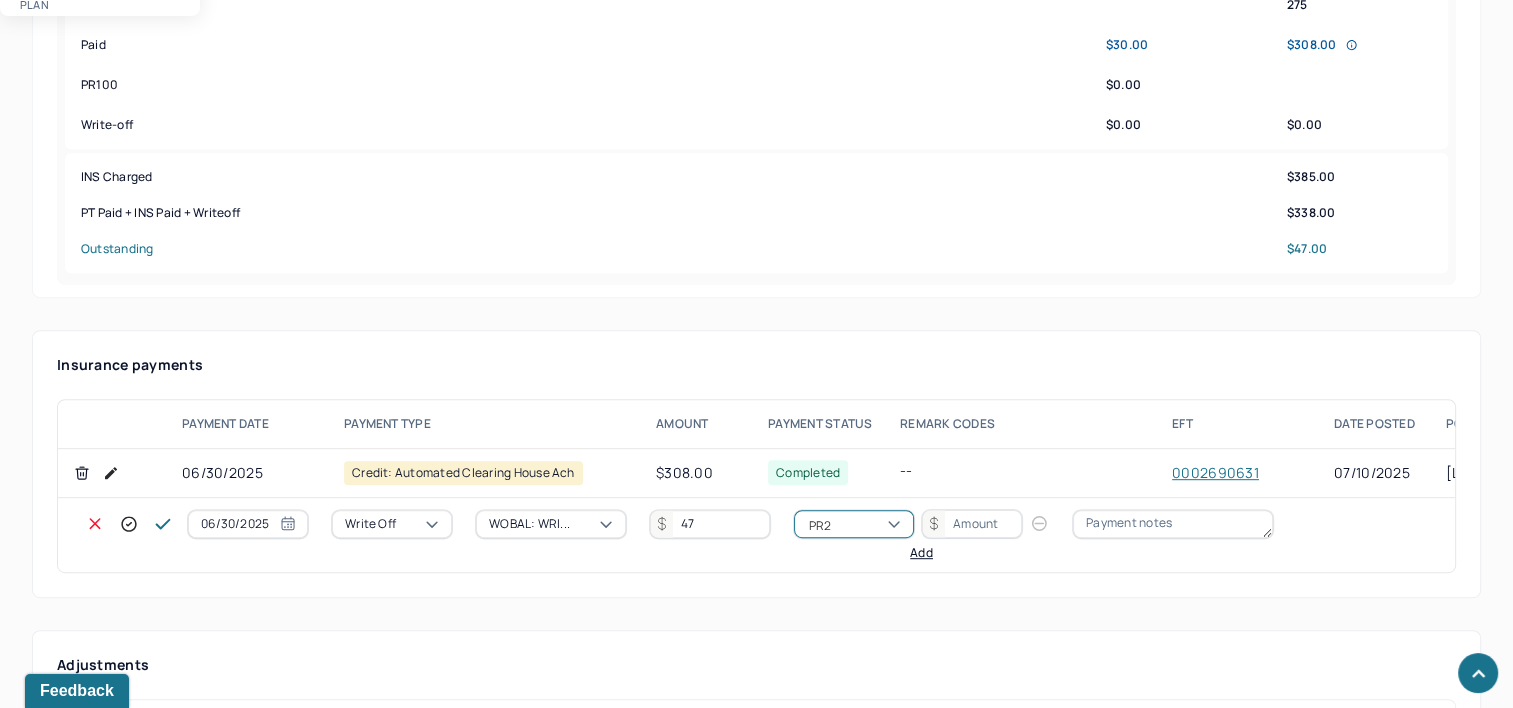 type 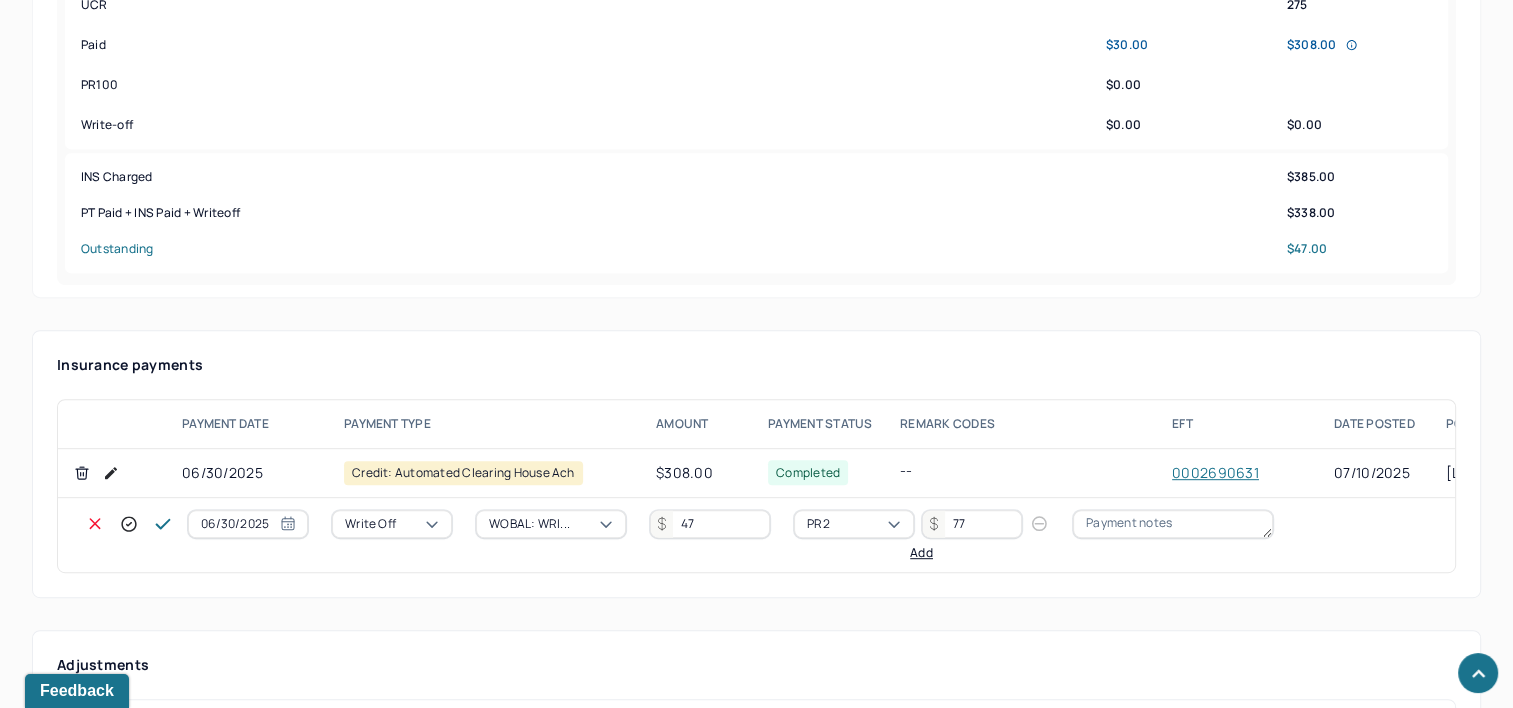 type on "77" 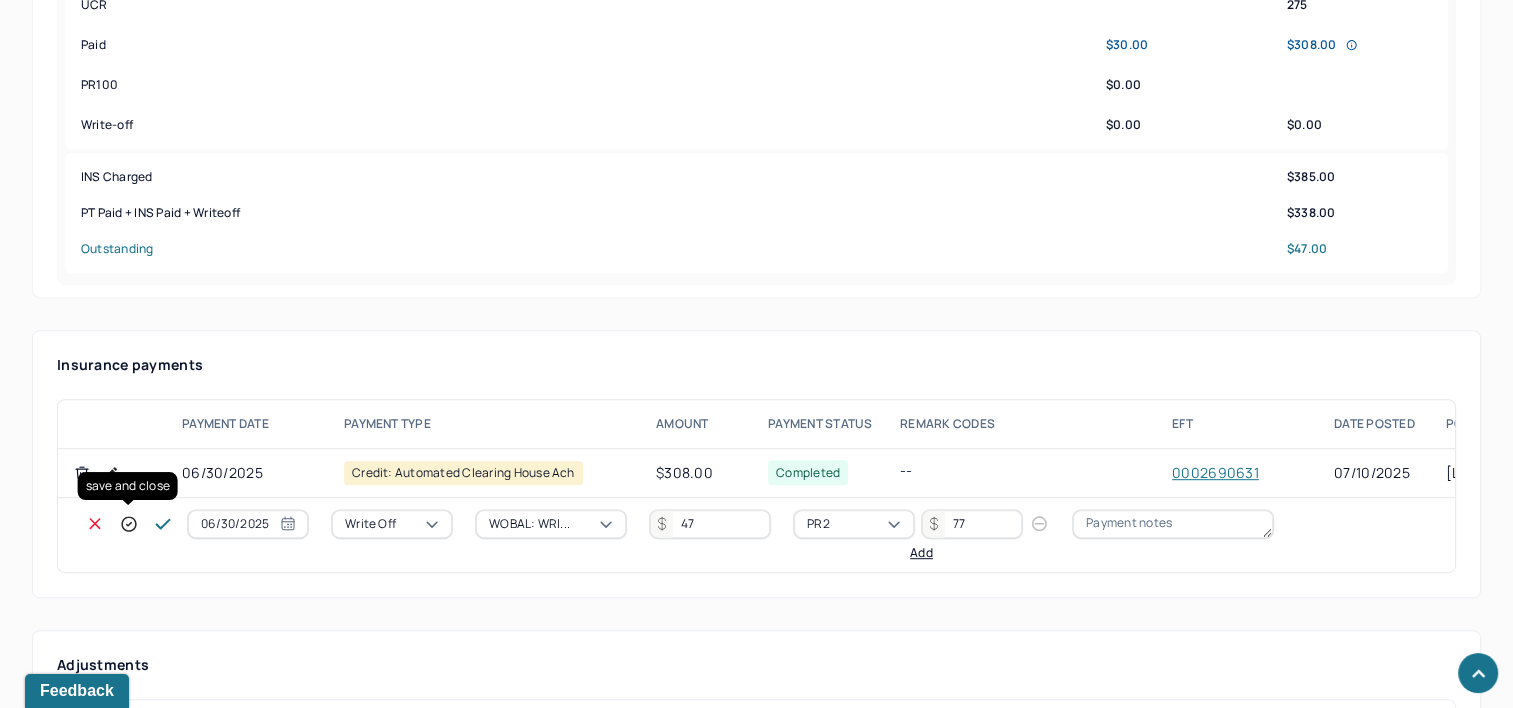 click 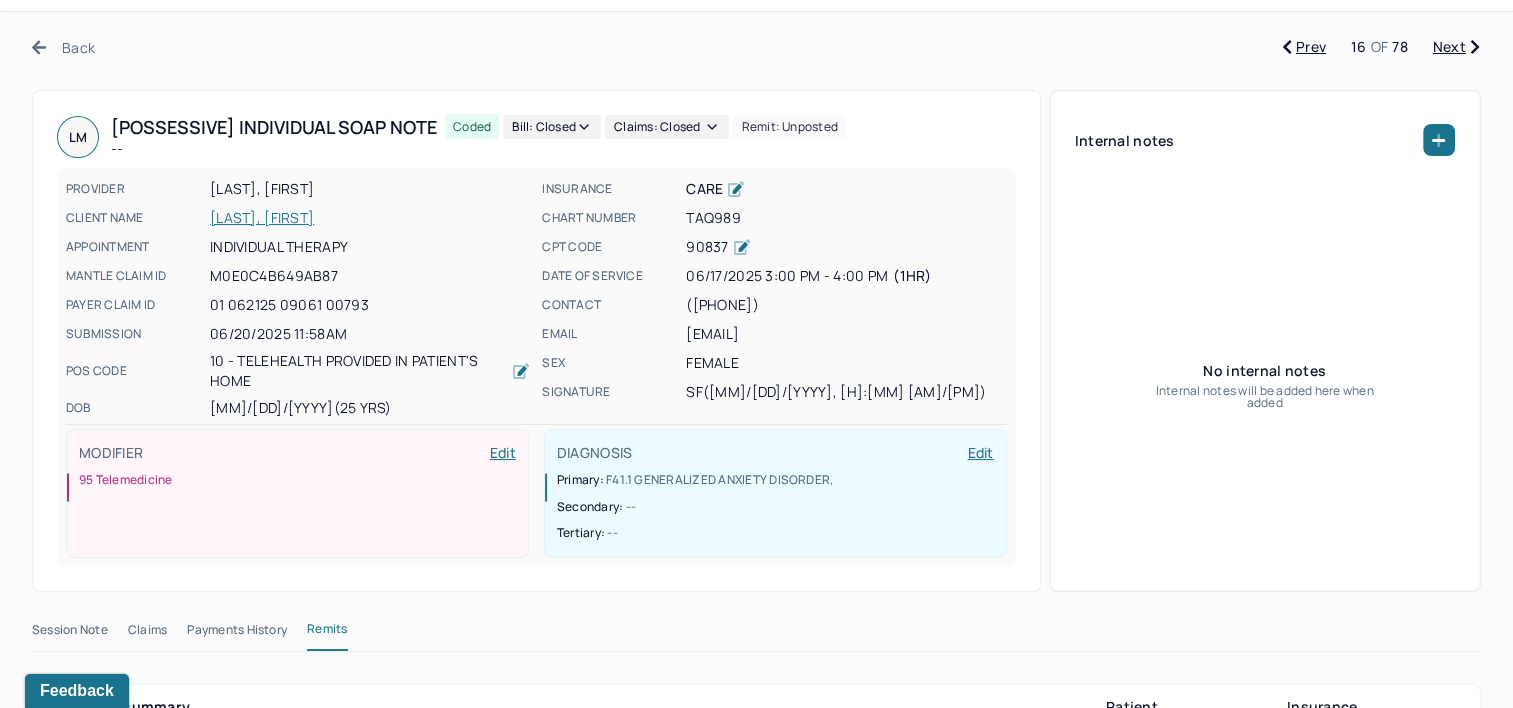 scroll, scrollTop: 0, scrollLeft: 0, axis: both 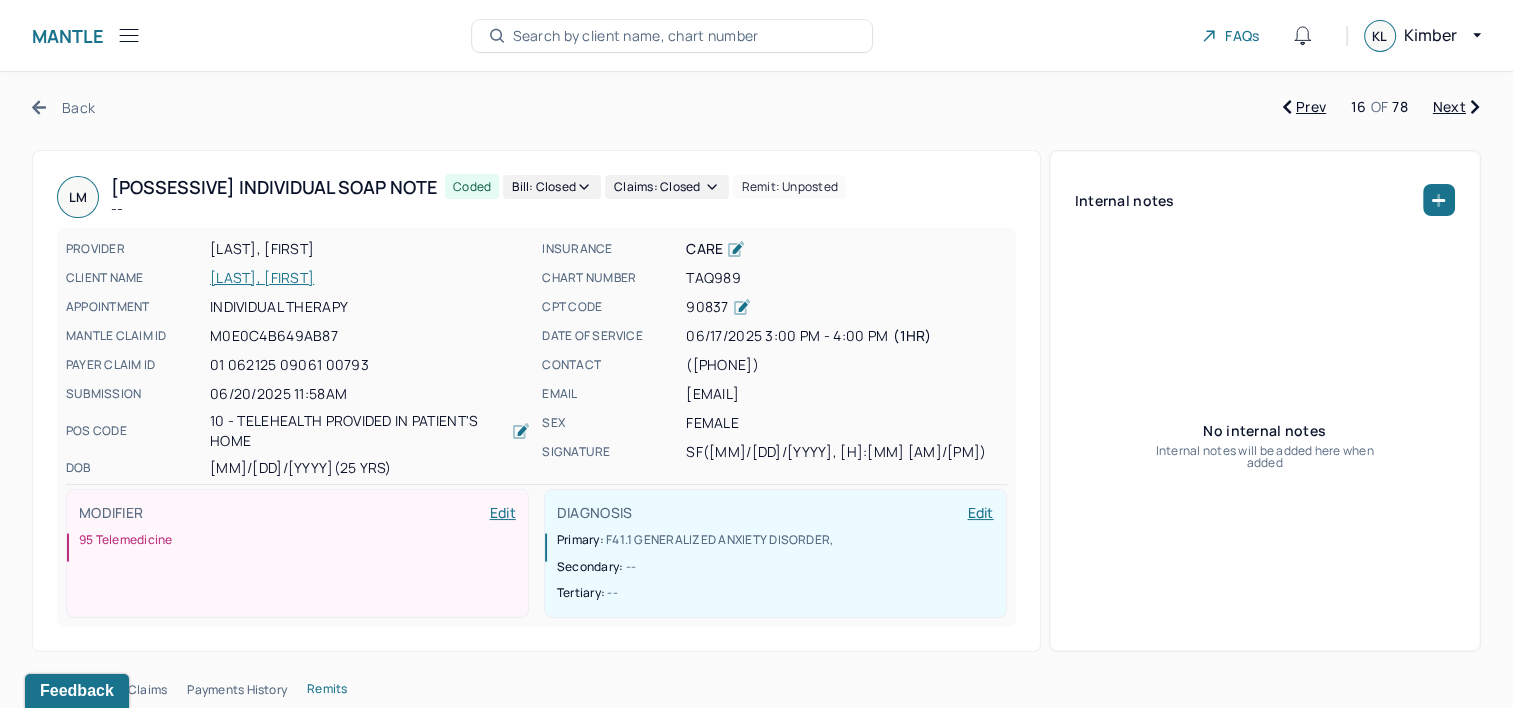 click on "Next" at bounding box center [1456, 107] 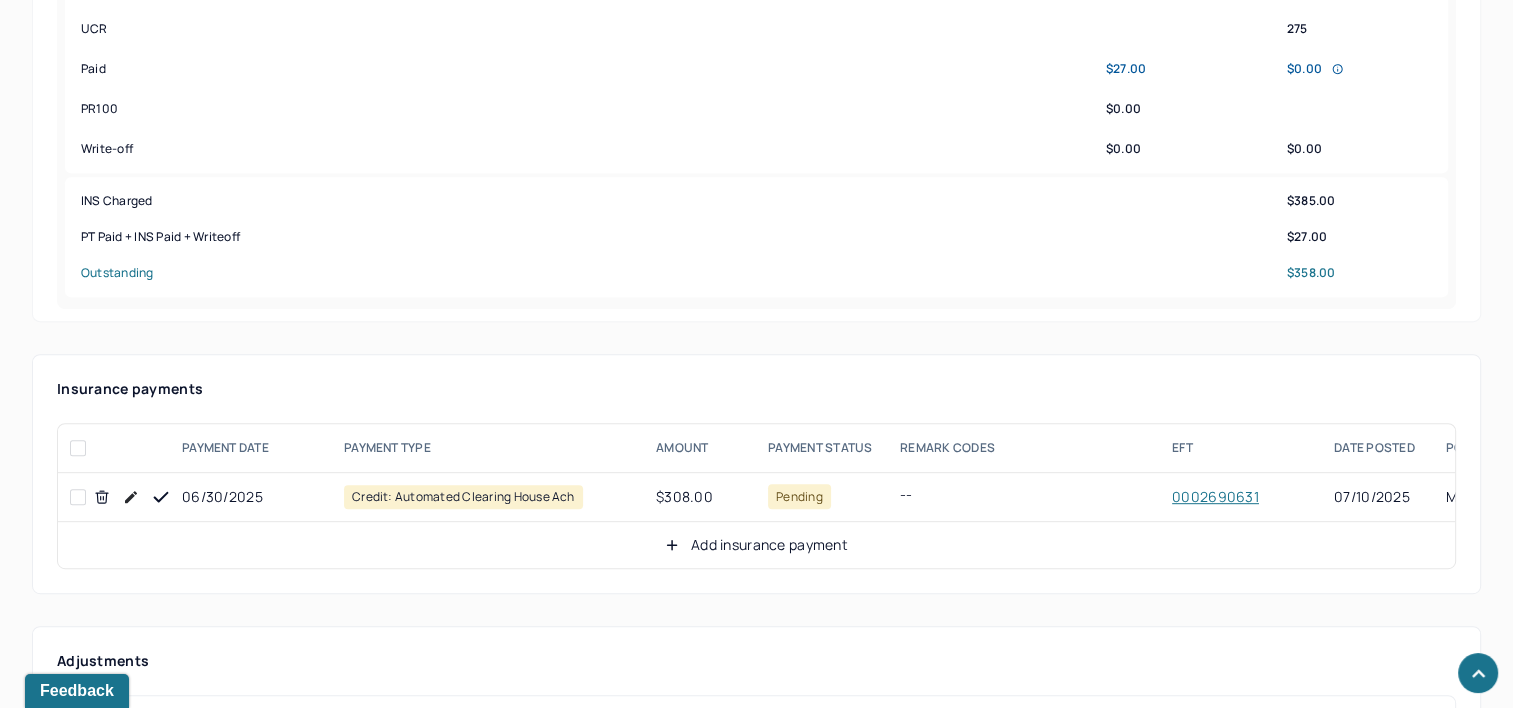 scroll, scrollTop: 1000, scrollLeft: 0, axis: vertical 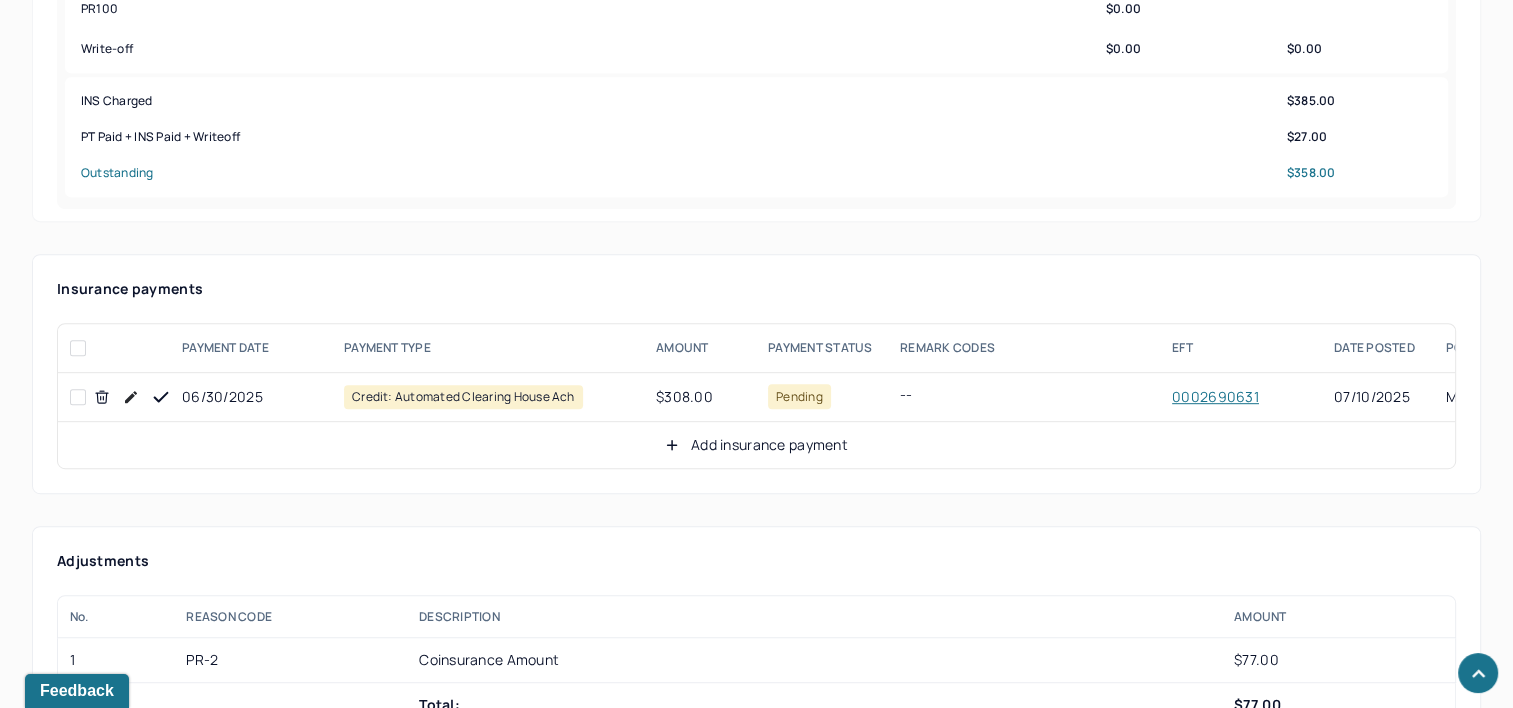 click 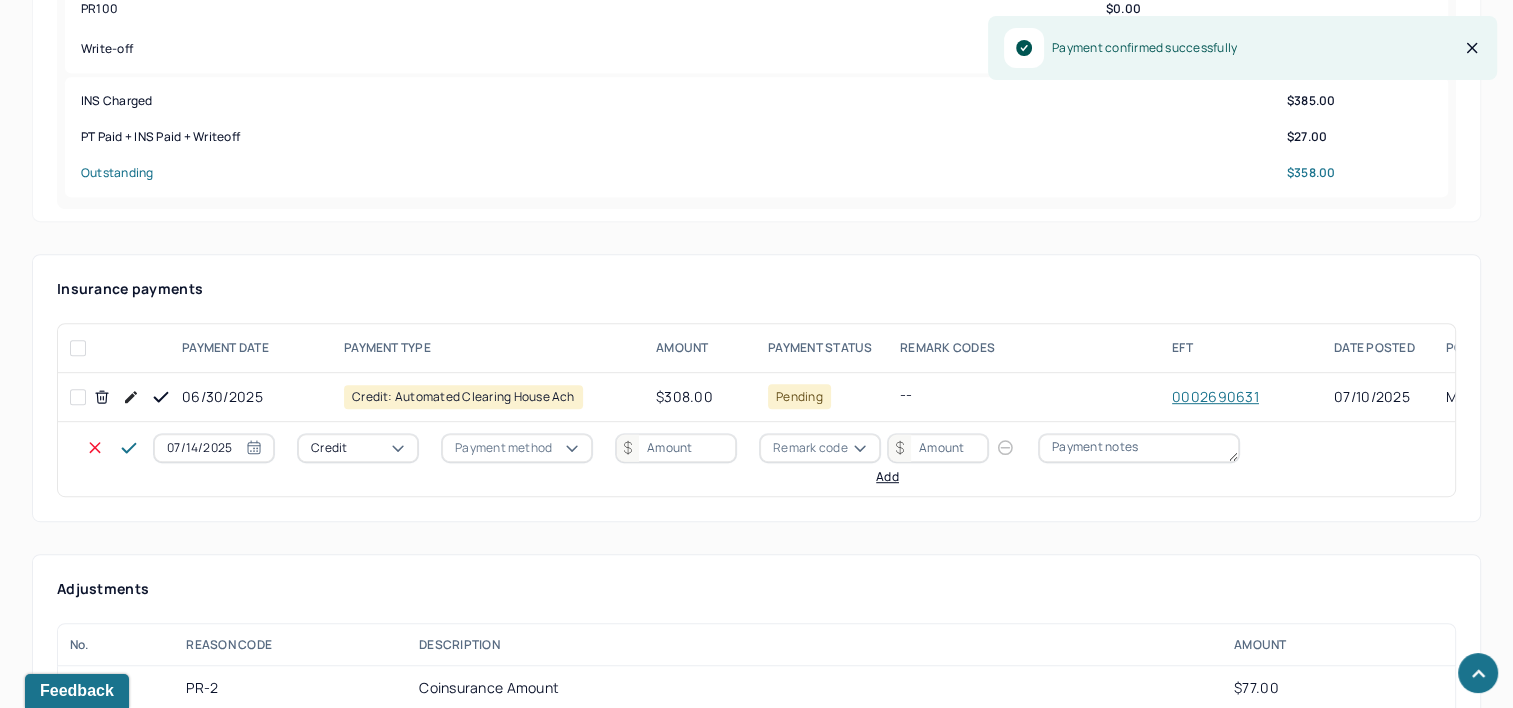 select on "6" 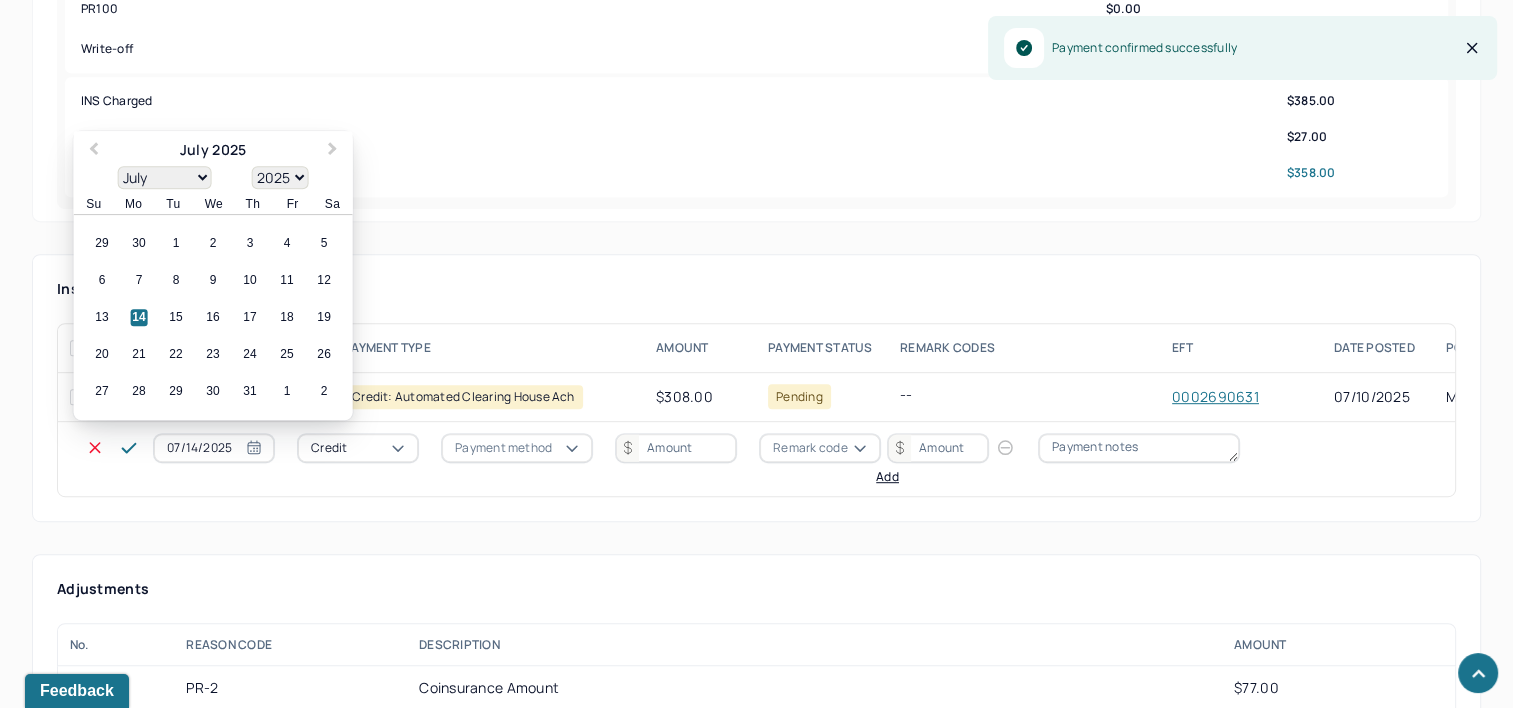 click on "07/14/2025" at bounding box center [214, 448] 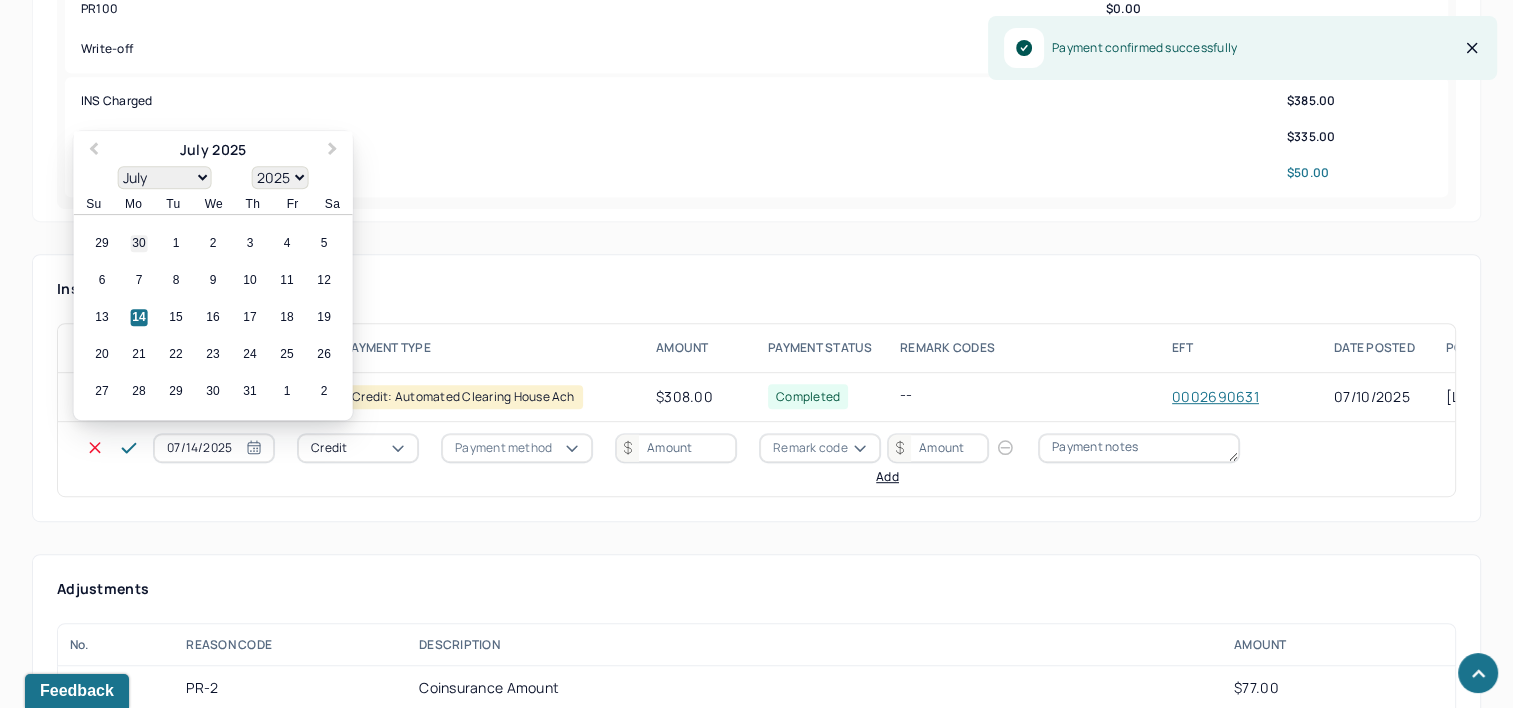 click on "30" at bounding box center (139, 244) 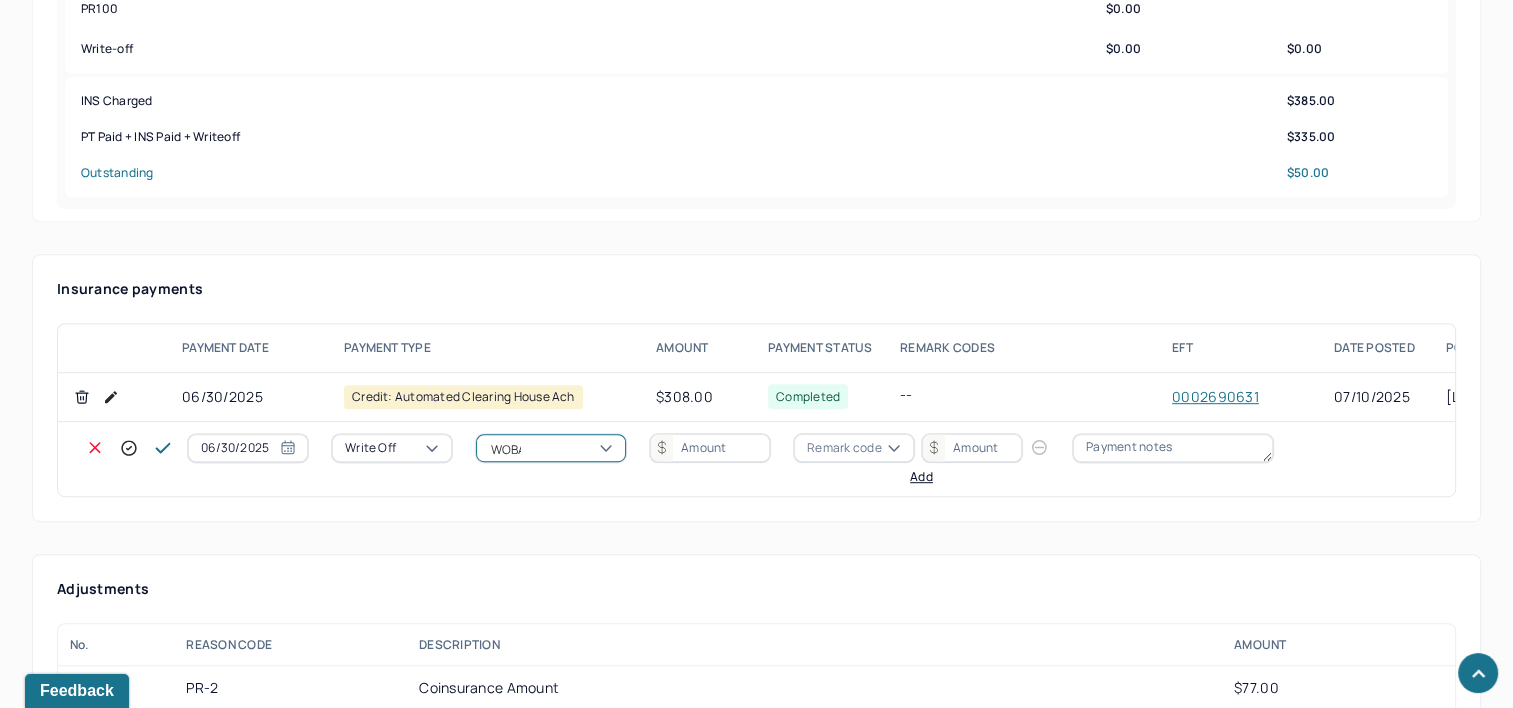 type on "WOBAL" 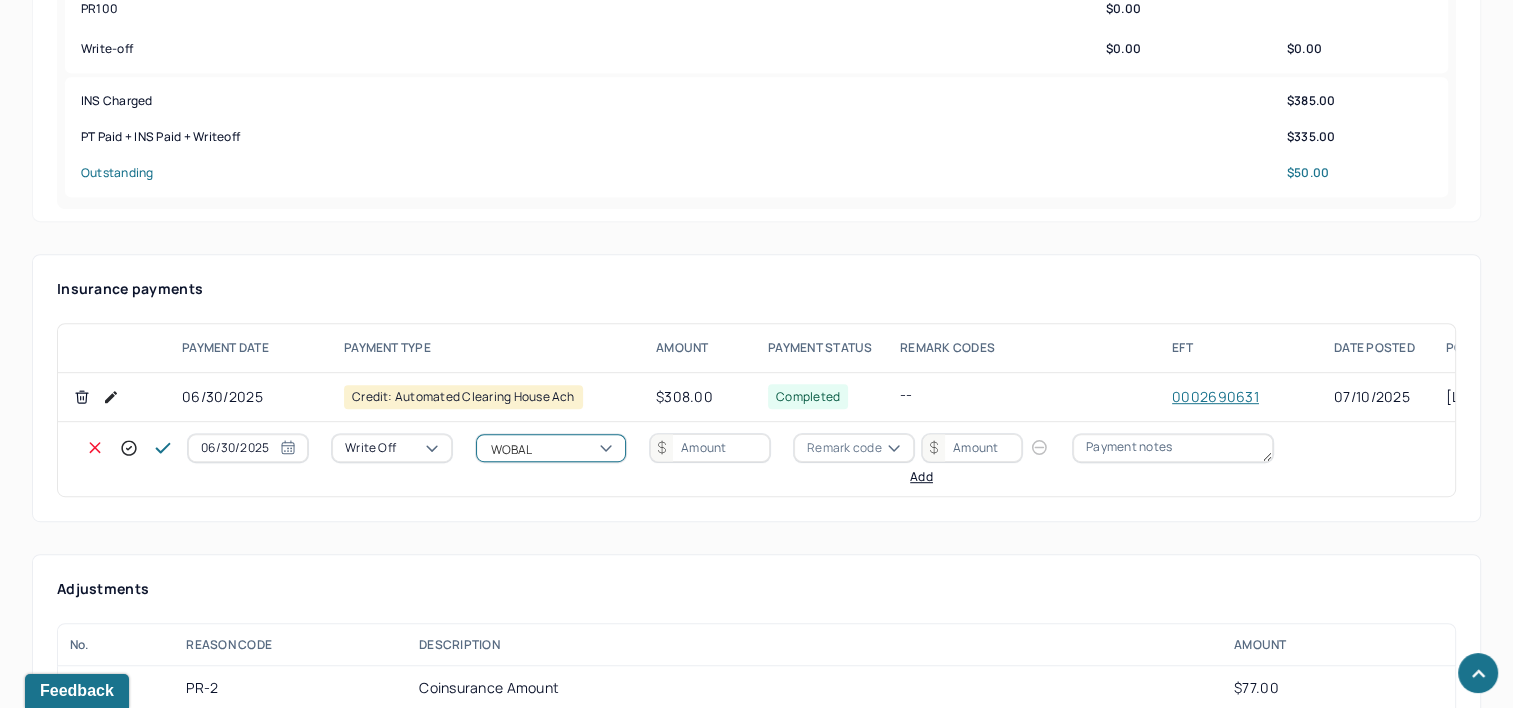 type 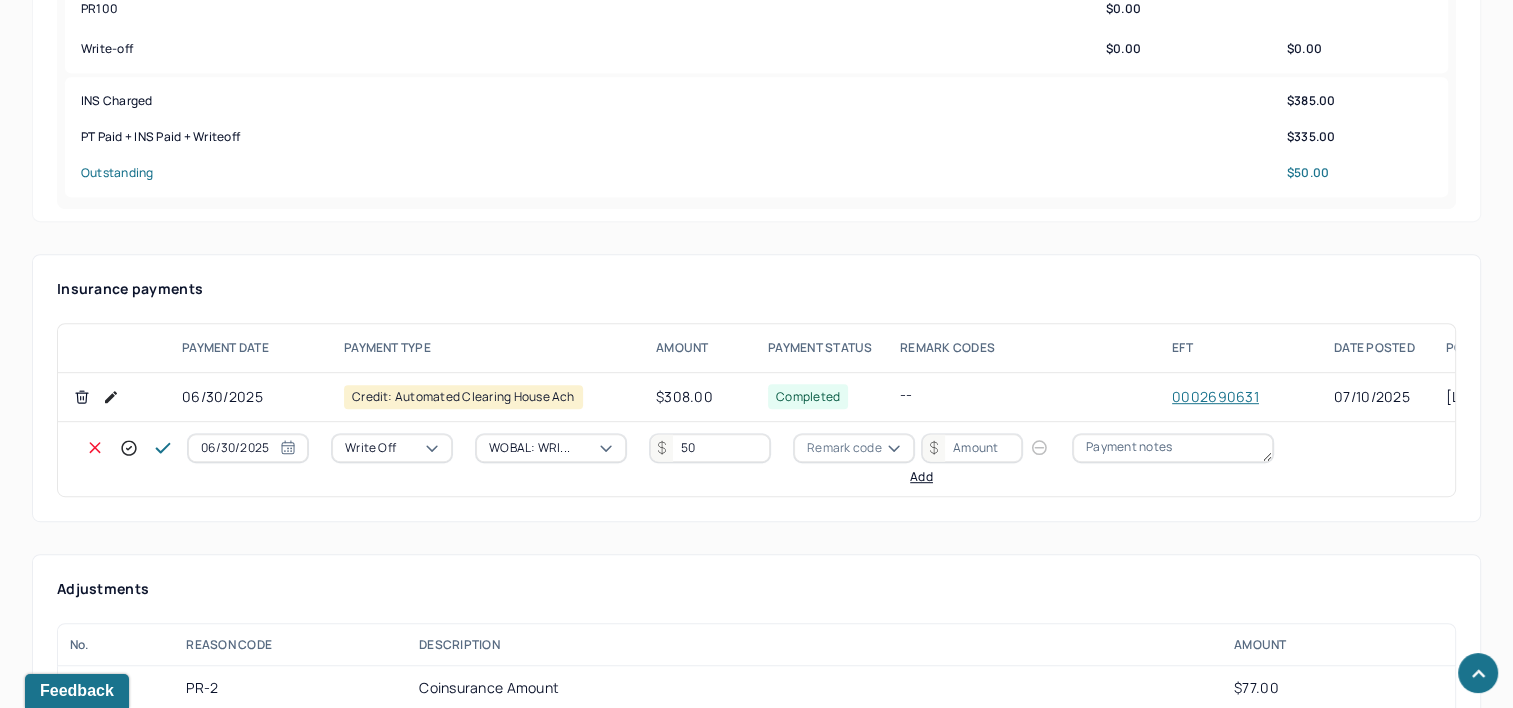 type on "50" 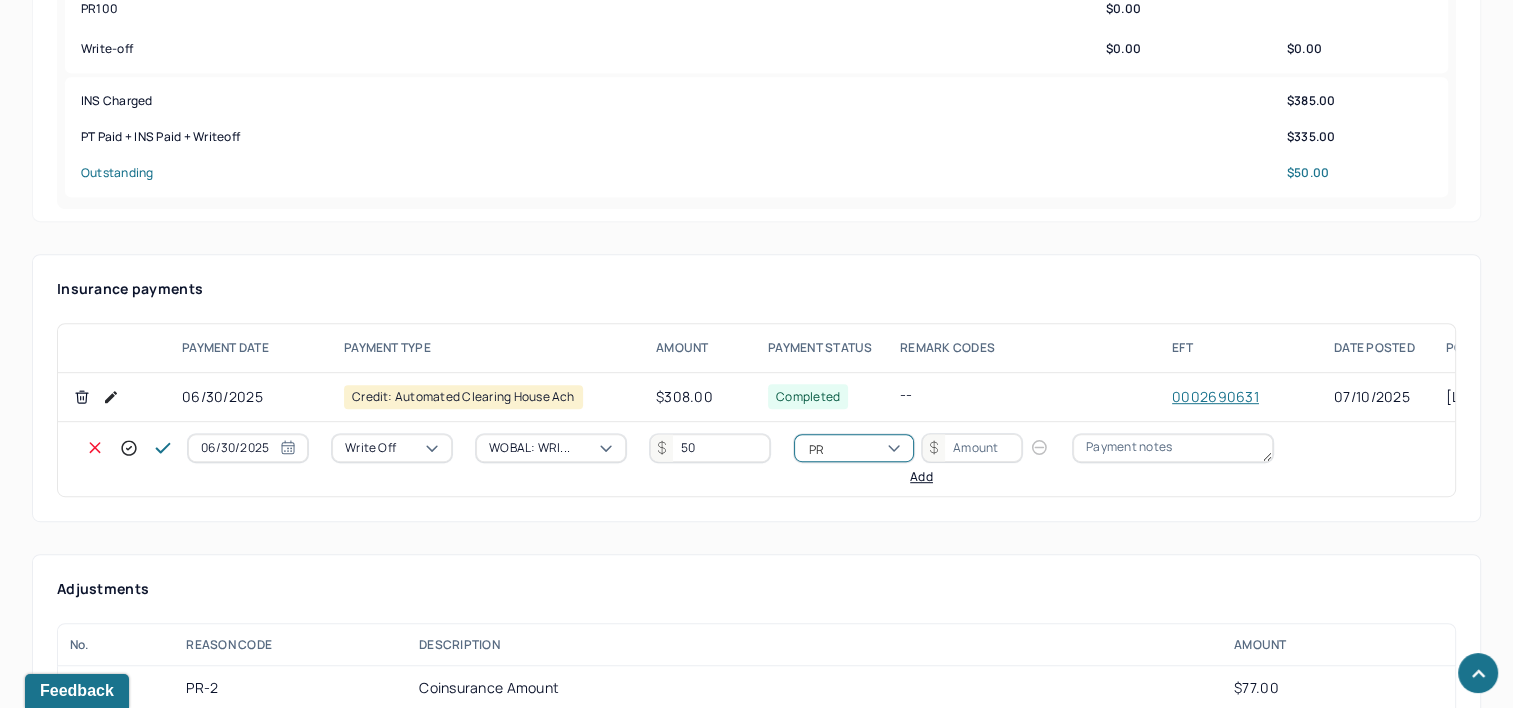 type on "PR2" 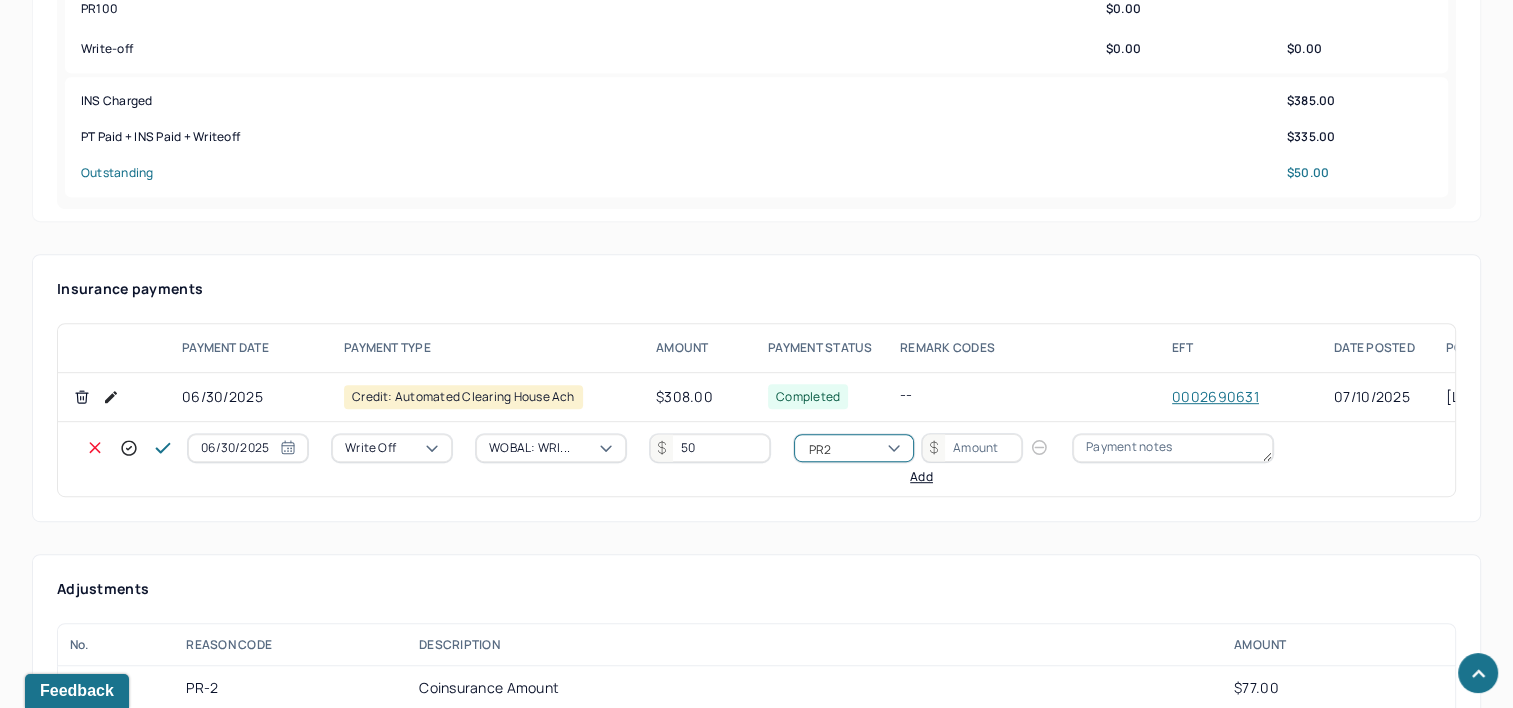 type 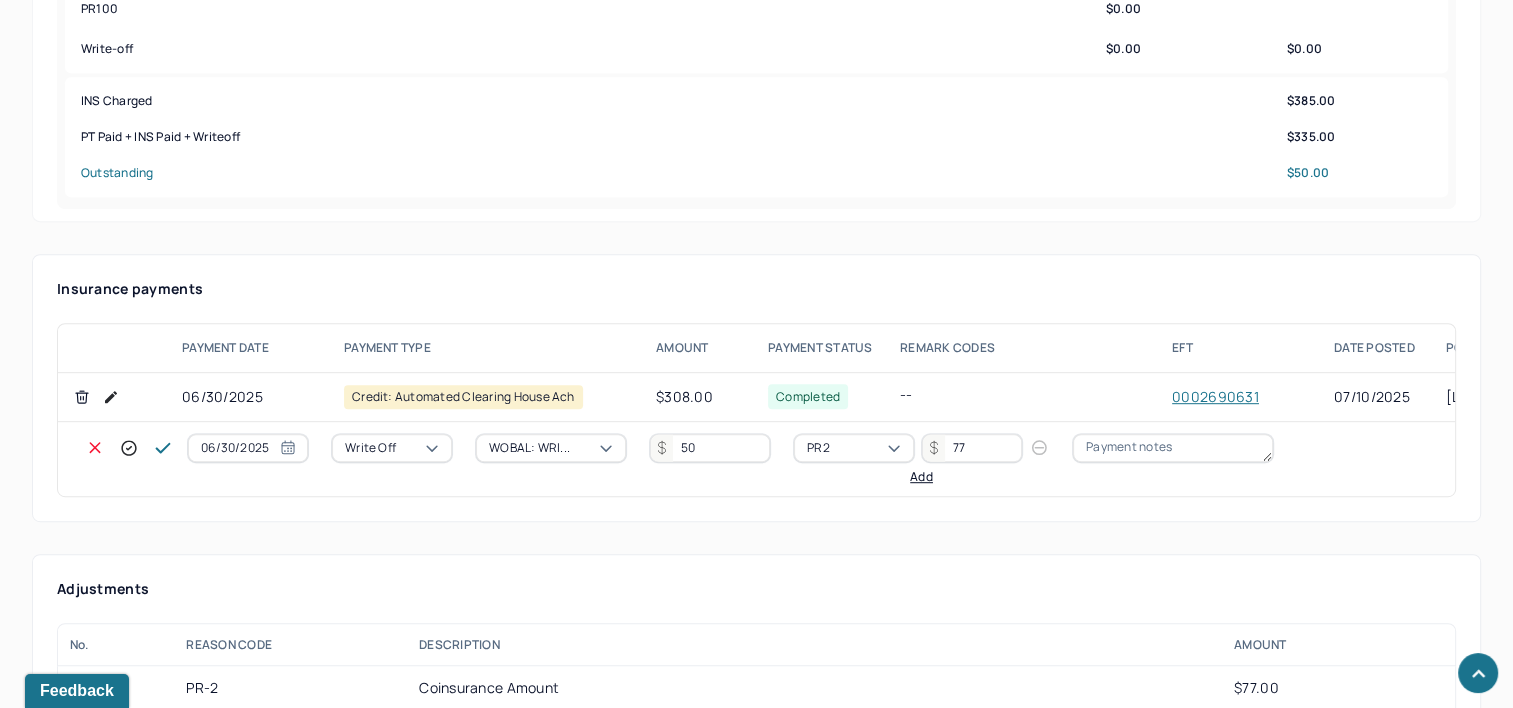 type on "77" 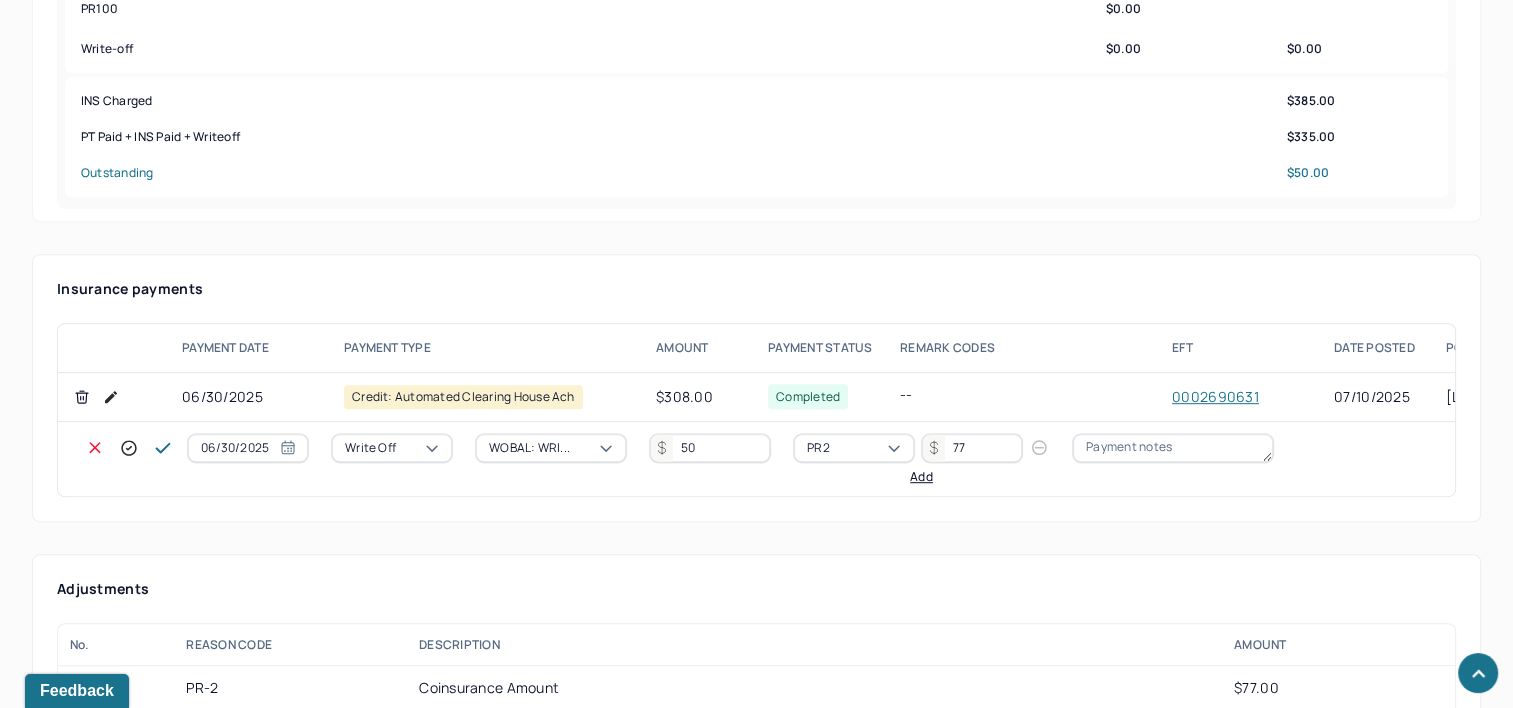 click 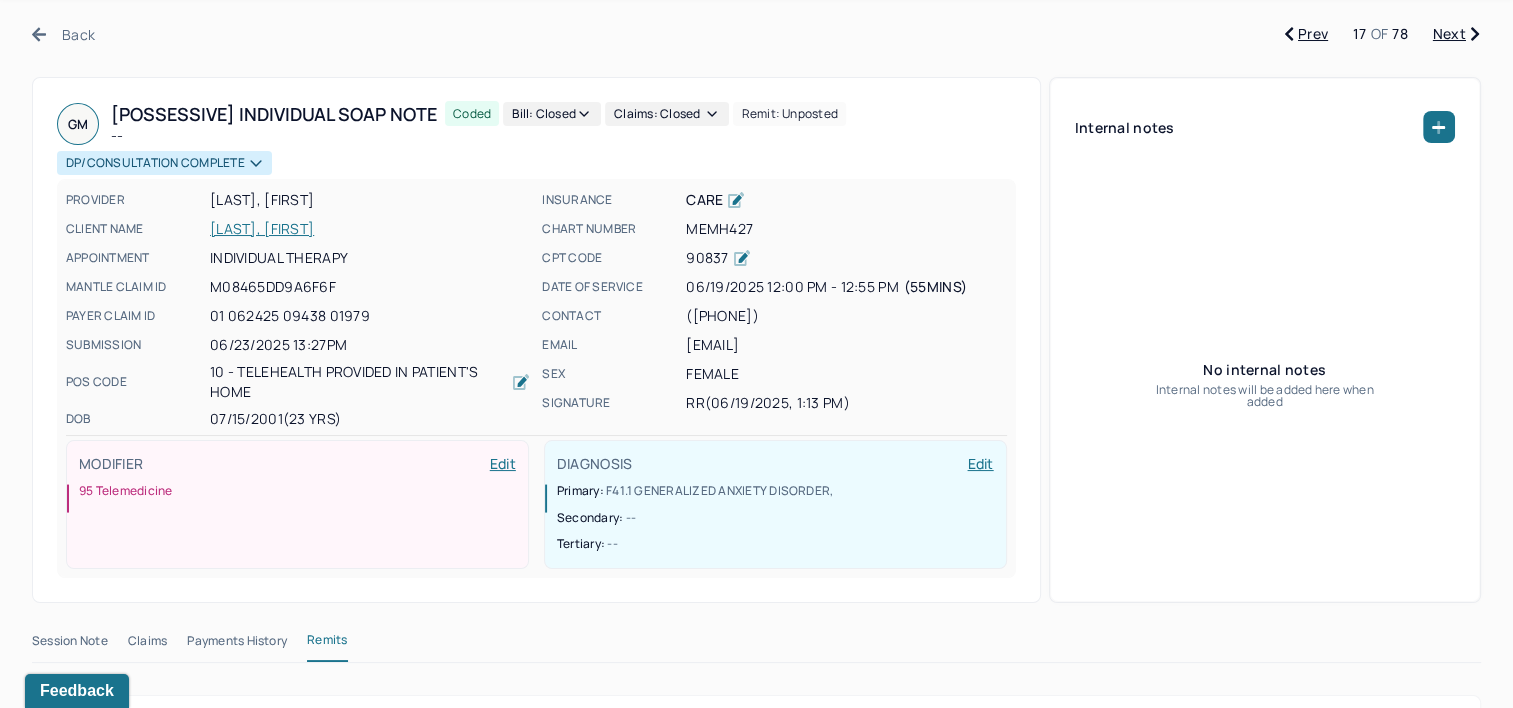scroll, scrollTop: 0, scrollLeft: 0, axis: both 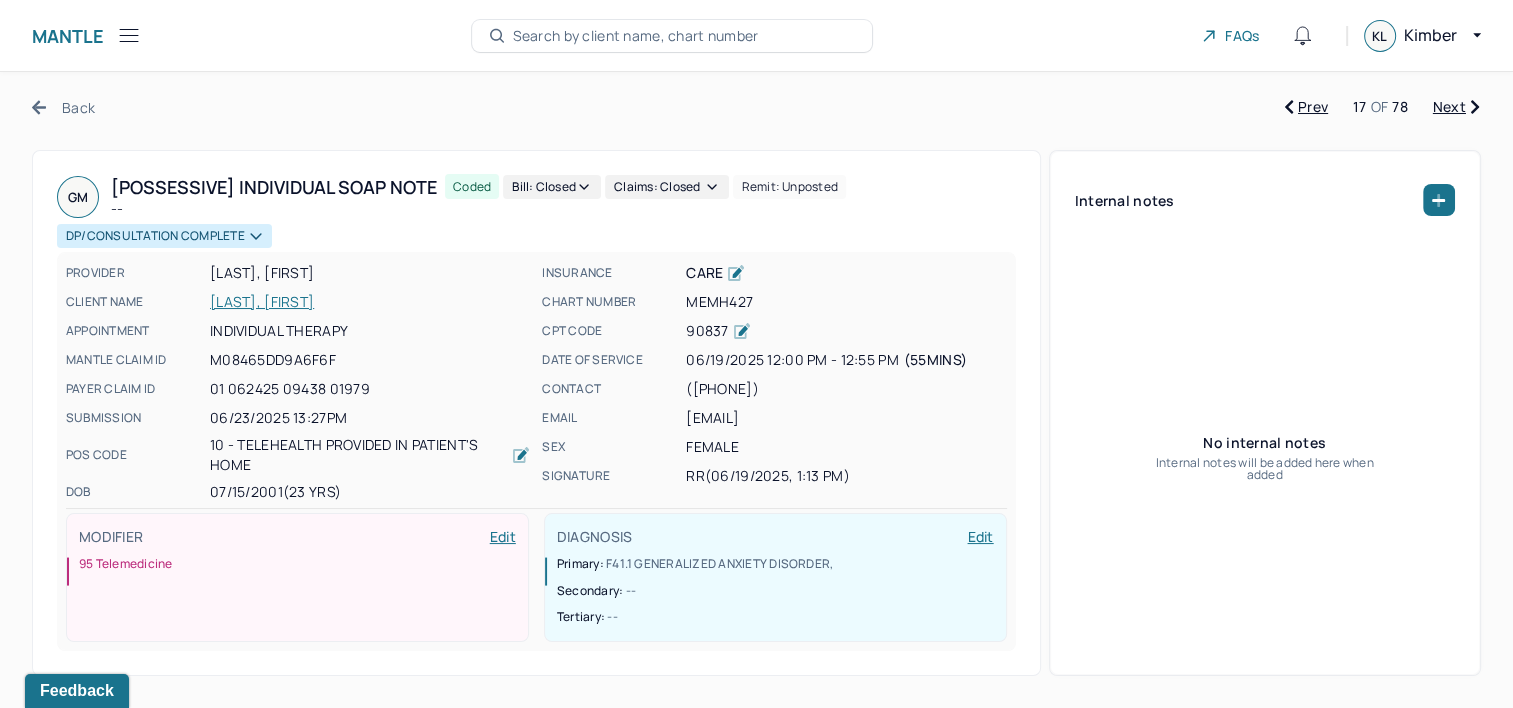 click on "Next" at bounding box center [1456, 107] 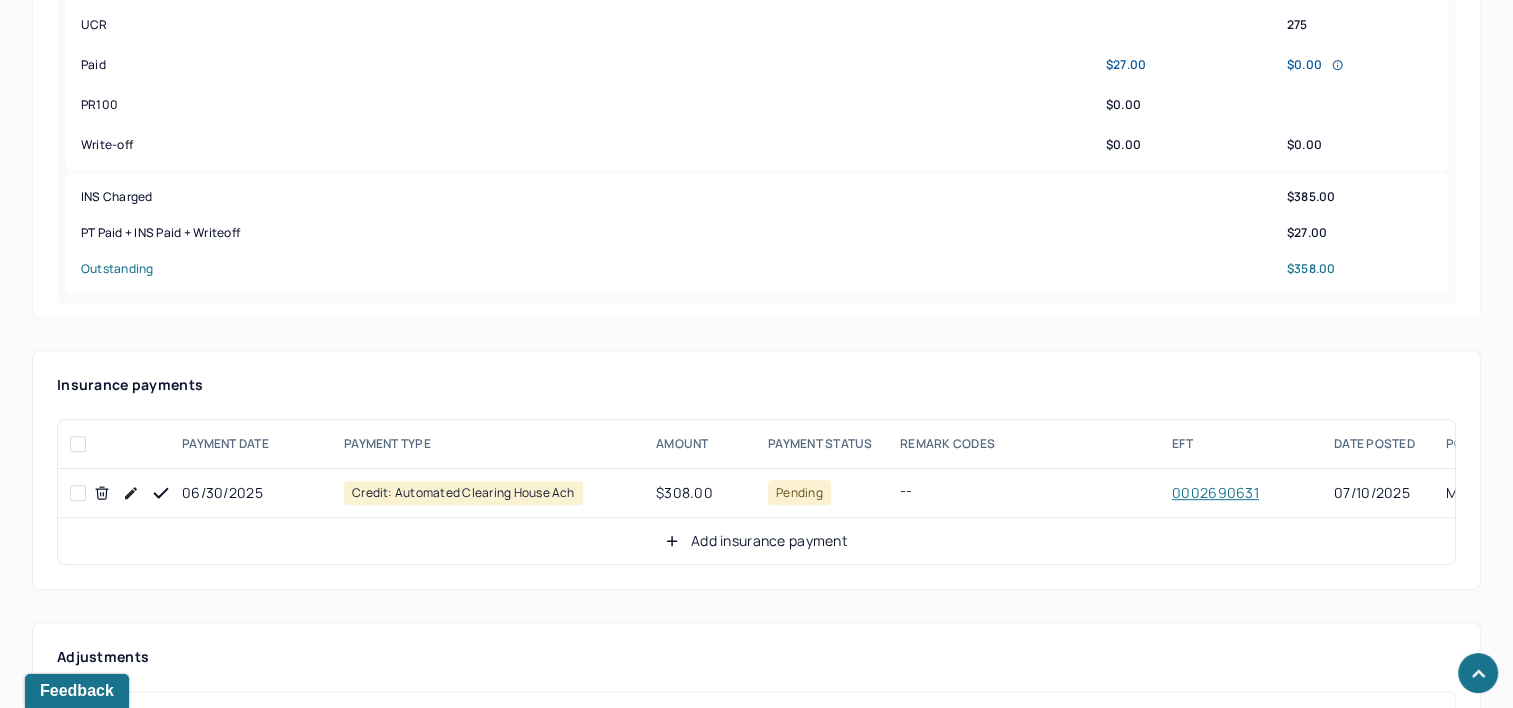 scroll, scrollTop: 1000, scrollLeft: 0, axis: vertical 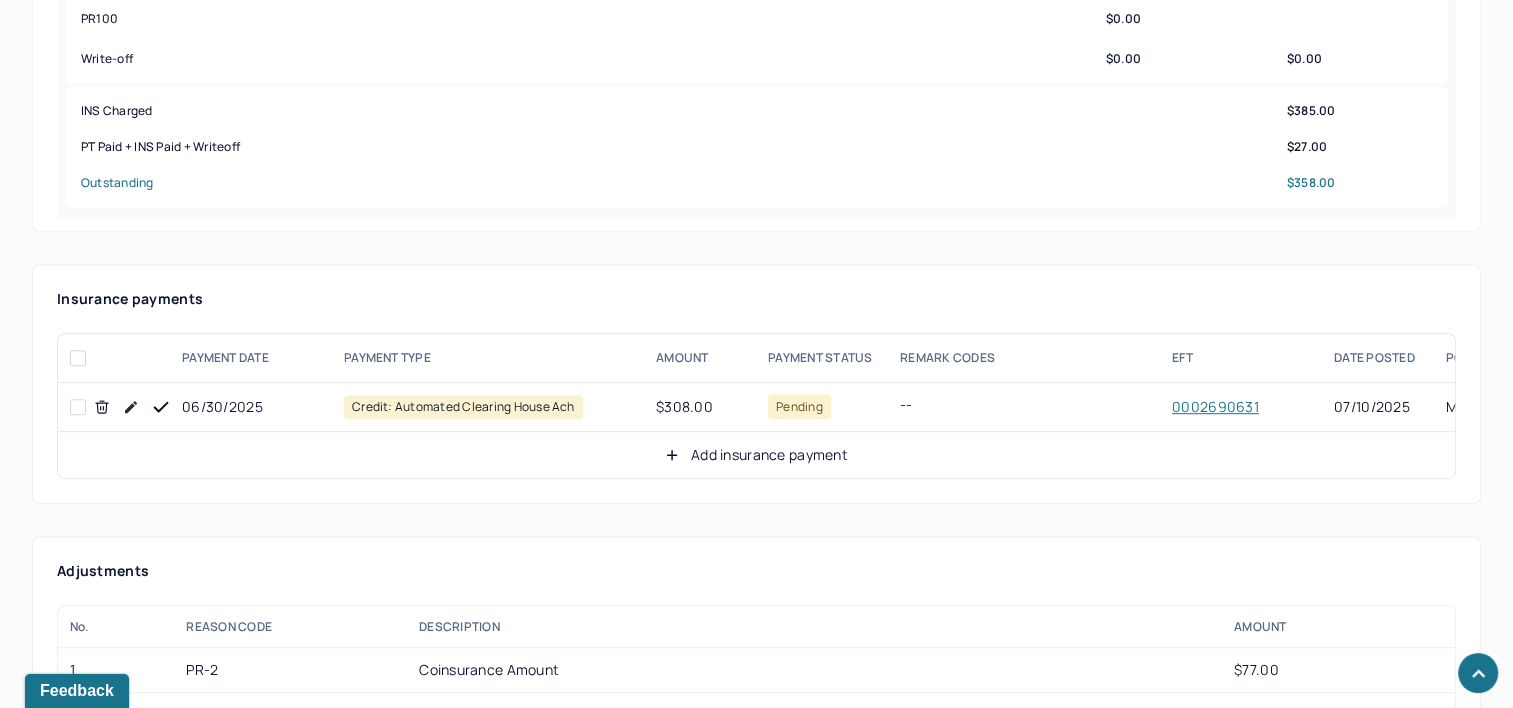 click 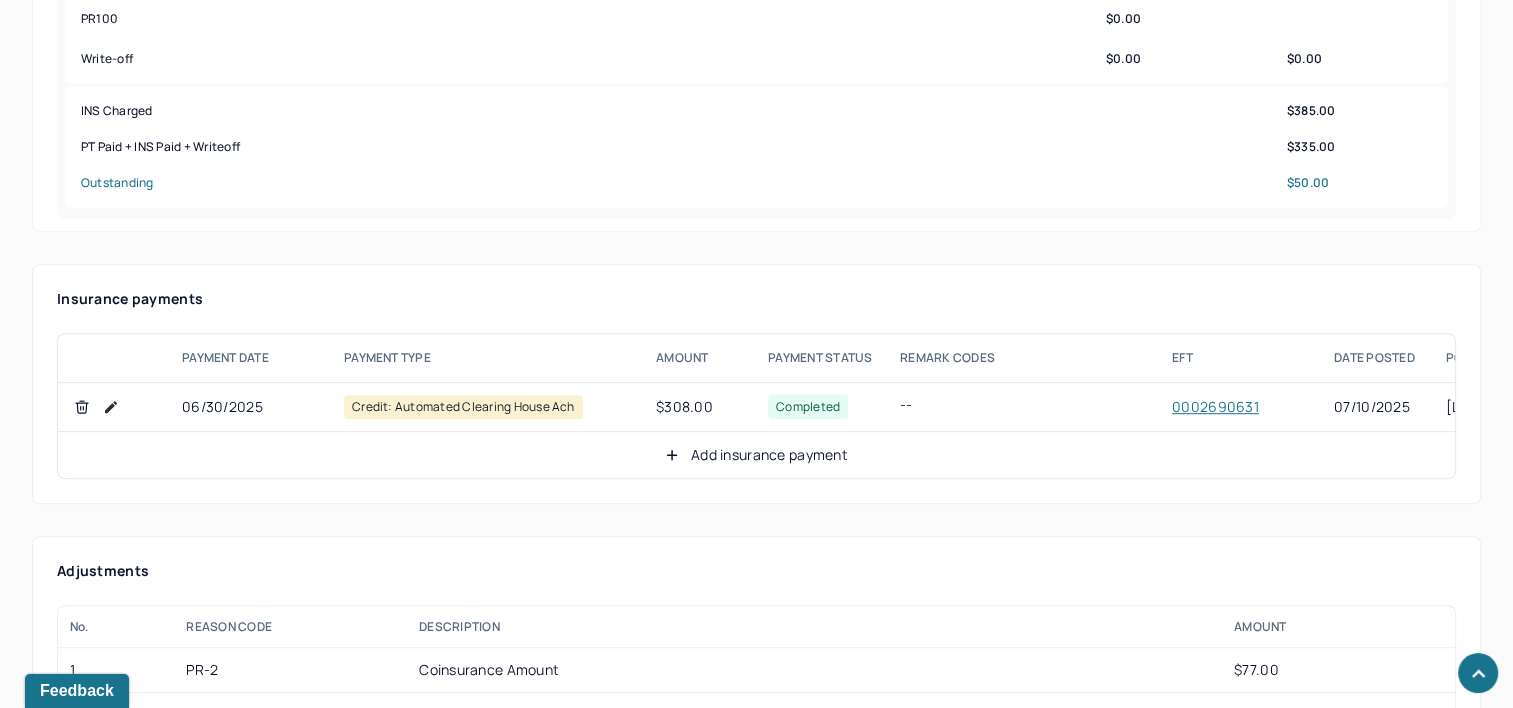 click on "Add insurance payment" at bounding box center [756, 455] 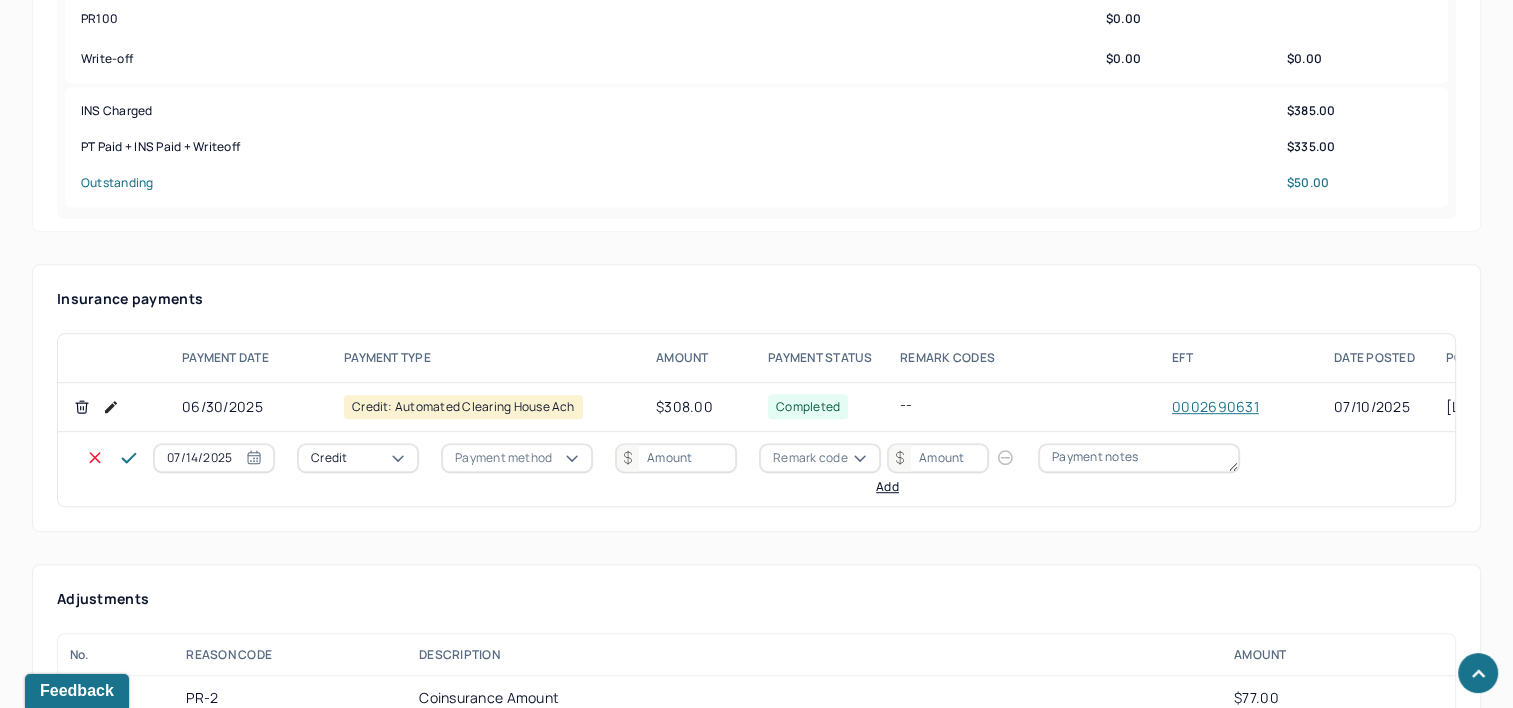 click on "07/14/2025" at bounding box center [214, 458] 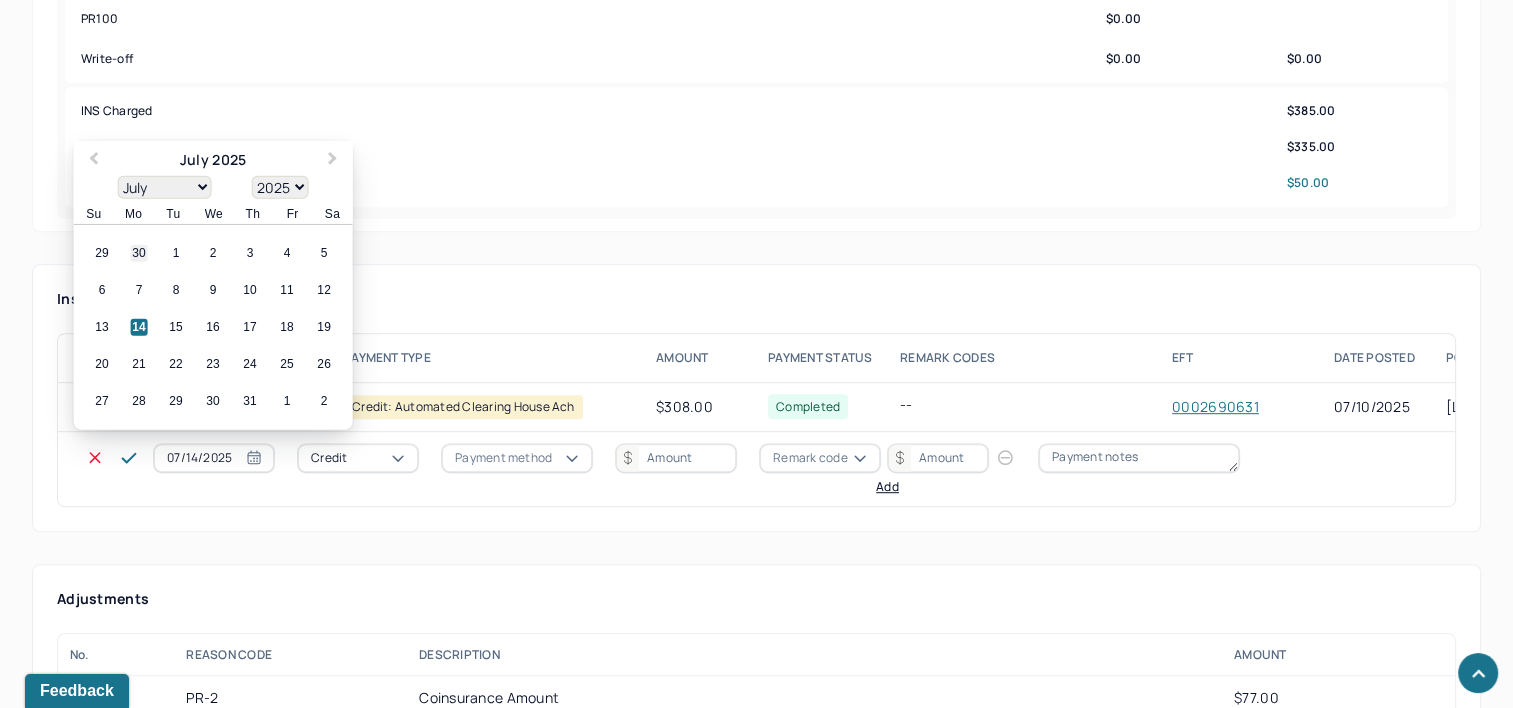 click on "30" at bounding box center [139, 253] 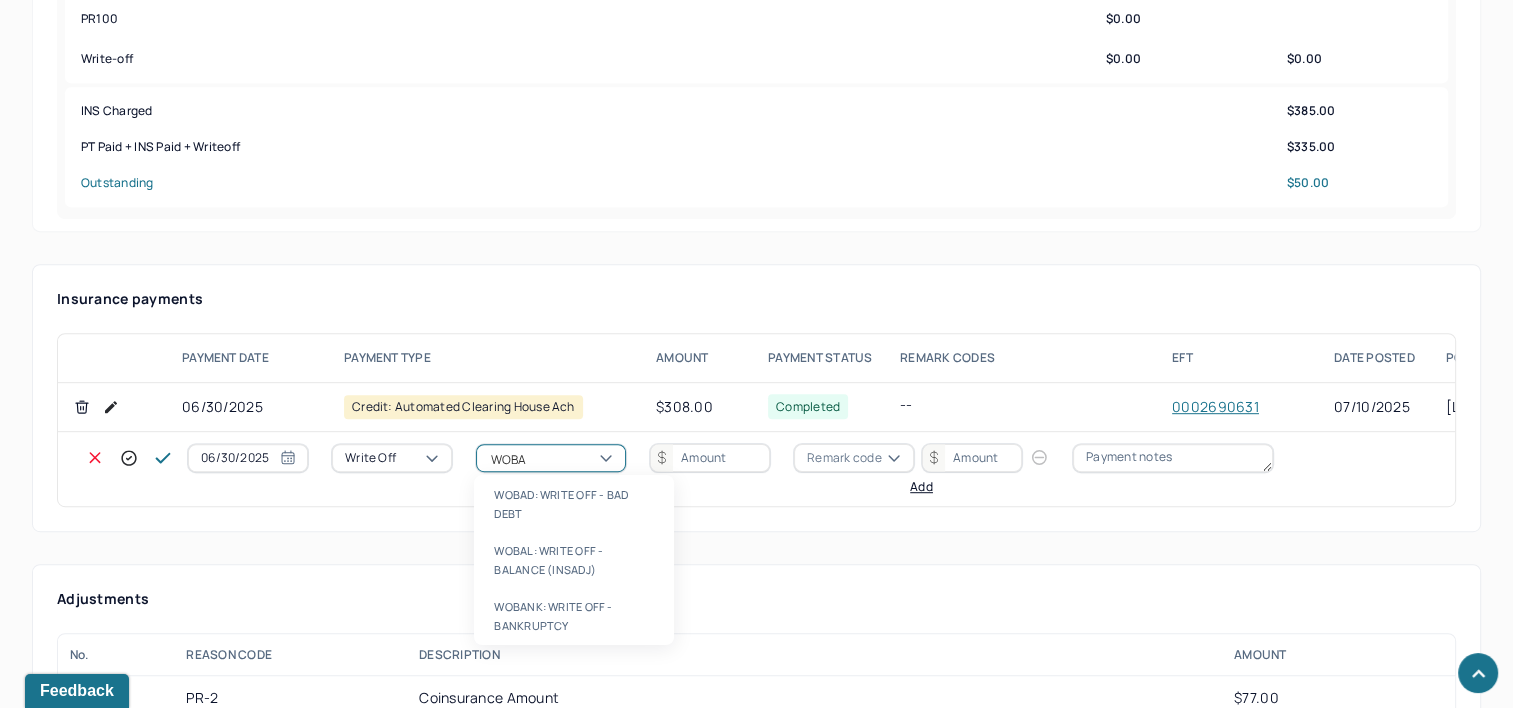 type on "WOBAL" 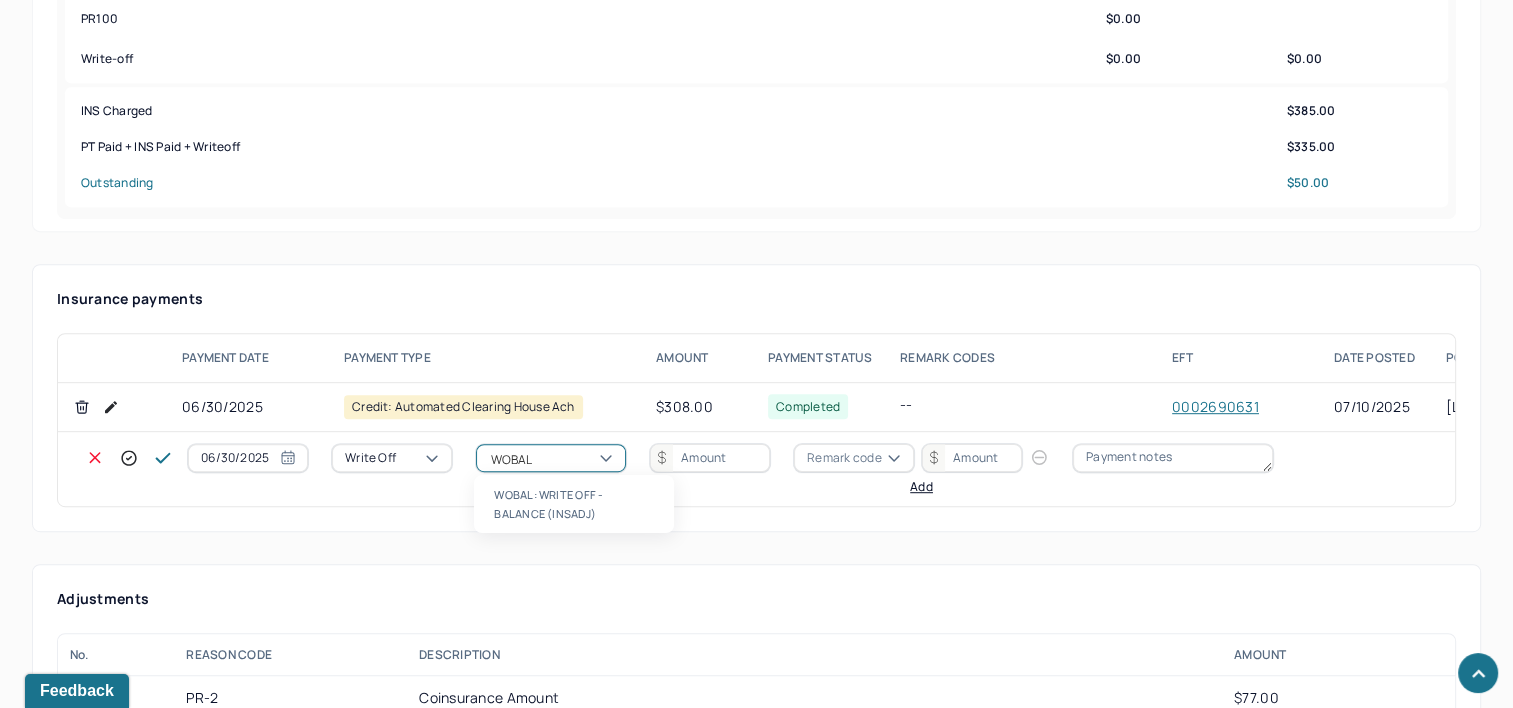 type 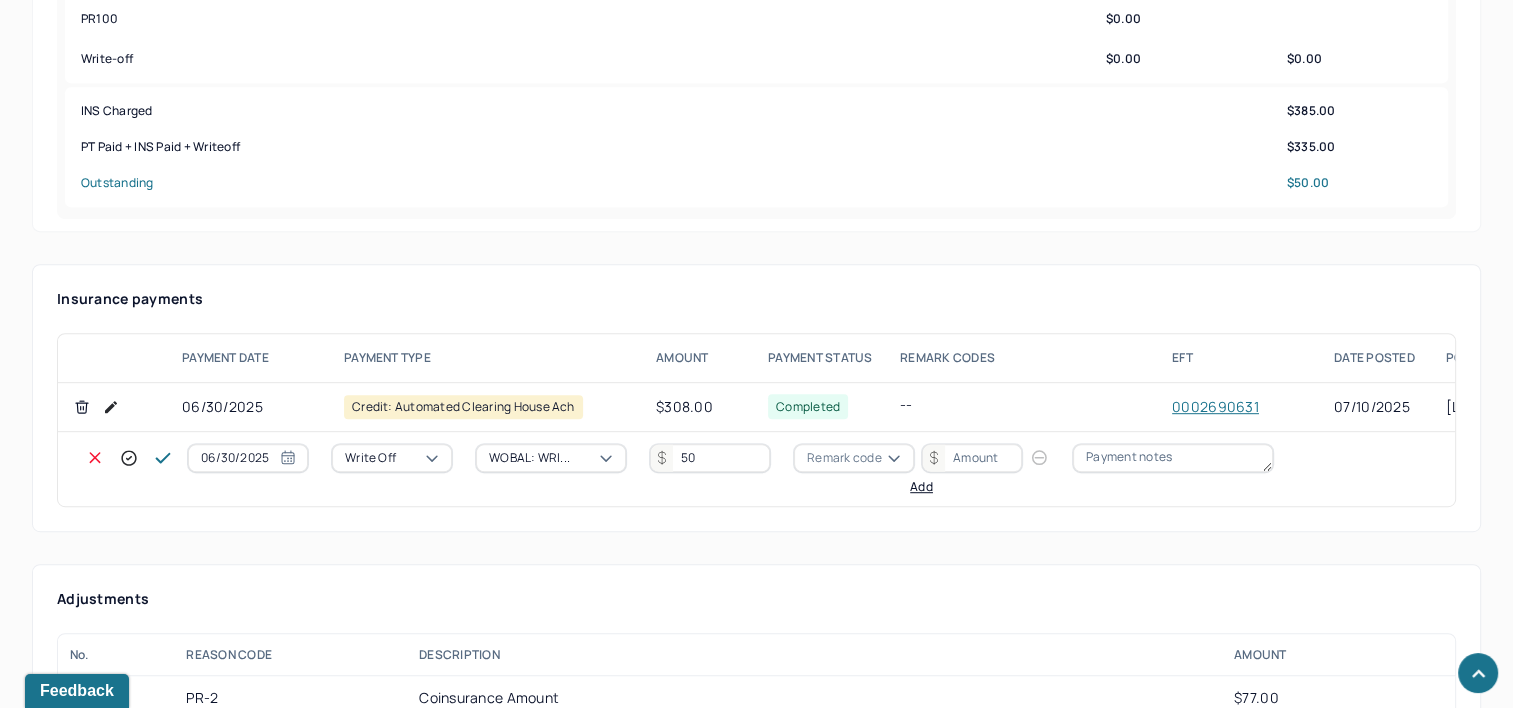 type 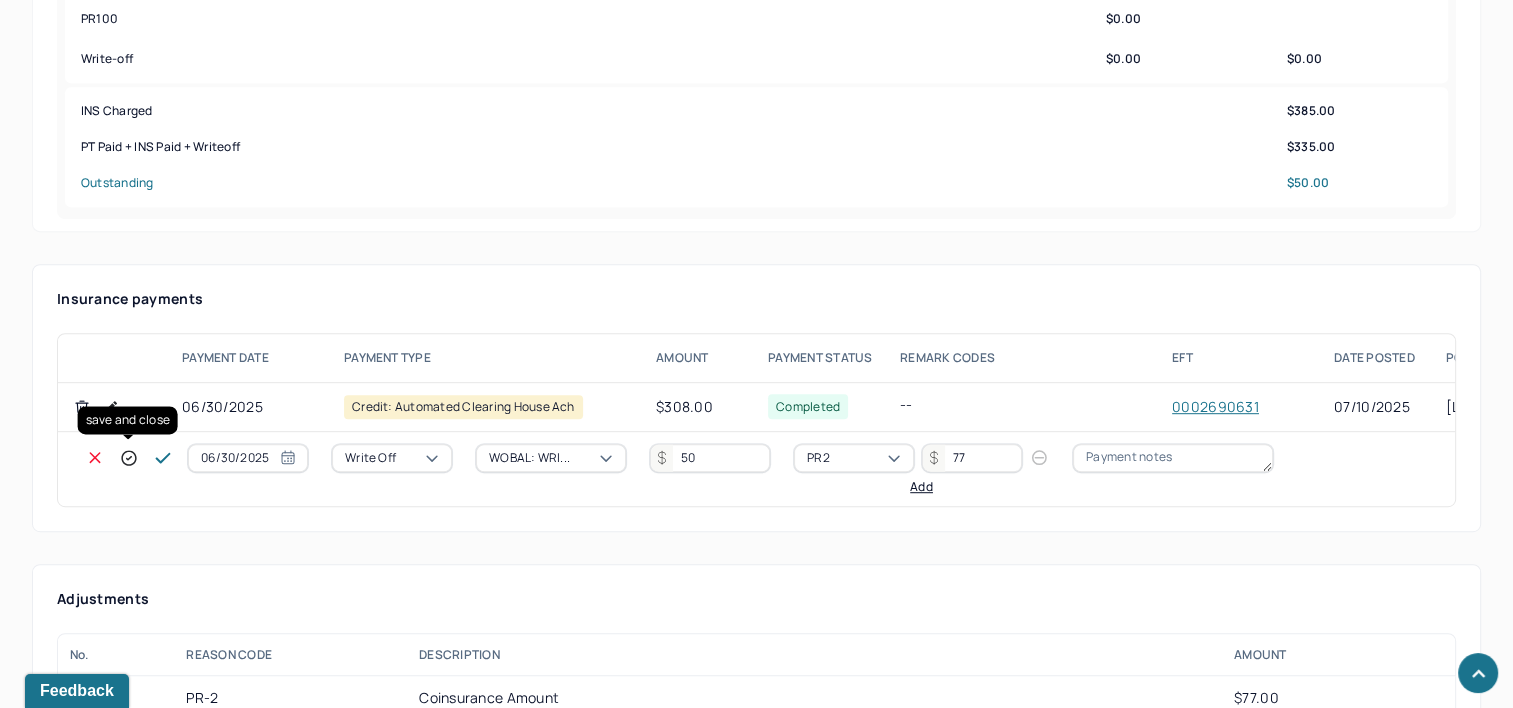 click 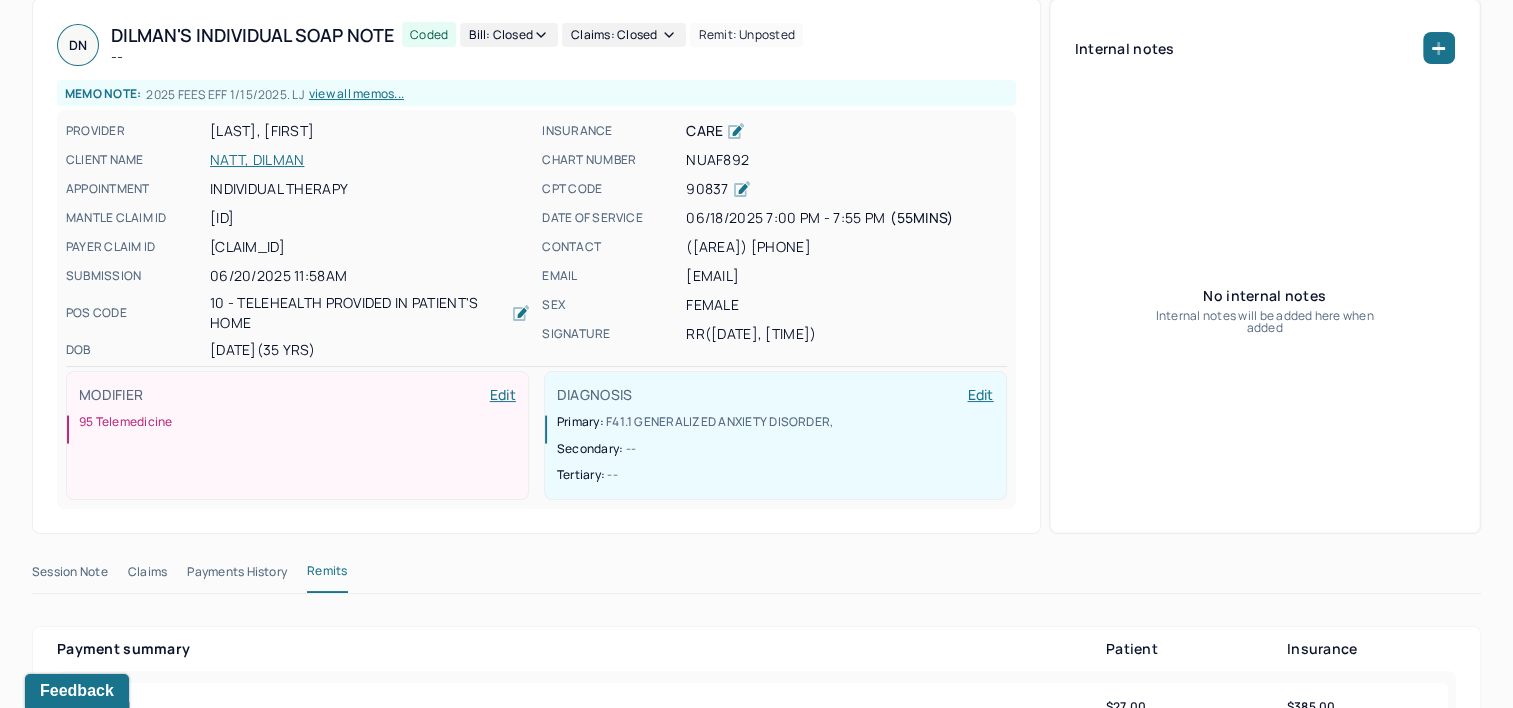 scroll, scrollTop: 0, scrollLeft: 0, axis: both 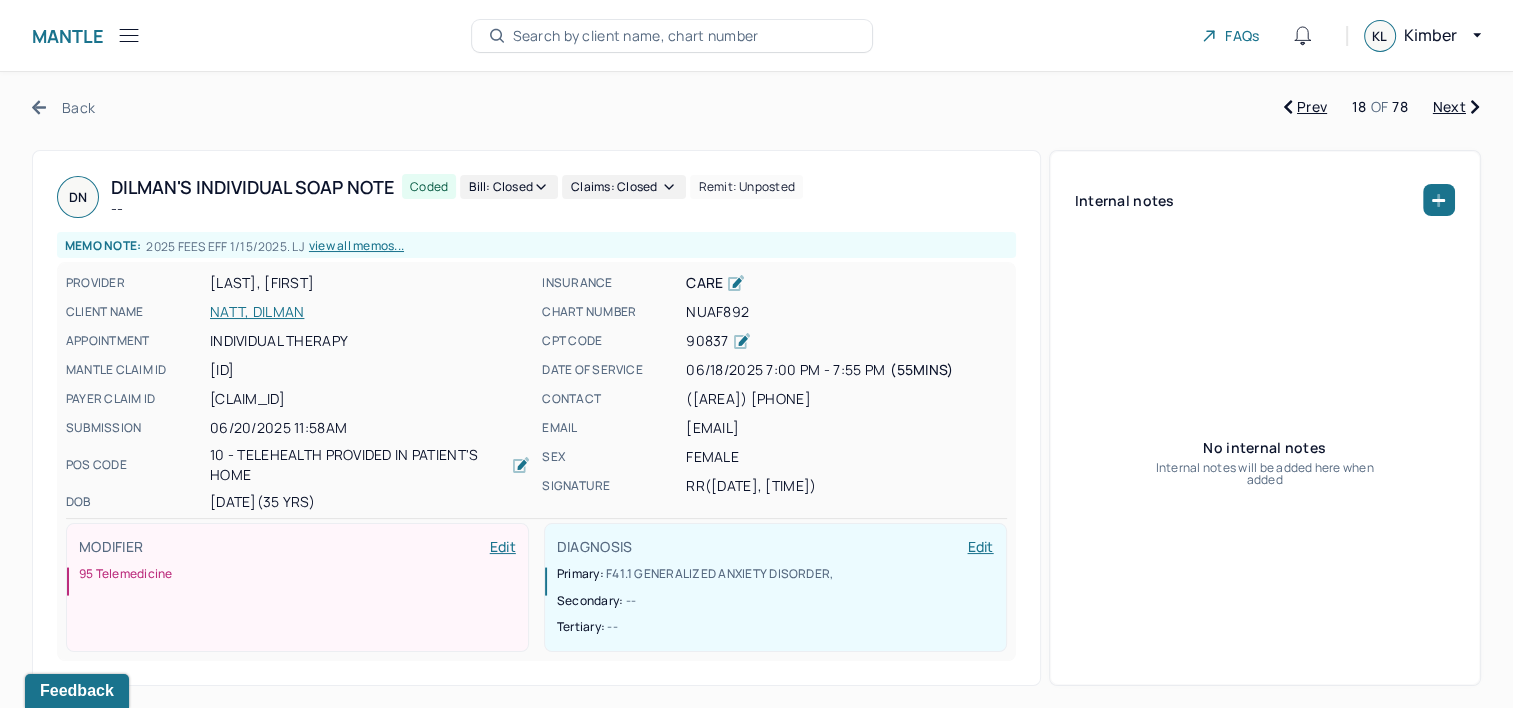 click on "Next" at bounding box center (1456, 107) 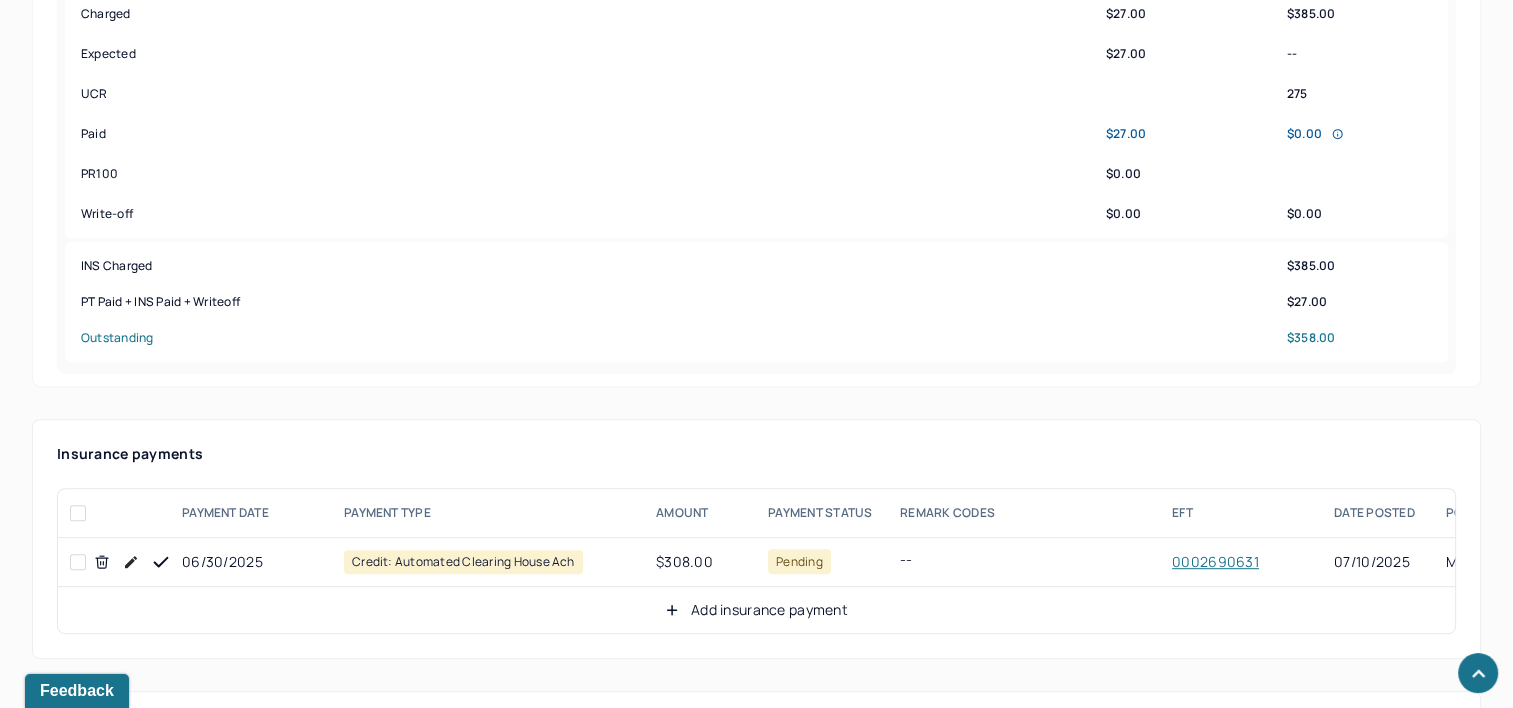 scroll, scrollTop: 1100, scrollLeft: 0, axis: vertical 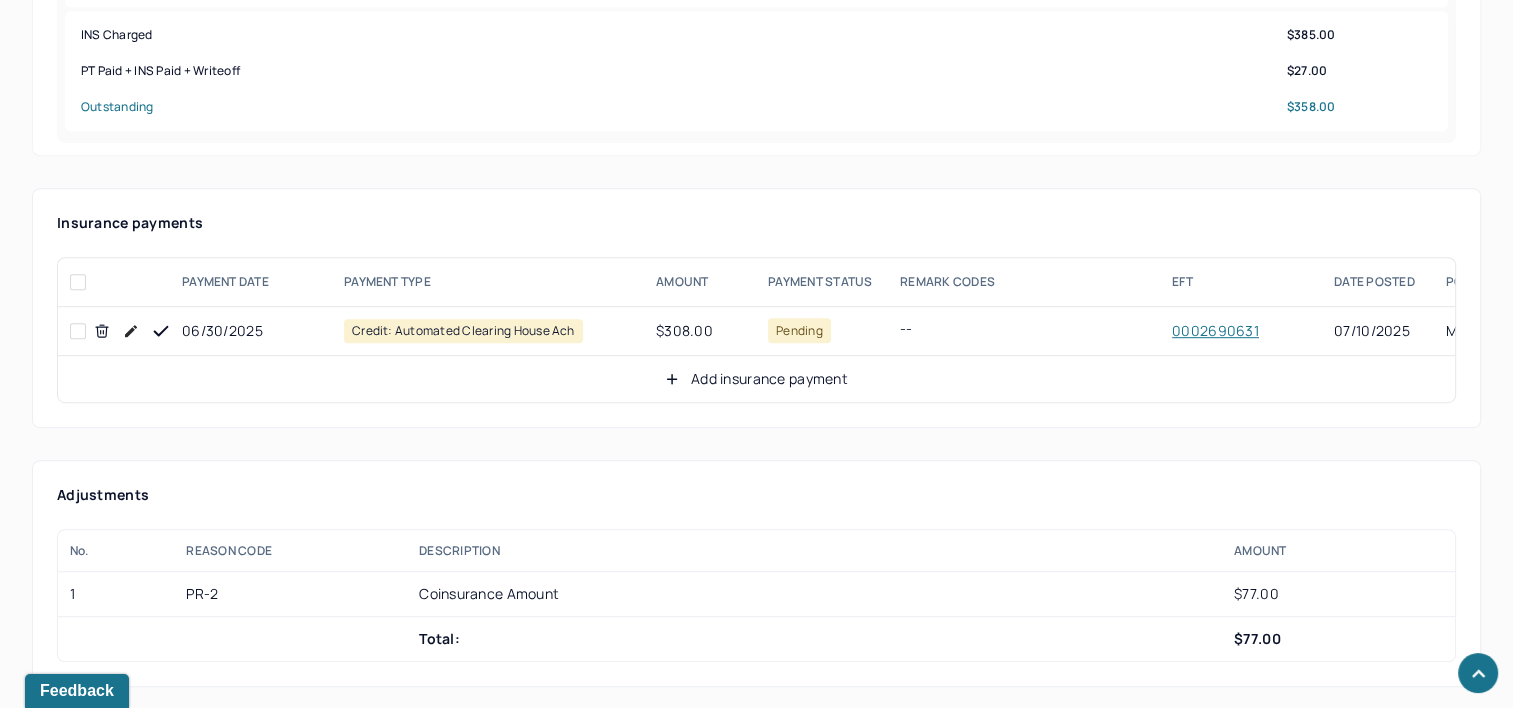 click 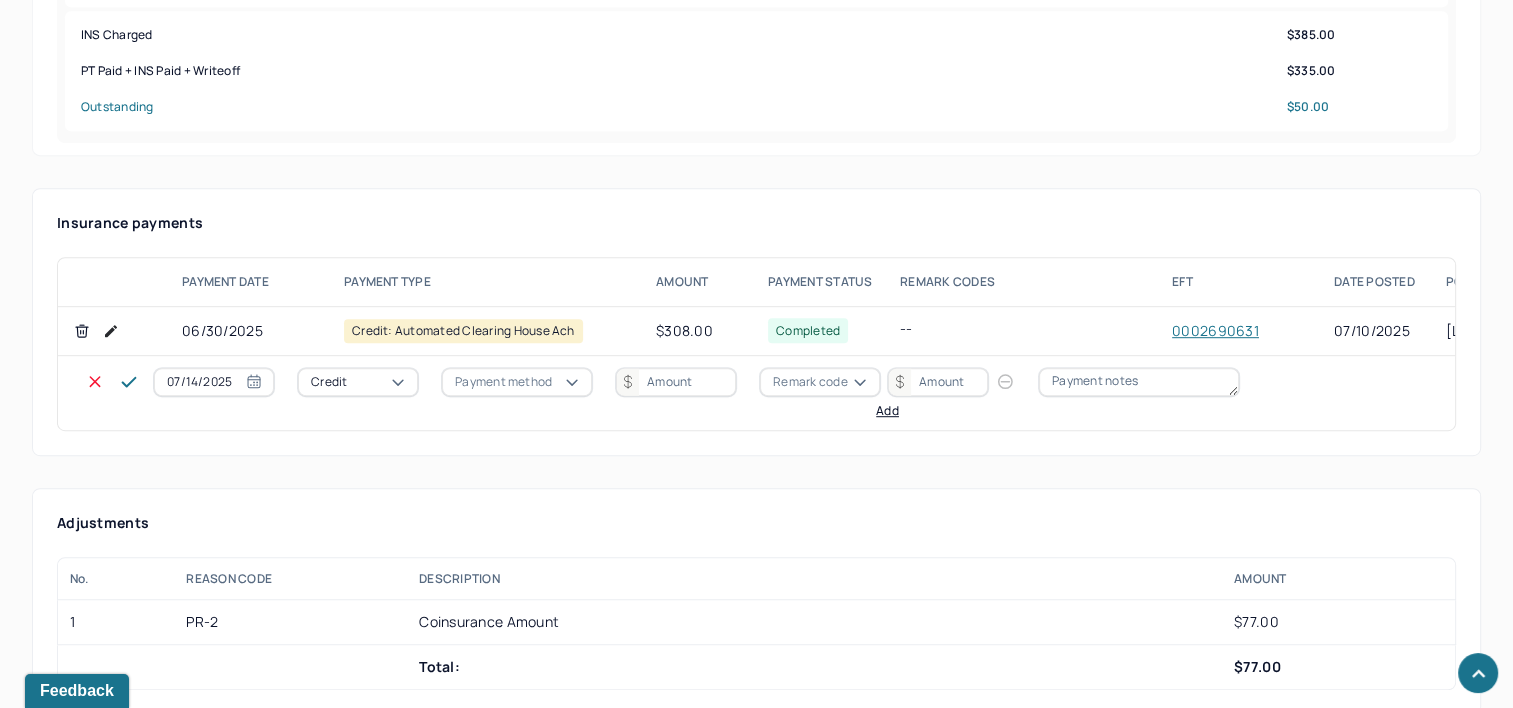 click on "07/14/2025" at bounding box center (214, 382) 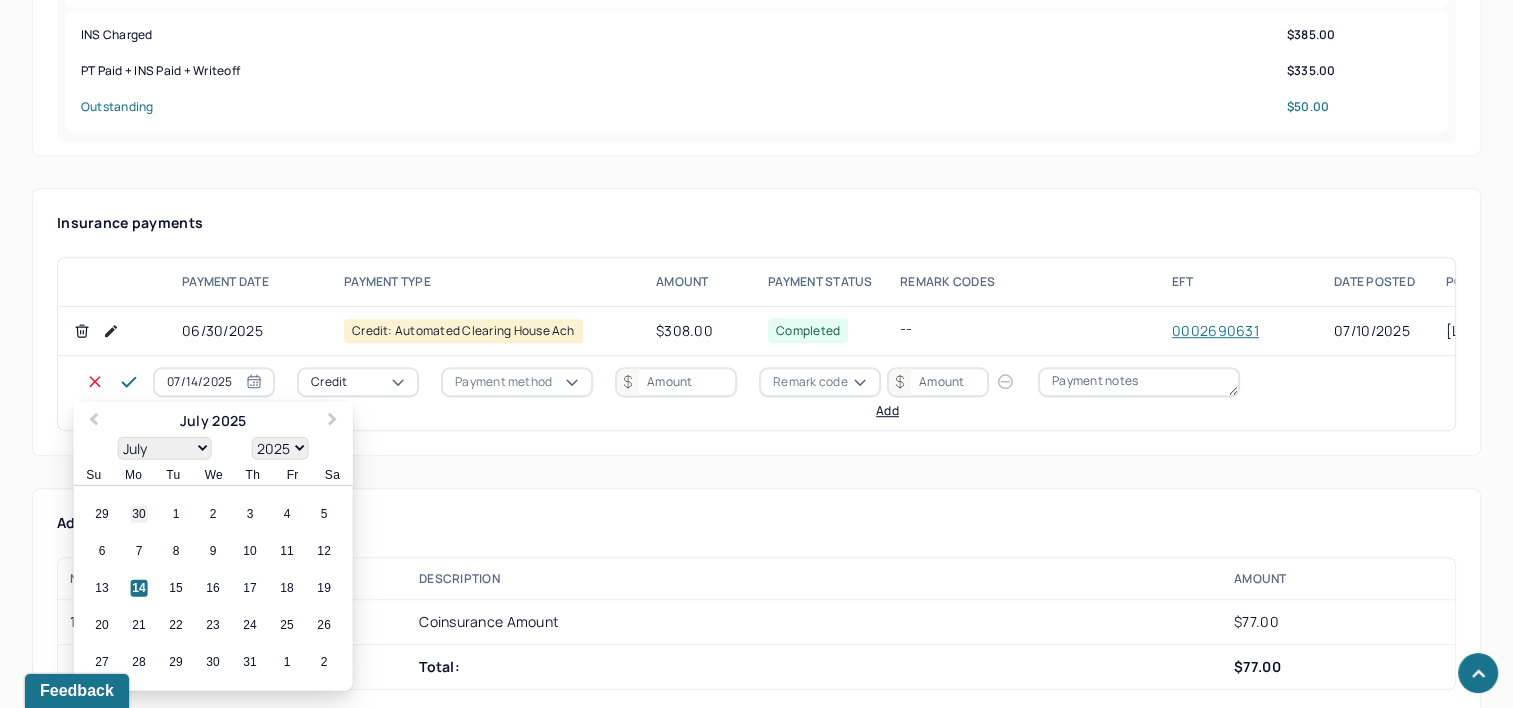 click on "30" at bounding box center (139, 514) 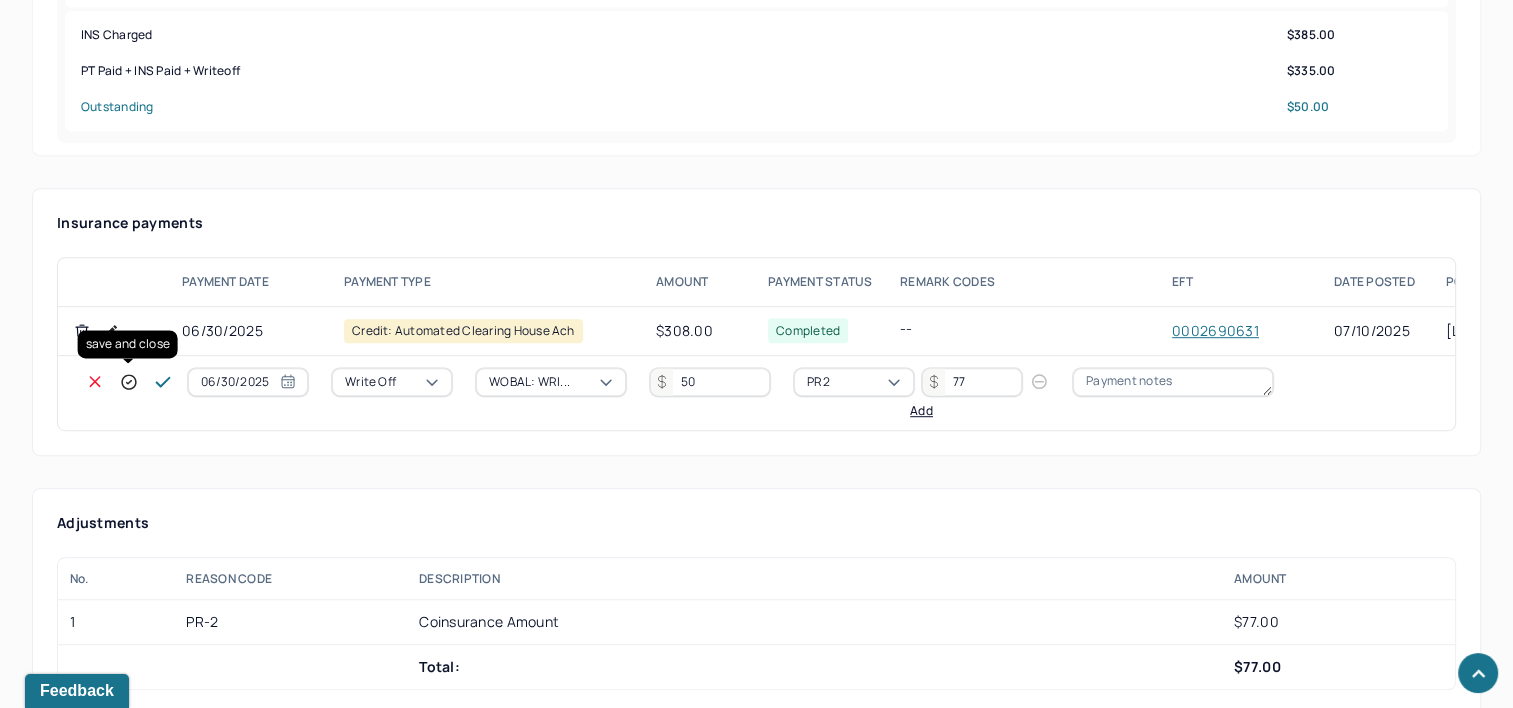 click 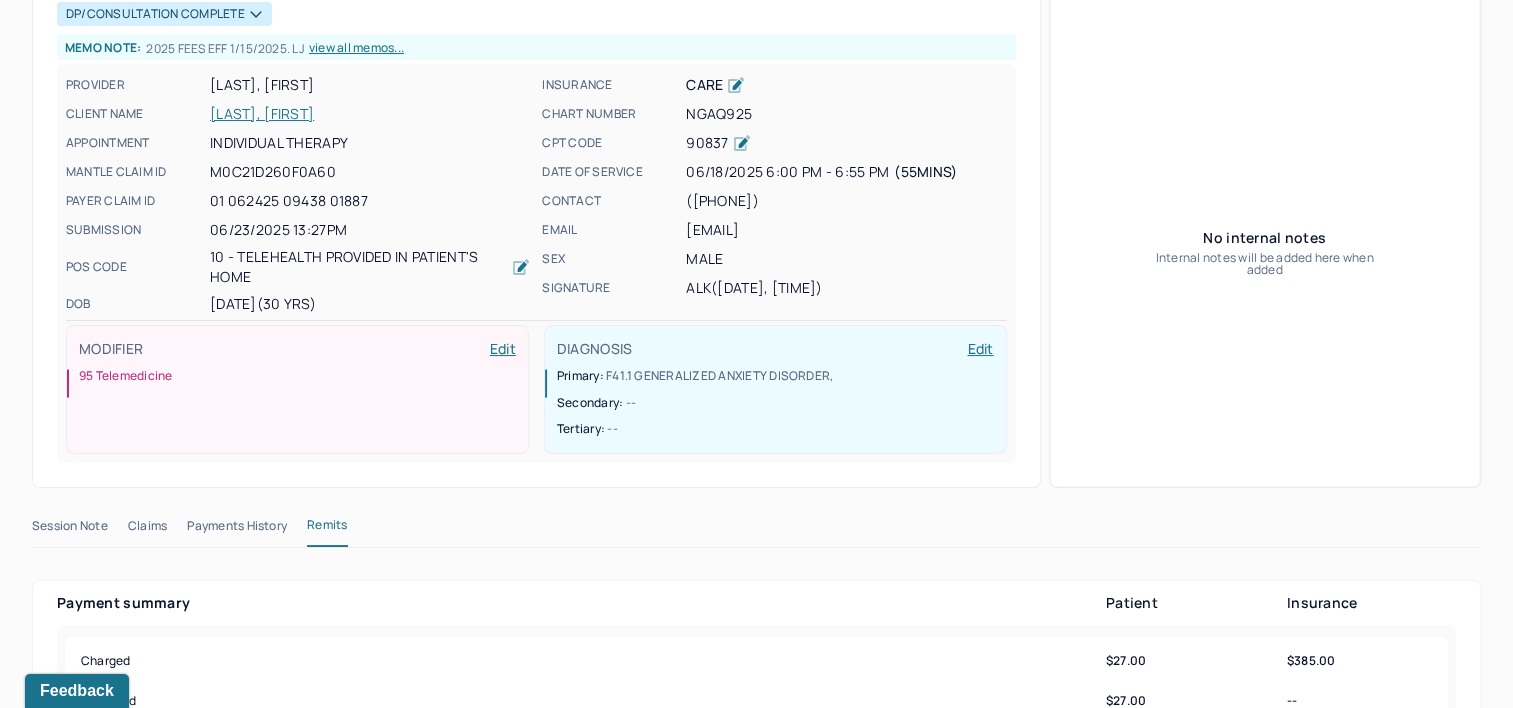 scroll, scrollTop: 0, scrollLeft: 0, axis: both 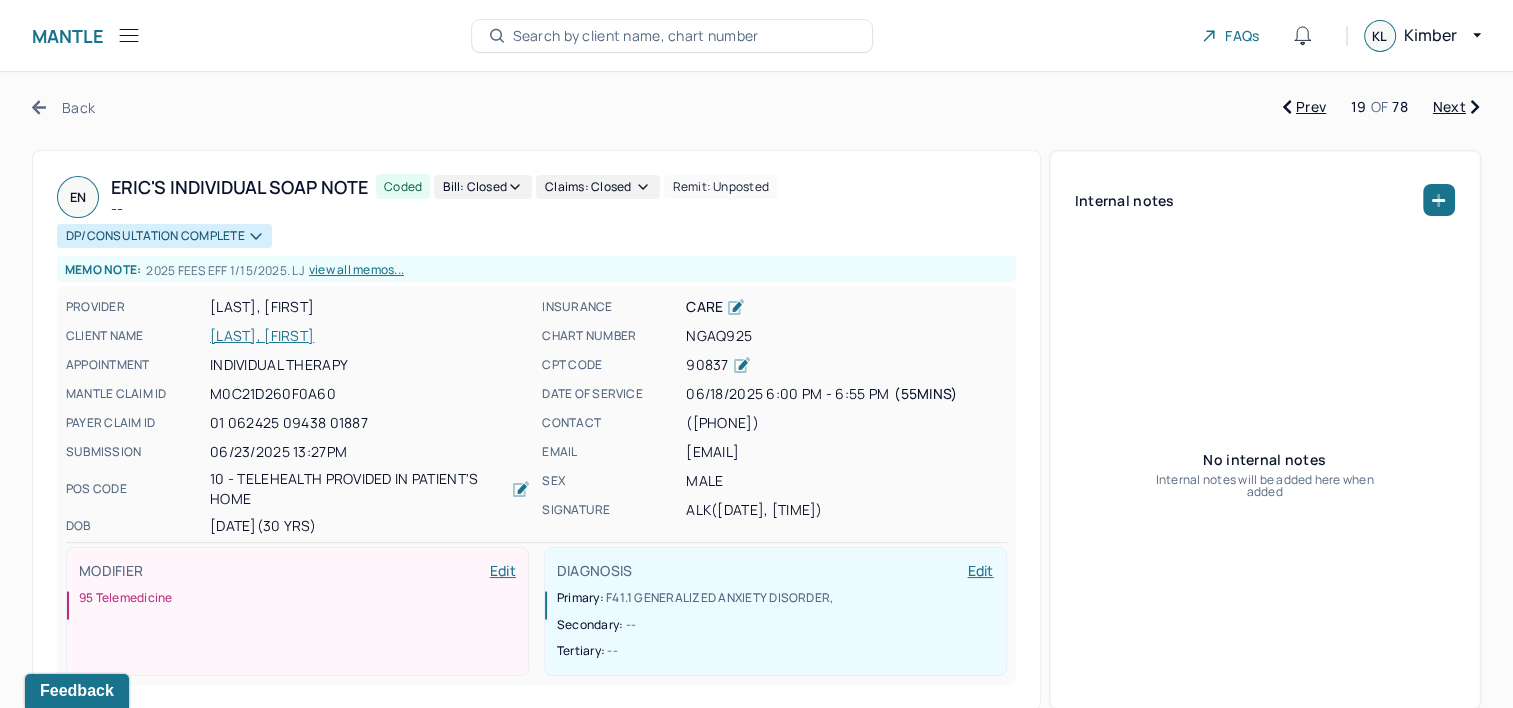 click on "Next" at bounding box center [1456, 107] 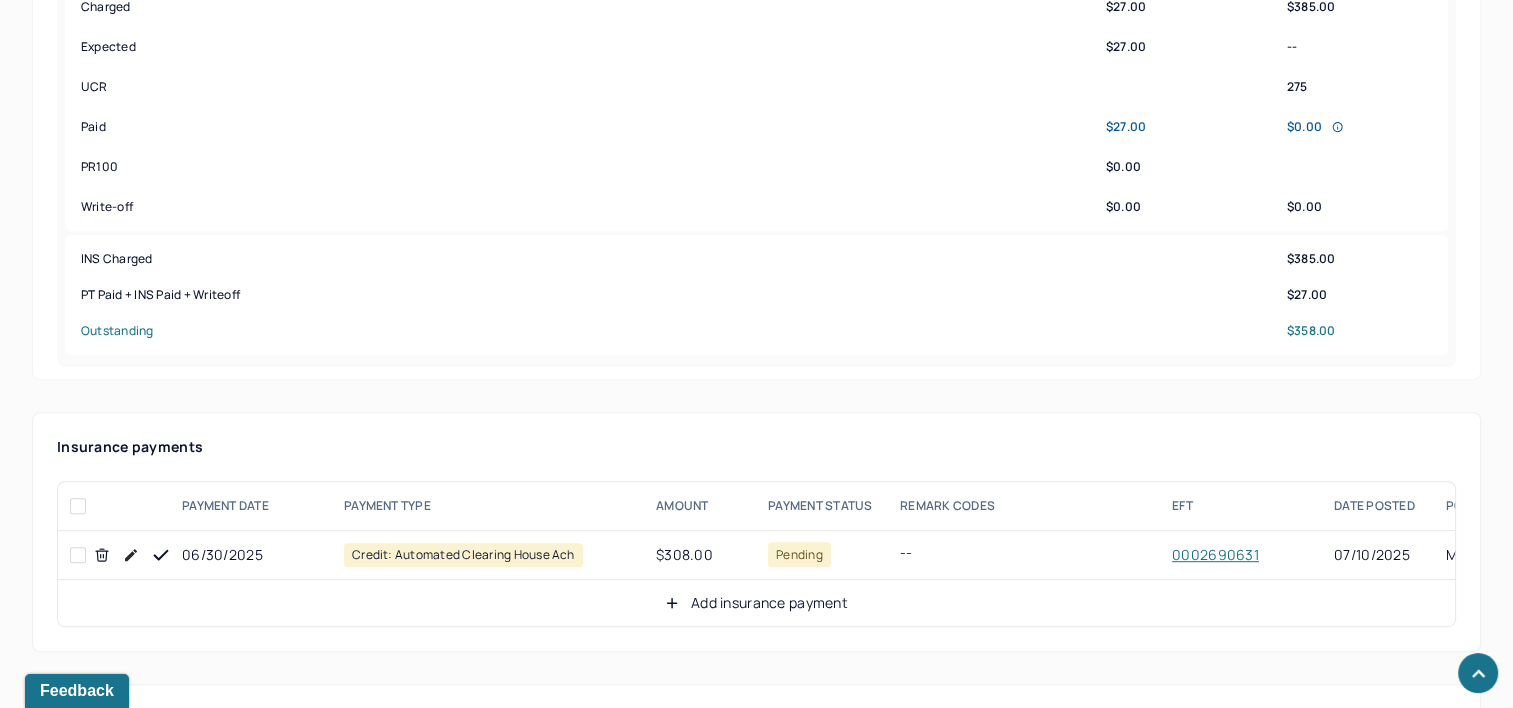 scroll, scrollTop: 1000, scrollLeft: 0, axis: vertical 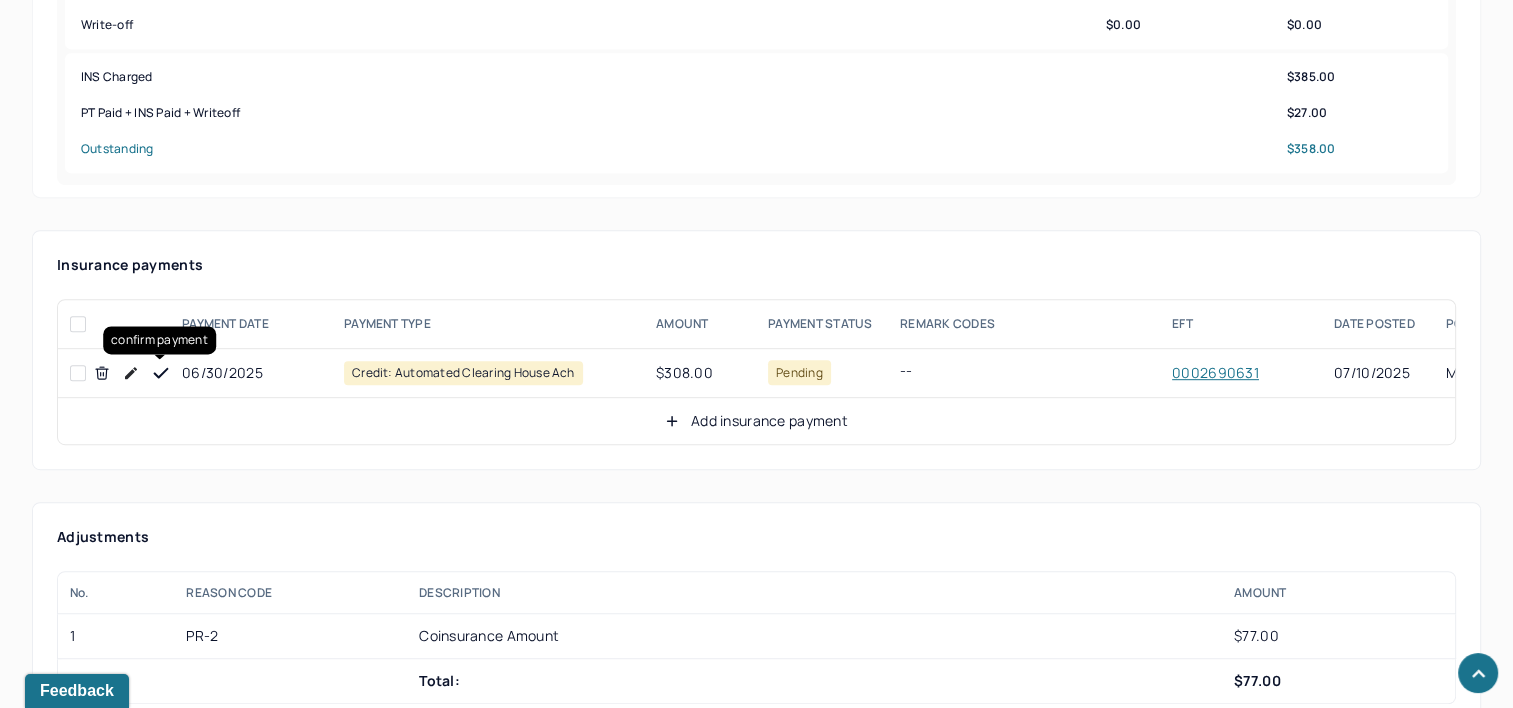 click 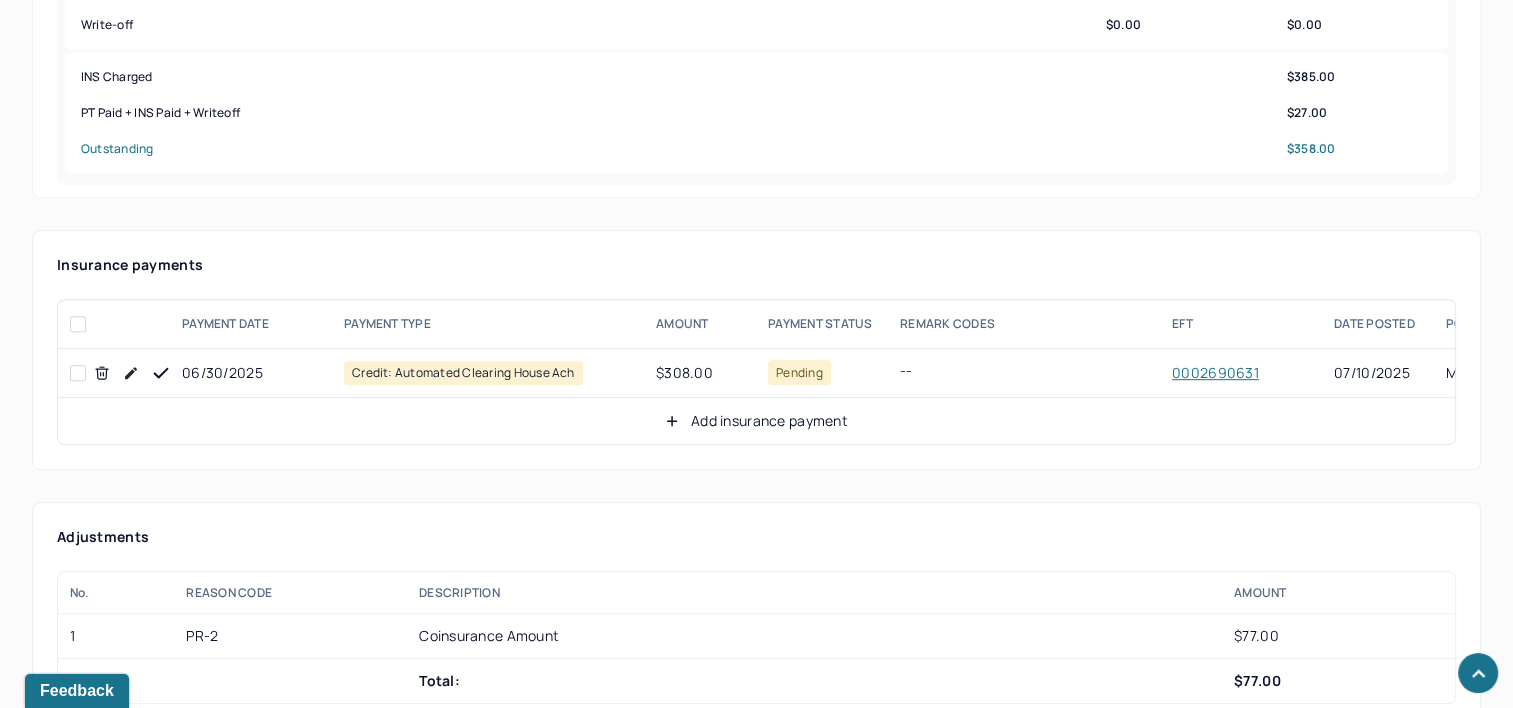 click on "Add insurance payment" at bounding box center [756, 421] 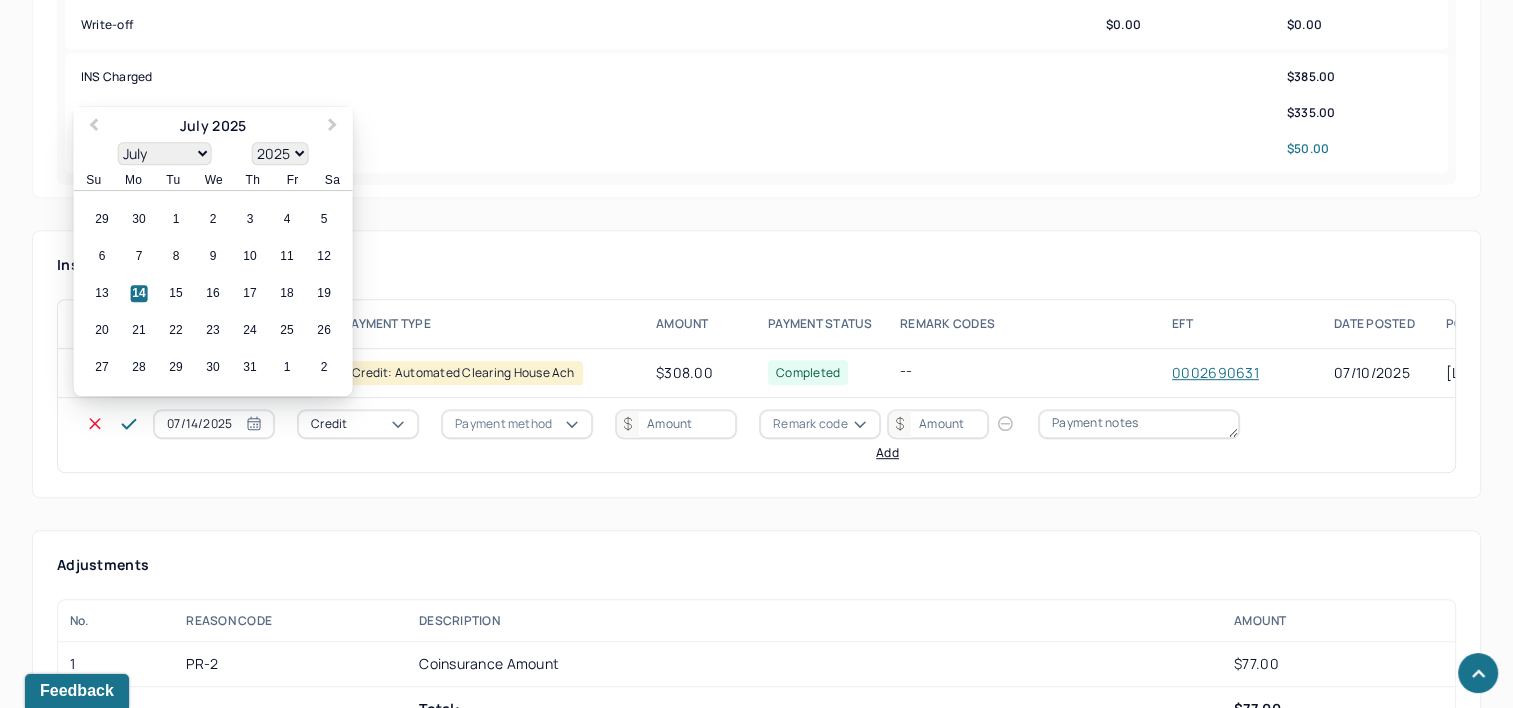 click on "07/14/2025" at bounding box center [214, 424] 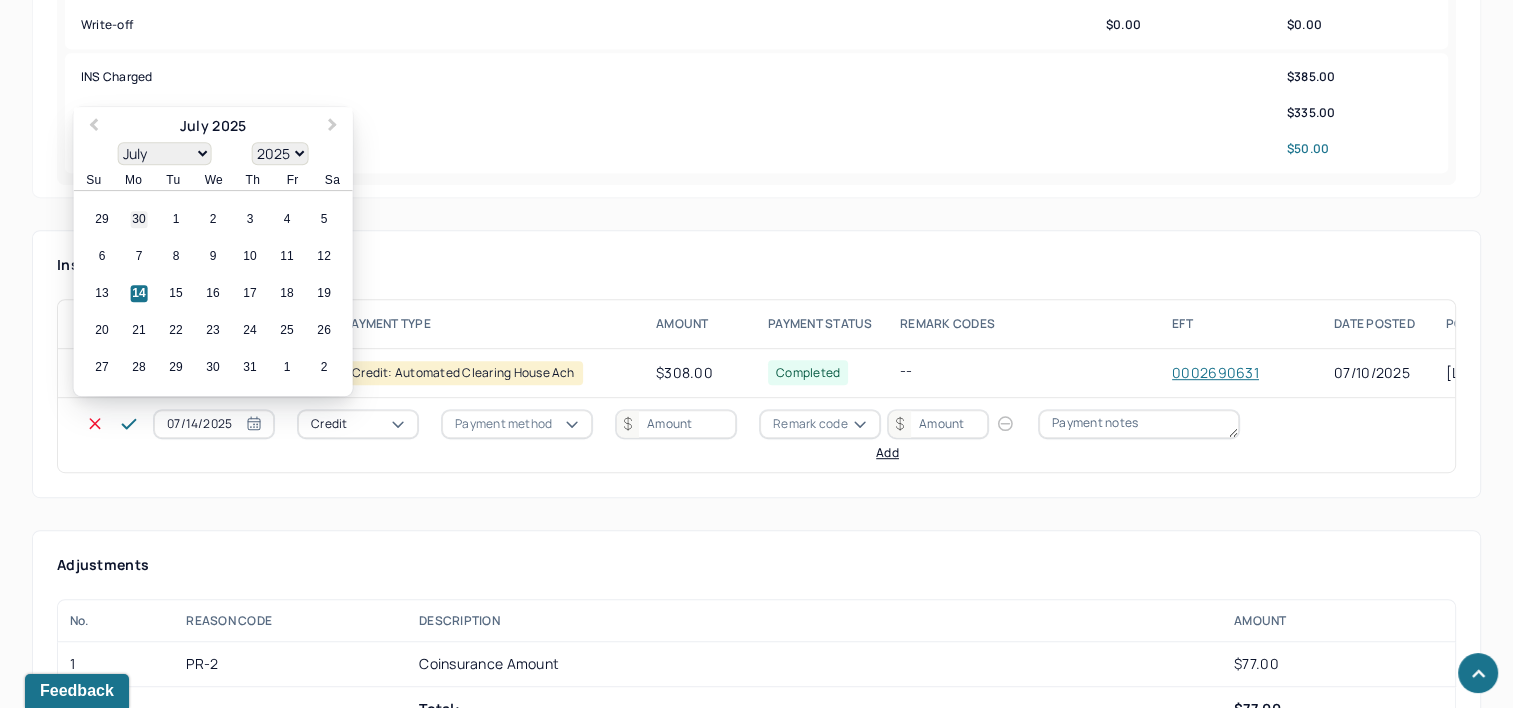 click on "30" at bounding box center [139, 220] 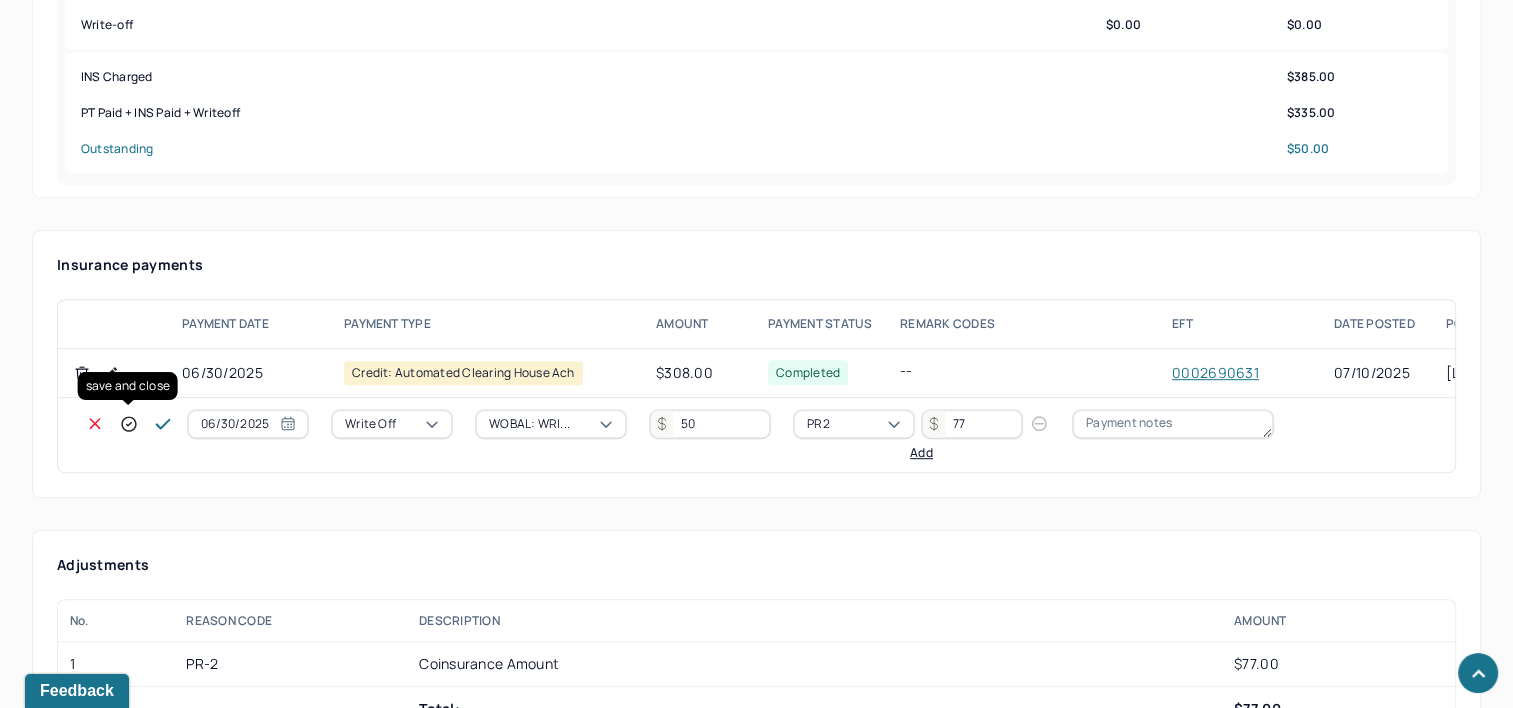 click 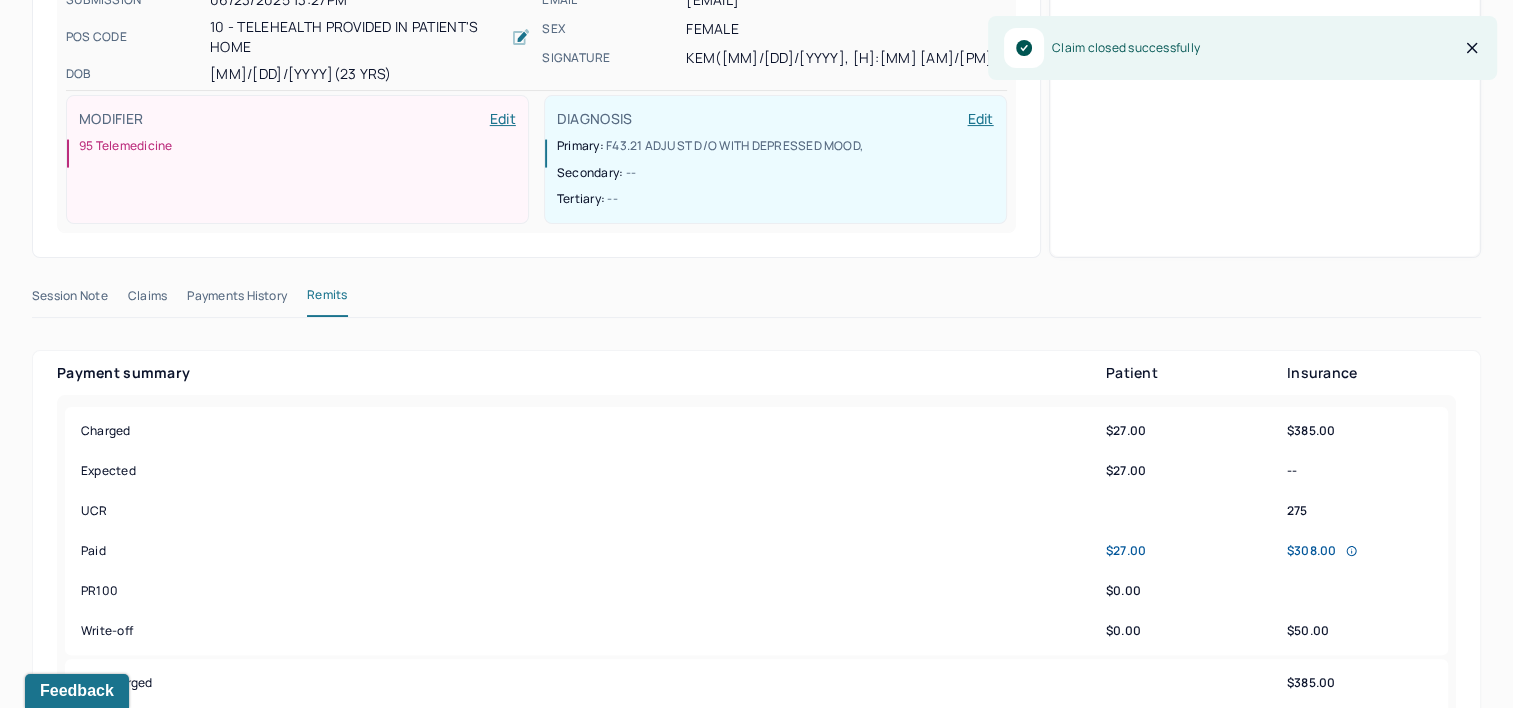 scroll, scrollTop: 0, scrollLeft: 0, axis: both 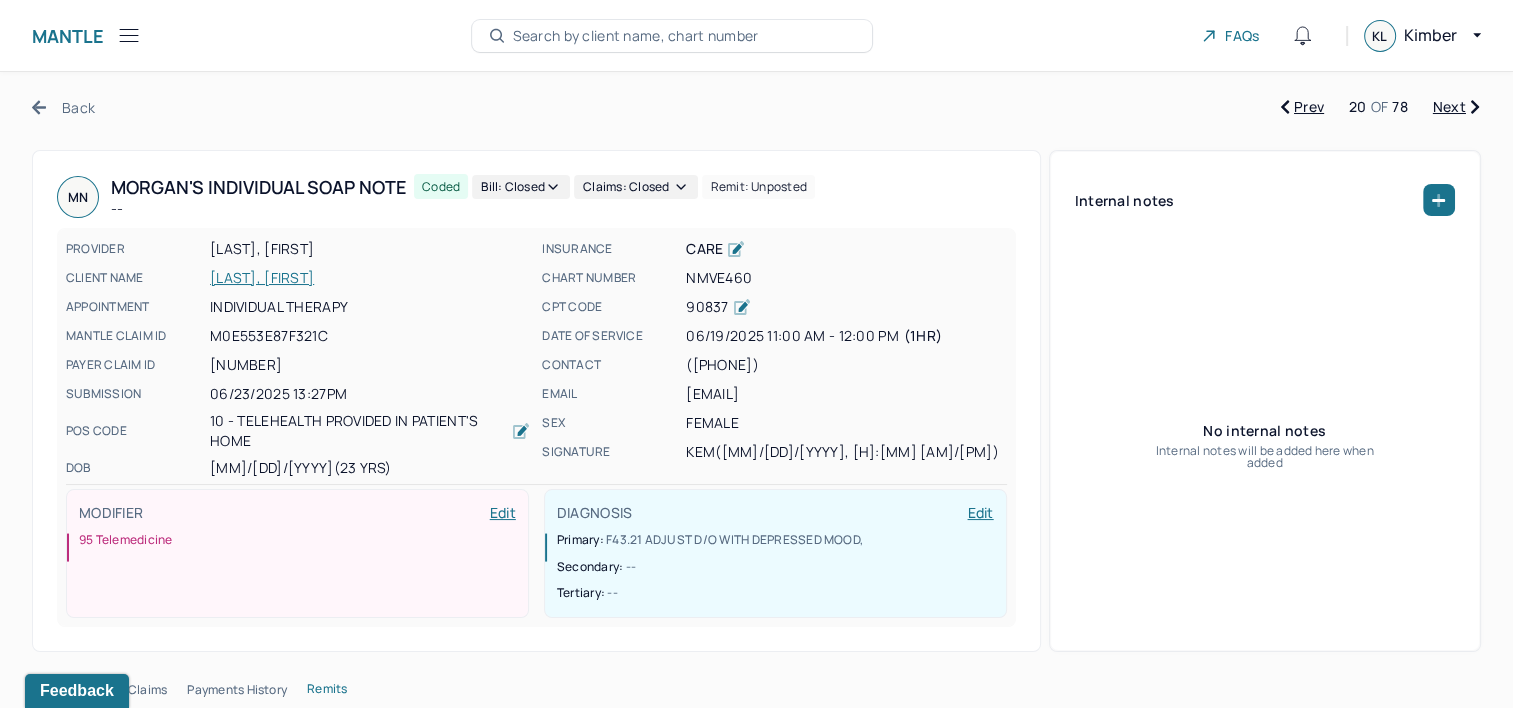 click on "Next" at bounding box center [1456, 107] 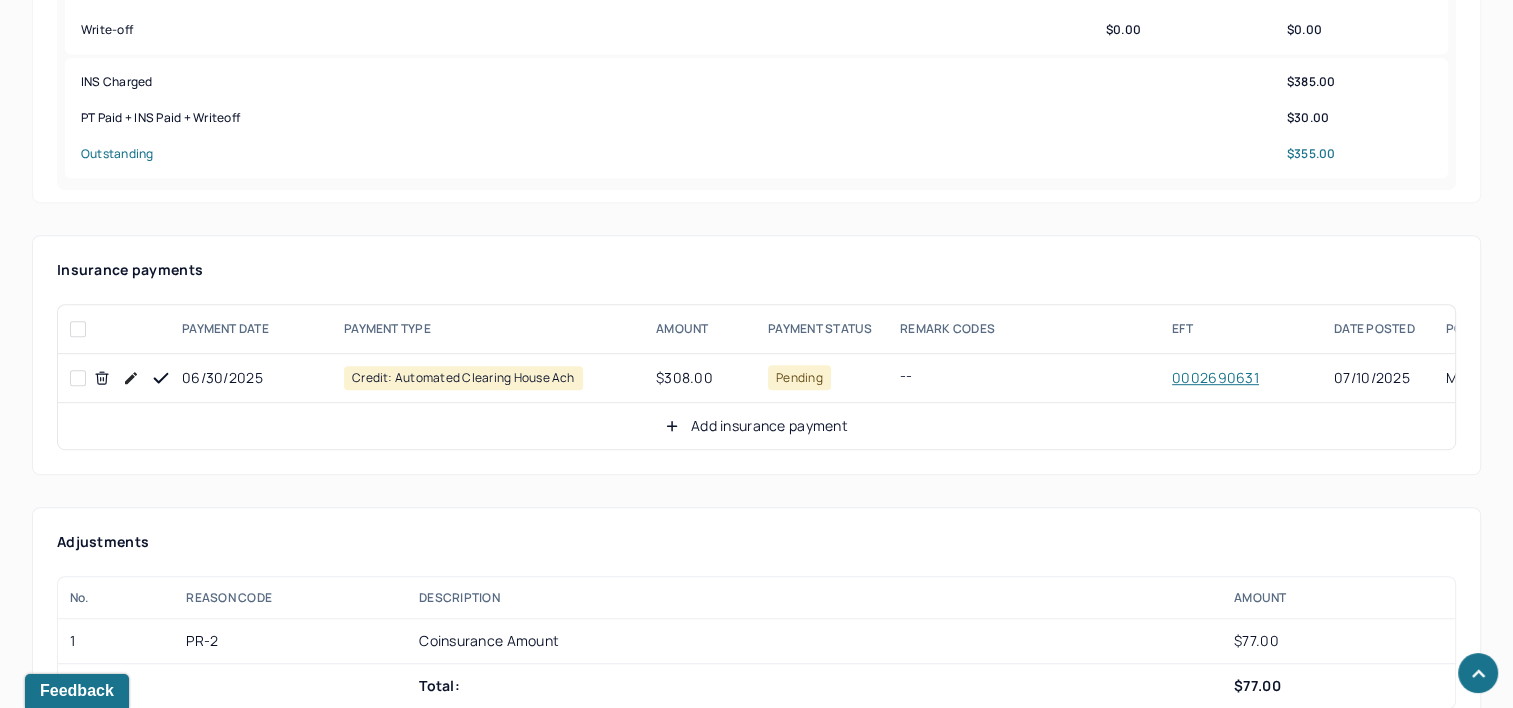 scroll, scrollTop: 1000, scrollLeft: 0, axis: vertical 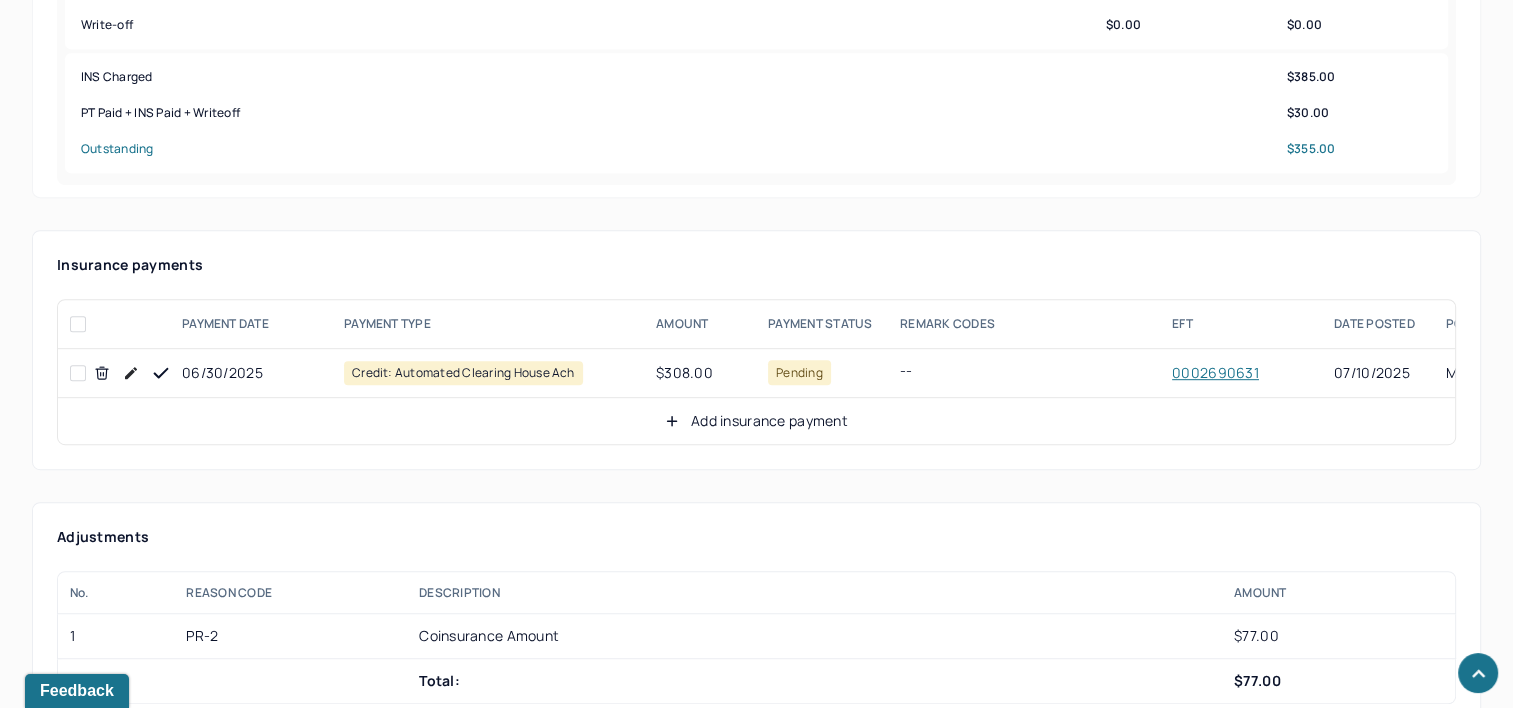 click 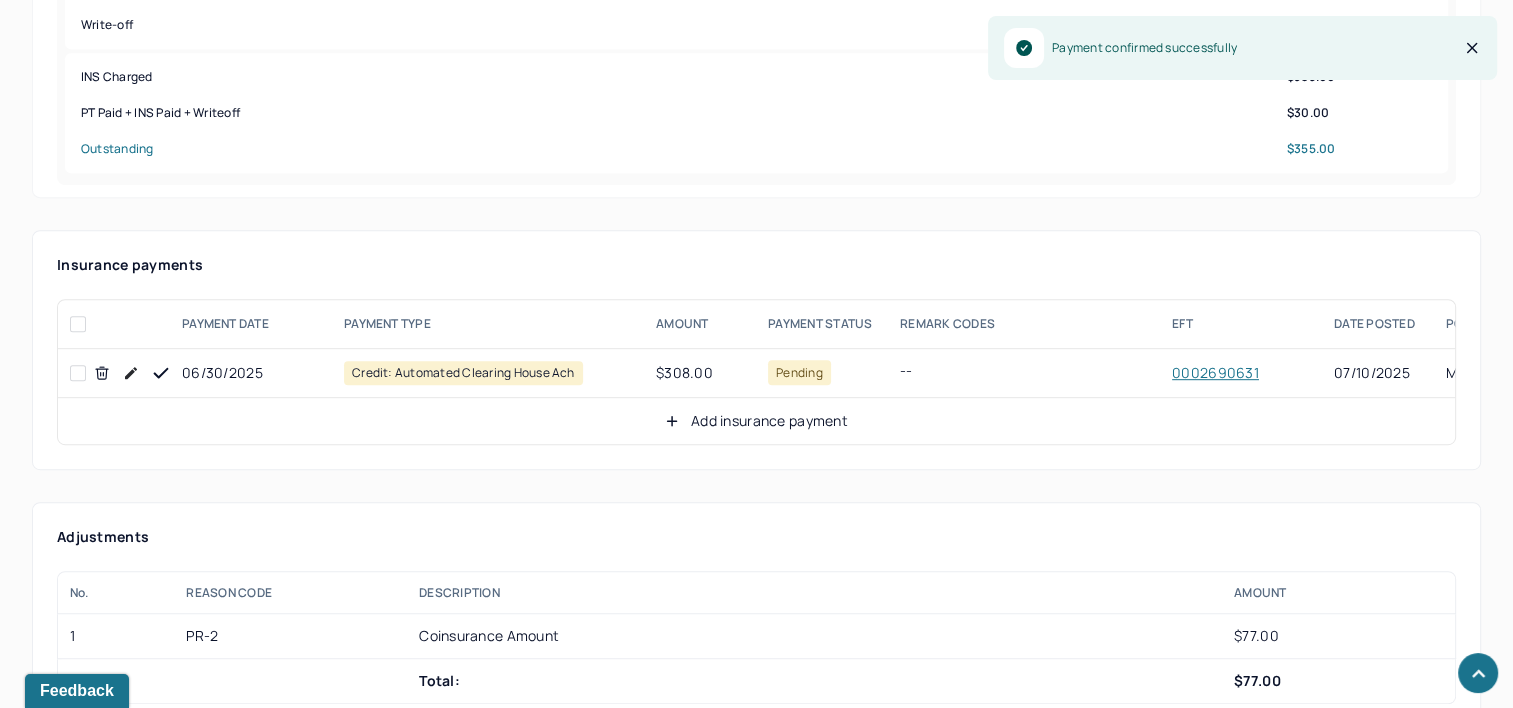 click on "Add insurance payment" at bounding box center (756, 421) 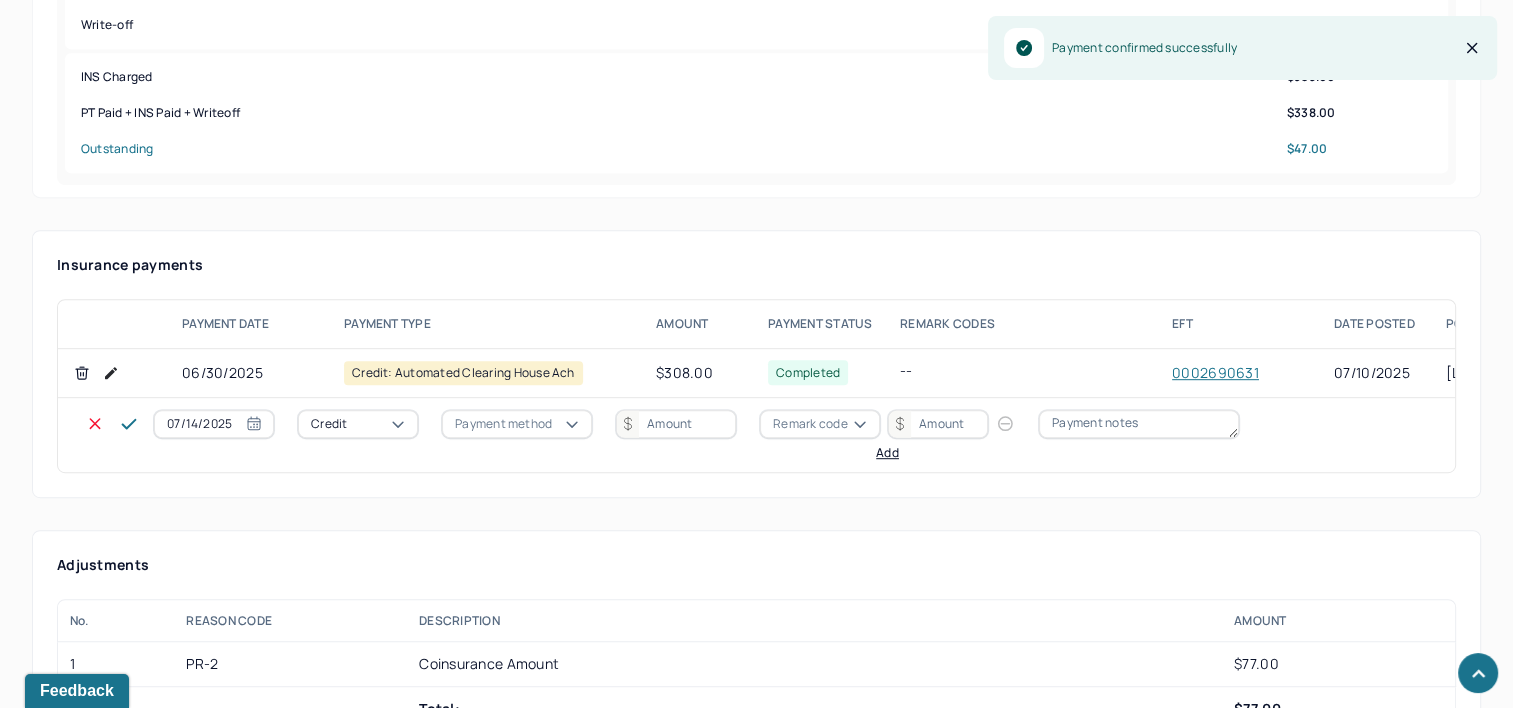 click on "07/14/2025" at bounding box center (214, 424) 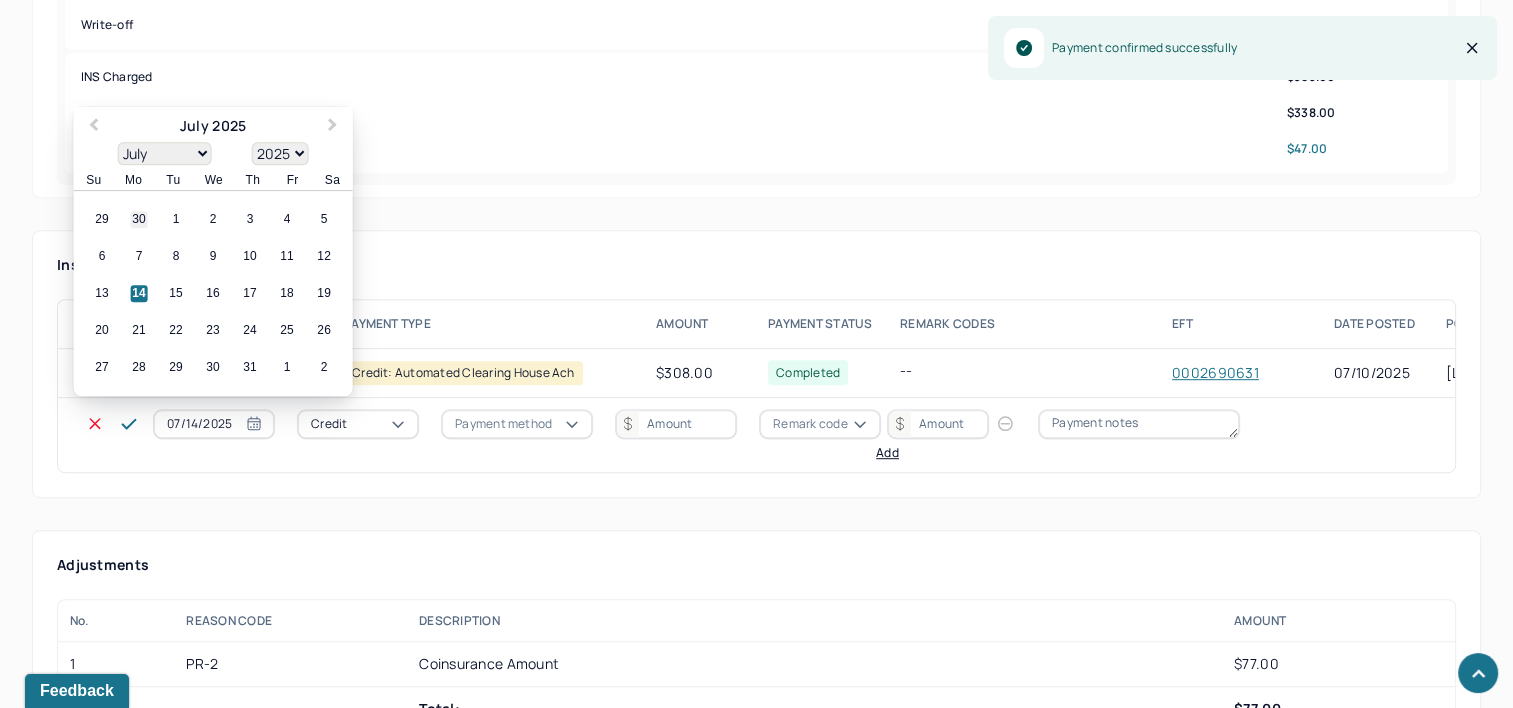click on "30" at bounding box center (139, 220) 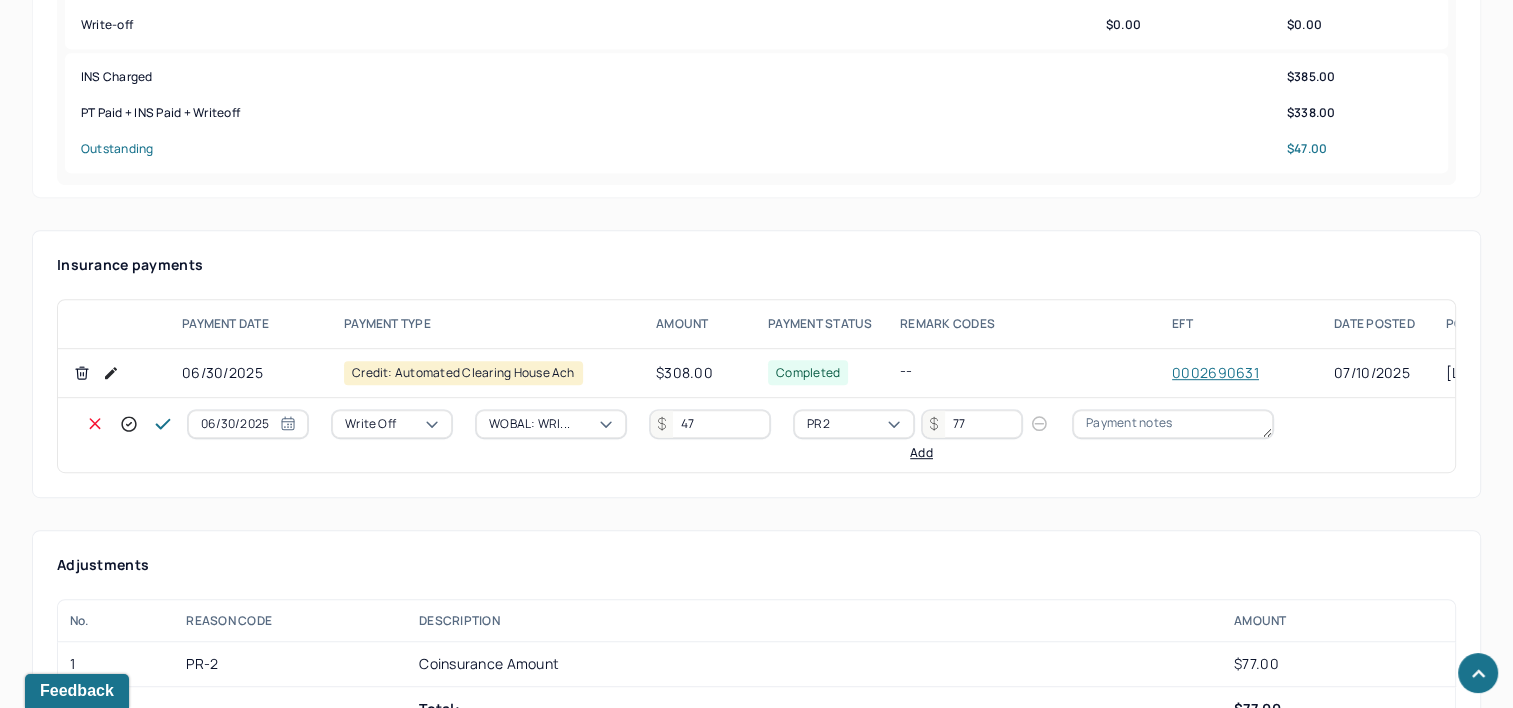 click 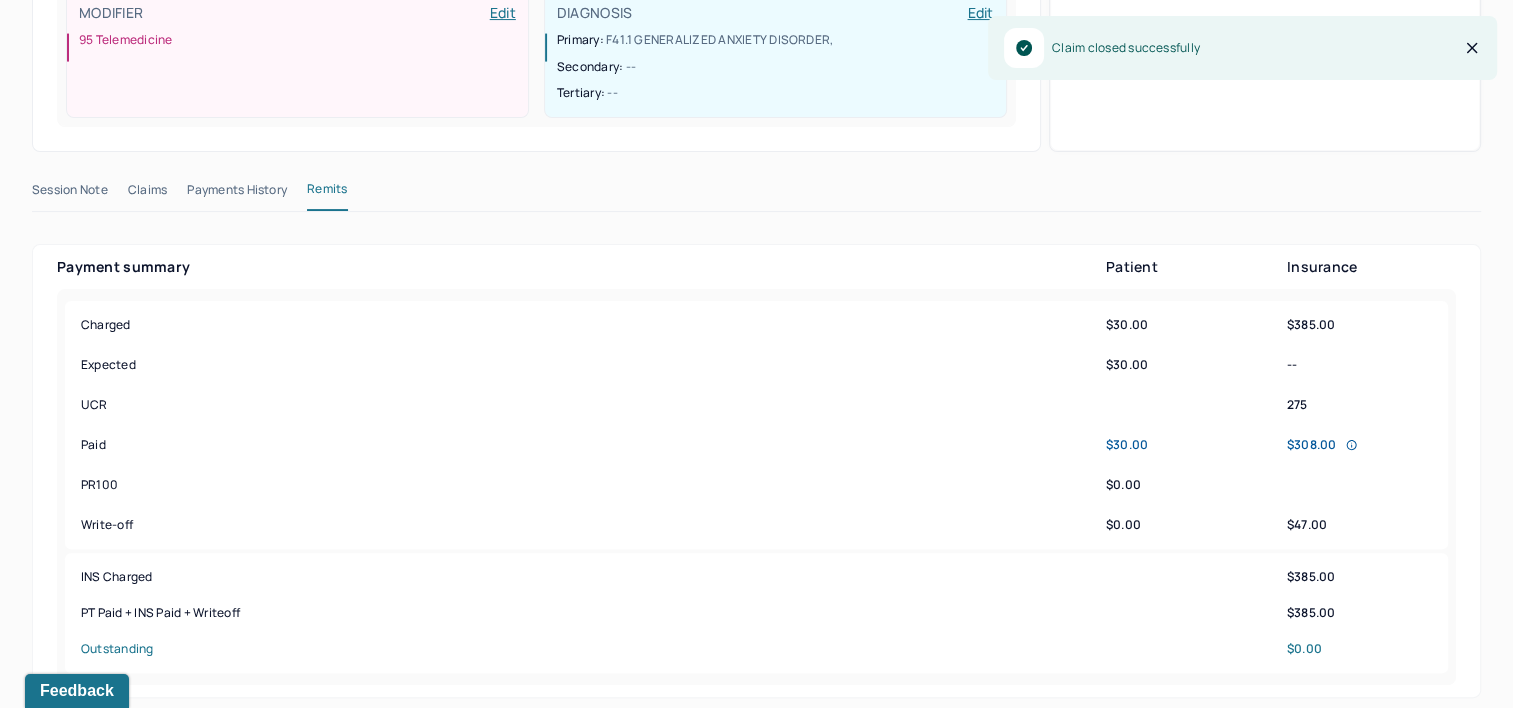 scroll, scrollTop: 0, scrollLeft: 0, axis: both 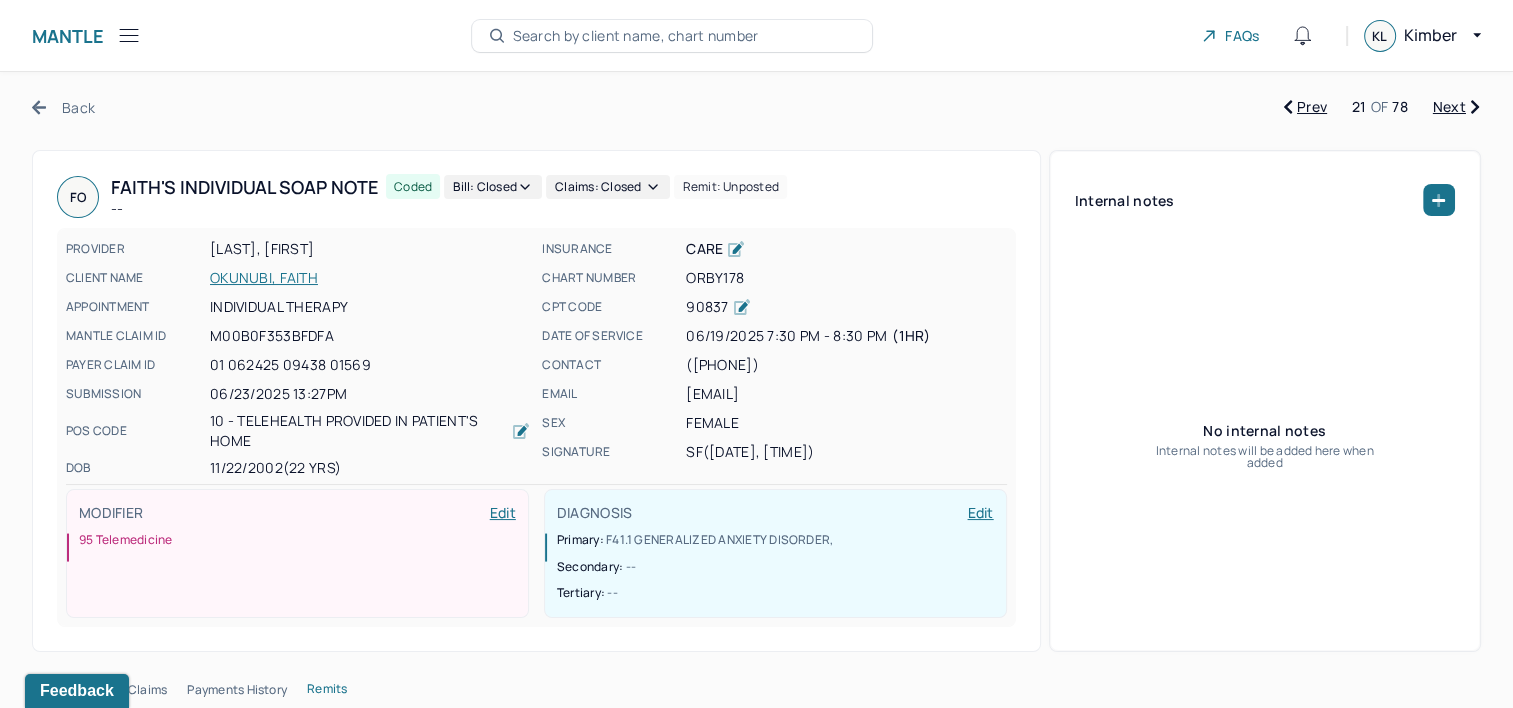 click on "Next" at bounding box center (1456, 107) 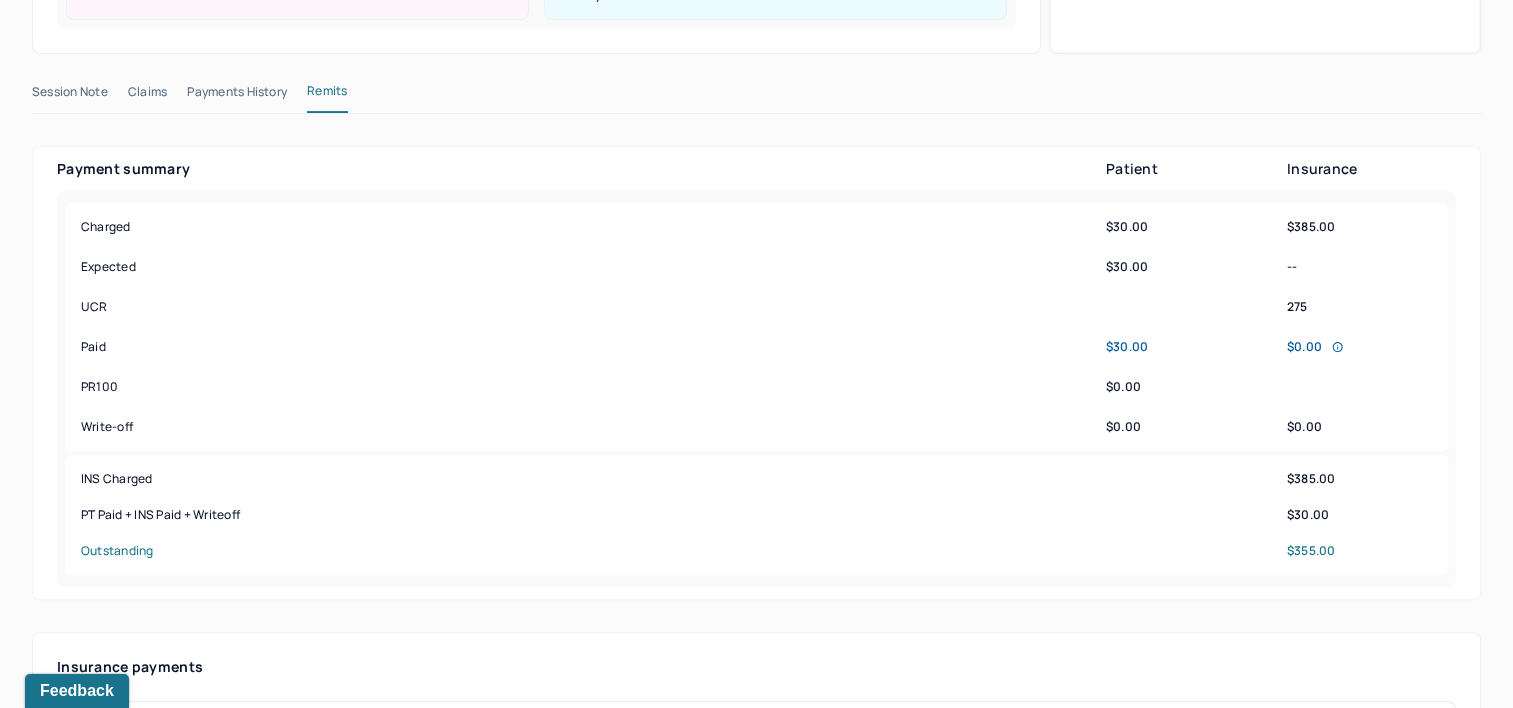 scroll, scrollTop: 1000, scrollLeft: 0, axis: vertical 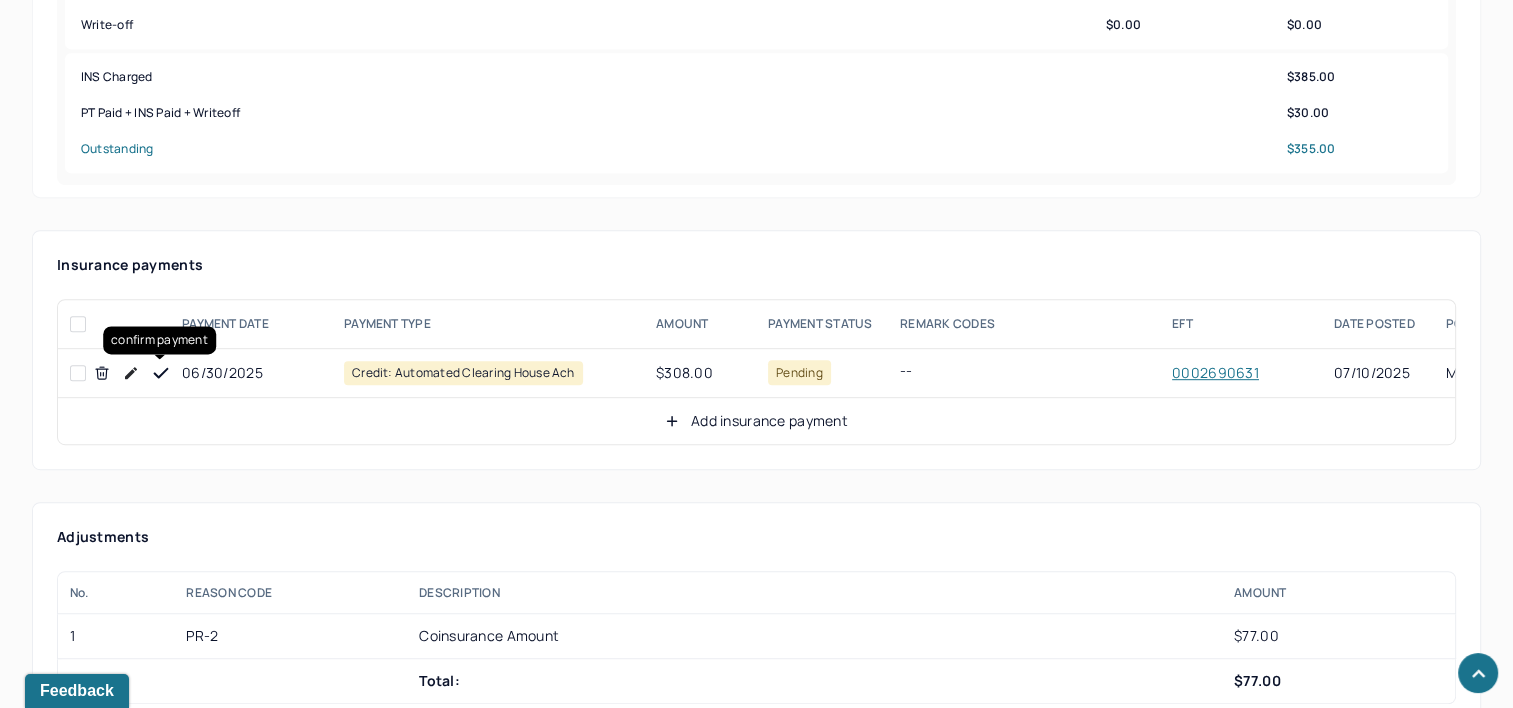 click 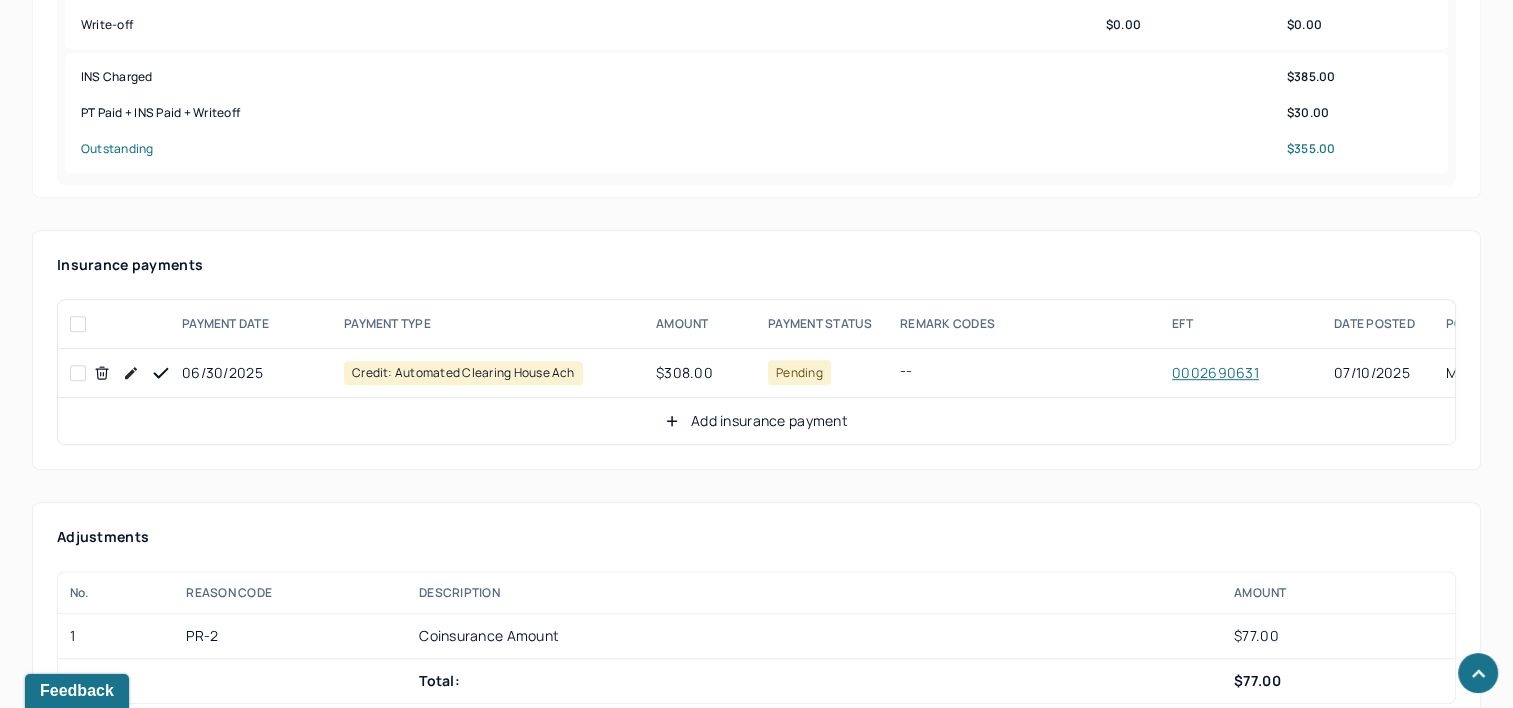 click on "Add insurance payment" at bounding box center [756, 421] 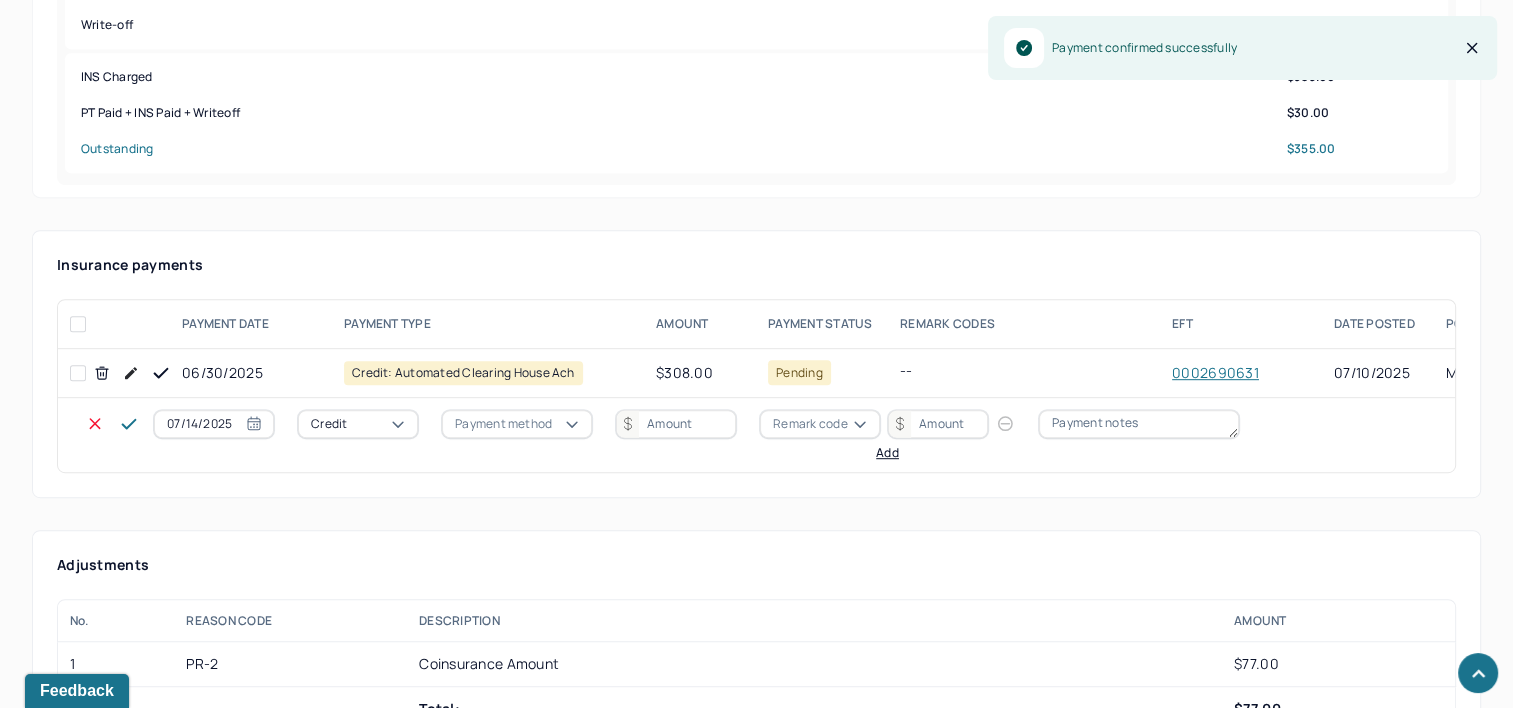 click on "07/14/2025" at bounding box center (214, 424) 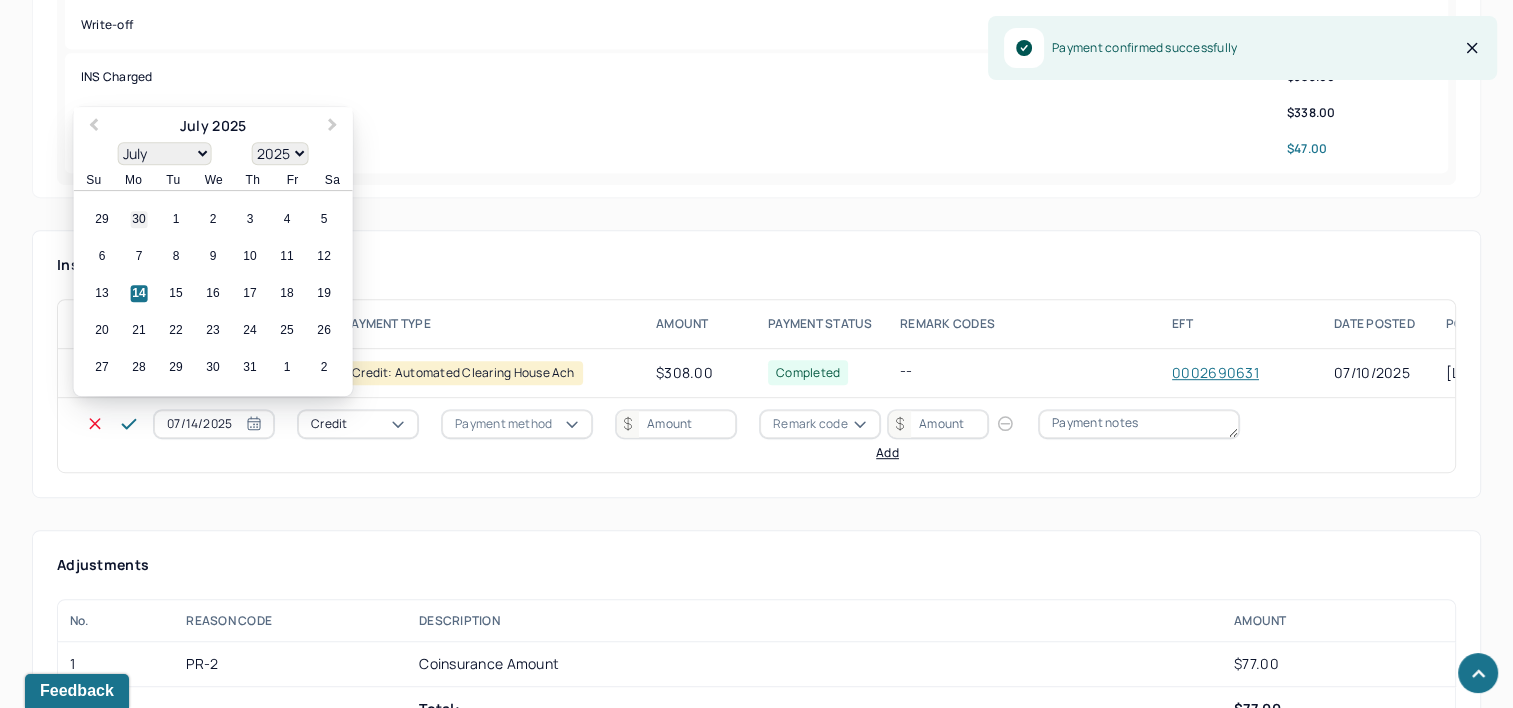 click on "30" at bounding box center (139, 220) 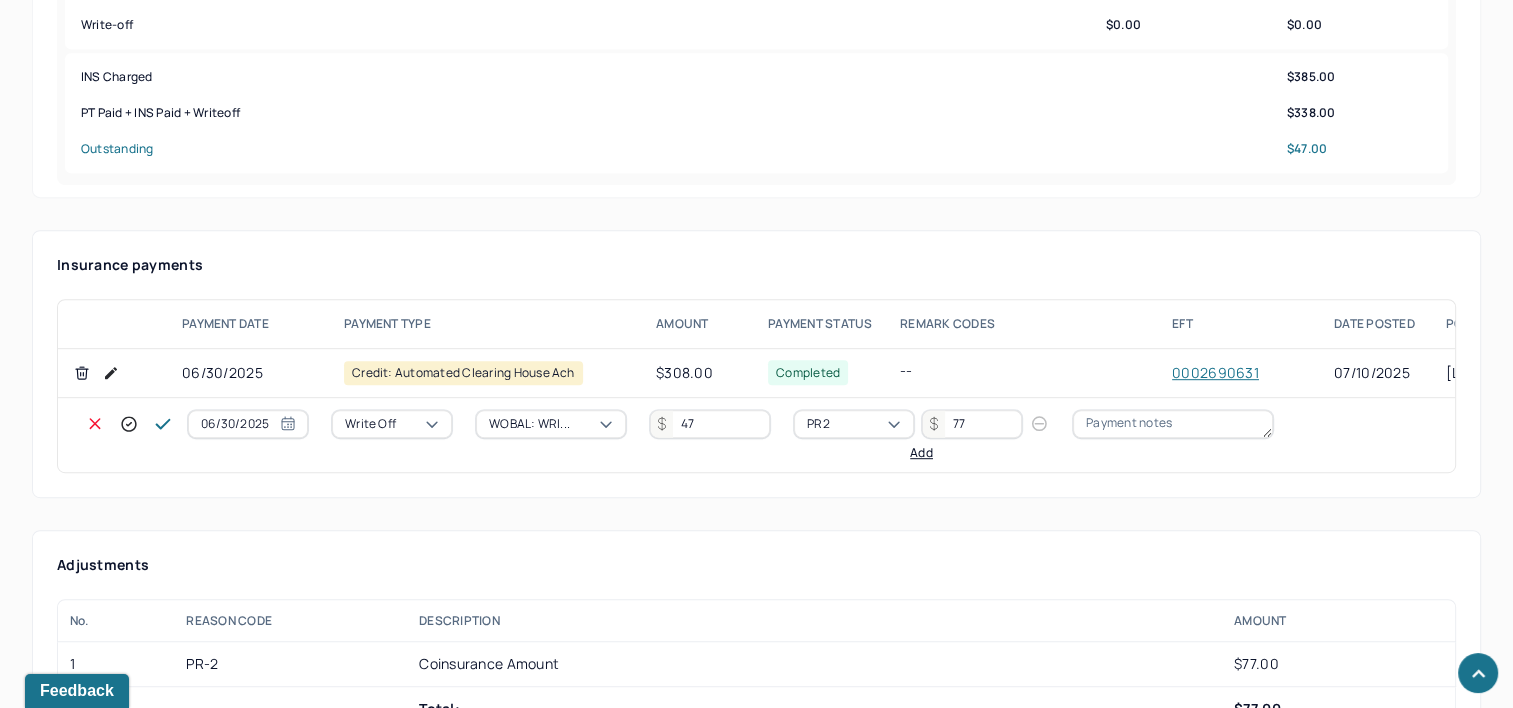 click 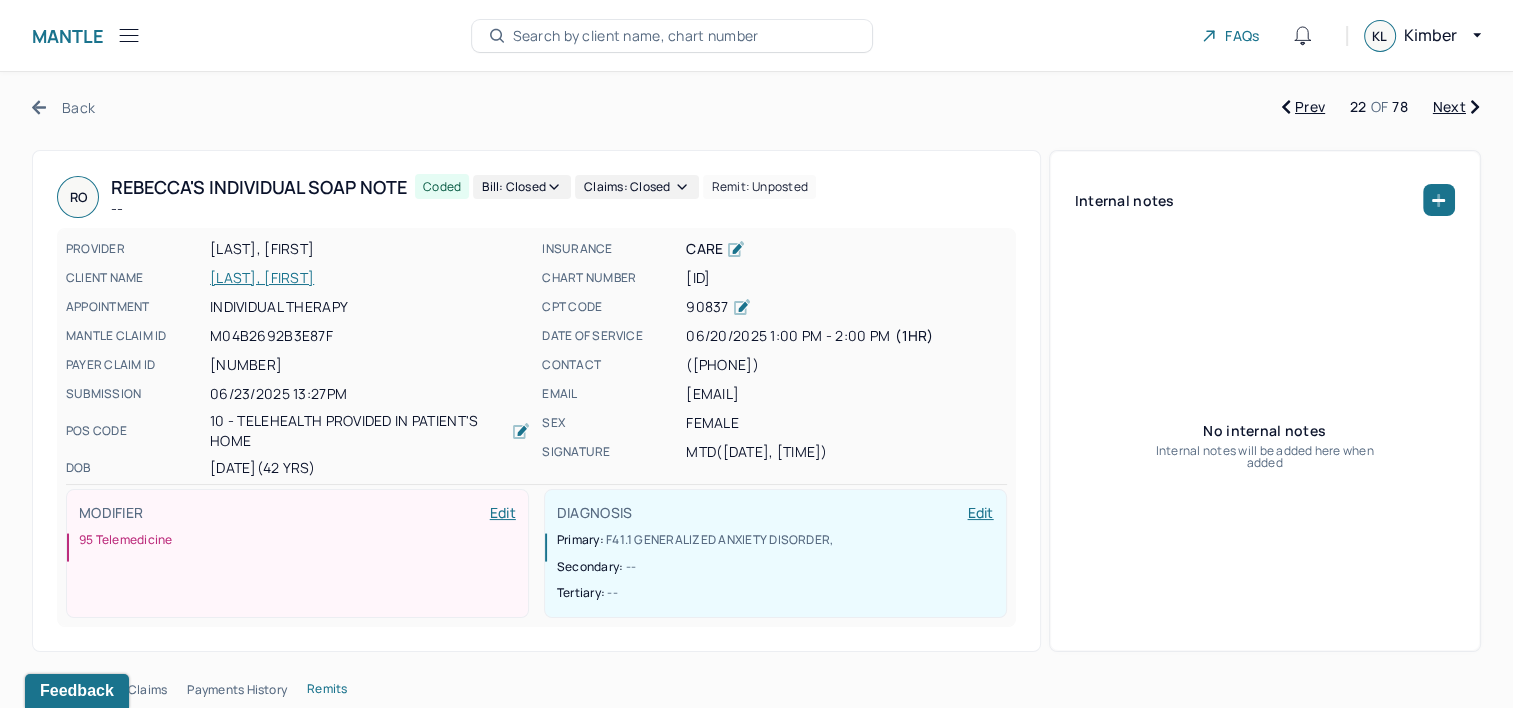 scroll, scrollTop: 0, scrollLeft: 0, axis: both 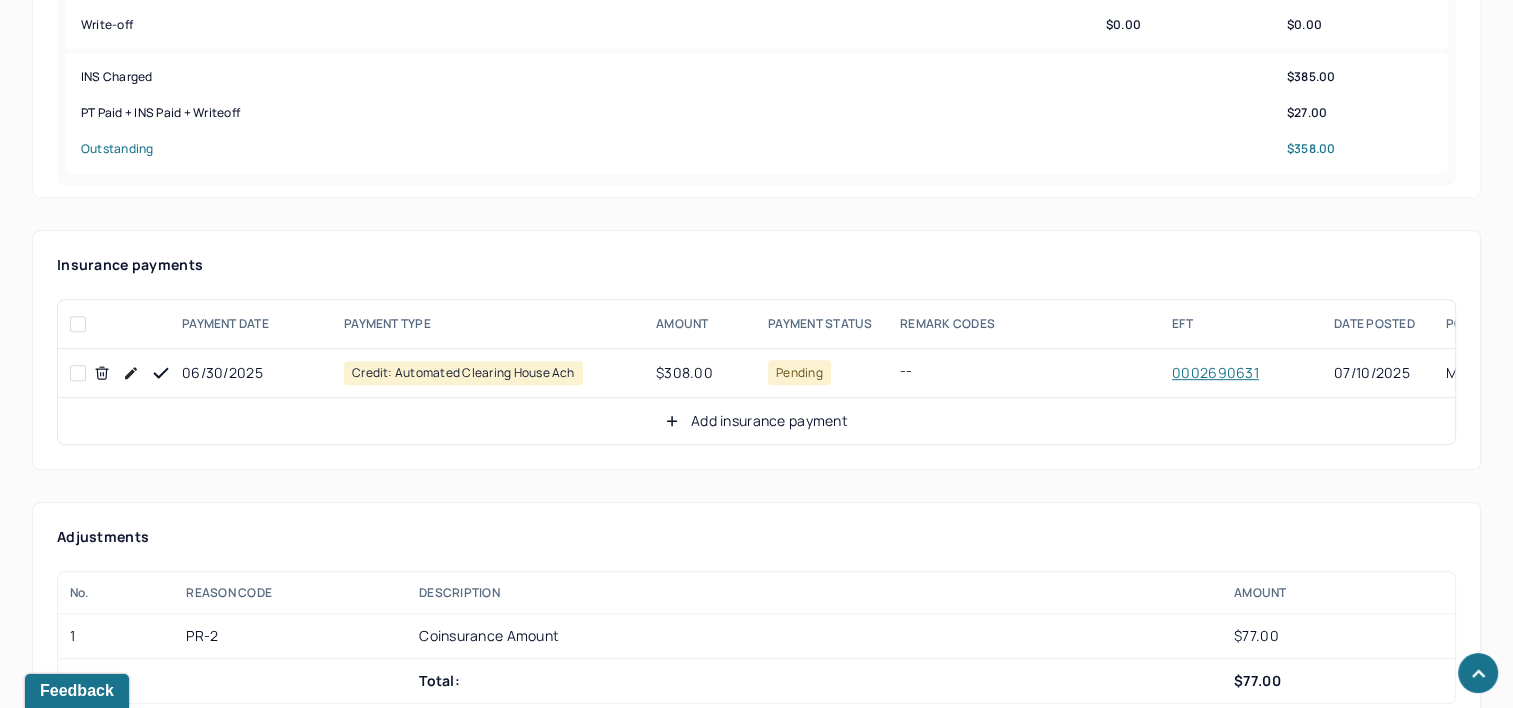 click 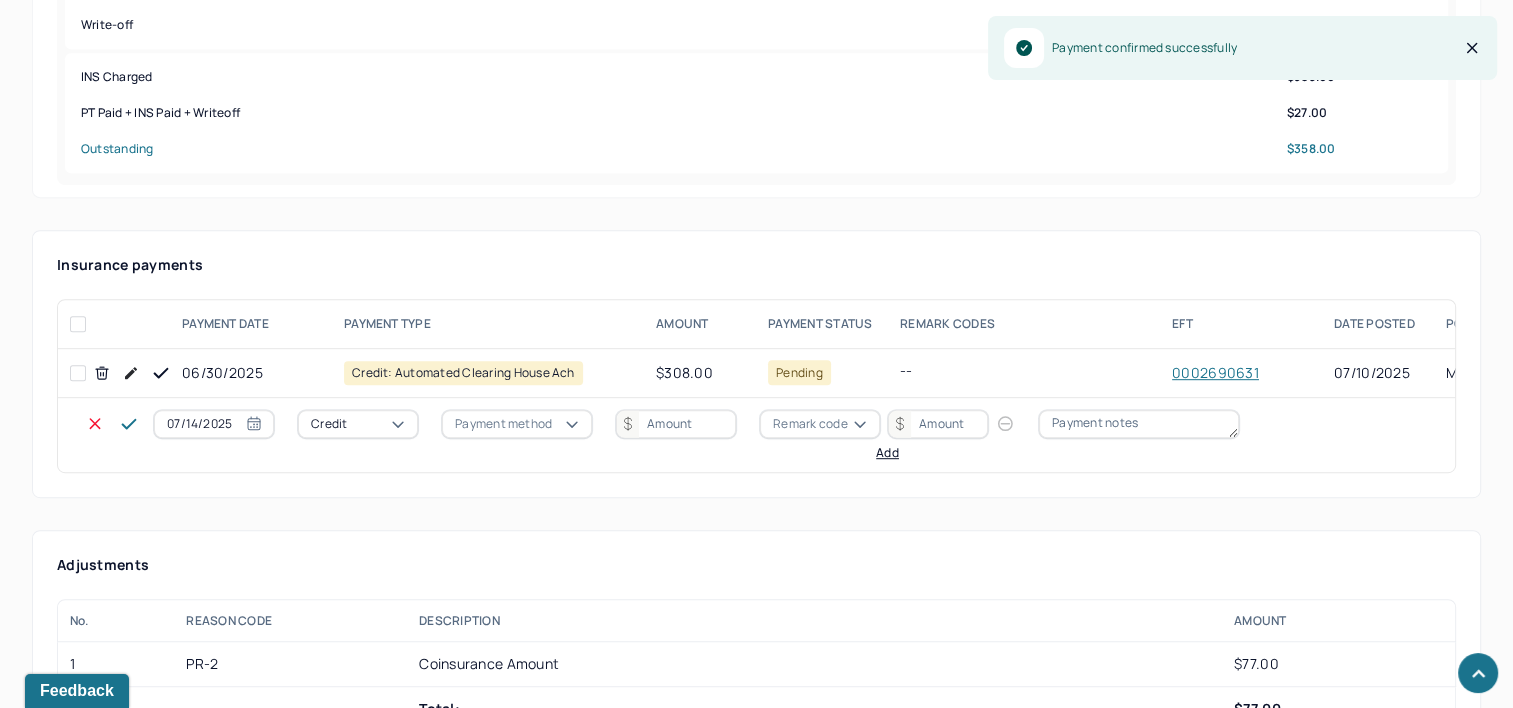 click on "07/14/2025" at bounding box center (214, 424) 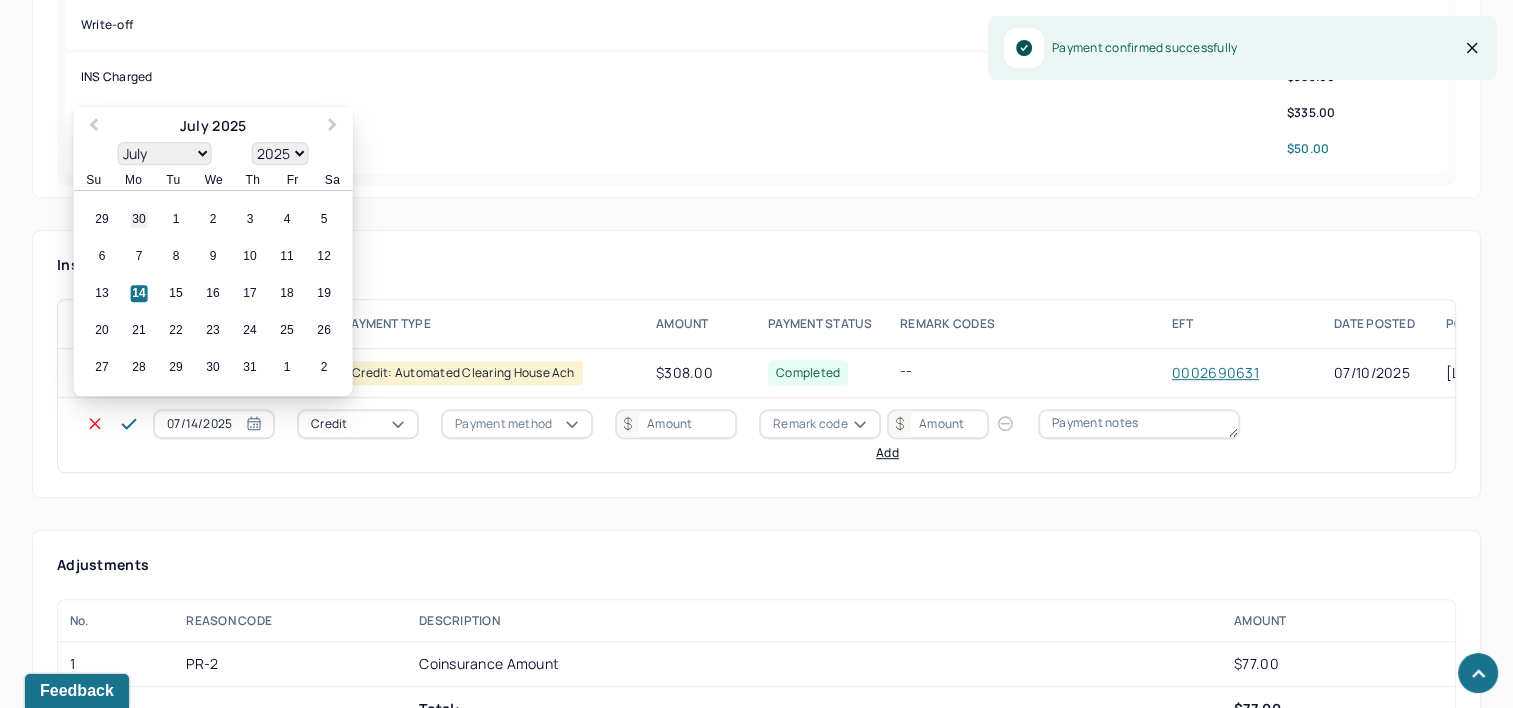 click on "30" at bounding box center [139, 220] 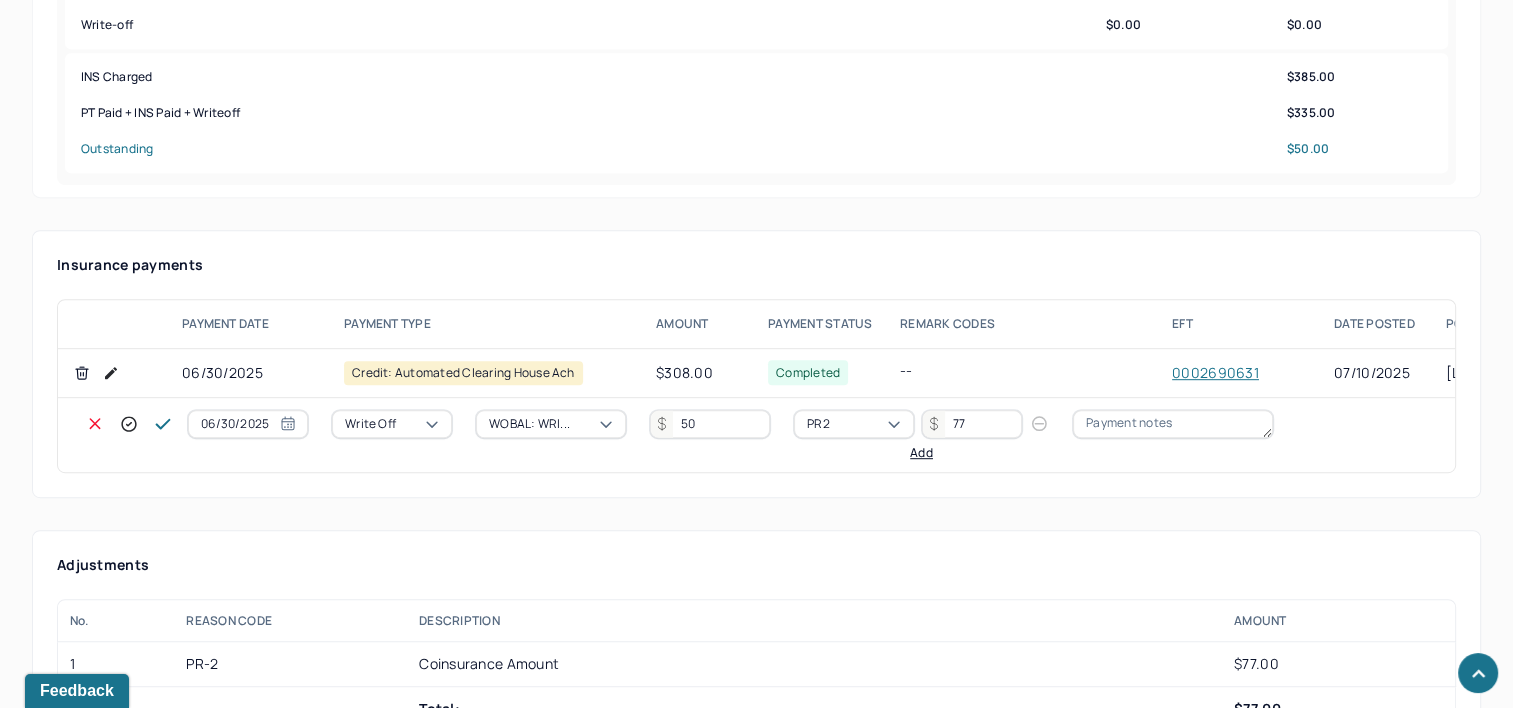 click 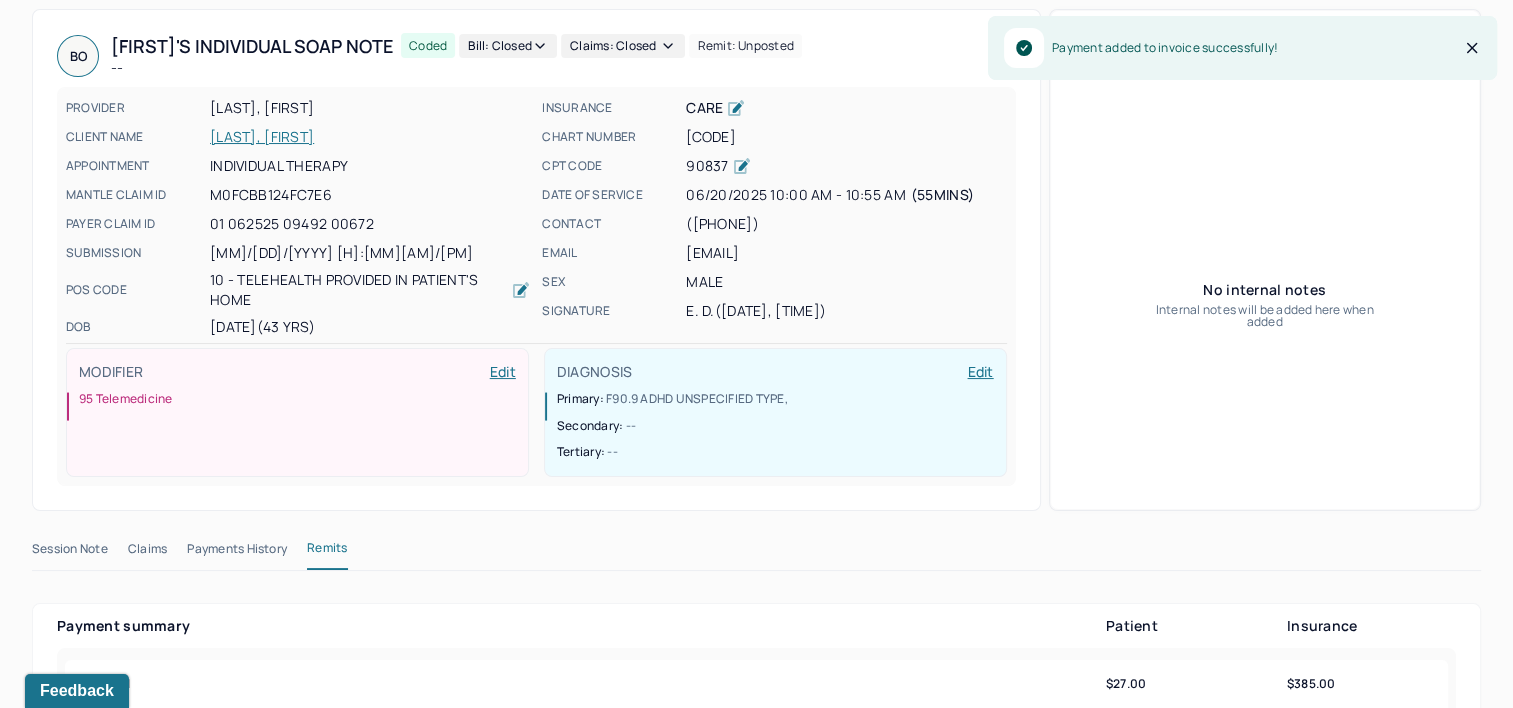 scroll, scrollTop: 0, scrollLeft: 0, axis: both 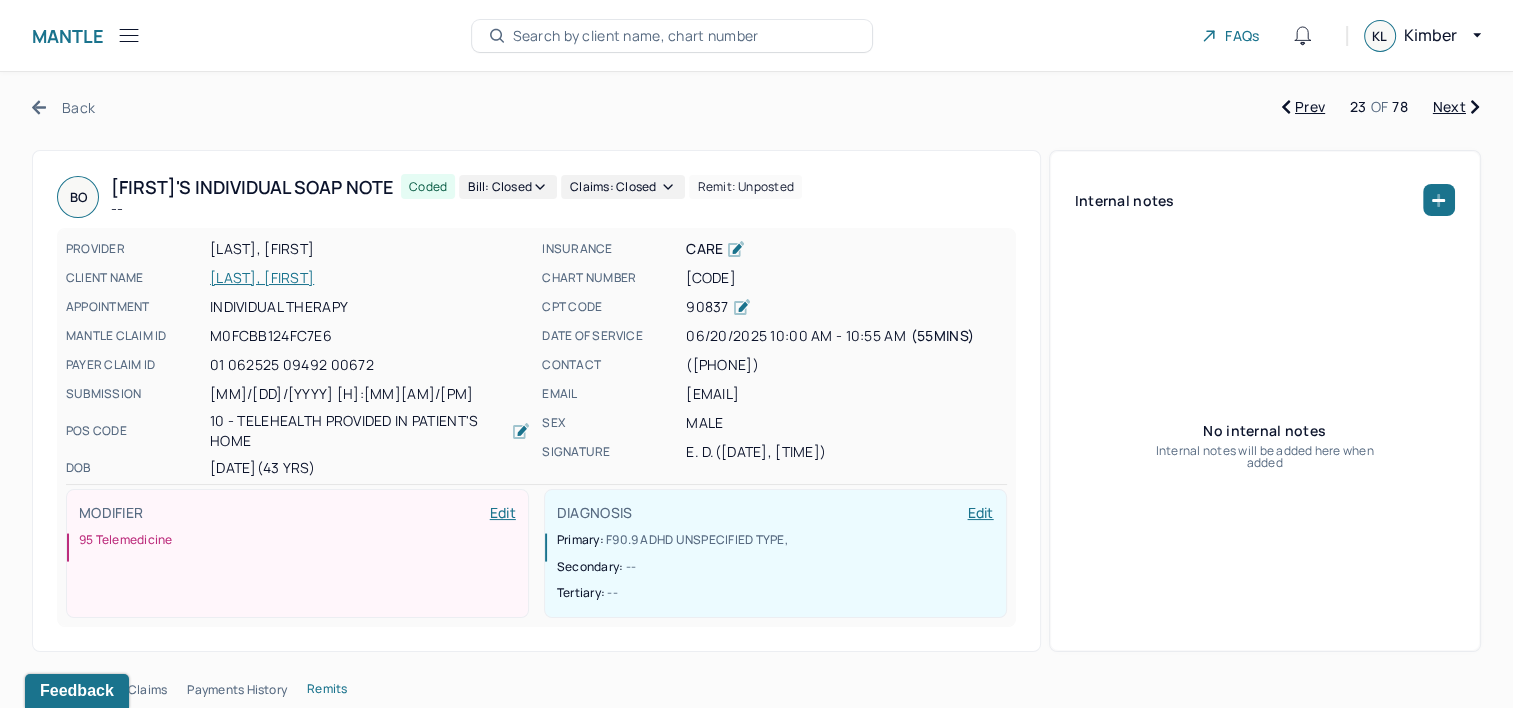 click on "Next" at bounding box center [1456, 107] 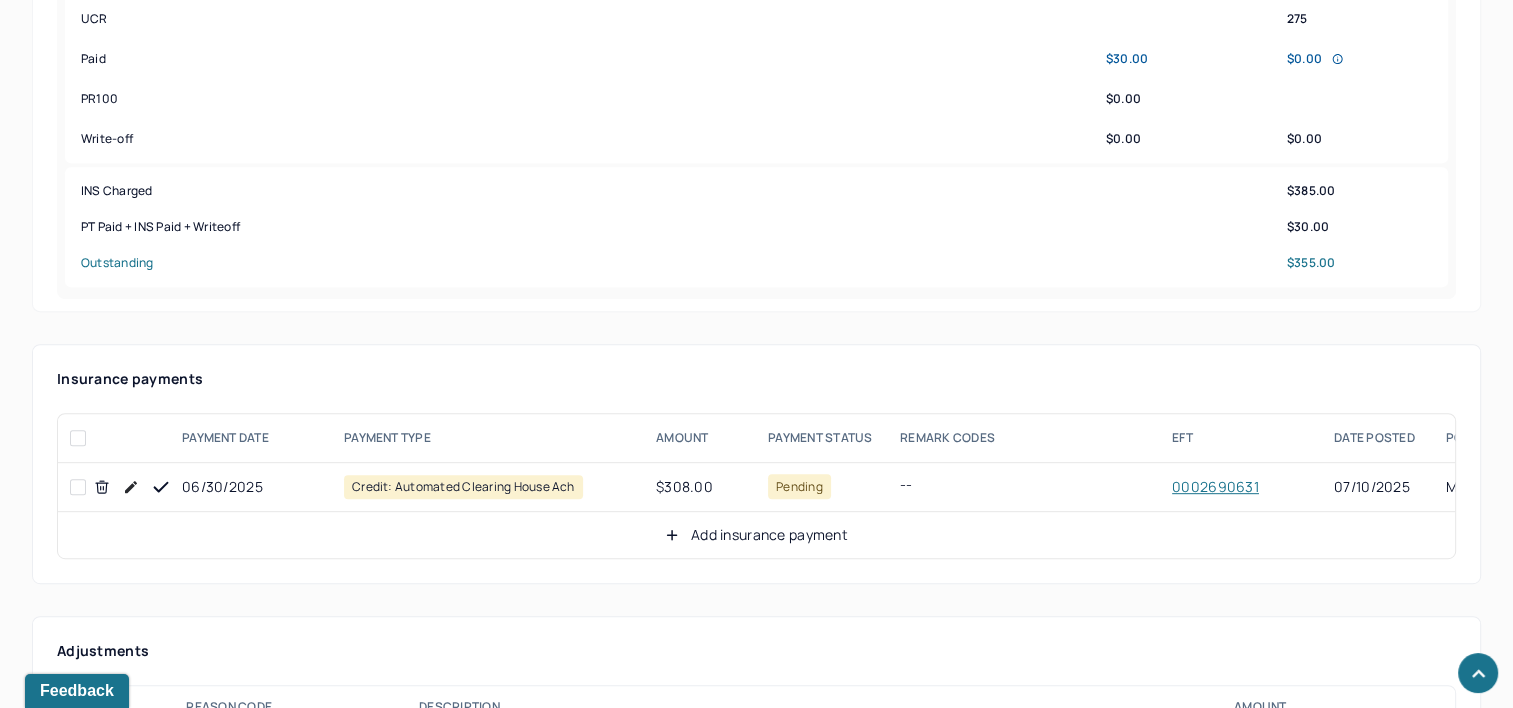 scroll, scrollTop: 900, scrollLeft: 0, axis: vertical 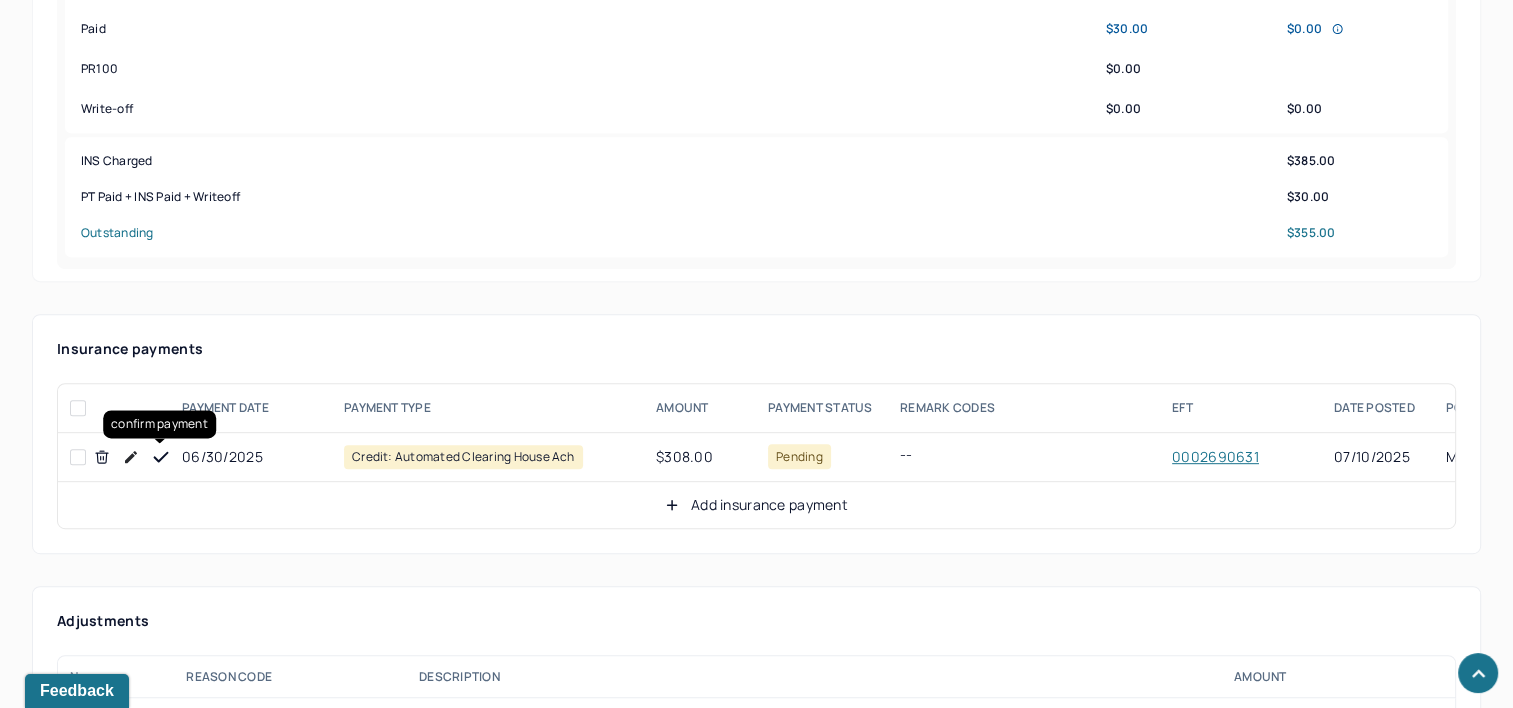 click 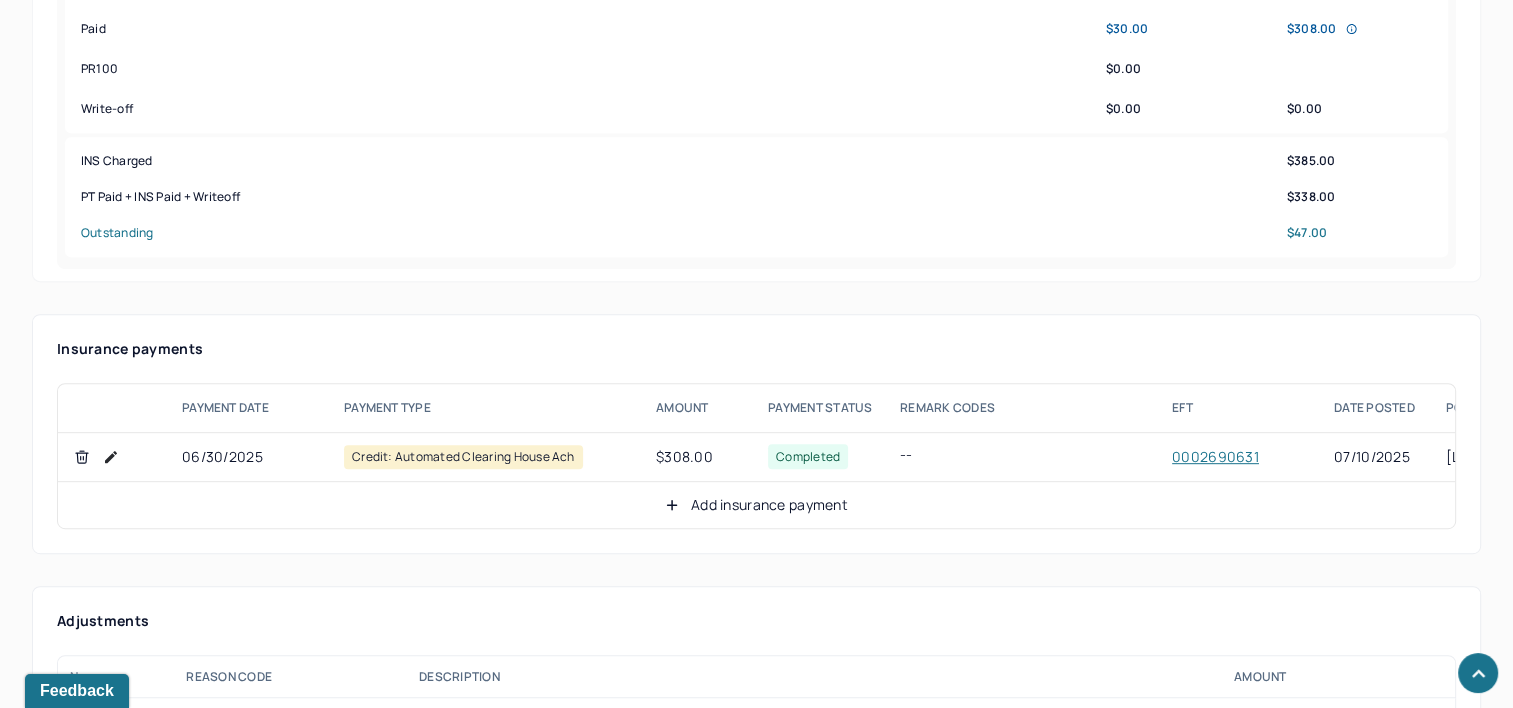 click on "Add insurance payment" at bounding box center [756, 505] 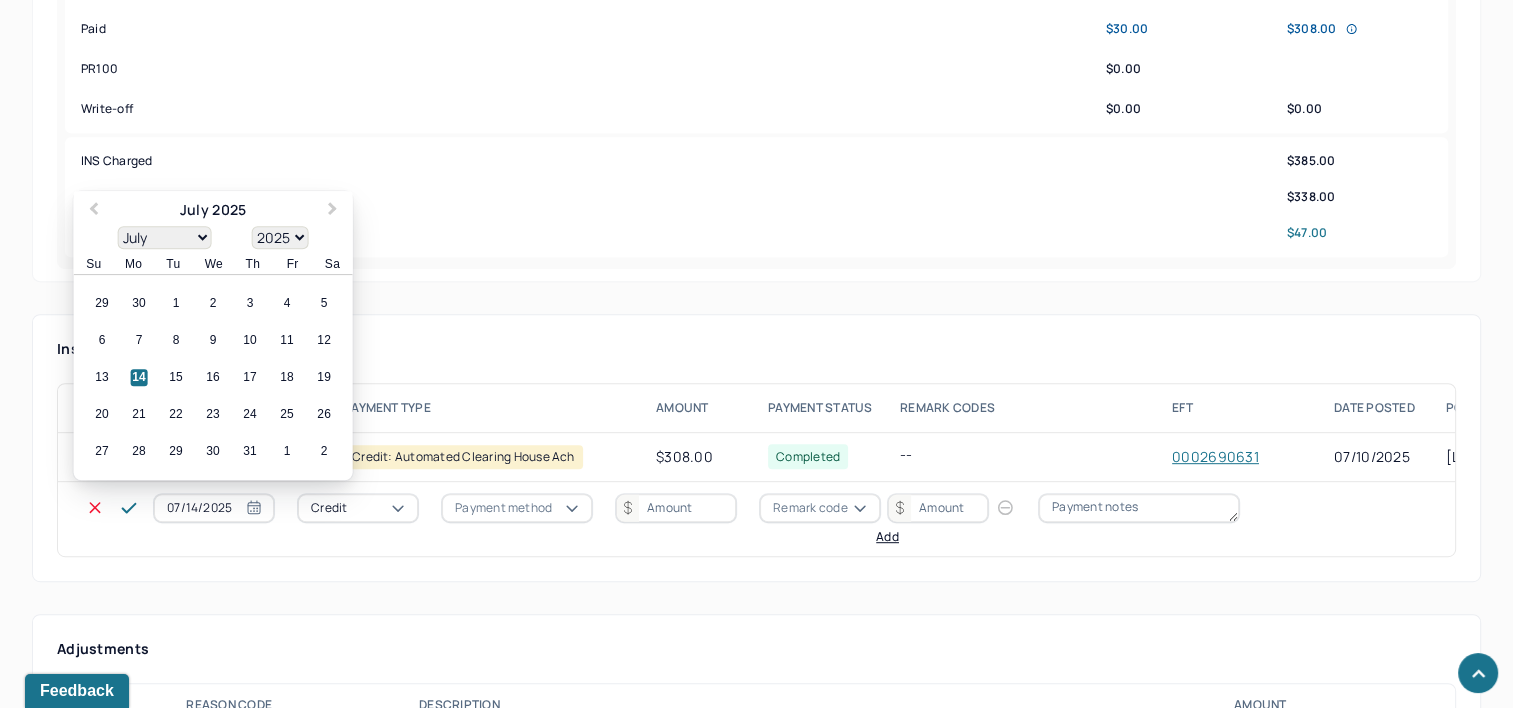 click on "07/14/2025" at bounding box center (214, 508) 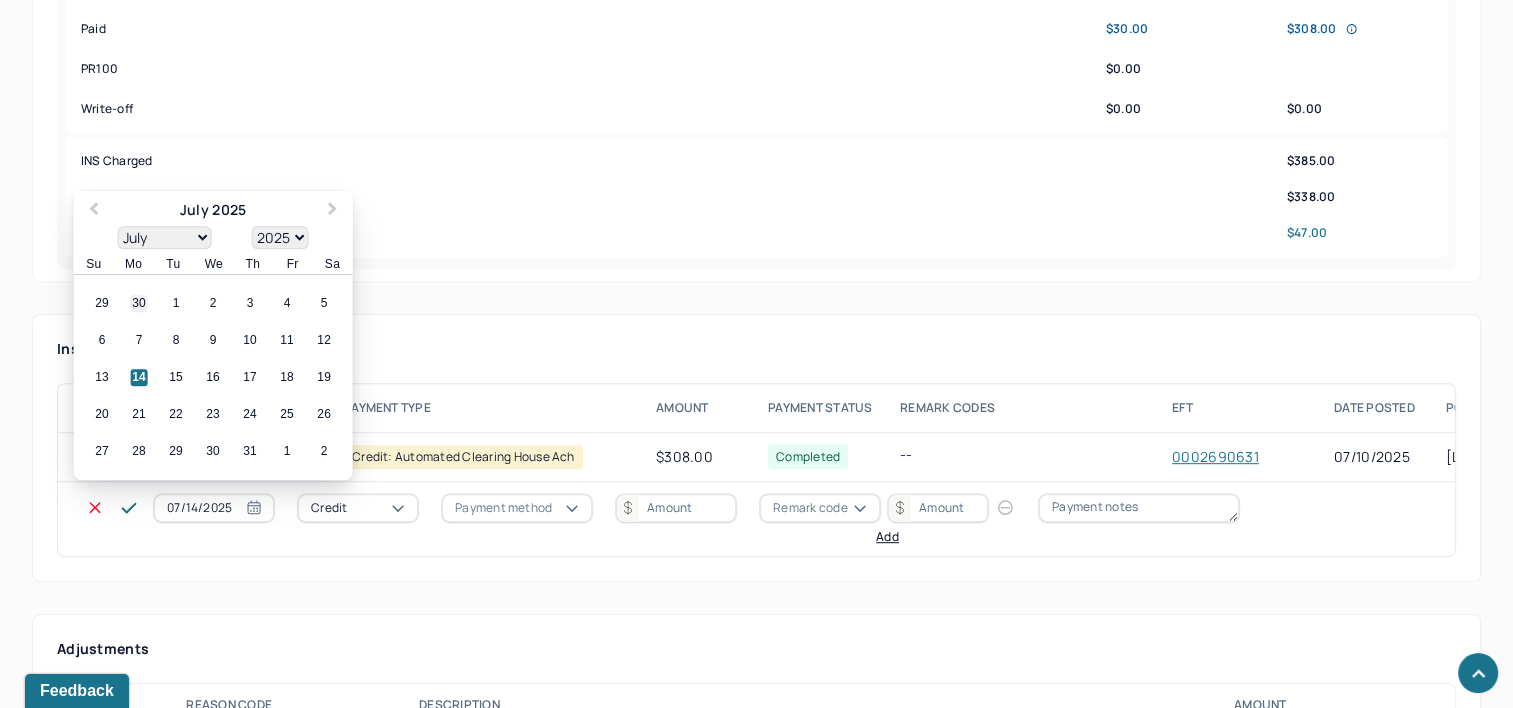 click on "30" at bounding box center (139, 304) 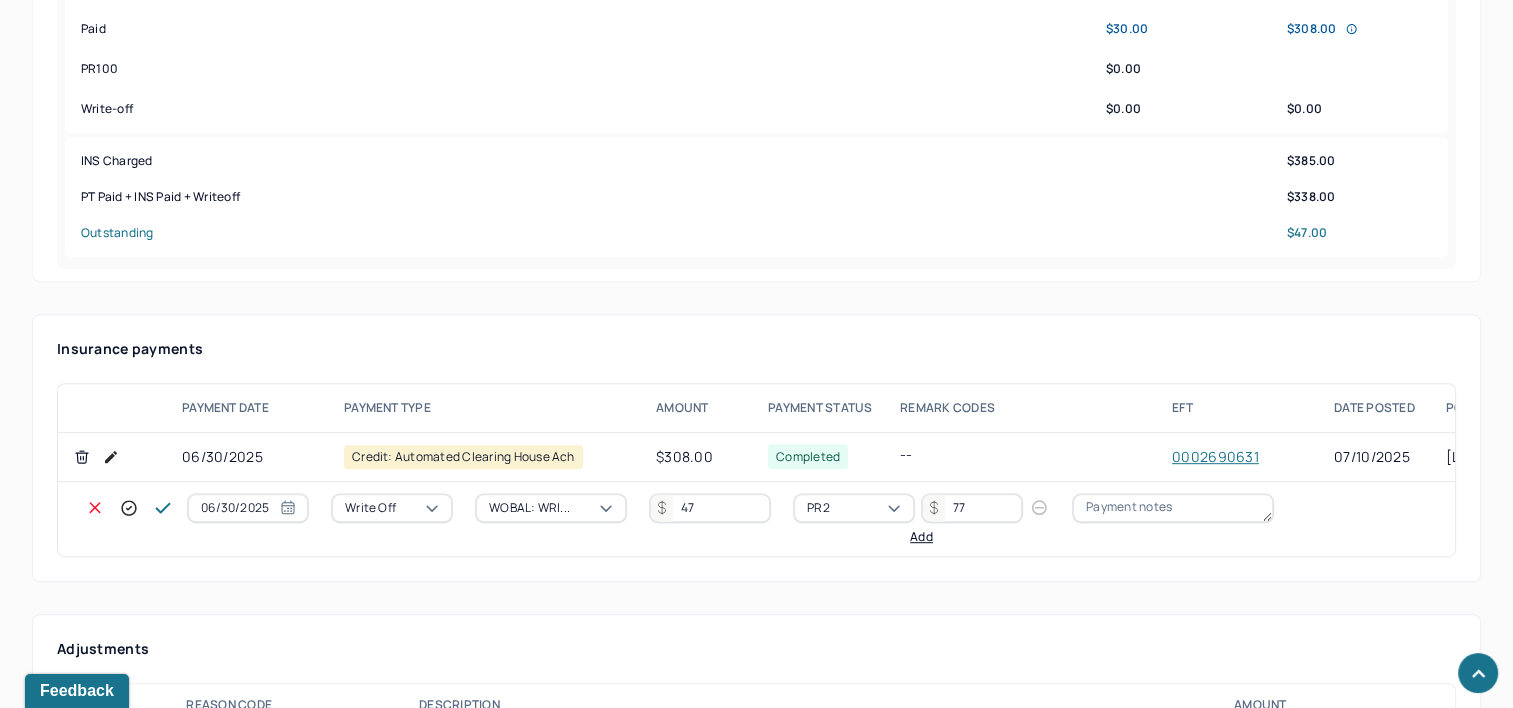 click 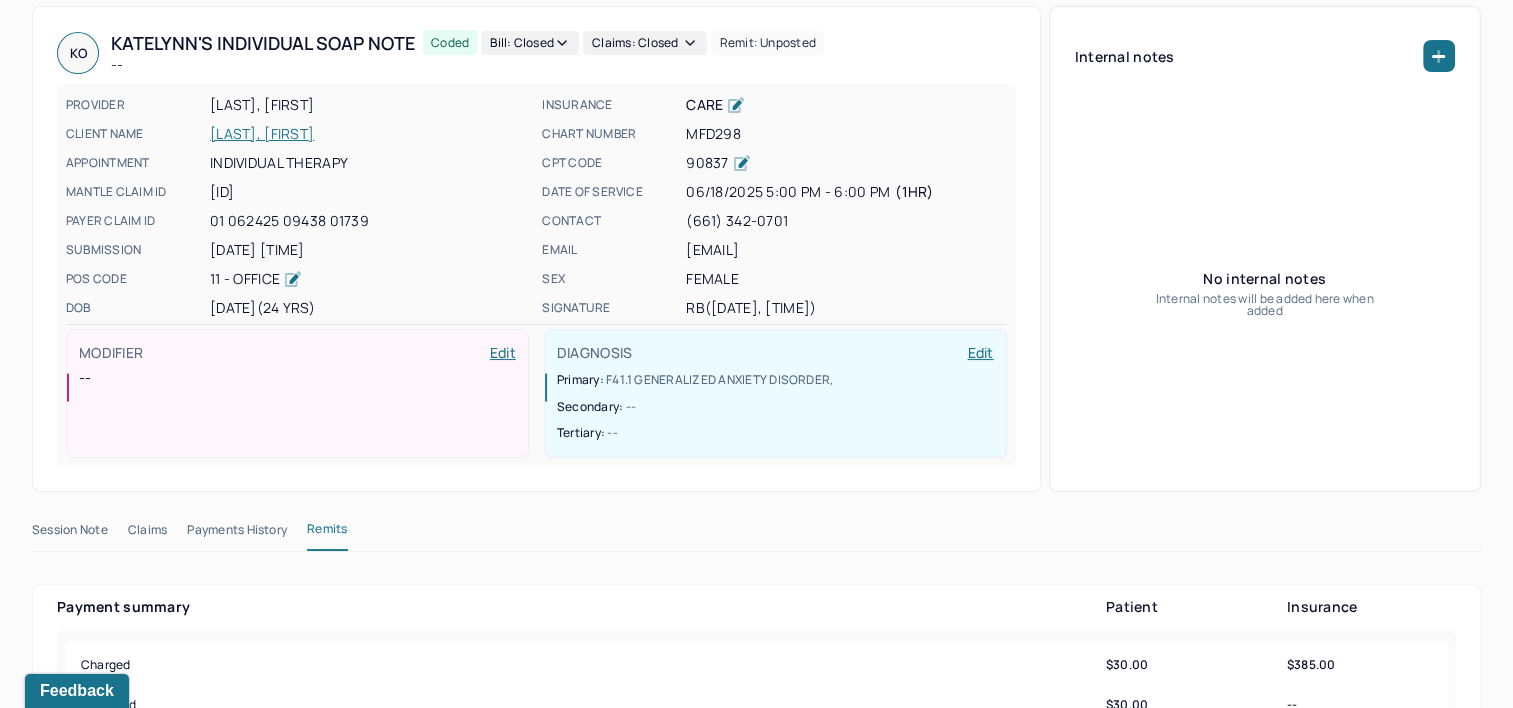 scroll, scrollTop: 0, scrollLeft: 0, axis: both 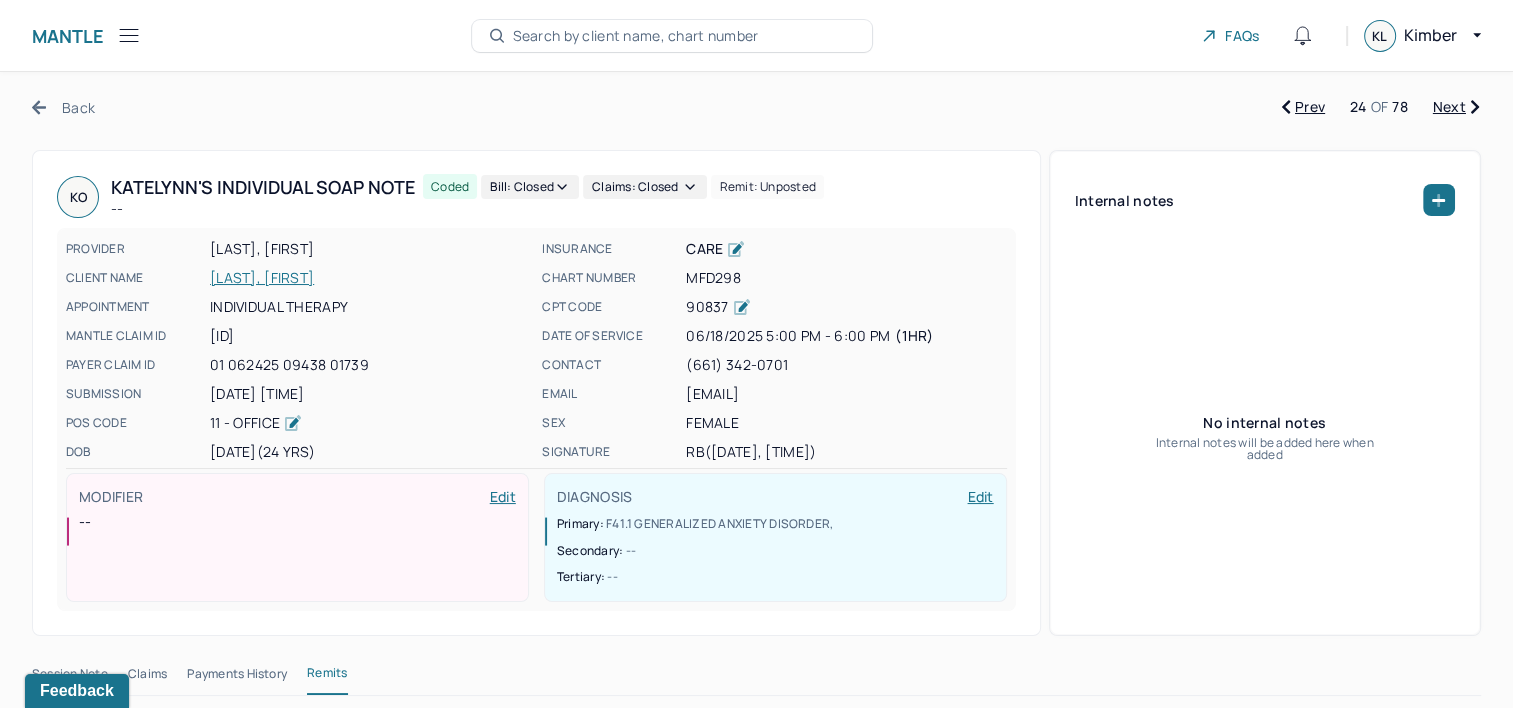 click on "Next" at bounding box center [1456, 107] 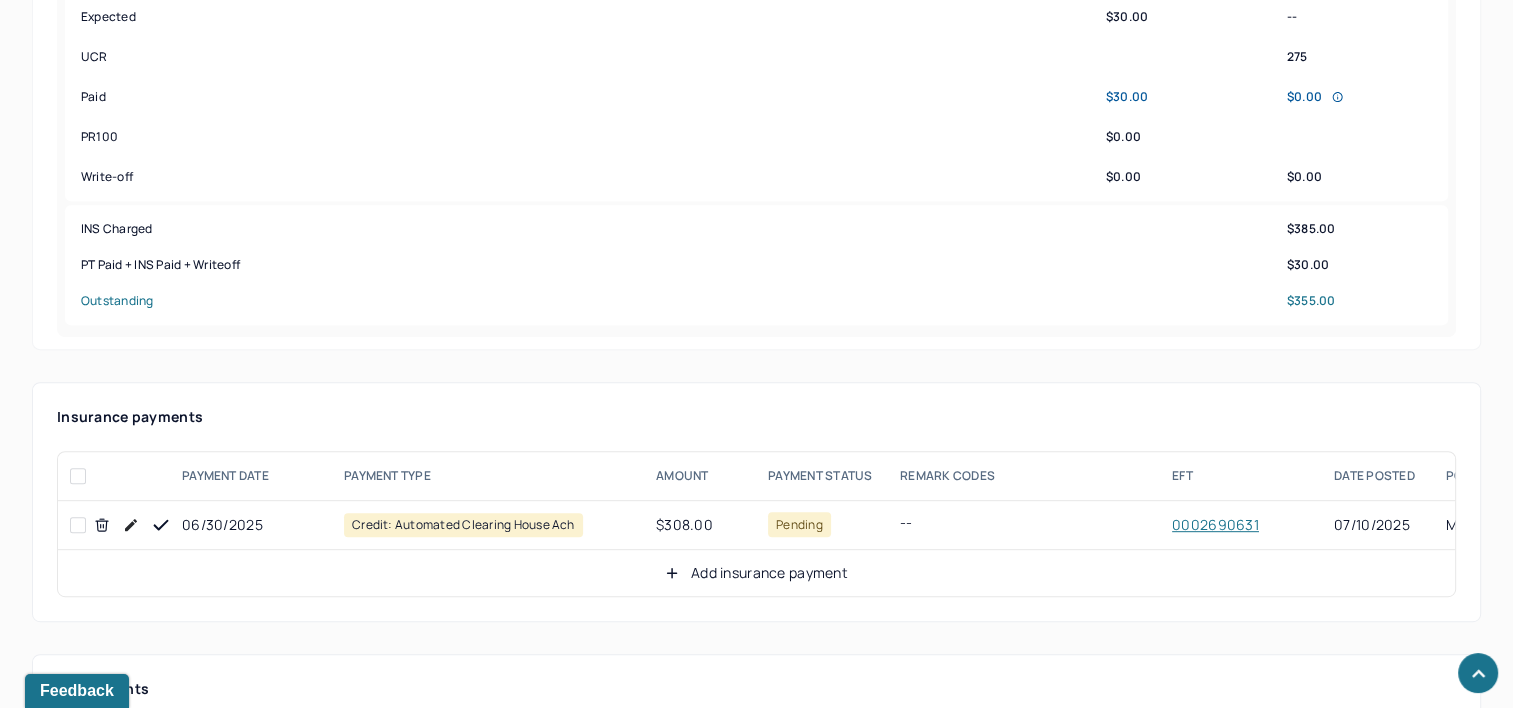 scroll, scrollTop: 1100, scrollLeft: 0, axis: vertical 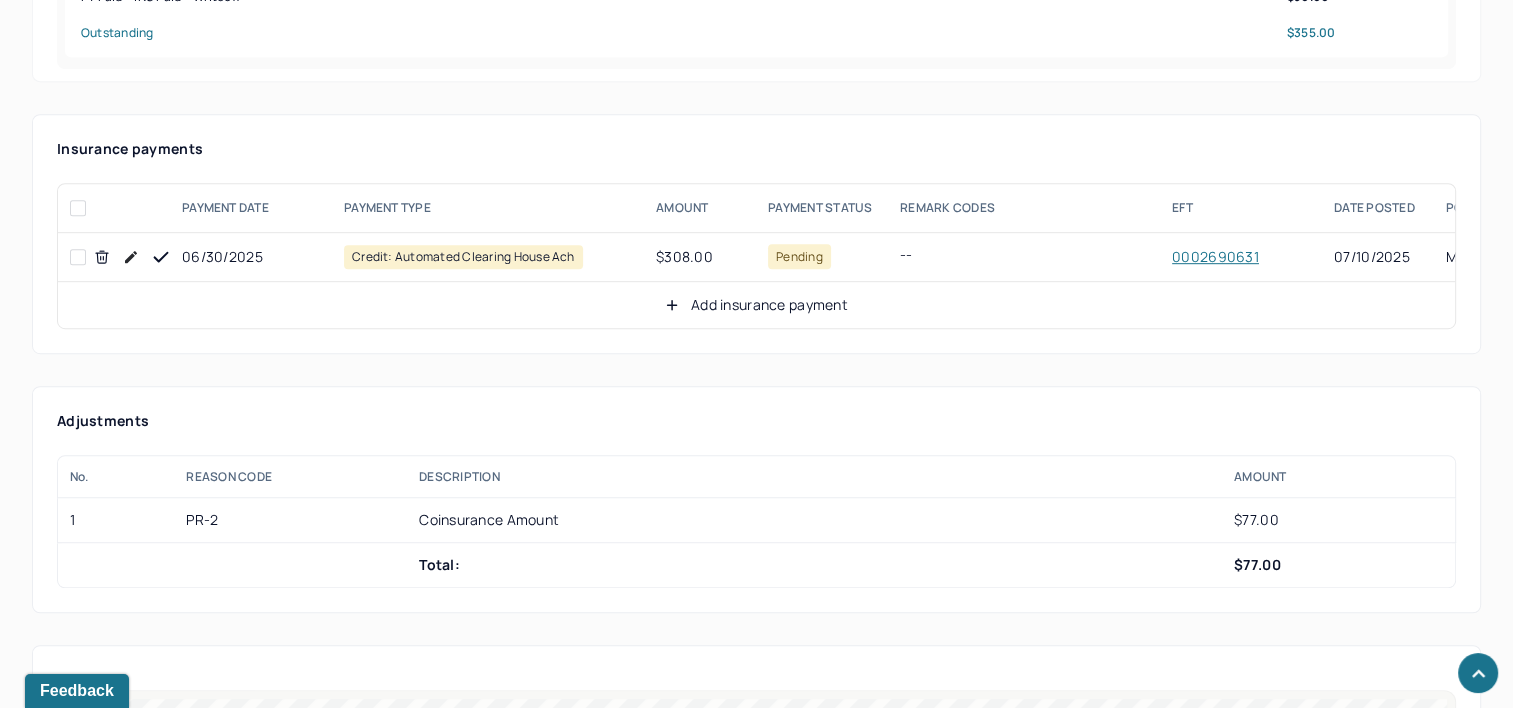 click 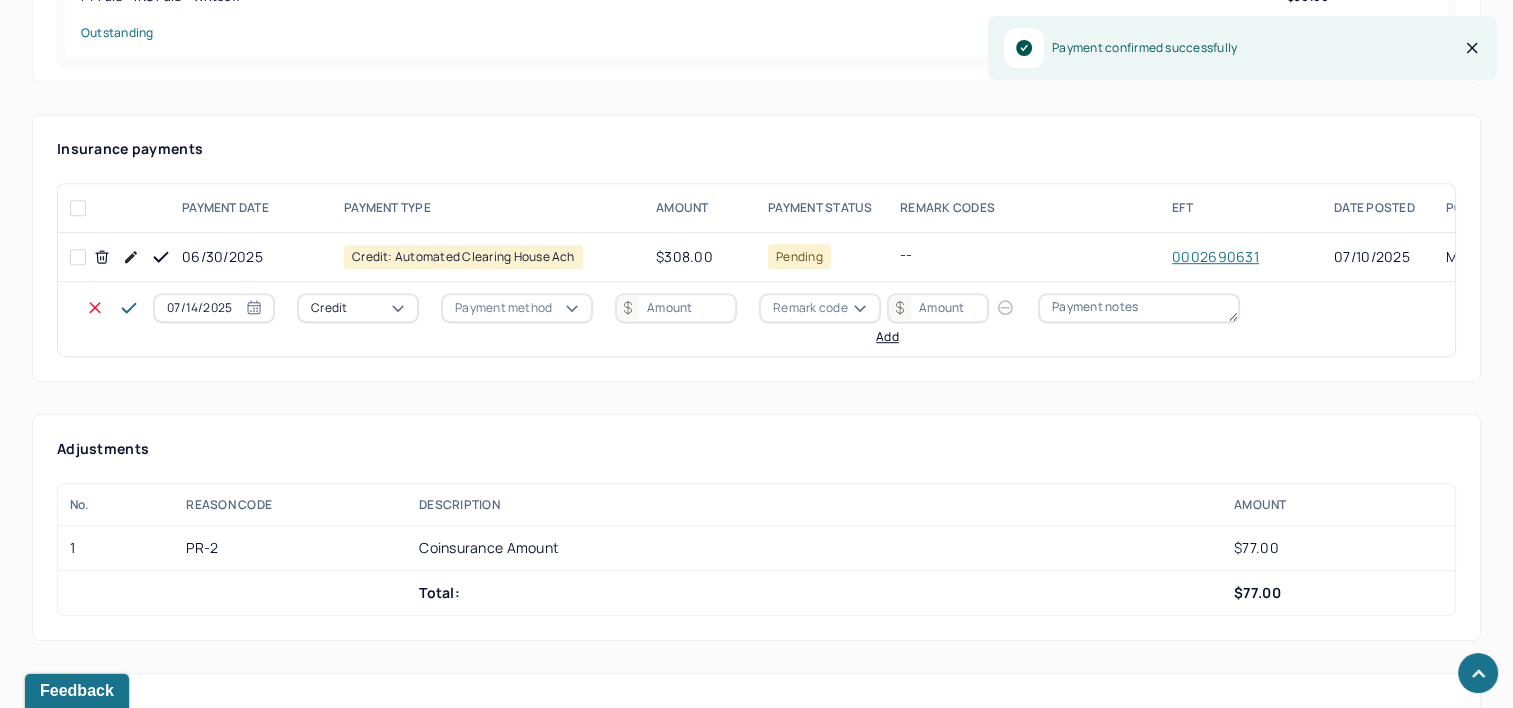drag, startPoint x: 233, startPoint y: 313, endPoint x: 223, endPoint y: 306, distance: 12.206555 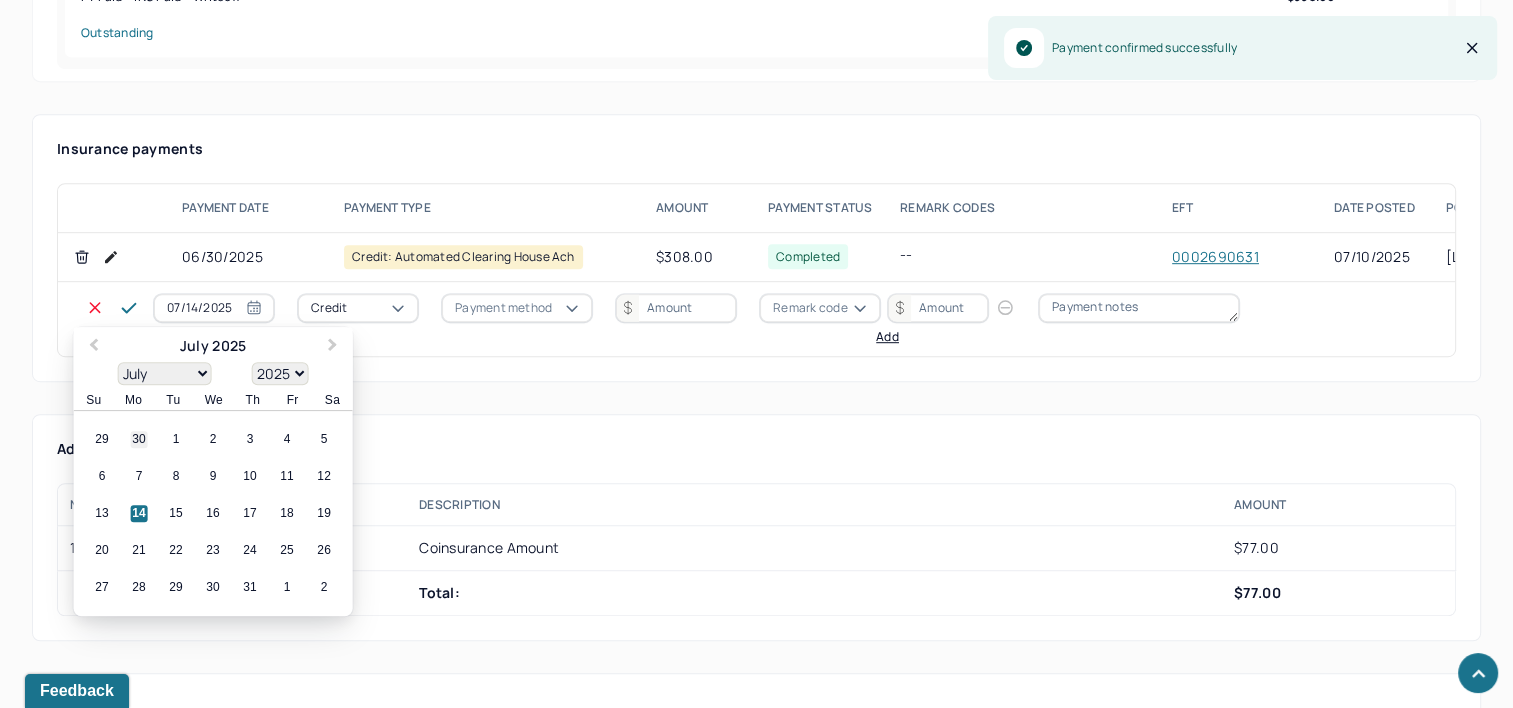 click on "30" at bounding box center (139, 440) 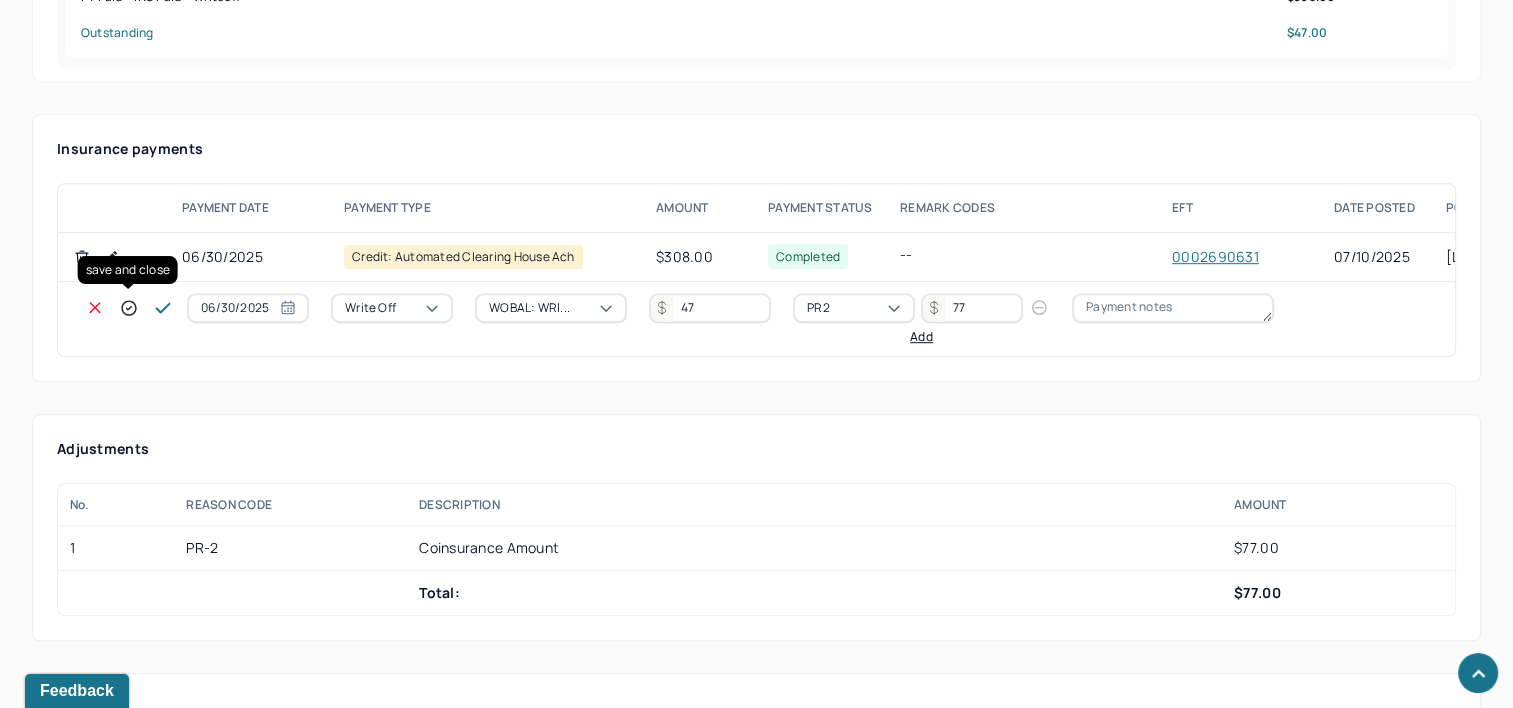 click 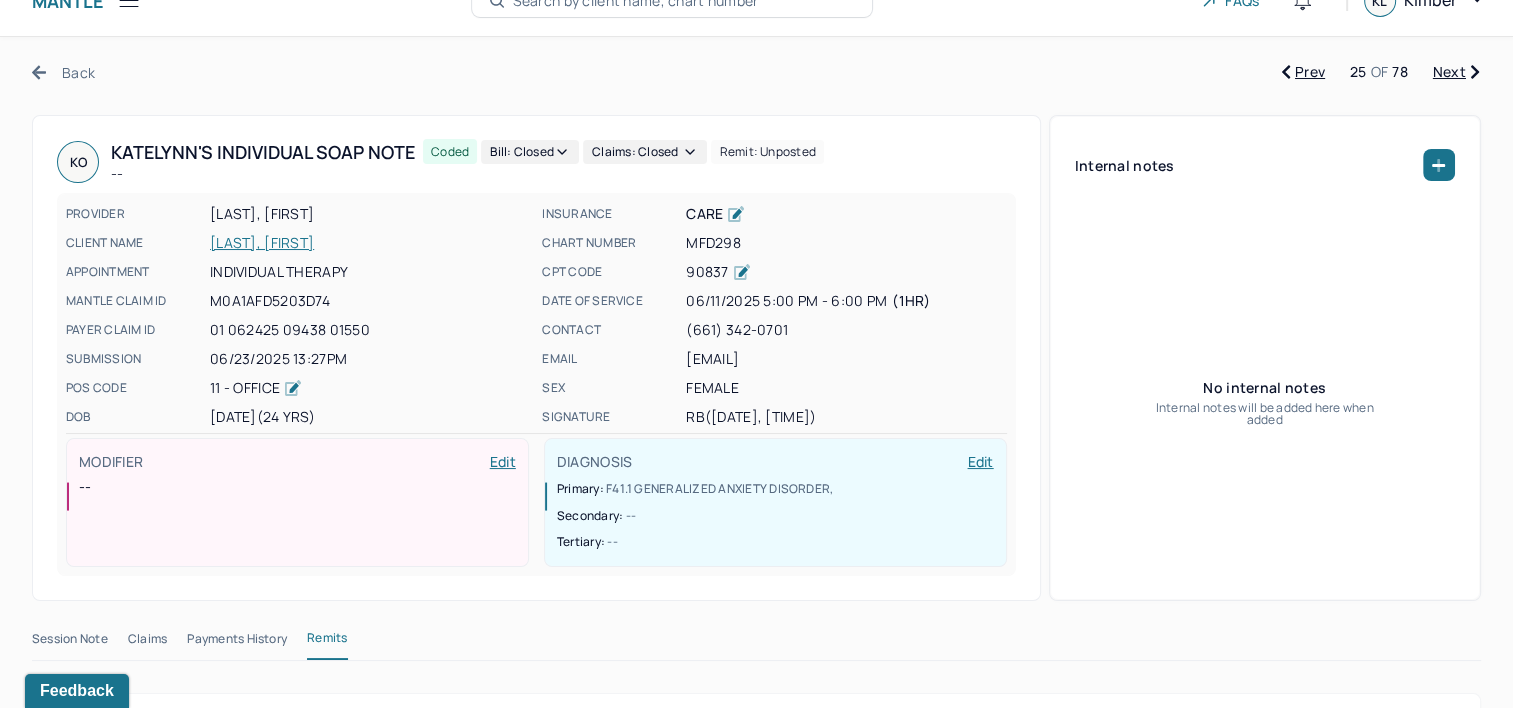scroll, scrollTop: 0, scrollLeft: 0, axis: both 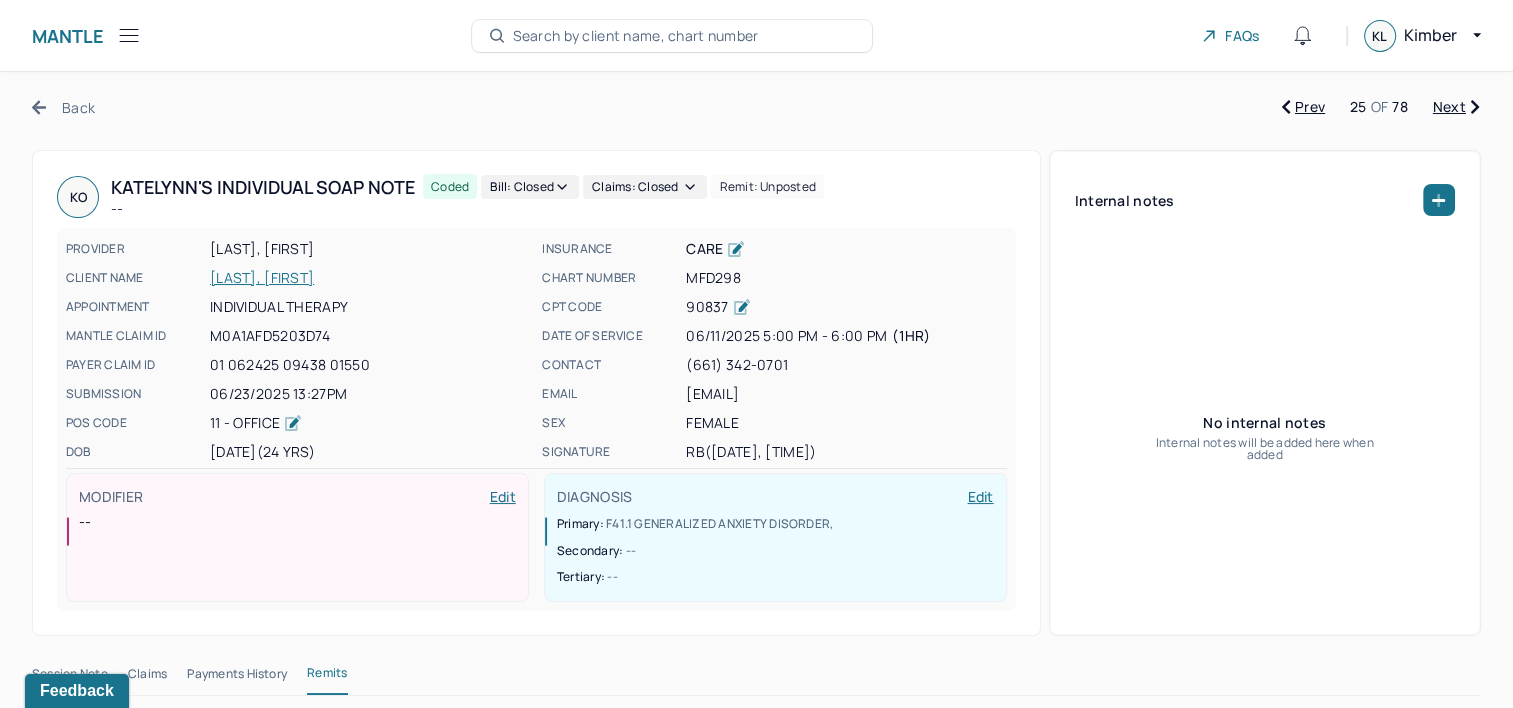 click on "Next" at bounding box center [1456, 107] 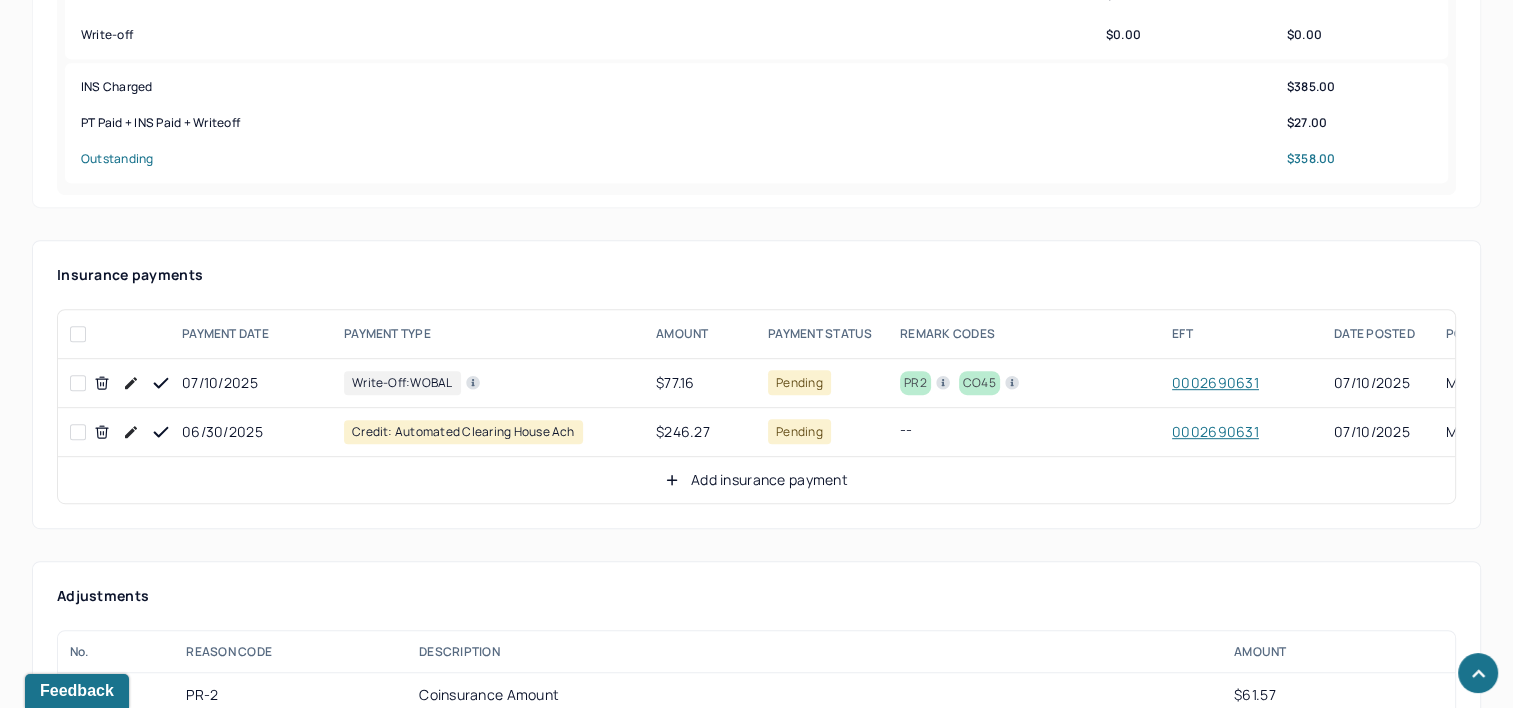 scroll, scrollTop: 1000, scrollLeft: 0, axis: vertical 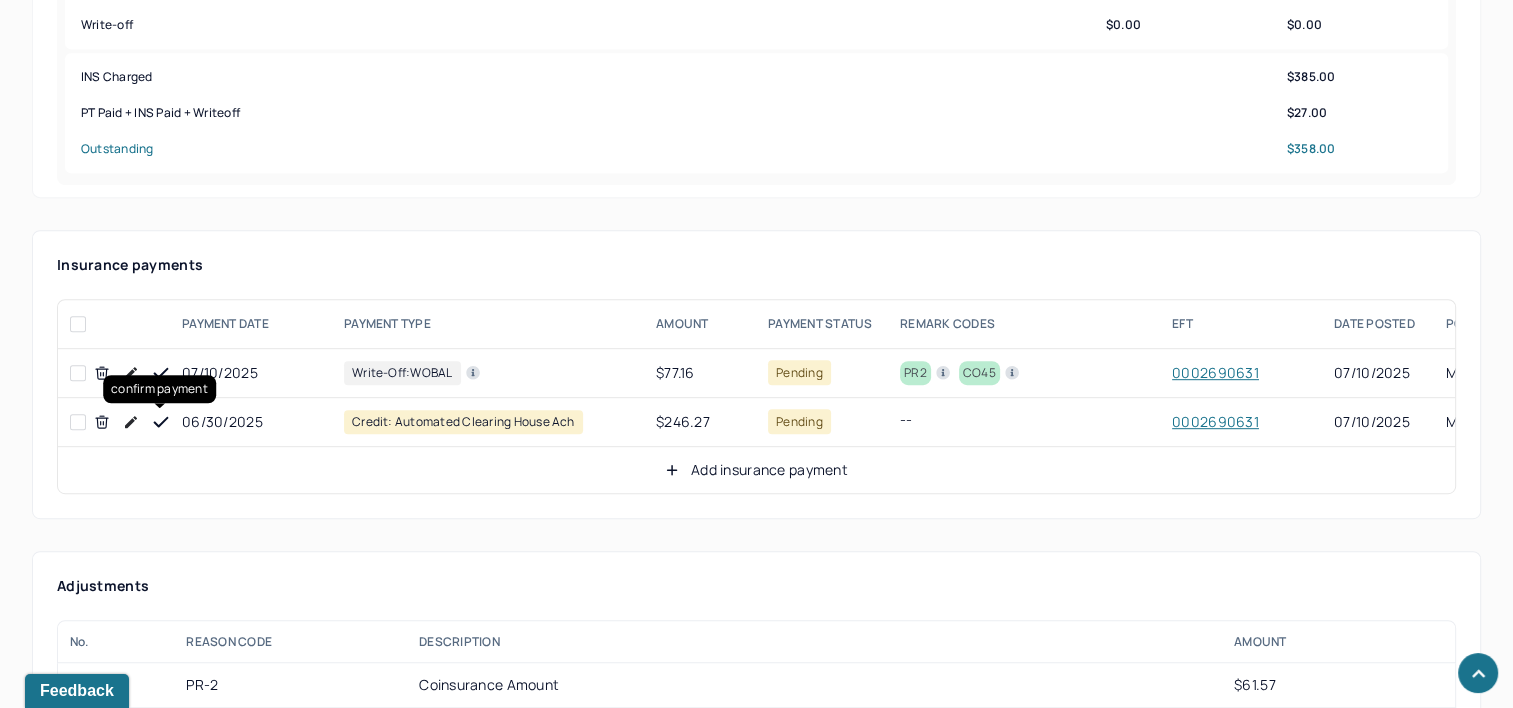 click 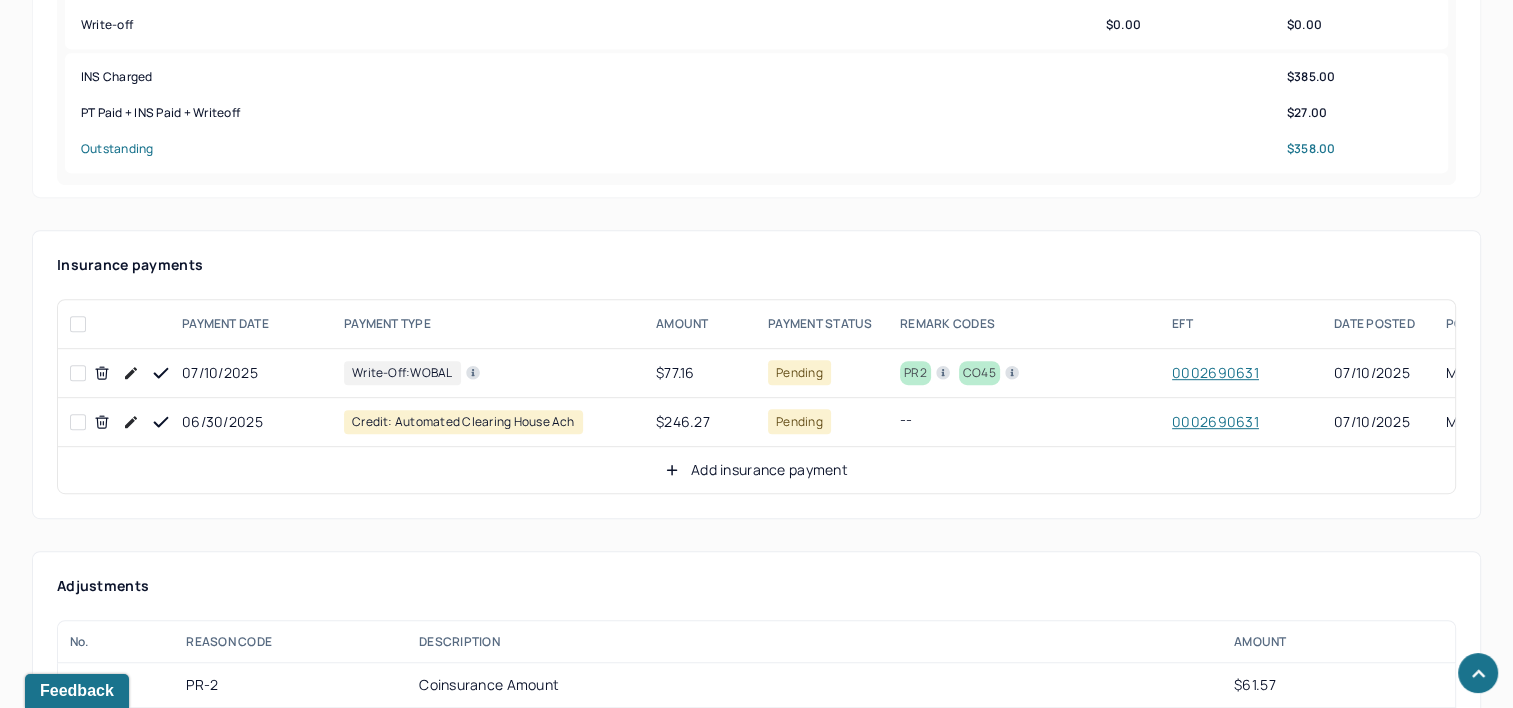 click 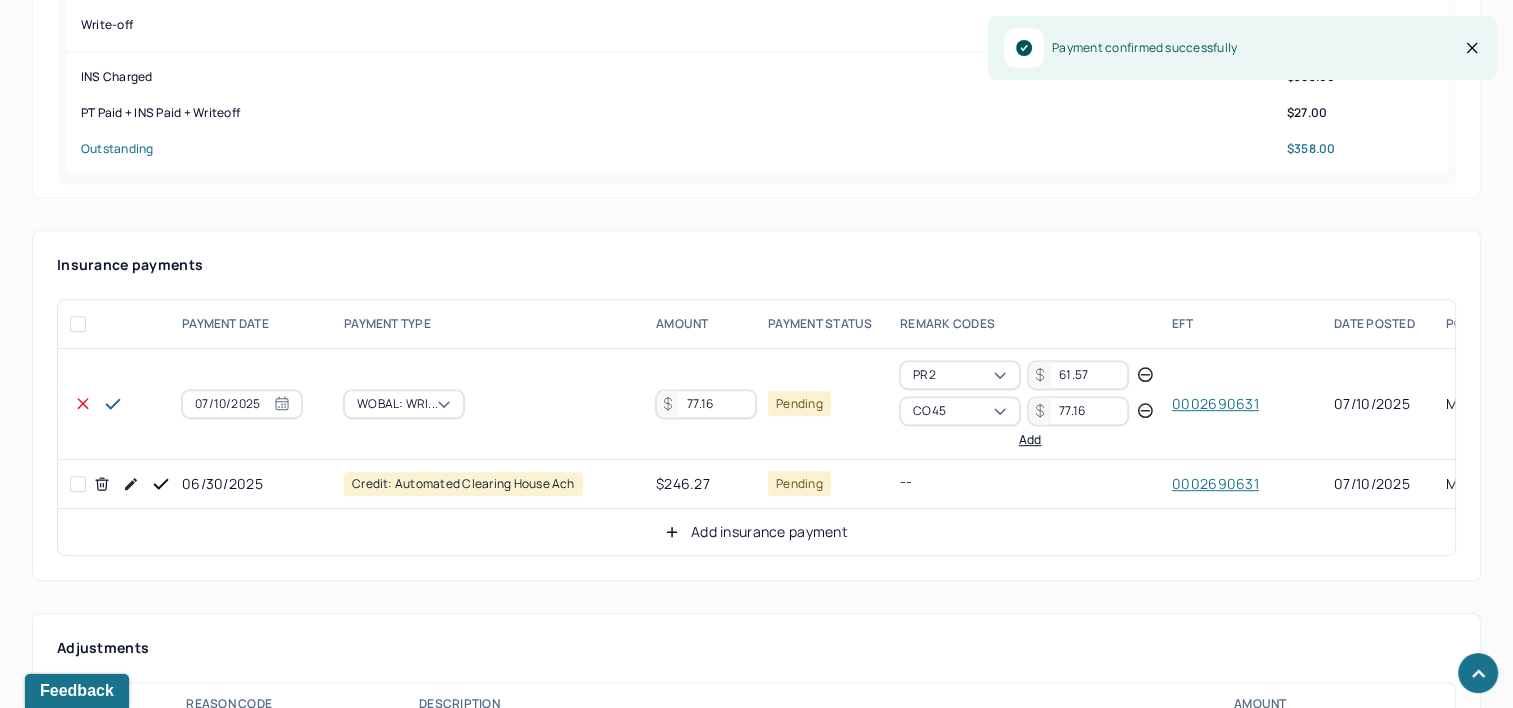 click on "77.16" at bounding box center (706, 404) 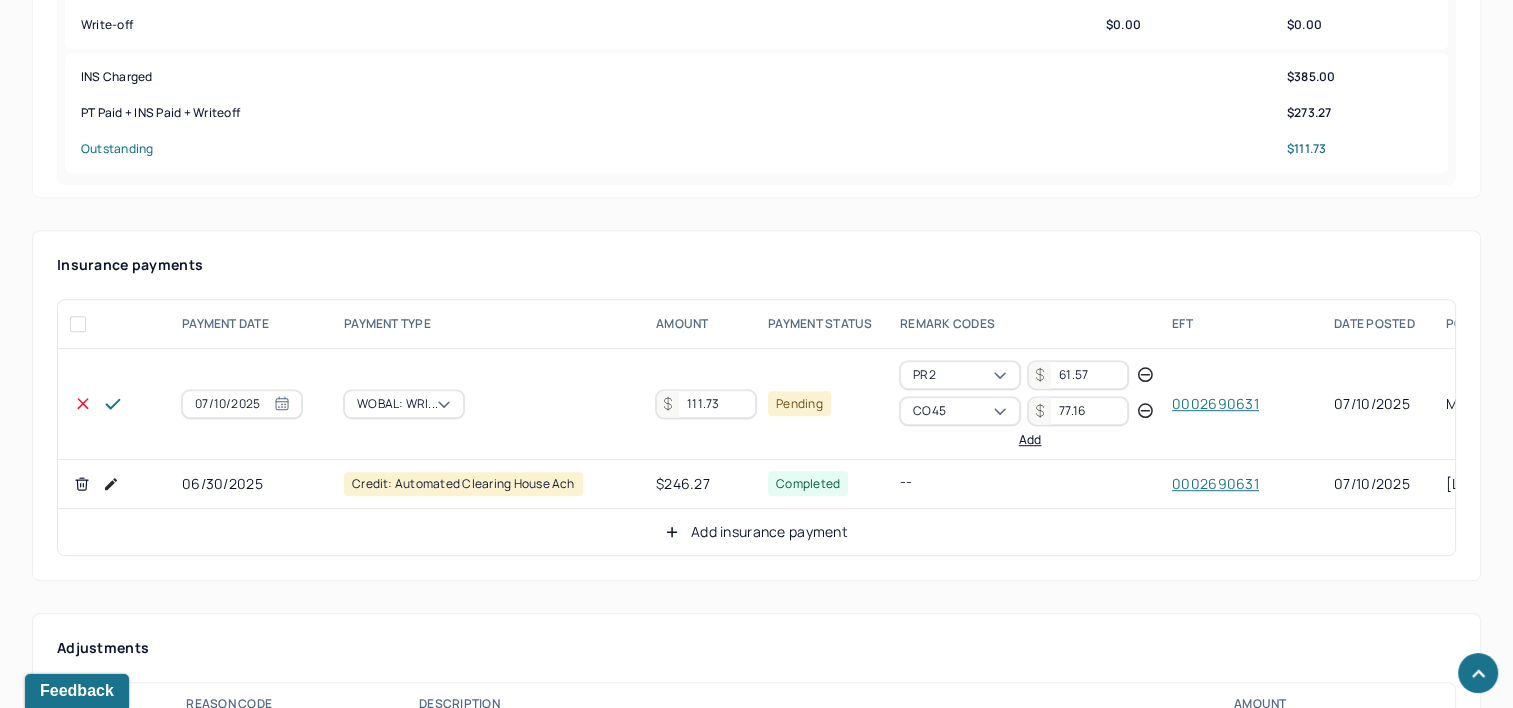 click 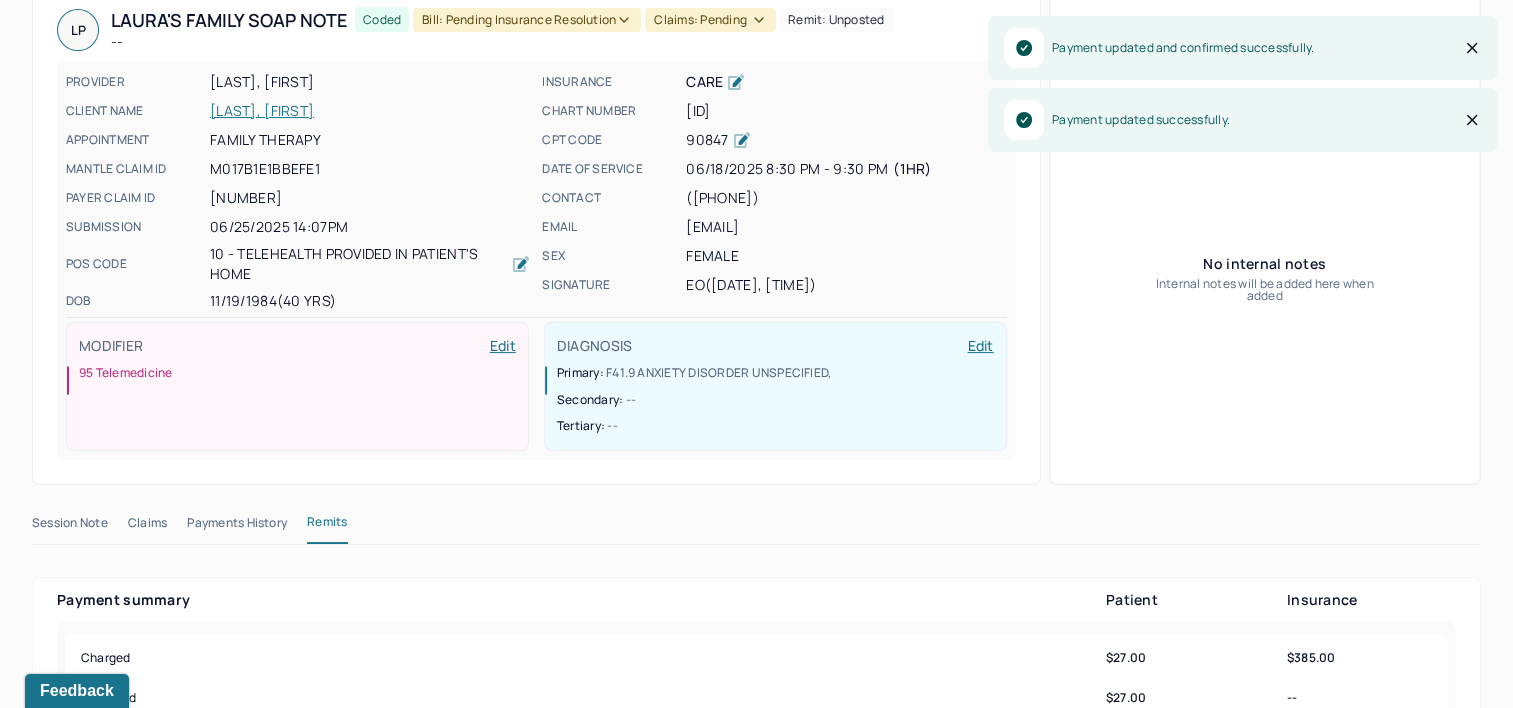 scroll, scrollTop: 0, scrollLeft: 0, axis: both 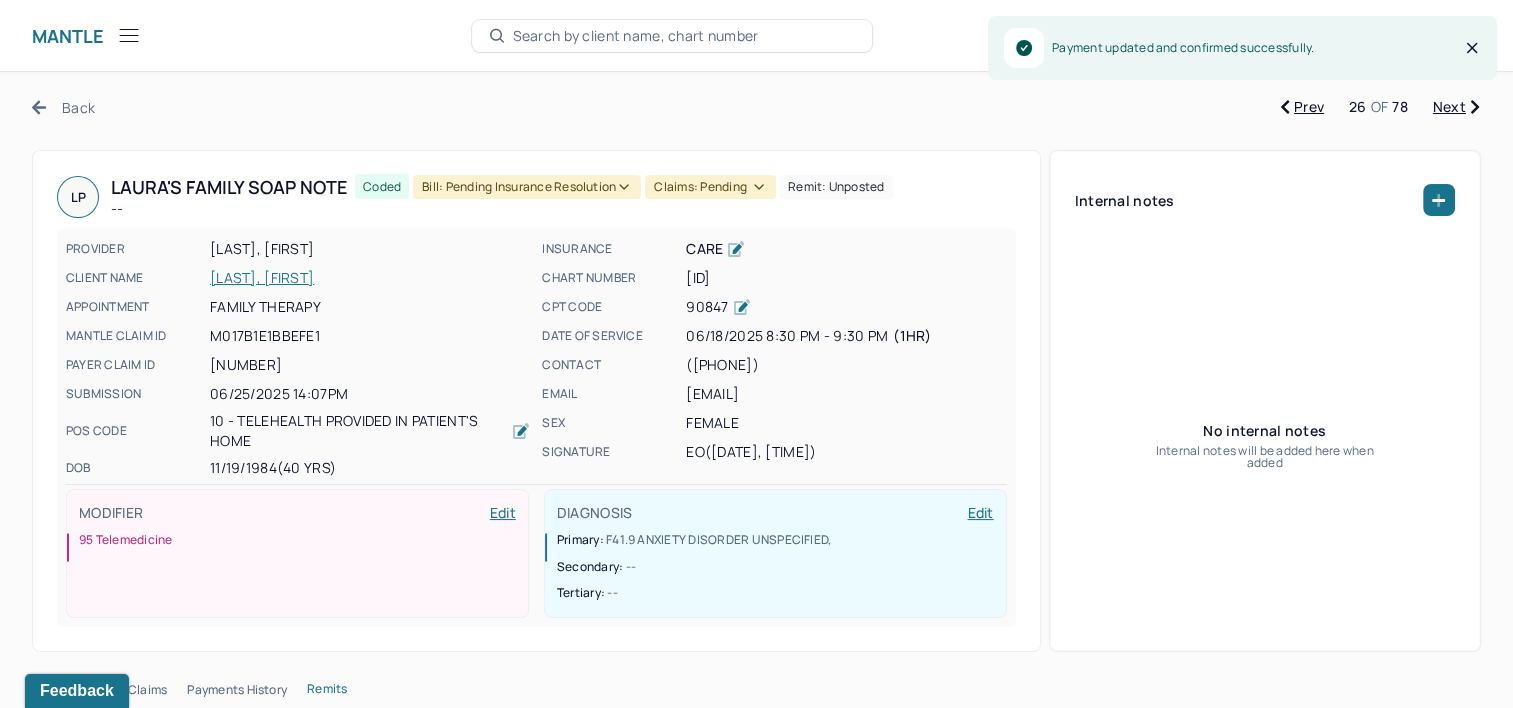click on "Bill: Pending Insurance Resolution" at bounding box center (527, 187) 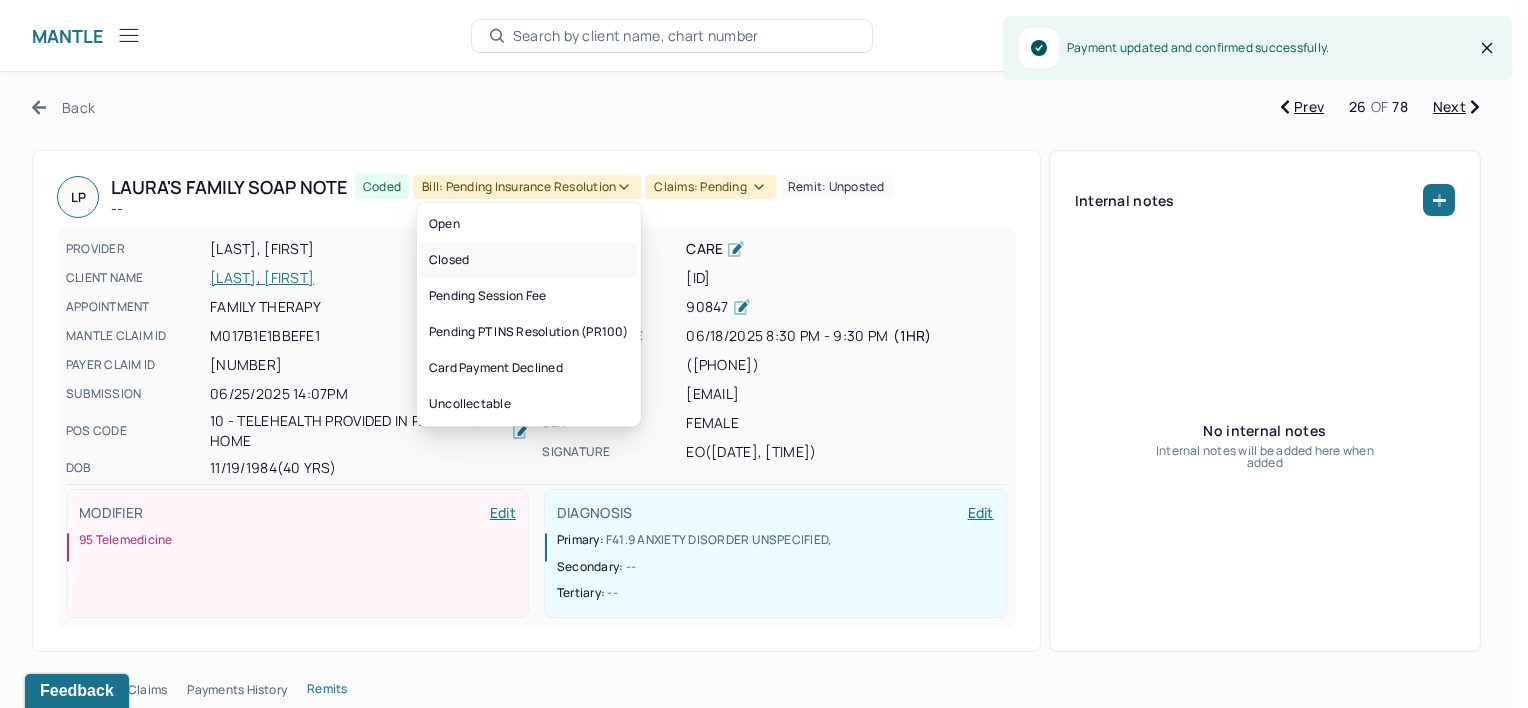 click on "Closed" at bounding box center (529, 260) 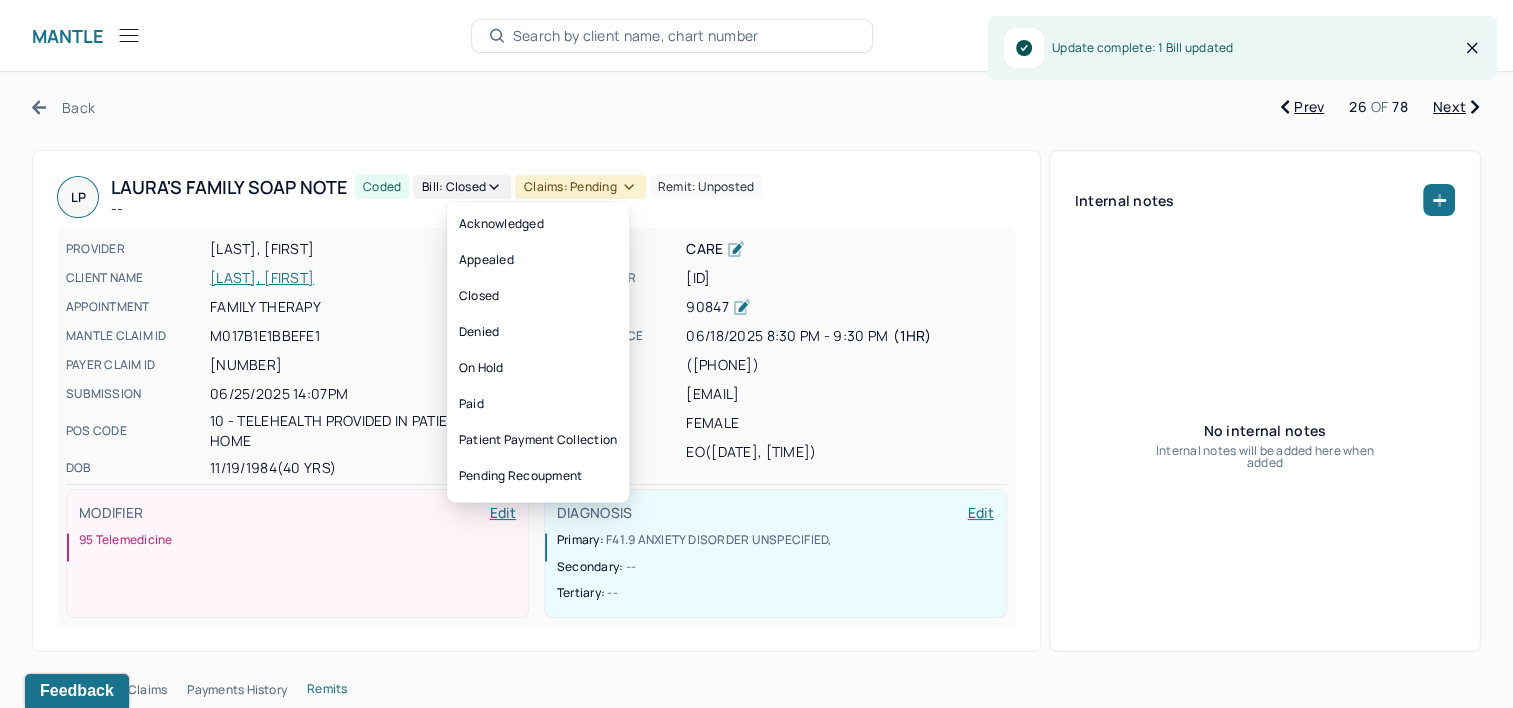 click on "Claims: pending" at bounding box center [580, 187] 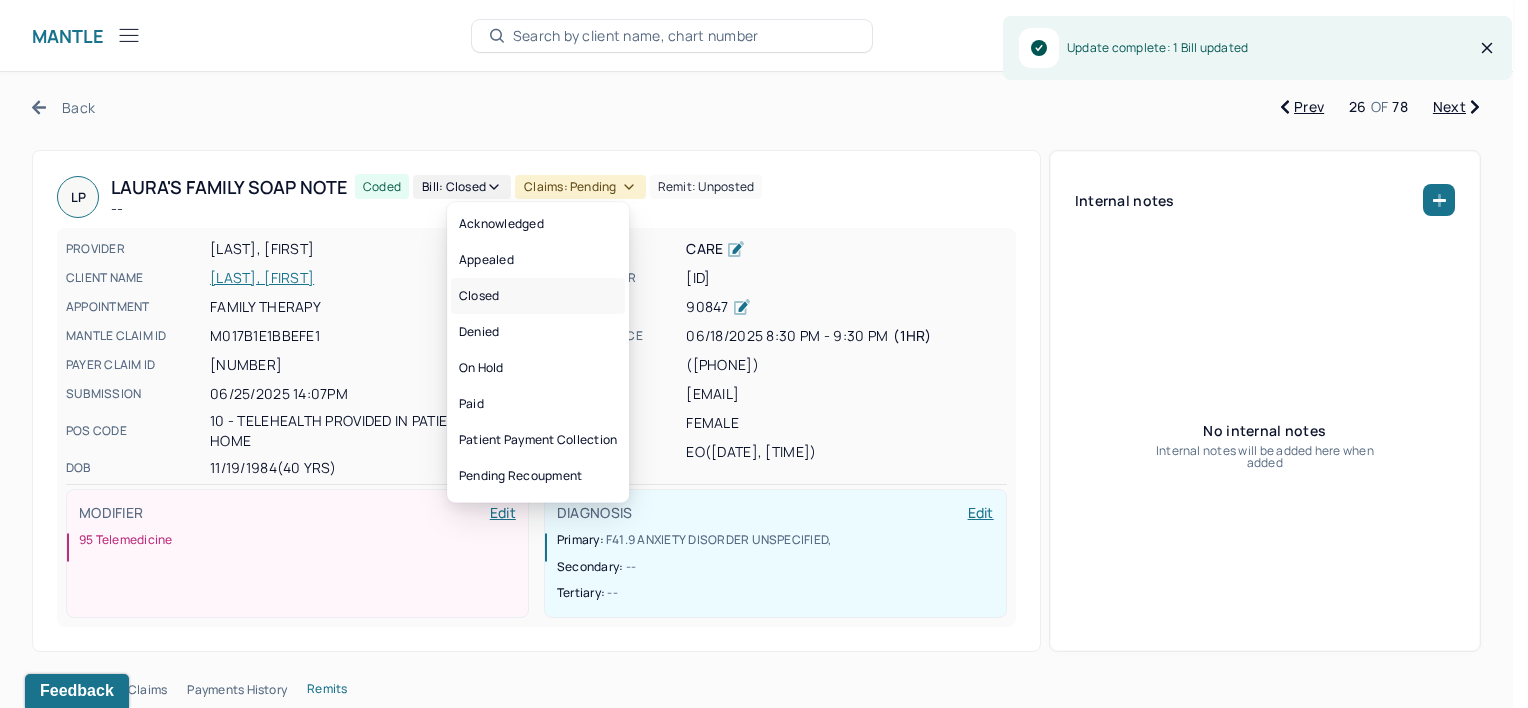 click on "Closed" at bounding box center [538, 296] 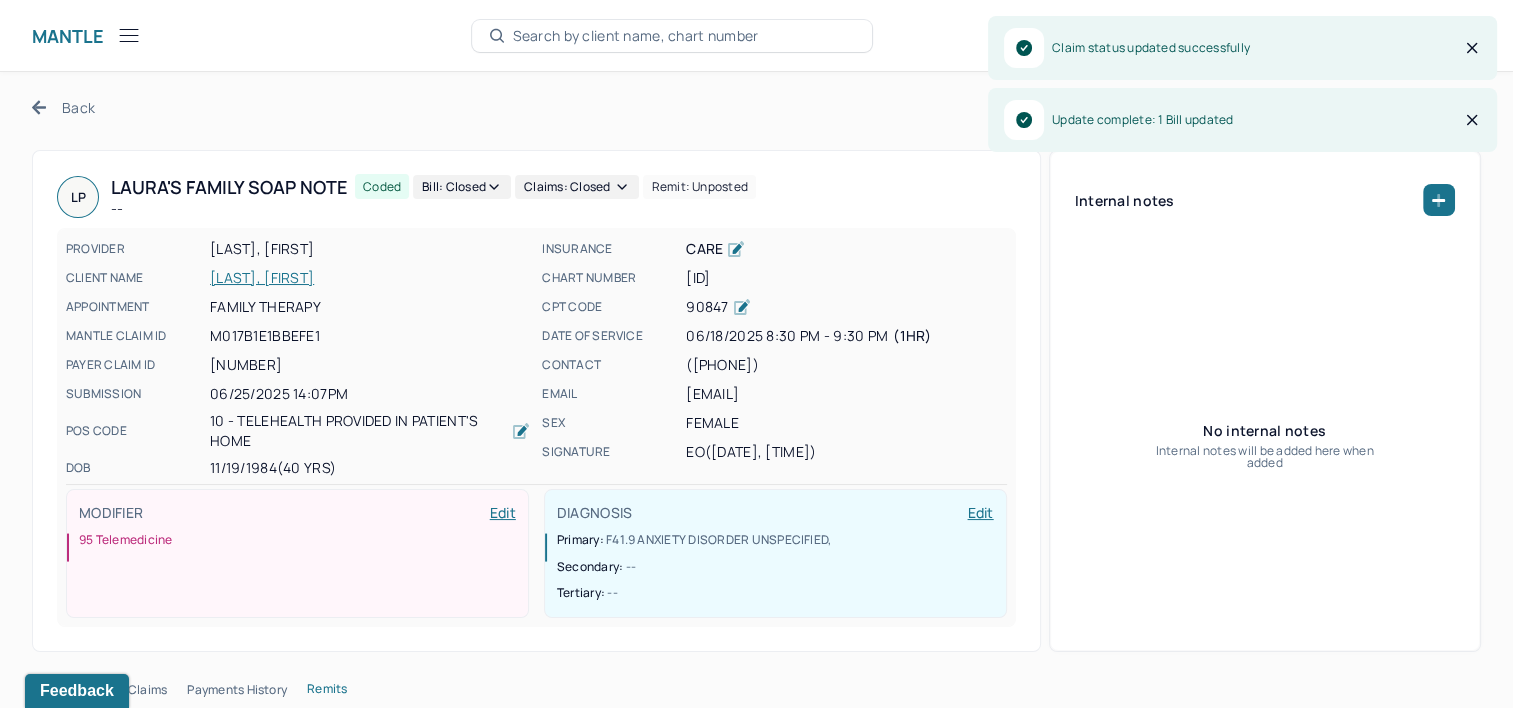 click on "Next" at bounding box center (1456, 107) 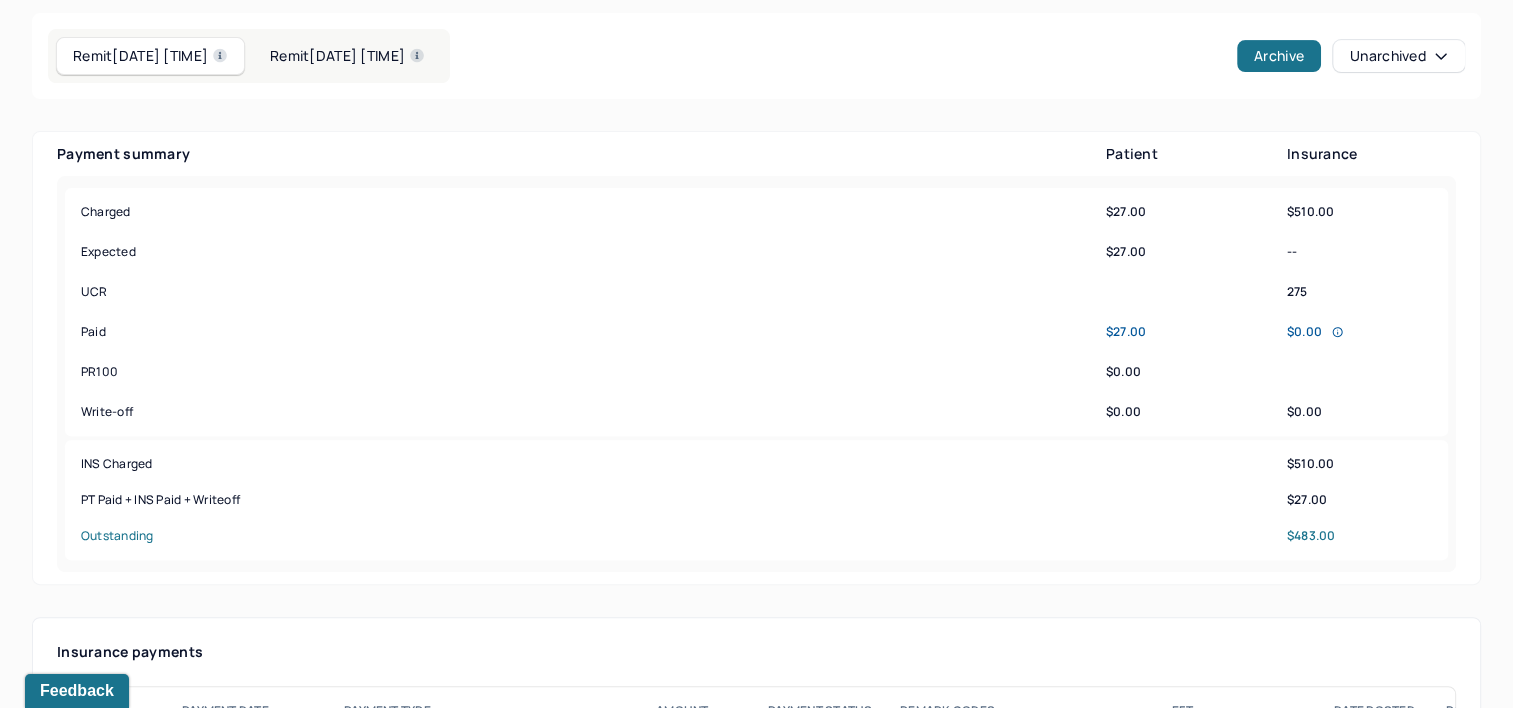 scroll, scrollTop: 1000, scrollLeft: 0, axis: vertical 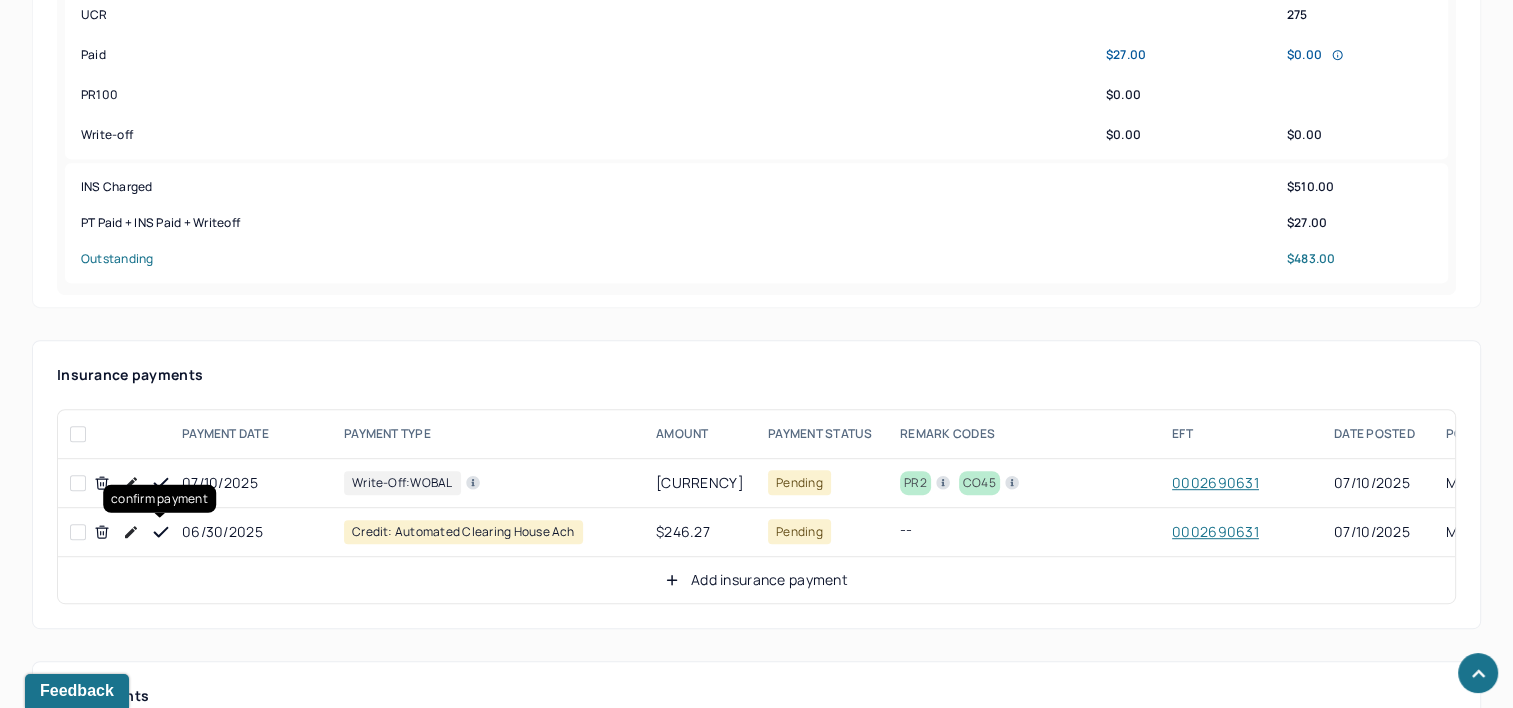 click 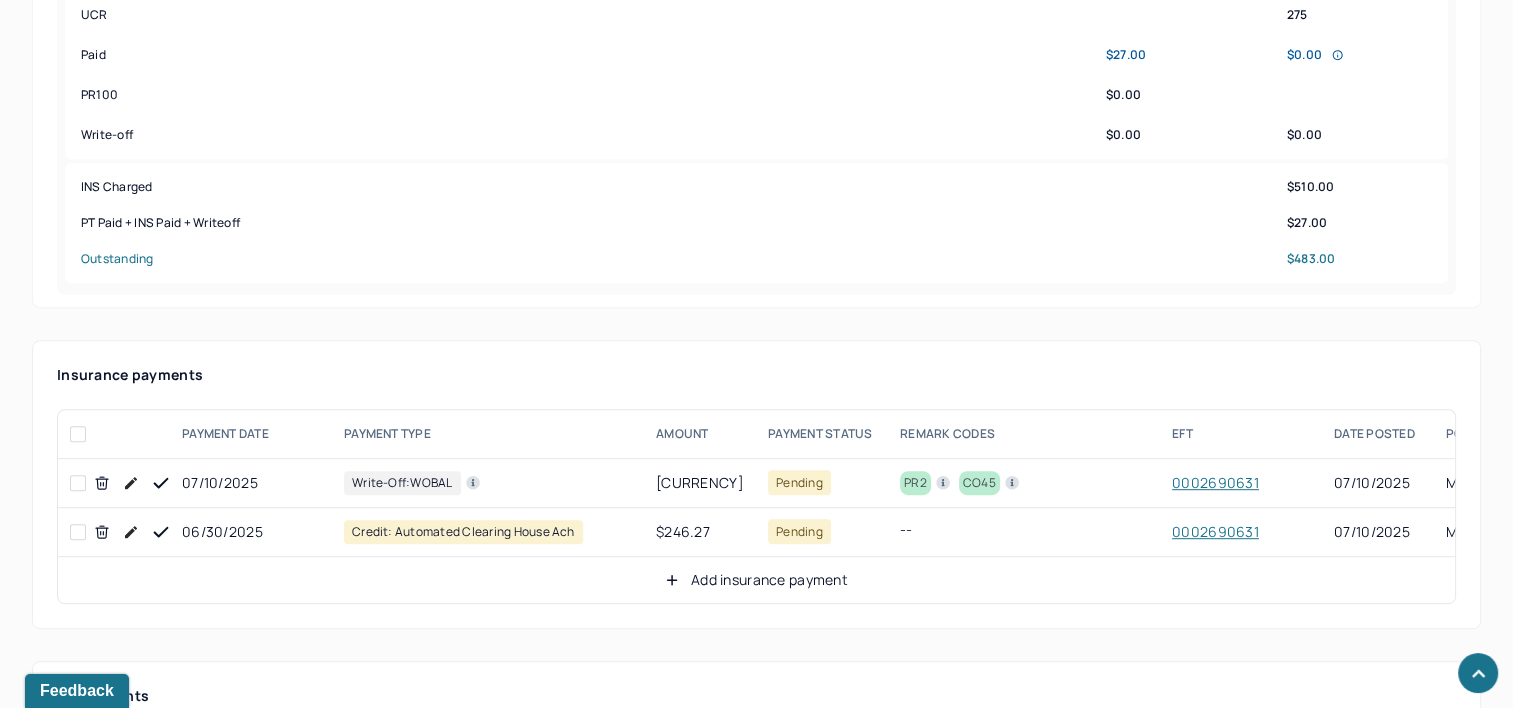 click 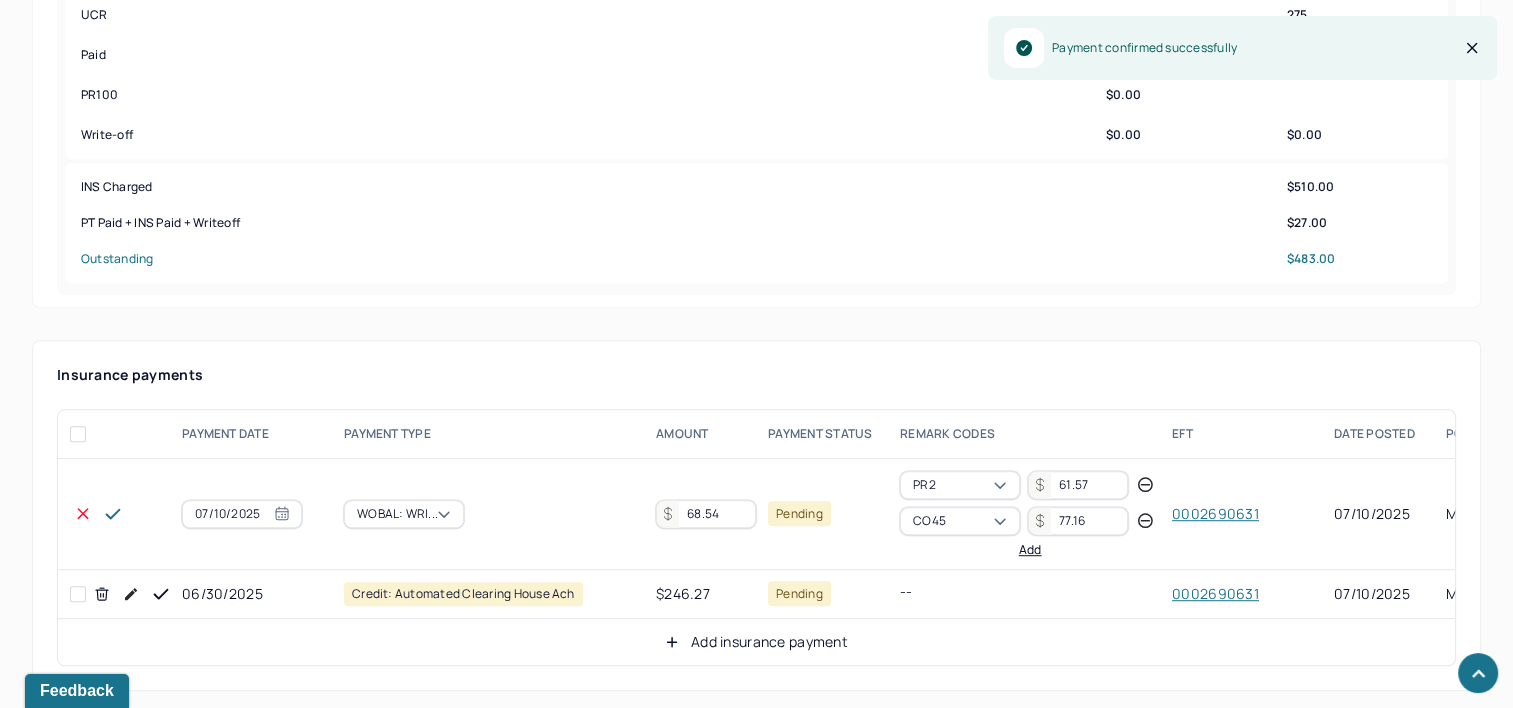 click on "68.54" at bounding box center (706, 514) 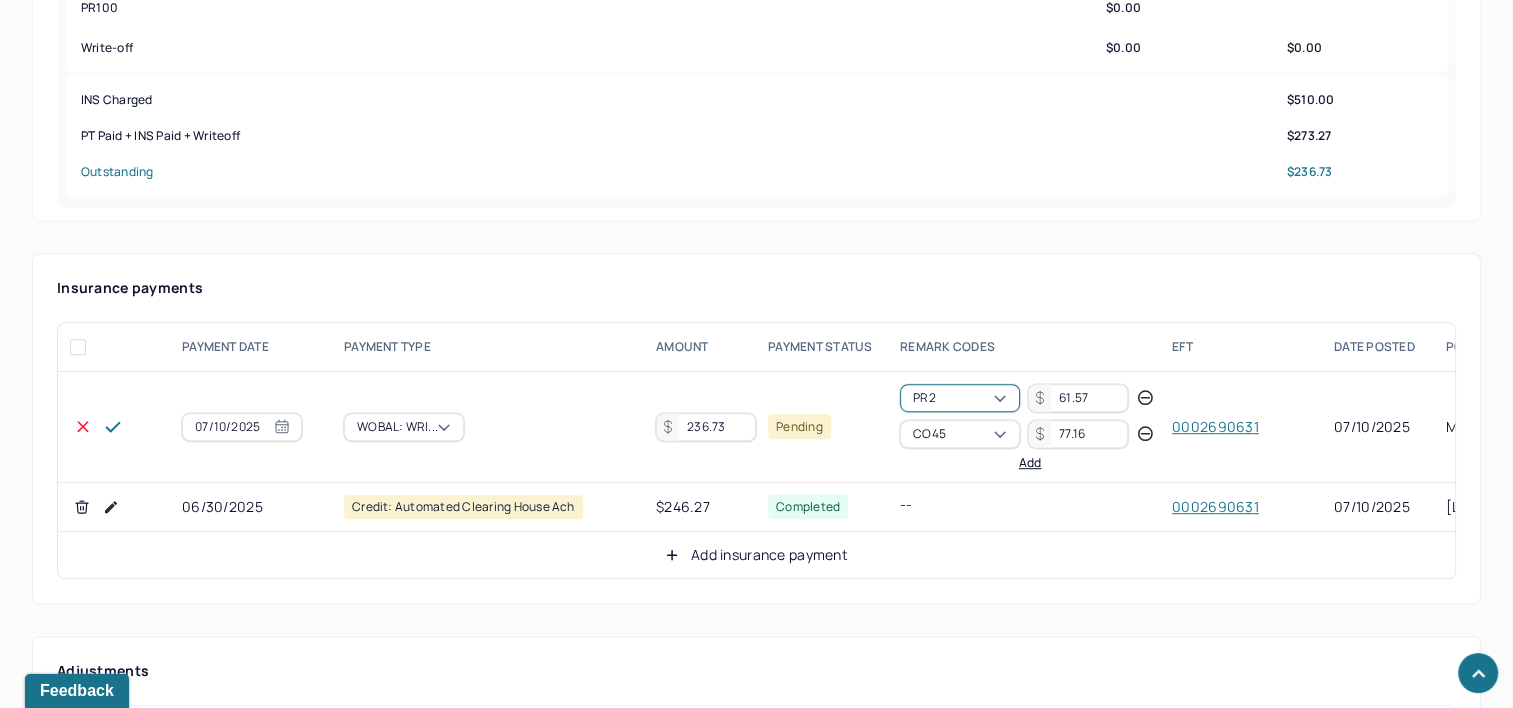 scroll, scrollTop: 1100, scrollLeft: 0, axis: vertical 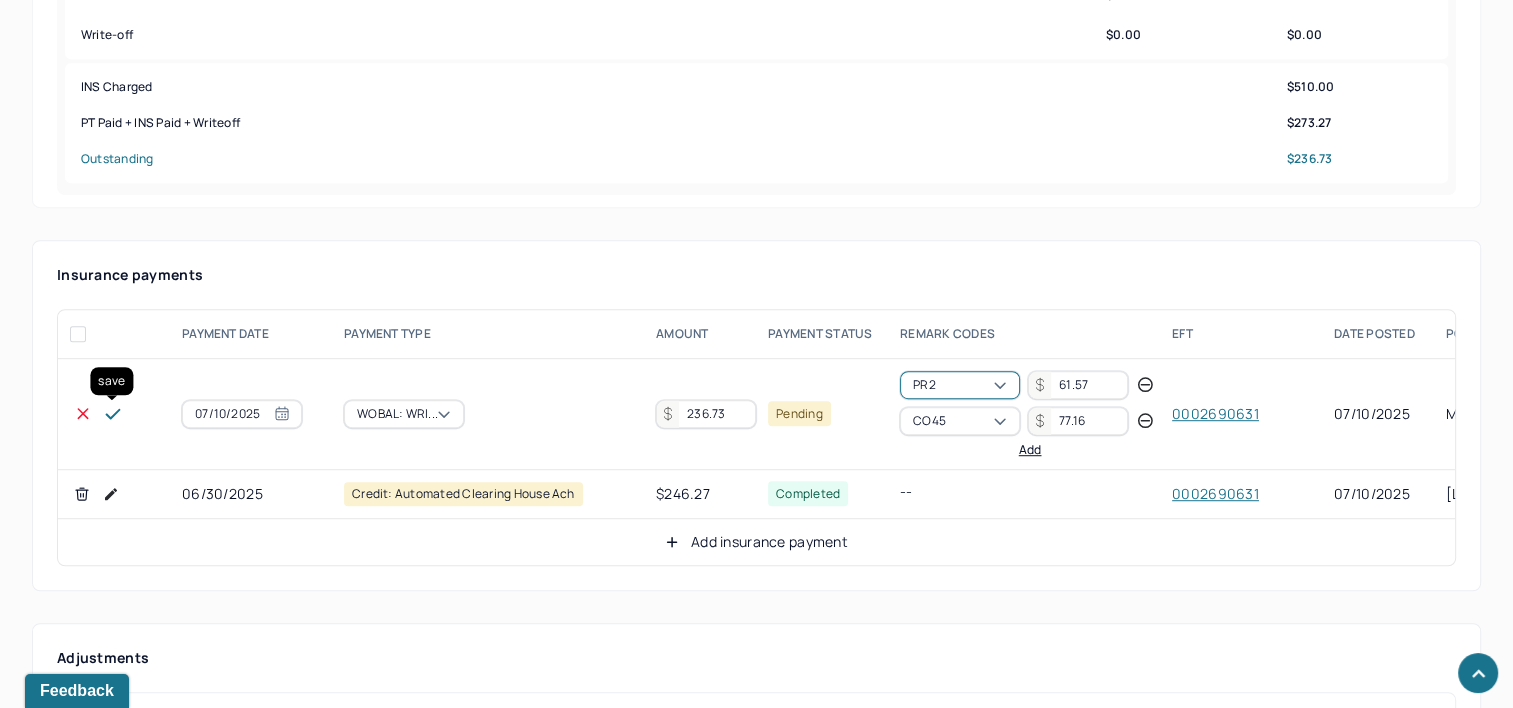 click 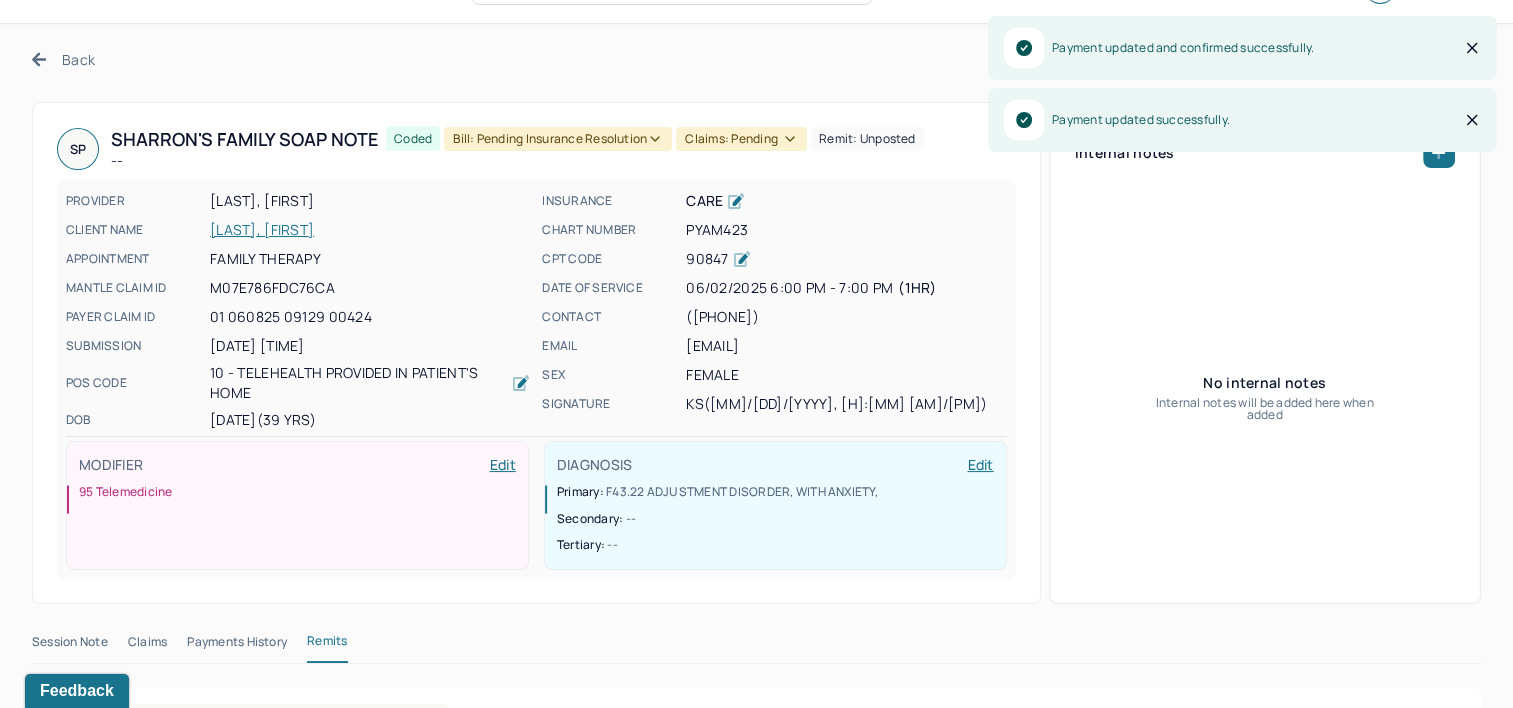 scroll, scrollTop: 0, scrollLeft: 0, axis: both 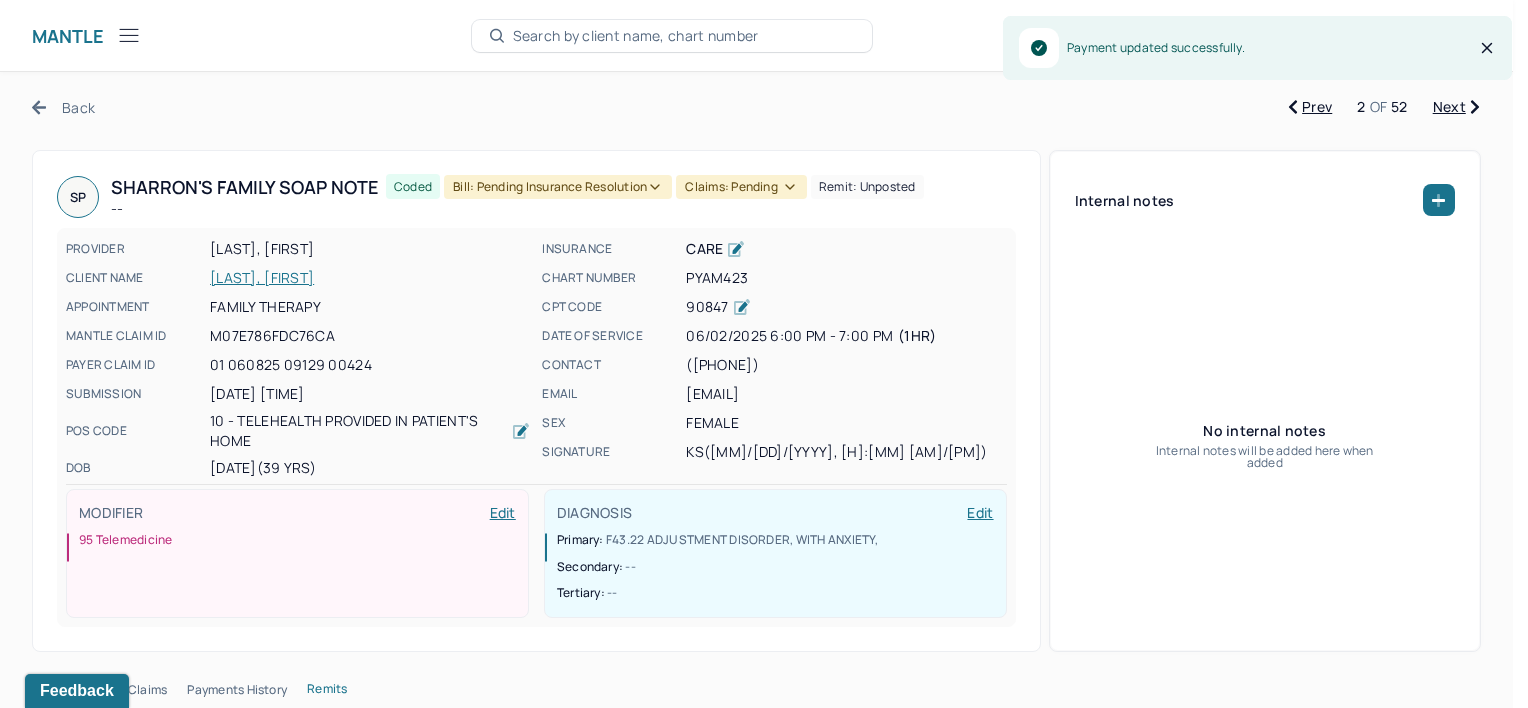 click on "Bill: Pending Insurance Resolution" at bounding box center (558, 187) 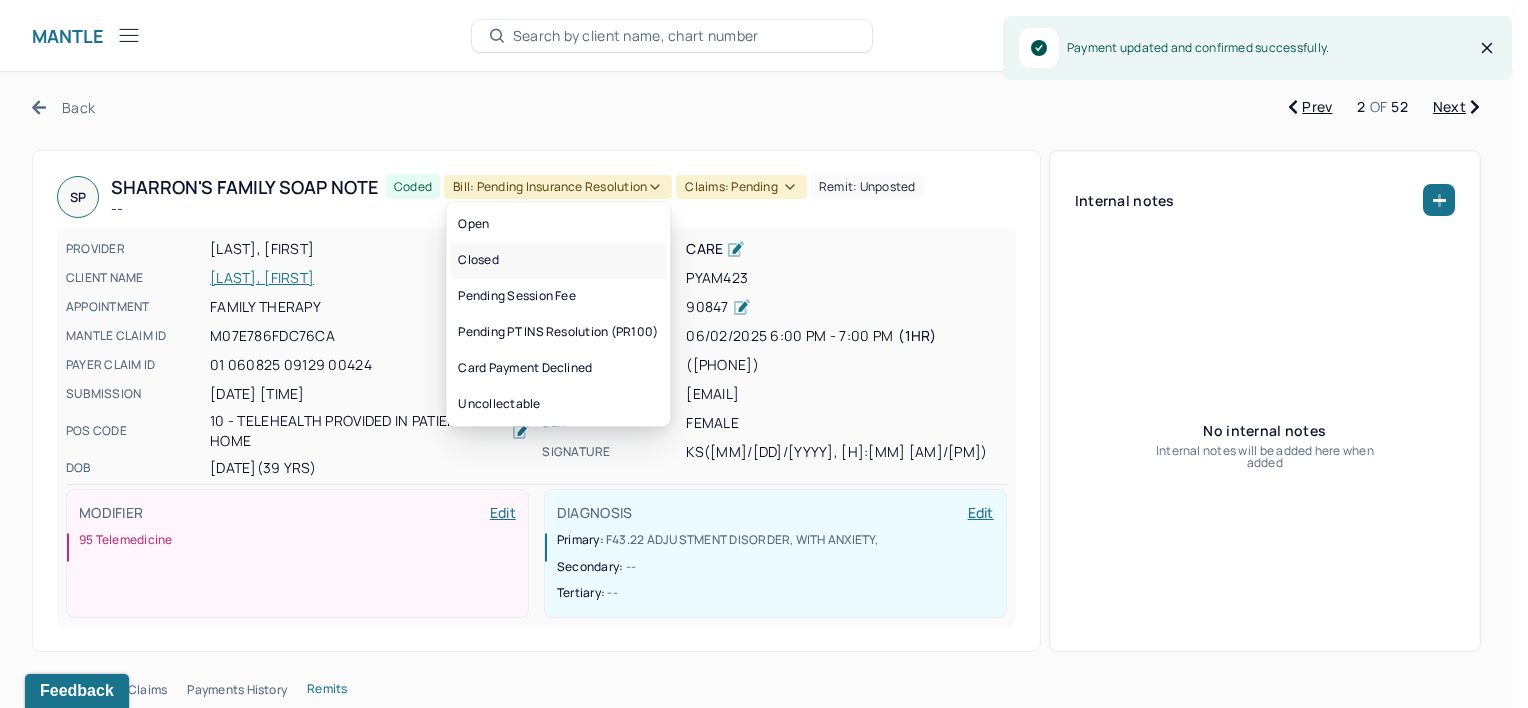 click on "Closed" at bounding box center (558, 260) 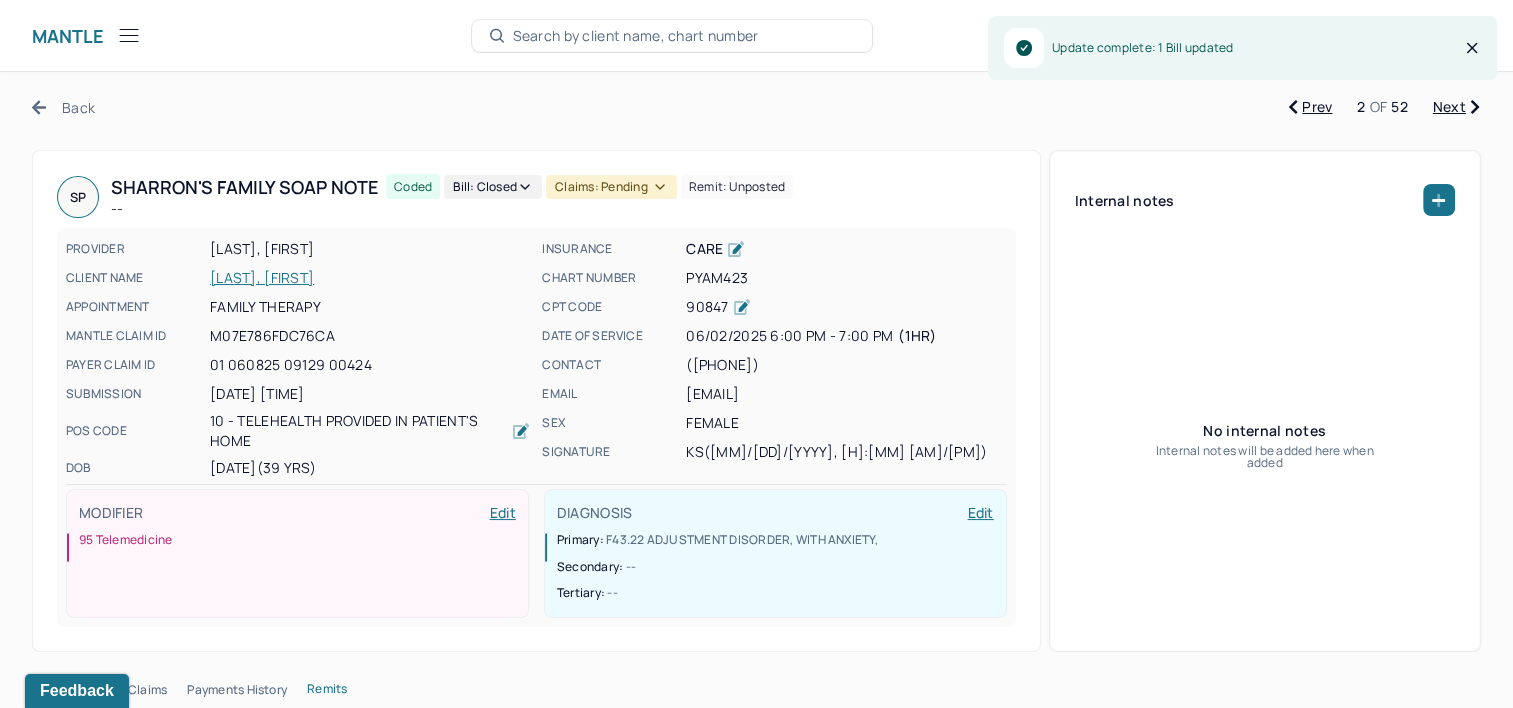 click 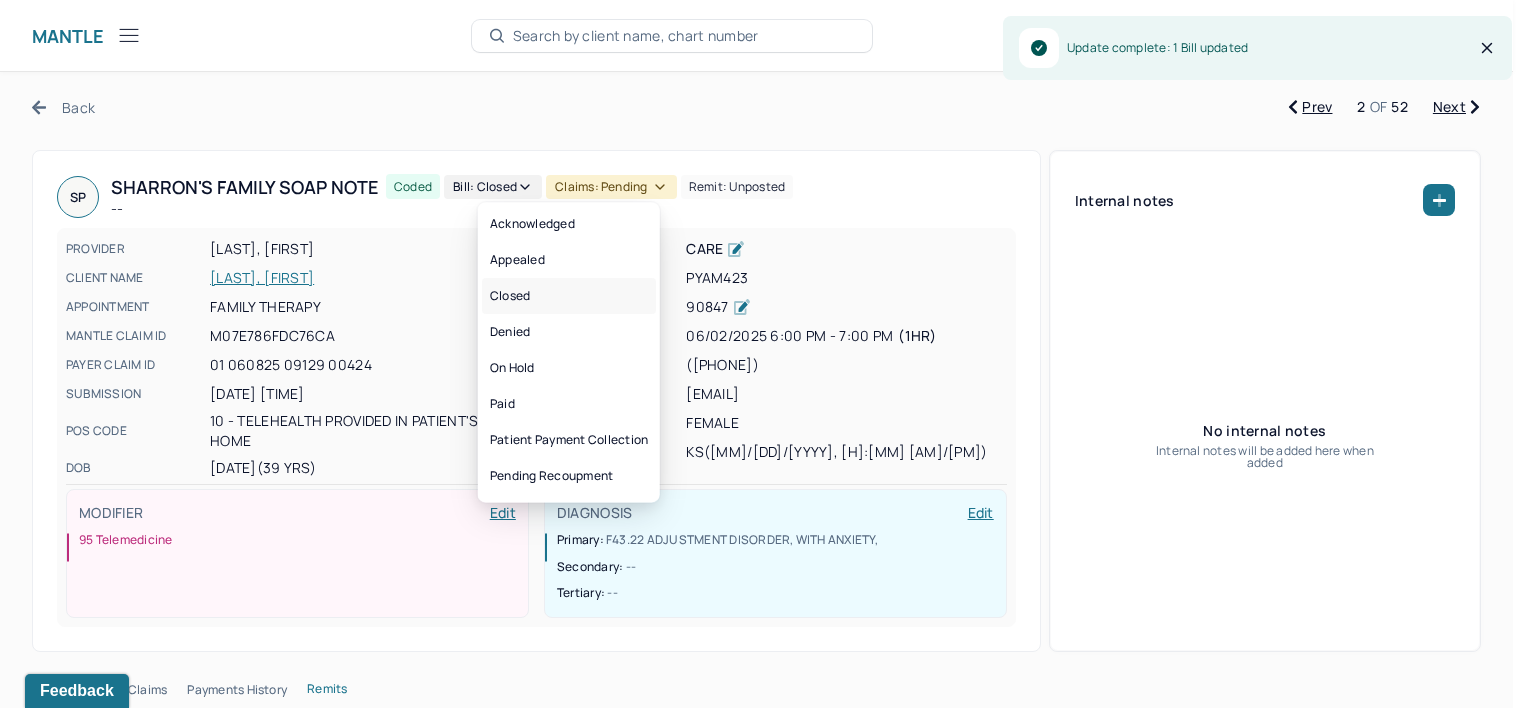 click on "Closed" at bounding box center [569, 296] 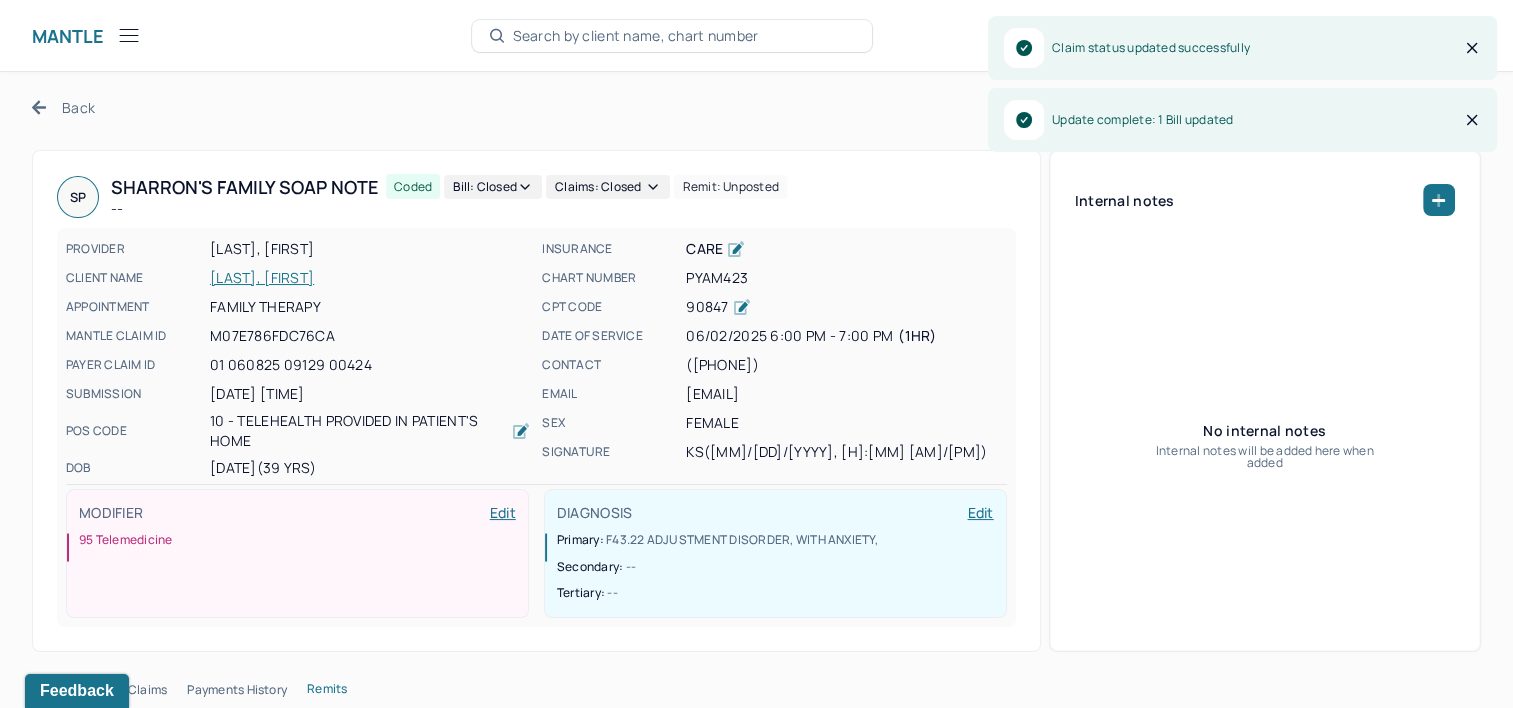 click on "Back    Prev   2 OF 52   Next   SP Sharron's   Family soap note -- Coded   Bill: Closed     Claims: closed   Remit: unposted PROVIDER [LAST], [FIRST] CLIENT NAME [LAST], [FIRST] APPOINTMENT Family therapy   MANTLE CLAIM ID M07E786FDC76CA PAYER CLAIM ID 01   060825 09129 00424 SUBMISSION 06/06/2025 13:00PM POS CODE 10 - Telehealth Provided in Patient's Home     DOB 04/23/1986  (39 Yrs) INSURANCE CARE     CHART NUMBER PYAM423 CPT CODE 90847     DATE OF SERVICE 06/02/2025   6:00 PM   -   7:00 PM ( 1hr ) CONTACT (347) [PHONE] EMAIL sharronspaul@[EXAMPLE_DOMAIN] SEX female SIGNATURE KS  (06/05/2025, 11:34 AM) MODIFIER   Edit   95 Telemedicine DIAGNOSIS   Edit   Primary:   F43.22 ADJUSTMENT DISORDER, WITH ANXIETY ,  Secondary:   -- Tertiary:   -- Internal notes     No internal notes Internal notes will be added here when added   Session Note     Claims     Payments History     Remits     Remit 06/29/2025 08:00pm         Remit 06/29/2025 08:00pm         Archive     Unarchived   Payment summary Patient Insurance Charged $27.00" at bounding box center [756, 2300] 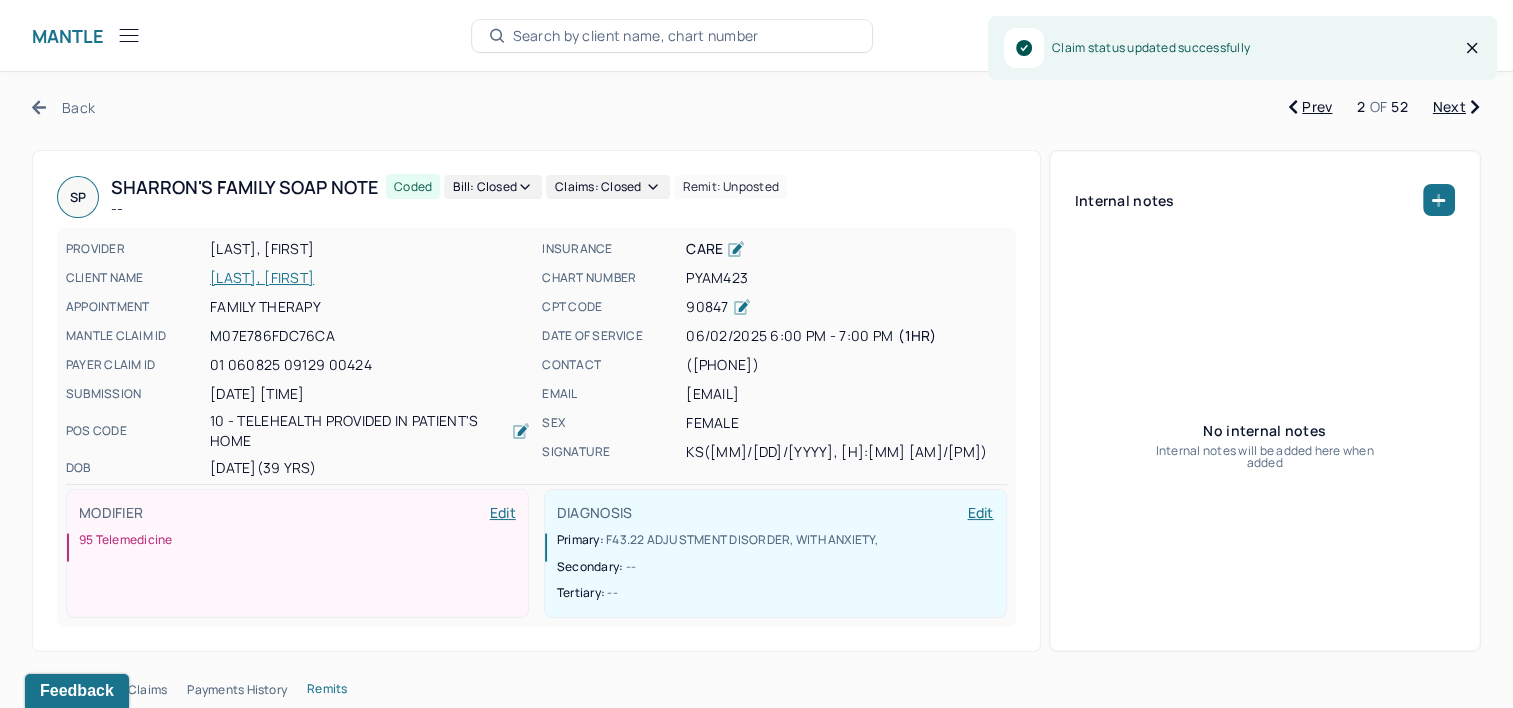 click on "Next" at bounding box center [1456, 107] 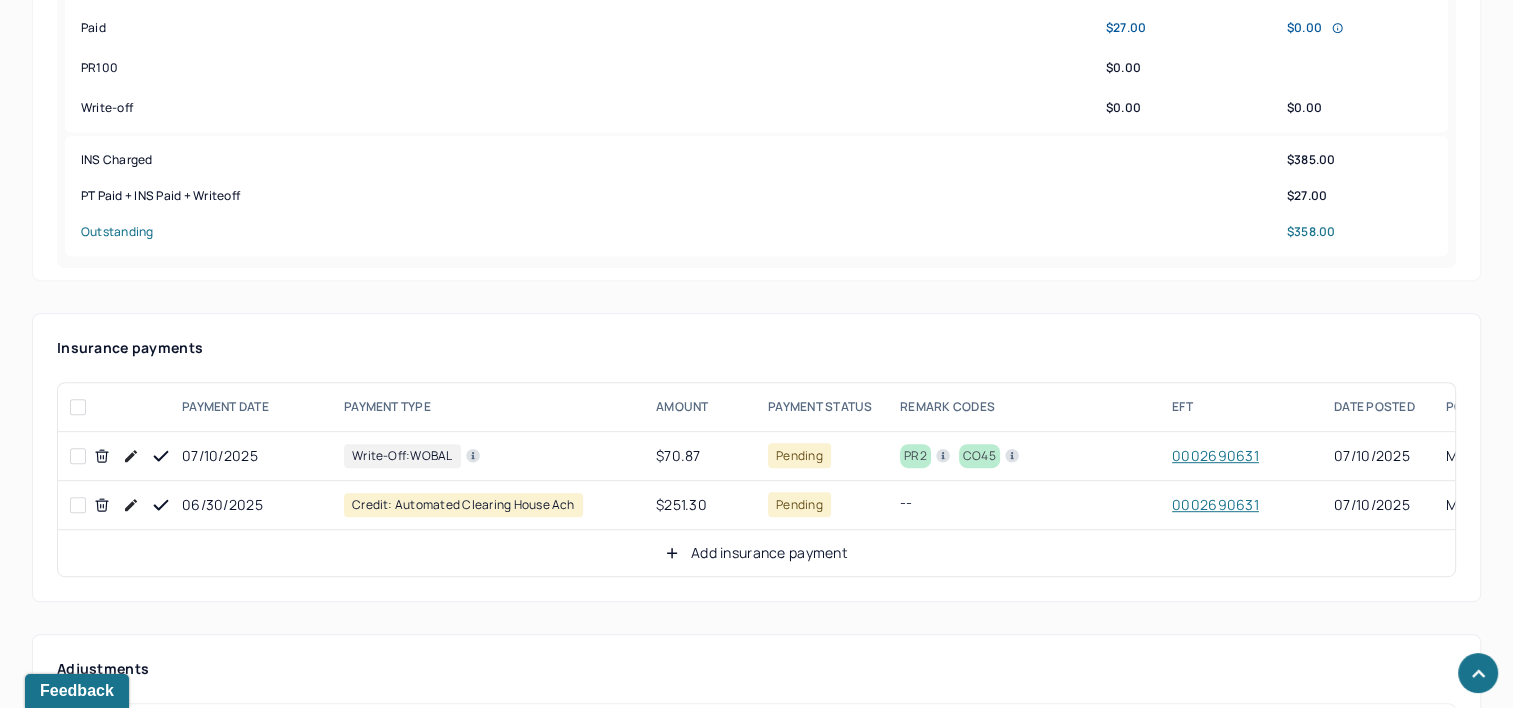 scroll, scrollTop: 1100, scrollLeft: 0, axis: vertical 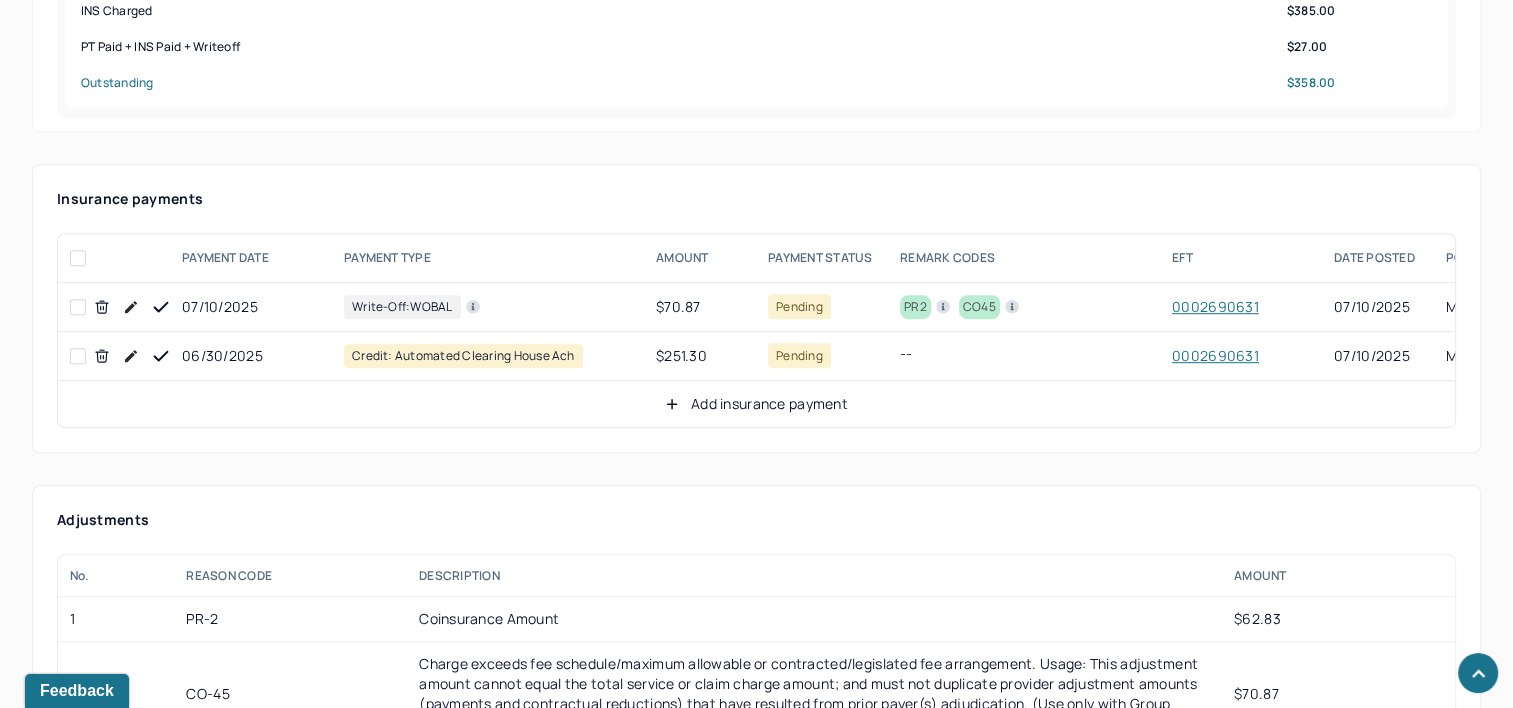 click 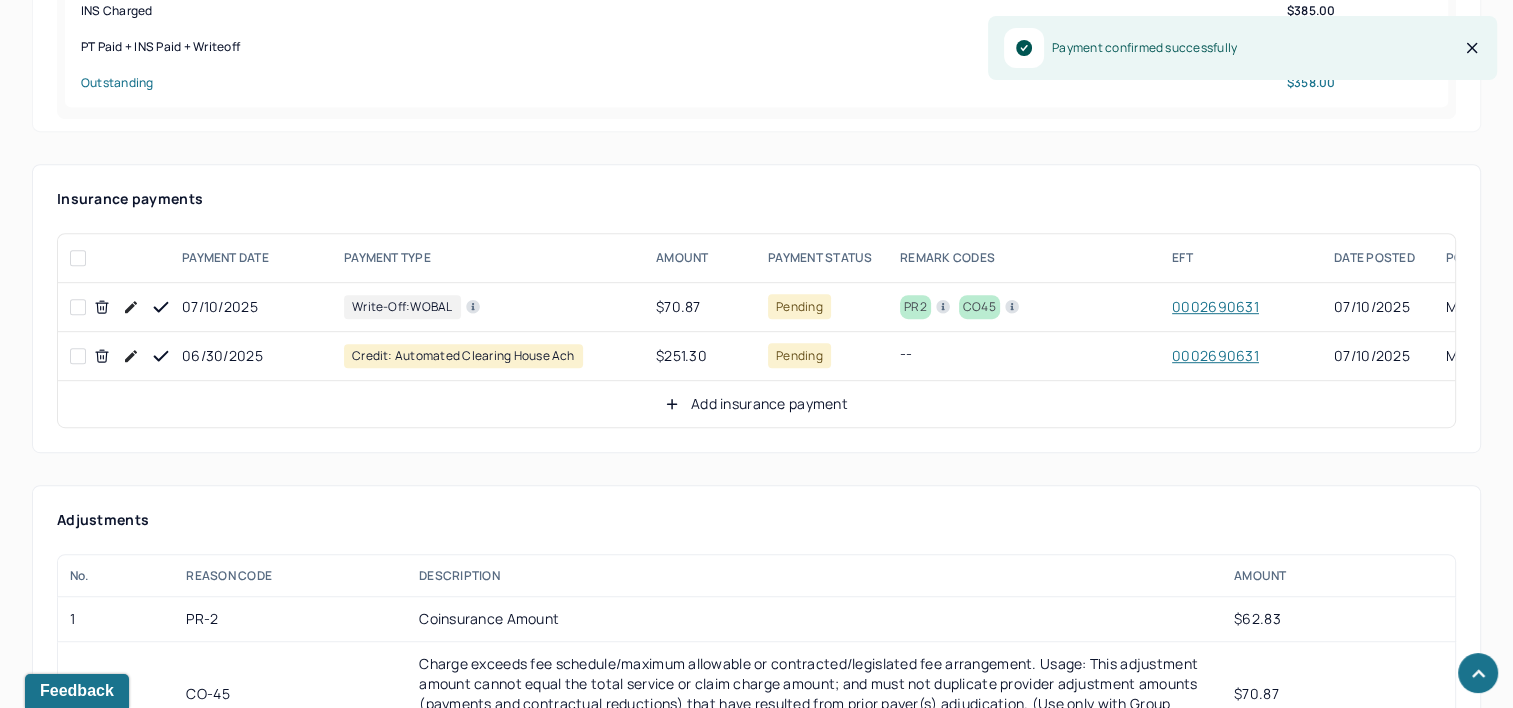 click 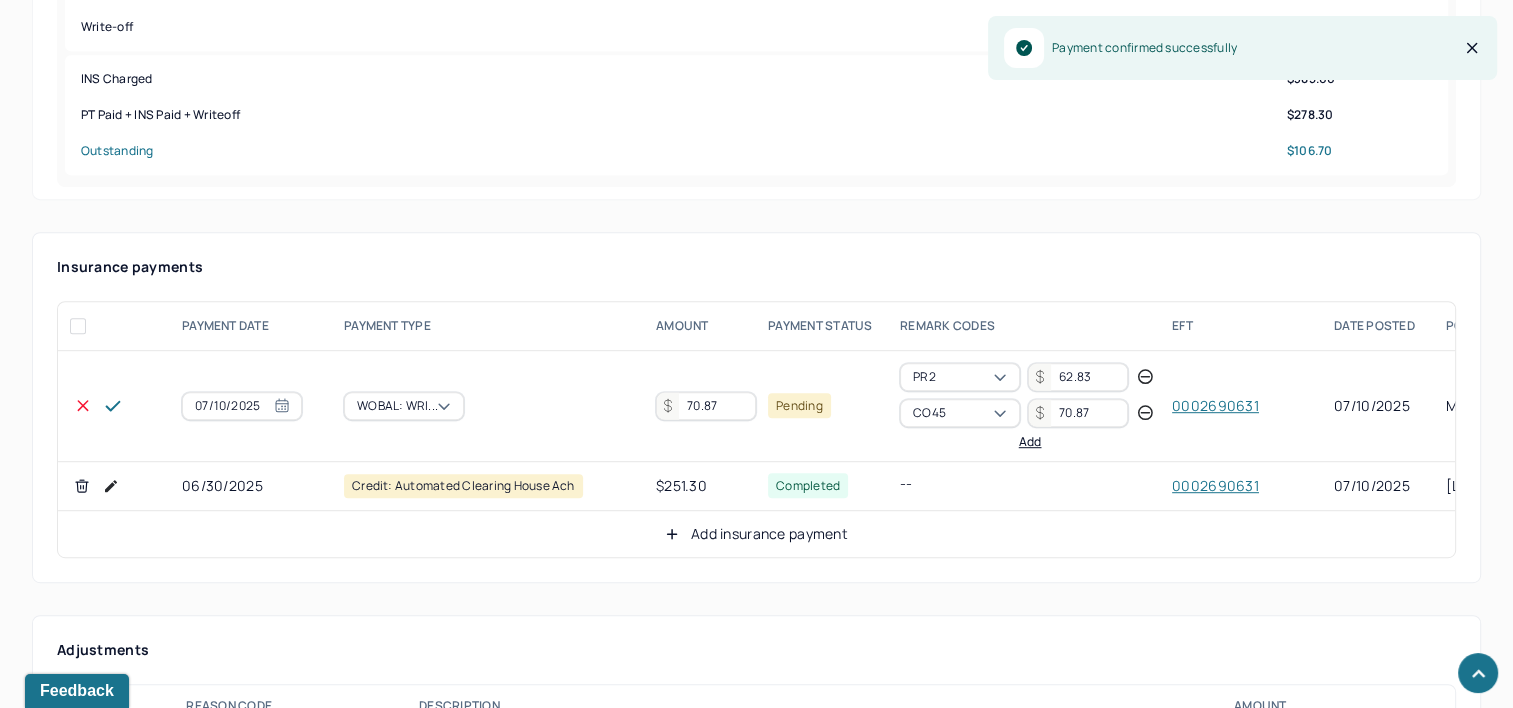scroll, scrollTop: 1000, scrollLeft: 0, axis: vertical 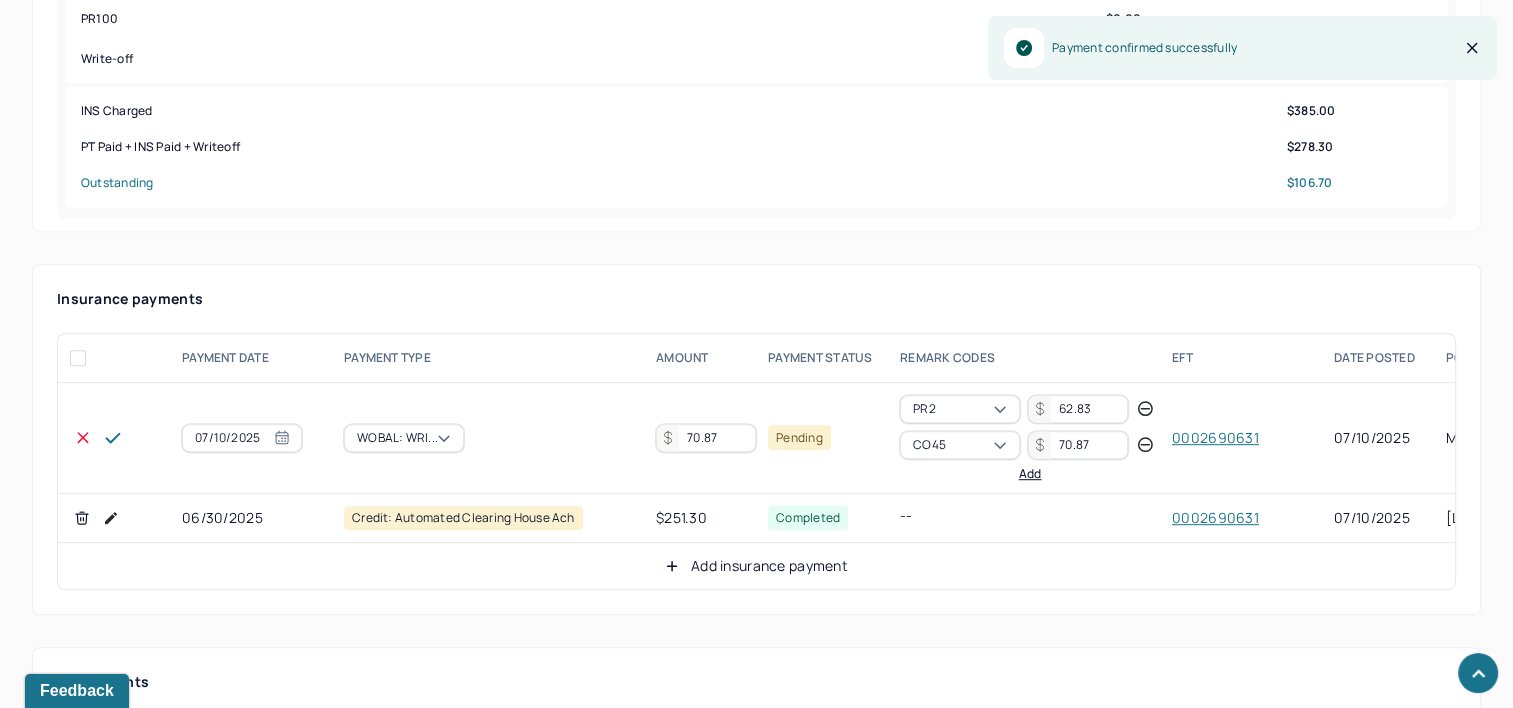 click on "70.87" at bounding box center (706, 438) 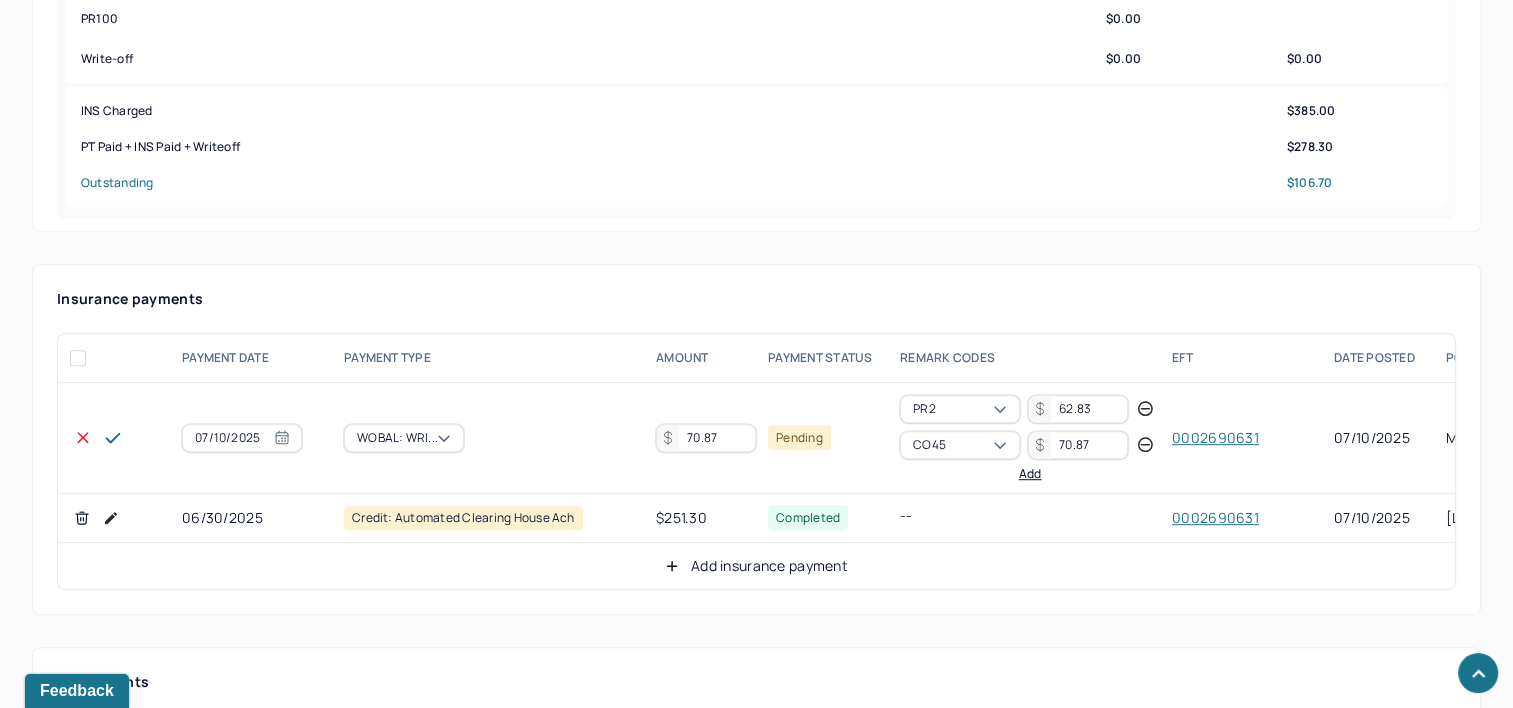 click on "70.87" at bounding box center [706, 438] 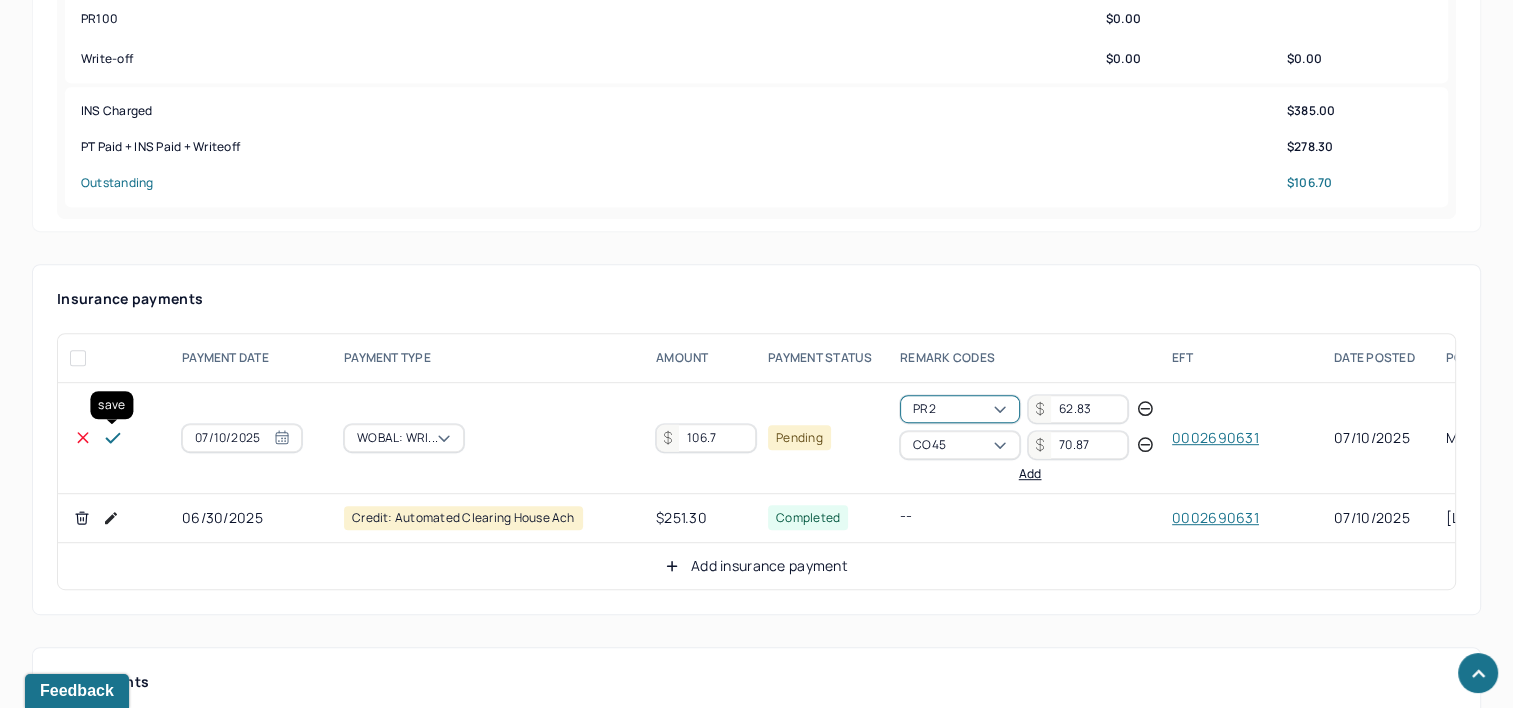 click 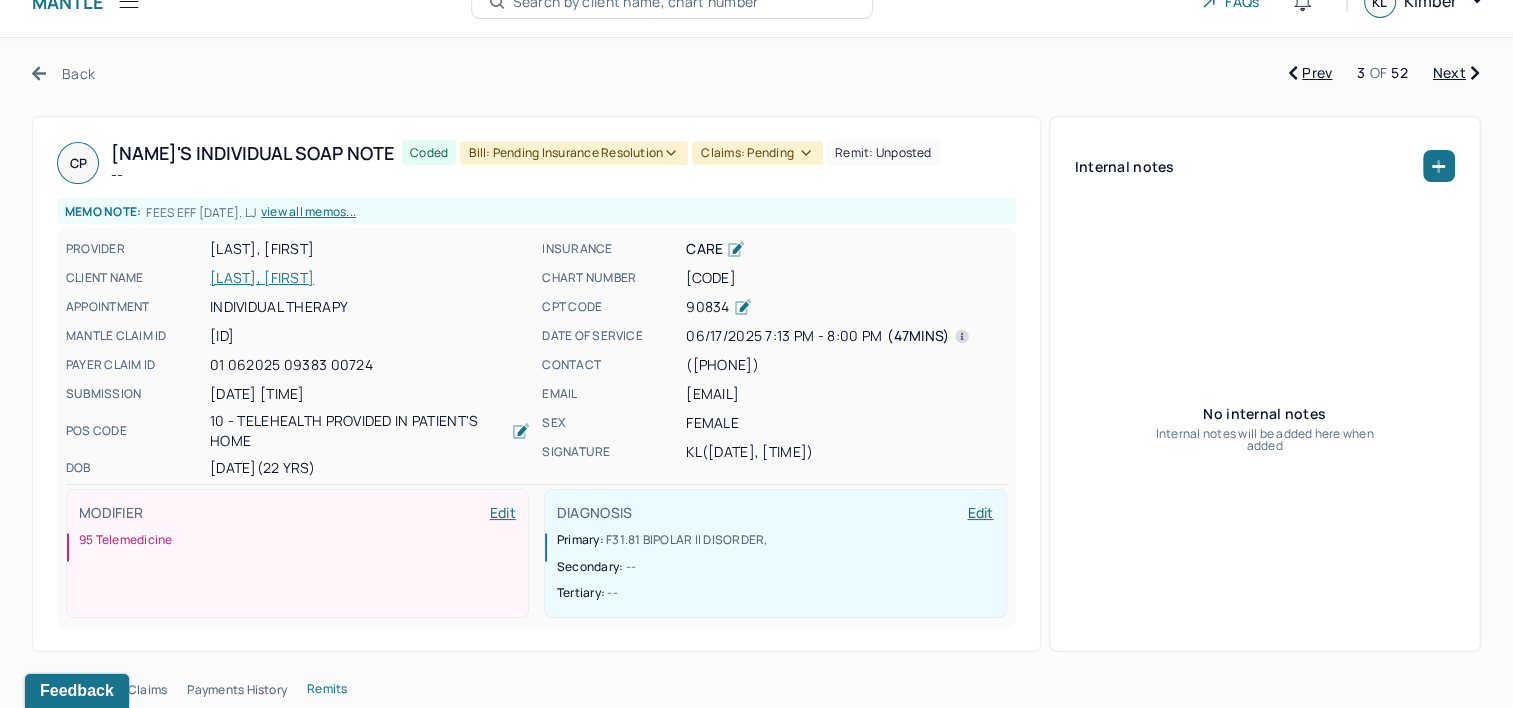scroll, scrollTop: 0, scrollLeft: 0, axis: both 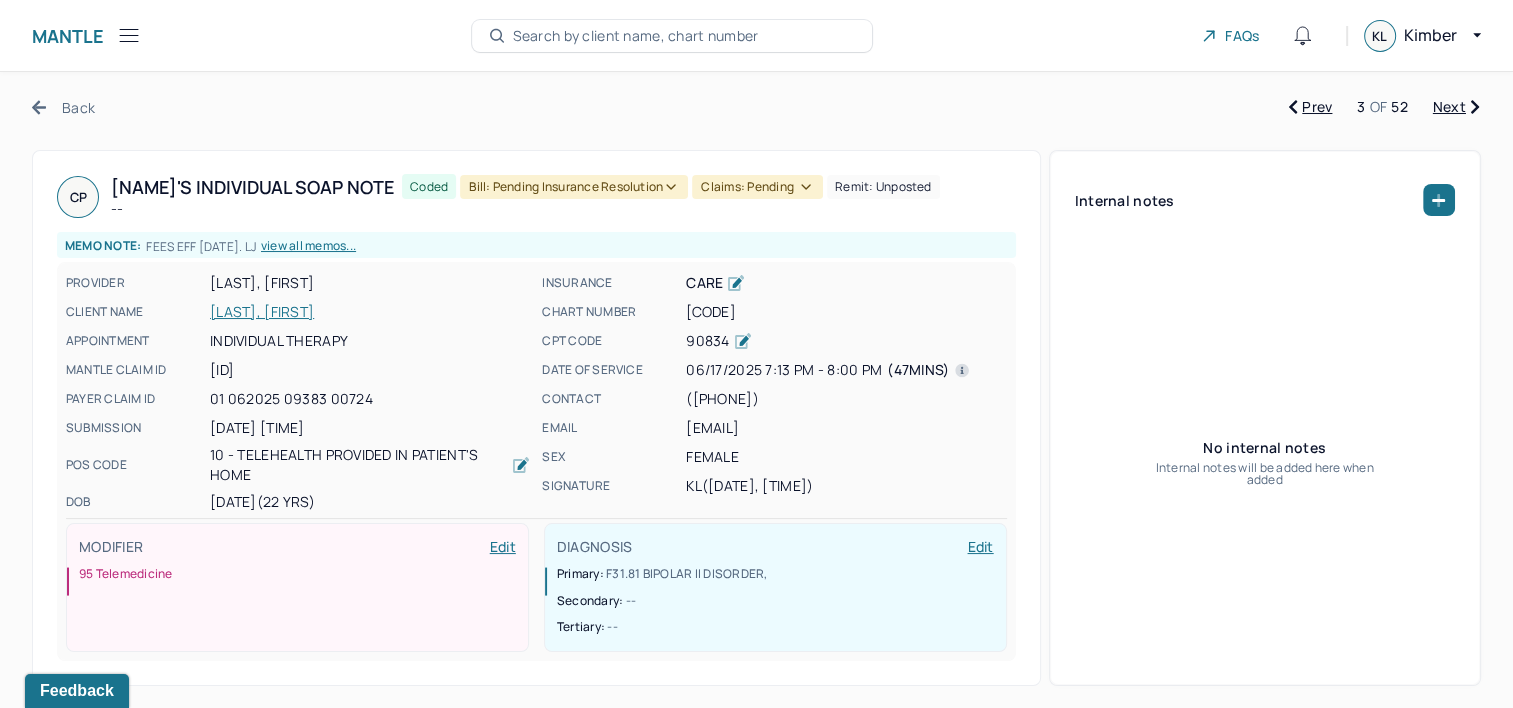 click on "Bill: Pending Insurance Resolution" at bounding box center [574, 187] 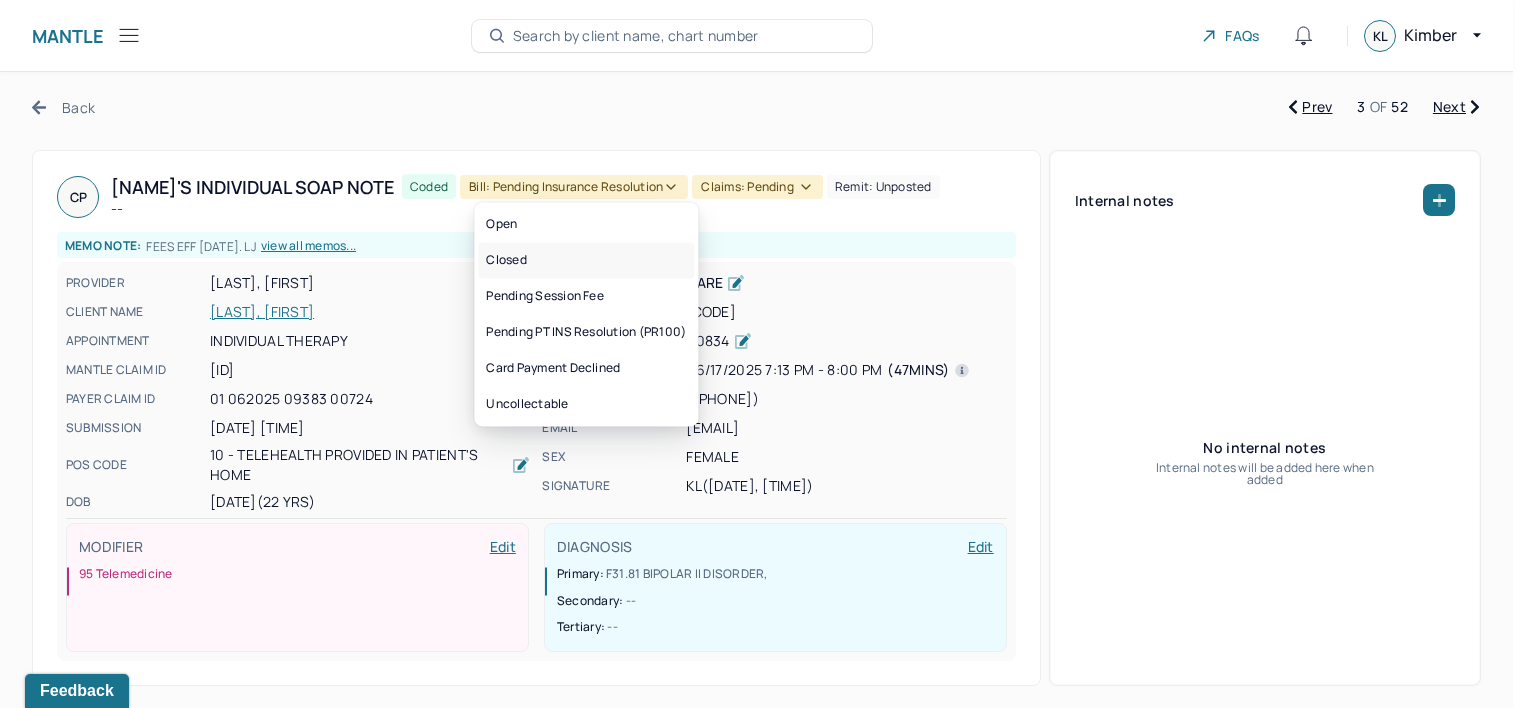 click on "Closed" at bounding box center [586, 260] 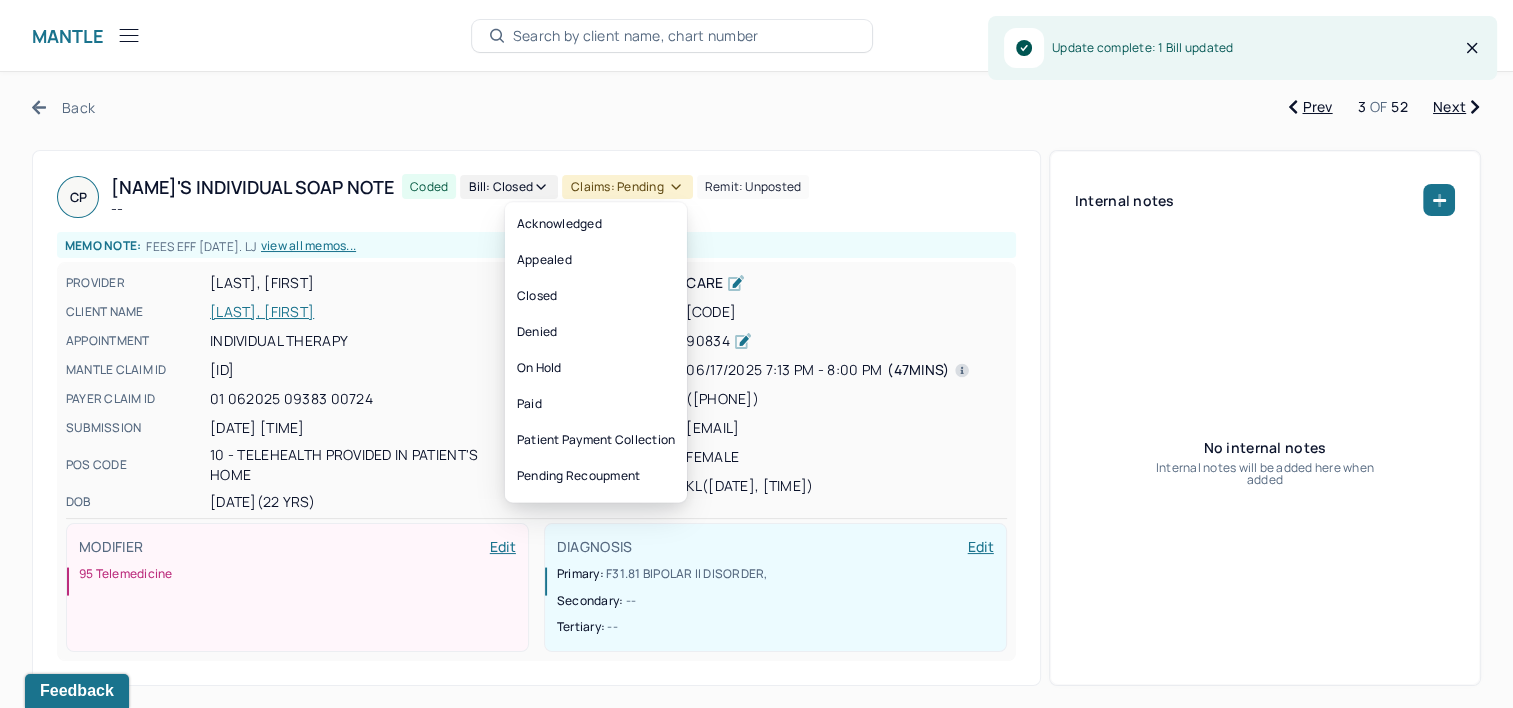 click on "Claims: pending" at bounding box center [627, 187] 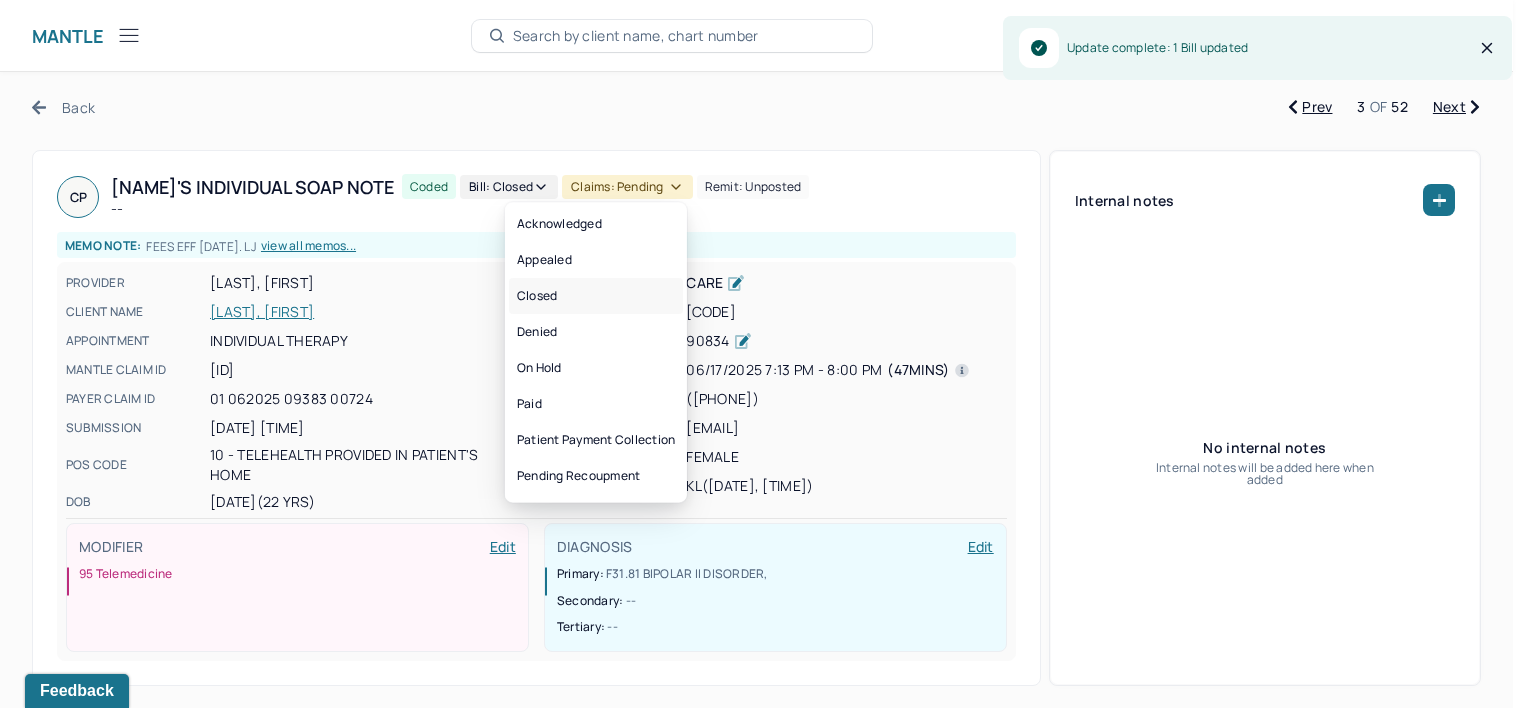 click on "Closed" at bounding box center [596, 296] 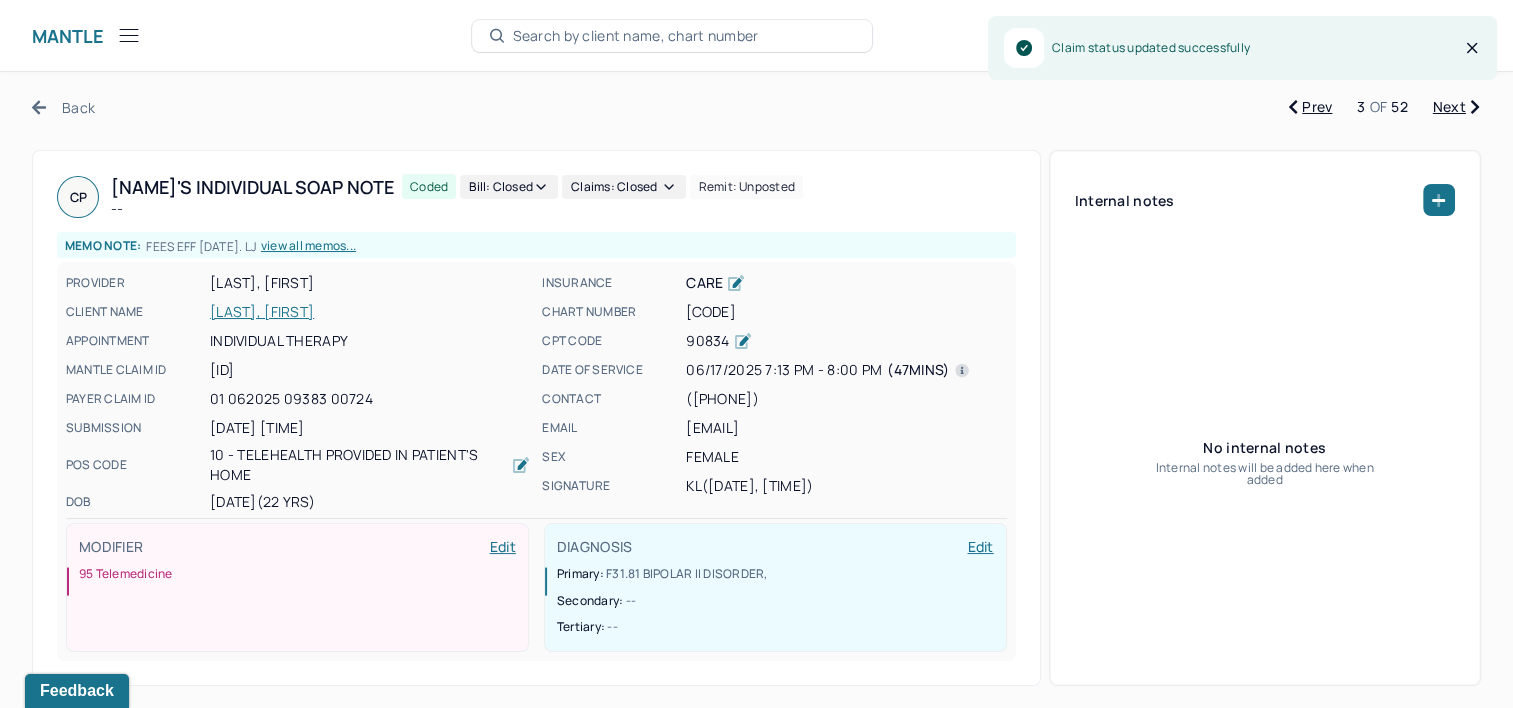 click on "Next" at bounding box center (1456, 107) 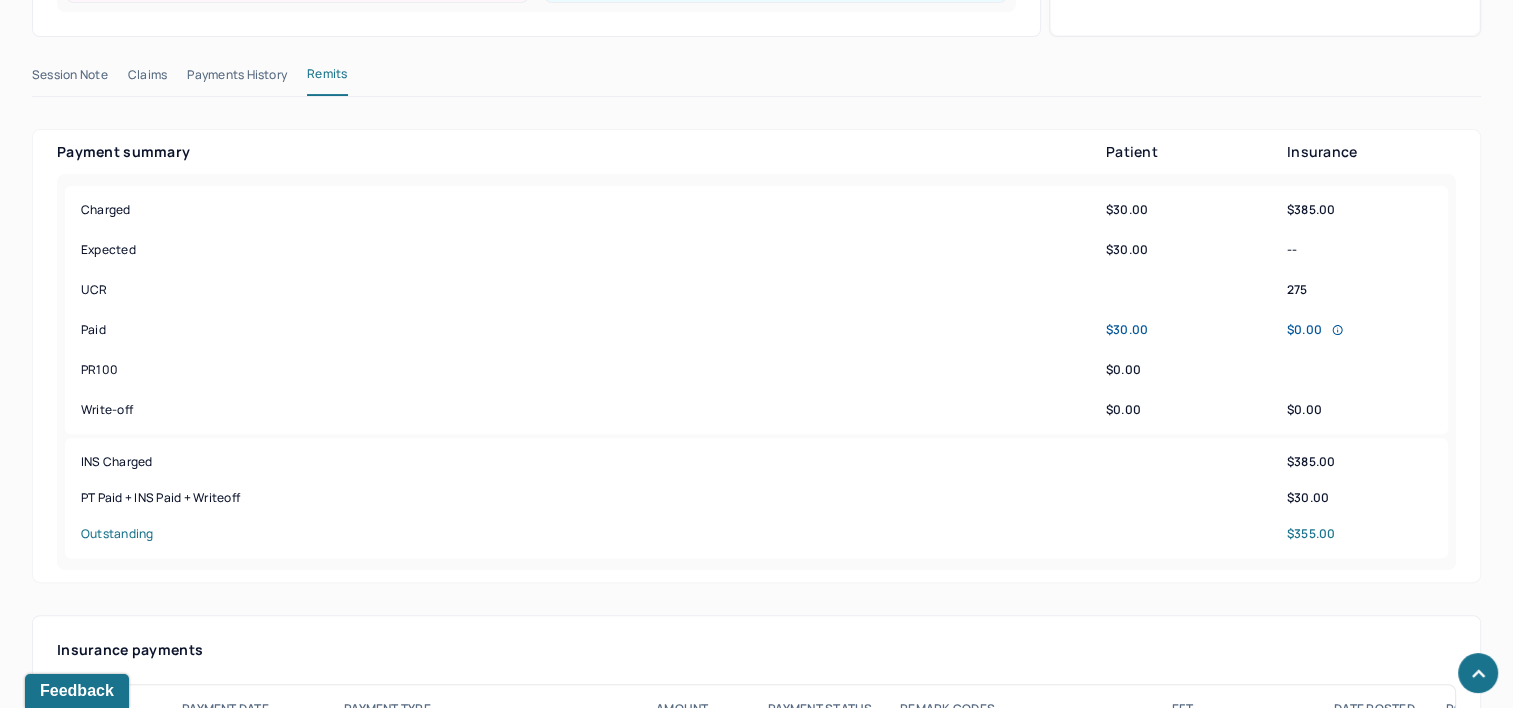 scroll, scrollTop: 900, scrollLeft: 0, axis: vertical 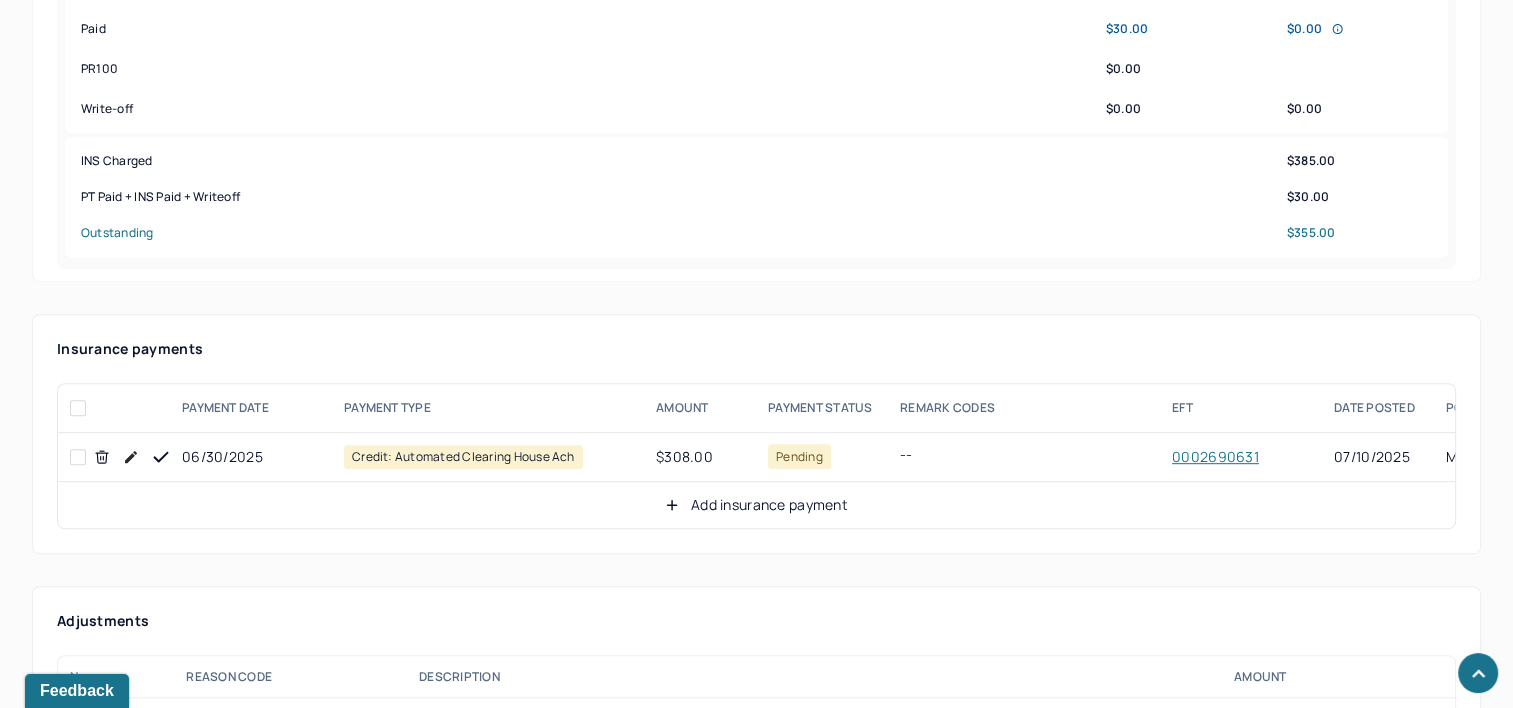 click 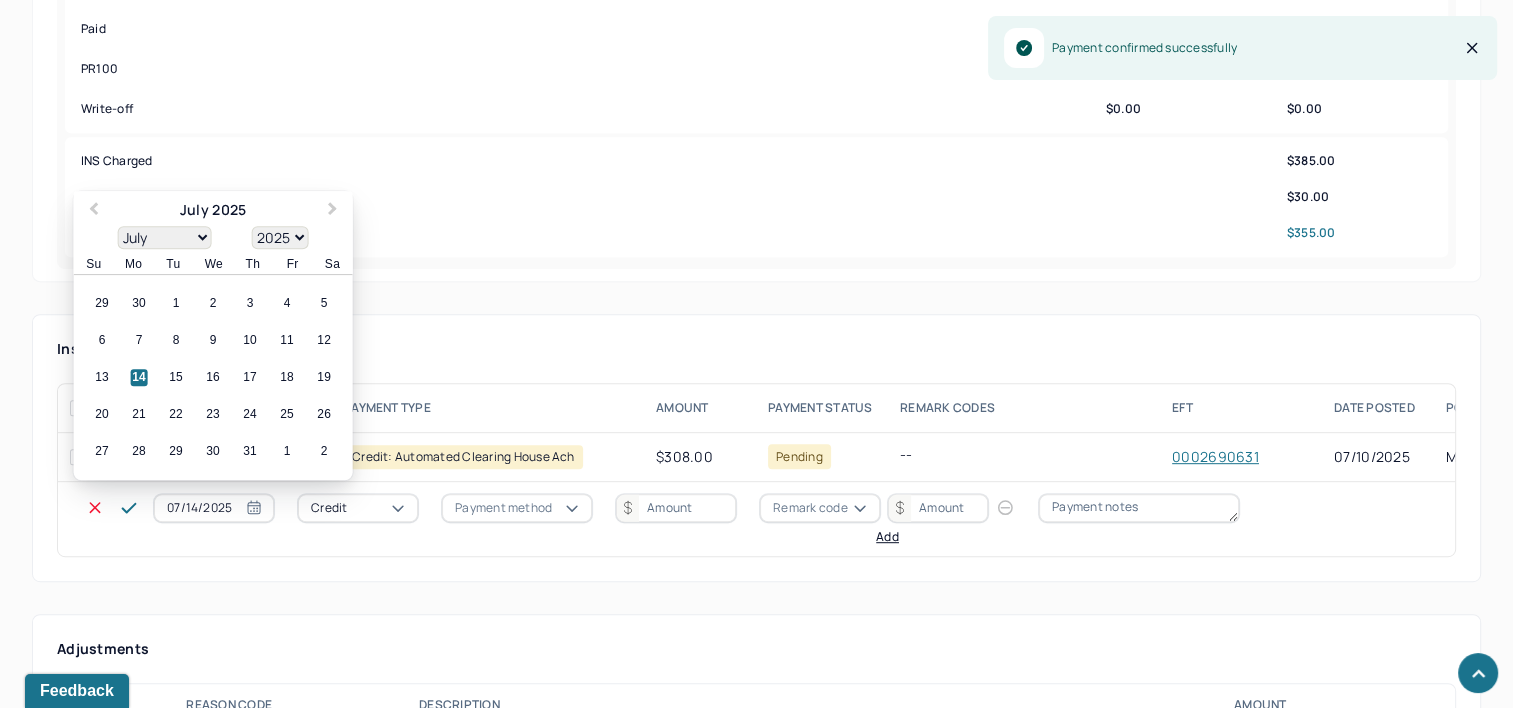click on "07/14/2025" at bounding box center [214, 508] 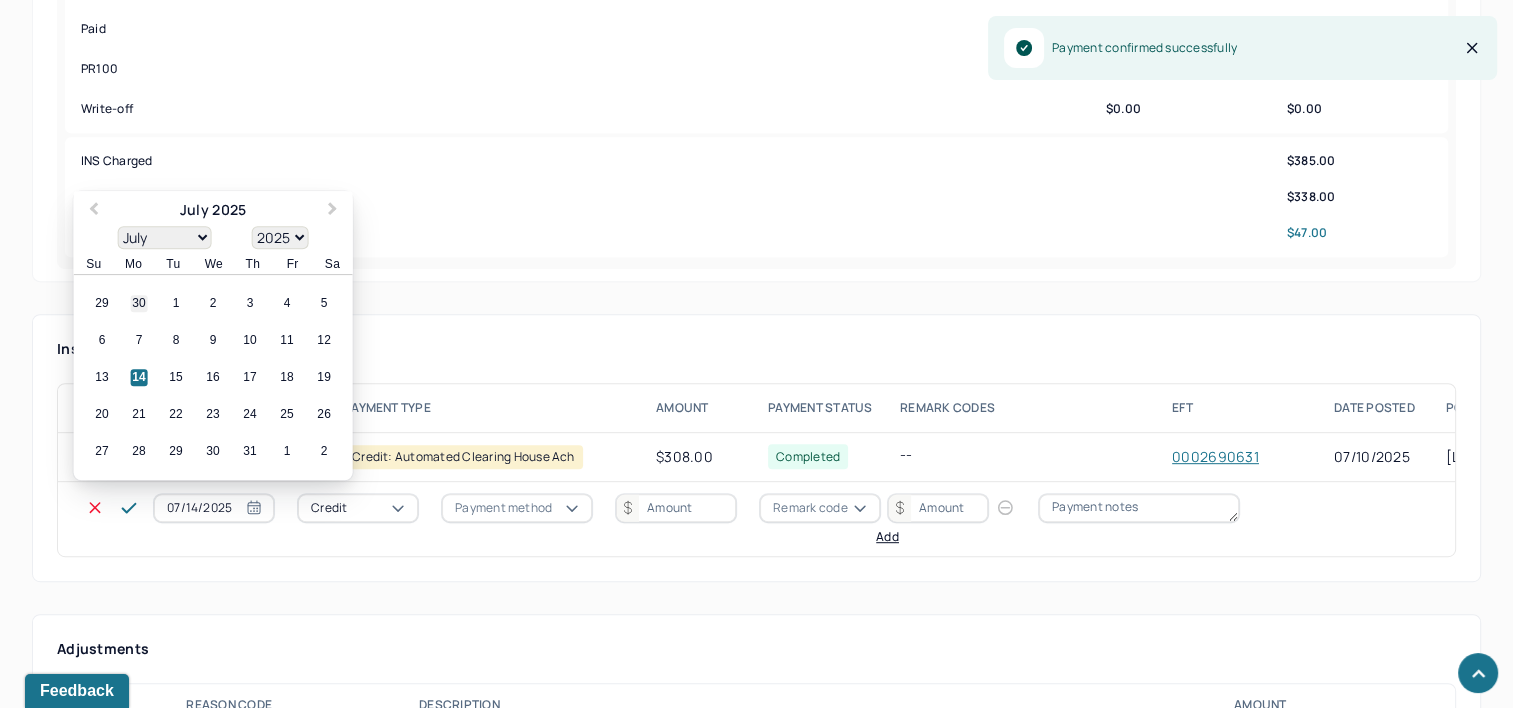 click on "30" at bounding box center (139, 304) 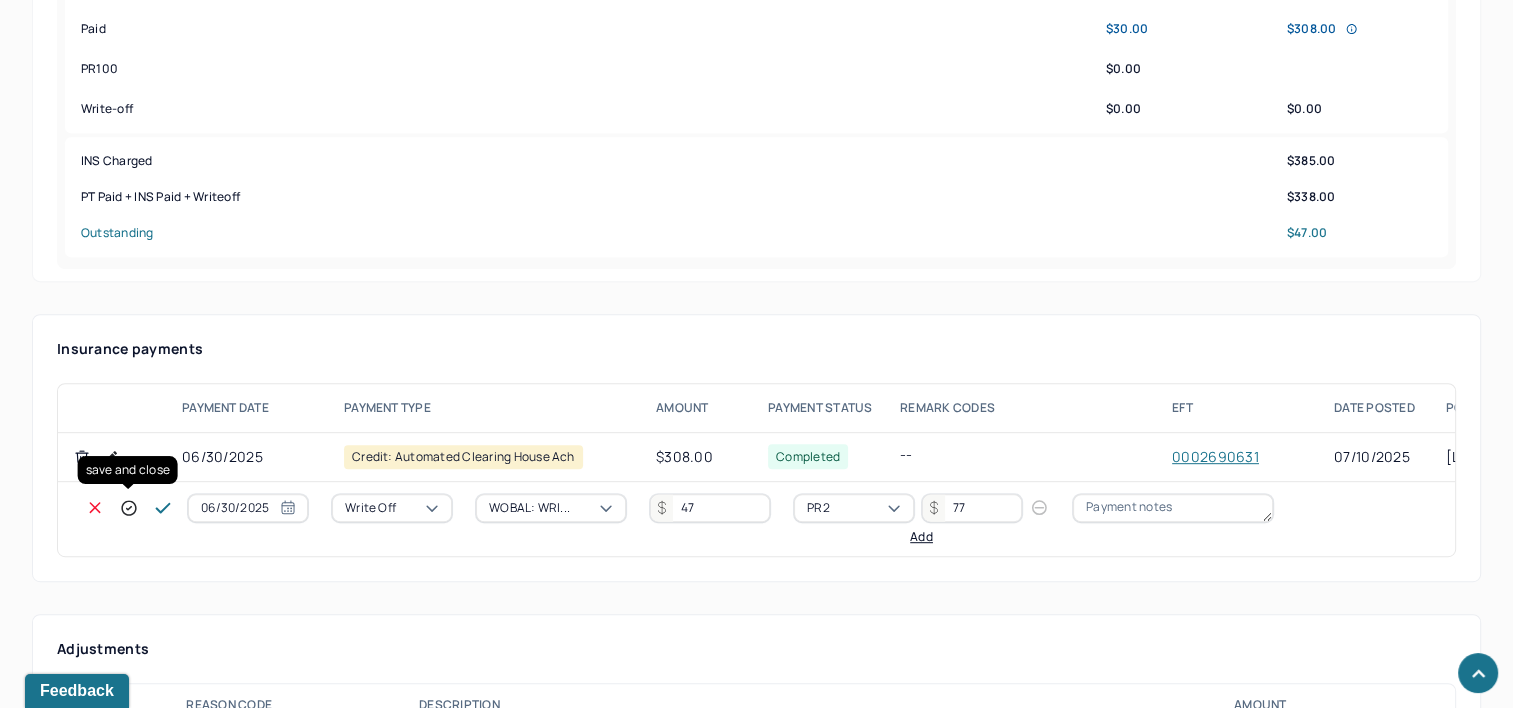 click 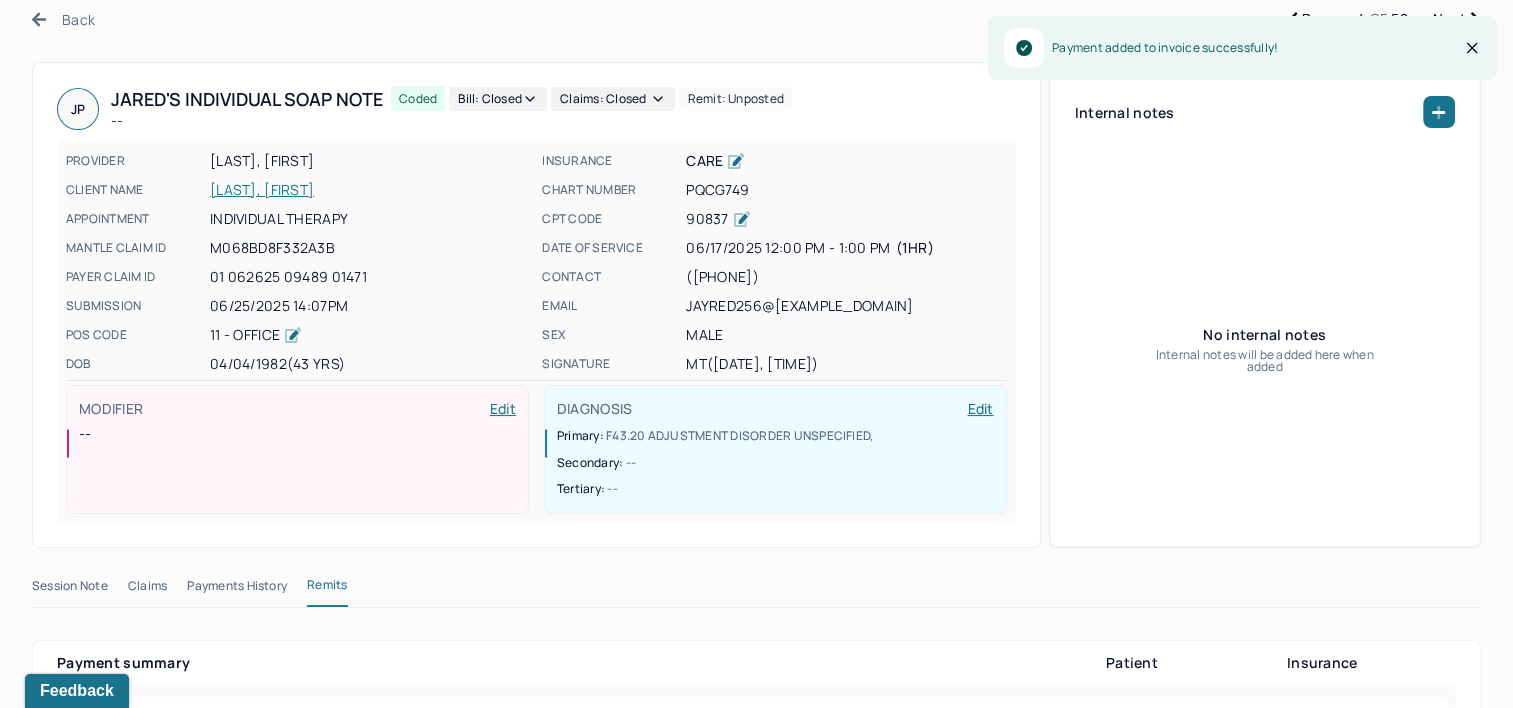scroll, scrollTop: 0, scrollLeft: 0, axis: both 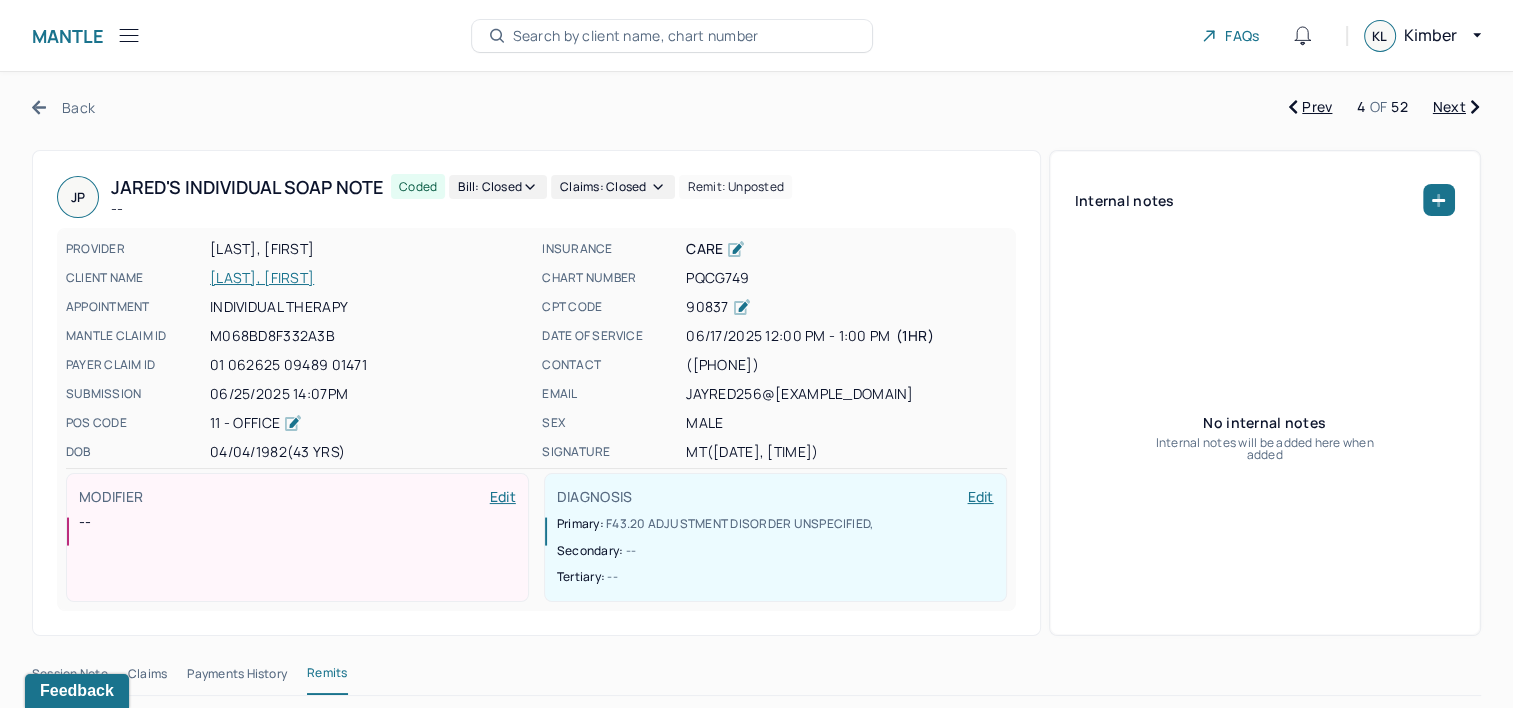 click on "Next" at bounding box center [1456, 107] 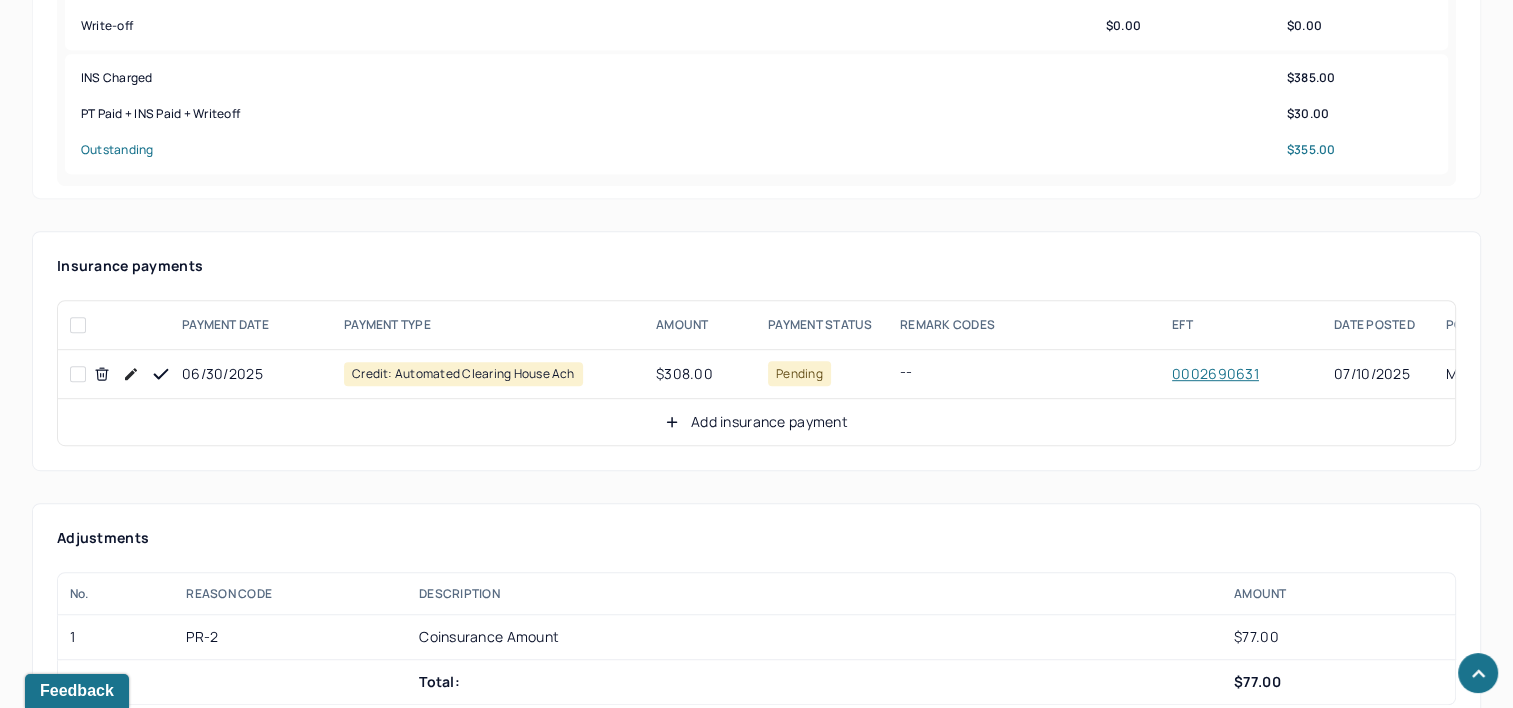 scroll, scrollTop: 1000, scrollLeft: 0, axis: vertical 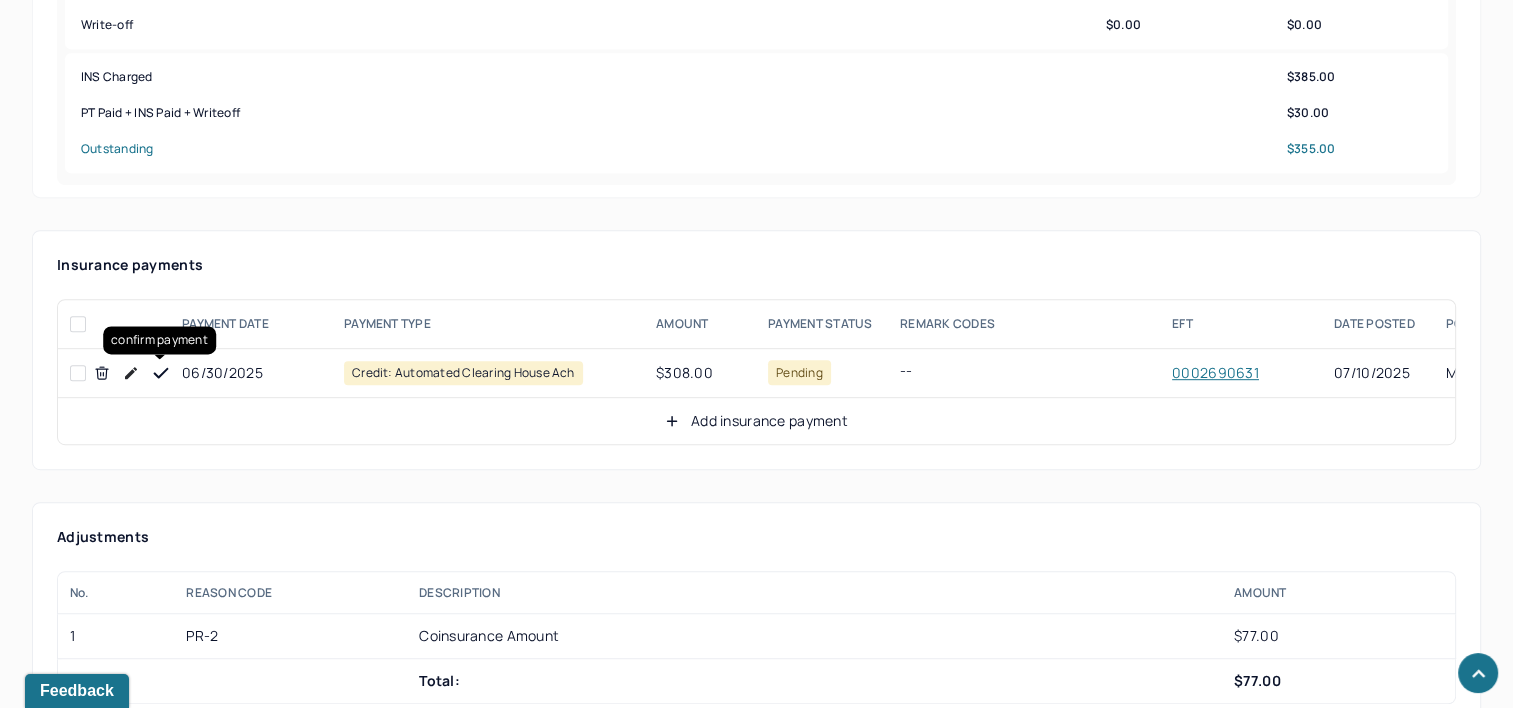 click 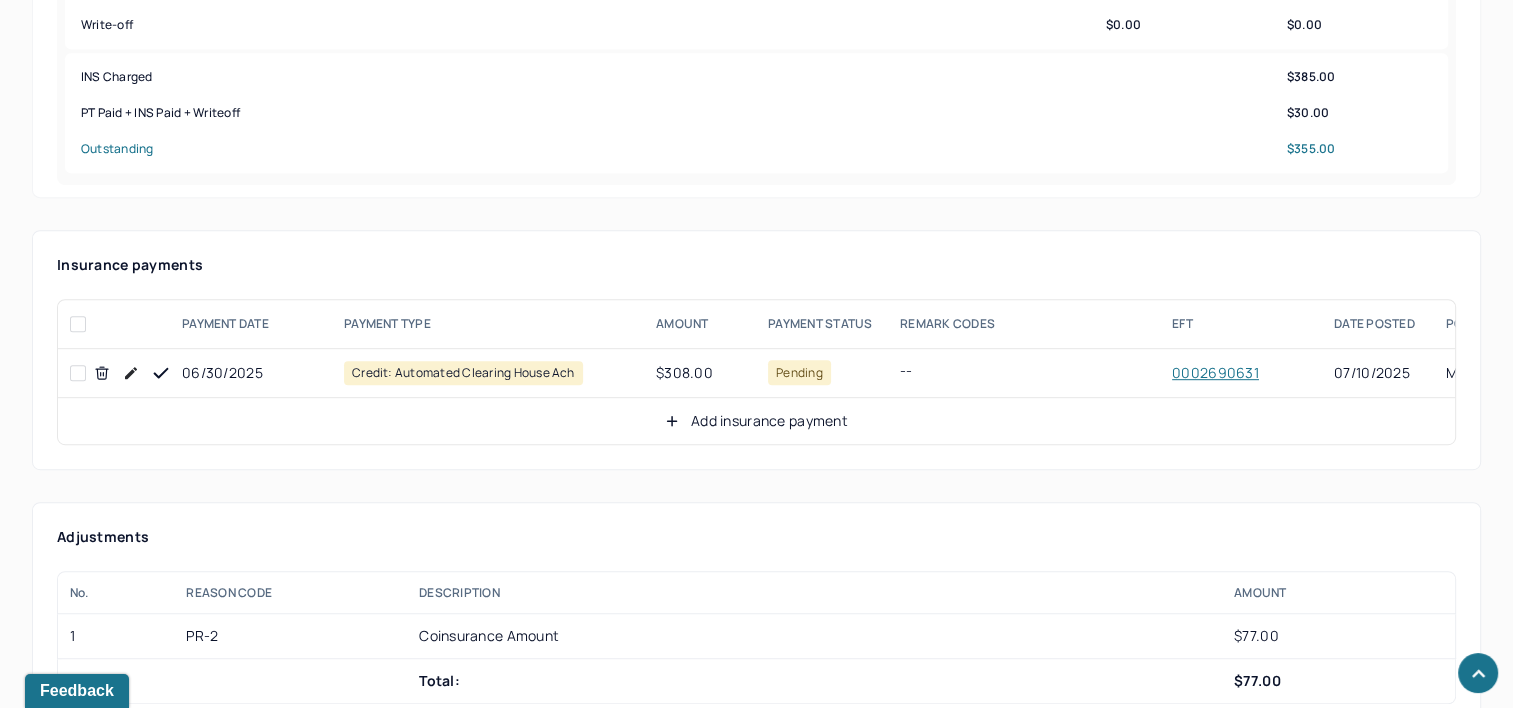 click on "Add insurance payment" at bounding box center [756, 421] 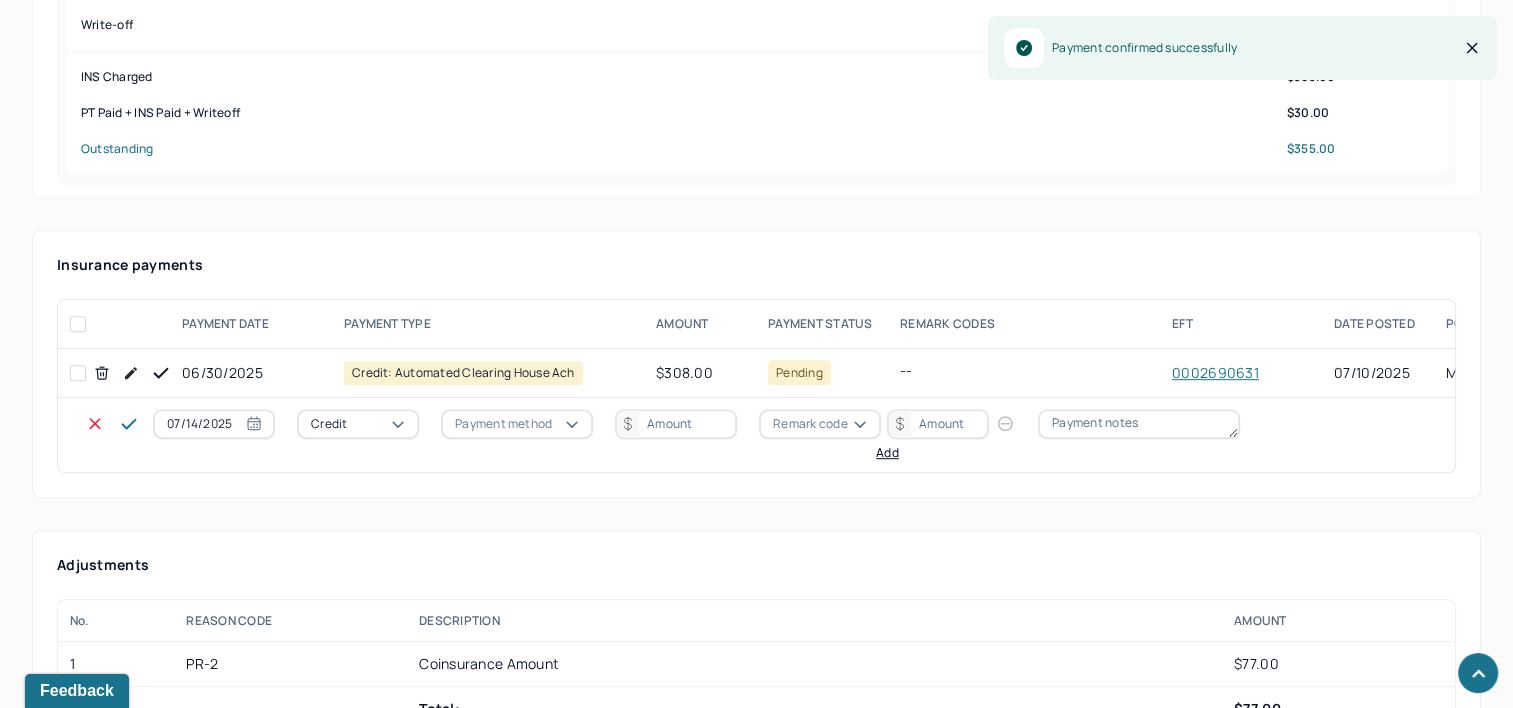 click on "07/14/2025" at bounding box center (214, 424) 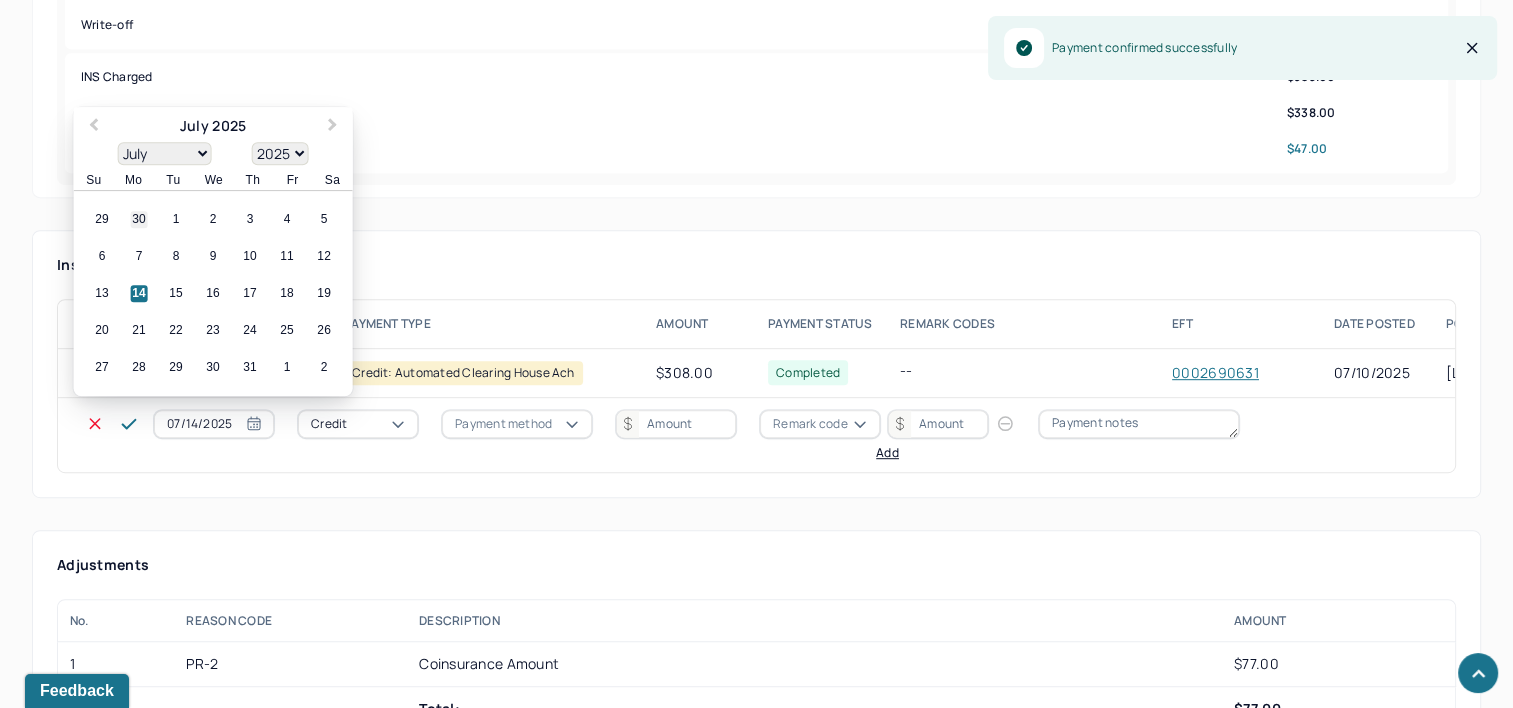click on "30" at bounding box center (139, 220) 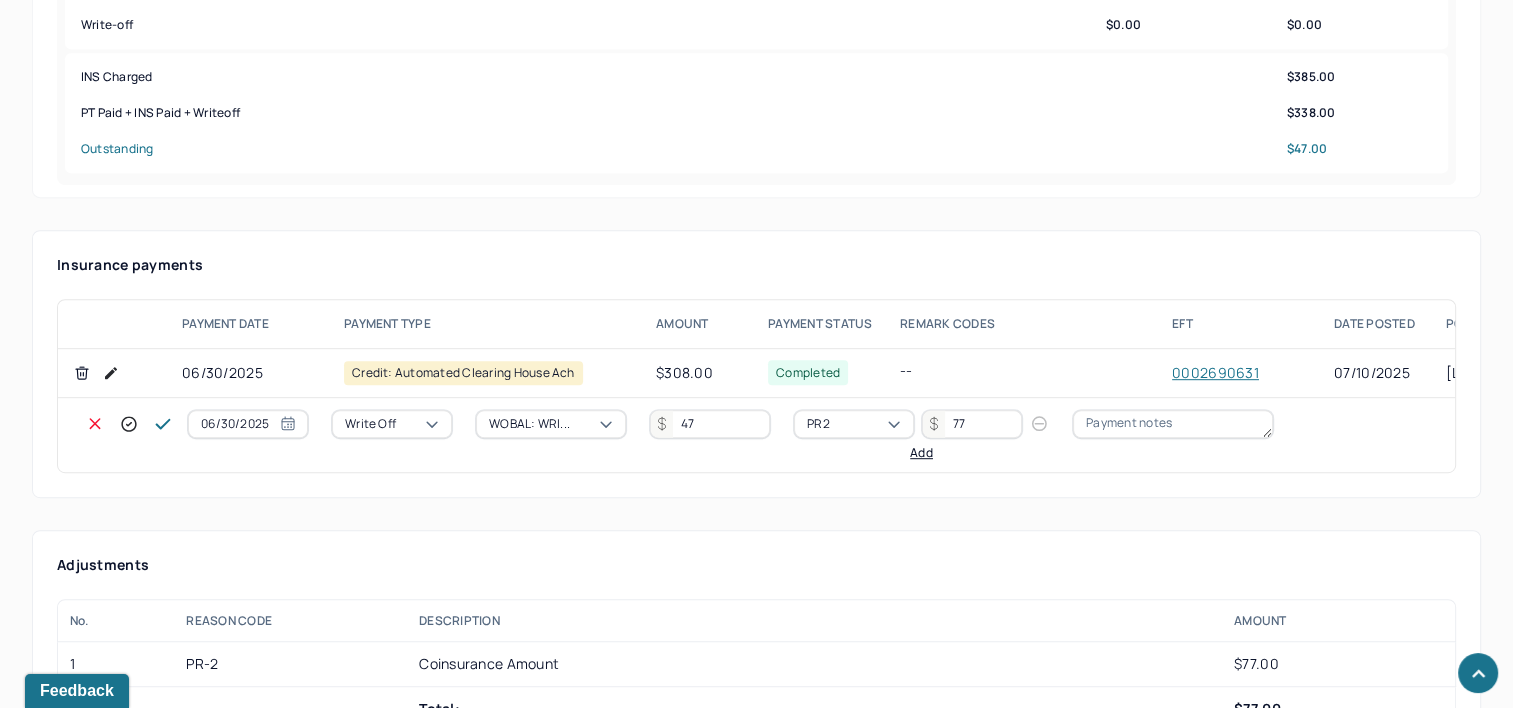 click 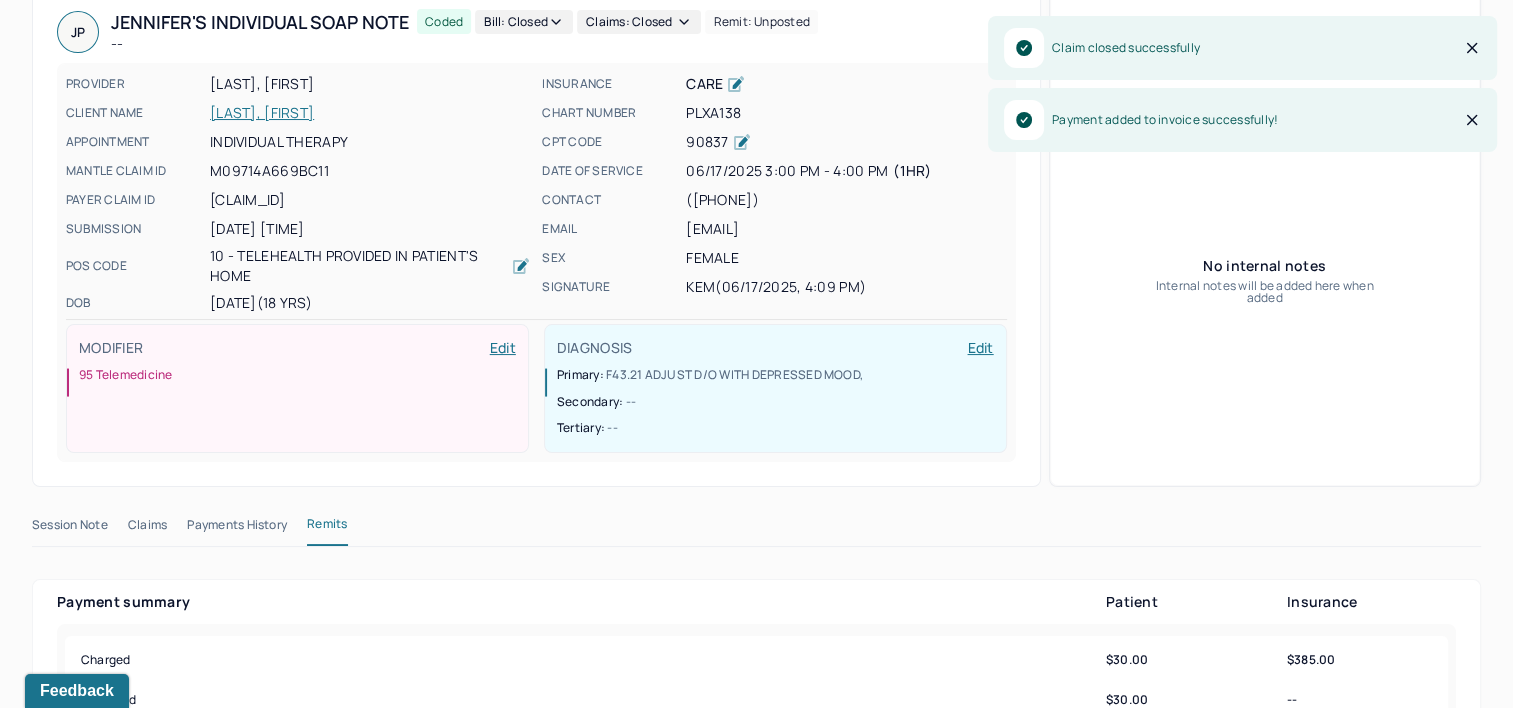scroll, scrollTop: 0, scrollLeft: 0, axis: both 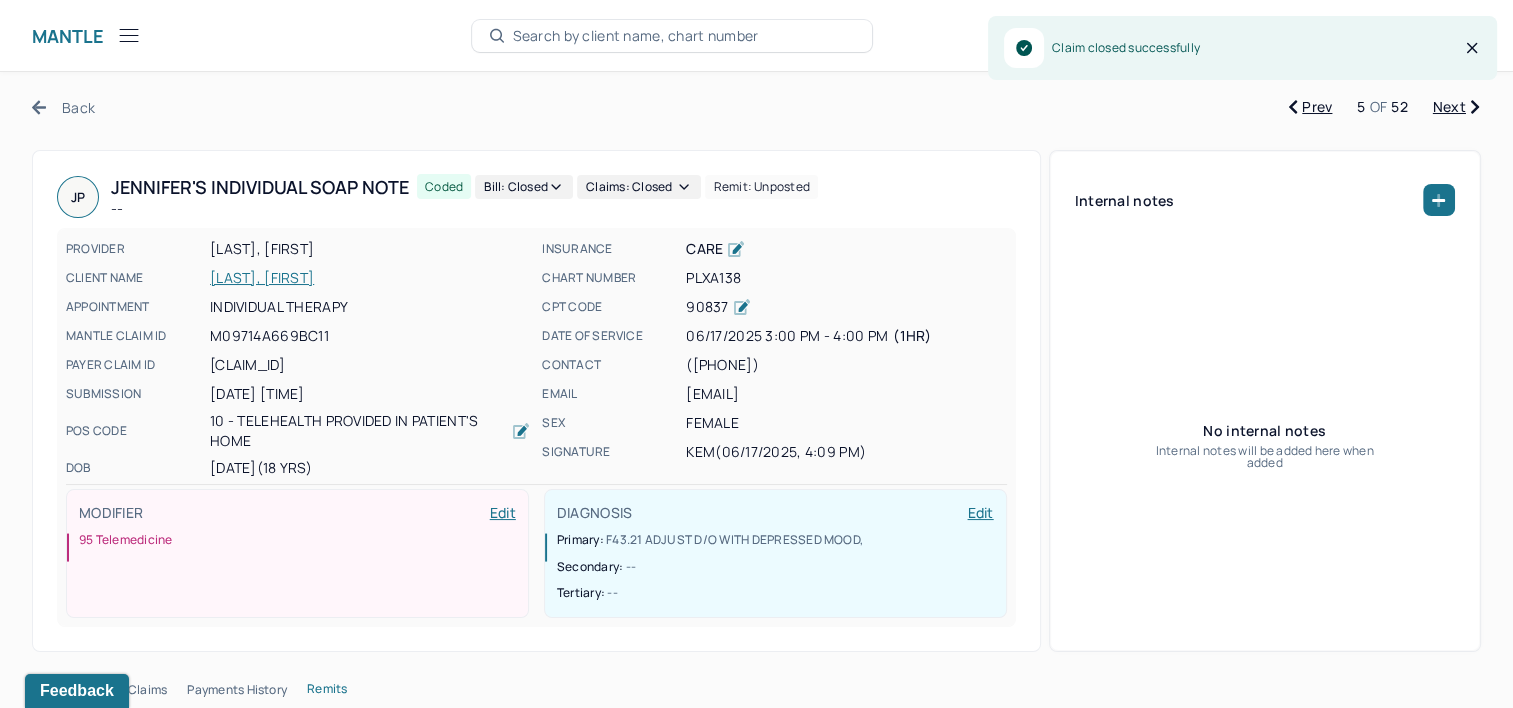 click on "Next" at bounding box center [1456, 107] 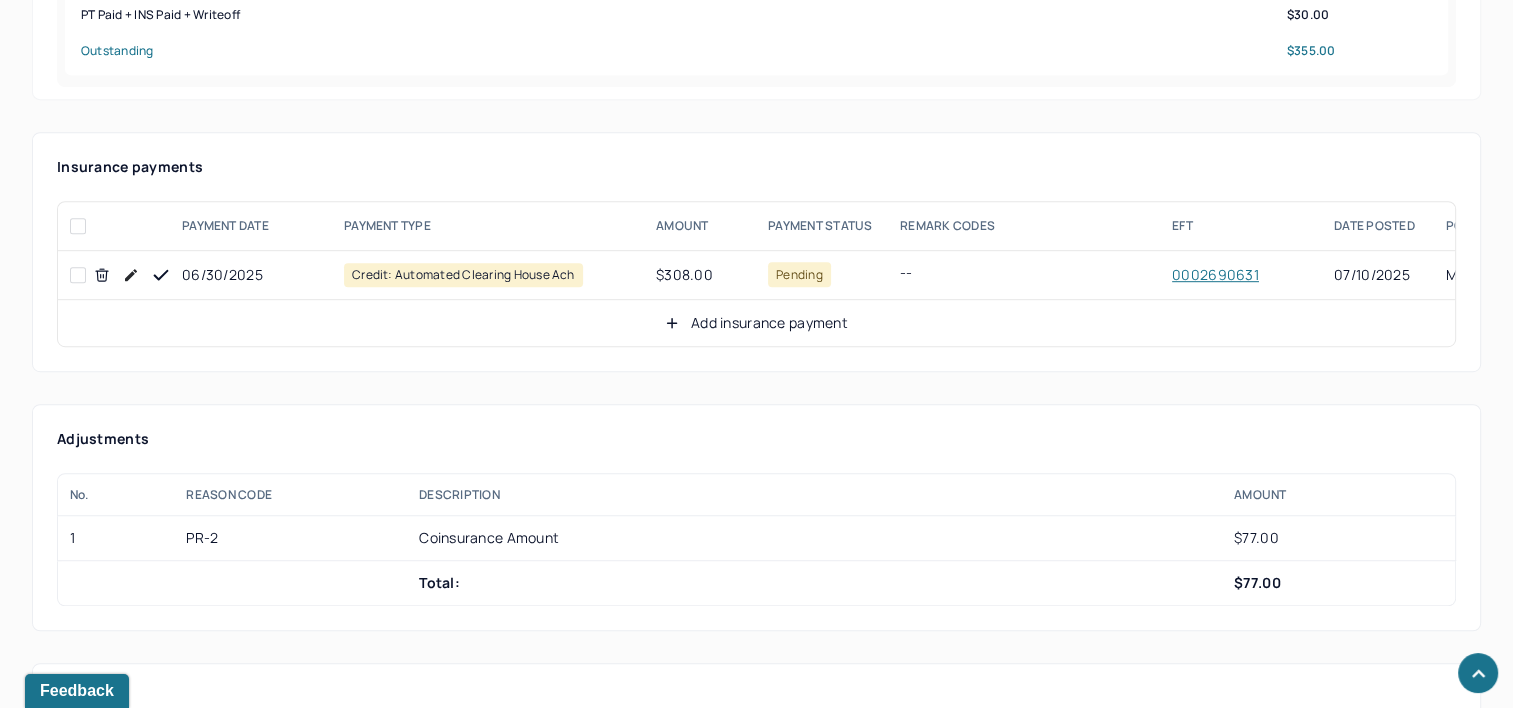 scroll, scrollTop: 1100, scrollLeft: 0, axis: vertical 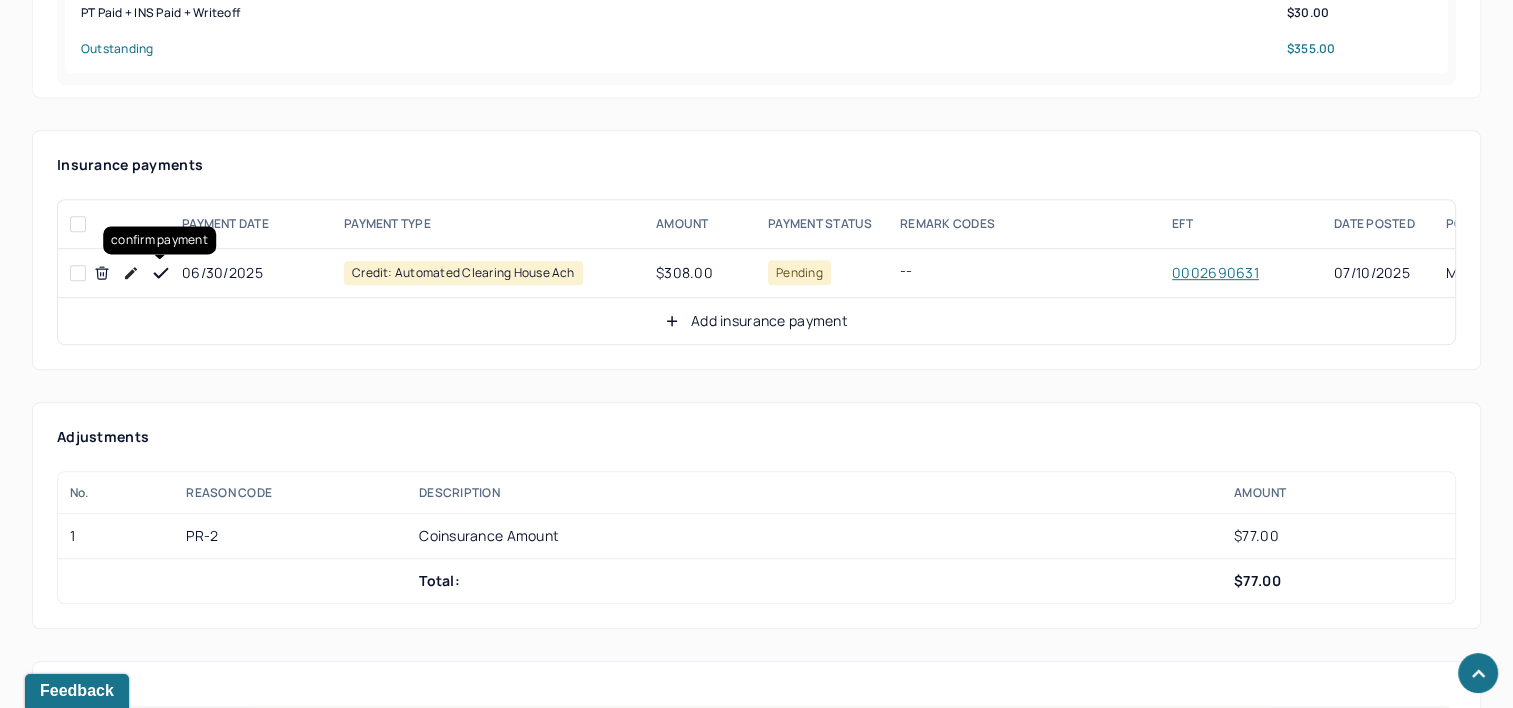 click 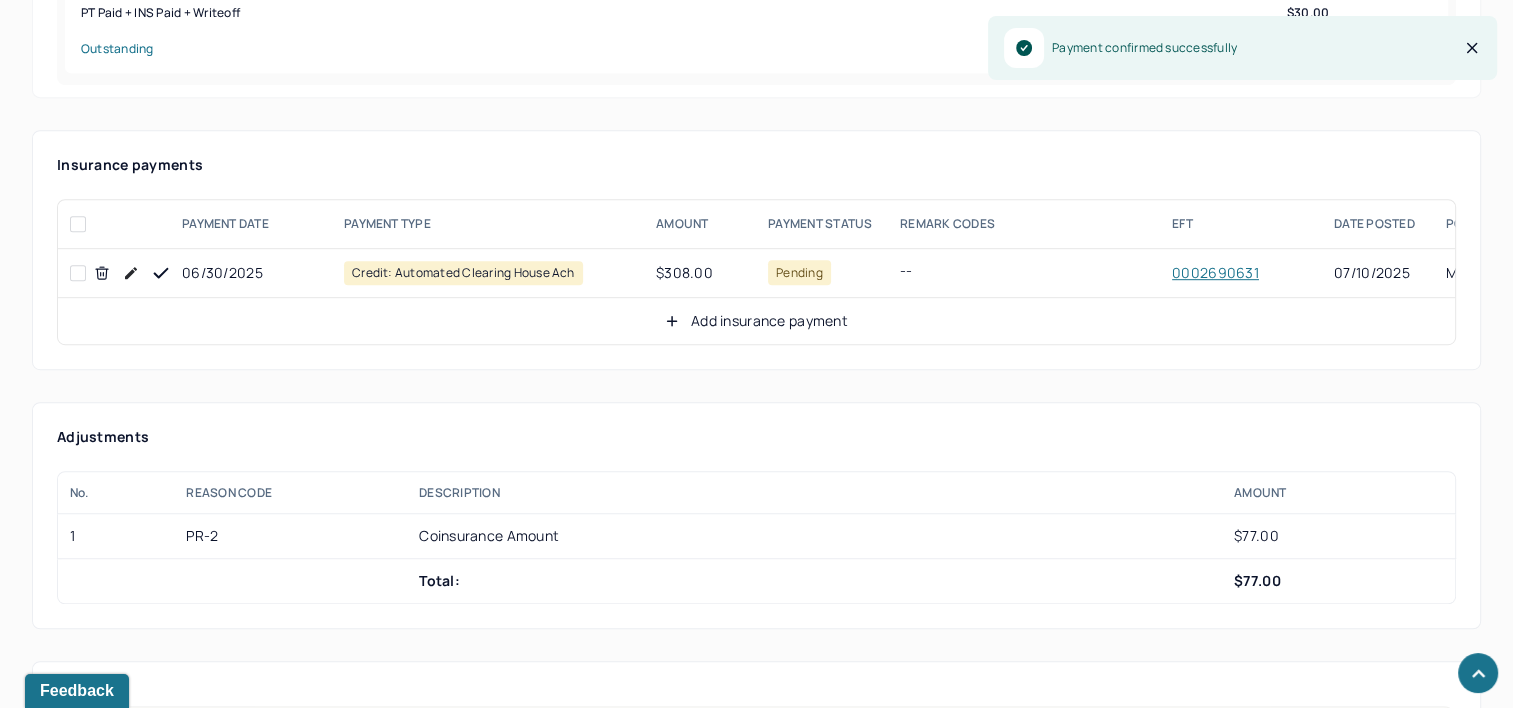 click on "Add insurance payment" at bounding box center [756, 321] 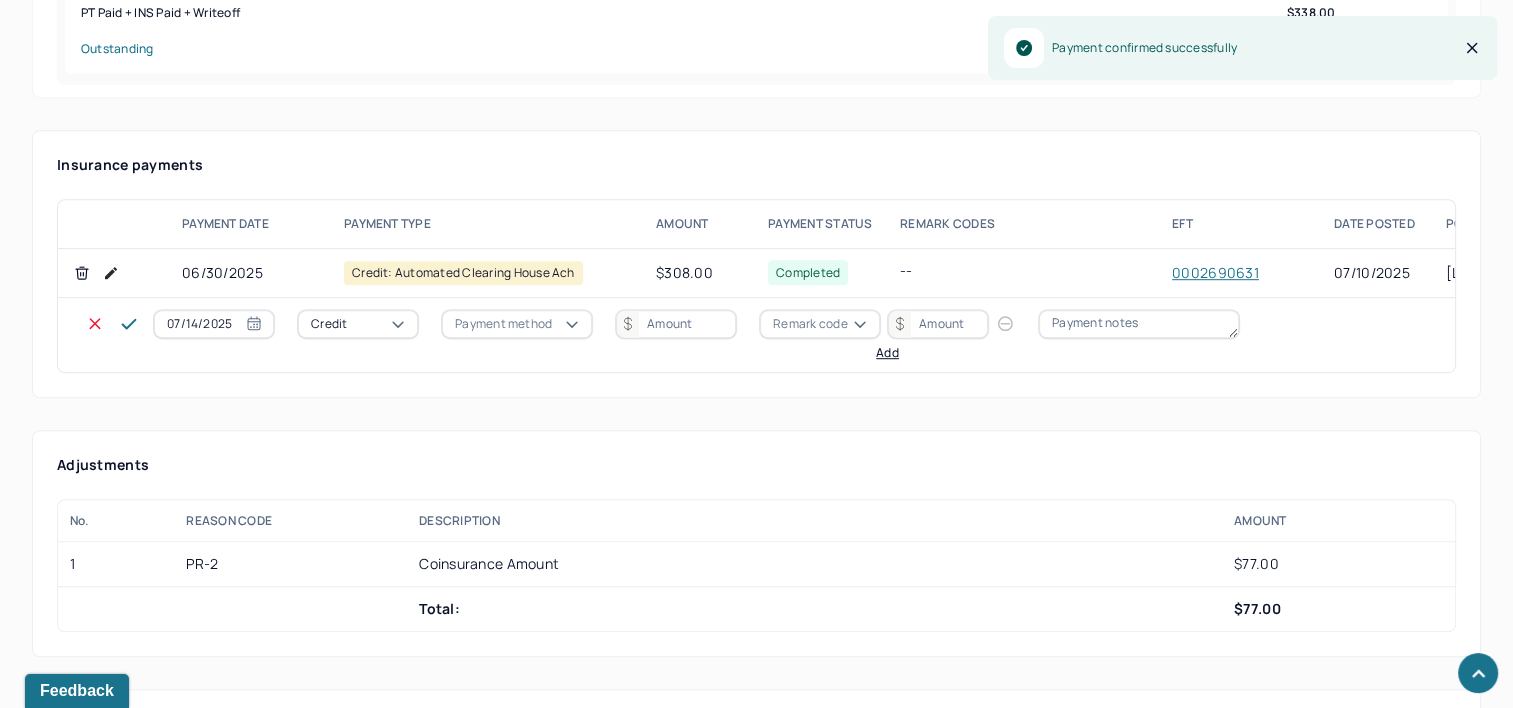 click on "07/14/2025" at bounding box center [214, 324] 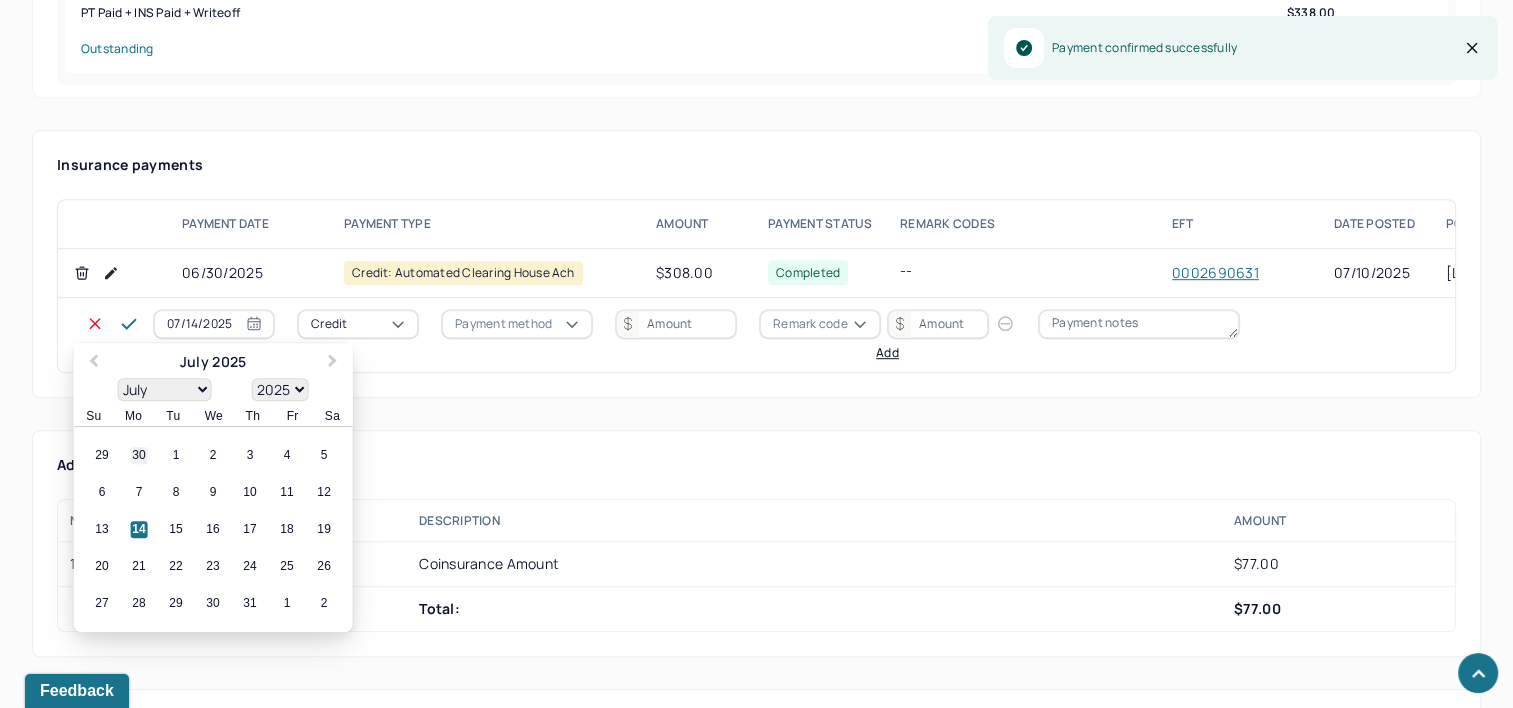 click on "30" at bounding box center (139, 456) 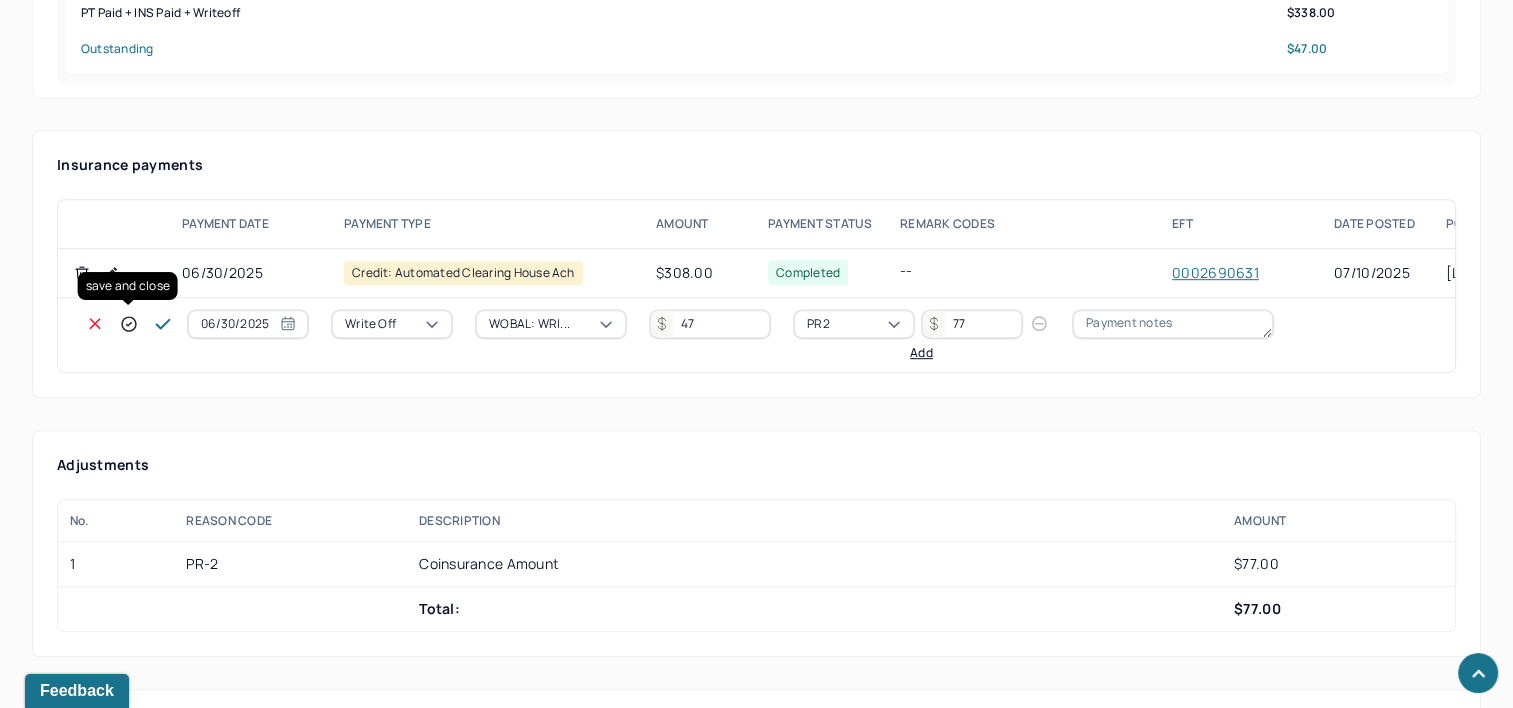 click 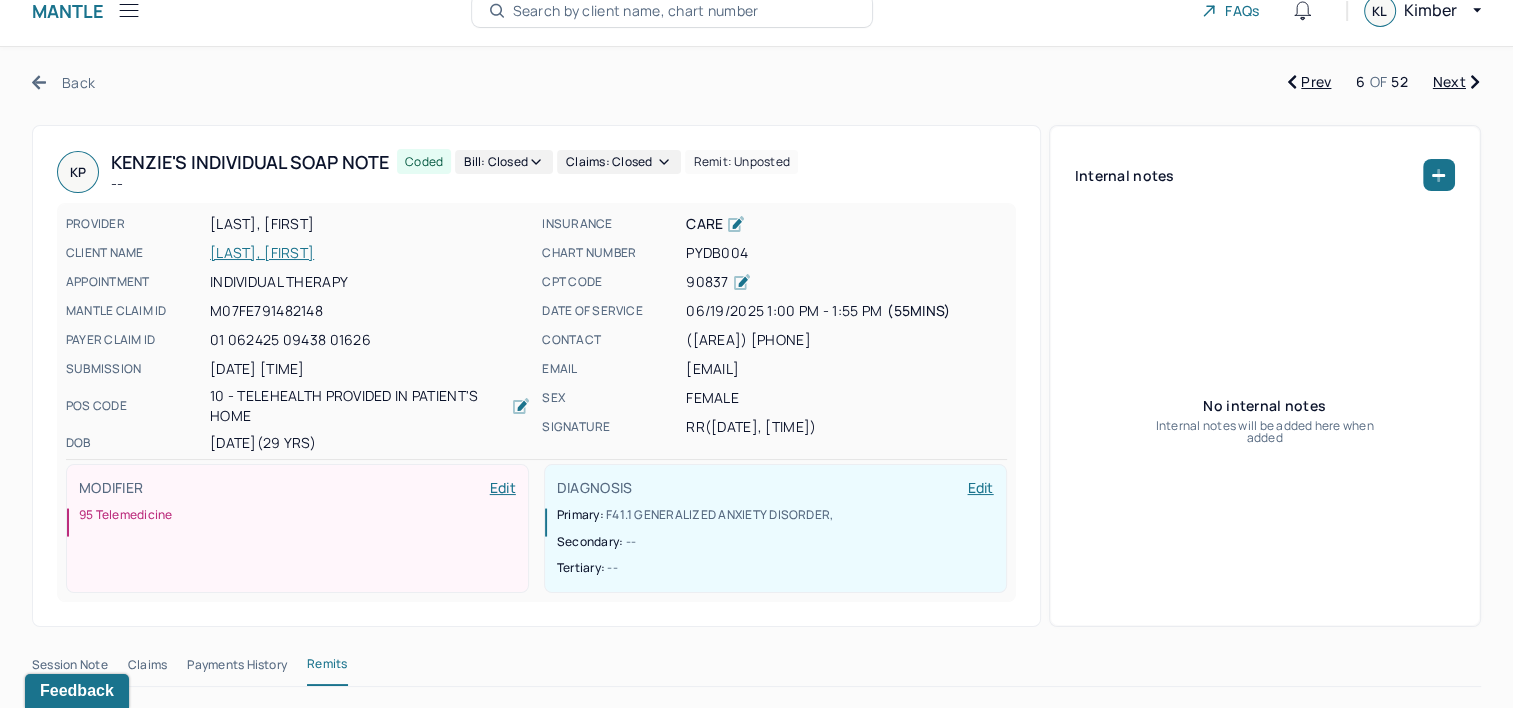 scroll, scrollTop: 0, scrollLeft: 0, axis: both 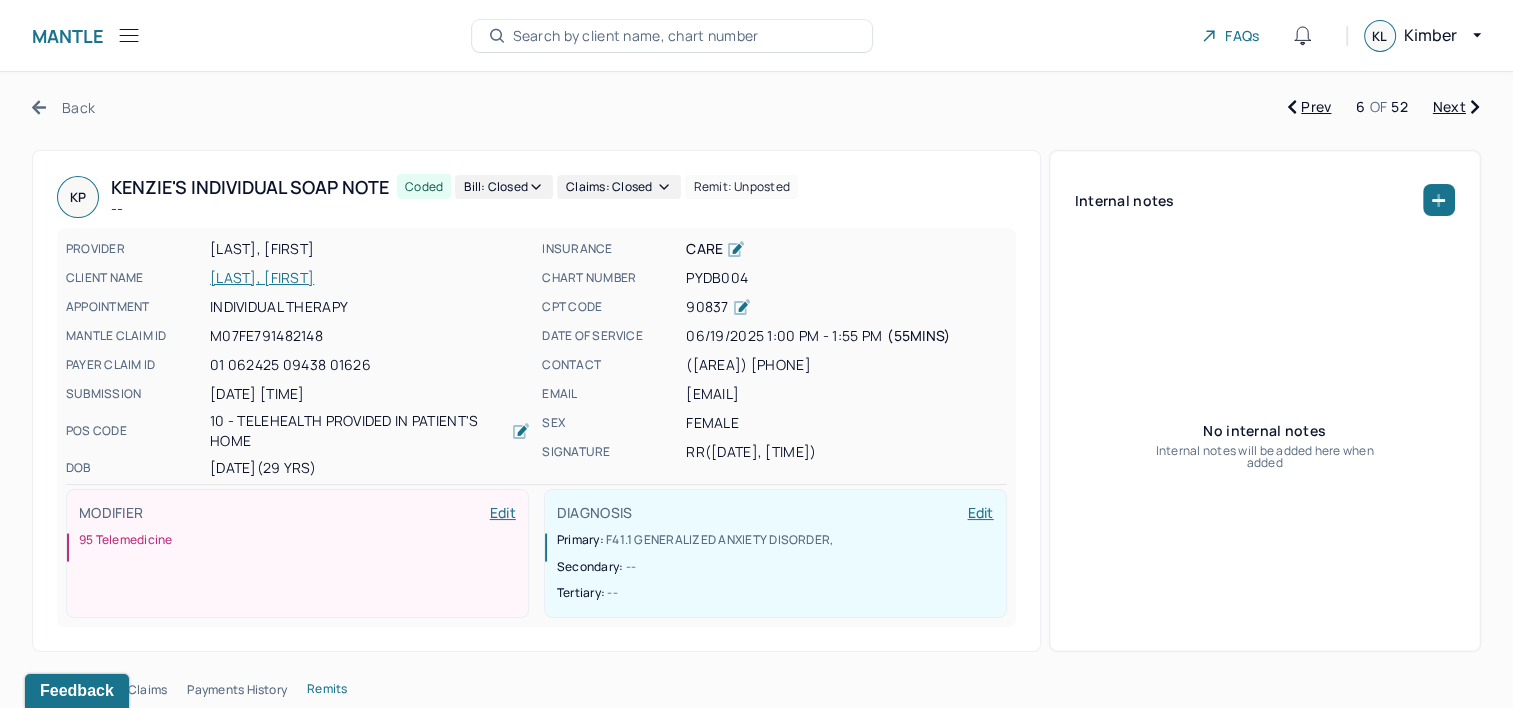 click on "Next" at bounding box center [1456, 107] 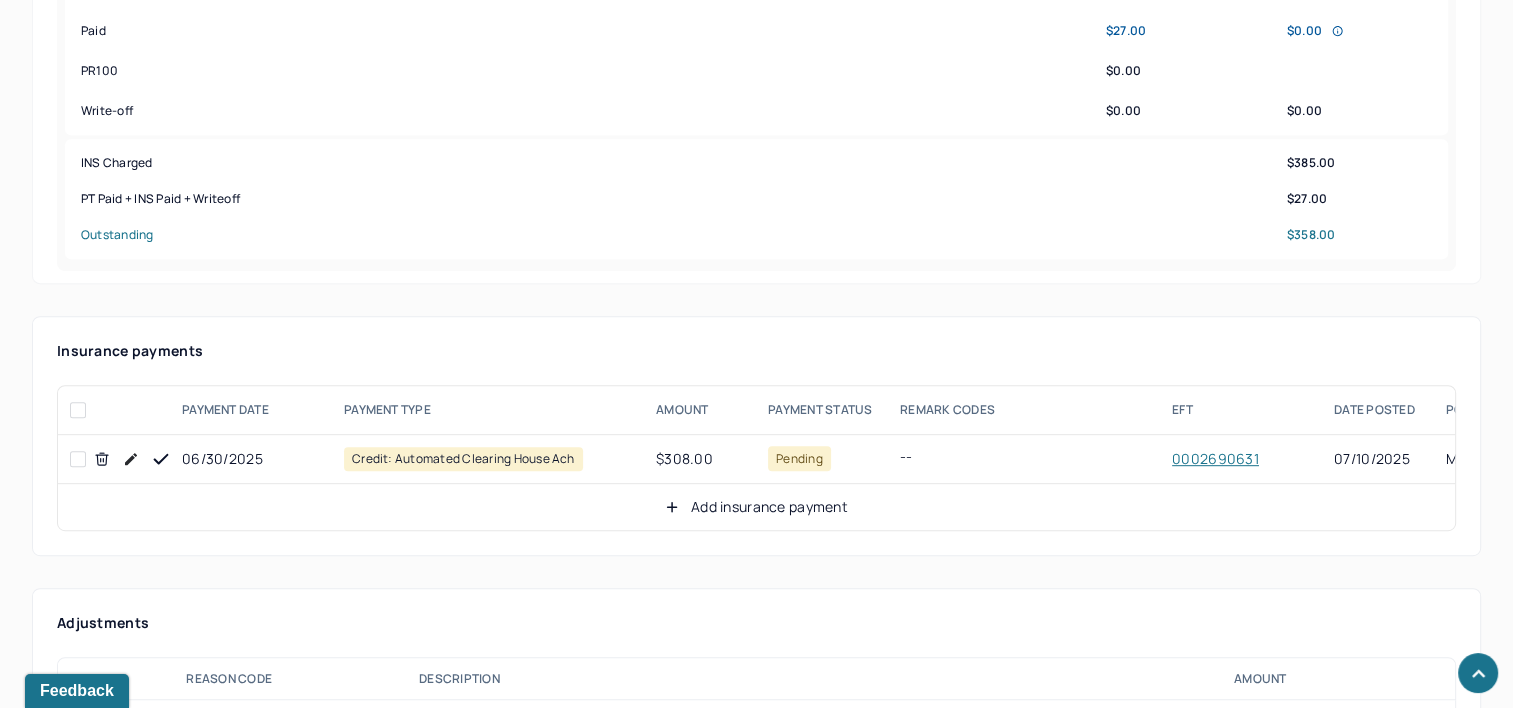 scroll, scrollTop: 1000, scrollLeft: 0, axis: vertical 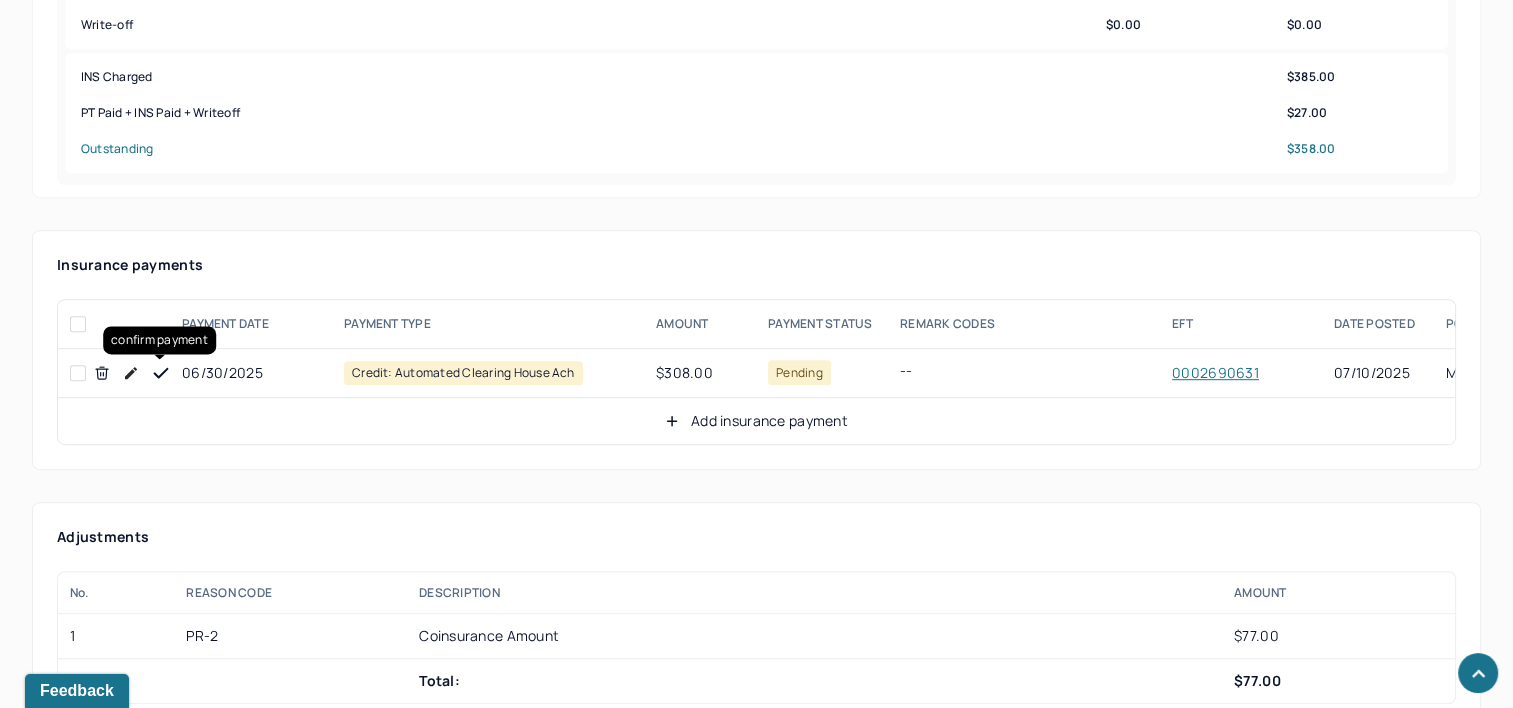 click 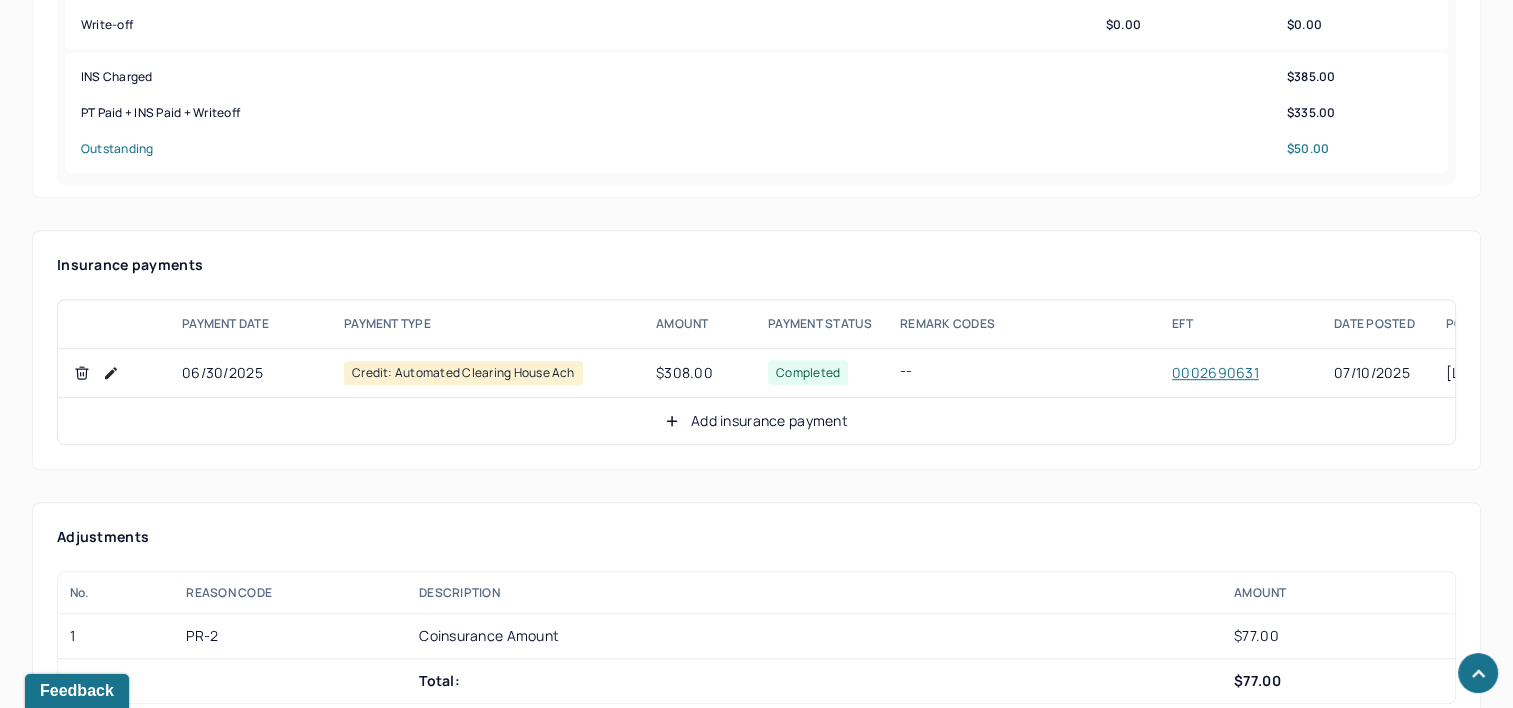 drag, startPoint x: 748, startPoint y: 416, endPoint x: 359, endPoint y: 383, distance: 390.39725 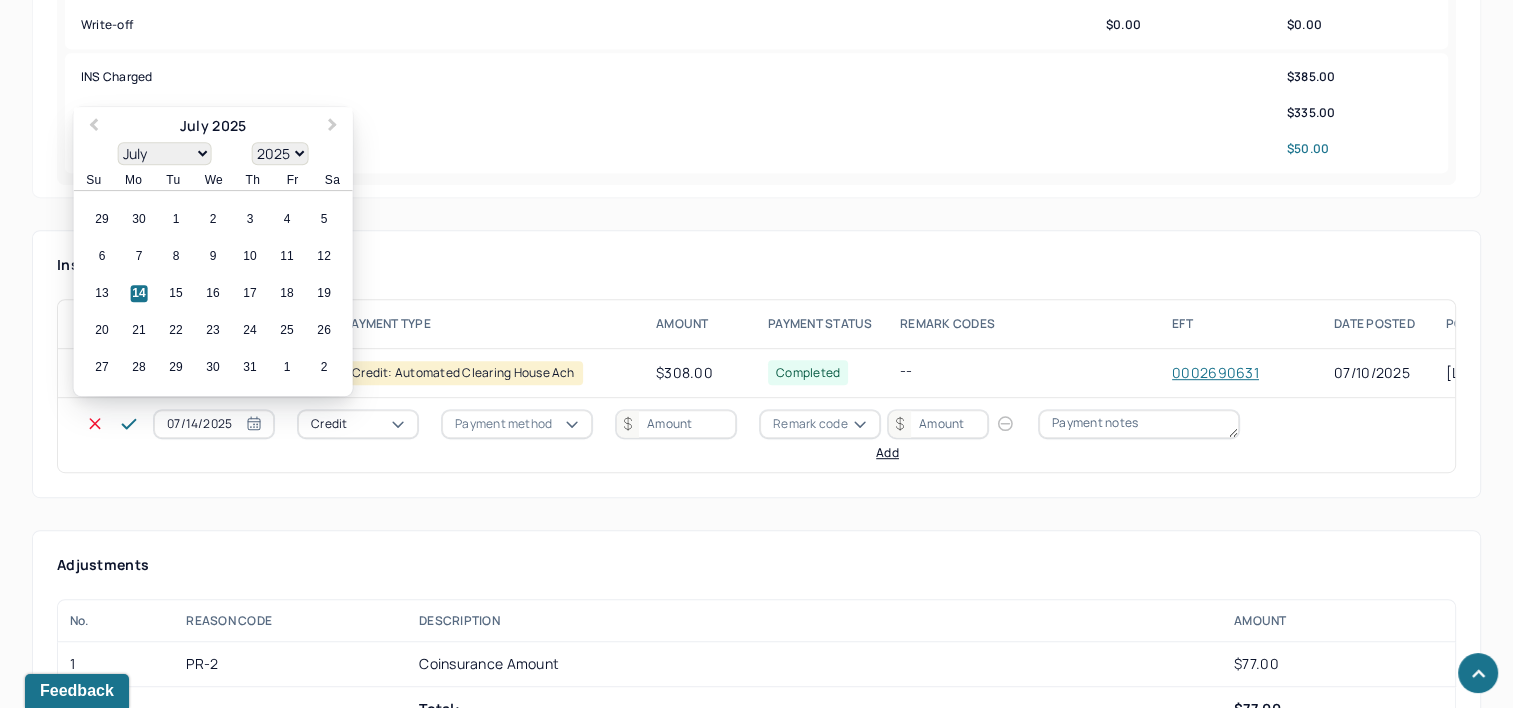 click on "07/14/2025" at bounding box center [214, 424] 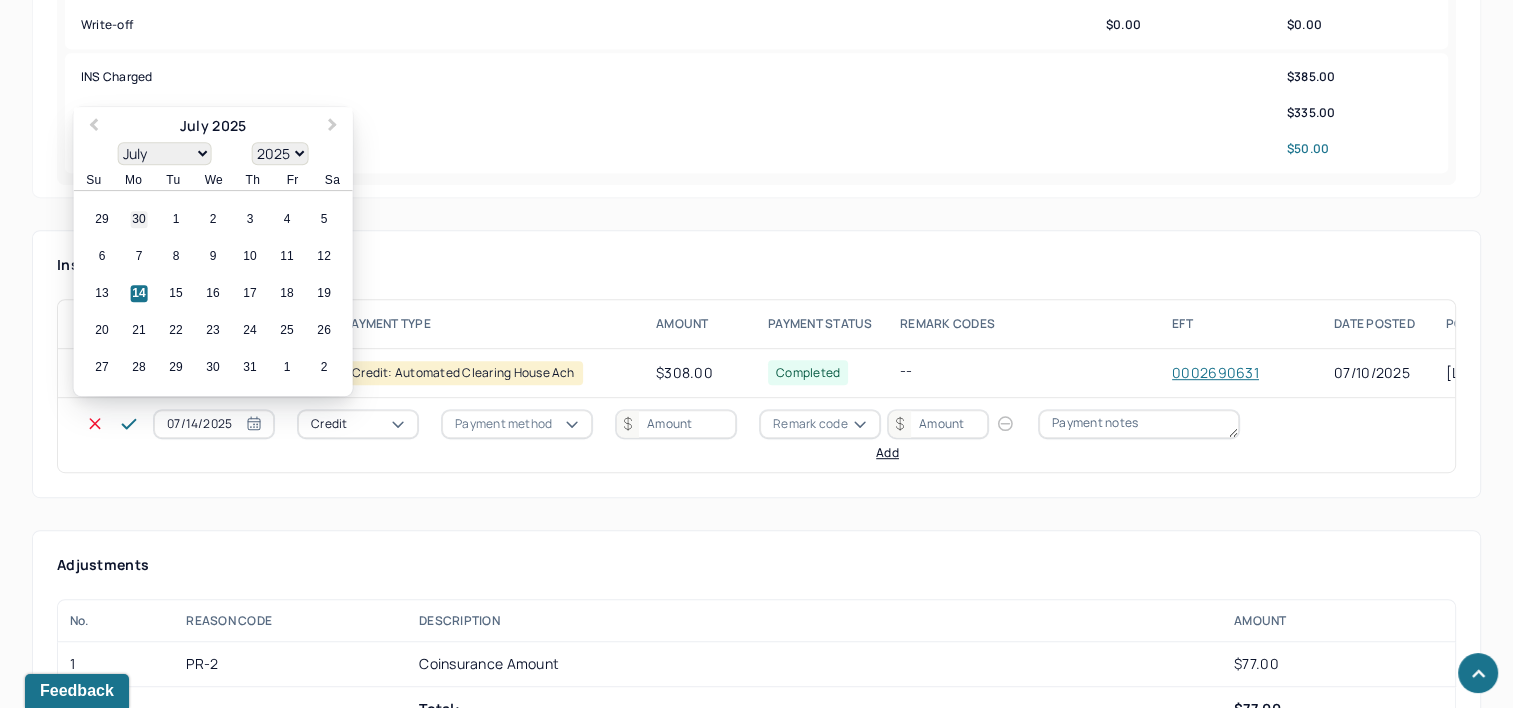 click on "30" at bounding box center (139, 220) 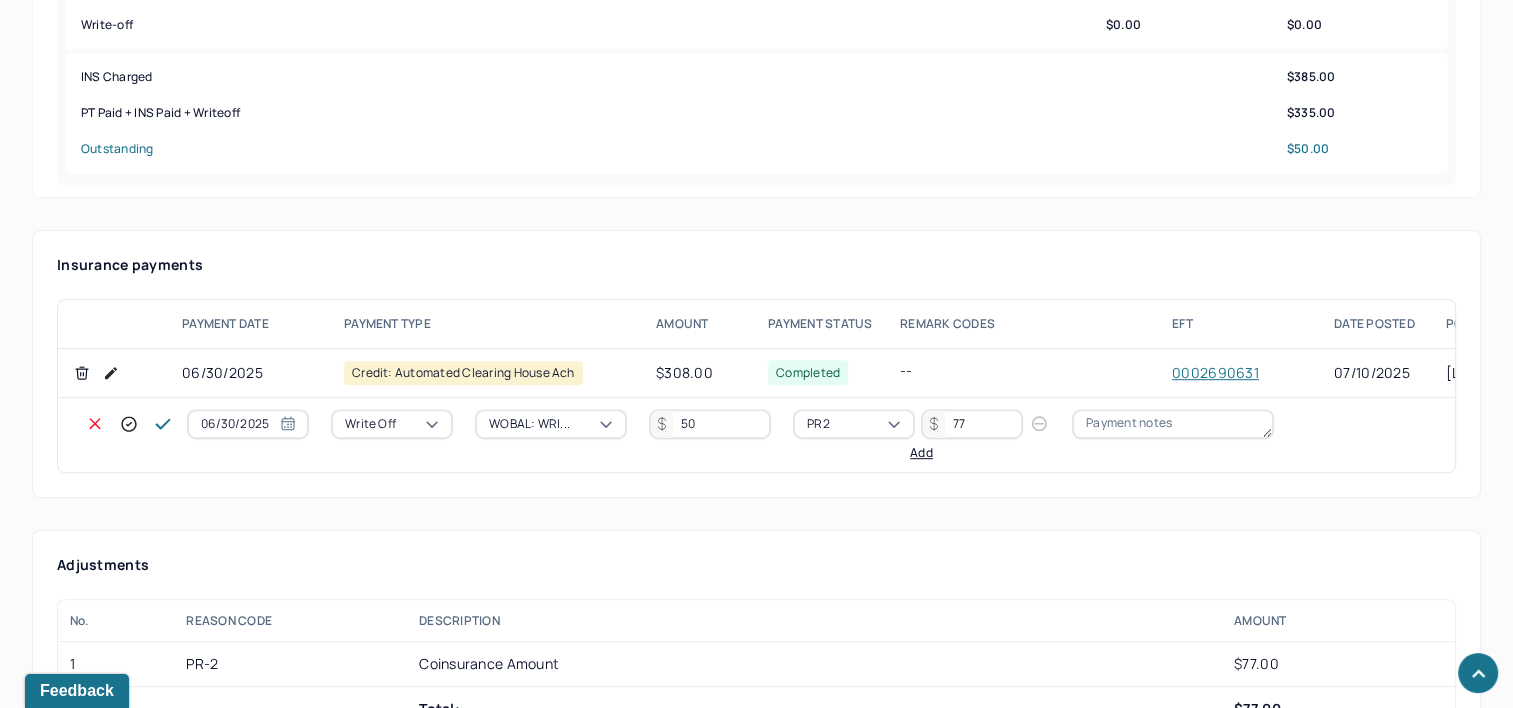 click 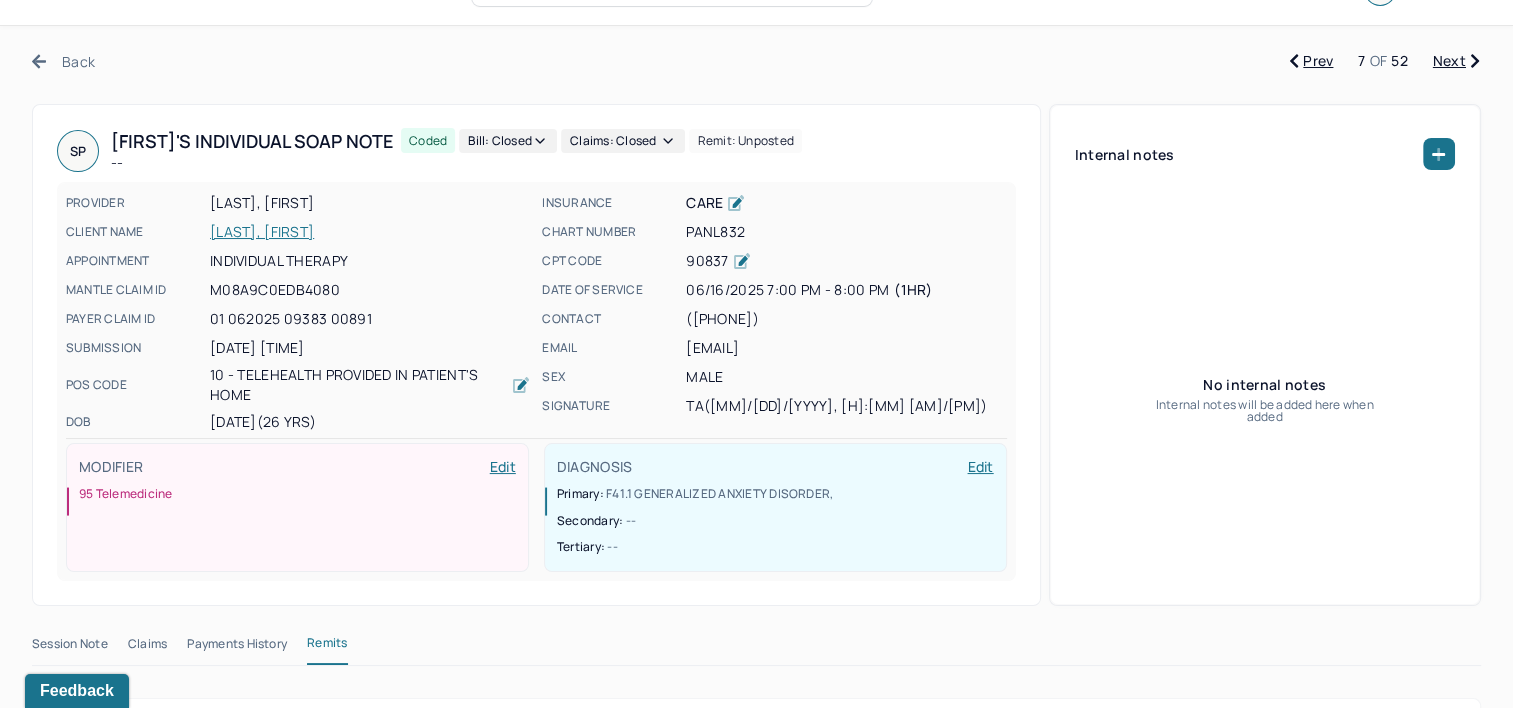 scroll, scrollTop: 0, scrollLeft: 0, axis: both 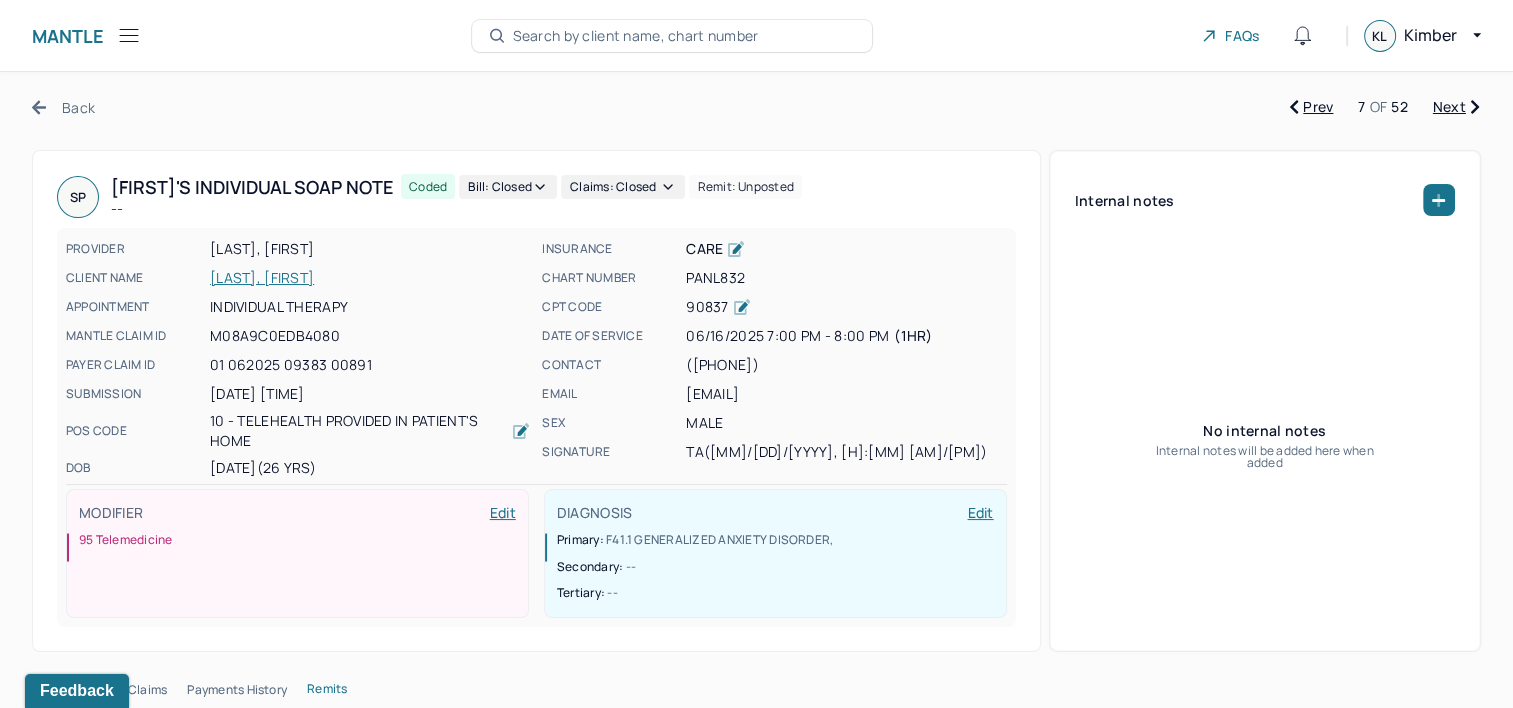 click on "Next" at bounding box center [1456, 107] 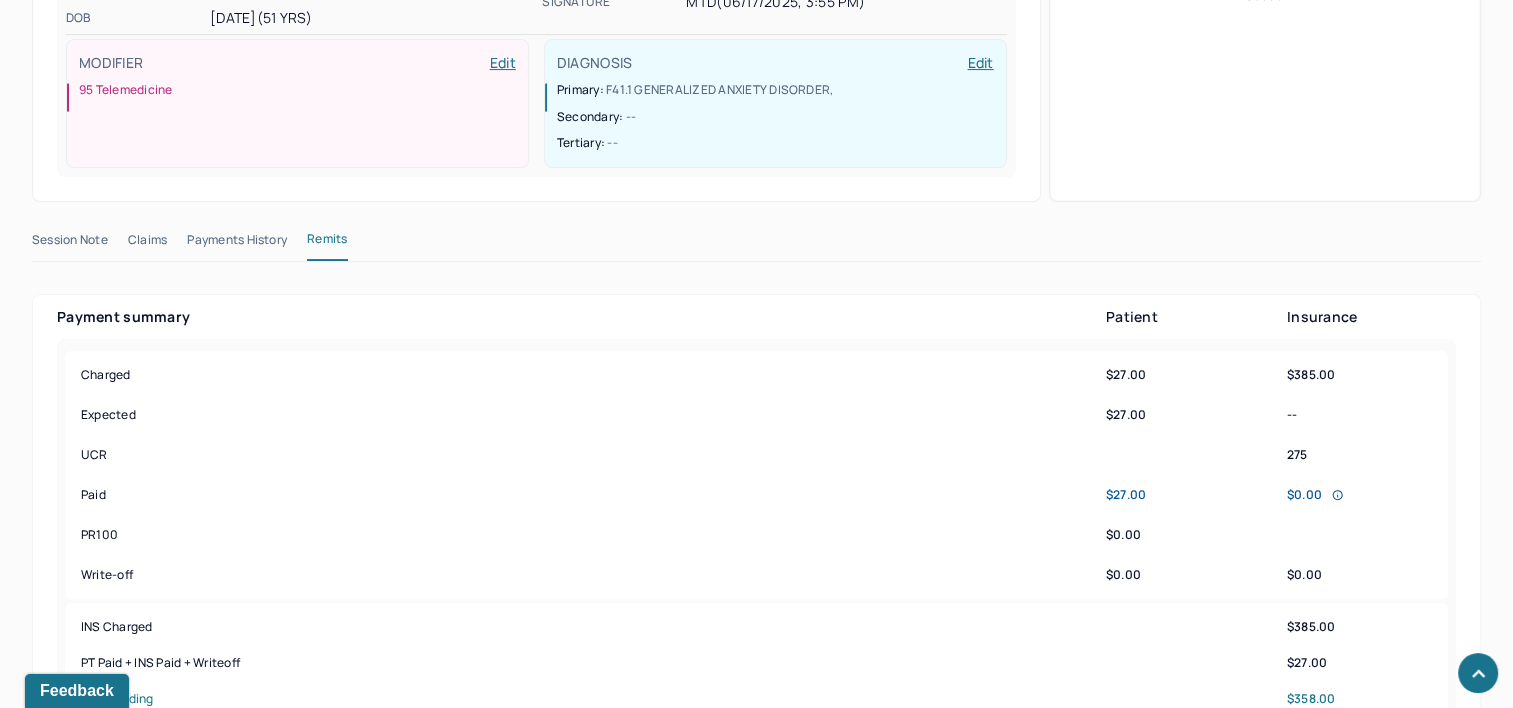 scroll, scrollTop: 900, scrollLeft: 0, axis: vertical 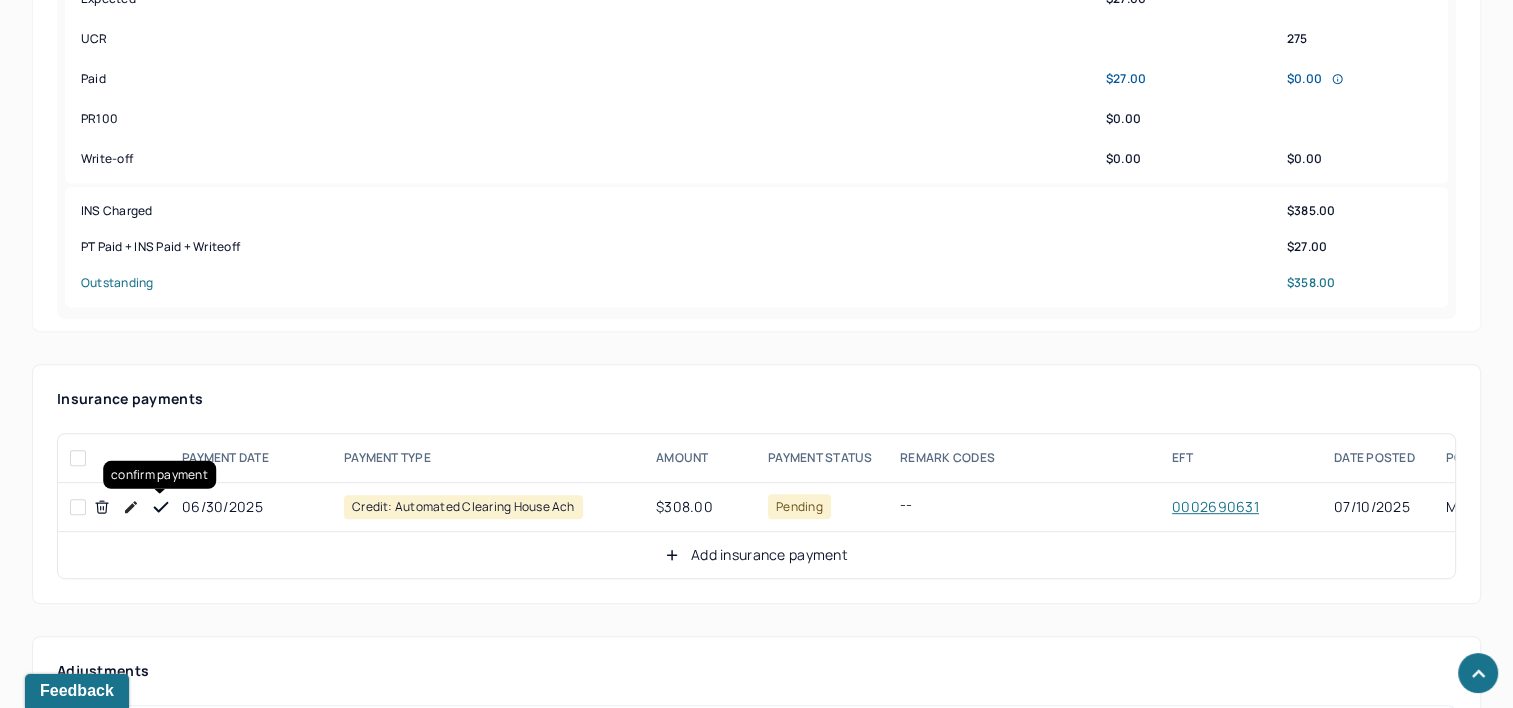 click 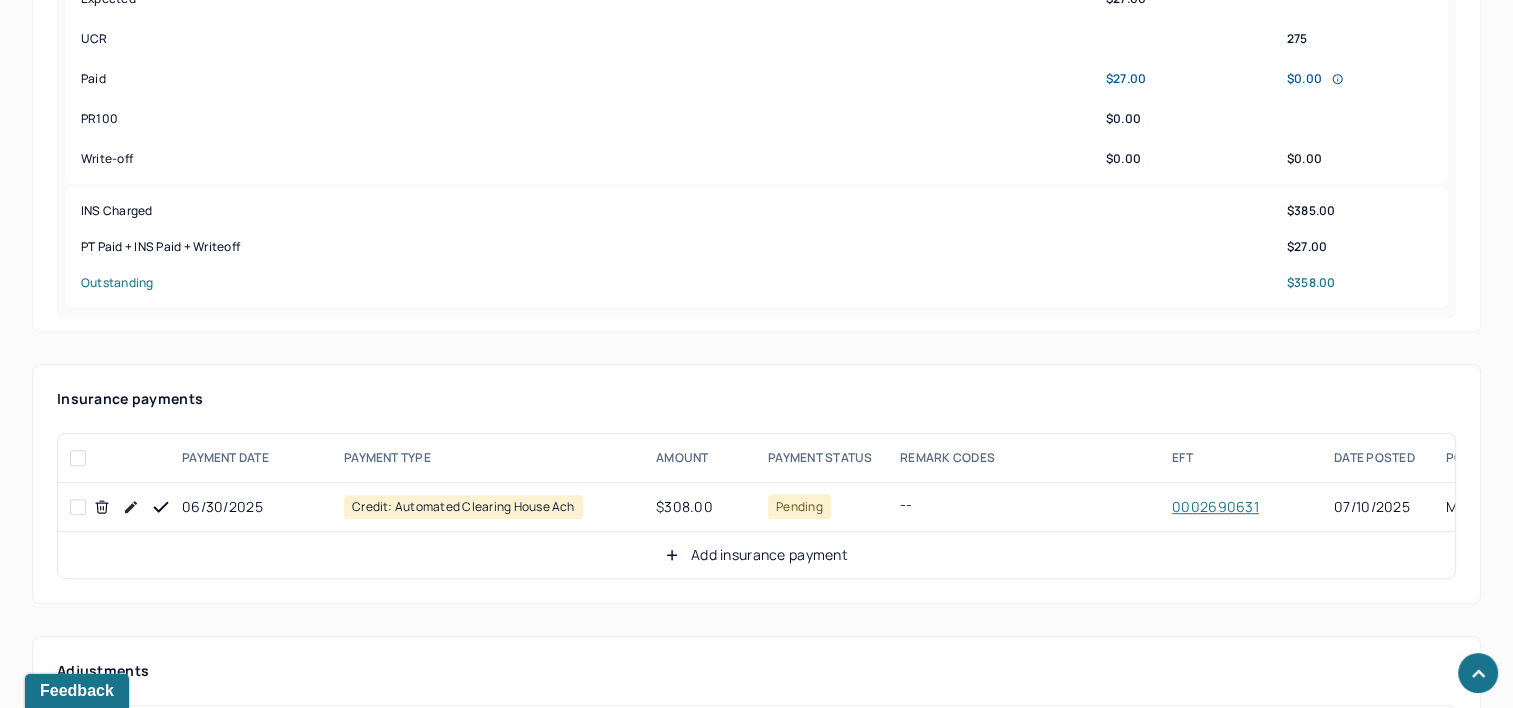 click on "Add insurance payment" at bounding box center (756, 555) 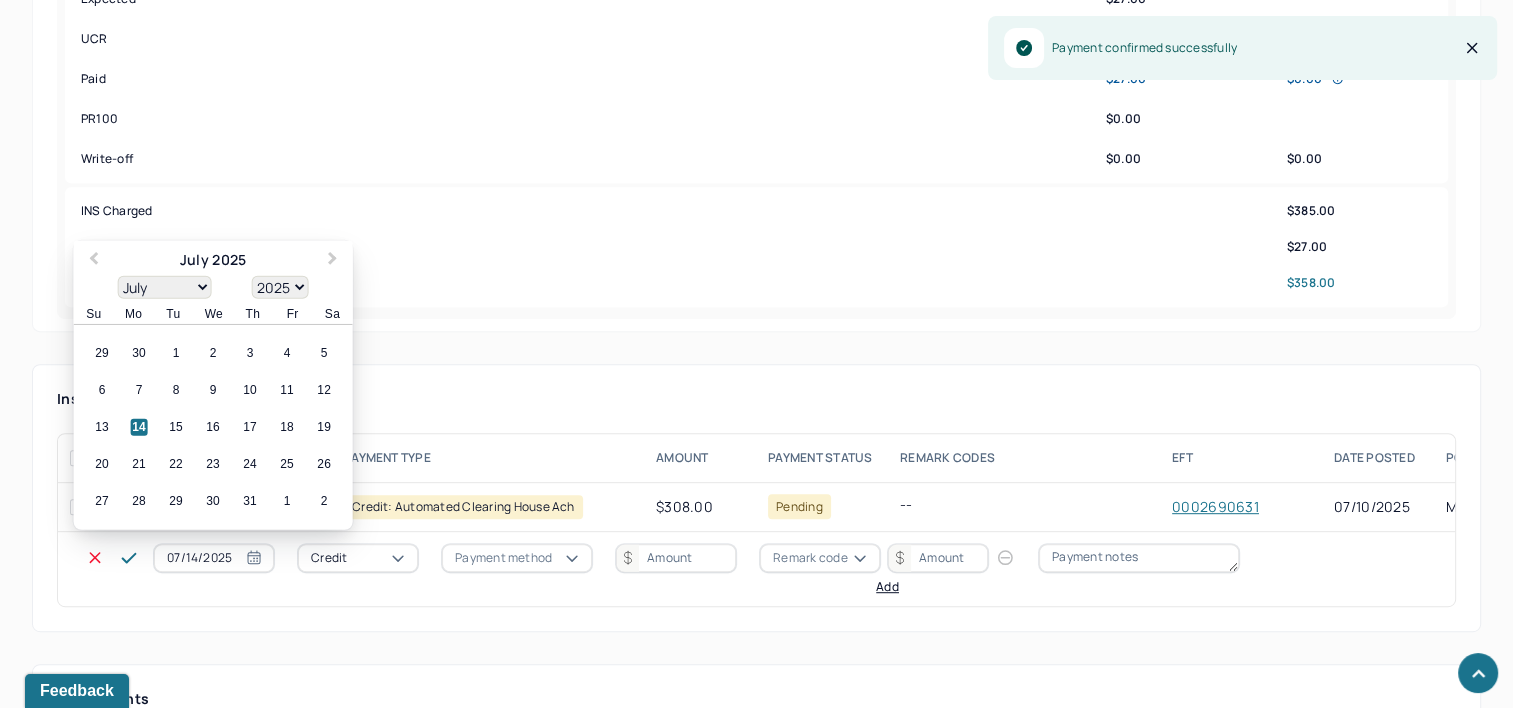click on "07/14/2025" at bounding box center (214, 558) 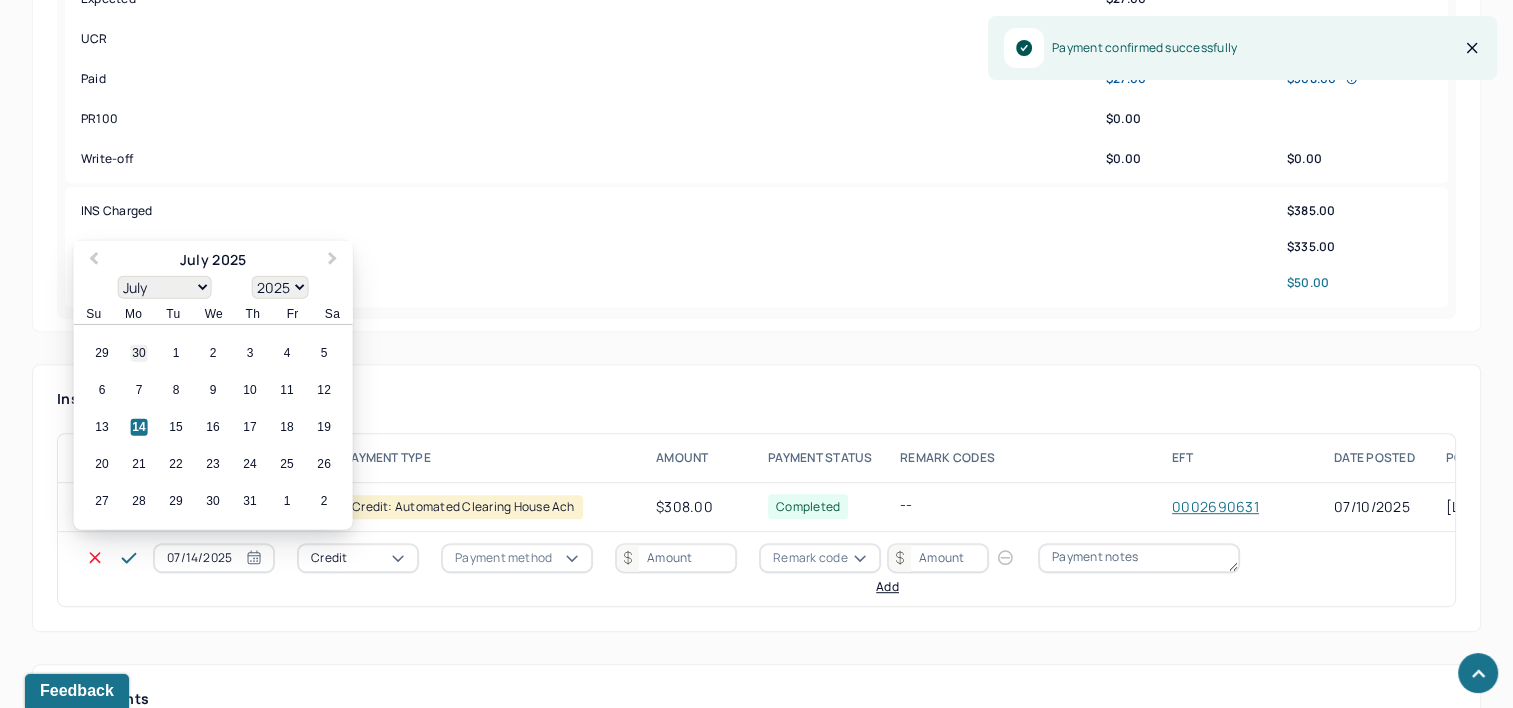 click on "30" at bounding box center [139, 353] 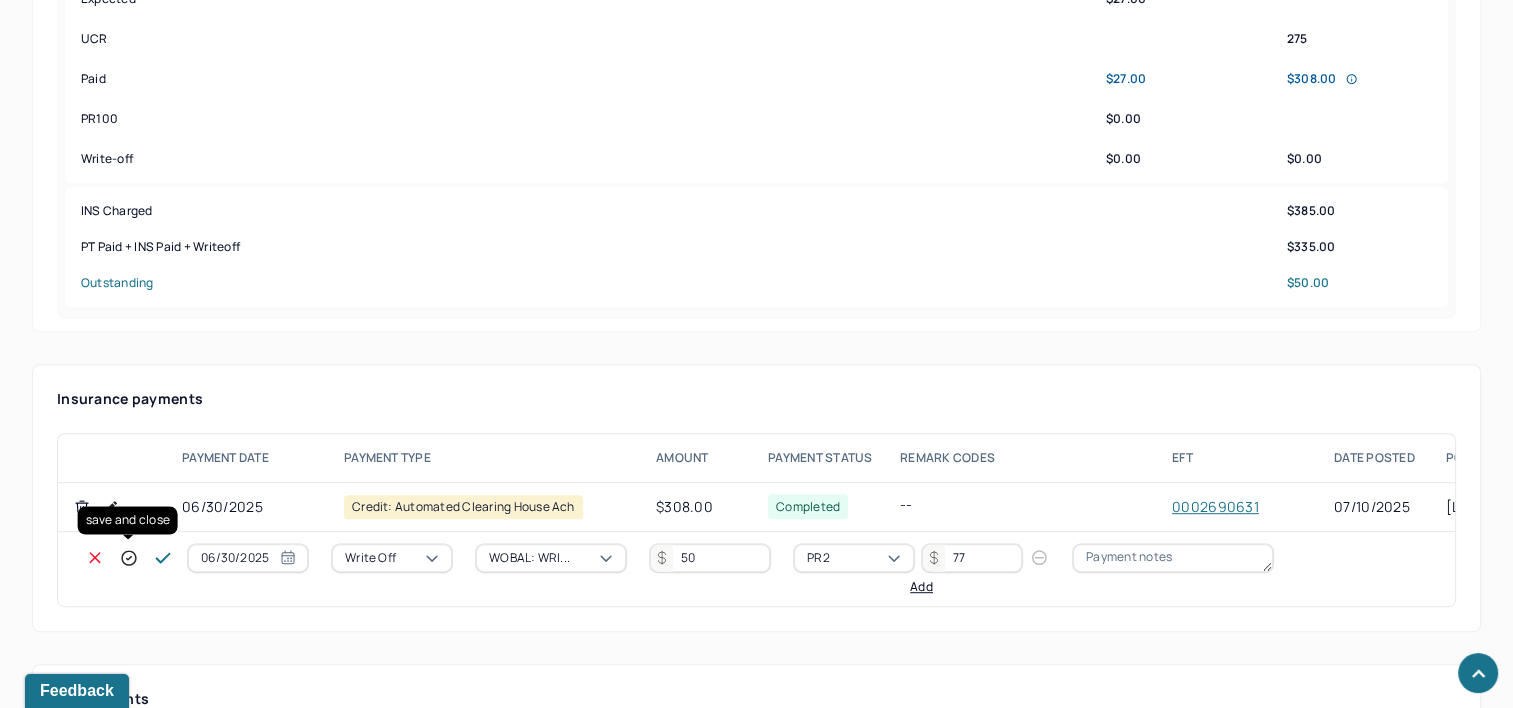 click 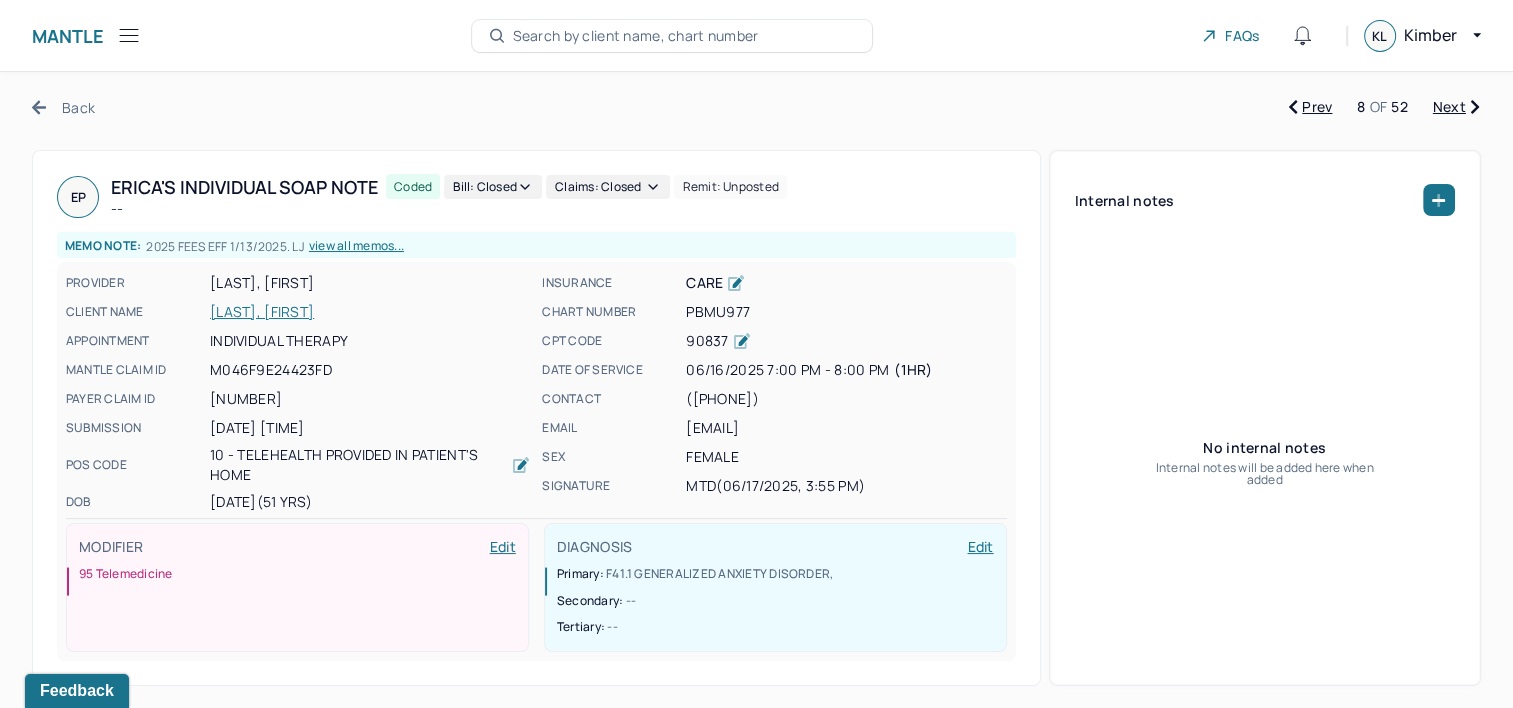 scroll, scrollTop: 0, scrollLeft: 0, axis: both 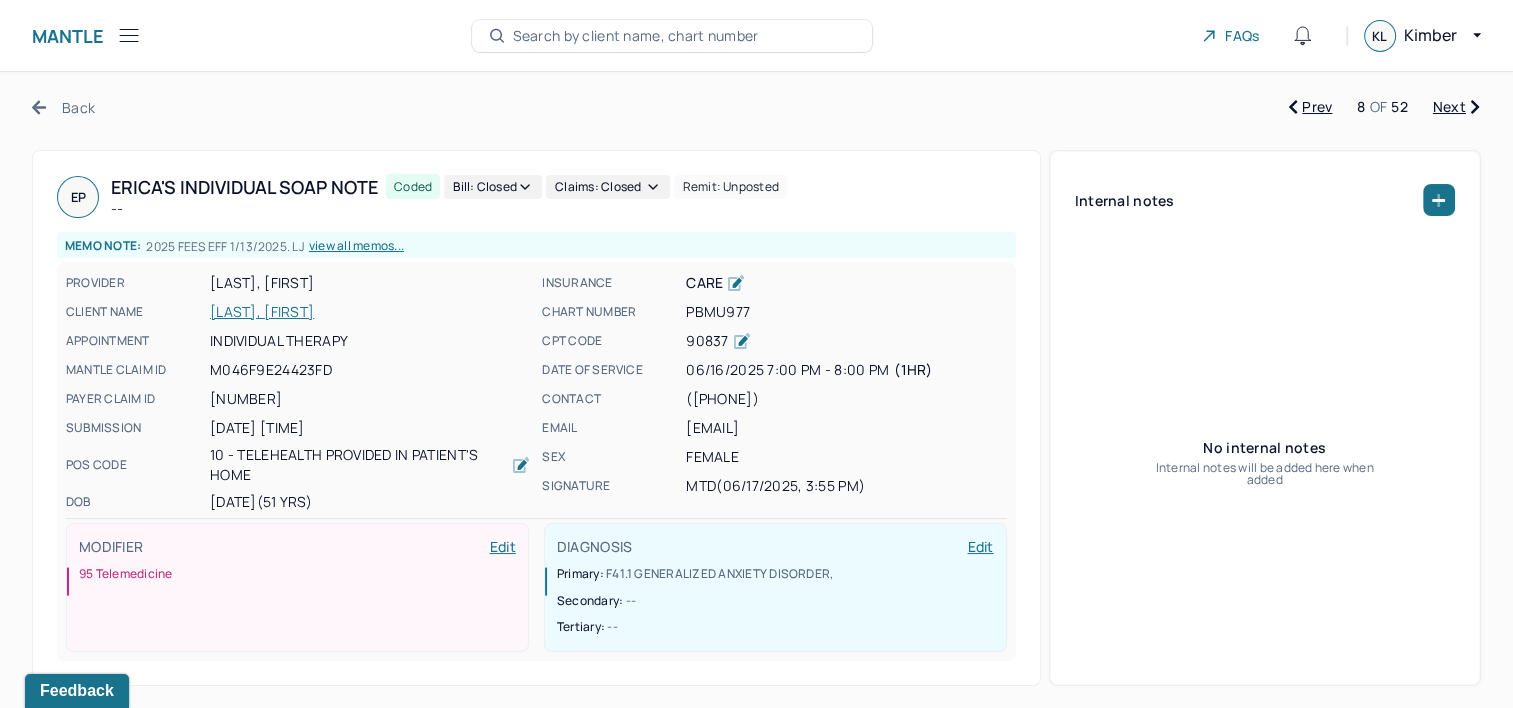 click on "Next" at bounding box center [1456, 107] 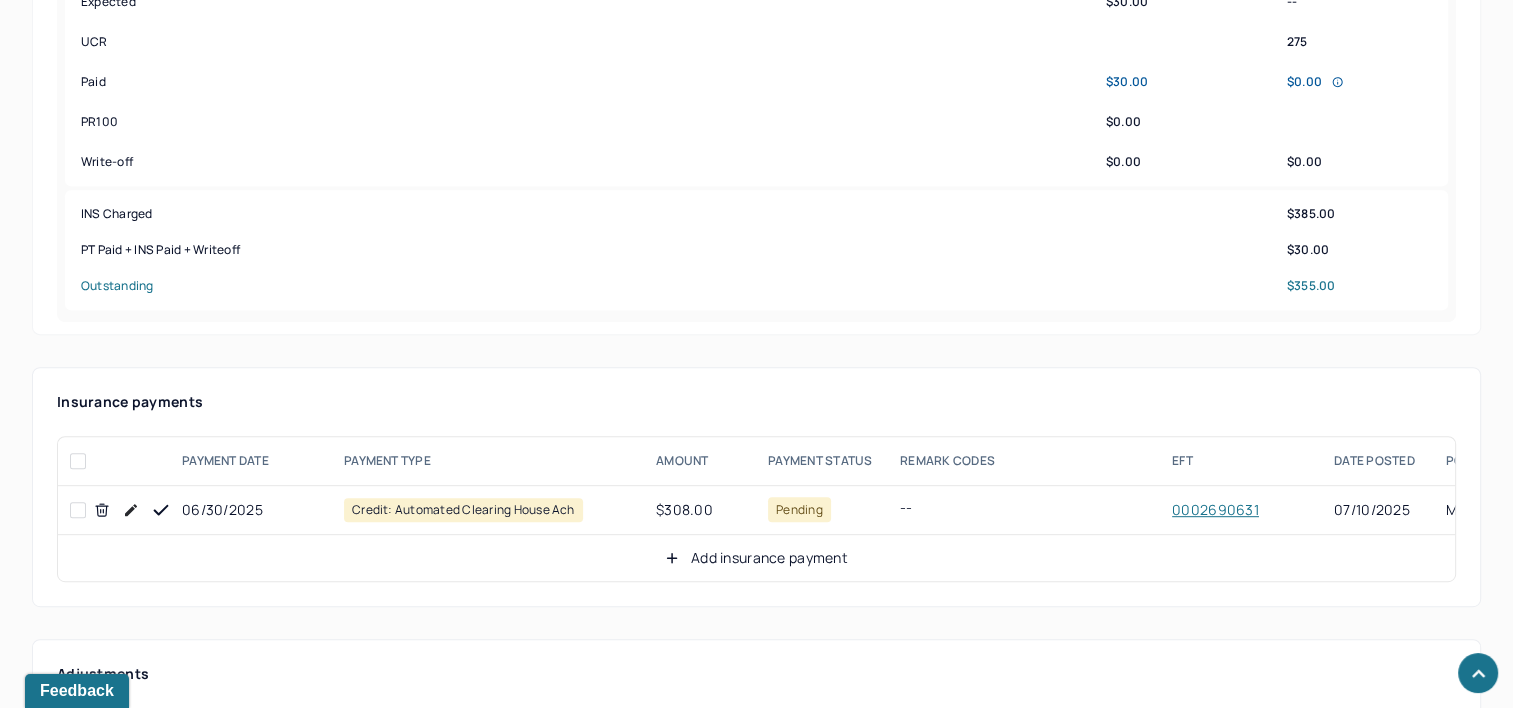 scroll, scrollTop: 900, scrollLeft: 0, axis: vertical 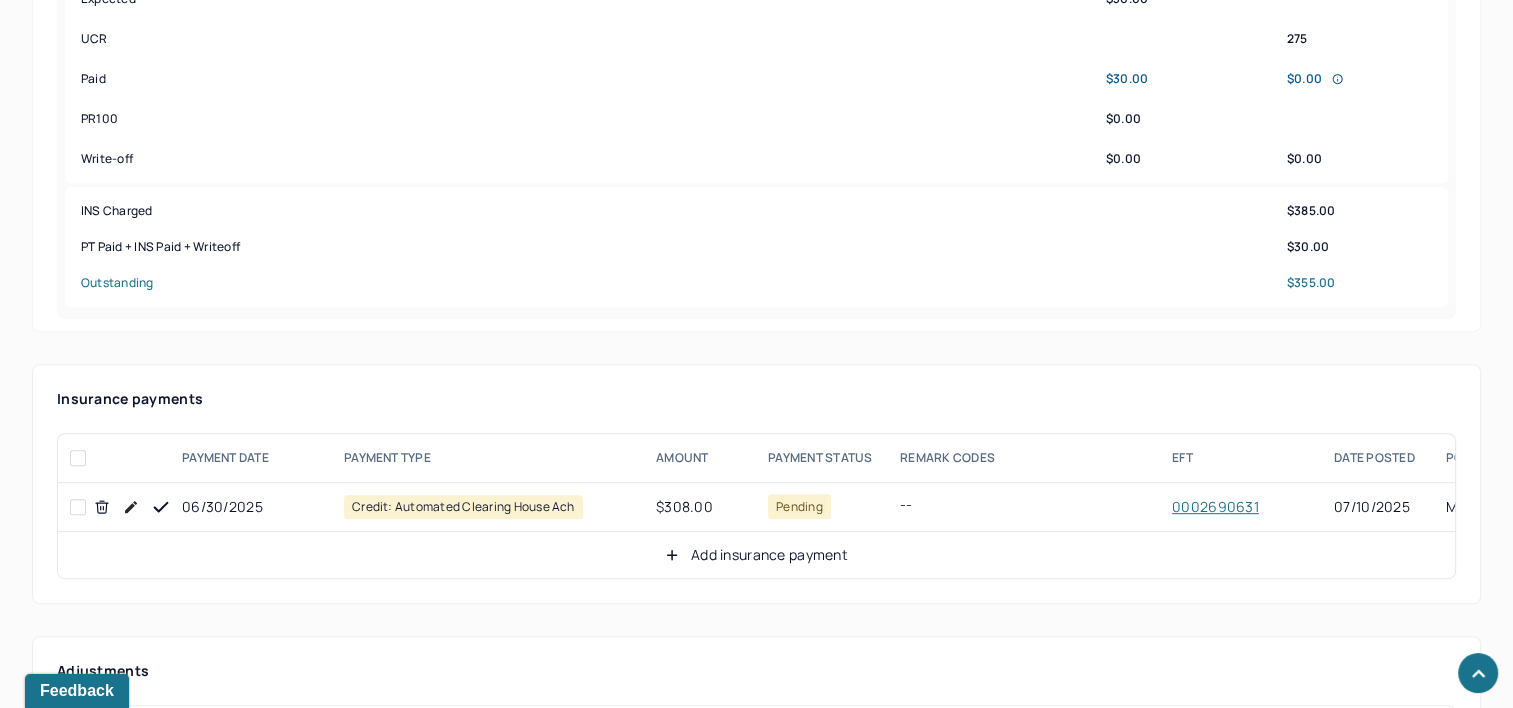 drag, startPoint x: 156, startPoint y: 498, endPoint x: 674, endPoint y: 507, distance: 518.0782 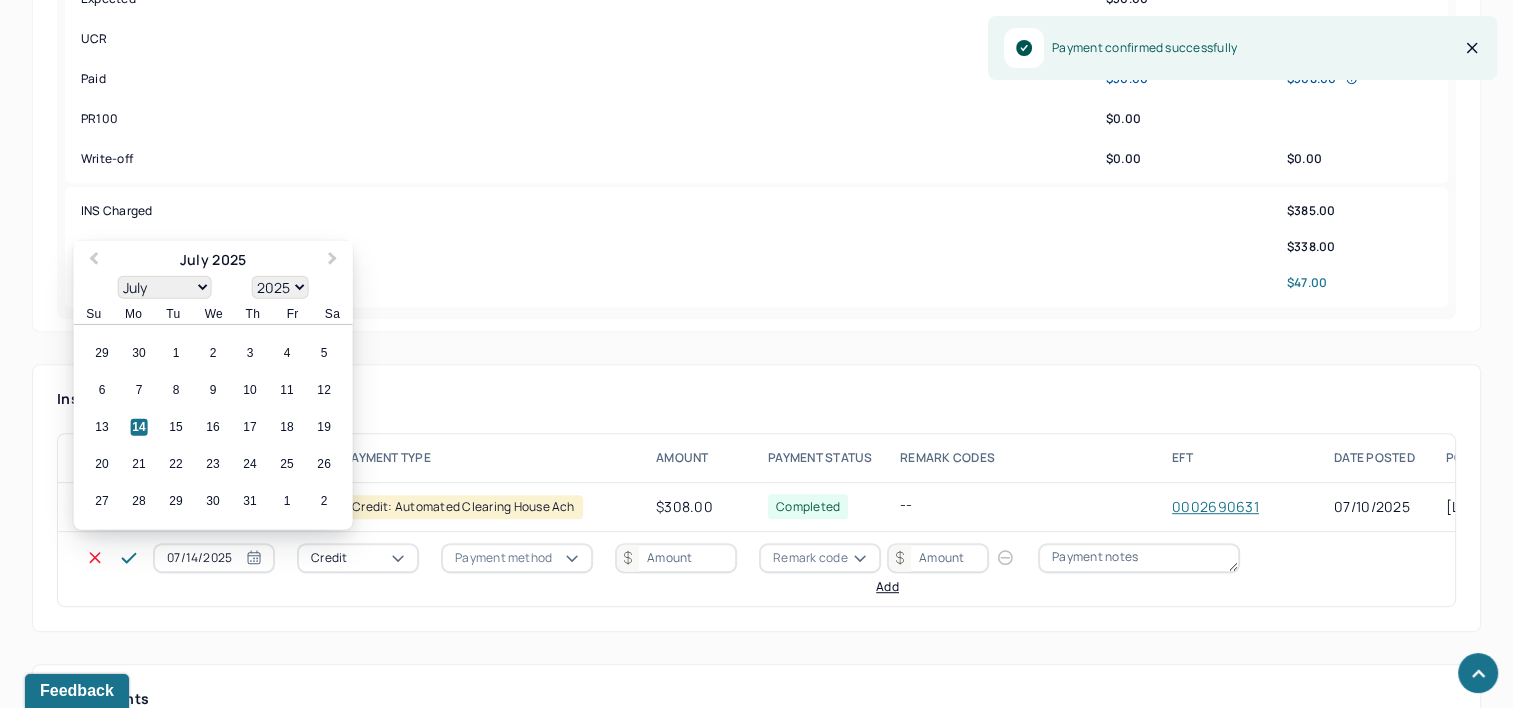 click on "07/14/2025" at bounding box center (214, 558) 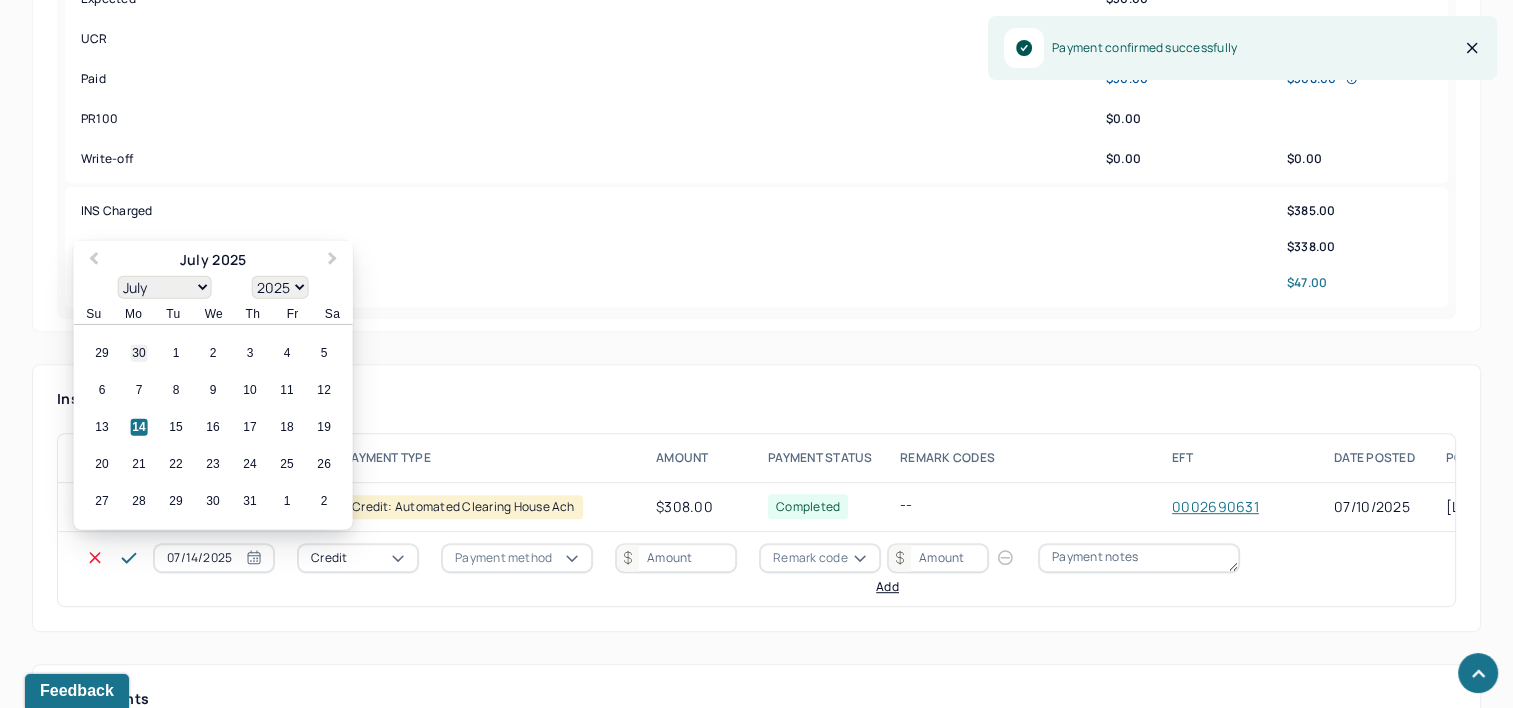 click on "30" at bounding box center [139, 353] 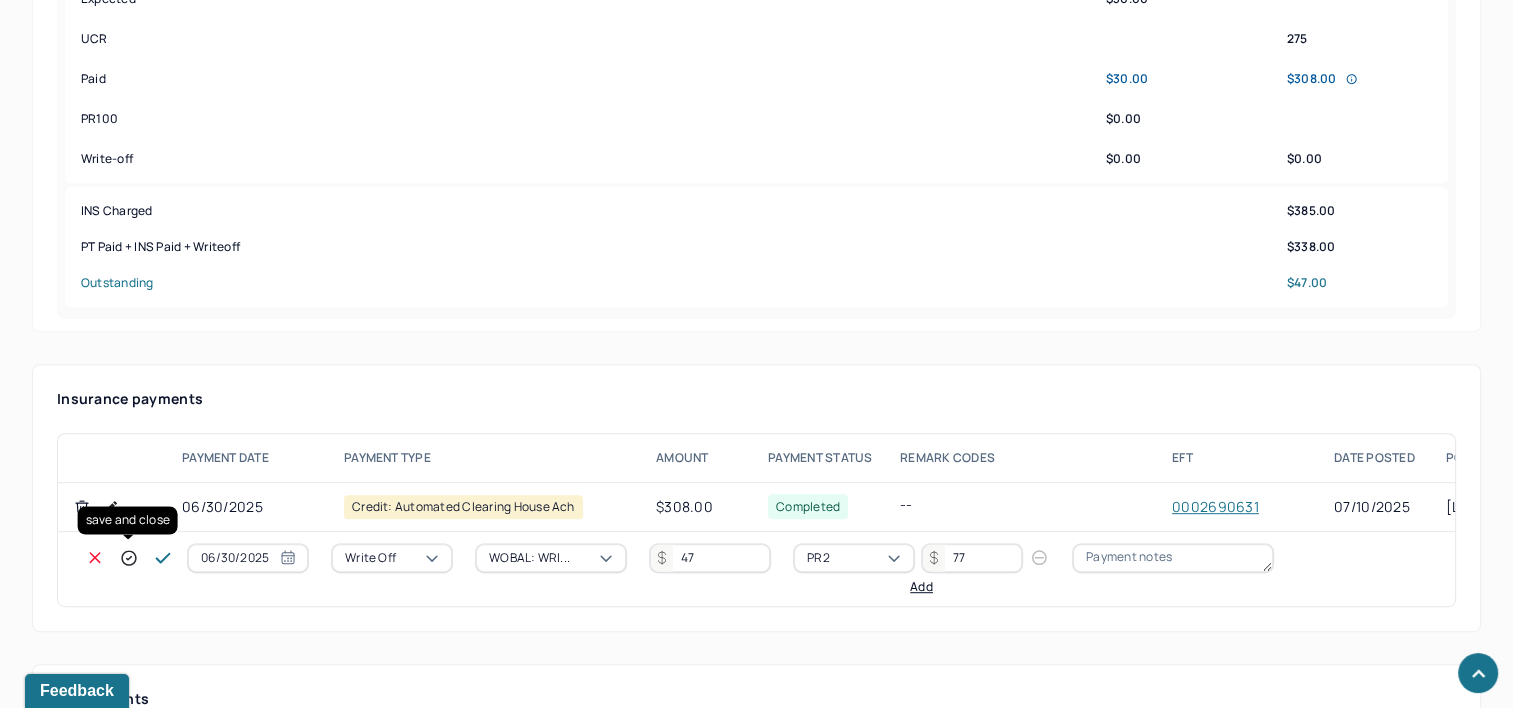 click 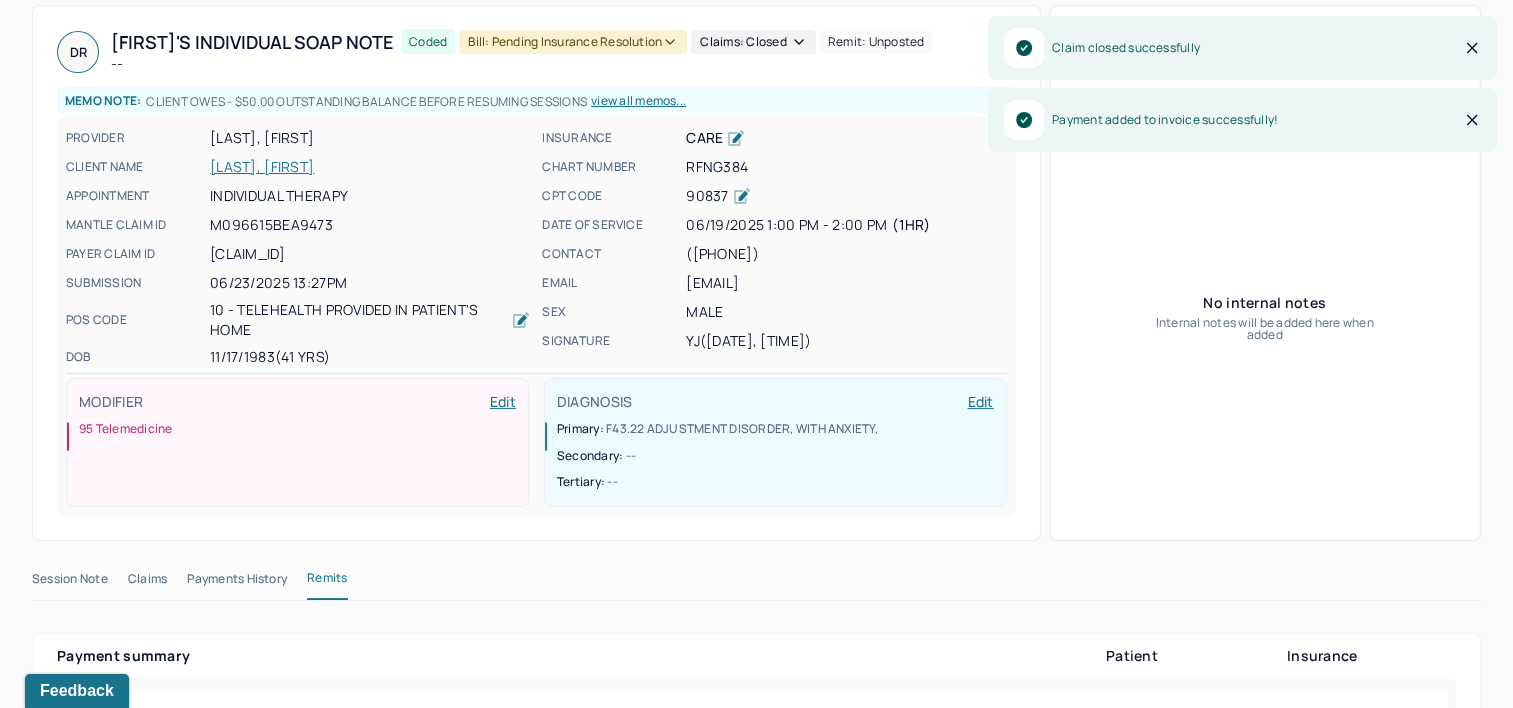 scroll, scrollTop: 0, scrollLeft: 0, axis: both 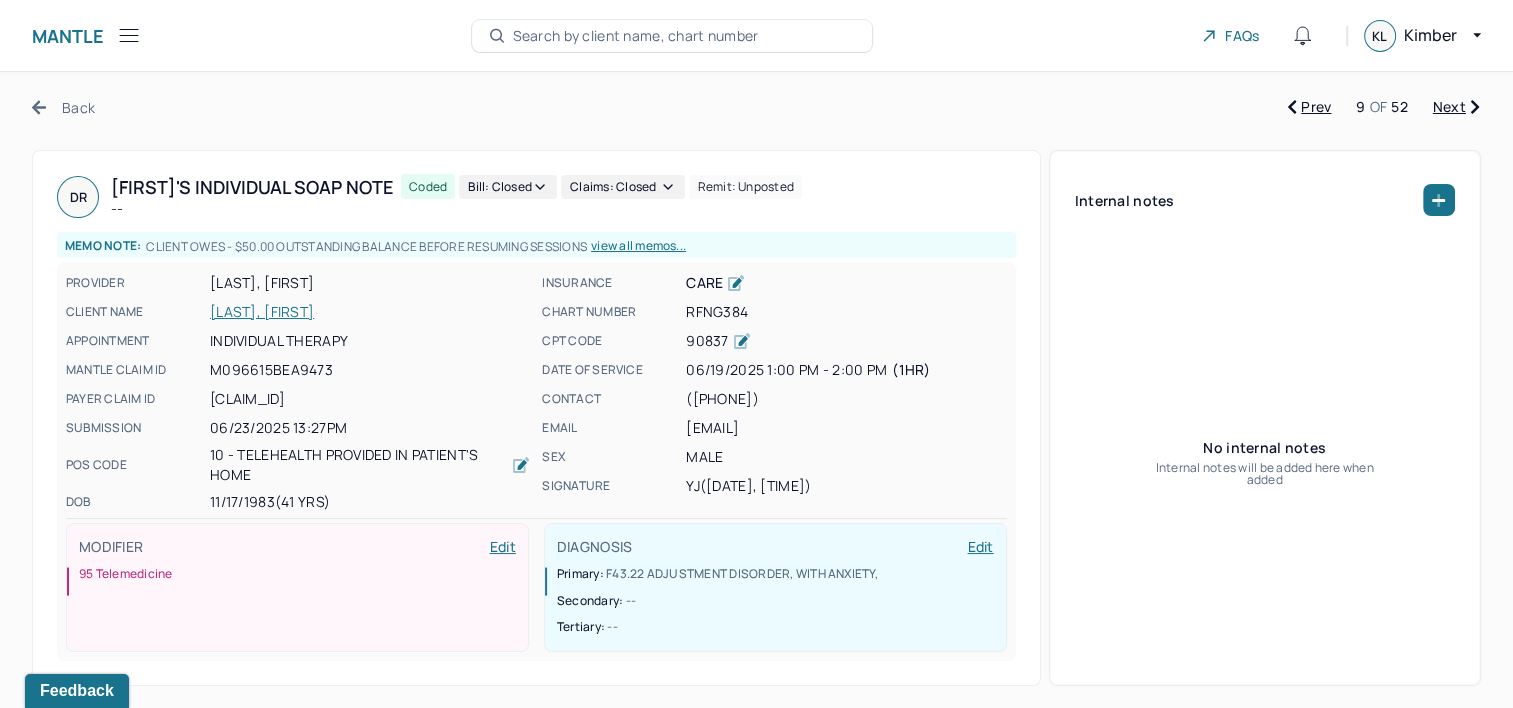 click on "Next" at bounding box center [1456, 107] 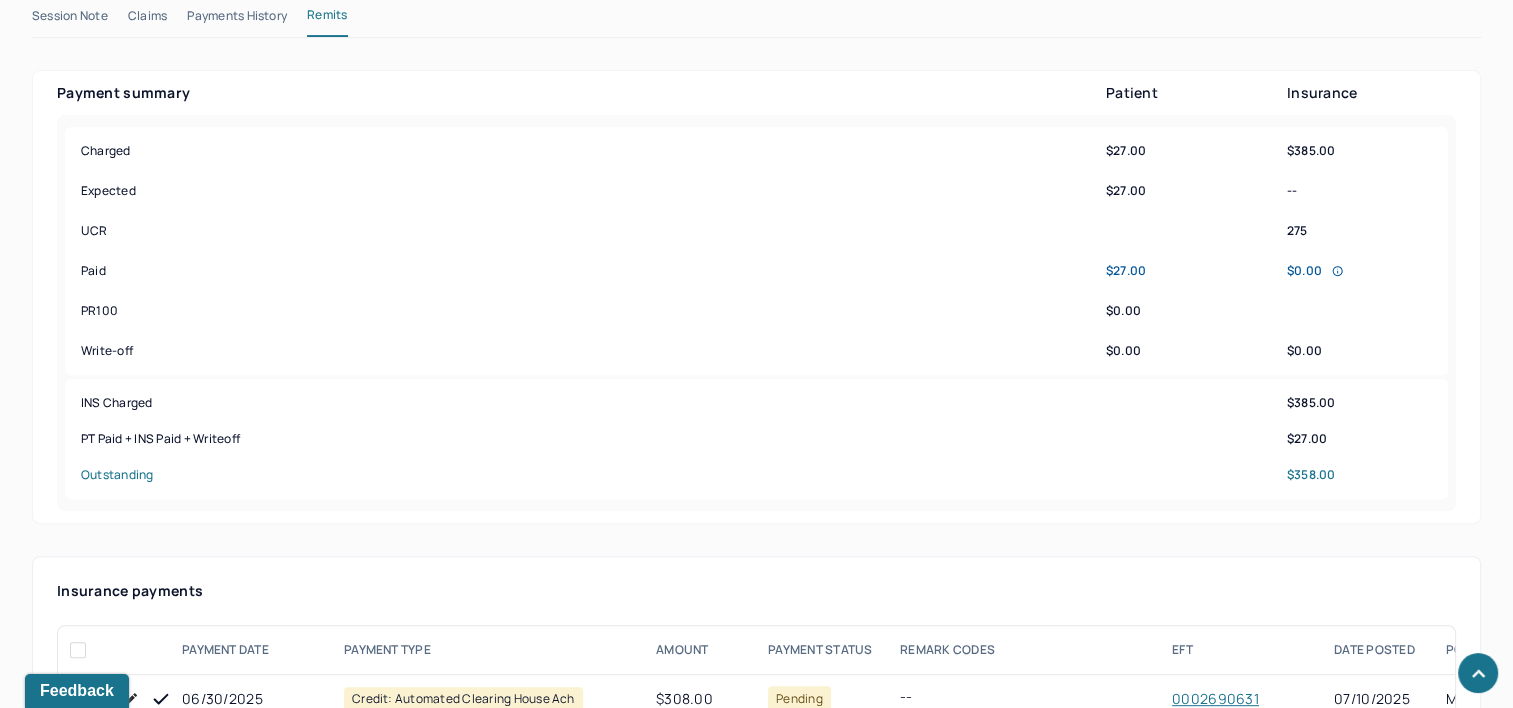 scroll, scrollTop: 1000, scrollLeft: 0, axis: vertical 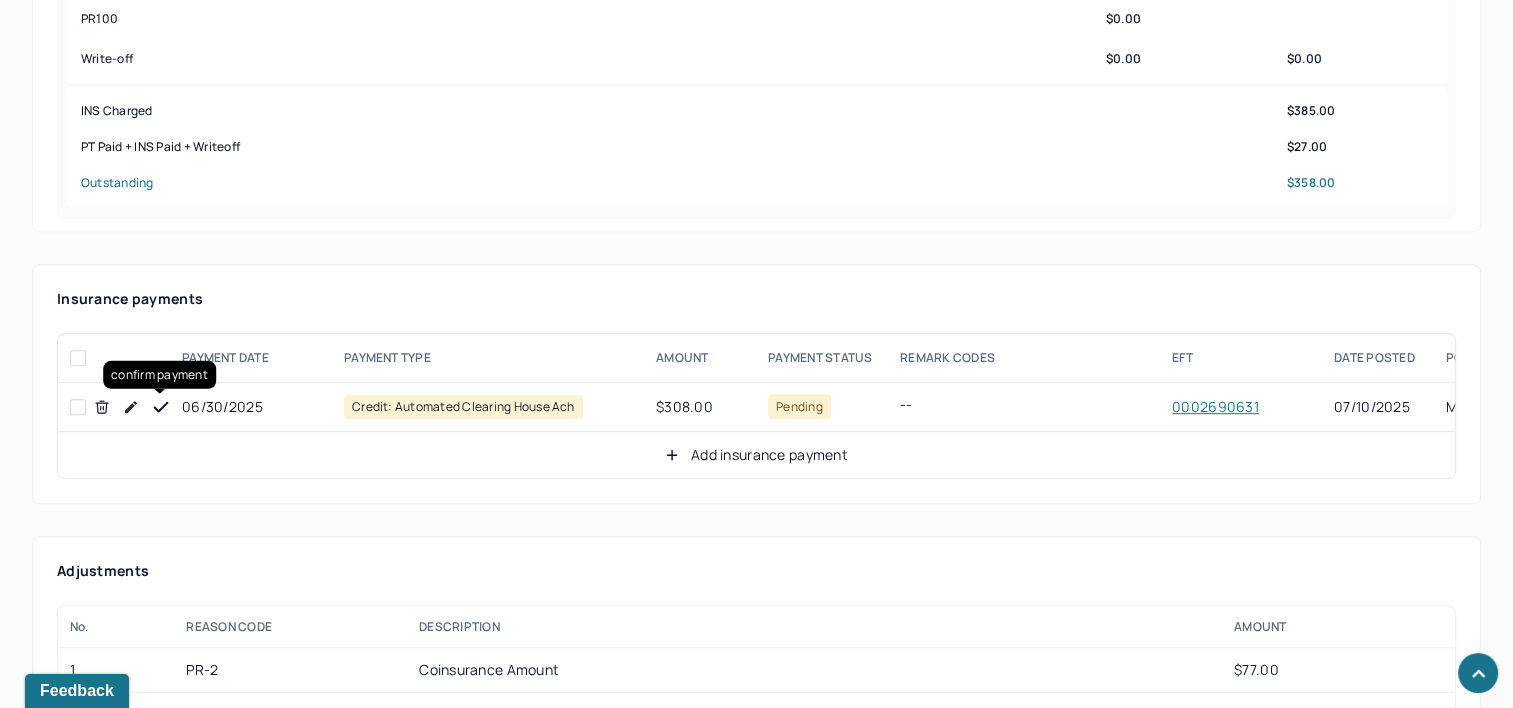 click 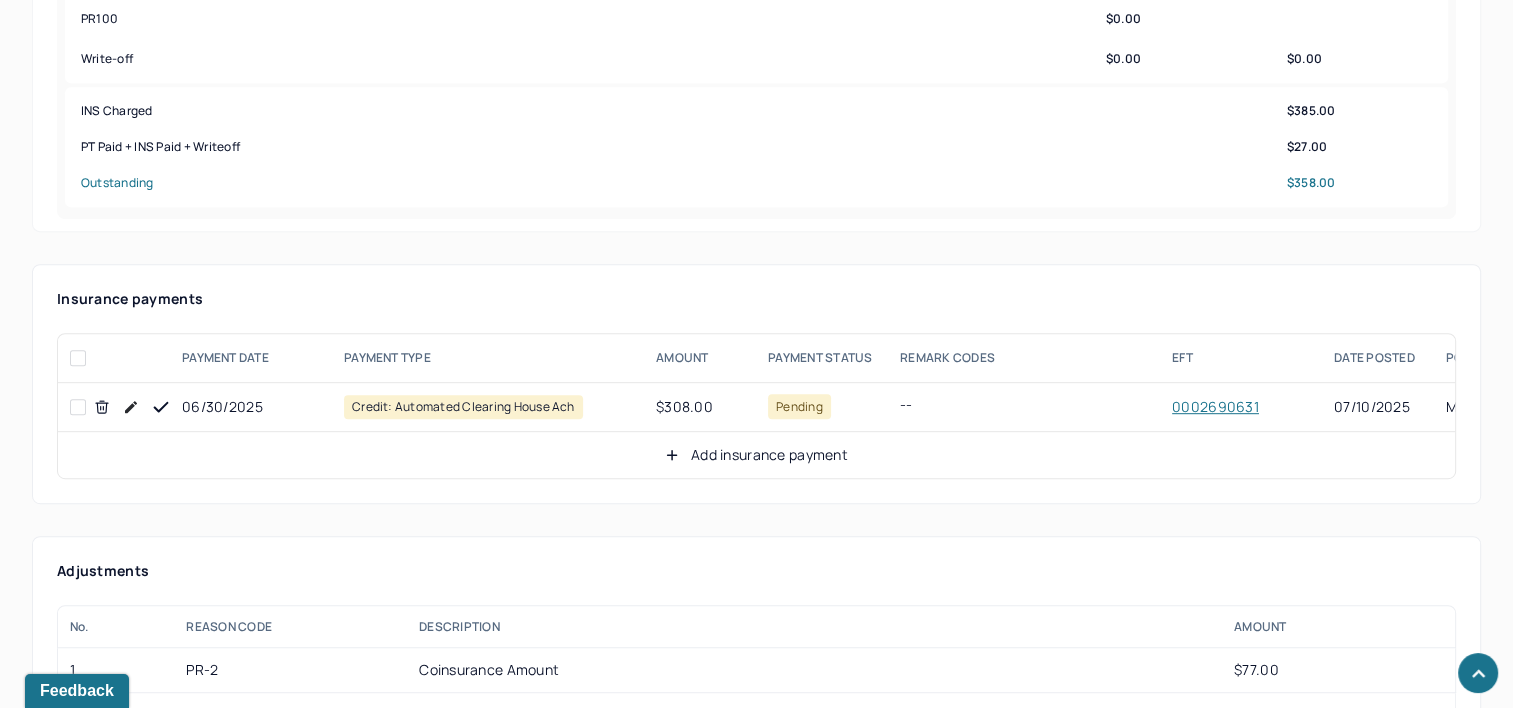 click on "Add insurance payment" at bounding box center [756, 455] 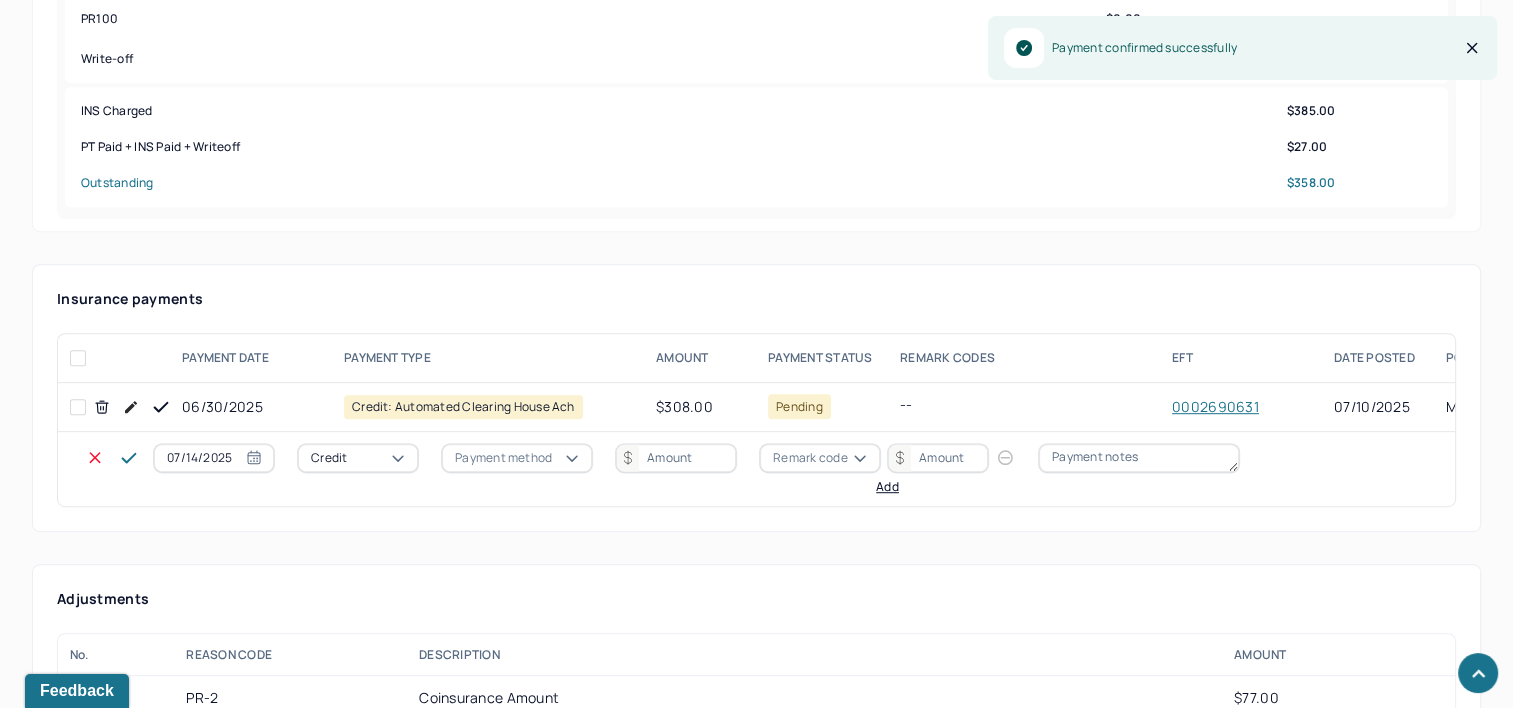 click on "07/14/2025" at bounding box center (214, 458) 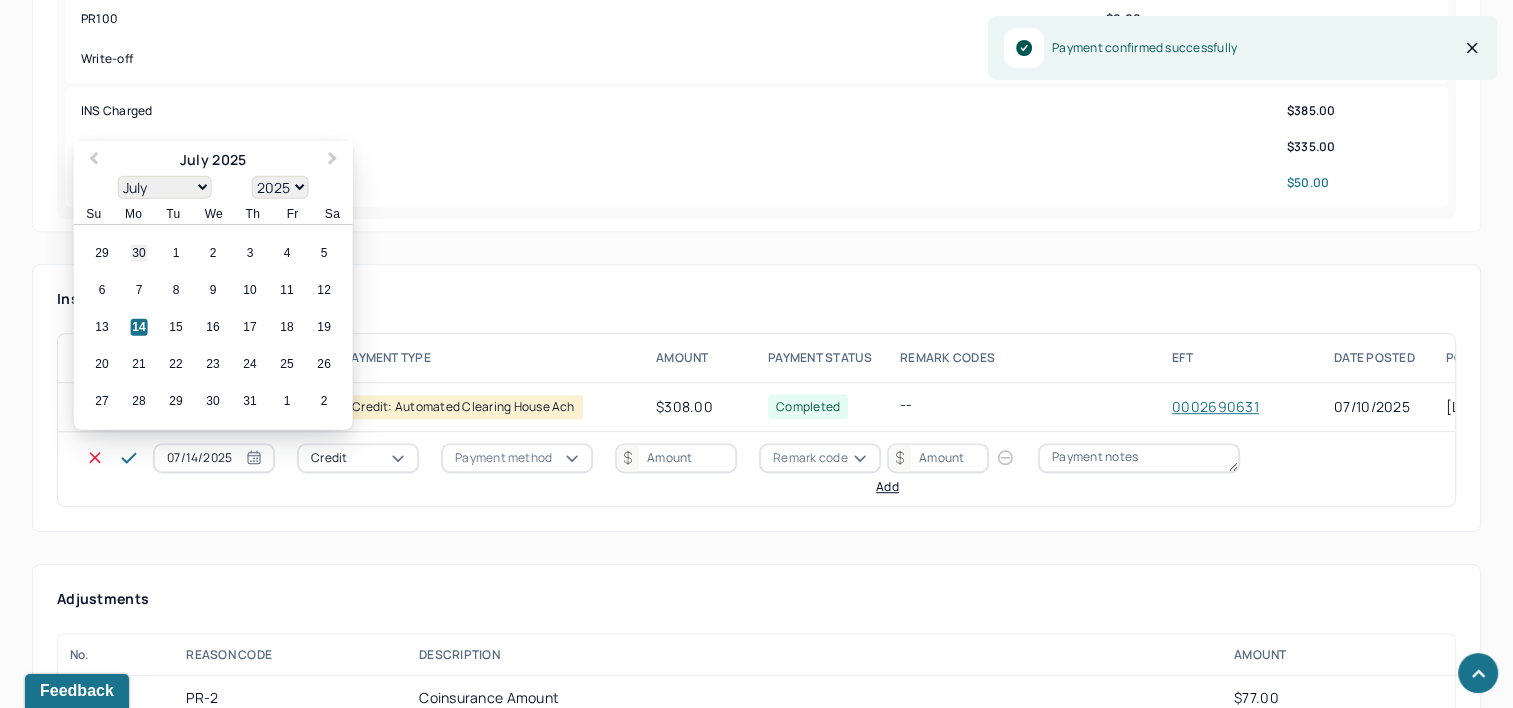click on "30" at bounding box center [139, 253] 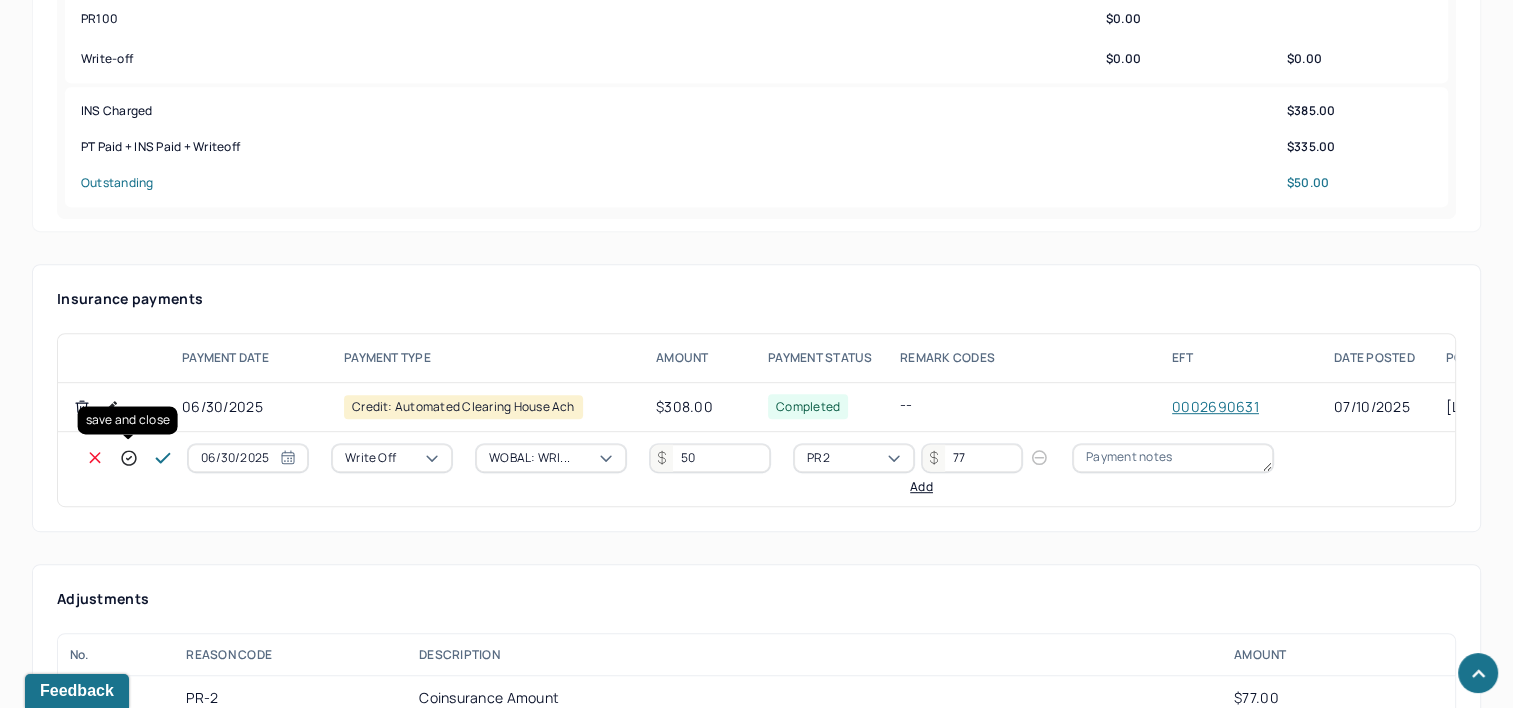 click 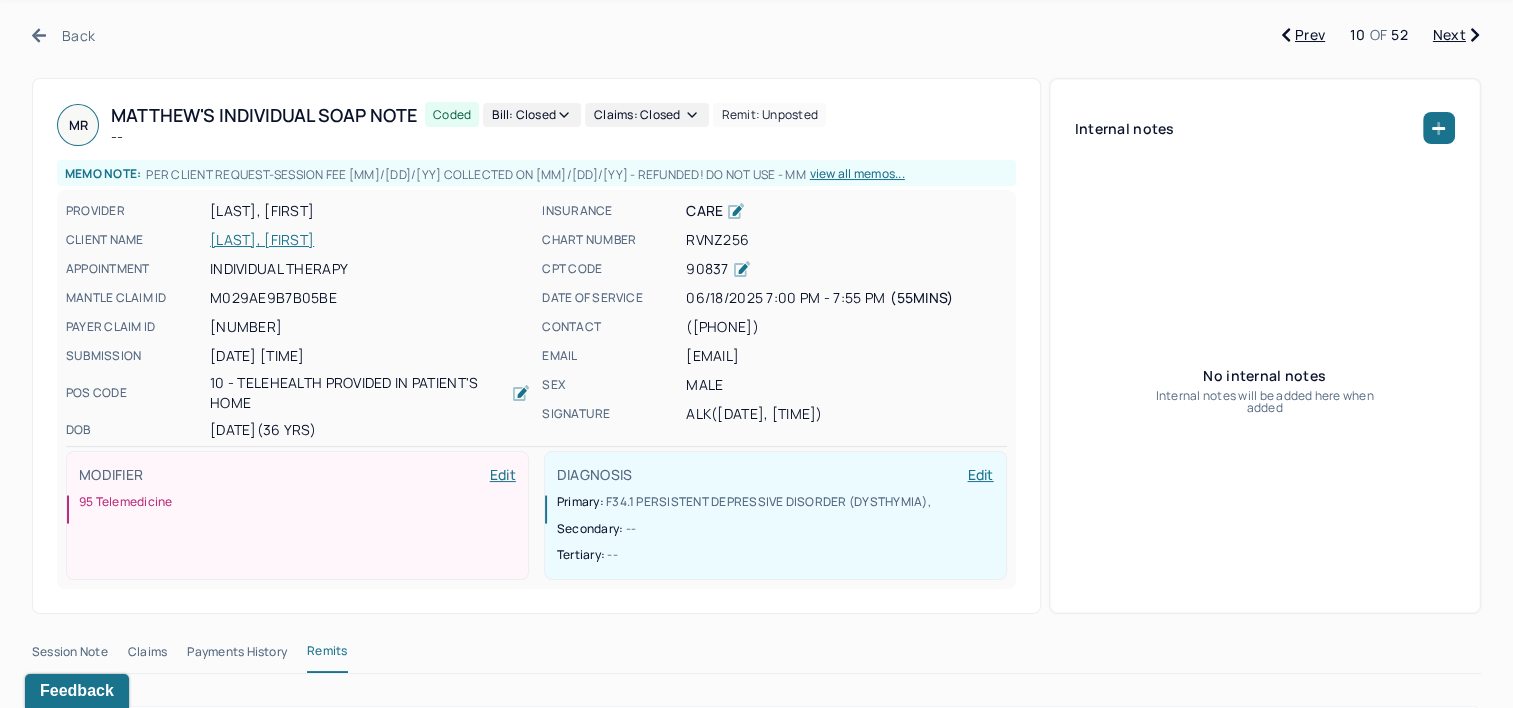 scroll, scrollTop: 0, scrollLeft: 0, axis: both 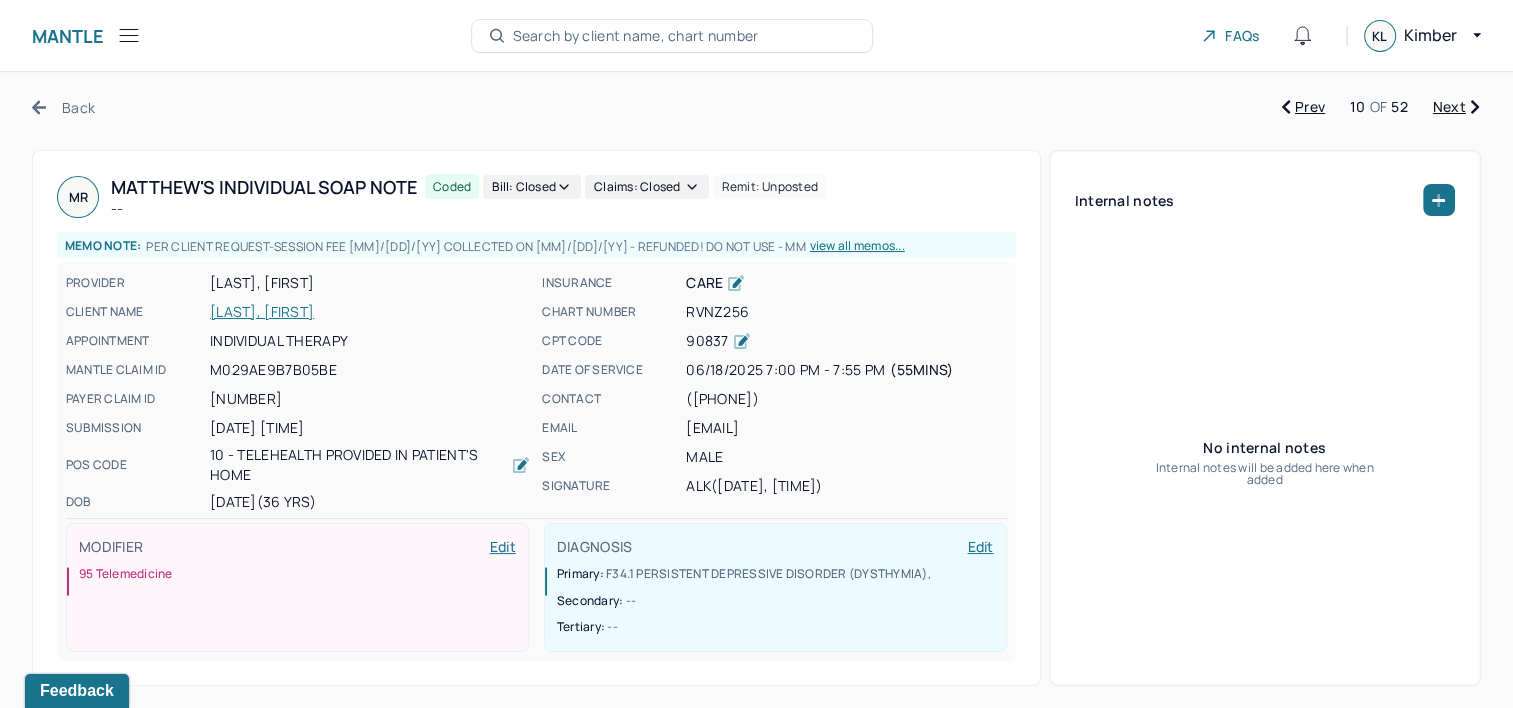 click on "Next" at bounding box center (1456, 107) 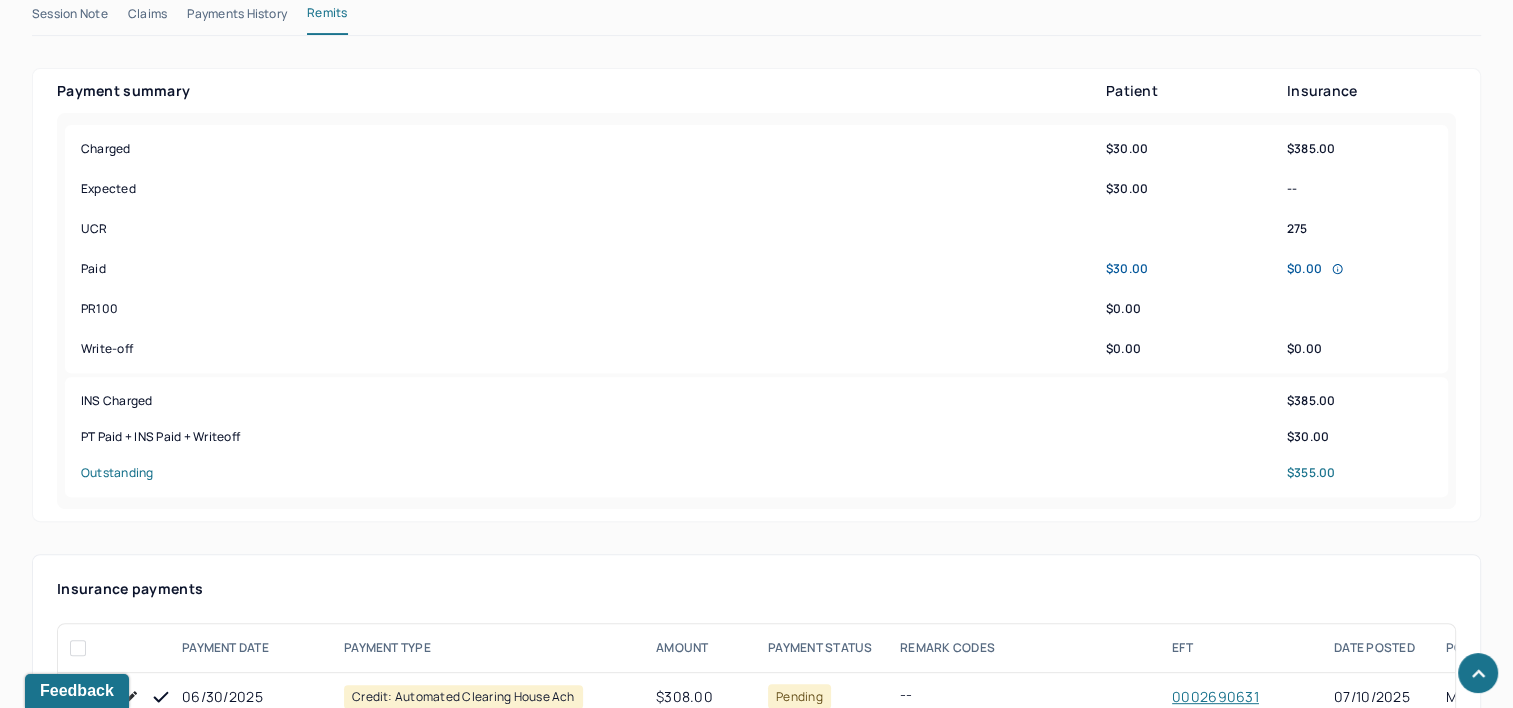 scroll, scrollTop: 900, scrollLeft: 0, axis: vertical 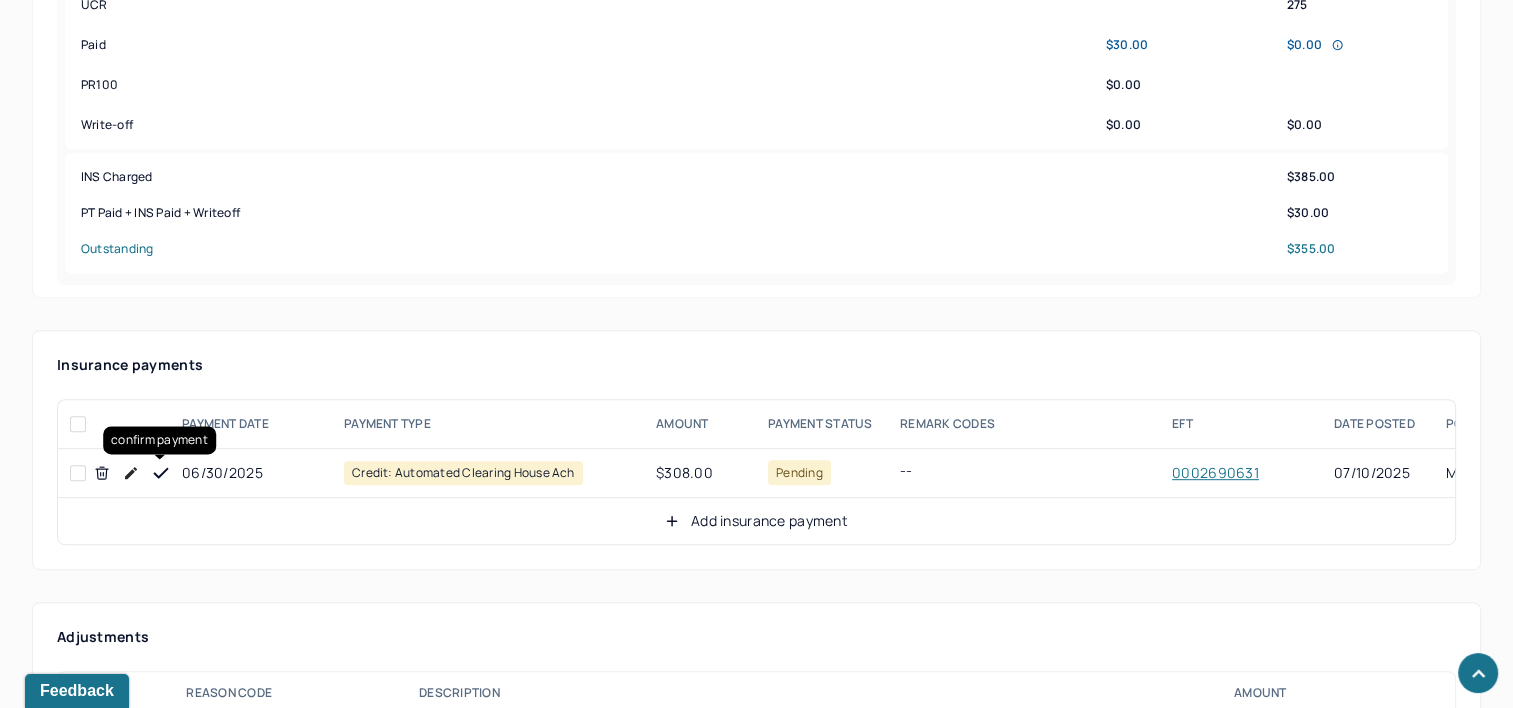 click 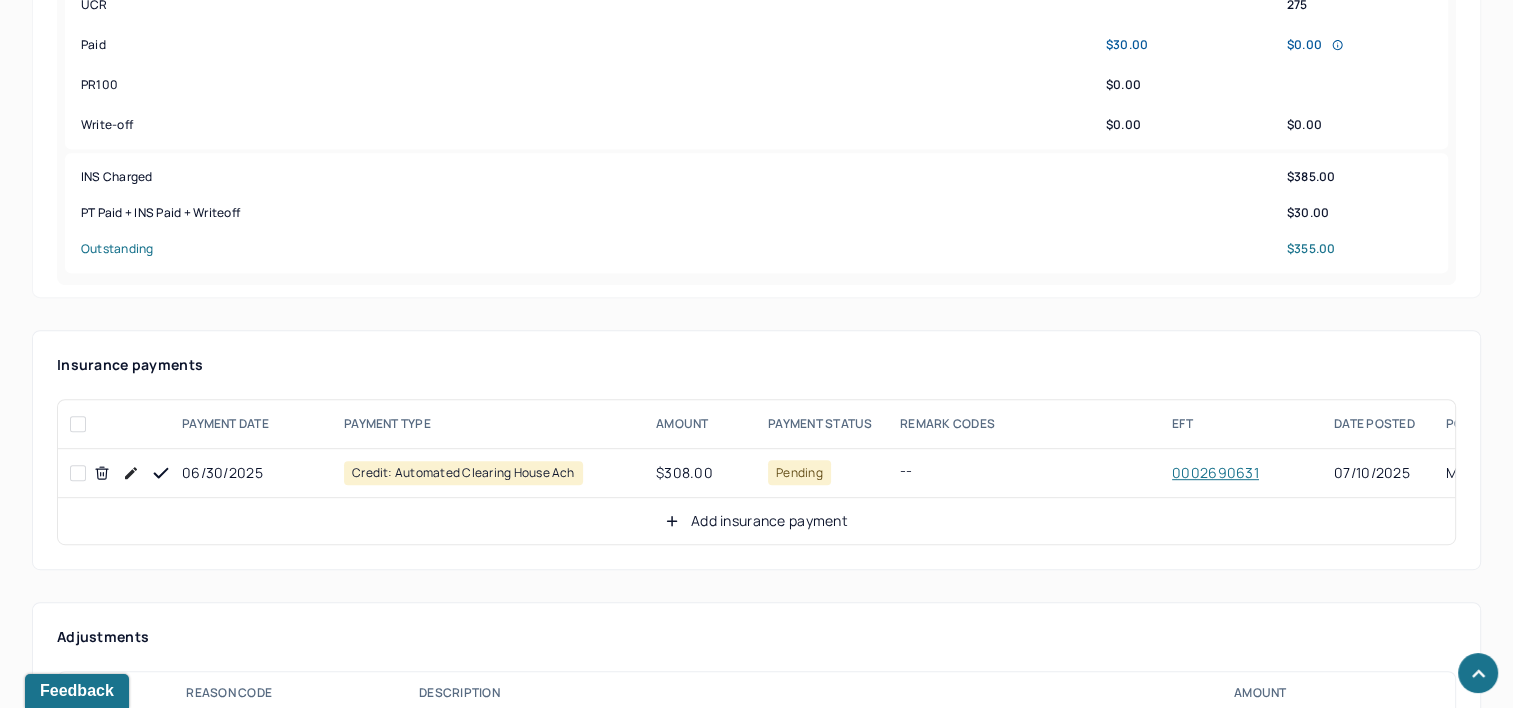 click on "Add insurance payment" at bounding box center (756, 521) 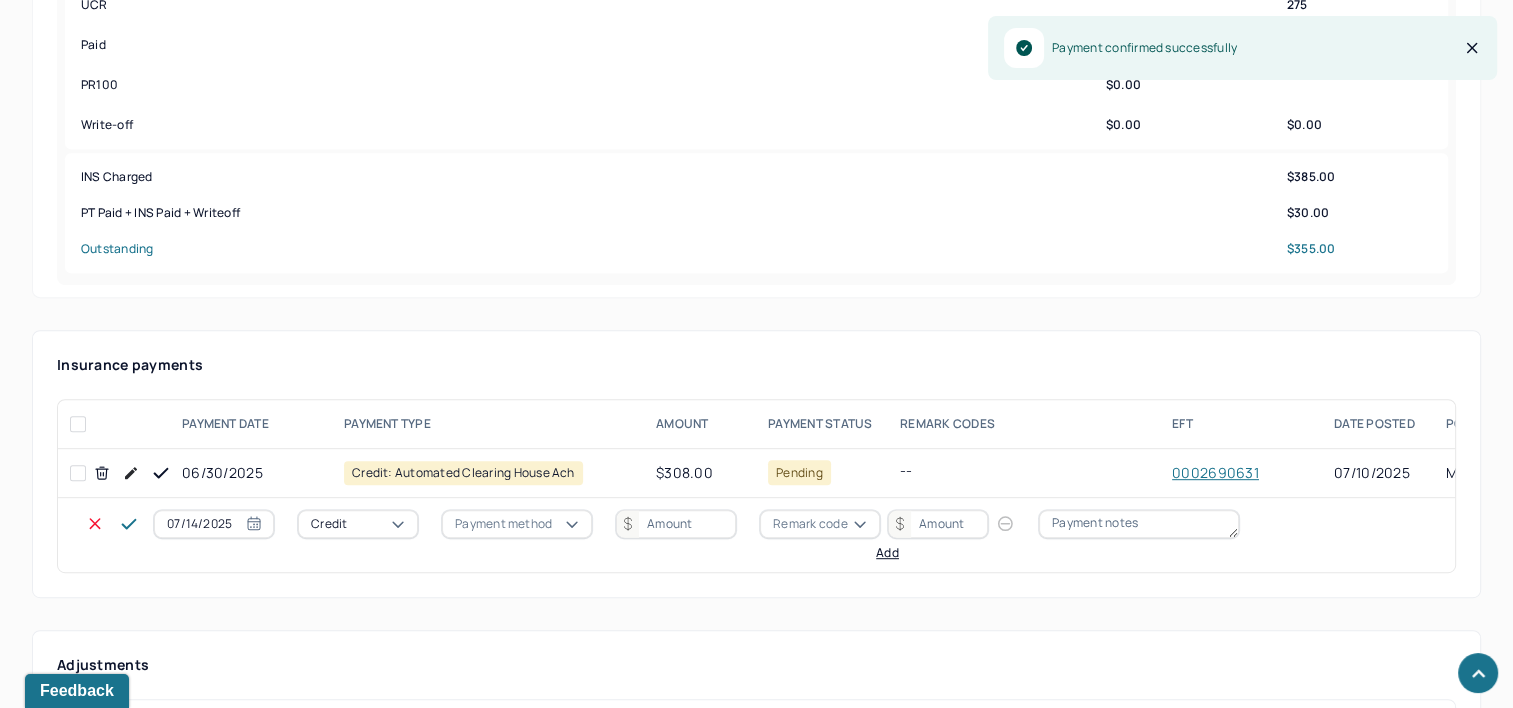 click on "07/14/2025" at bounding box center [214, 524] 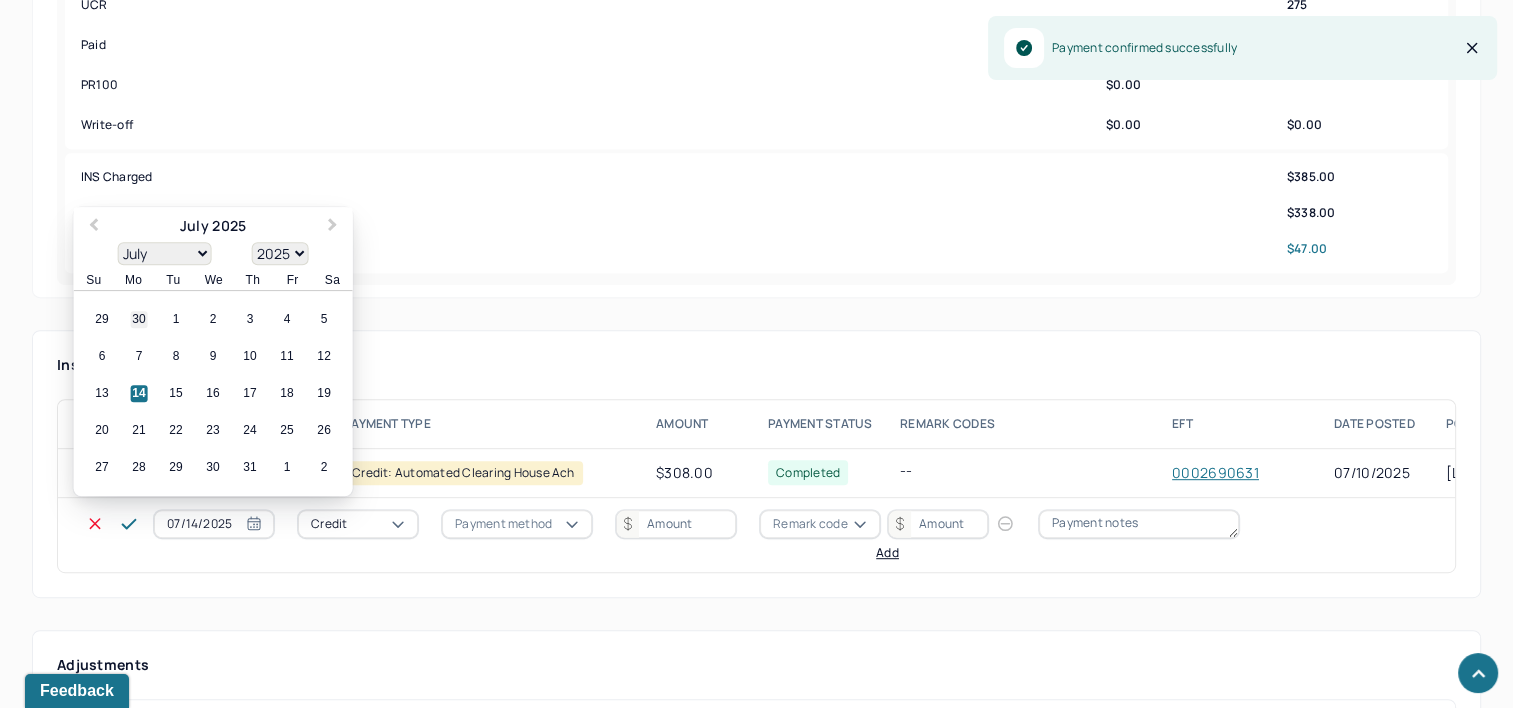 click on "30" at bounding box center (139, 320) 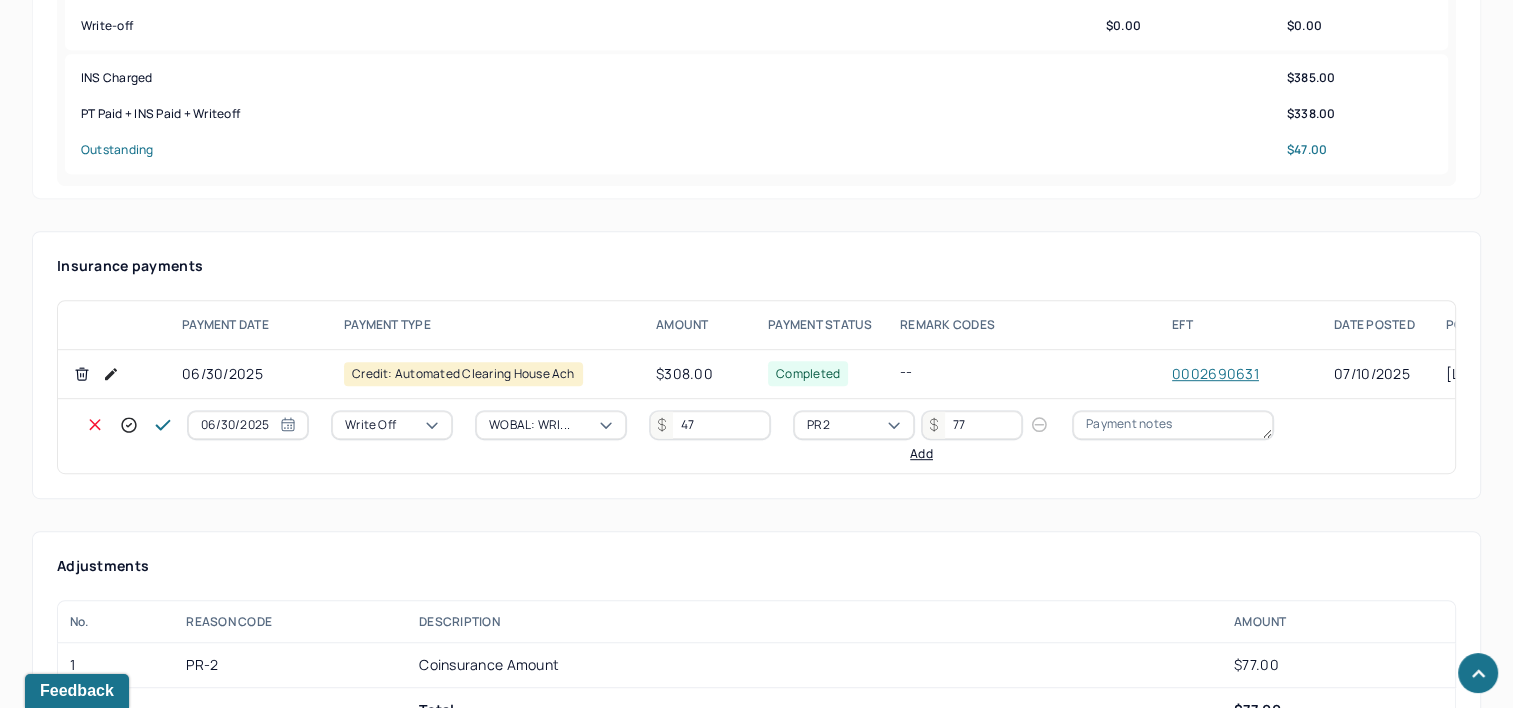 scroll, scrollTop: 1000, scrollLeft: 0, axis: vertical 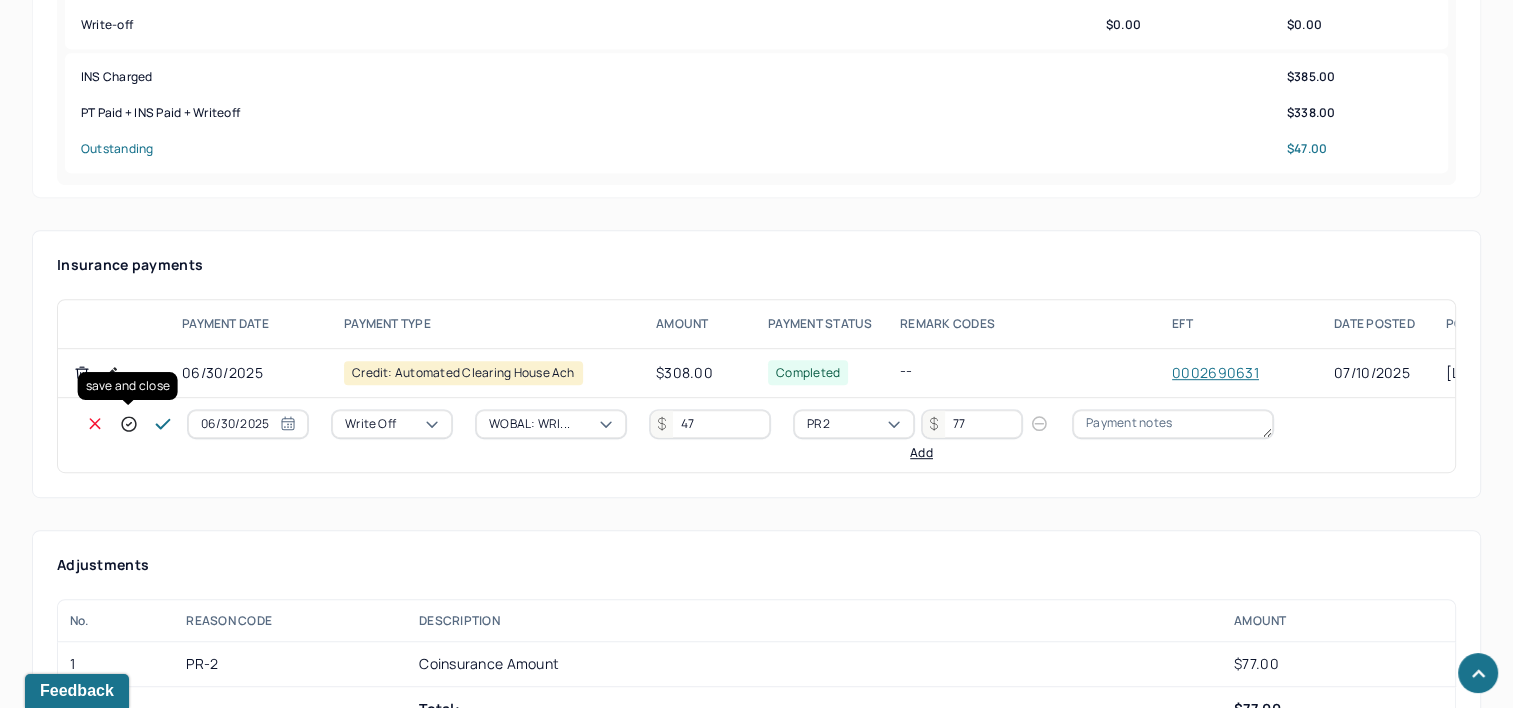 click 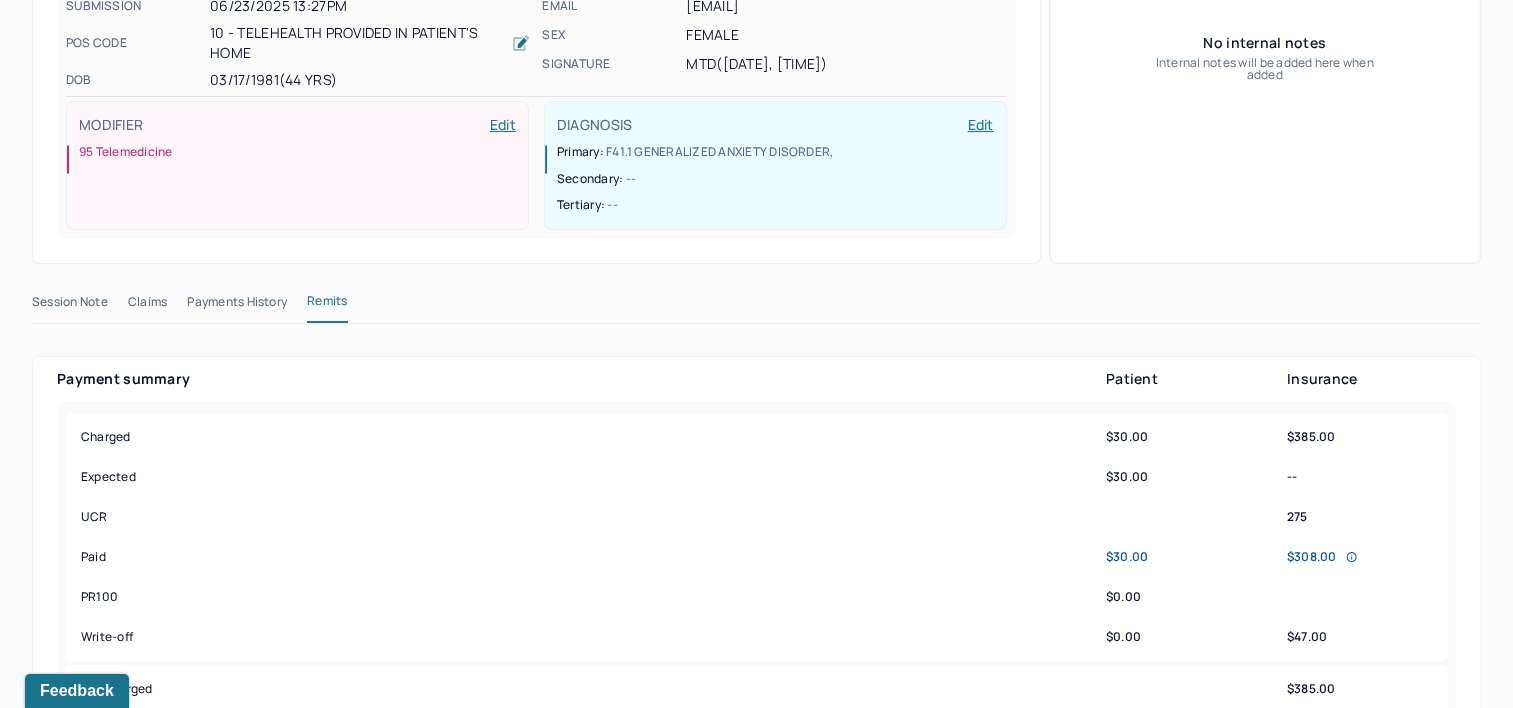 scroll, scrollTop: 0, scrollLeft: 0, axis: both 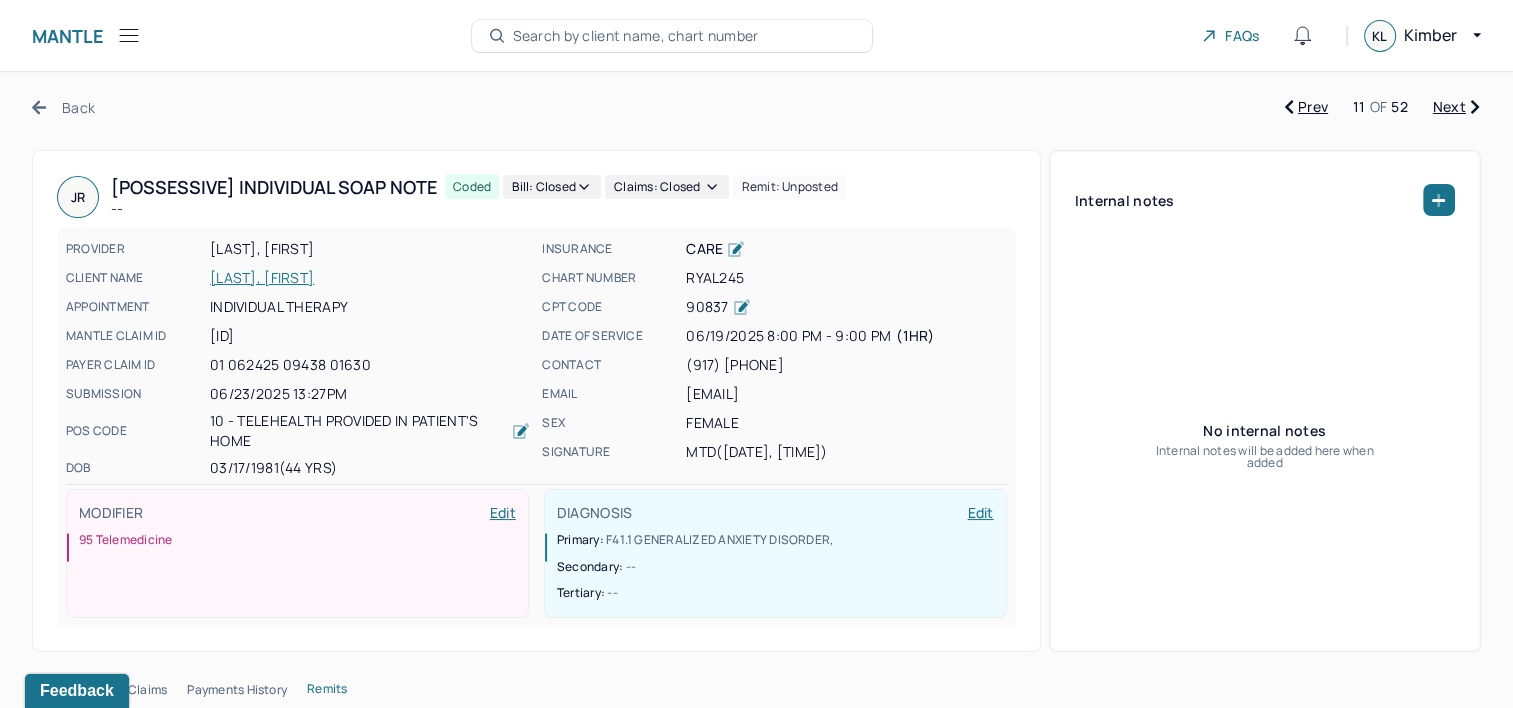click on "Next" at bounding box center [1456, 107] 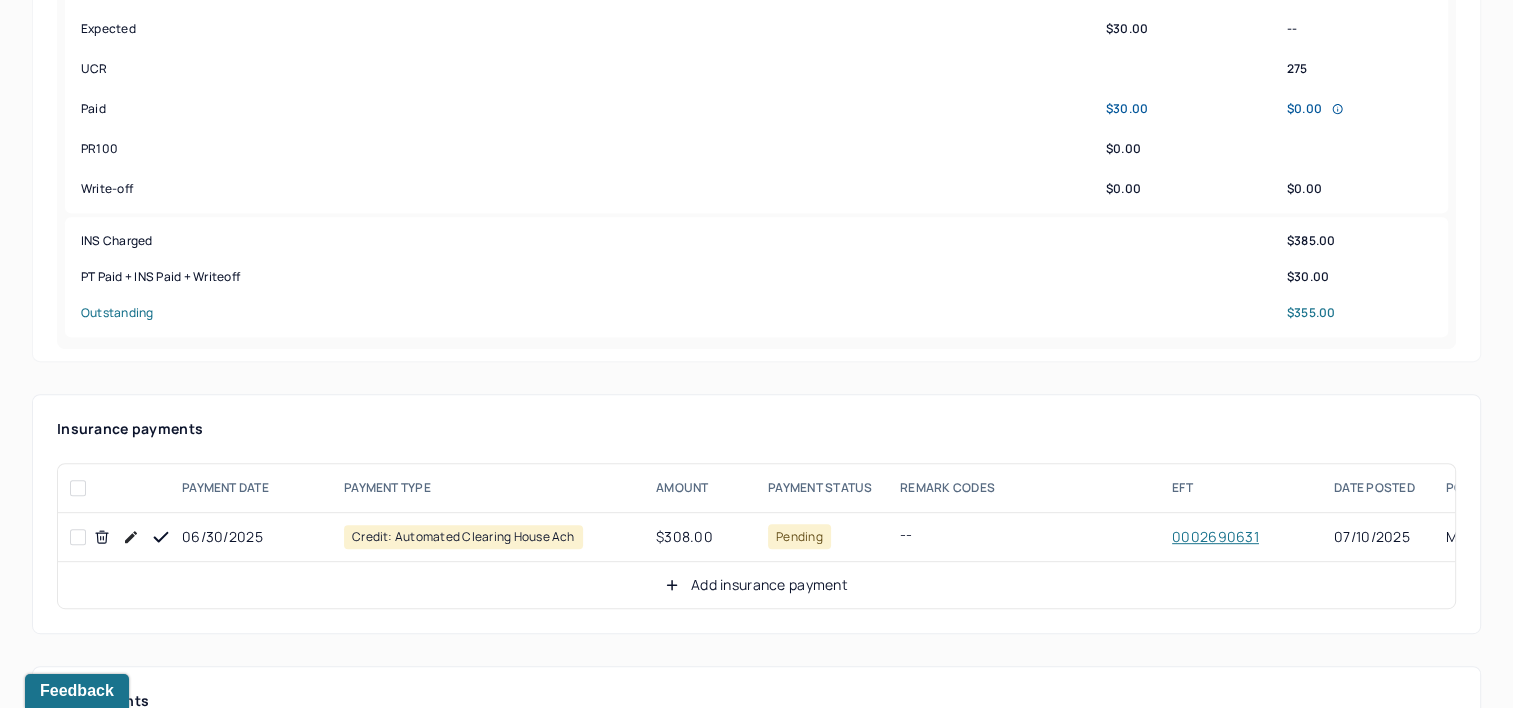 scroll, scrollTop: 900, scrollLeft: 0, axis: vertical 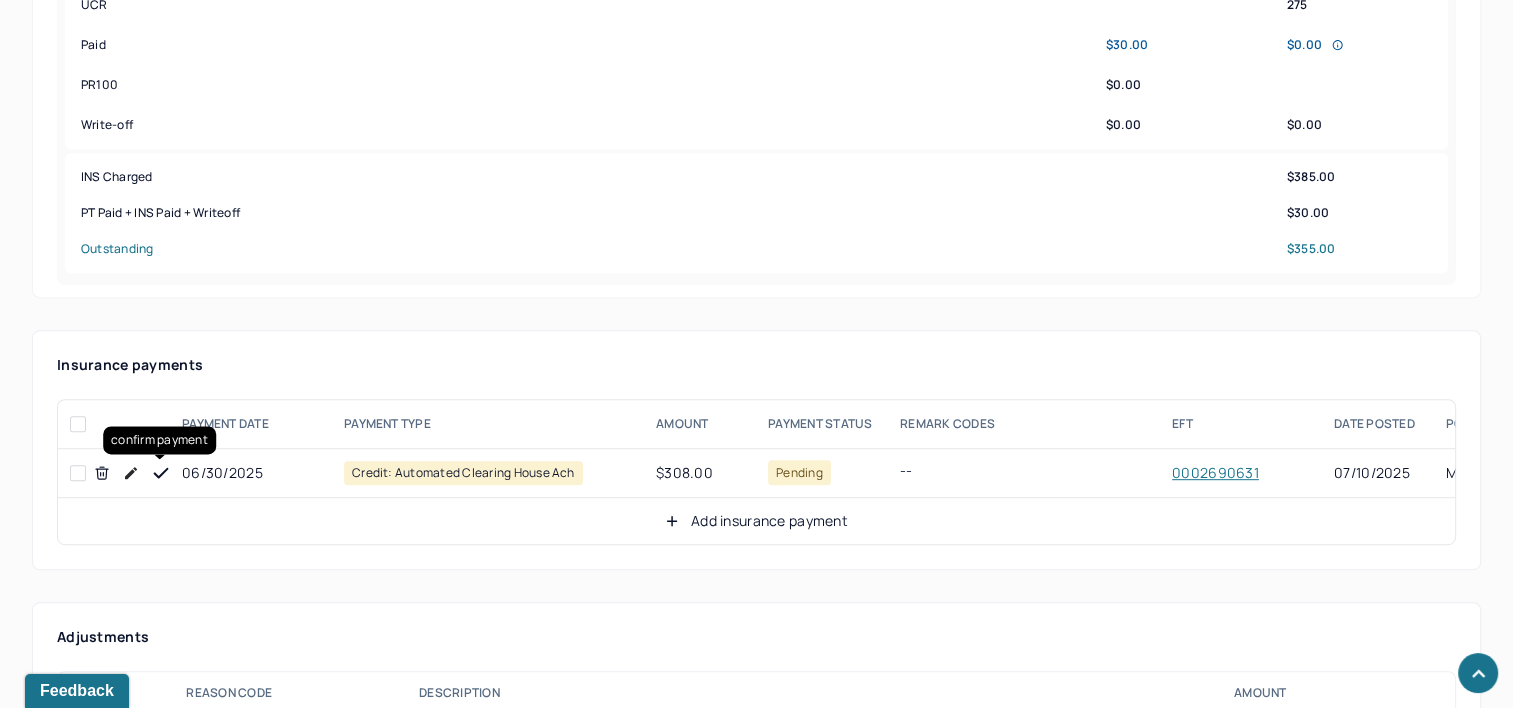 click 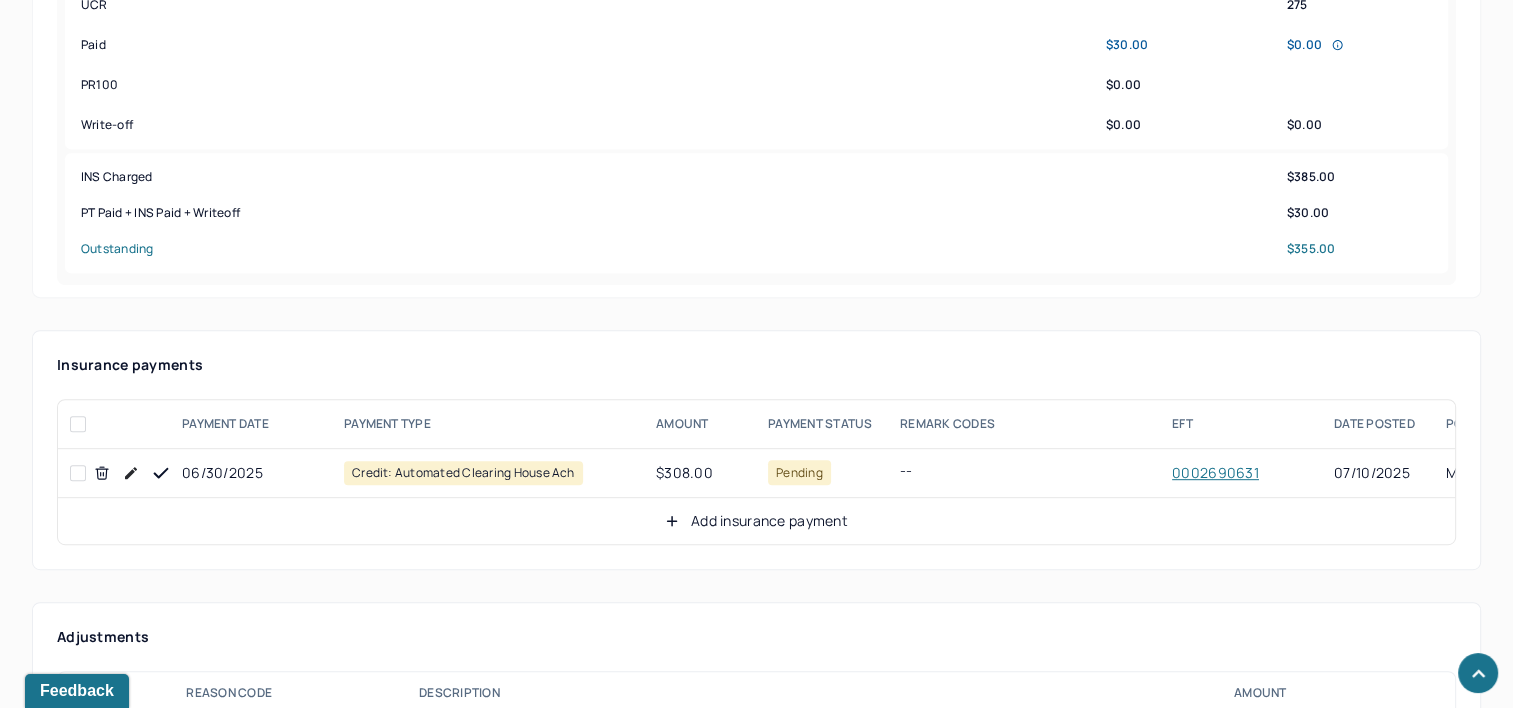 click on "Add insurance payment" at bounding box center [756, 521] 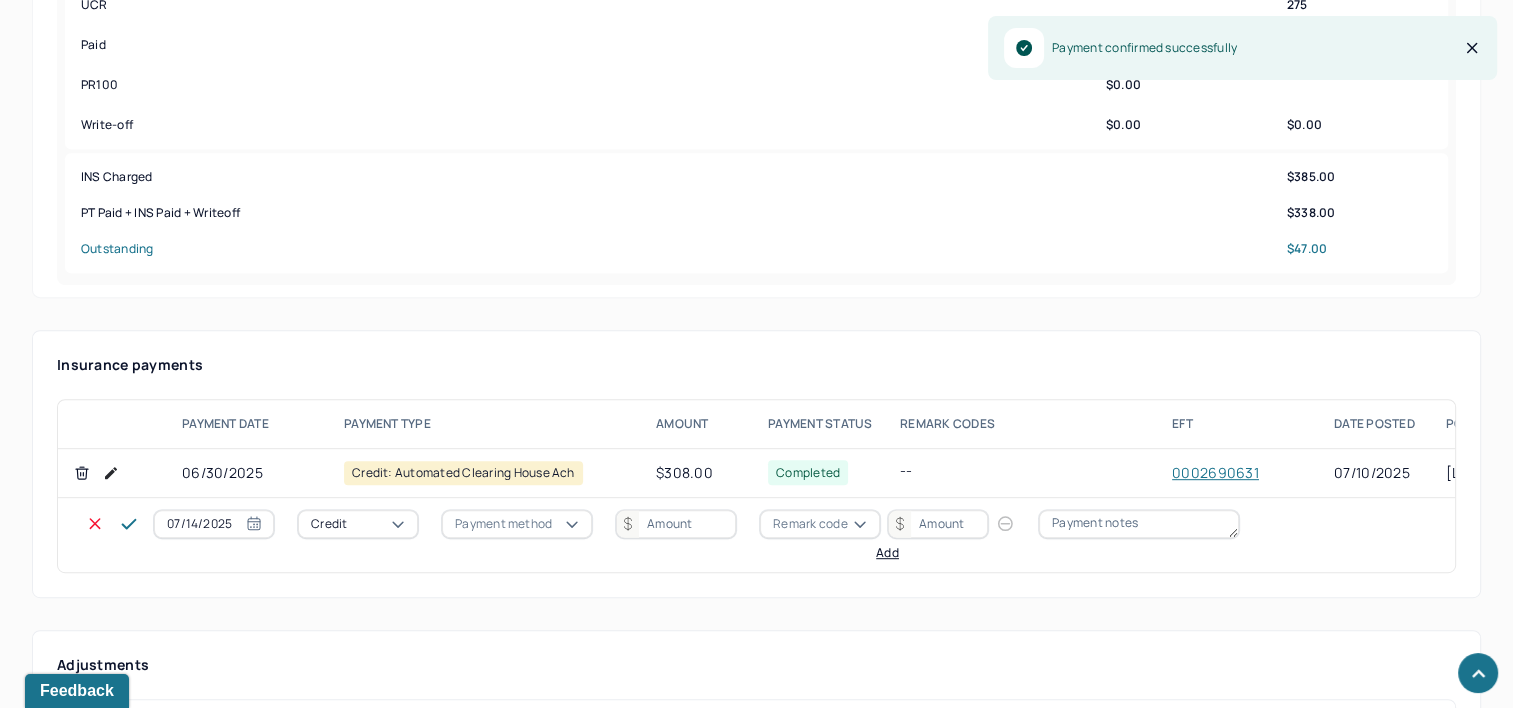 click on "07/14/2025" at bounding box center (214, 524) 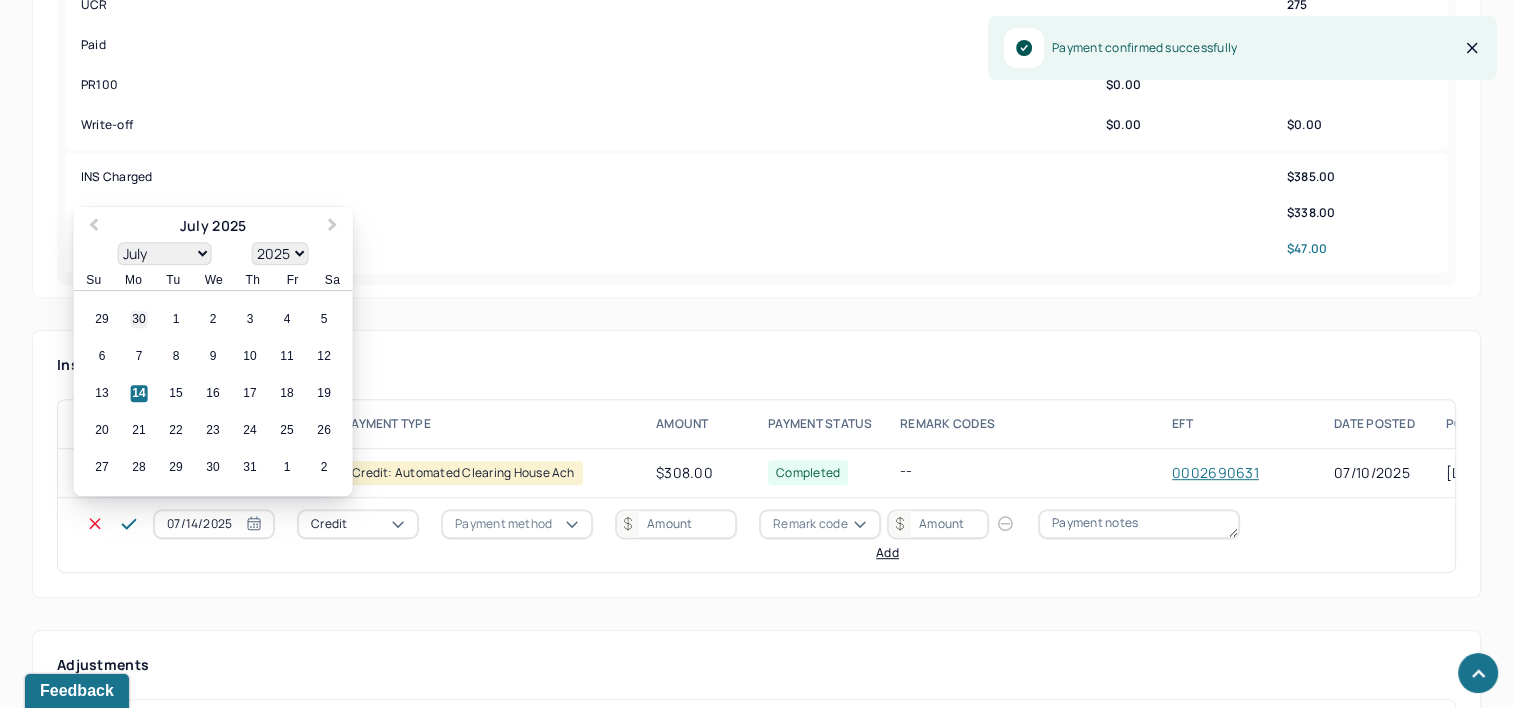 click on "30" at bounding box center (139, 320) 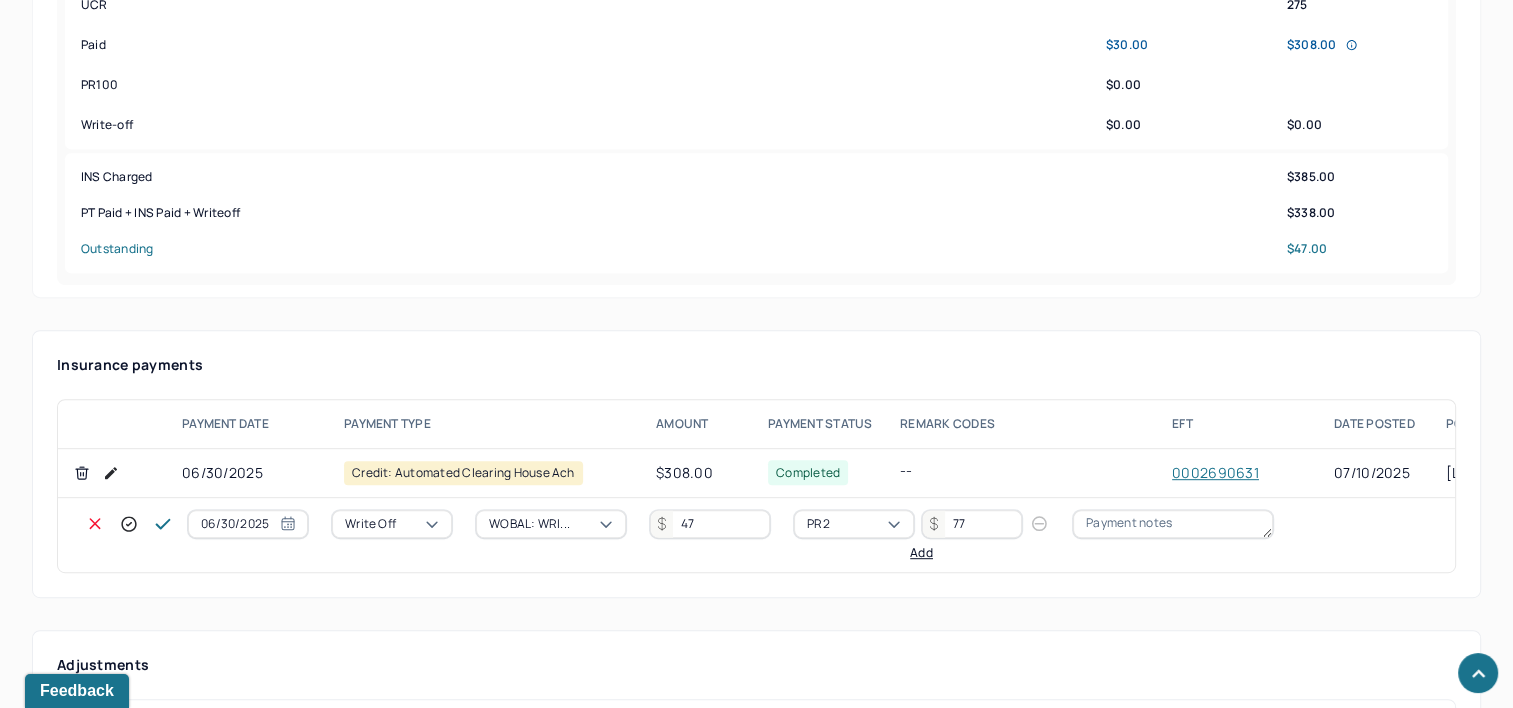 click 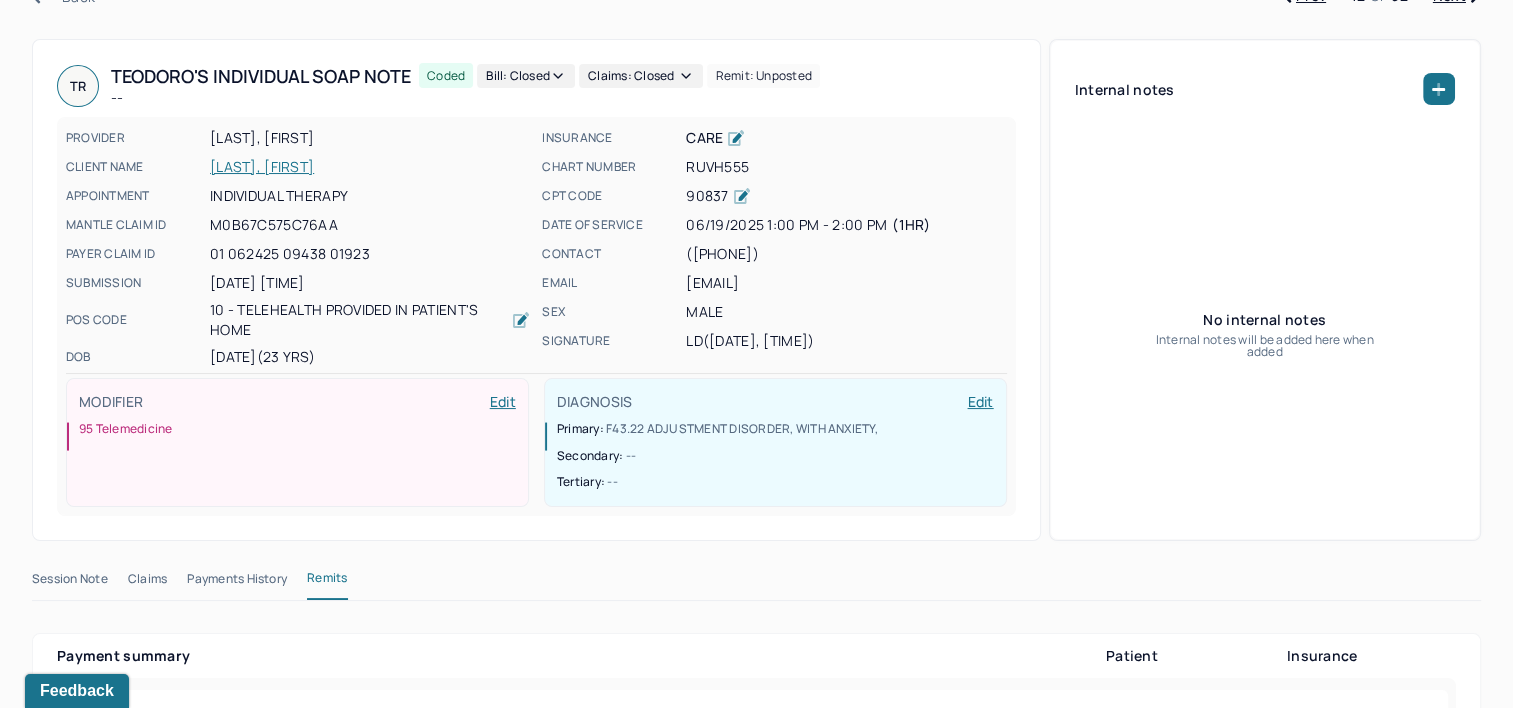 scroll, scrollTop: 0, scrollLeft: 0, axis: both 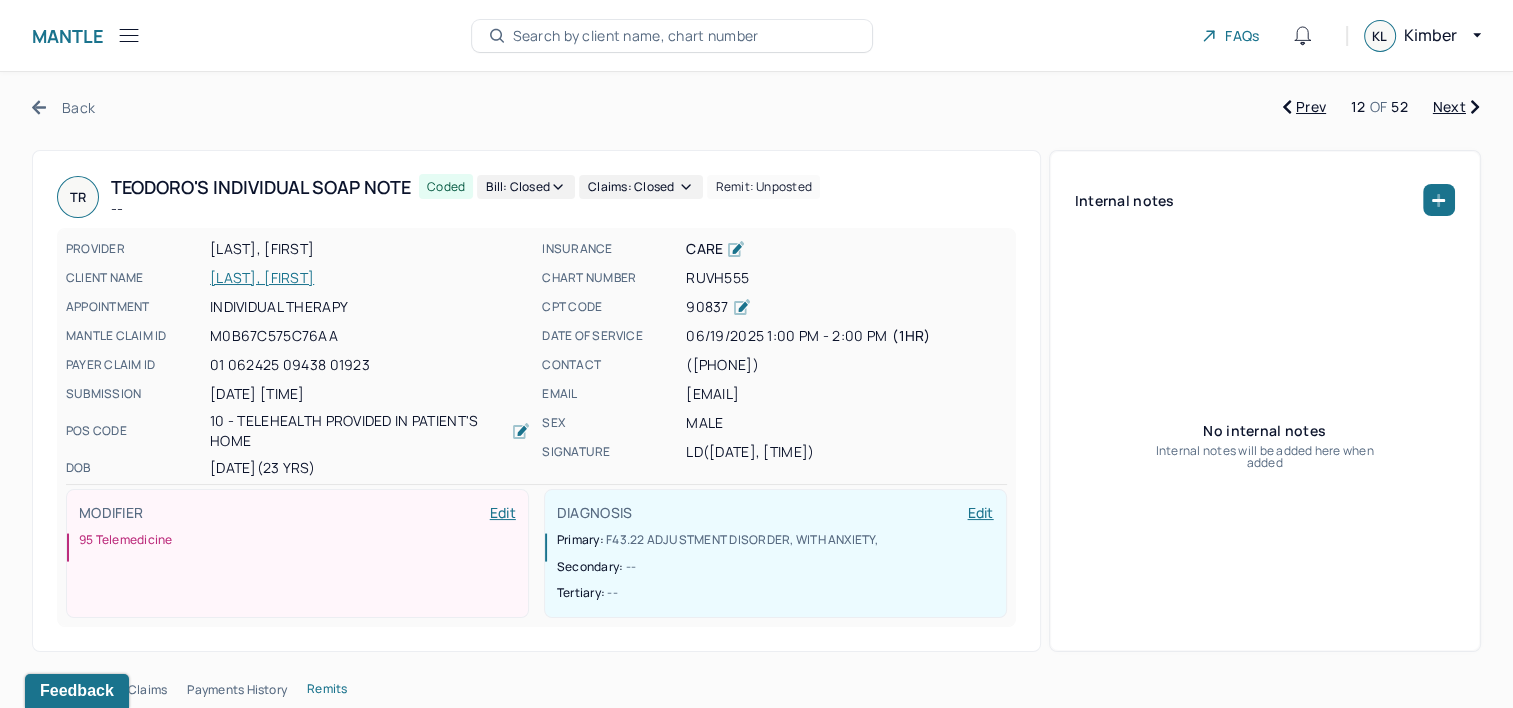 click on "Next" at bounding box center (1456, 107) 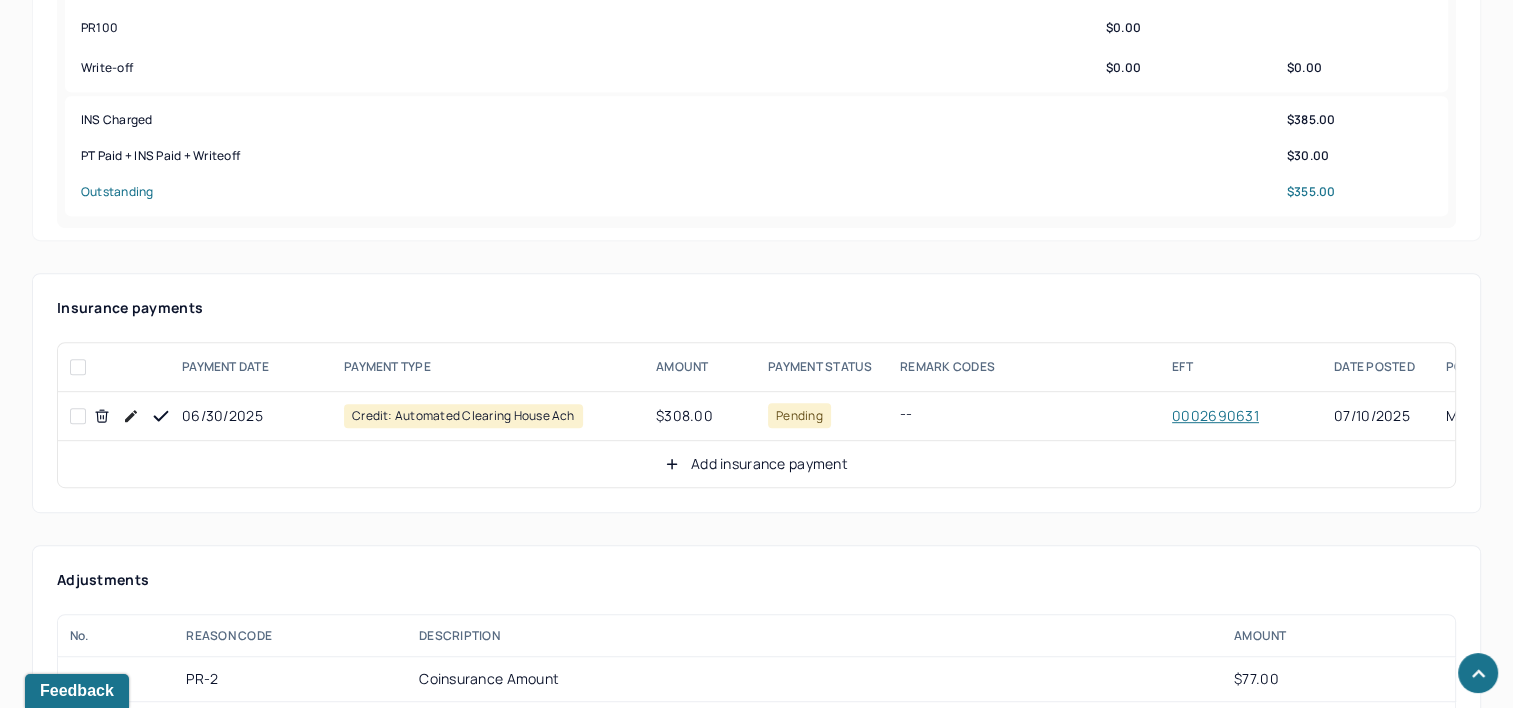 scroll, scrollTop: 1000, scrollLeft: 0, axis: vertical 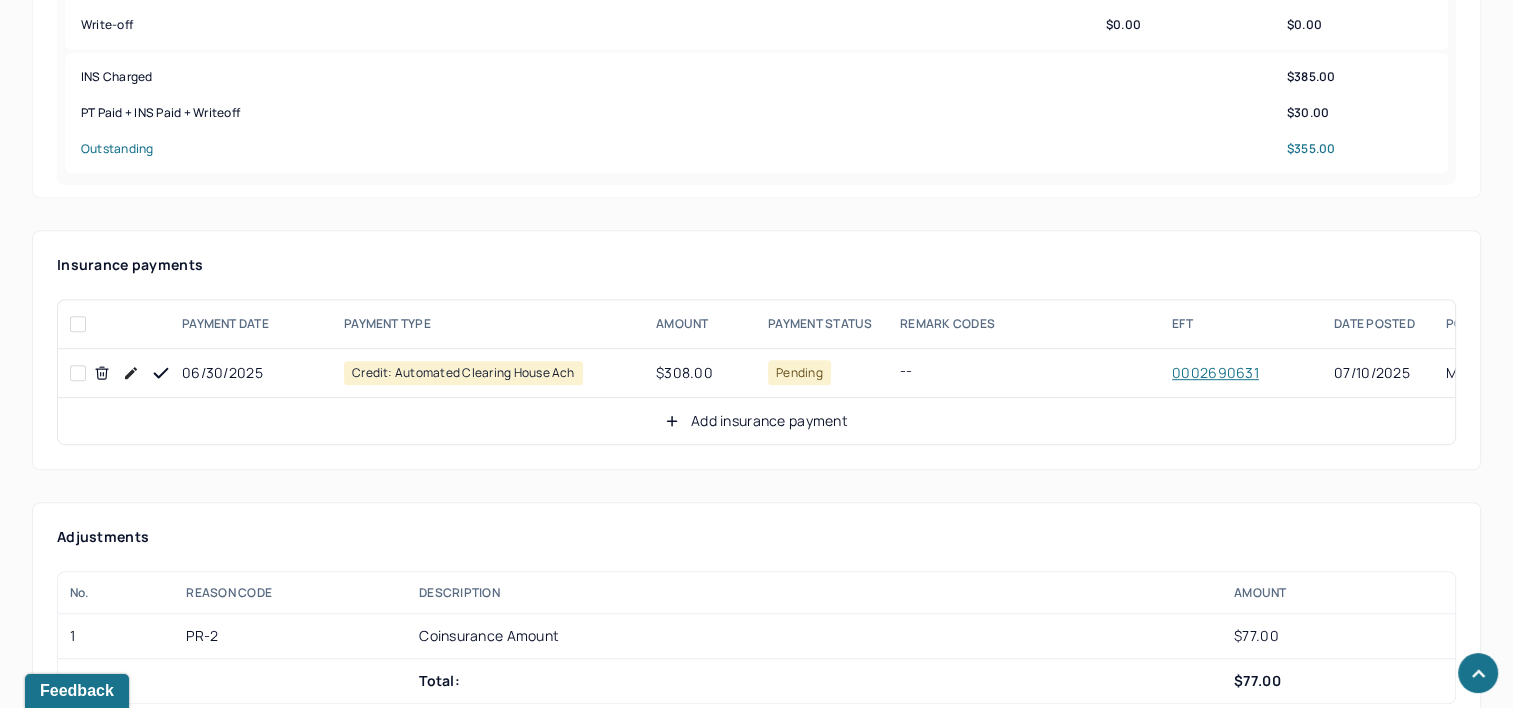click 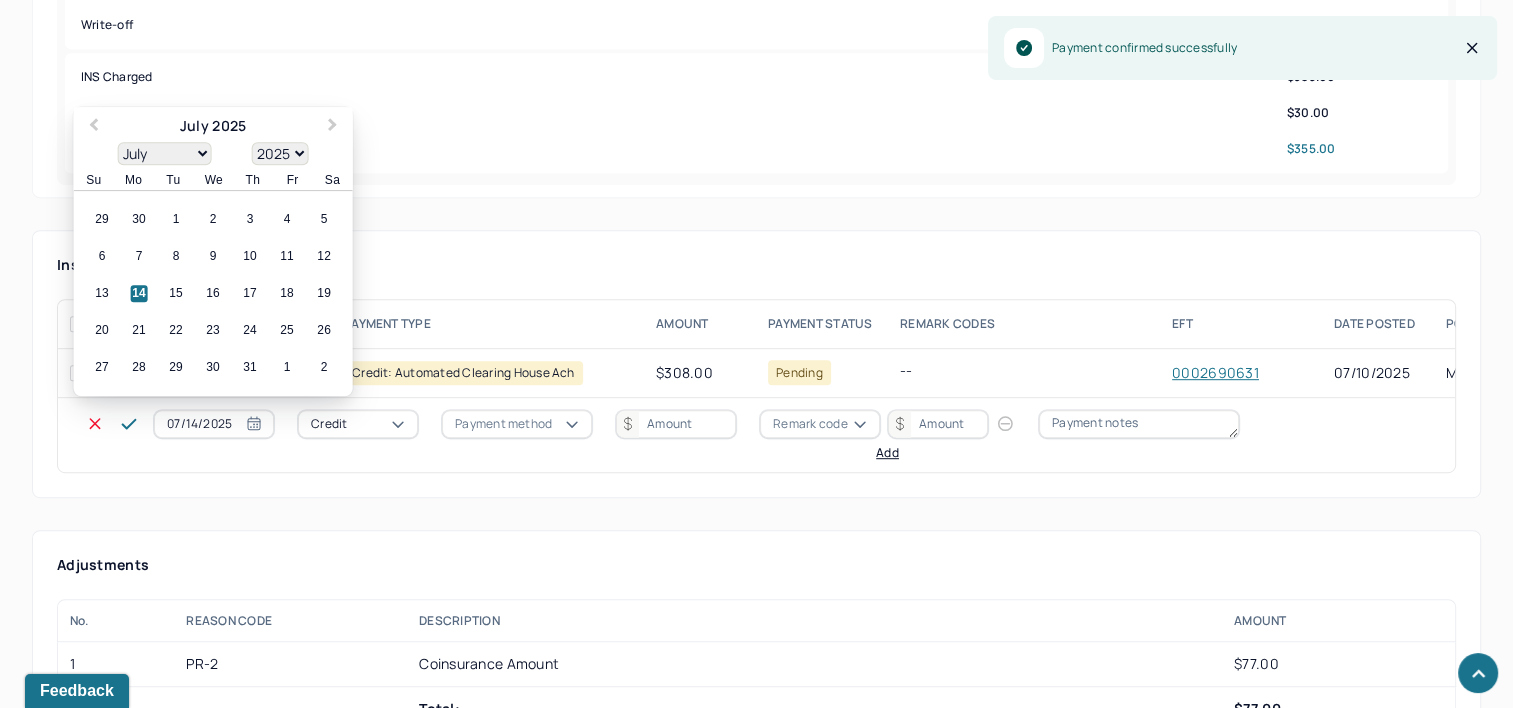 click on "07/14/2025" at bounding box center (214, 424) 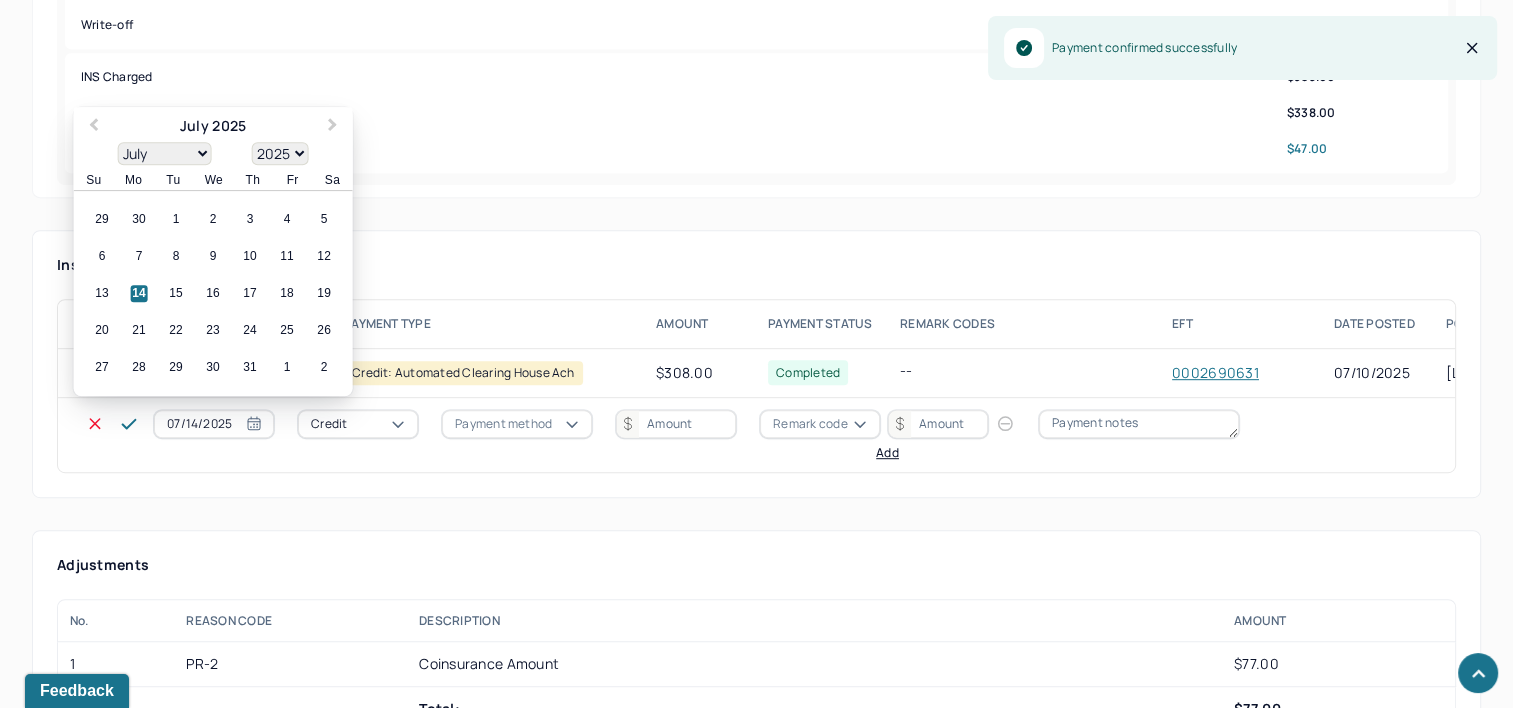 click on "30" at bounding box center (139, 220) 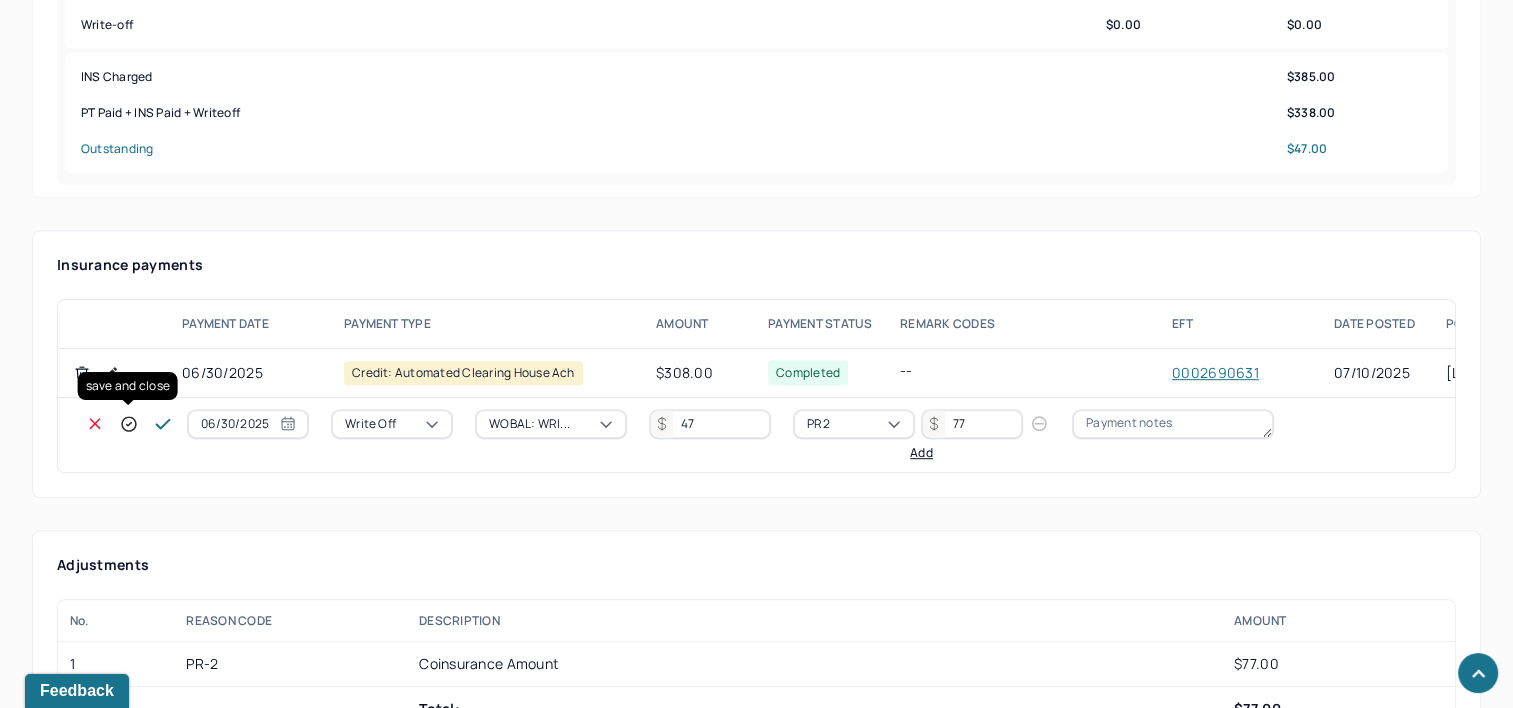 click 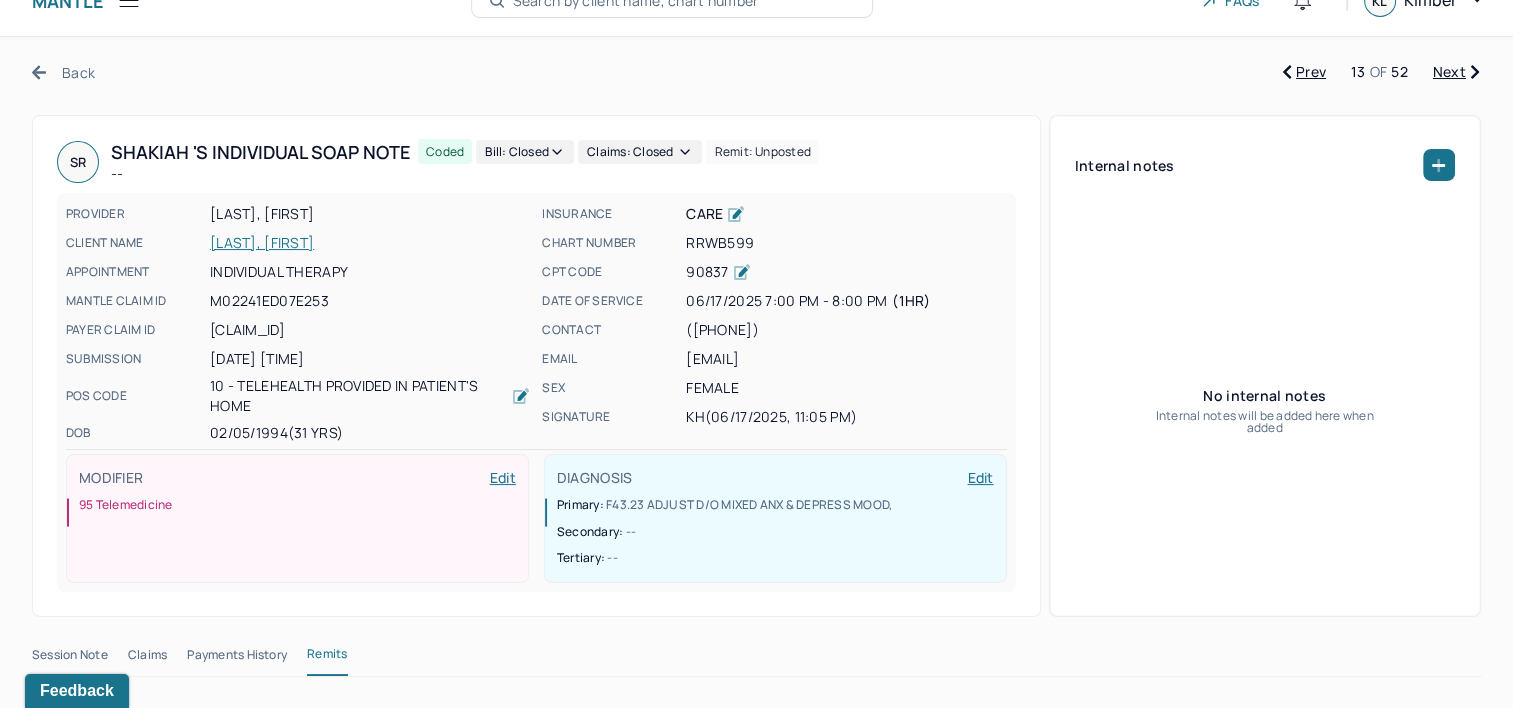 scroll, scrollTop: 0, scrollLeft: 0, axis: both 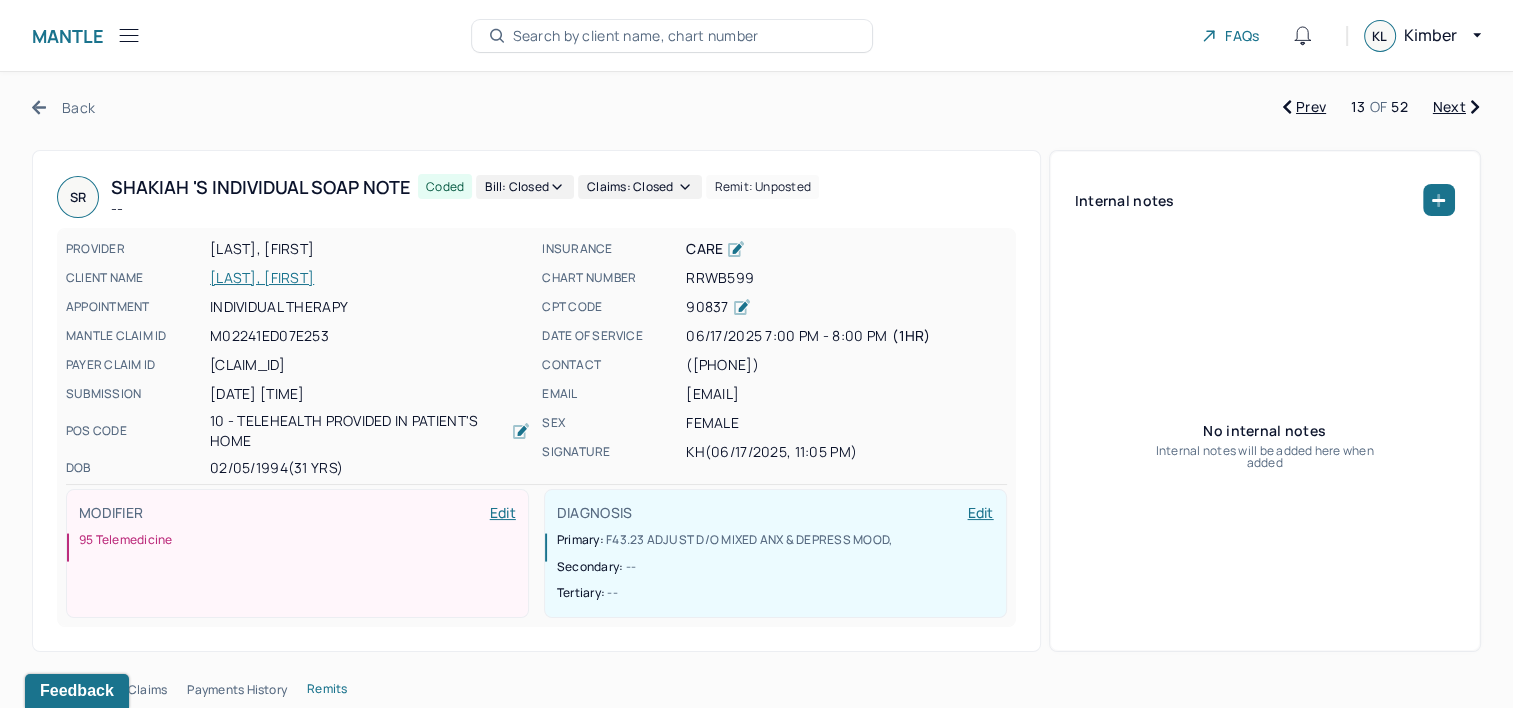 click on "Next" at bounding box center [1456, 107] 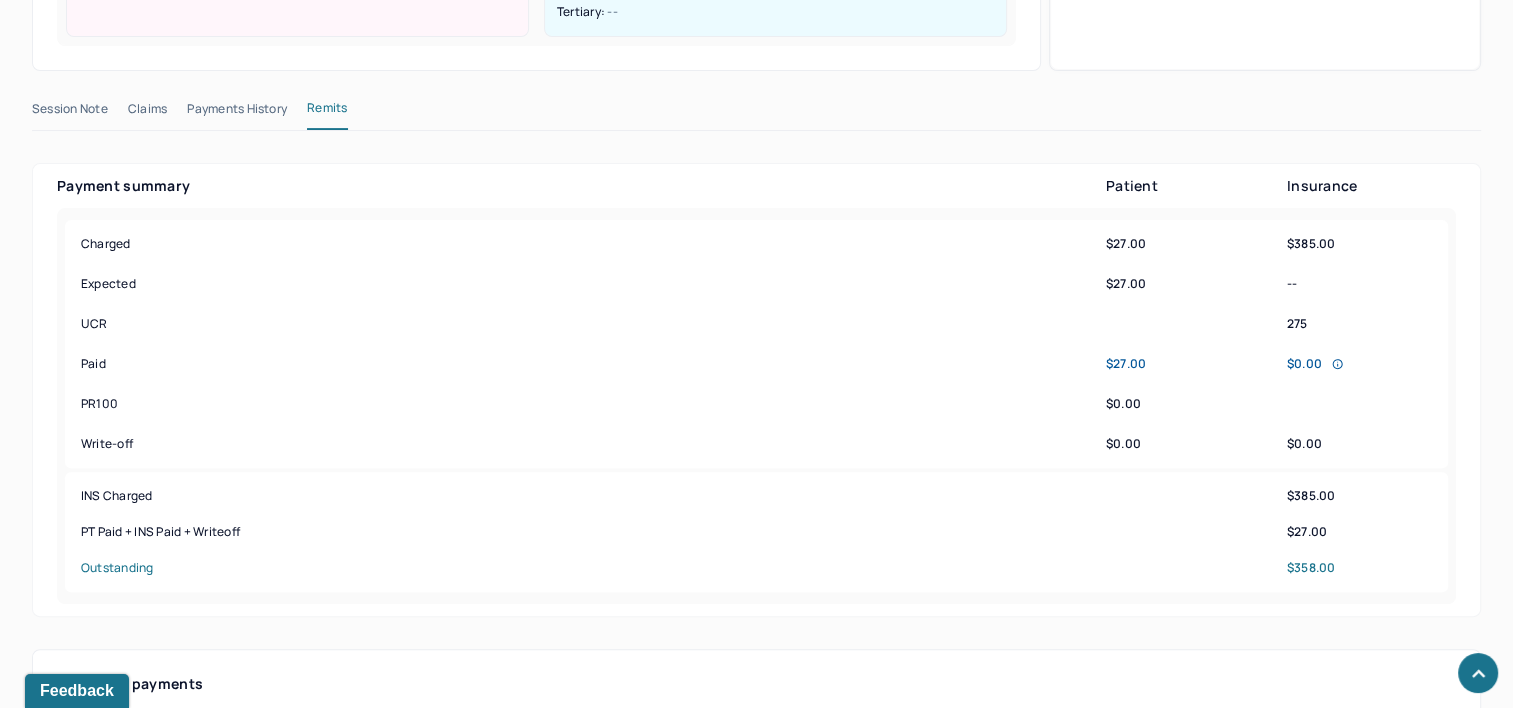 scroll, scrollTop: 1000, scrollLeft: 0, axis: vertical 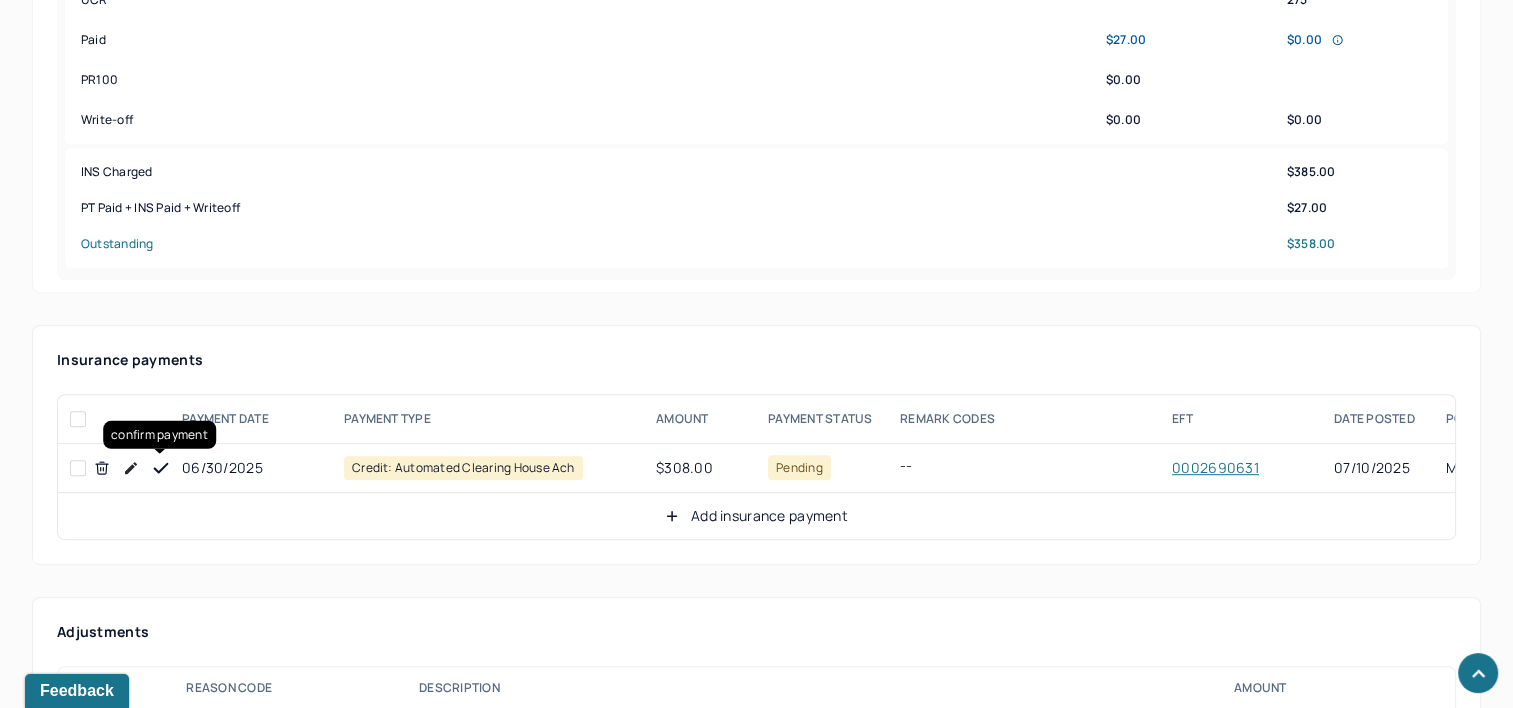 click 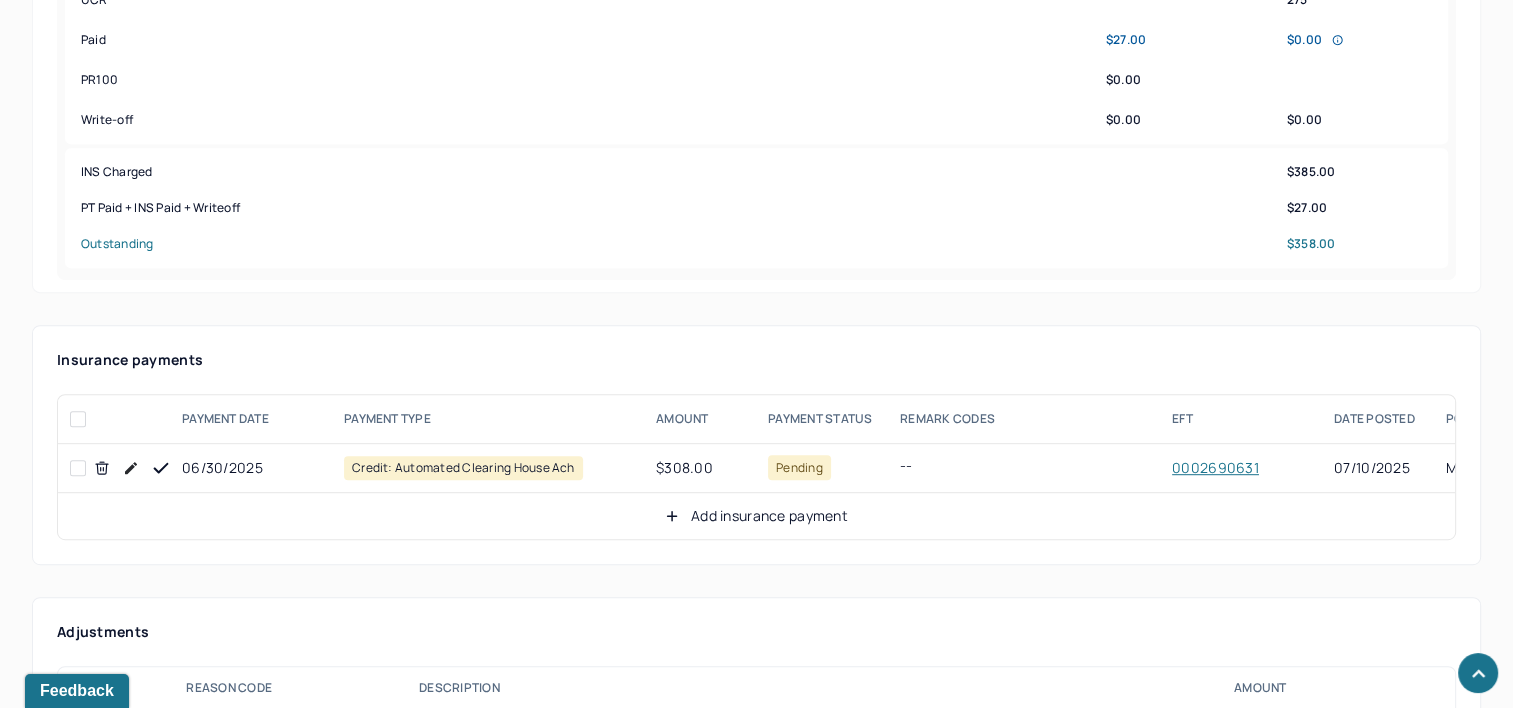 click on "Add insurance payment" at bounding box center [756, 516] 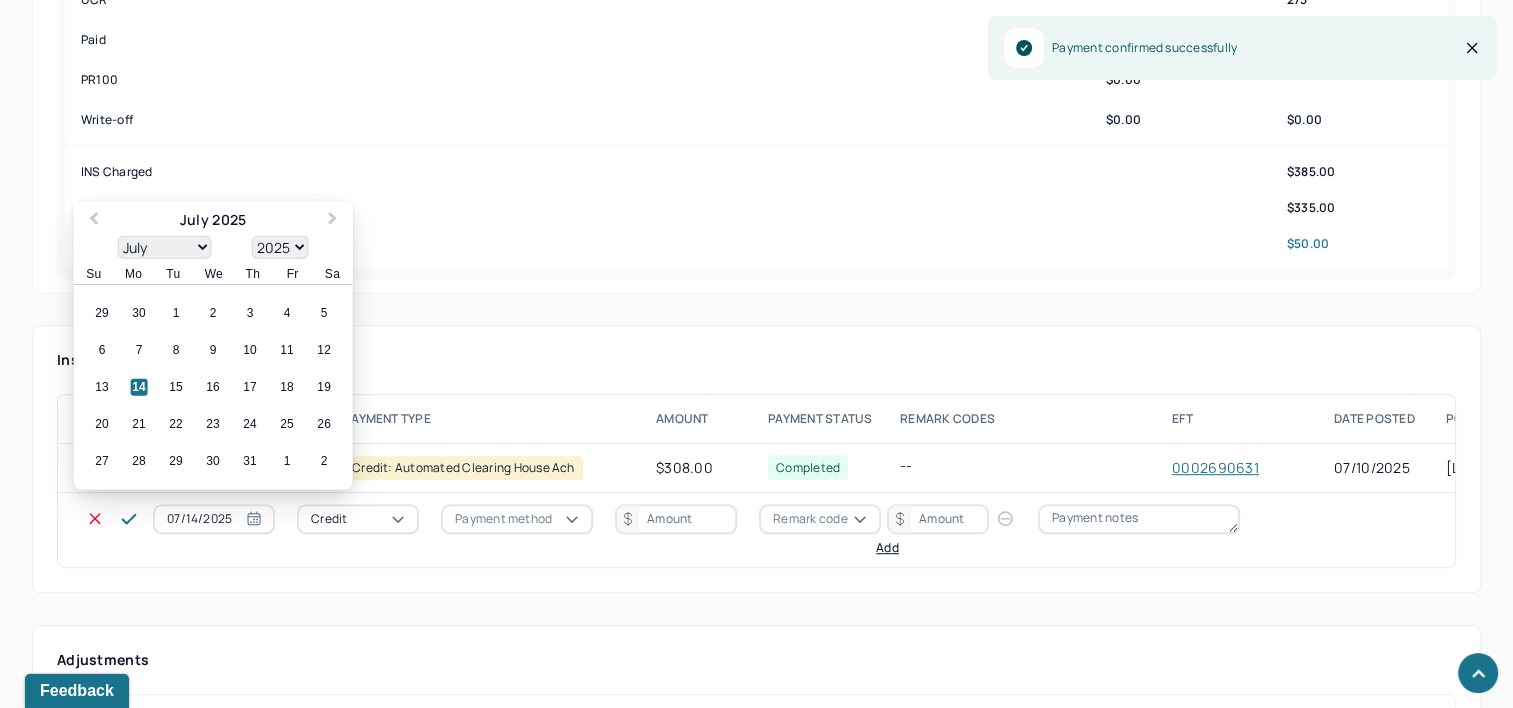 drag, startPoint x: 206, startPoint y: 513, endPoint x: 135, endPoint y: 339, distance: 187.92818 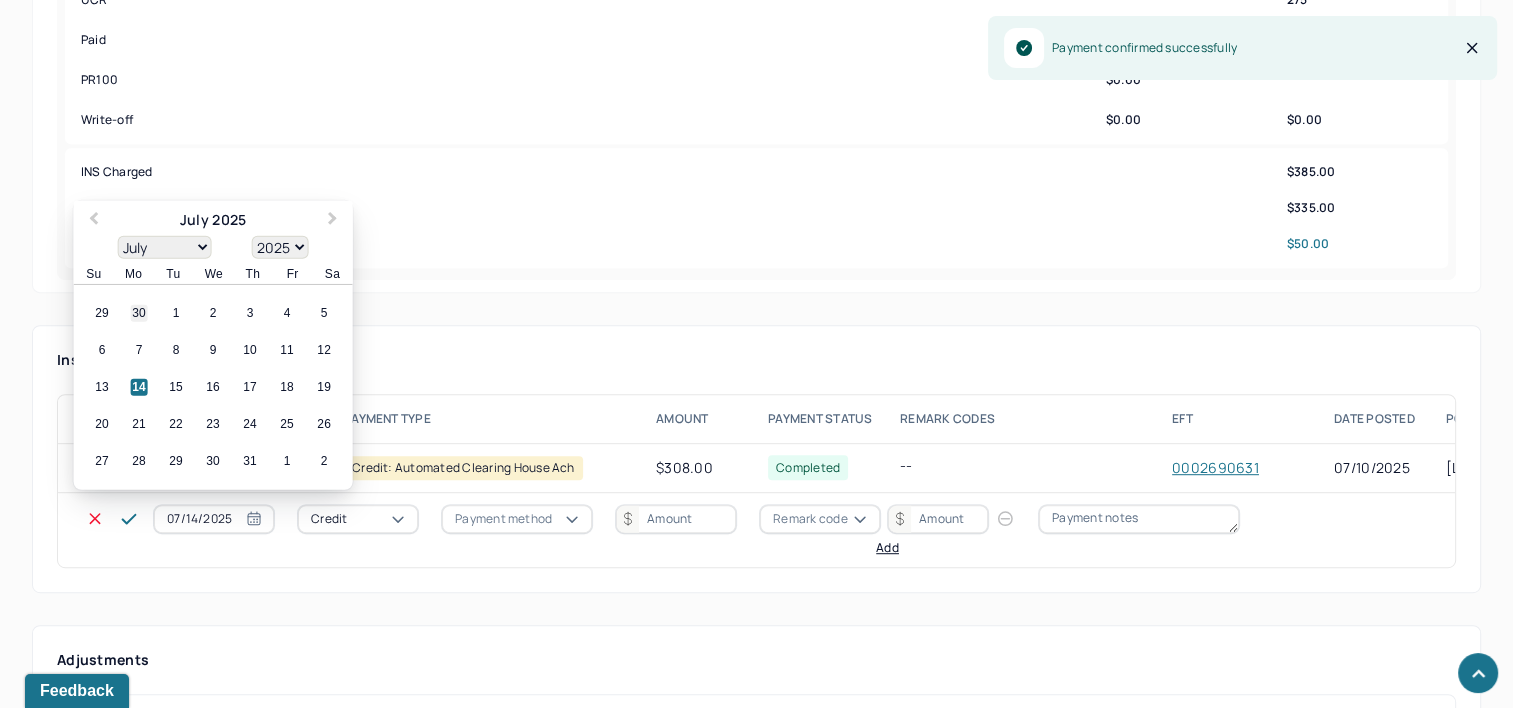 click on "30" at bounding box center (139, 313) 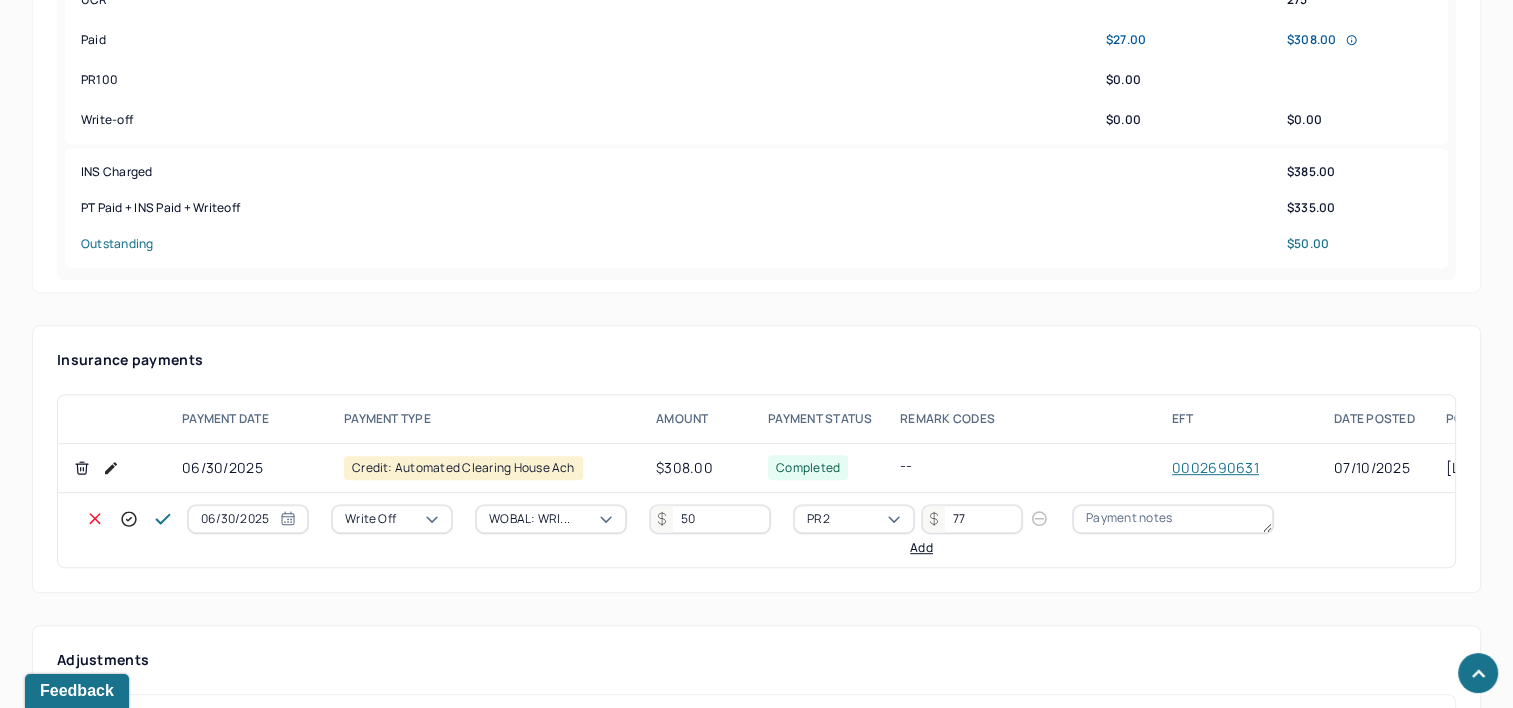 click 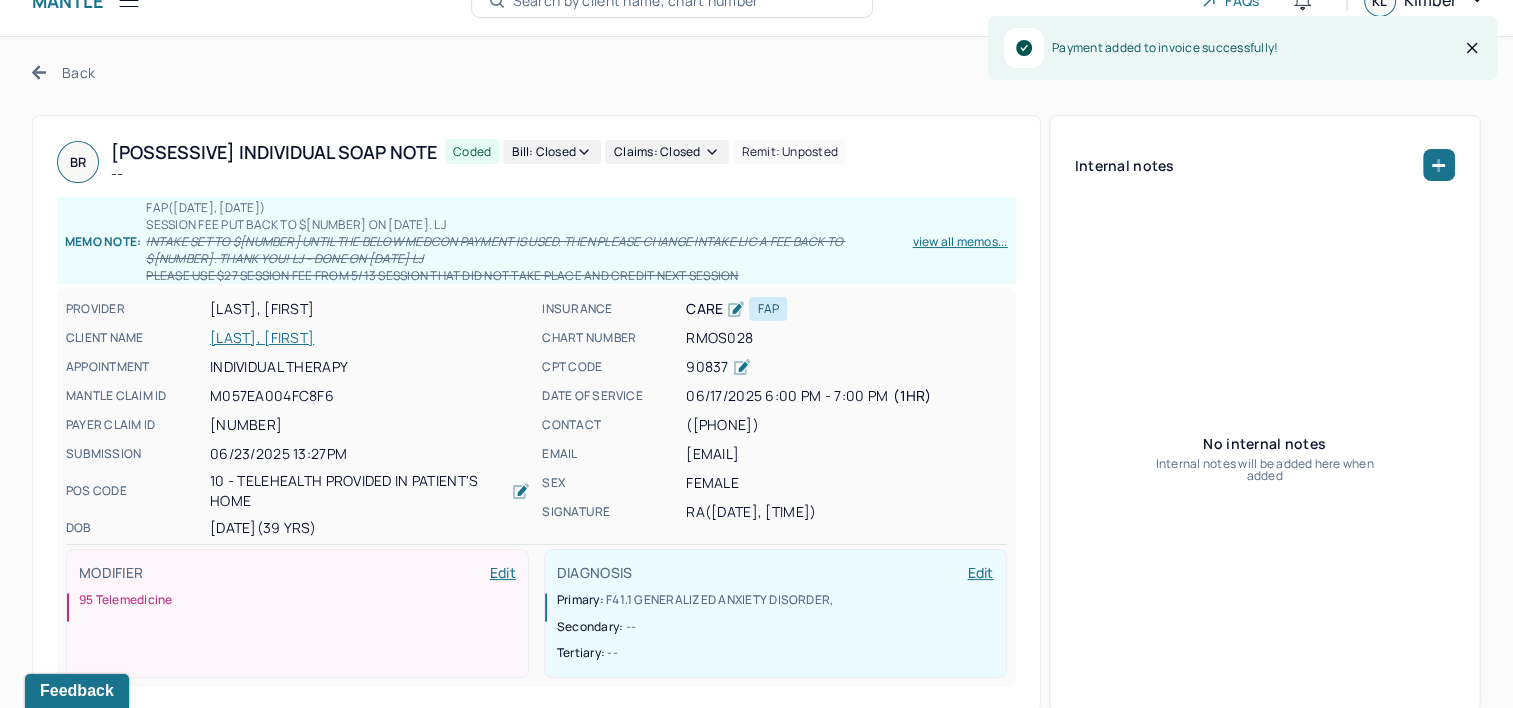 scroll, scrollTop: 0, scrollLeft: 0, axis: both 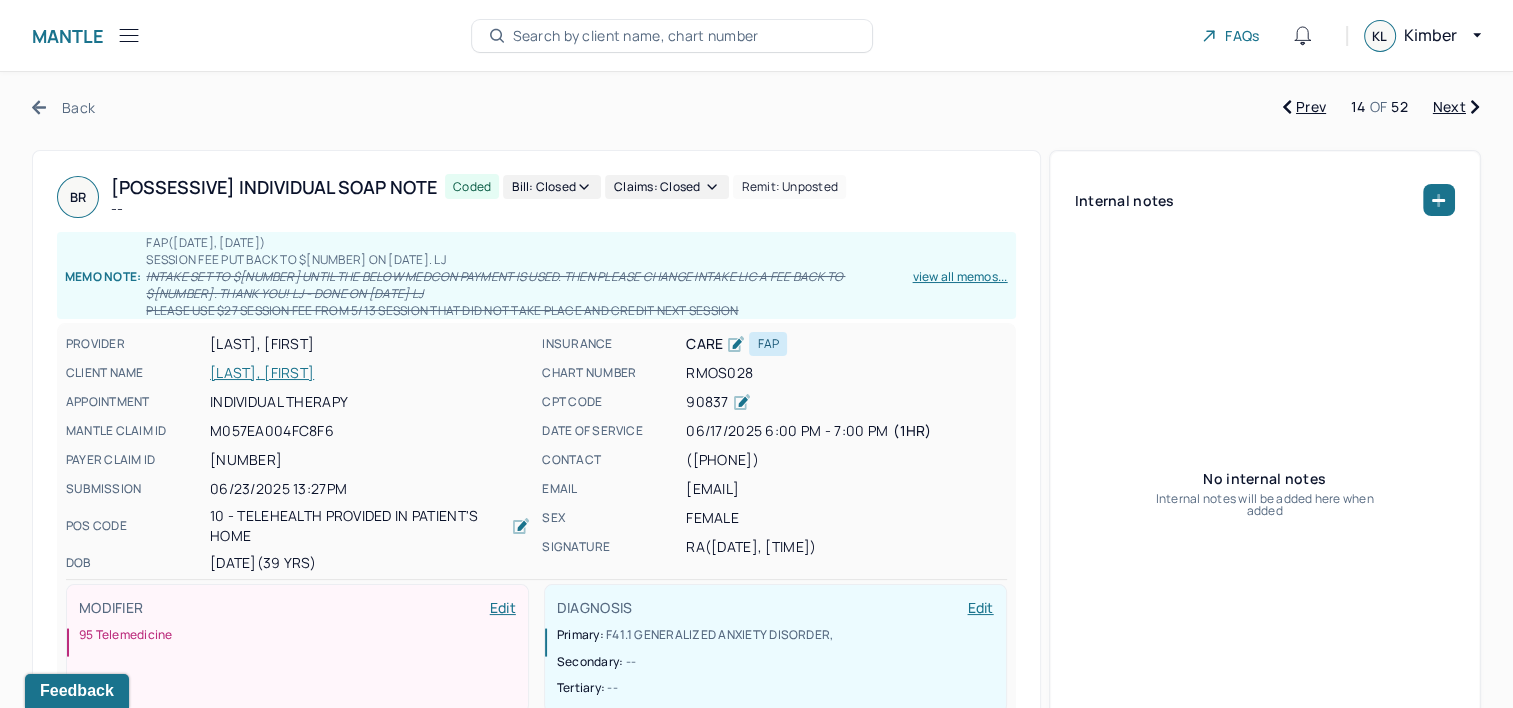click on "Next" at bounding box center (1456, 107) 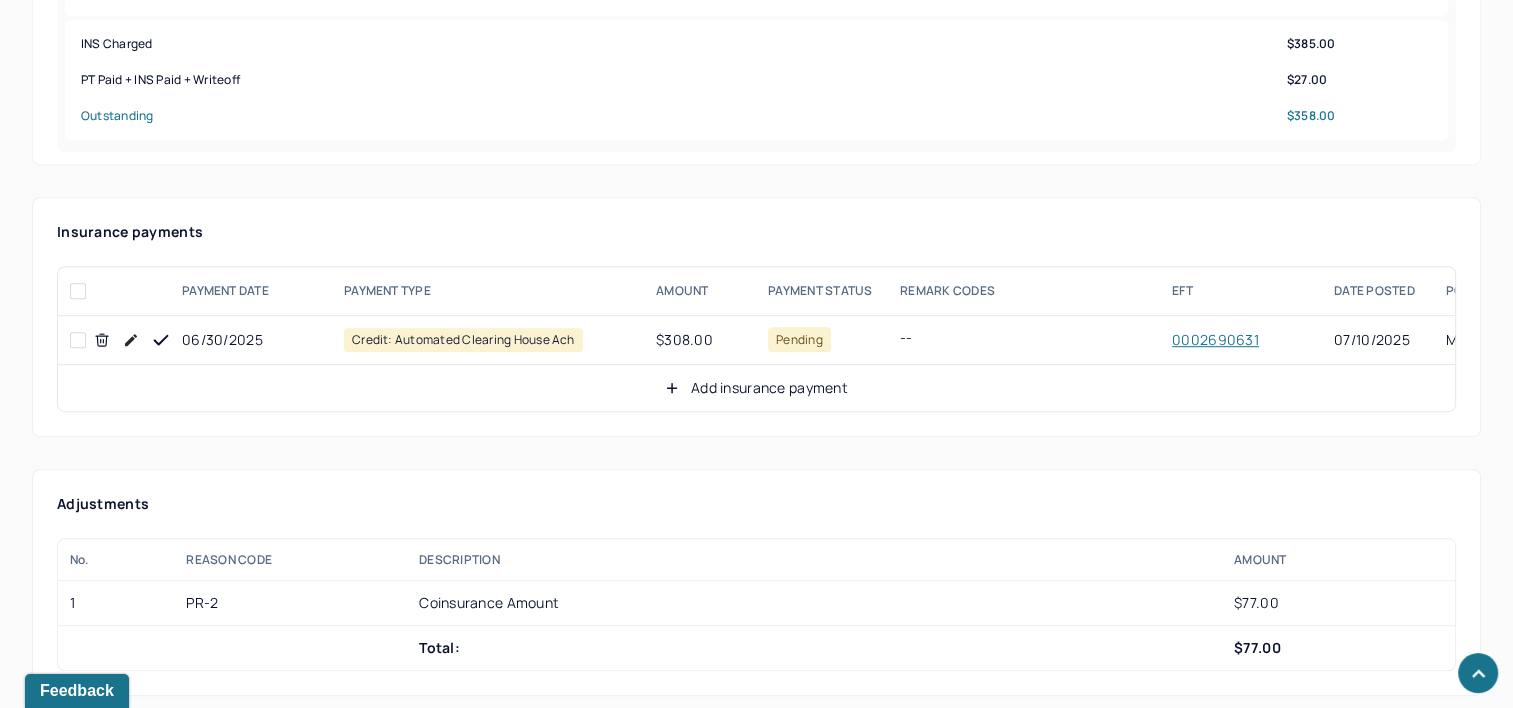 scroll, scrollTop: 1100, scrollLeft: 0, axis: vertical 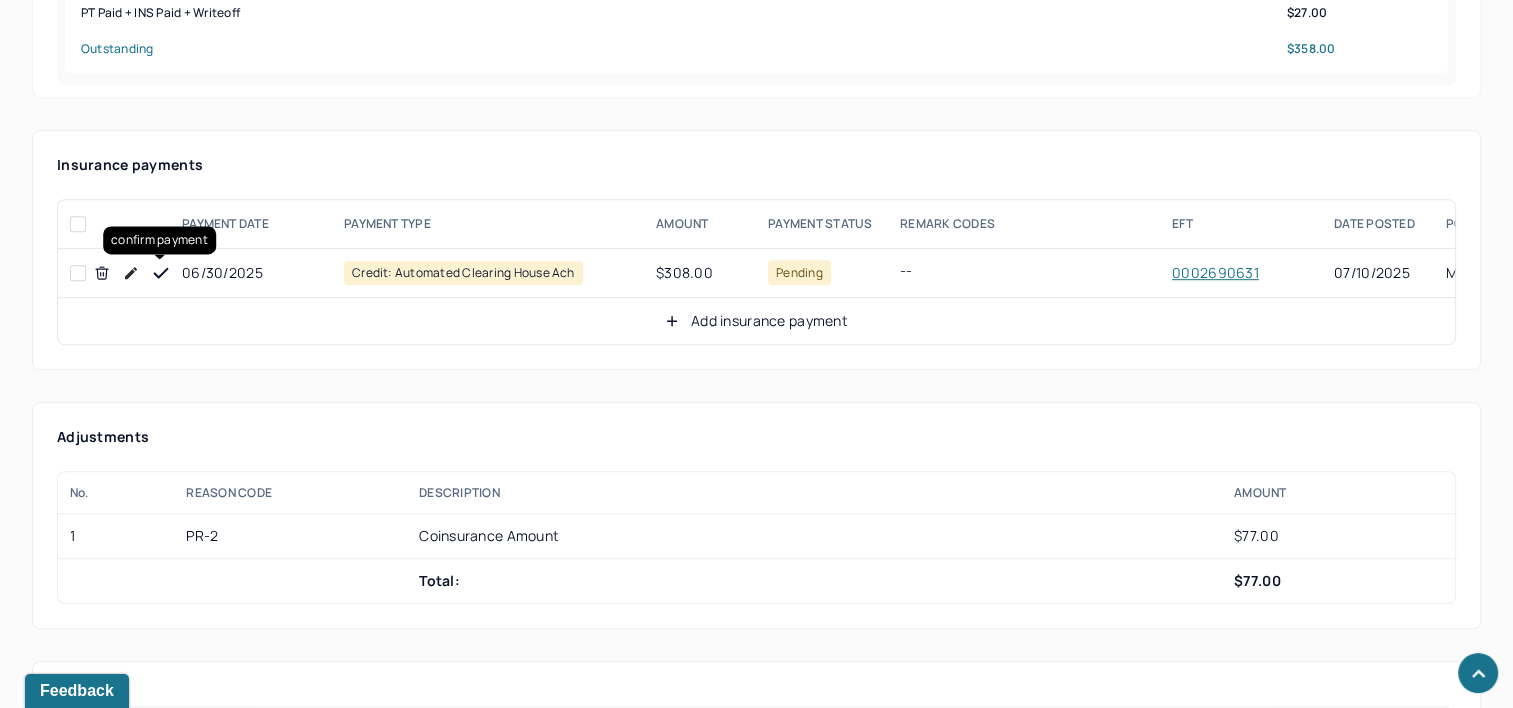 drag, startPoint x: 166, startPoint y: 264, endPoint x: 239, endPoint y: 268, distance: 73.109505 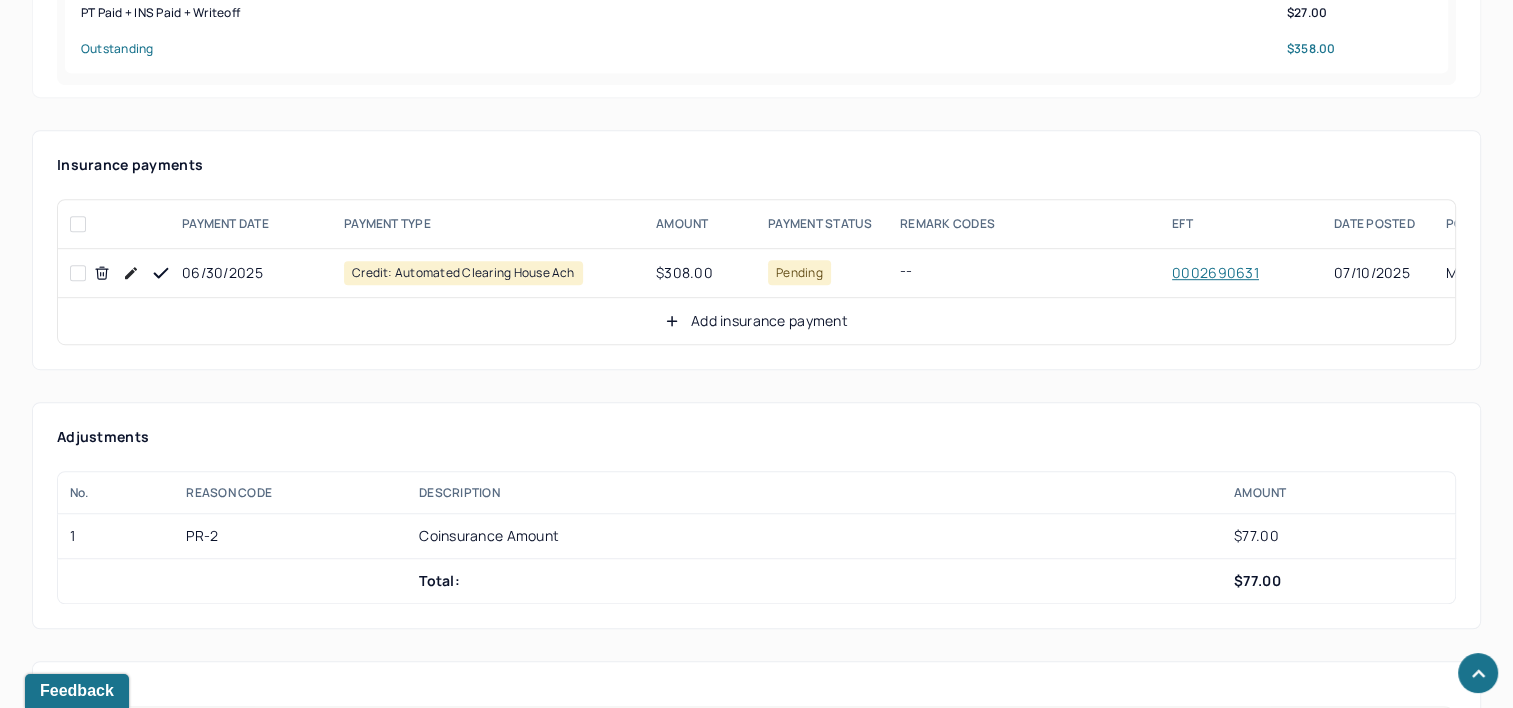 click on "Add insurance payment" at bounding box center [756, 321] 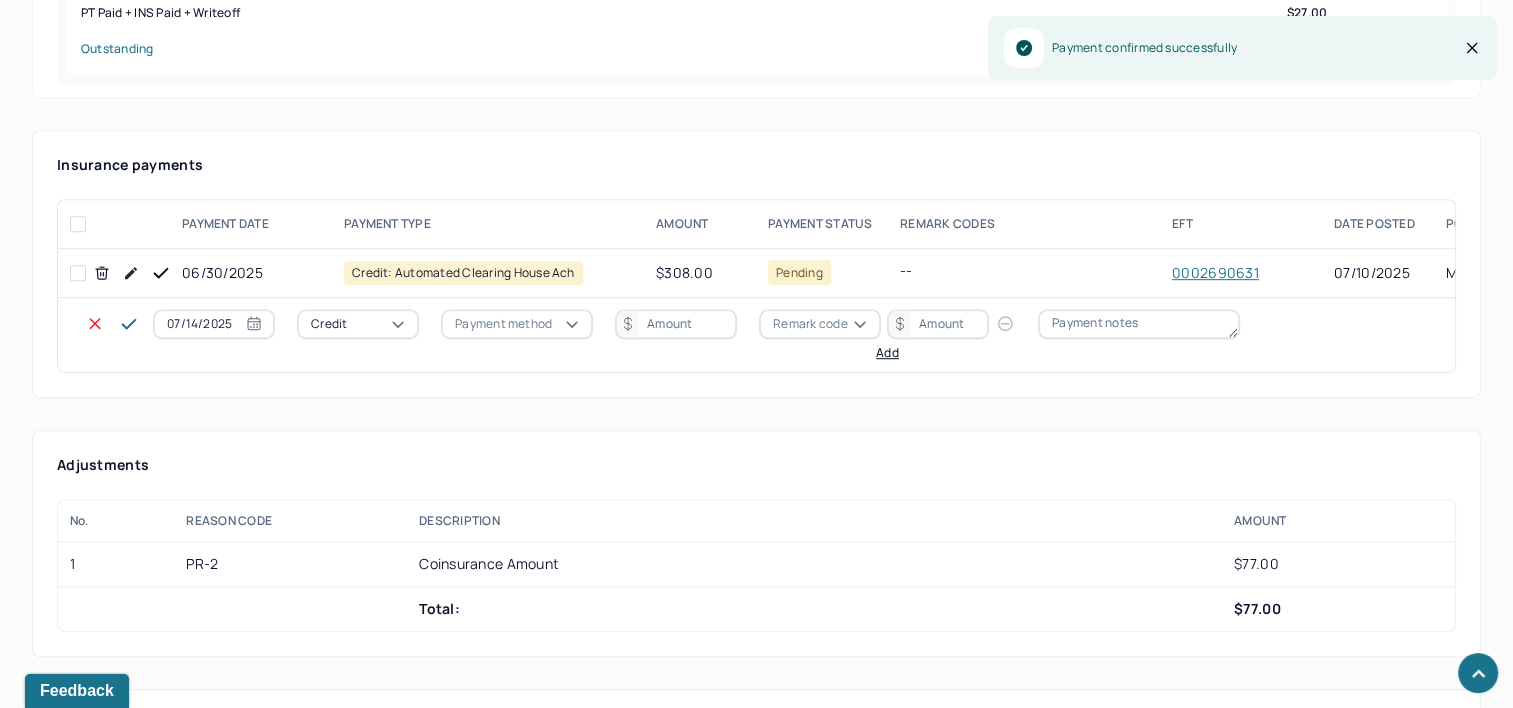 click on "07/14/2025" at bounding box center [214, 324] 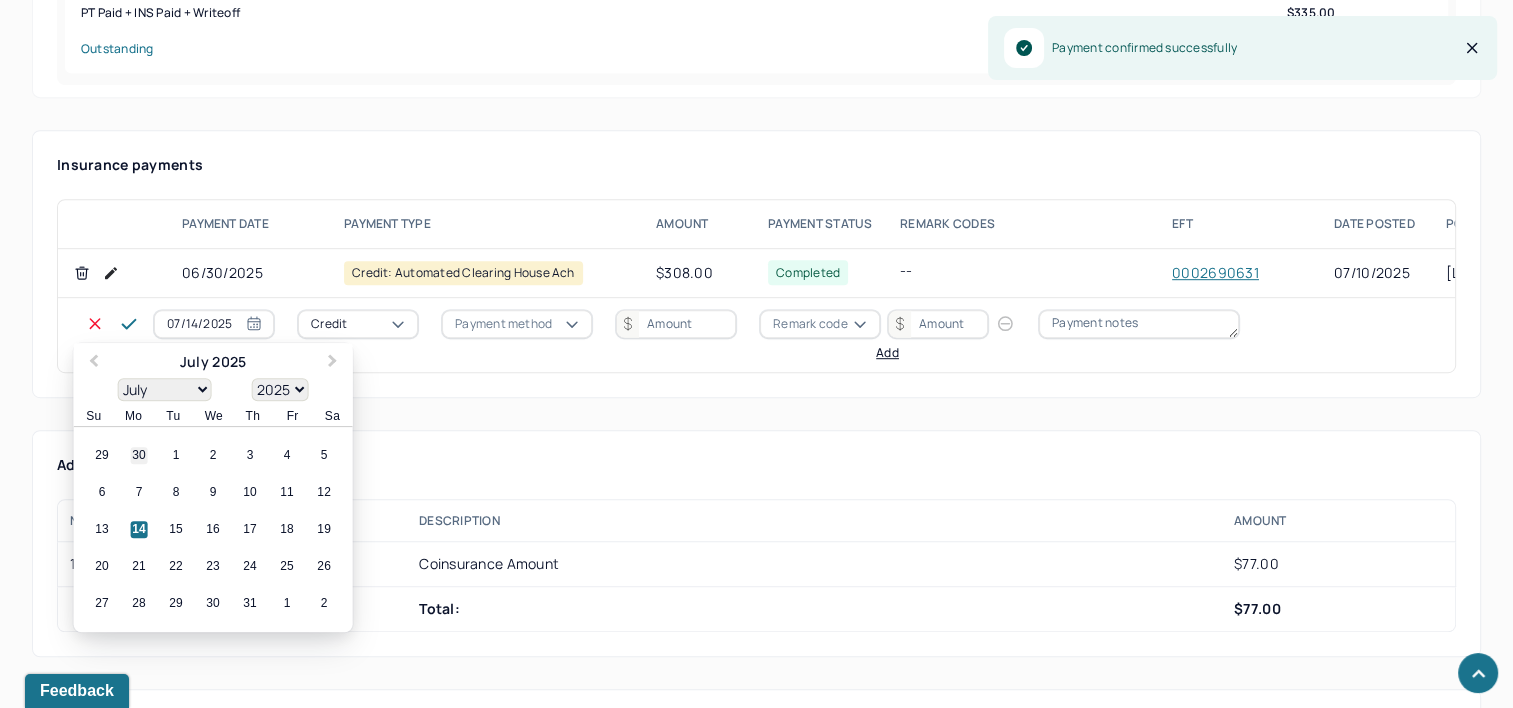 click on "30" at bounding box center [139, 456] 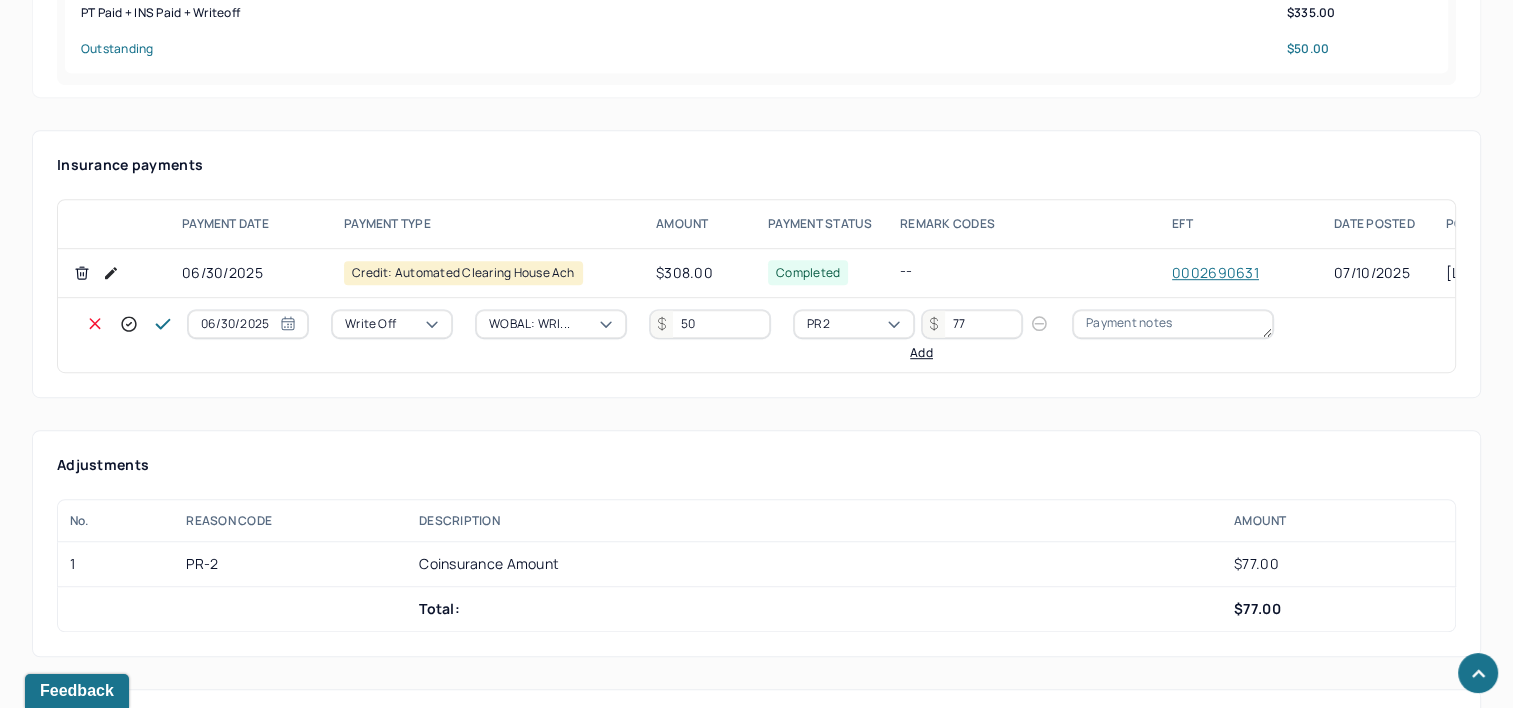 click 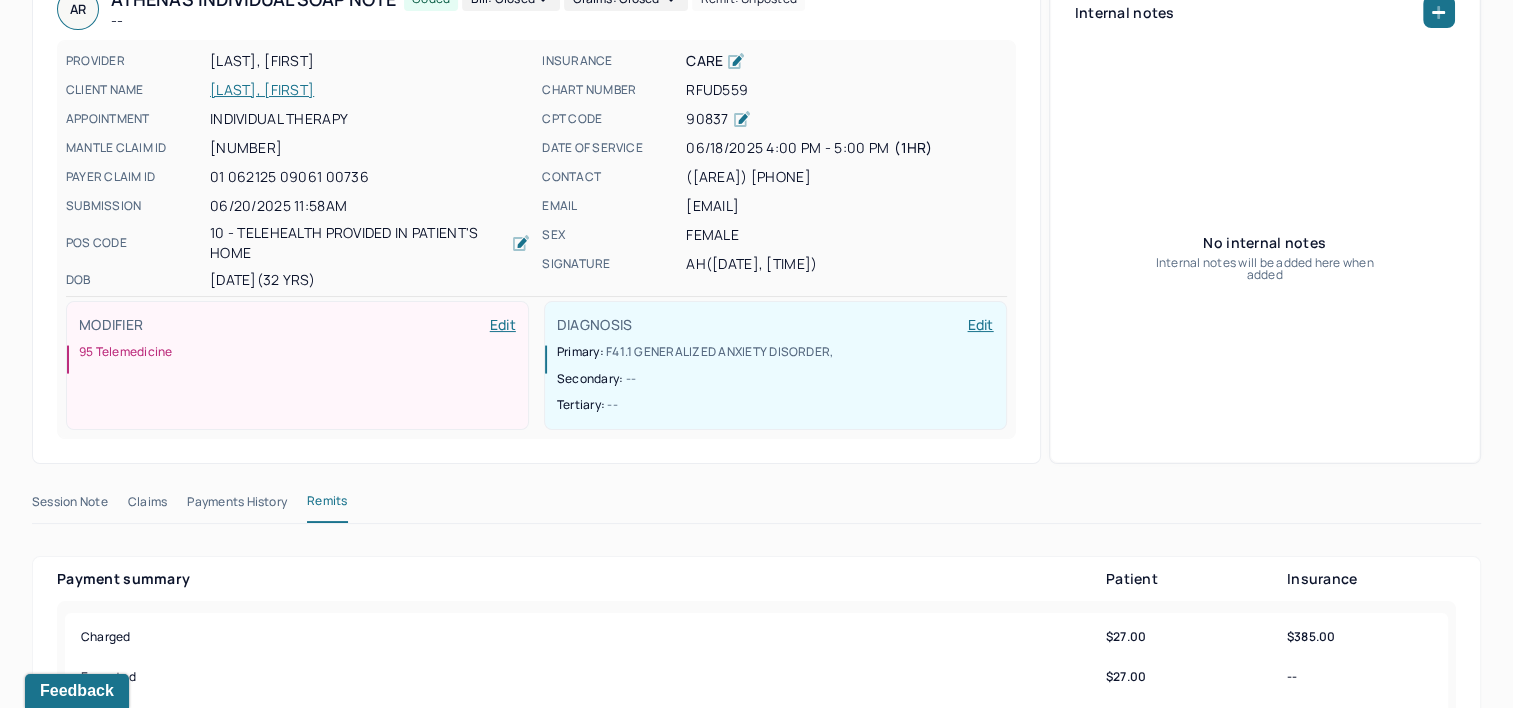 scroll, scrollTop: 0, scrollLeft: 0, axis: both 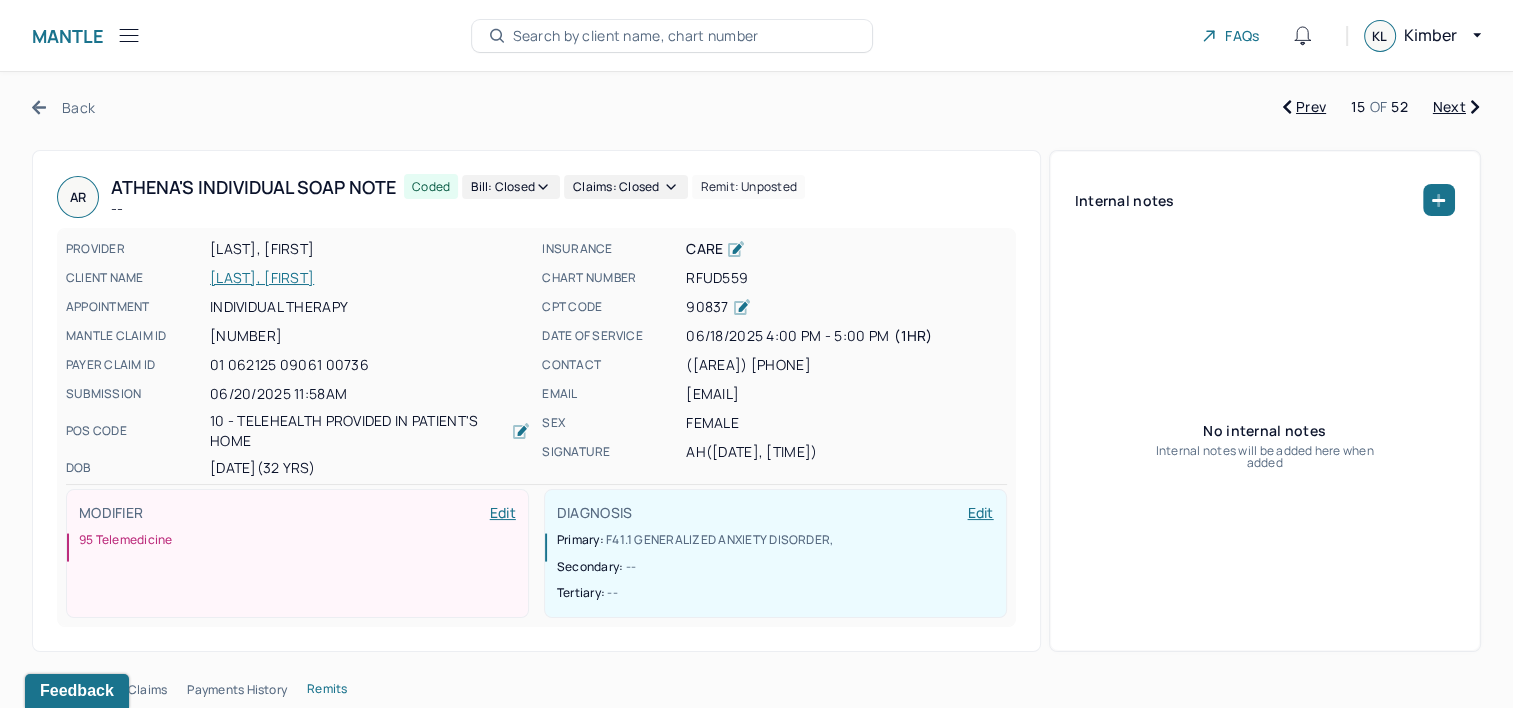 click on "Next" at bounding box center [1456, 107] 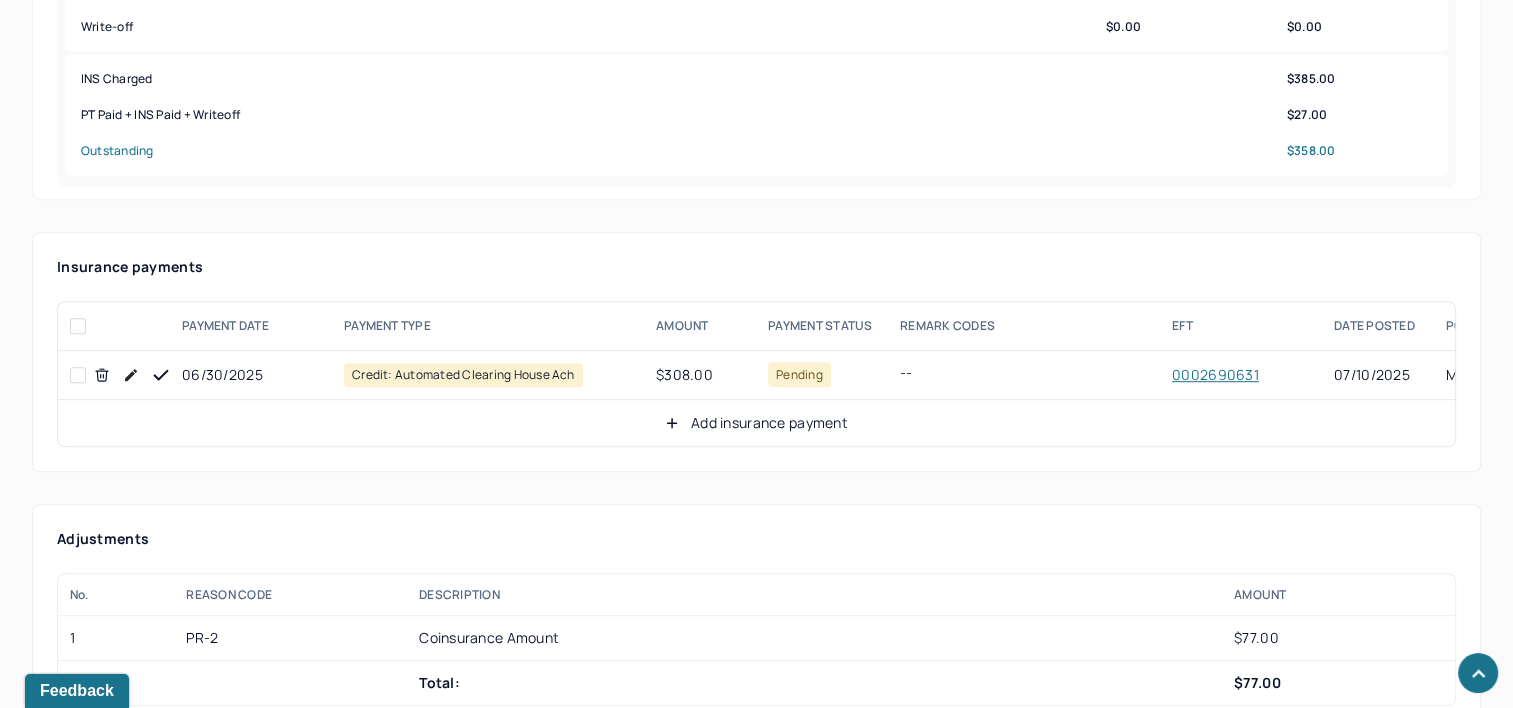 scroll, scrollTop: 1000, scrollLeft: 0, axis: vertical 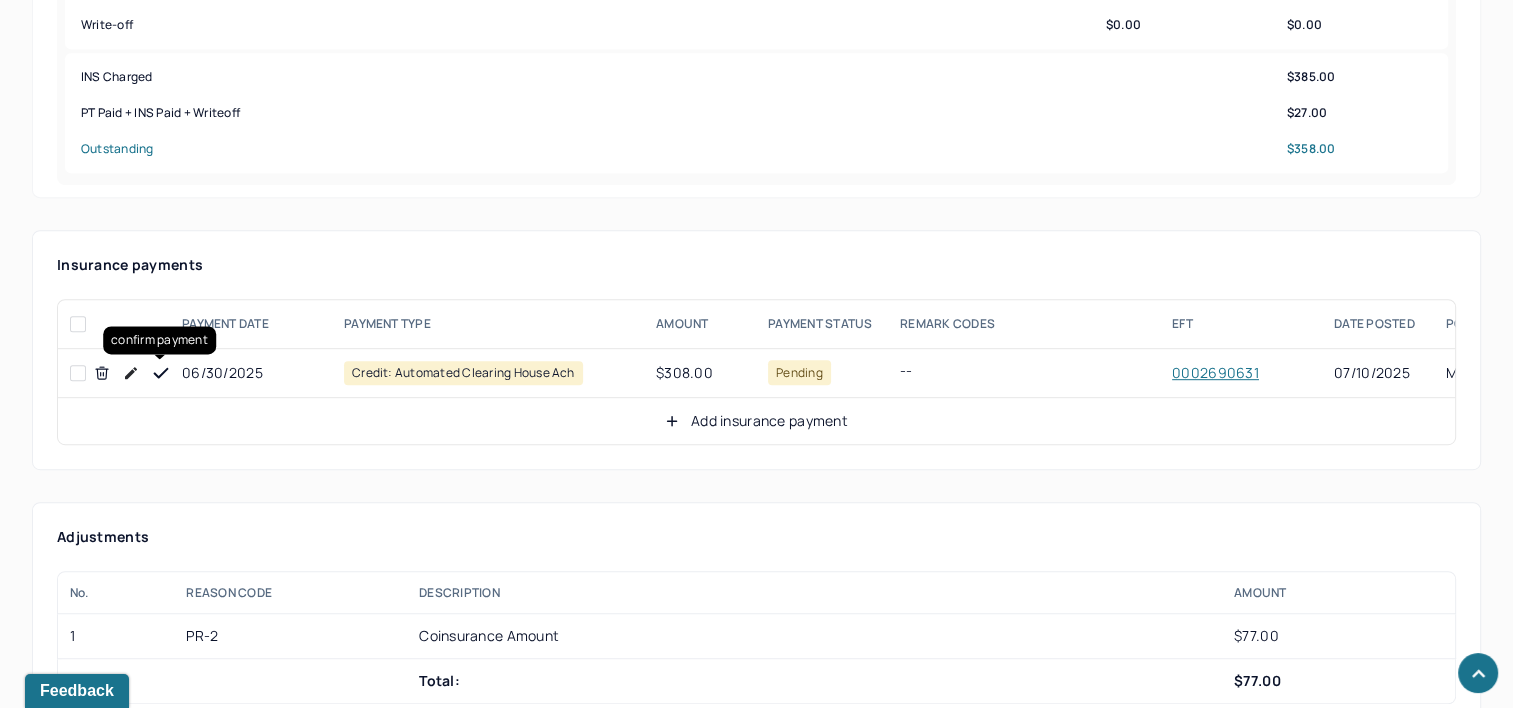 click 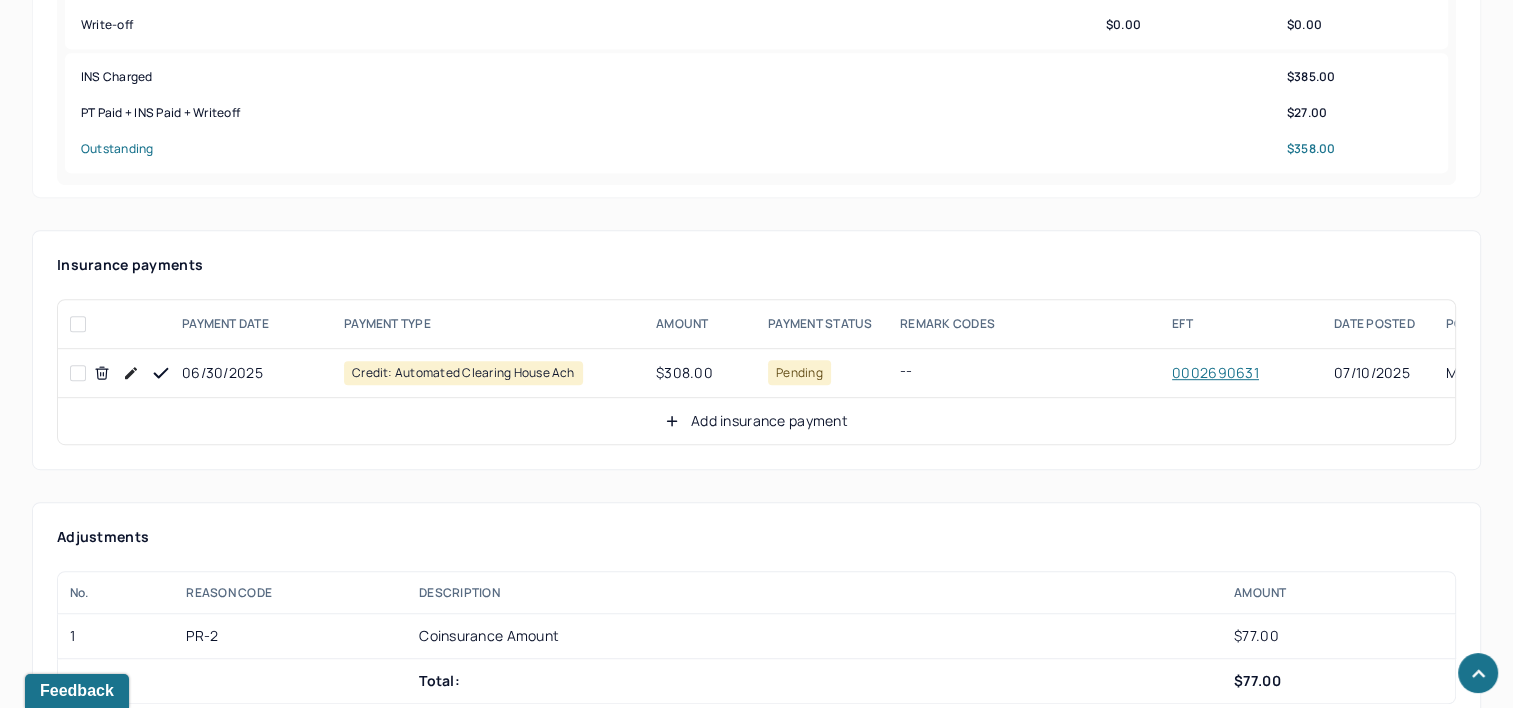 click on "Add insurance payment" at bounding box center [756, 421] 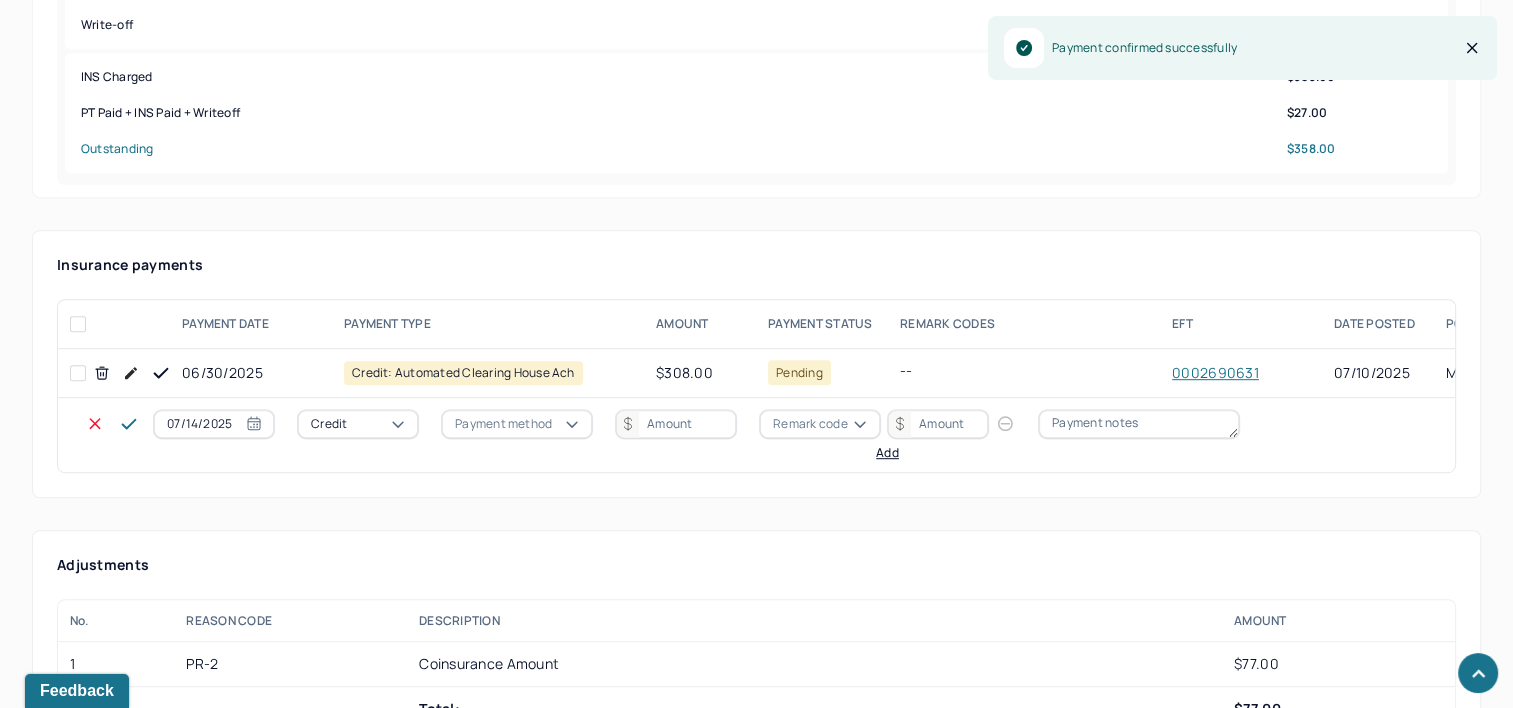 drag, startPoint x: 204, startPoint y: 423, endPoint x: 185, endPoint y: 420, distance: 19.235384 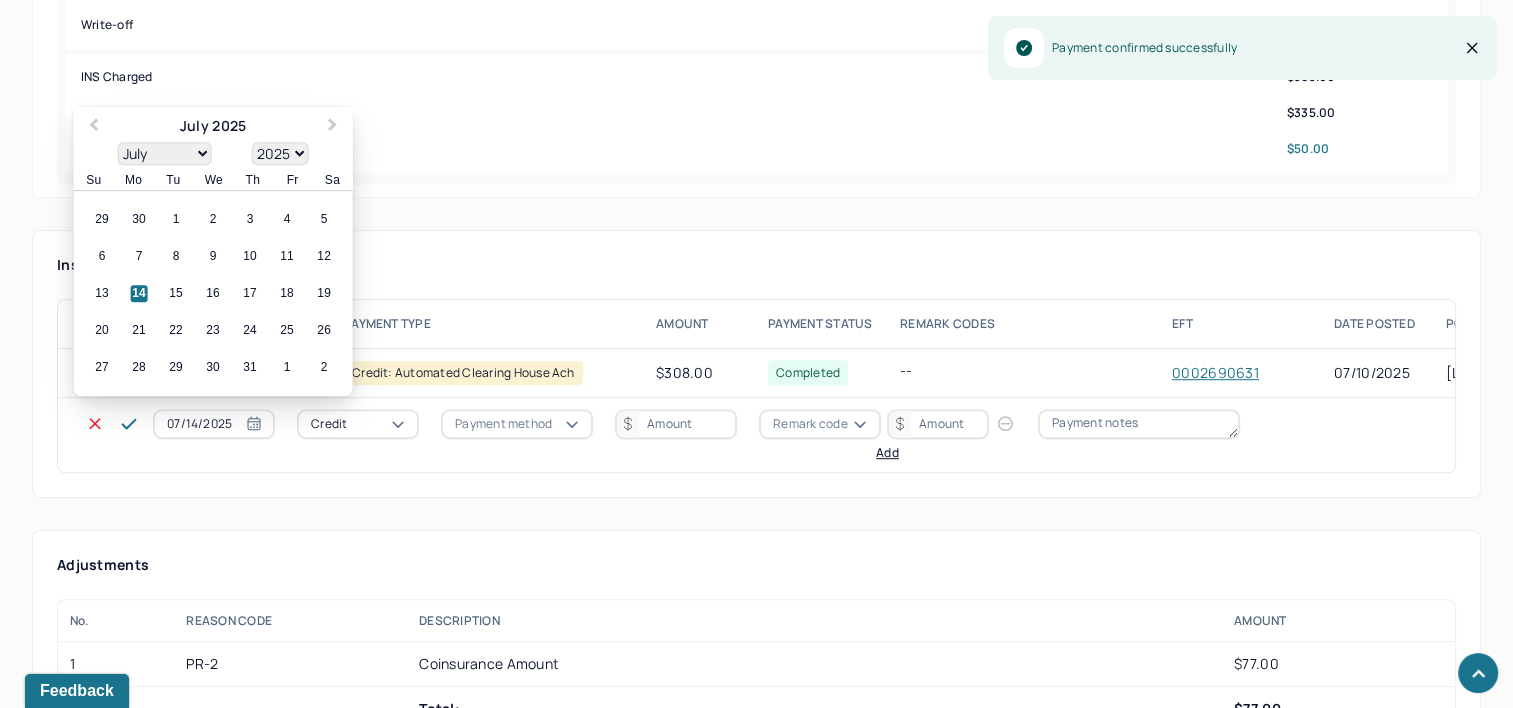 click on "30" at bounding box center [139, 220] 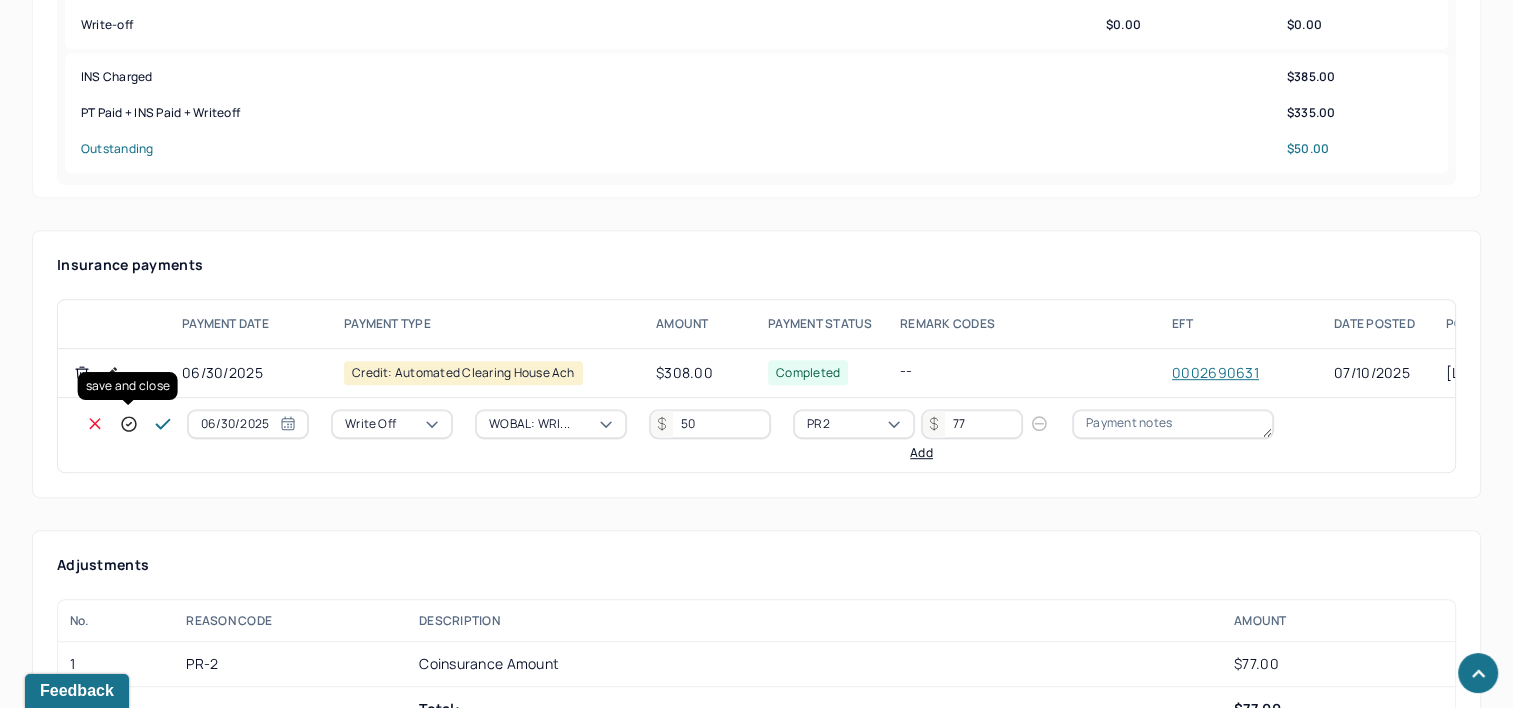 click 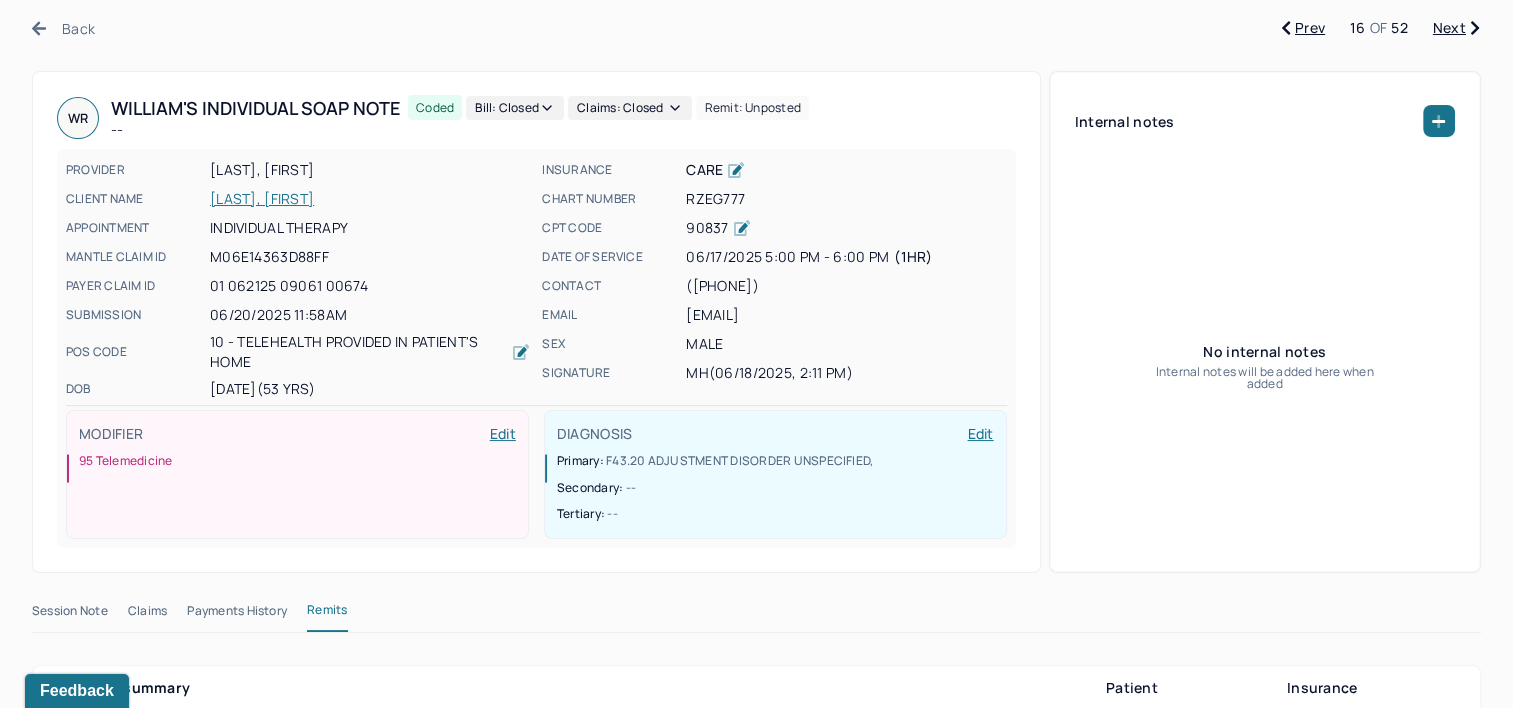 scroll, scrollTop: 0, scrollLeft: 0, axis: both 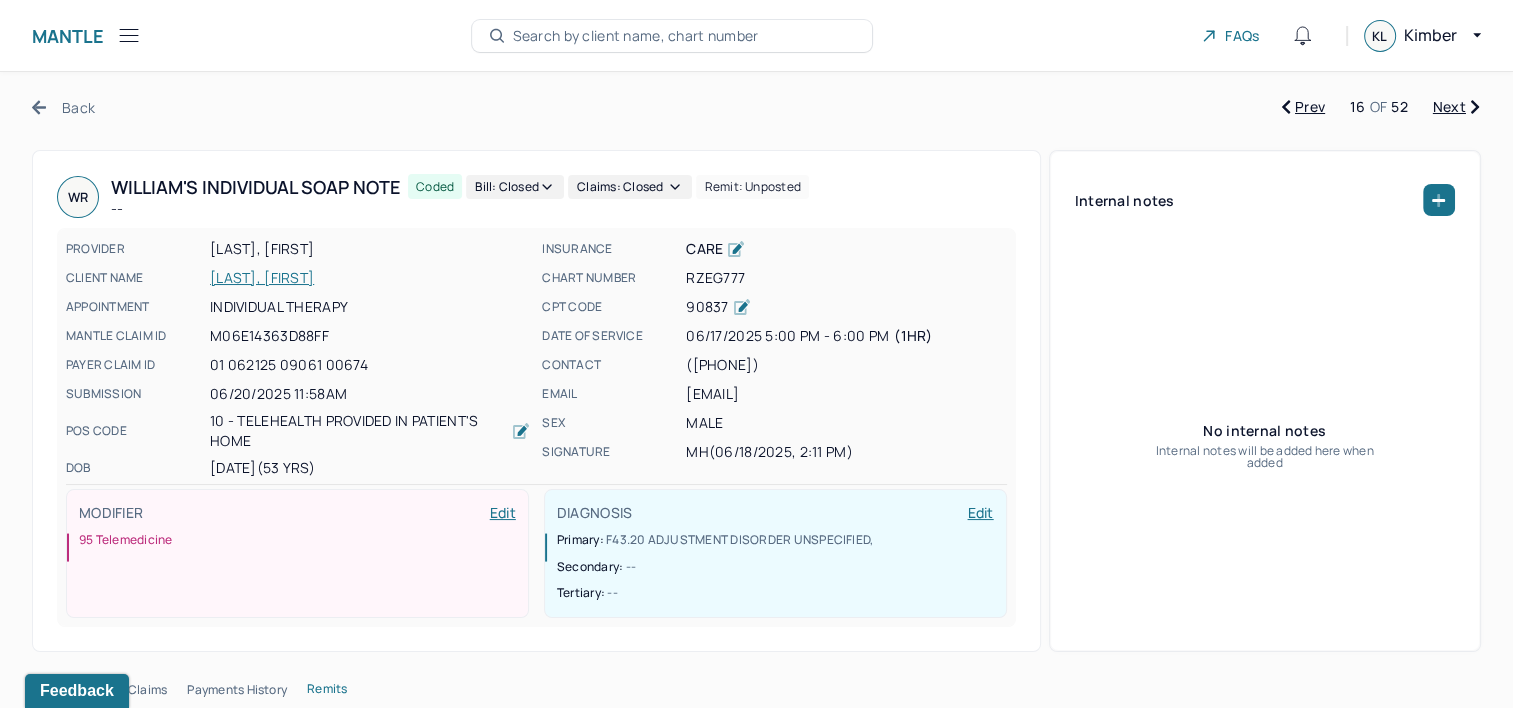 click on "Next" at bounding box center (1456, 107) 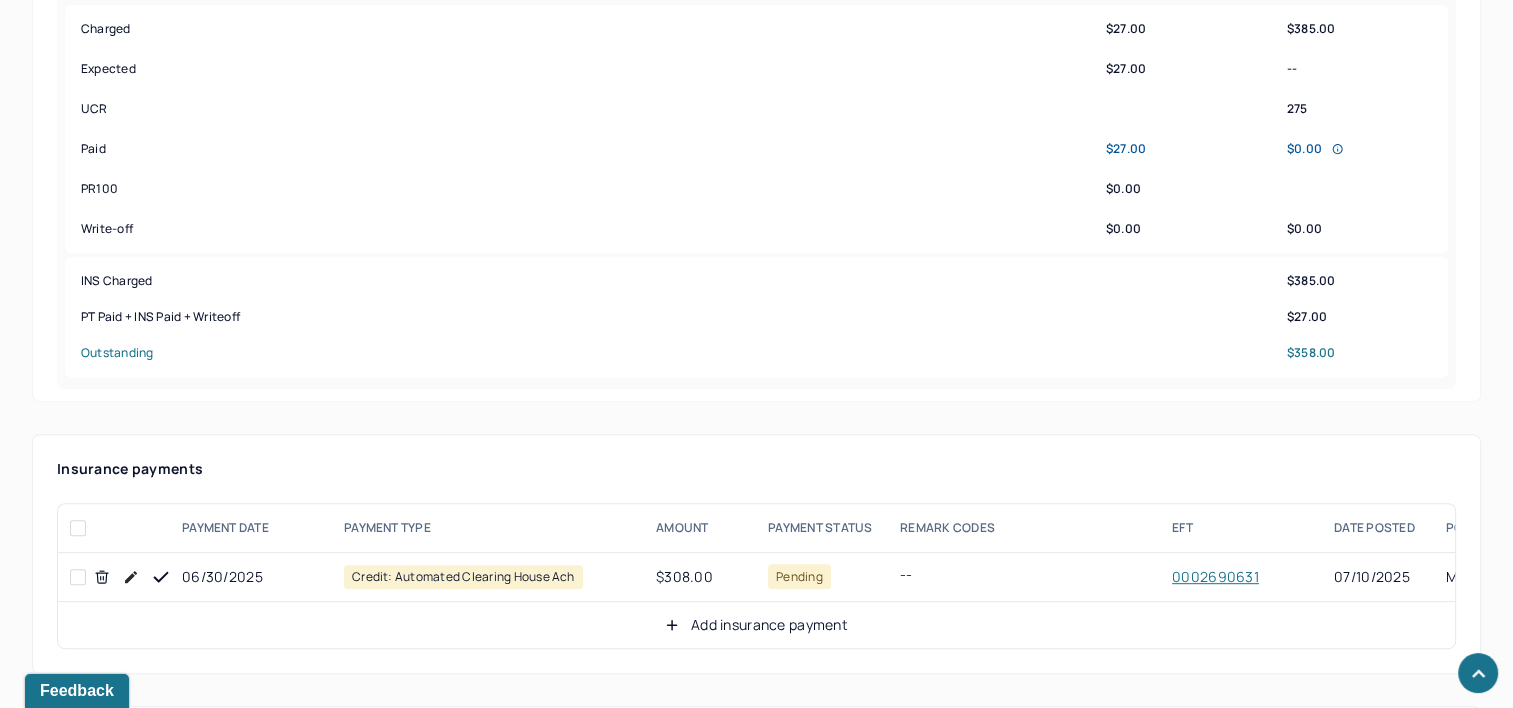 scroll, scrollTop: 800, scrollLeft: 0, axis: vertical 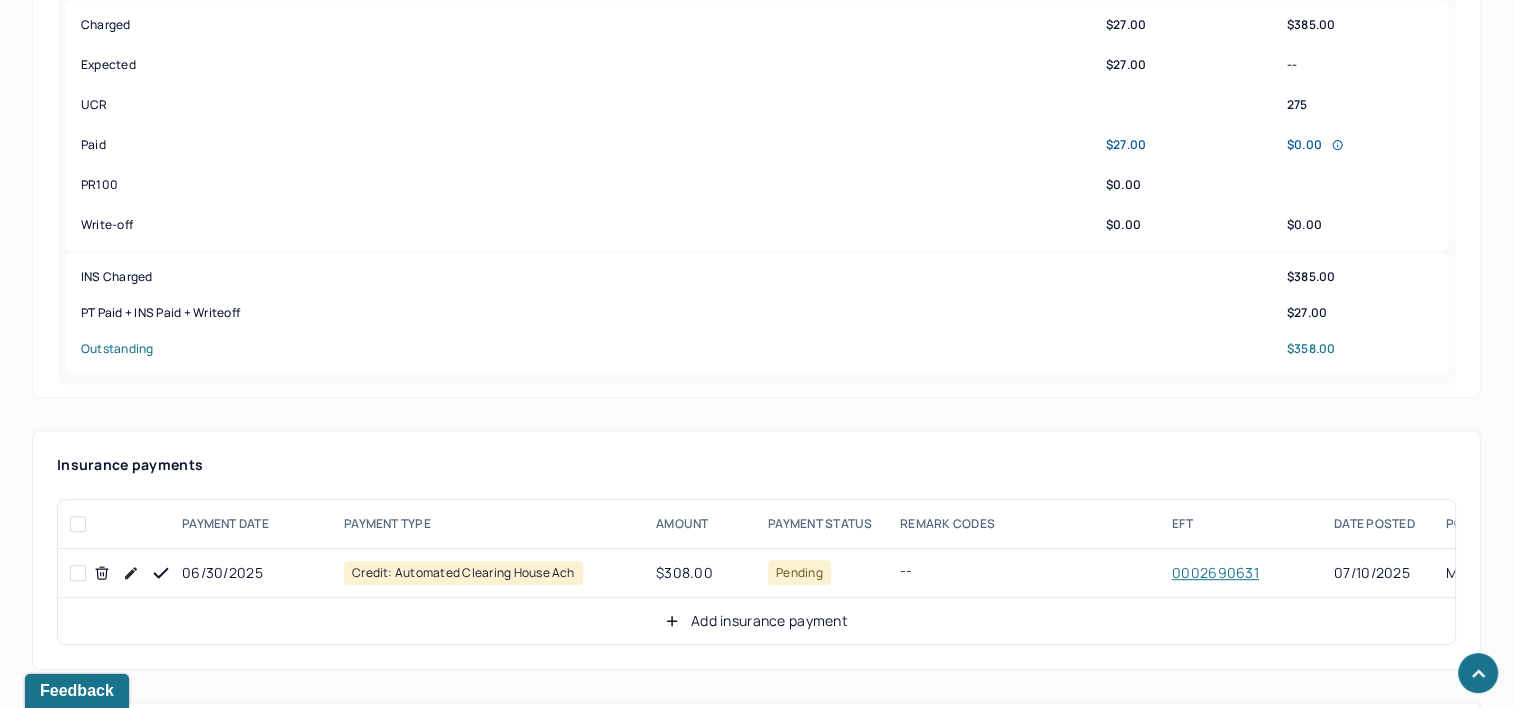 click 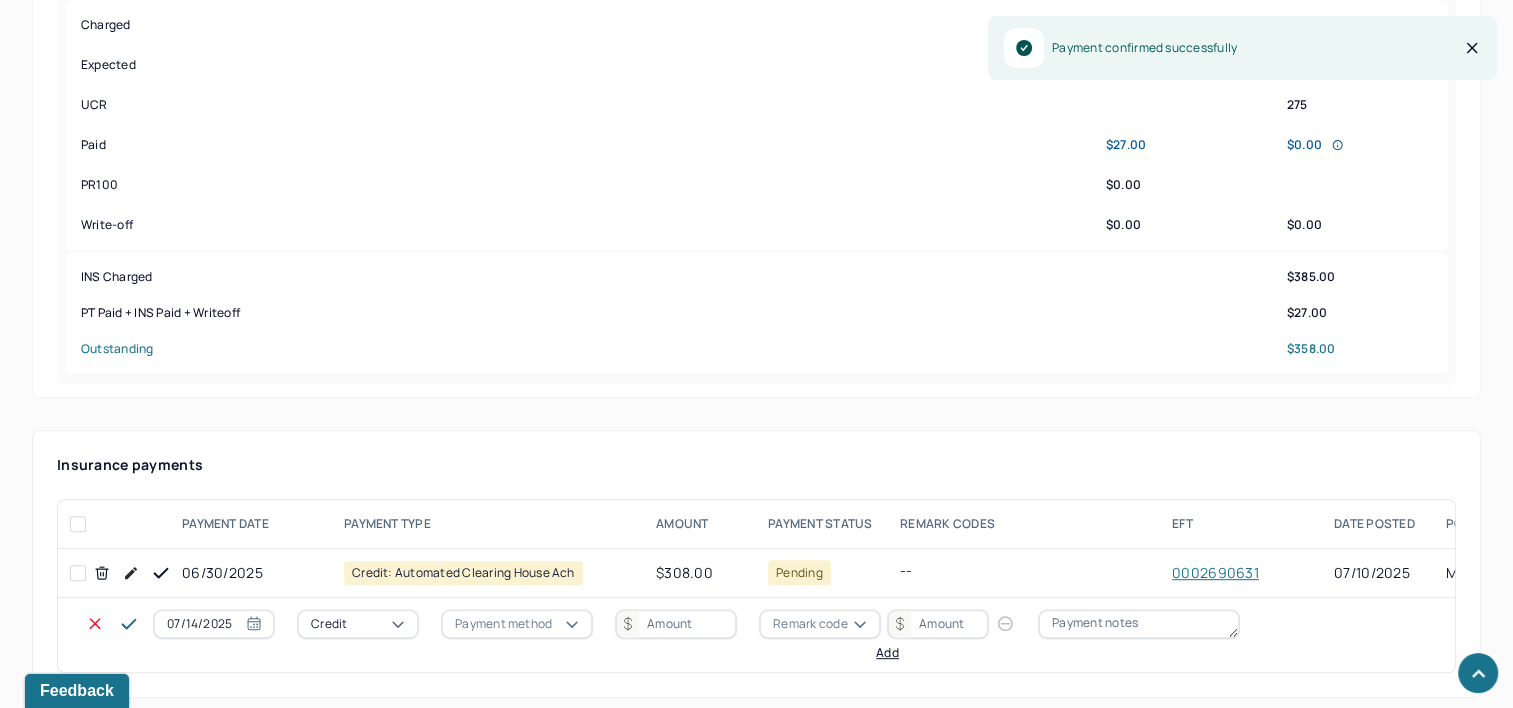 click on "07/14/2025" at bounding box center [214, 624] 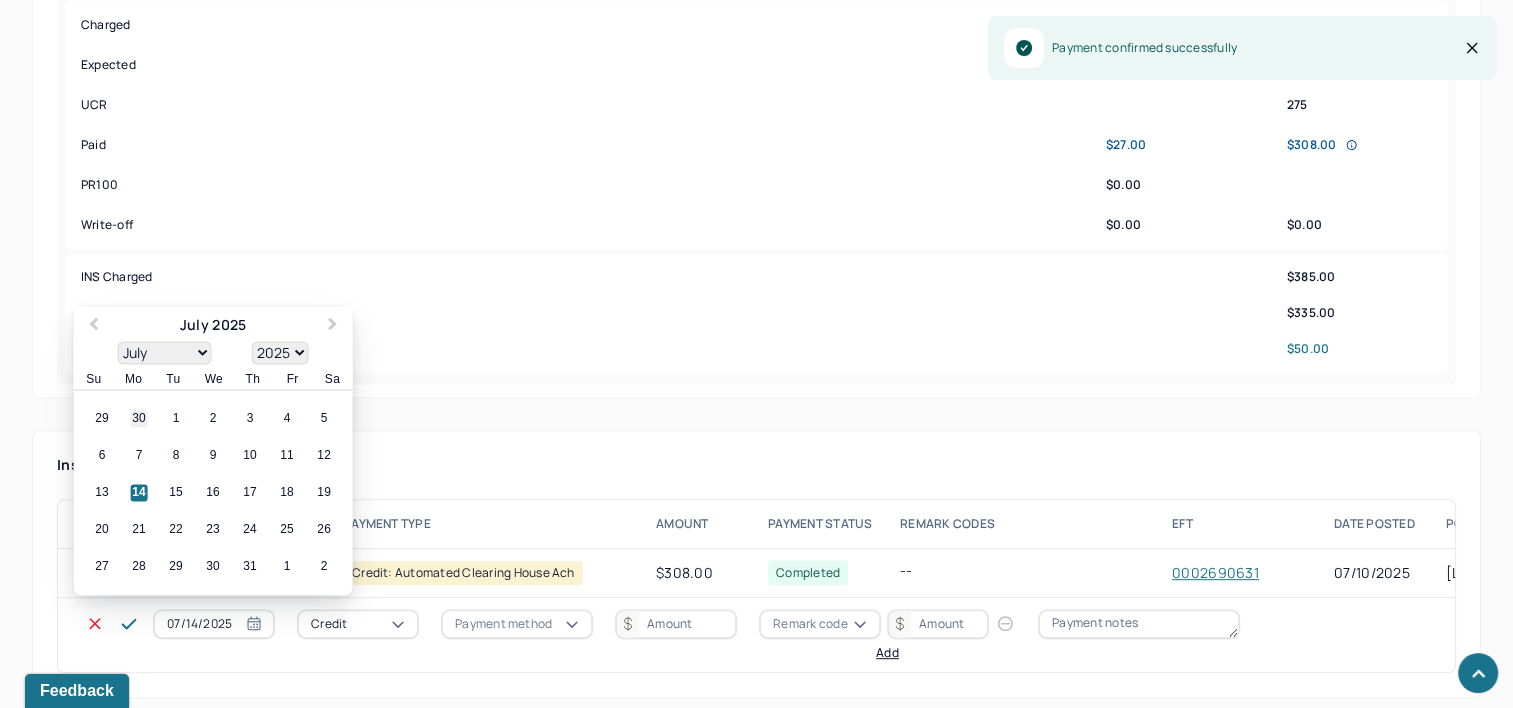 click on "30" at bounding box center (139, 419) 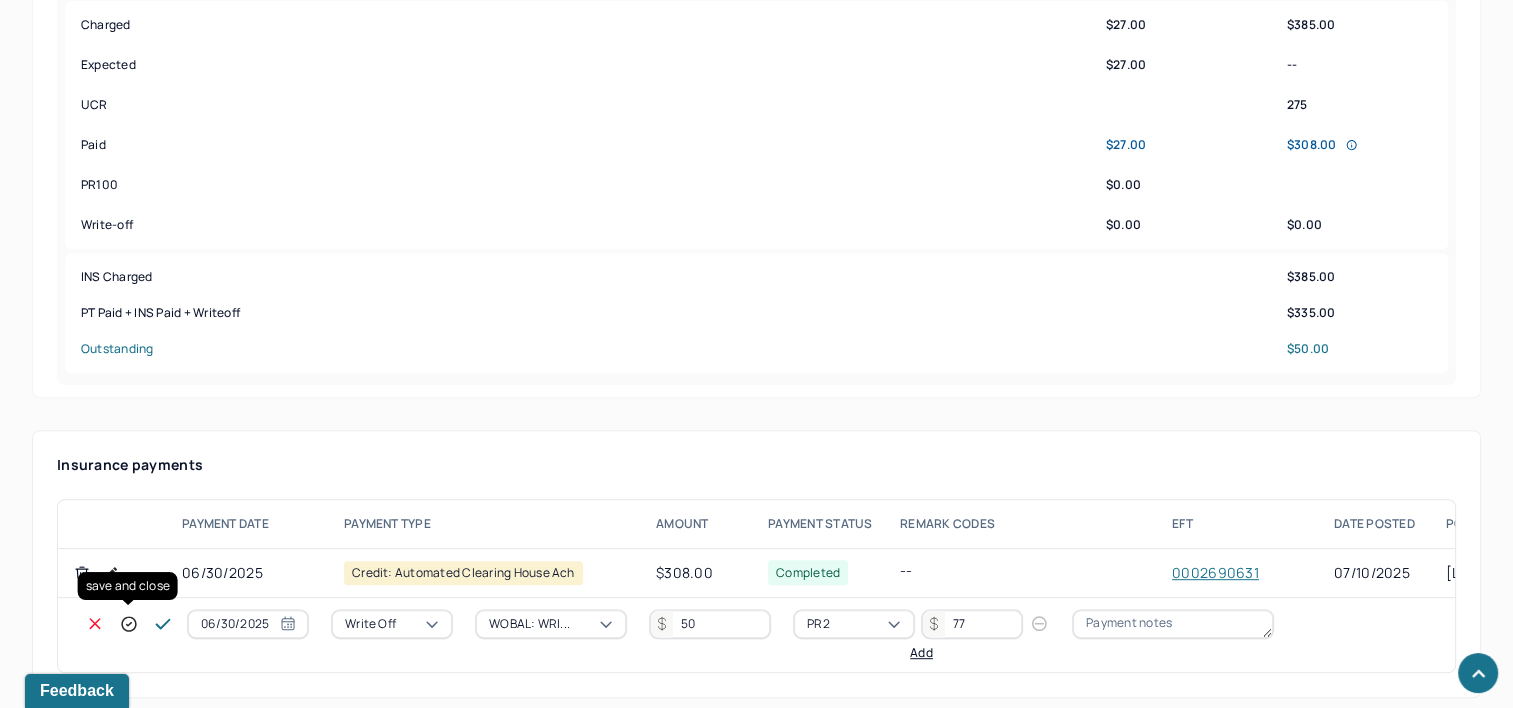 click 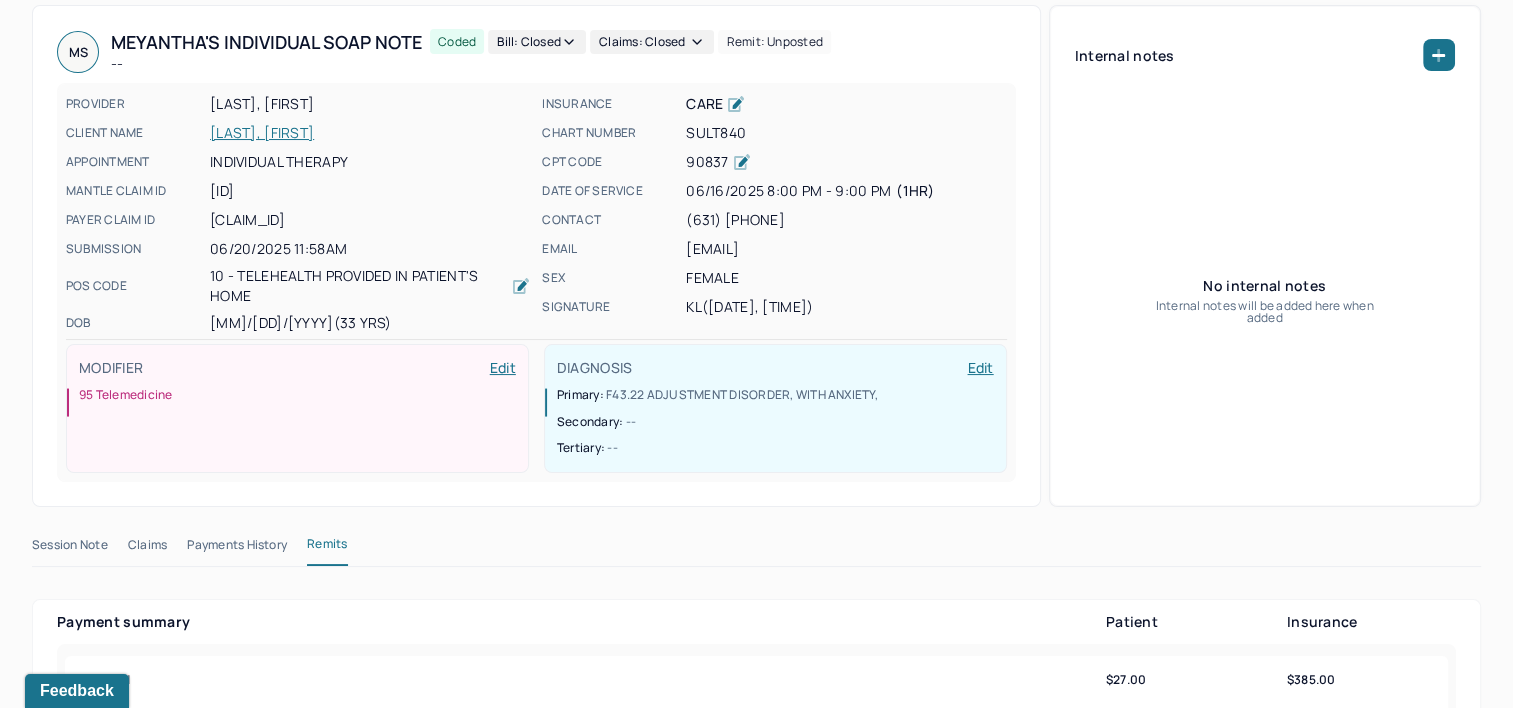scroll, scrollTop: 0, scrollLeft: 0, axis: both 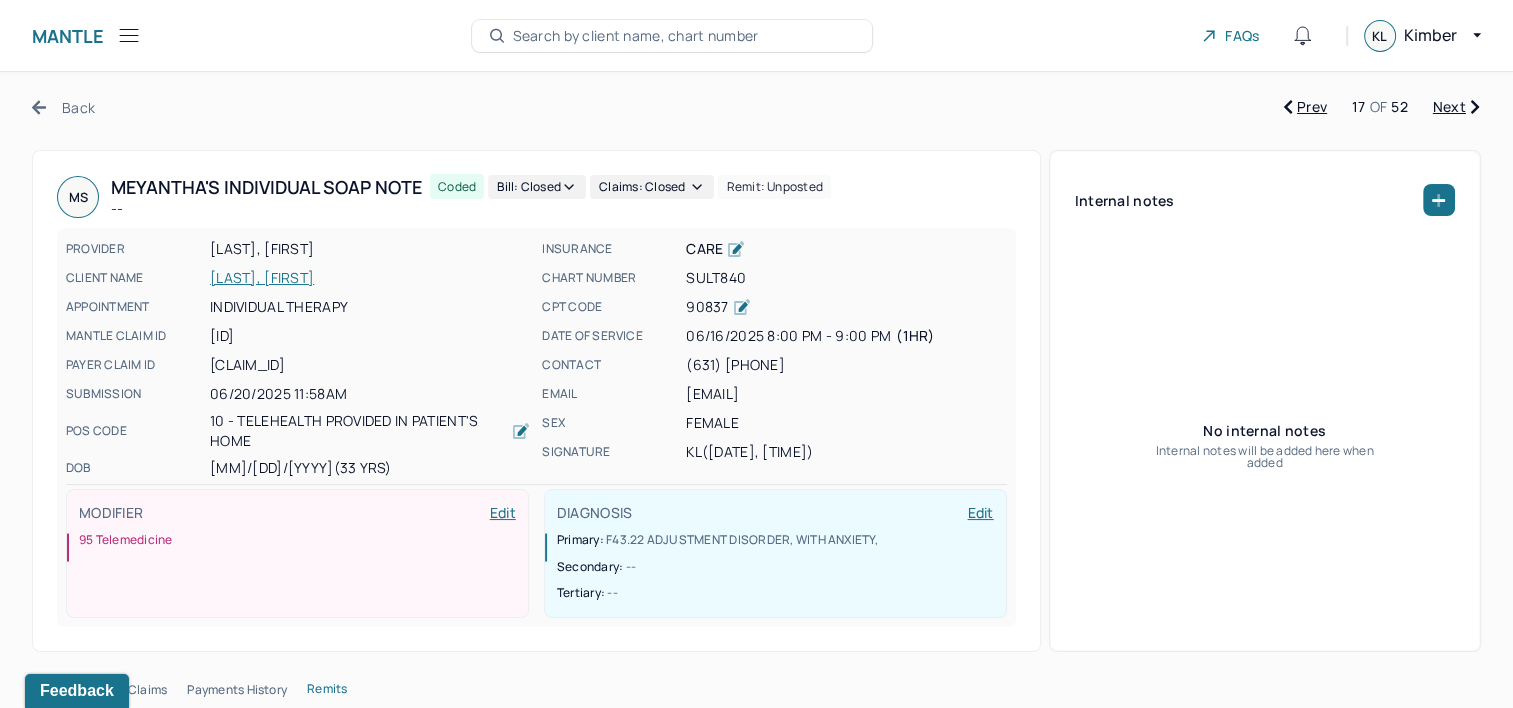click on "Next" at bounding box center [1456, 107] 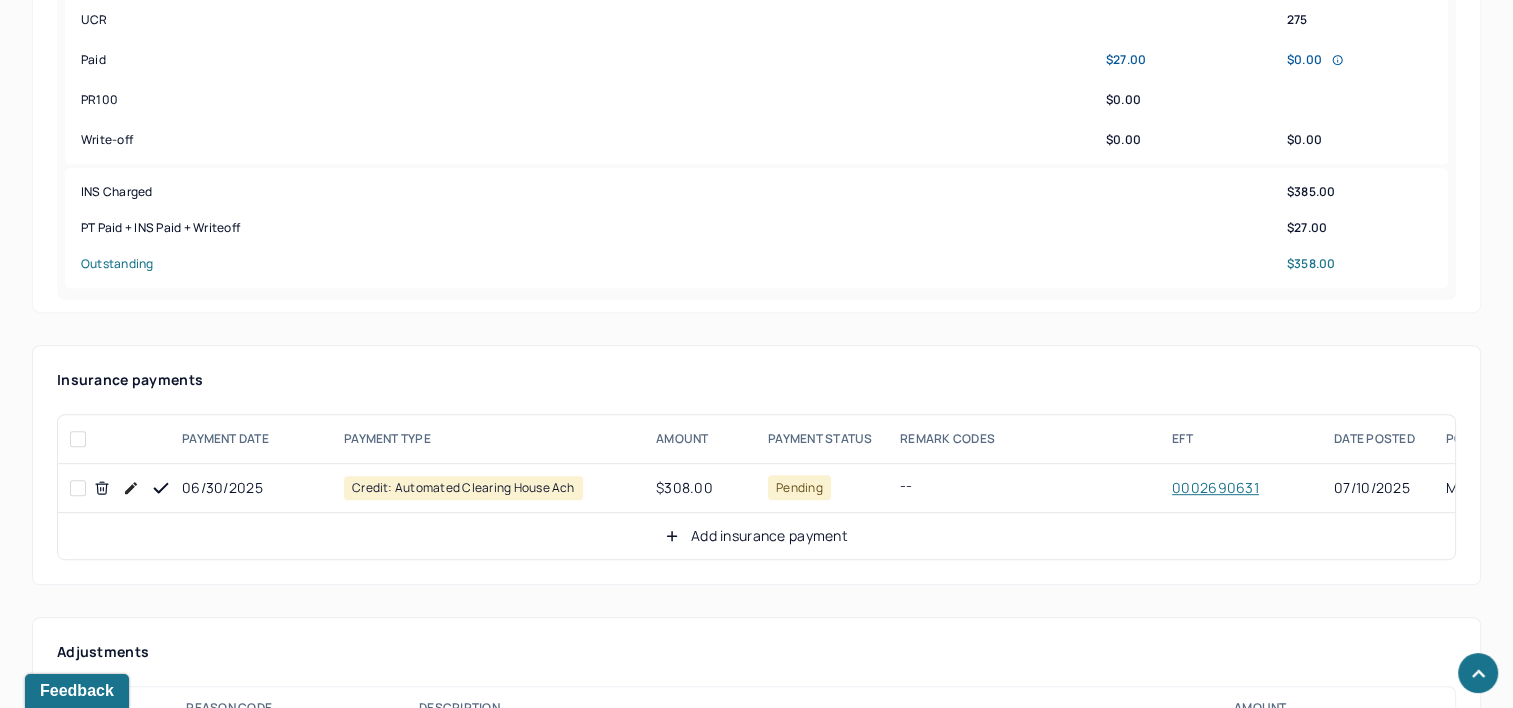 scroll, scrollTop: 1000, scrollLeft: 0, axis: vertical 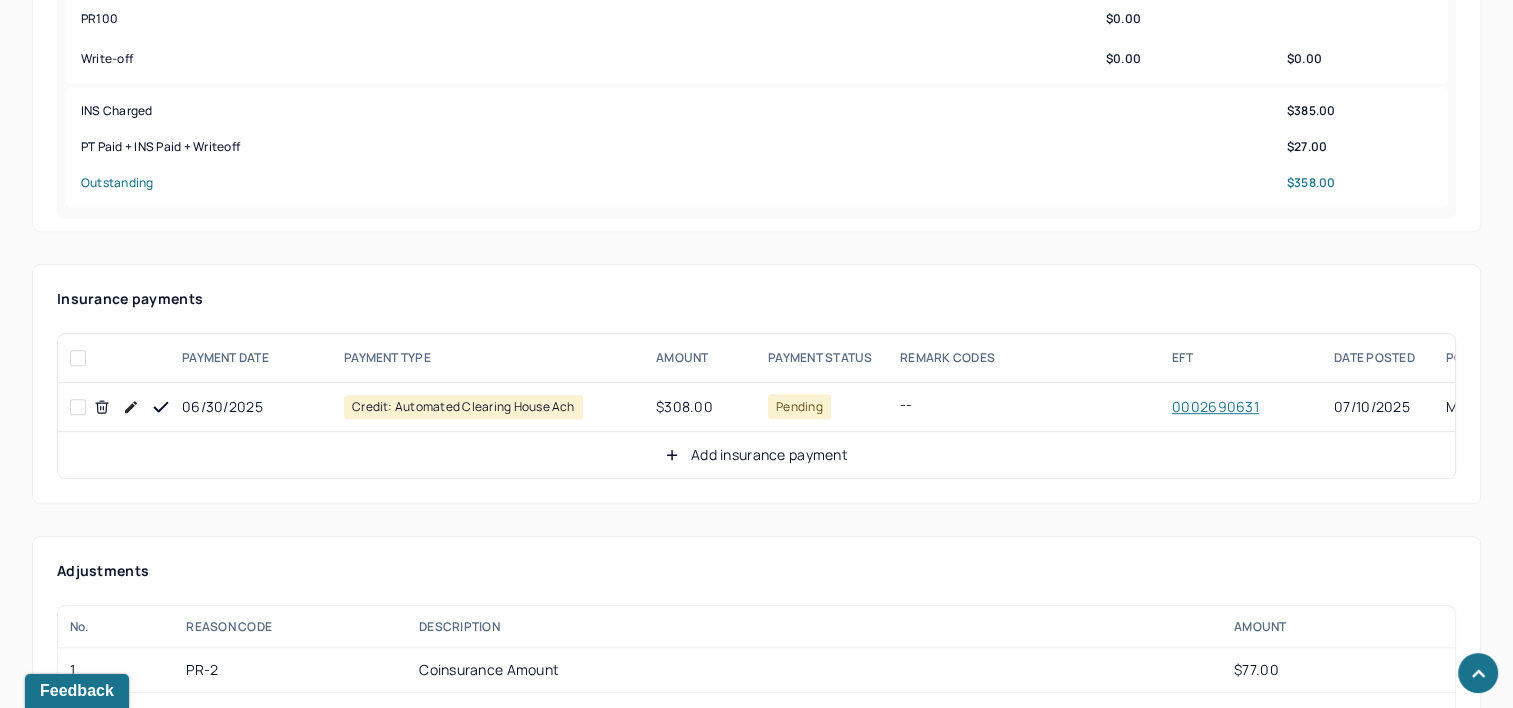 click 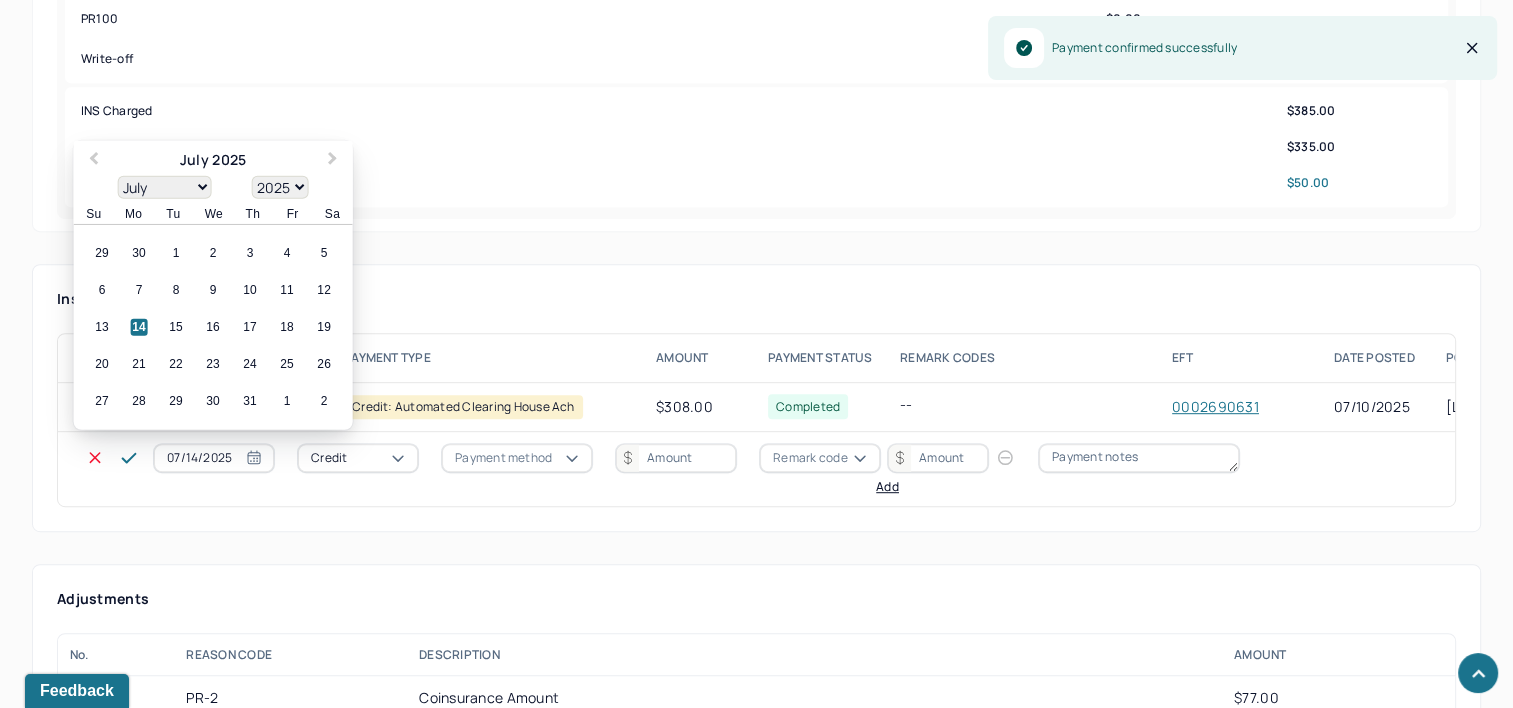 click on "07/14/2025" at bounding box center (214, 458) 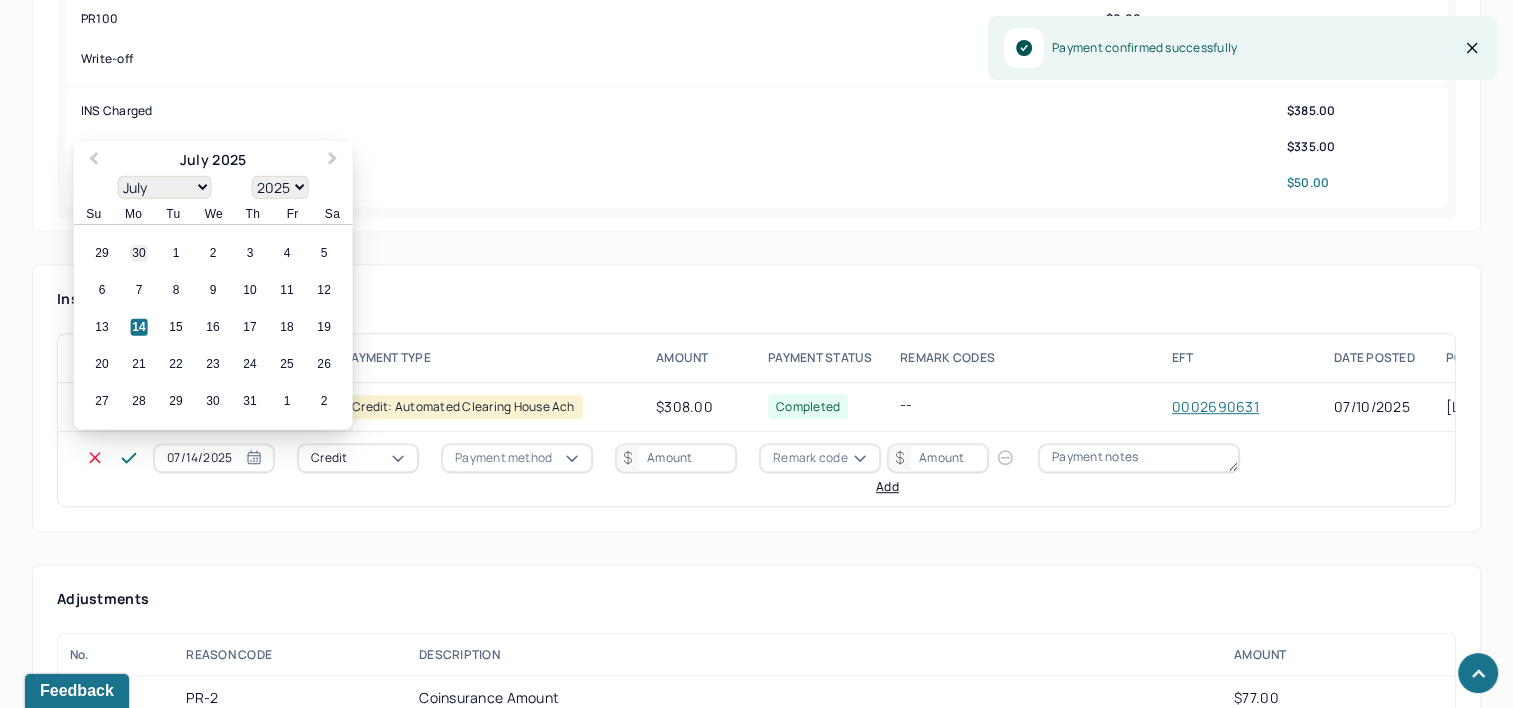 click on "30" at bounding box center (139, 253) 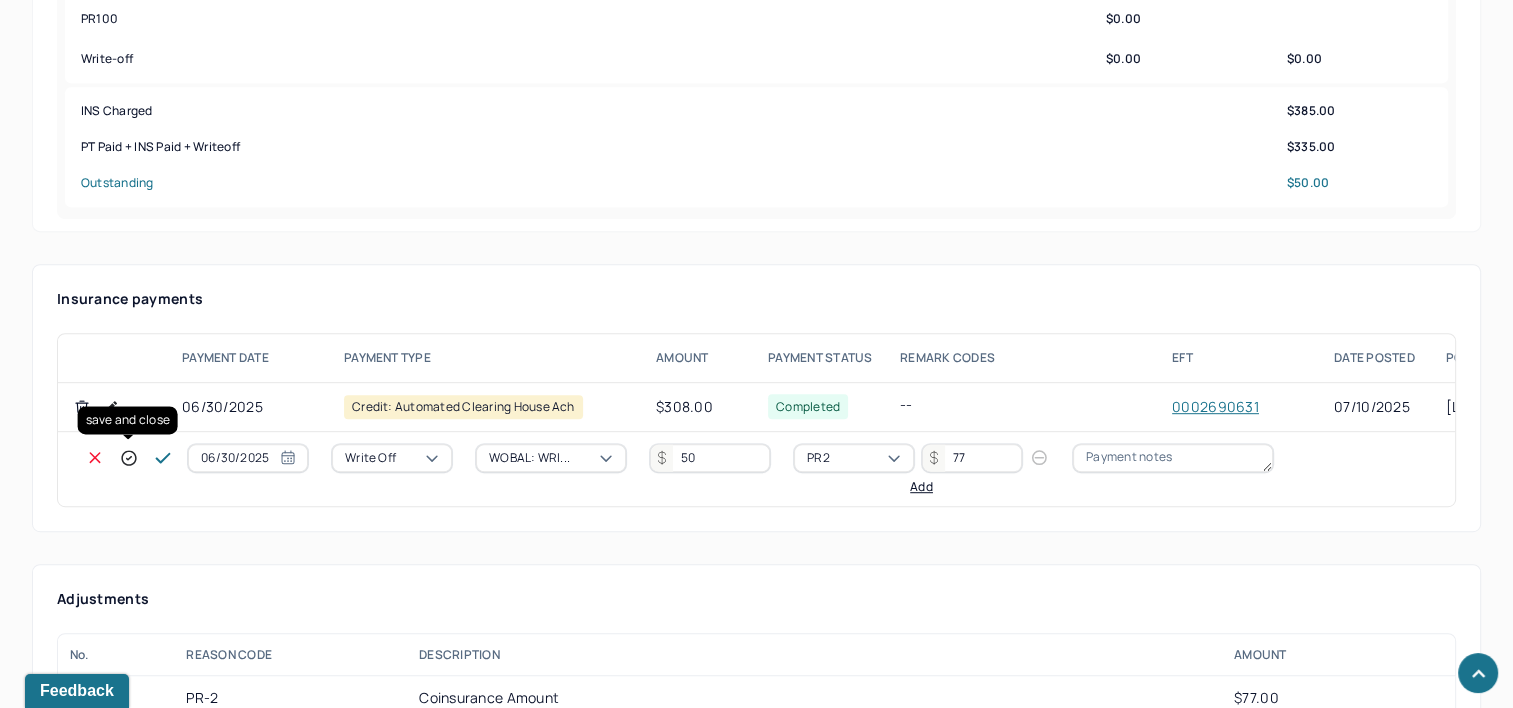 click 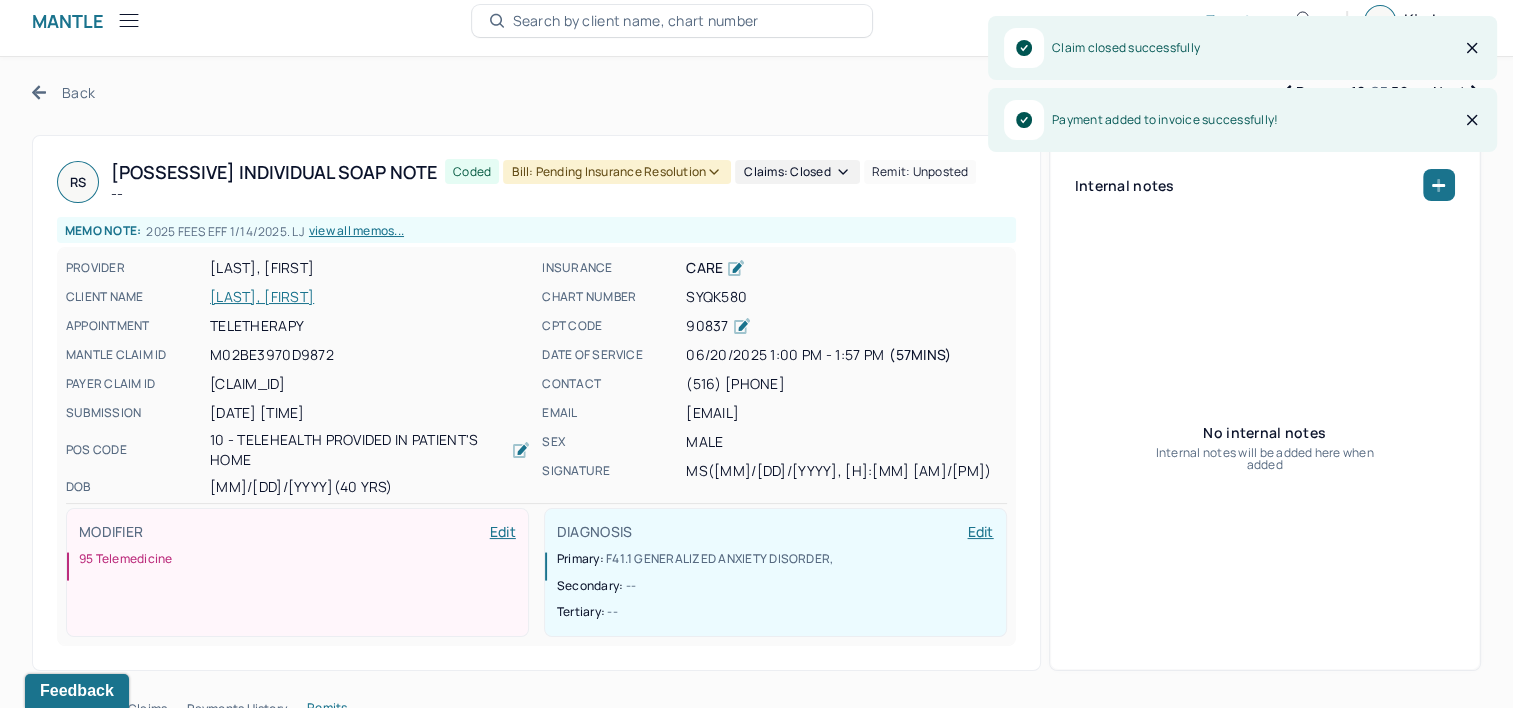 scroll, scrollTop: 0, scrollLeft: 0, axis: both 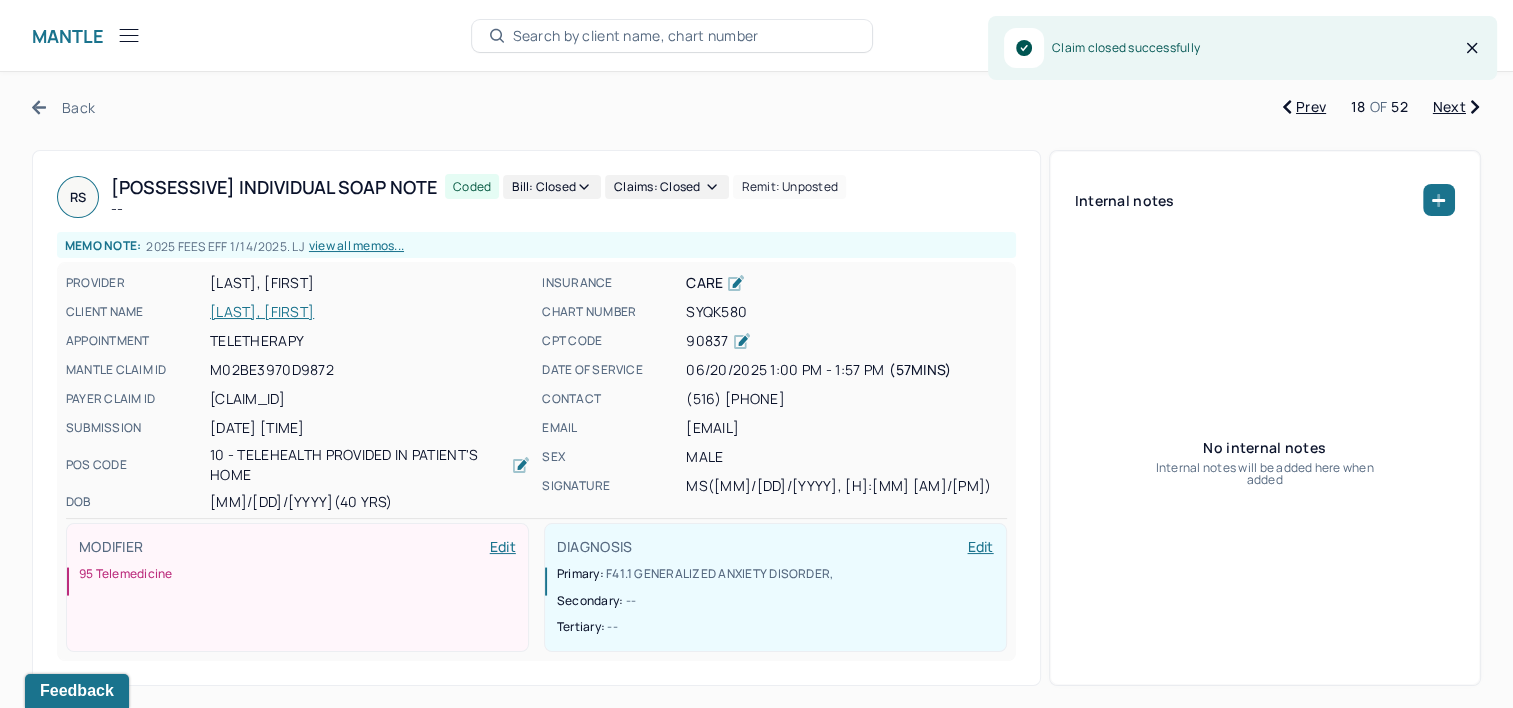 click on "Next" at bounding box center [1456, 107] 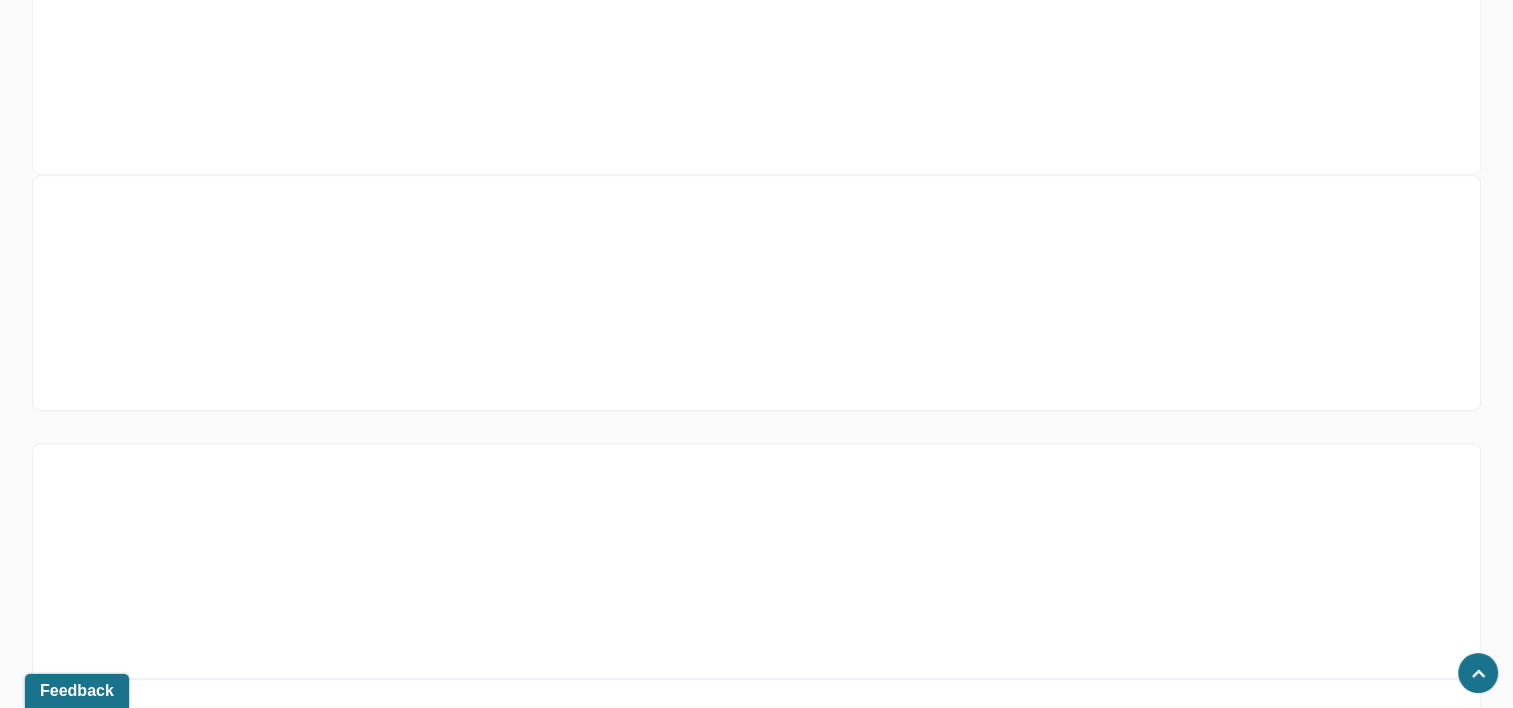 scroll, scrollTop: 900, scrollLeft: 0, axis: vertical 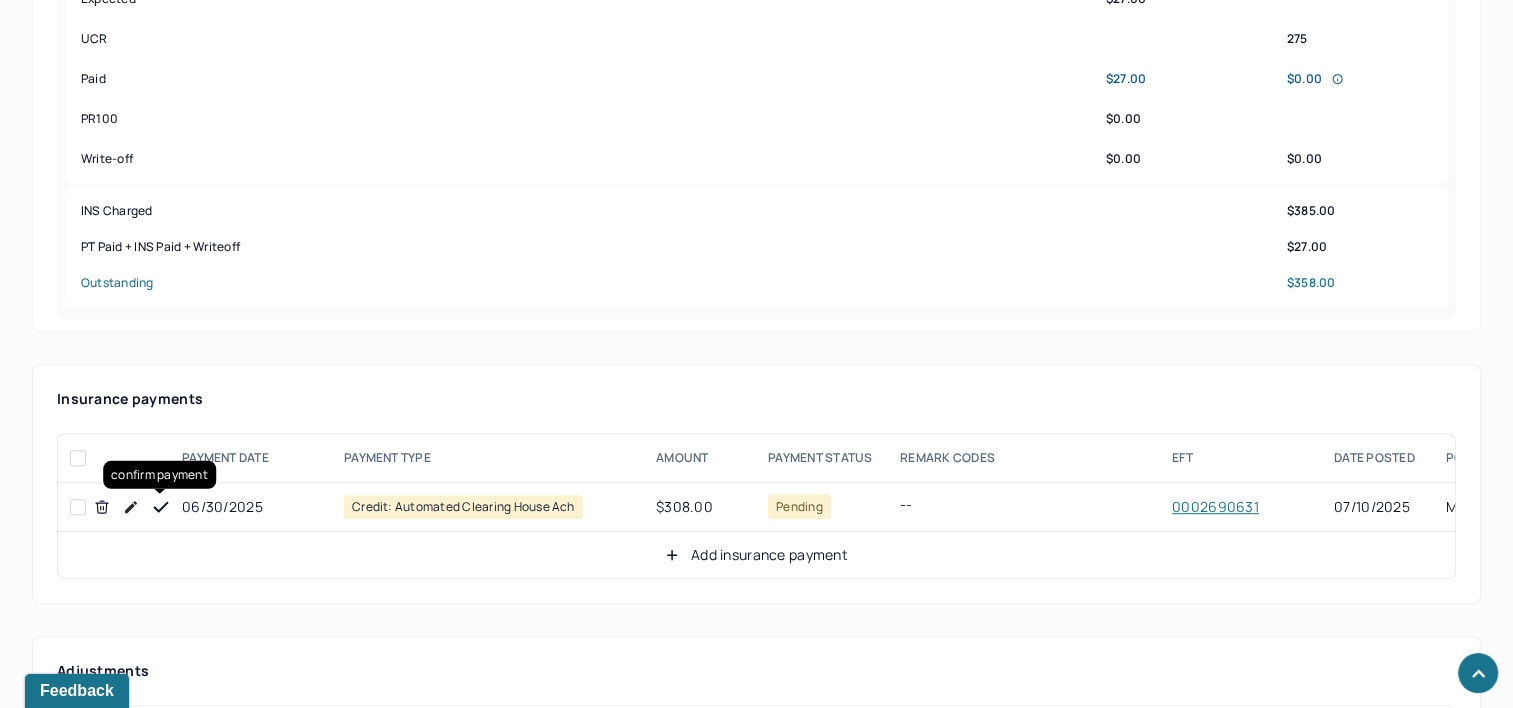 click 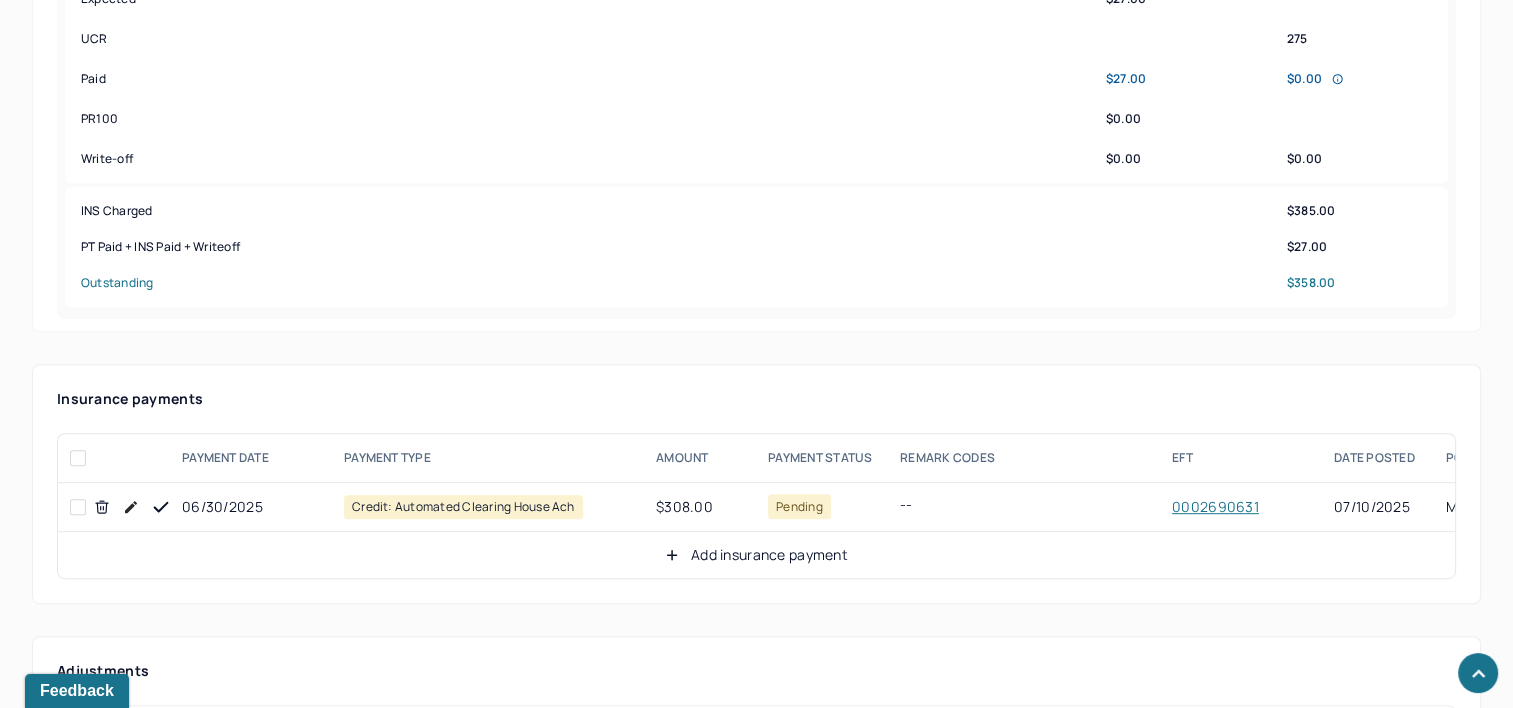 click on "Add insurance payment" at bounding box center [756, 555] 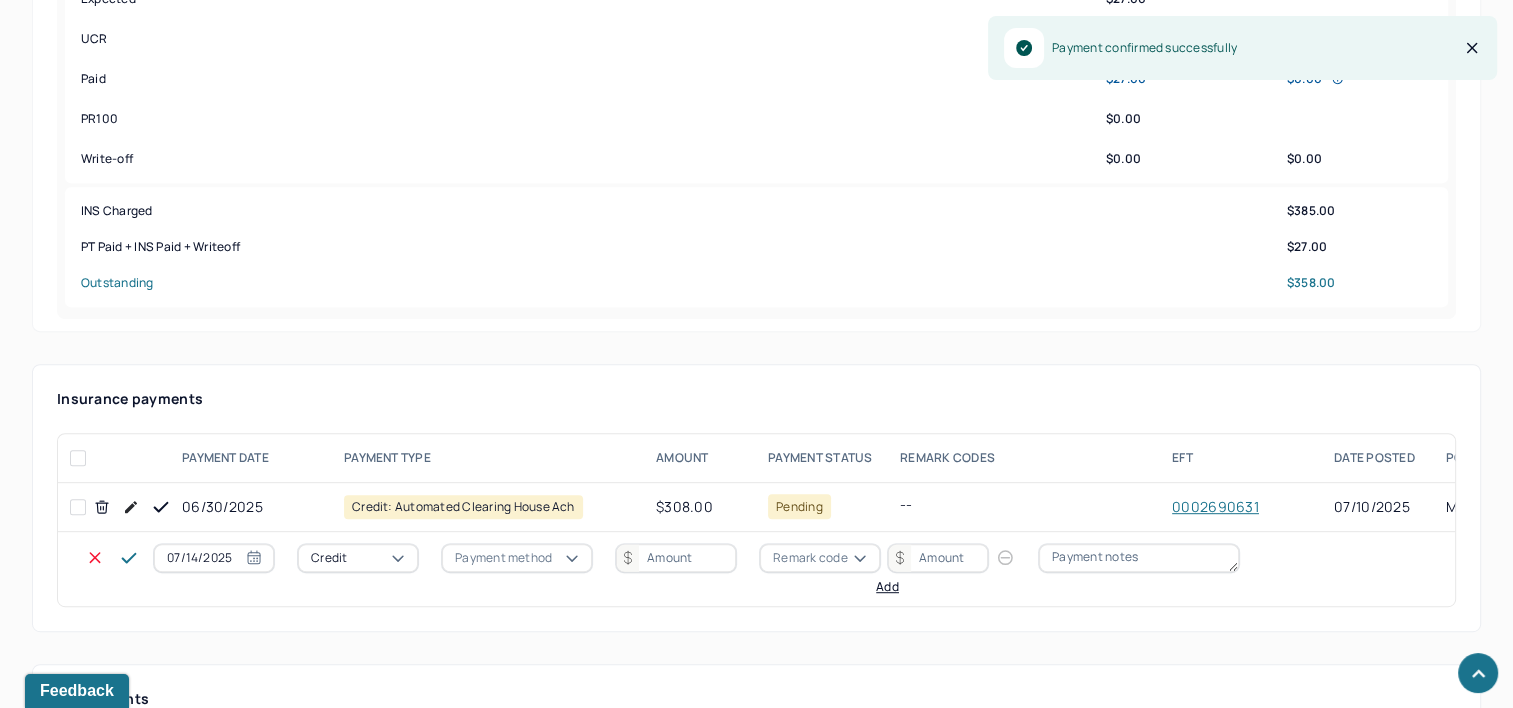 click on "07/14/2025" at bounding box center [214, 558] 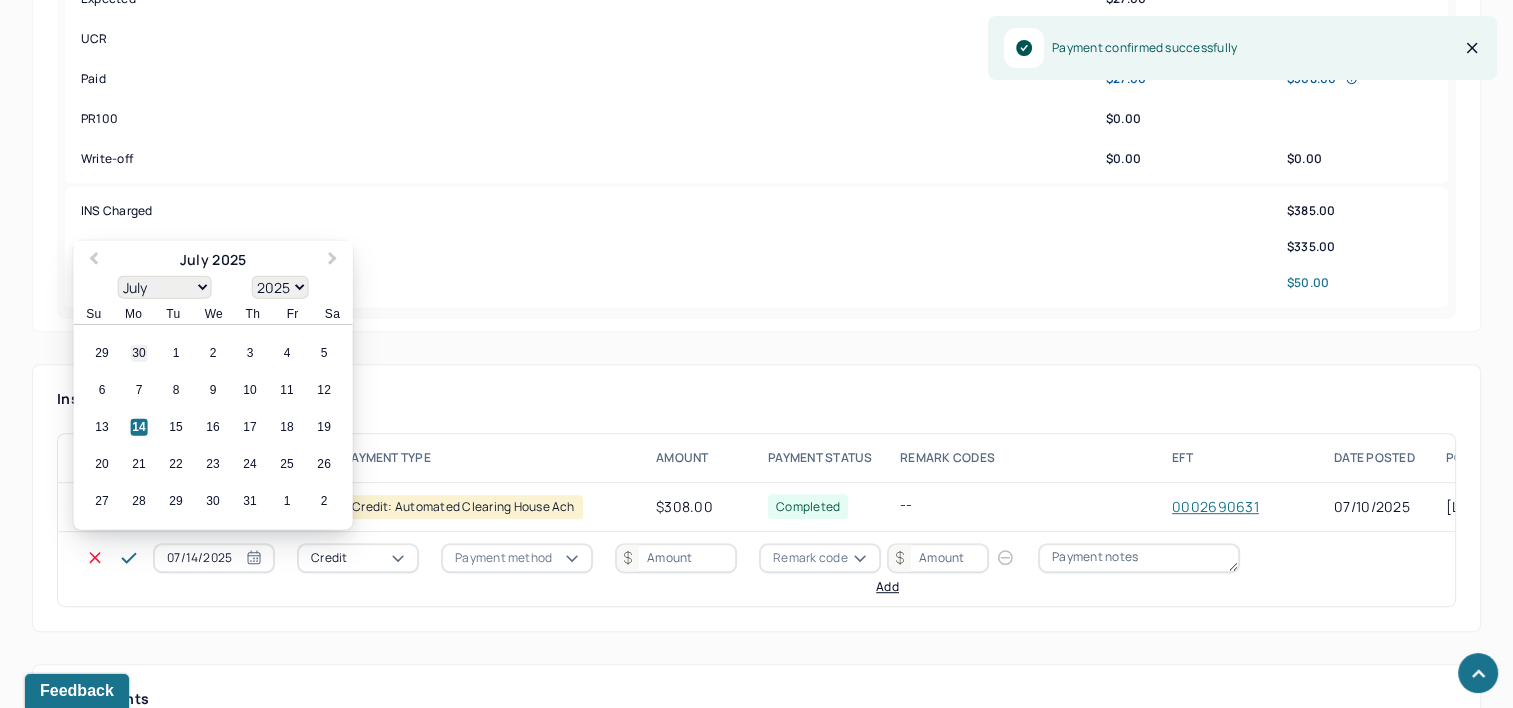 click on "30" at bounding box center [139, 353] 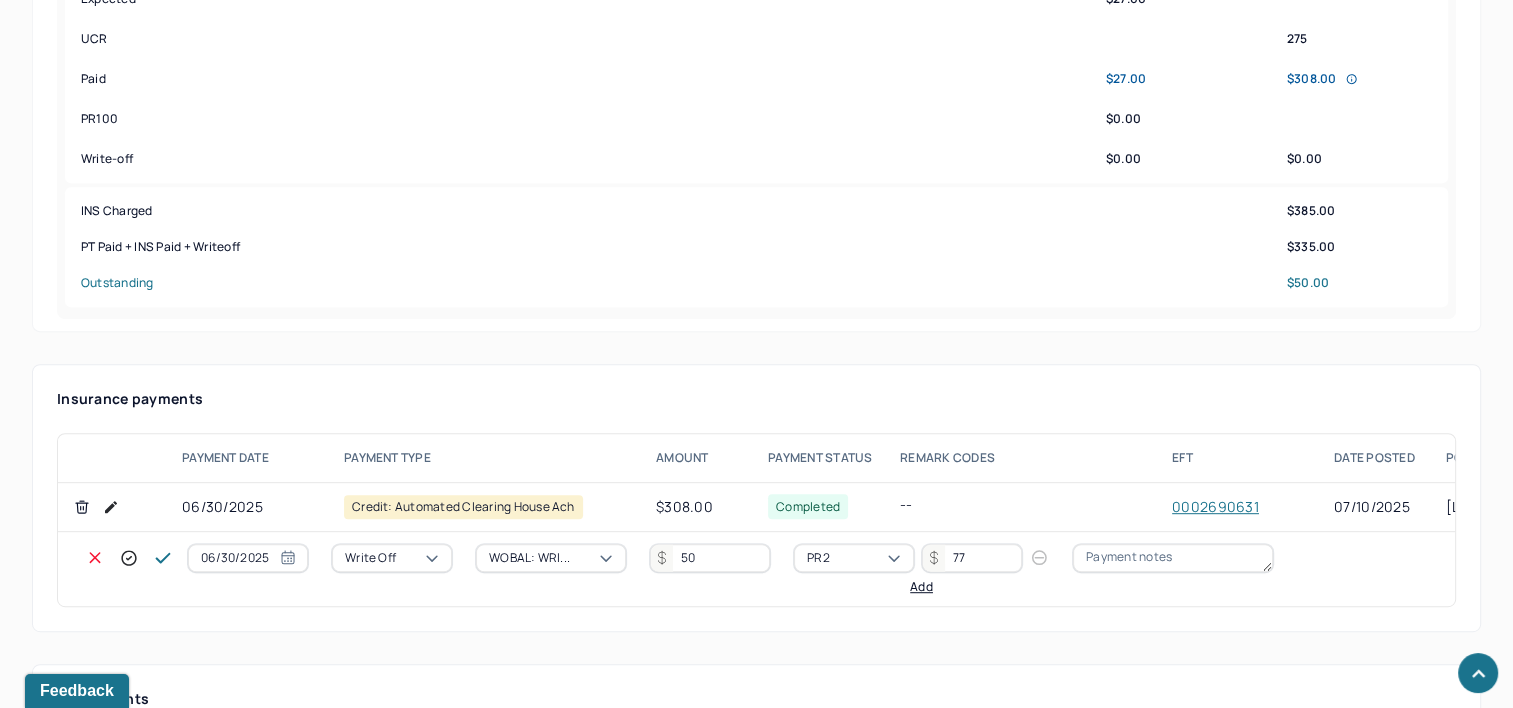 click 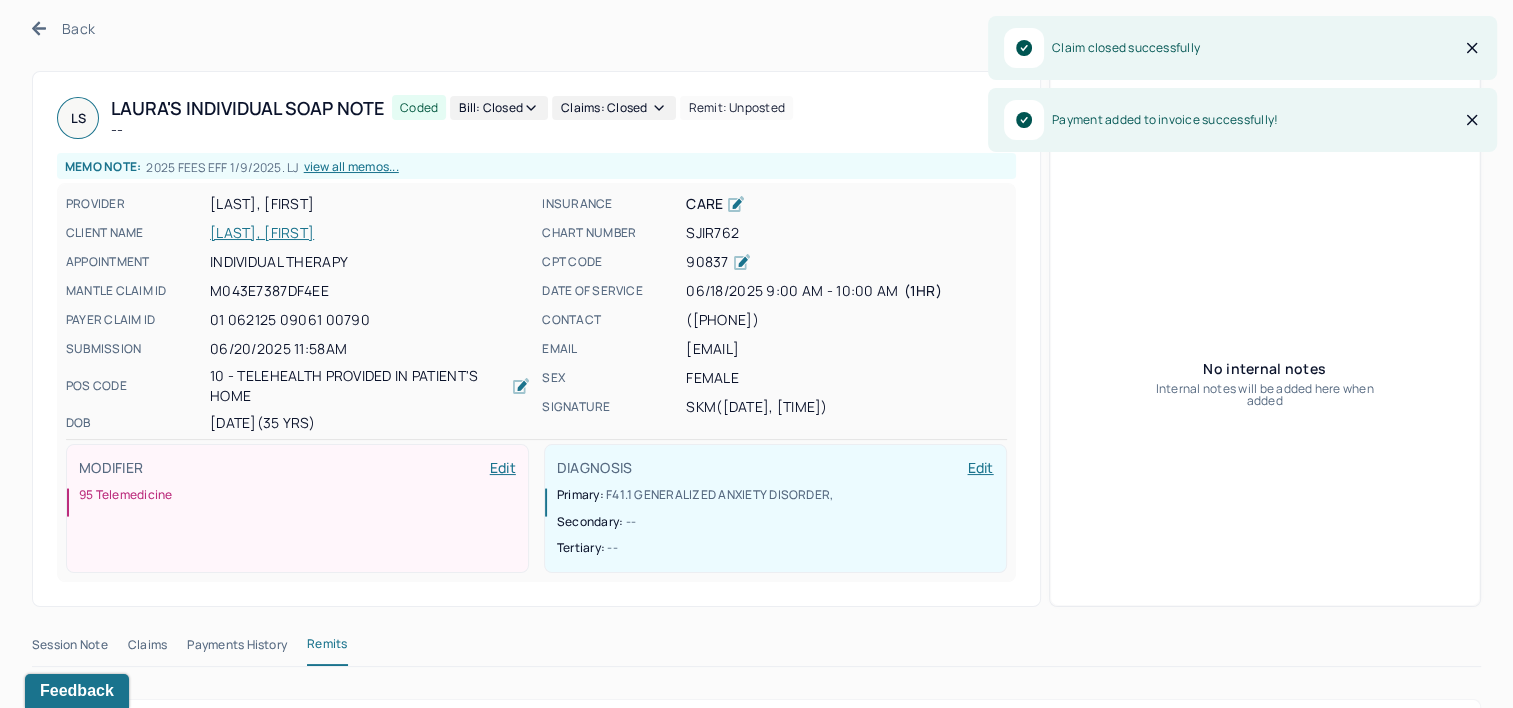 scroll, scrollTop: 0, scrollLeft: 0, axis: both 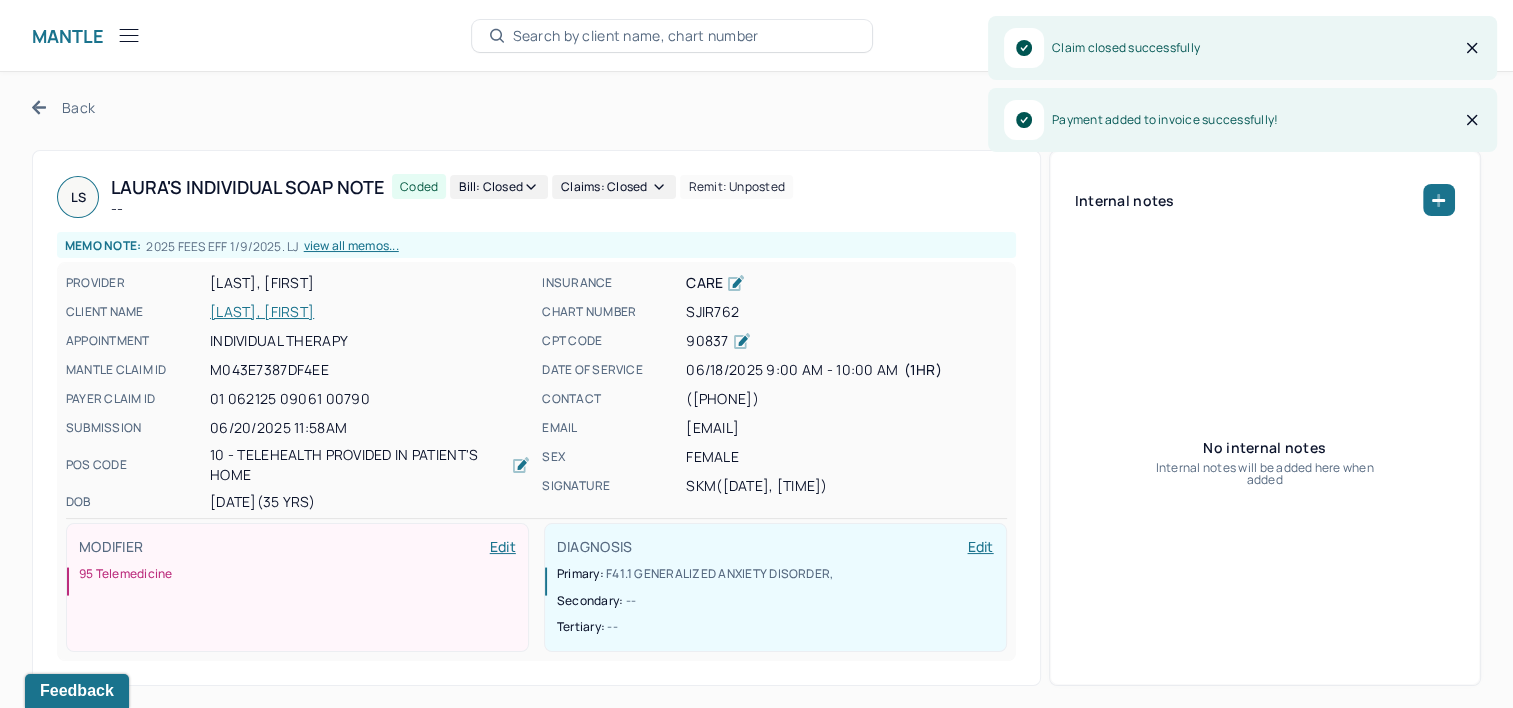 click 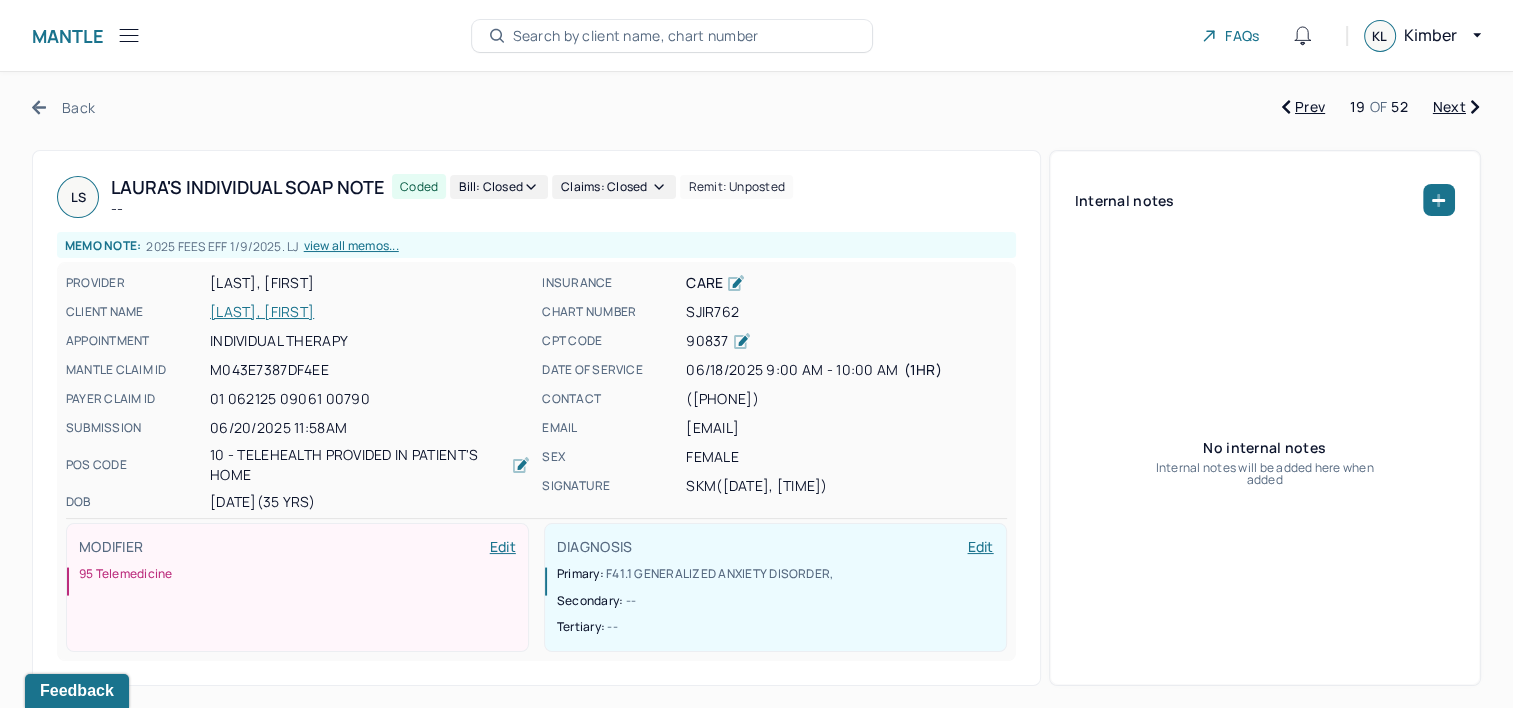 click on "Next" at bounding box center (1456, 107) 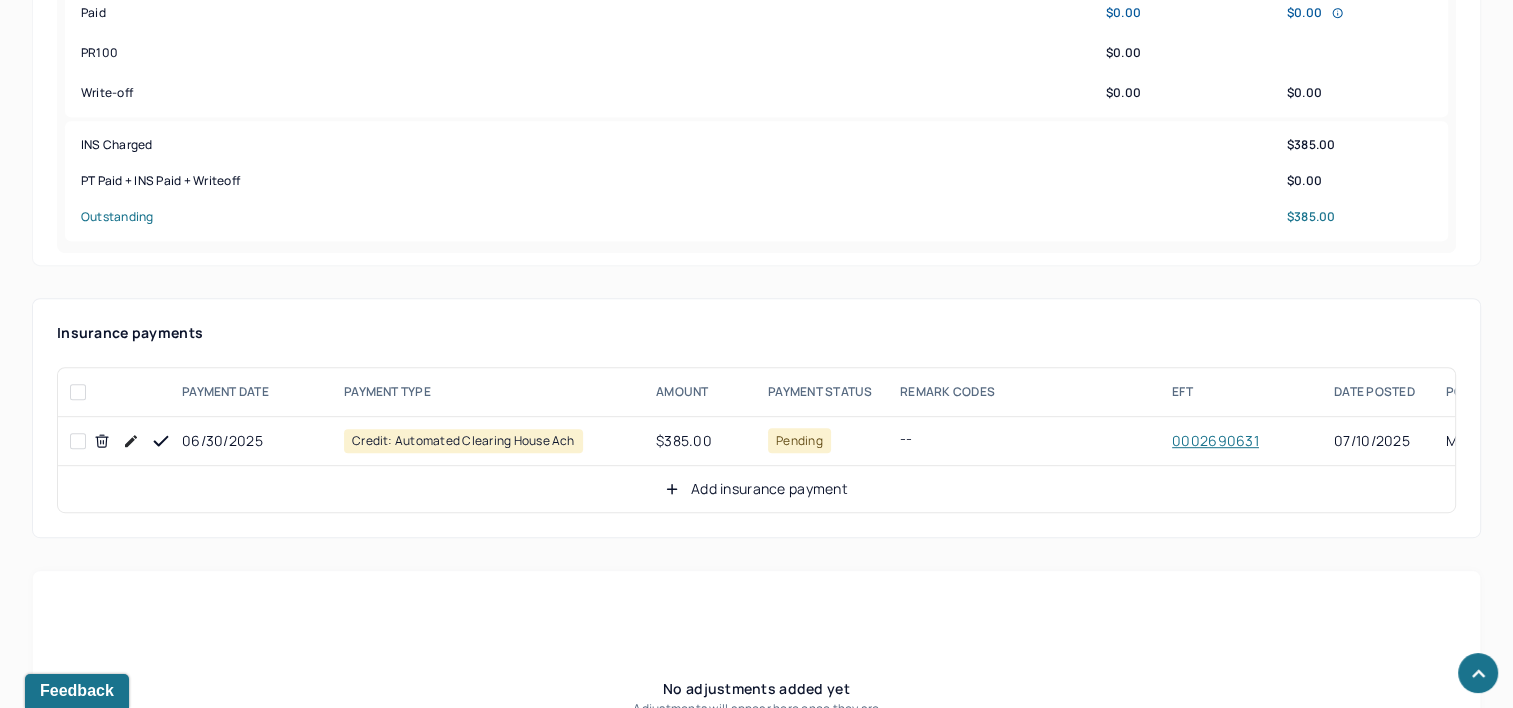 scroll, scrollTop: 1043, scrollLeft: 0, axis: vertical 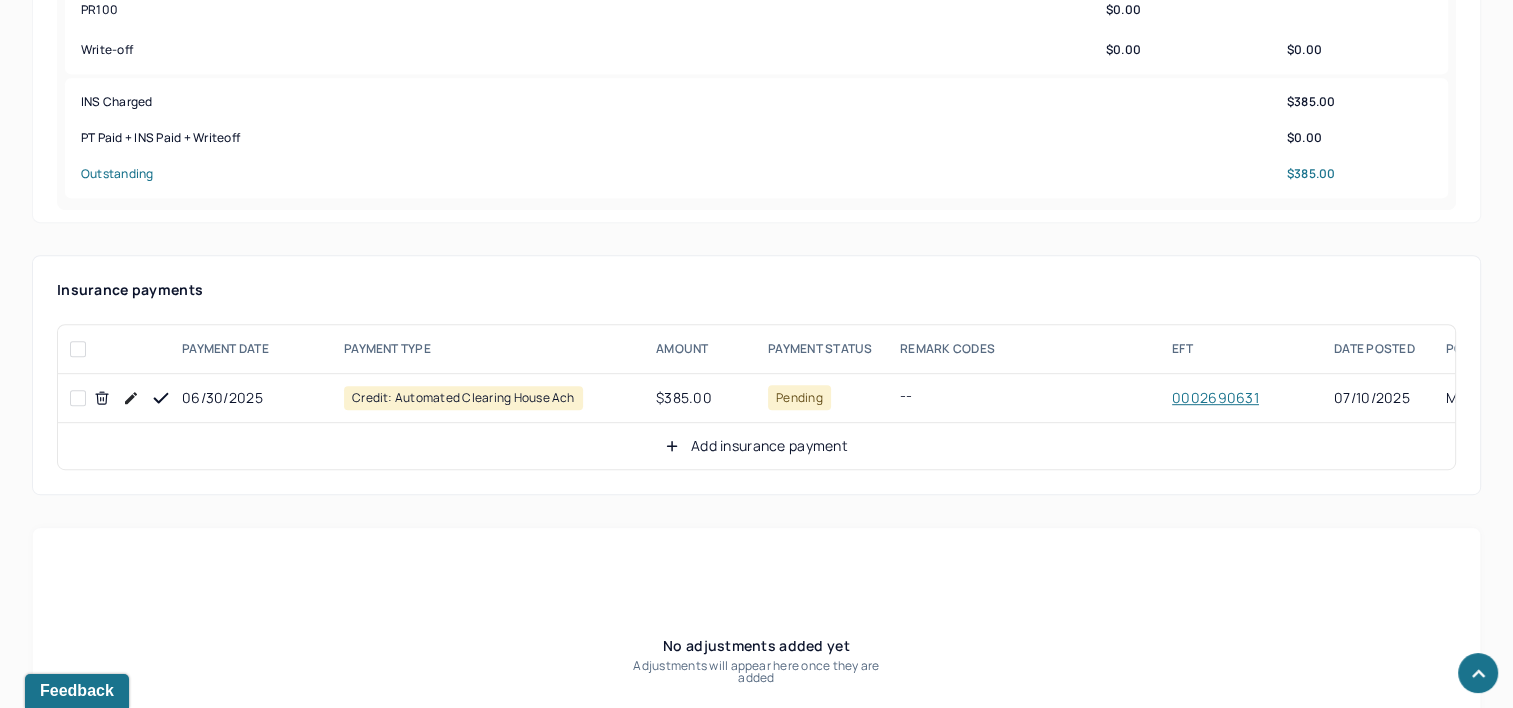 drag, startPoint x: 160, startPoint y: 395, endPoint x: 640, endPoint y: 452, distance: 483.37253 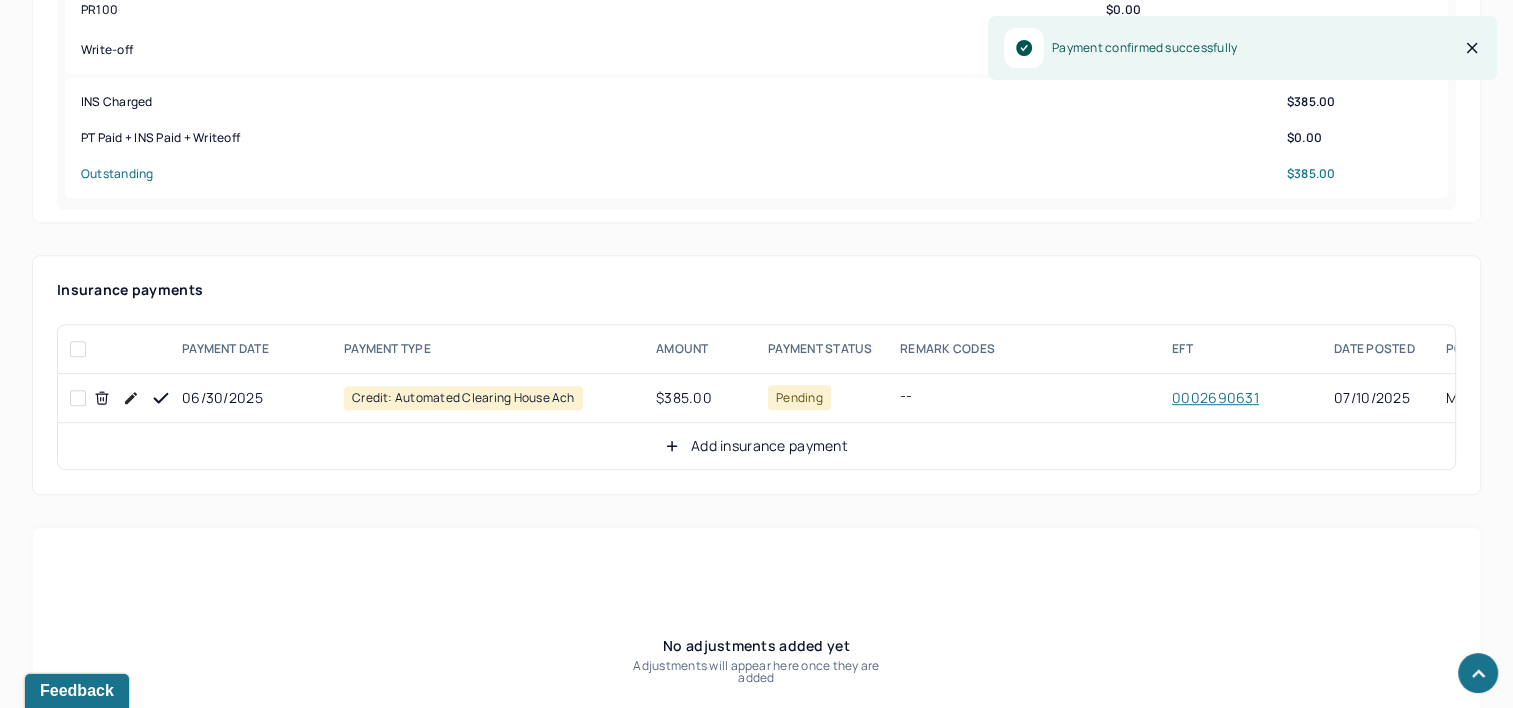click on "Add insurance payment" at bounding box center [756, 446] 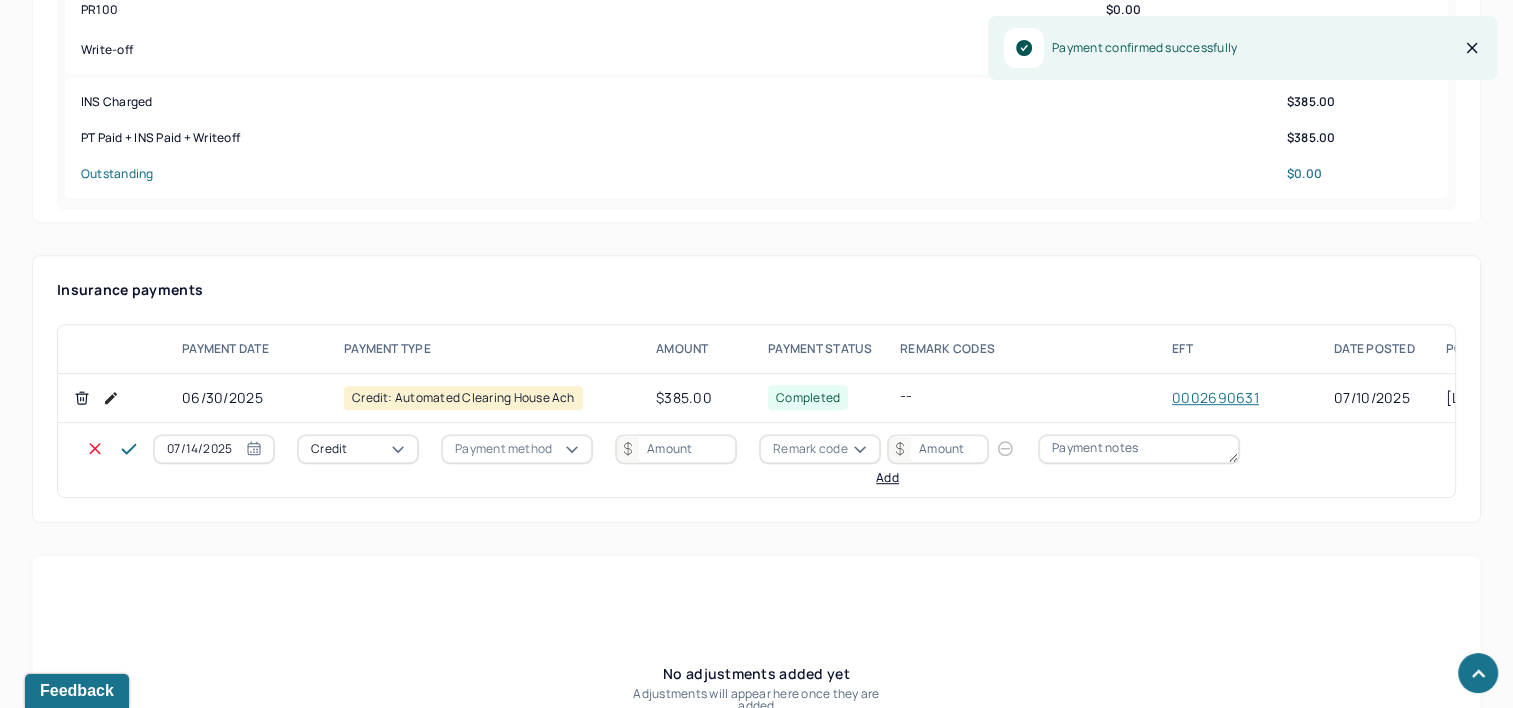 click 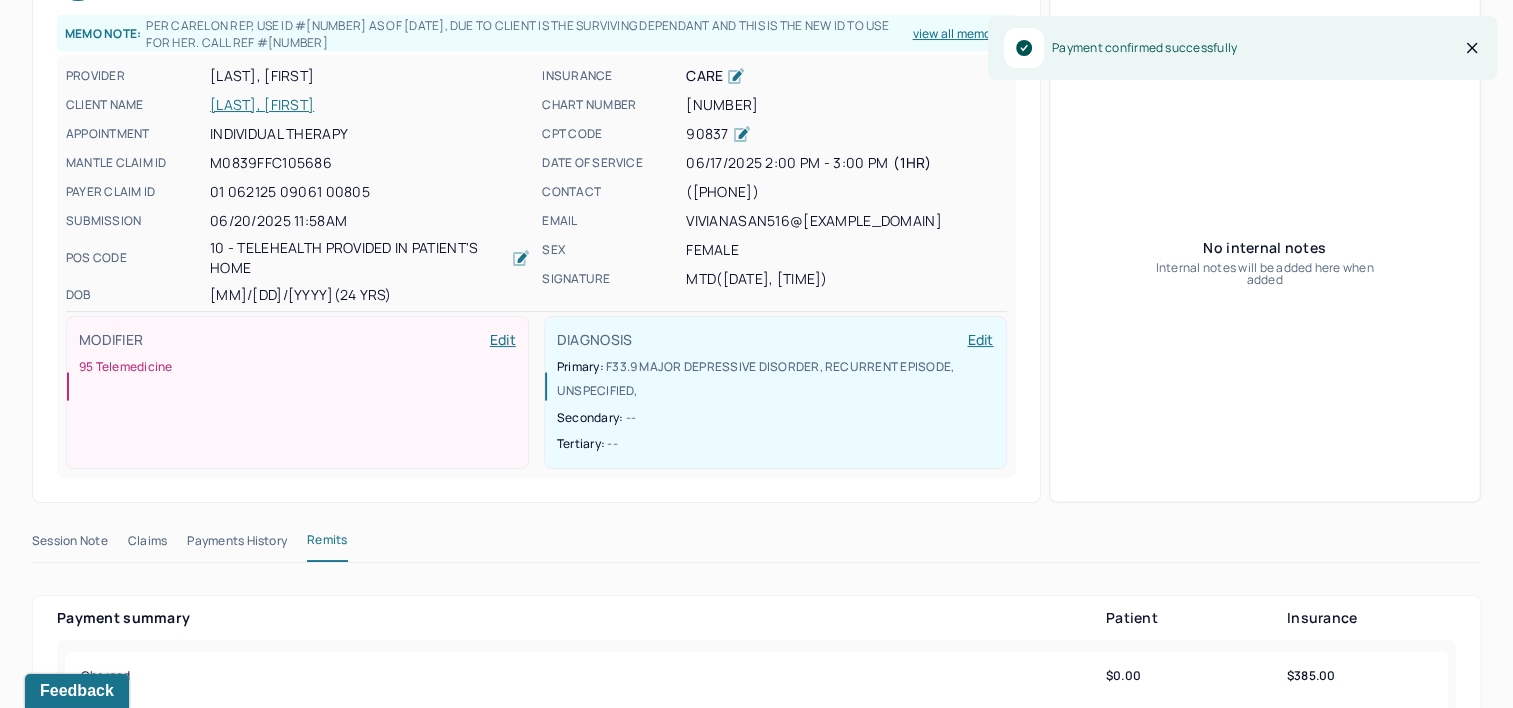 scroll, scrollTop: 0, scrollLeft: 0, axis: both 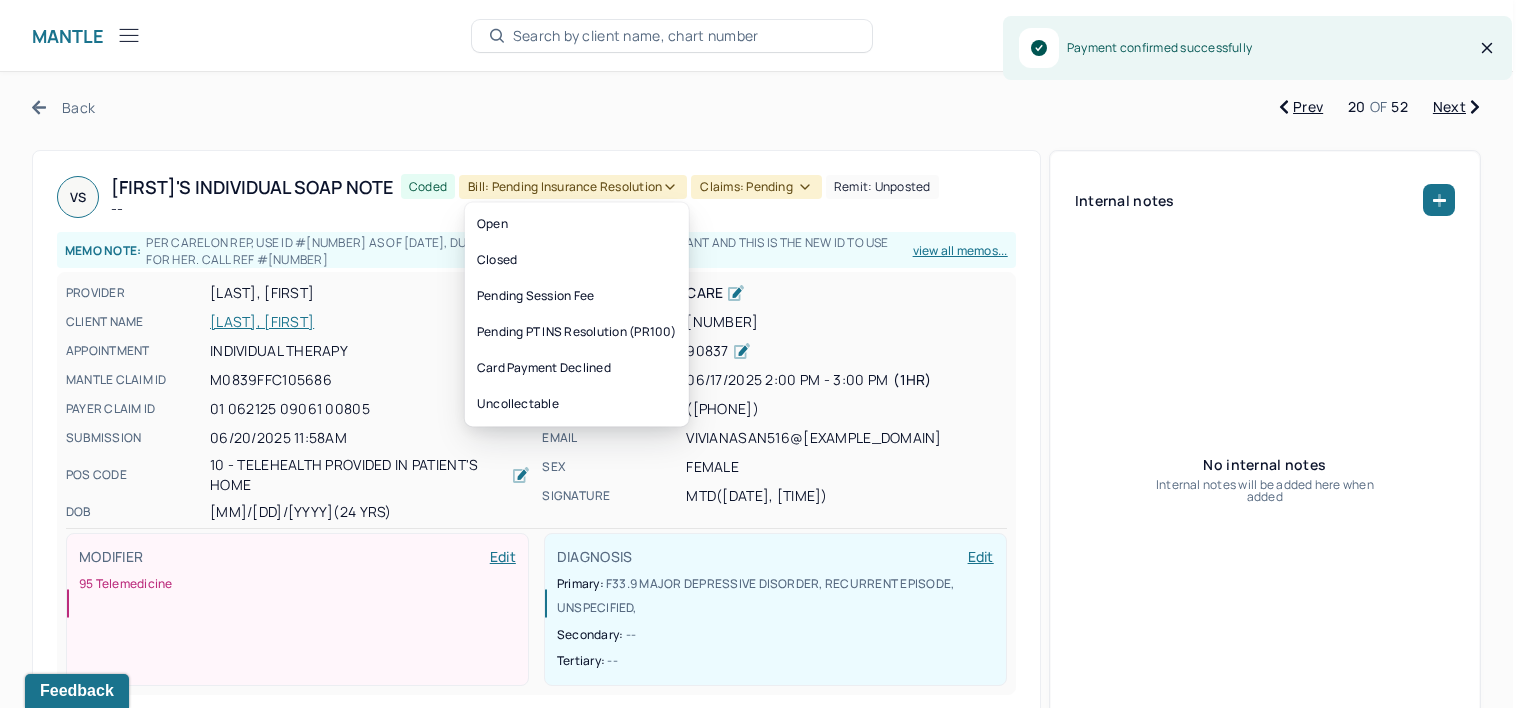 click on "Bill: Pending Insurance Resolution" at bounding box center (573, 187) 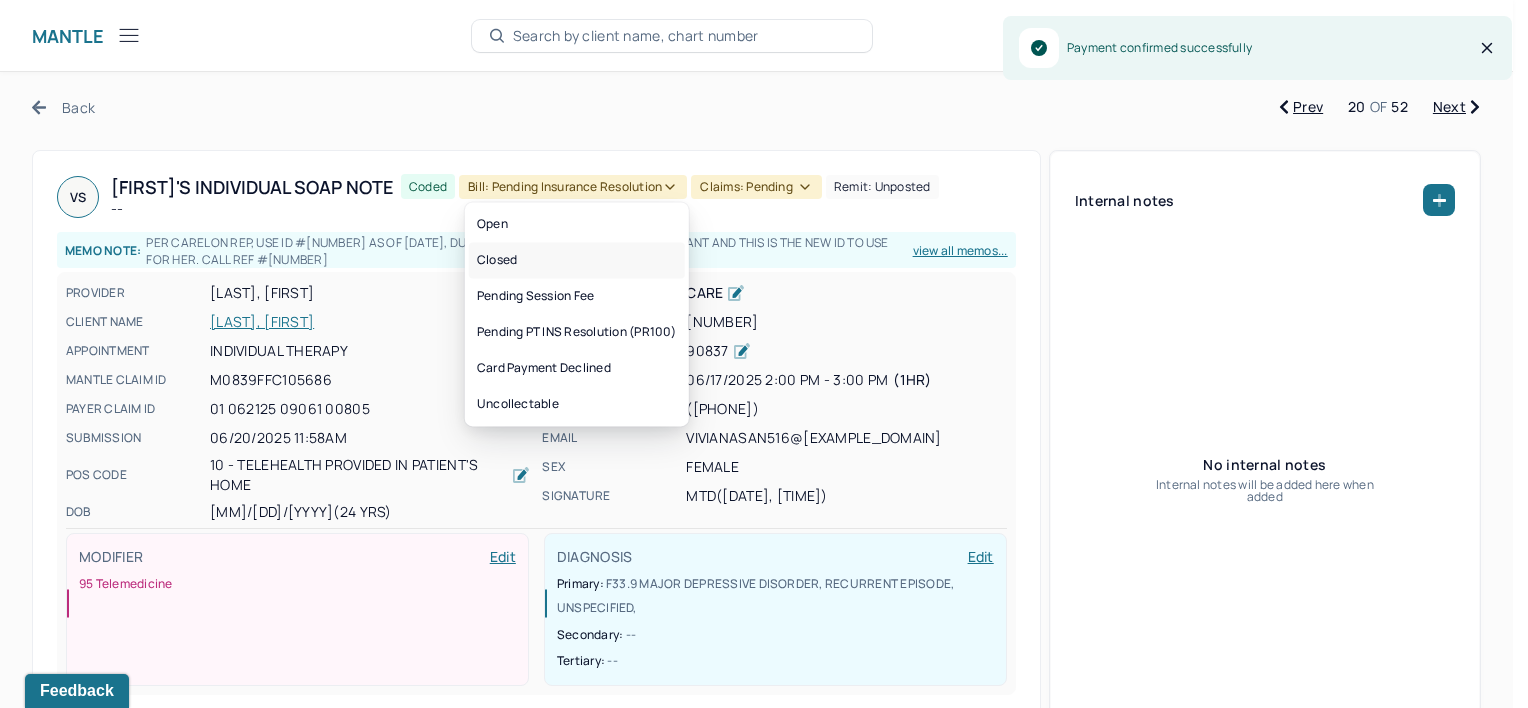 click on "Closed" at bounding box center [577, 260] 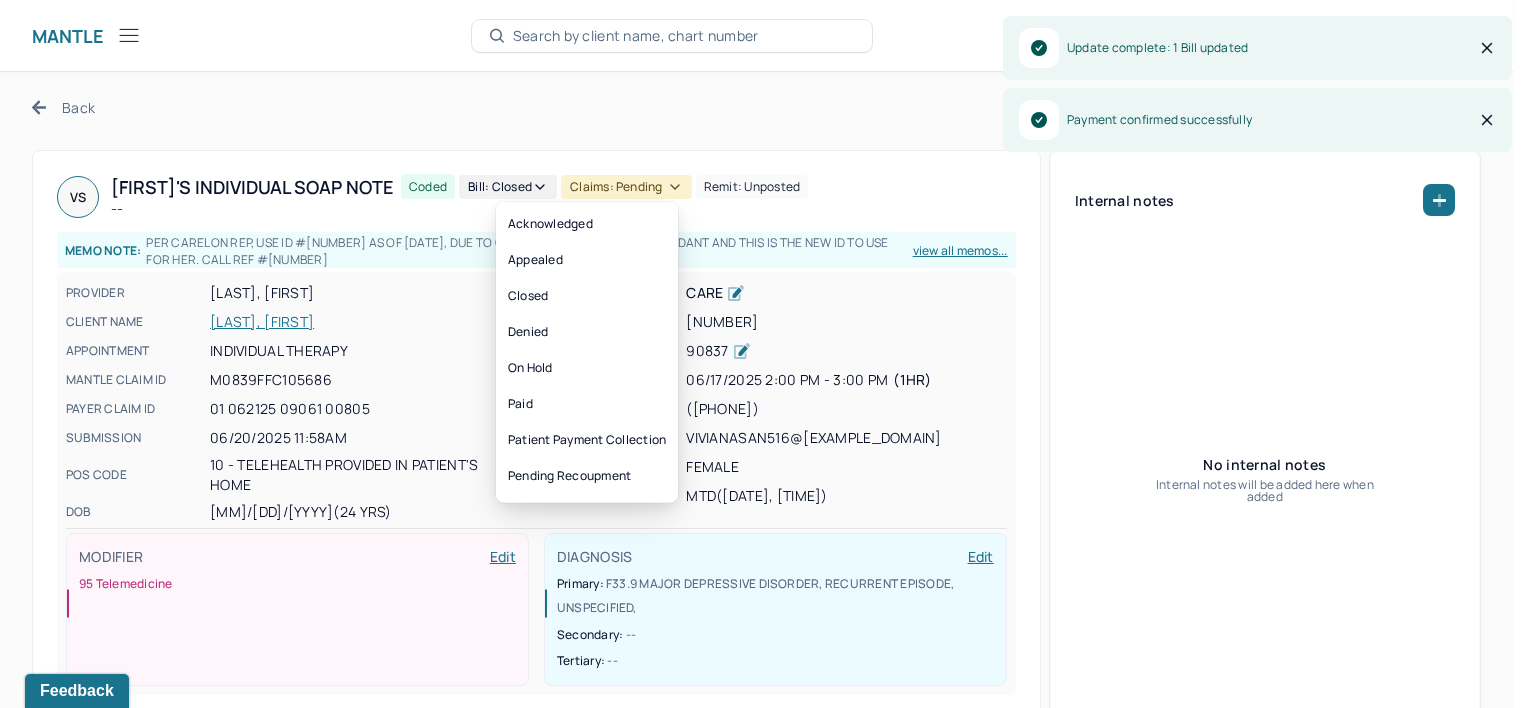 click on "Claims: pending" at bounding box center [626, 187] 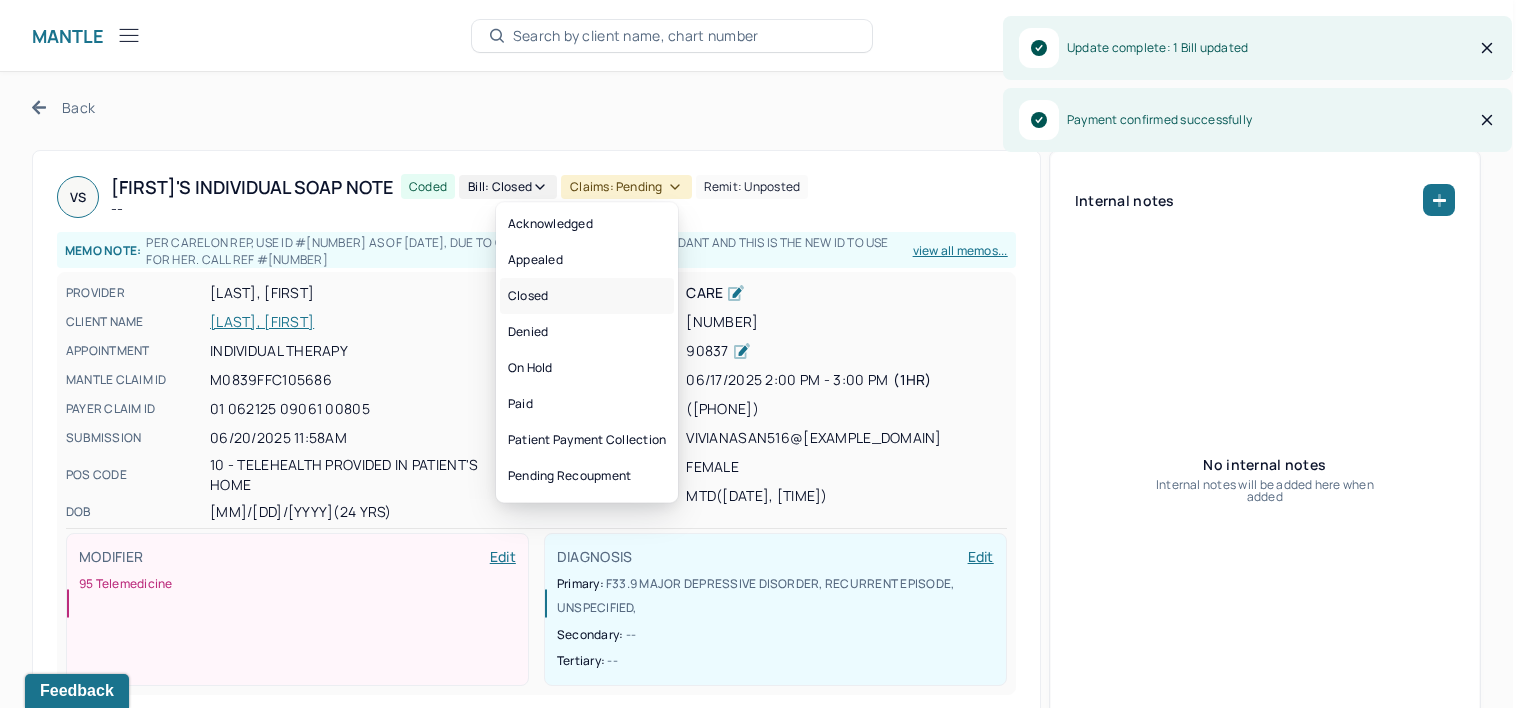 click on "Closed" at bounding box center (587, 296) 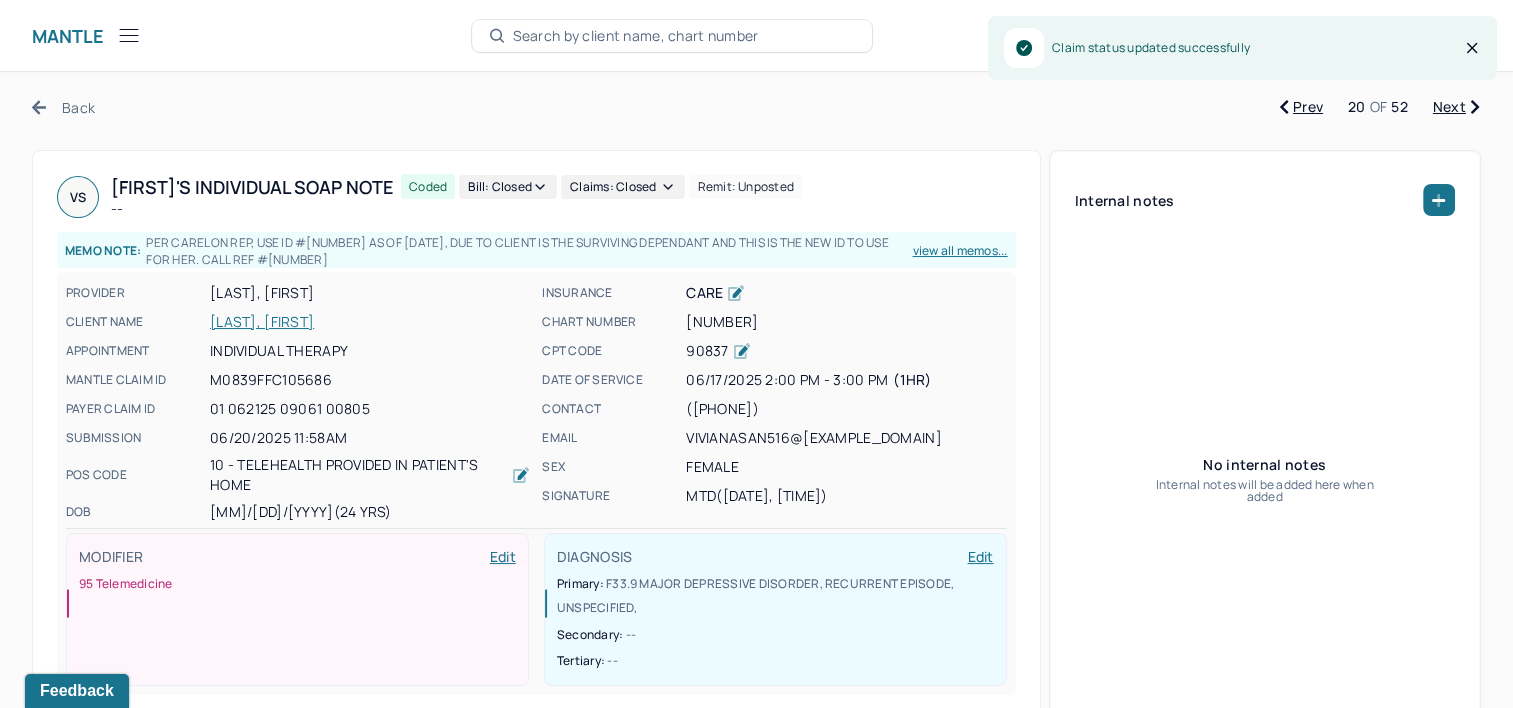 click on "Back    Prev   [NUMBER] OF [NUMBER]   Next   VS [POSSESSIVE]   Individual soap note -- Coded   Bill: Closed     Claims: closed   Remit: unposted Memo note: Per Carelon rep, use ID #[NUMBER] as of [DATE], due to client is the surviving dependant and this is the new ID to use for her.  Call Ref #[NUMBER]-[NUMBER]-[NUMBER] view all memos... PROVIDER [LAST], [FIRST] CLIENT NAME [LAST], [VIVIANA] APPOINTMENT Individual therapy   MANTLE CLAIM ID M0839FFC105686 PAYER CLAIM ID [NUMBER]   [DATE] [NUMBER] [NUMBER] SUBMISSION [DATE] [TIME] POS CODE 10 - Telehealth Provided in Patient's Home     DOB [DATE]  ([NUMBER] Yrs) INSURANCE CARE     CHART NUMBER SFRY335 CPT CODE 90837     DATE OF SERVICE [DATE]   [TIME]   -   [TIME] ( [NUMBER]hr ) CONTACT ([PHONE]) EMAIL [EMAIL] SEX female SIGNATURE MTD  ([DATE], [TIME]) MODIFIER   Edit   95 Telemedicine DIAGNOSIS   Edit   Primary:   F33.9 MAJOR DEPRESSIVE DISORDER, RECURRENT EPISODE, UNSPECIFIED ,  Secondary:   -- Tertiary:   -- Internal notes     No internal notes" at bounding box center (756, 2221) 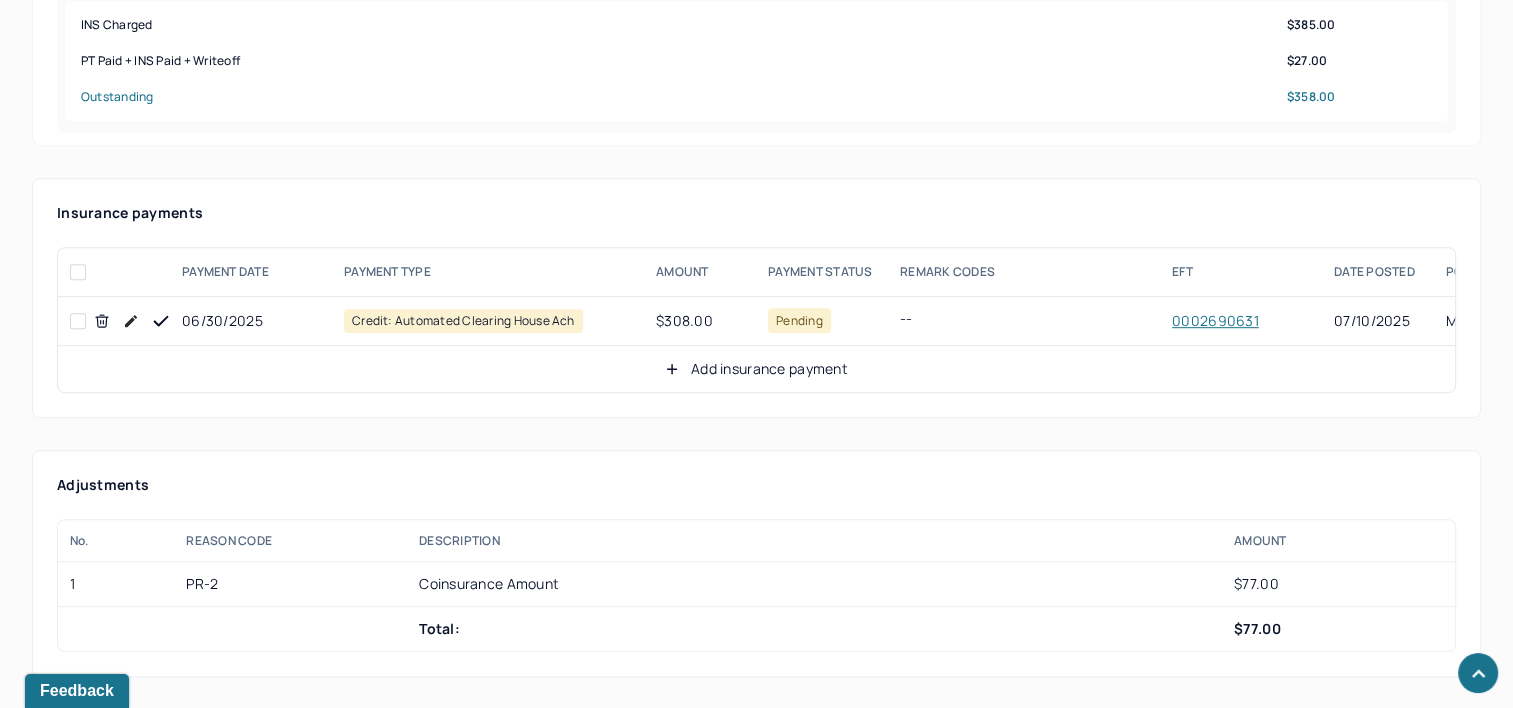 scroll, scrollTop: 1100, scrollLeft: 0, axis: vertical 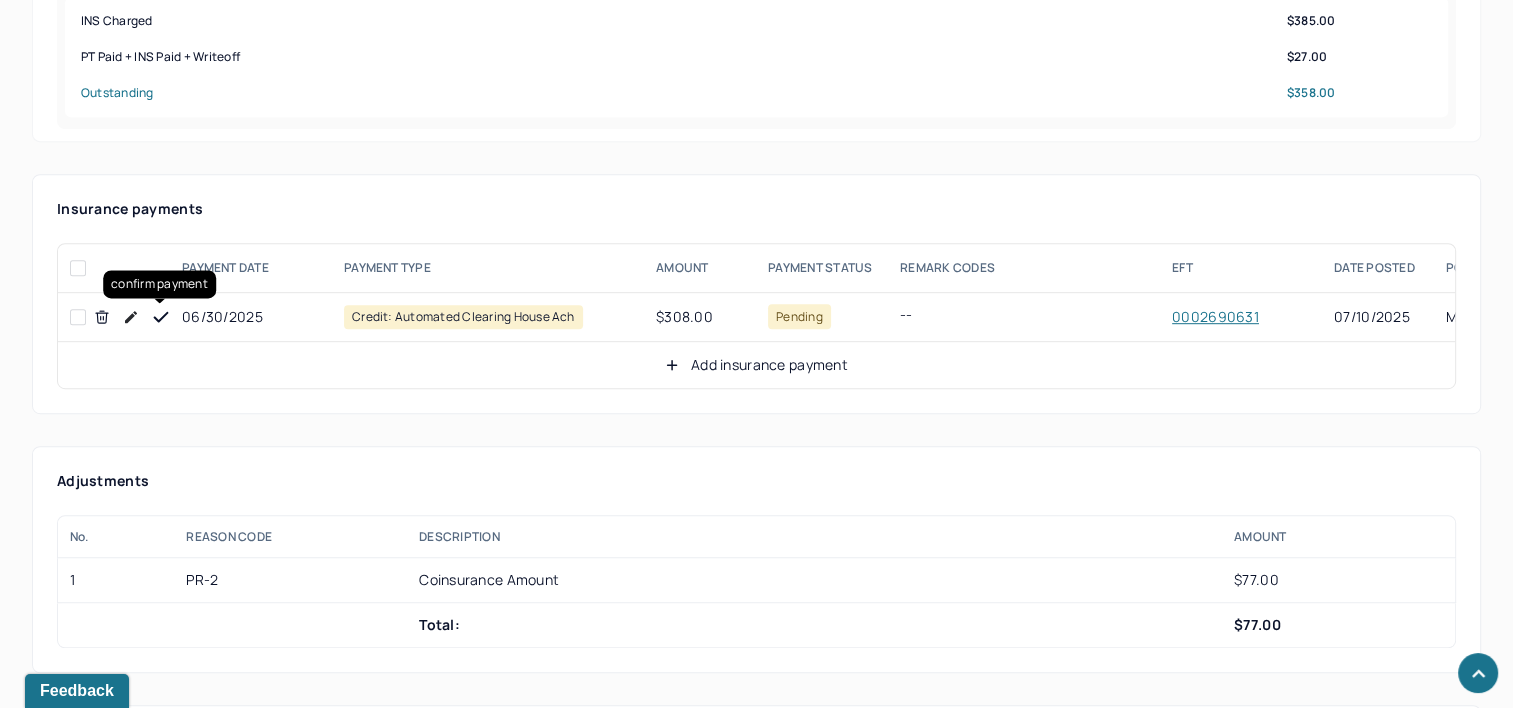click 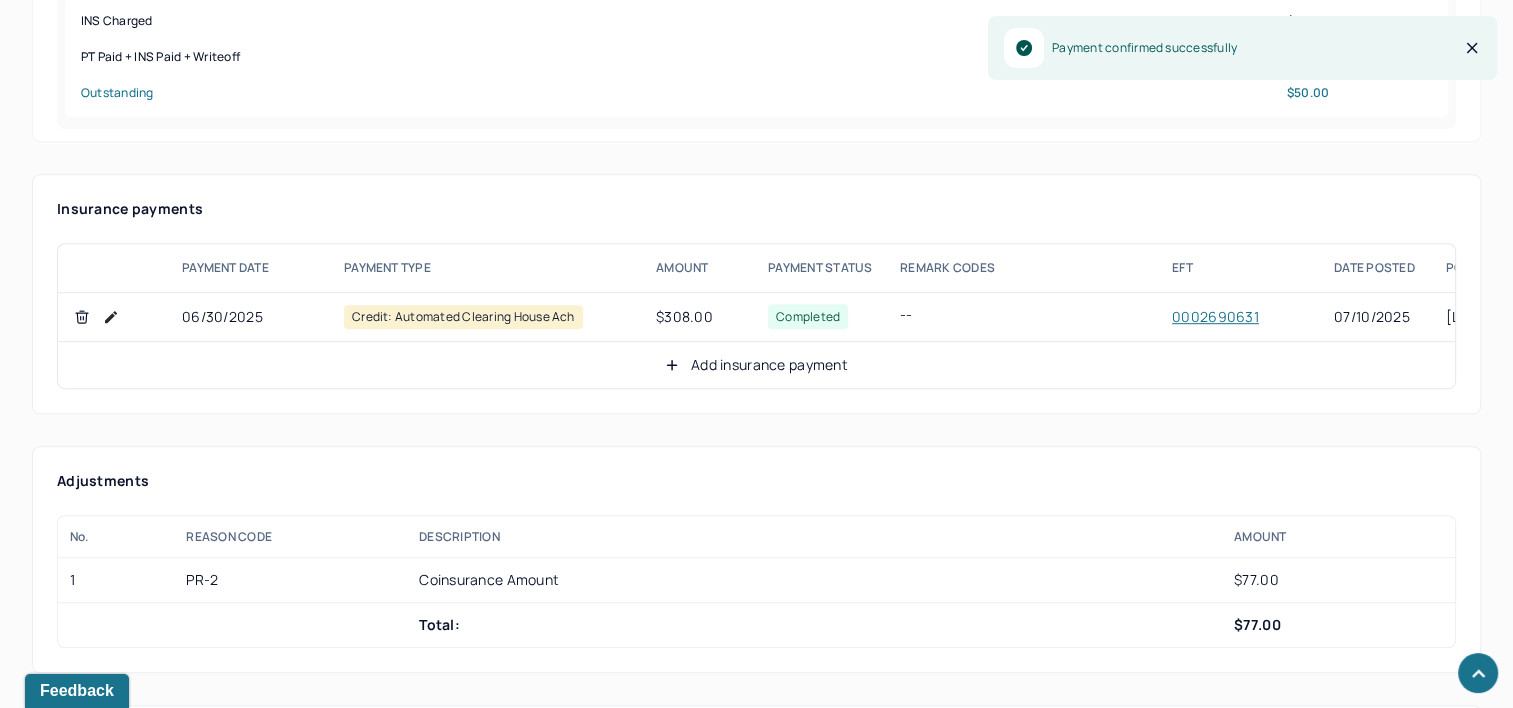 click on "Add insurance payment" at bounding box center [756, 365] 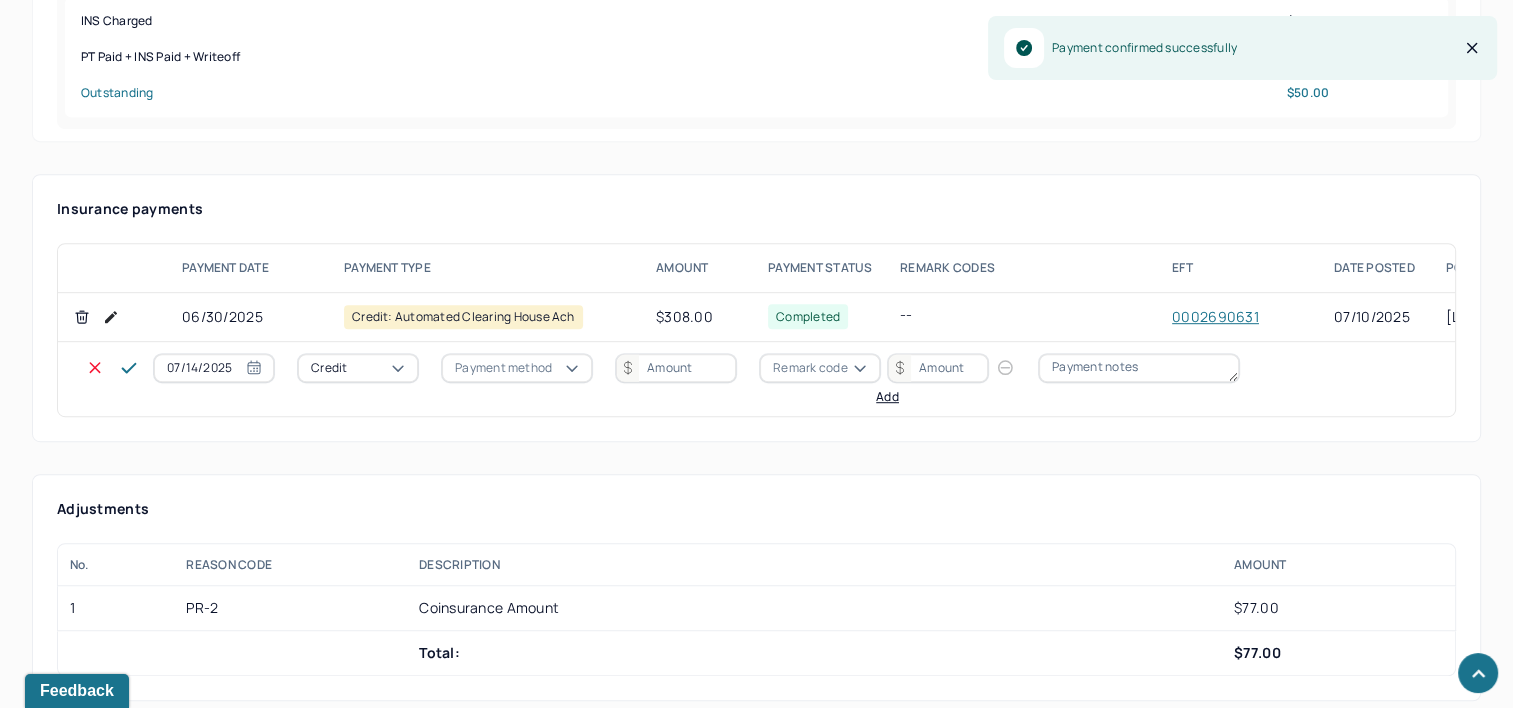 click on "07/14/2025" at bounding box center (214, 368) 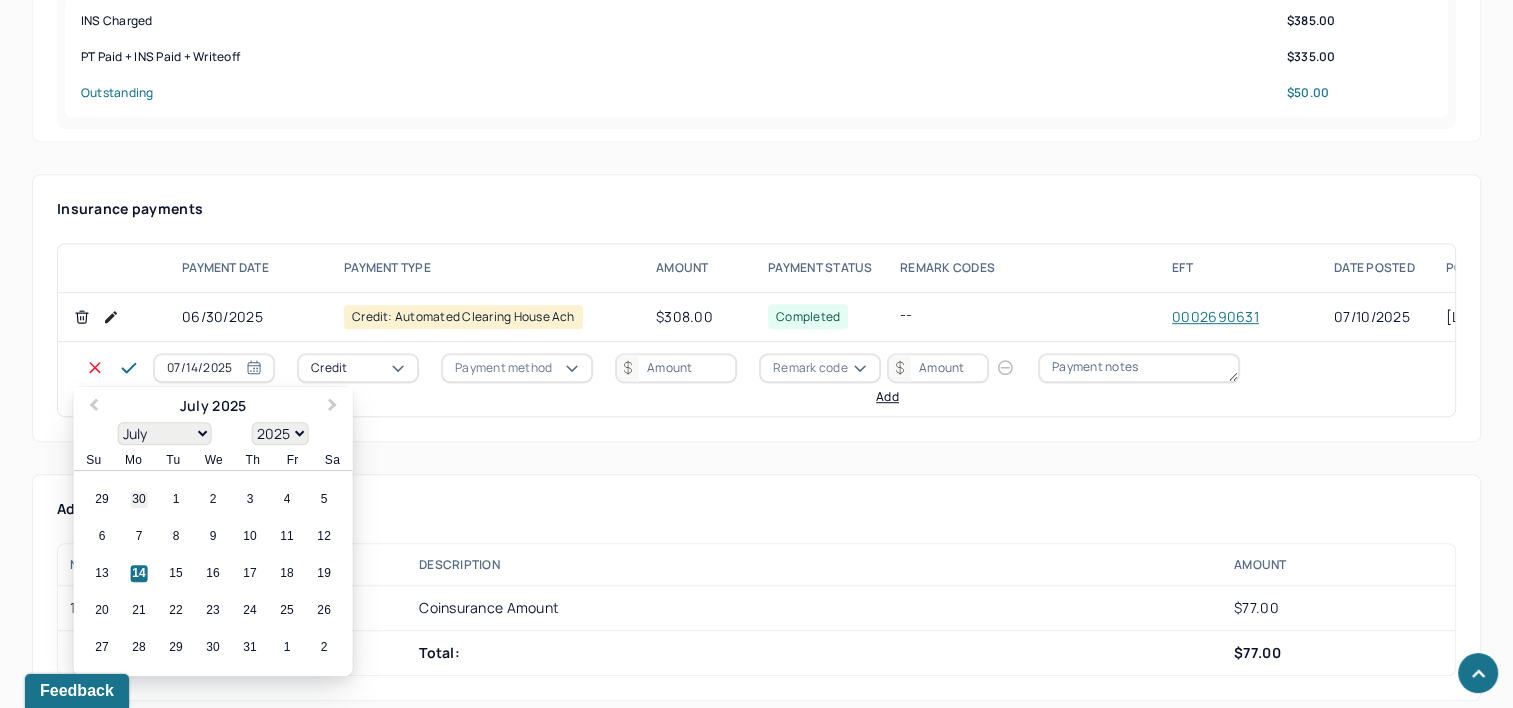 click on "30" at bounding box center (139, 500) 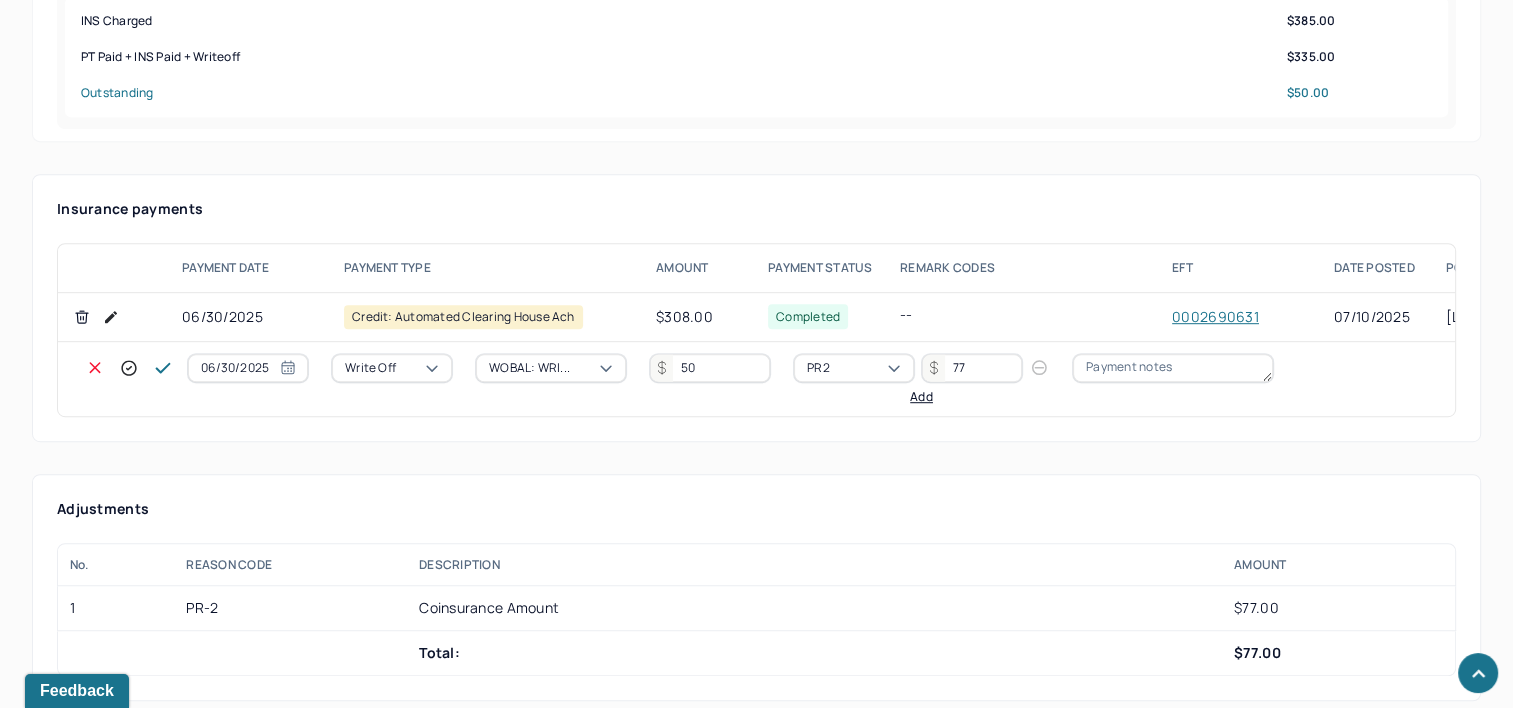 click at bounding box center [129, 368] 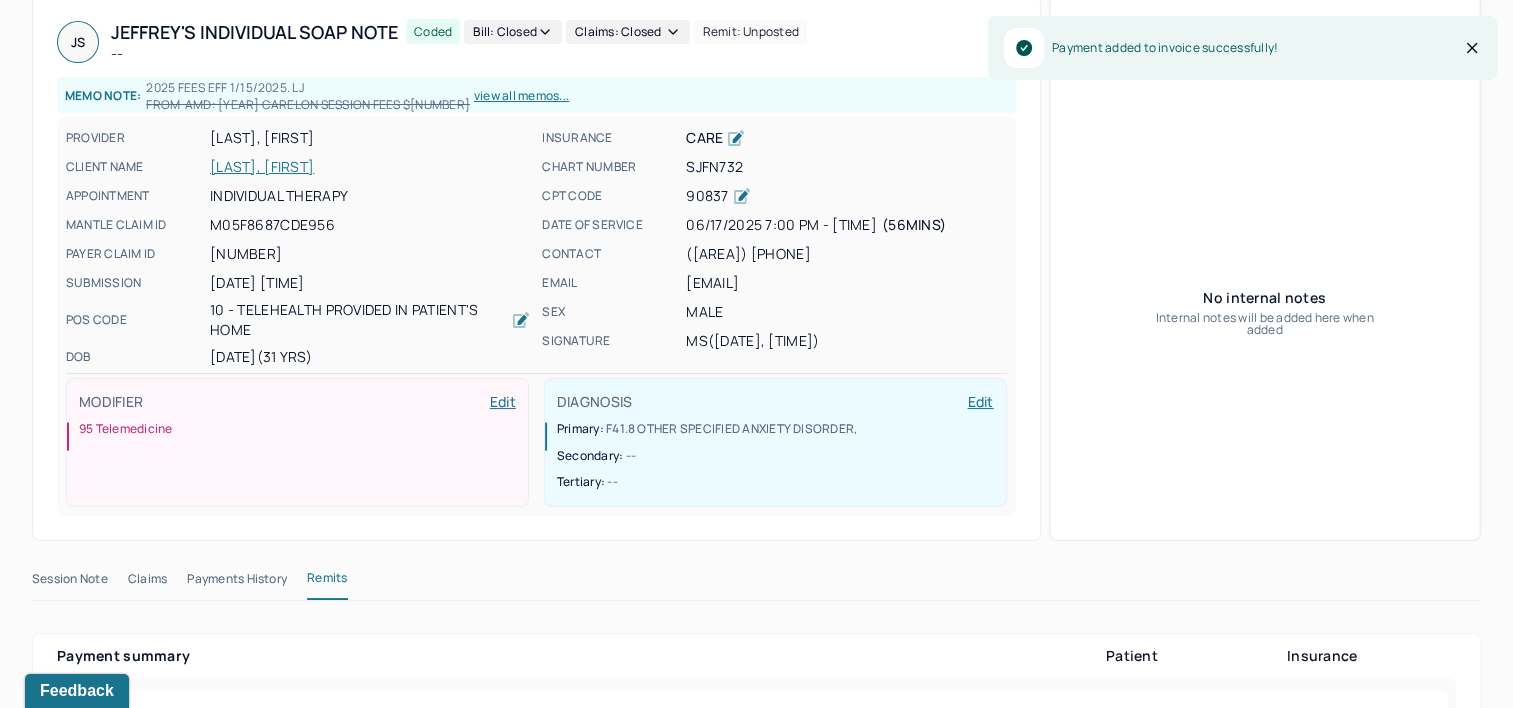 scroll, scrollTop: 0, scrollLeft: 0, axis: both 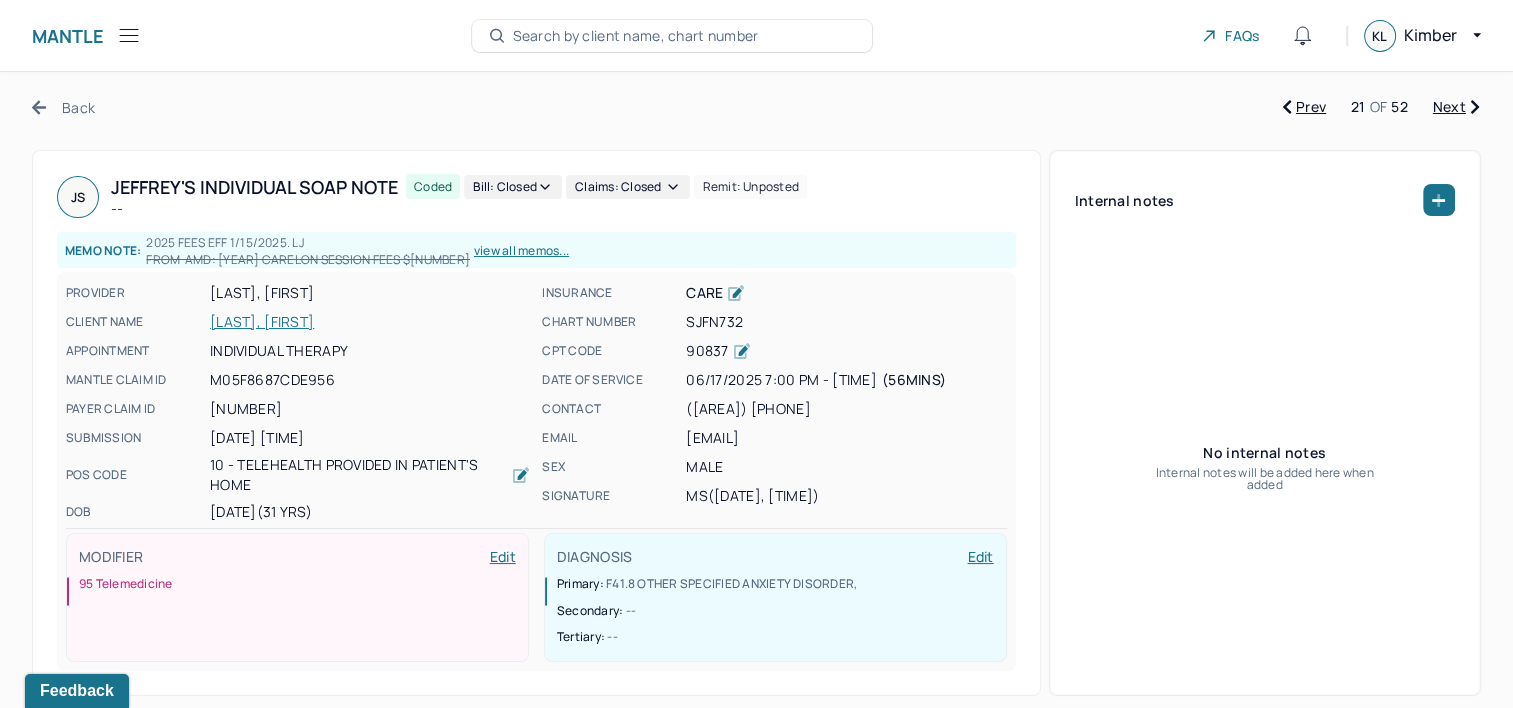 click on "Next" at bounding box center [1456, 107] 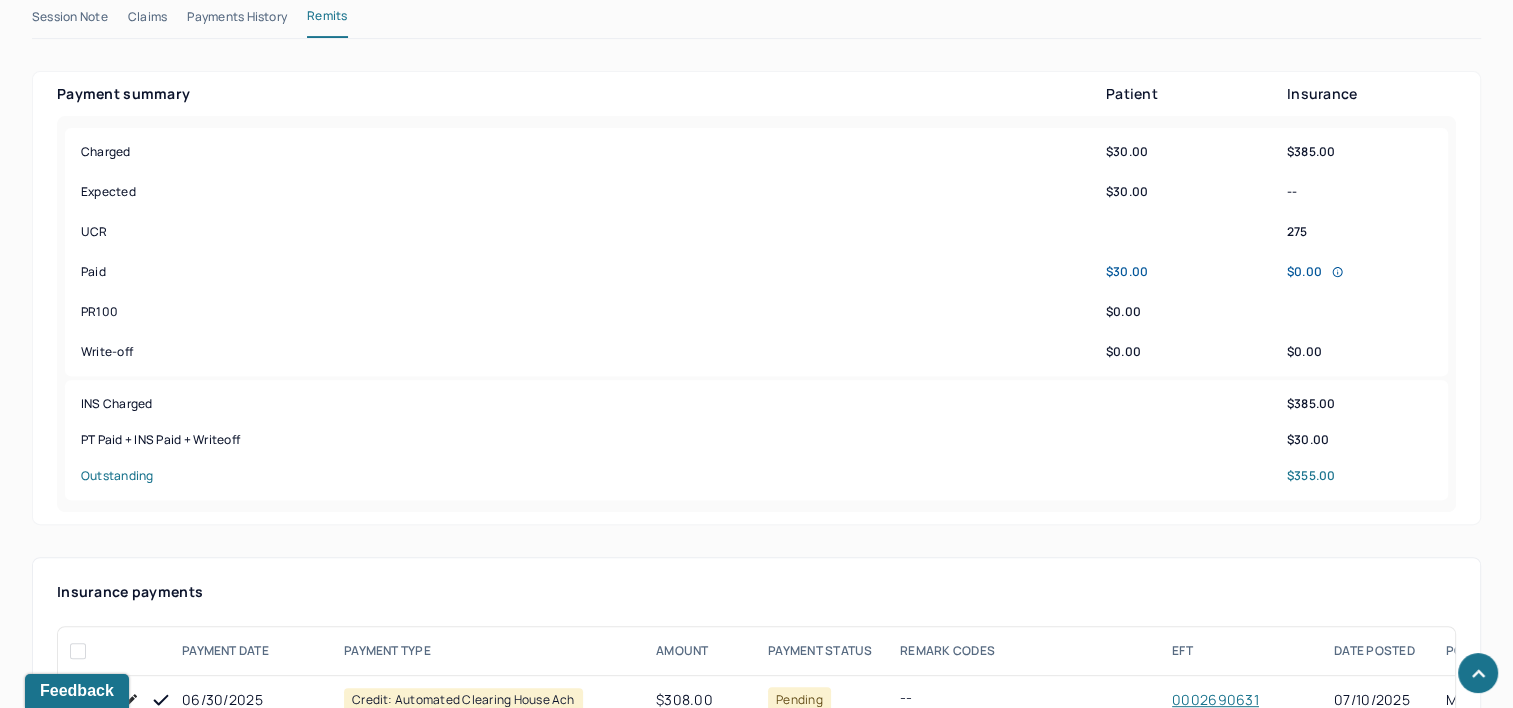 scroll, scrollTop: 900, scrollLeft: 0, axis: vertical 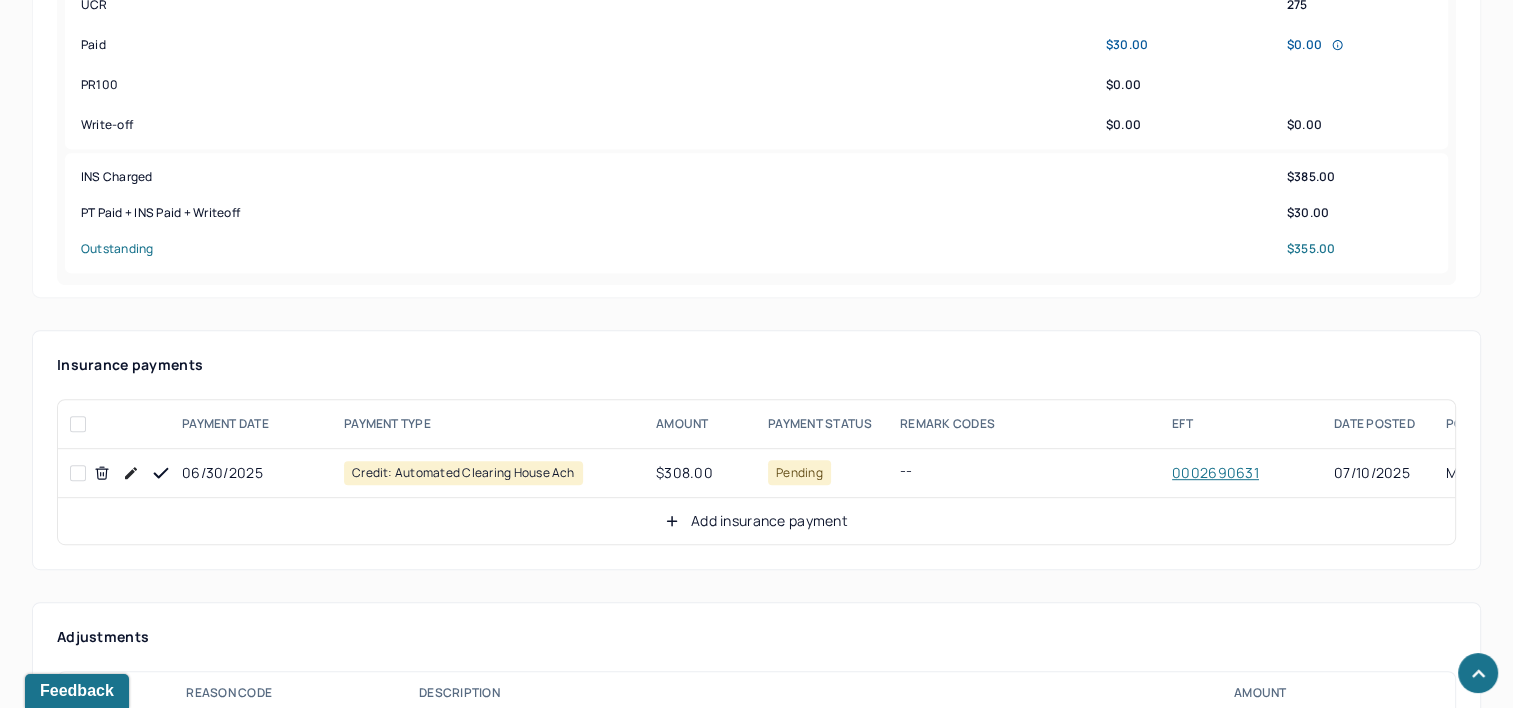 drag, startPoint x: 156, startPoint y: 465, endPoint x: 799, endPoint y: 493, distance: 643.6094 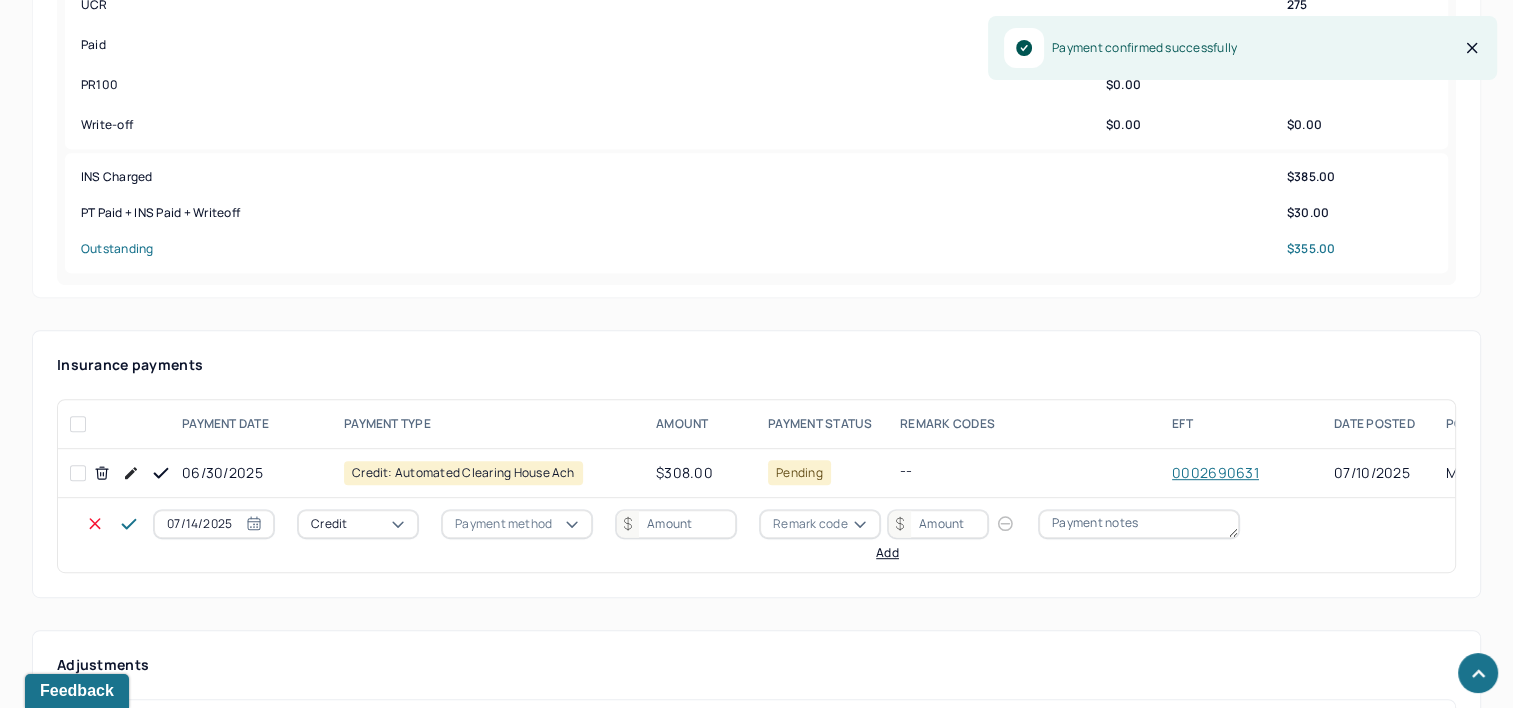 click on "07/14/2025" at bounding box center [214, 524] 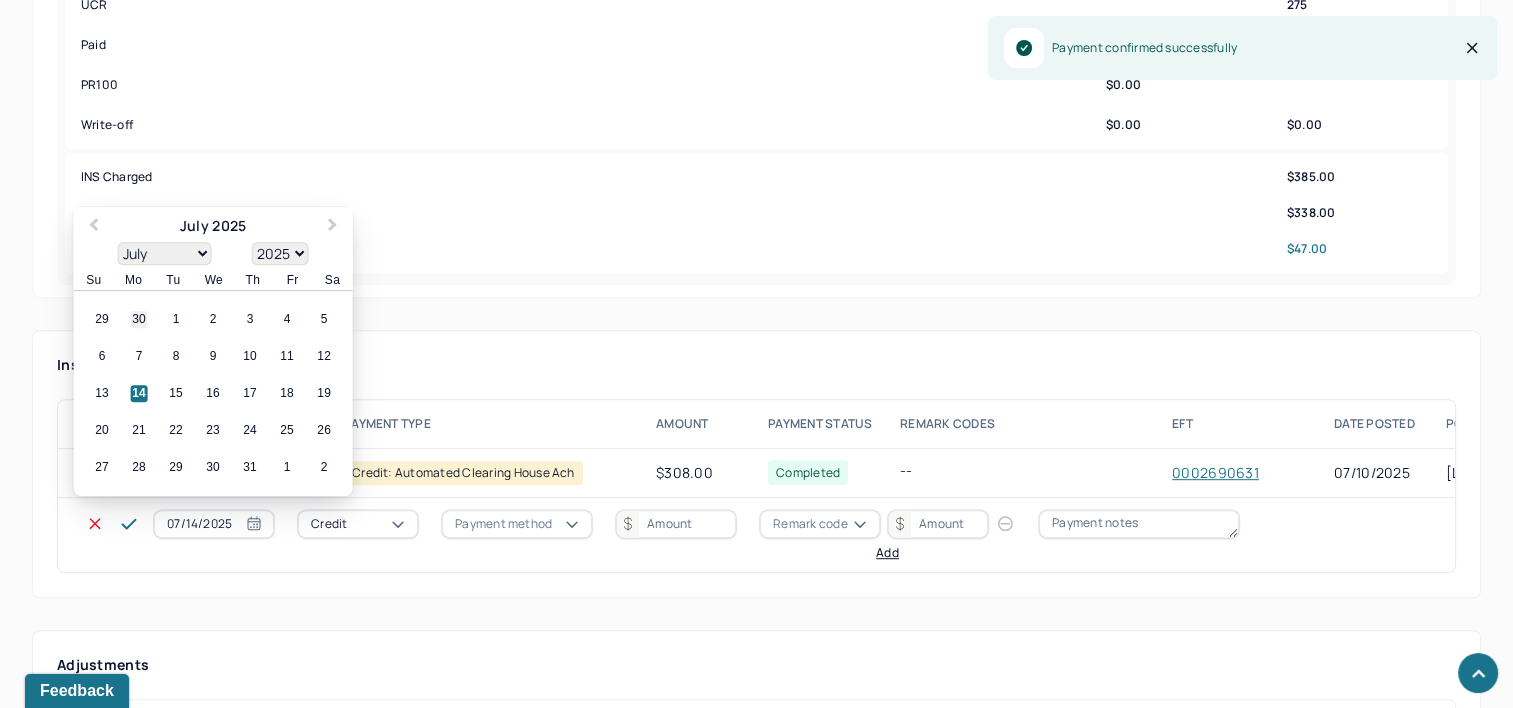 click on "30" at bounding box center [139, 320] 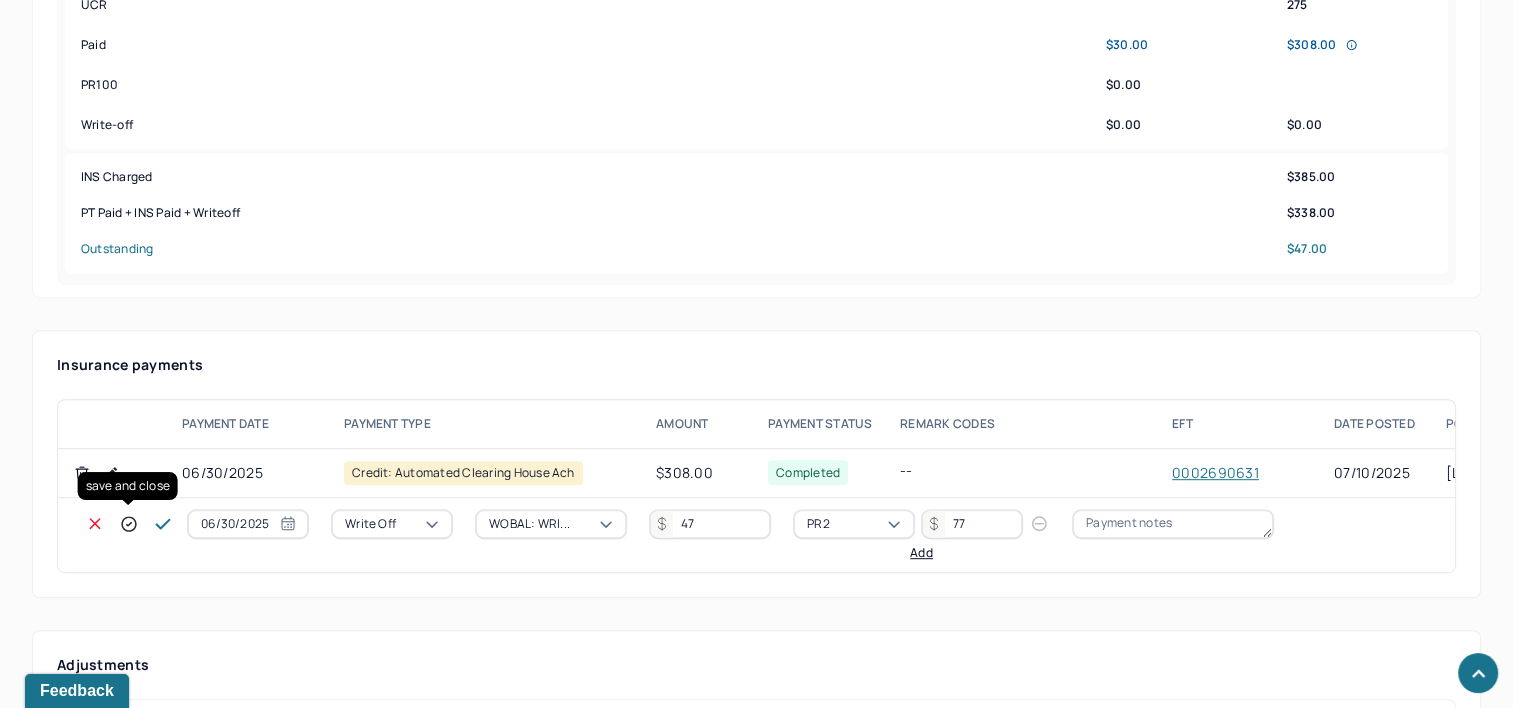 click 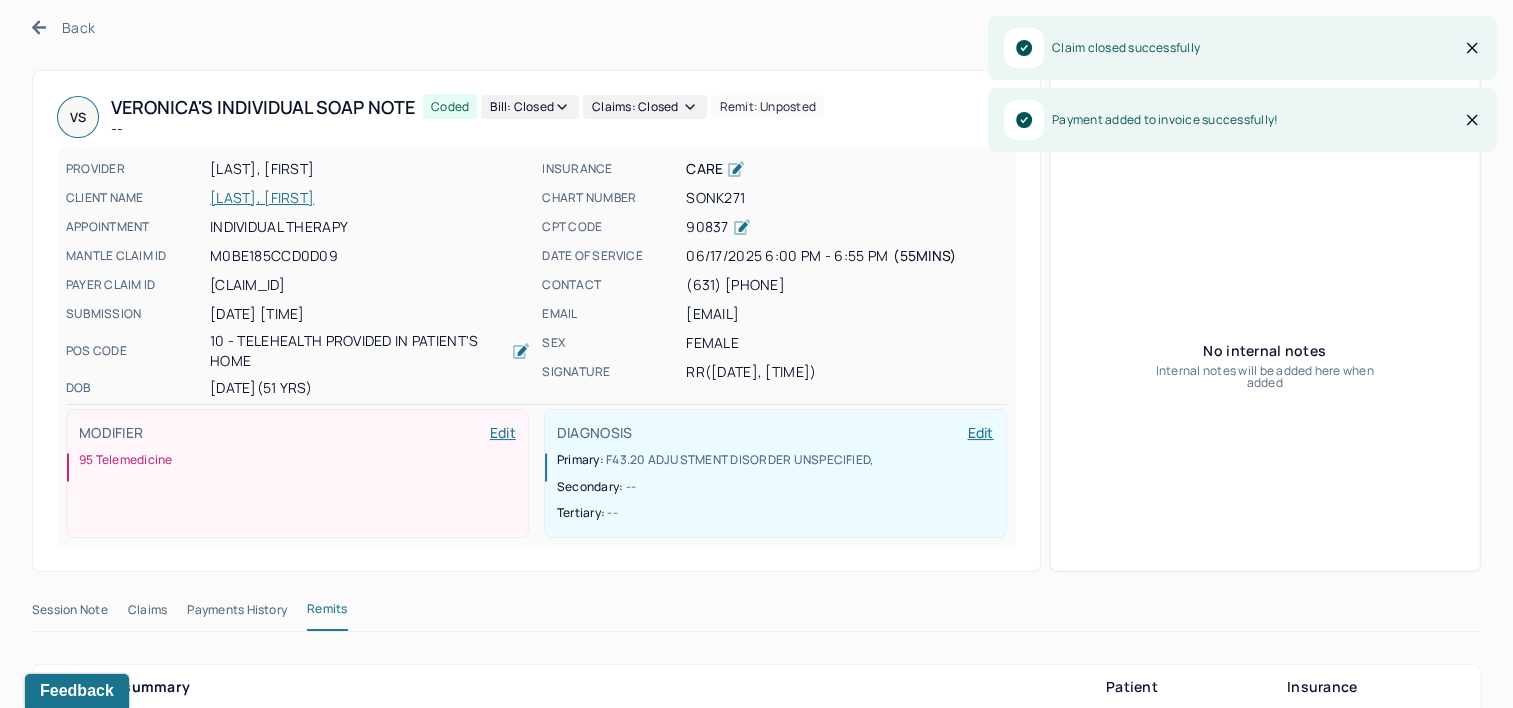 scroll, scrollTop: 0, scrollLeft: 0, axis: both 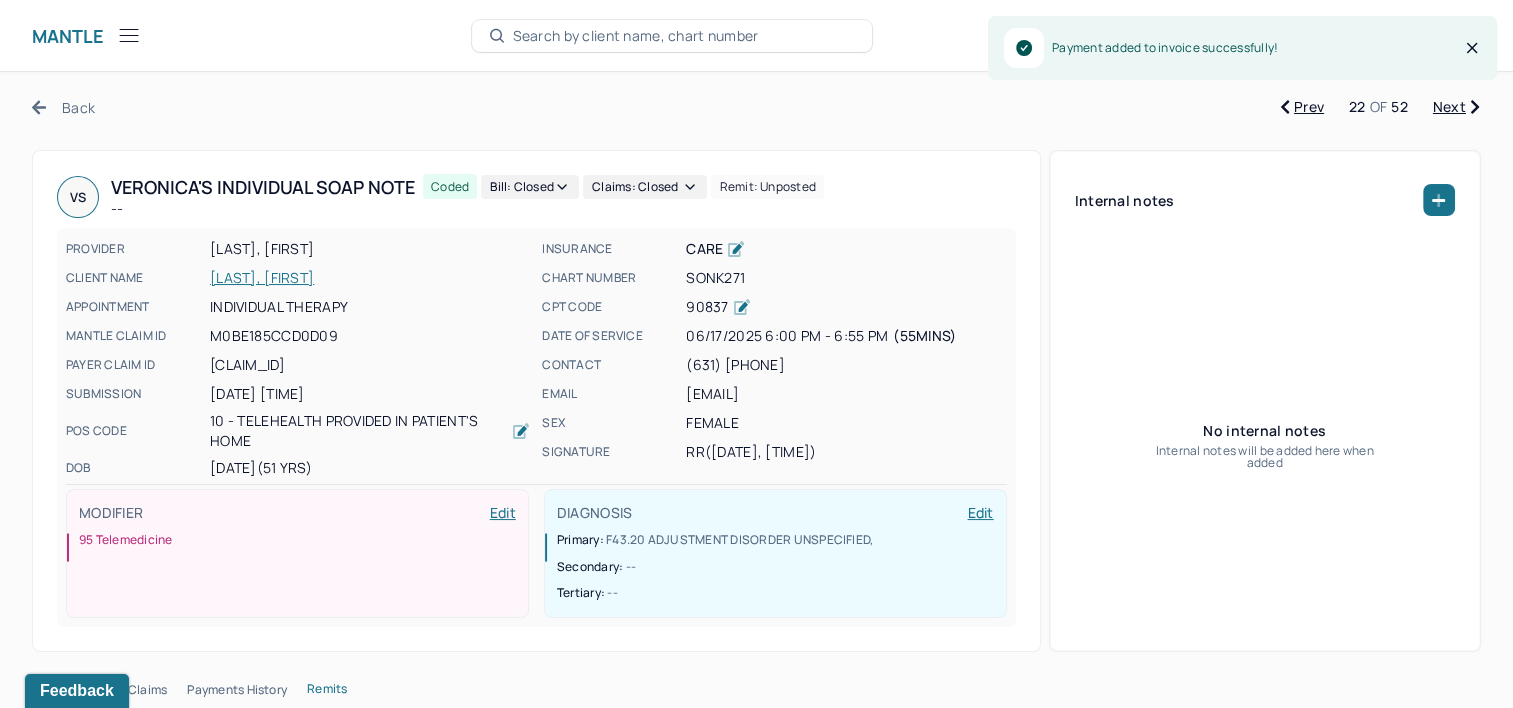 click on "Next" at bounding box center [1456, 107] 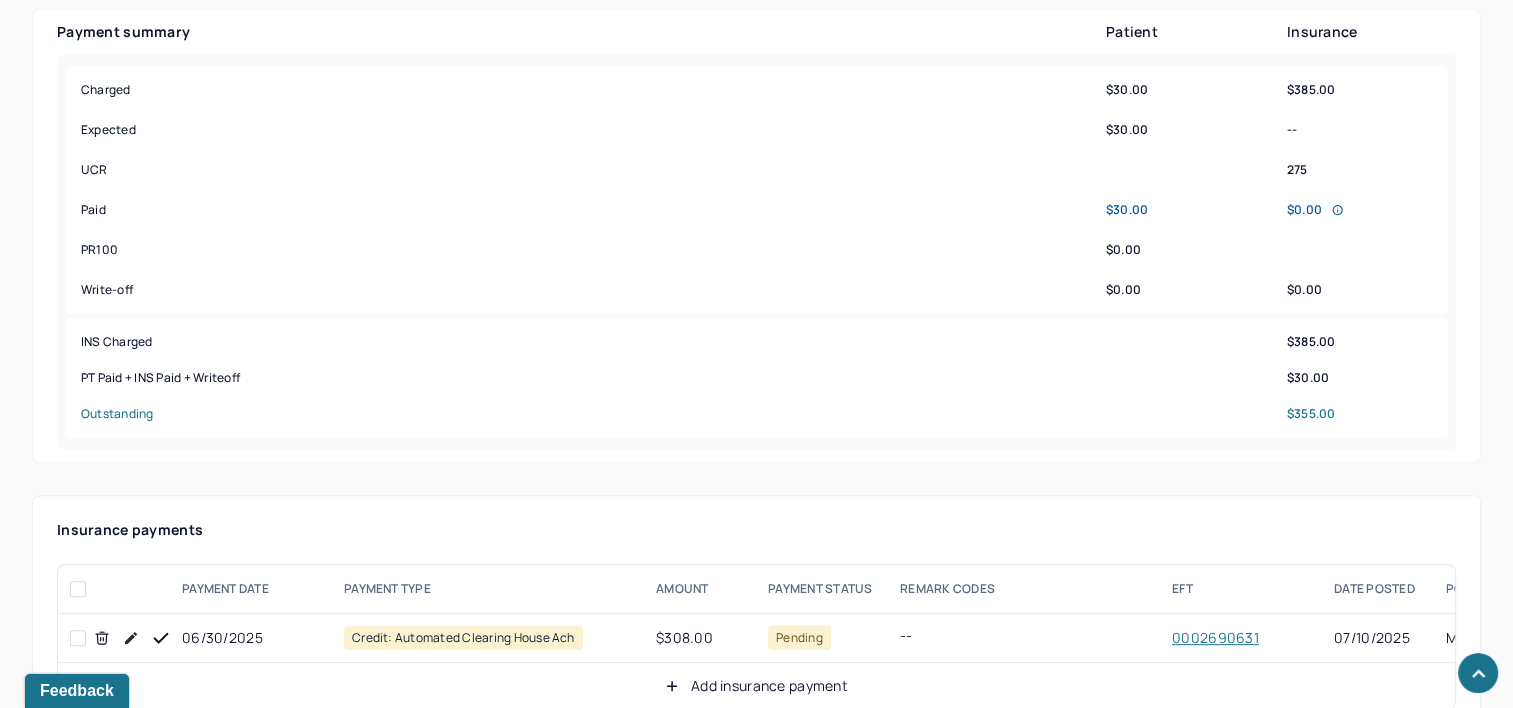 scroll, scrollTop: 1000, scrollLeft: 0, axis: vertical 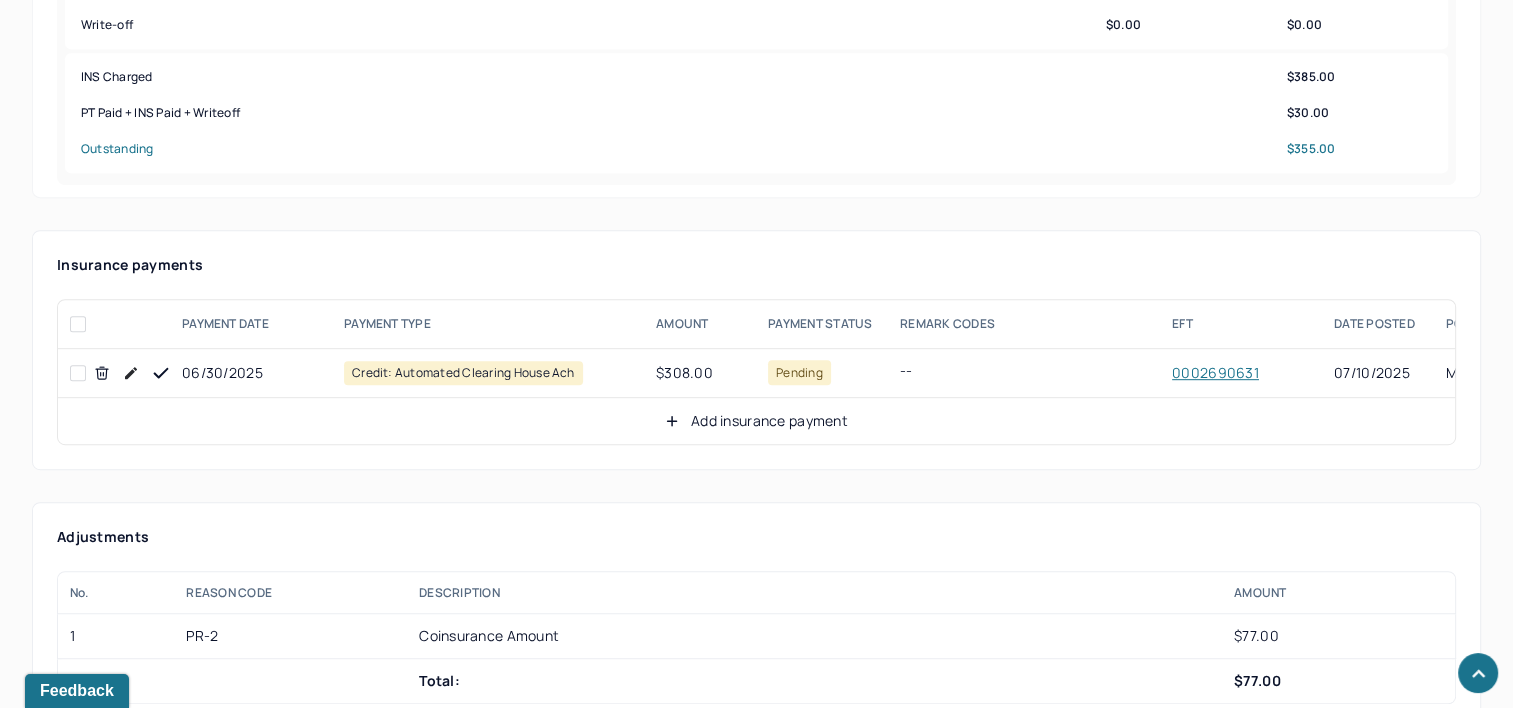 drag, startPoint x: 156, startPoint y: 368, endPoint x: 743, endPoint y: 448, distance: 592.4264 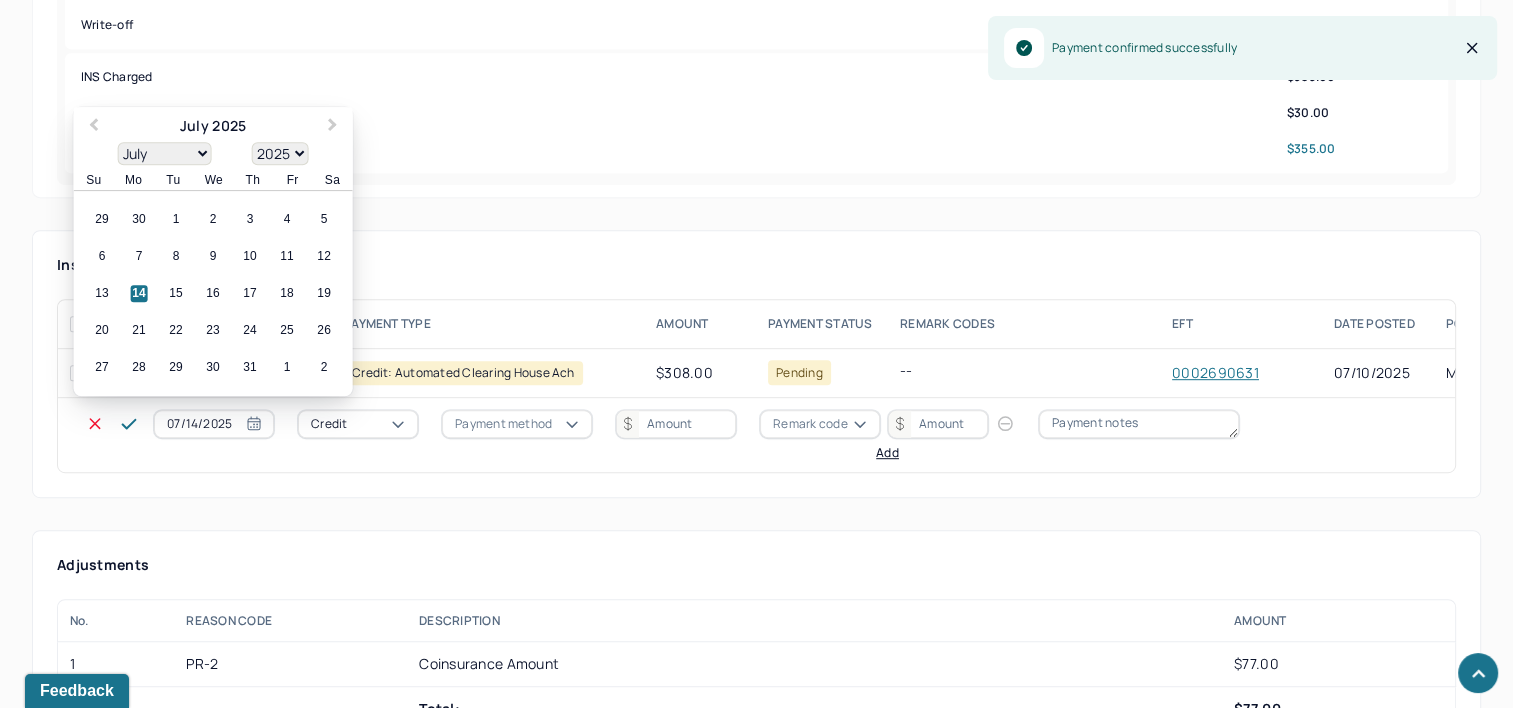 drag, startPoint x: 199, startPoint y: 423, endPoint x: 164, endPoint y: 349, distance: 81.859634 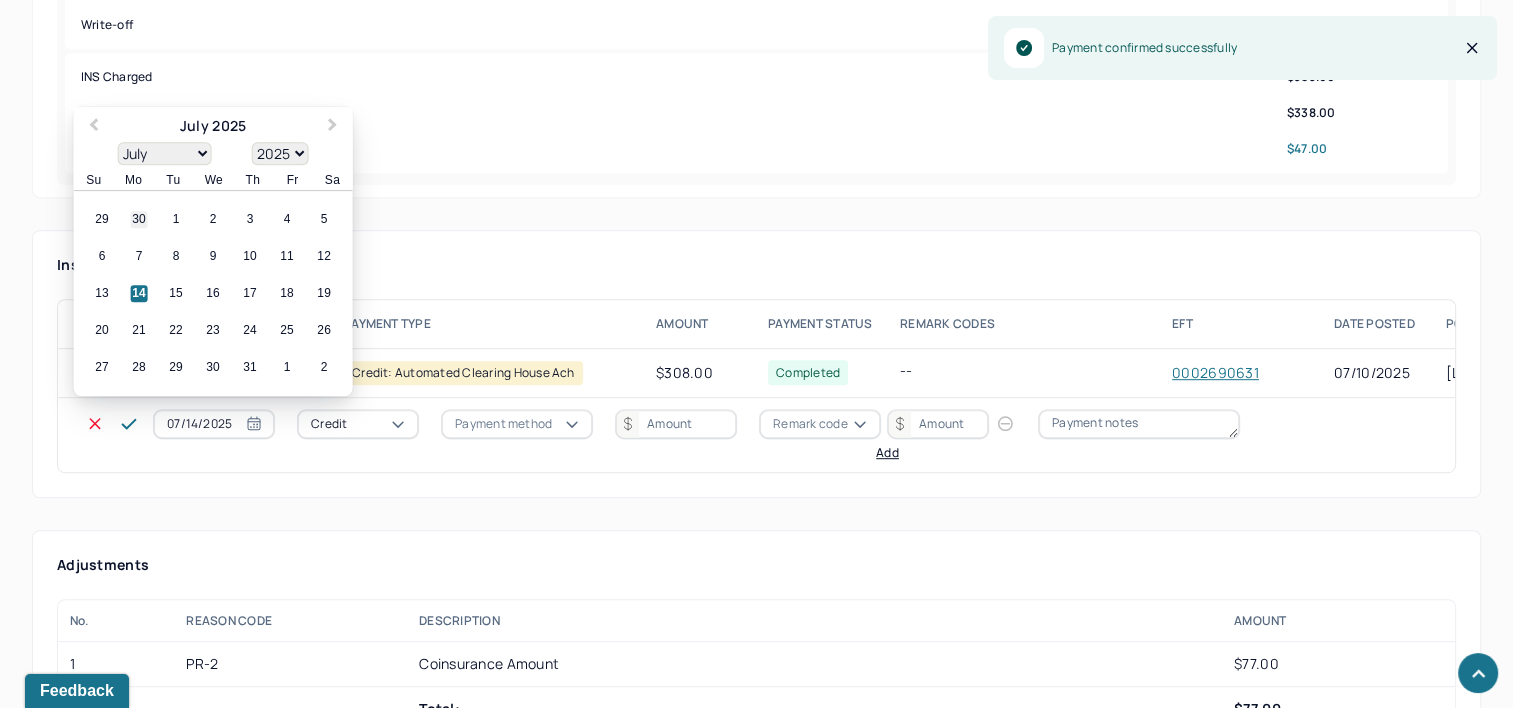 click on "30" at bounding box center (139, 220) 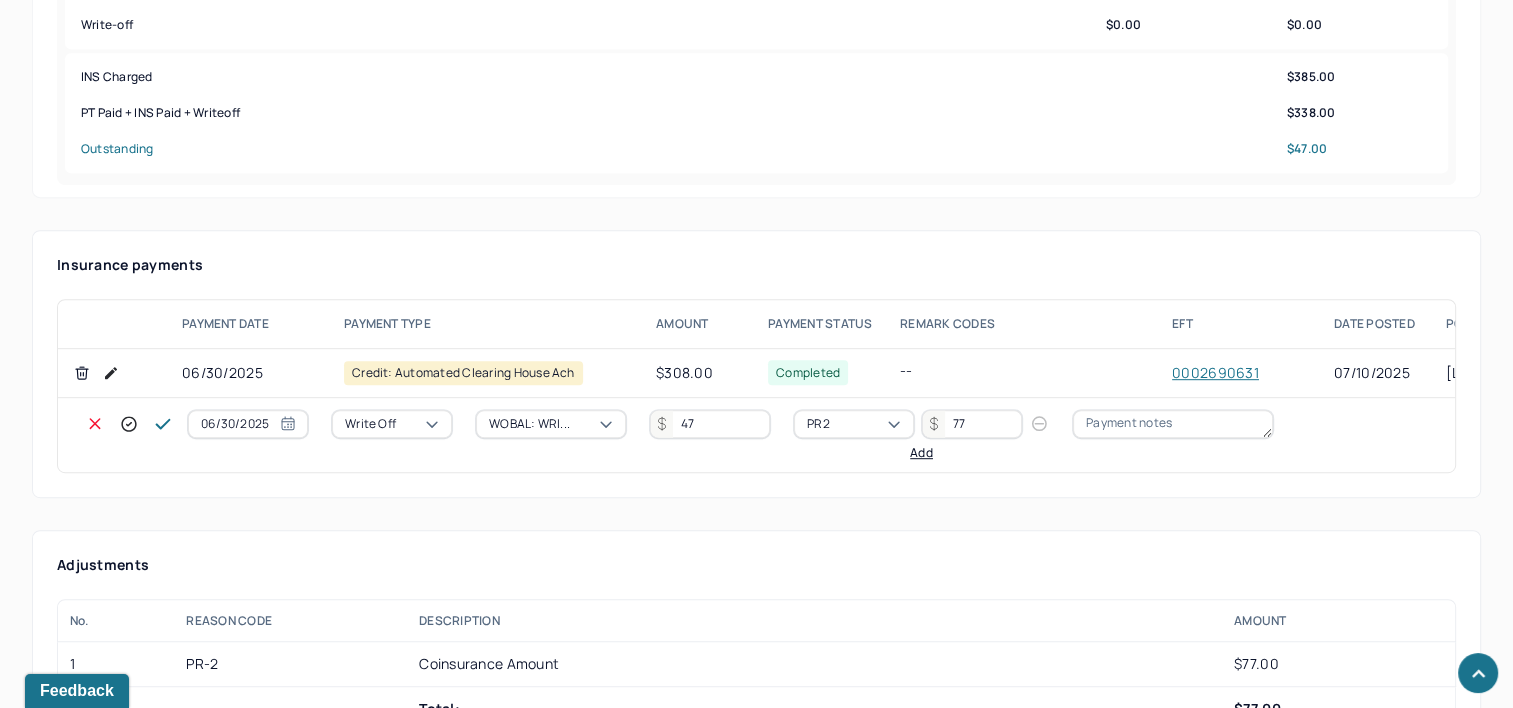 click 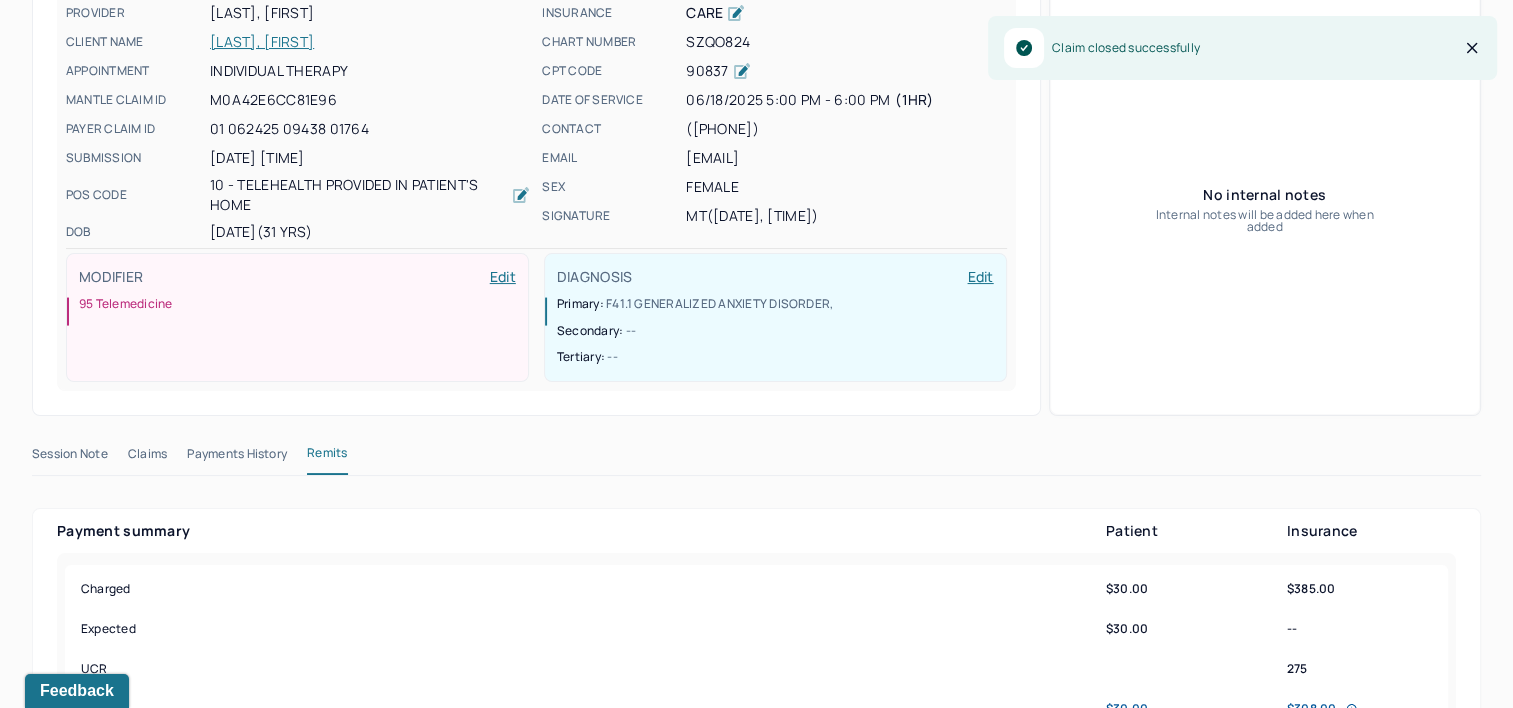scroll, scrollTop: 0, scrollLeft: 0, axis: both 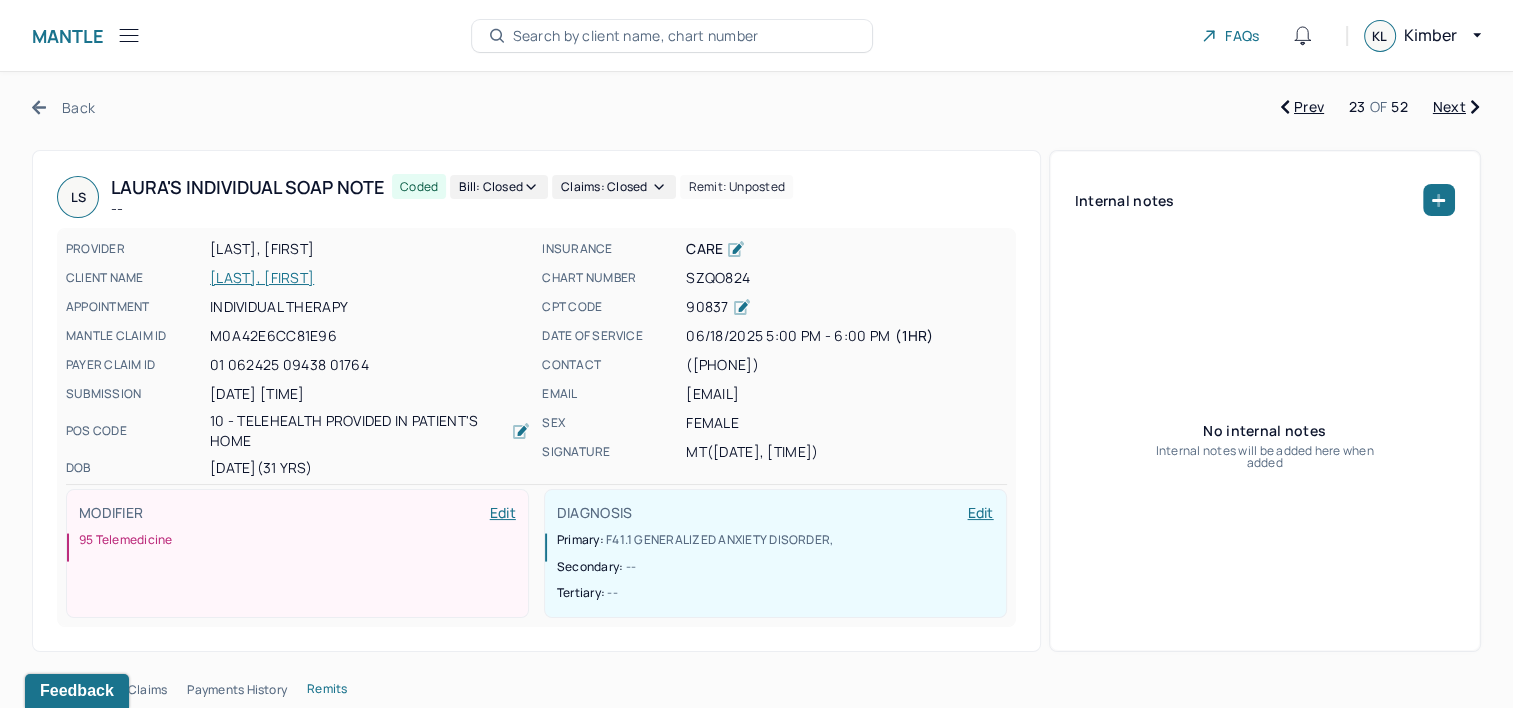 click on "Back    Prev   23 OF 52   Next   MW [FIRST]'s   Individual soap note -- Coded   Bill: Closed     Claims: closed   Remit: unposted PROVIDER [LAST], [FIRST] CLIENT NAME [LAST], [FIRST] APPOINTMENT Individual therapy   MANTLE CLAIM ID [ID] PAYER CLAIM ID [ID] SUBMISSION [MM]/[DD]/[YYYY] [H]:[MM][AM]/[PM] POS CODE 10 - Telehealth Provided in Patient's Home     DOB [MM]/[DD]/[YYYY]  ([AGE] Yrs) INSURANCE CARE     CHART NUMBER [CODE] CPT CODE [CODE]     DATE OF SERVICE [MM]/[DD]/[YYYY]   [H]:[MM] [AM]/[PM]   -   [H]:[MM] [AM]/[PM] ( [DURATION] ) CONTACT ([AREA]) [PHONE] EMAIL [EMAIL] SEX female SIGNATURE [INITIALS]  ([MM]/[DD]/[YYYY], [H]:[MM] [AM]/[PM]) MODIFIER   Edit   95 Telemedicine DIAGNOSIS   Edit   Primary:   [CODE] [CONDITION] ,  Secondary:   -- Tertiary:   -- Internal notes     No internal notes Internal notes will be added here when added   Session Note     Claims     Payments History     Remits   Payment summary Patient Insurance Charged $30.00 $385.00 Expected $30.00 -- UCR 275 Paid $30.00 $308.00     PR100 $0.00 Write-off $0.00" at bounding box center [756, 2193] 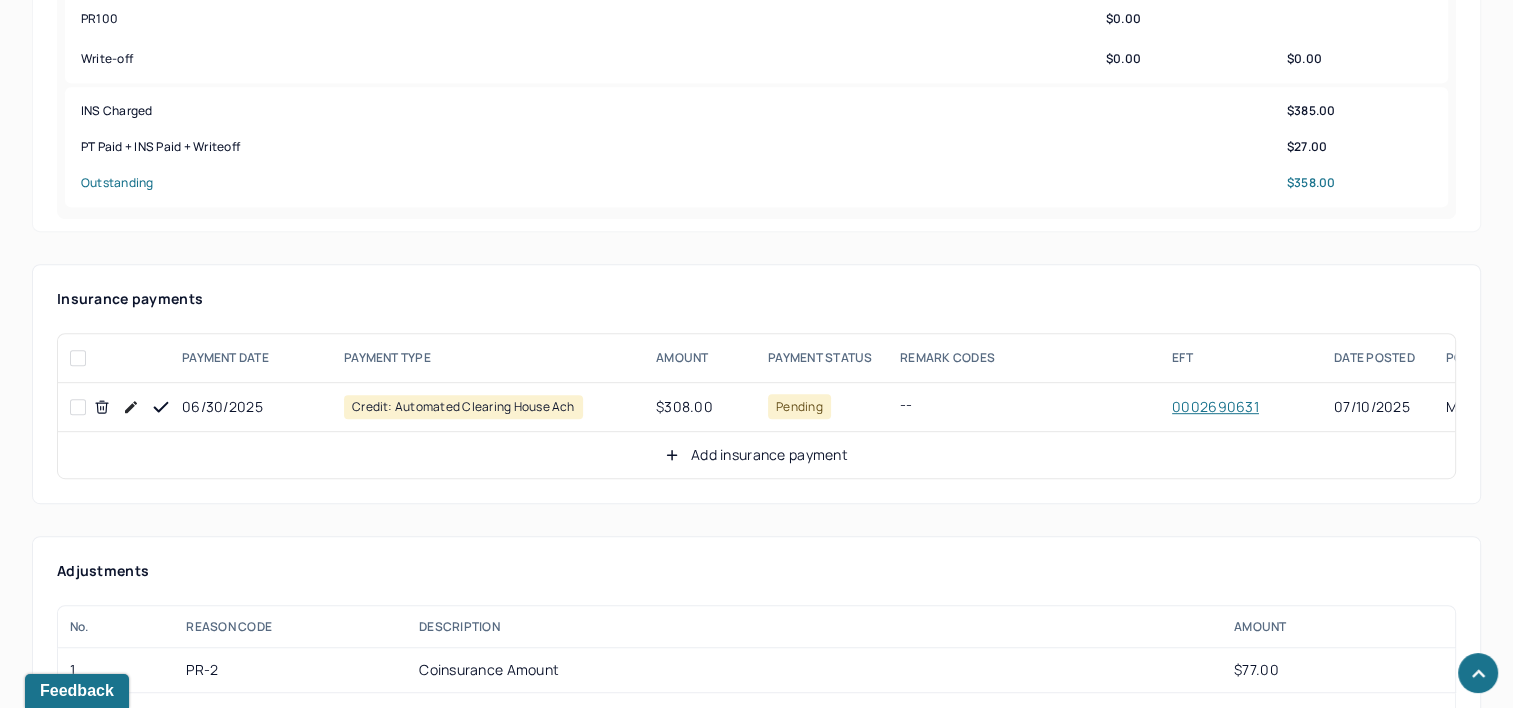scroll, scrollTop: 1033, scrollLeft: 0, axis: vertical 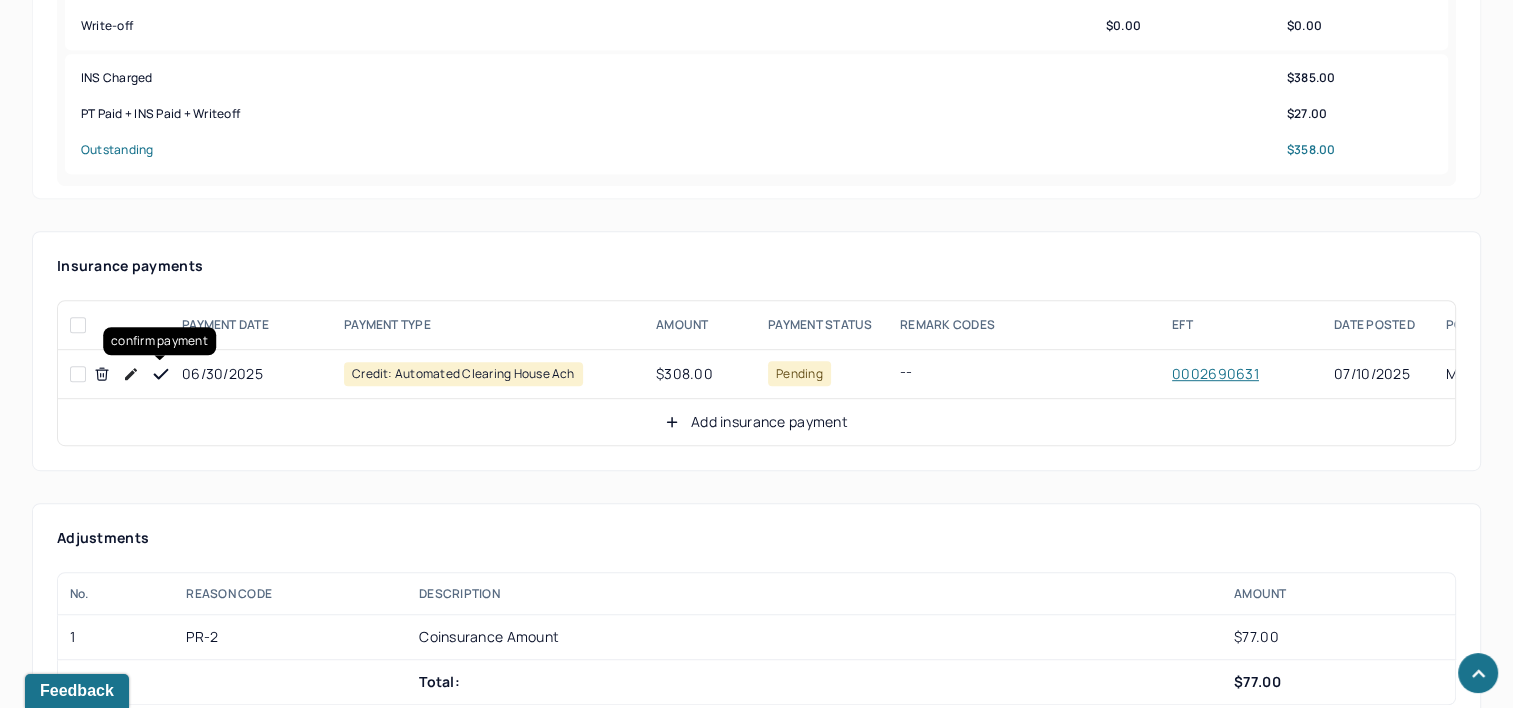 click 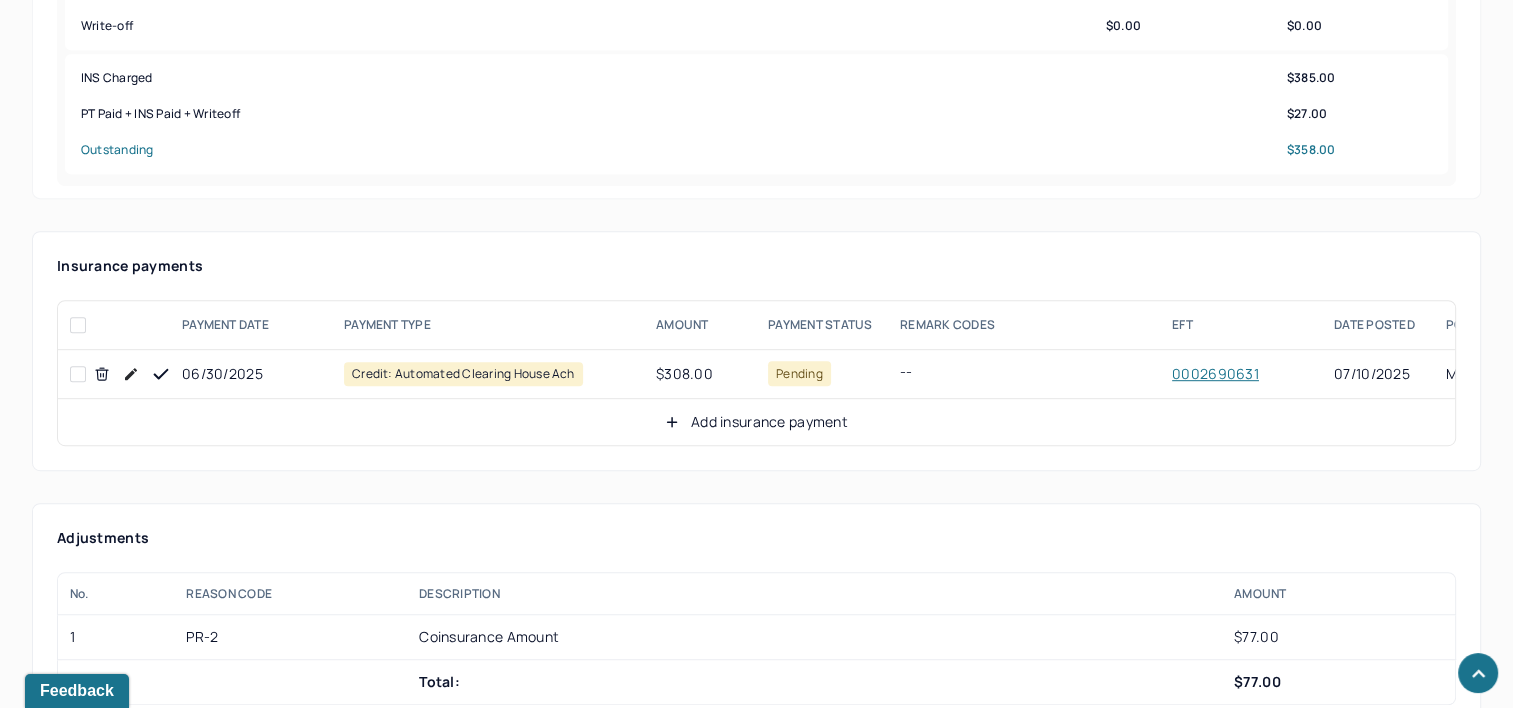 click on "Add insurance payment" at bounding box center (756, 422) 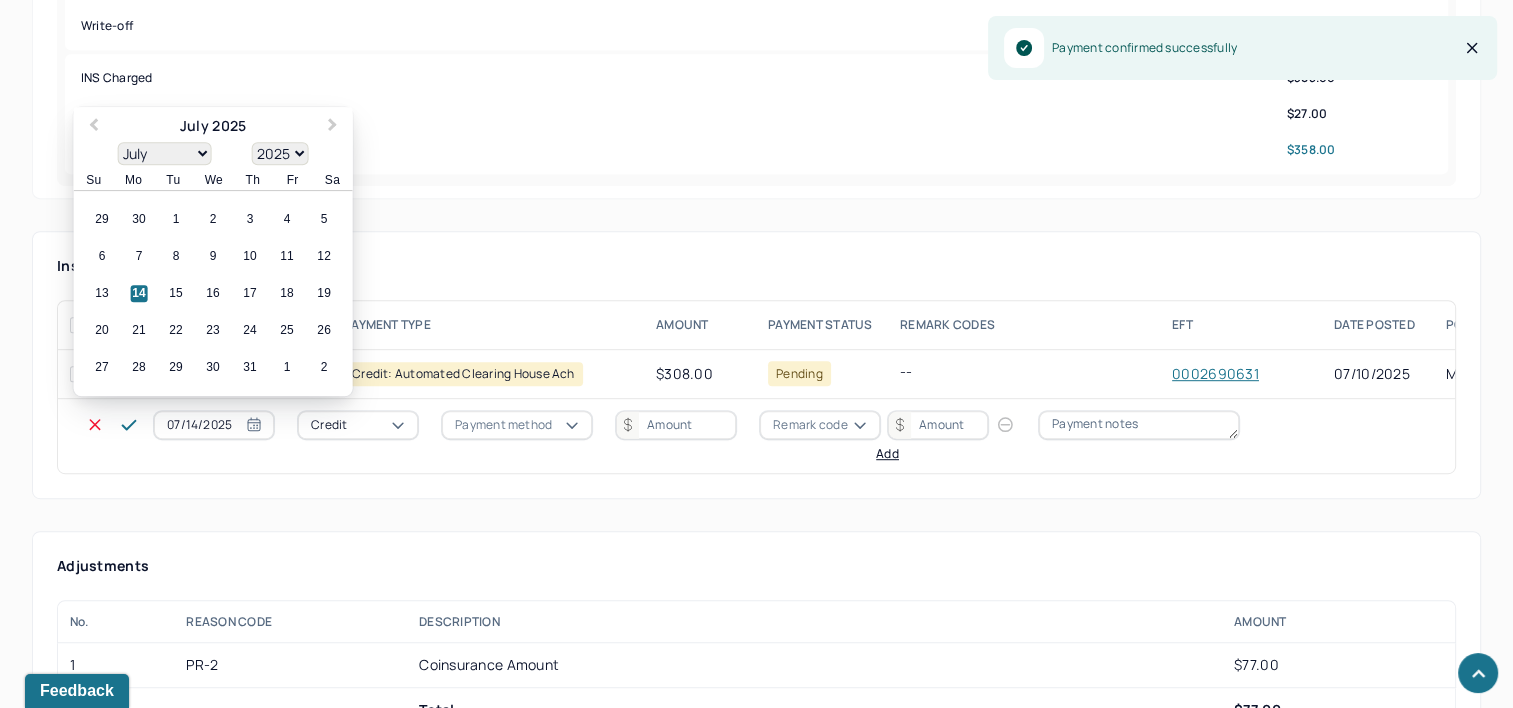 click on "07/14/2025" at bounding box center (214, 425) 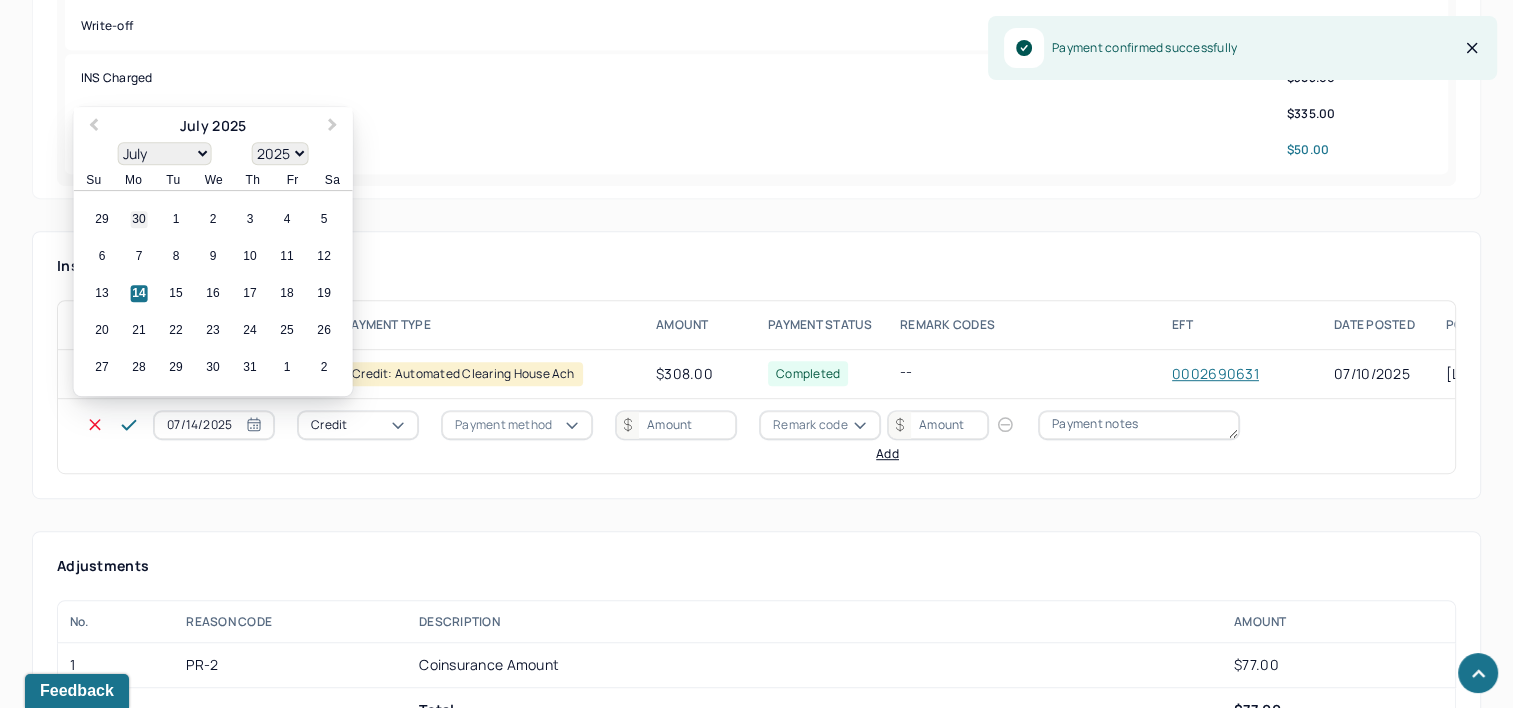 click on "30" at bounding box center [139, 220] 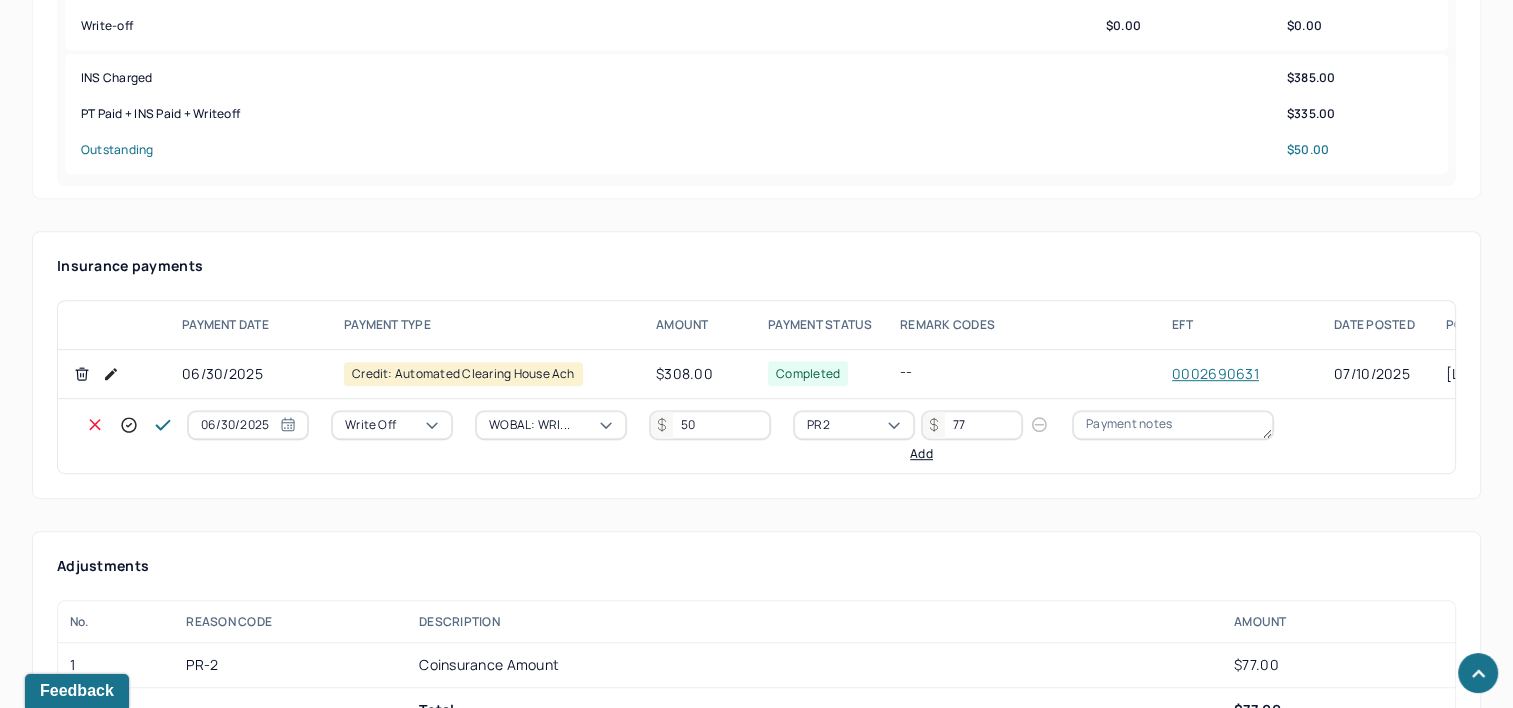 click 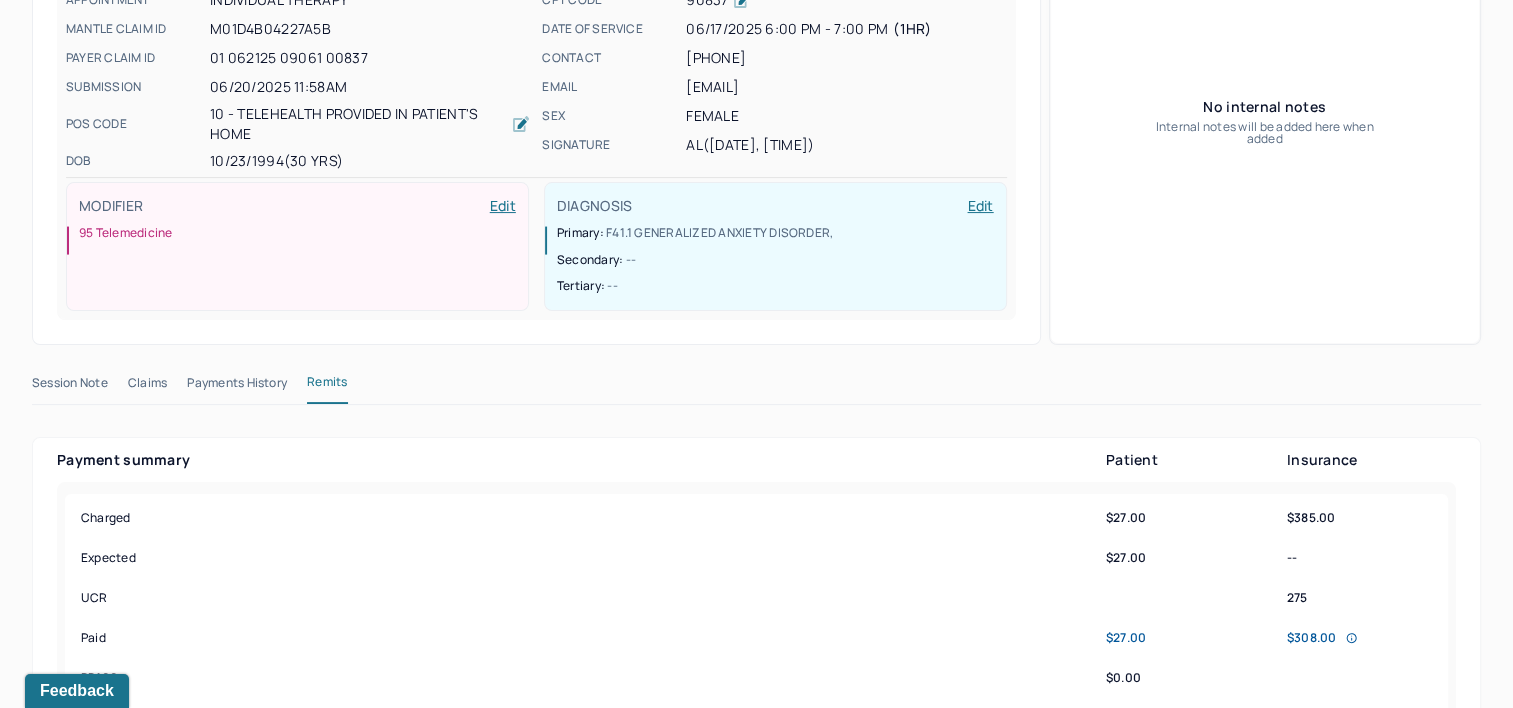scroll, scrollTop: 0, scrollLeft: 0, axis: both 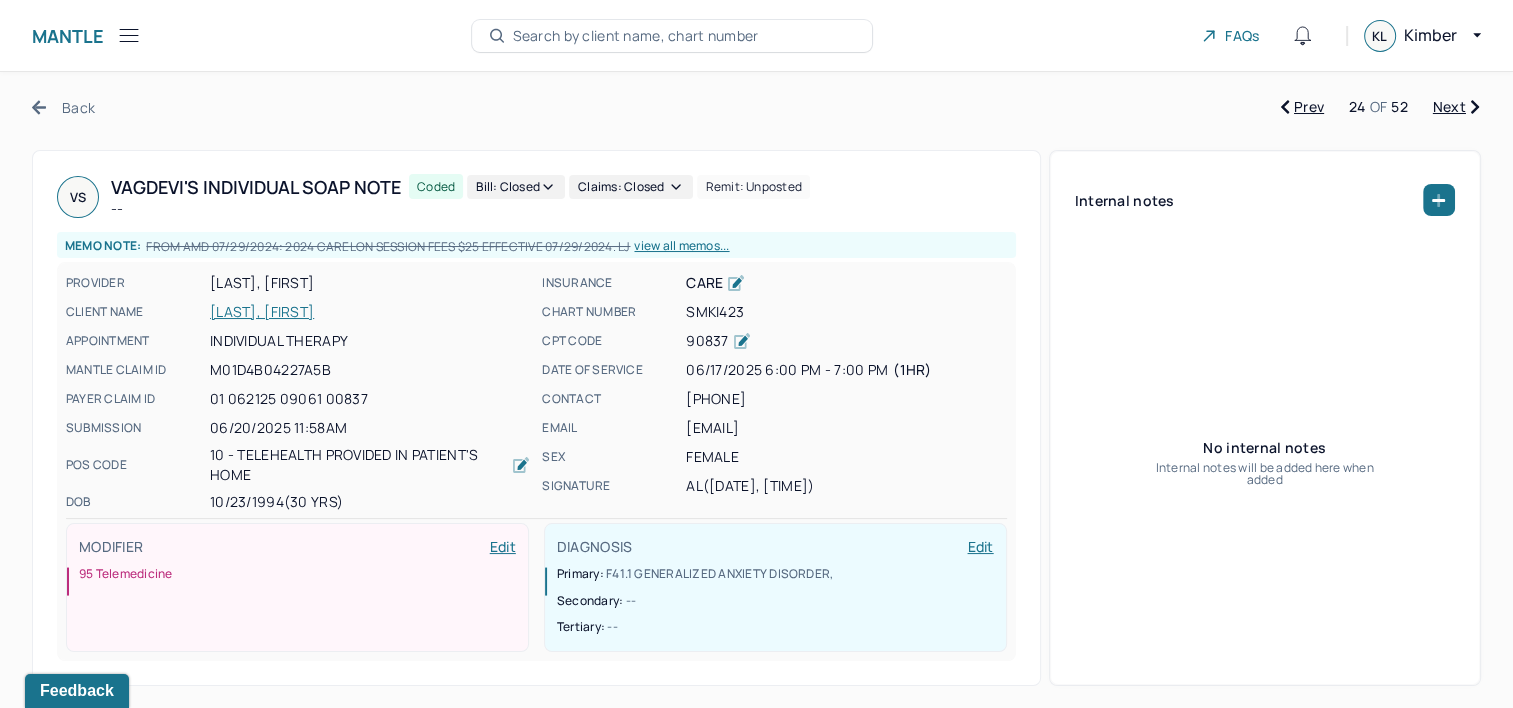 click on "Next" at bounding box center (1456, 107) 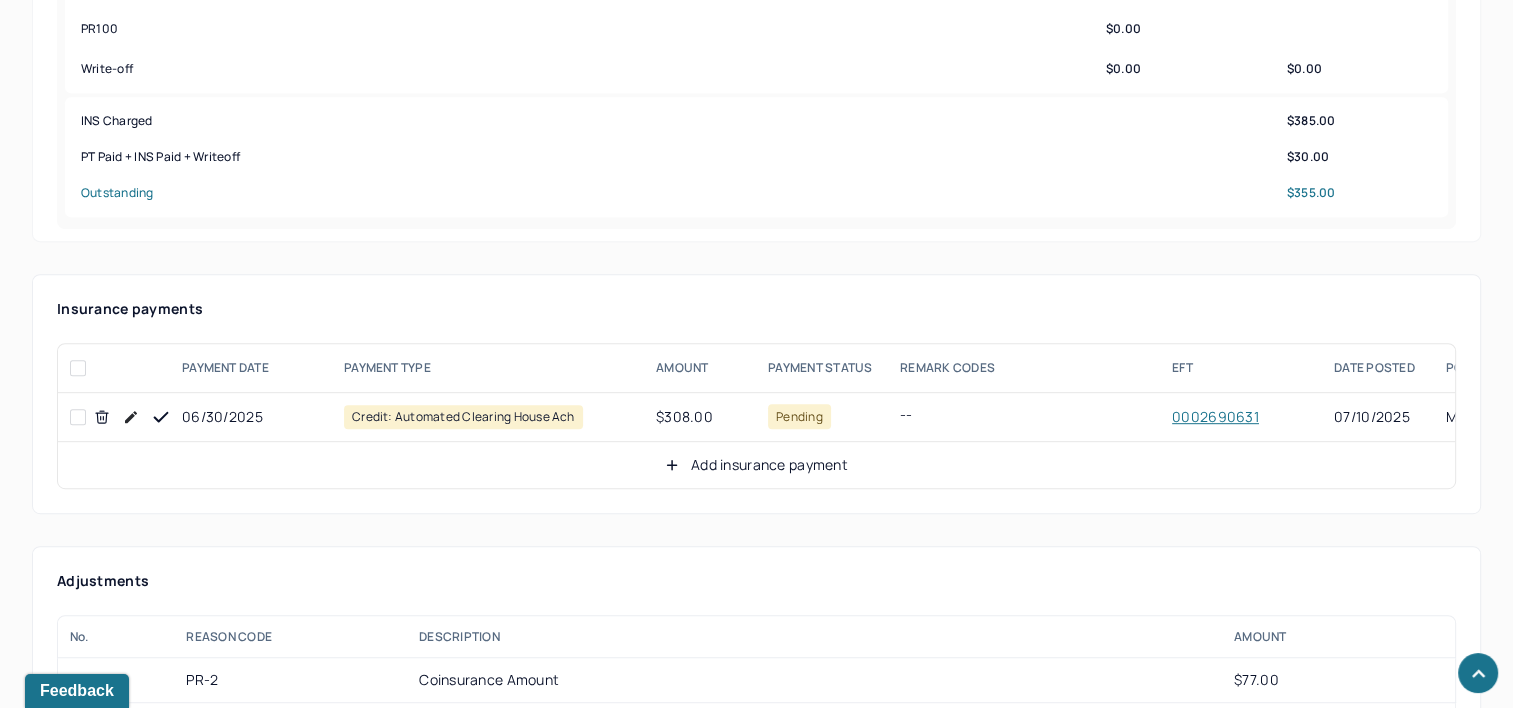 scroll, scrollTop: 1000, scrollLeft: 0, axis: vertical 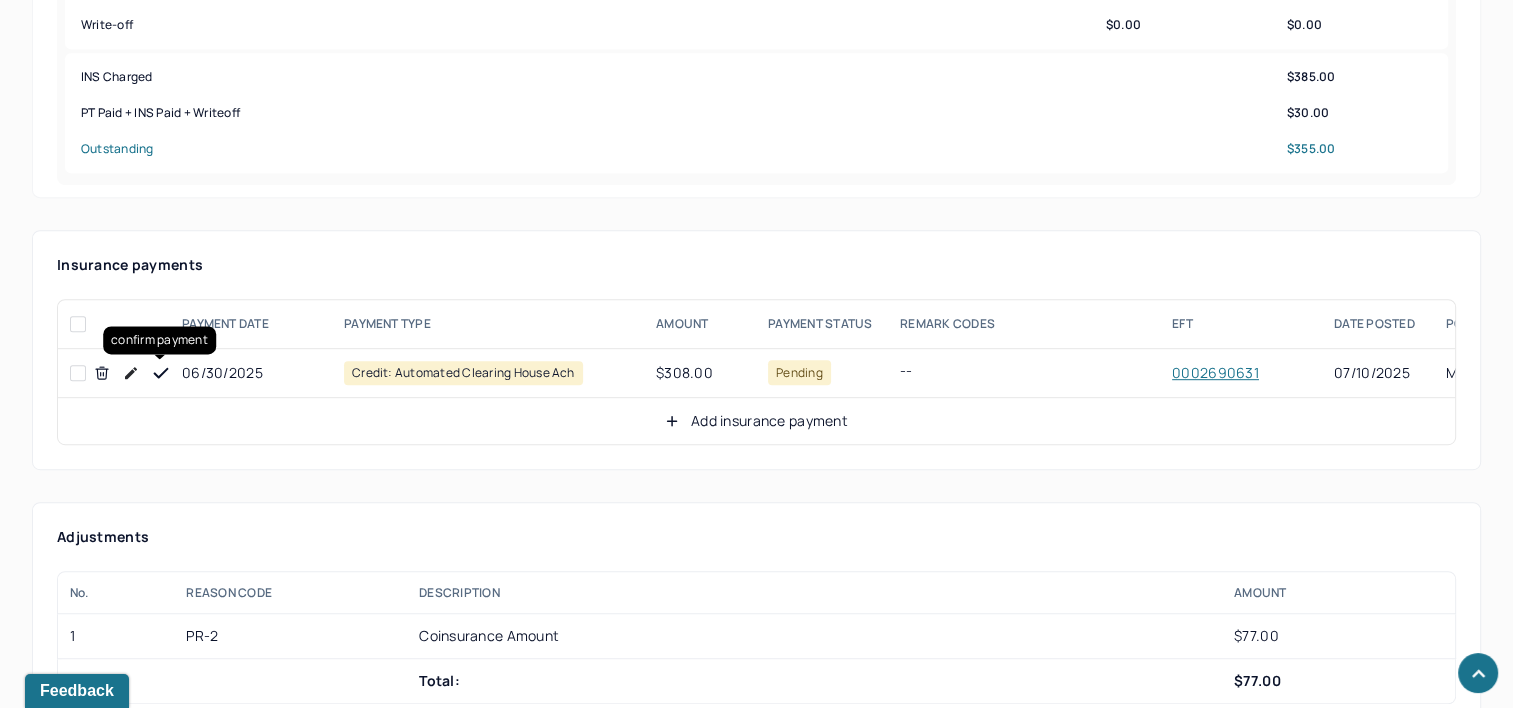 drag, startPoint x: 162, startPoint y: 366, endPoint x: 201, endPoint y: 360, distance: 39.45884 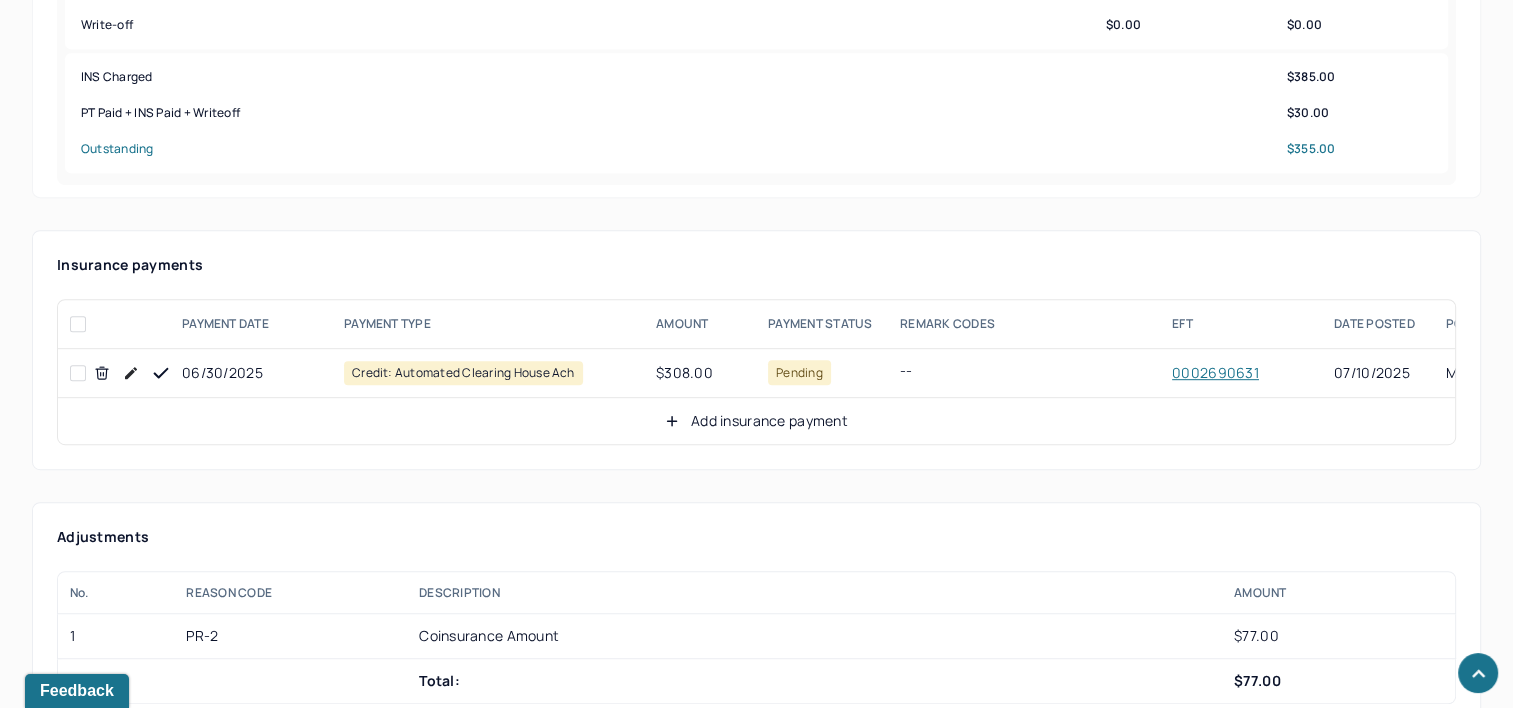 click on "Add insurance payment" at bounding box center (756, 421) 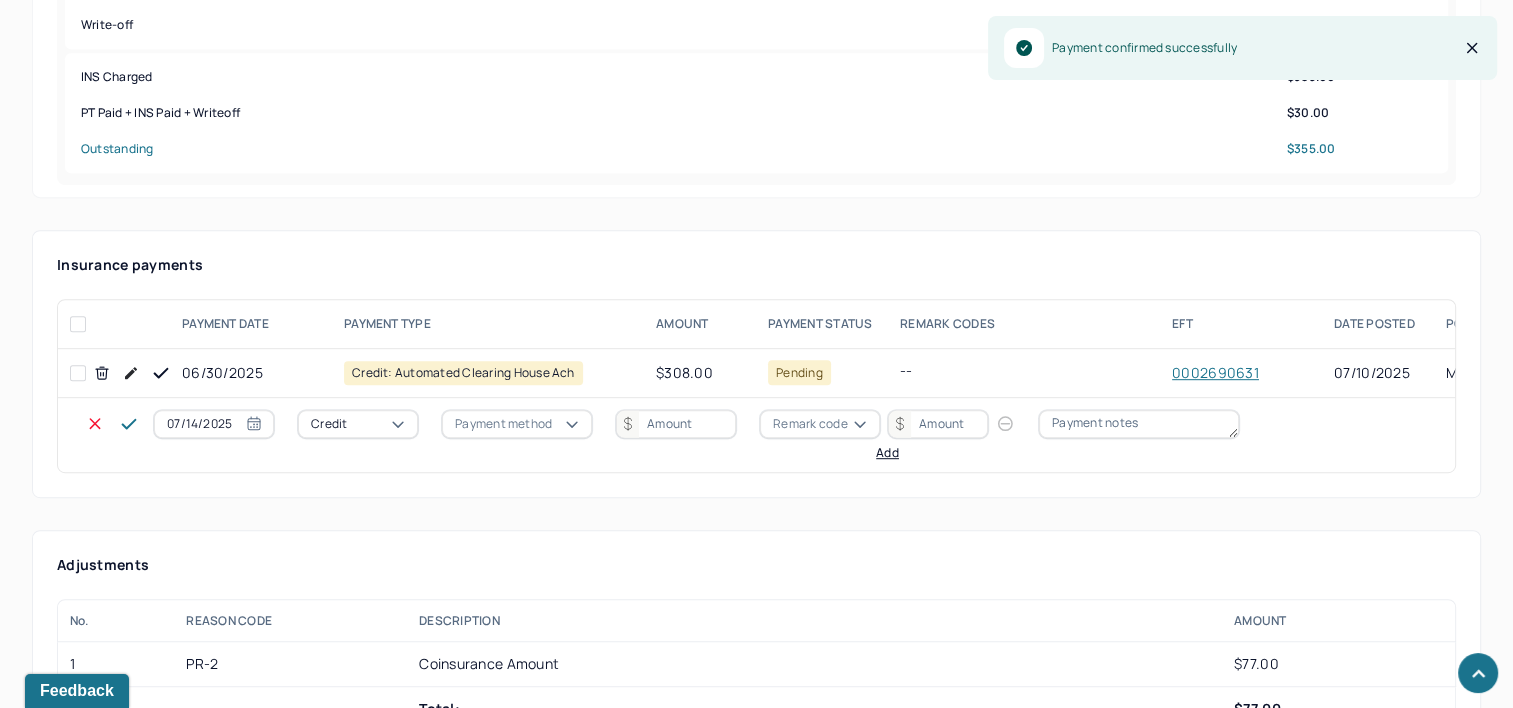 click on "07/14/2025" at bounding box center (214, 424) 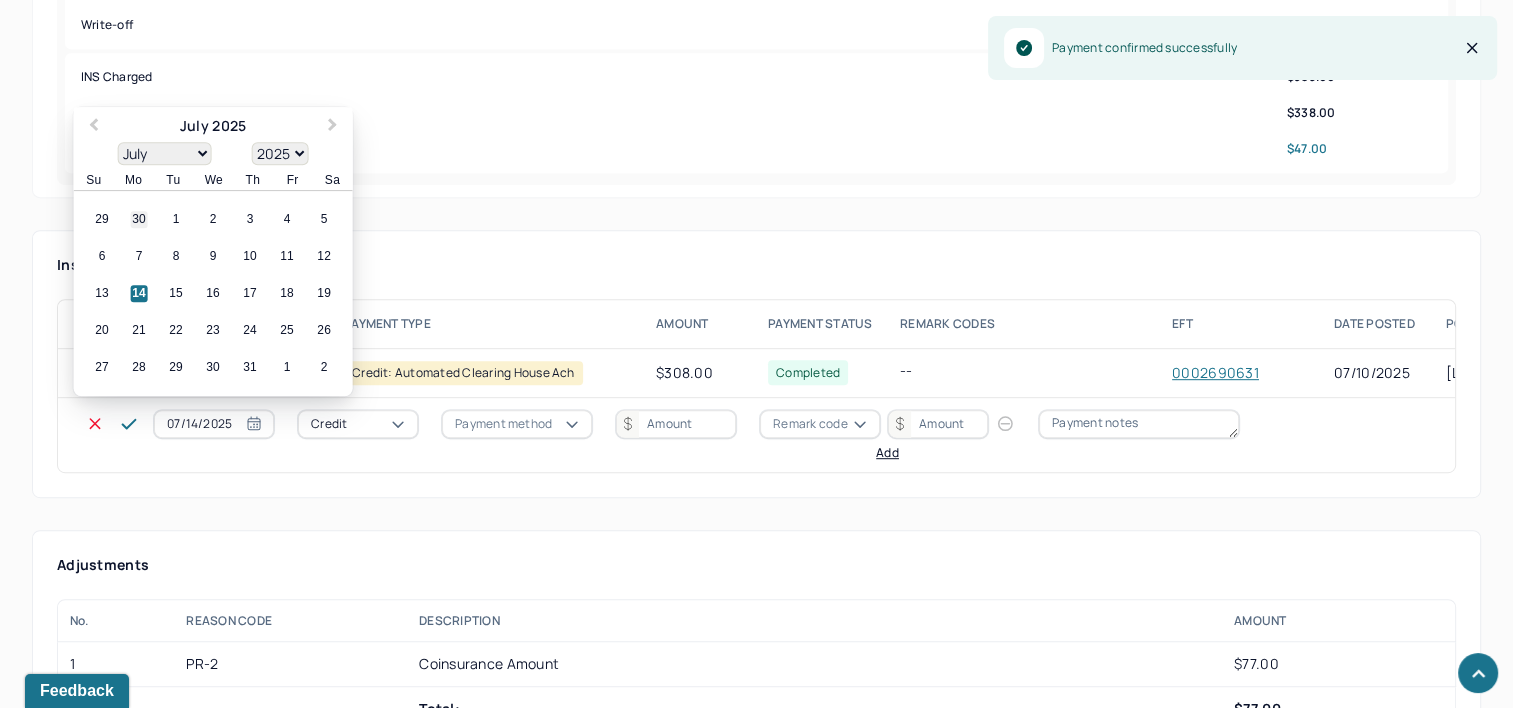 click on "30" at bounding box center (139, 220) 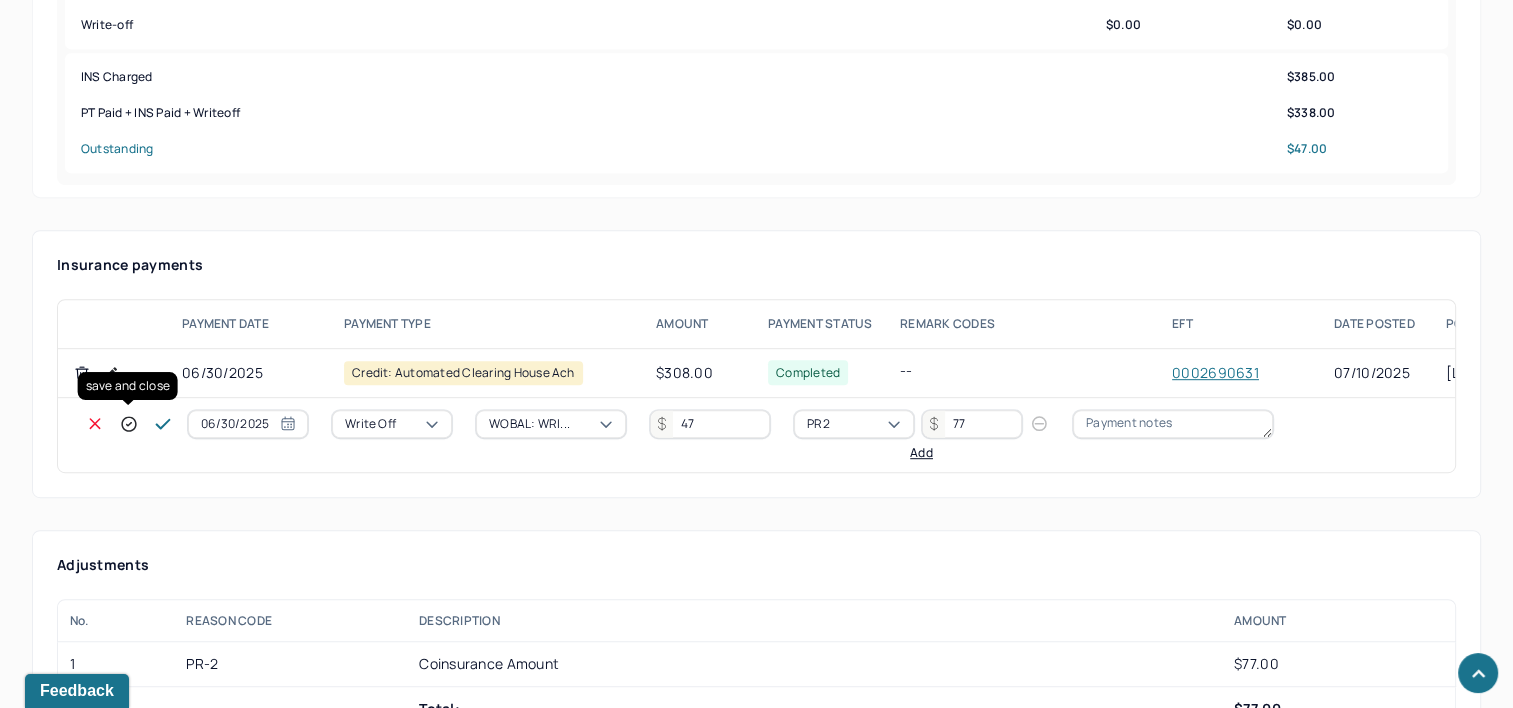 click 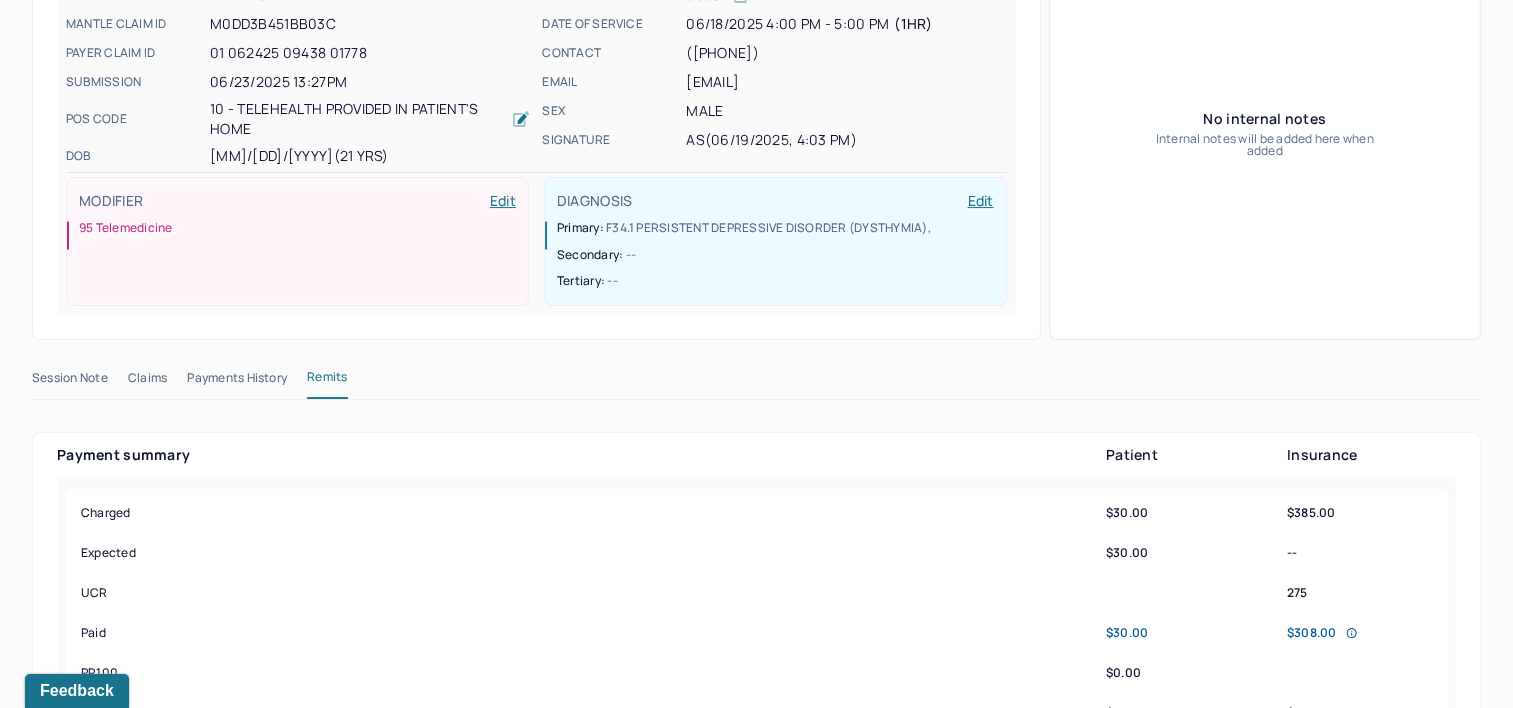 scroll, scrollTop: 0, scrollLeft: 0, axis: both 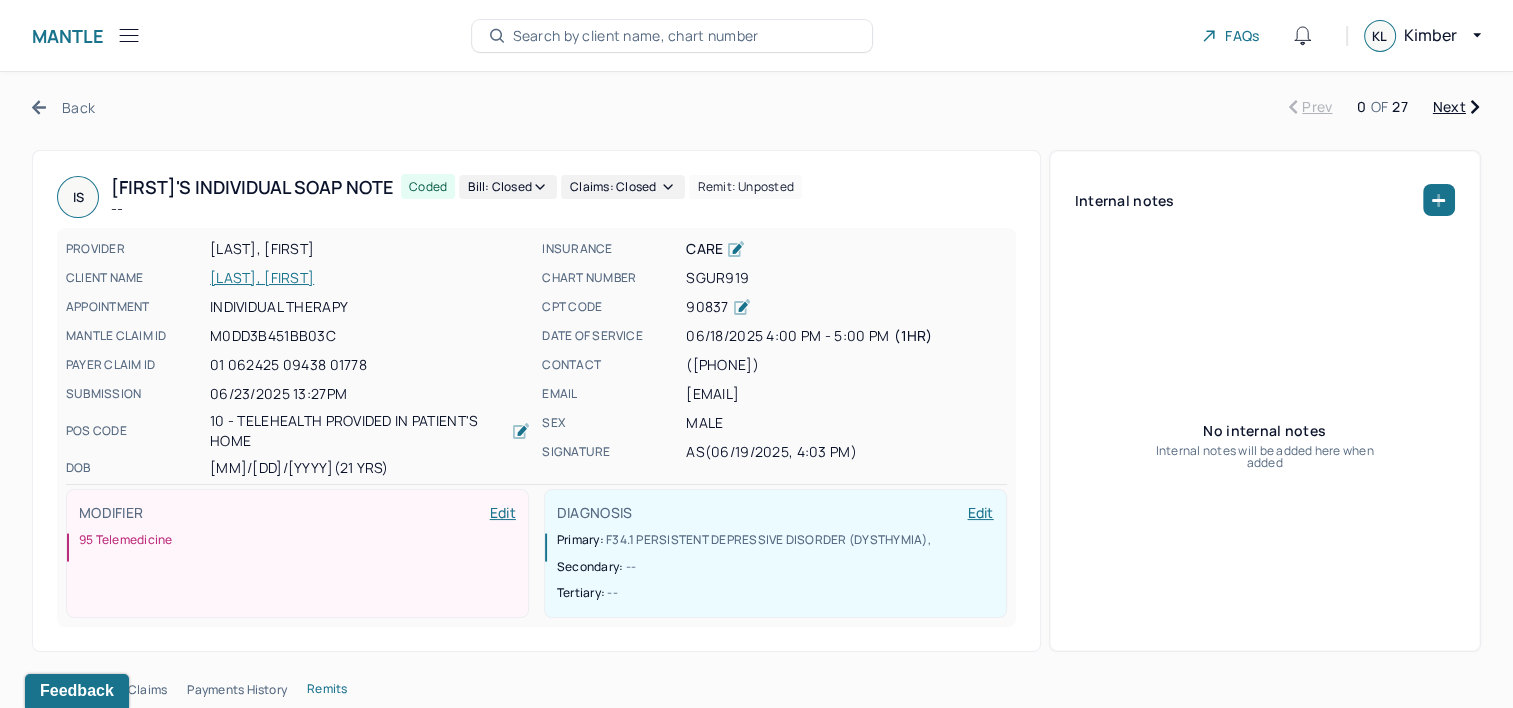 click on "Next" at bounding box center [1456, 107] 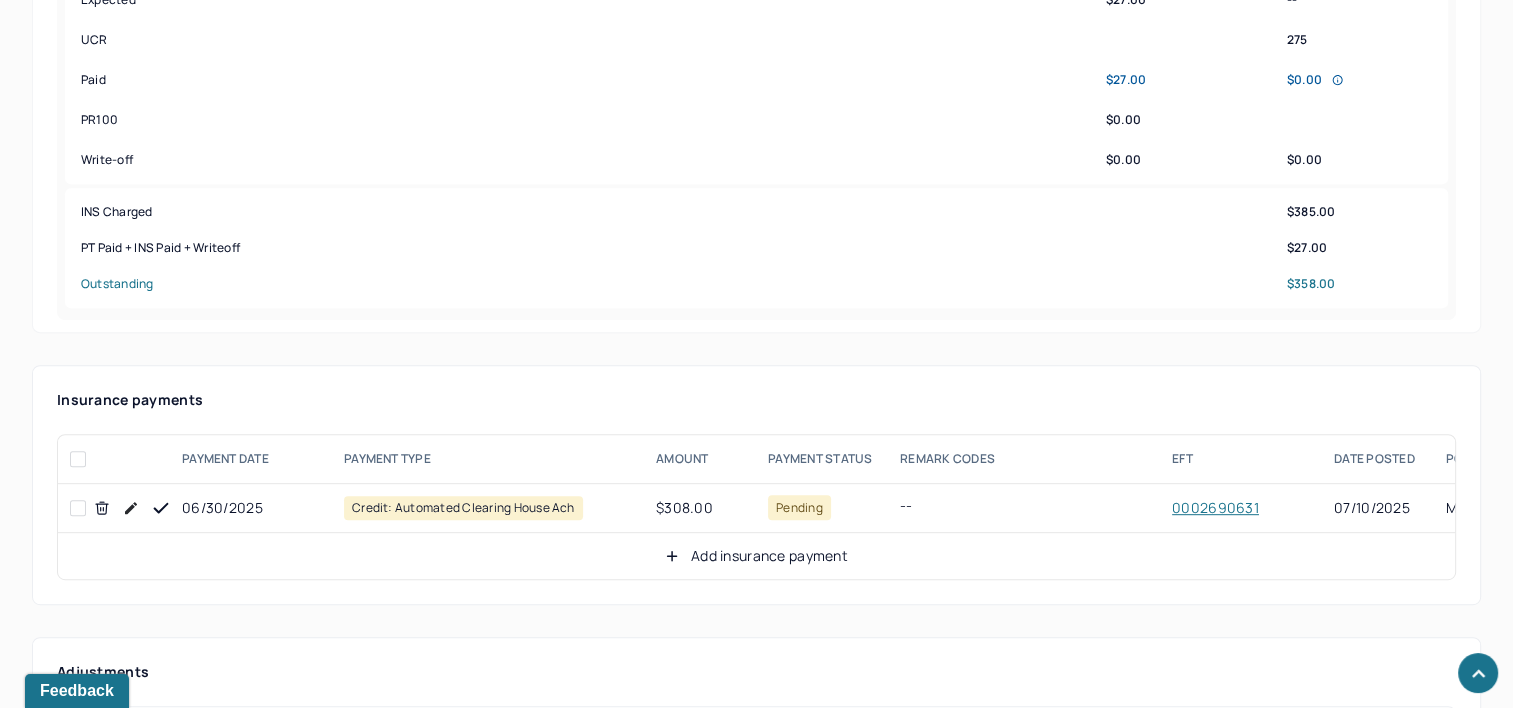 scroll, scrollTop: 900, scrollLeft: 0, axis: vertical 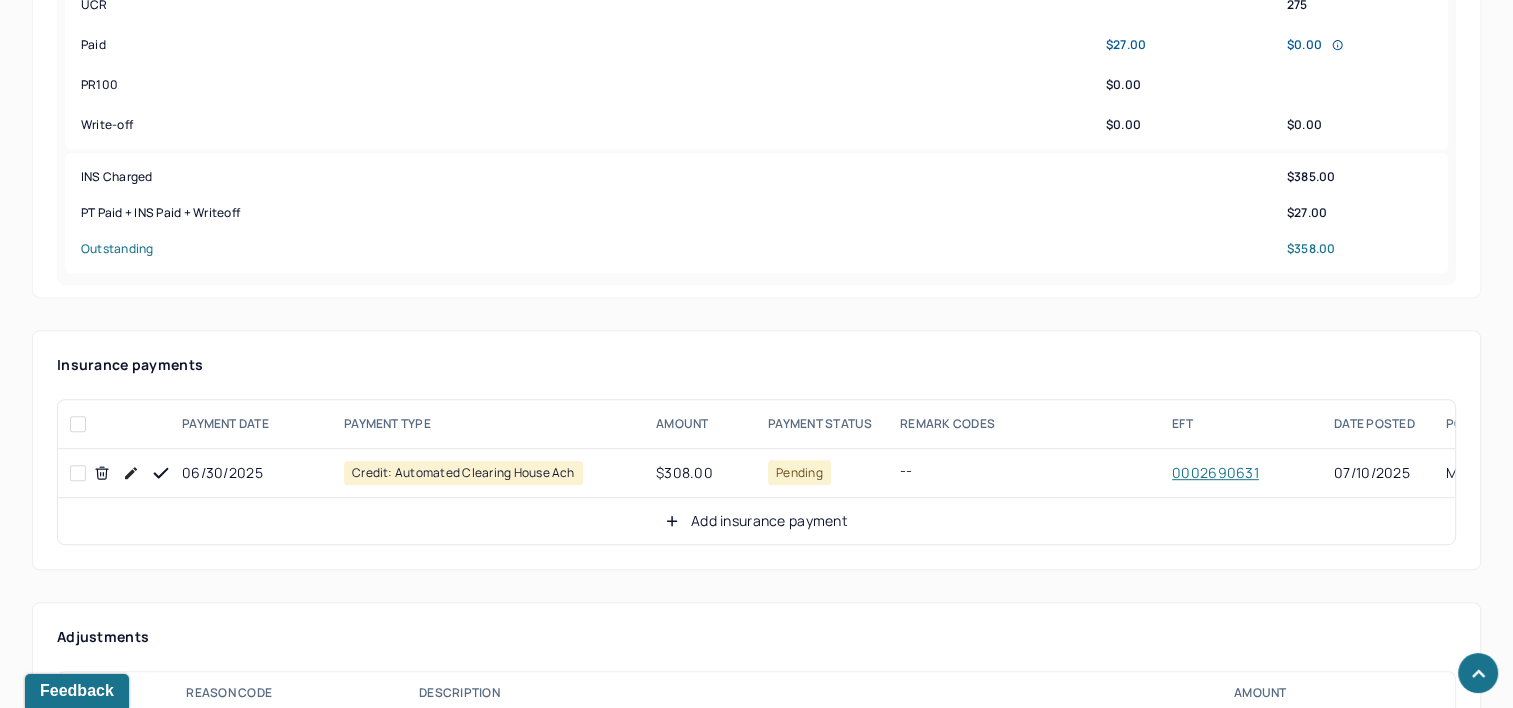 click 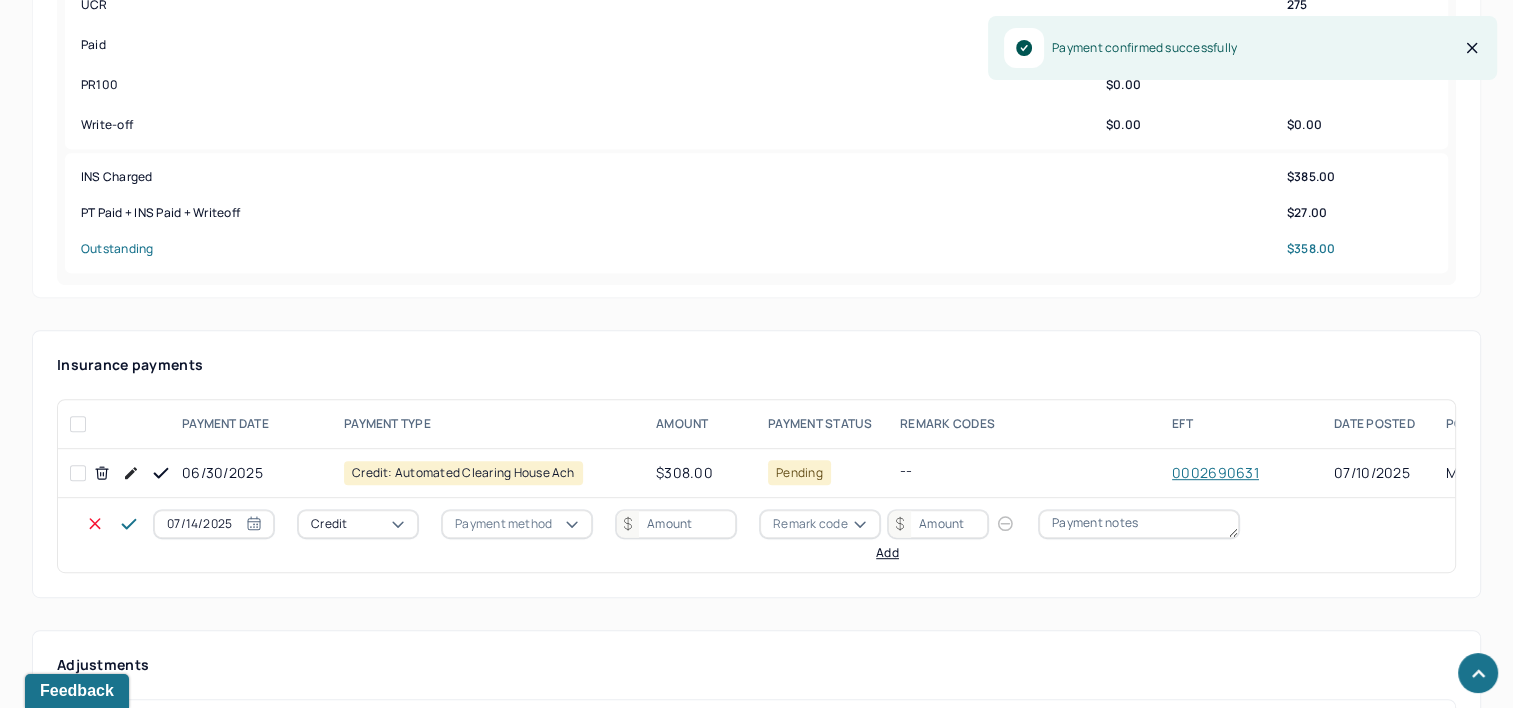 click on "07/14/2025" at bounding box center (214, 524) 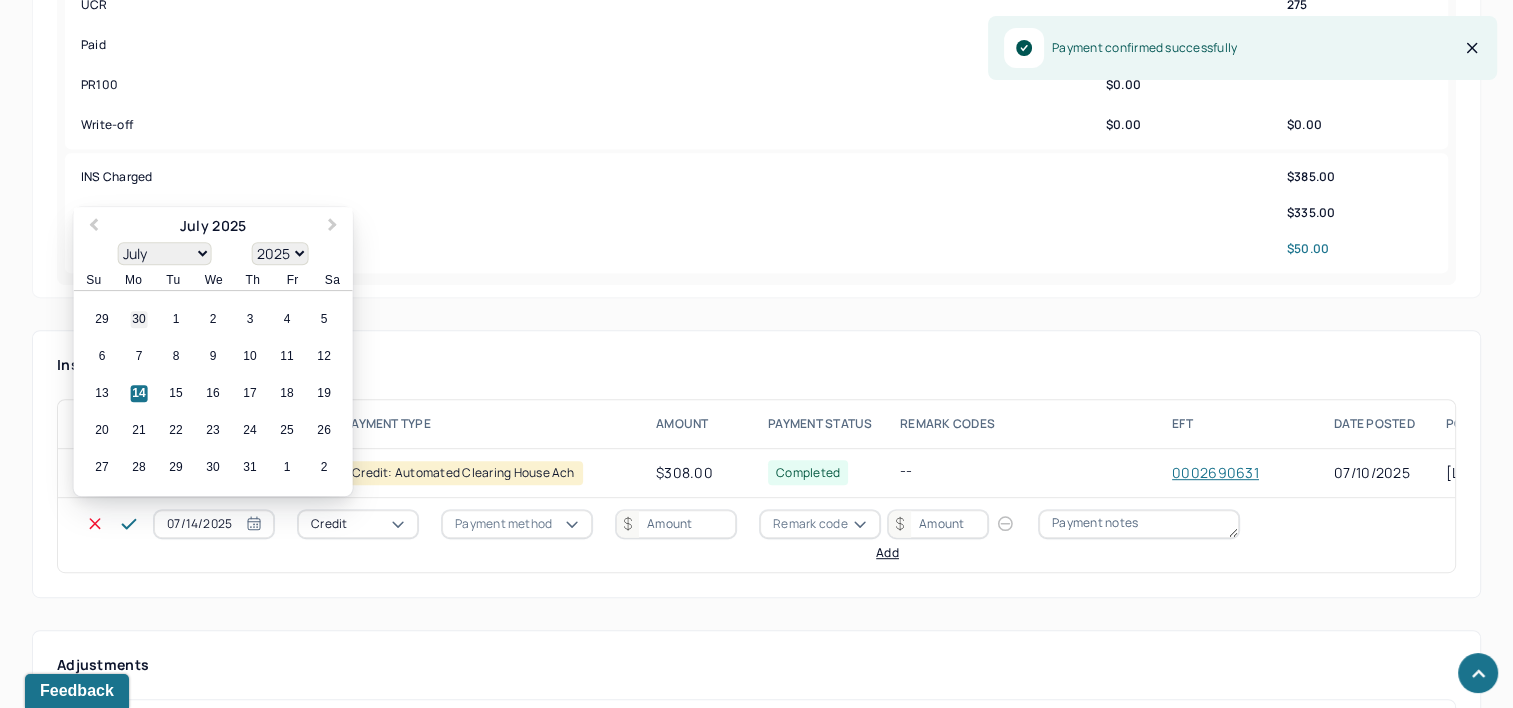 click on "30" at bounding box center [139, 320] 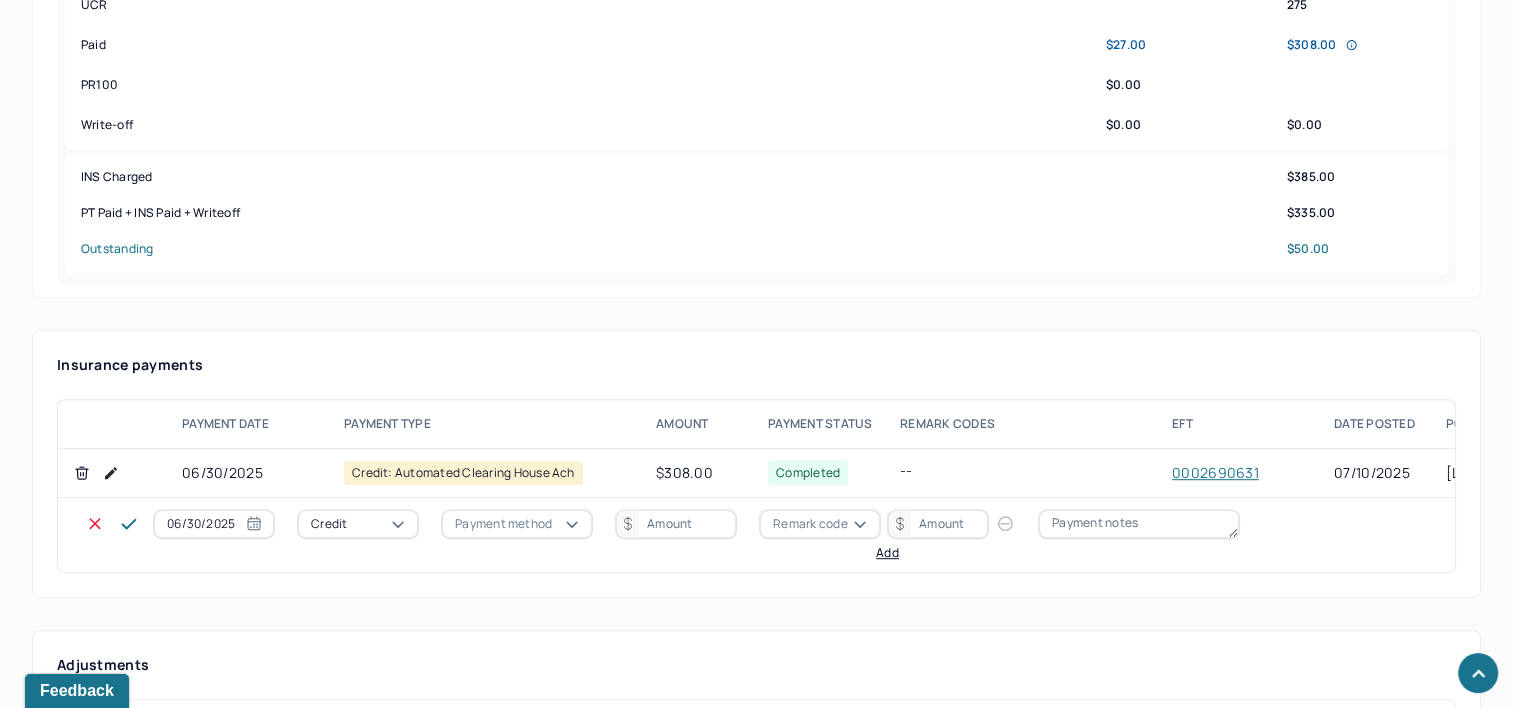 click on "Credit" at bounding box center (358, 524) 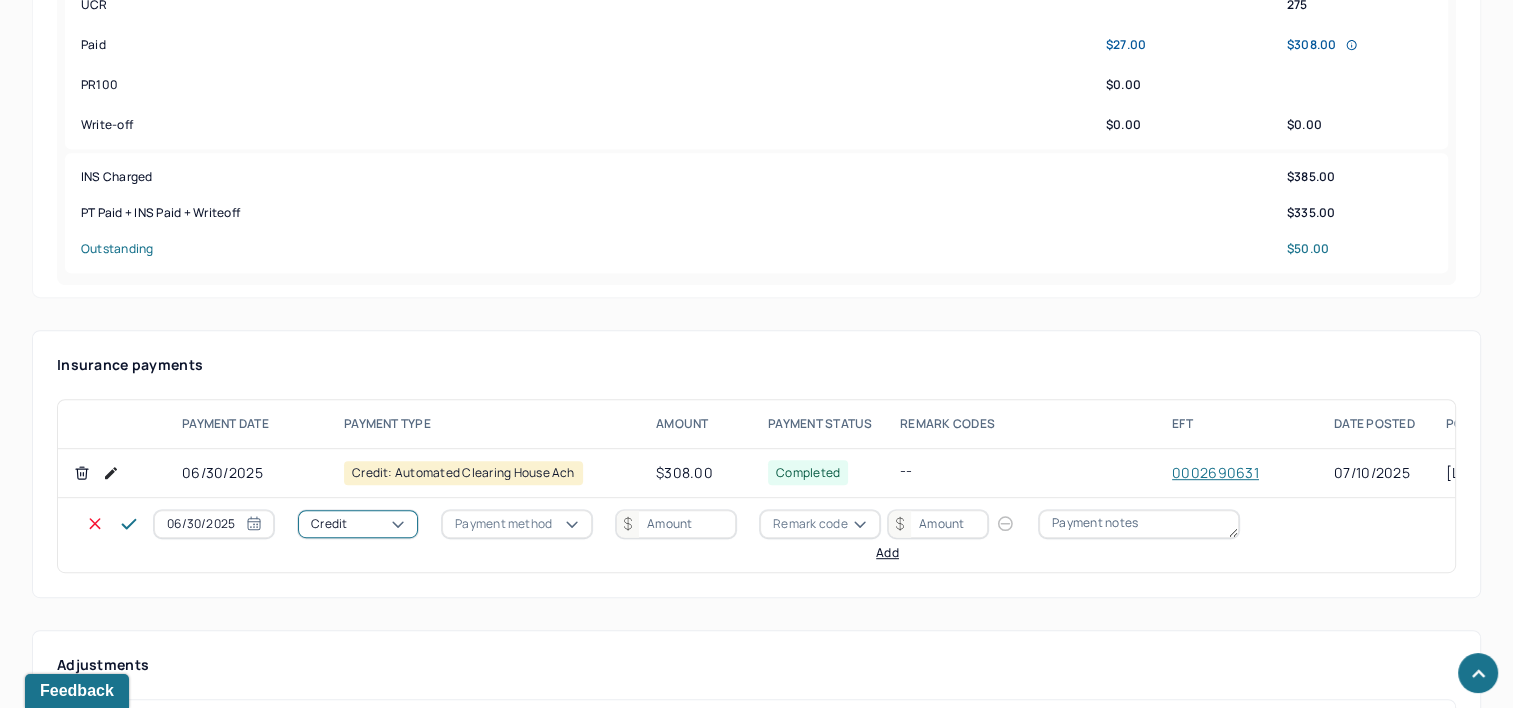 click on "Write off" at bounding box center [60, -128] 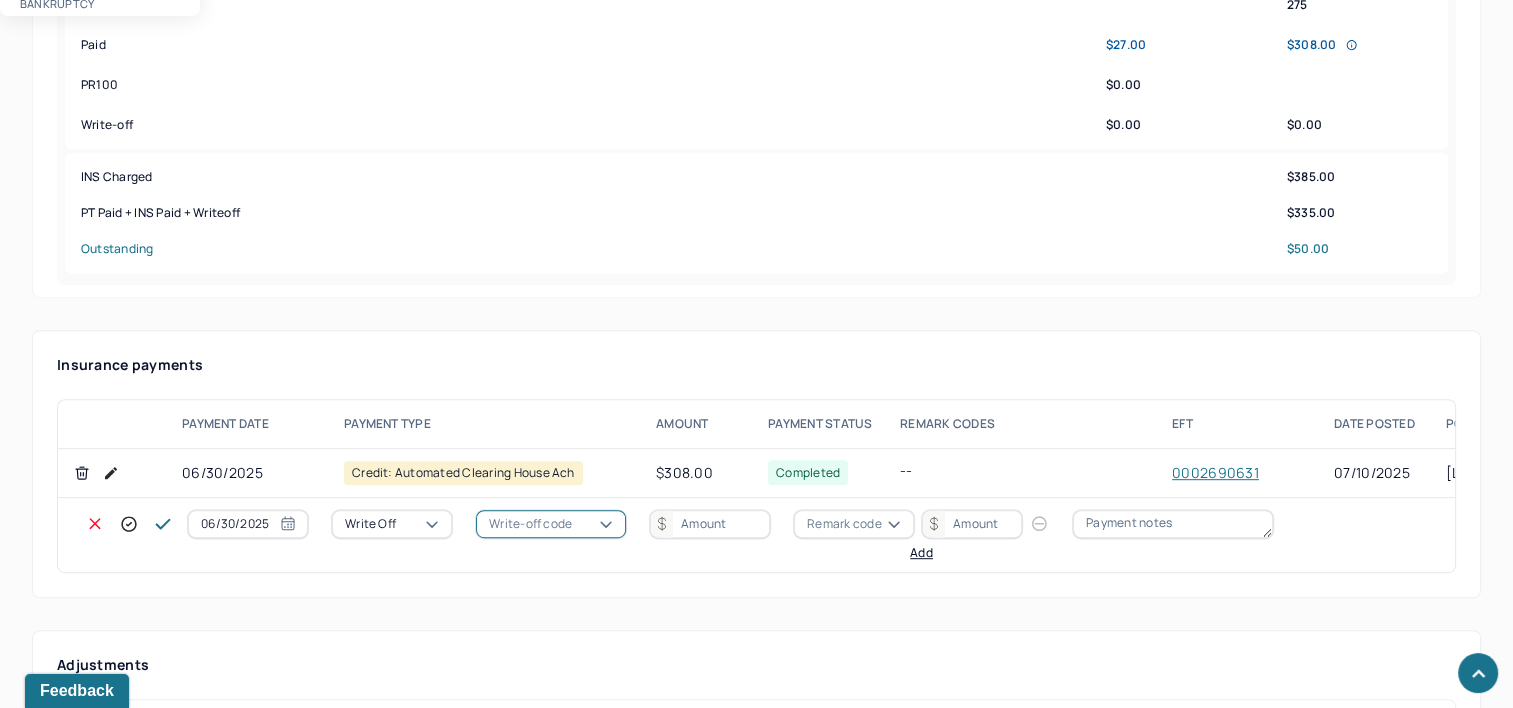 click on "Write-off code" at bounding box center [530, 524] 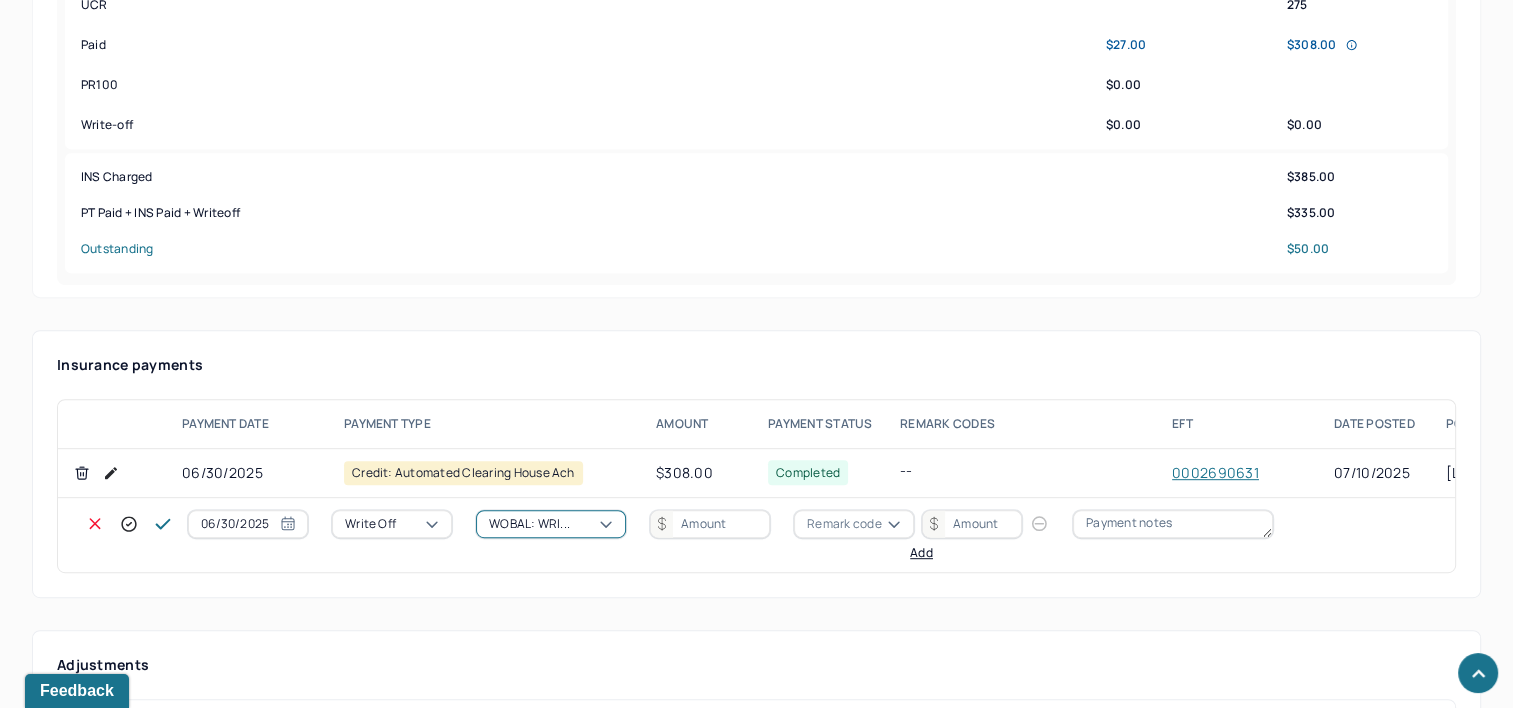 click at bounding box center [710, 524] 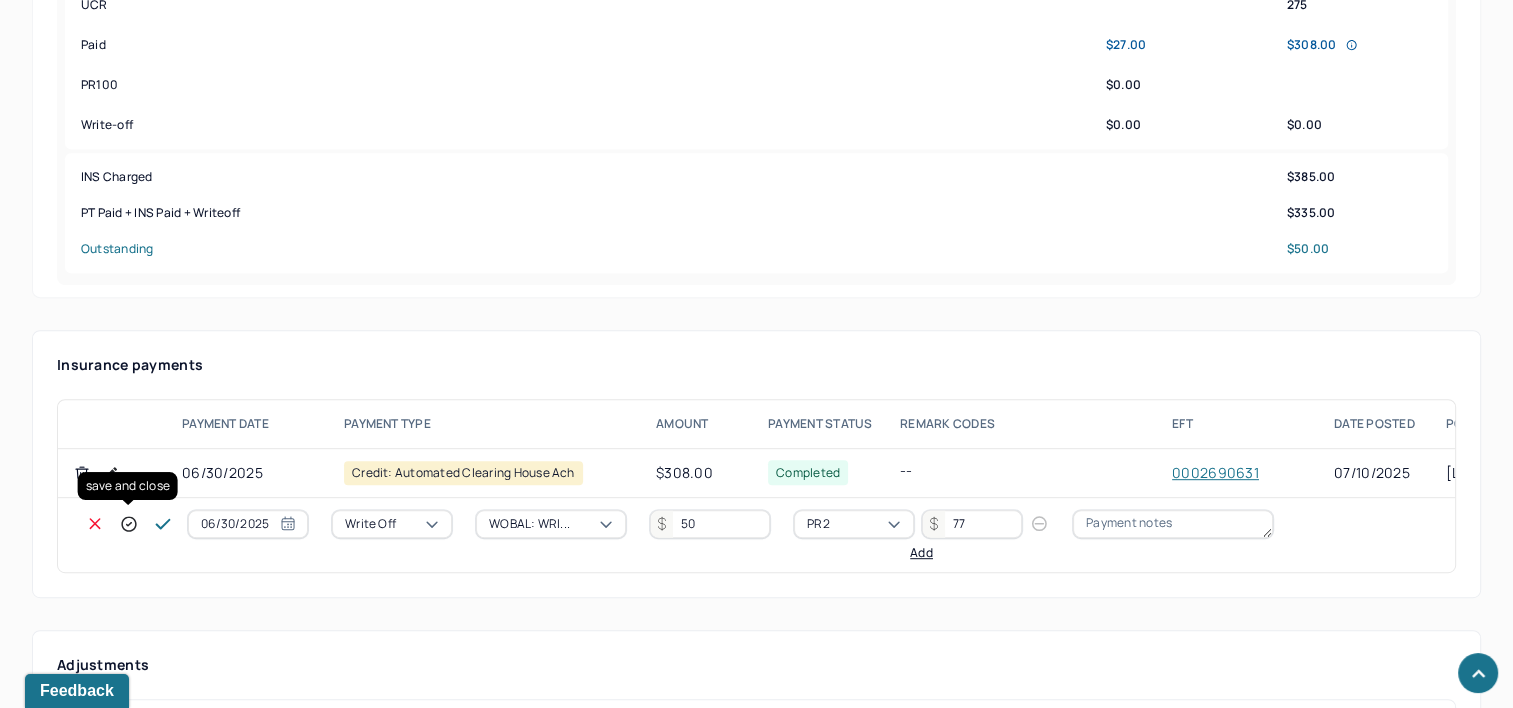 click 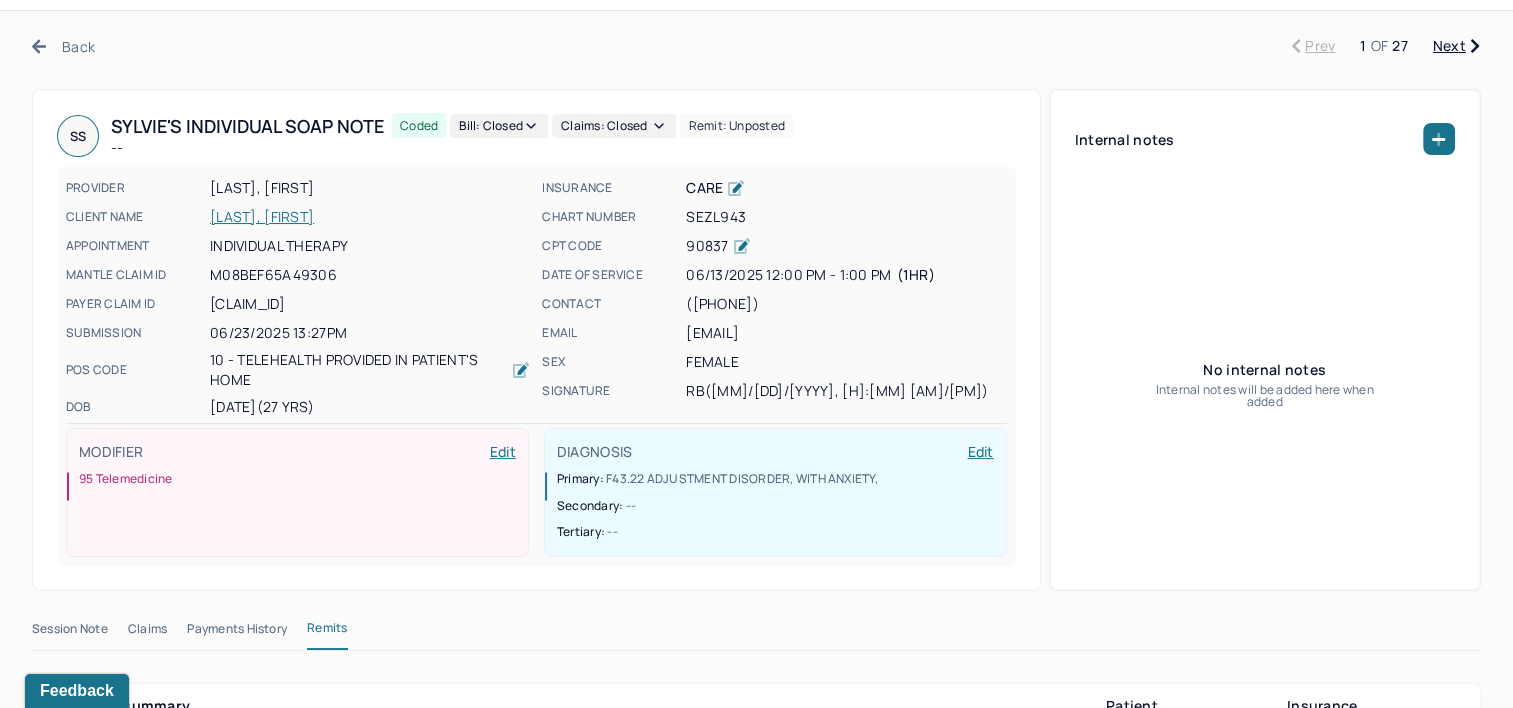 scroll, scrollTop: 0, scrollLeft: 0, axis: both 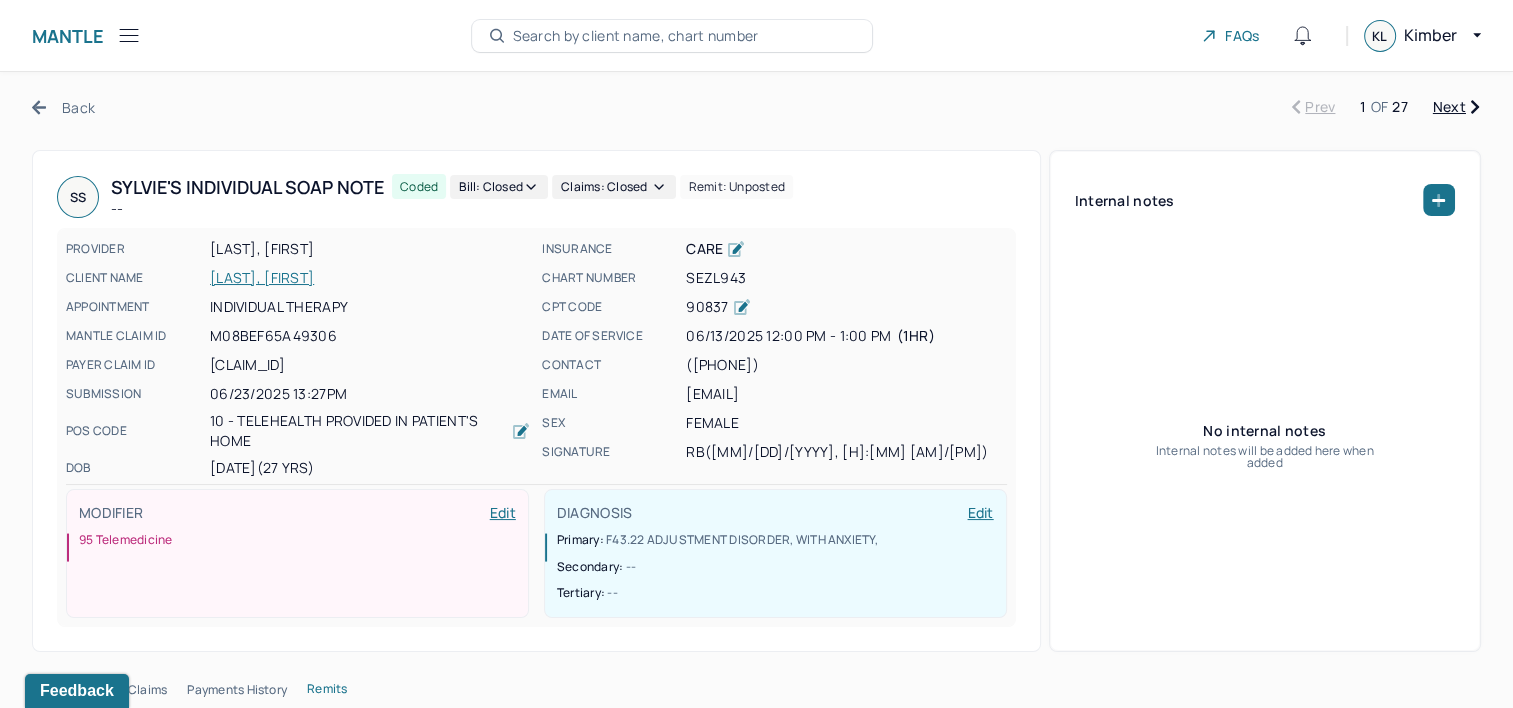 click on "Next" at bounding box center [1456, 107] 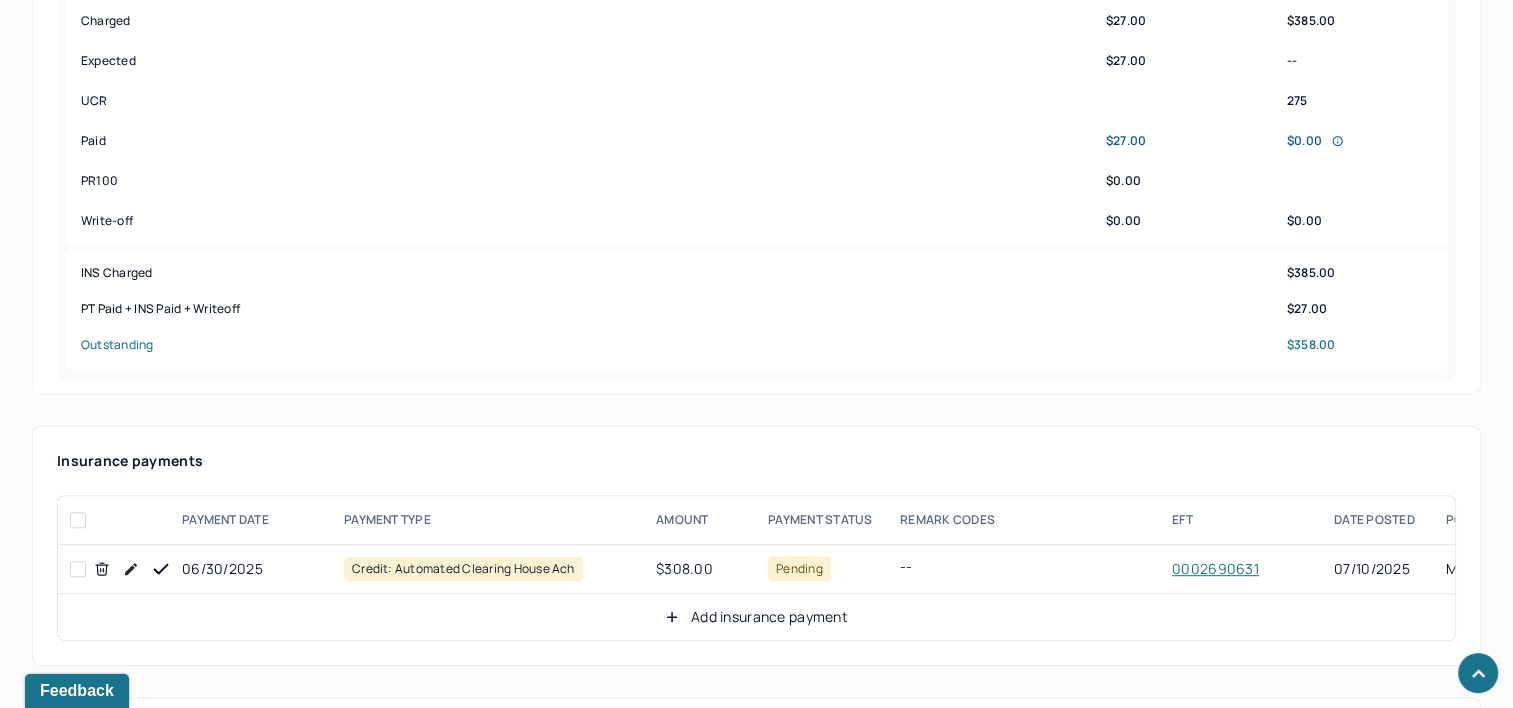 scroll, scrollTop: 1300, scrollLeft: 0, axis: vertical 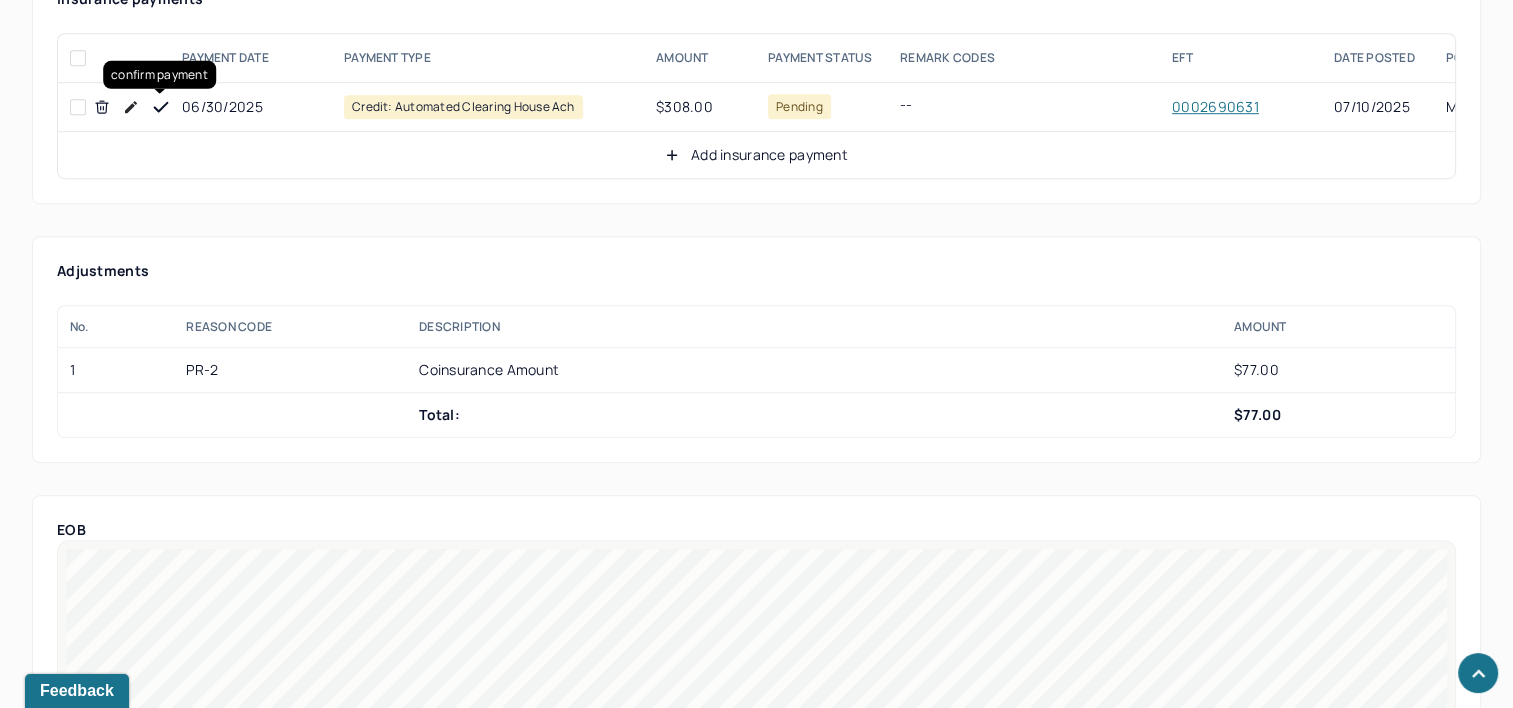 click 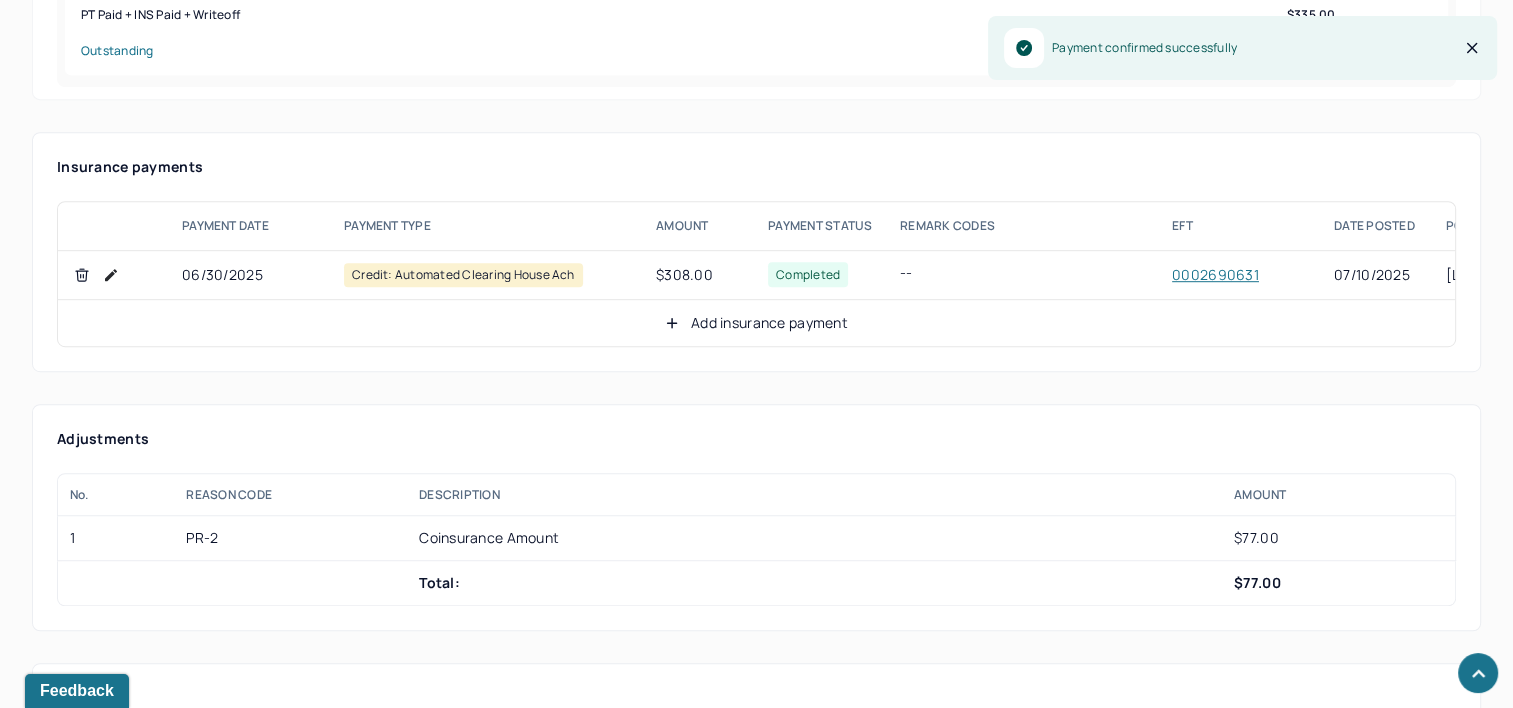 scroll, scrollTop: 1100, scrollLeft: 0, axis: vertical 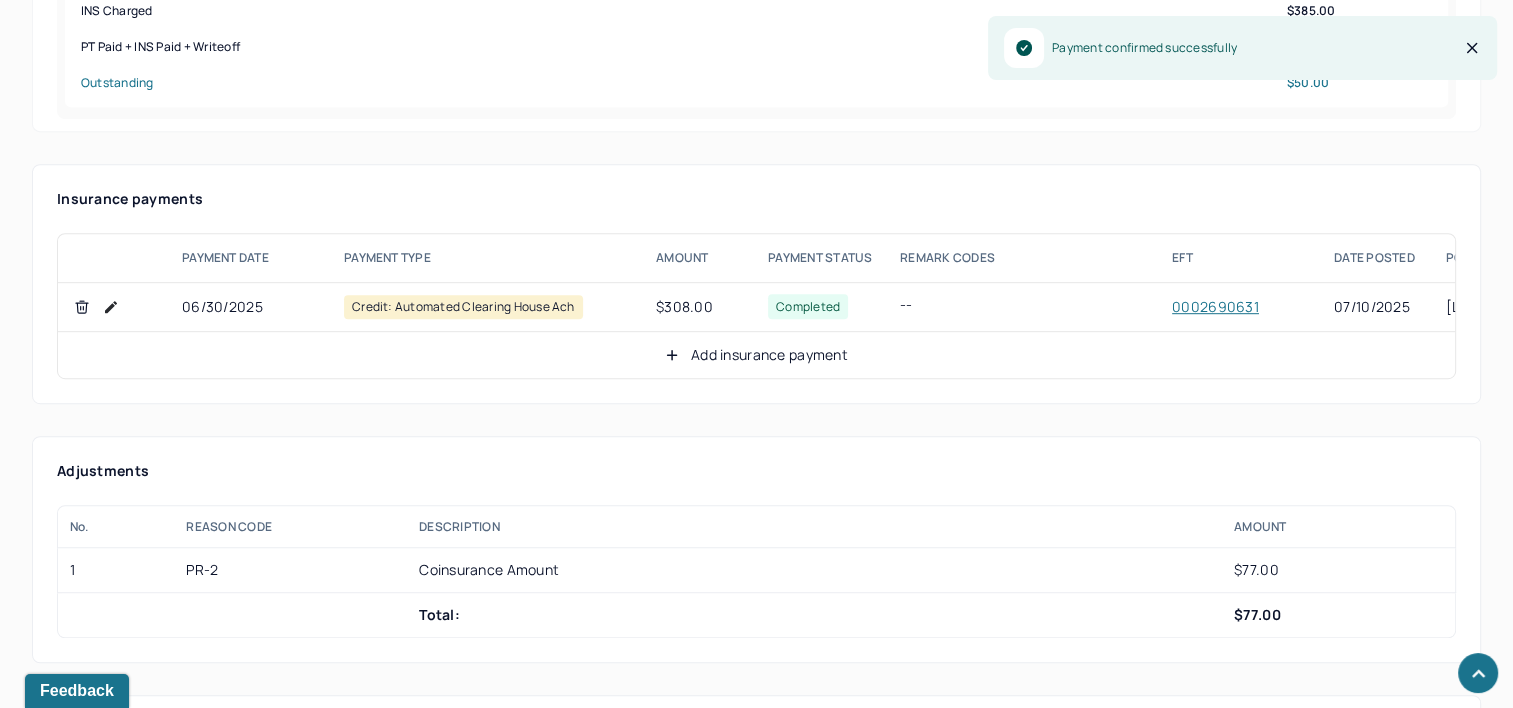 click on "Add insurance payment" at bounding box center (756, 355) 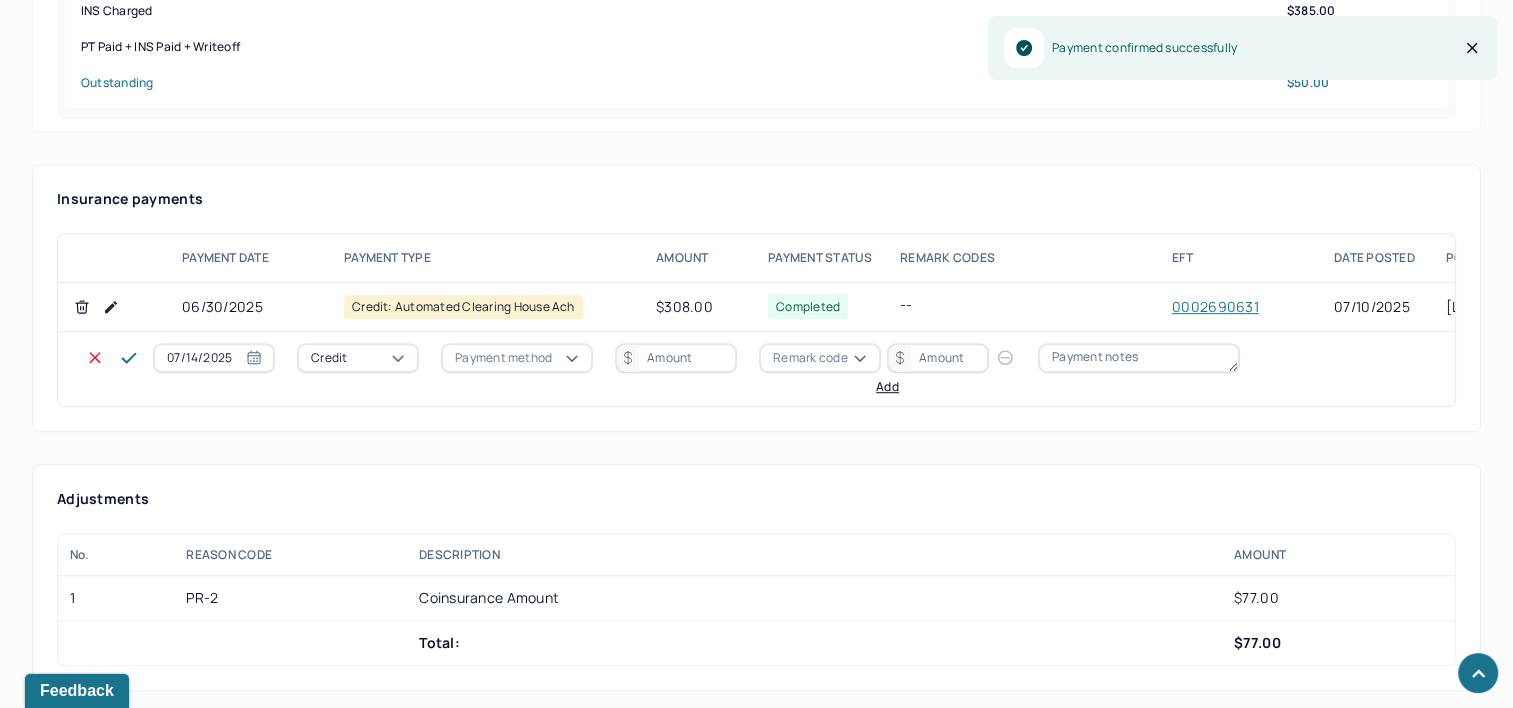 click on "[DATE] Credit Payment method Remark code Add" at bounding box center [708, 369] 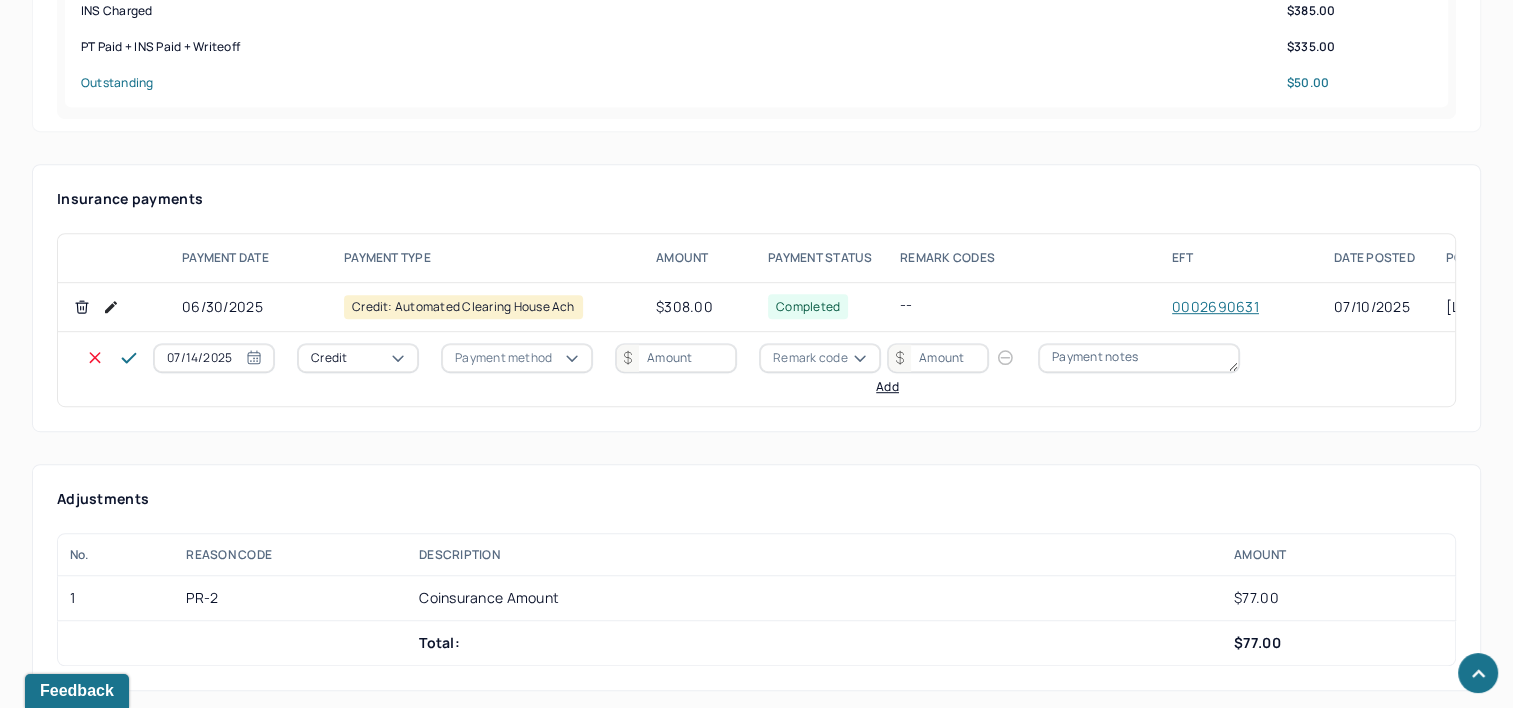 drag, startPoint x: 178, startPoint y: 348, endPoint x: 176, endPoint y: 337, distance: 11.18034 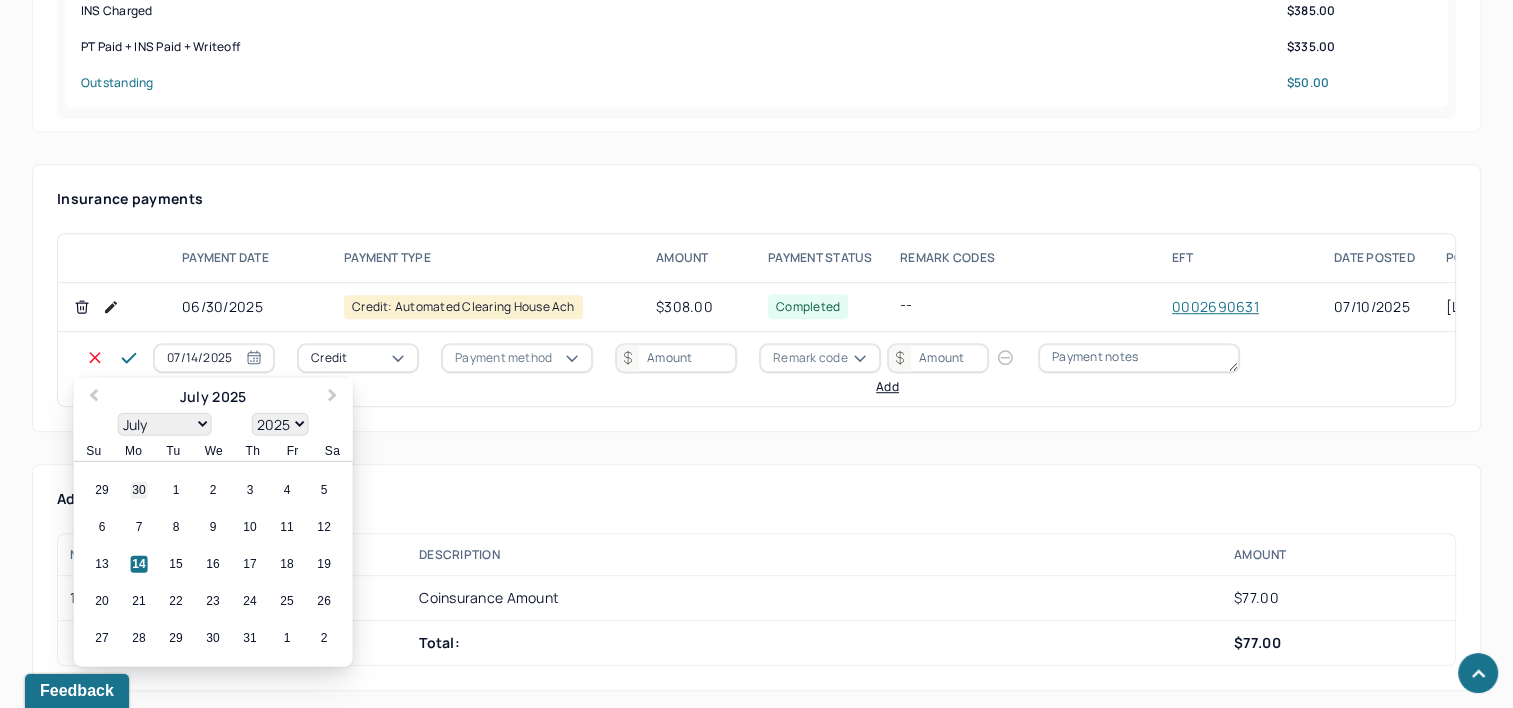 click on "30" at bounding box center (139, 490) 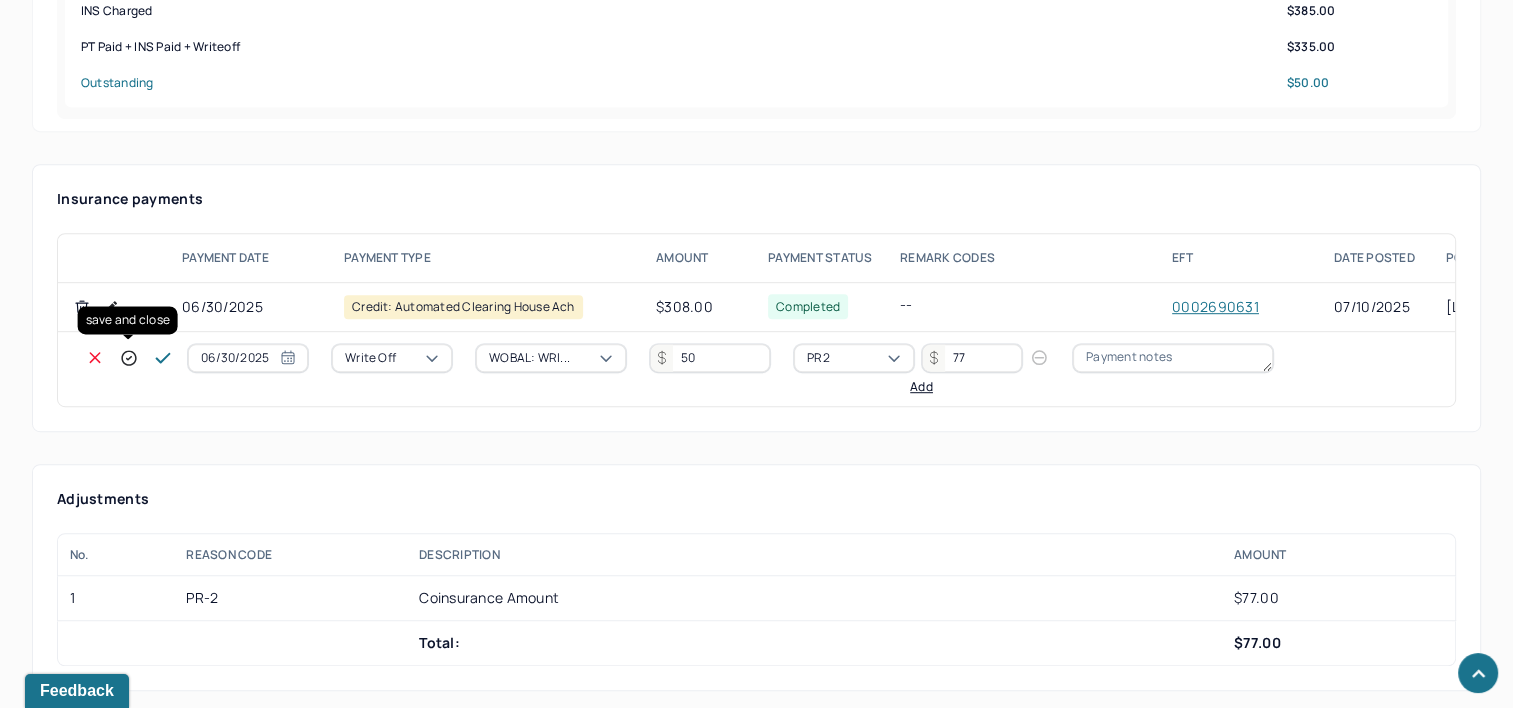 click 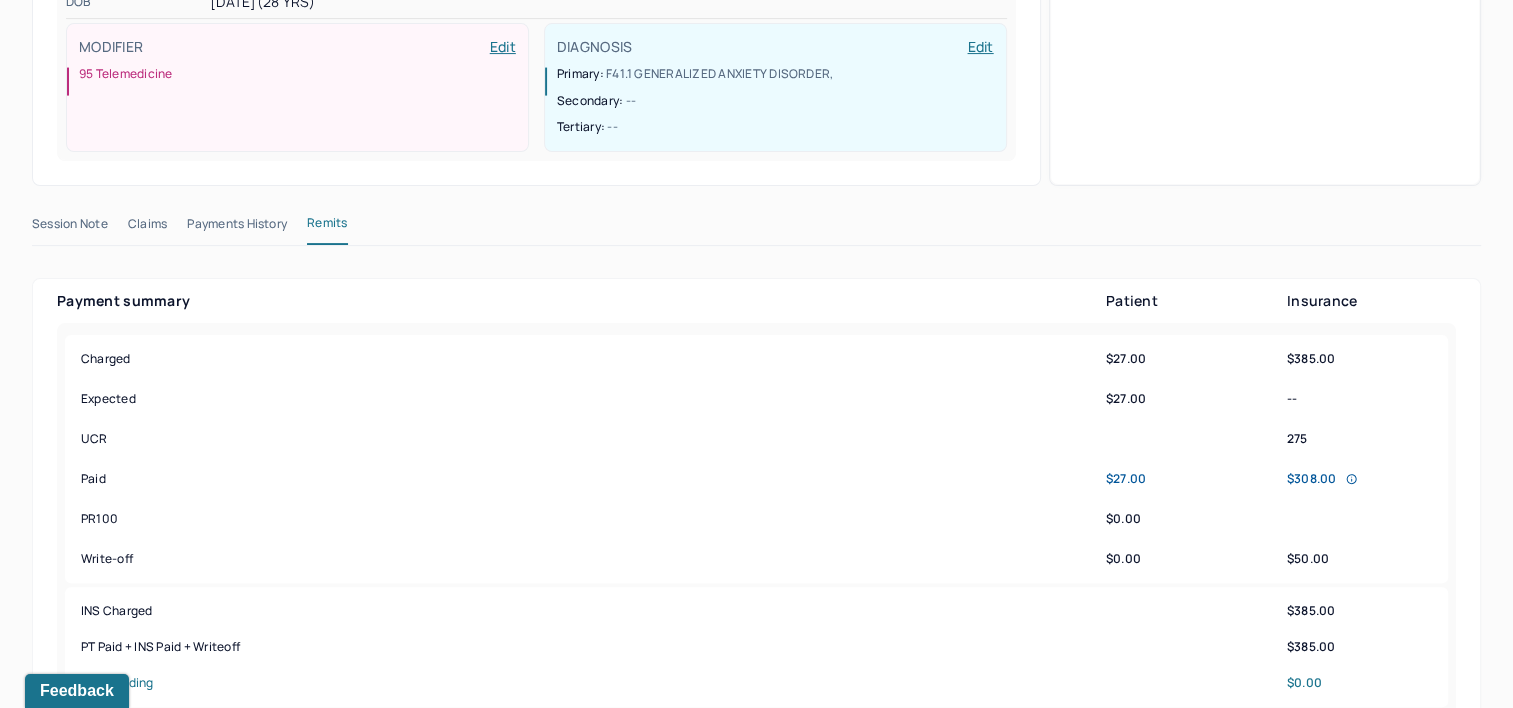 scroll, scrollTop: 0, scrollLeft: 0, axis: both 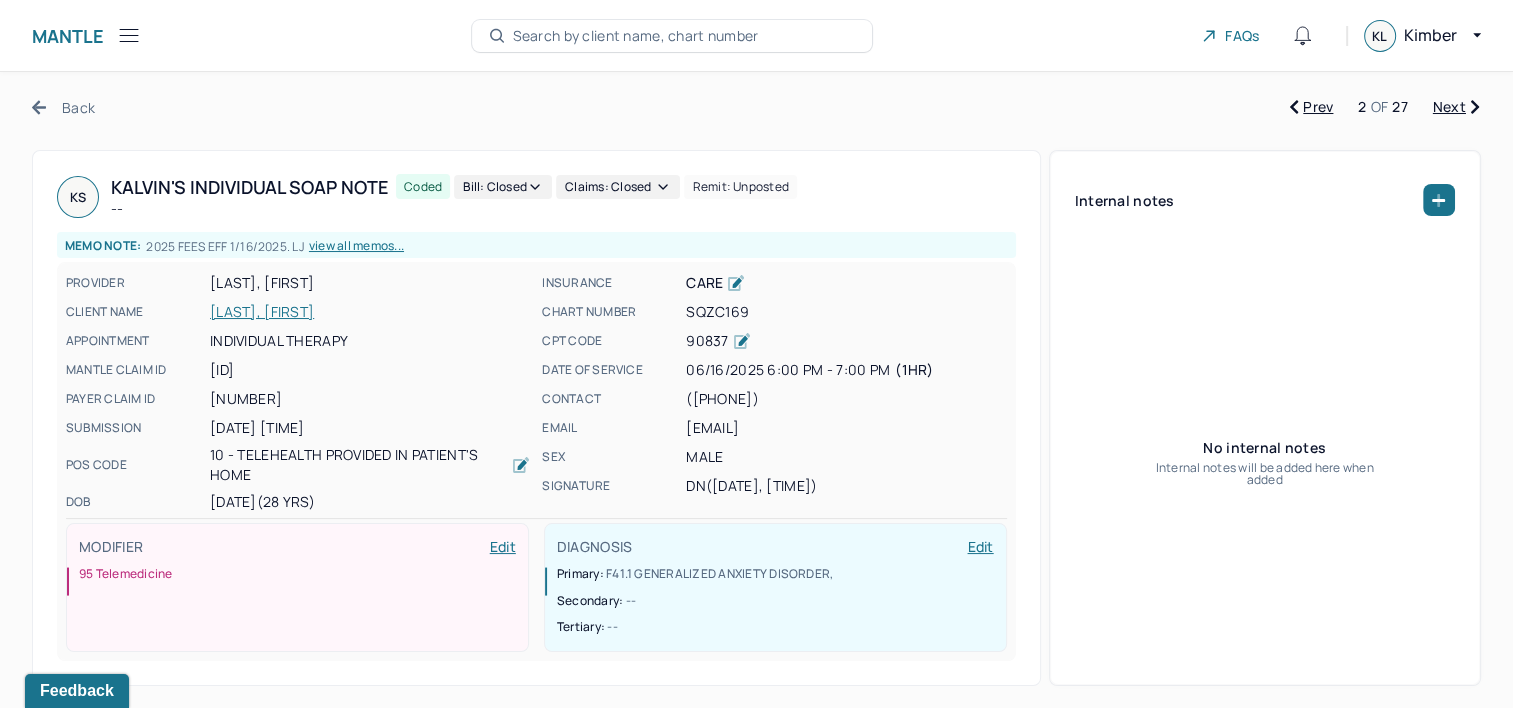 click on "Next" at bounding box center (1456, 107) 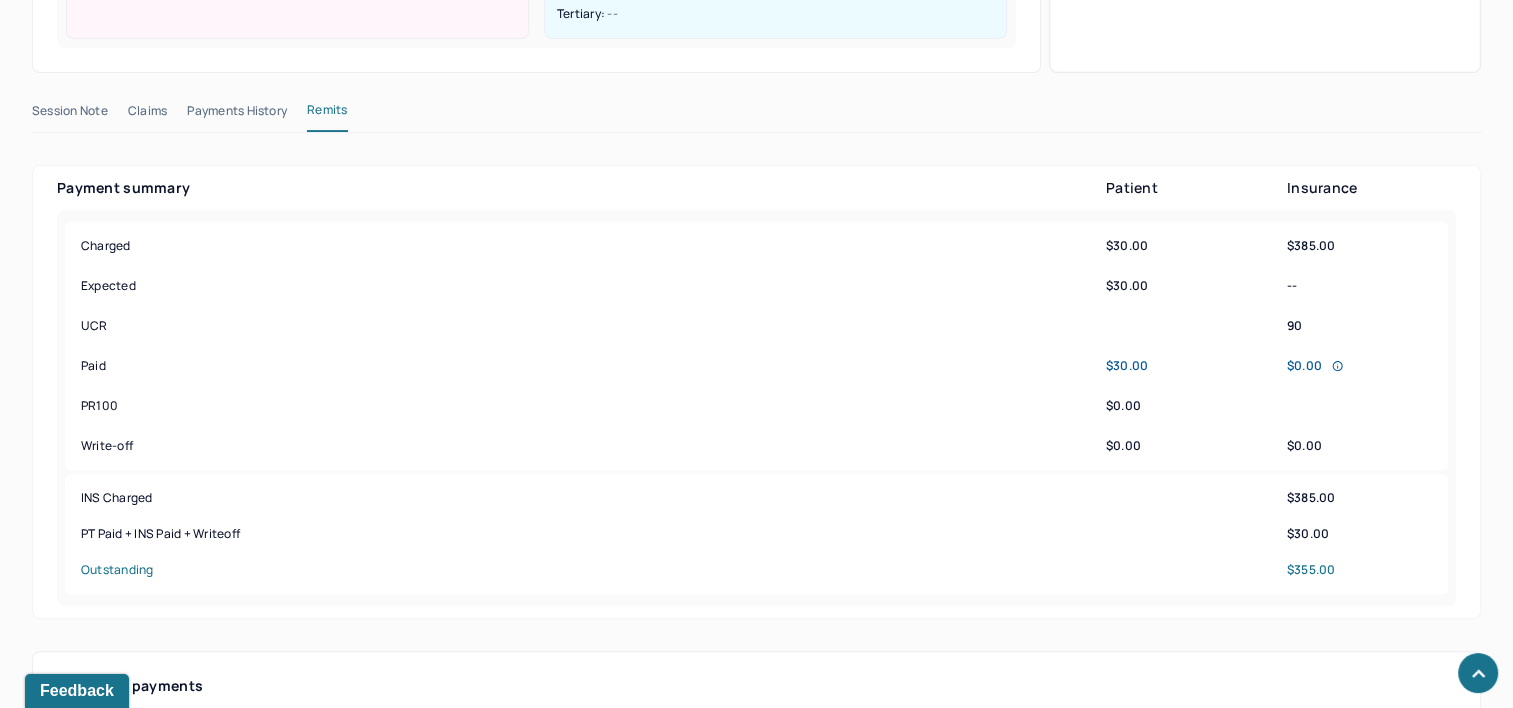 scroll, scrollTop: 800, scrollLeft: 0, axis: vertical 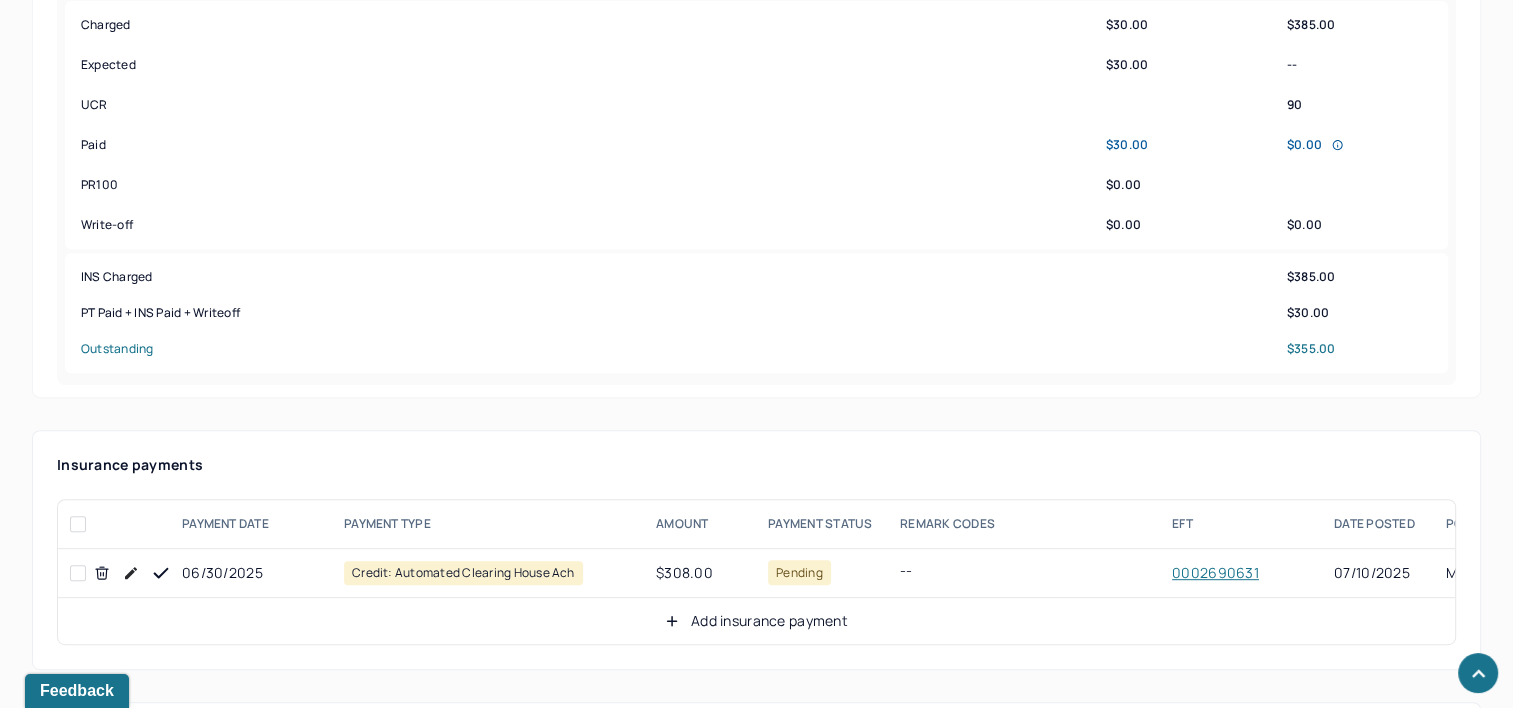 drag, startPoint x: 157, startPoint y: 561, endPoint x: 252, endPoint y: 570, distance: 95.42536 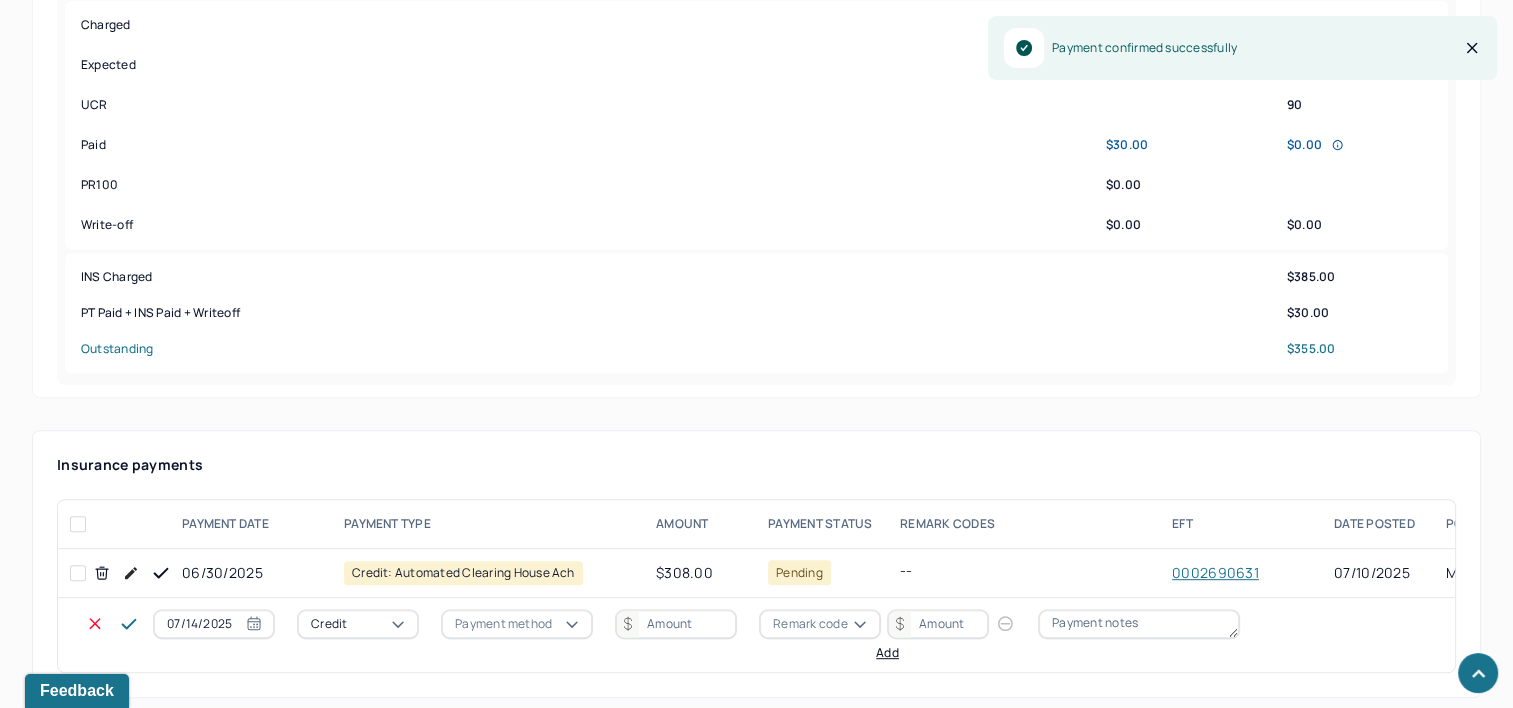 click on "07/14/2025" at bounding box center [214, 624] 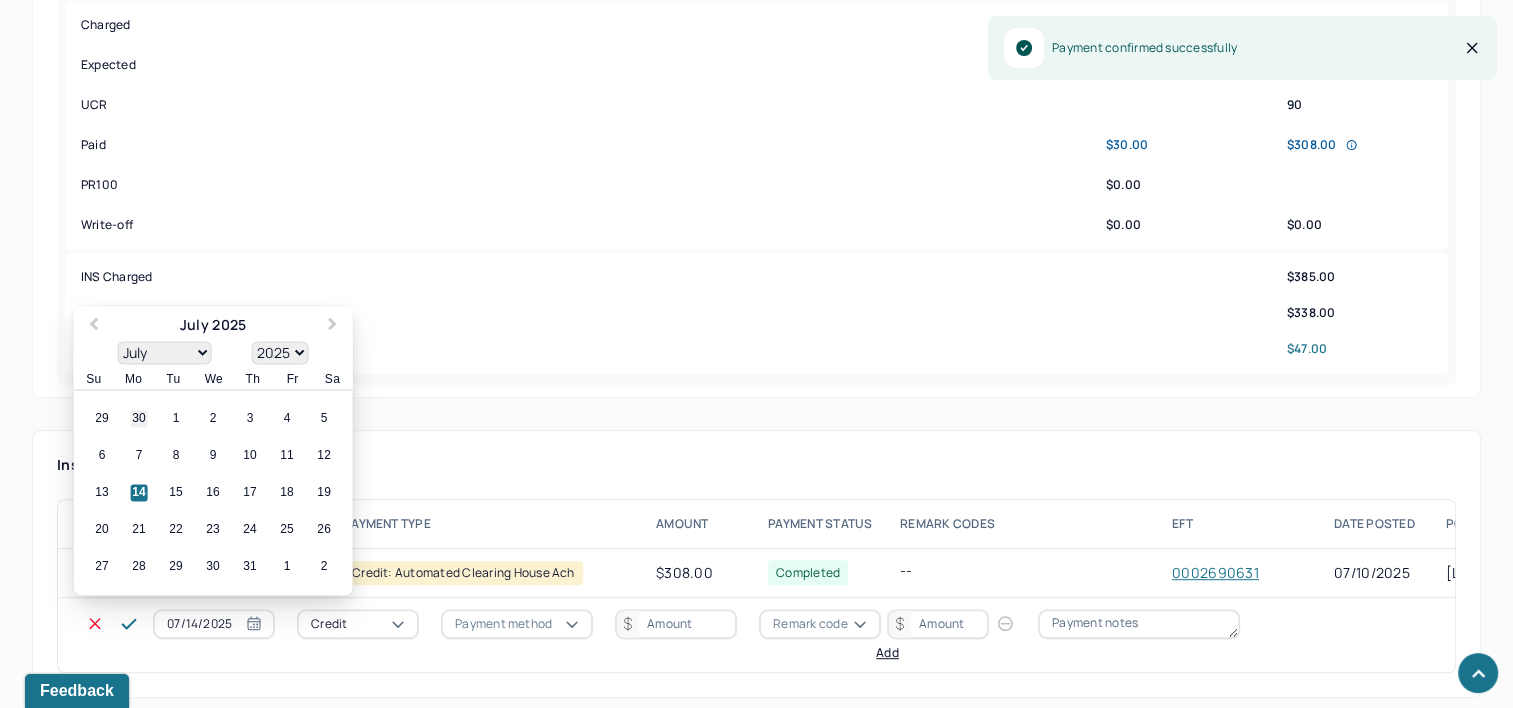 click on "30" at bounding box center (139, 419) 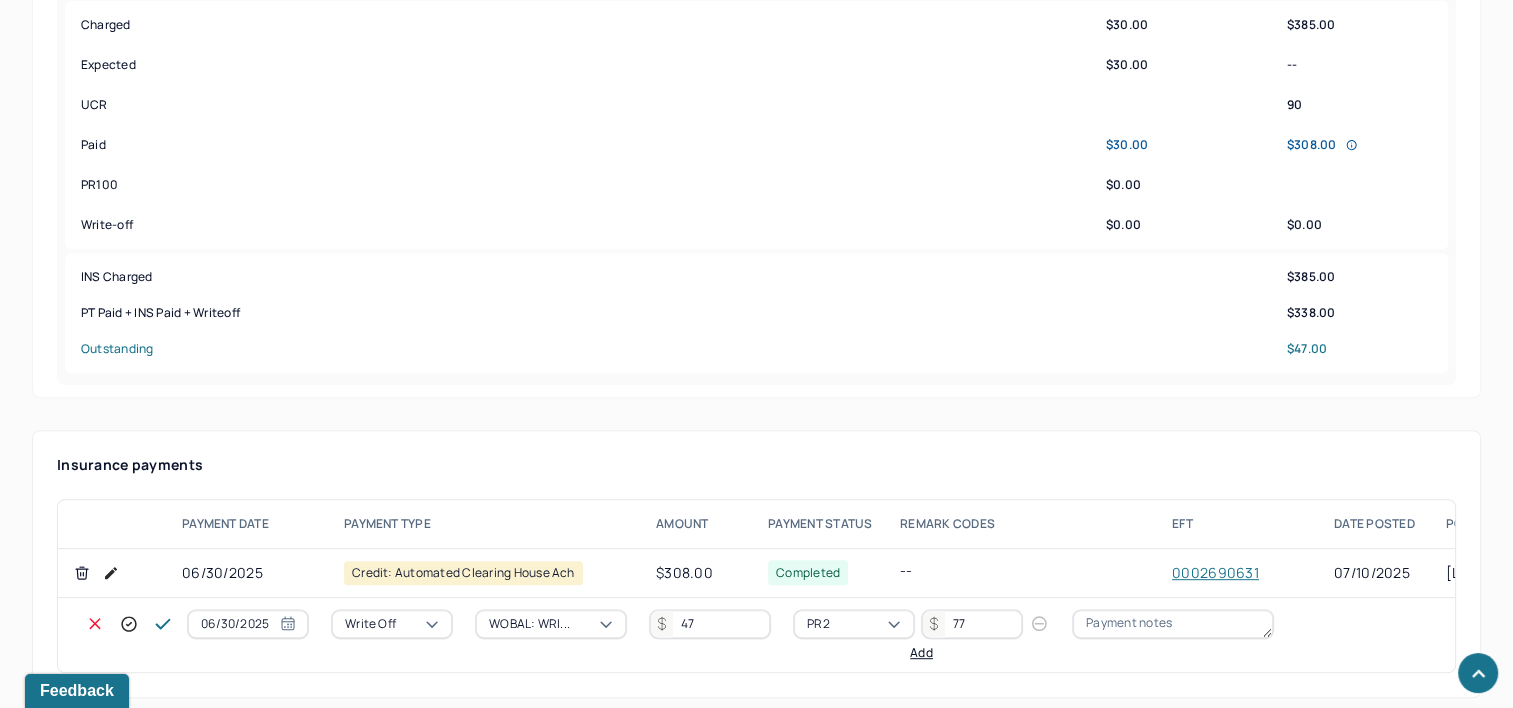 click 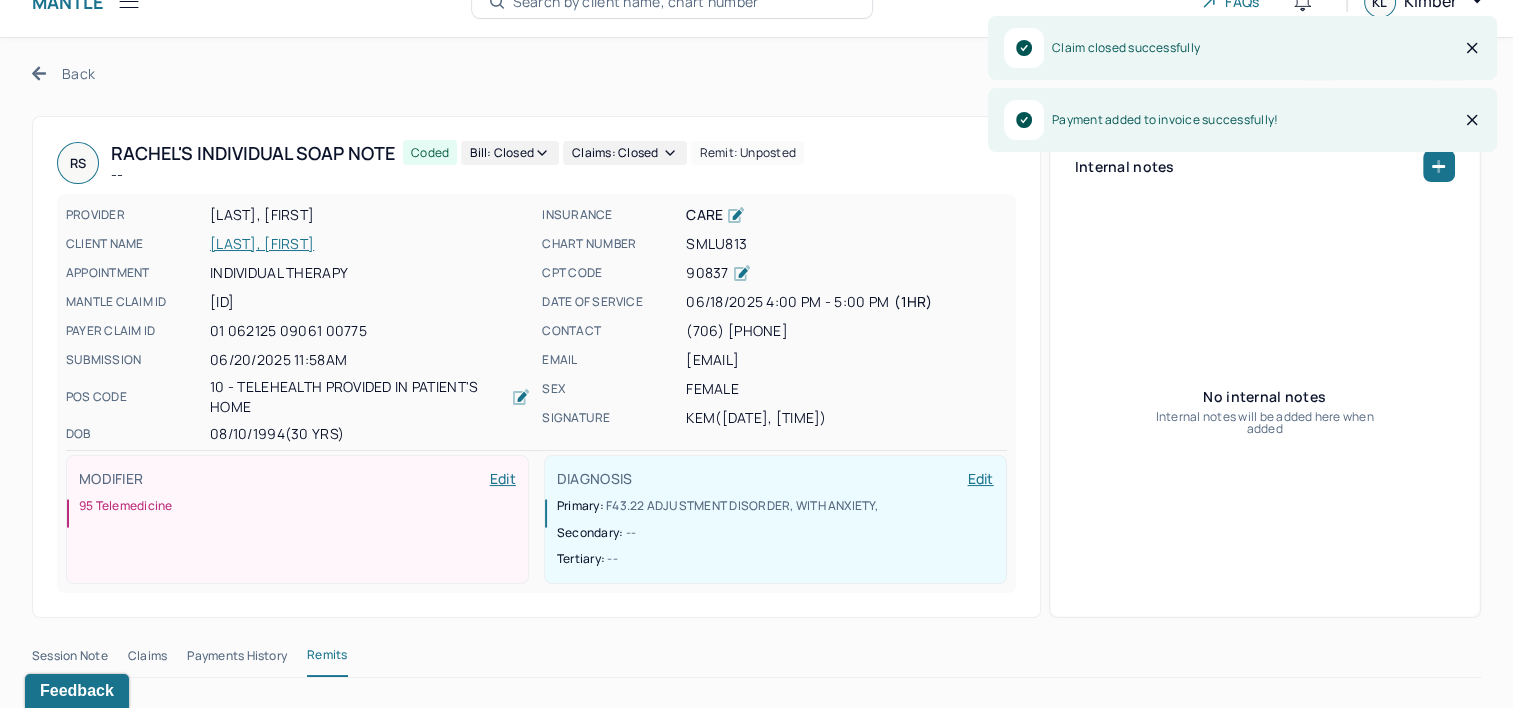 scroll, scrollTop: 0, scrollLeft: 0, axis: both 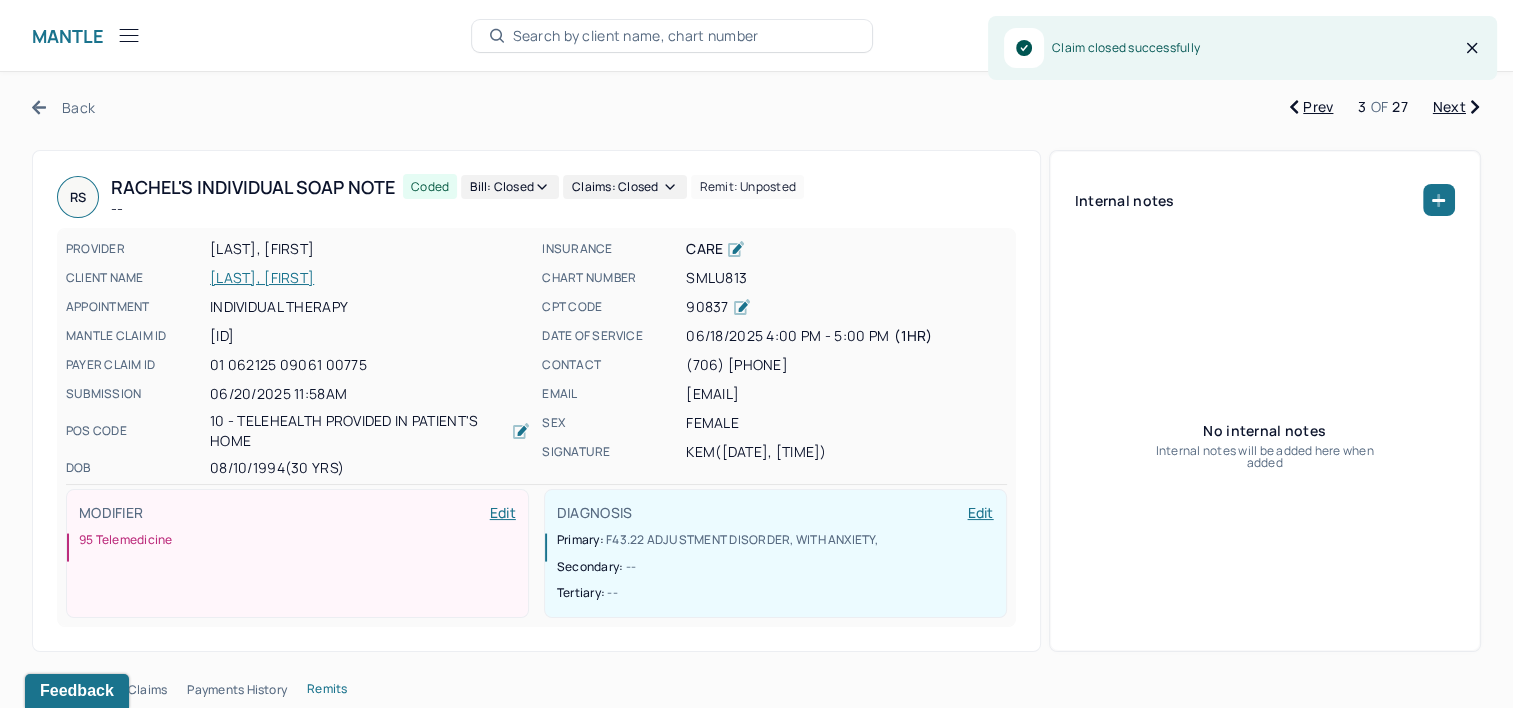 click on "Next" at bounding box center (1456, 107) 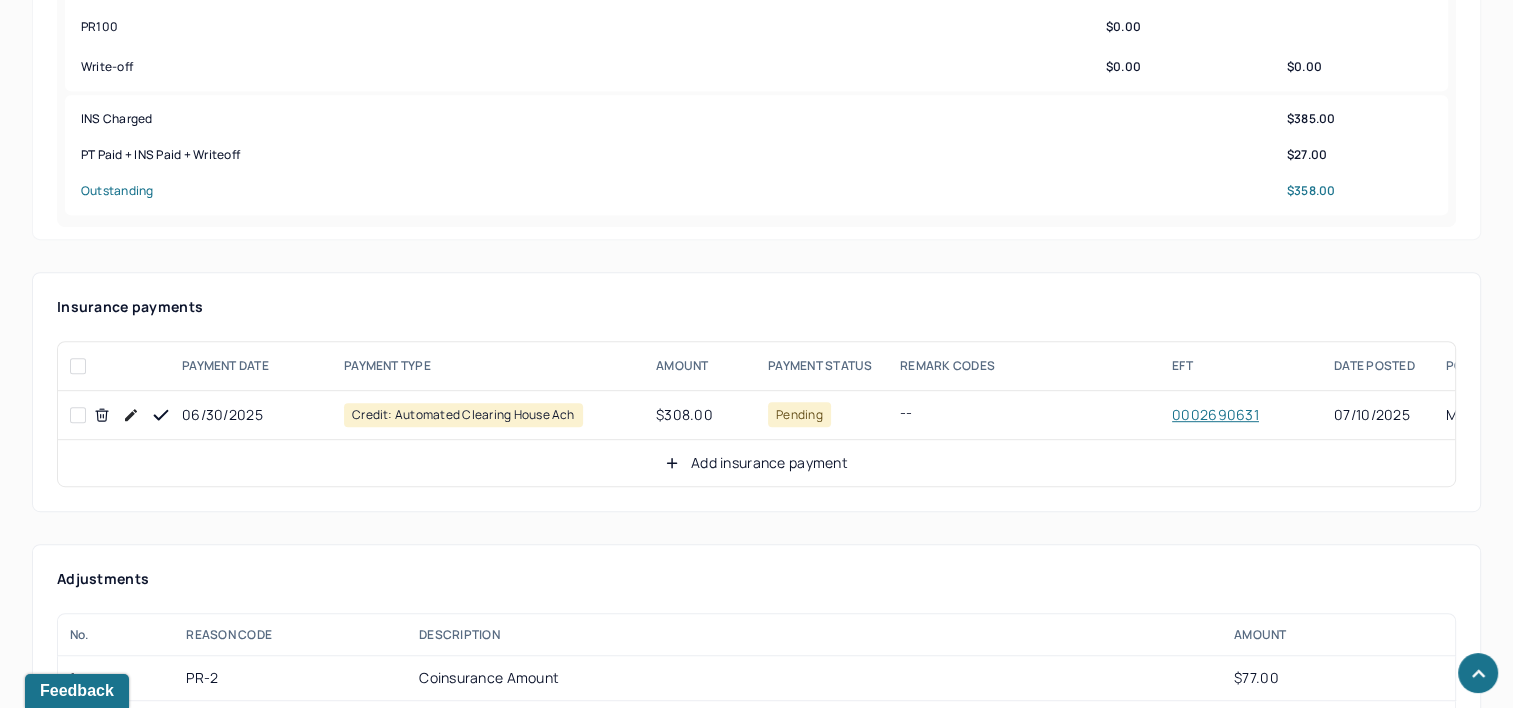 scroll, scrollTop: 1000, scrollLeft: 0, axis: vertical 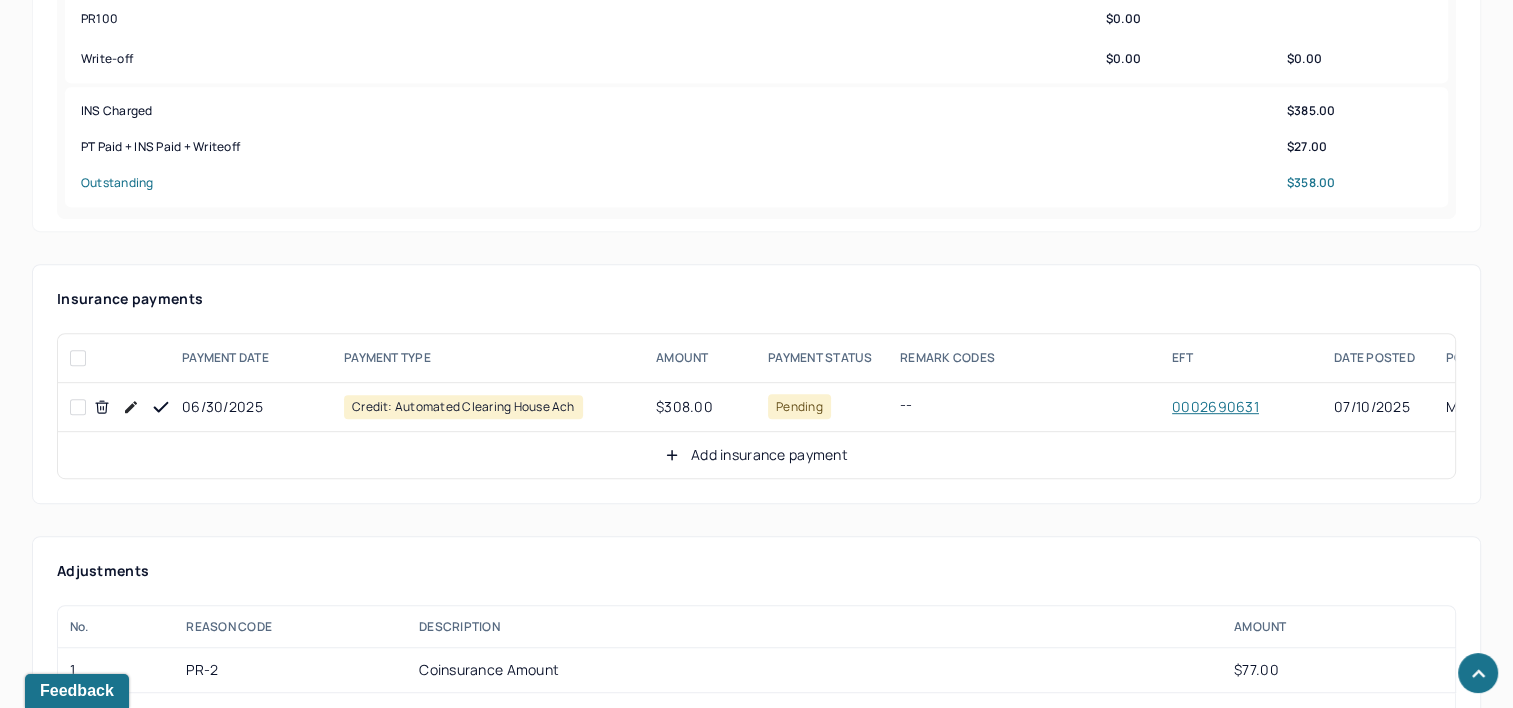 drag, startPoint x: 155, startPoint y: 404, endPoint x: 183, endPoint y: 403, distance: 28.01785 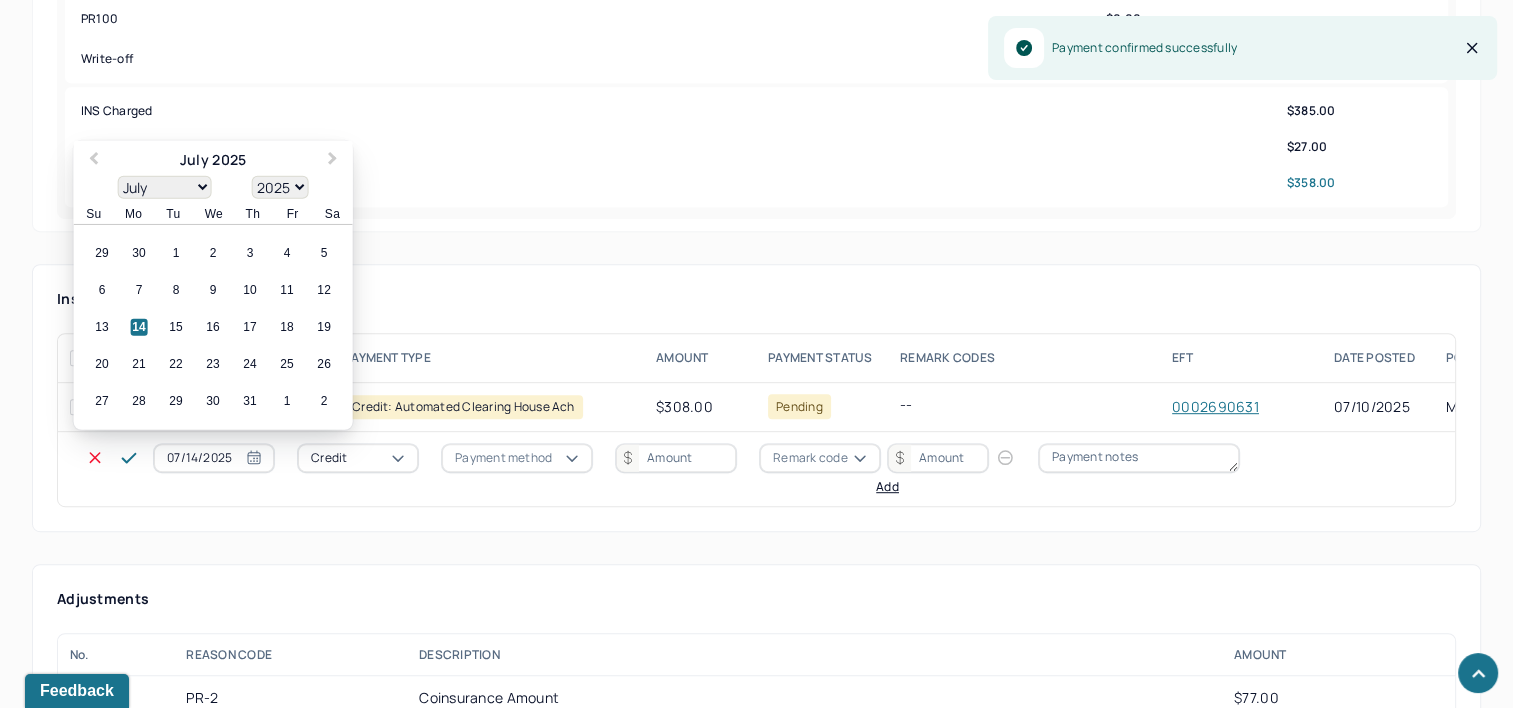 drag, startPoint x: 205, startPoint y: 459, endPoint x: 192, endPoint y: 456, distance: 13.341664 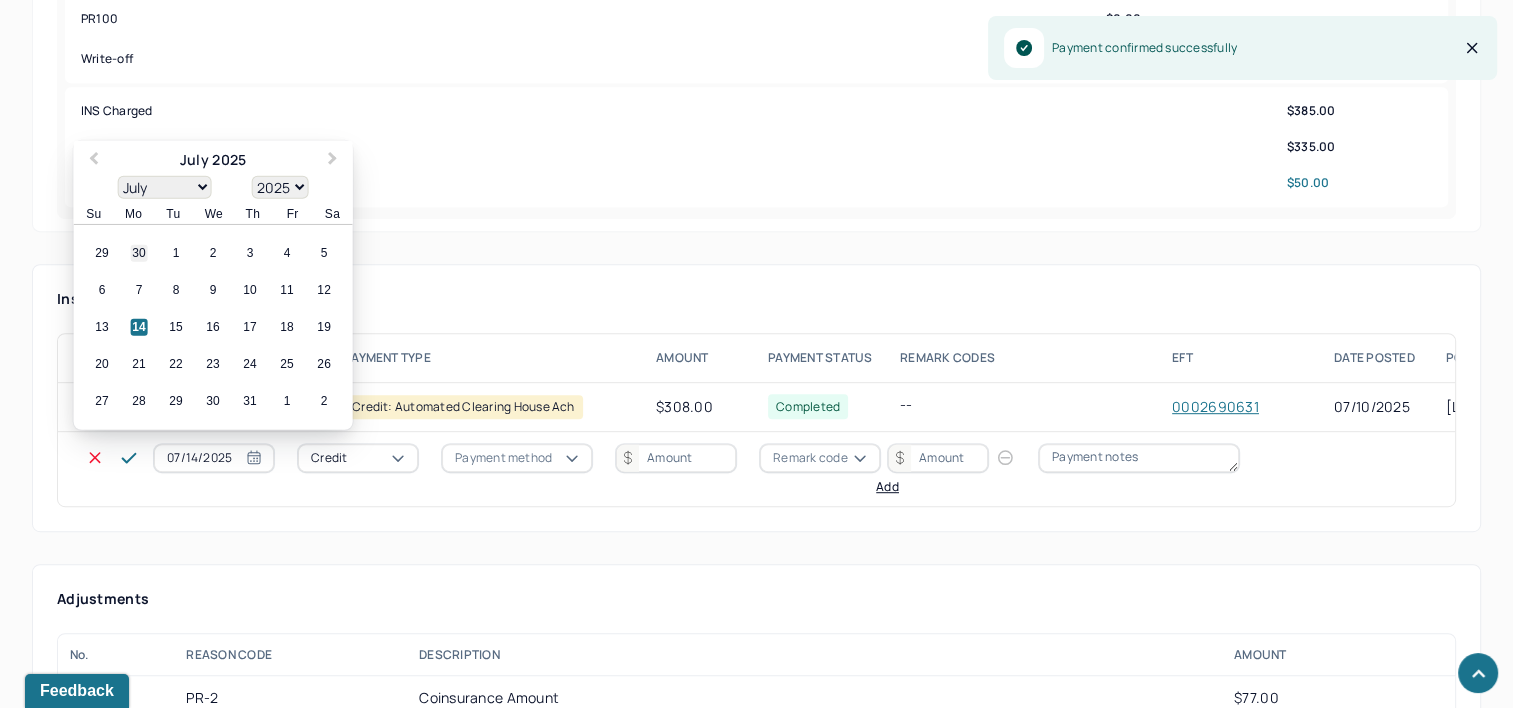 click on "30" at bounding box center (139, 253) 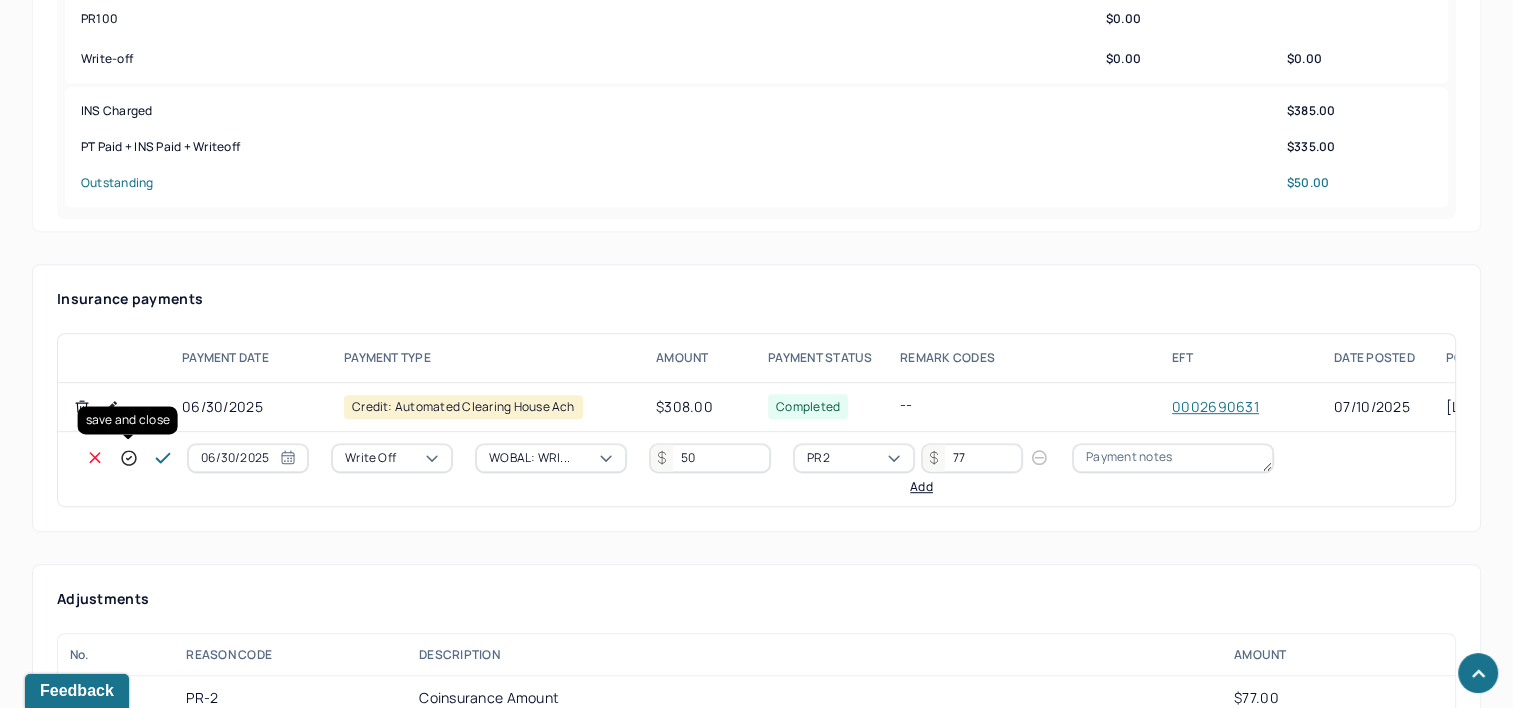 click 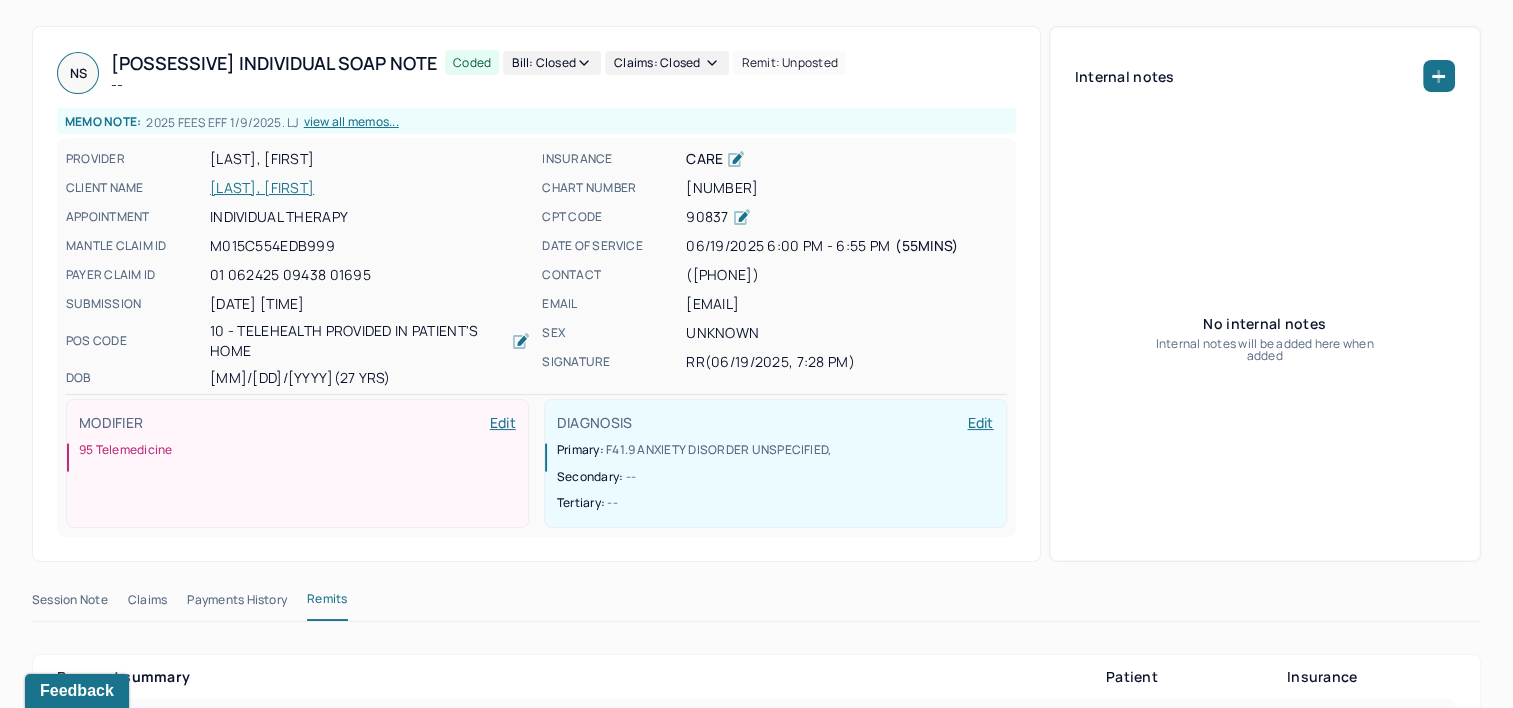 scroll, scrollTop: 0, scrollLeft: 0, axis: both 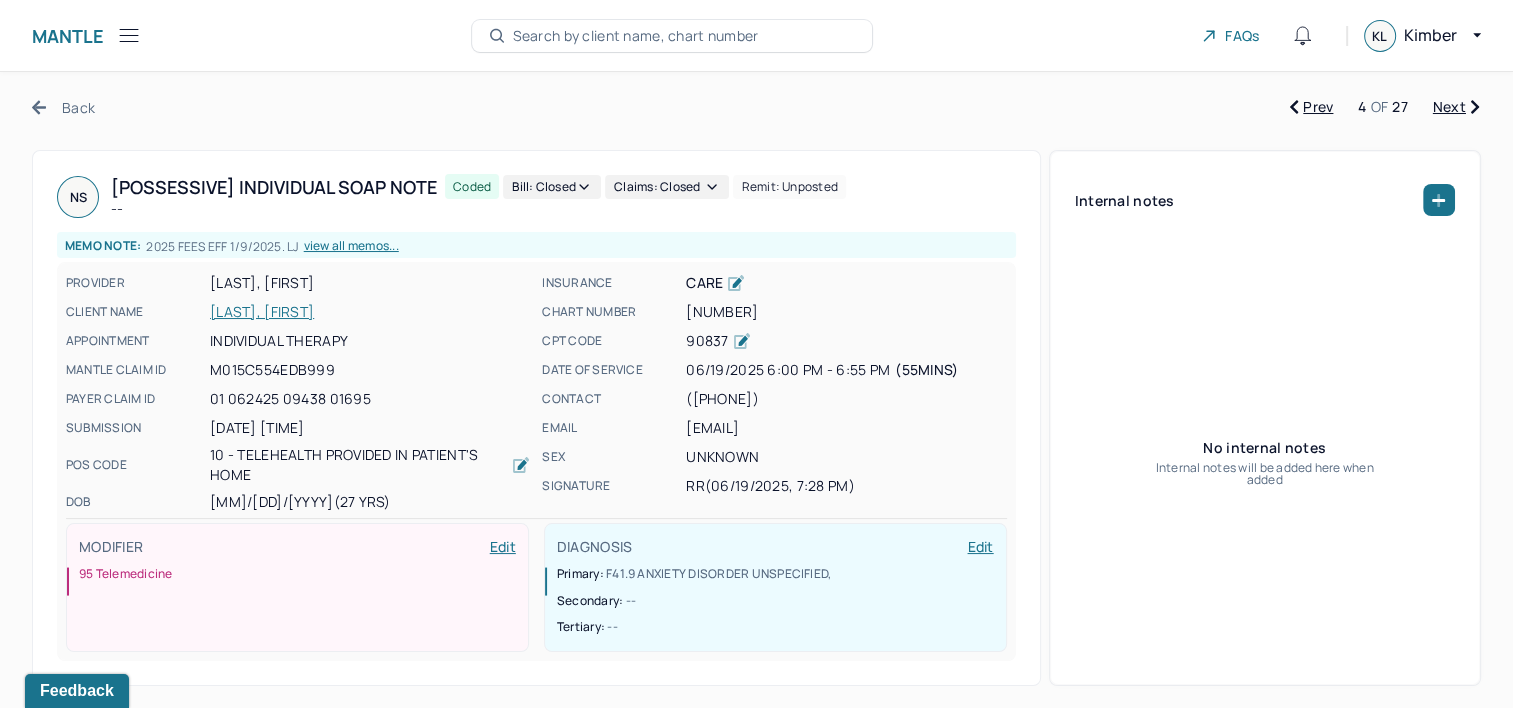click on "Next" at bounding box center (1456, 107) 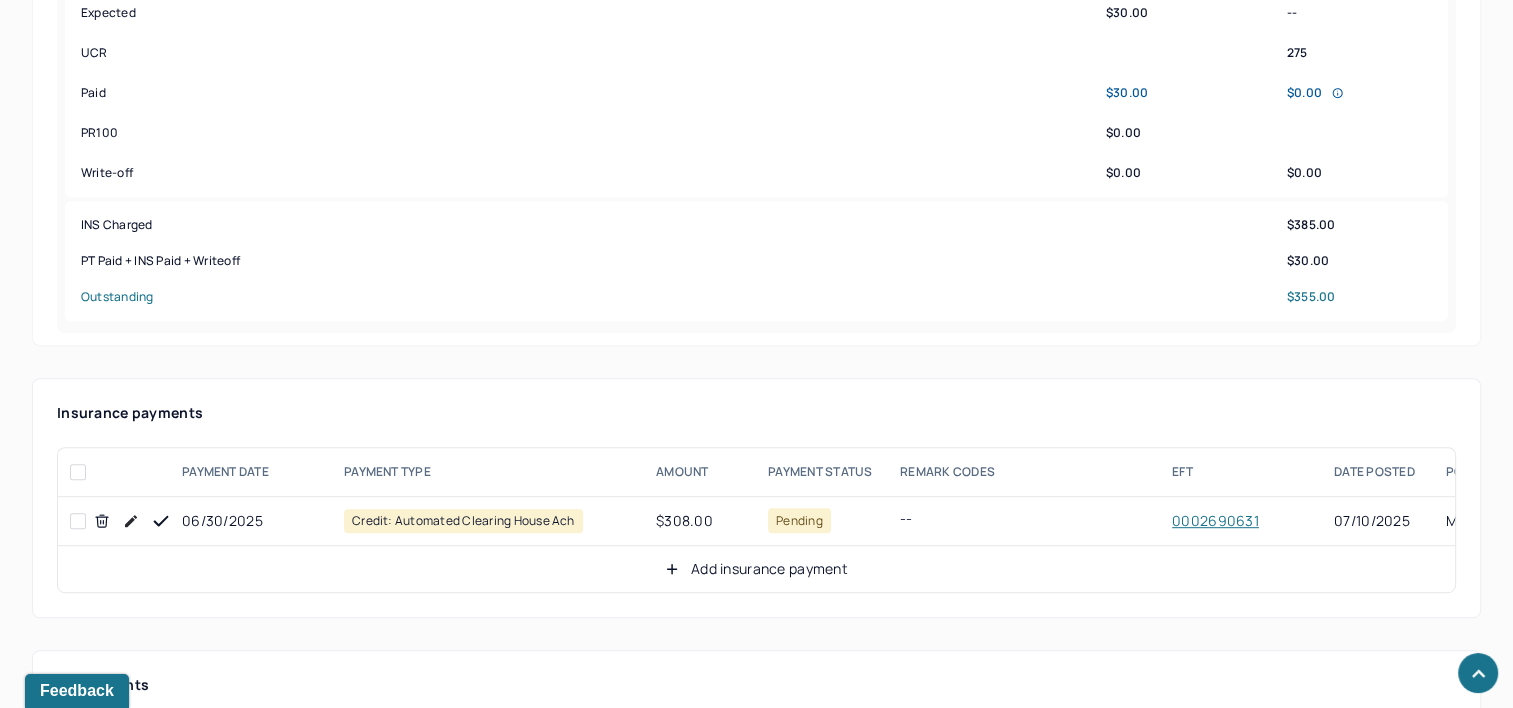 scroll, scrollTop: 1000, scrollLeft: 0, axis: vertical 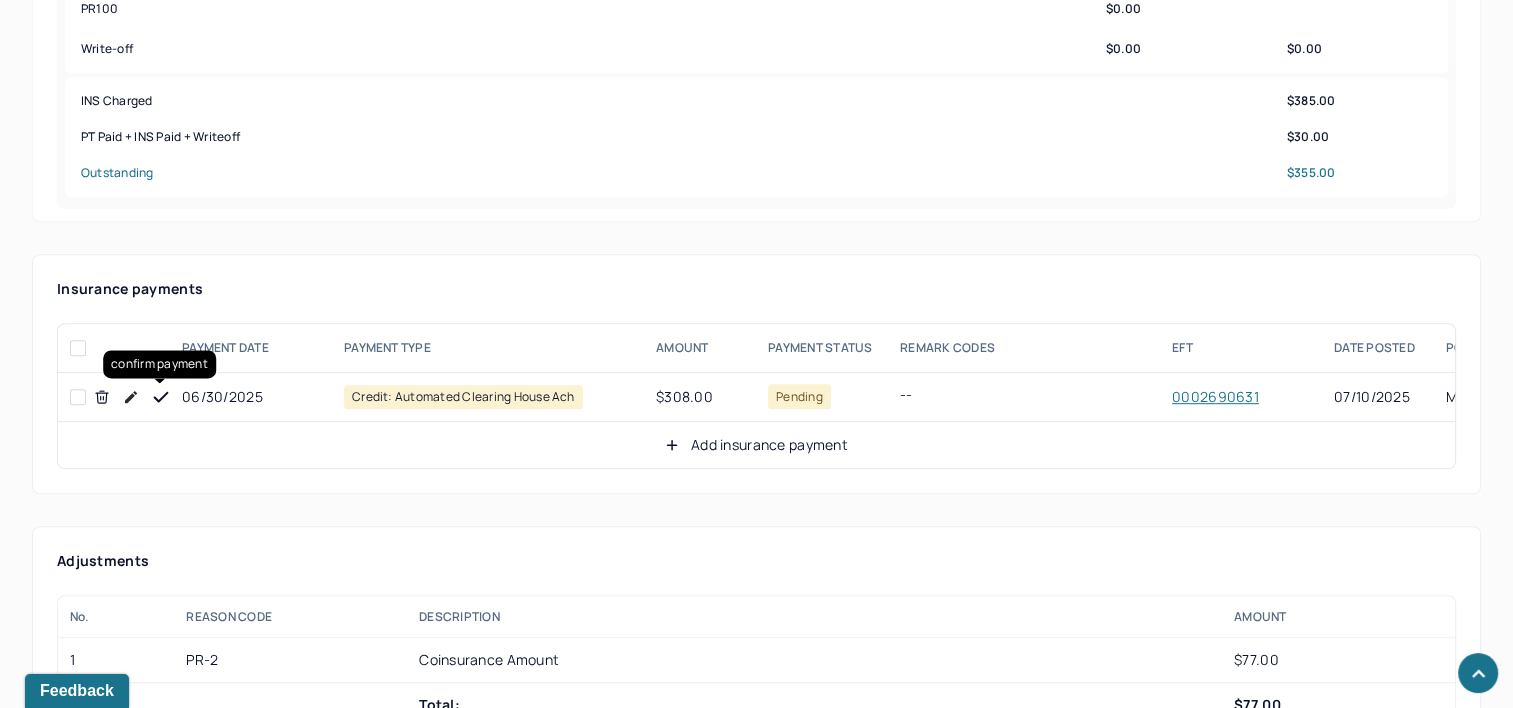 click 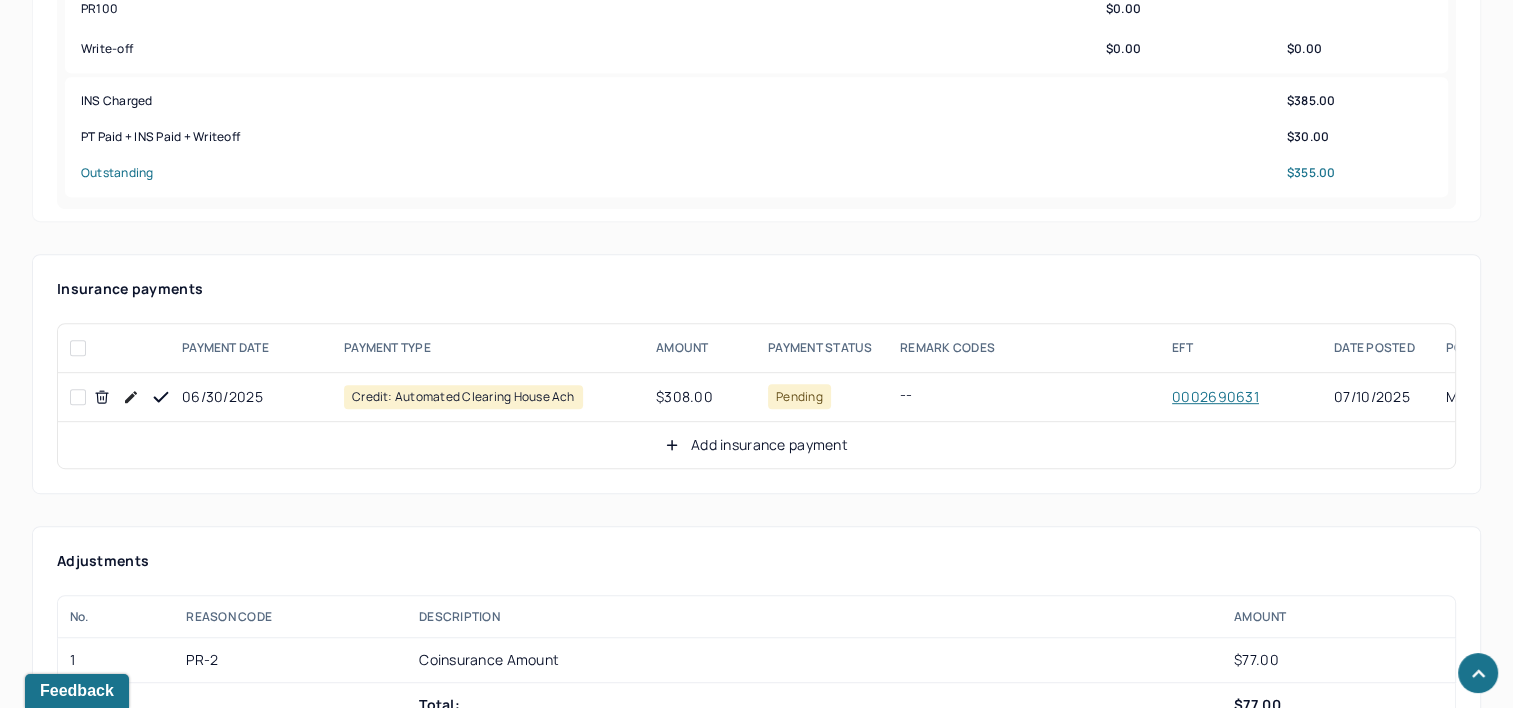 click on "Add insurance payment" at bounding box center [756, 445] 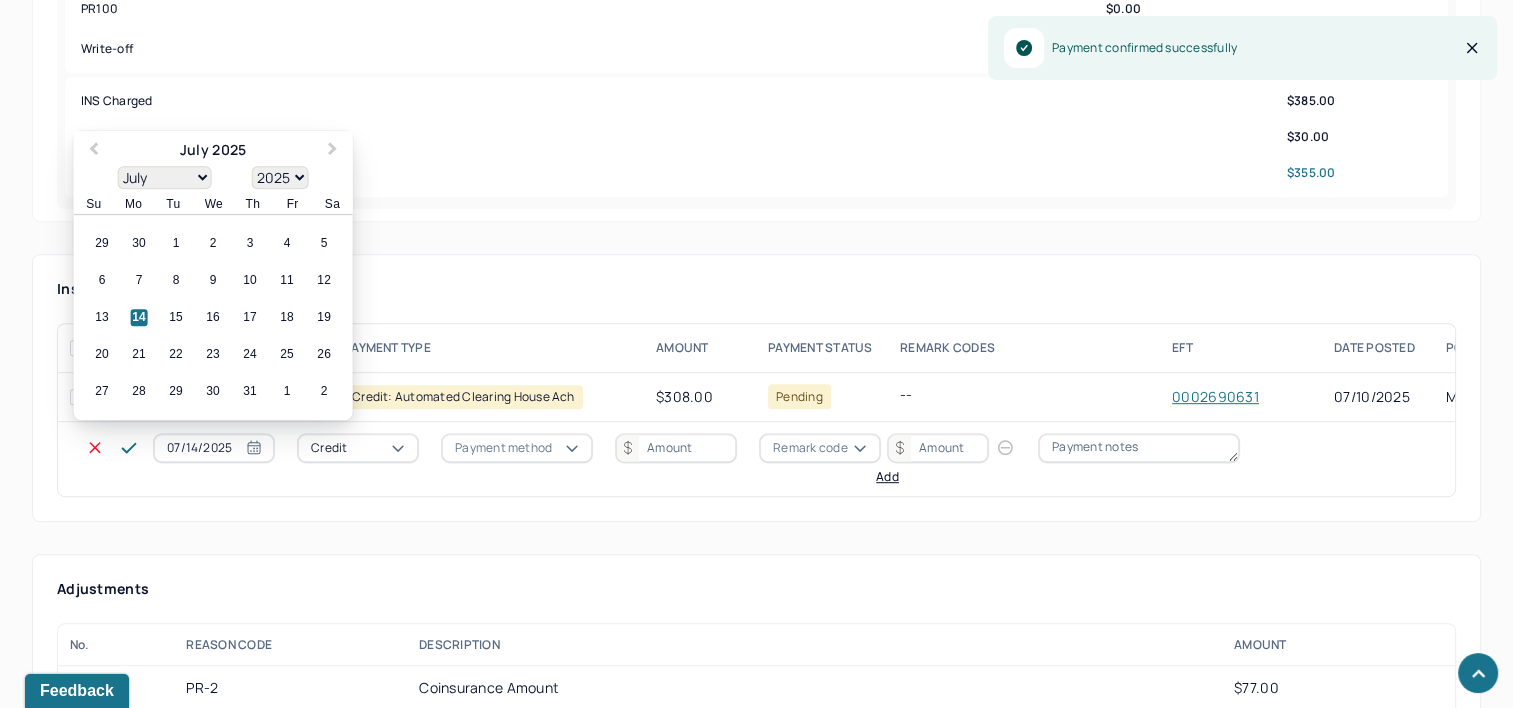 click on "07/14/2025" at bounding box center [214, 448] 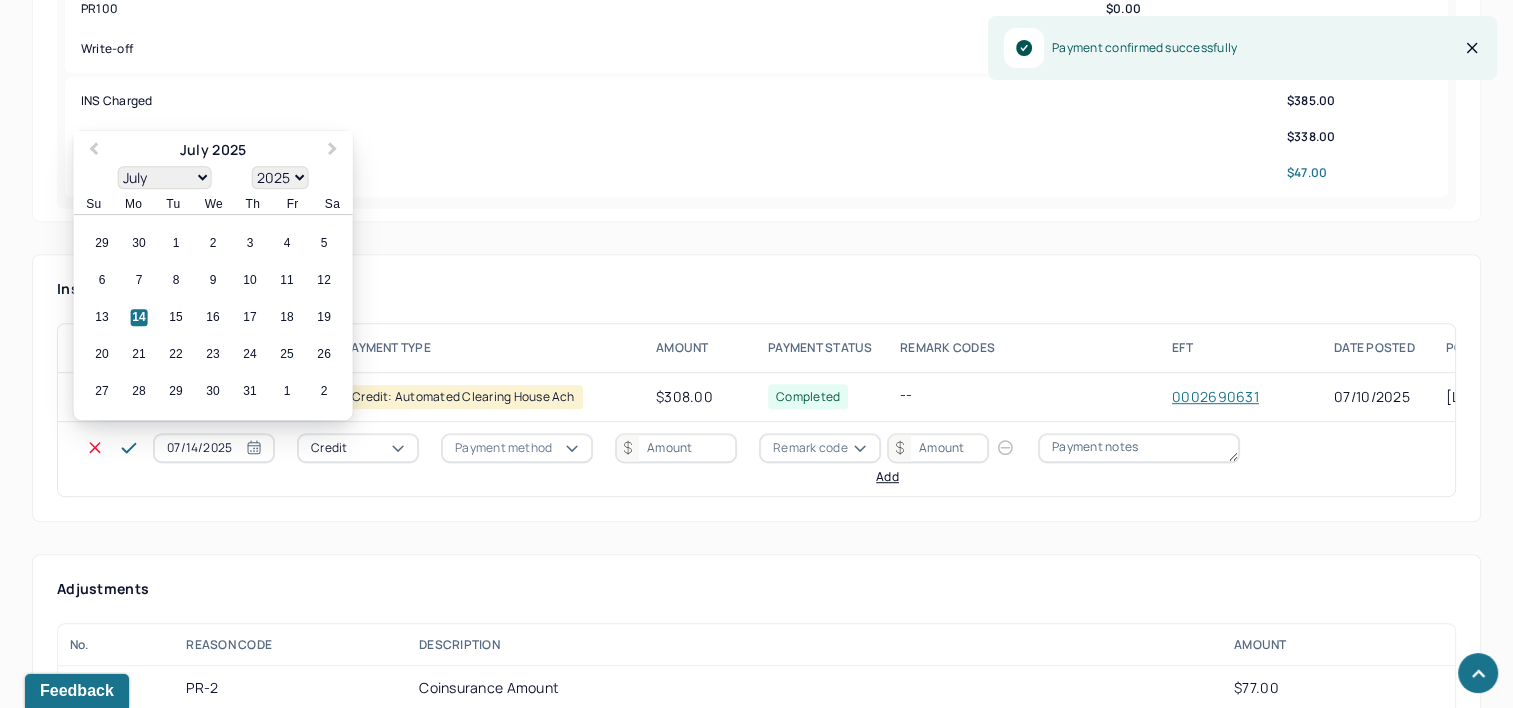 click on "30" at bounding box center [139, 244] 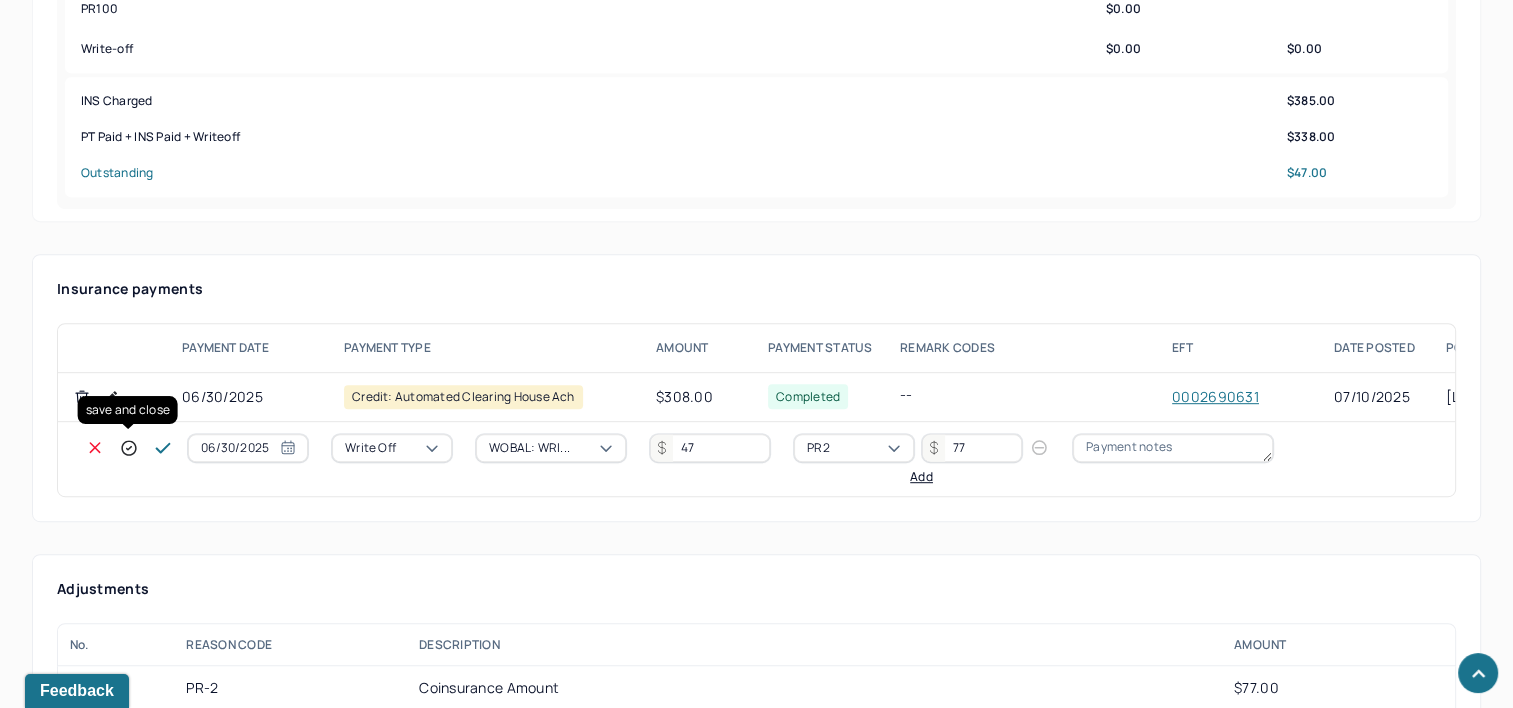 click 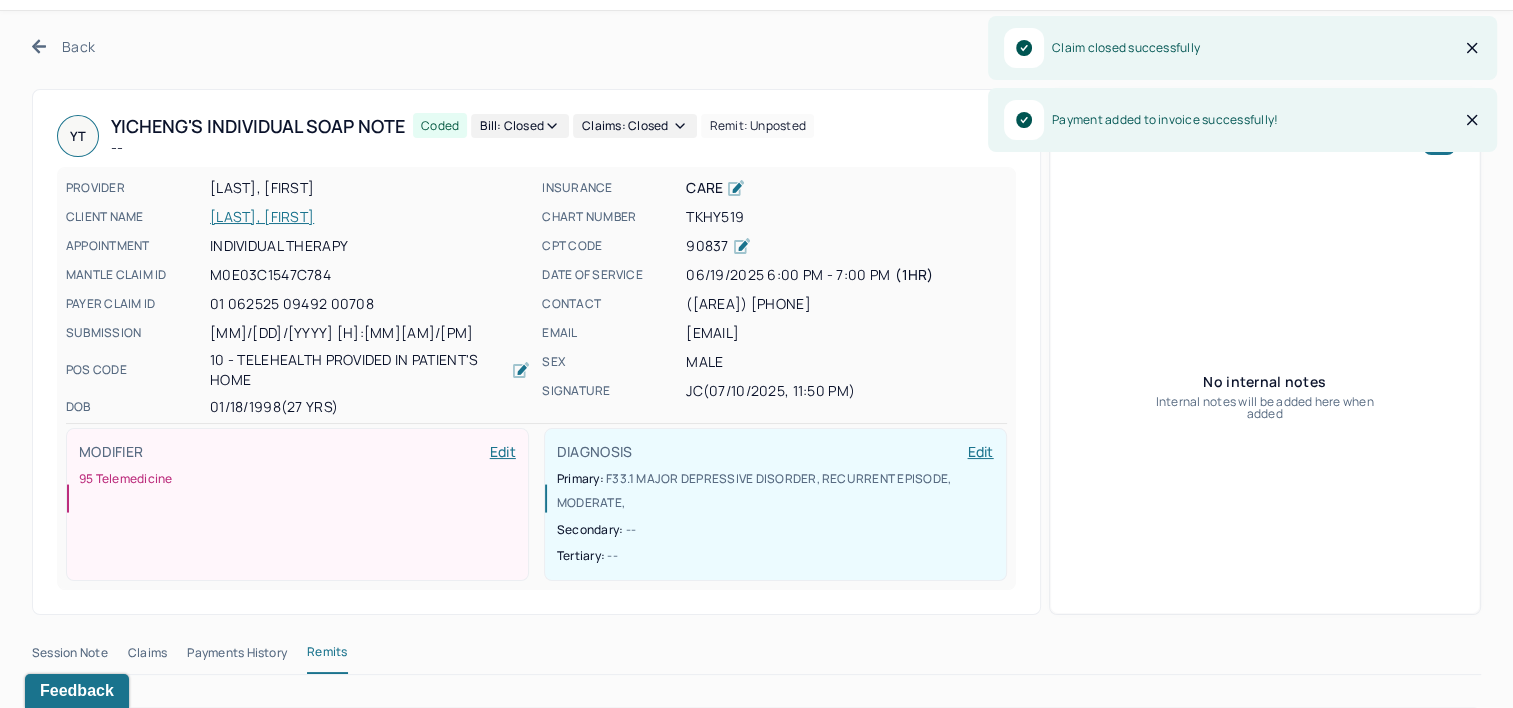 scroll, scrollTop: 0, scrollLeft: 0, axis: both 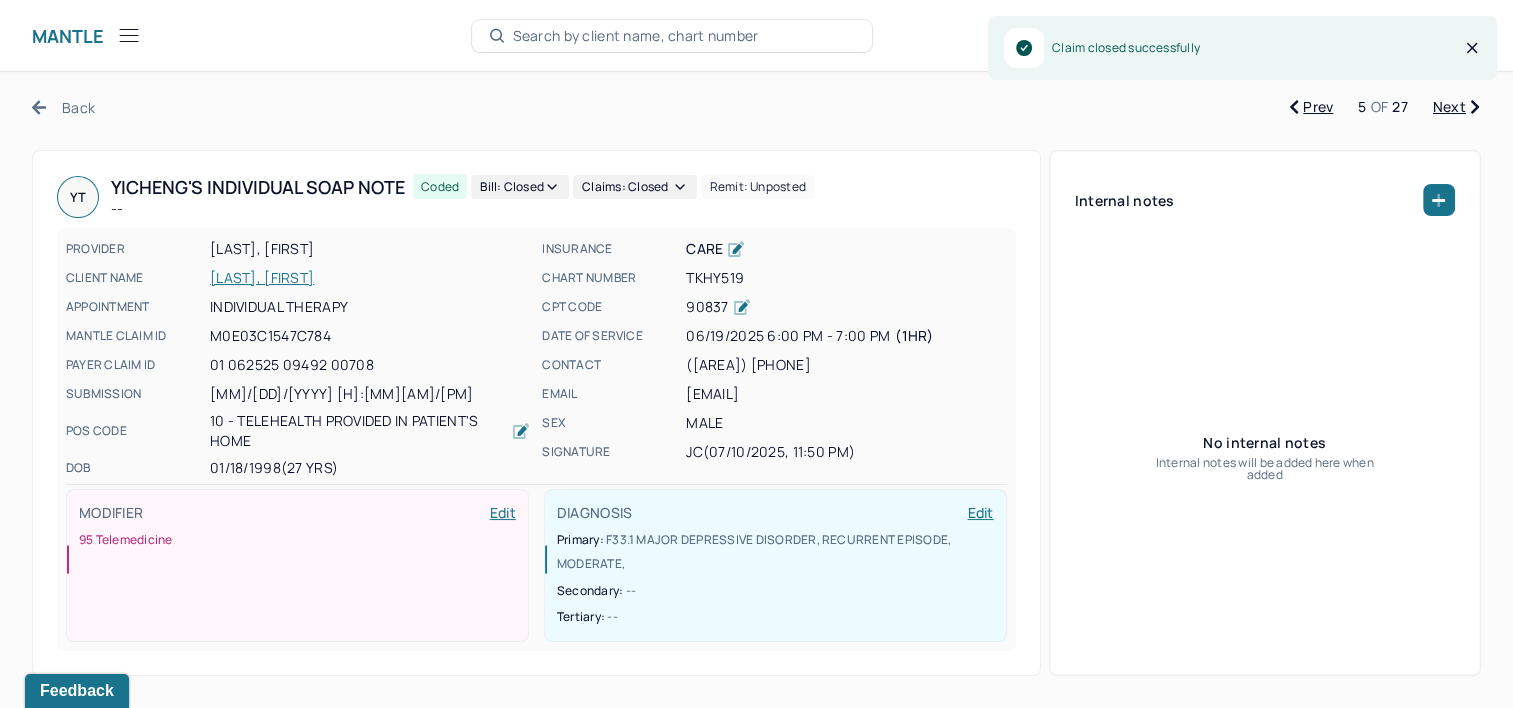 click on "Next" at bounding box center (1456, 107) 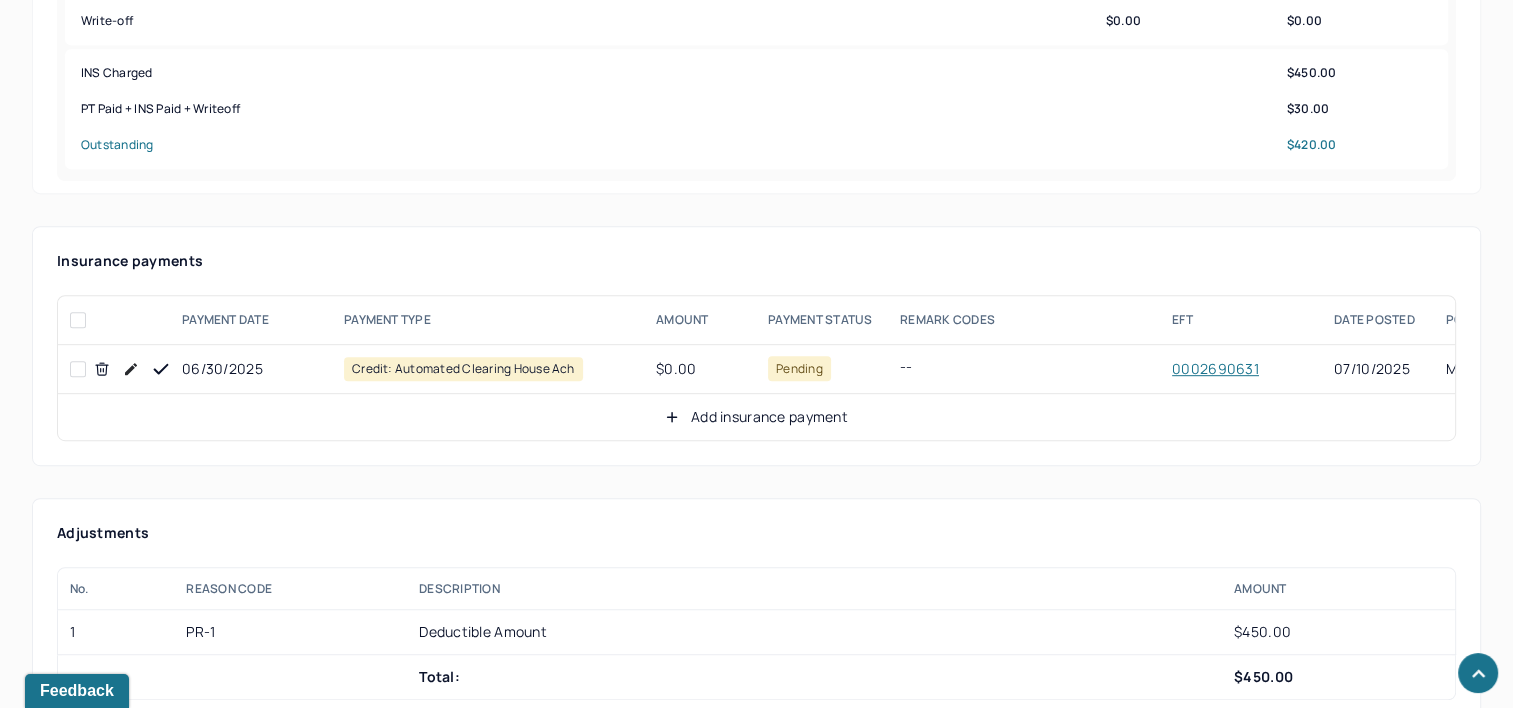 scroll, scrollTop: 1100, scrollLeft: 0, axis: vertical 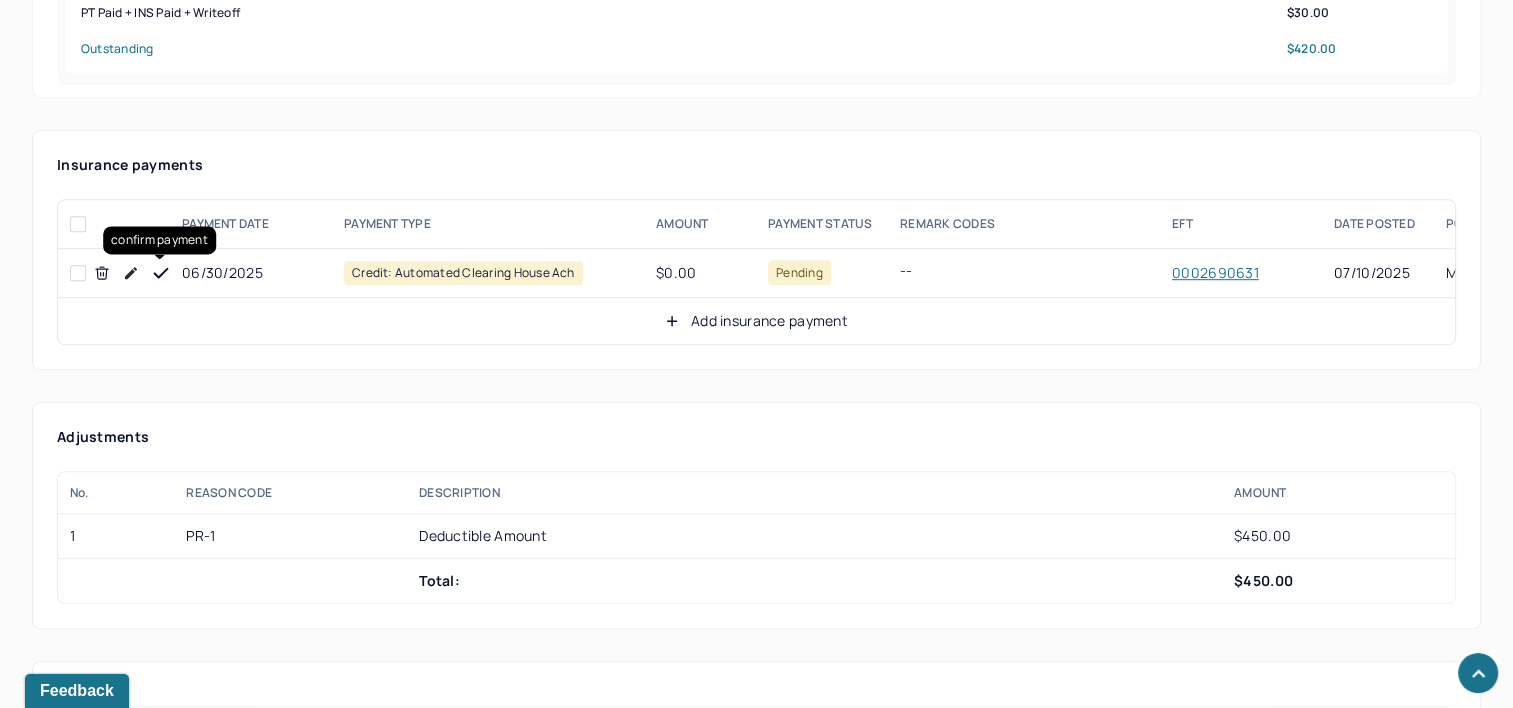 click 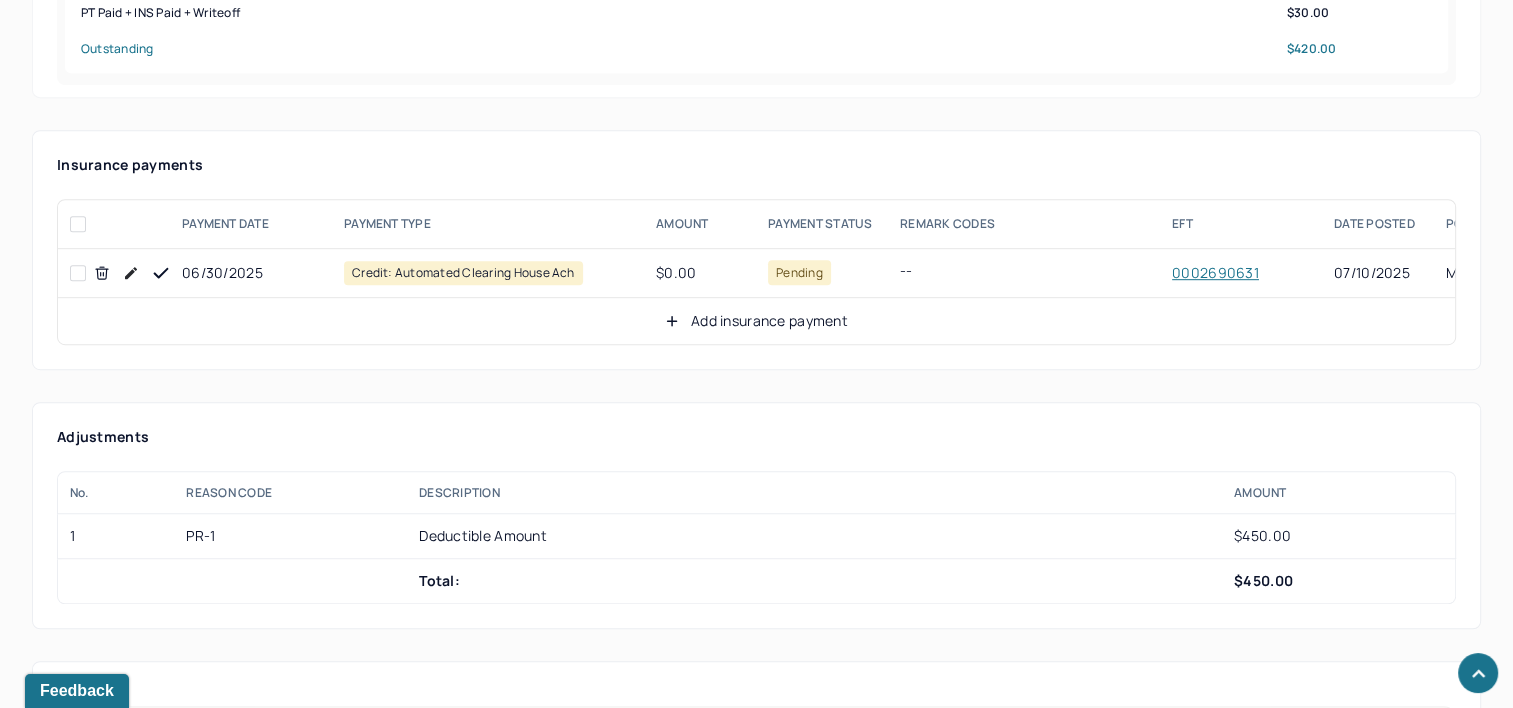 click on "Add insurance payment" at bounding box center [756, 321] 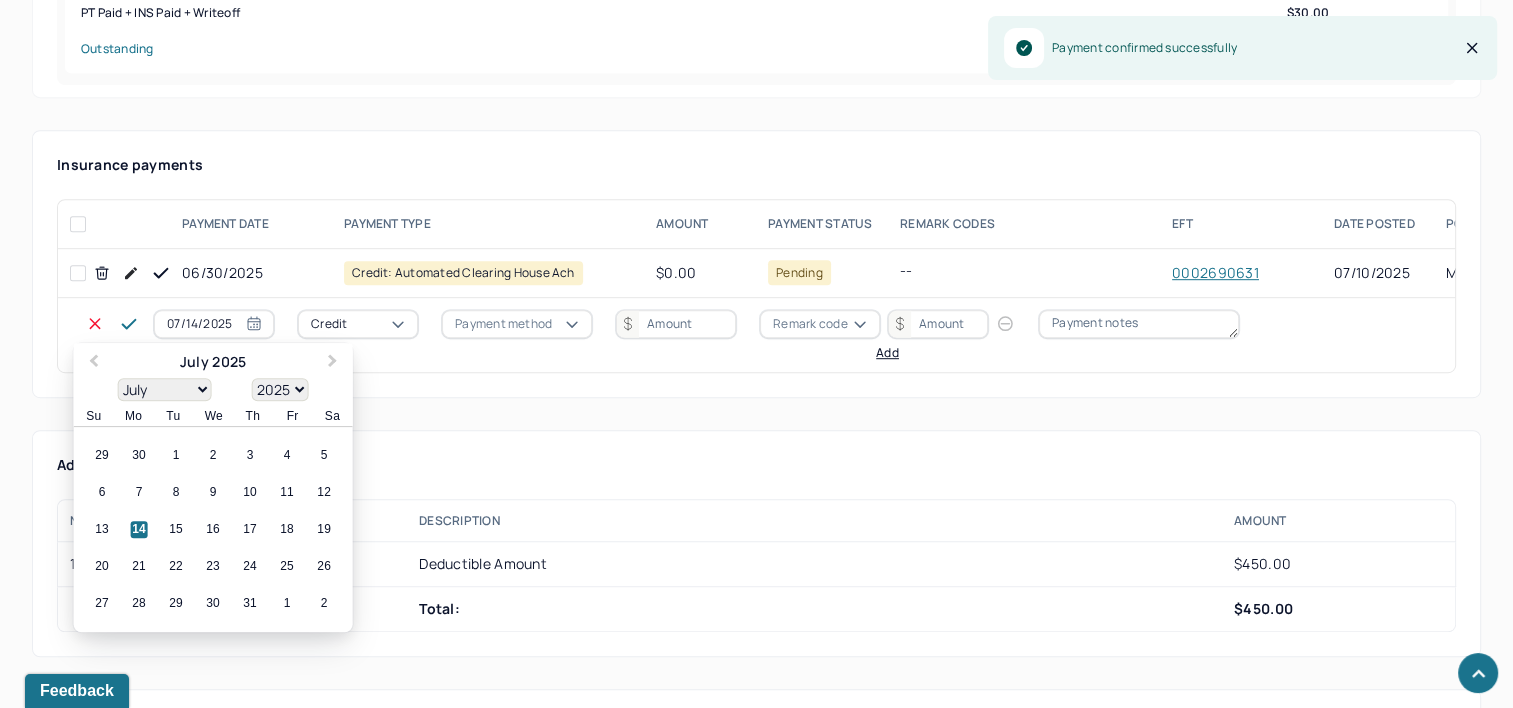click on "07/14/2025" at bounding box center (214, 324) 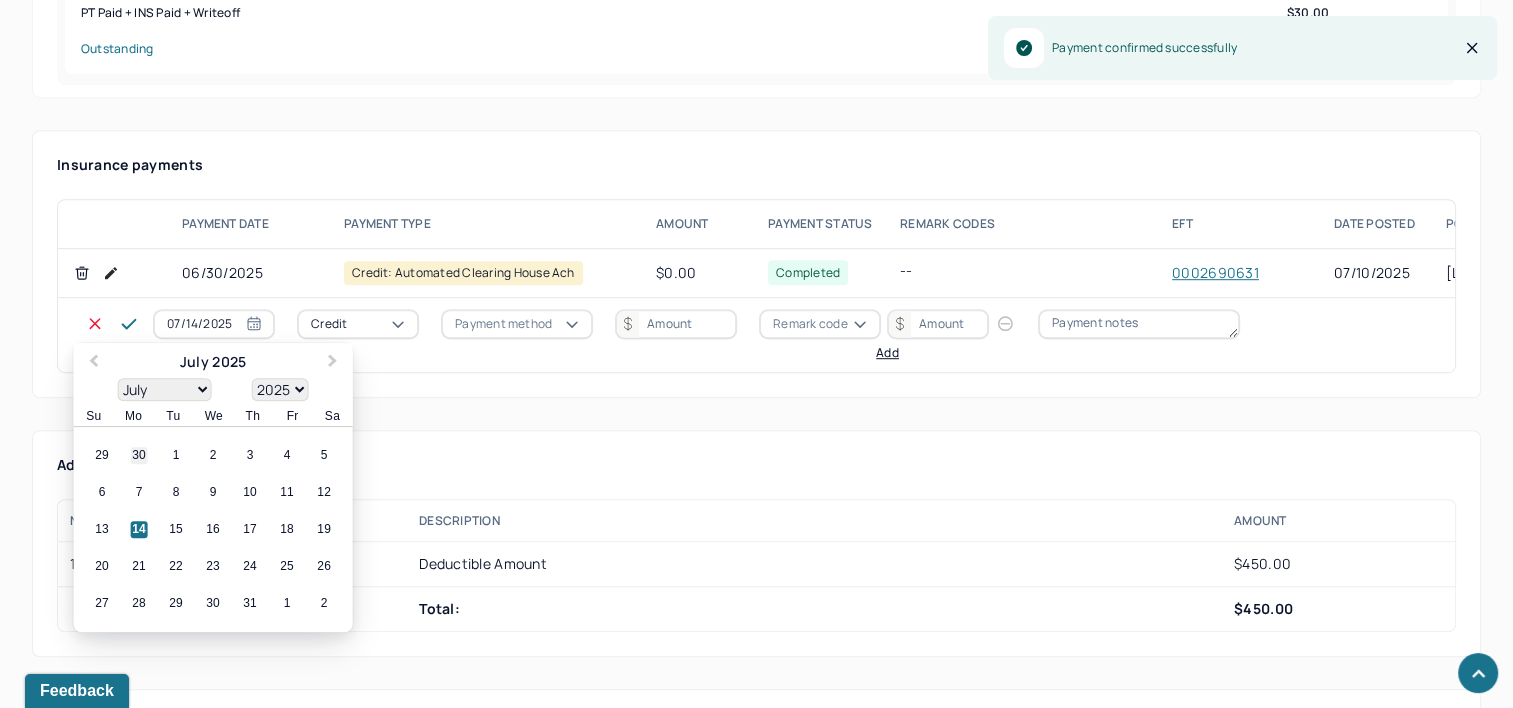 click on "30" at bounding box center [139, 456] 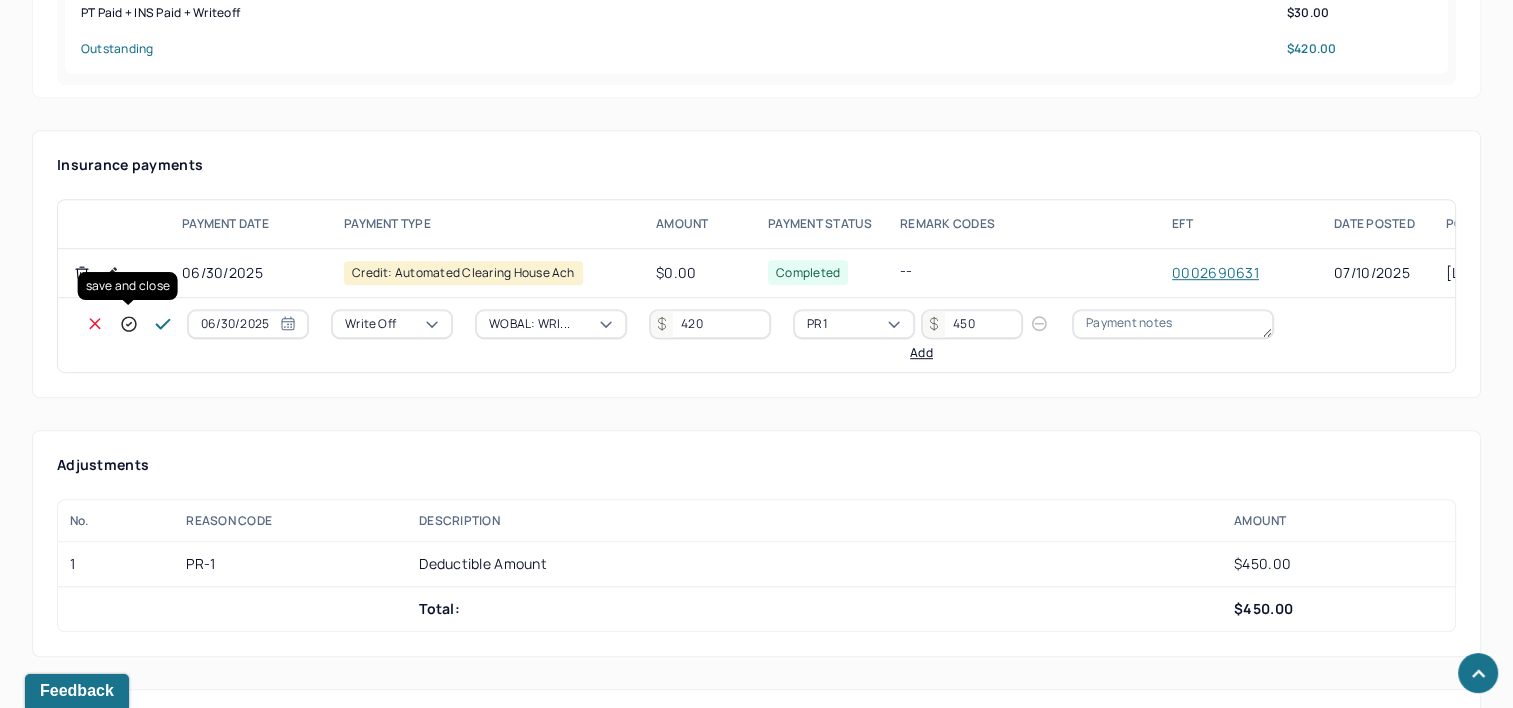 click 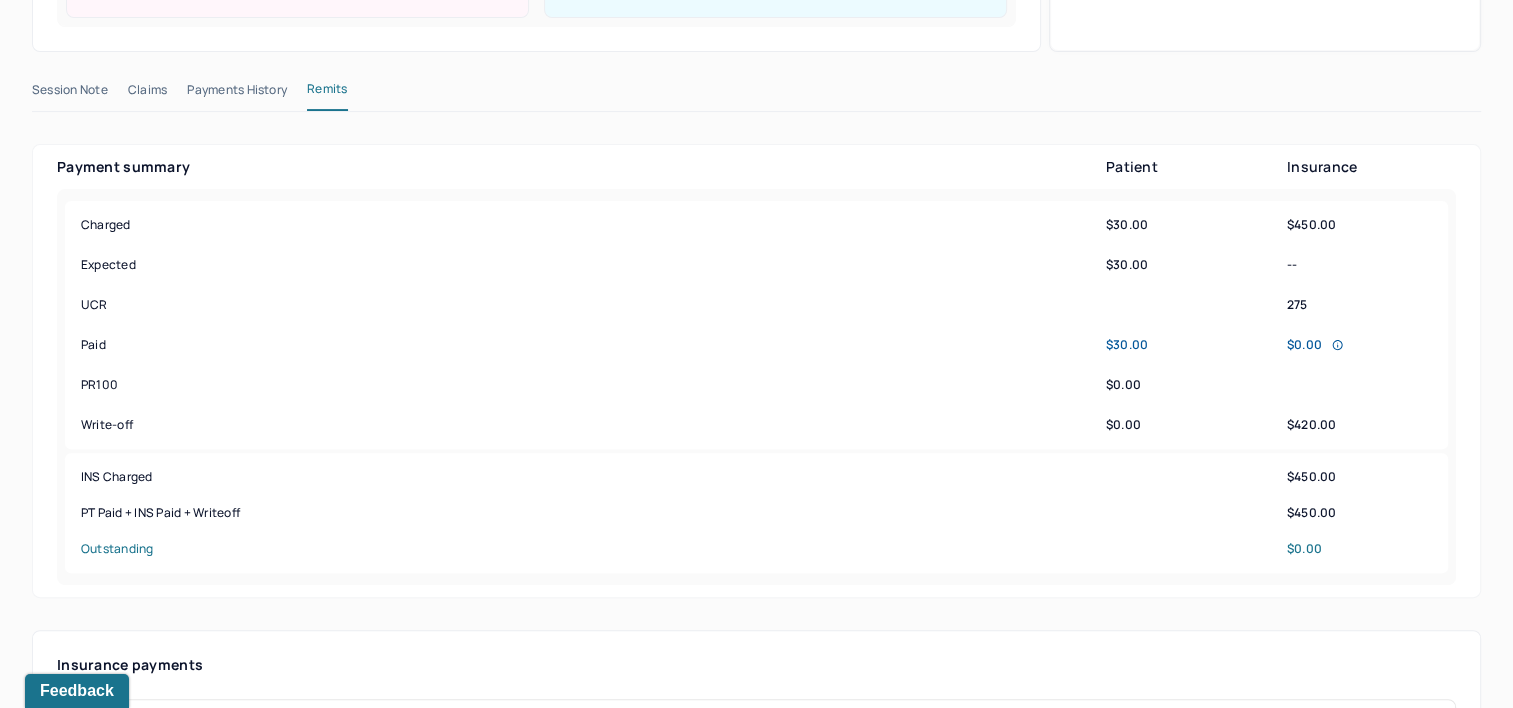 scroll, scrollTop: 0, scrollLeft: 0, axis: both 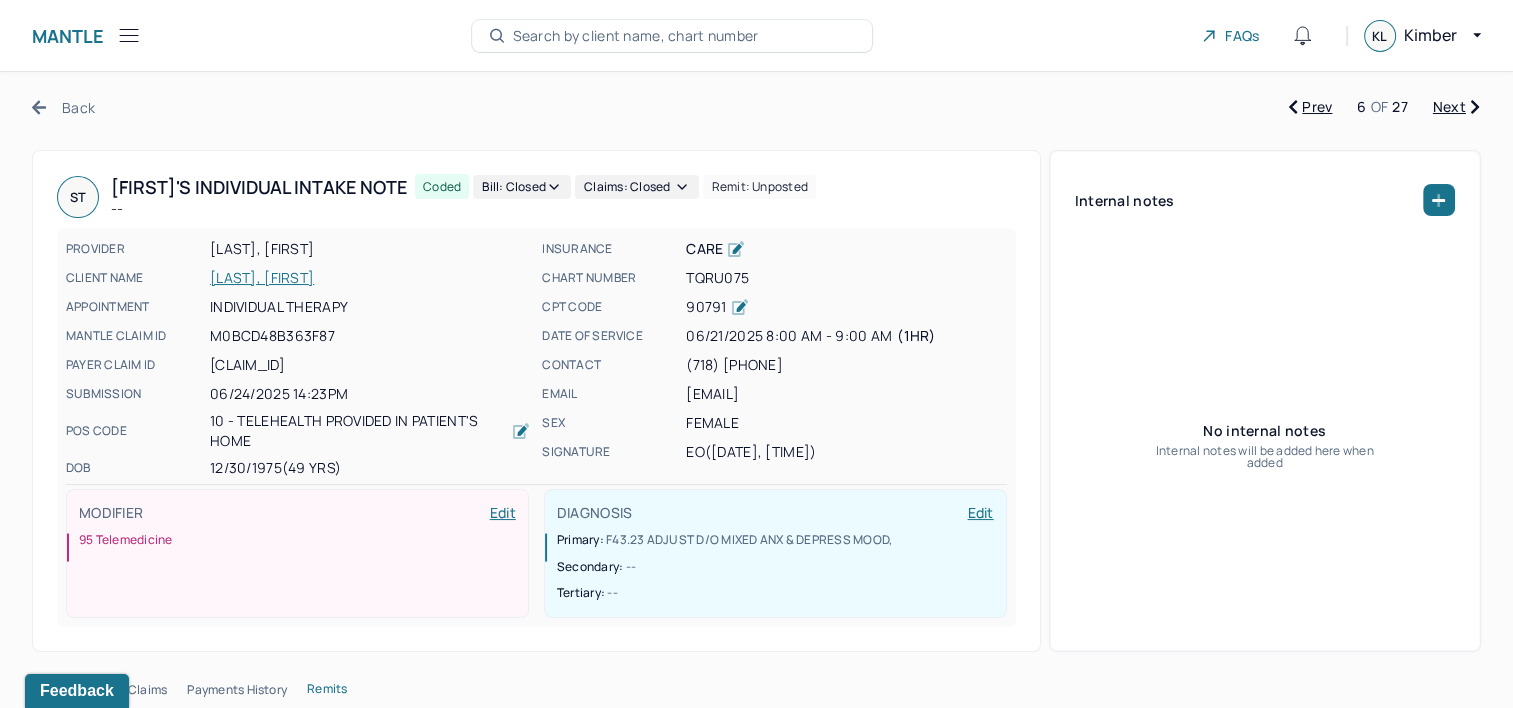 click on "Next" at bounding box center [1456, 107] 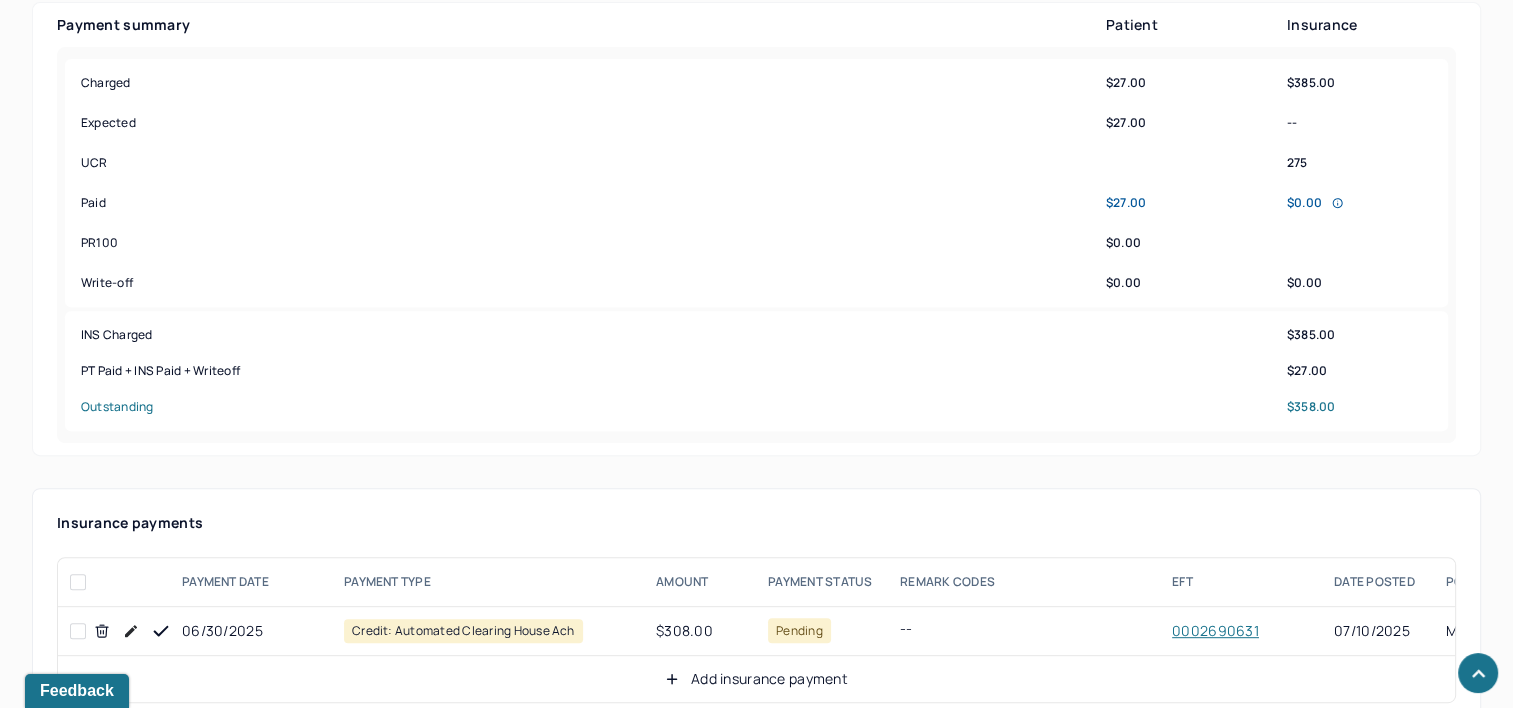 scroll, scrollTop: 900, scrollLeft: 0, axis: vertical 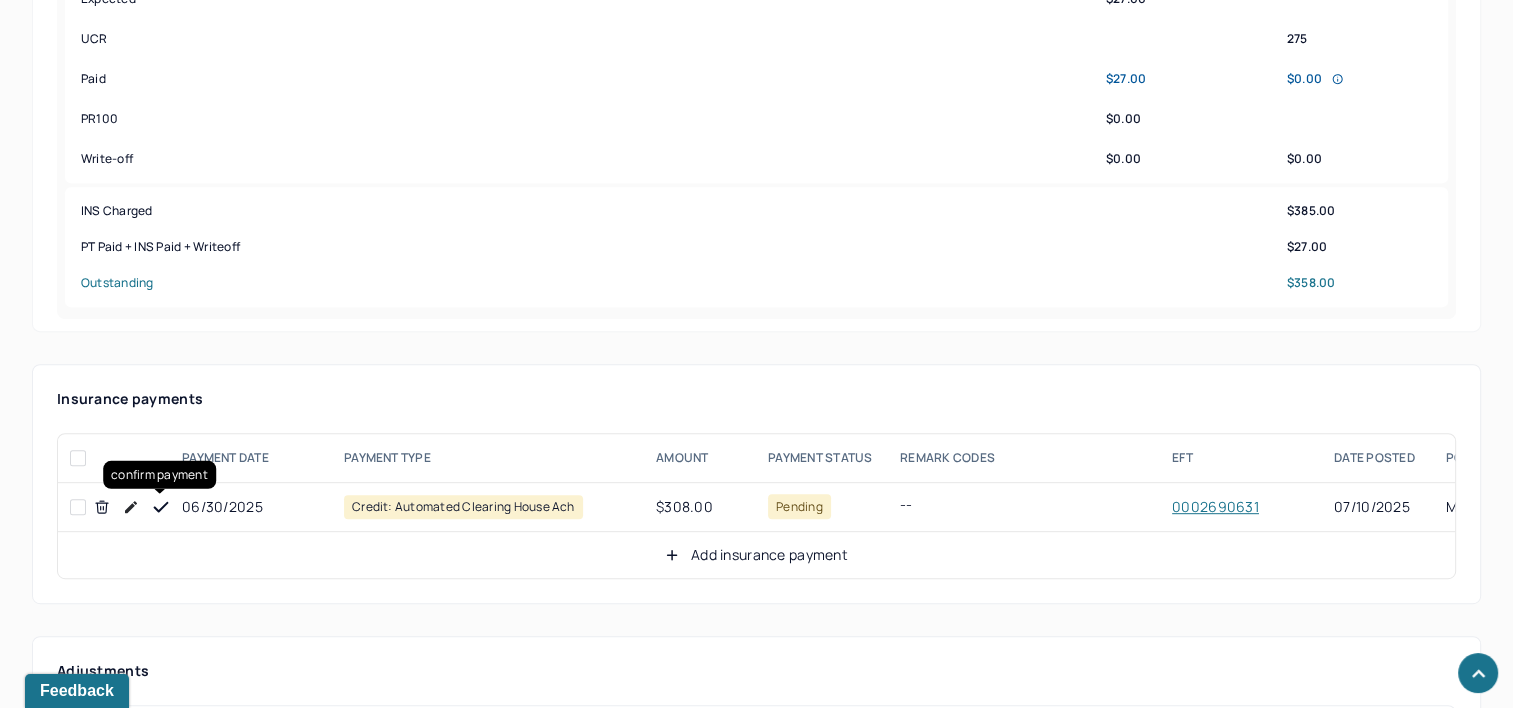 click 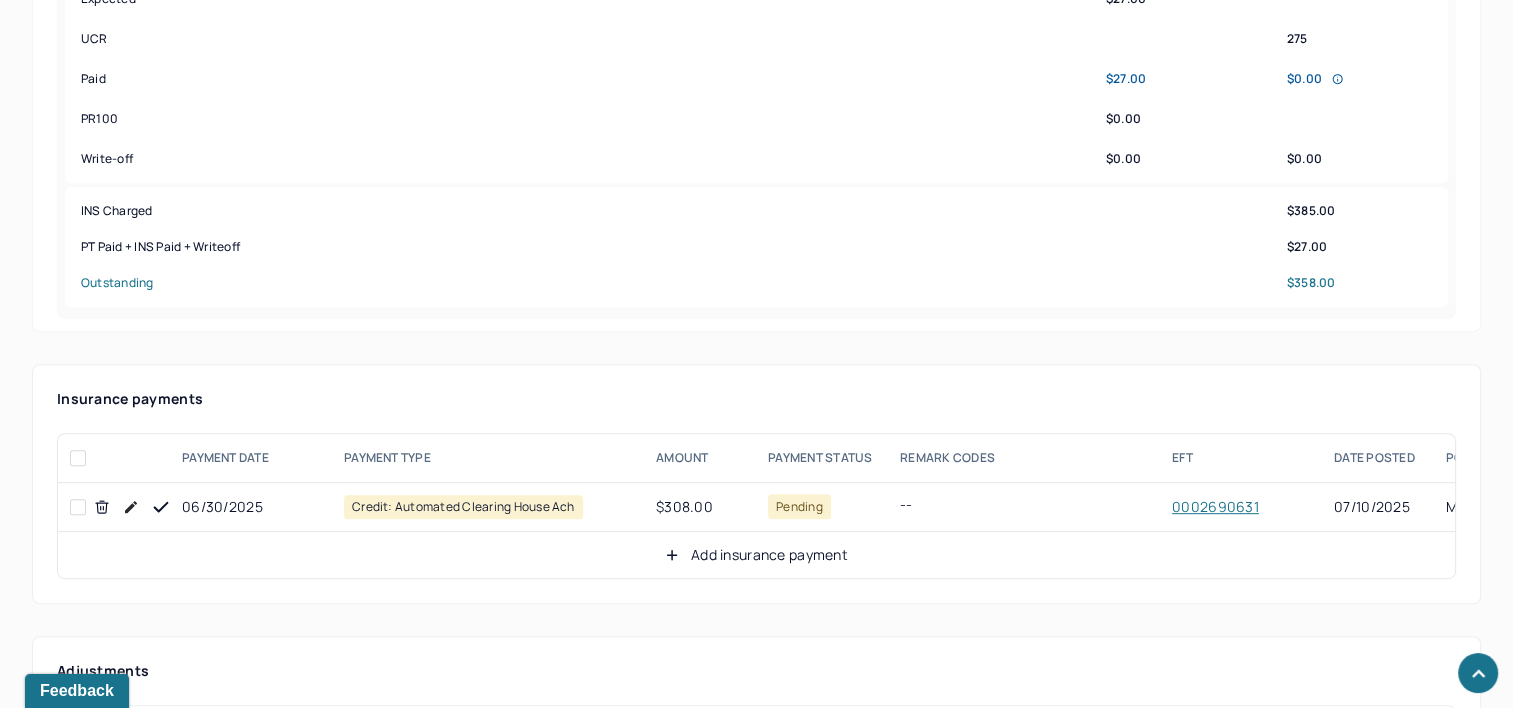 click on "Add insurance payment" at bounding box center (756, 555) 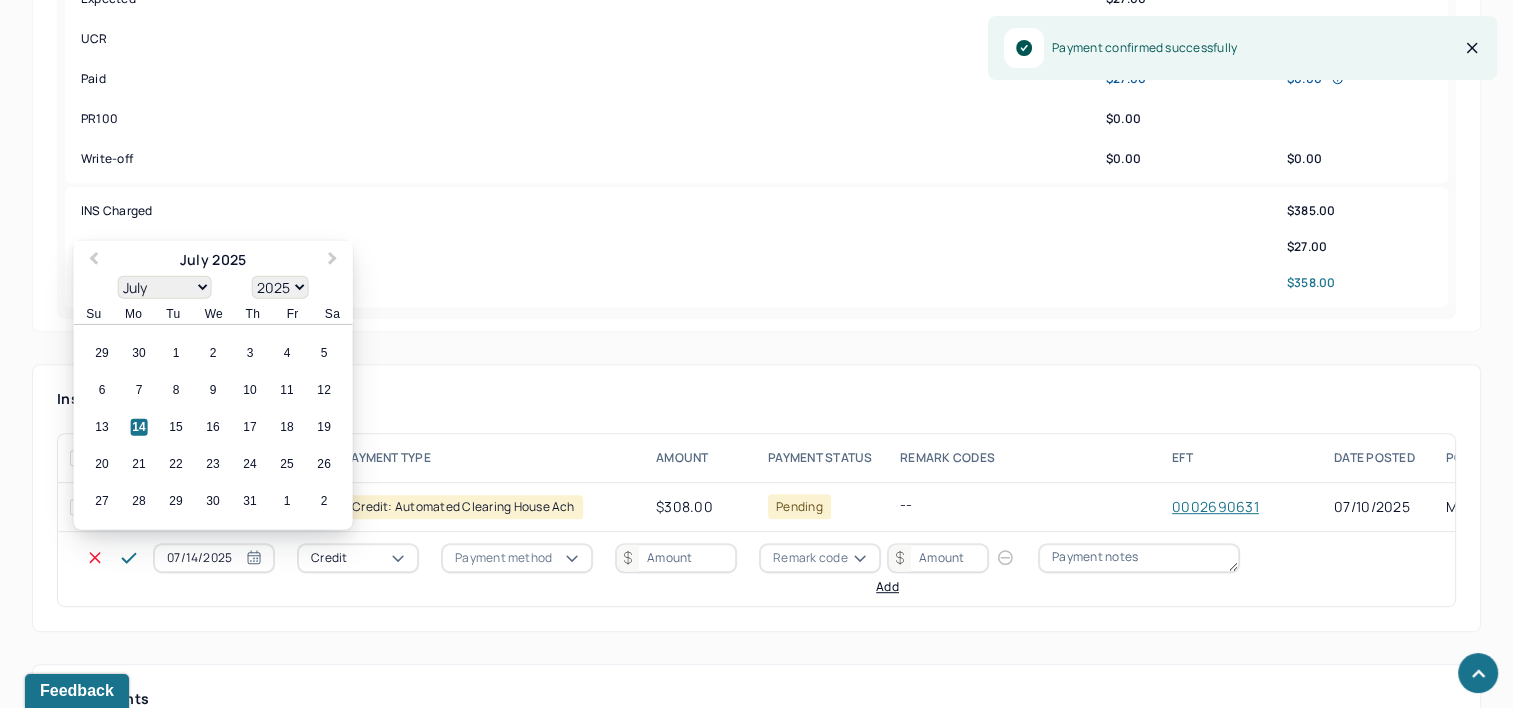 click on "07/14/2025" at bounding box center [214, 558] 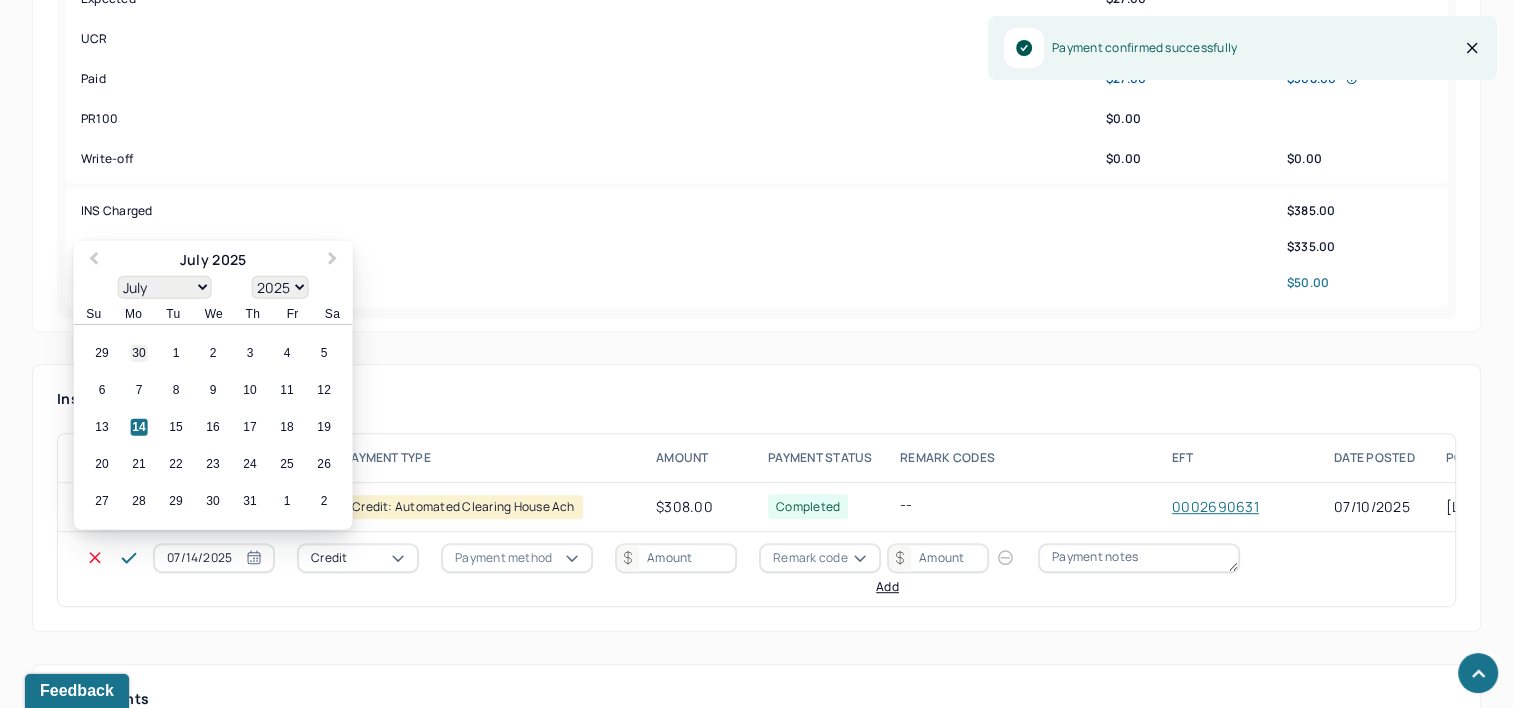 click on "30" at bounding box center (139, 353) 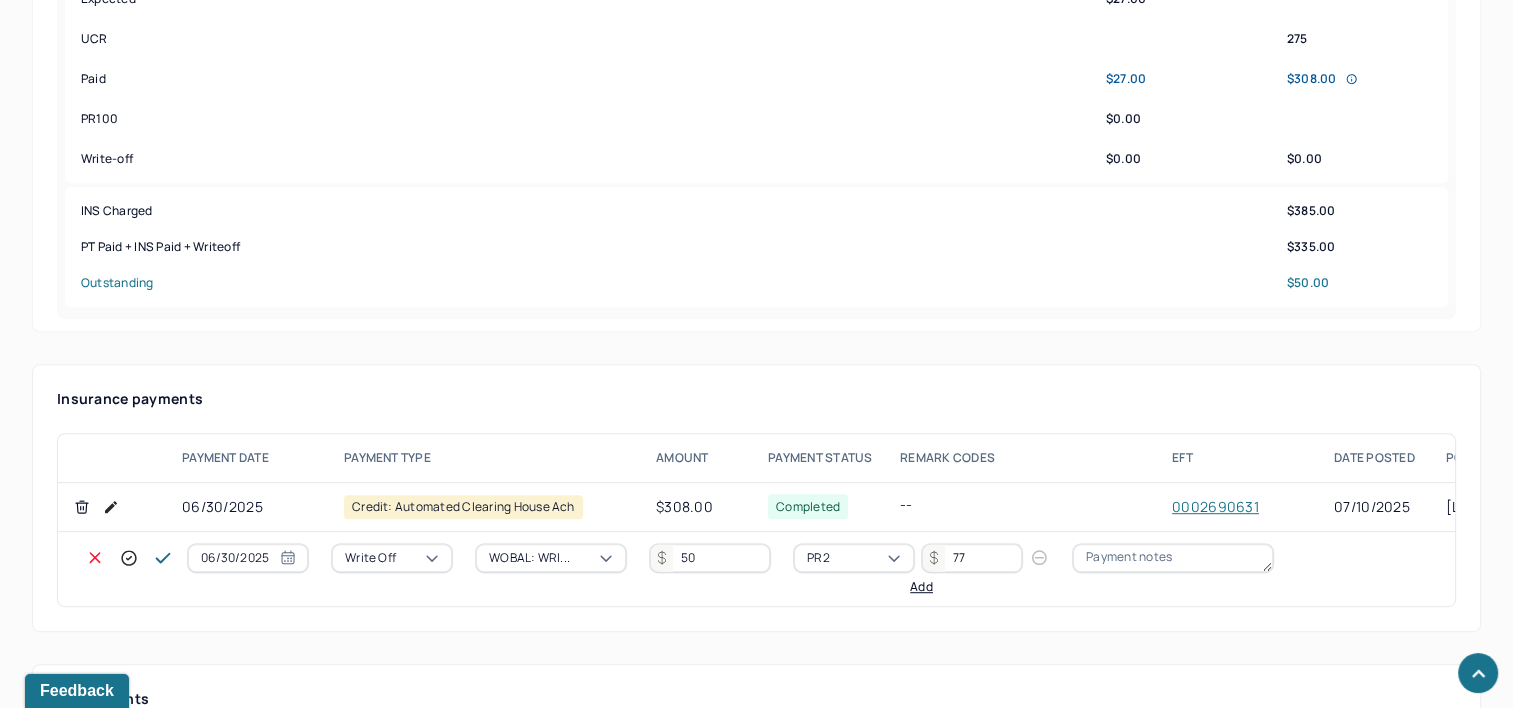 click 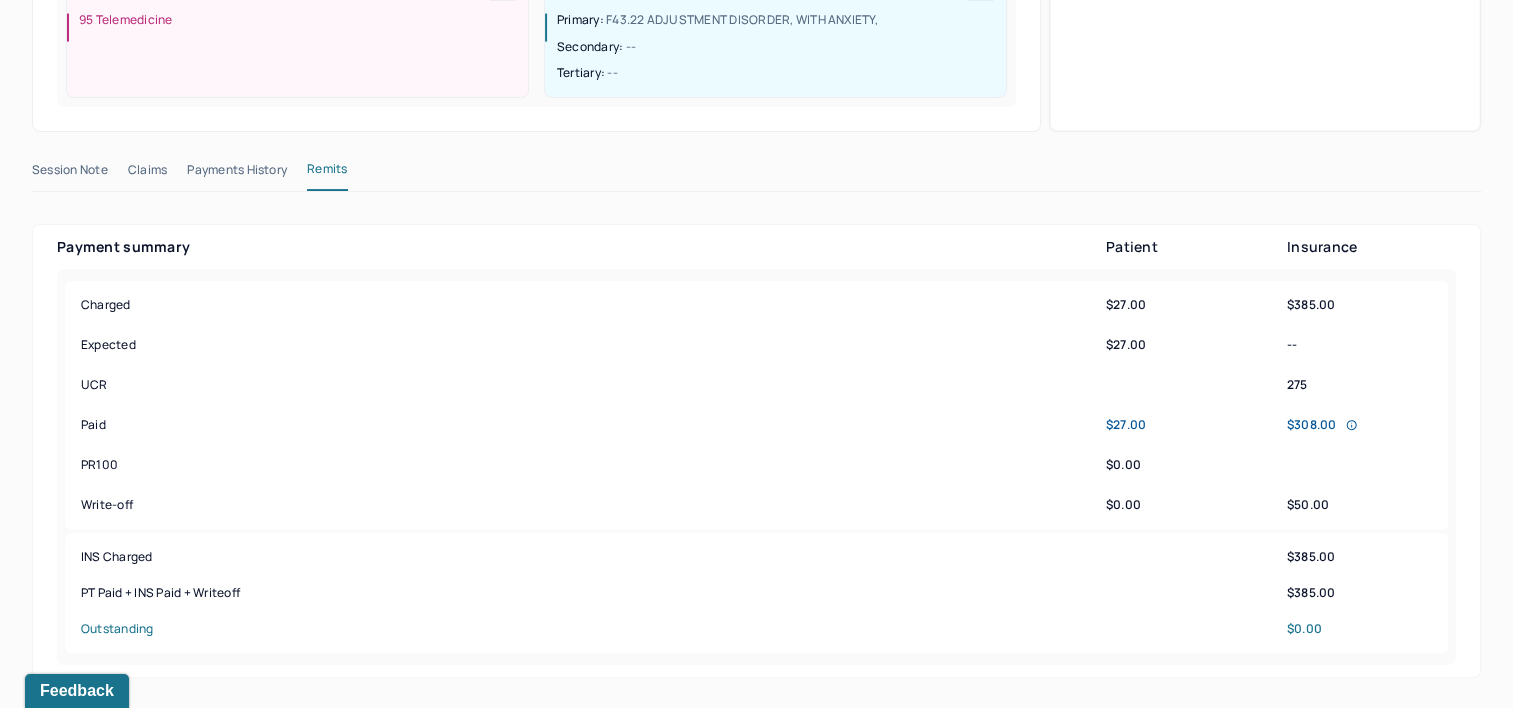 scroll, scrollTop: 0, scrollLeft: 0, axis: both 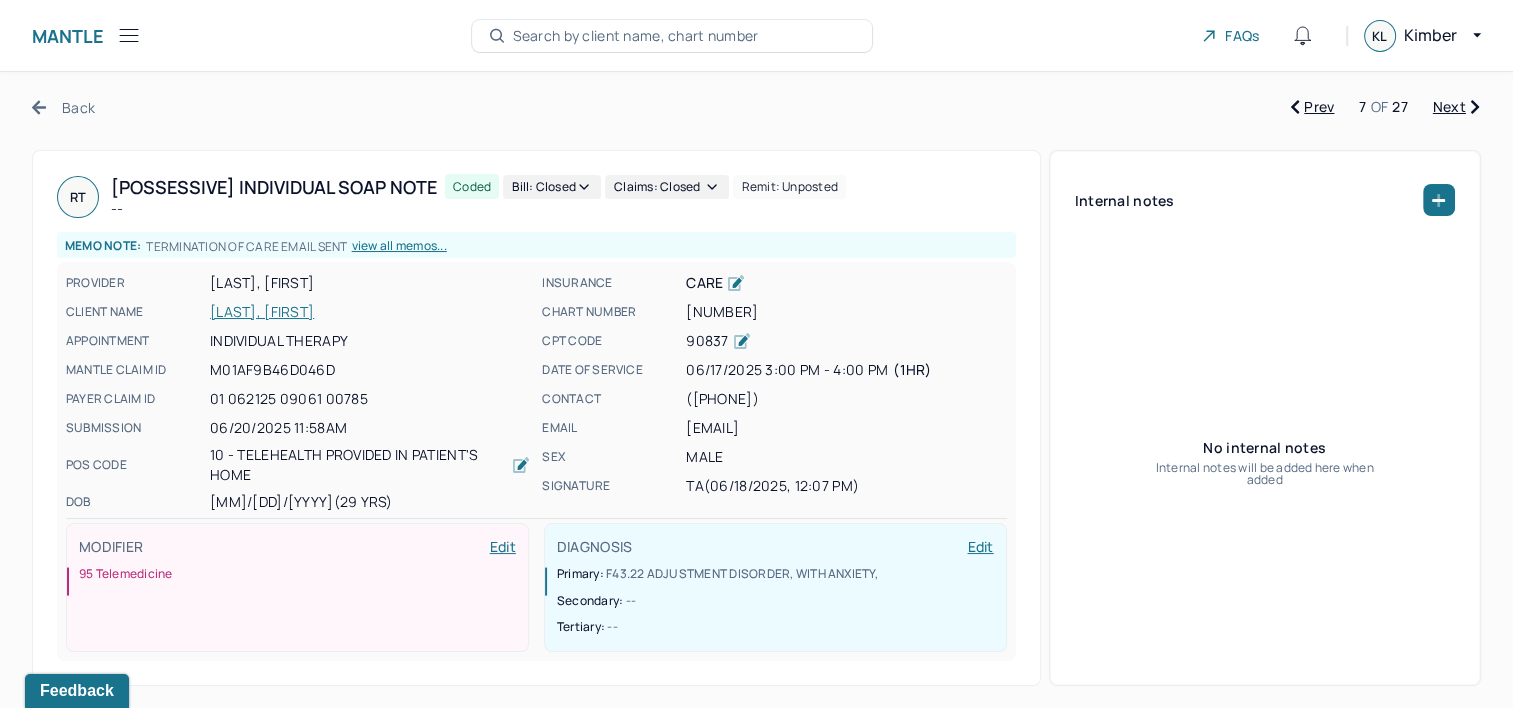 click on "Next" at bounding box center (1456, 107) 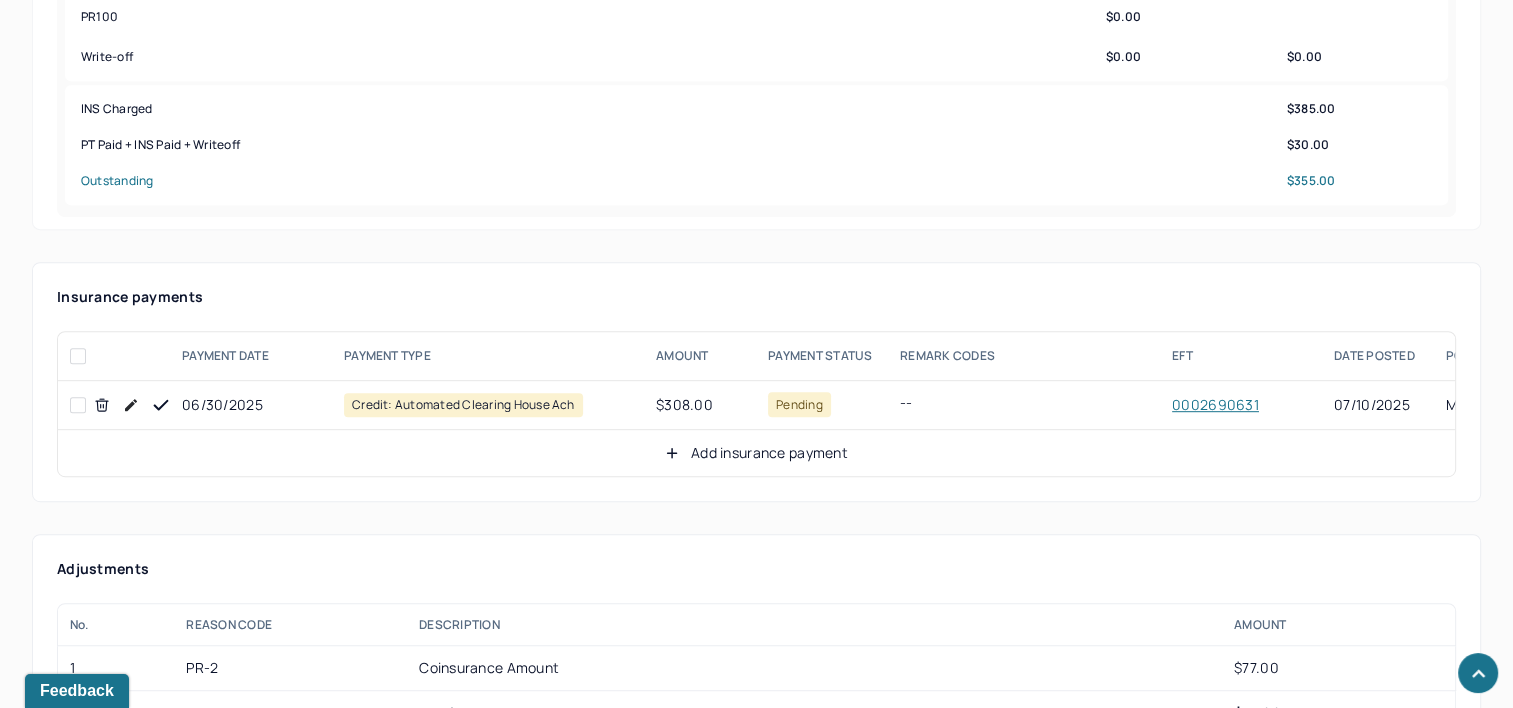 scroll, scrollTop: 1100, scrollLeft: 0, axis: vertical 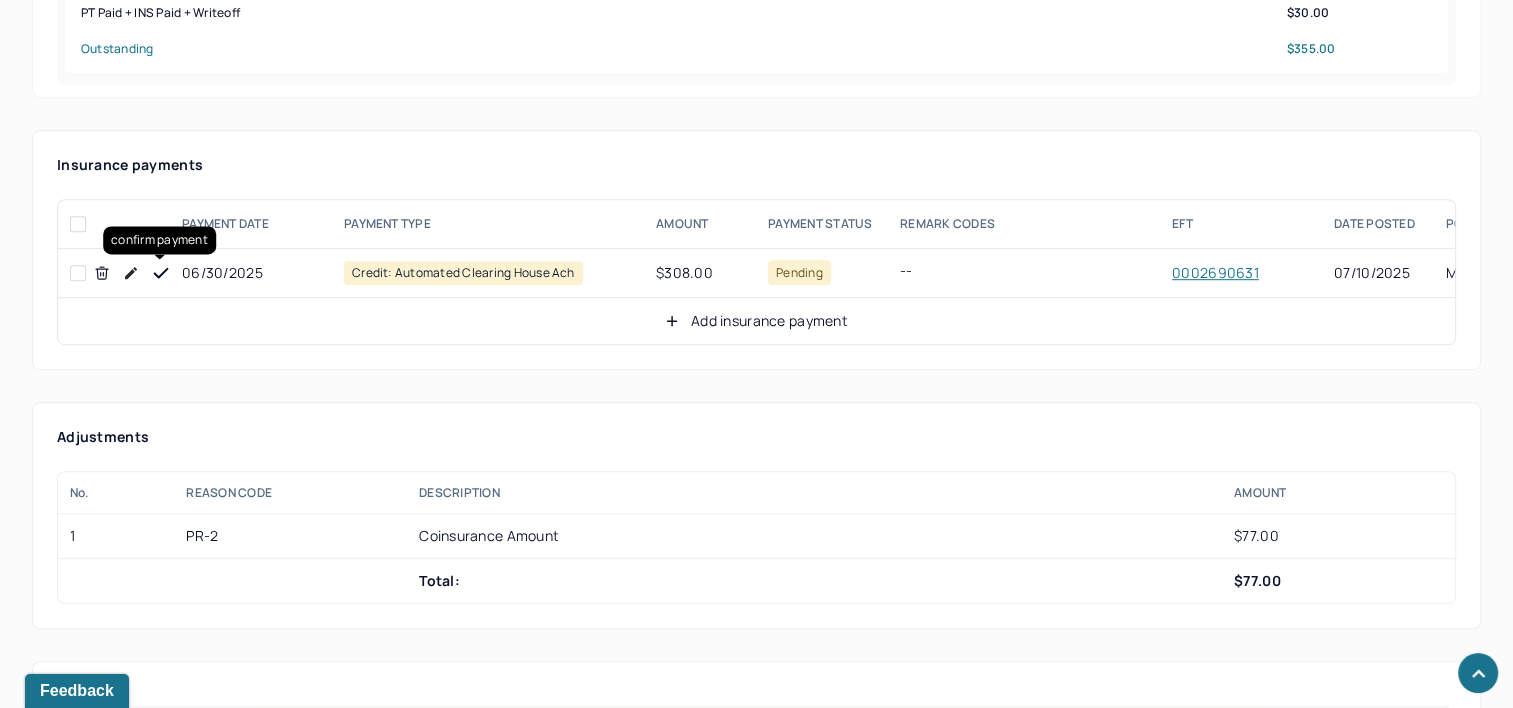 click 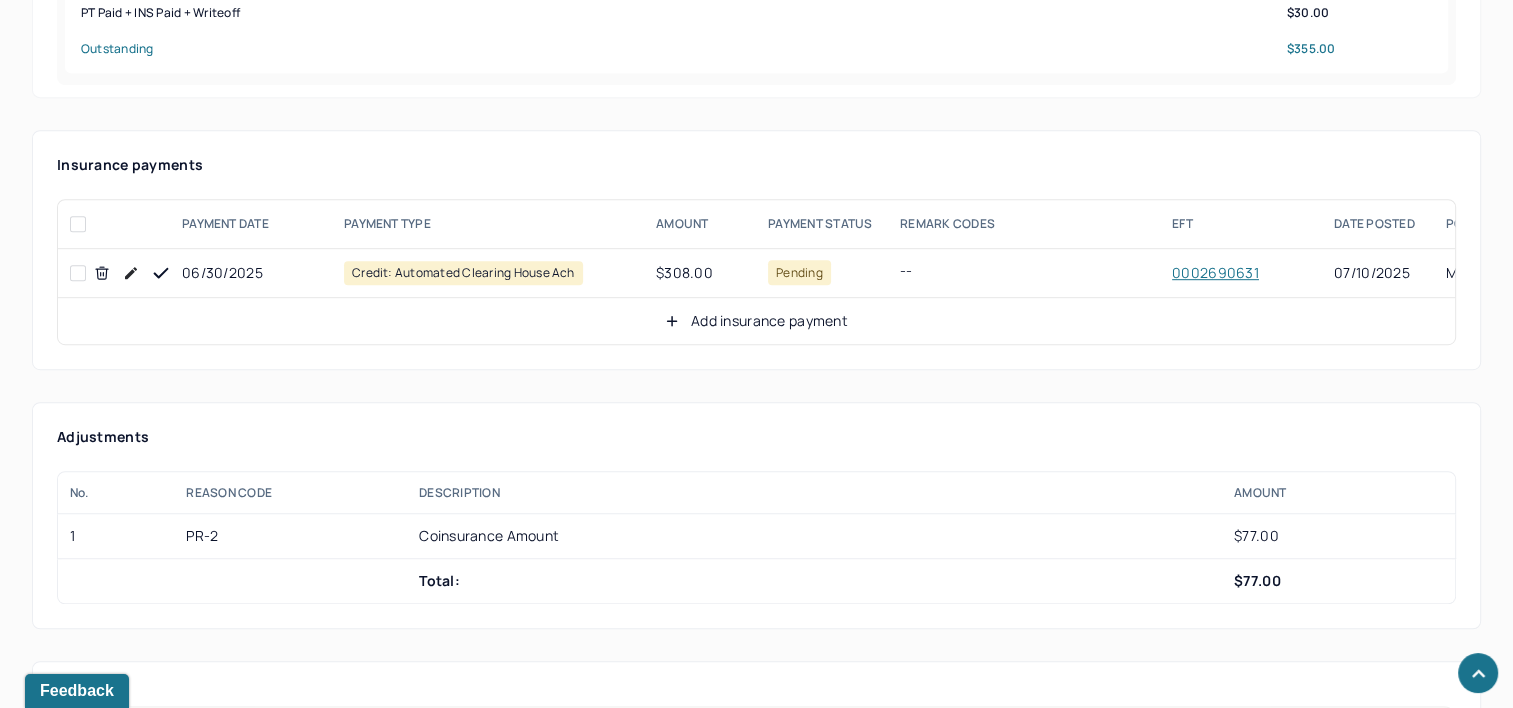 click on "Add insurance payment" at bounding box center [756, 321] 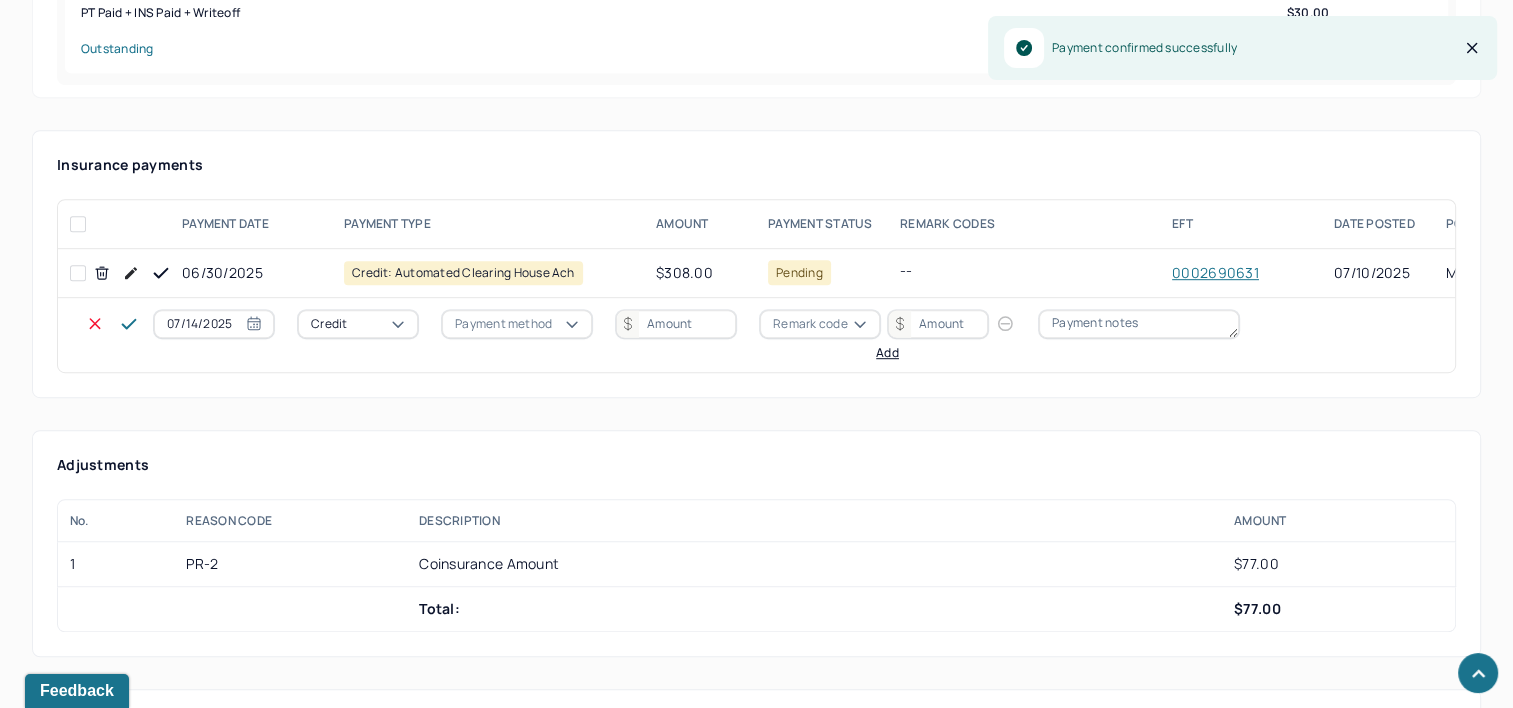 click on "07/14/2025" at bounding box center (214, 324) 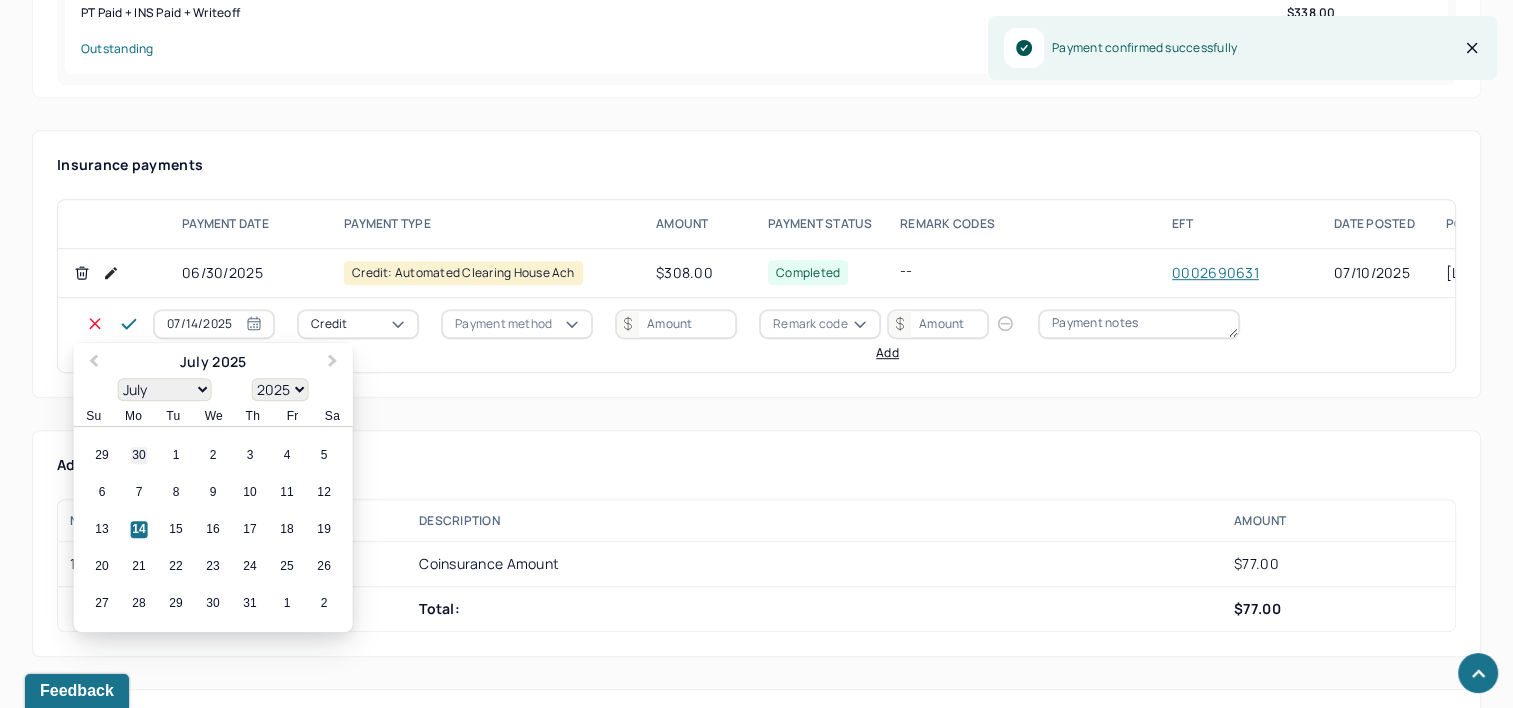 click on "30" at bounding box center (139, 456) 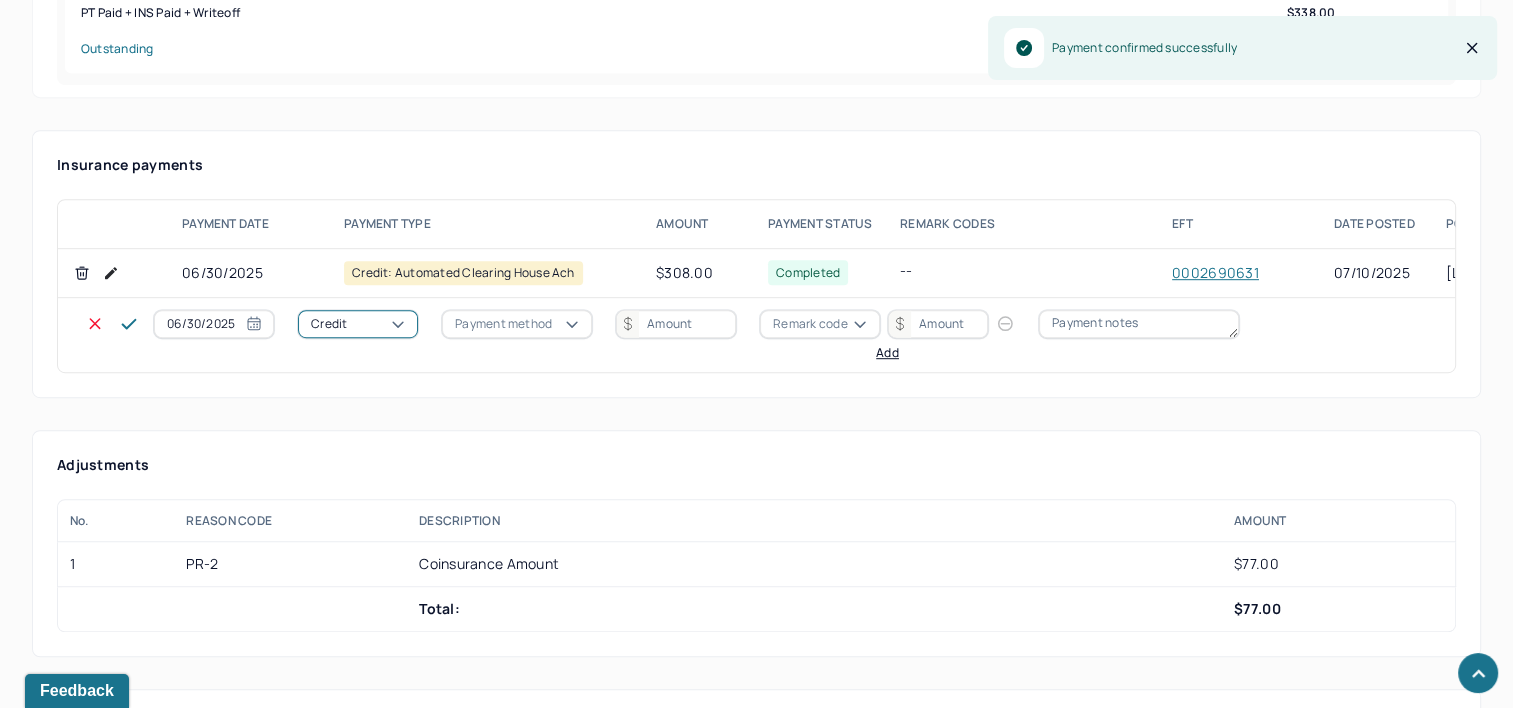 click on "Credit" at bounding box center (358, 324) 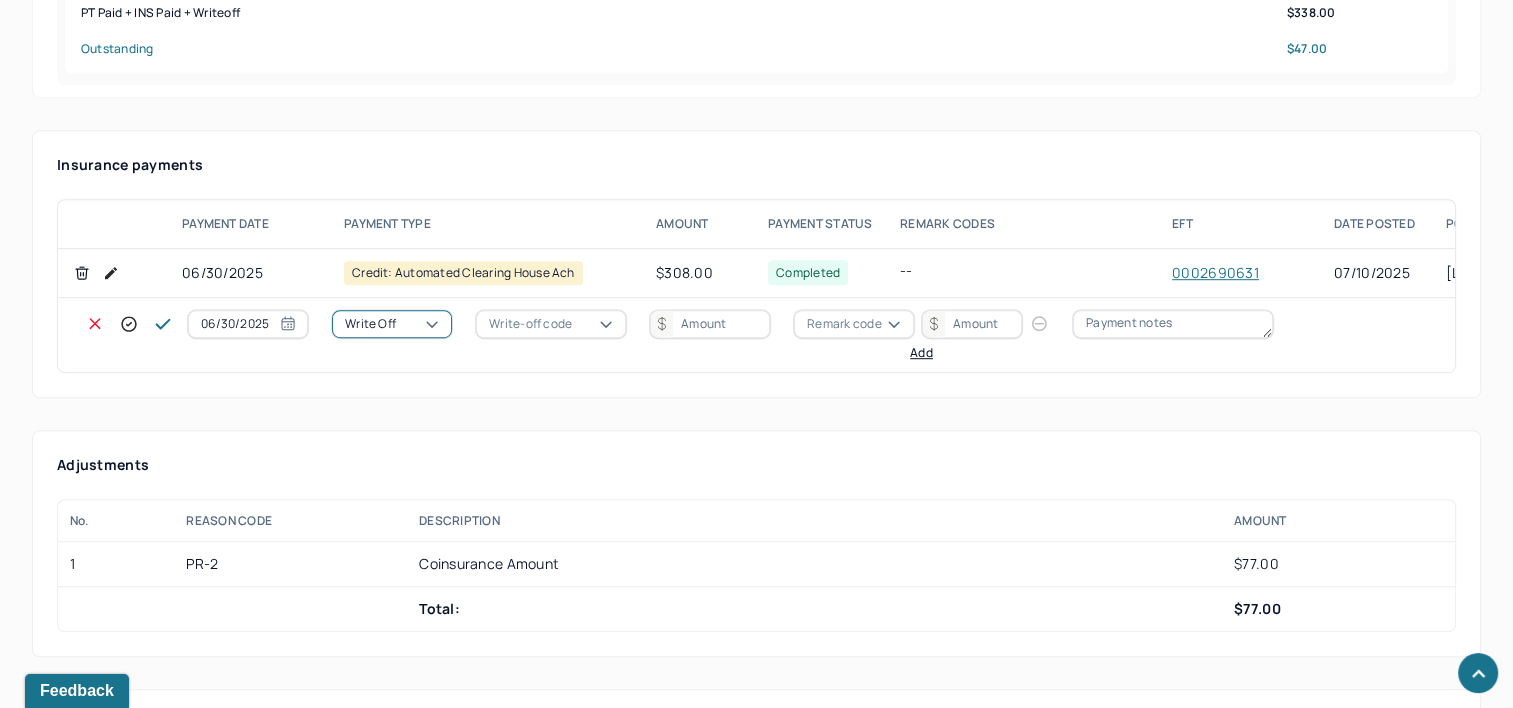 click on "Write-off code" at bounding box center (530, 324) 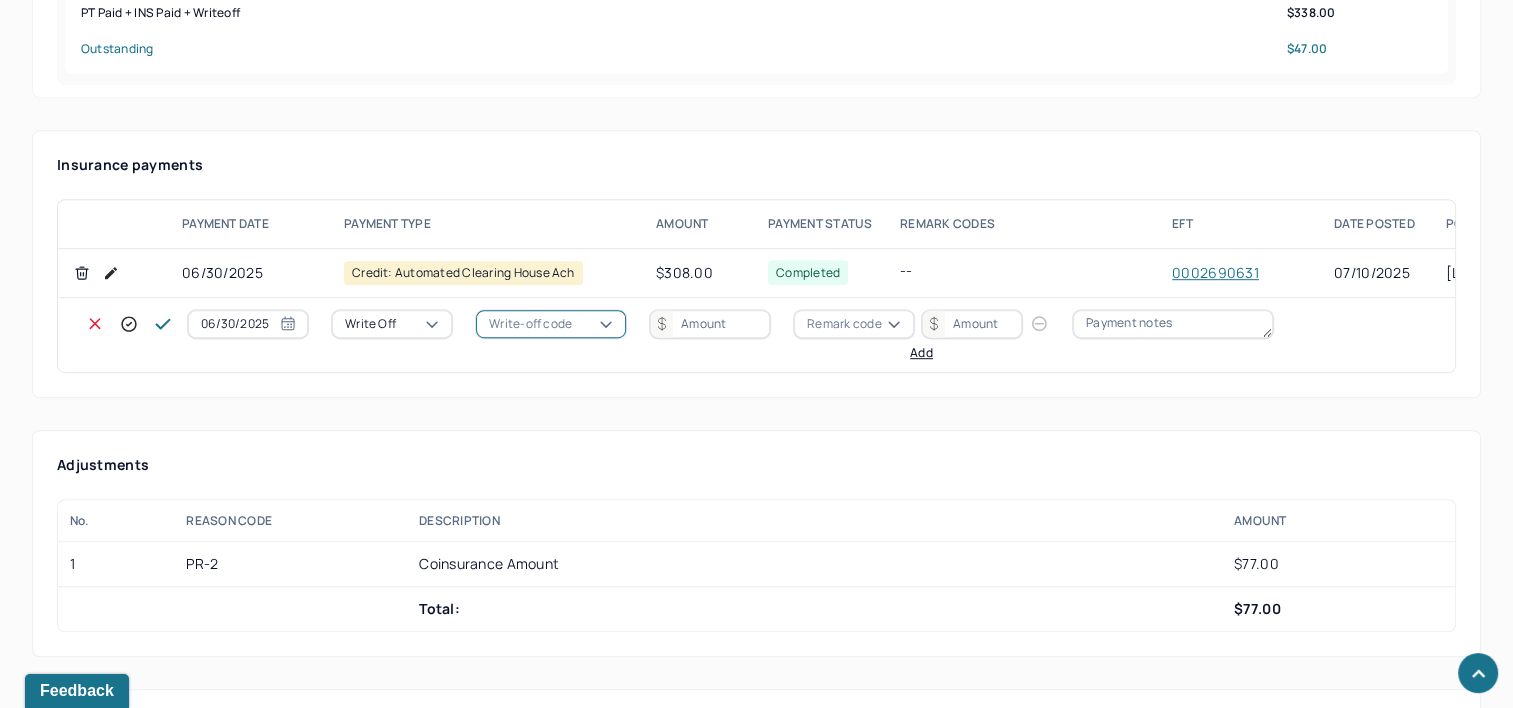 click on "WOBAL: WRITE OFF - BALANCE (INSADJ)" at bounding box center [100, -262] 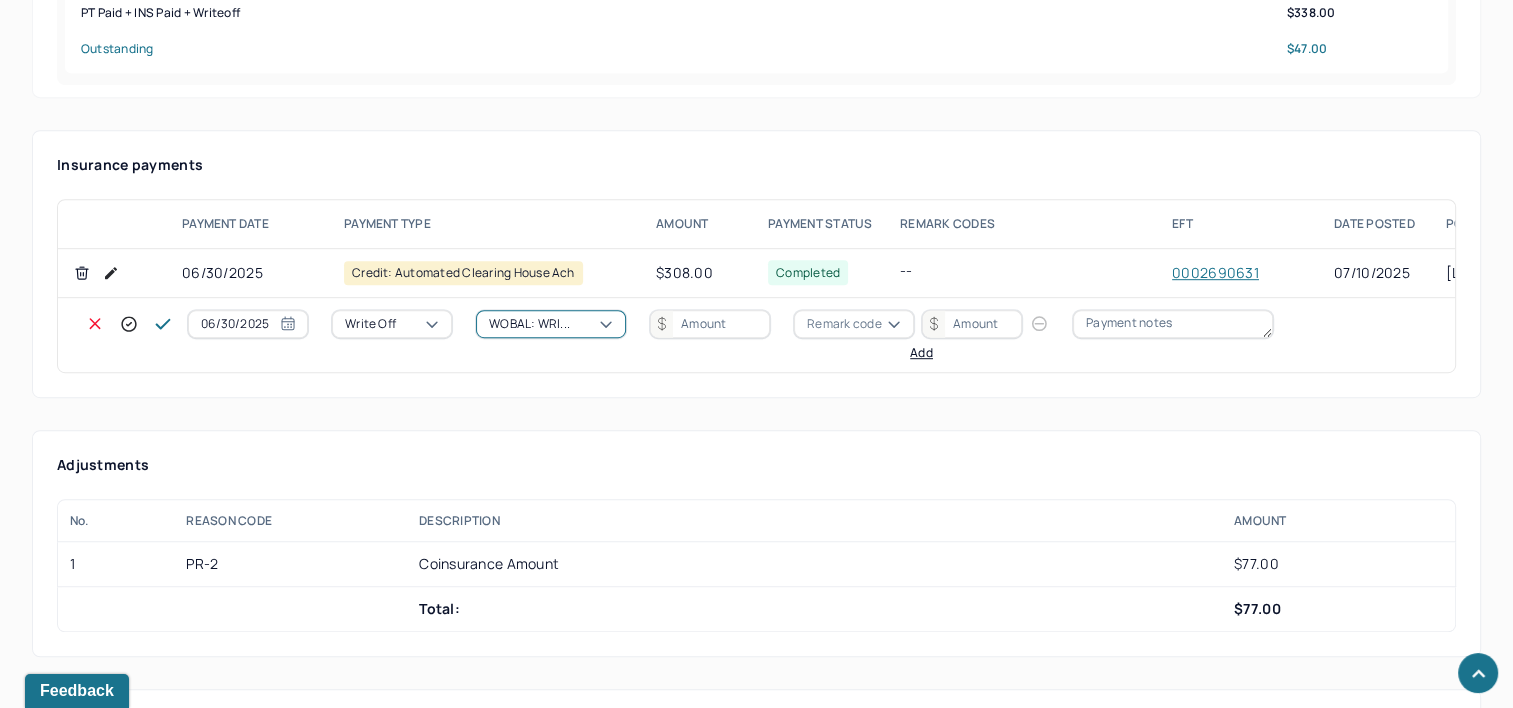 click at bounding box center (710, 324) 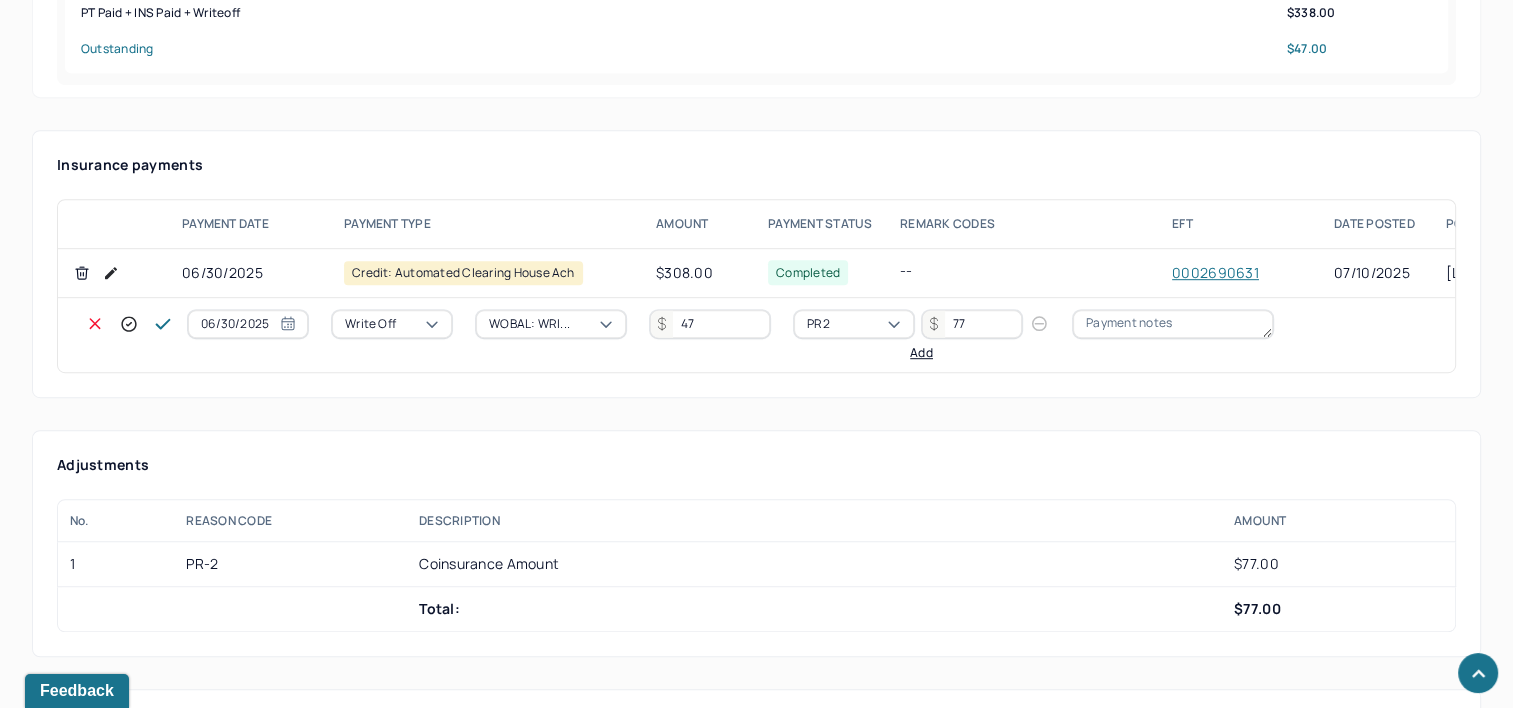 click 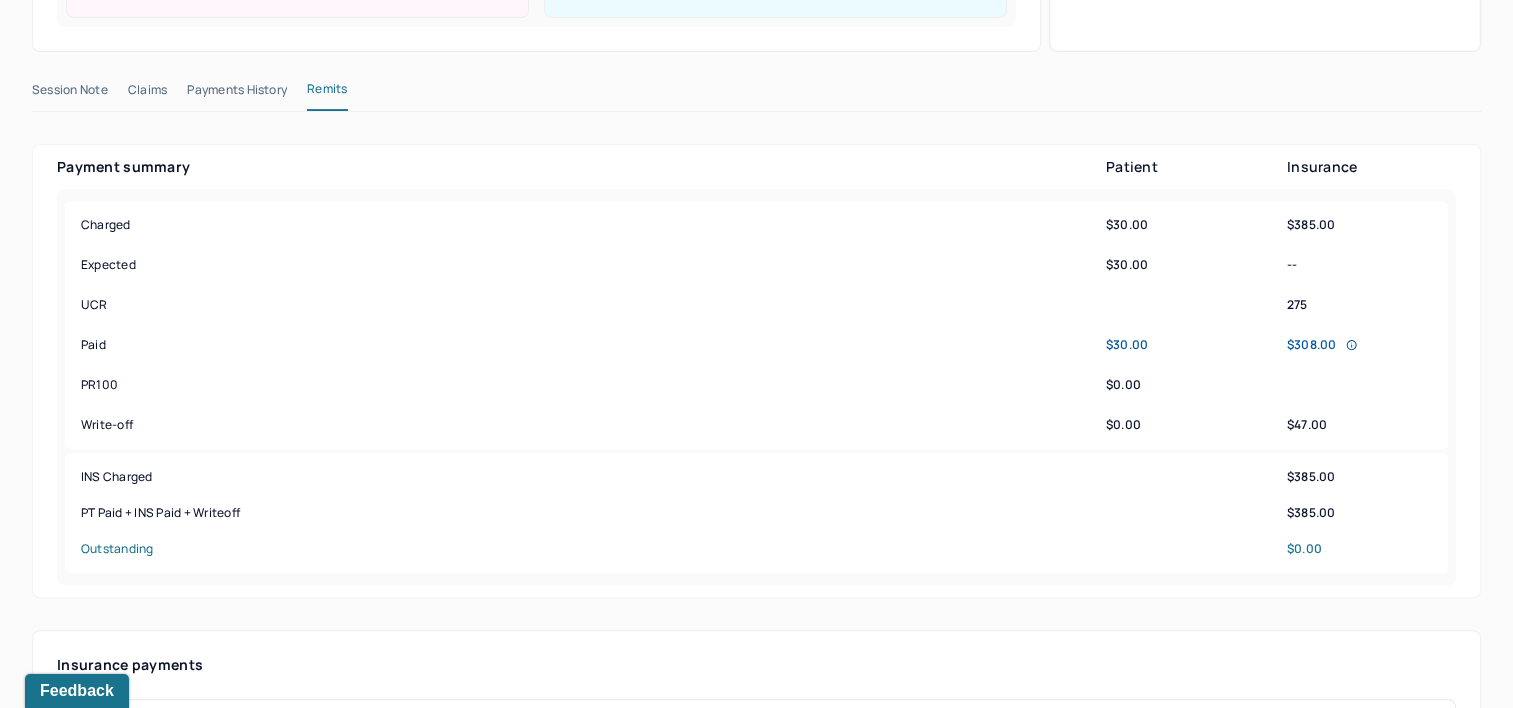 scroll, scrollTop: 0, scrollLeft: 0, axis: both 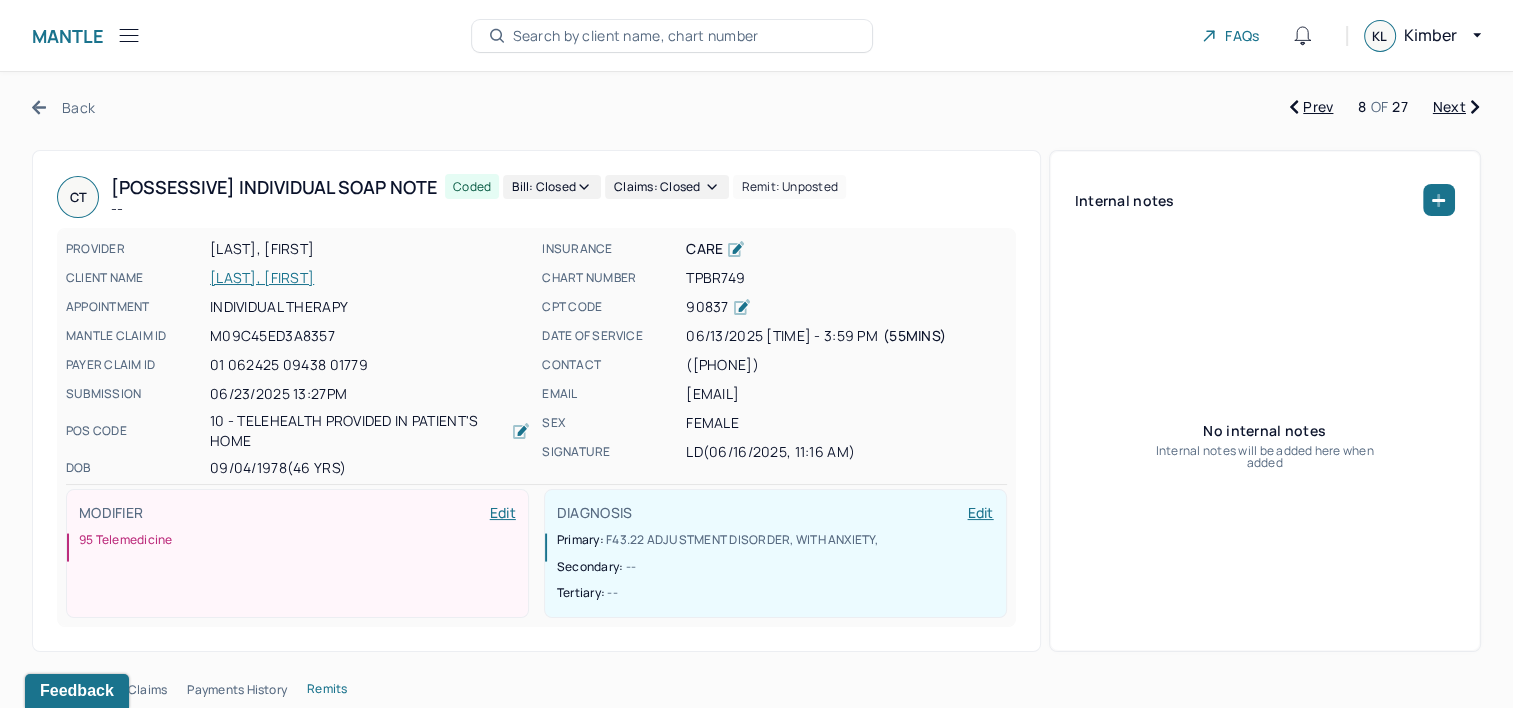 click on "Next" at bounding box center [1456, 107] 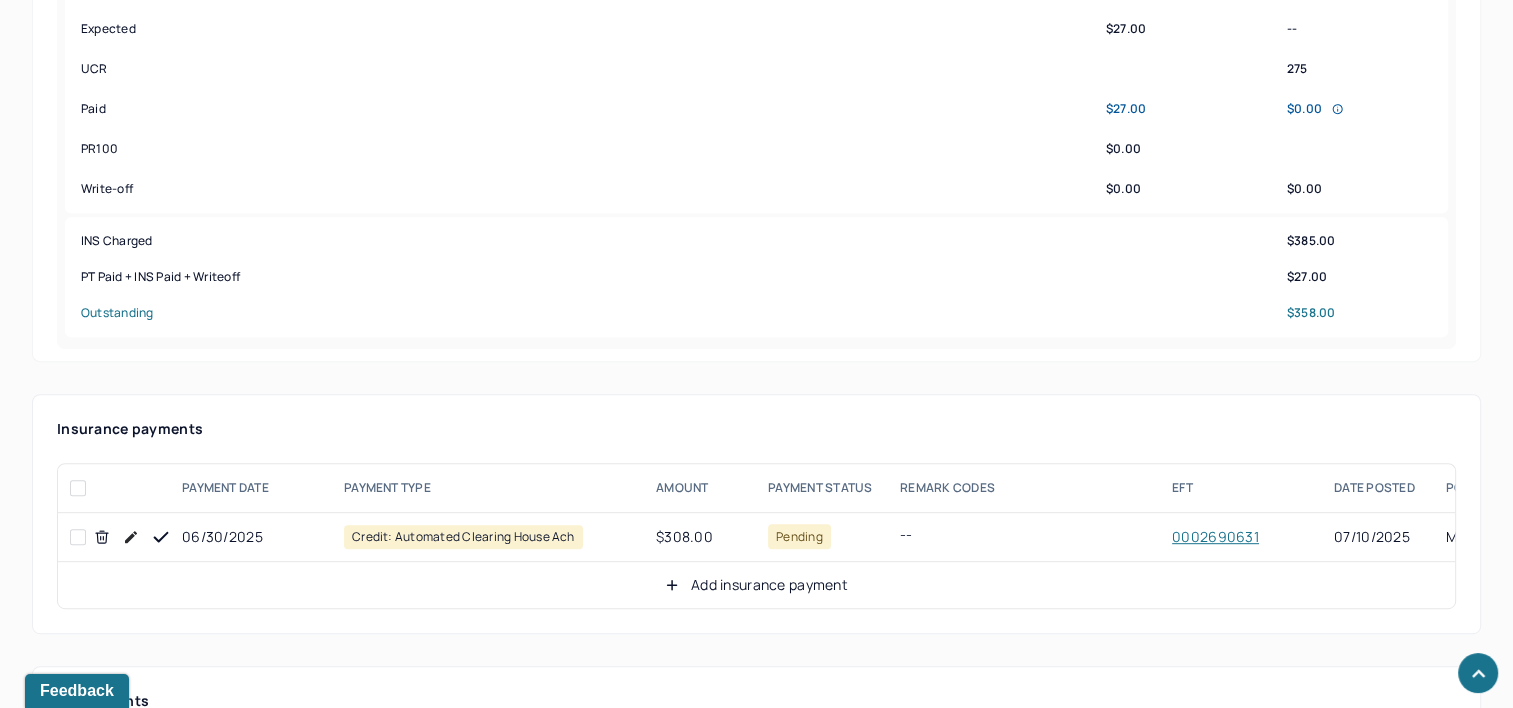 scroll, scrollTop: 900, scrollLeft: 0, axis: vertical 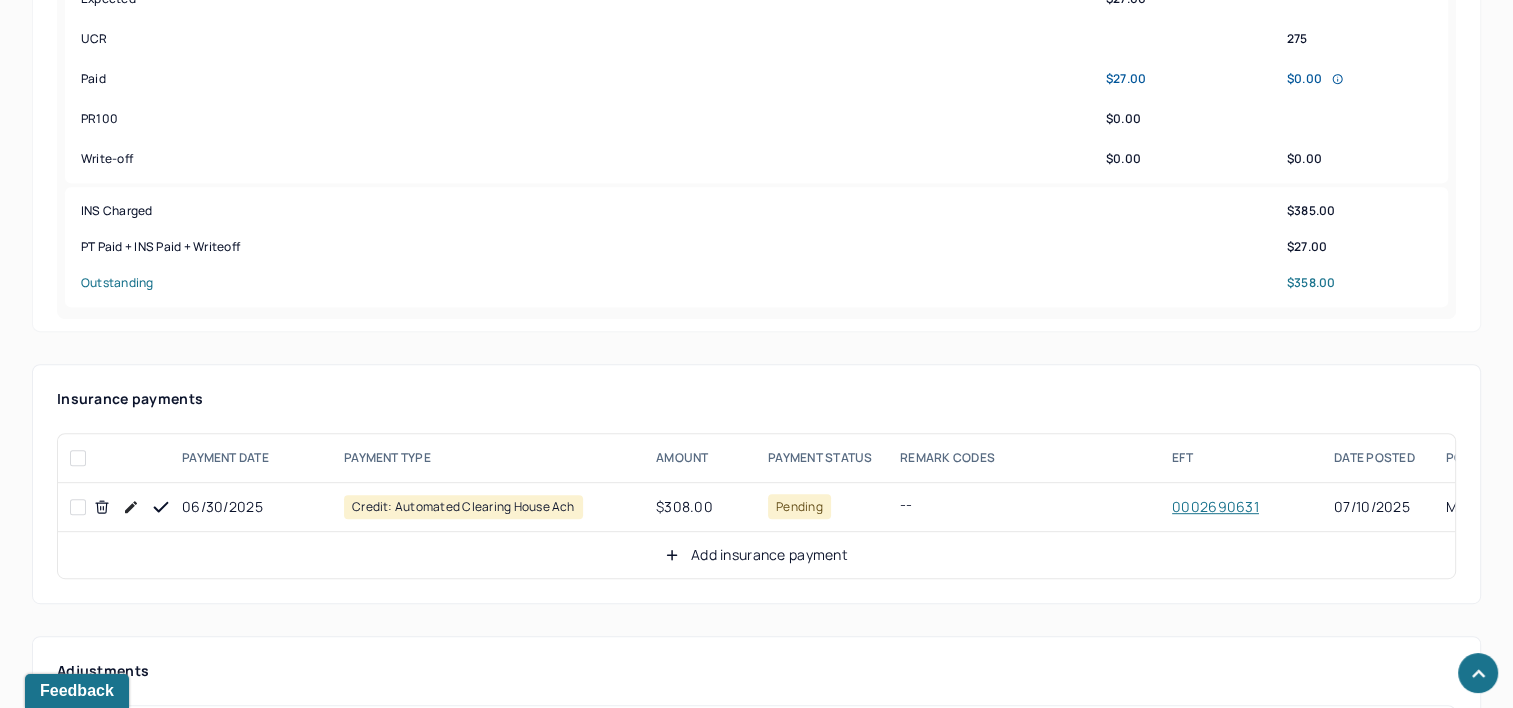 drag, startPoint x: 159, startPoint y: 498, endPoint x: 962, endPoint y: 528, distance: 803.5602 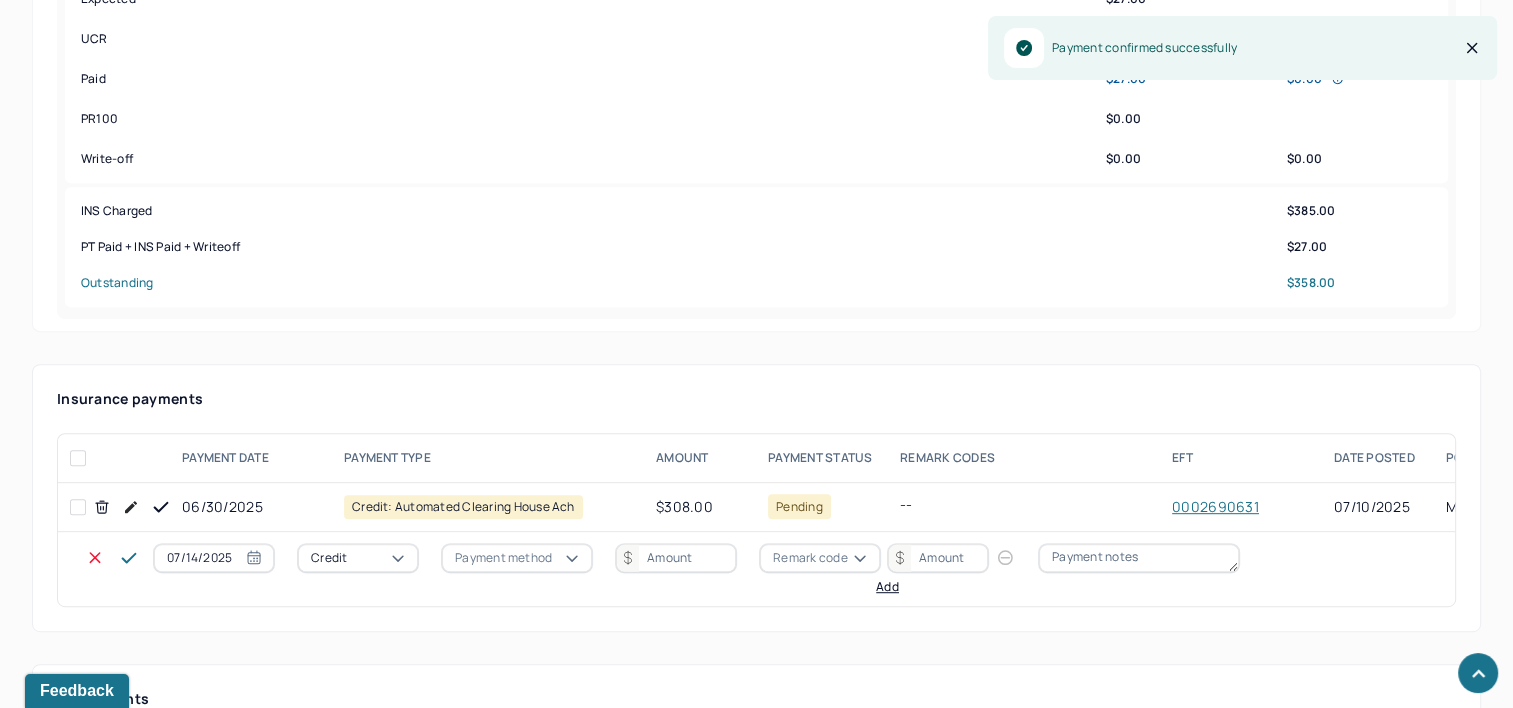 click on "07/14/2025" at bounding box center [214, 558] 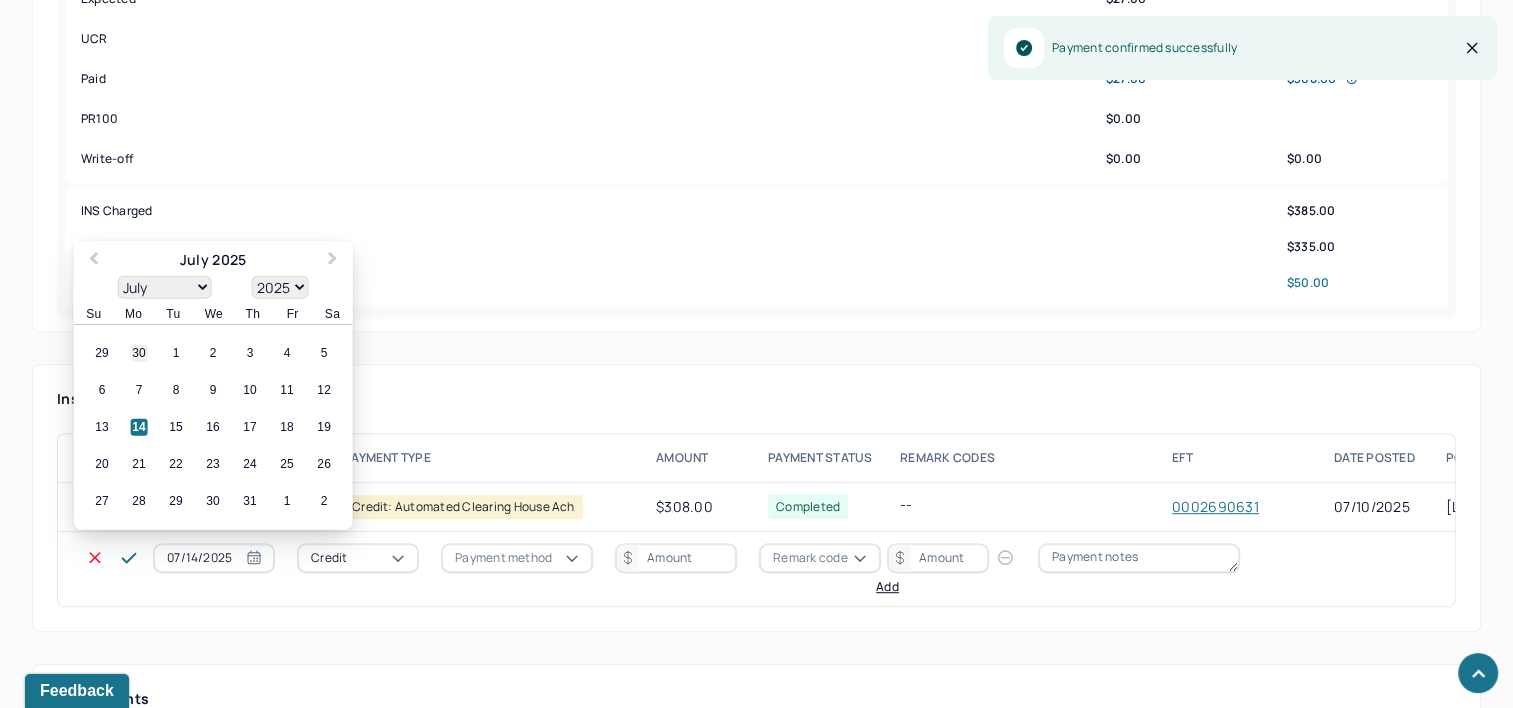 click on "30" at bounding box center [139, 353] 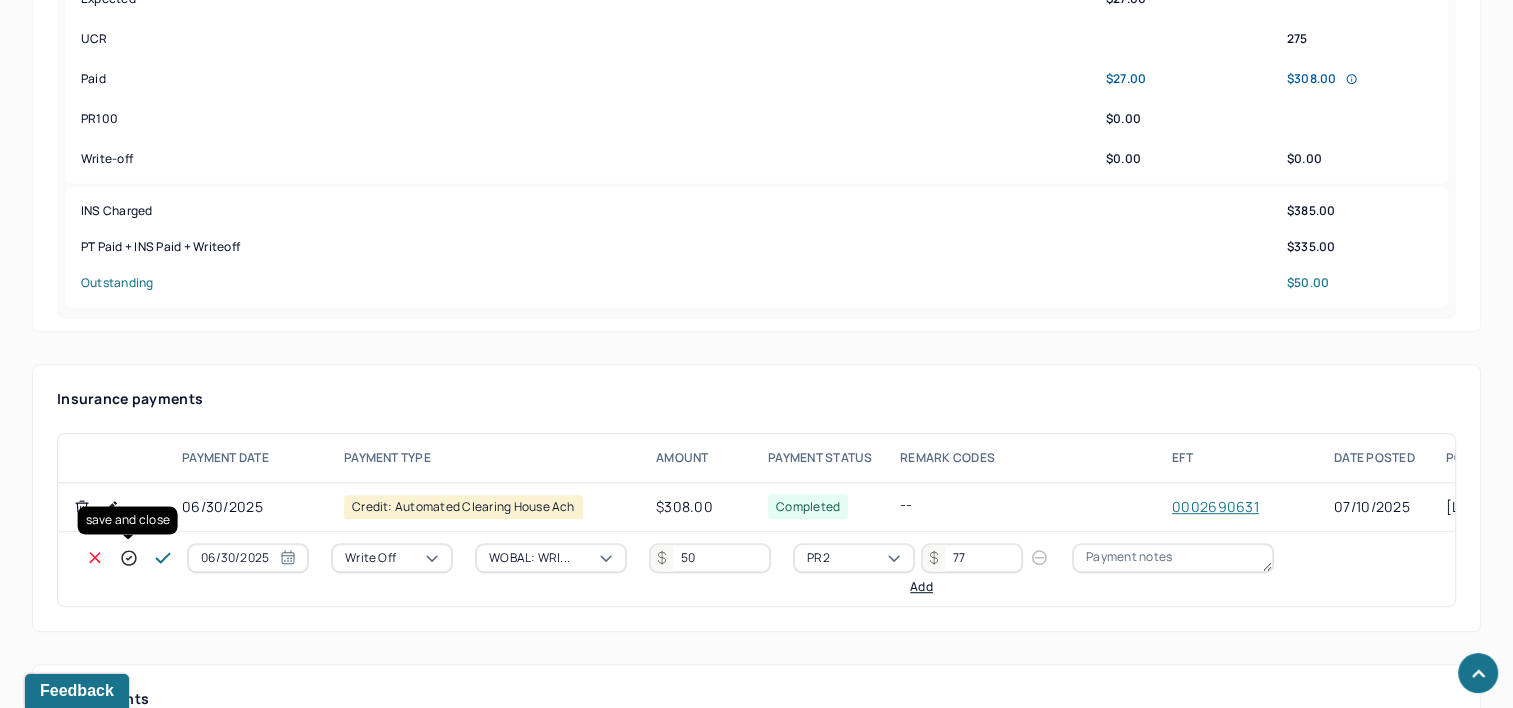 click 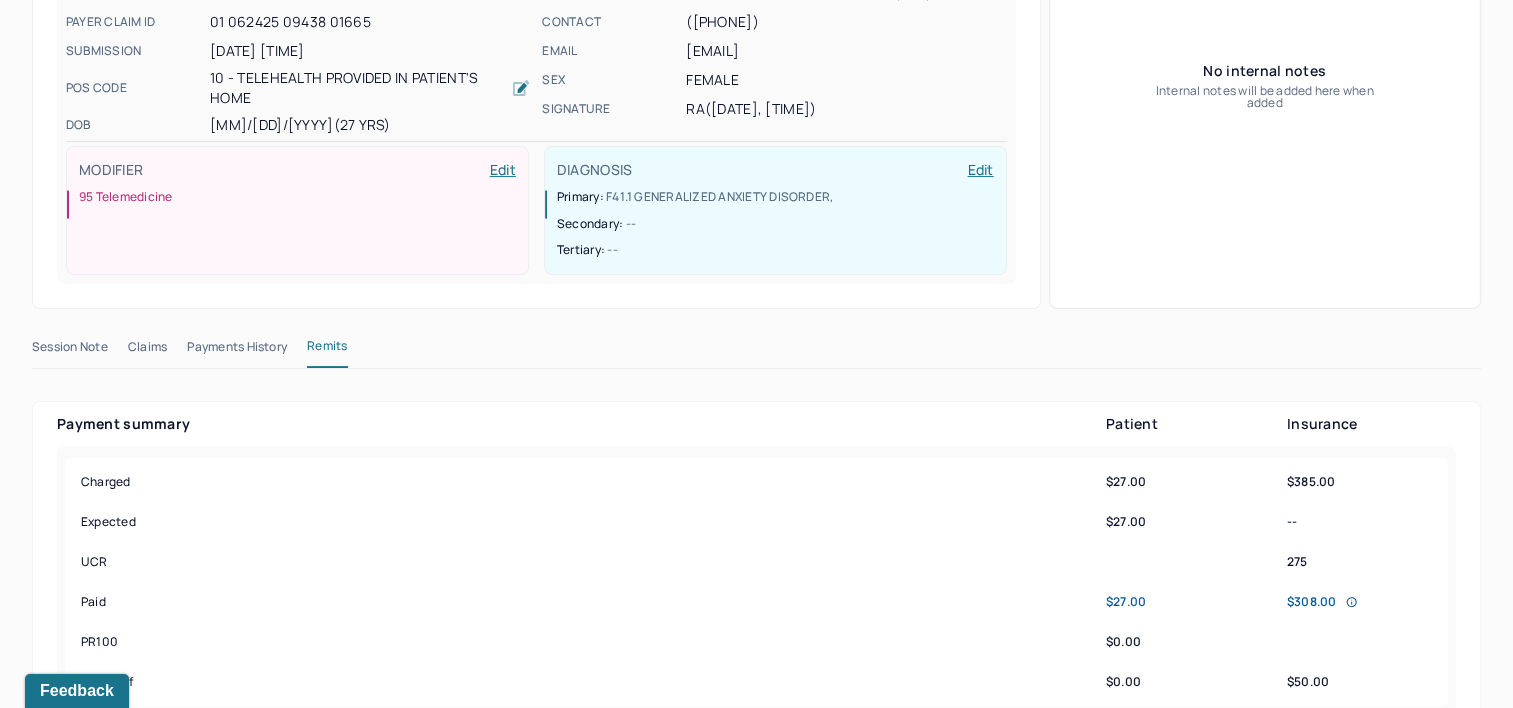 scroll, scrollTop: 0, scrollLeft: 0, axis: both 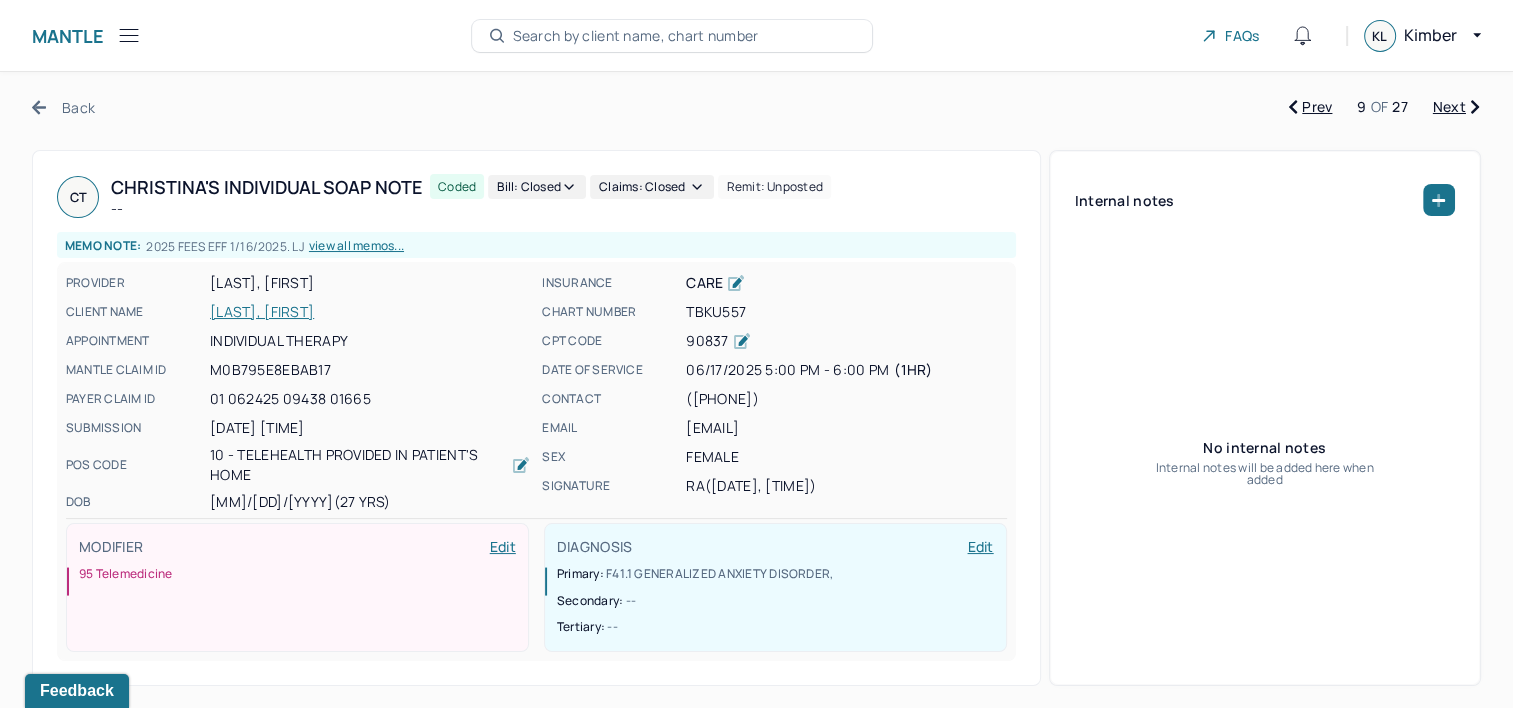 click on "Next" at bounding box center [1456, 107] 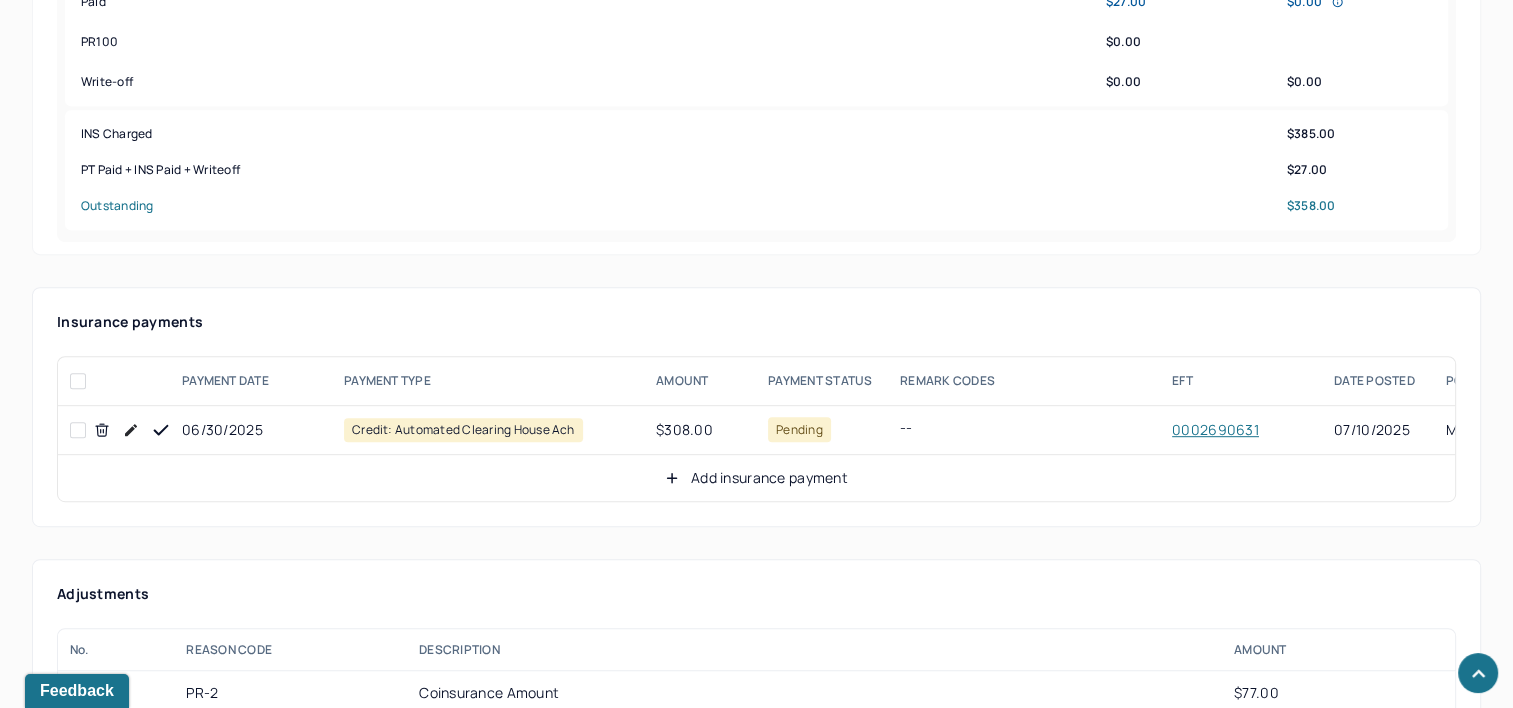 scroll, scrollTop: 1000, scrollLeft: 0, axis: vertical 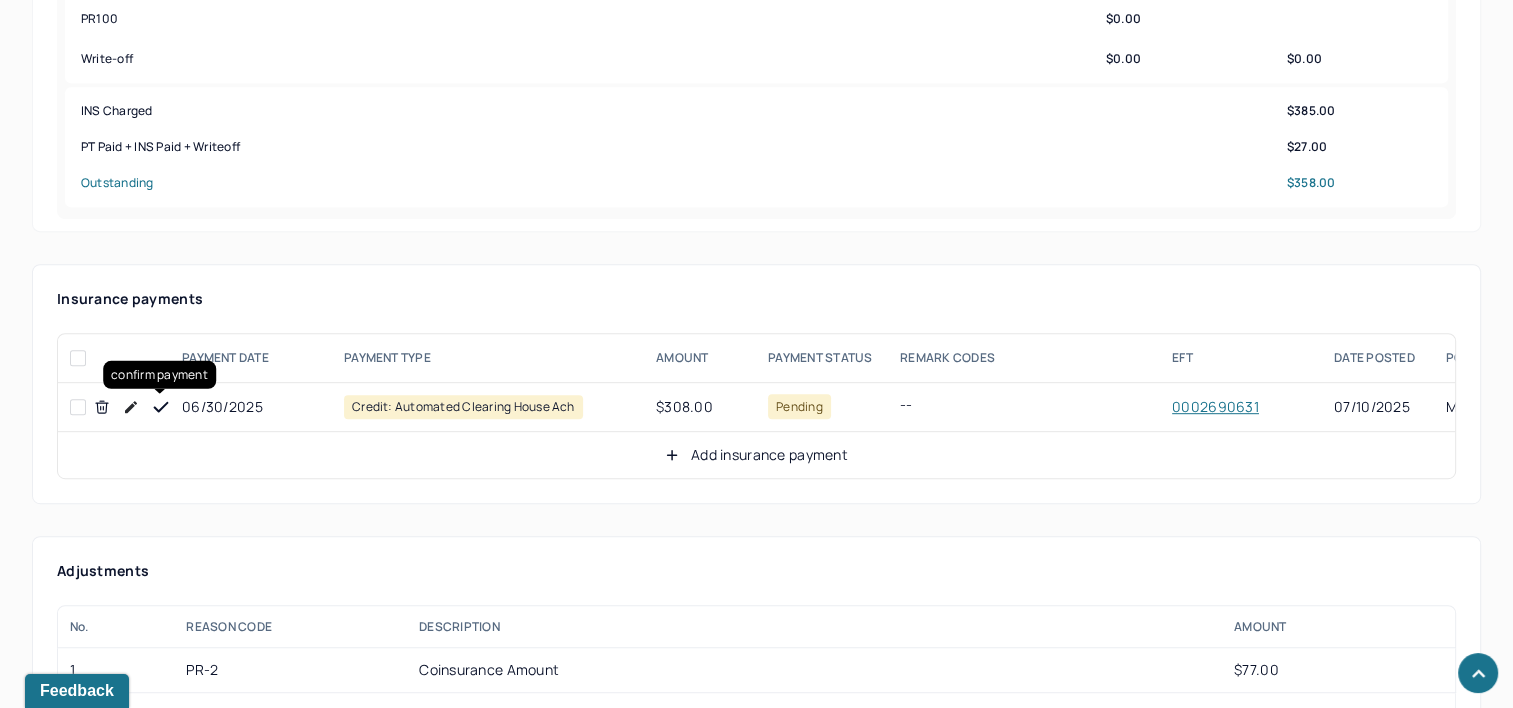 drag, startPoint x: 160, startPoint y: 401, endPoint x: 444, endPoint y: 409, distance: 284.11264 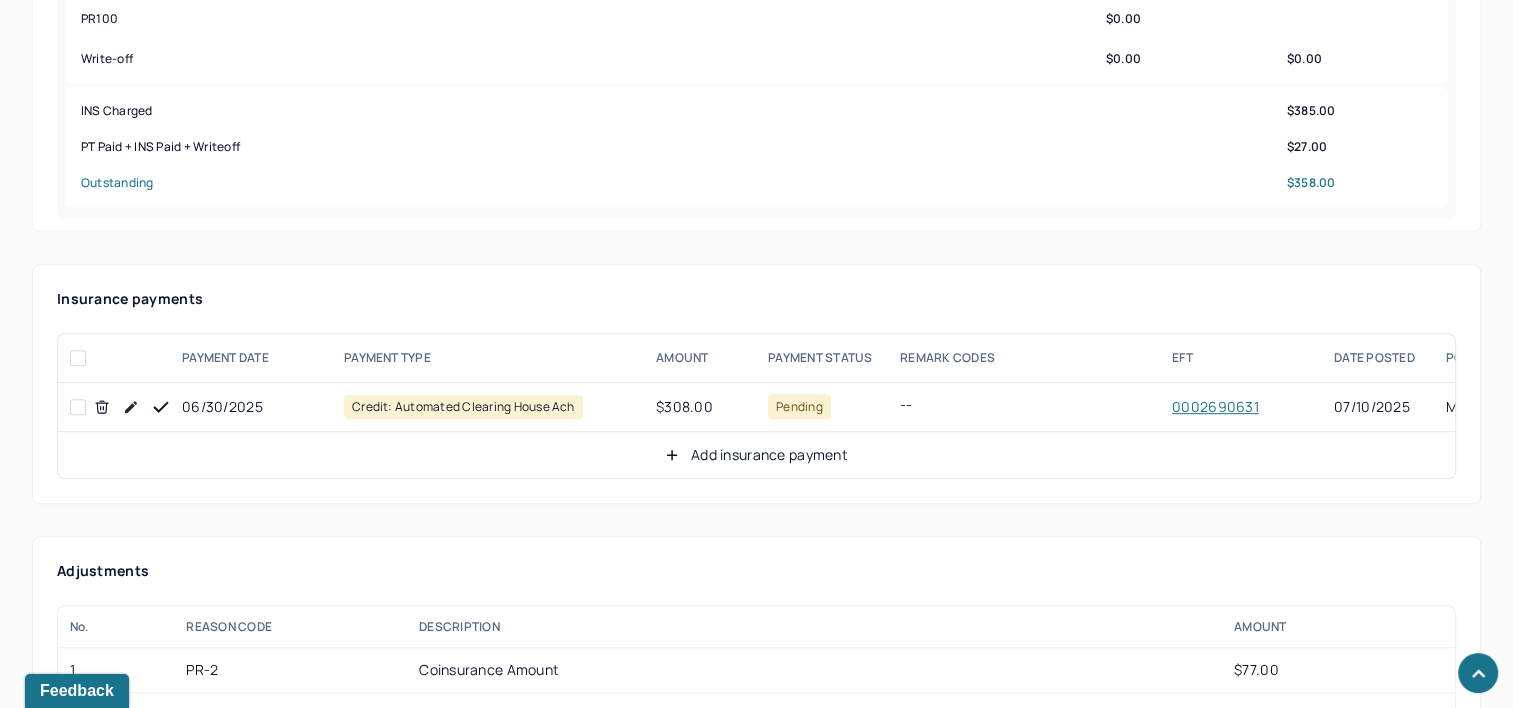click on "Add insurance payment" at bounding box center [756, 455] 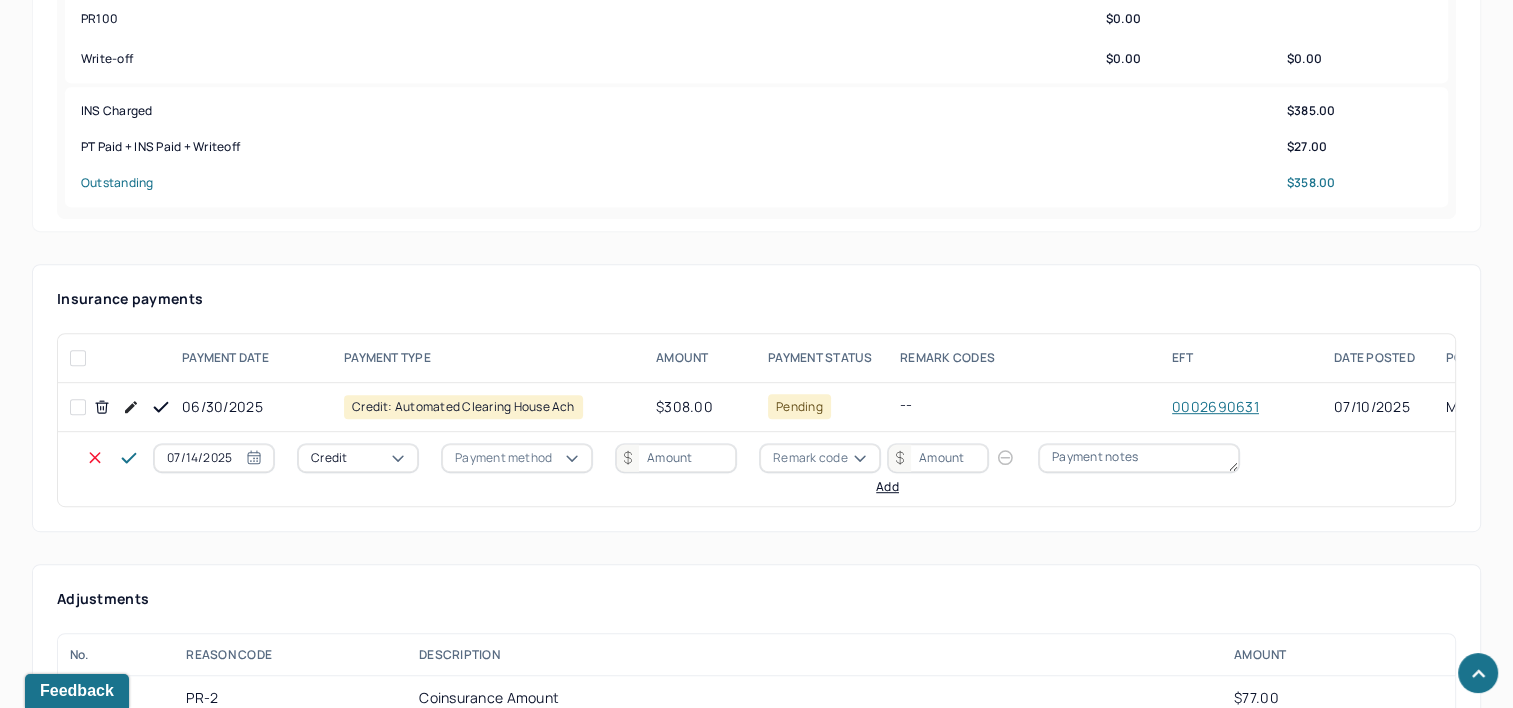 click on "07/14/2025" at bounding box center (214, 458) 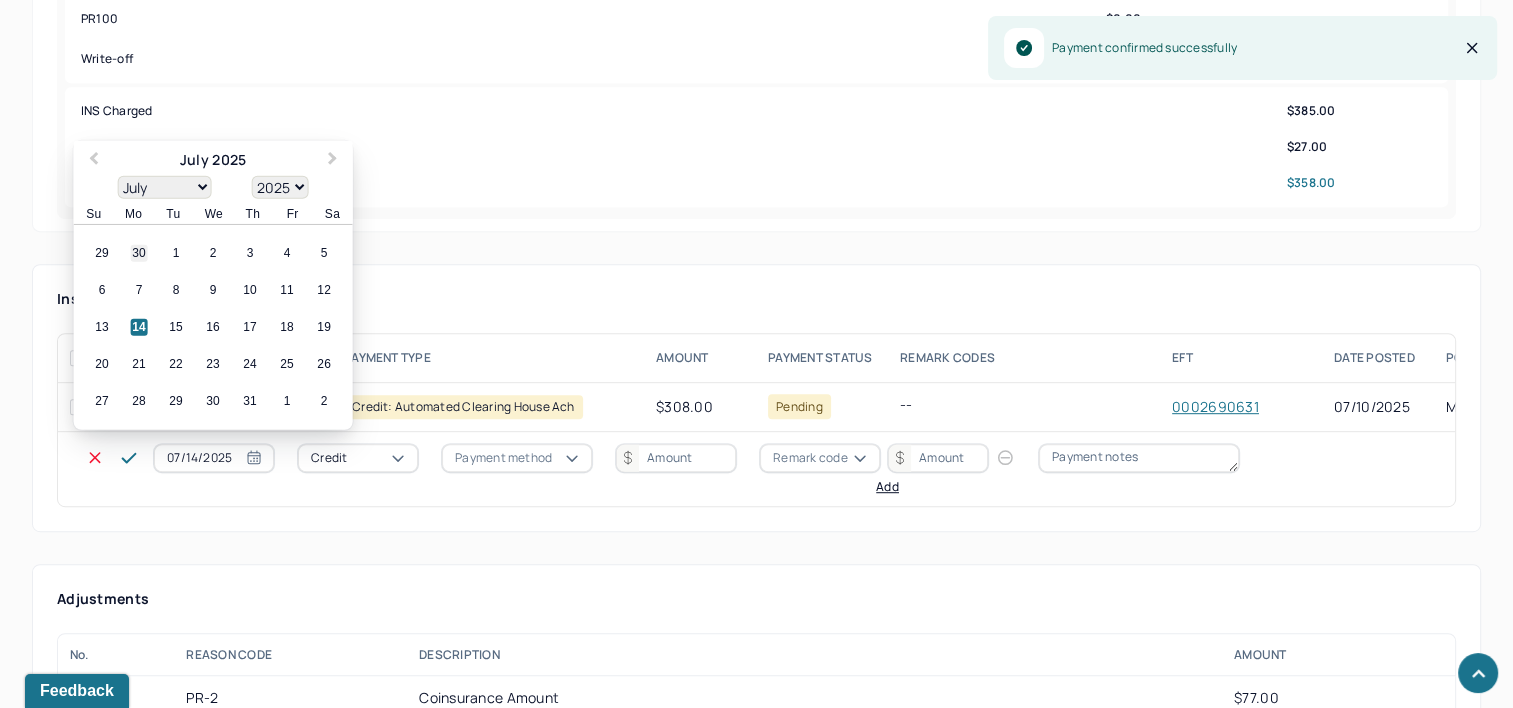 click on "30" at bounding box center [139, 253] 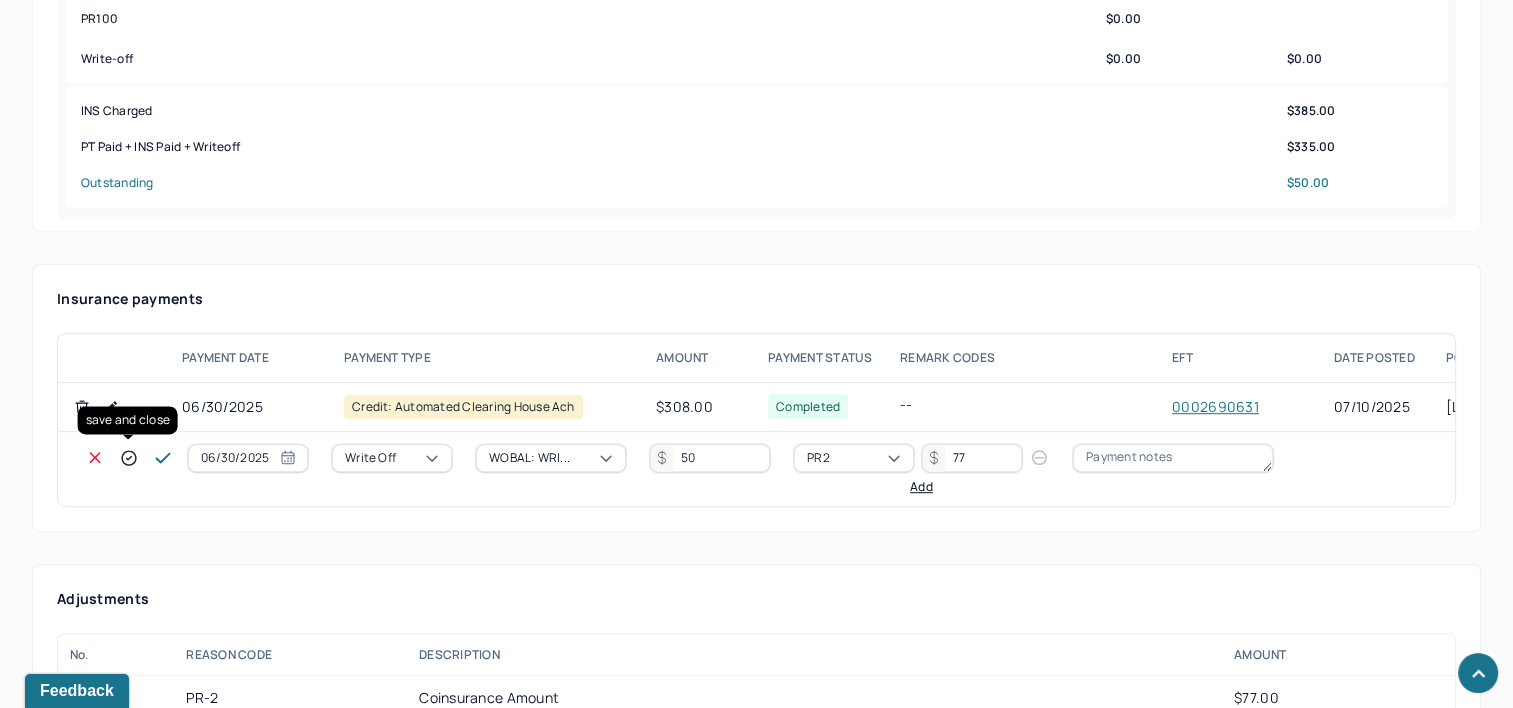 click 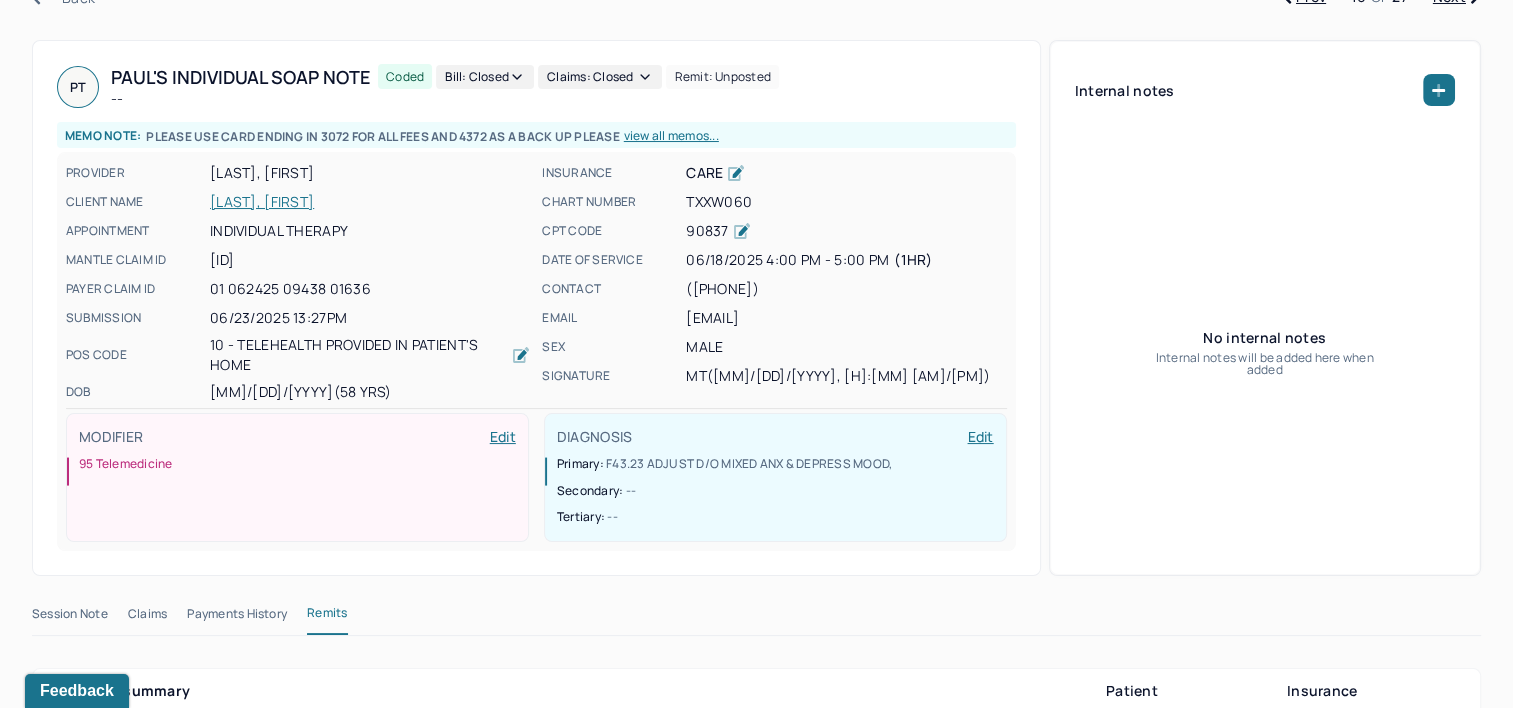 scroll, scrollTop: 0, scrollLeft: 0, axis: both 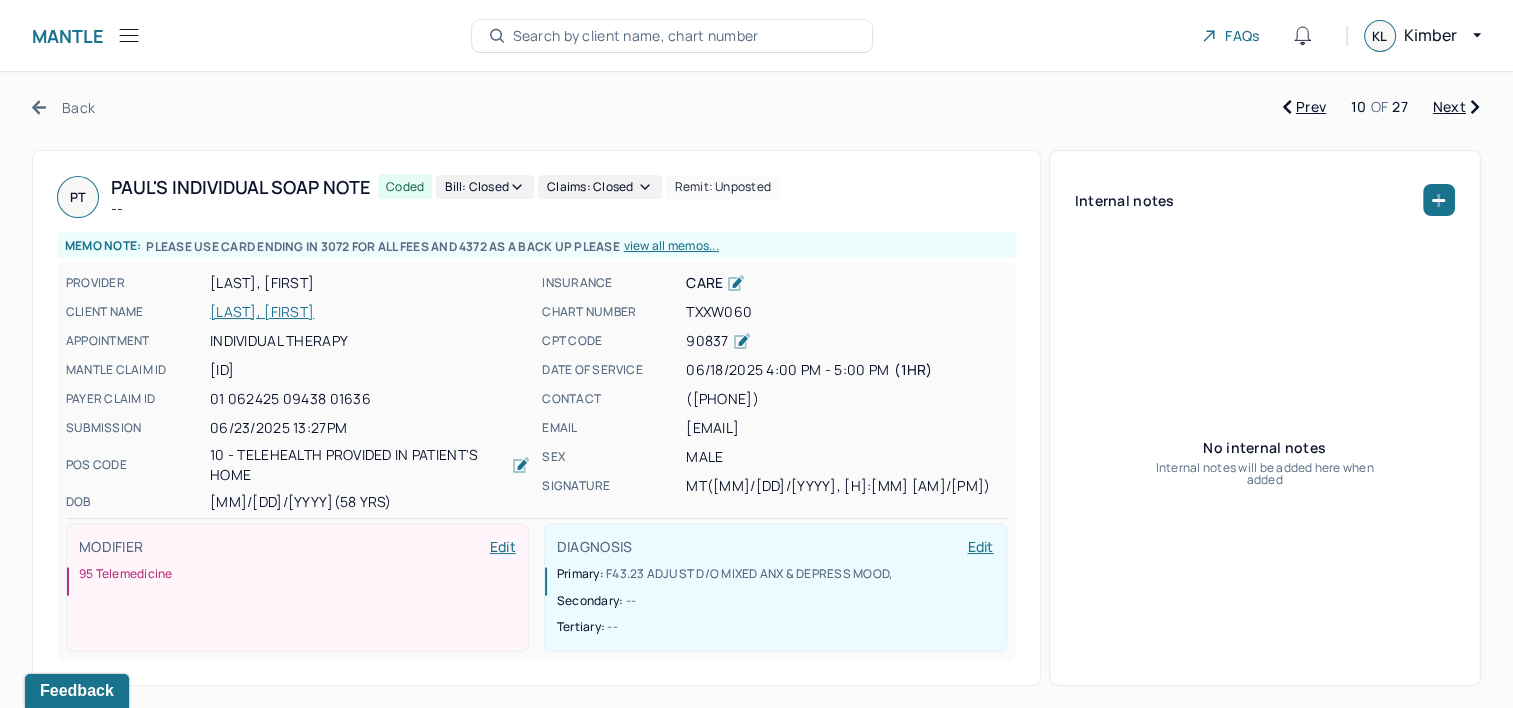 click on "Next" at bounding box center [1456, 107] 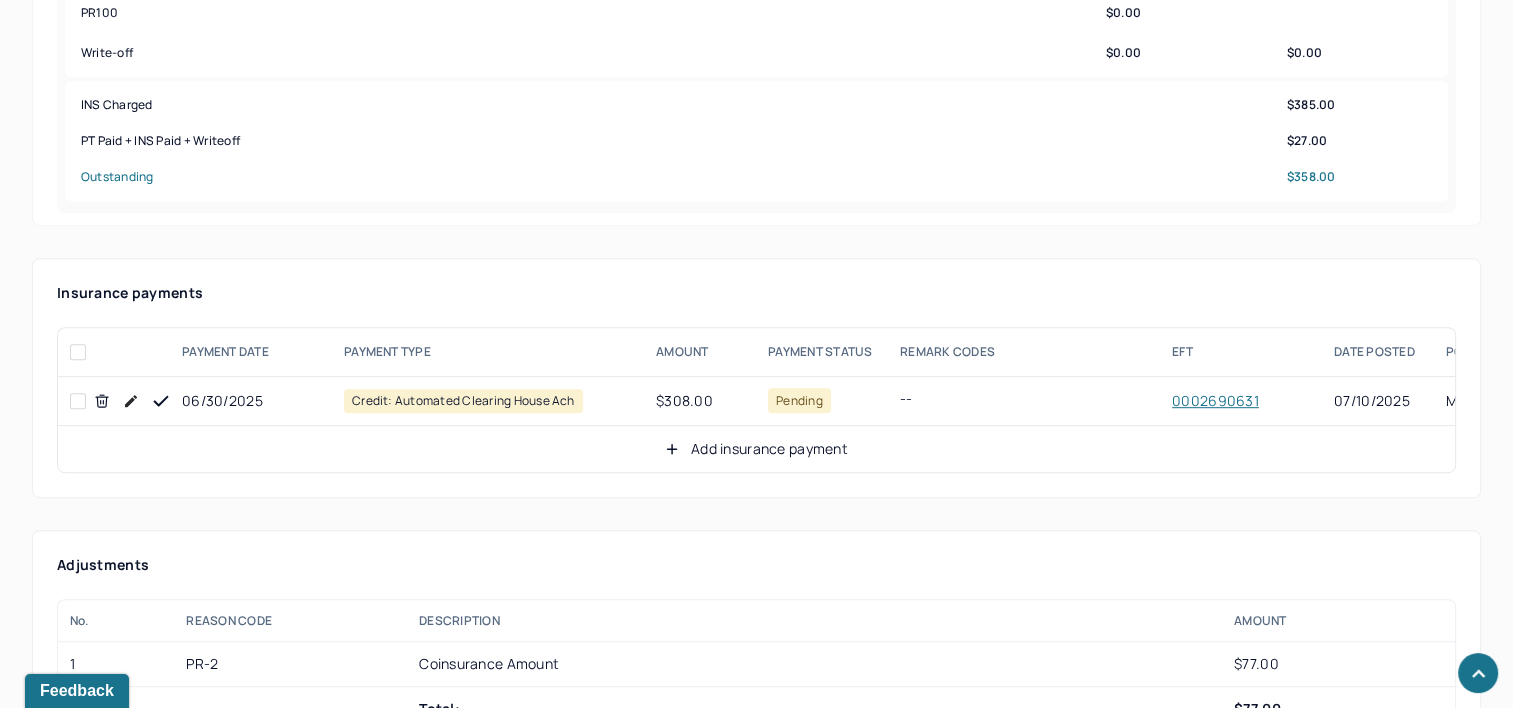 scroll, scrollTop: 1100, scrollLeft: 0, axis: vertical 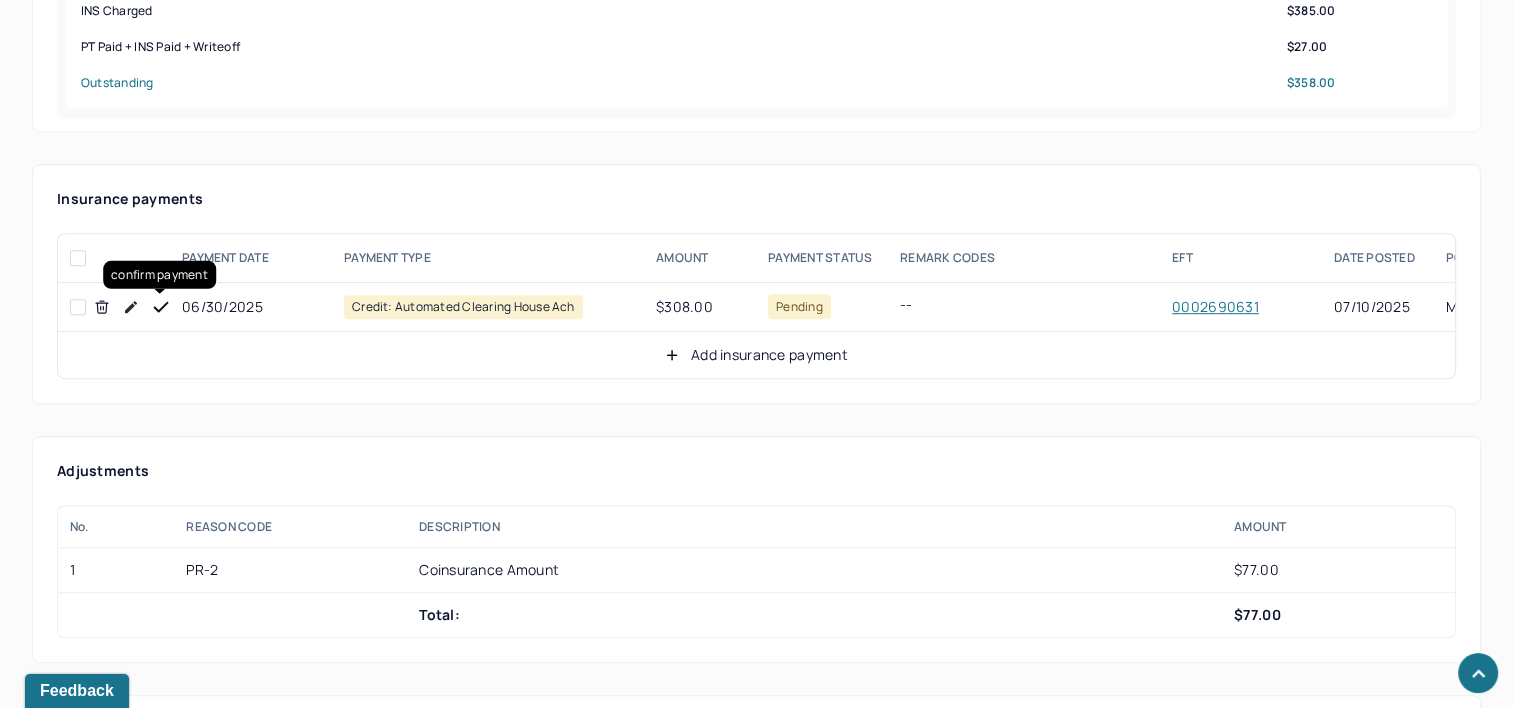 click 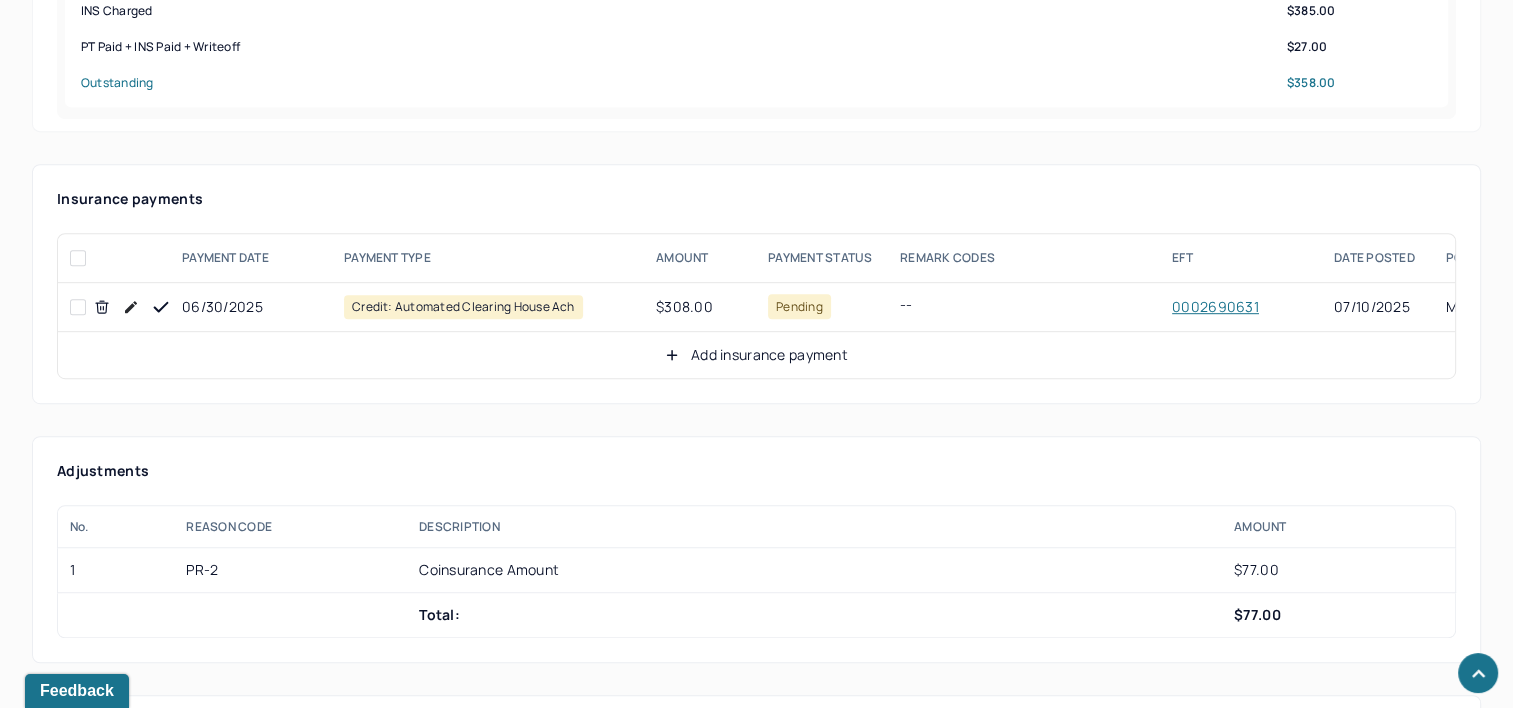 click on "Add insurance payment" at bounding box center (756, 355) 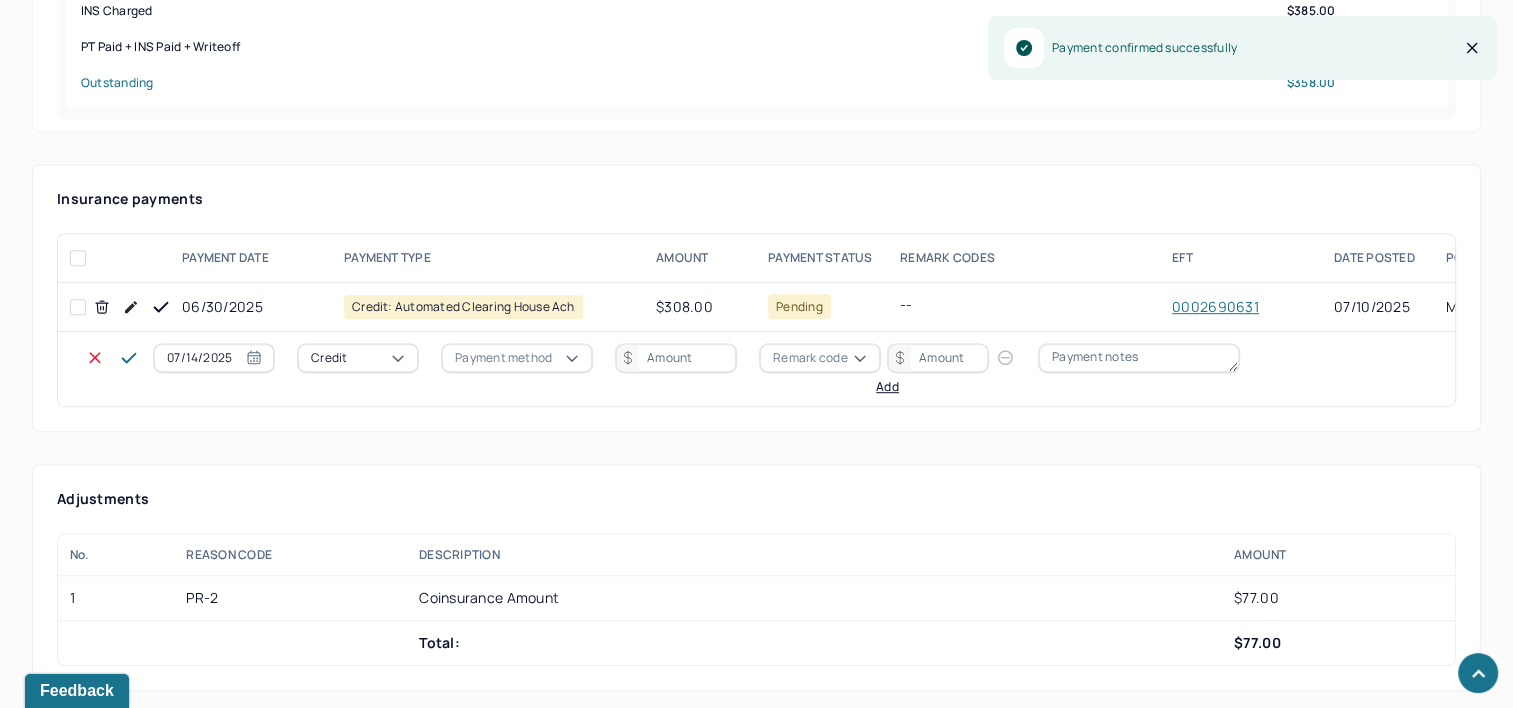 click on "07/14/2025" at bounding box center [214, 358] 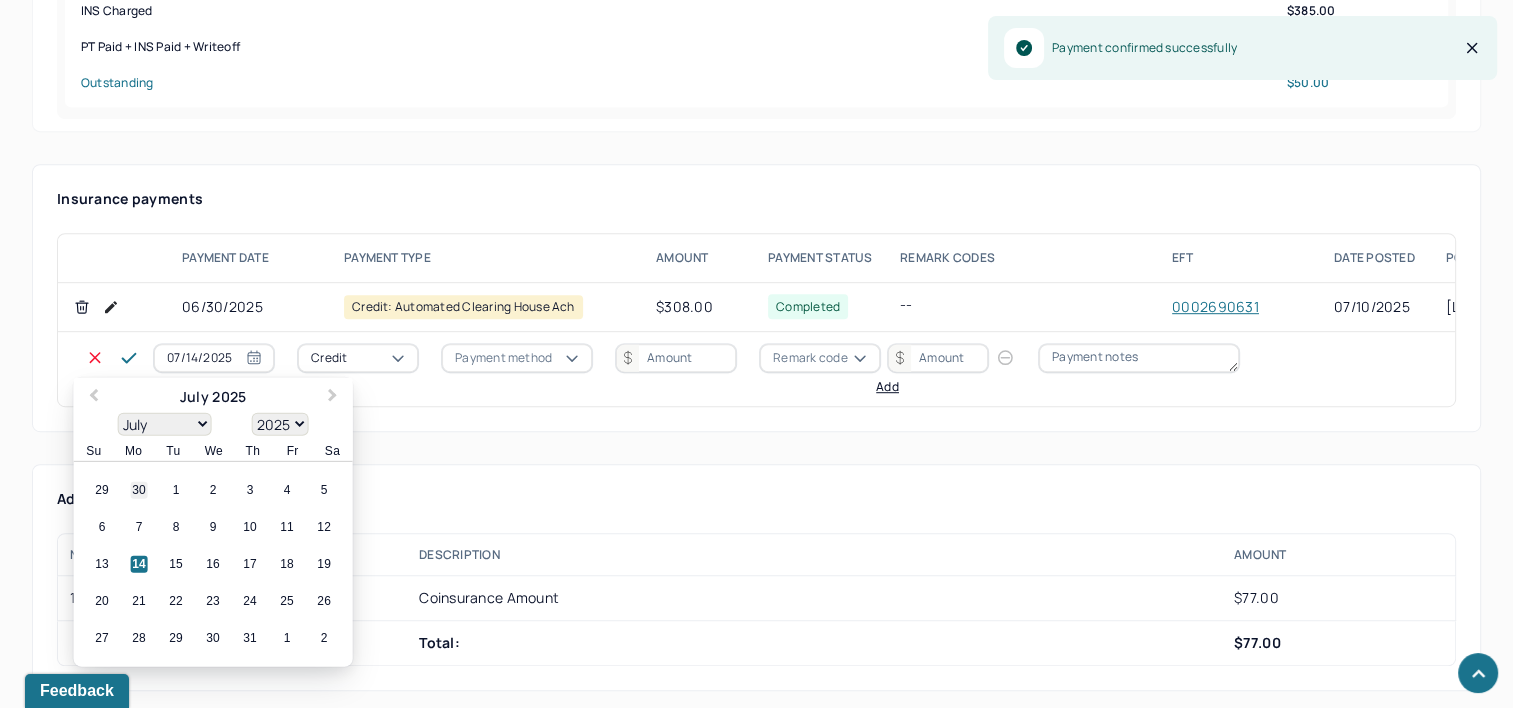 click on "30" at bounding box center [139, 490] 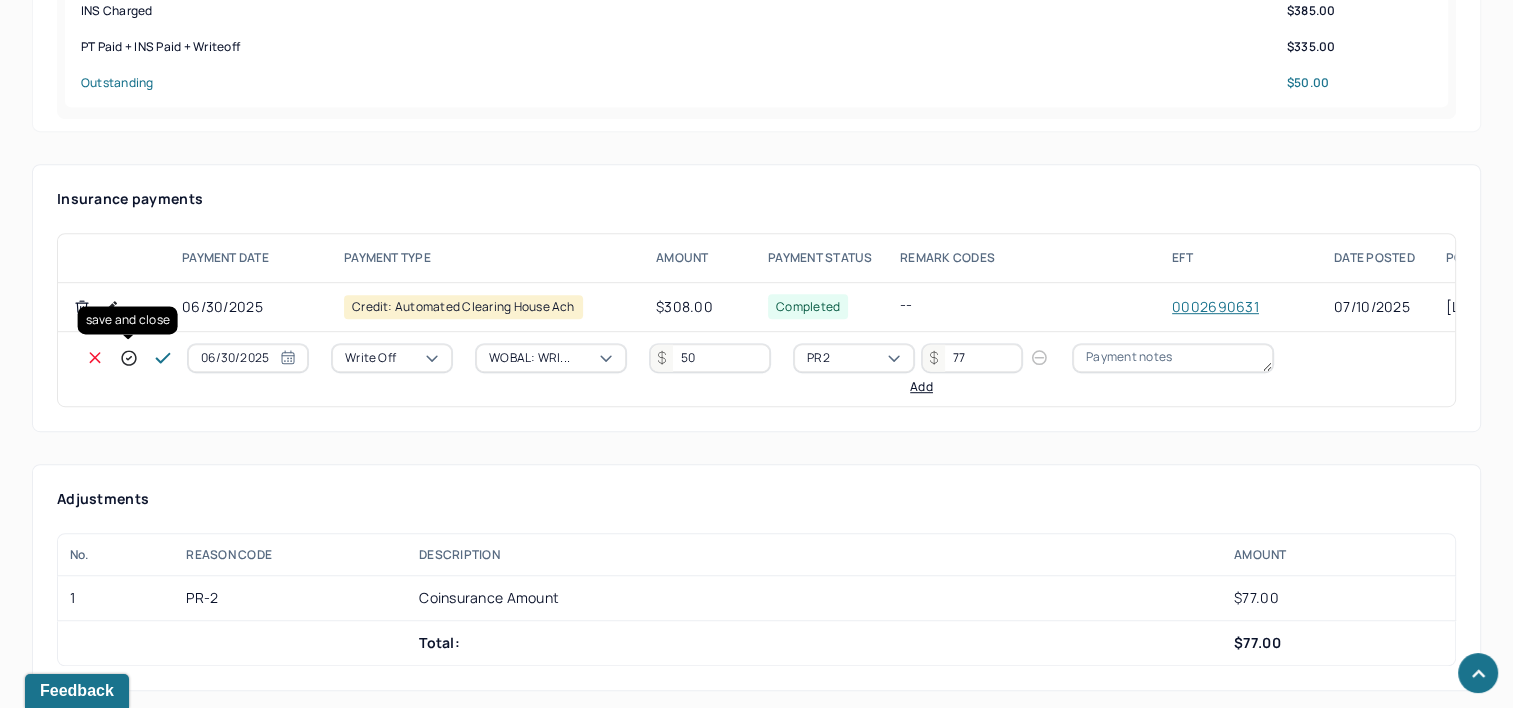 click 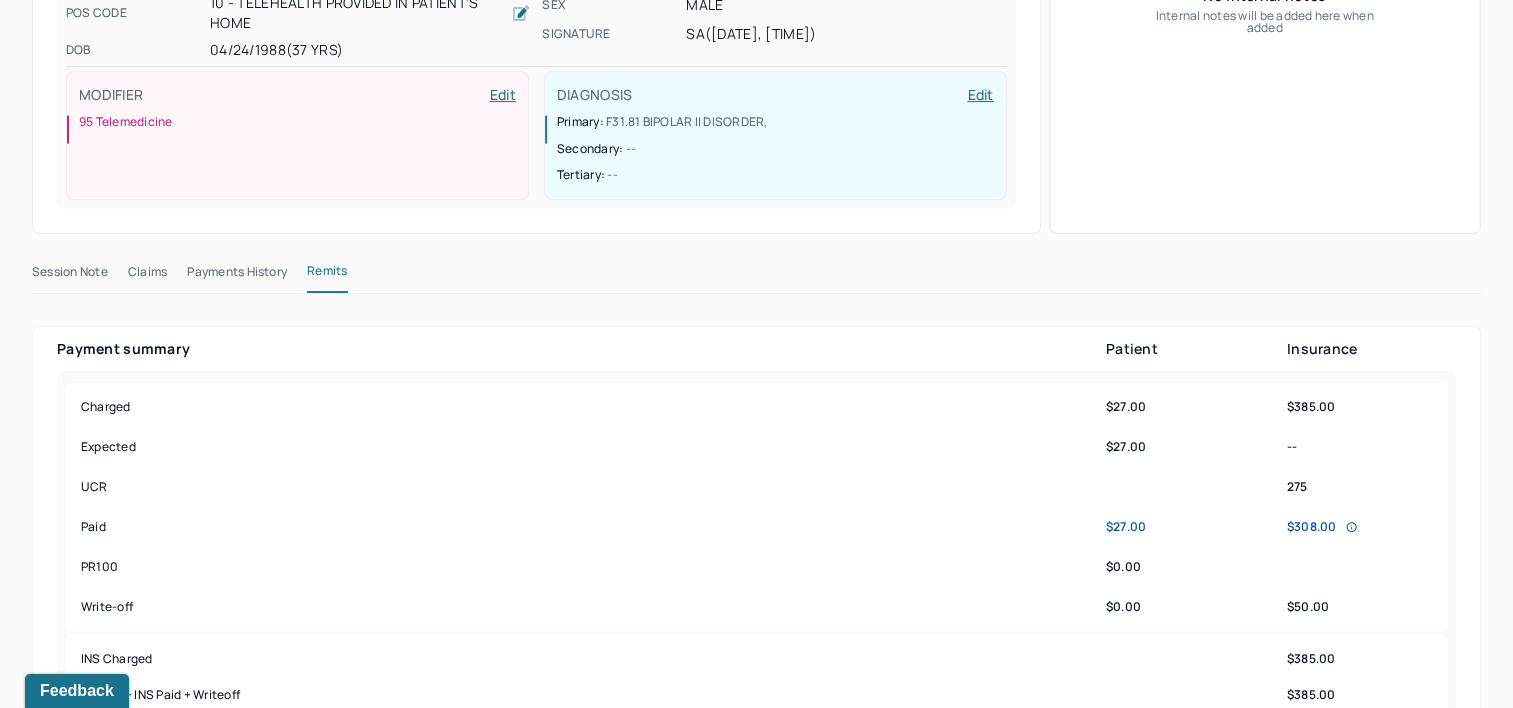 scroll, scrollTop: 0, scrollLeft: 0, axis: both 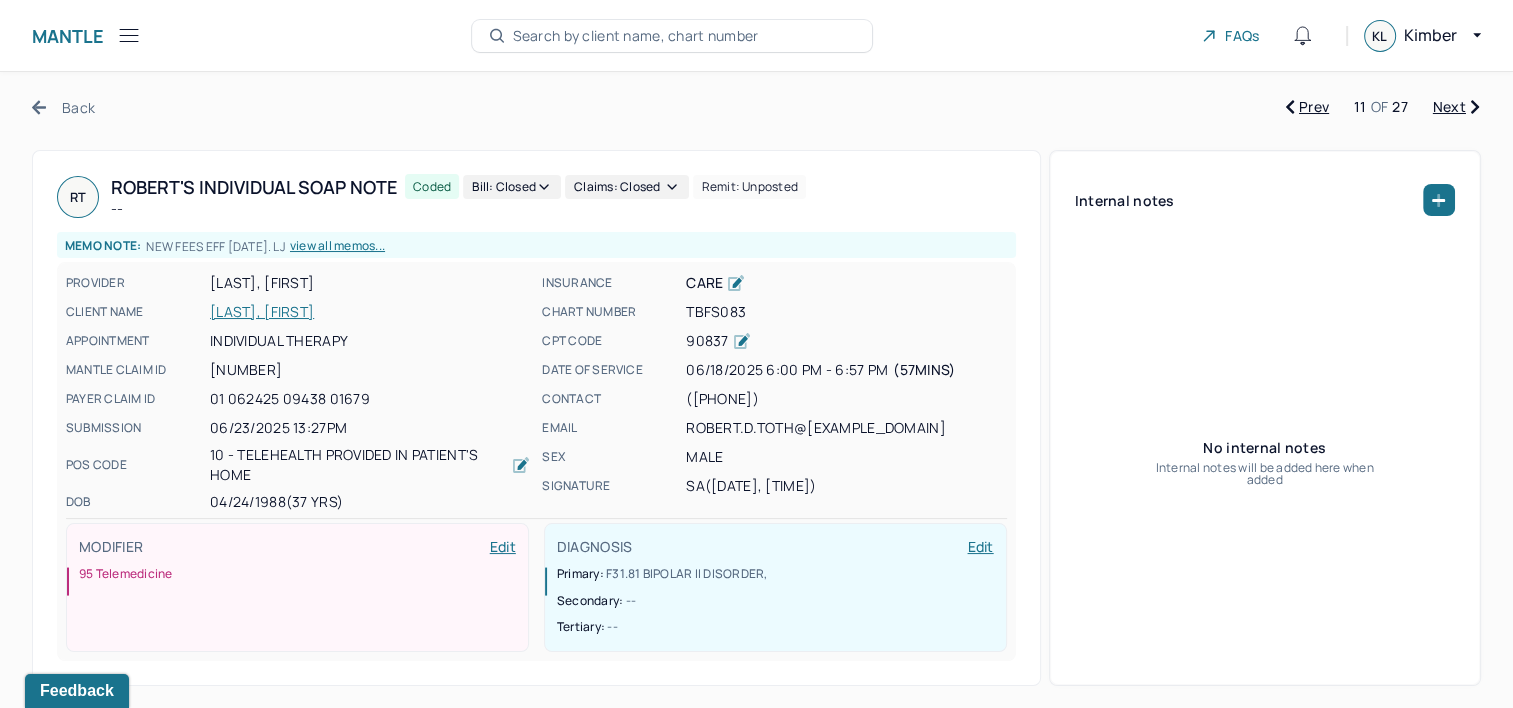 click on "Next" at bounding box center [1456, 107] 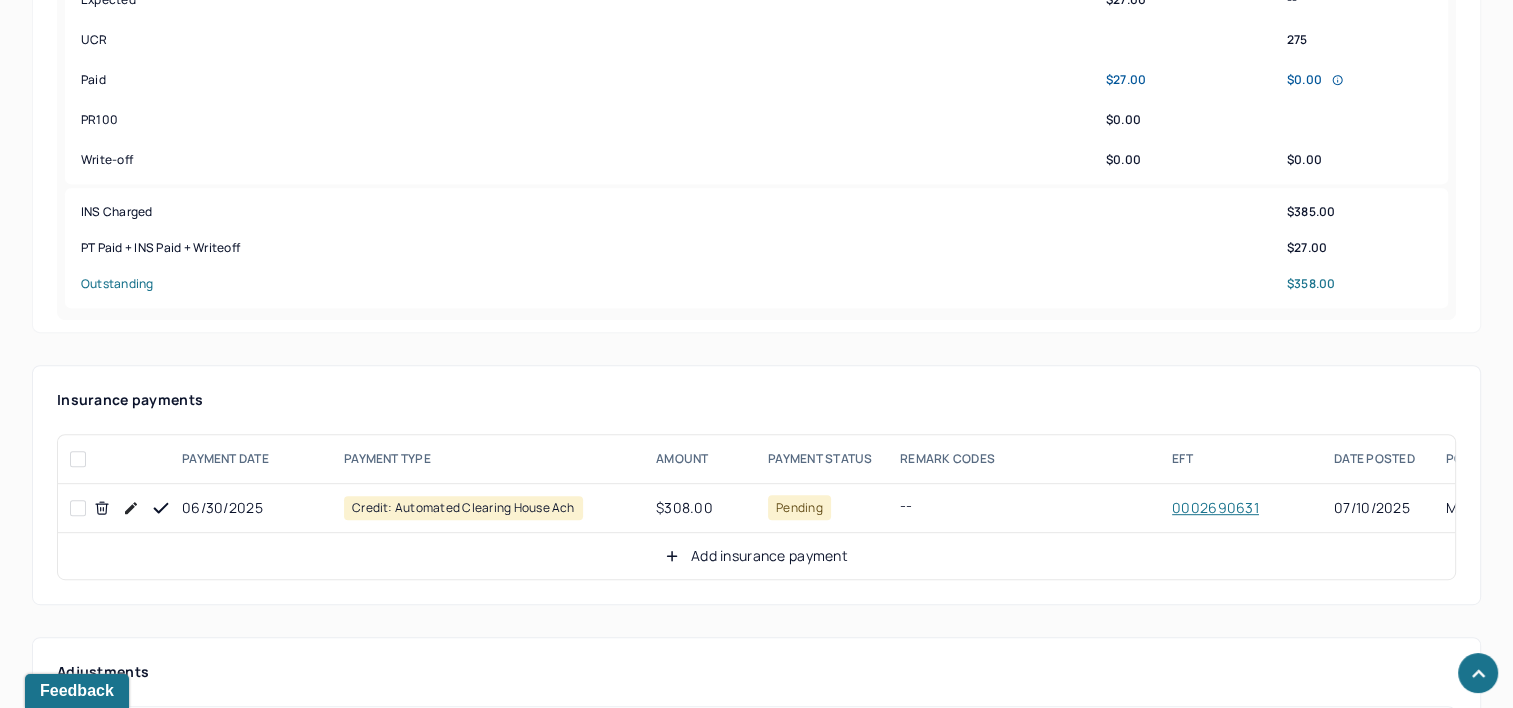 scroll, scrollTop: 900, scrollLeft: 0, axis: vertical 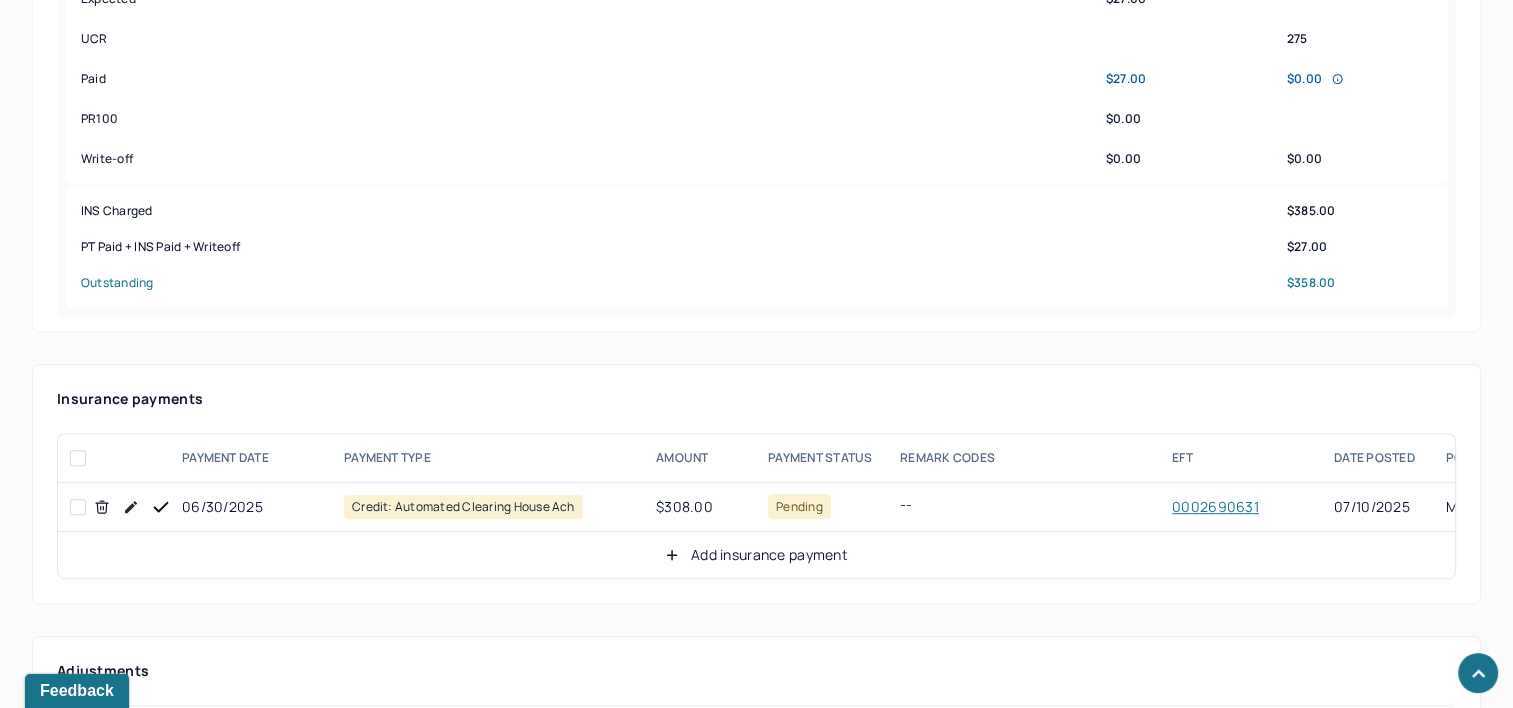 drag, startPoint x: 156, startPoint y: 500, endPoint x: 171, endPoint y: 500, distance: 15 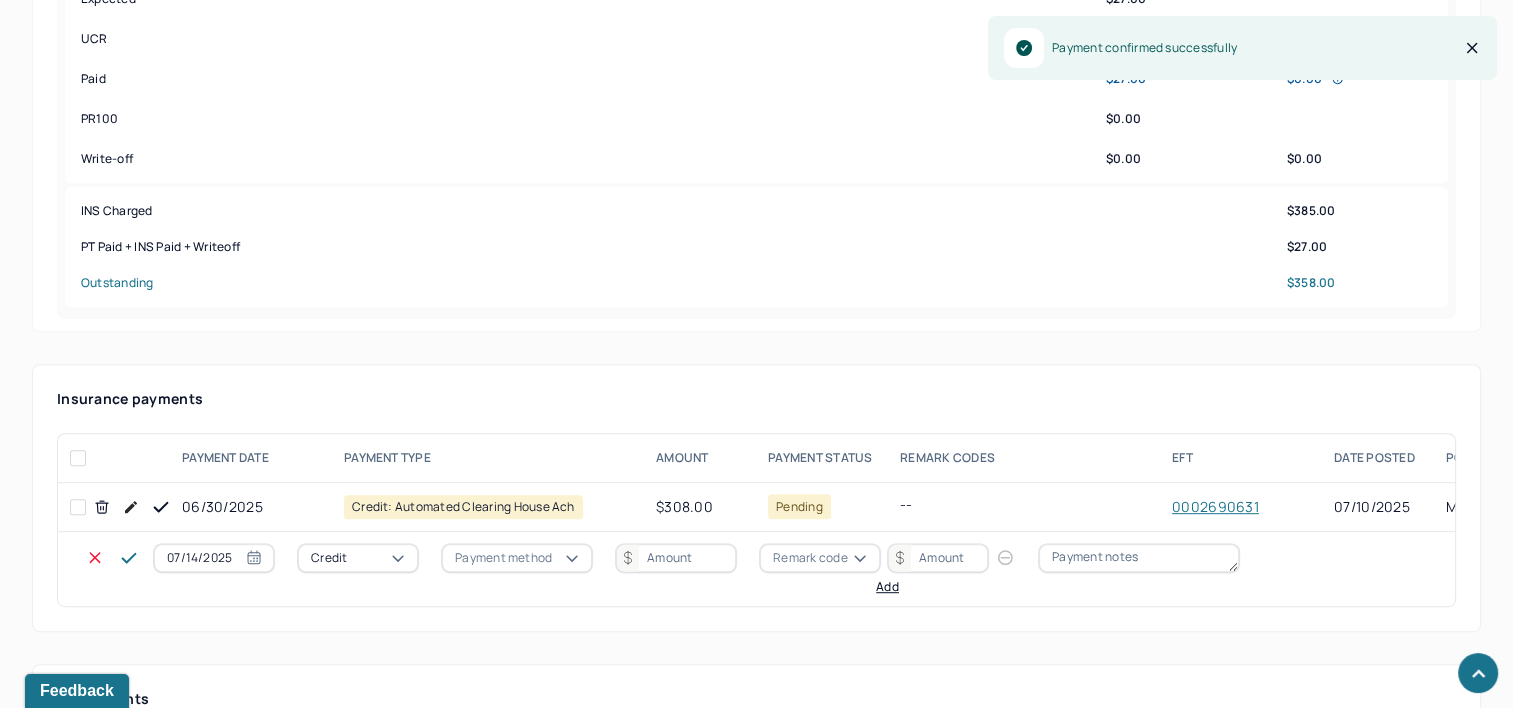 click on "07/14/2025" at bounding box center [214, 558] 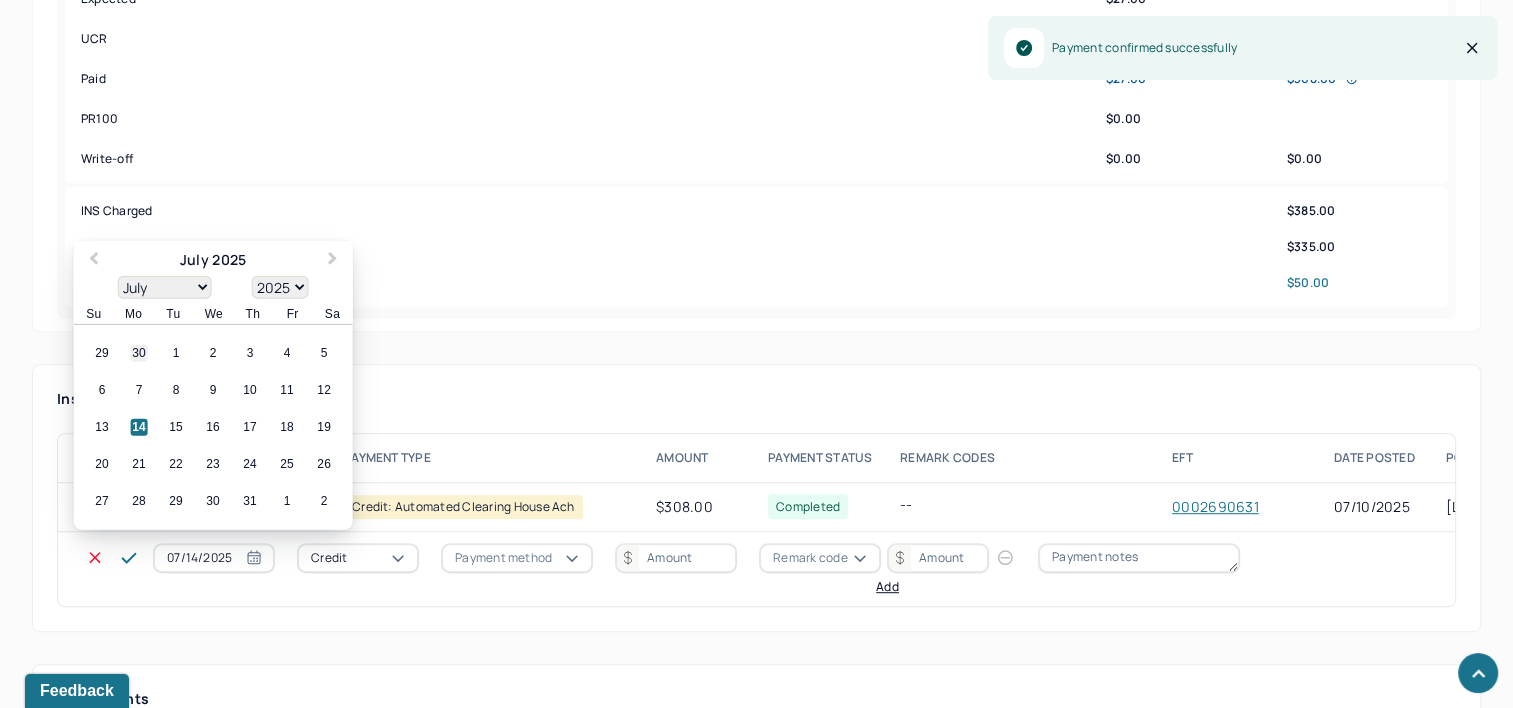 click on "30" at bounding box center (139, 353) 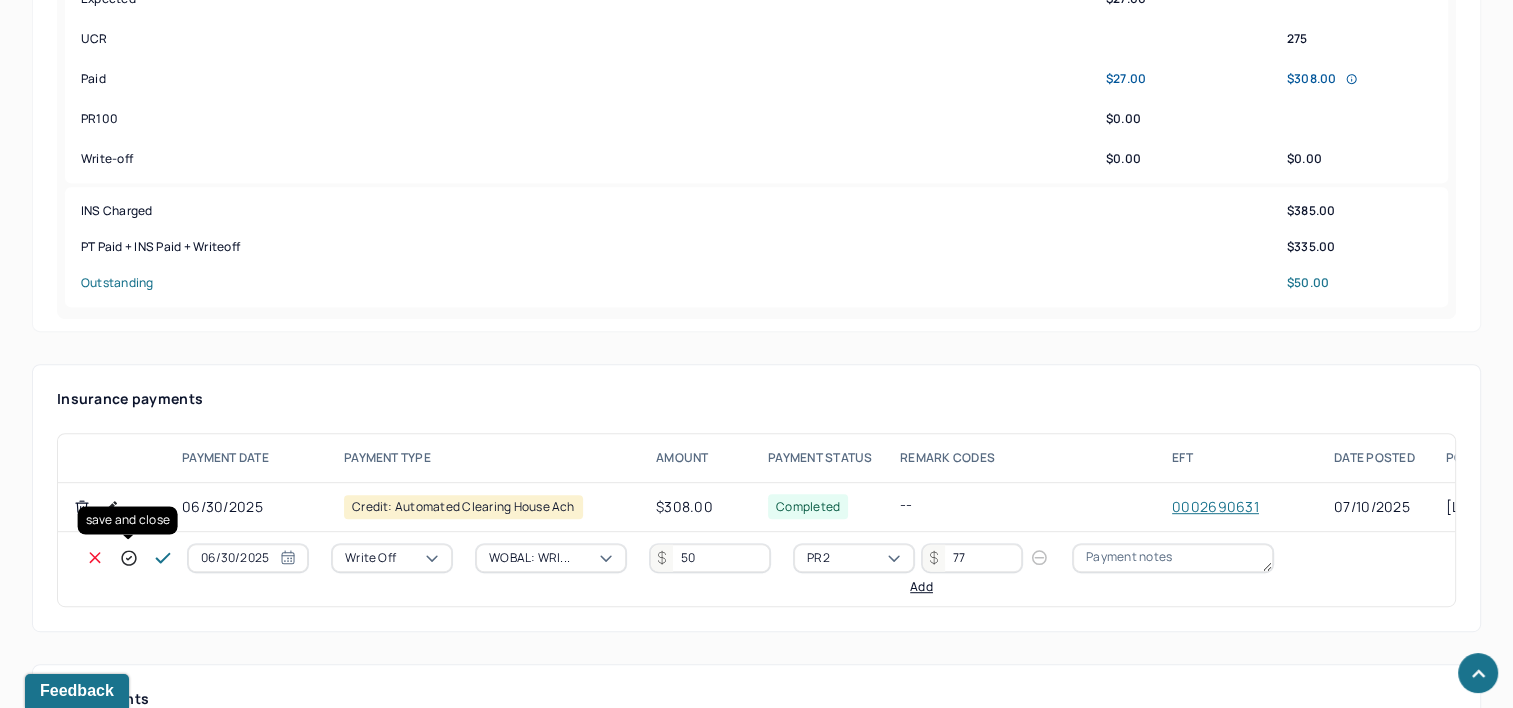 click 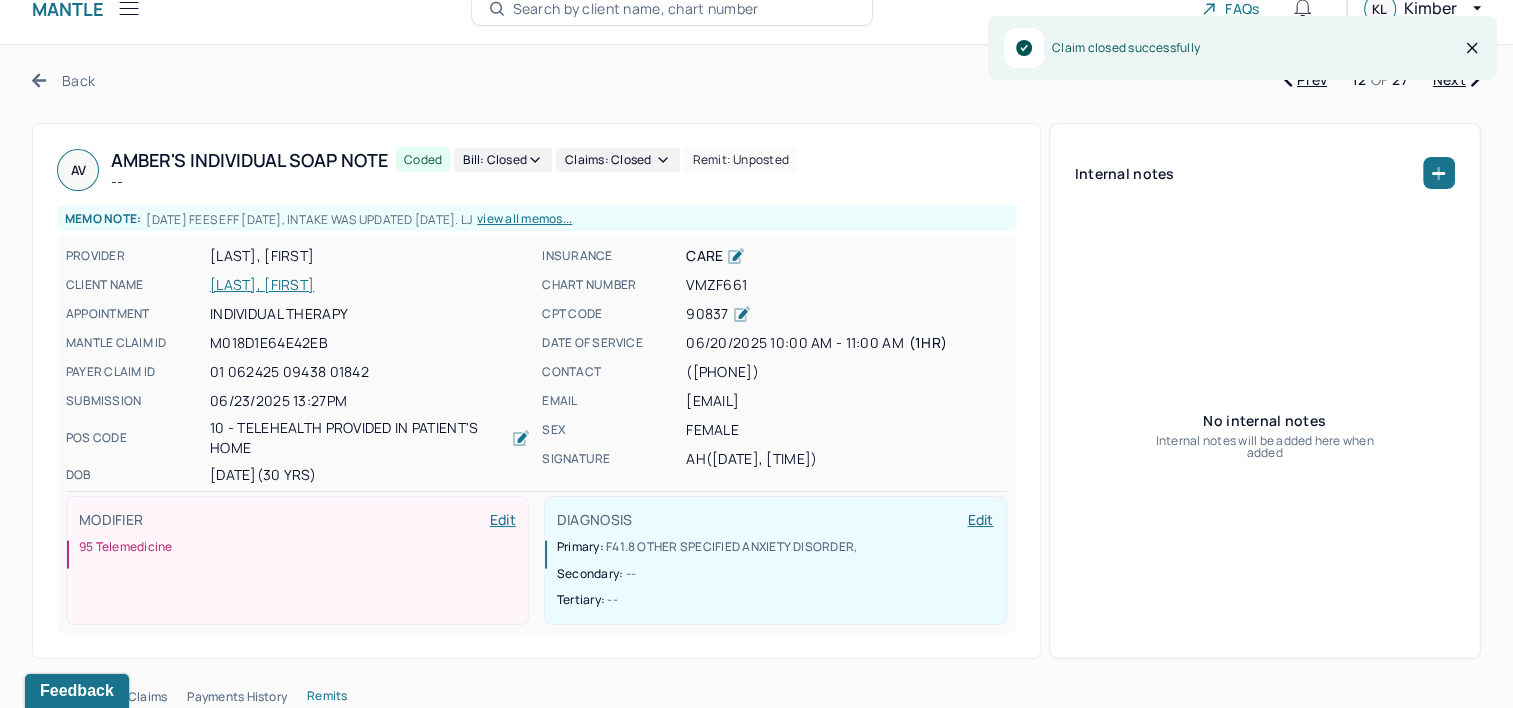 scroll, scrollTop: 0, scrollLeft: 0, axis: both 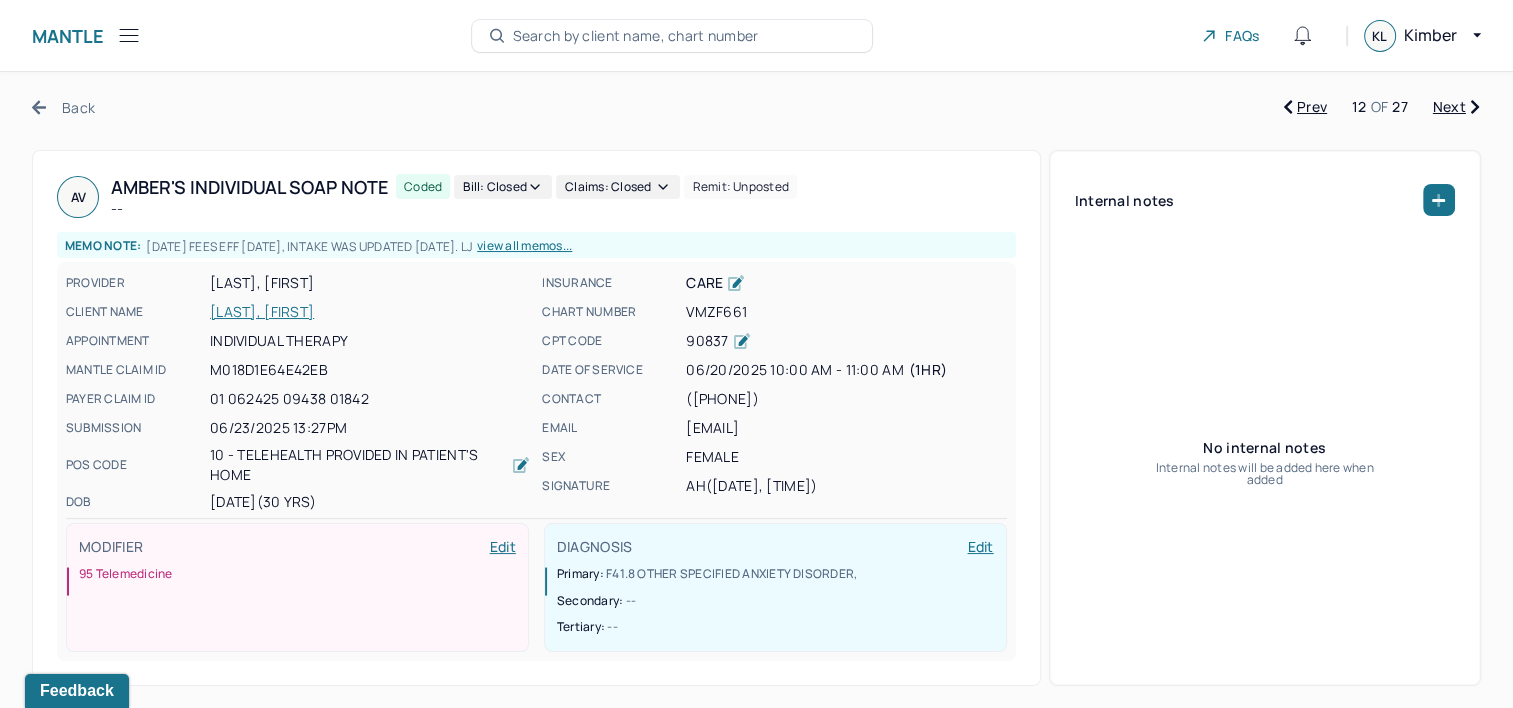 click on "Next" at bounding box center (1456, 107) 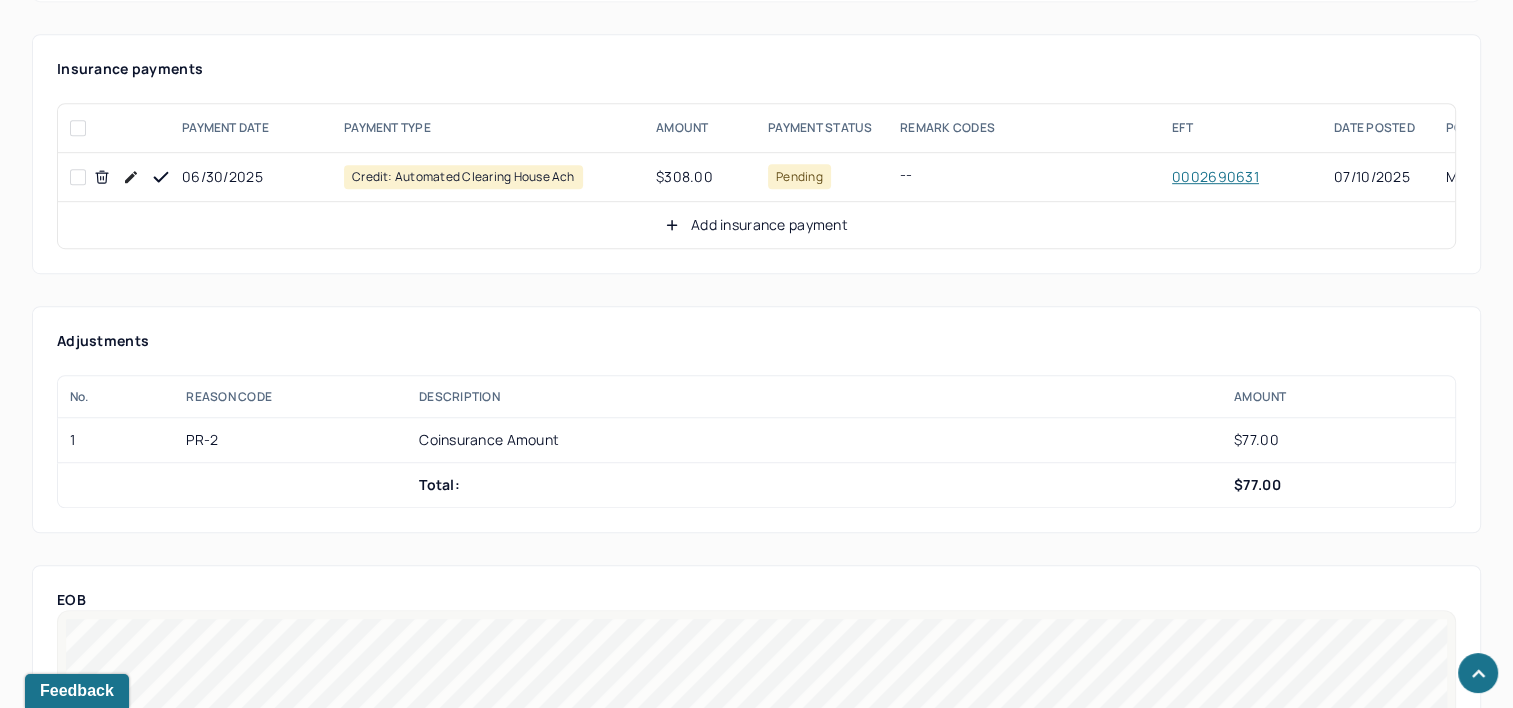 scroll, scrollTop: 1200, scrollLeft: 0, axis: vertical 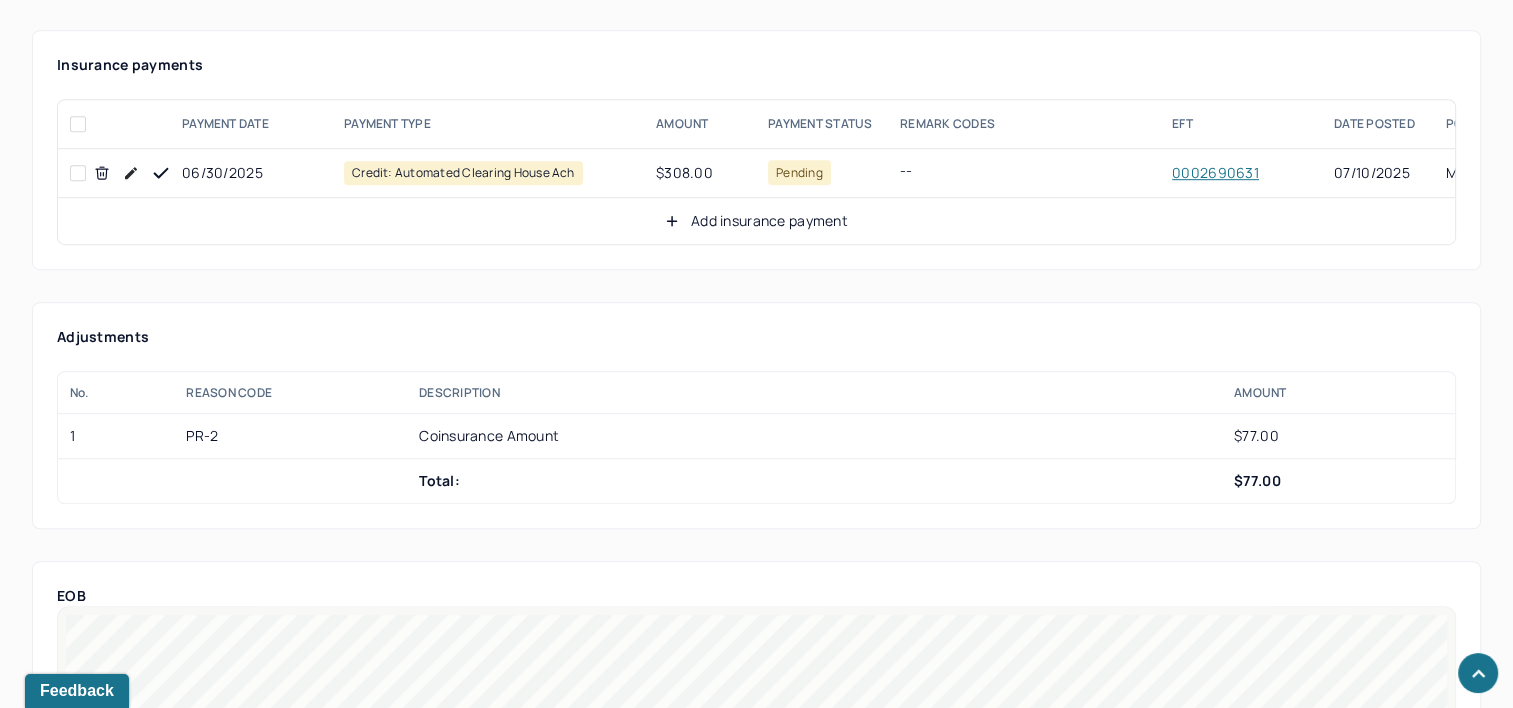click 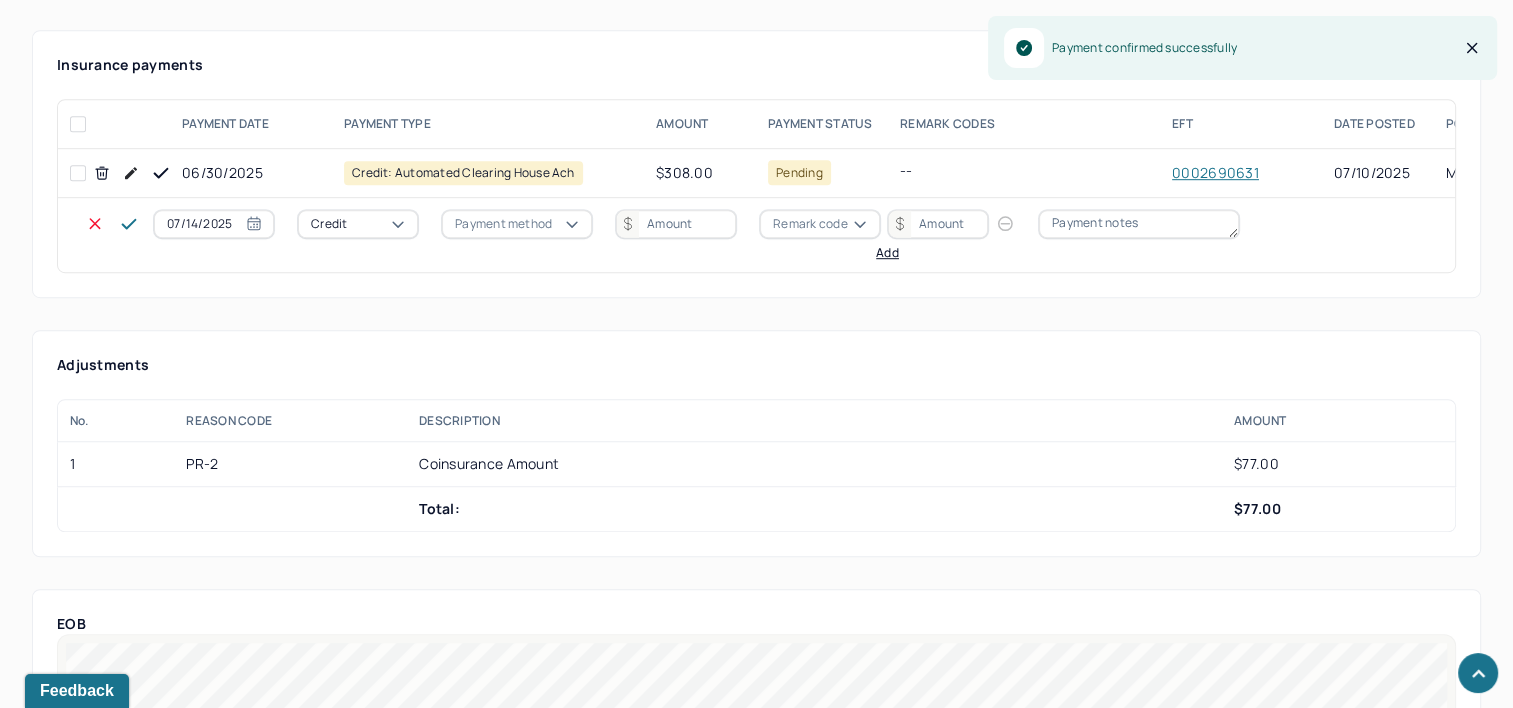 click on "07/14/2025" at bounding box center (214, 224) 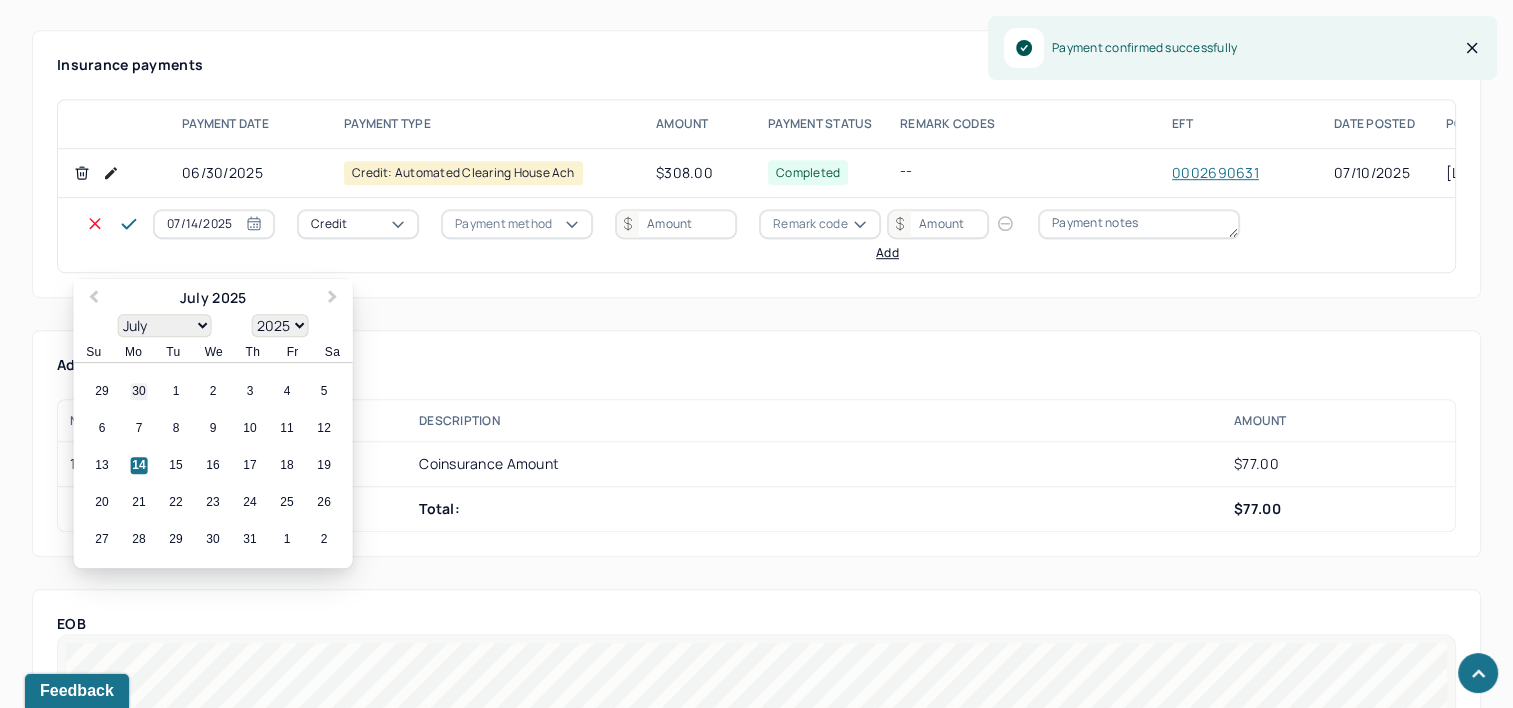 click on "30" at bounding box center [139, 392] 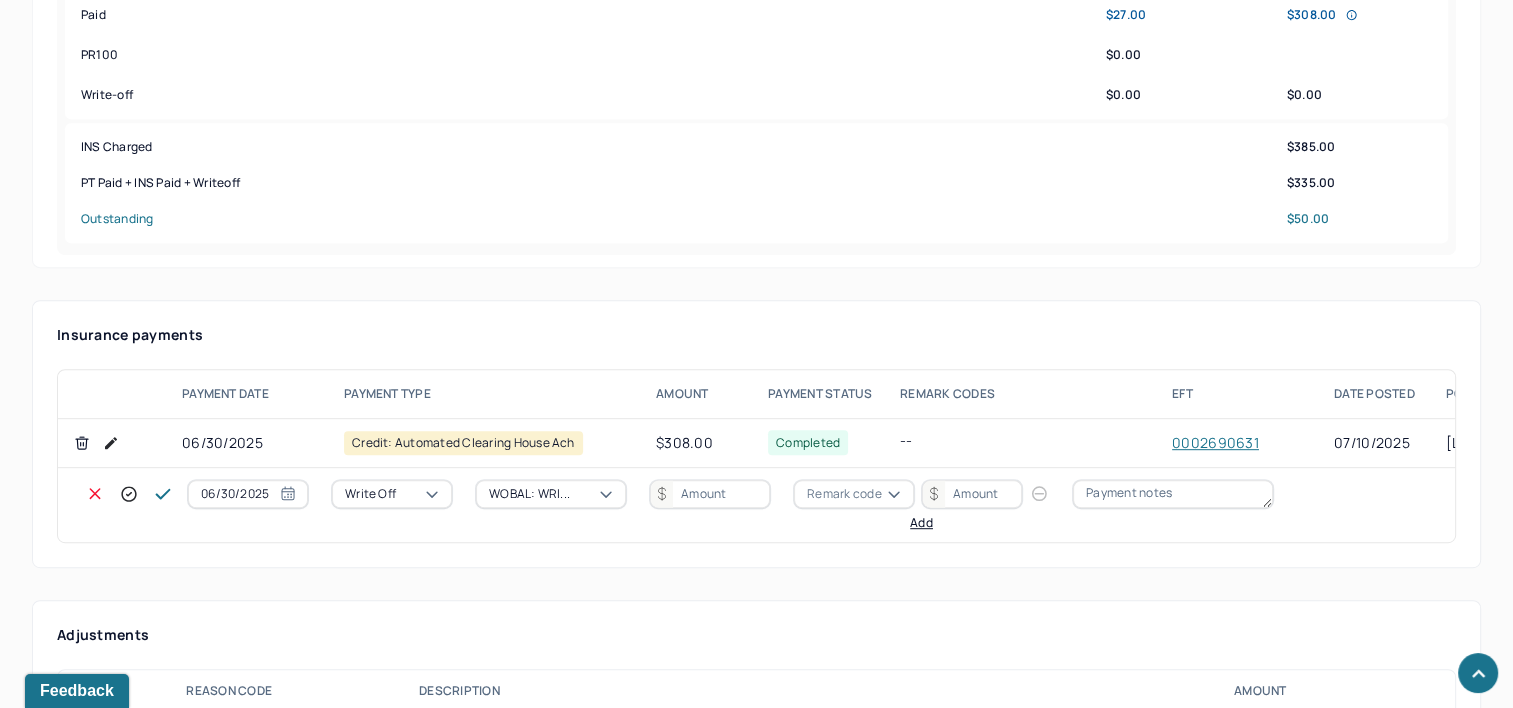 scroll, scrollTop: 900, scrollLeft: 0, axis: vertical 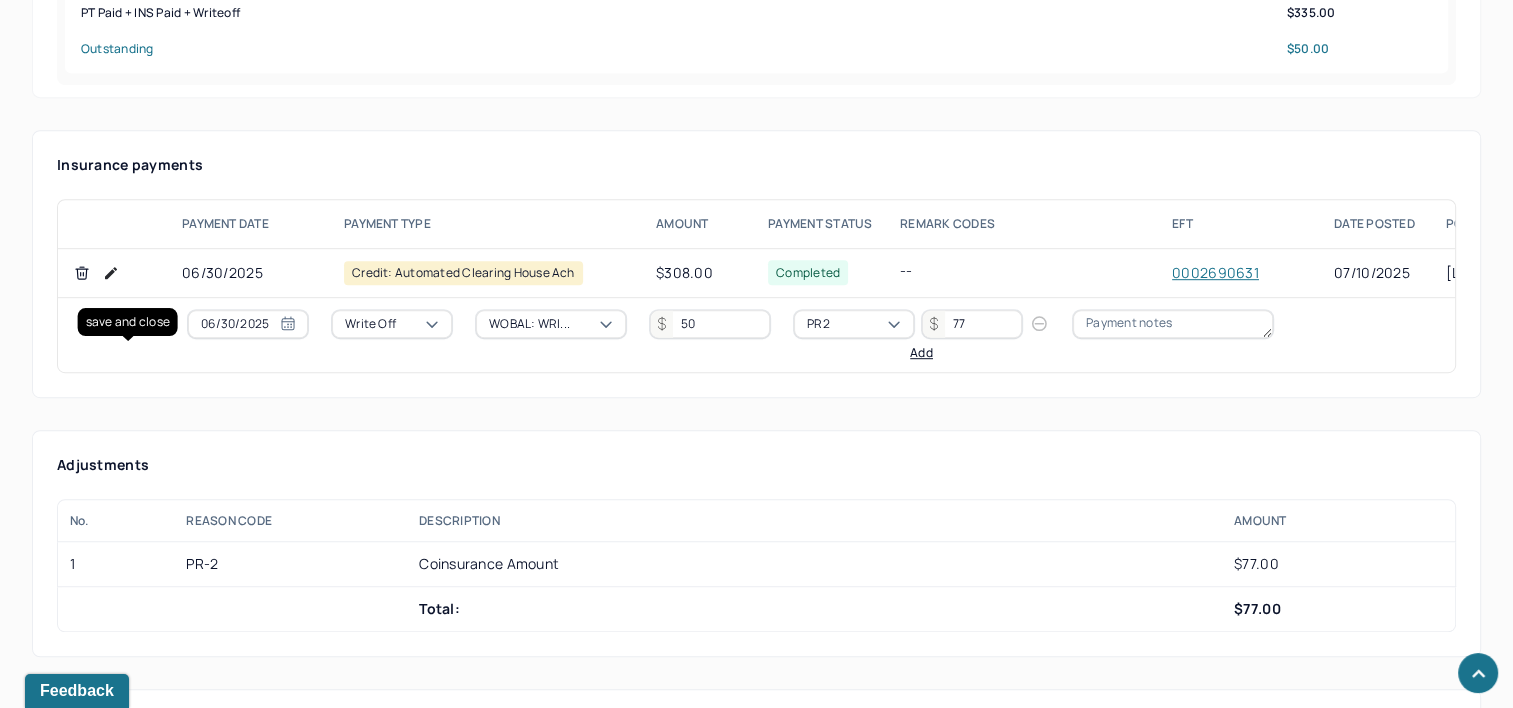 click 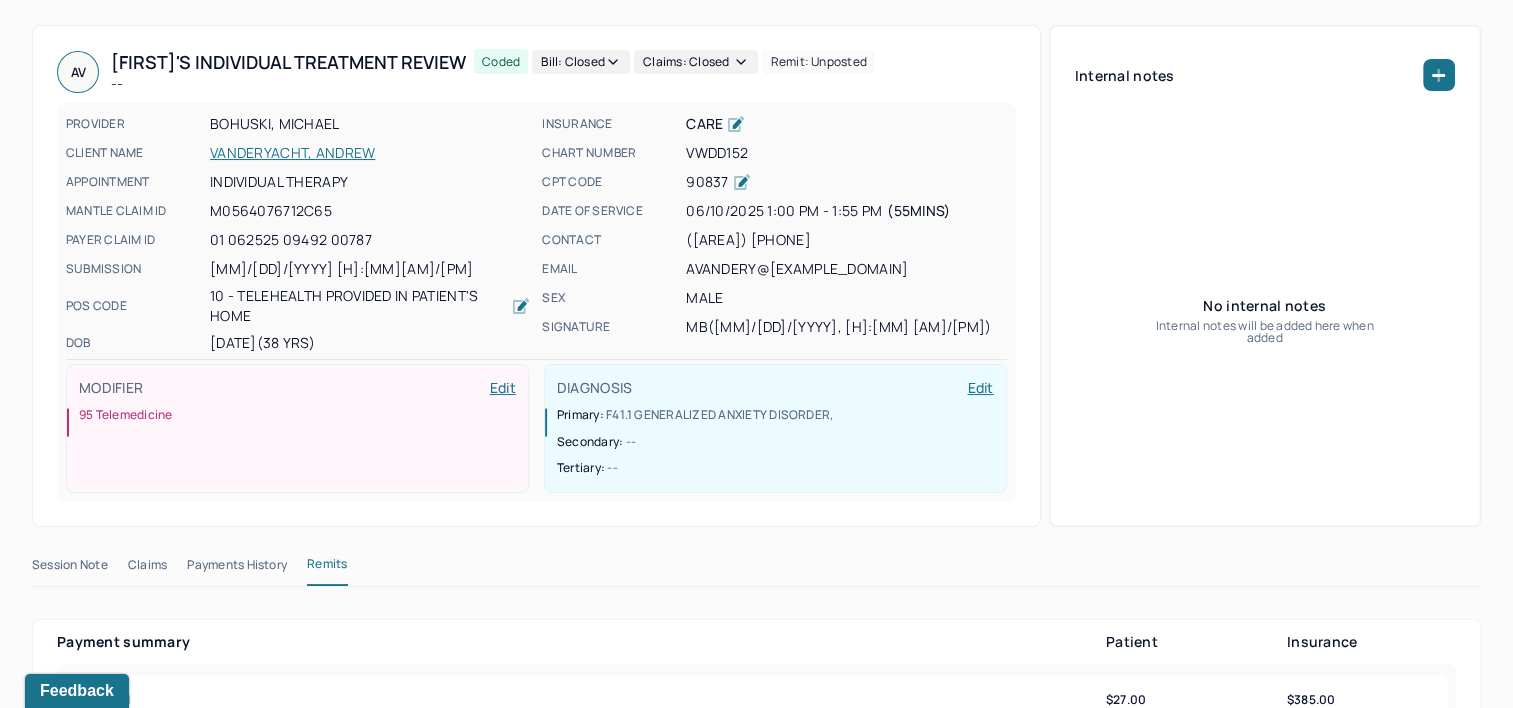 scroll, scrollTop: 0, scrollLeft: 0, axis: both 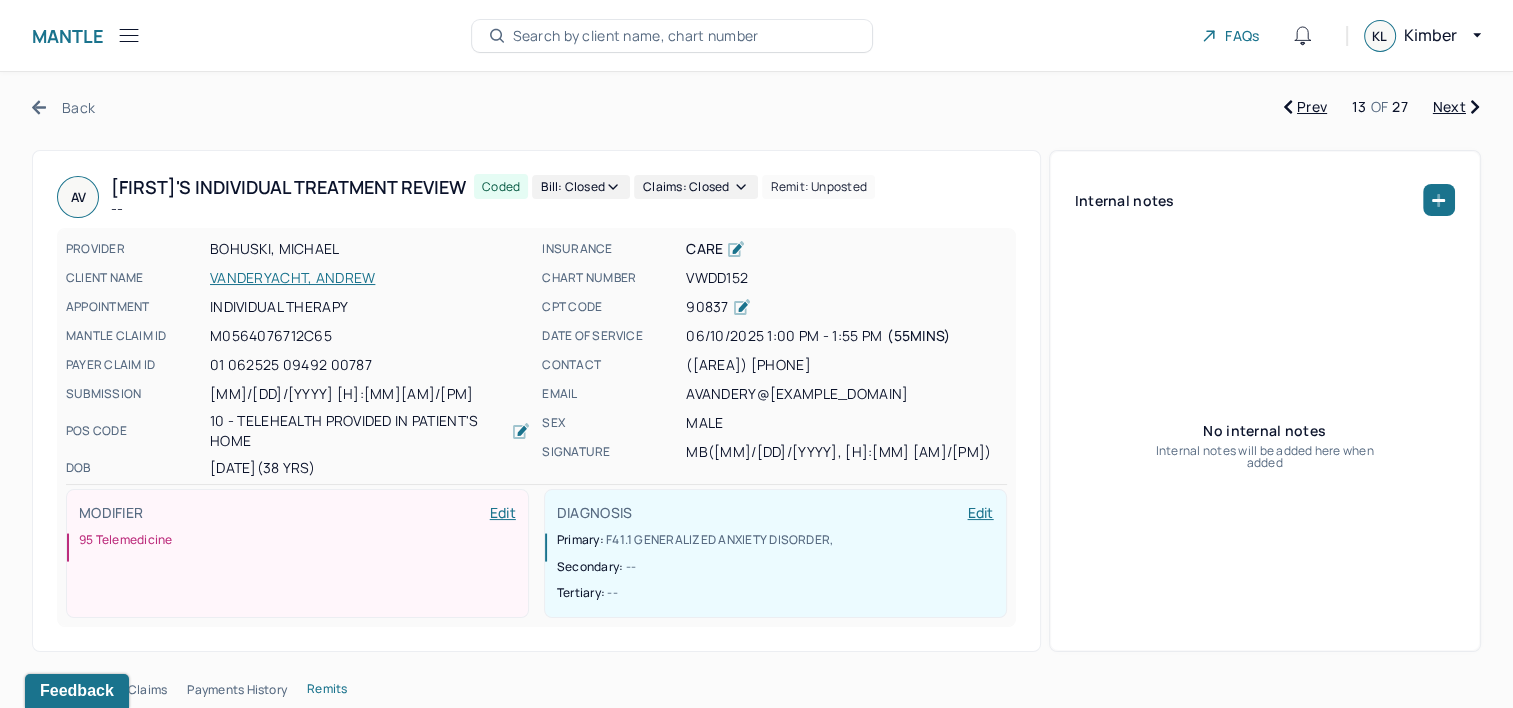 click on "Next" at bounding box center [1456, 107] 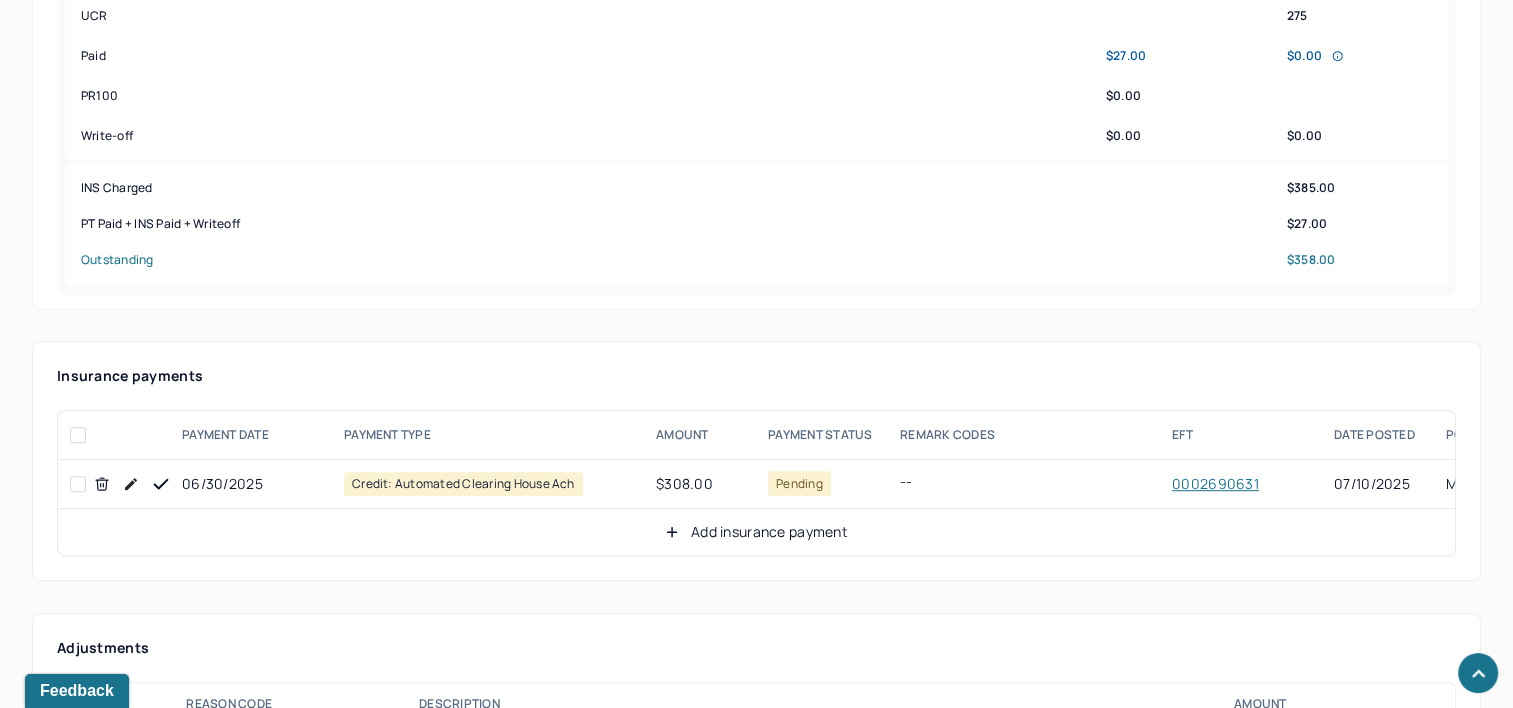 scroll, scrollTop: 1000, scrollLeft: 0, axis: vertical 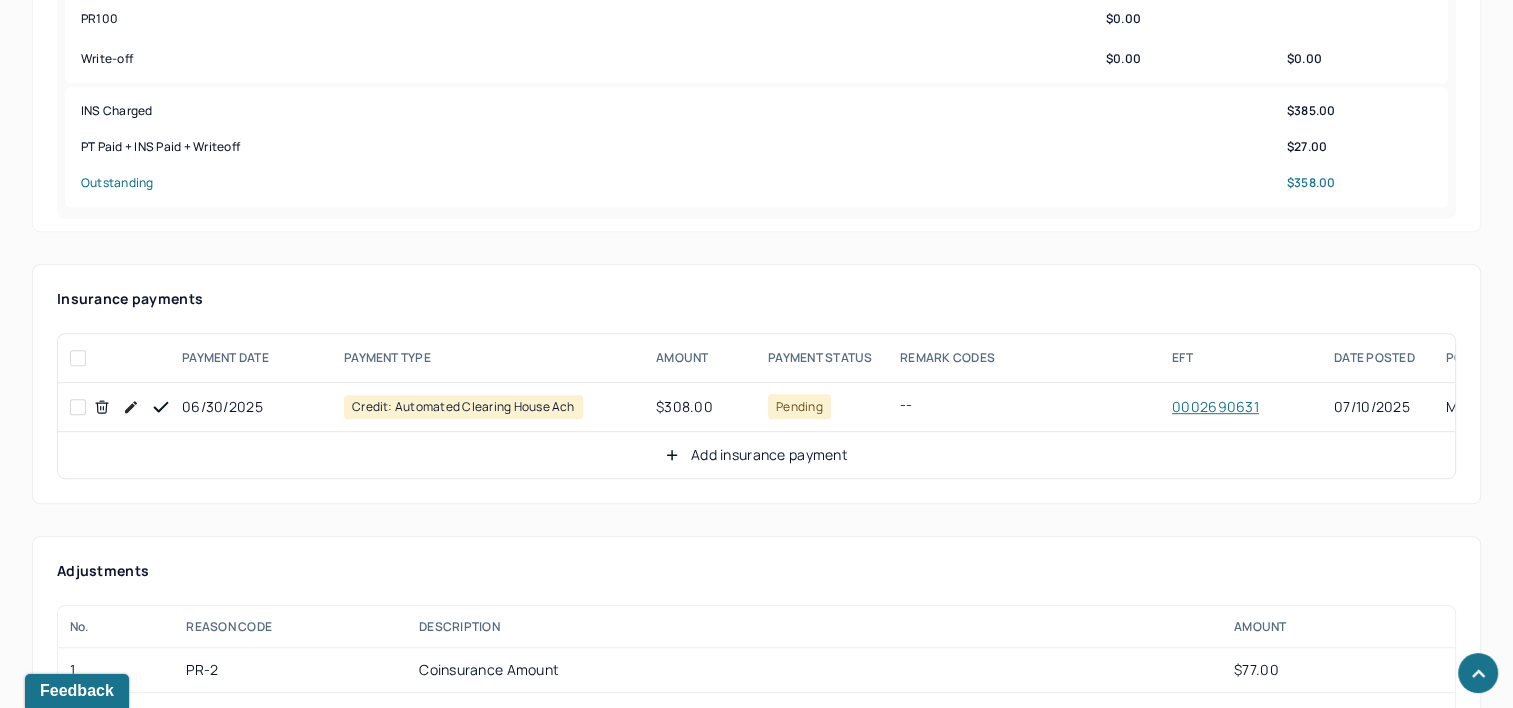 click 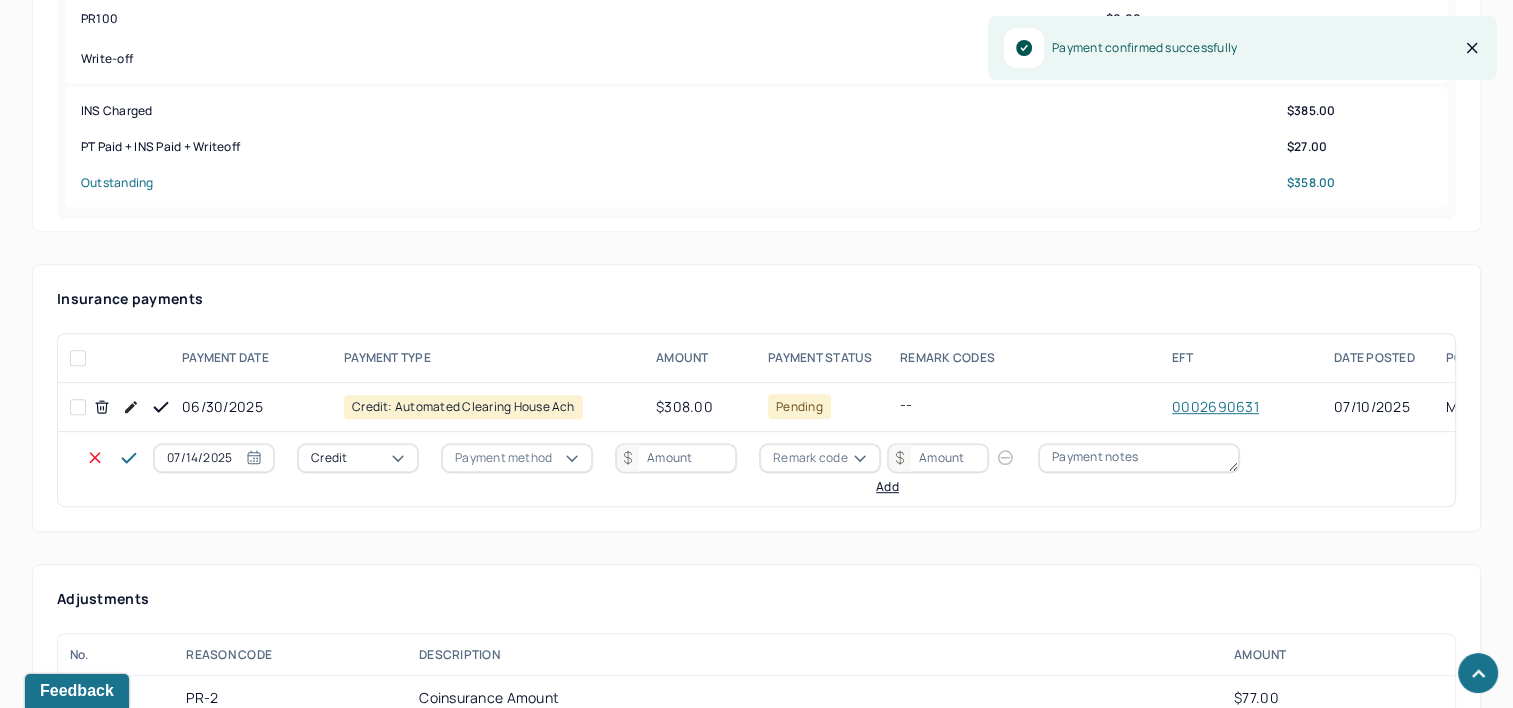 click on "07/14/2025" at bounding box center [214, 458] 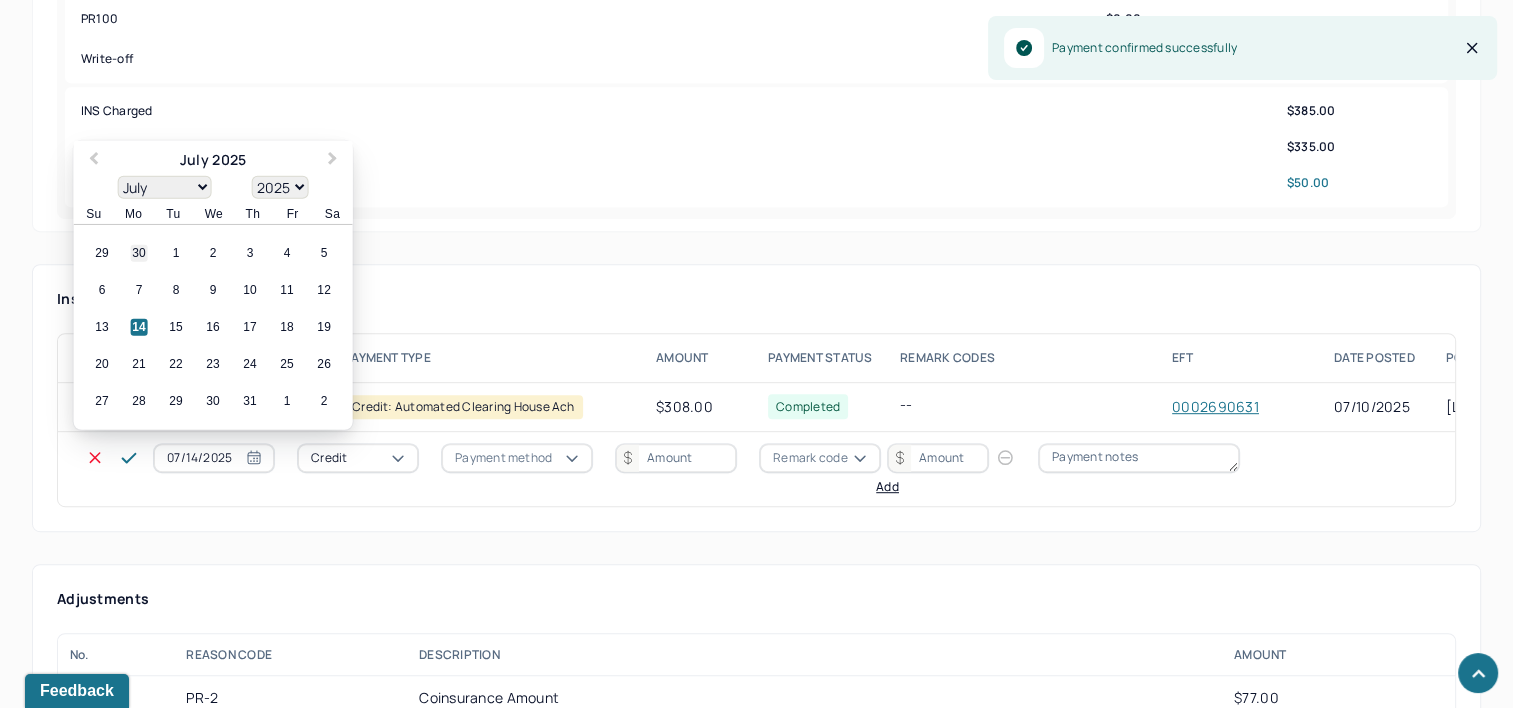 click on "30" at bounding box center [139, 253] 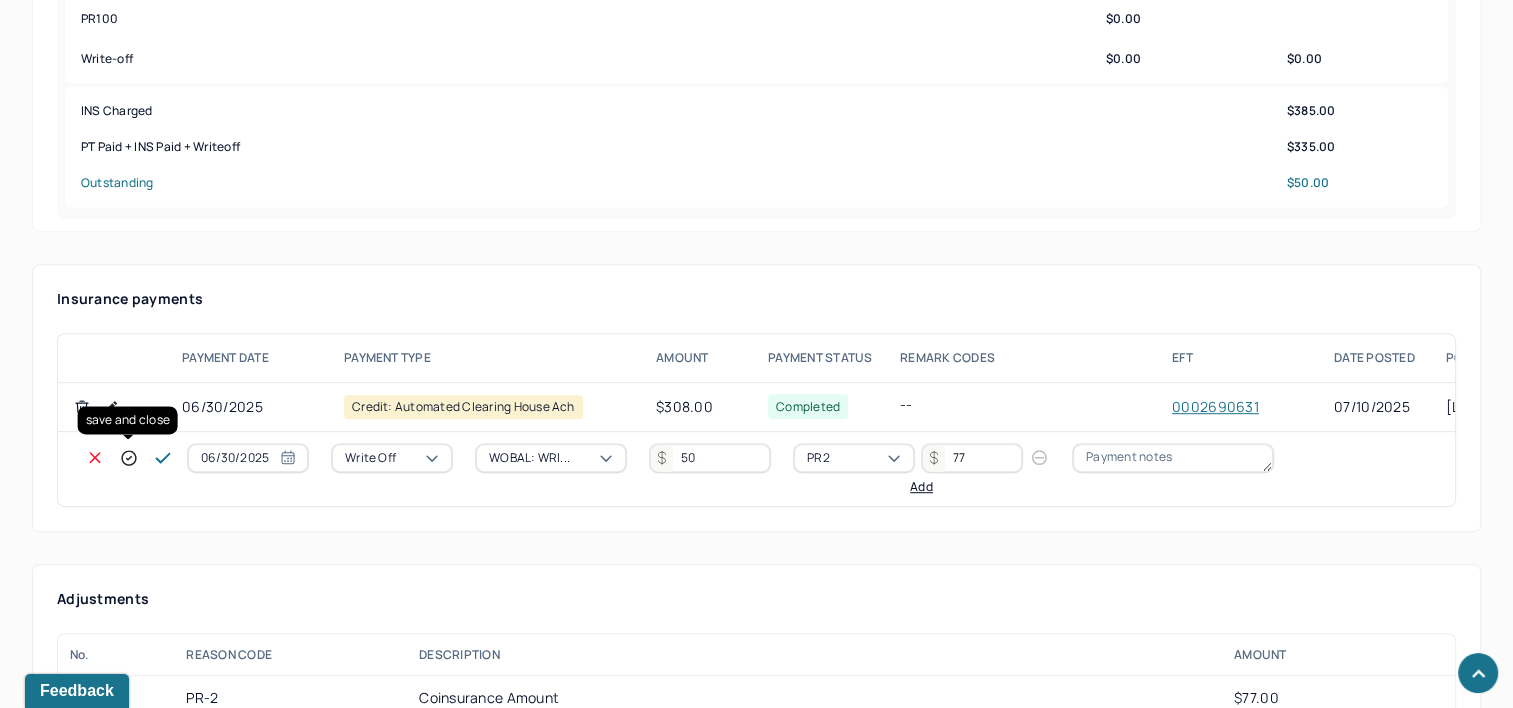 click 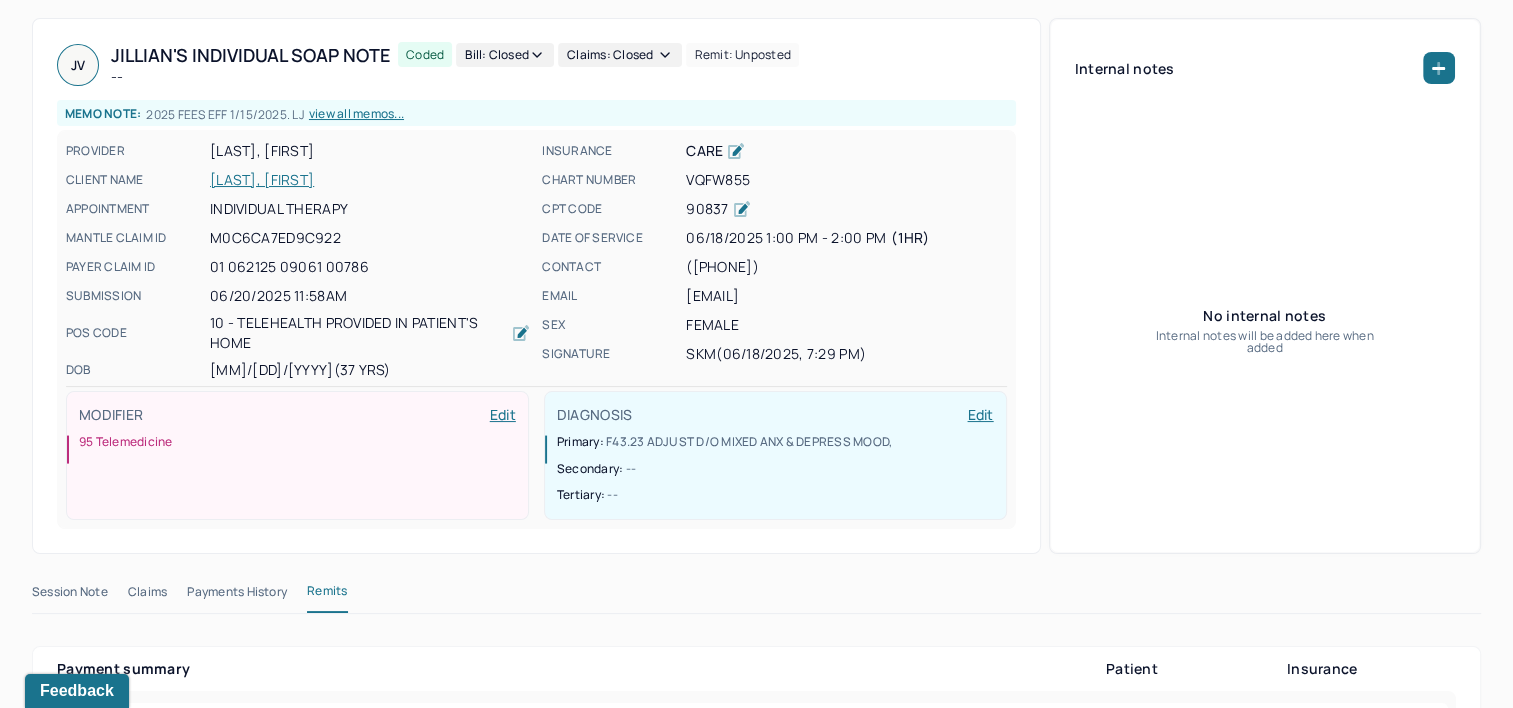 scroll, scrollTop: 0, scrollLeft: 0, axis: both 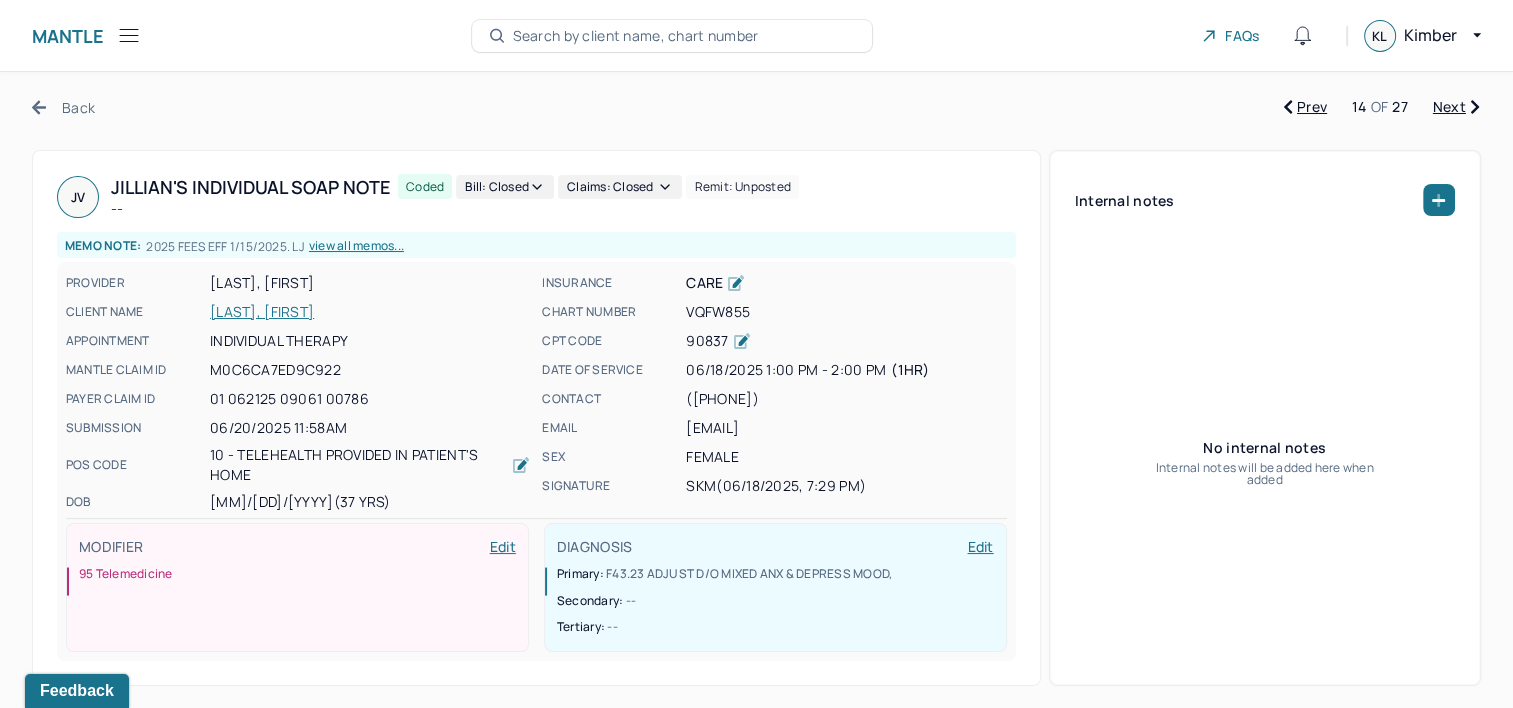 drag, startPoint x: 1451, startPoint y: 103, endPoint x: 1404, endPoint y: 116, distance: 48.76474 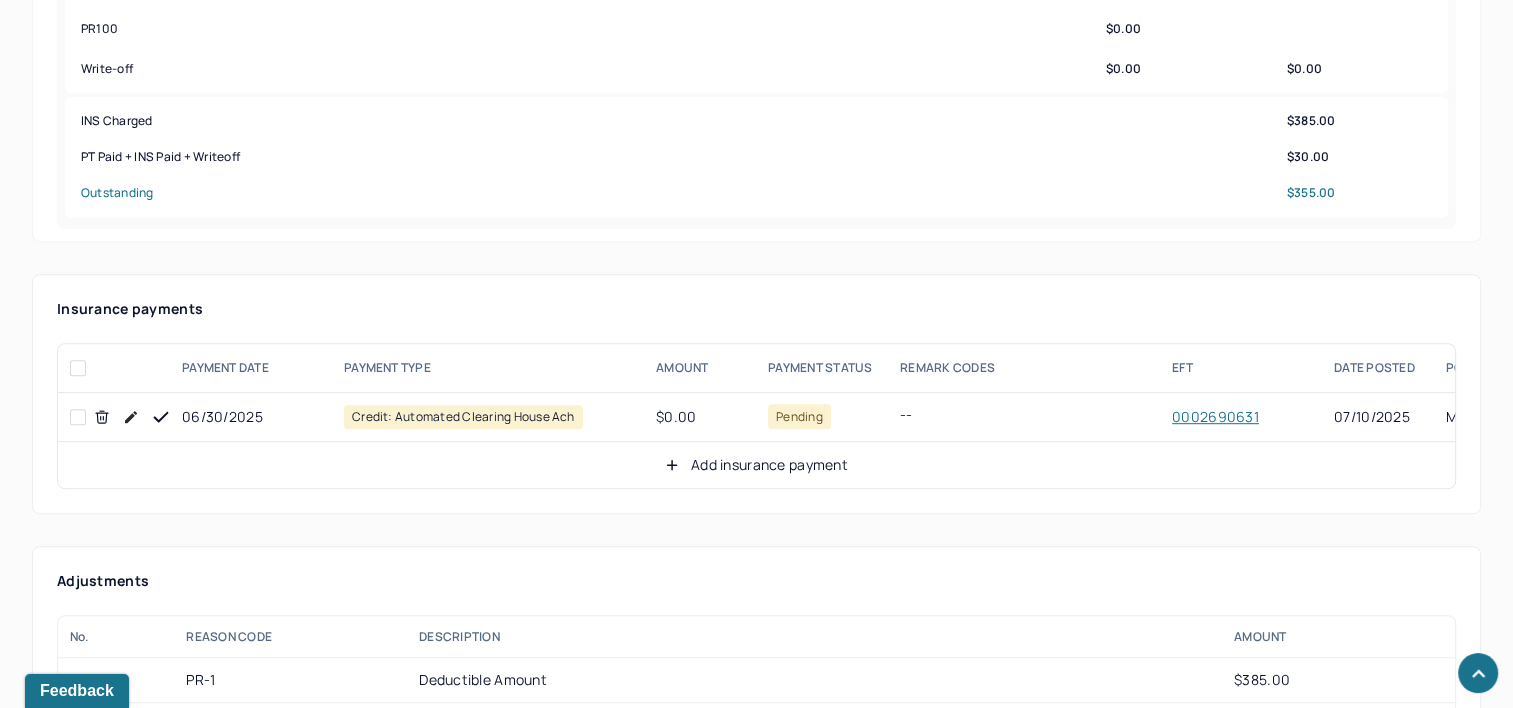scroll, scrollTop: 1000, scrollLeft: 0, axis: vertical 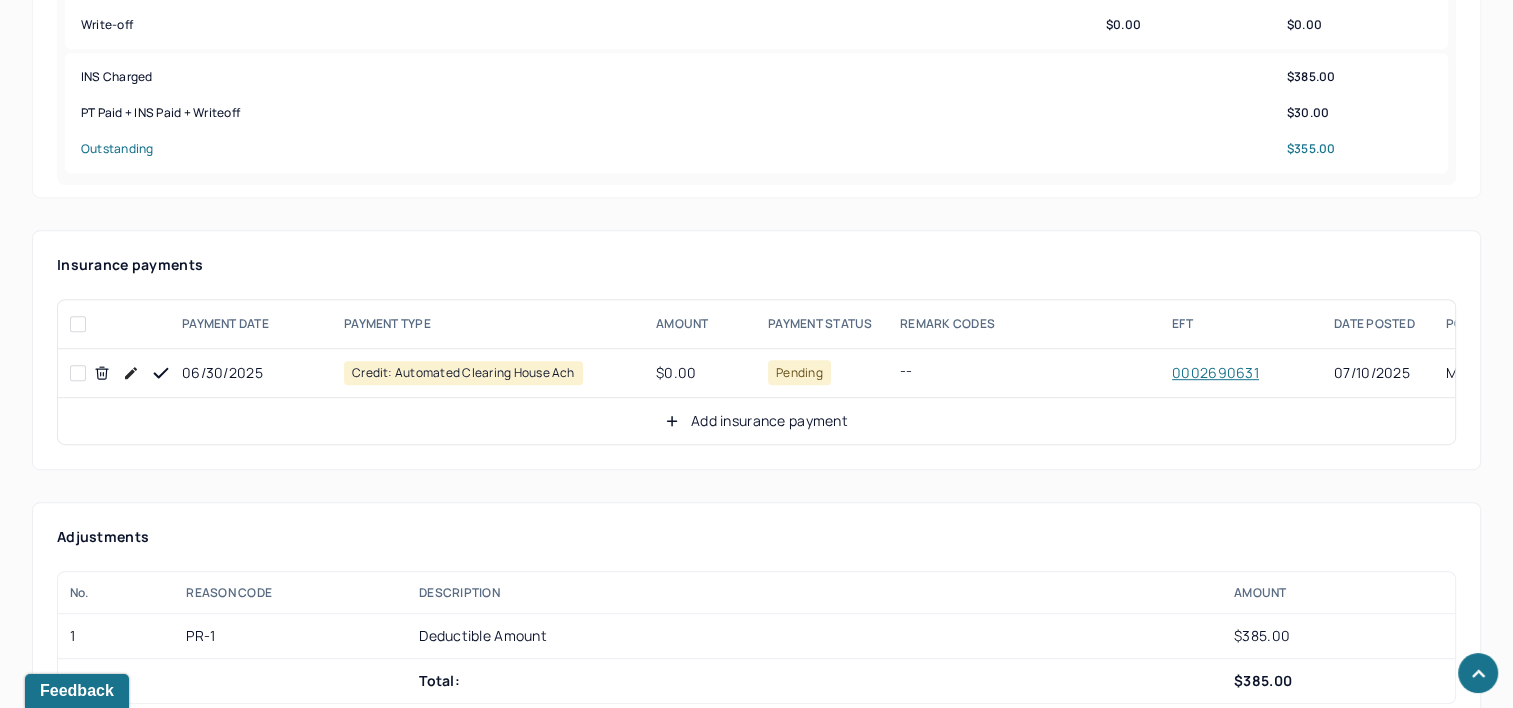 click 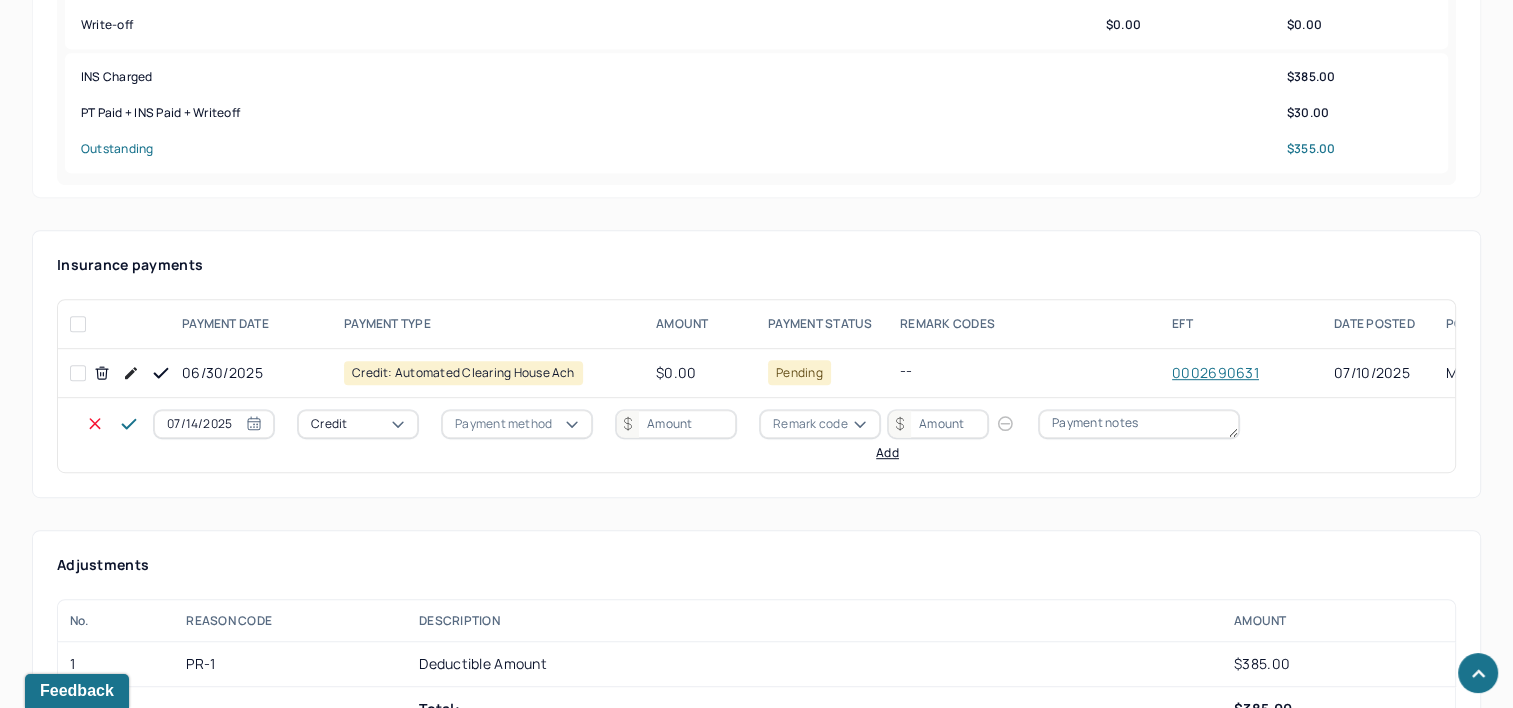 click on "07/14/2025" at bounding box center (214, 424) 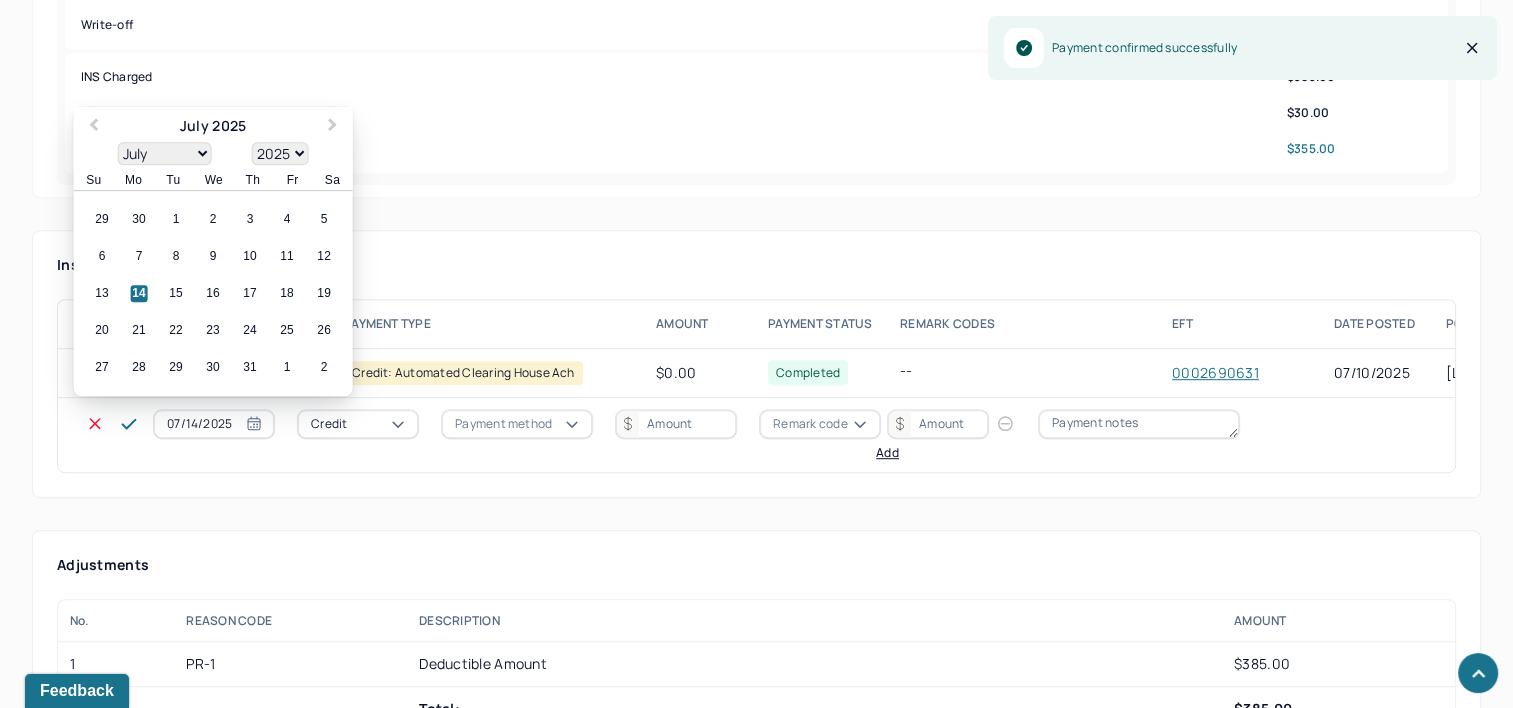 click on "30" at bounding box center [139, 220] 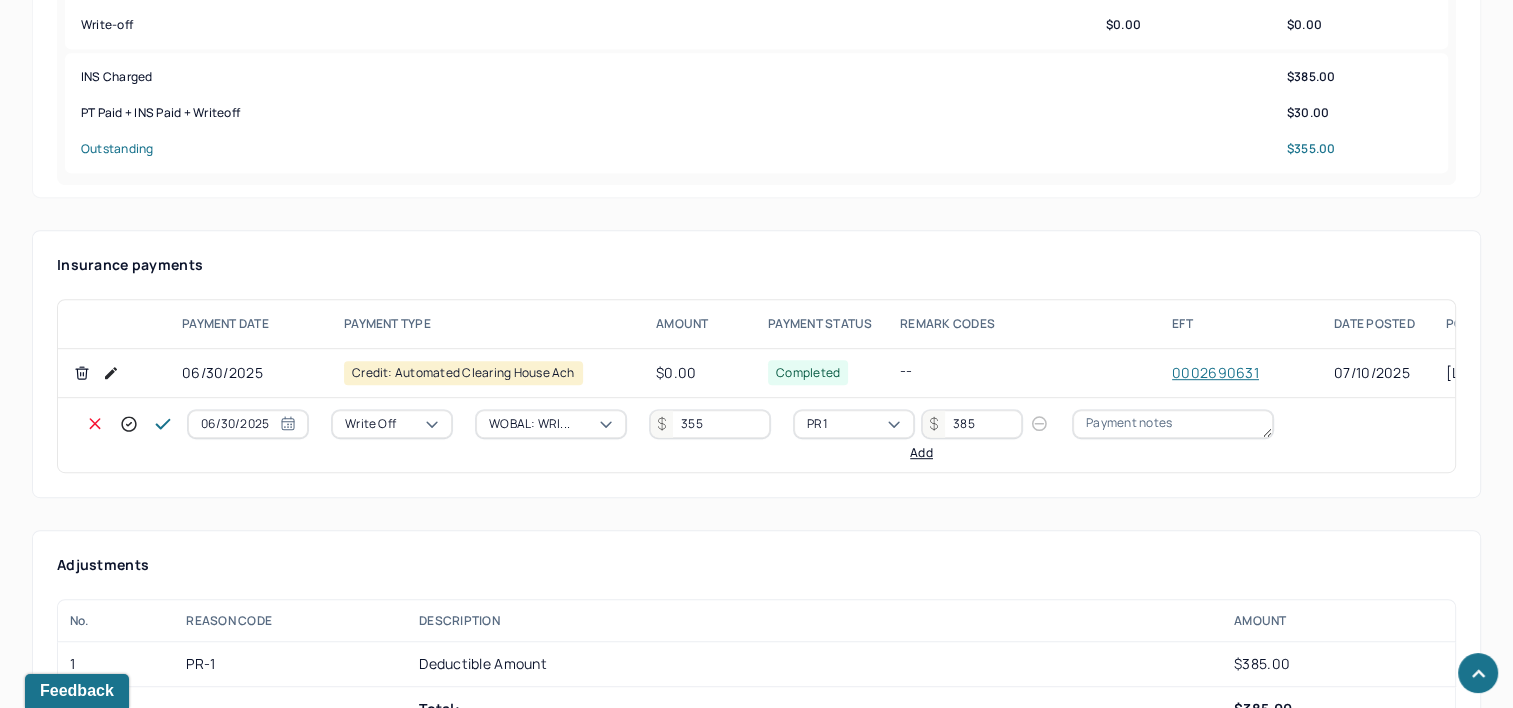 click 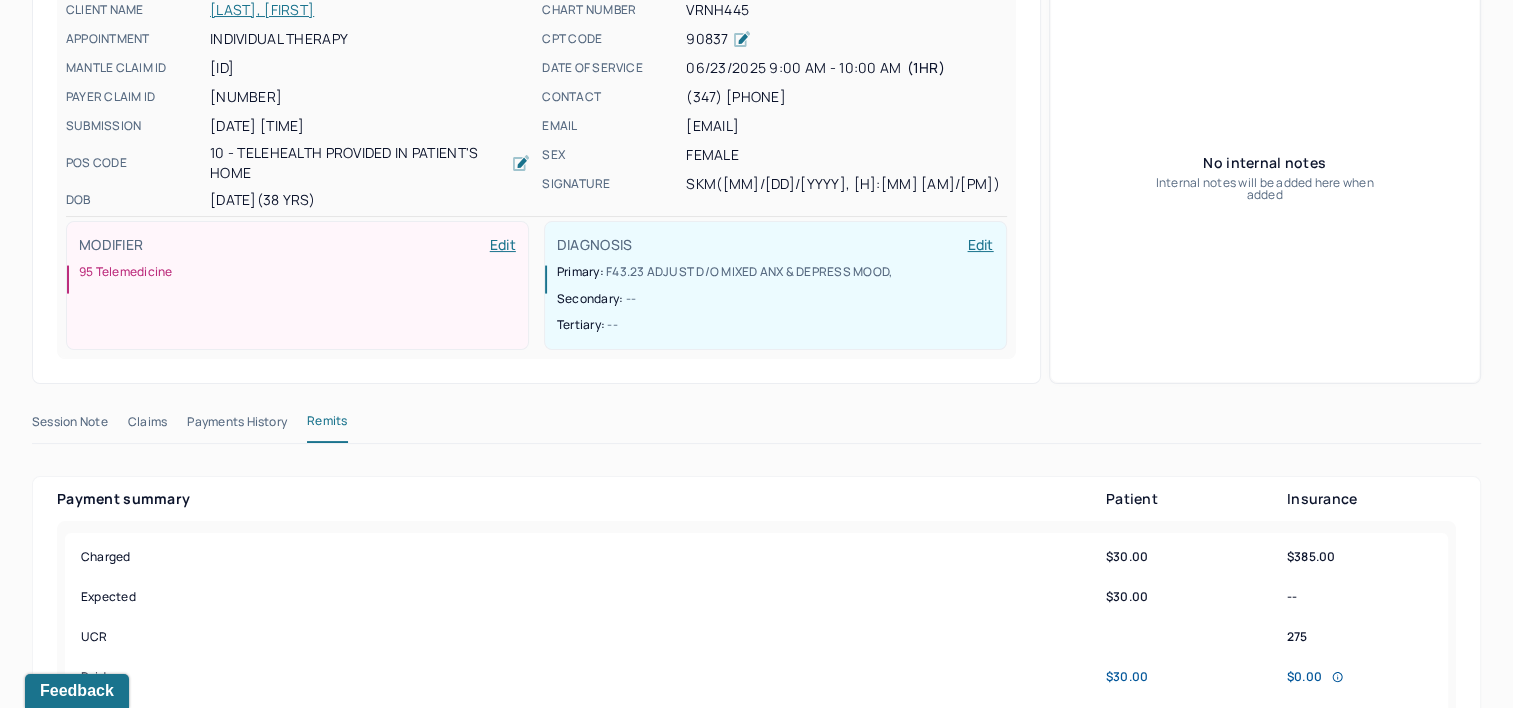 scroll, scrollTop: 0, scrollLeft: 0, axis: both 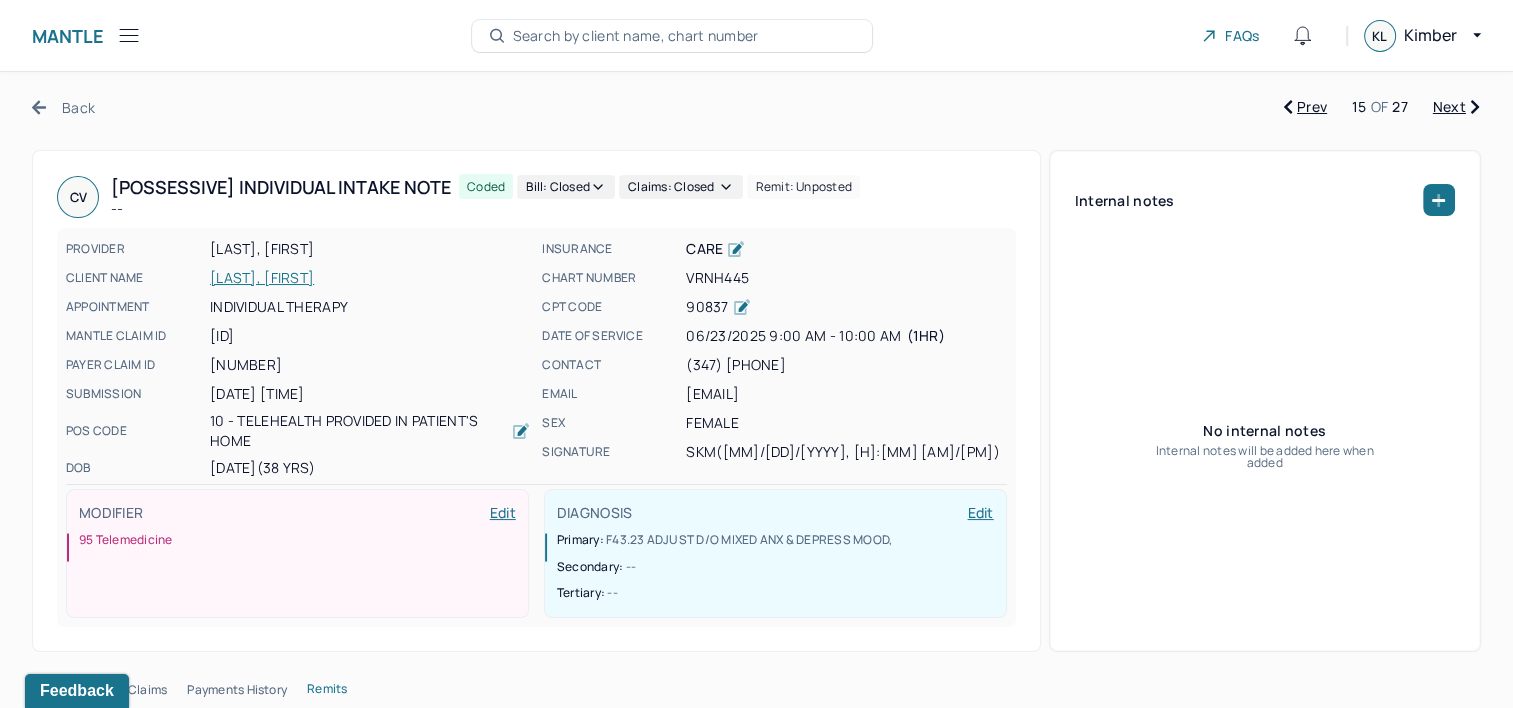 click on "Next" at bounding box center (1456, 107) 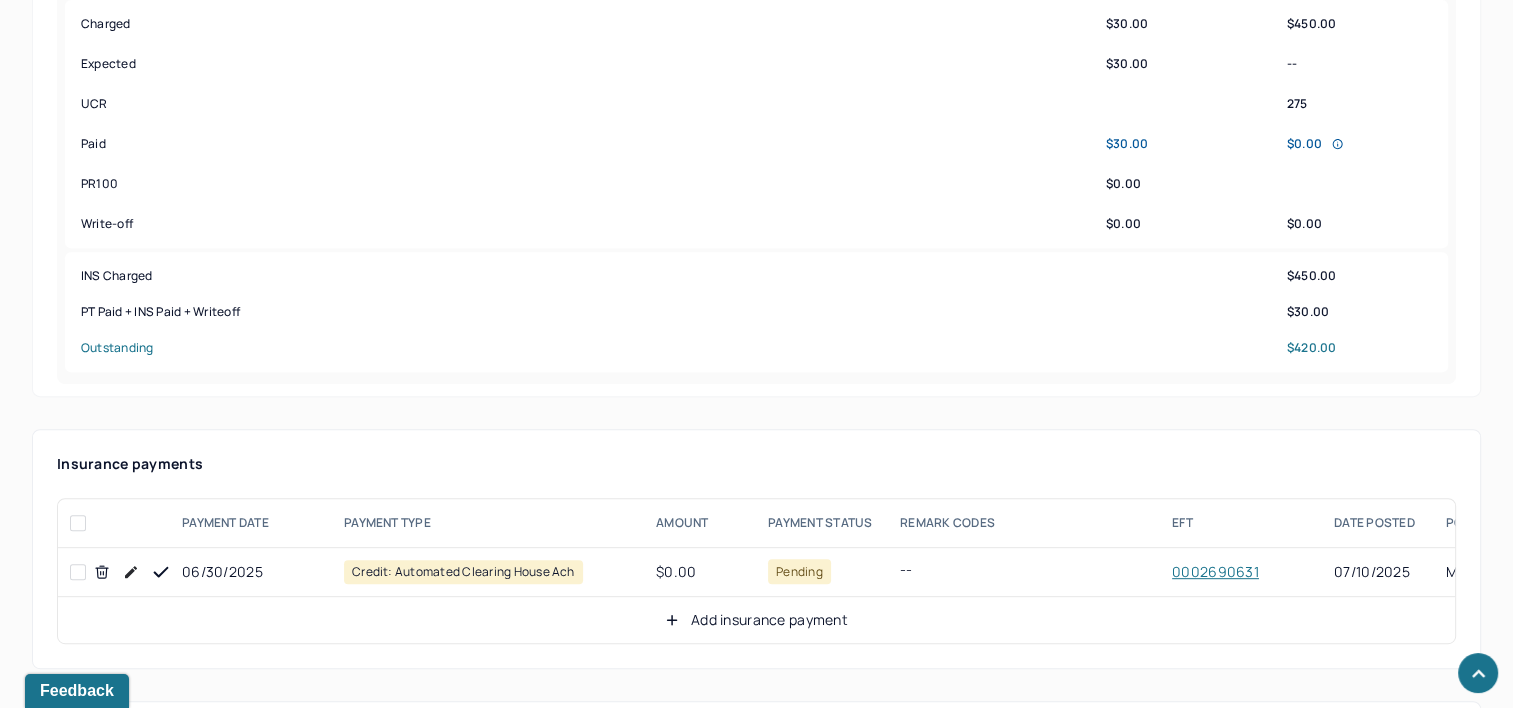 scroll, scrollTop: 1000, scrollLeft: 0, axis: vertical 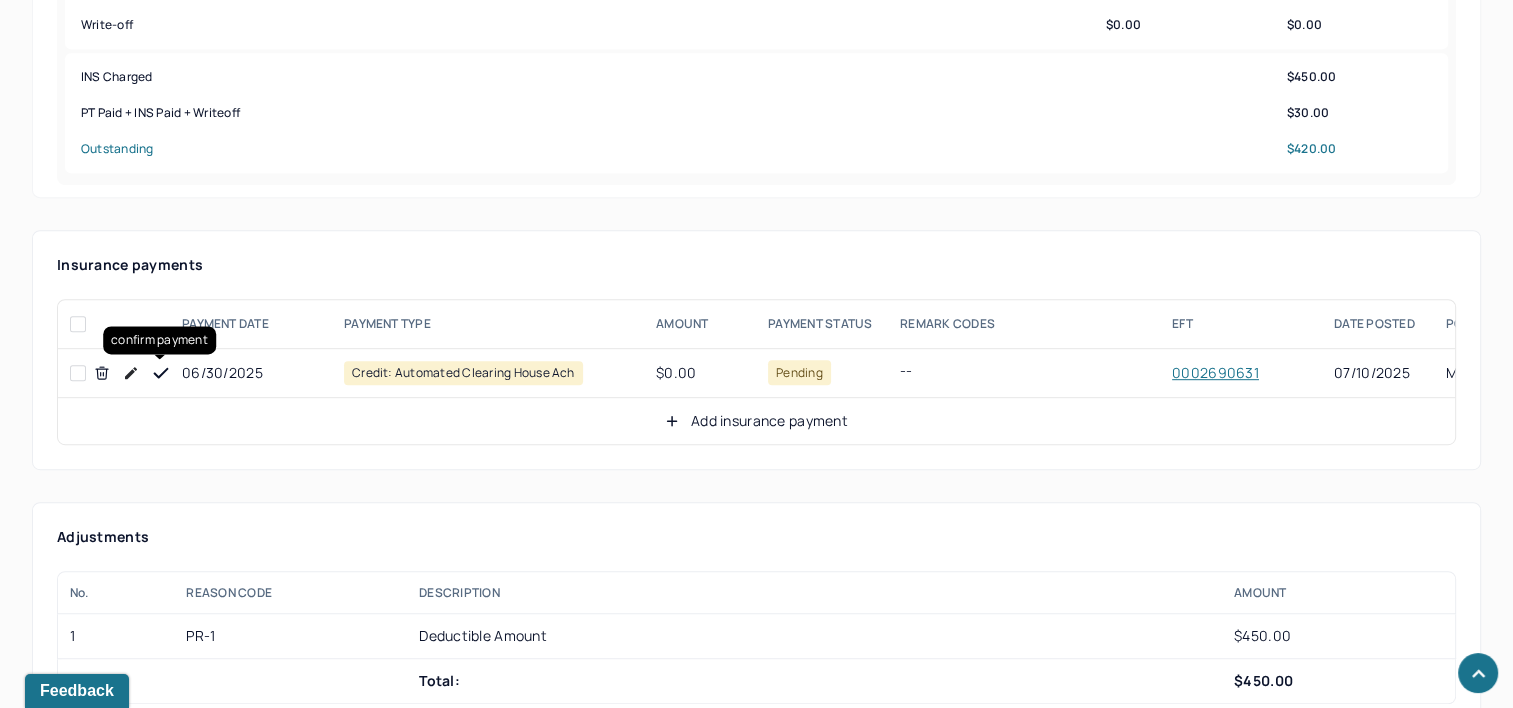 drag, startPoint x: 160, startPoint y: 363, endPoint x: 324, endPoint y: 368, distance: 164.0762 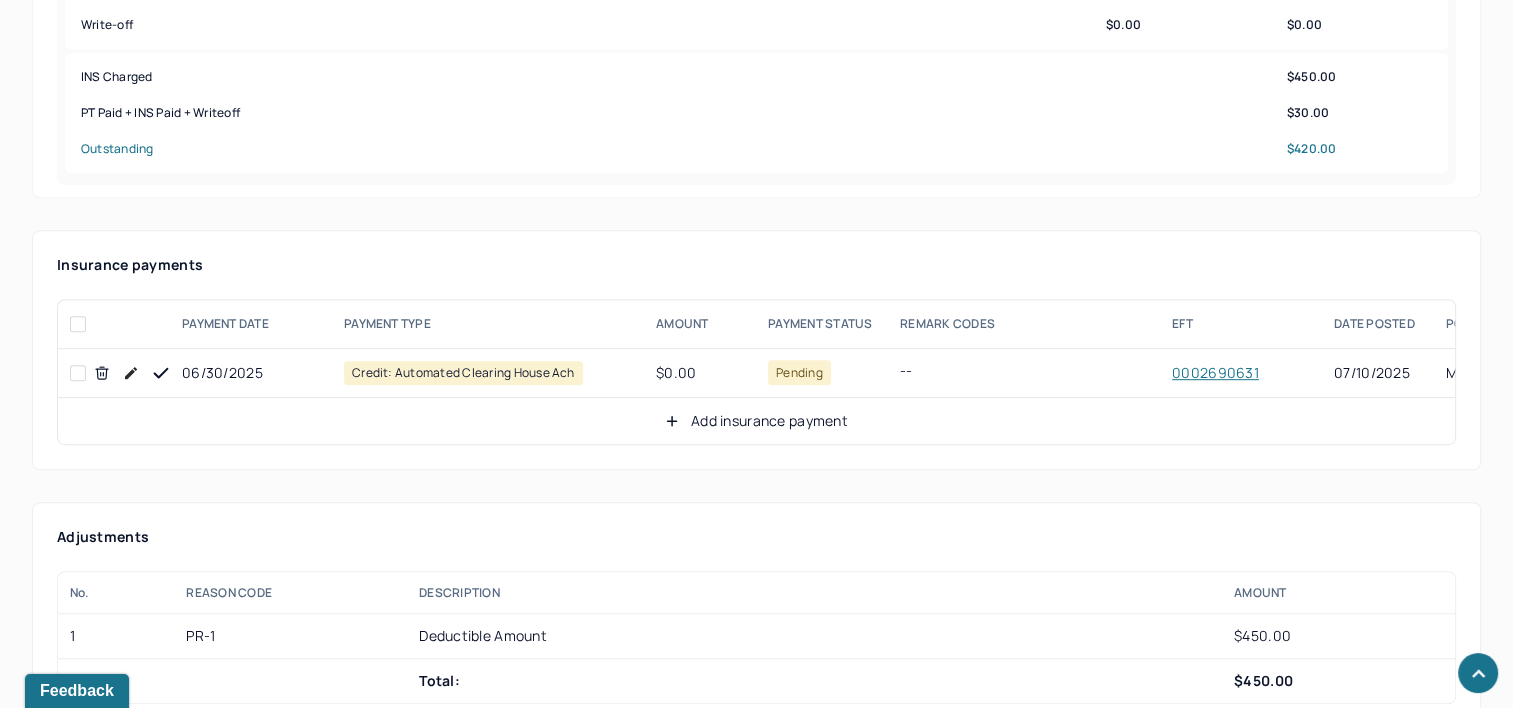 click on "Add insurance payment" at bounding box center [756, 421] 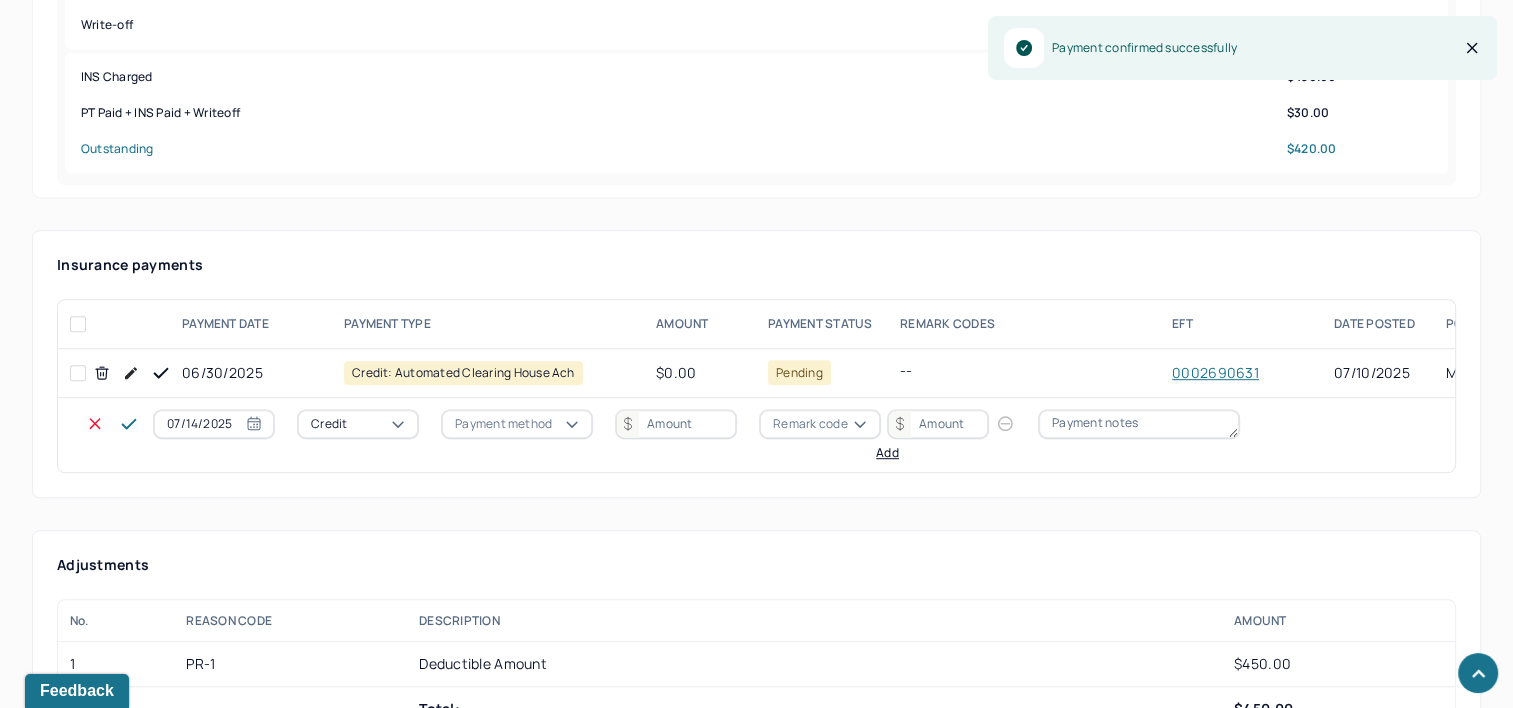 click on "07/14/2025" at bounding box center [214, 424] 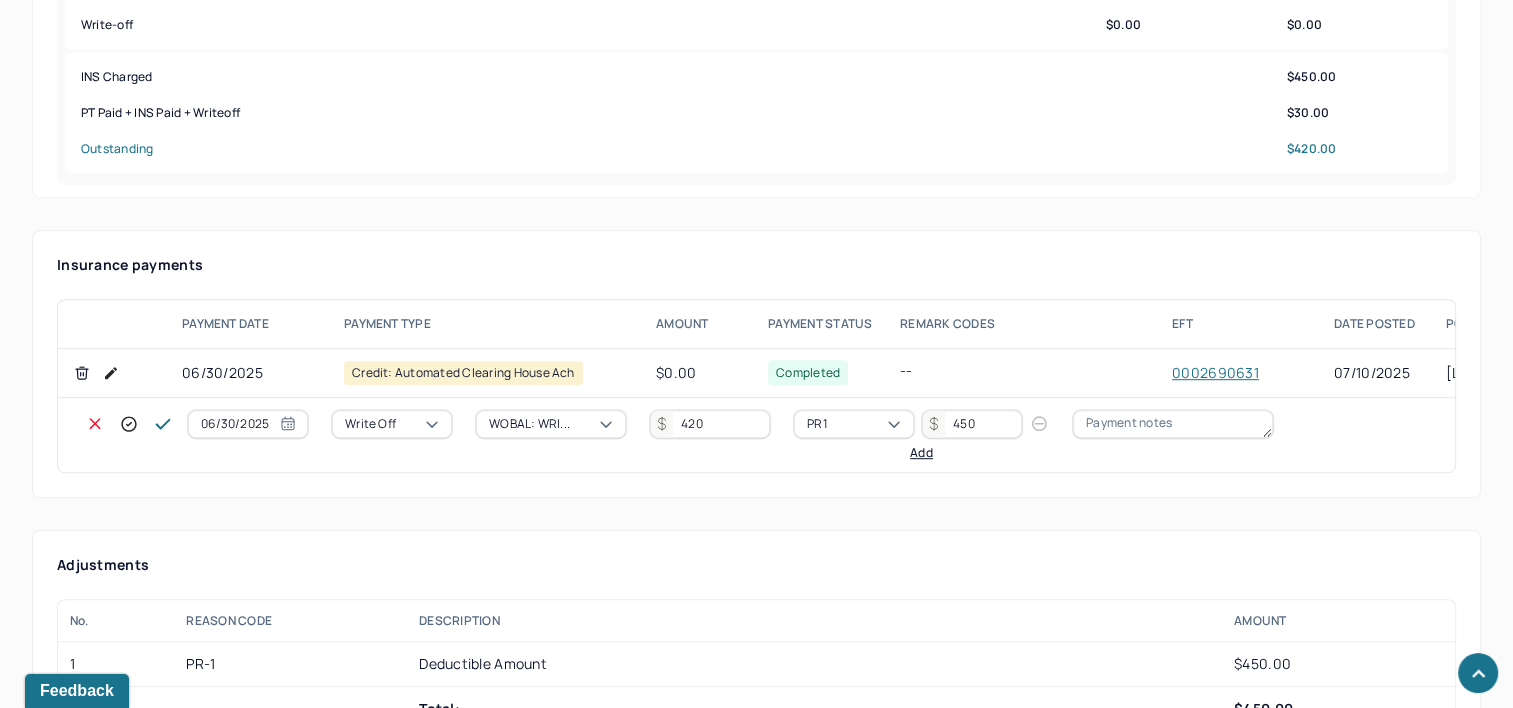 click 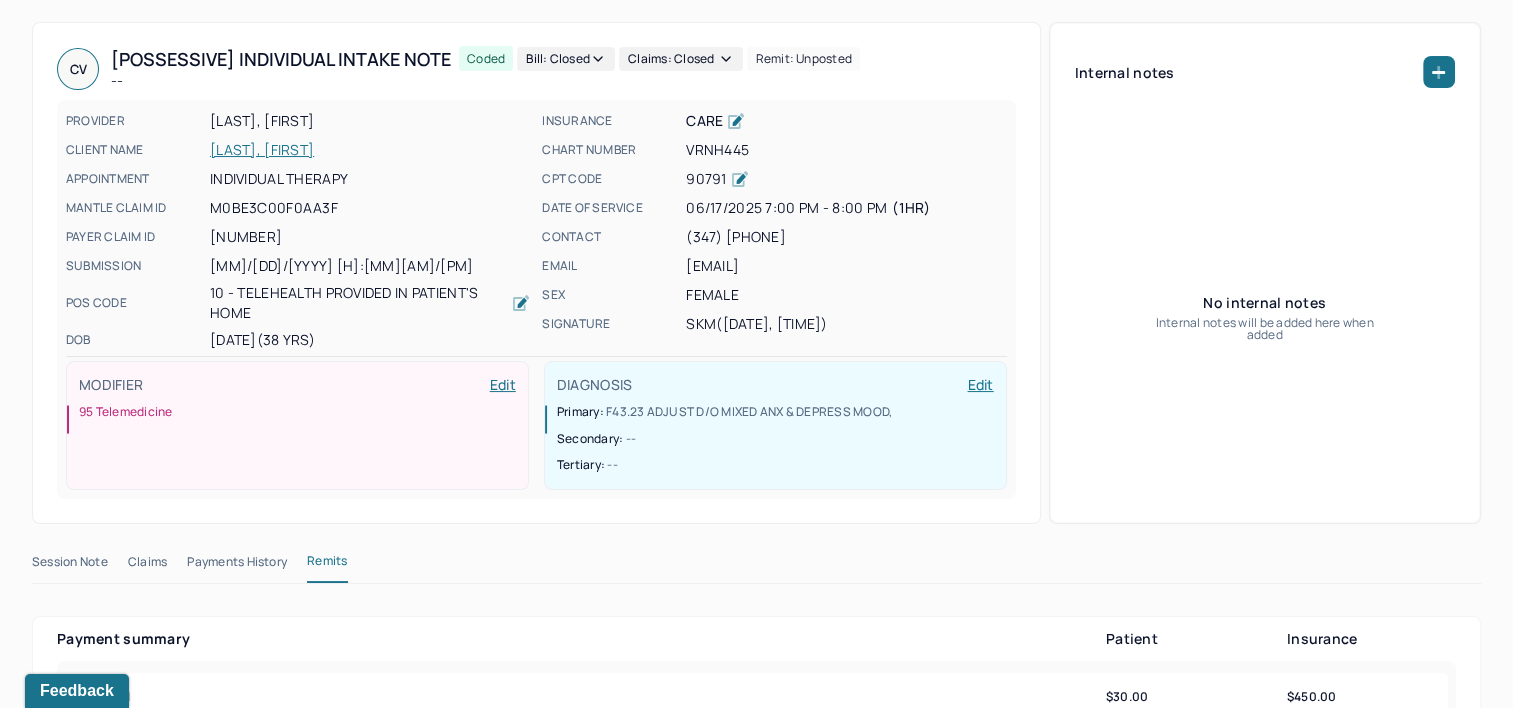 scroll, scrollTop: 0, scrollLeft: 0, axis: both 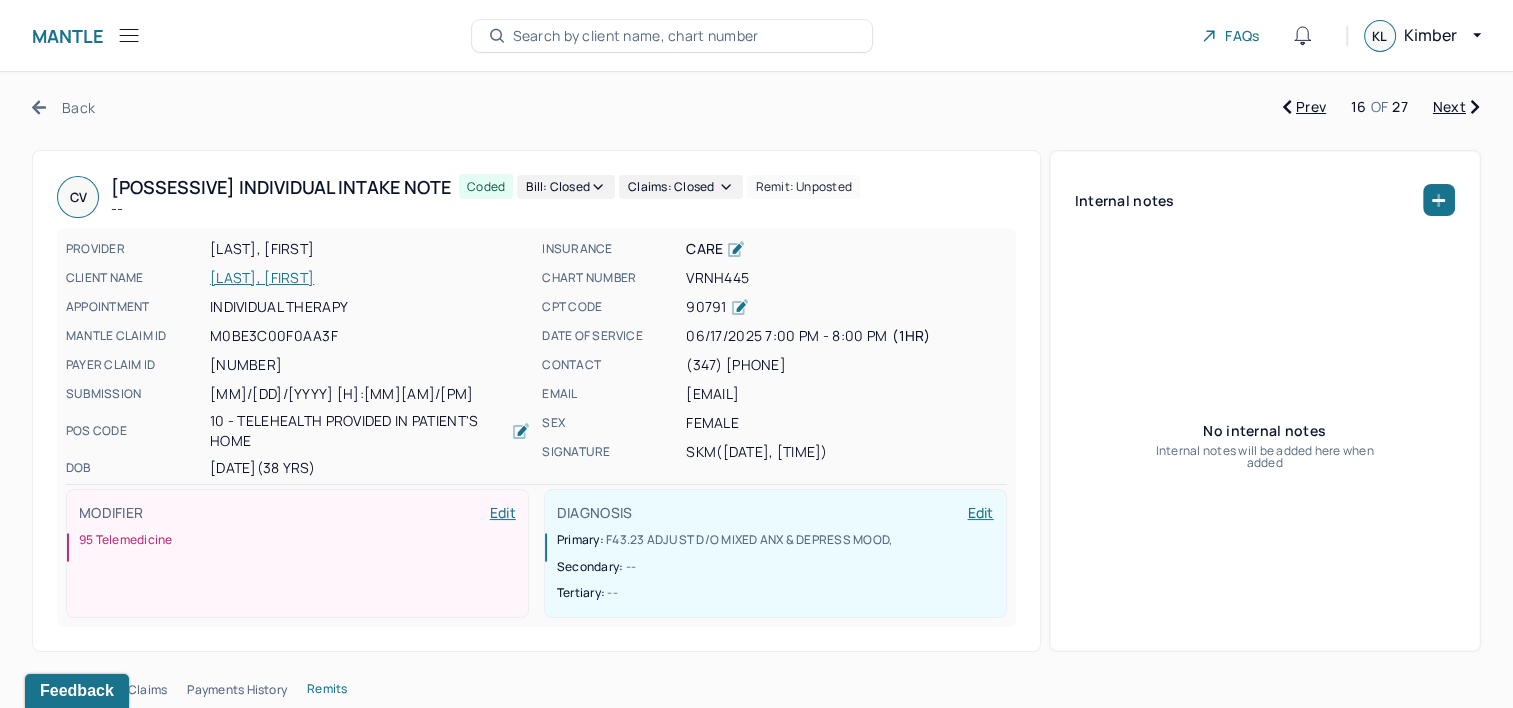 click on "Next" at bounding box center [1456, 107] 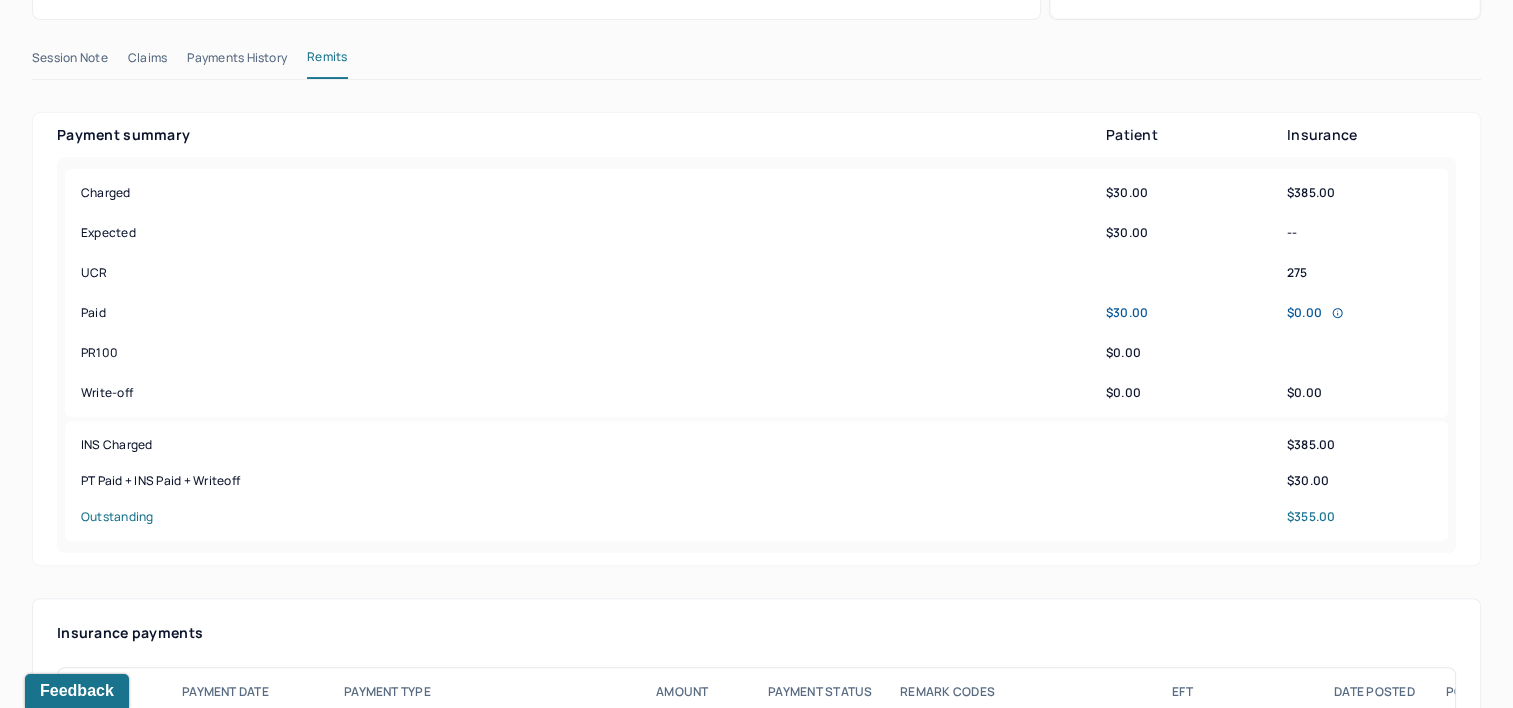 scroll, scrollTop: 800, scrollLeft: 0, axis: vertical 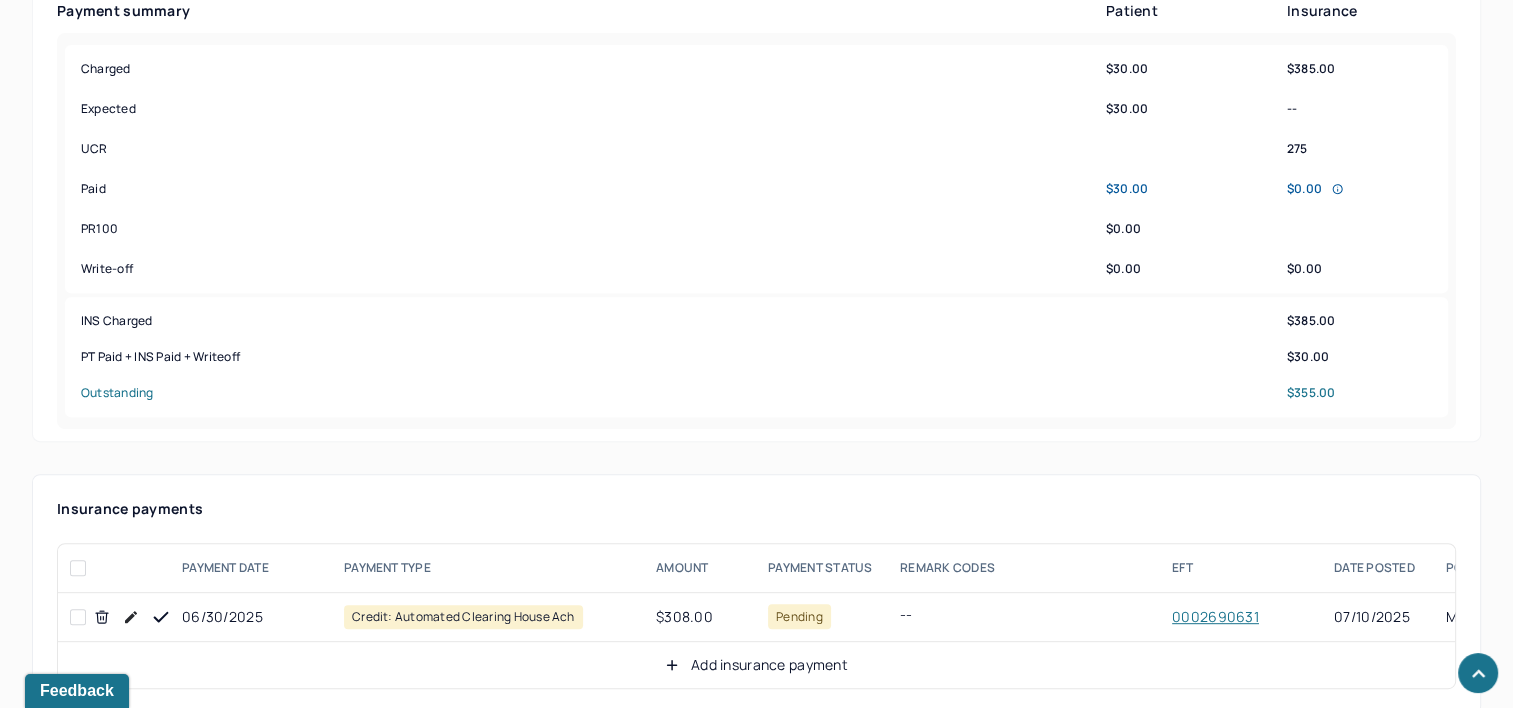 drag, startPoint x: 159, startPoint y: 601, endPoint x: 348, endPoint y: 584, distance: 189.76302 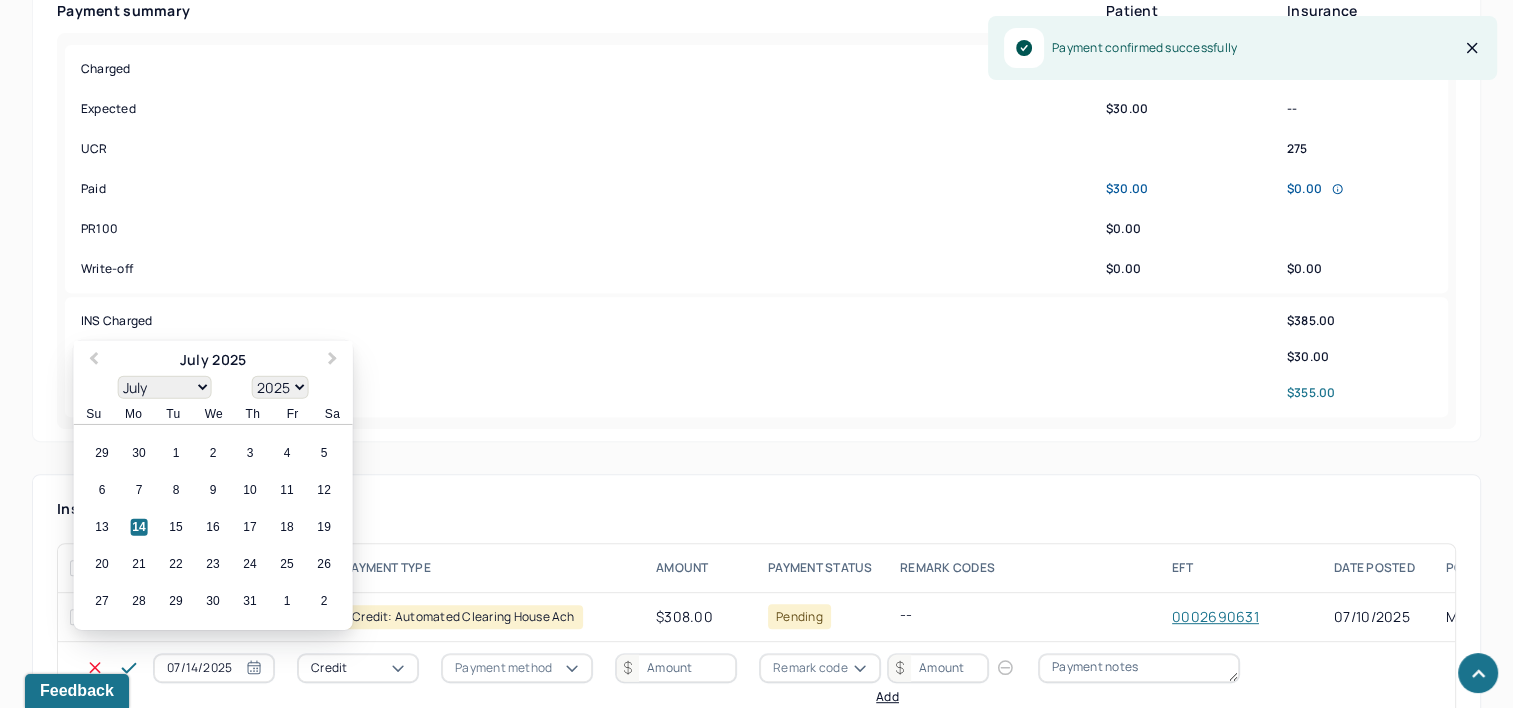 click on "07/14/2025" at bounding box center [214, 668] 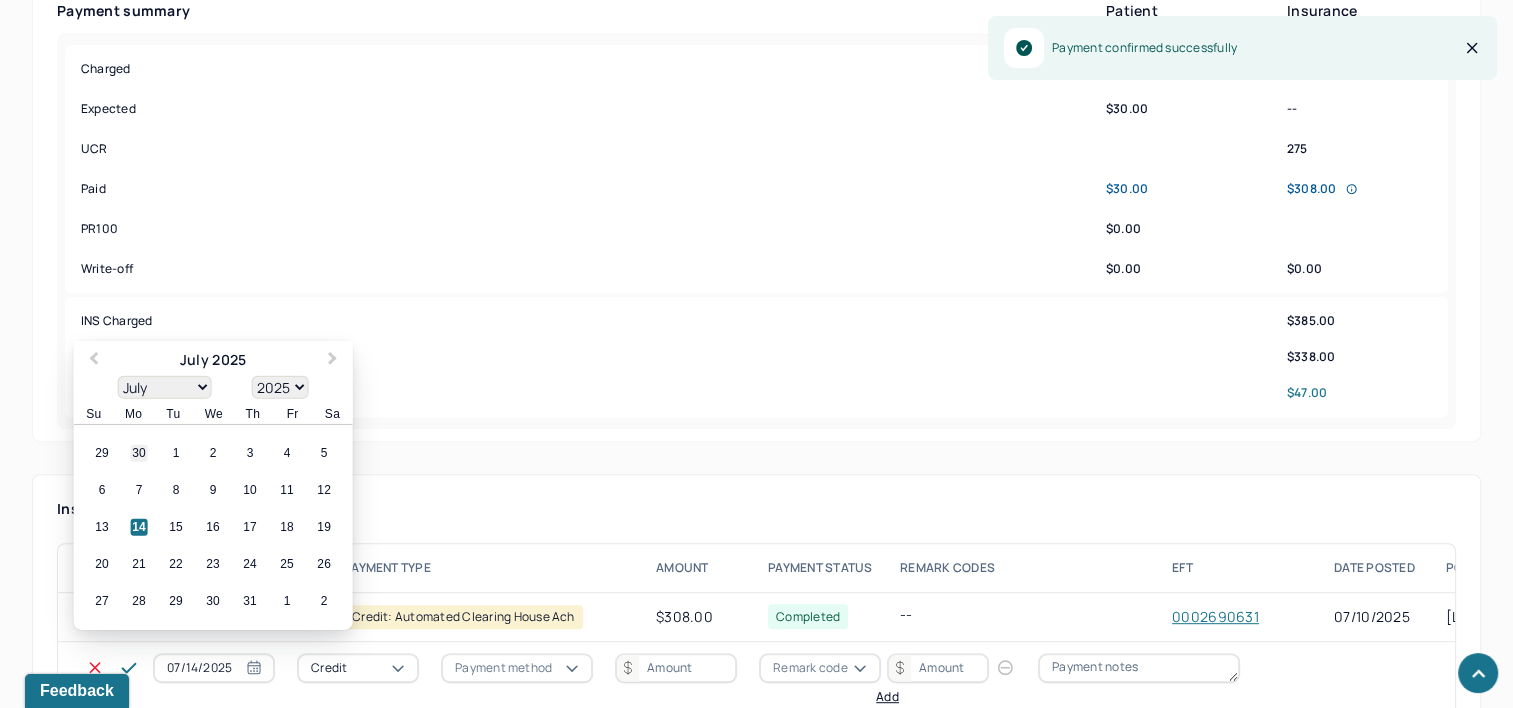 click on "30" at bounding box center (139, 453) 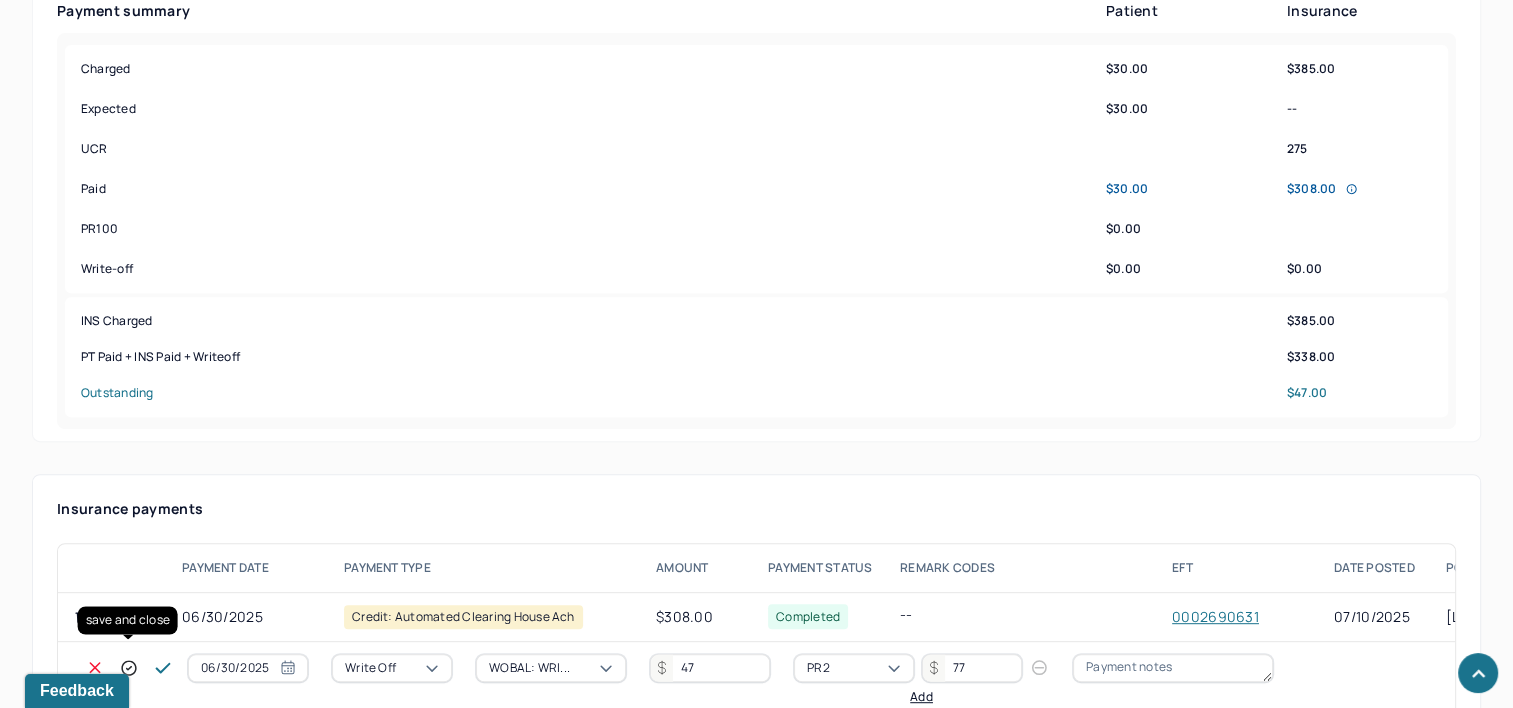 click 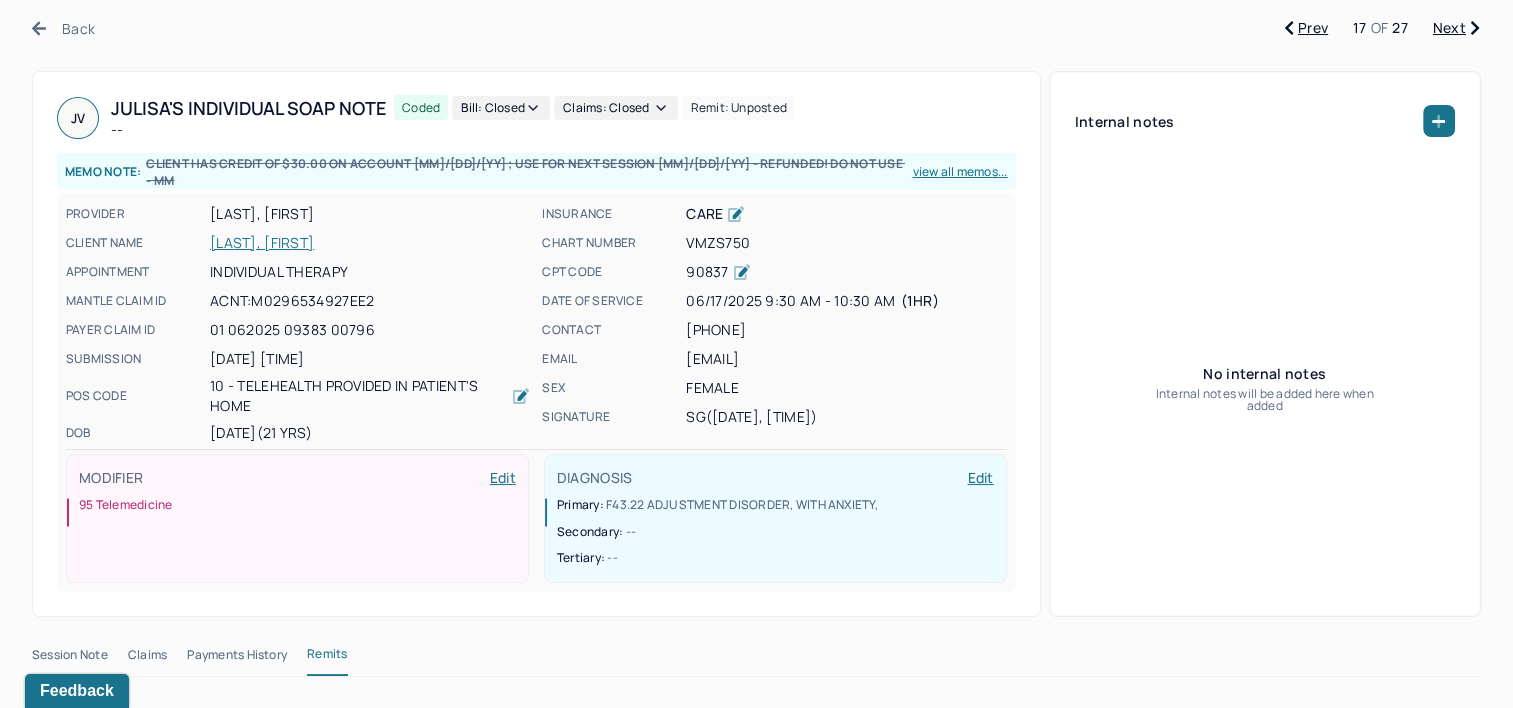 scroll, scrollTop: 0, scrollLeft: 0, axis: both 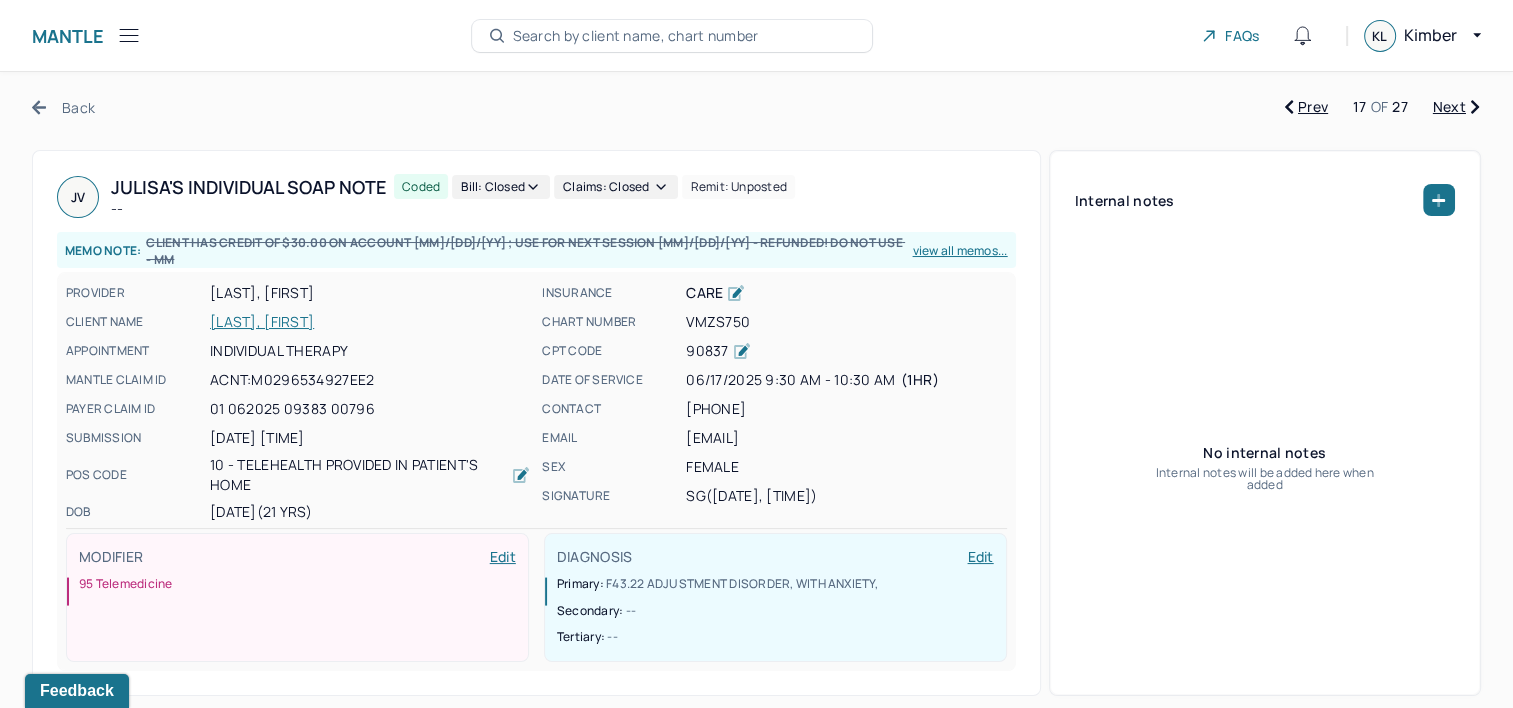 click on "Next" at bounding box center [1456, 107] 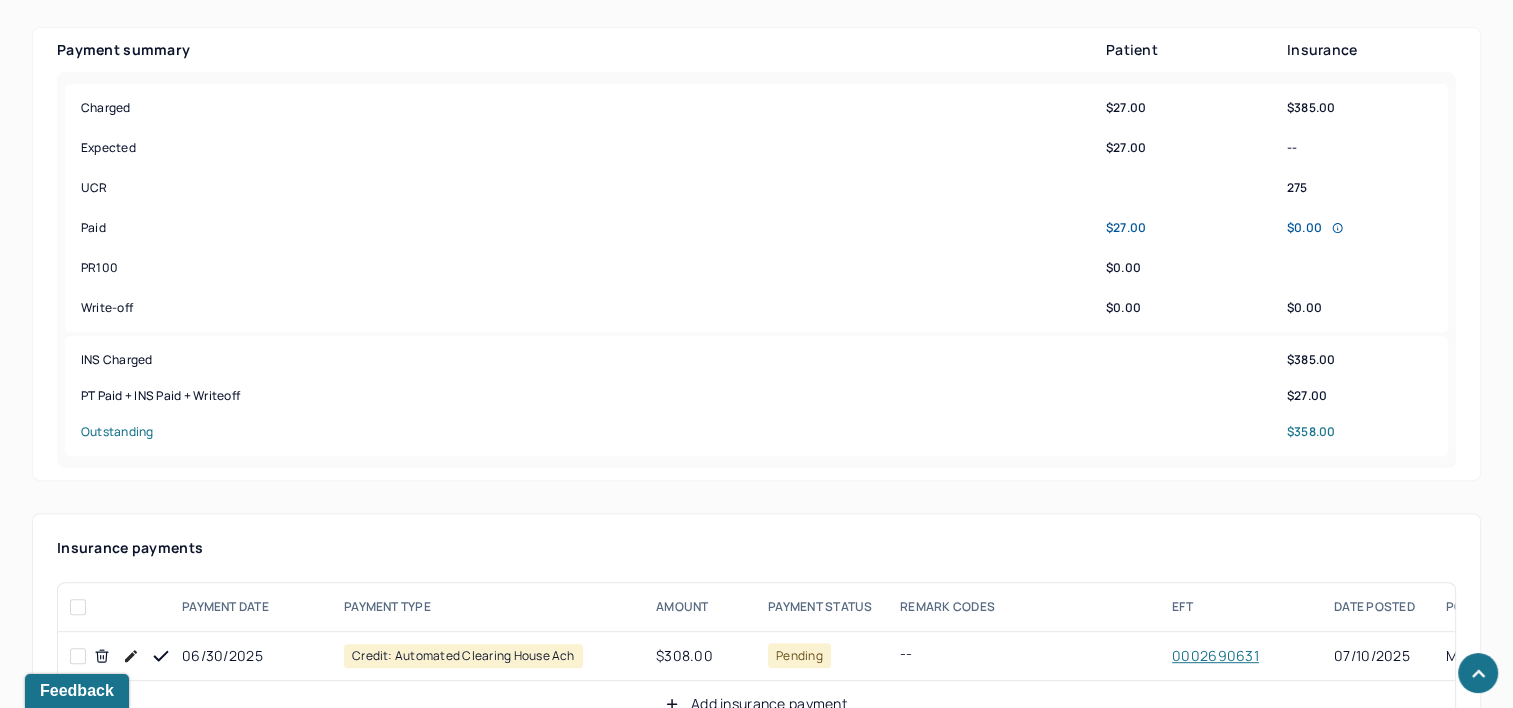 scroll, scrollTop: 900, scrollLeft: 0, axis: vertical 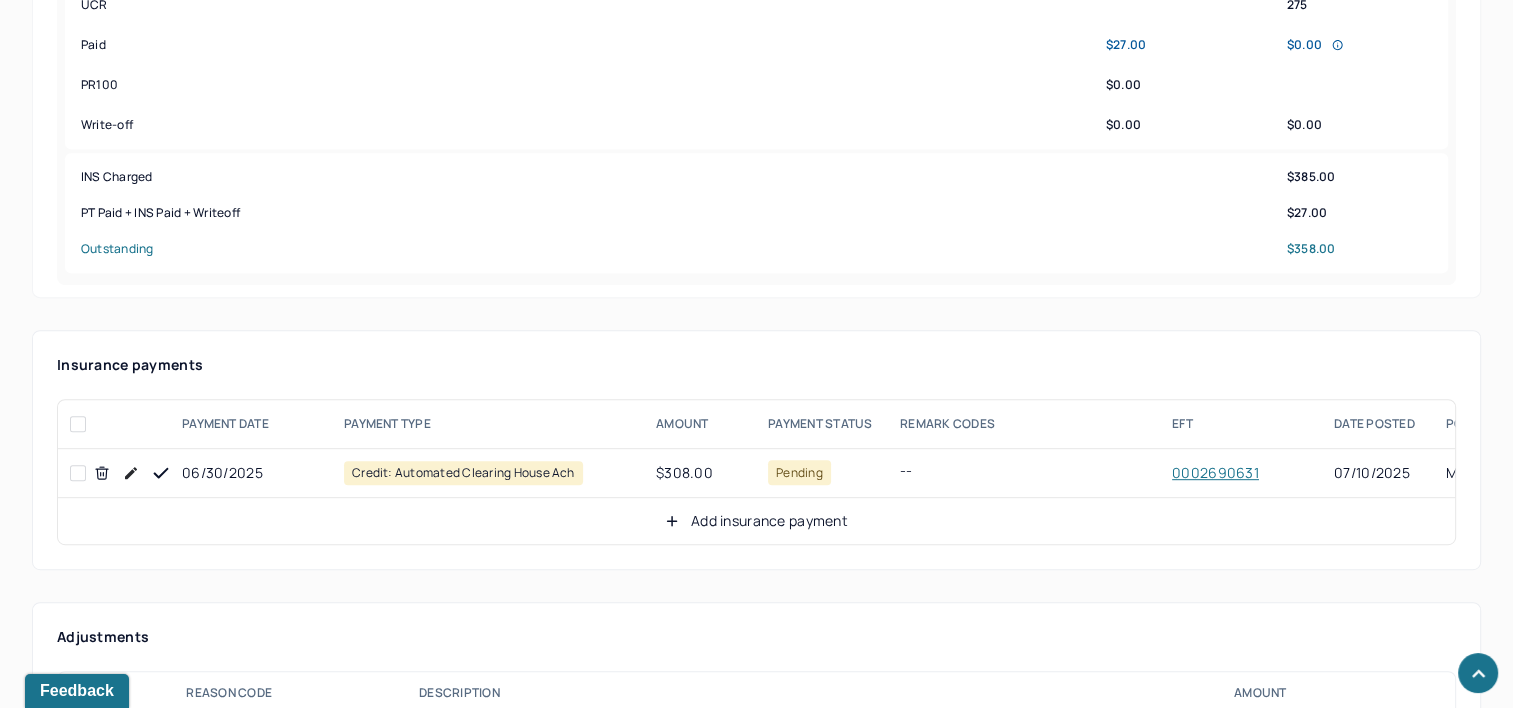 click 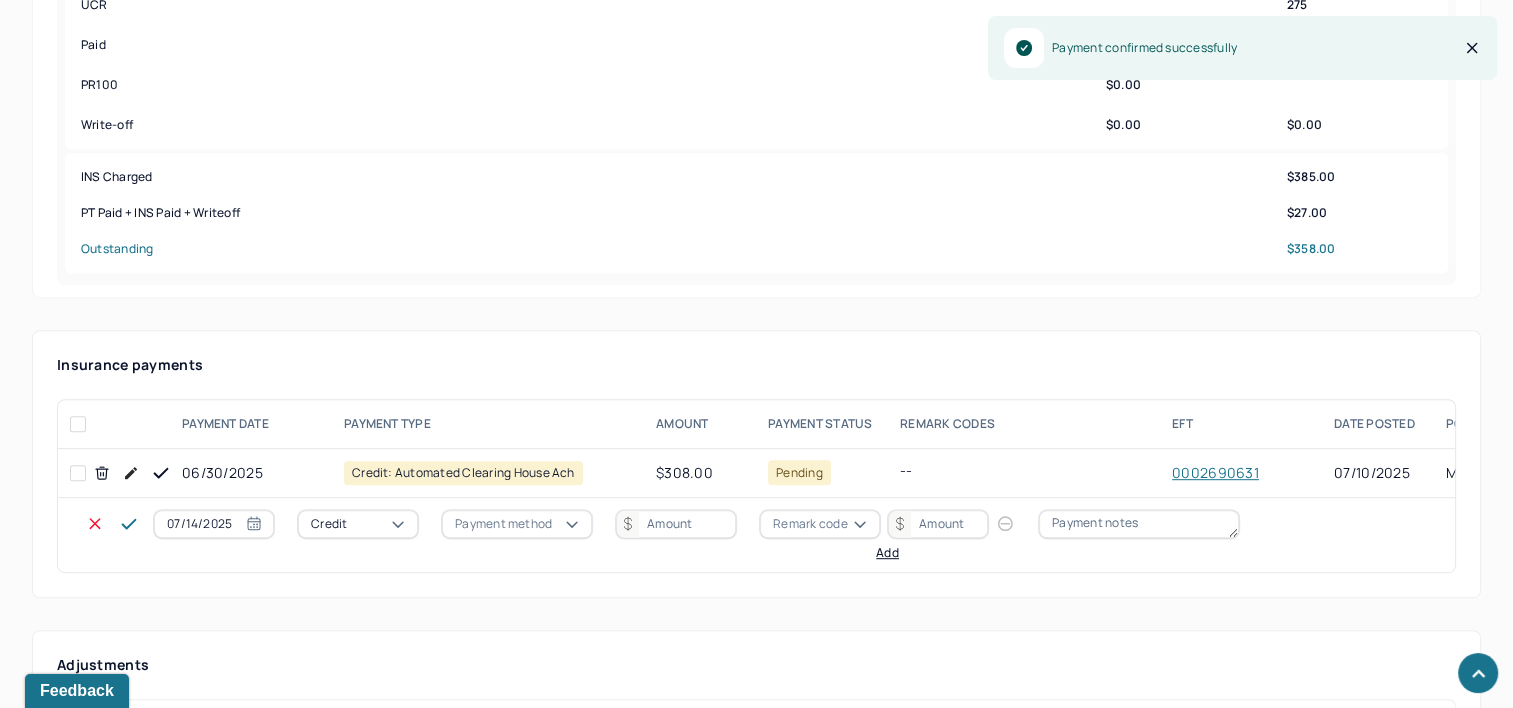 click on "07/14/2025" at bounding box center [214, 524] 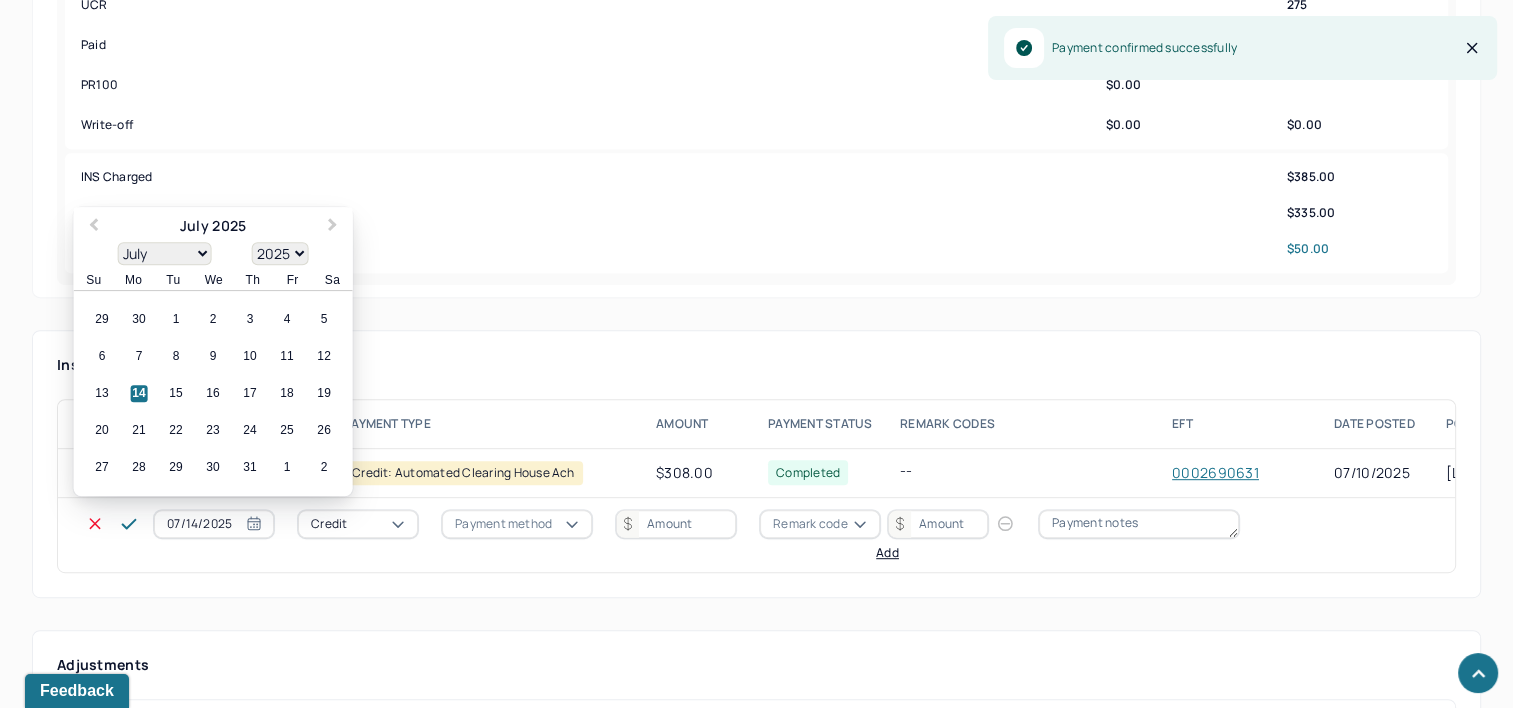 click on "30" at bounding box center (139, 320) 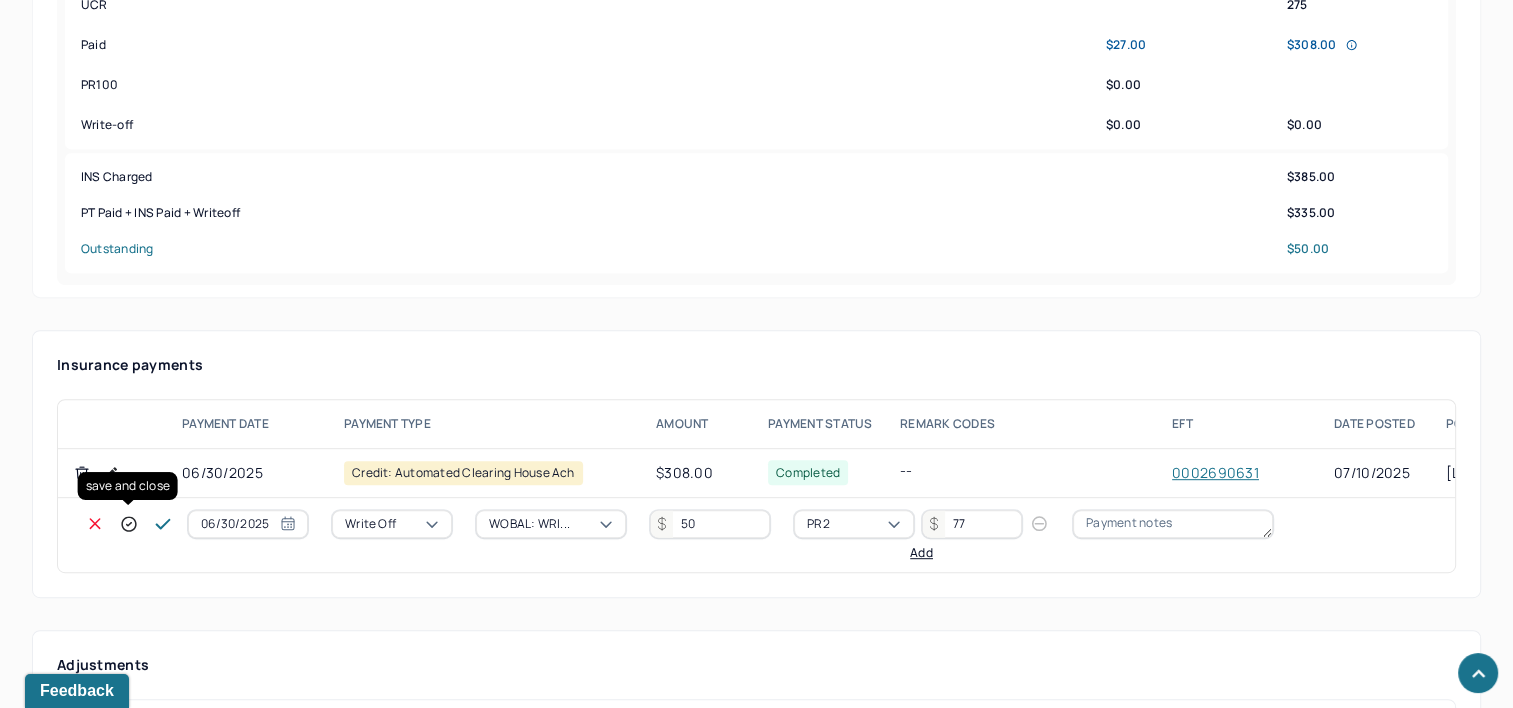 click 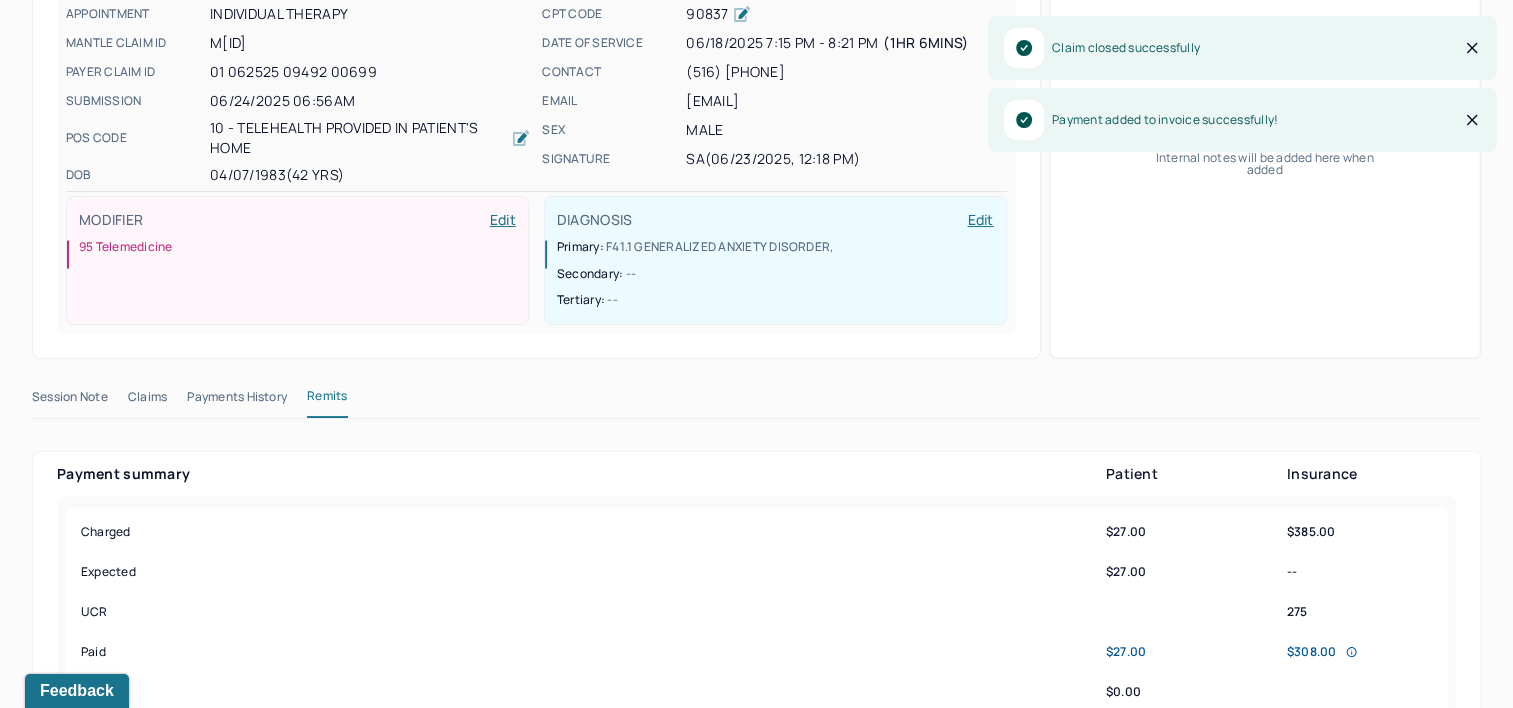 scroll, scrollTop: 0, scrollLeft: 0, axis: both 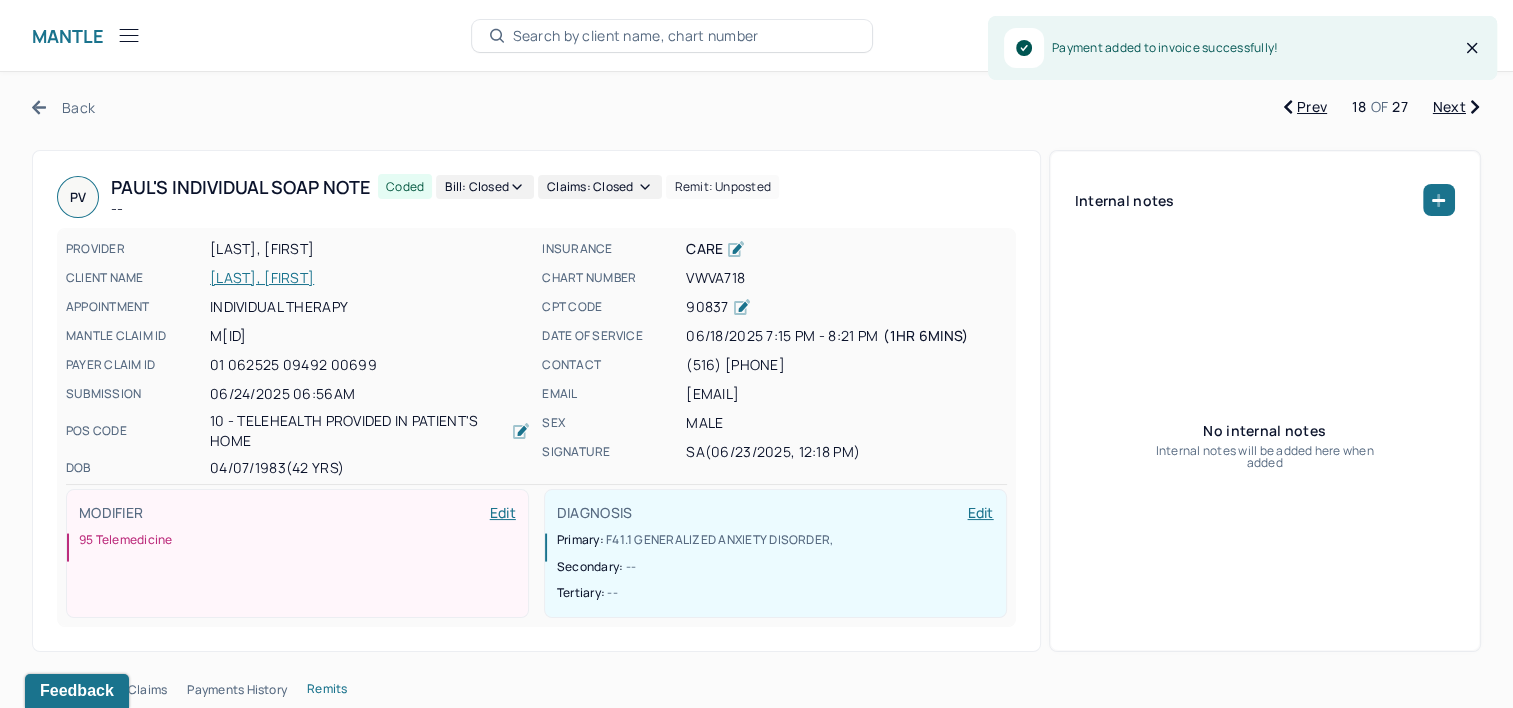 click on "Next" at bounding box center (1456, 107) 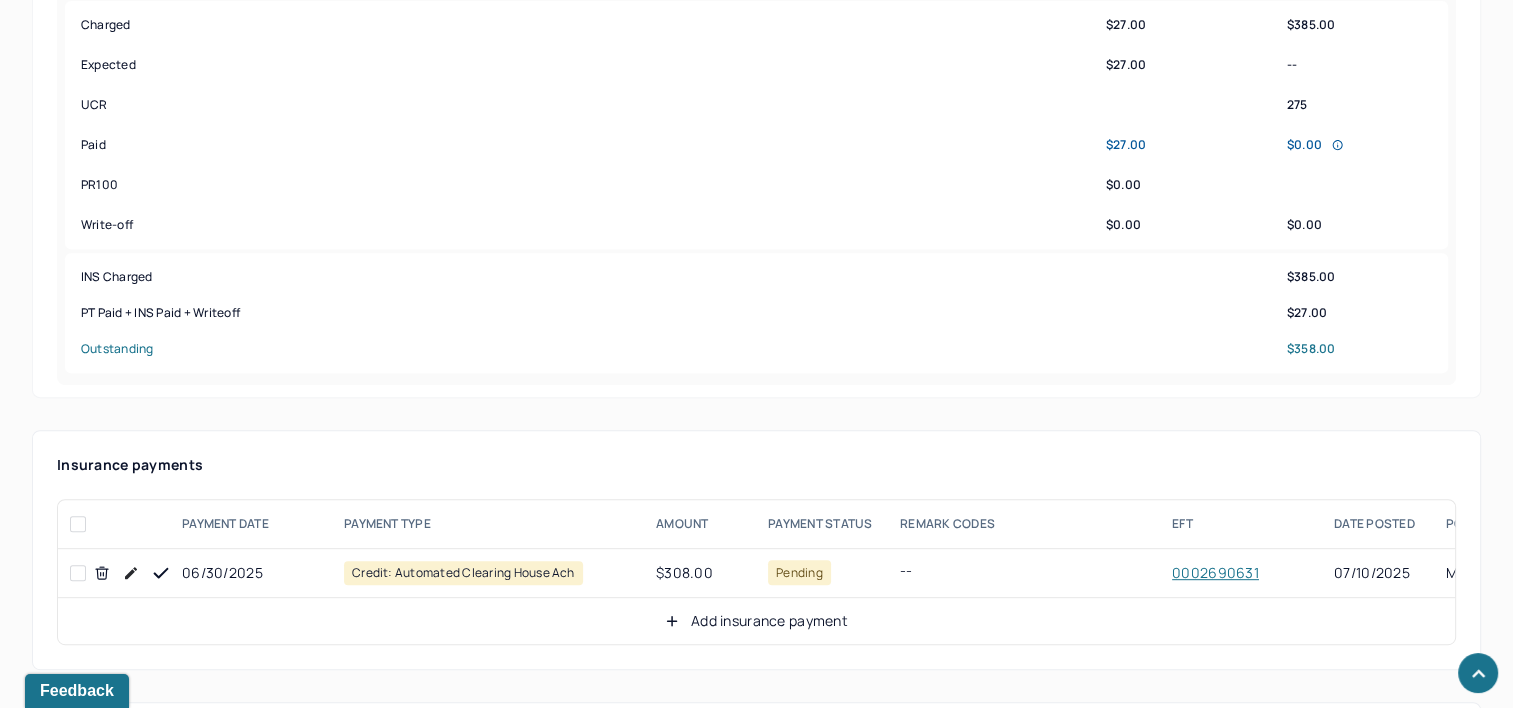 scroll, scrollTop: 900, scrollLeft: 0, axis: vertical 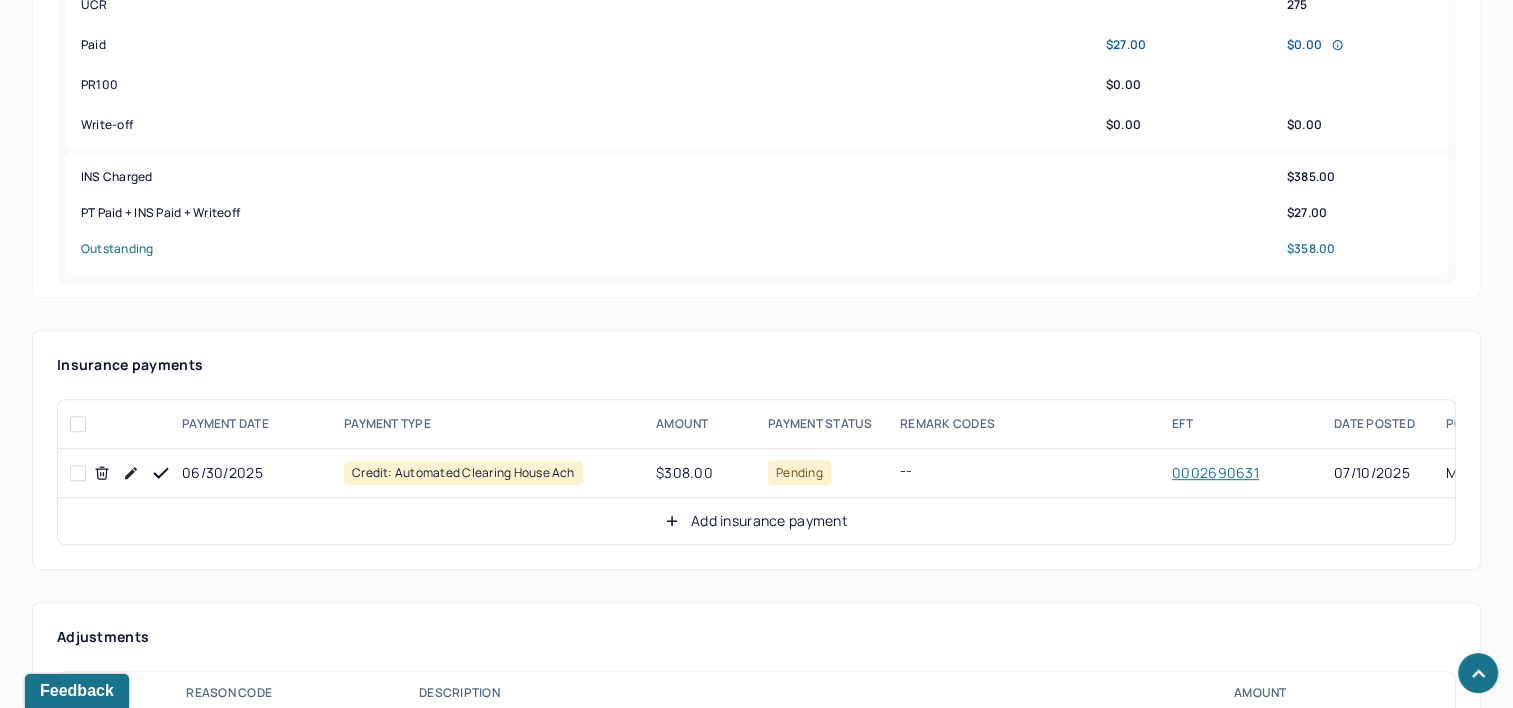 click 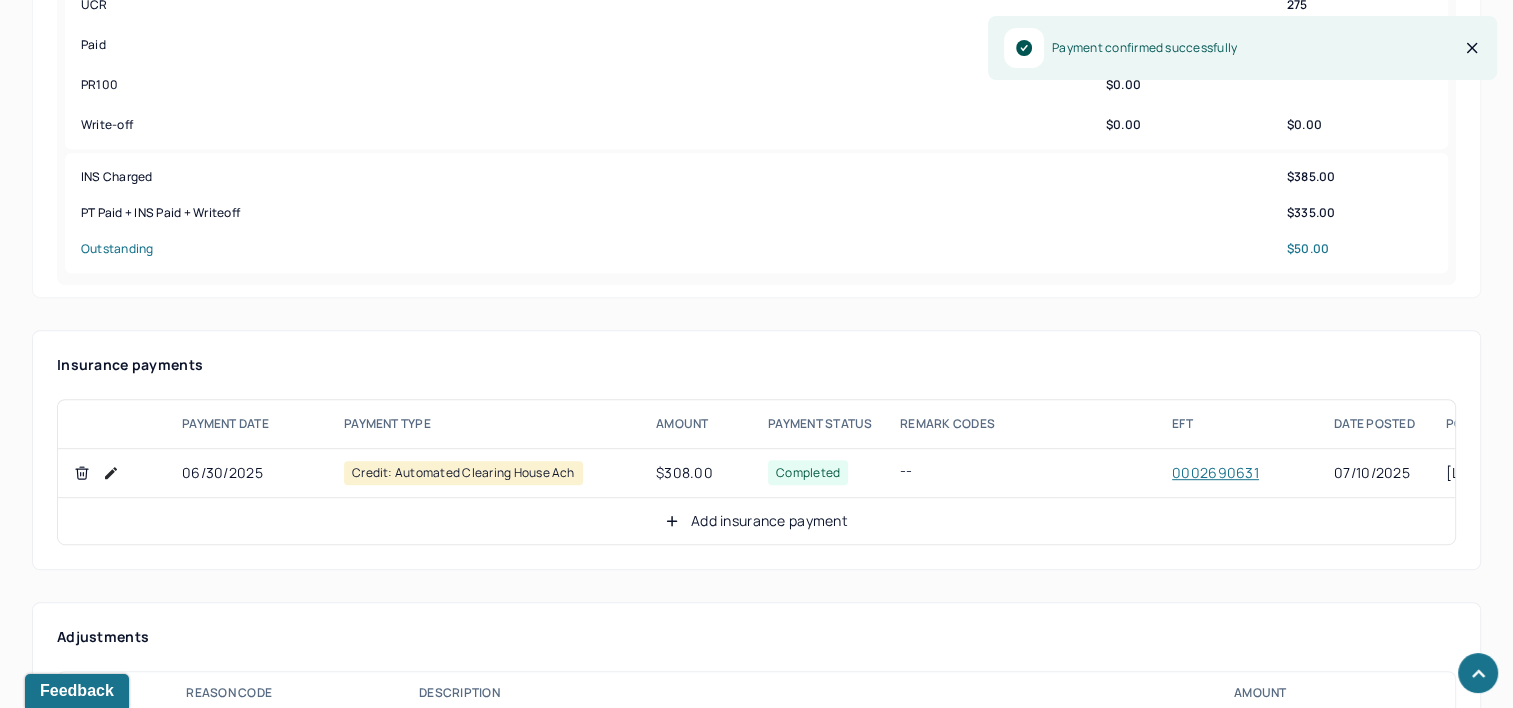 click on "Add insurance payment" at bounding box center (756, 521) 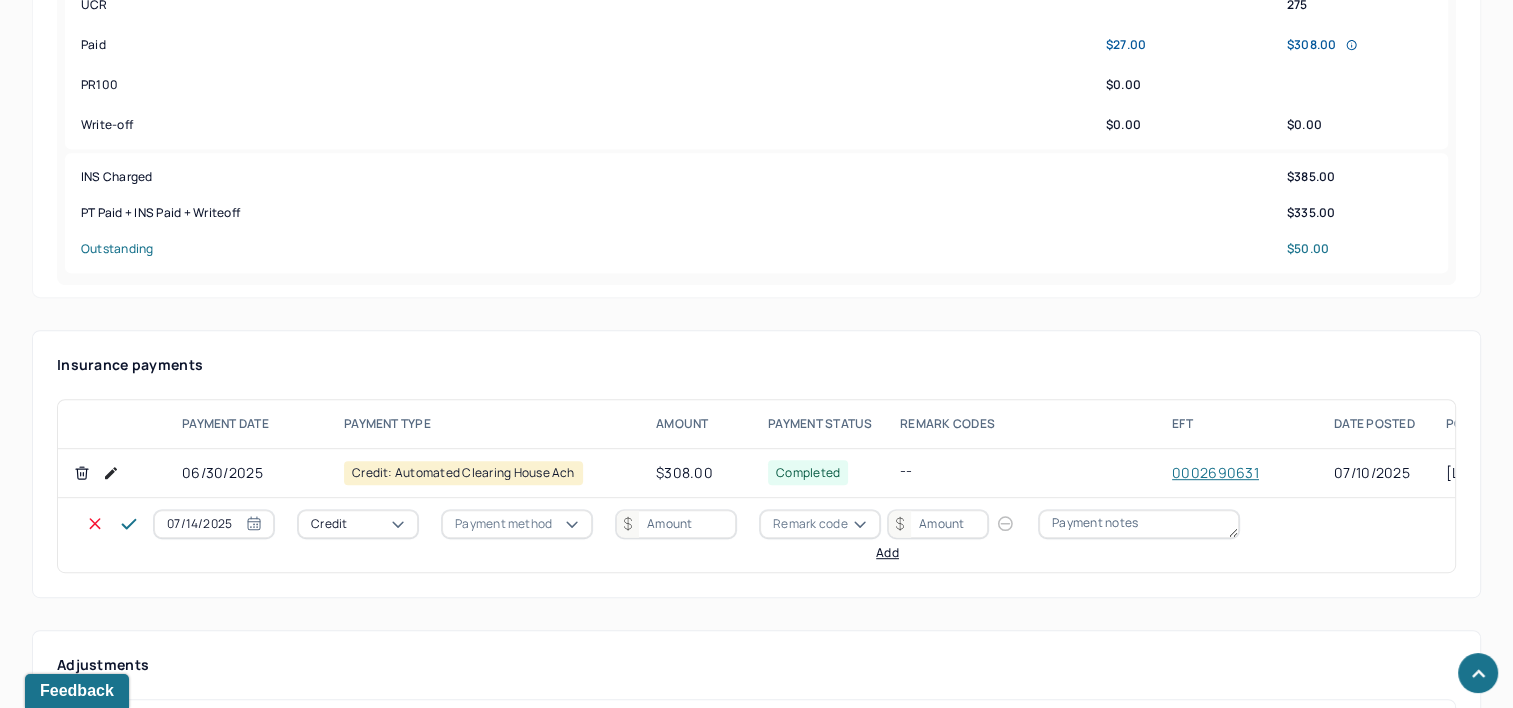 click on "07/14/2025" at bounding box center (214, 524) 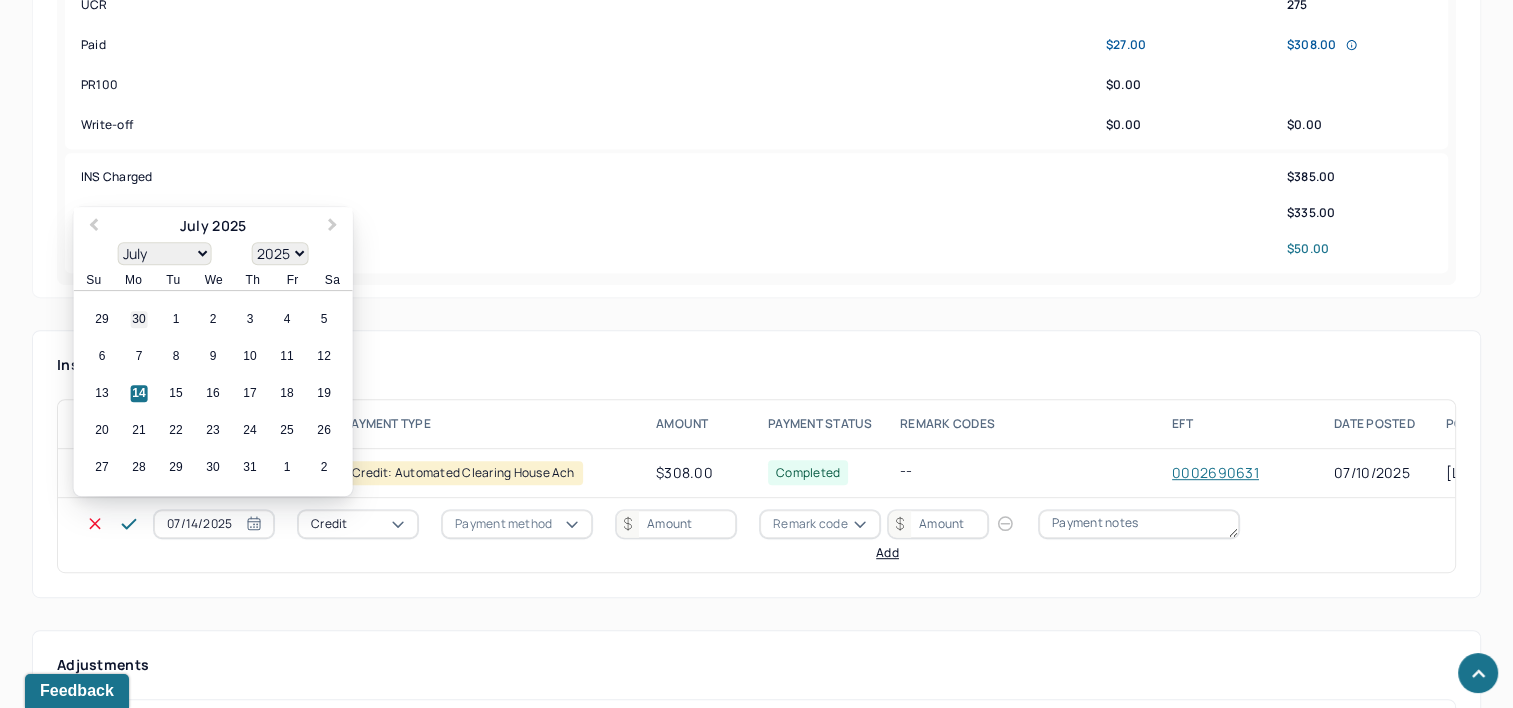 click on "30" at bounding box center (139, 320) 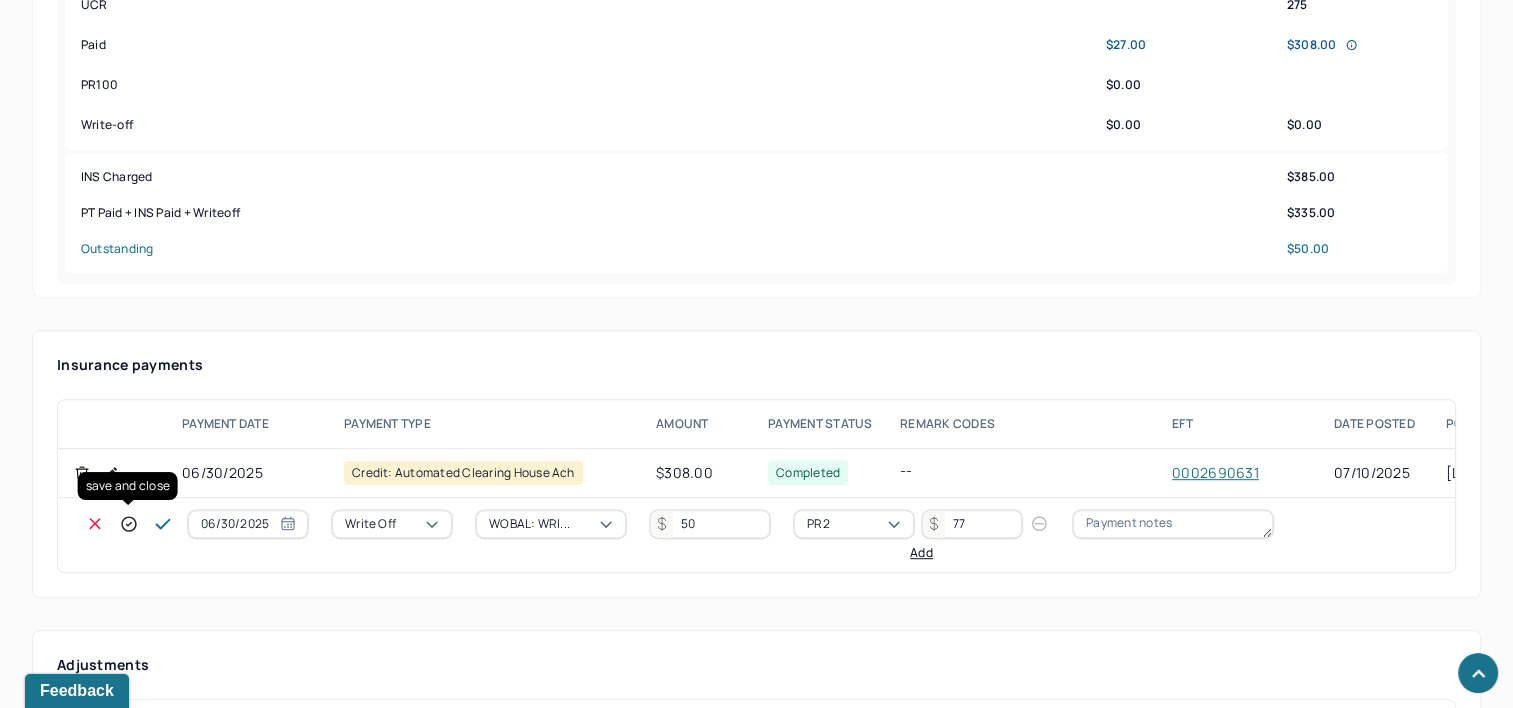 click 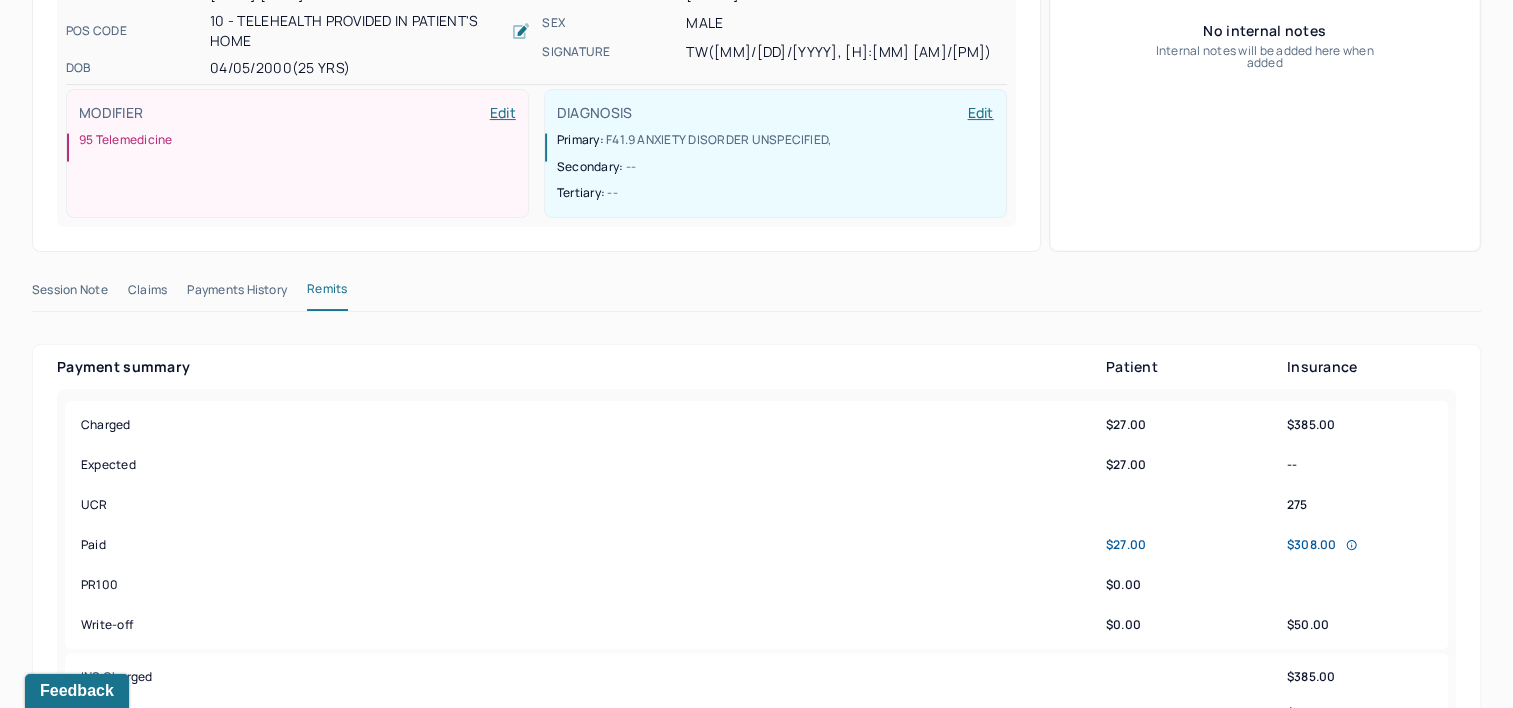 scroll, scrollTop: 0, scrollLeft: 0, axis: both 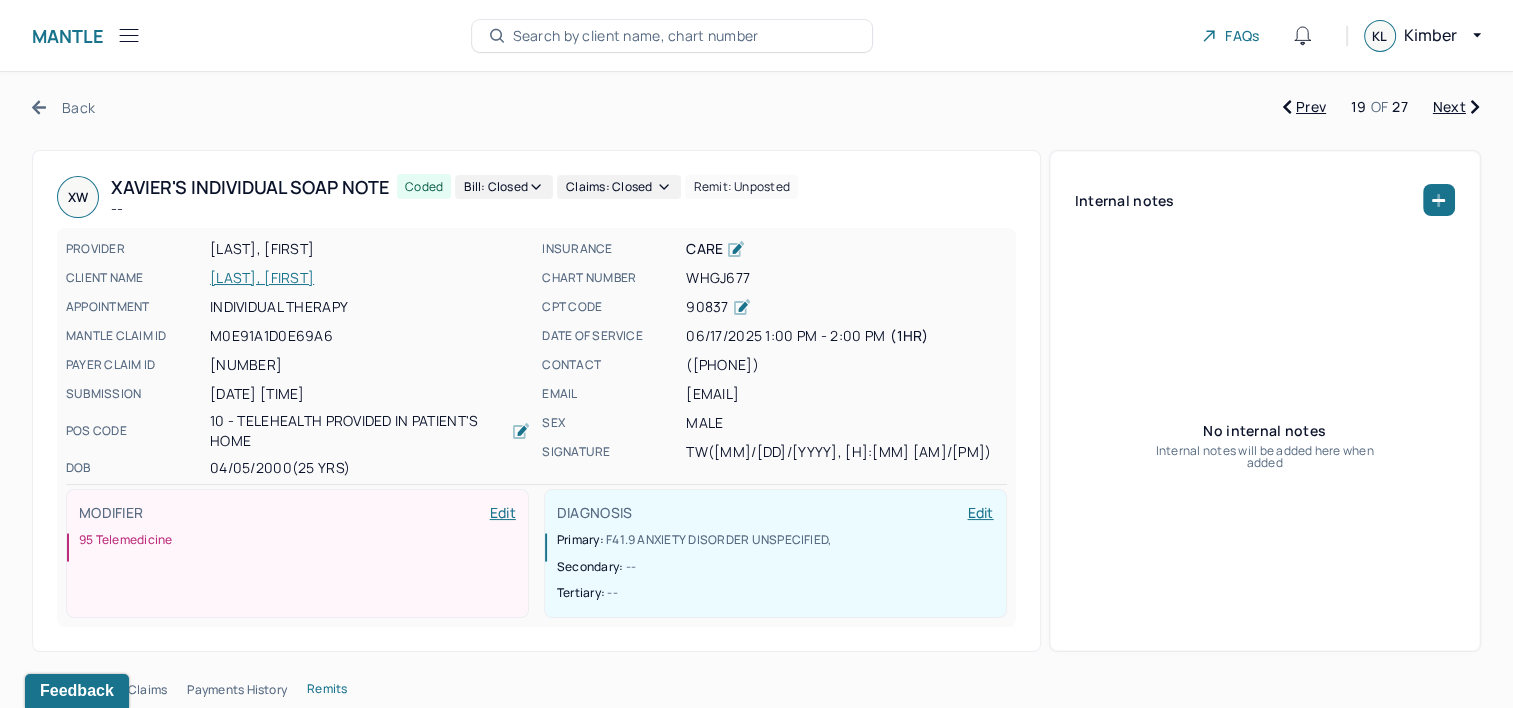 click on "Next" at bounding box center [1456, 107] 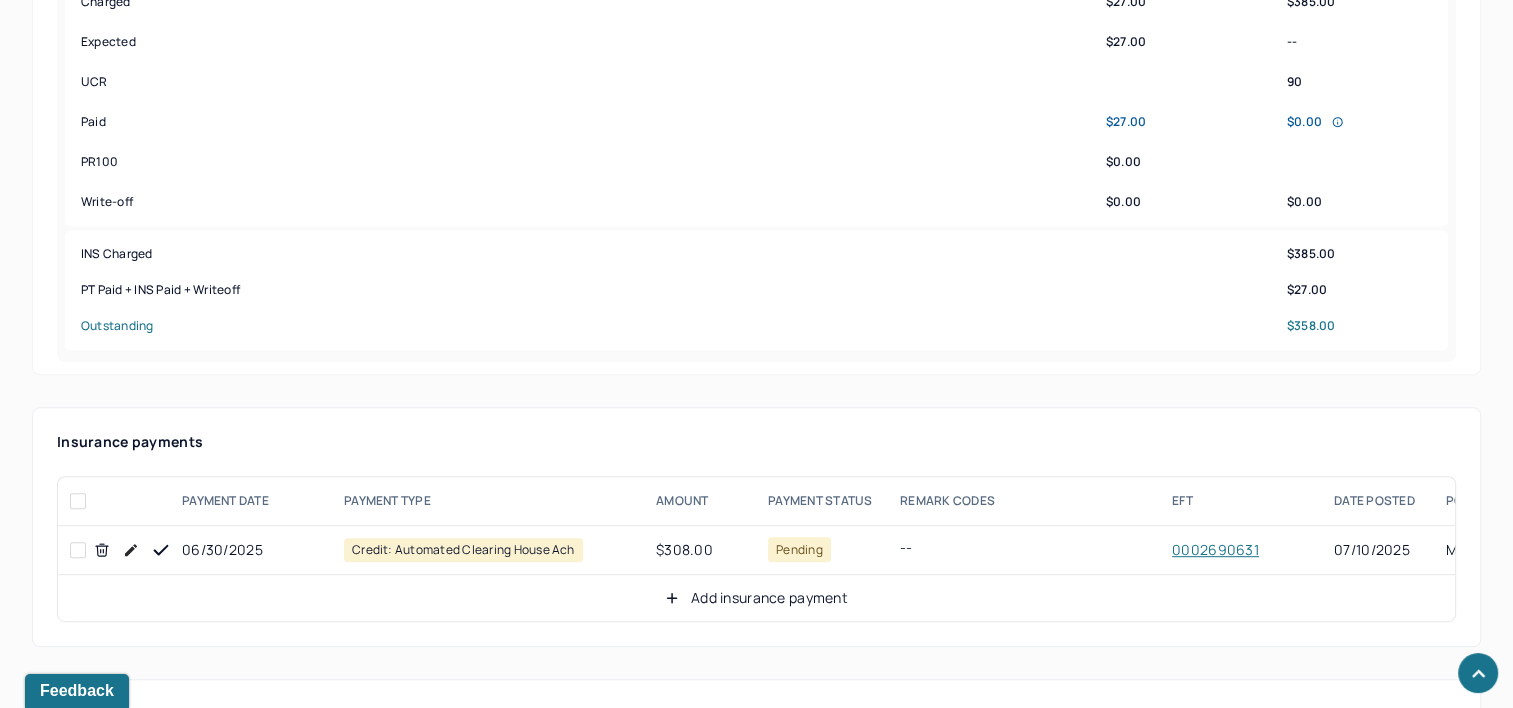 scroll, scrollTop: 1100, scrollLeft: 0, axis: vertical 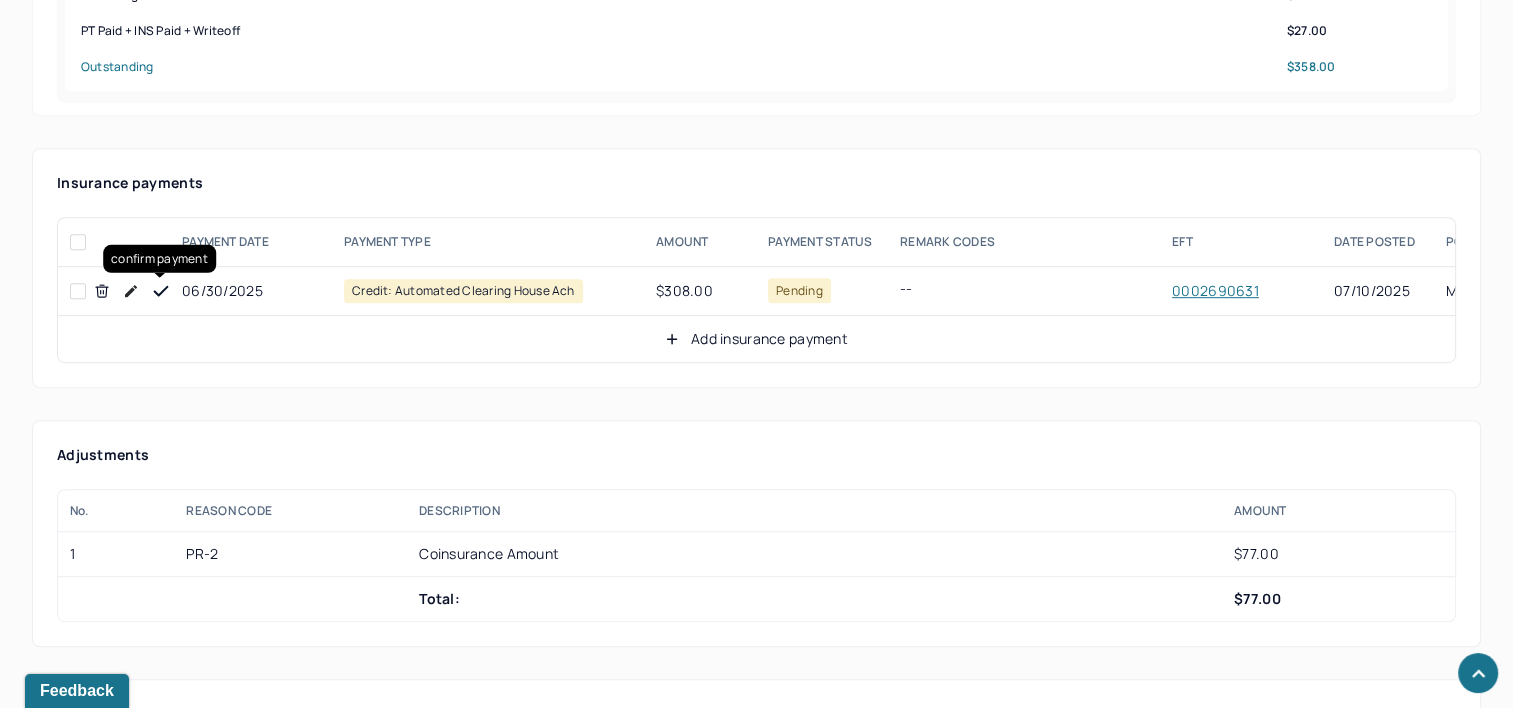 drag, startPoint x: 159, startPoint y: 281, endPoint x: 603, endPoint y: 289, distance: 444.07205 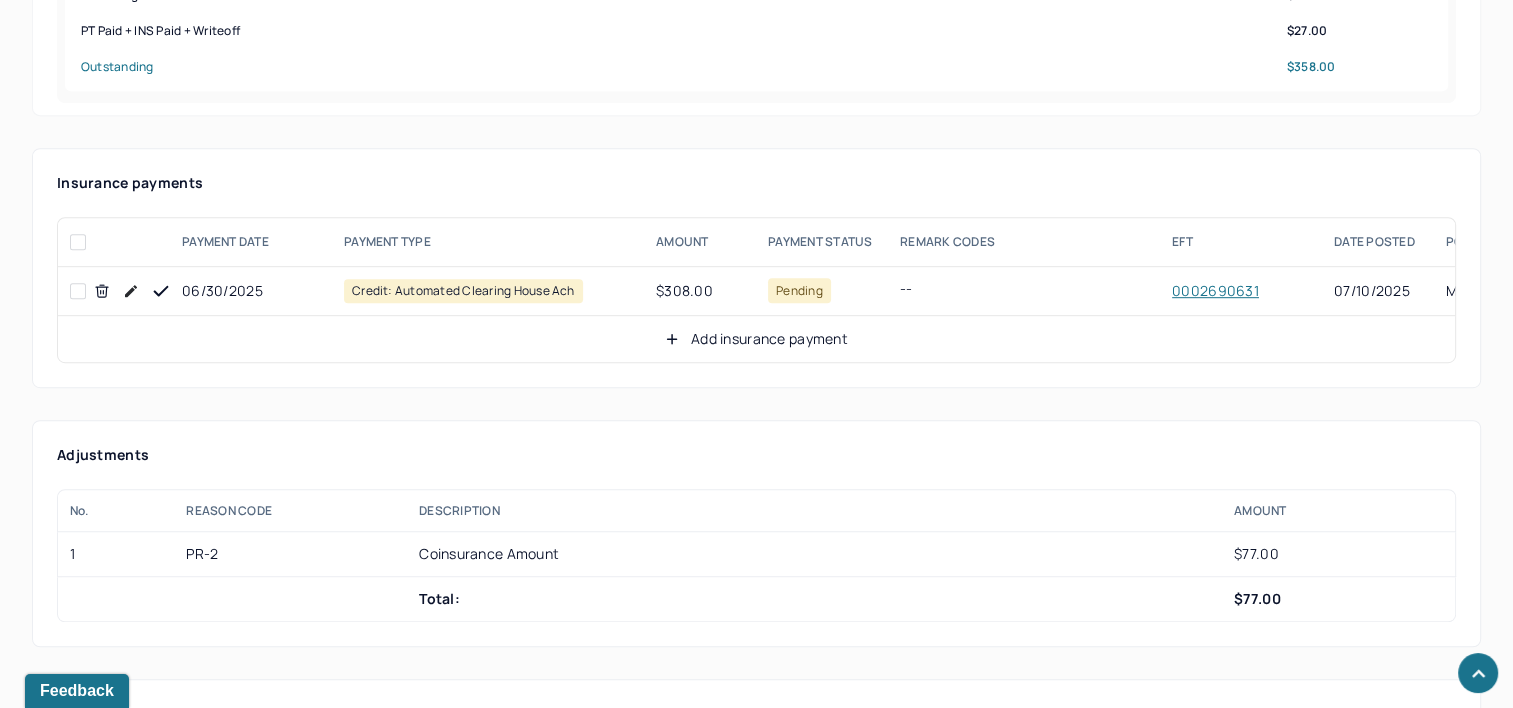 click on "Add insurance payment" at bounding box center [756, 339] 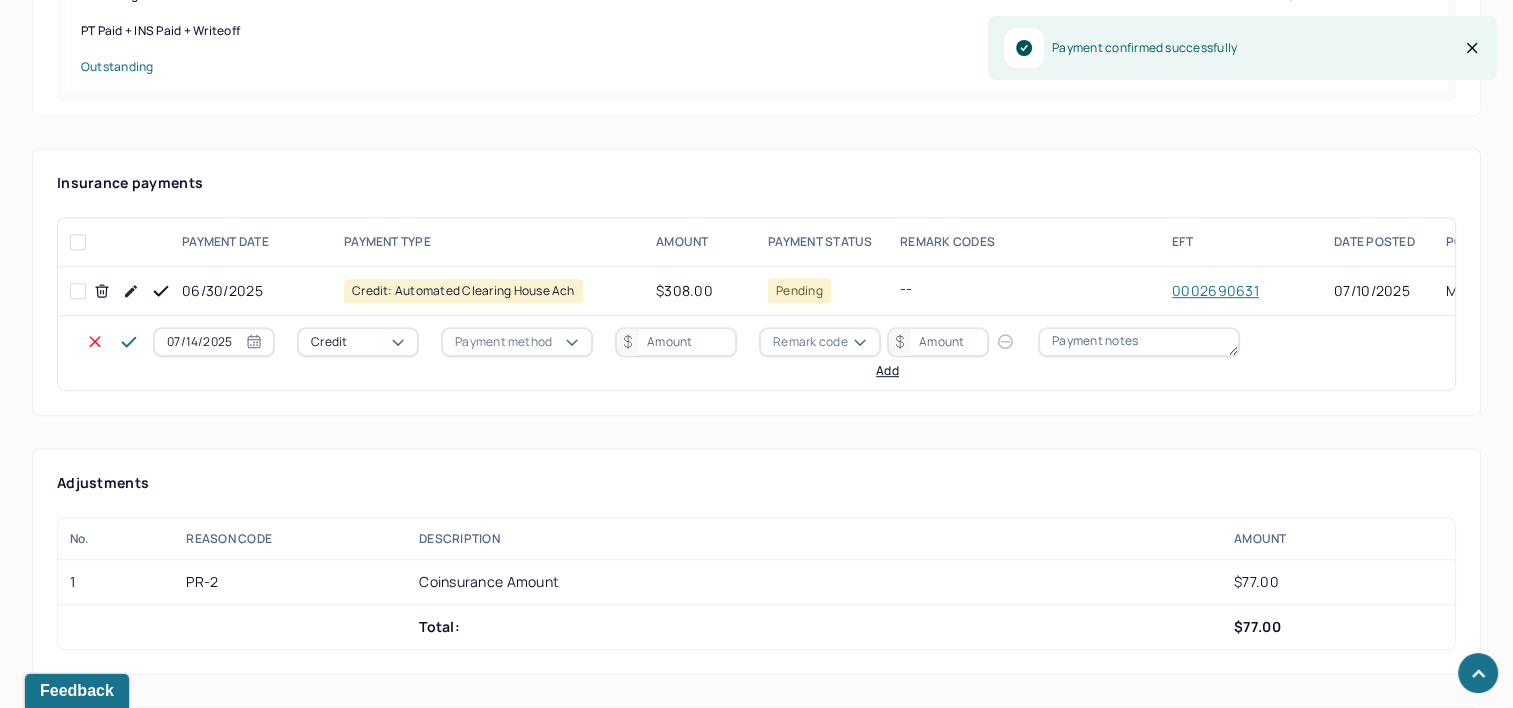 click on "07/14/2025" at bounding box center [214, 342] 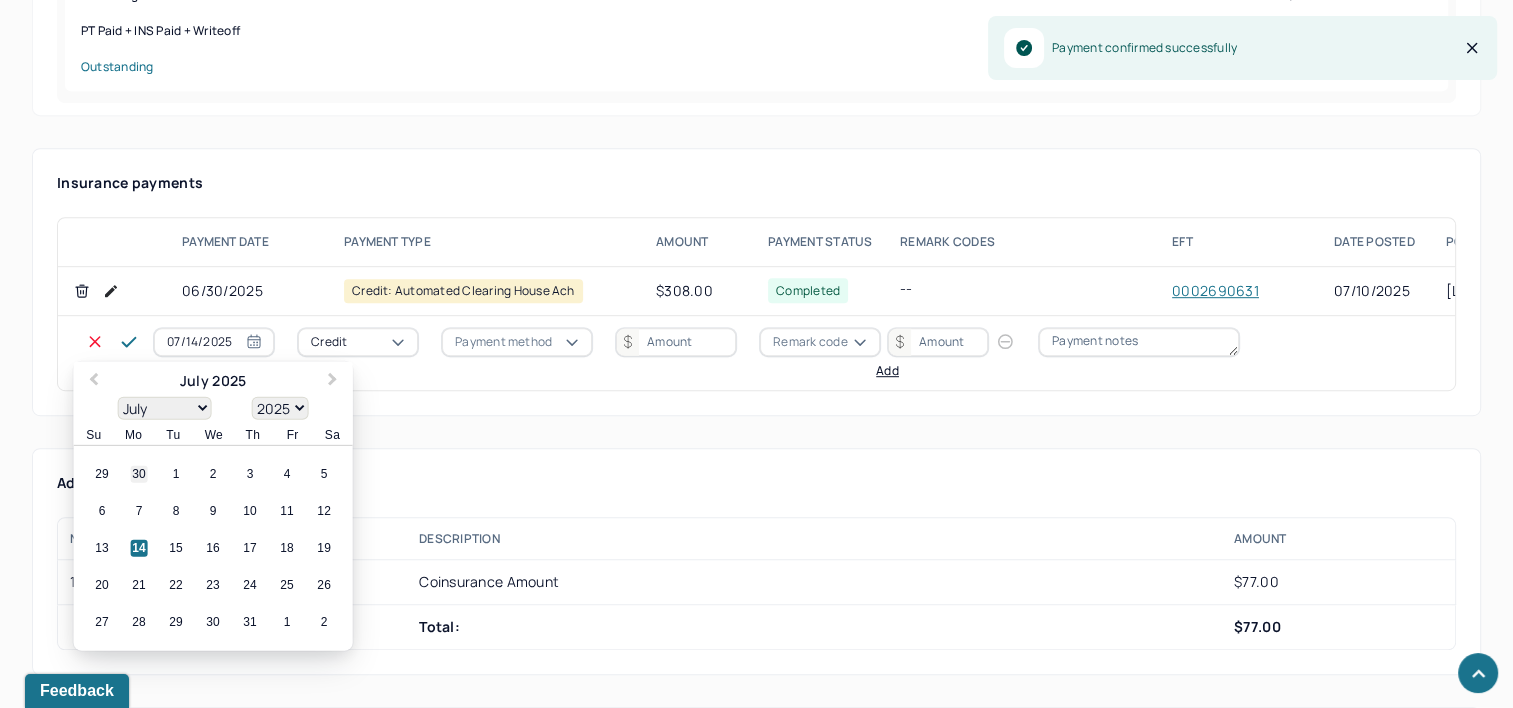 click on "30" at bounding box center (139, 474) 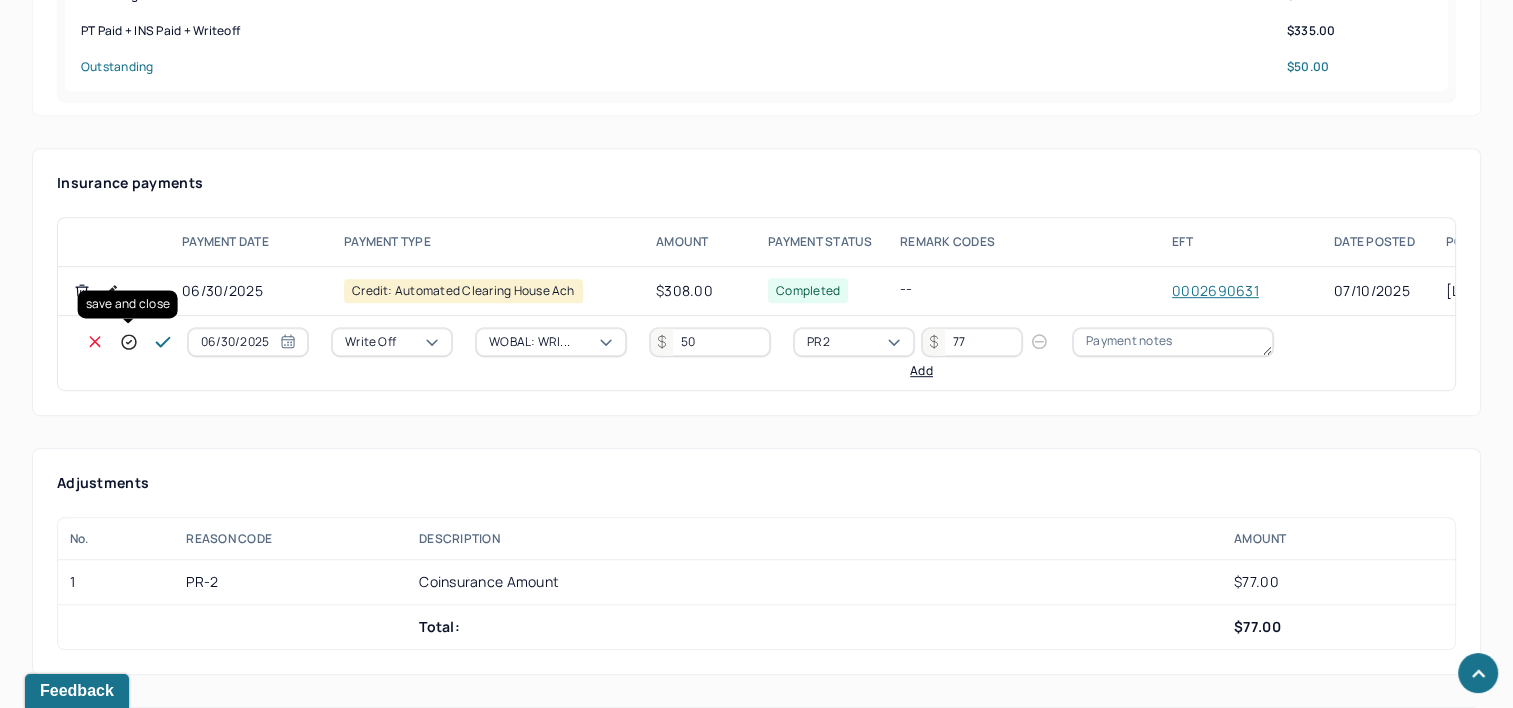 click 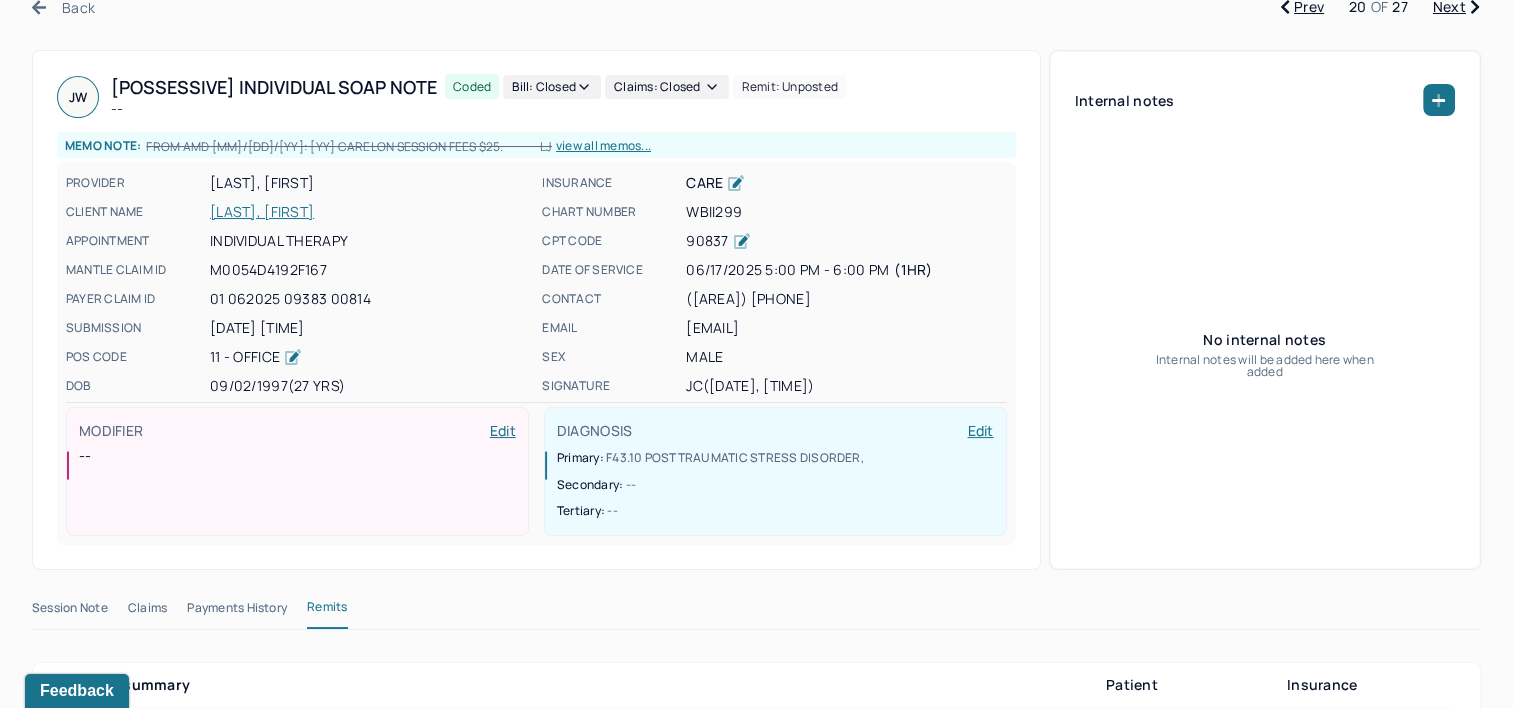 scroll, scrollTop: 0, scrollLeft: 0, axis: both 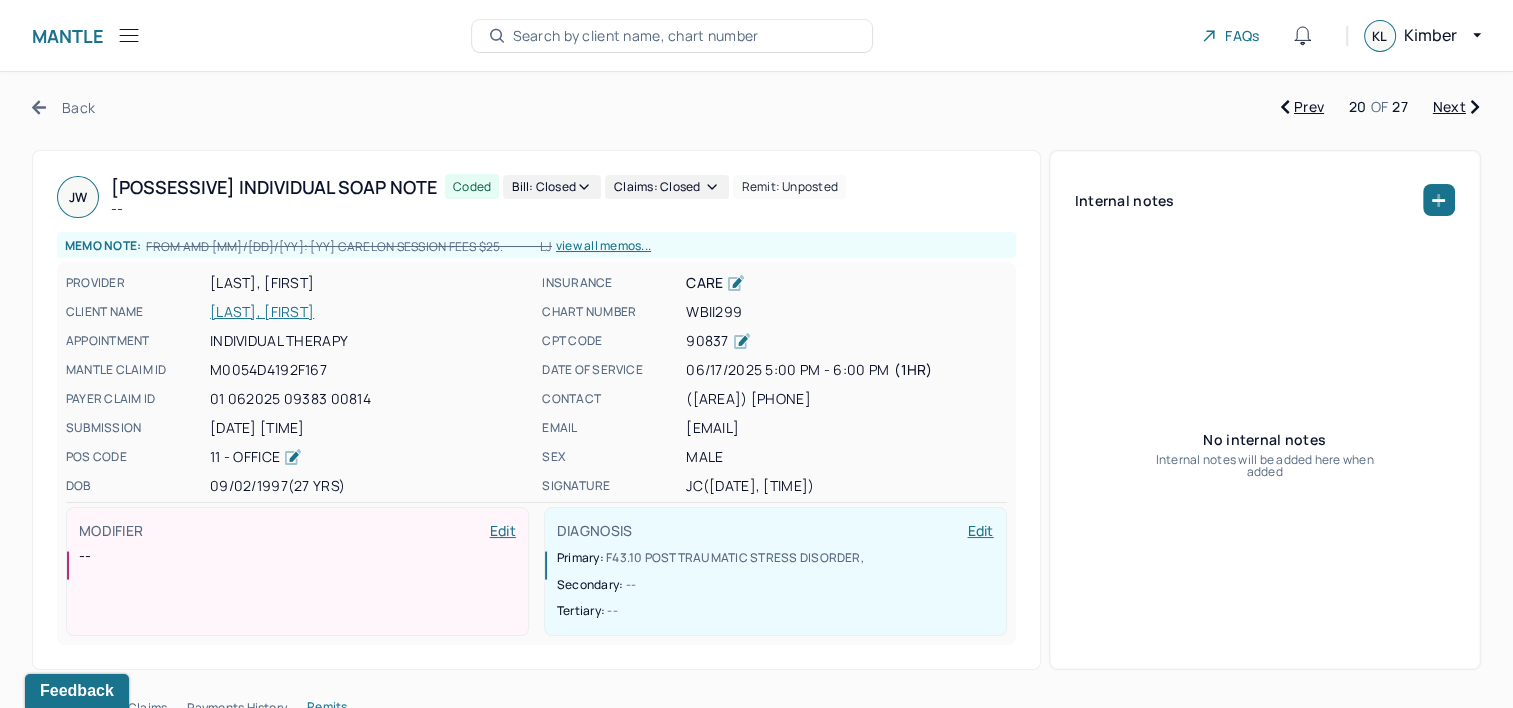 click on "Next" at bounding box center (1456, 107) 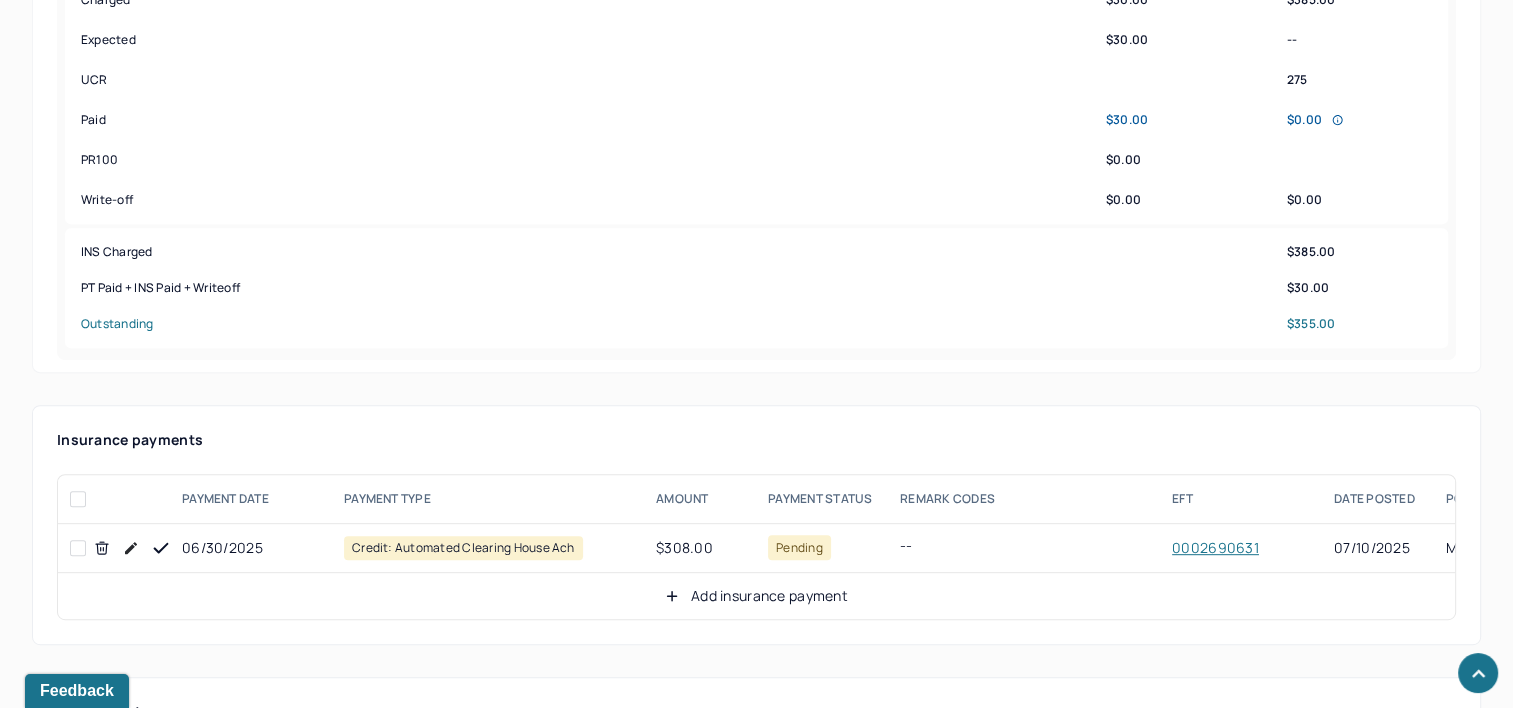 scroll, scrollTop: 900, scrollLeft: 0, axis: vertical 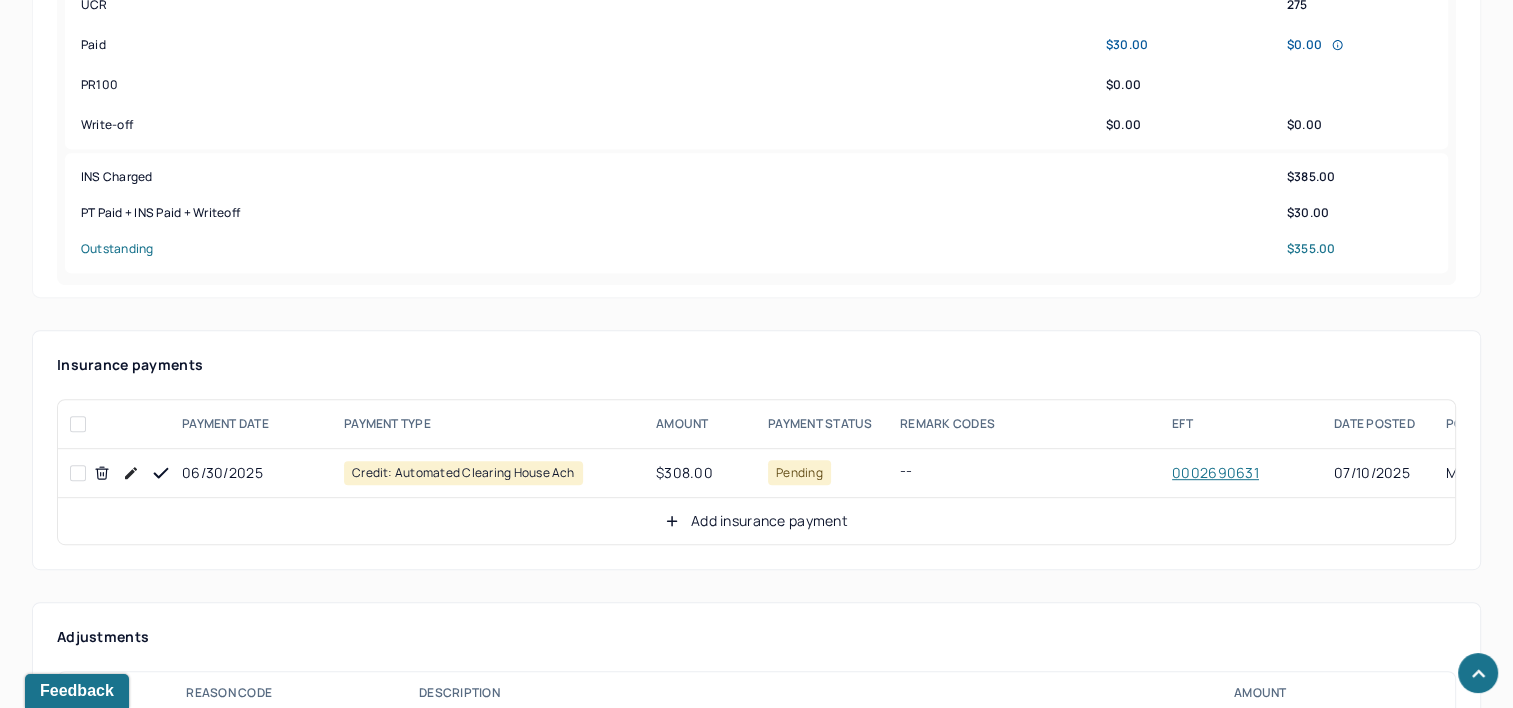 click 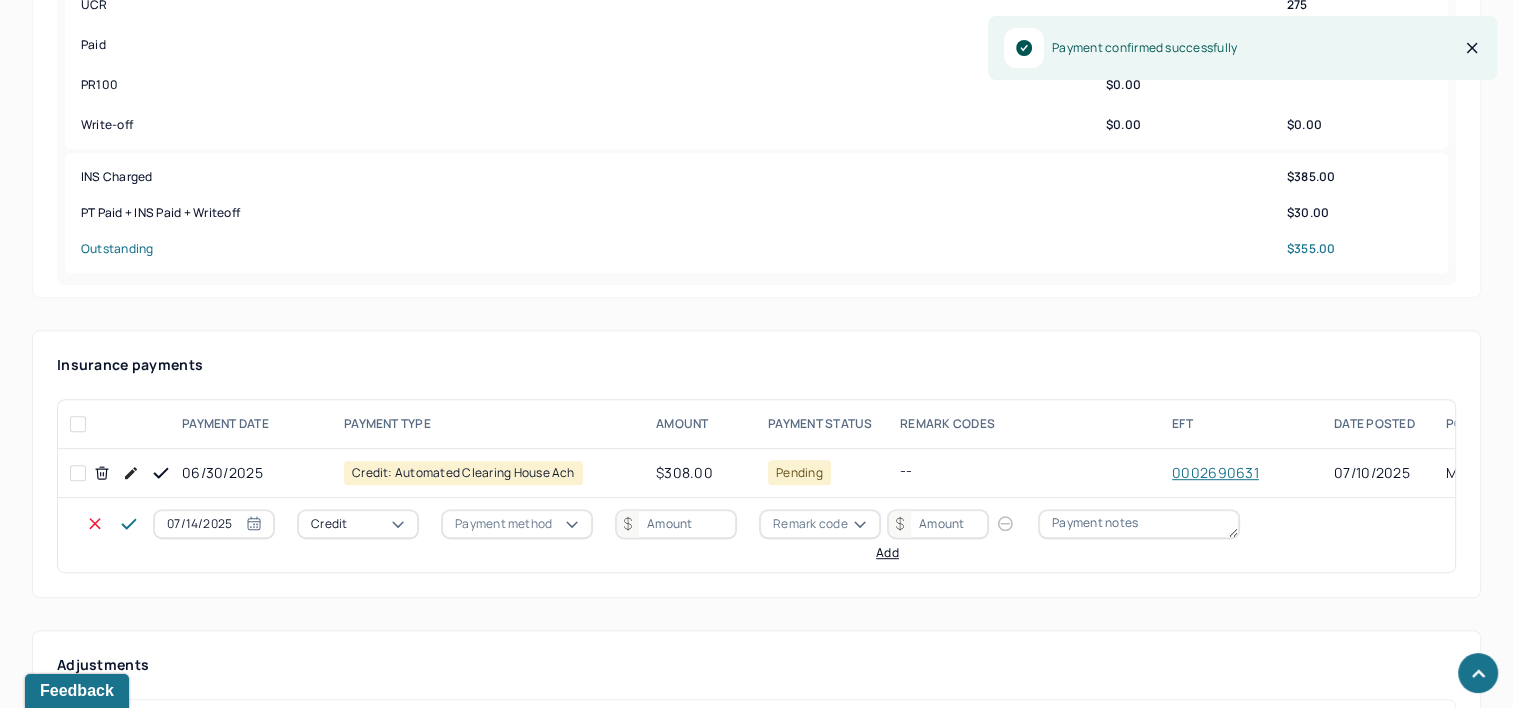 drag, startPoint x: 224, startPoint y: 524, endPoint x: 209, endPoint y: 519, distance: 15.811388 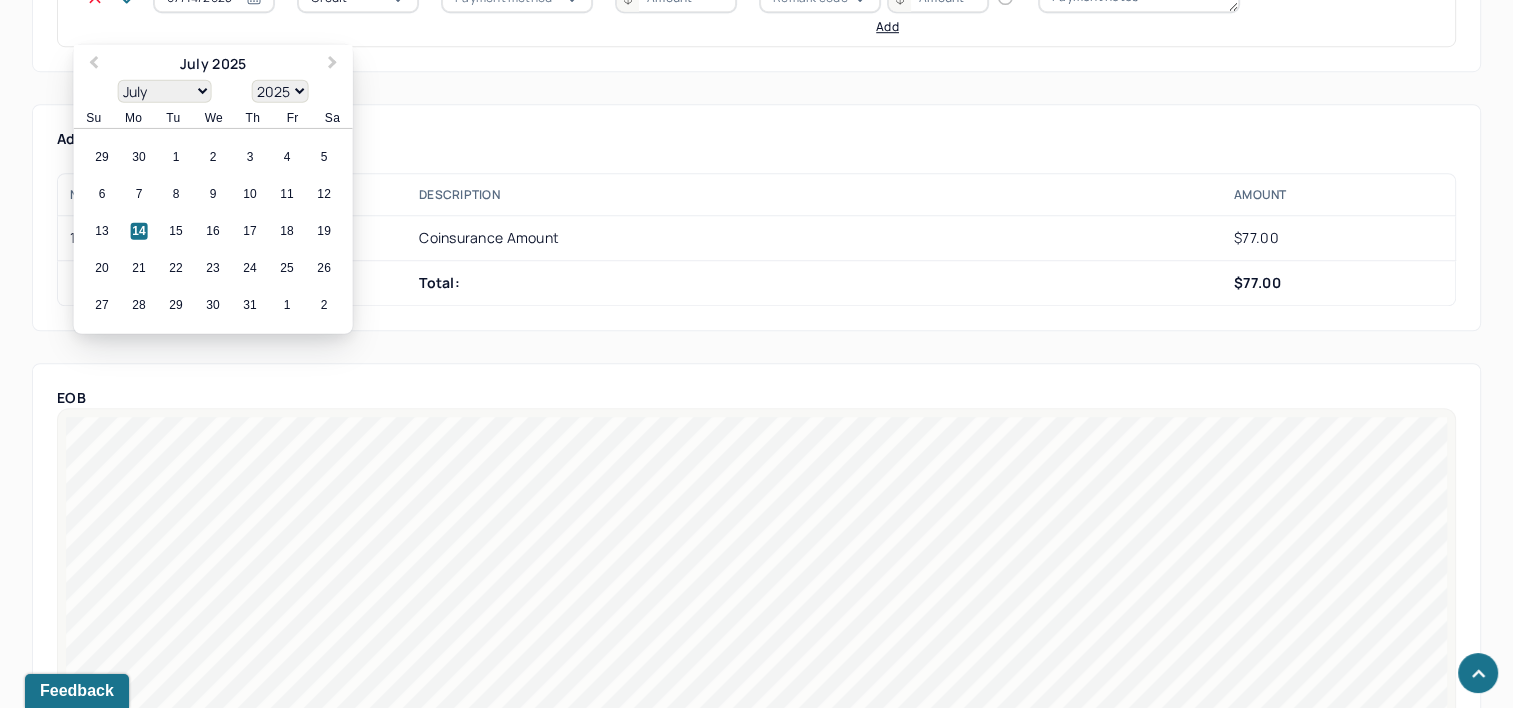 scroll, scrollTop: 1292, scrollLeft: 0, axis: vertical 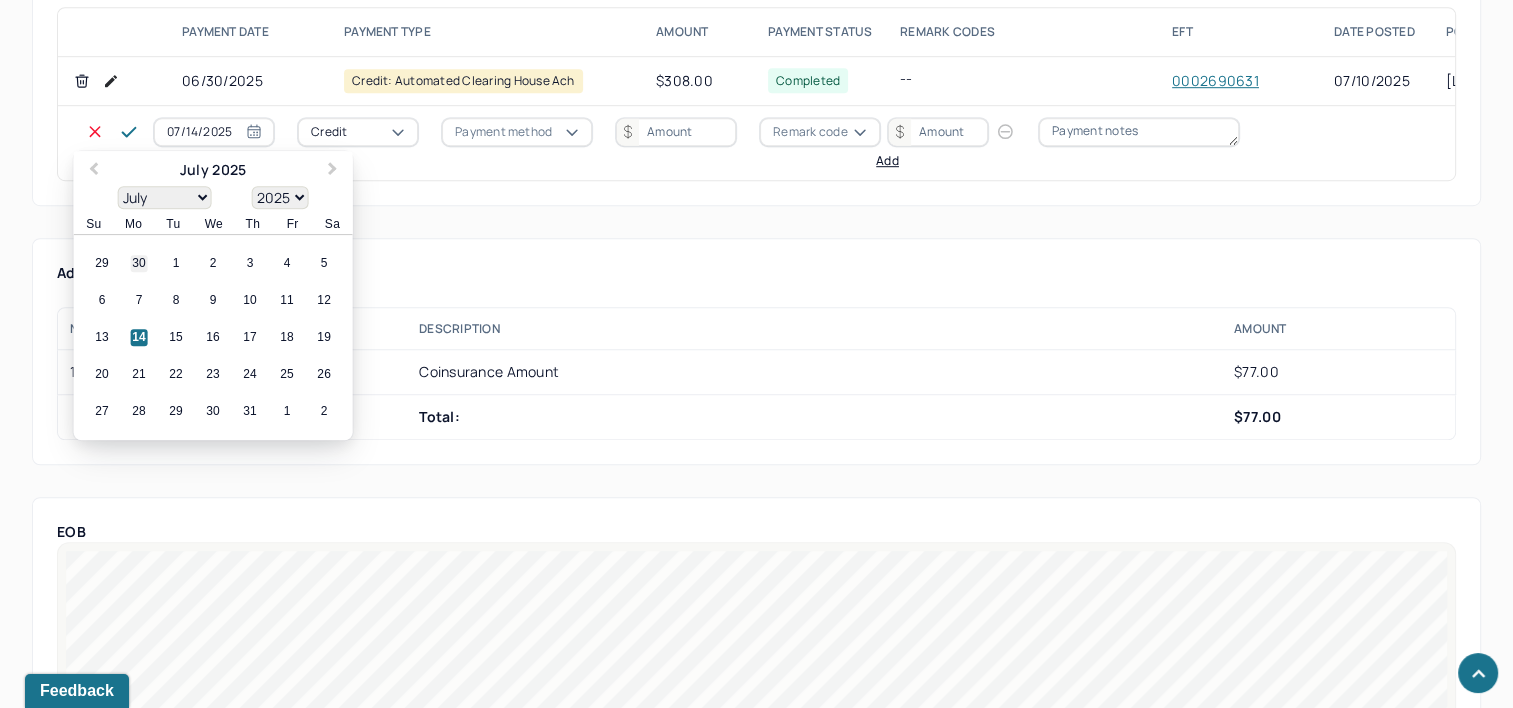 click on "30" at bounding box center [139, 264] 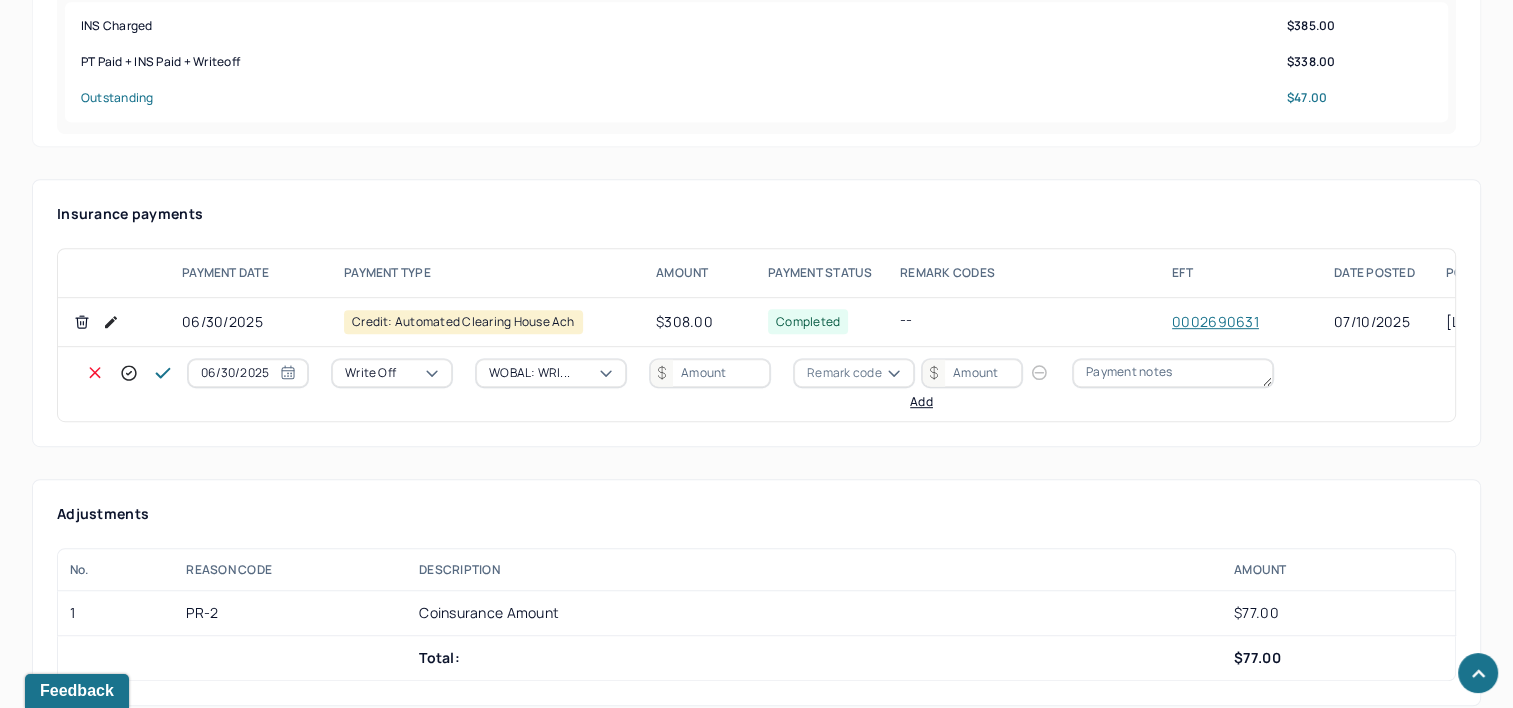 scroll, scrollTop: 992, scrollLeft: 0, axis: vertical 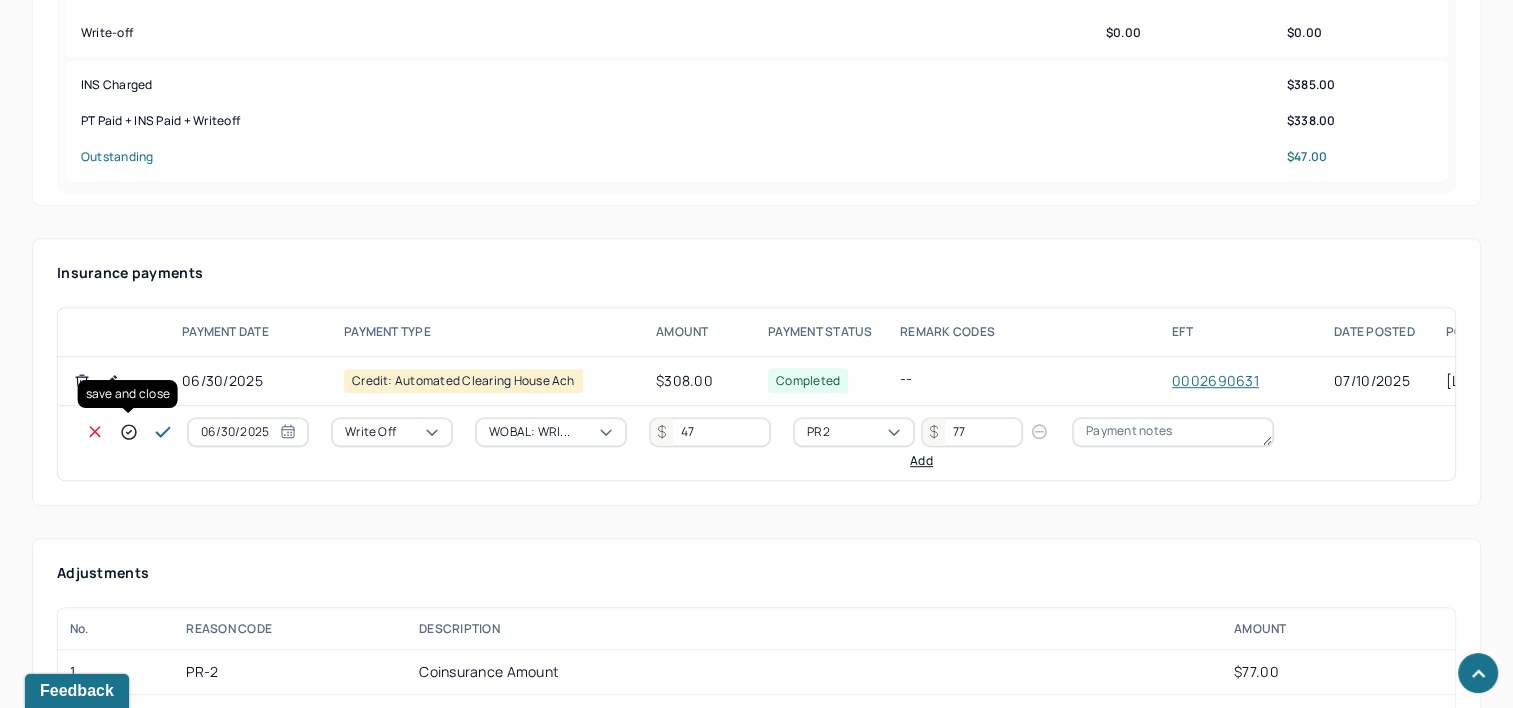 click 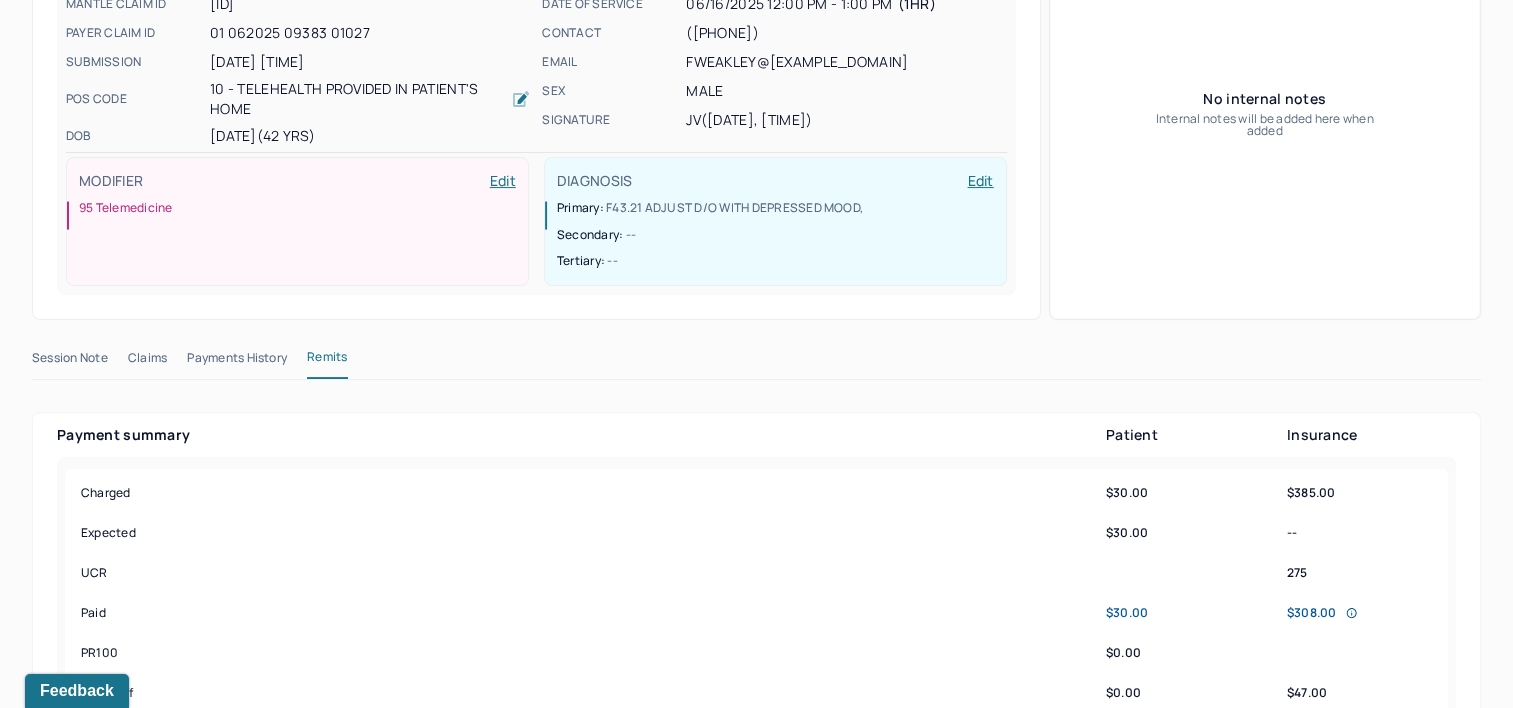 scroll, scrollTop: 0, scrollLeft: 0, axis: both 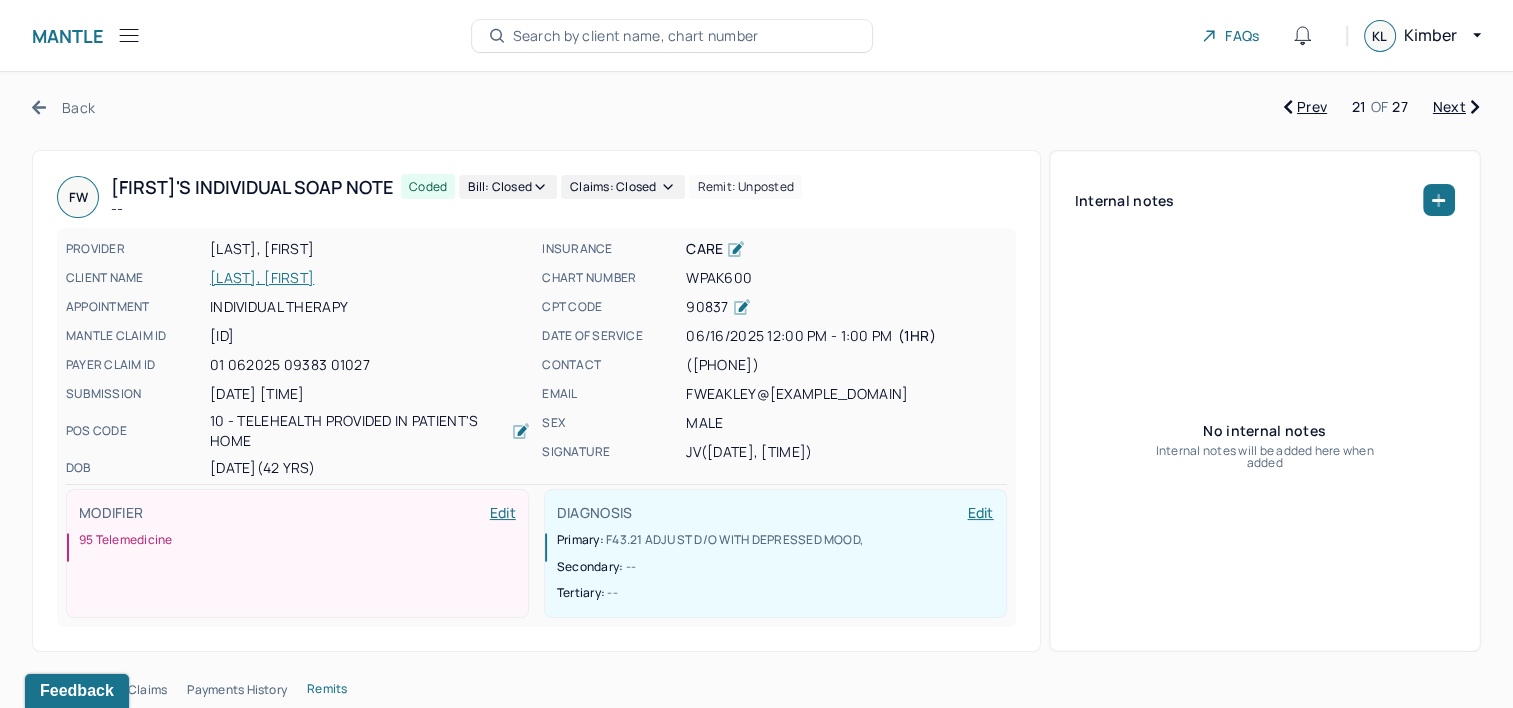 click on "Next" at bounding box center (1456, 107) 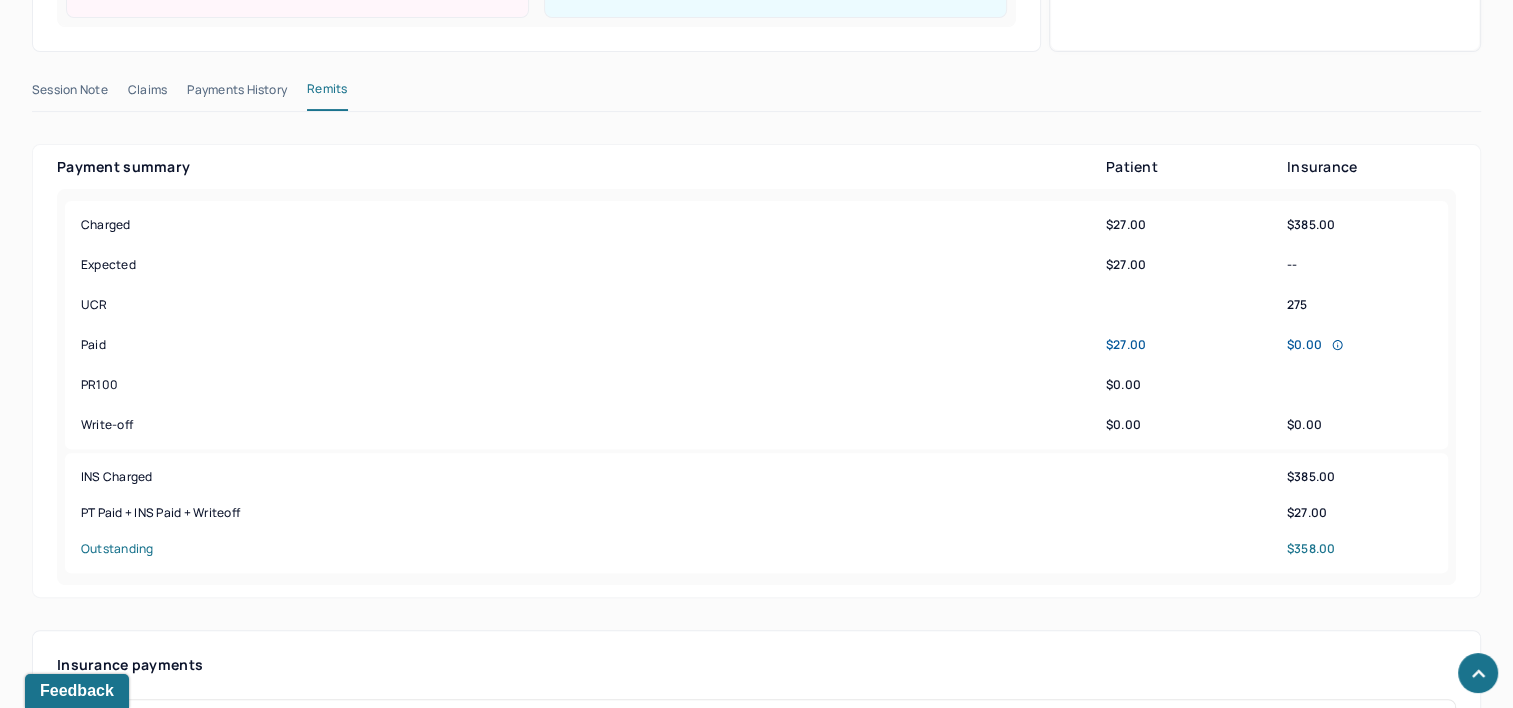 scroll, scrollTop: 900, scrollLeft: 0, axis: vertical 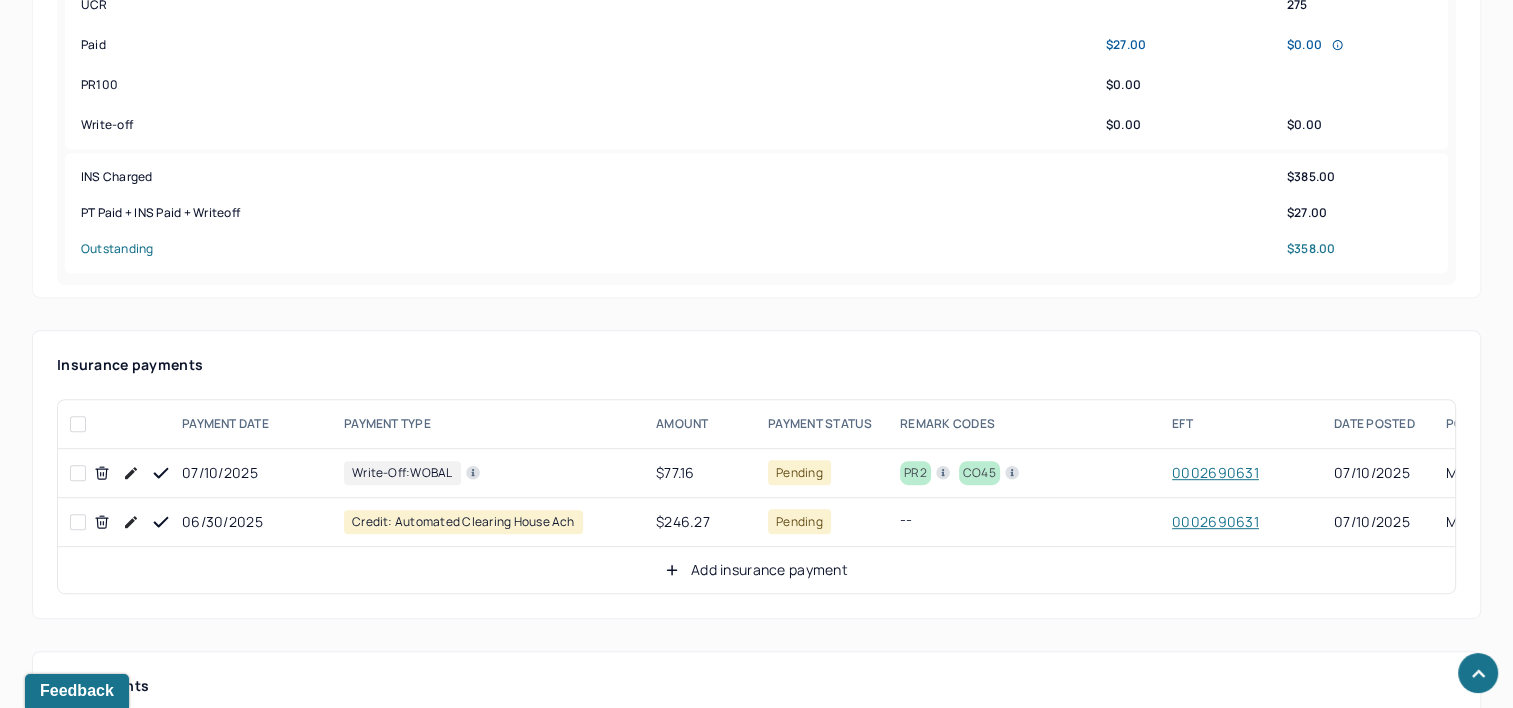 click 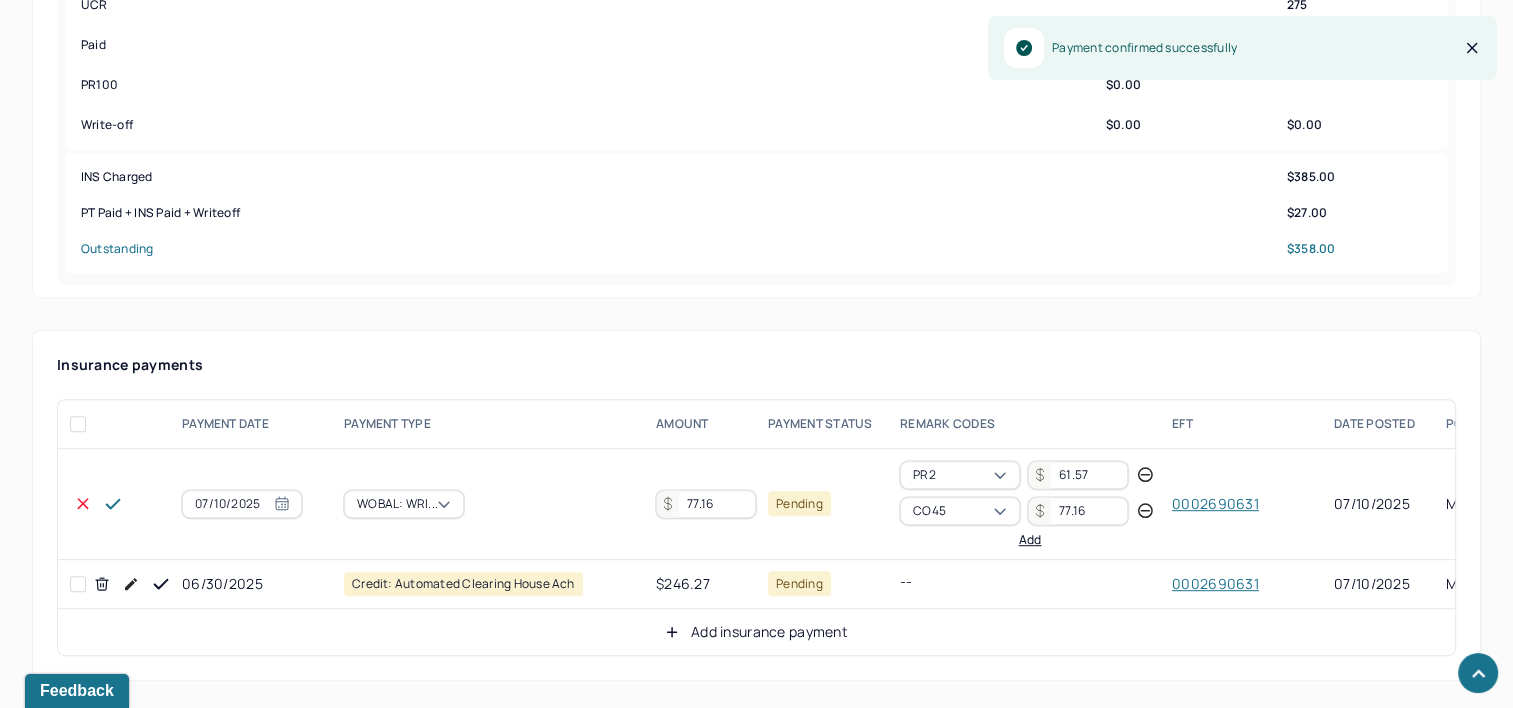 click on "77.16" at bounding box center (706, 504) 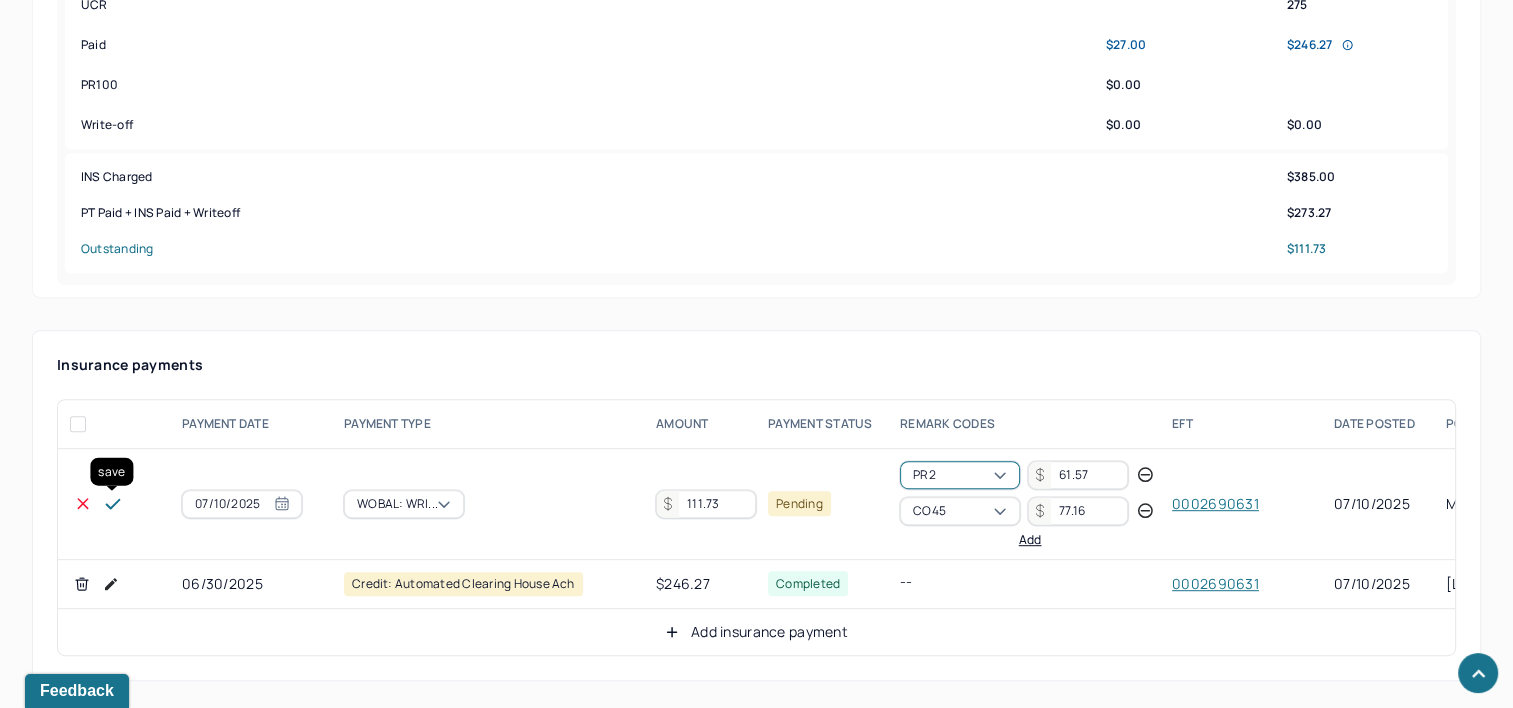 click 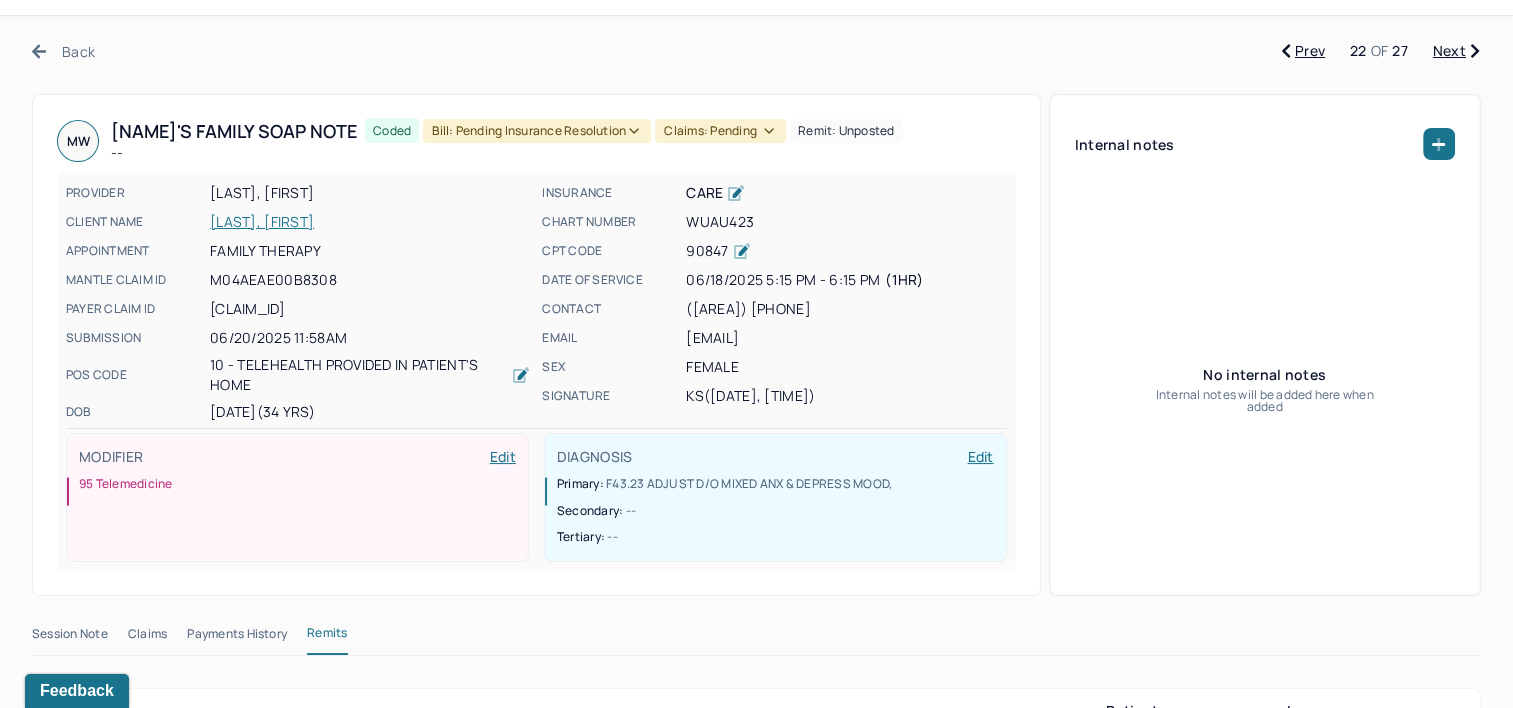 scroll, scrollTop: 0, scrollLeft: 0, axis: both 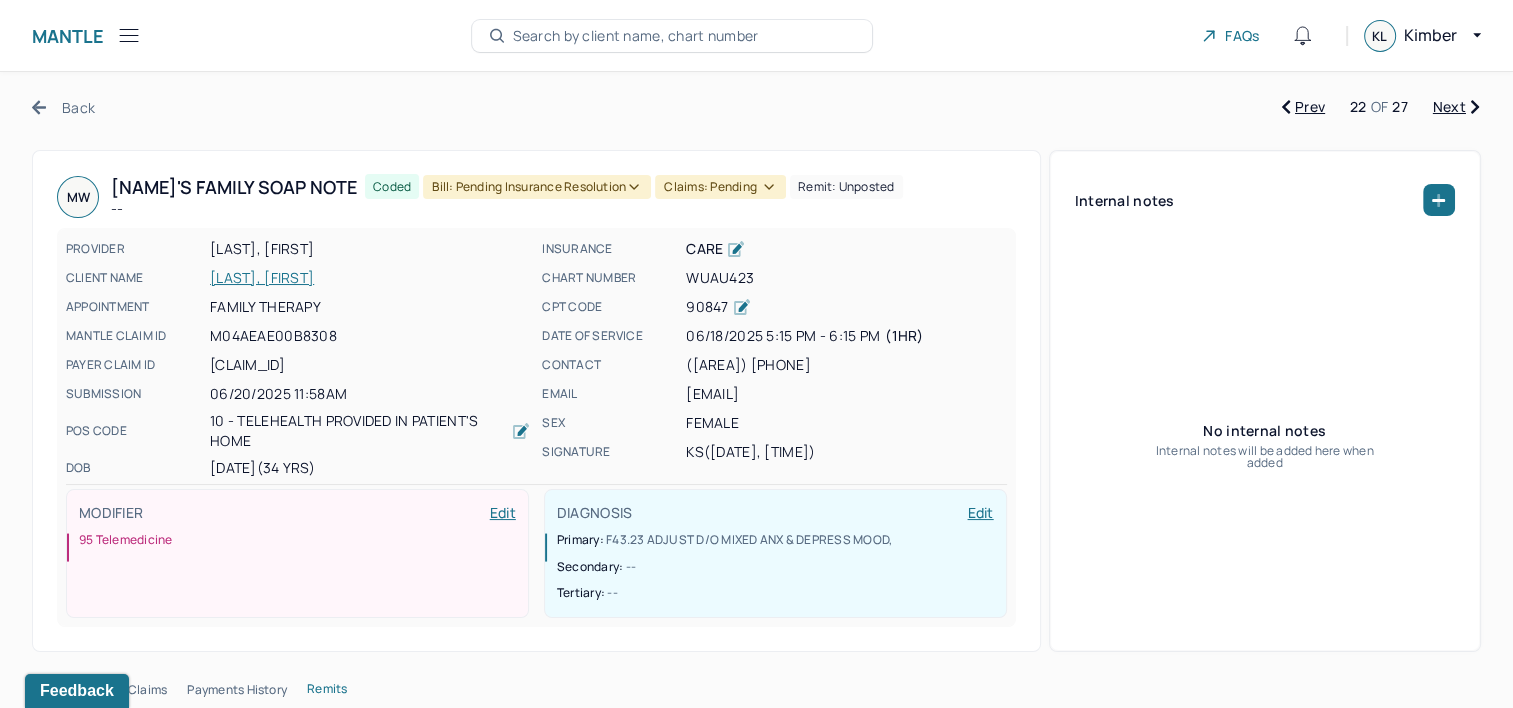 click on "Bill: Pending Insurance Resolution" at bounding box center (537, 187) 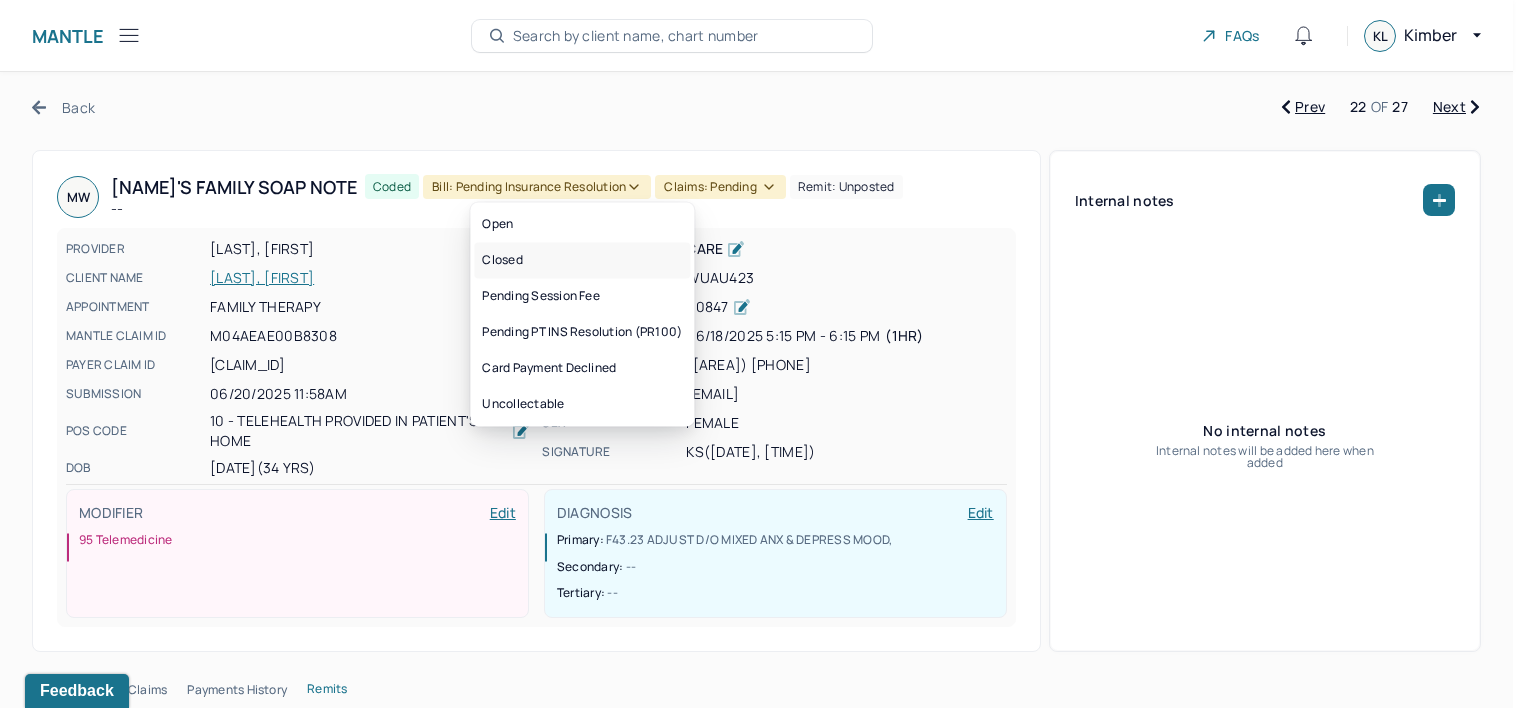 click on "Closed" at bounding box center [582, 260] 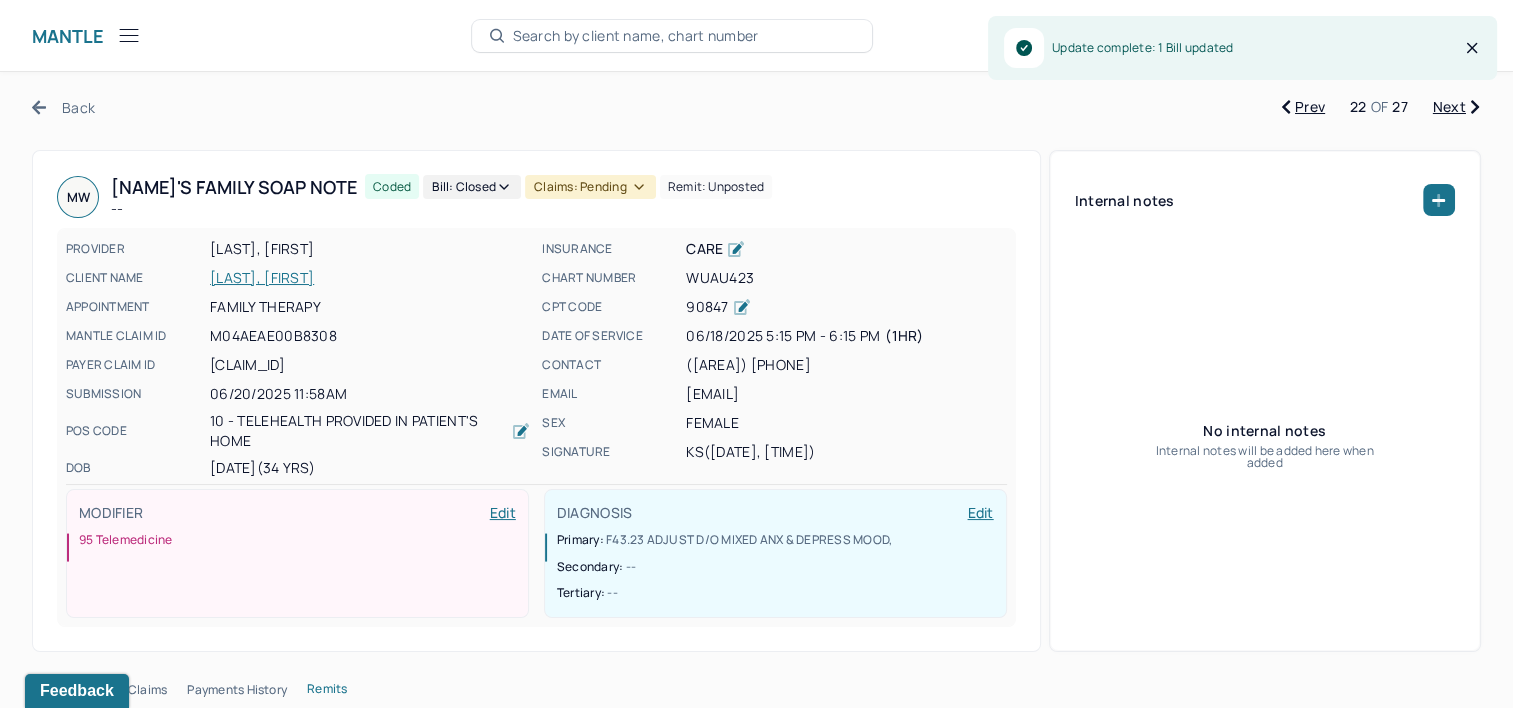 click on "Claims: pending" at bounding box center (590, 187) 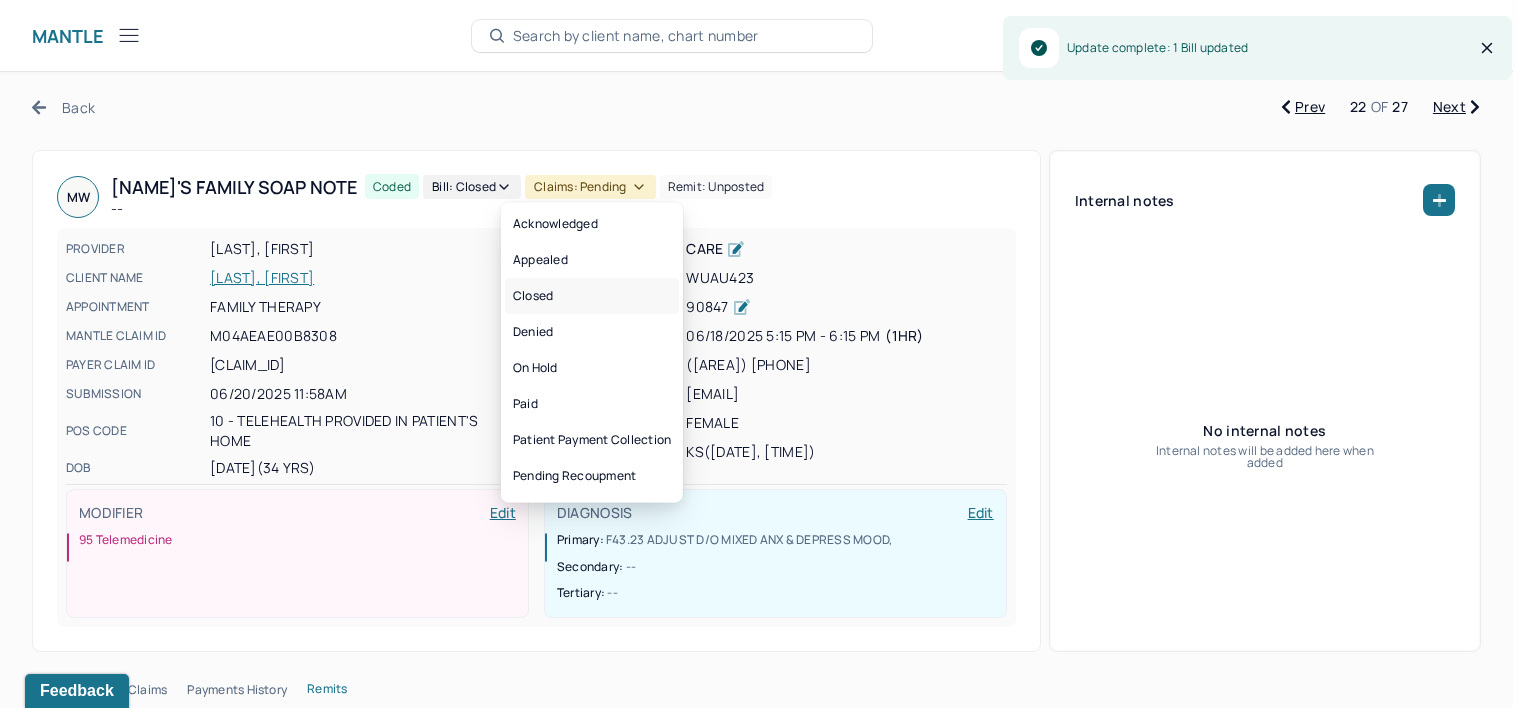 click on "Closed" at bounding box center [592, 296] 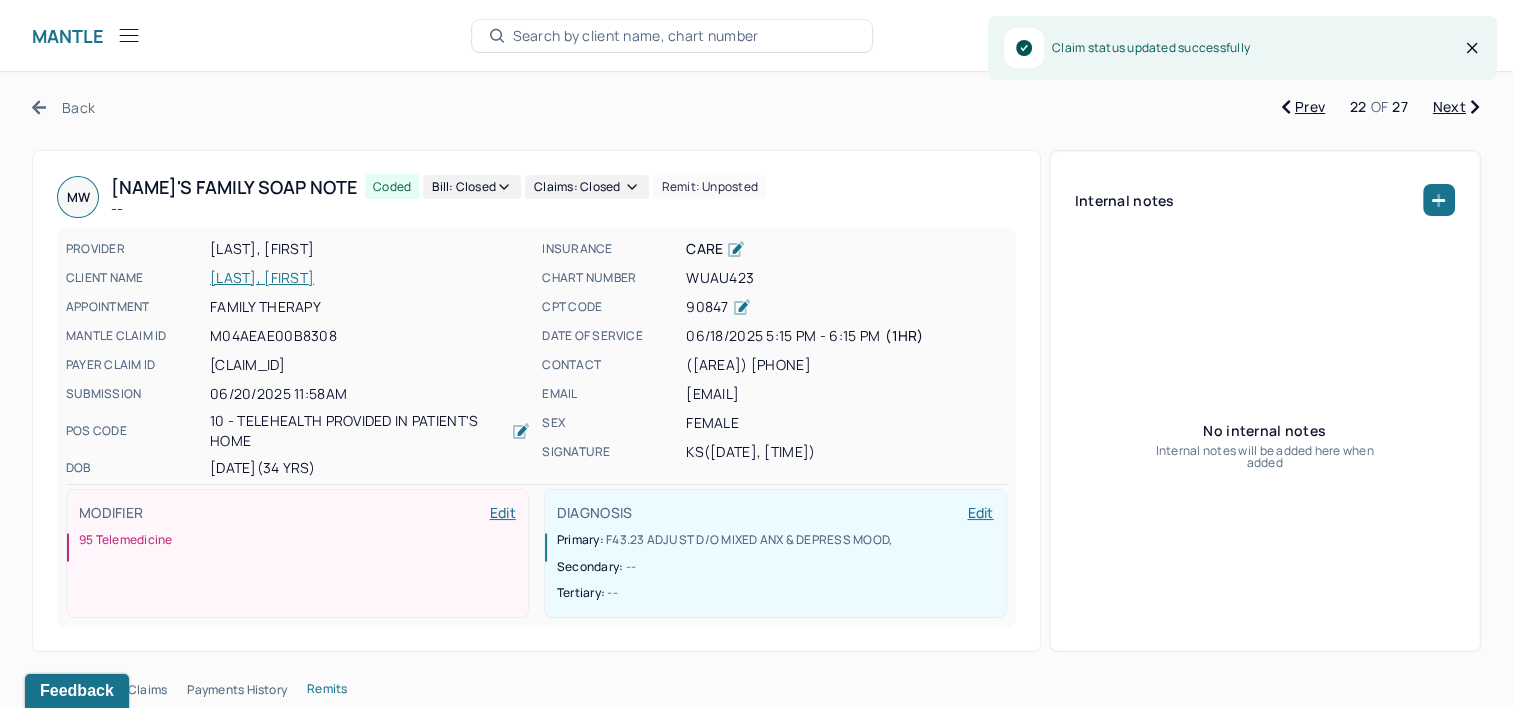 click on "Back    Prev   22 OF 27   Next   MW [FIRST]'s   Family soap note -- Coded   Bill: Closed     Claims: closed   Remit: unposted PROVIDER [LAST], [FIRST] CLIENT NAME [LAST], [FIRST] APPOINTMENT Family therapy   MANTLE CLAIM ID [ID] PAYER CLAIM ID [ID] SUBMISSION [MM]/[DD]/[YYYY] [H]:[MM][AM]/[PM] POS CODE 10 - Telehealth Provided in Patient's Home     DOB [MM]/[DD]/[YYYY]  ([AGE] Yrs) INSURANCE CARE     CHART NUMBER [CODE] CPT CODE [CODE]     DATE OF SERVICE [MM]/[DD]/[YYYY]   [H]:[MM] [AM]/[PM]   -   [H]:[MM] [AM]/[PM] ( [DURATION] ) CONTACT ([AREA]) [PHONE] EMAIL [EMAIL] SEX female SIGNATURE [INITIALS]  ([MM]/[DD]/[YYYY], [H]:[MM] [AM]/[PM]) MODIFIER   Edit   95 Telemedicine DIAGNOSIS   Edit   Primary:   [CODE] [CONDITION] ,  Secondary:   -- Tertiary:   -- Internal notes     No internal notes Internal notes will be added here when added   Session Note     Claims     Payments History     Remits   Payment summary Patient Insurance Charged $27.00 $385.00 Expected $27.00 -- UCR 275 Paid $27.00 $246.27     PR100 $0.00 $0.00" at bounding box center [756, 2245] 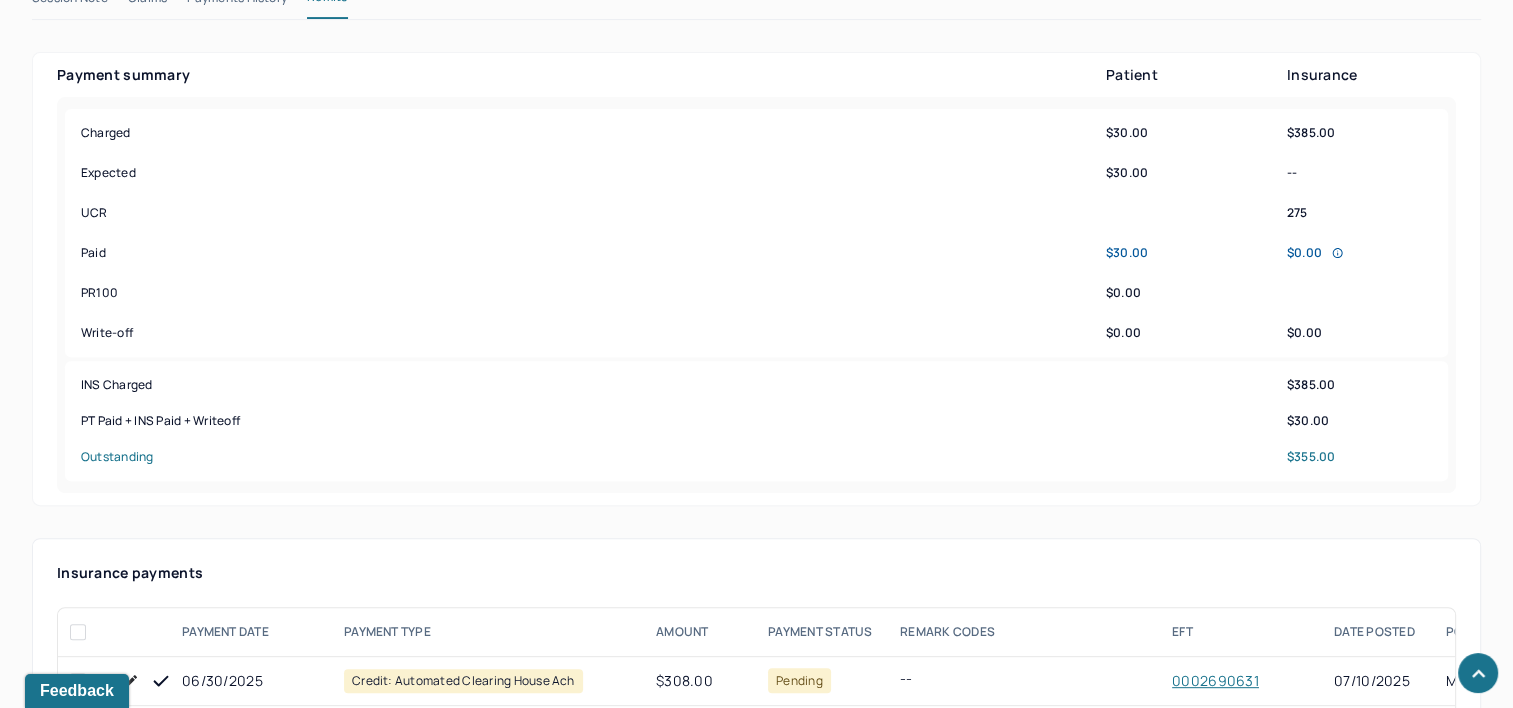 scroll, scrollTop: 900, scrollLeft: 0, axis: vertical 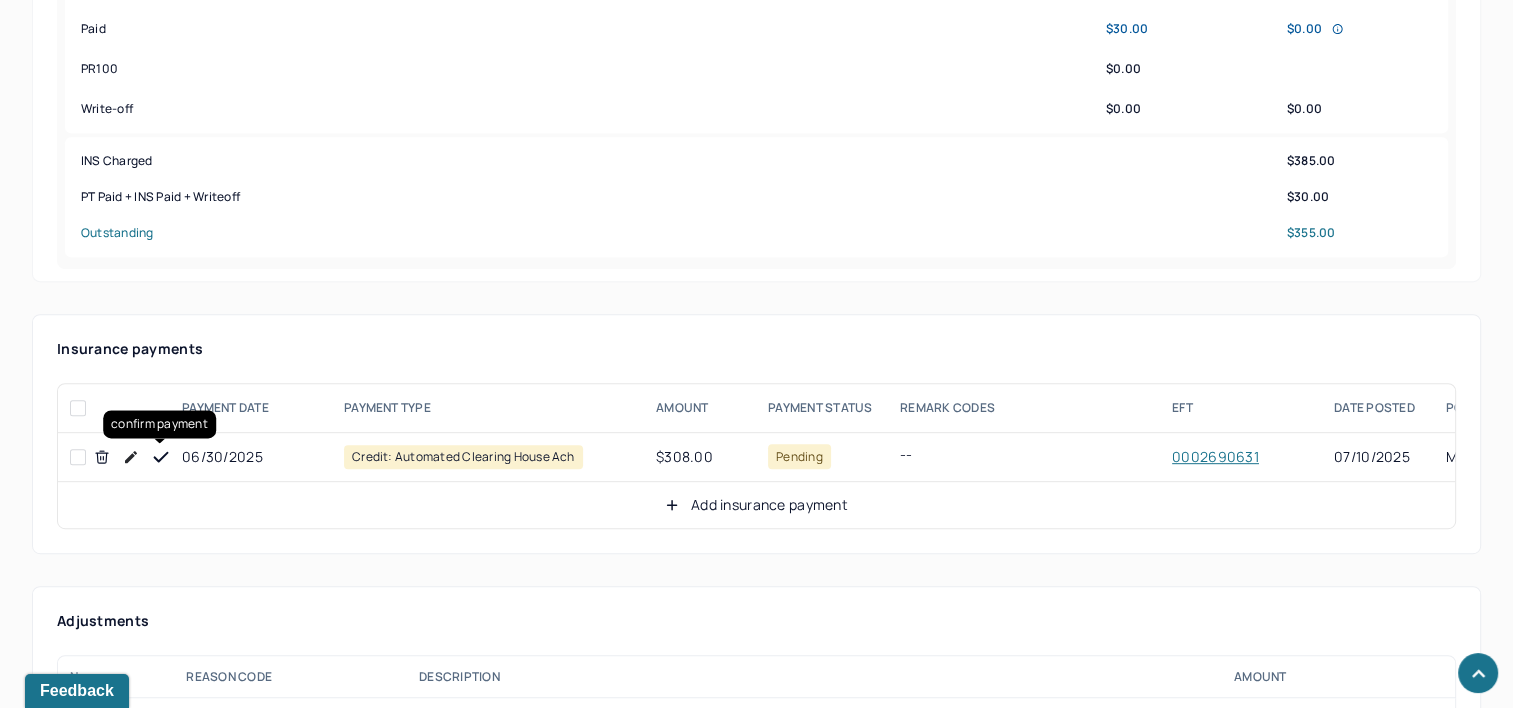 click 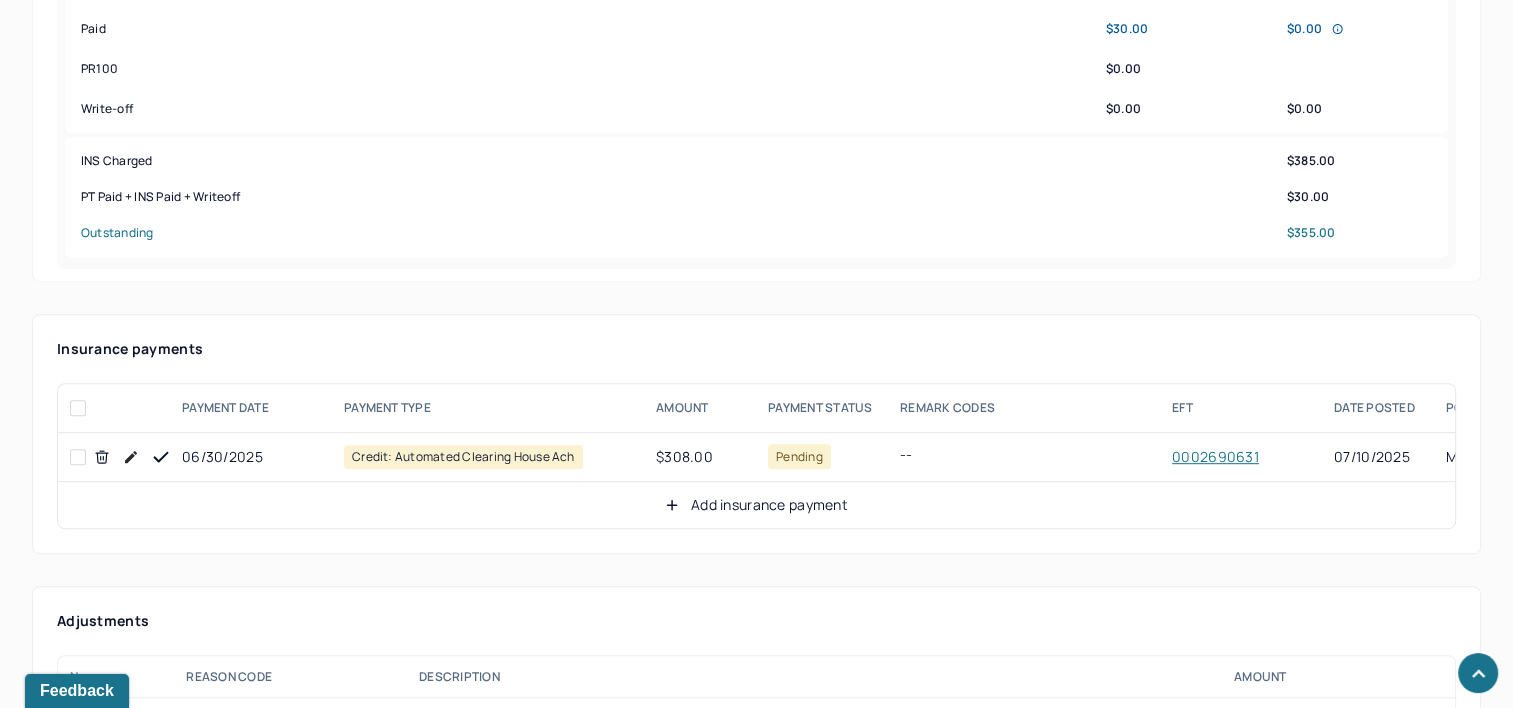 click on "Add insurance payment" at bounding box center (756, 505) 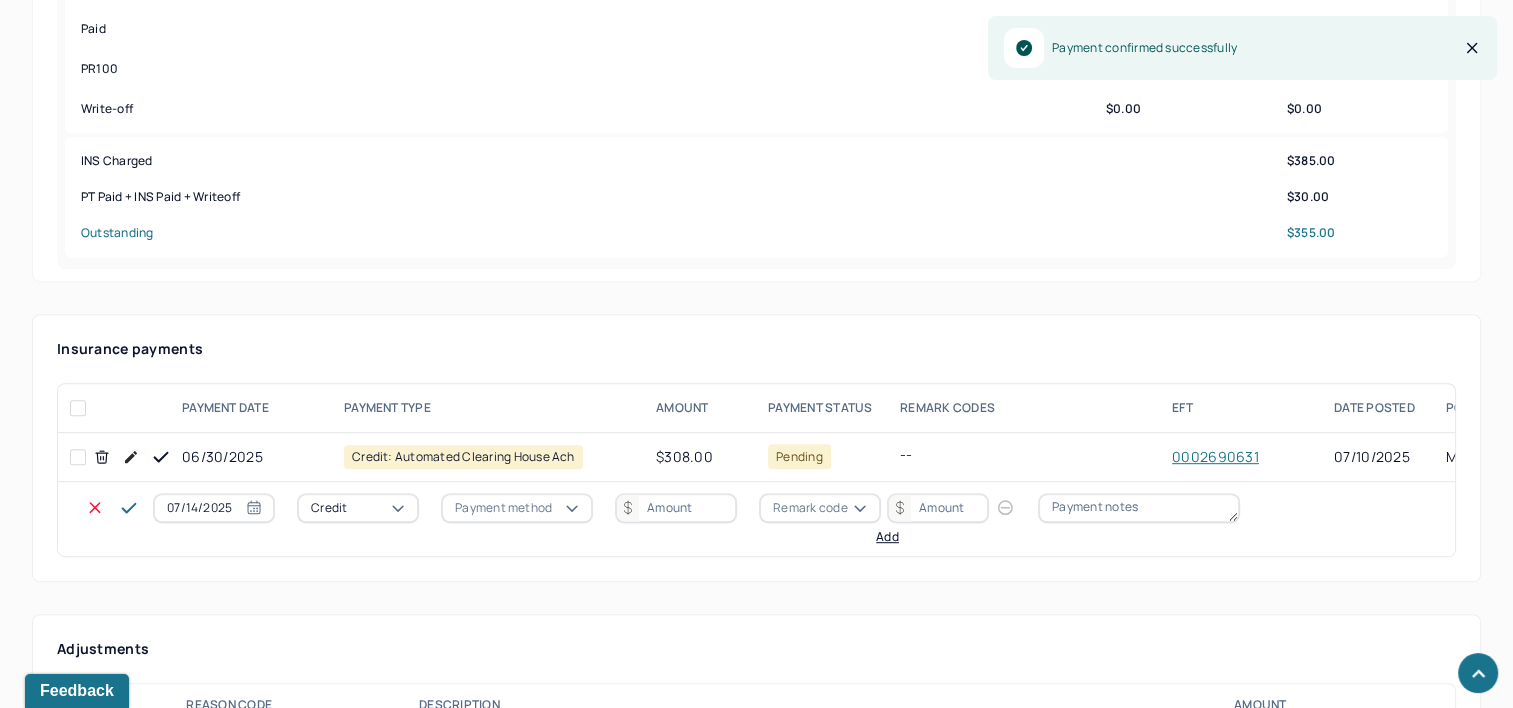 click on "07/14/2025" at bounding box center (214, 508) 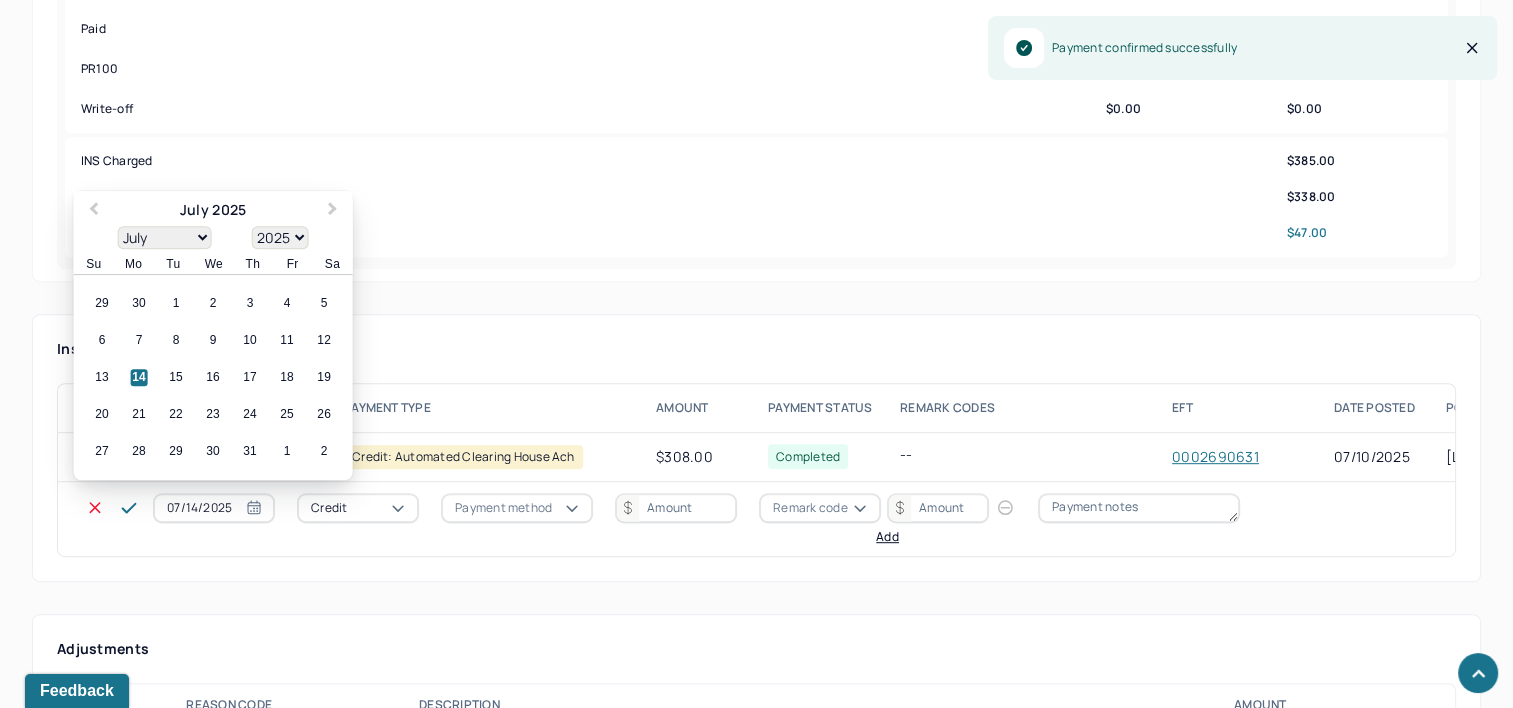 click on "30" at bounding box center [139, 304] 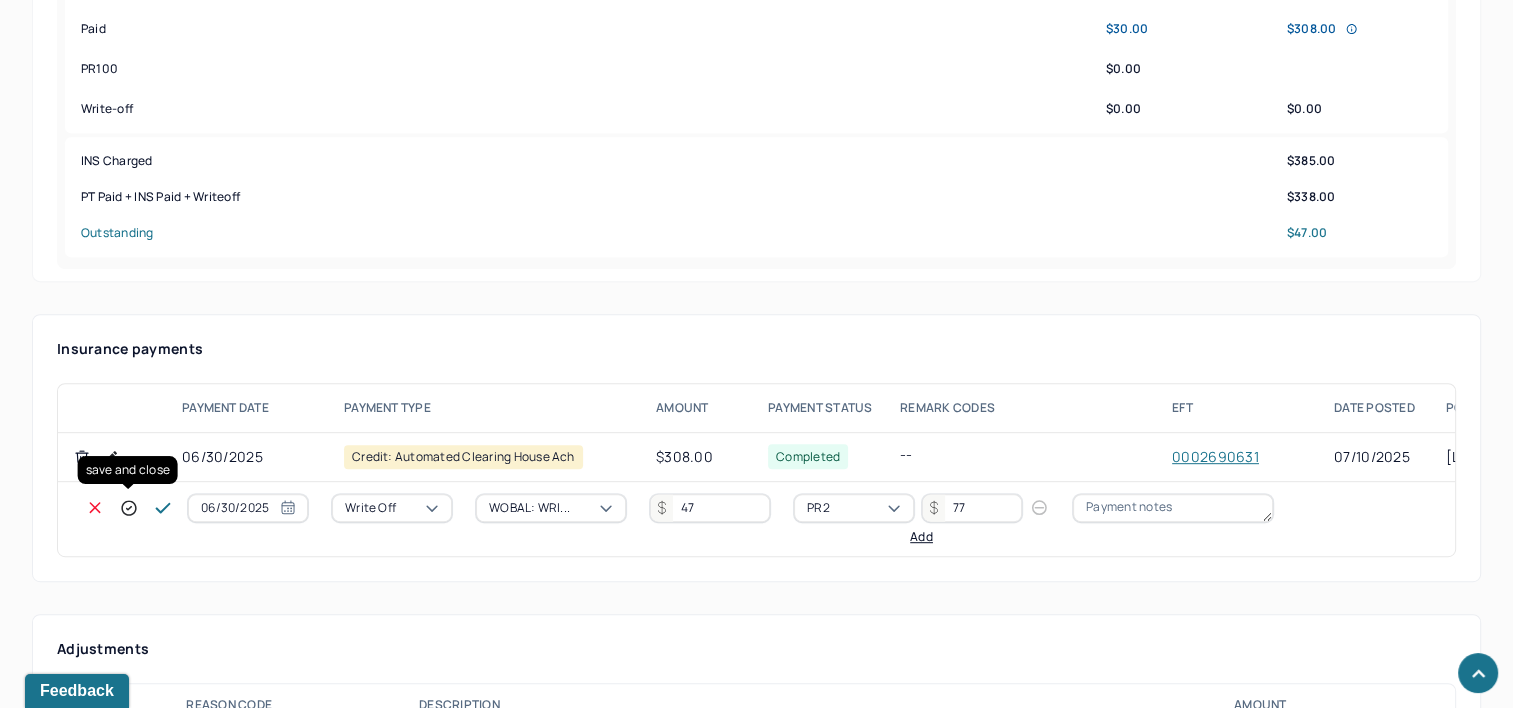 click 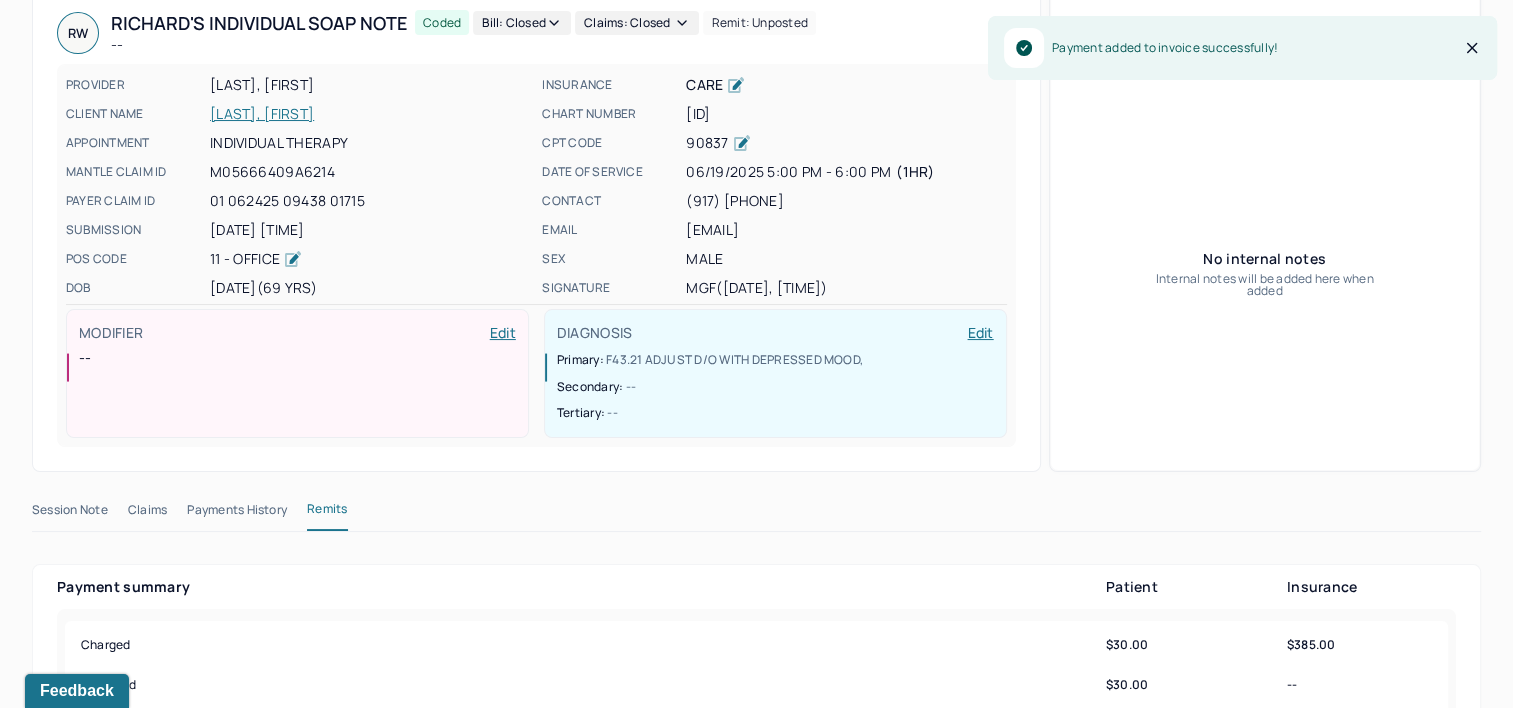 scroll, scrollTop: 0, scrollLeft: 0, axis: both 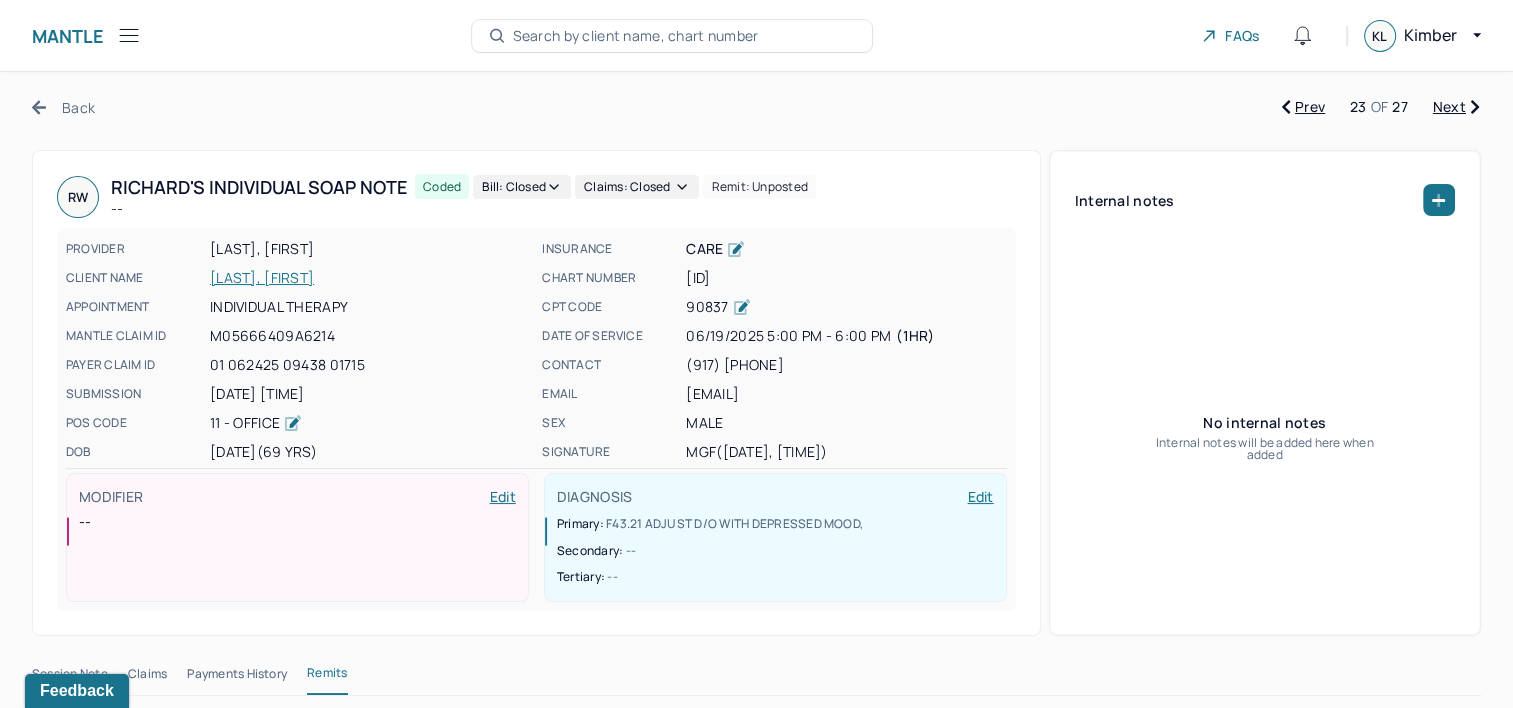 click on "Next" at bounding box center (1456, 107) 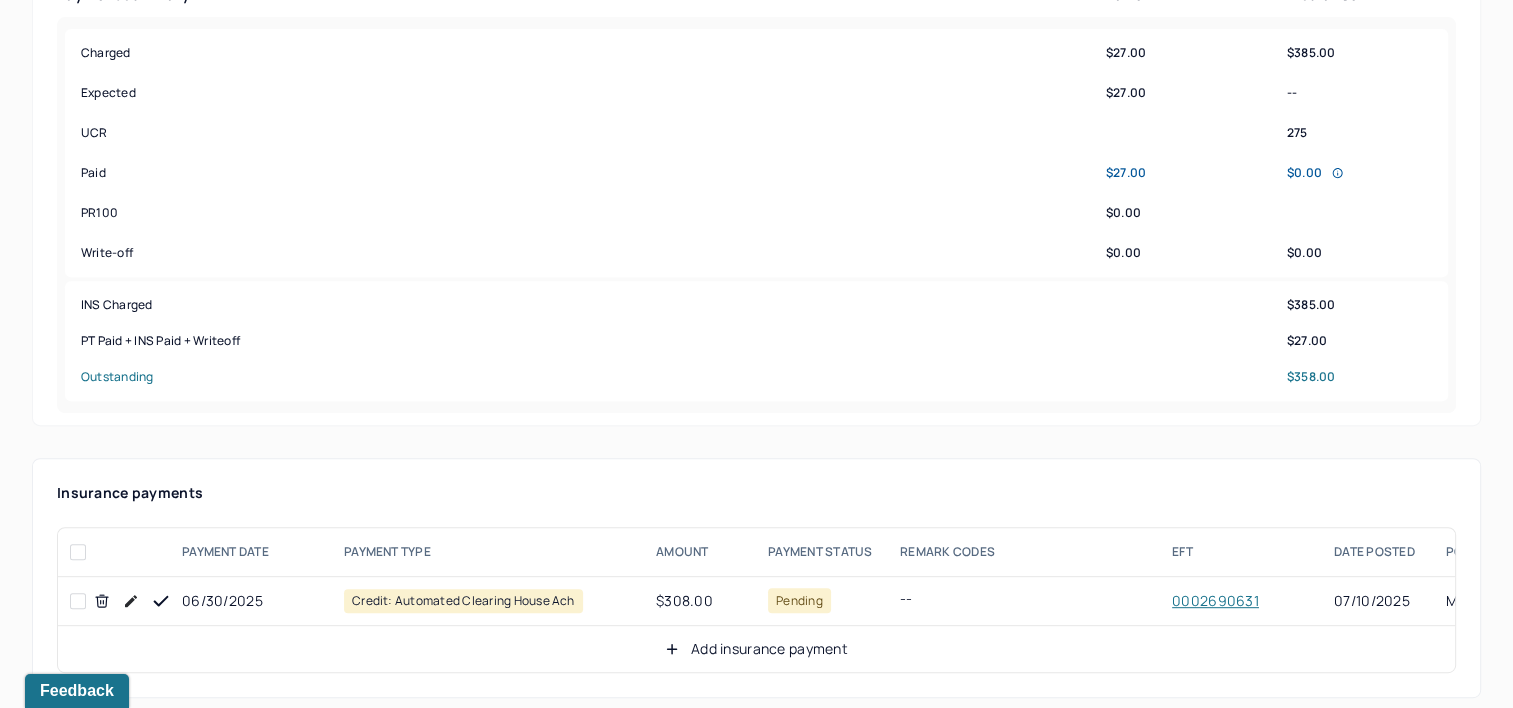 scroll, scrollTop: 1000, scrollLeft: 0, axis: vertical 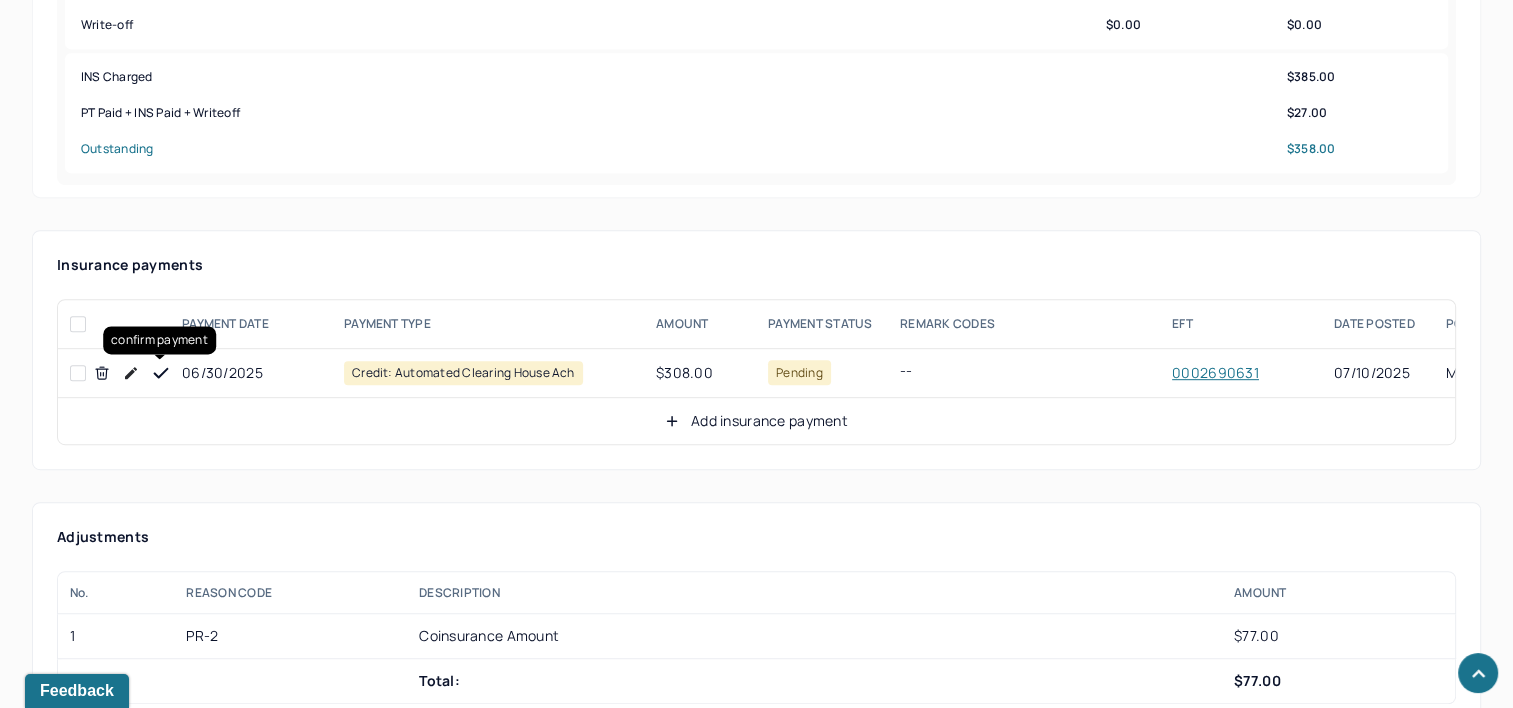 click 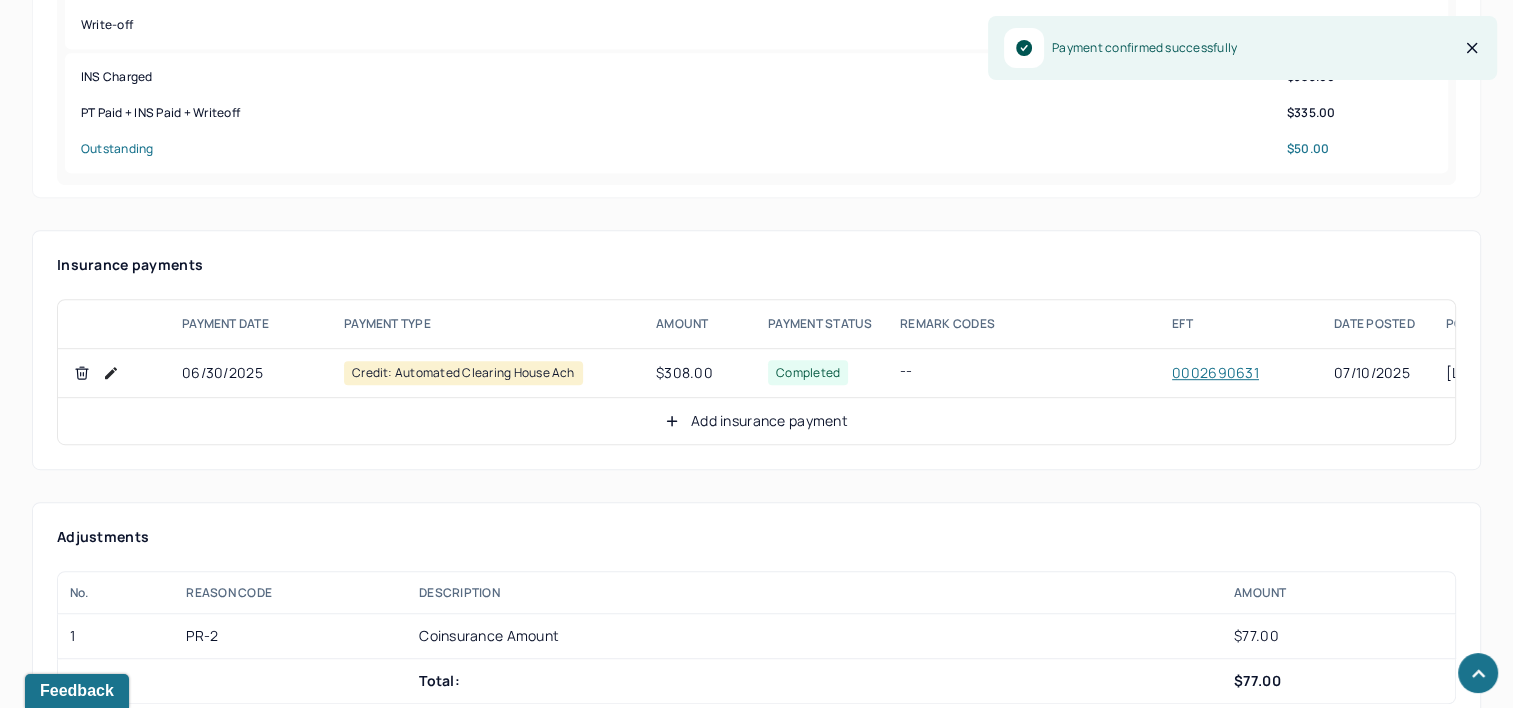 click on "Add insurance payment" at bounding box center (756, 421) 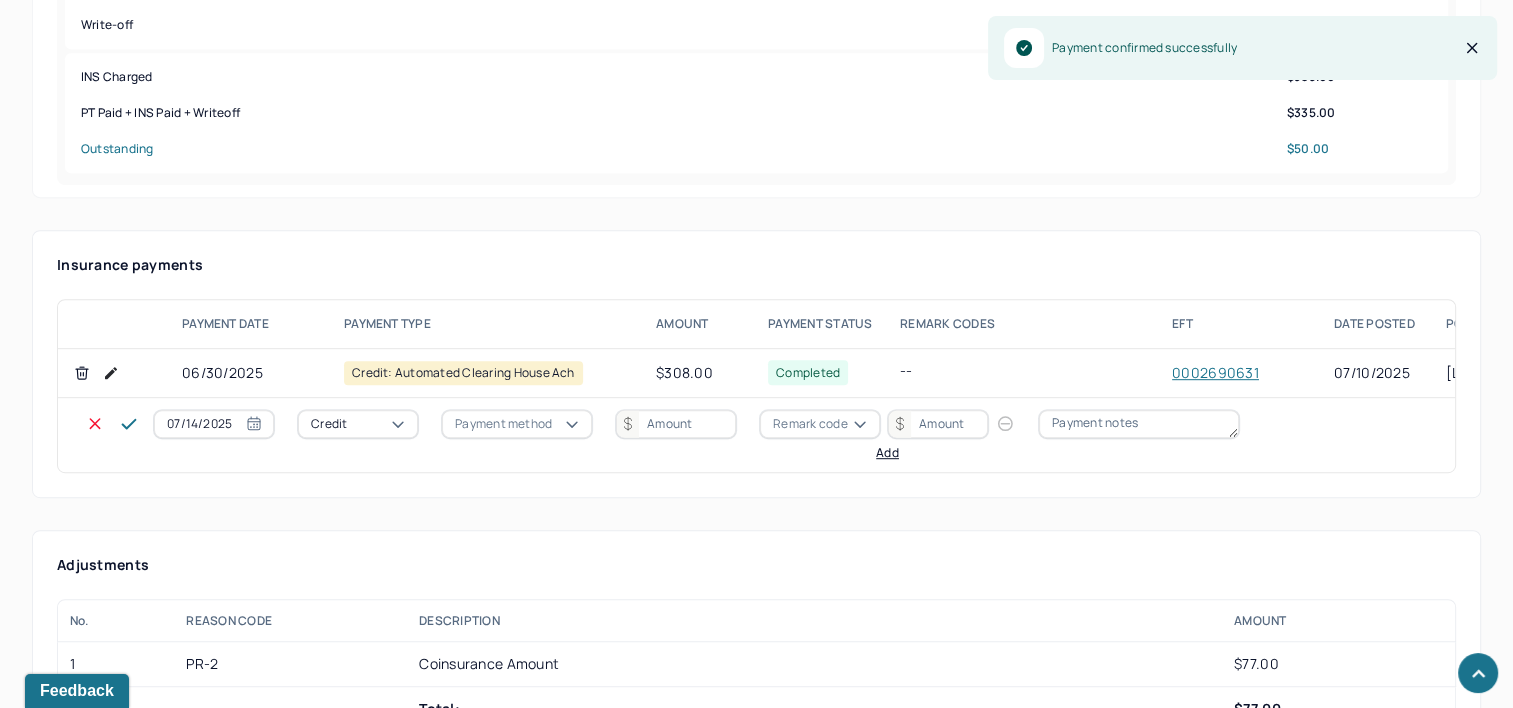 click on "07/14/2025" at bounding box center [214, 424] 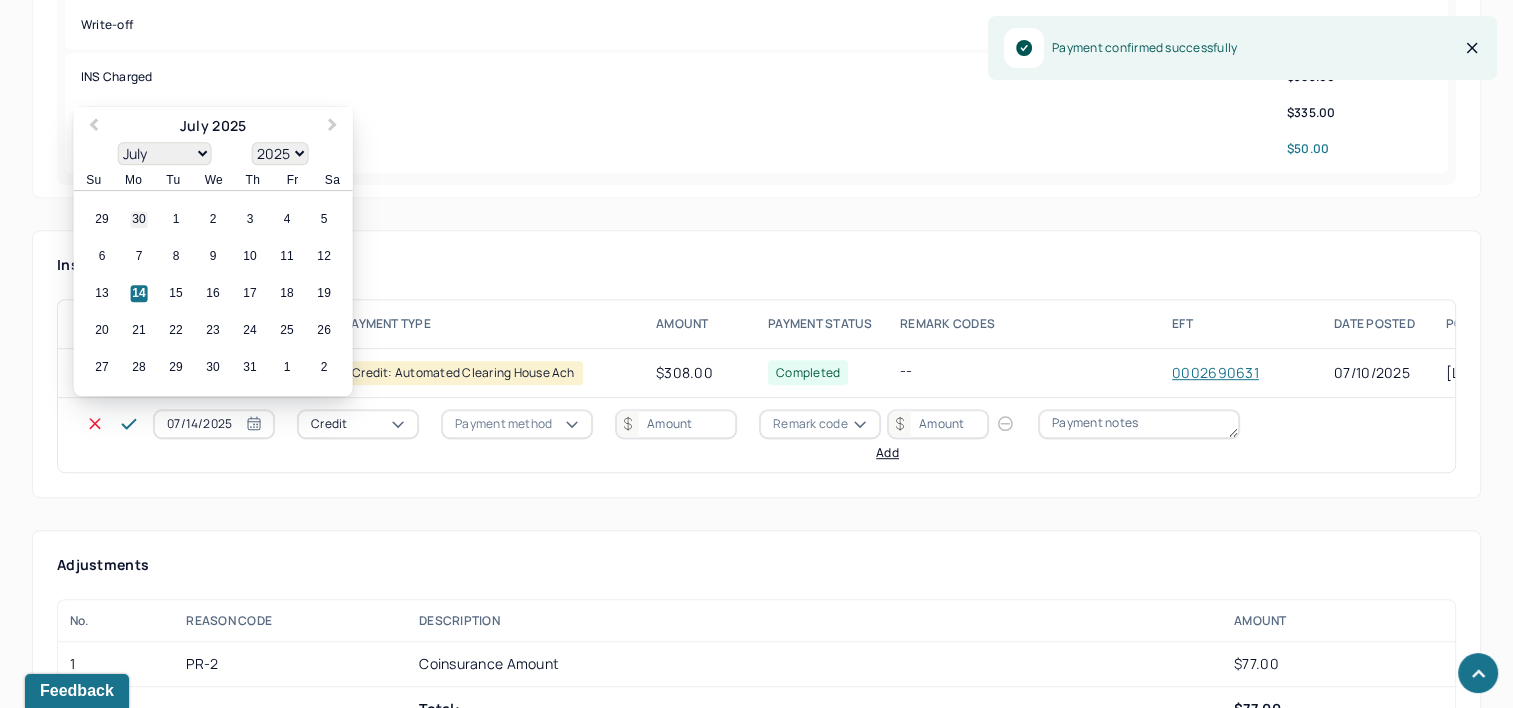 click on "30" at bounding box center [139, 220] 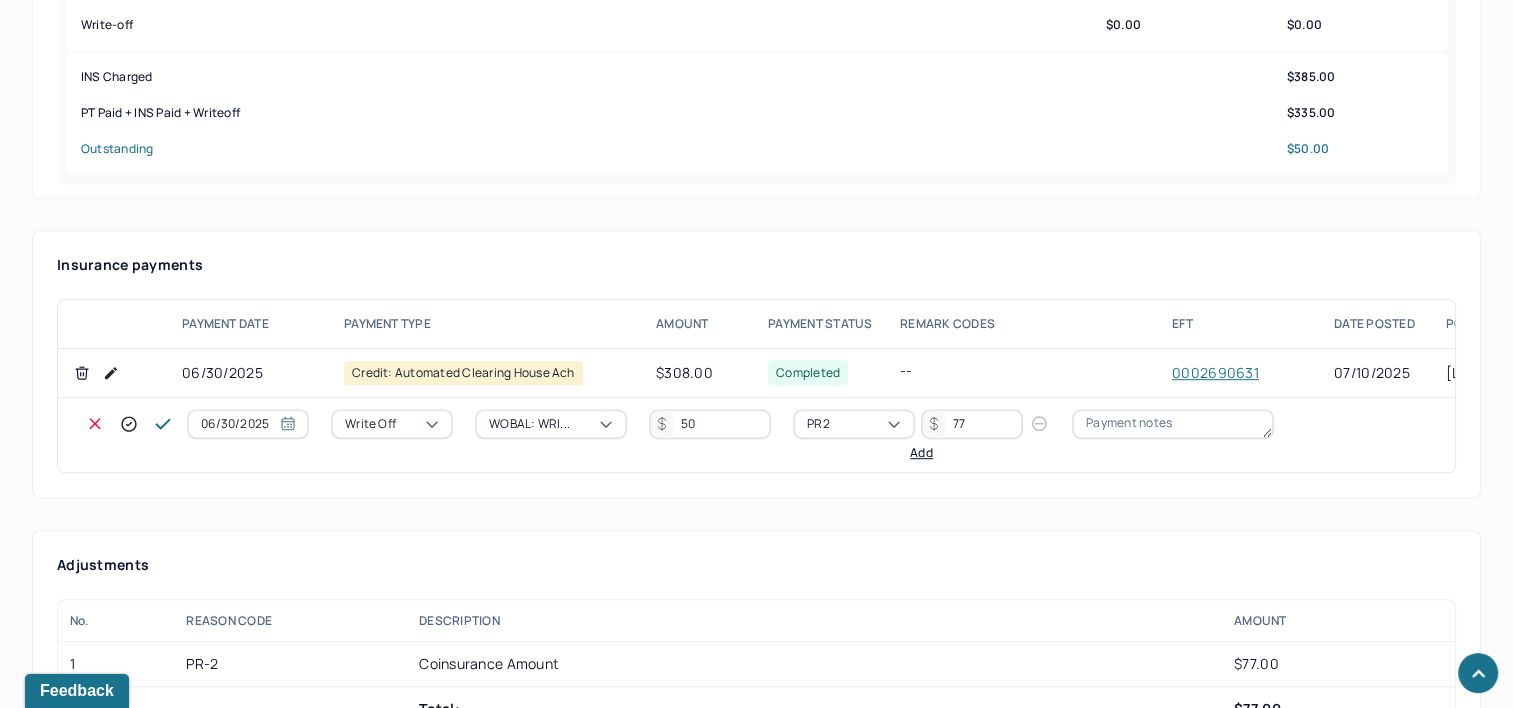 click 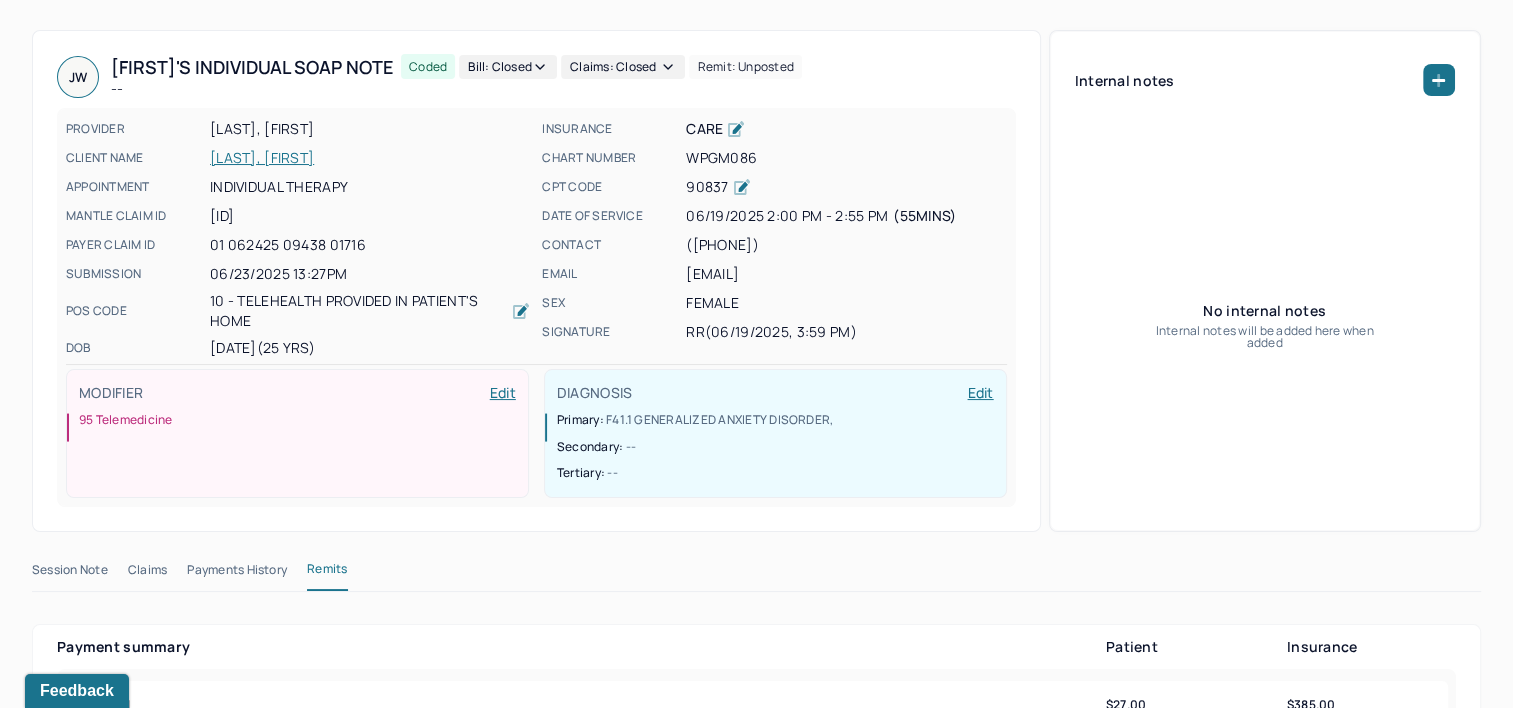 scroll, scrollTop: 0, scrollLeft: 0, axis: both 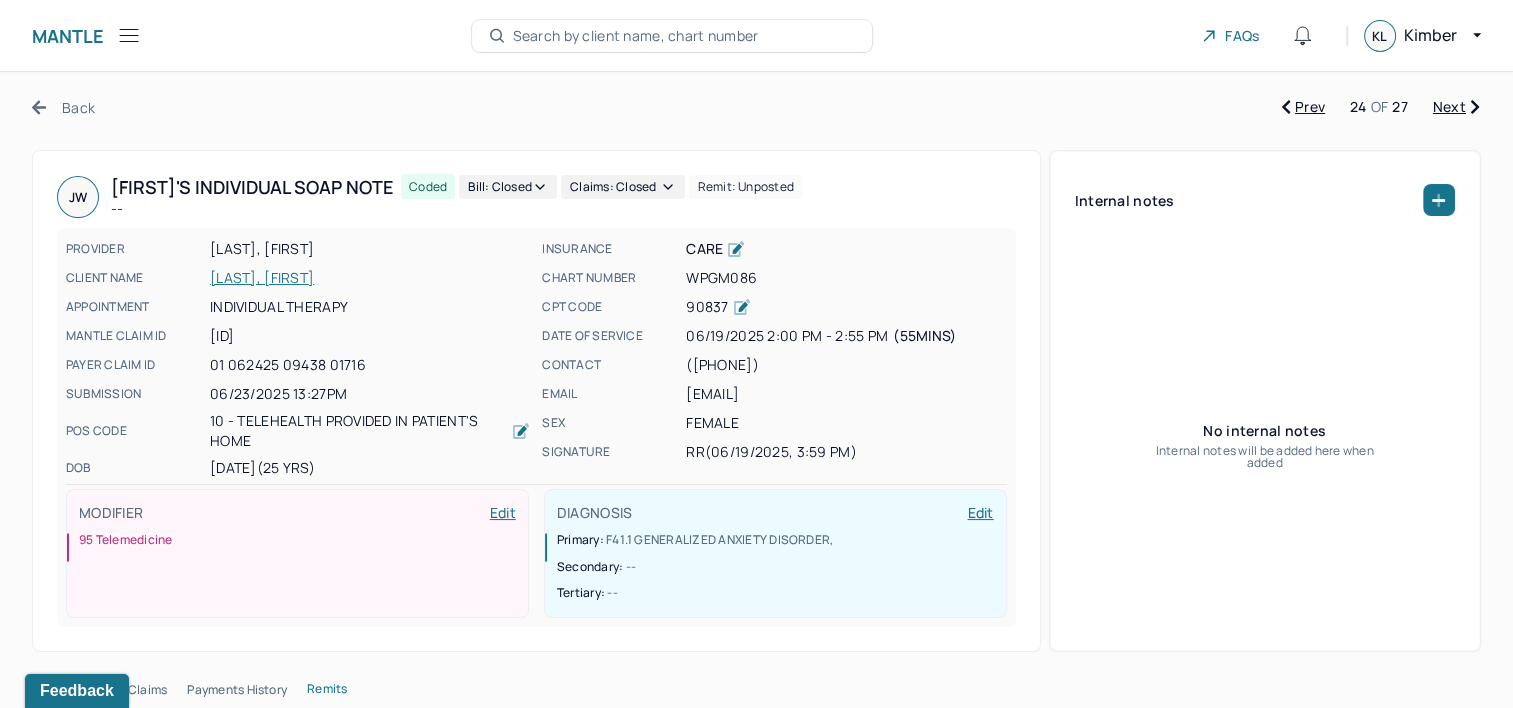 click on "Next" at bounding box center (1456, 107) 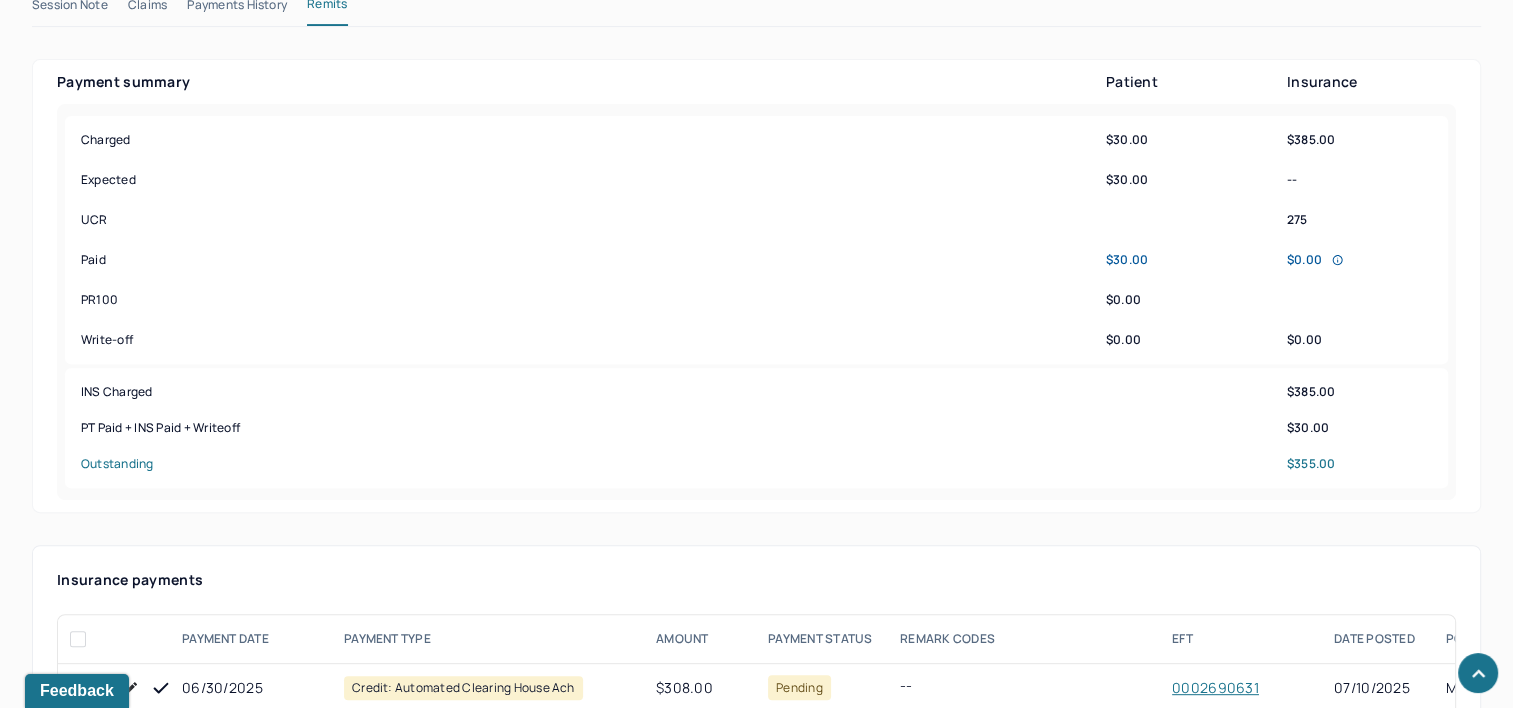 scroll, scrollTop: 900, scrollLeft: 0, axis: vertical 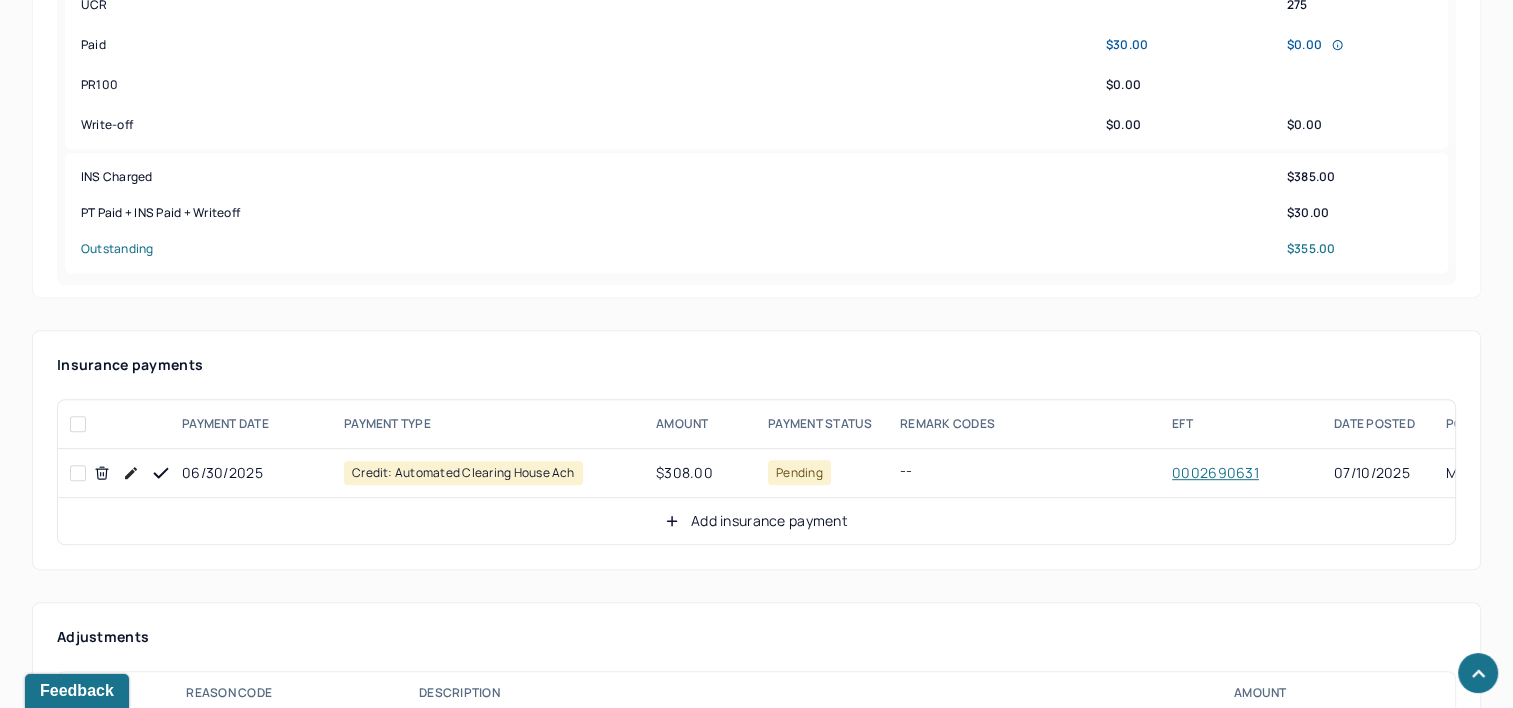 click 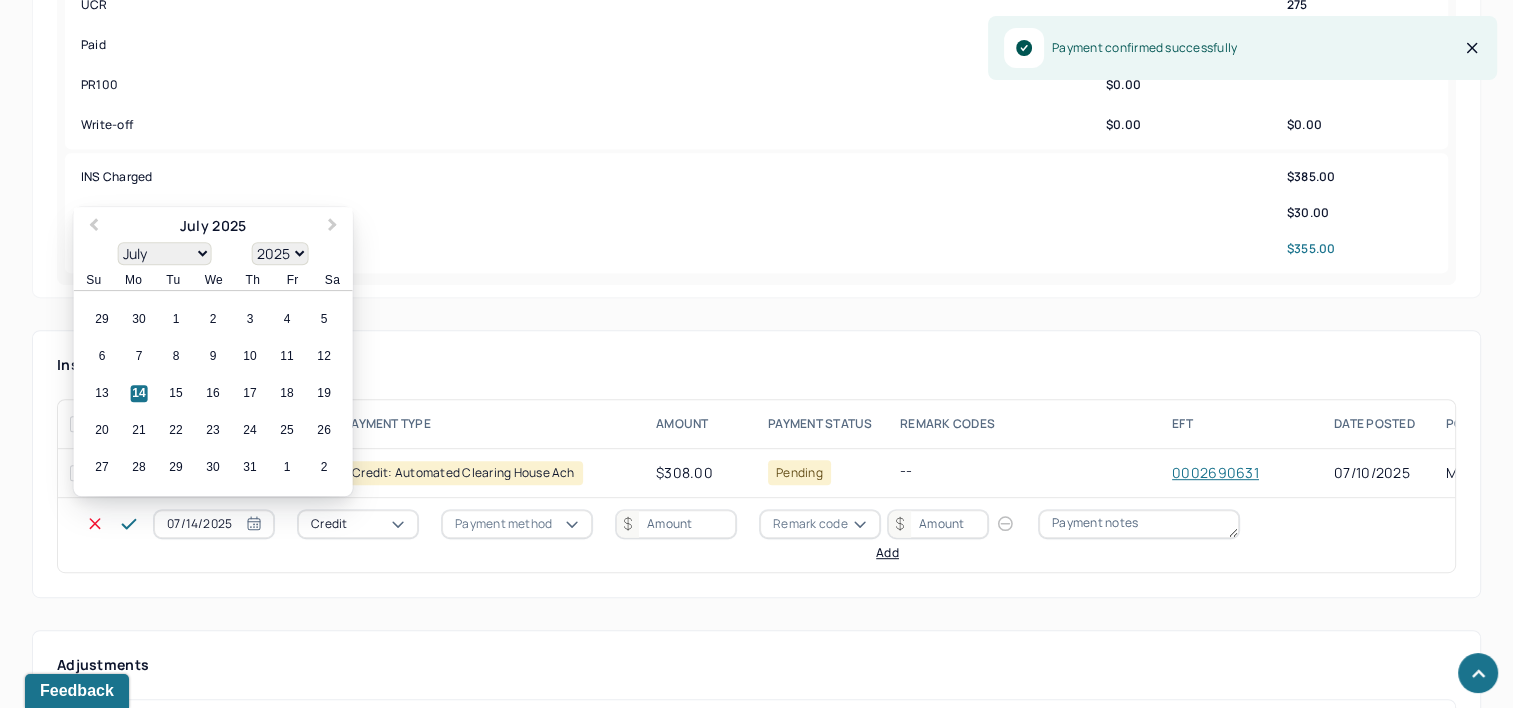 click on "07/14/2025" at bounding box center (214, 524) 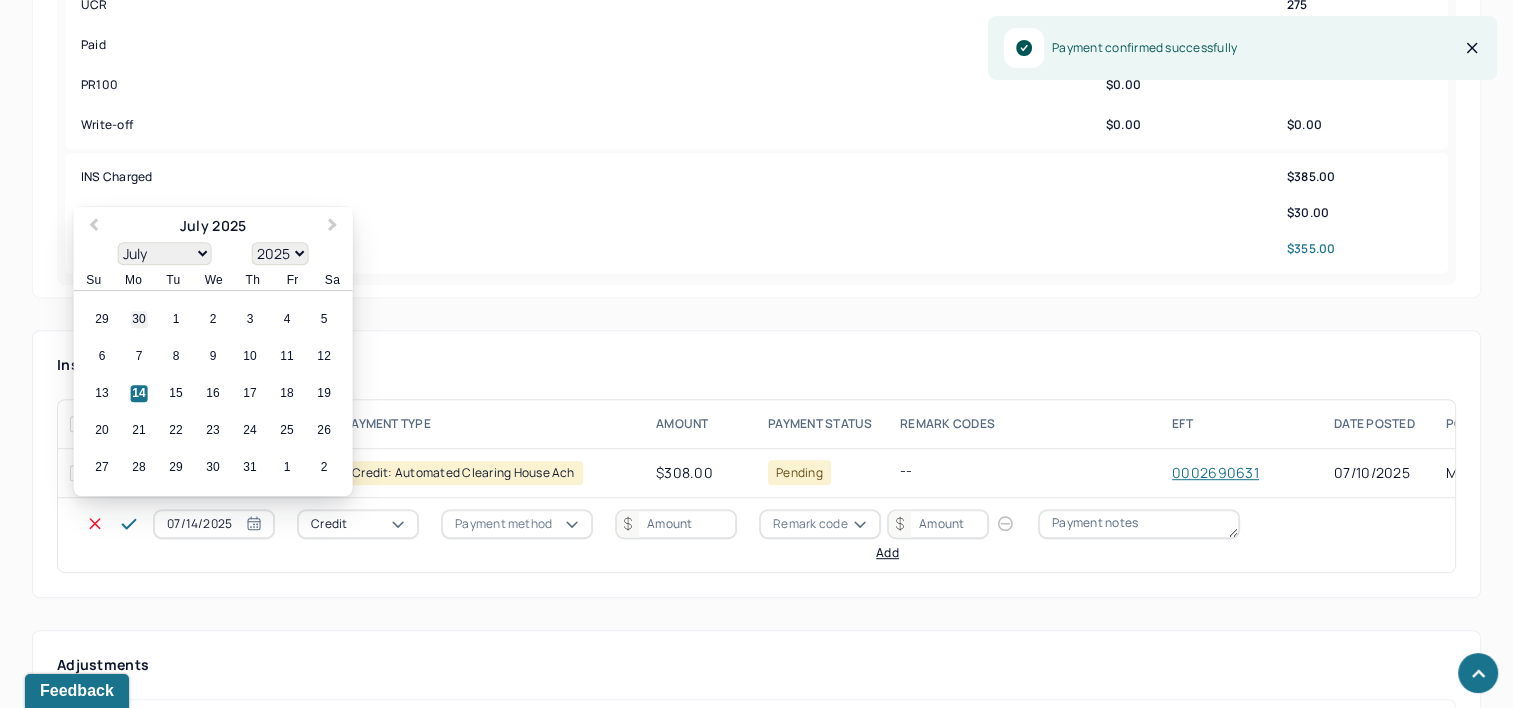 click on "30" at bounding box center (139, 320) 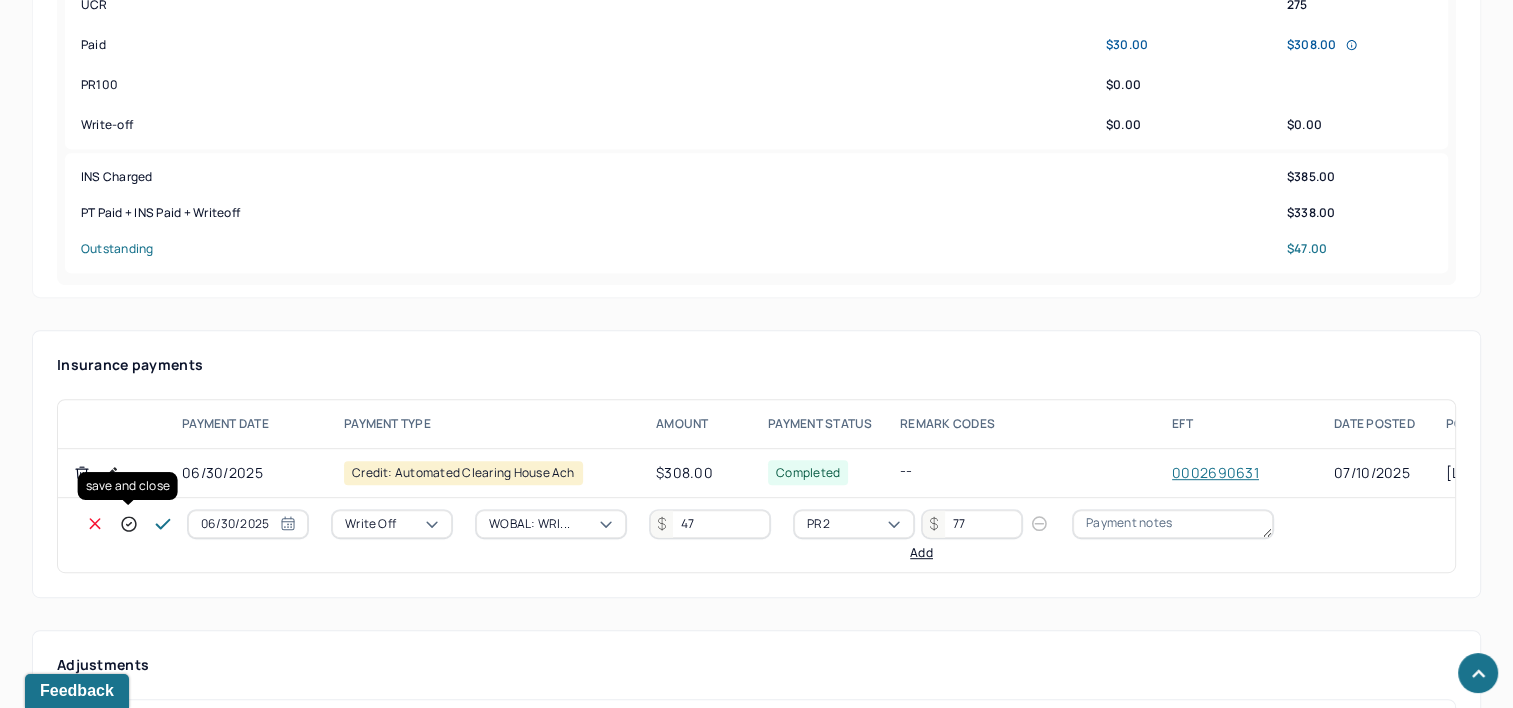 click 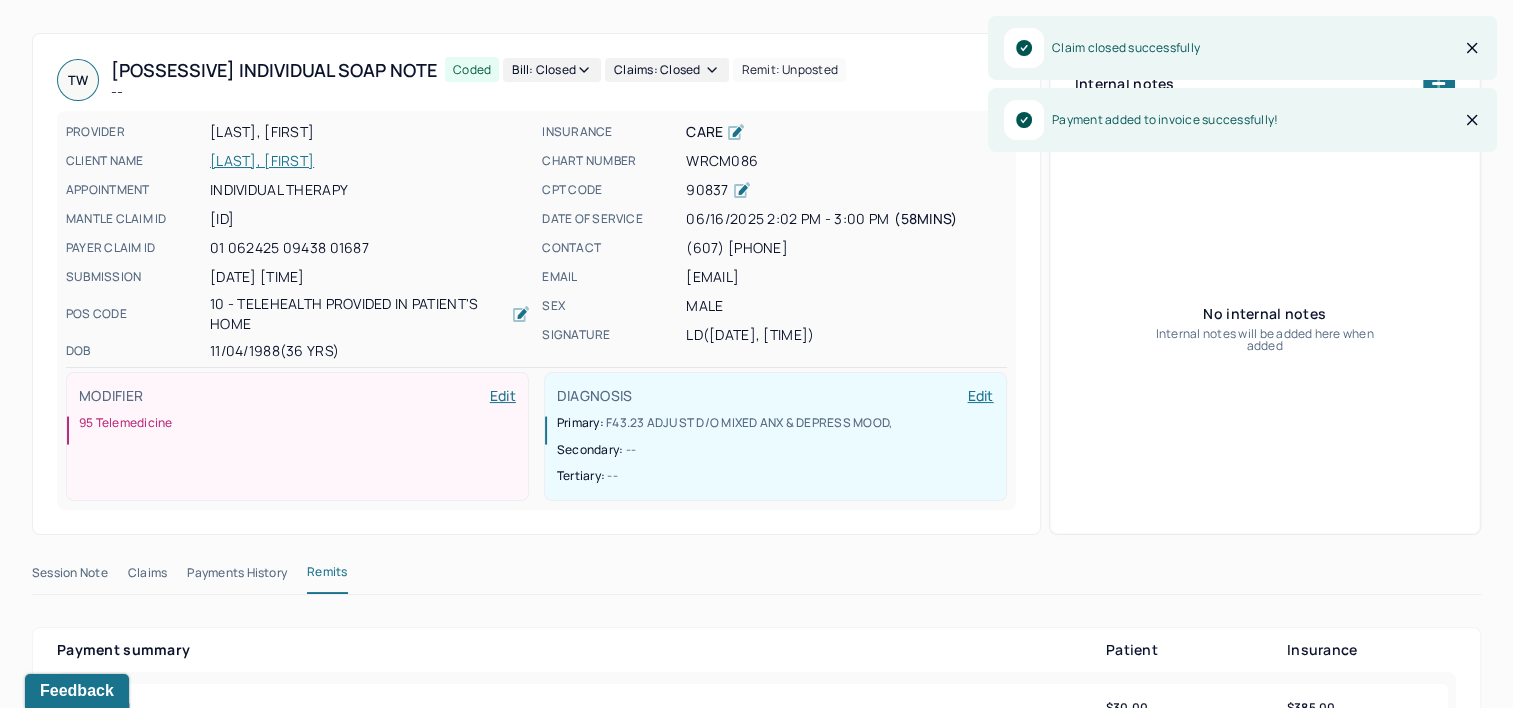 scroll, scrollTop: 0, scrollLeft: 0, axis: both 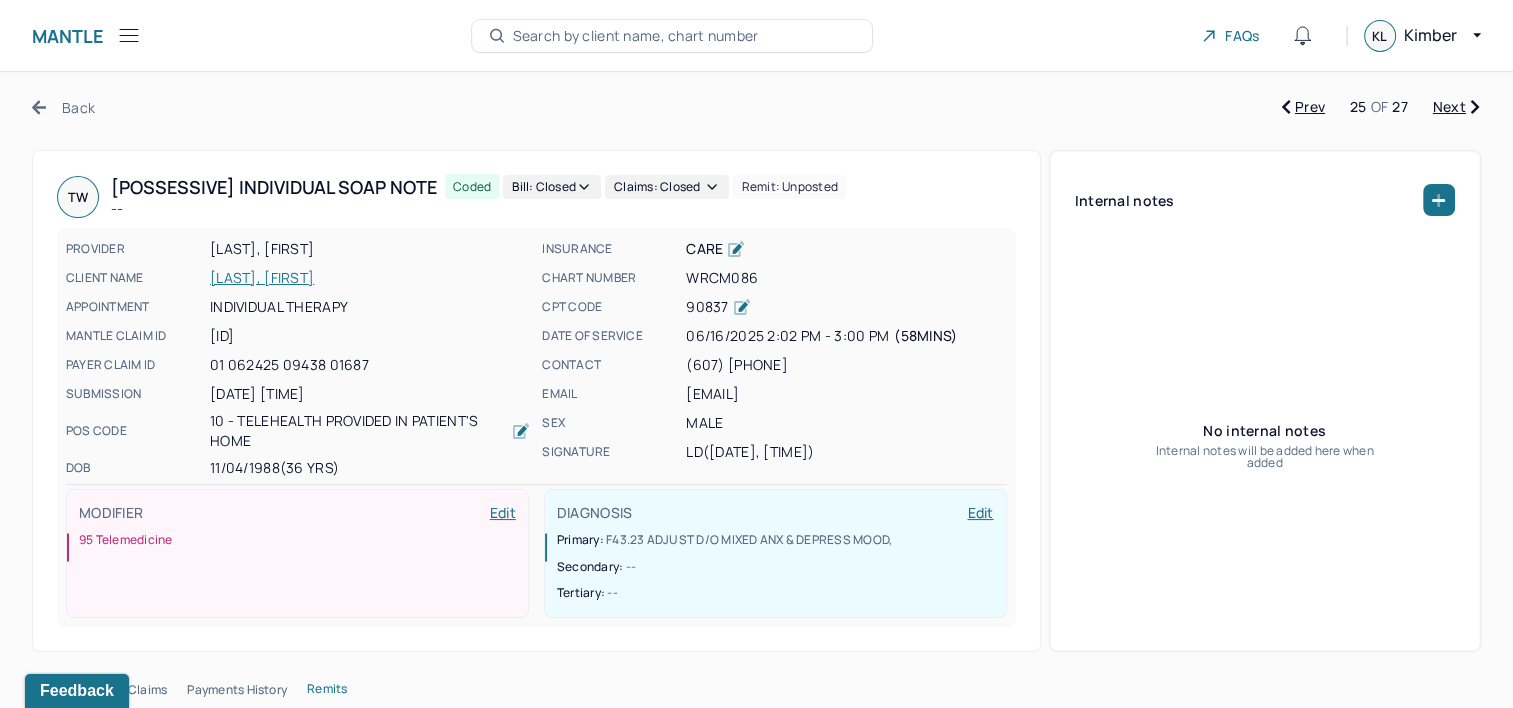 click on "Next" at bounding box center (1456, 107) 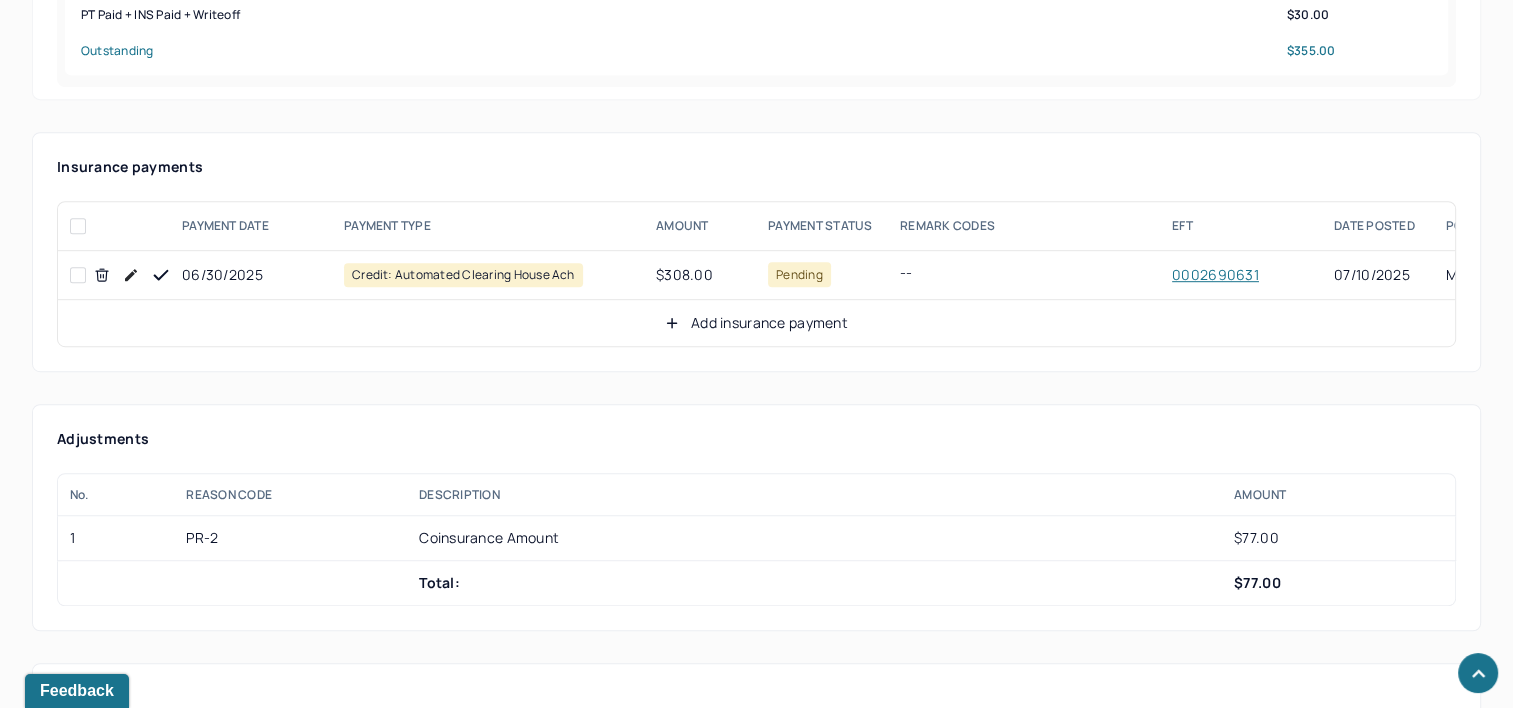 scroll, scrollTop: 1100, scrollLeft: 0, axis: vertical 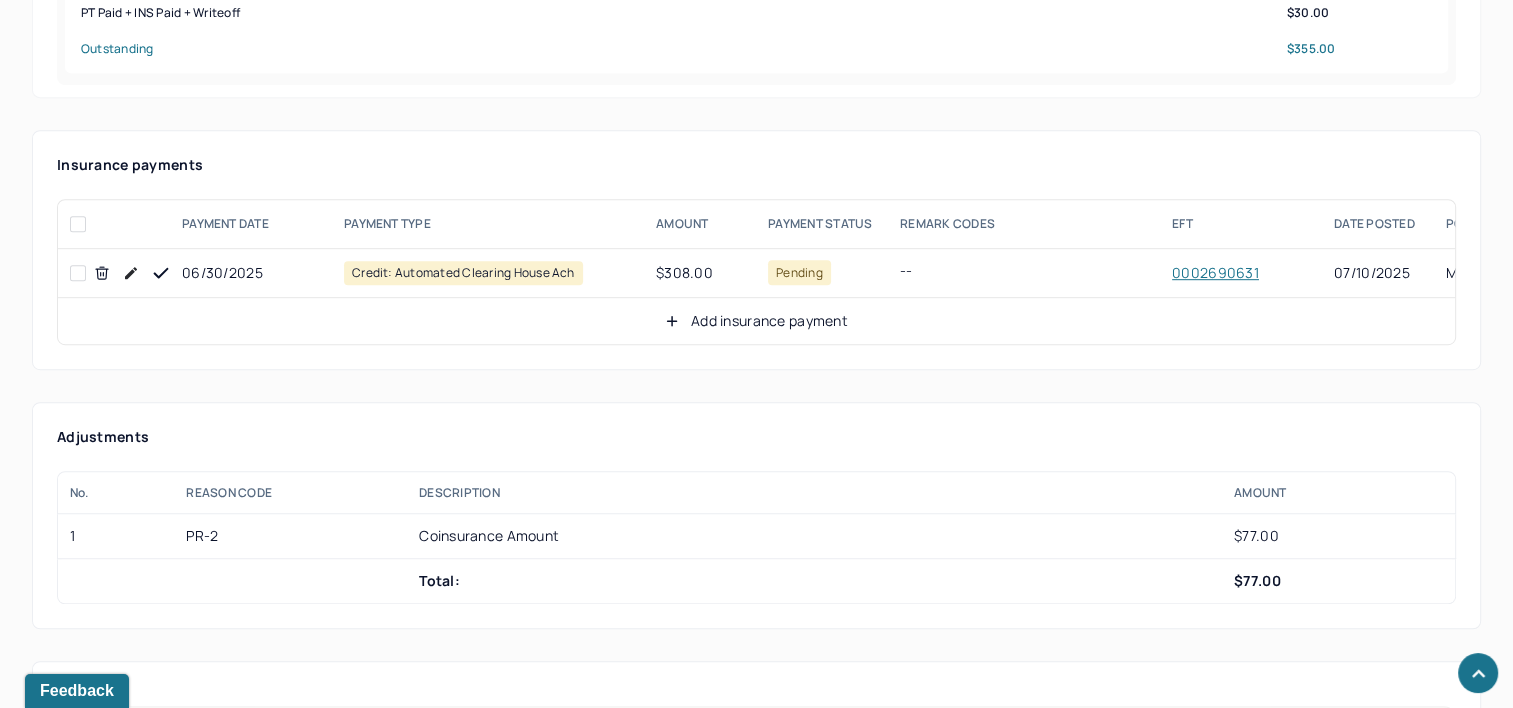 drag, startPoint x: 161, startPoint y: 265, endPoint x: 309, endPoint y: 266, distance: 148.00337 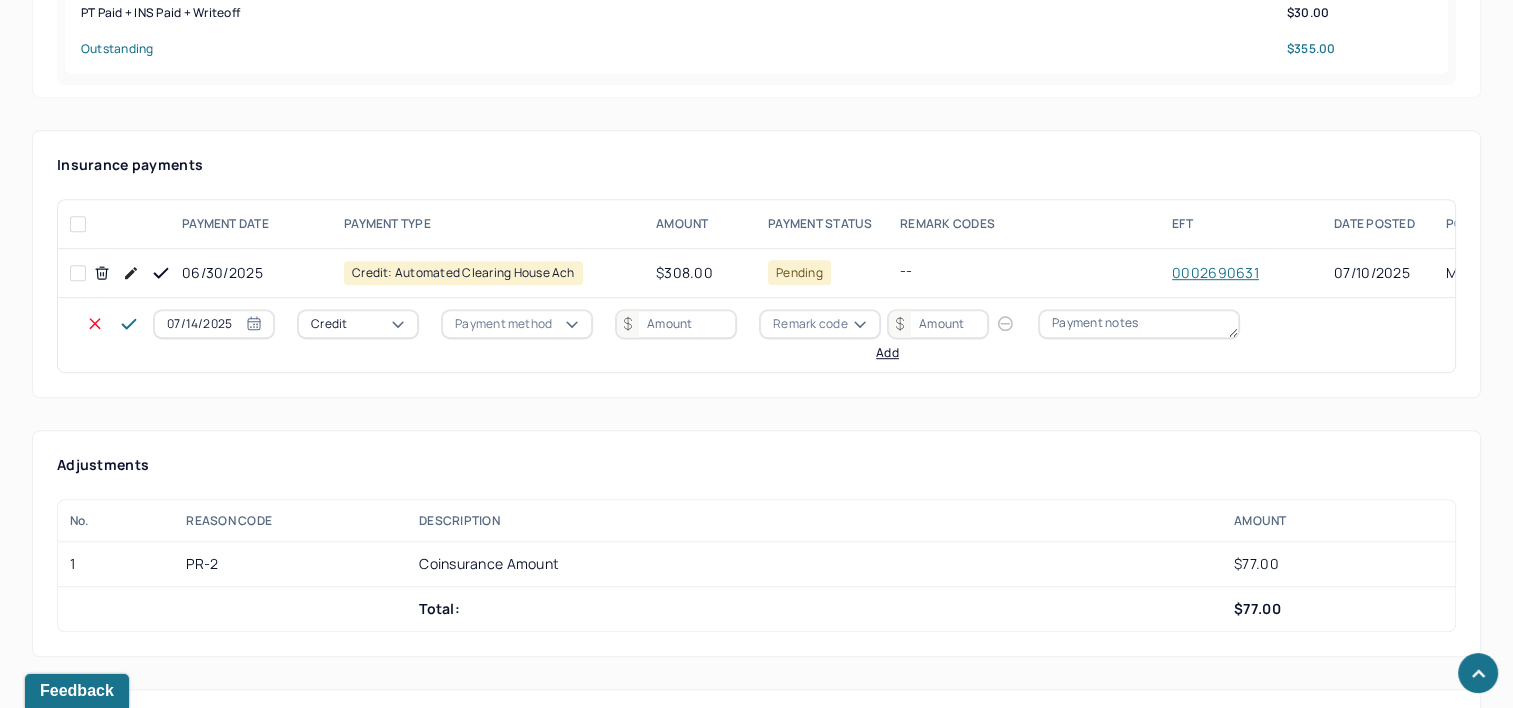 click on "07/14/2025" at bounding box center [214, 324] 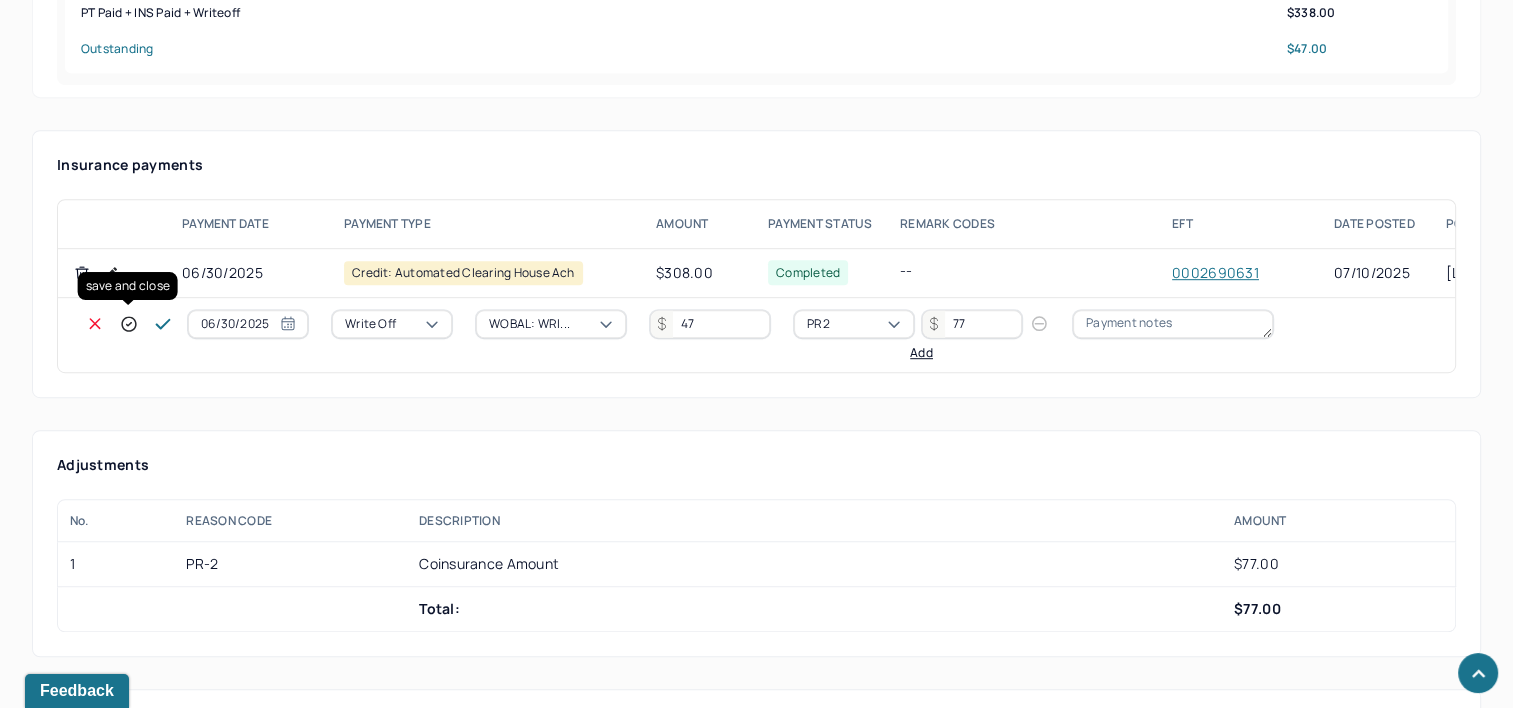 click 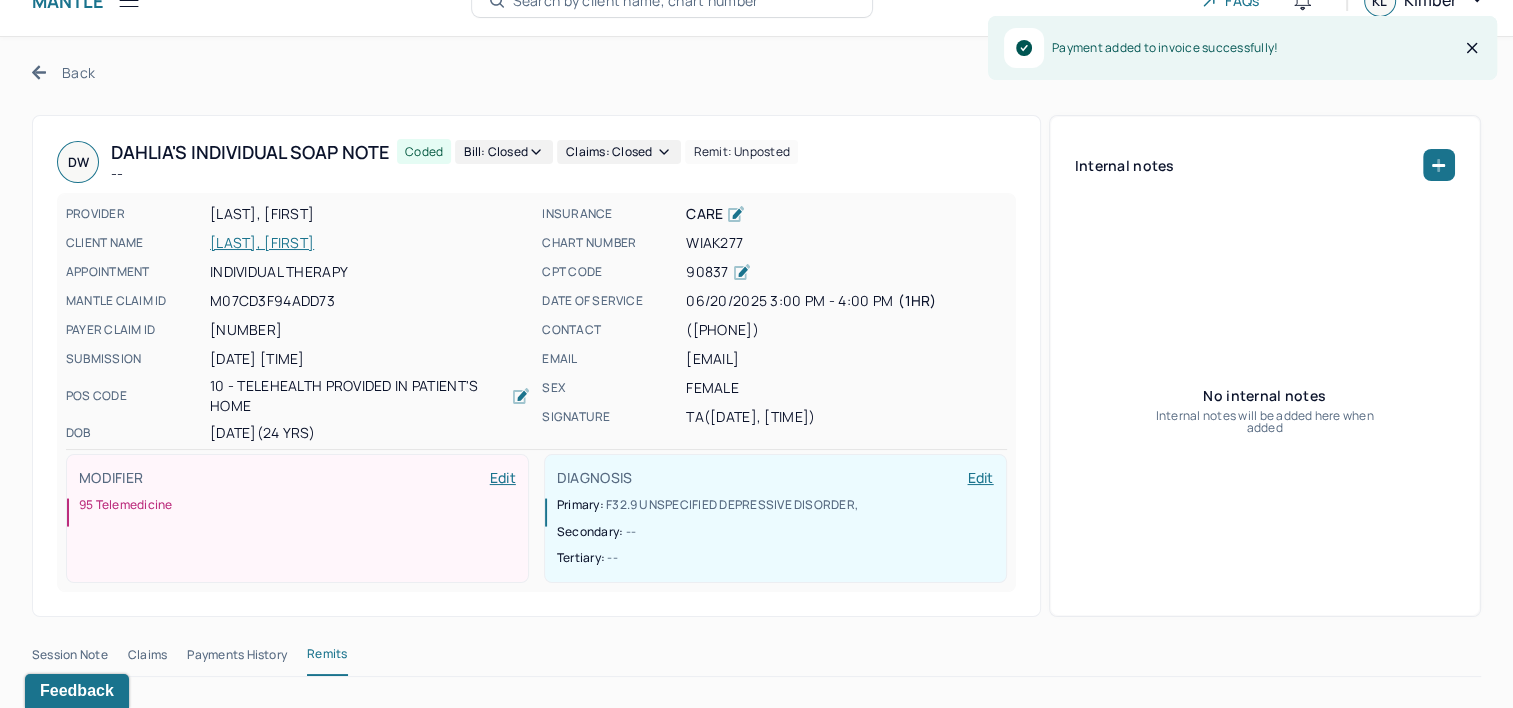 scroll, scrollTop: 0, scrollLeft: 0, axis: both 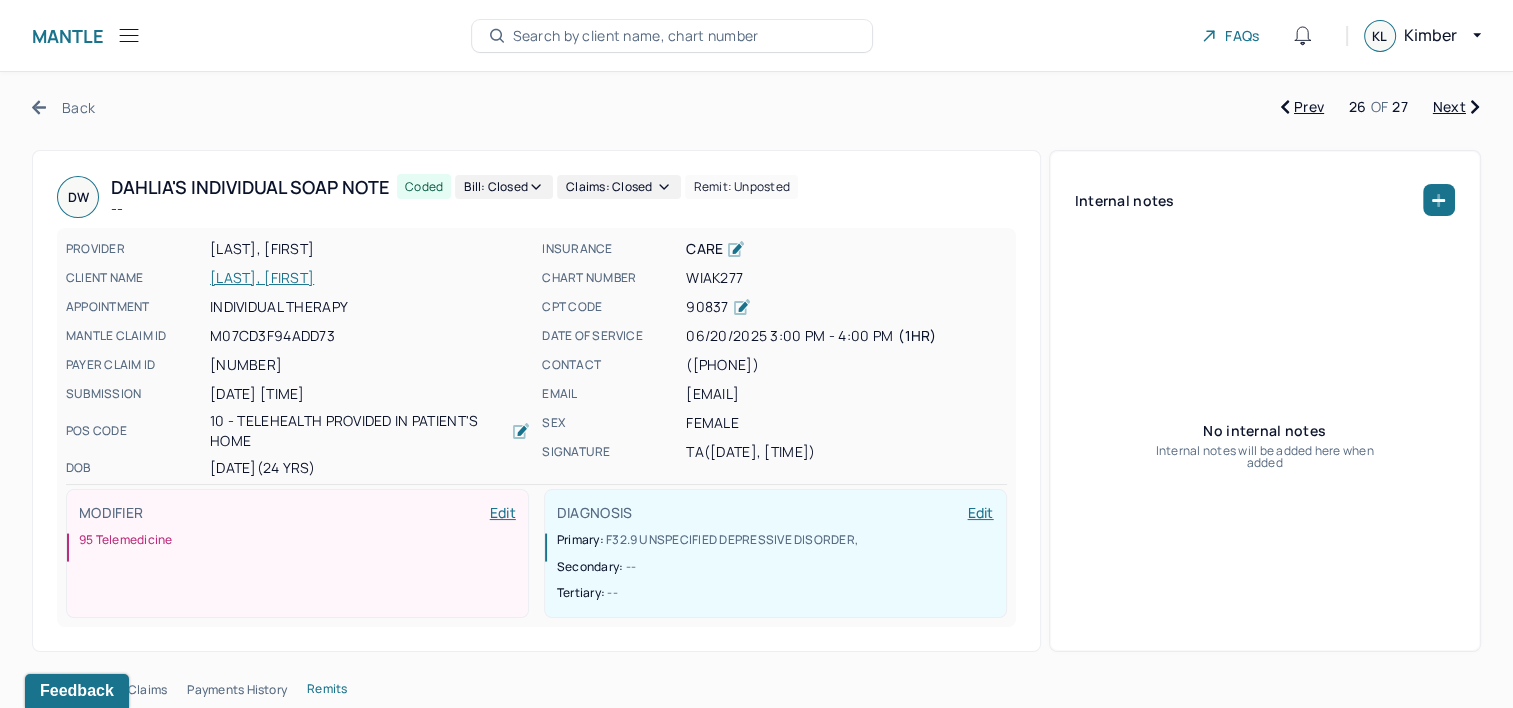 click on "Next" at bounding box center [1456, 107] 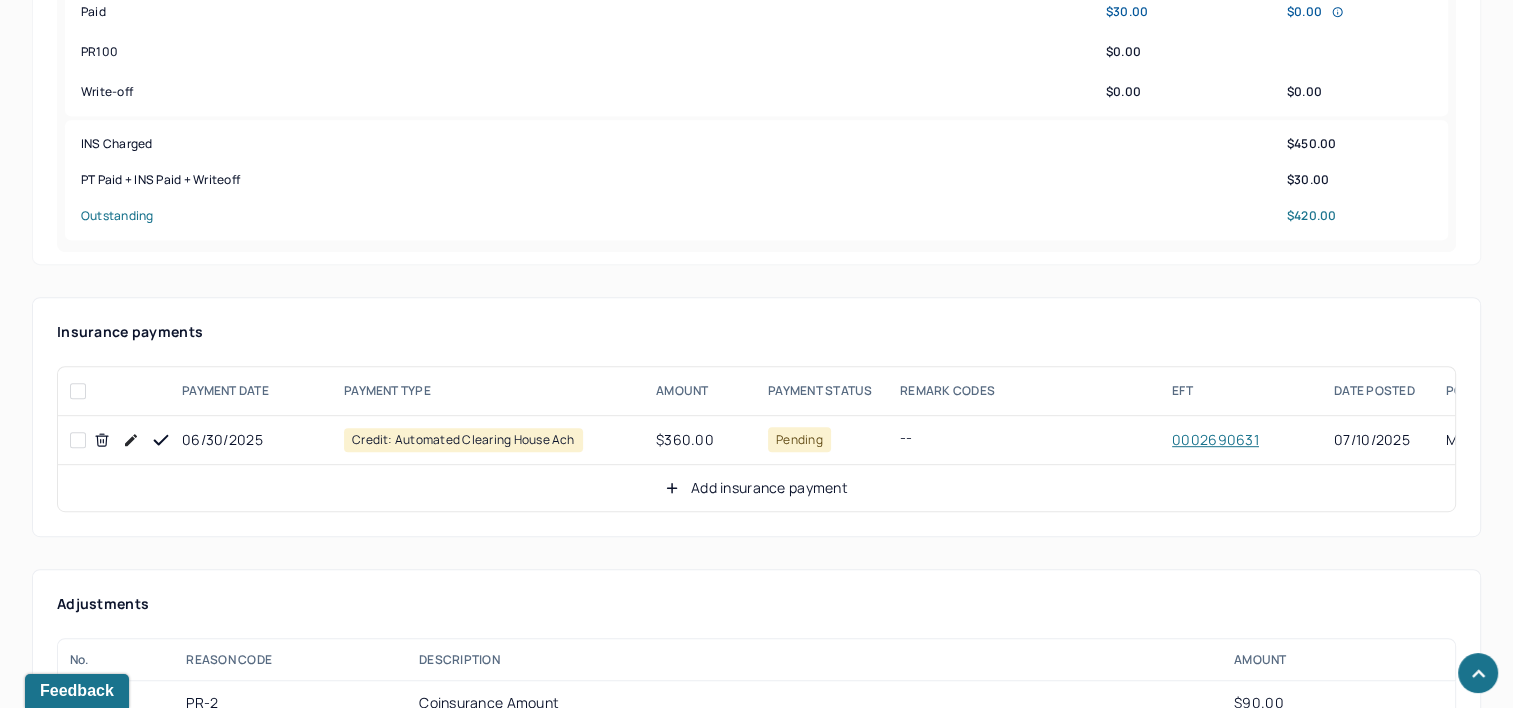 scroll, scrollTop: 1000, scrollLeft: 0, axis: vertical 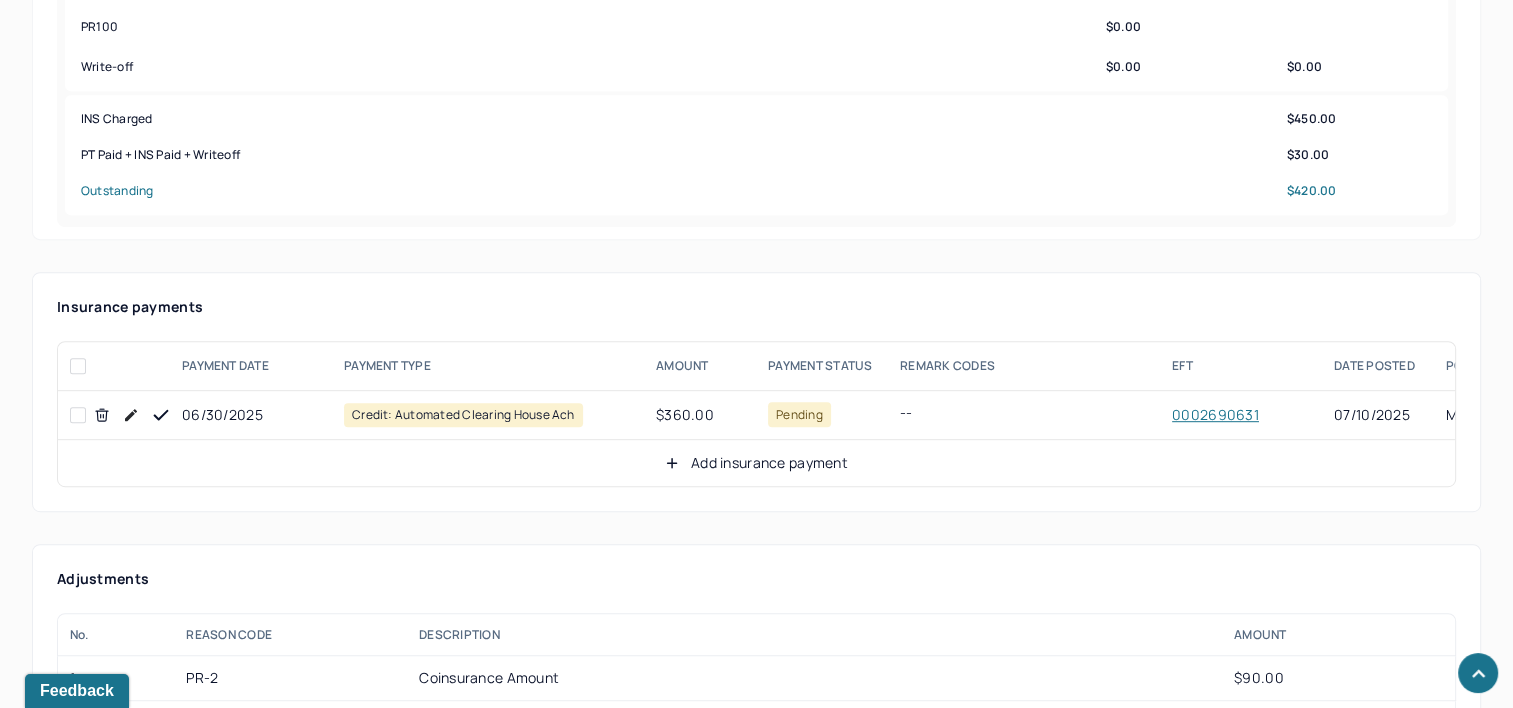 click 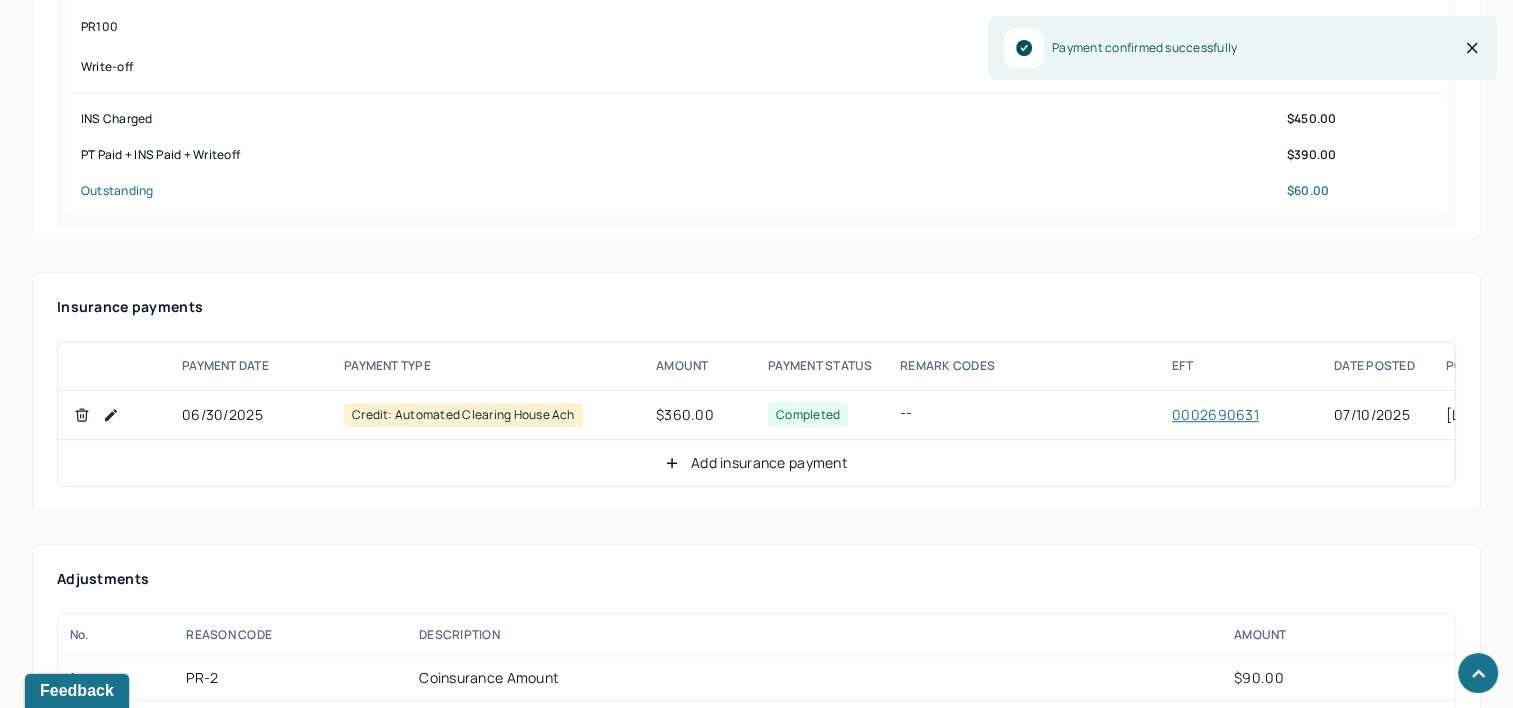 click on "Add insurance payment" at bounding box center (756, 463) 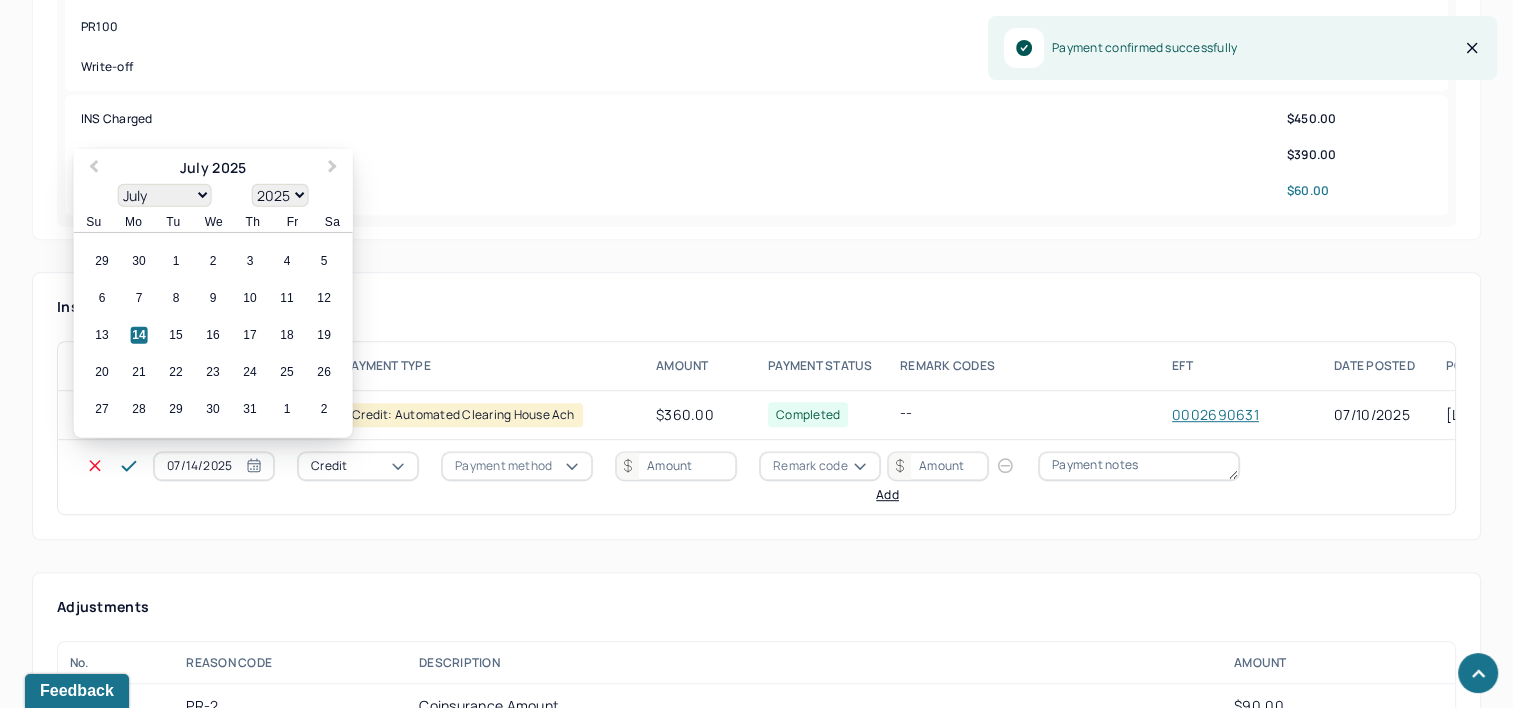 click on "07/14/2025" at bounding box center (214, 466) 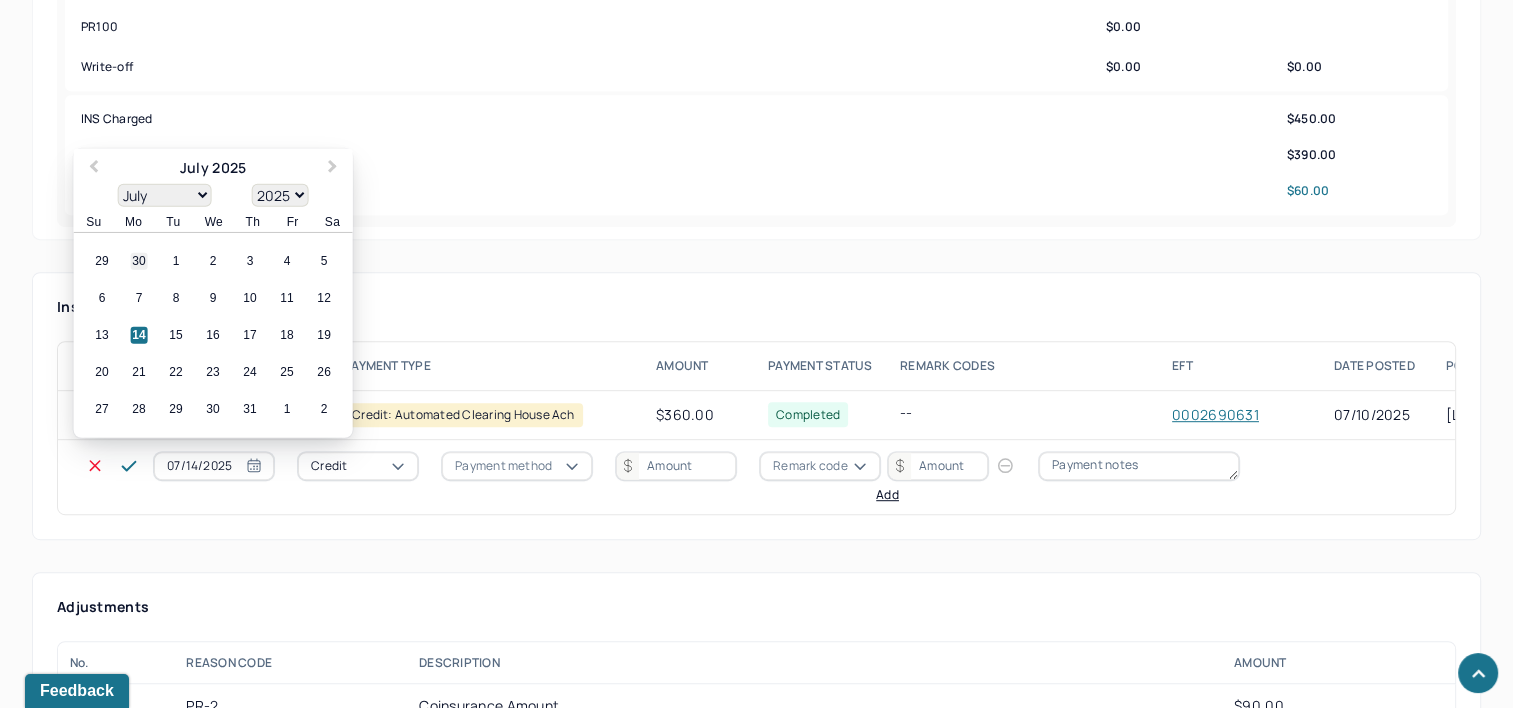 click on "30" at bounding box center [139, 261] 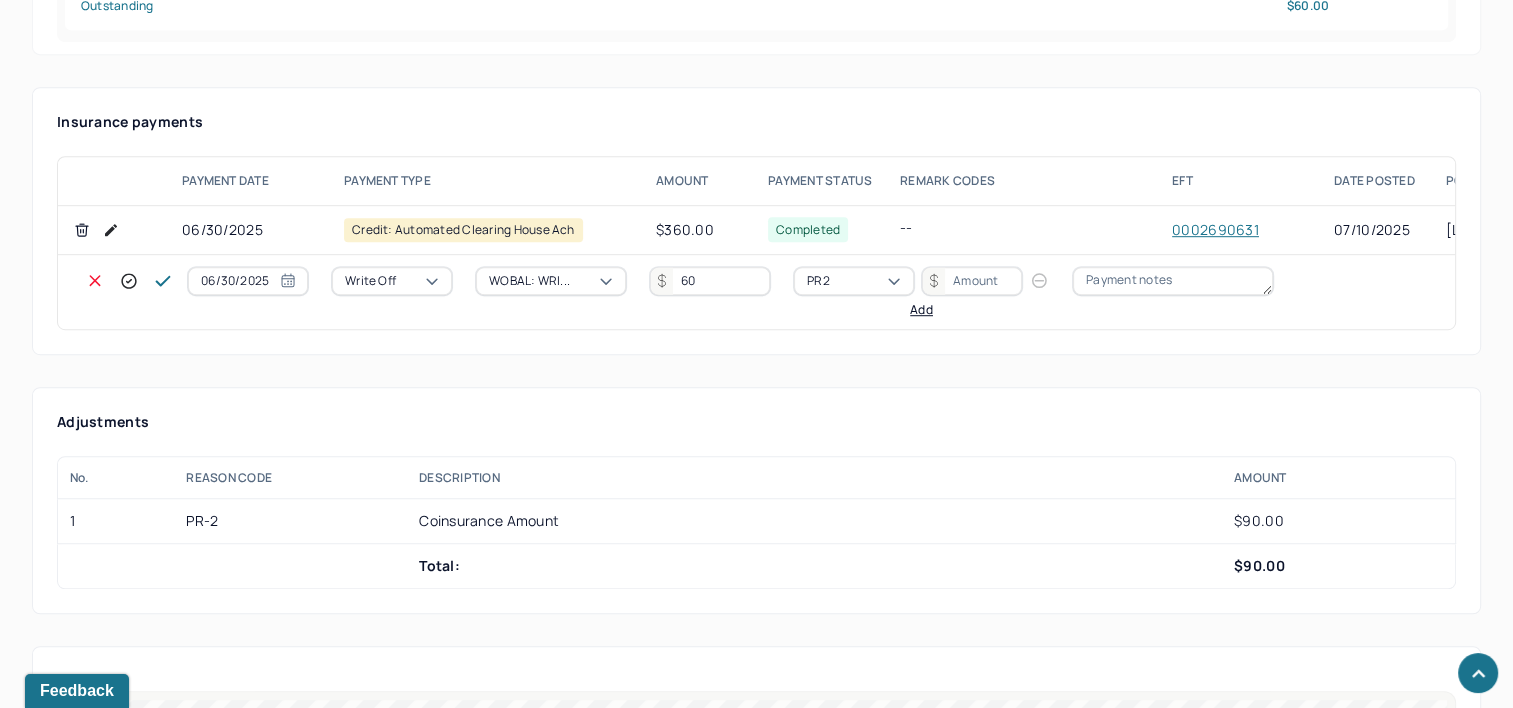 scroll, scrollTop: 1200, scrollLeft: 0, axis: vertical 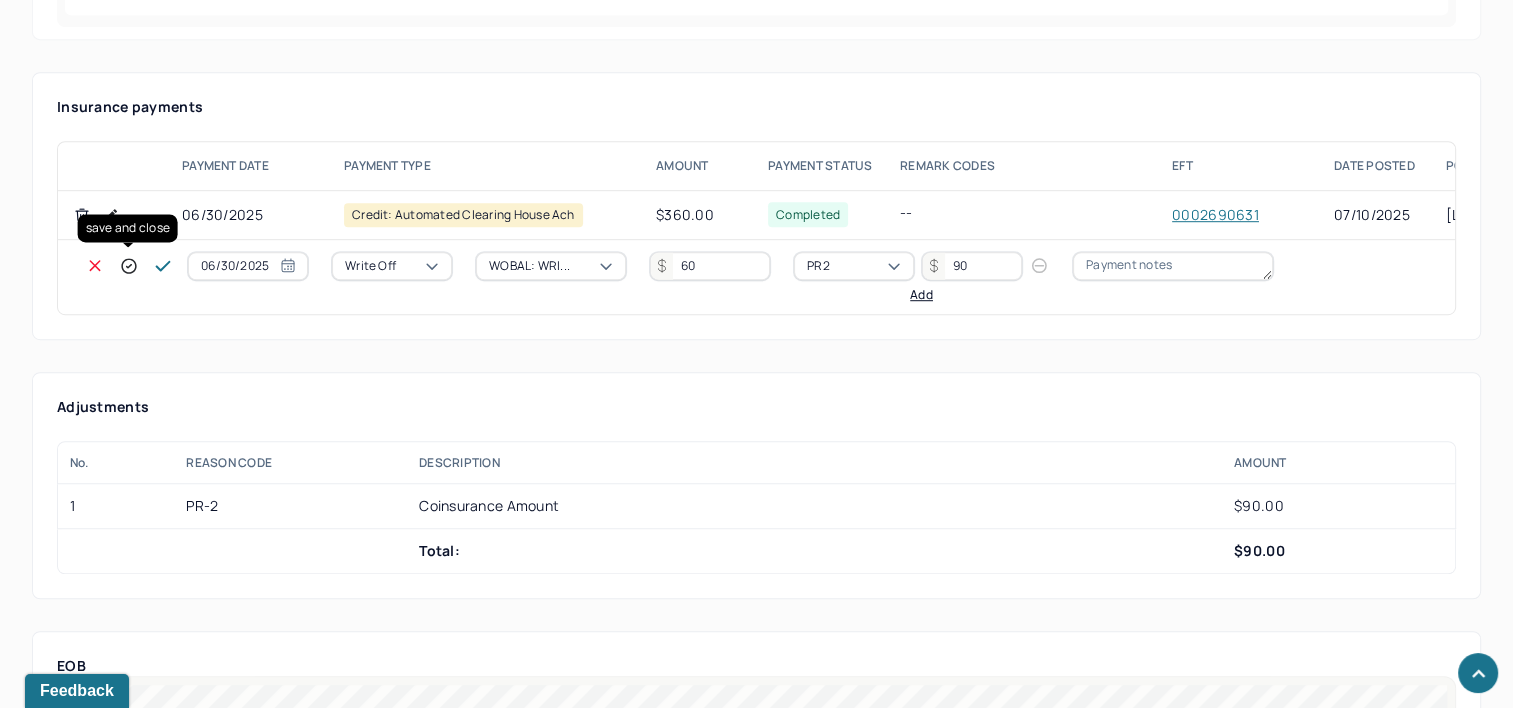 click 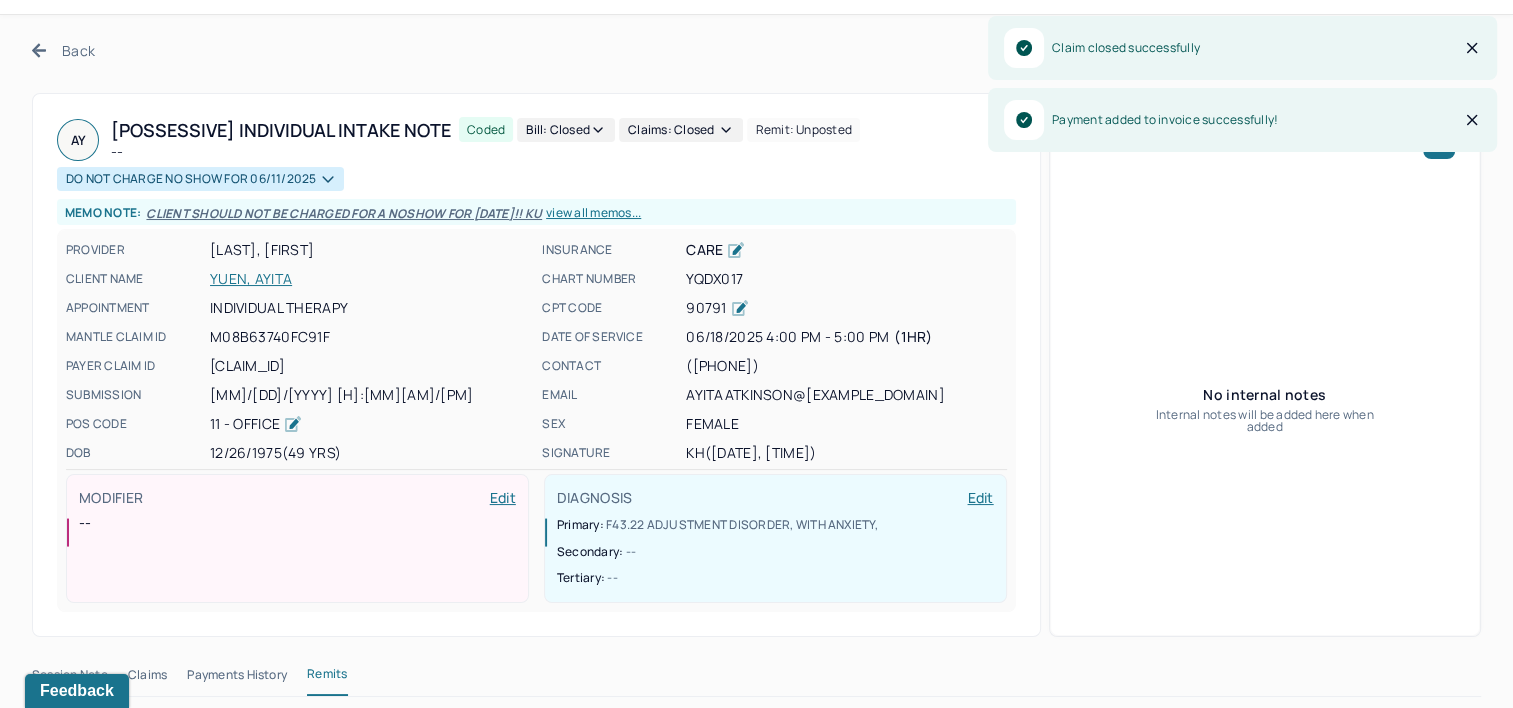 scroll, scrollTop: 0, scrollLeft: 0, axis: both 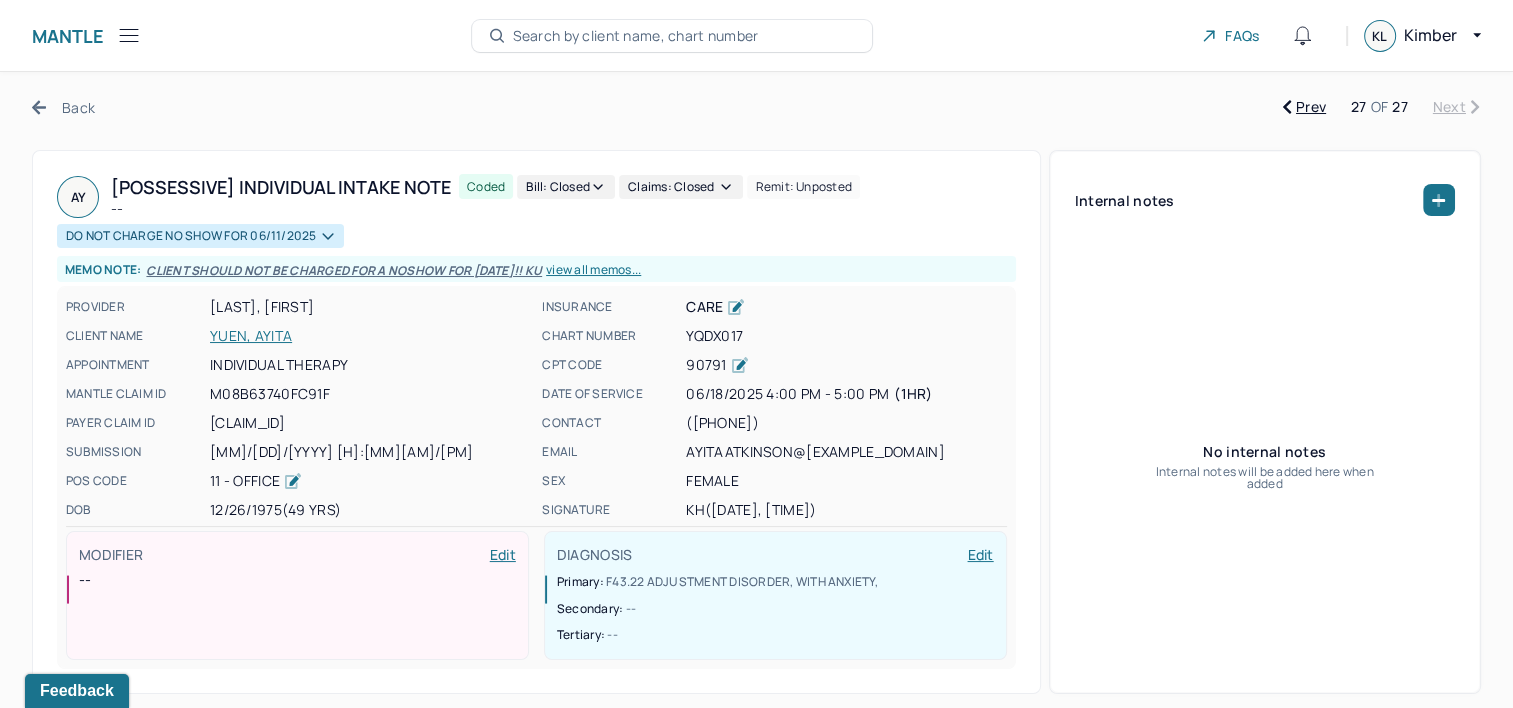 click on "Back" at bounding box center (63, 107) 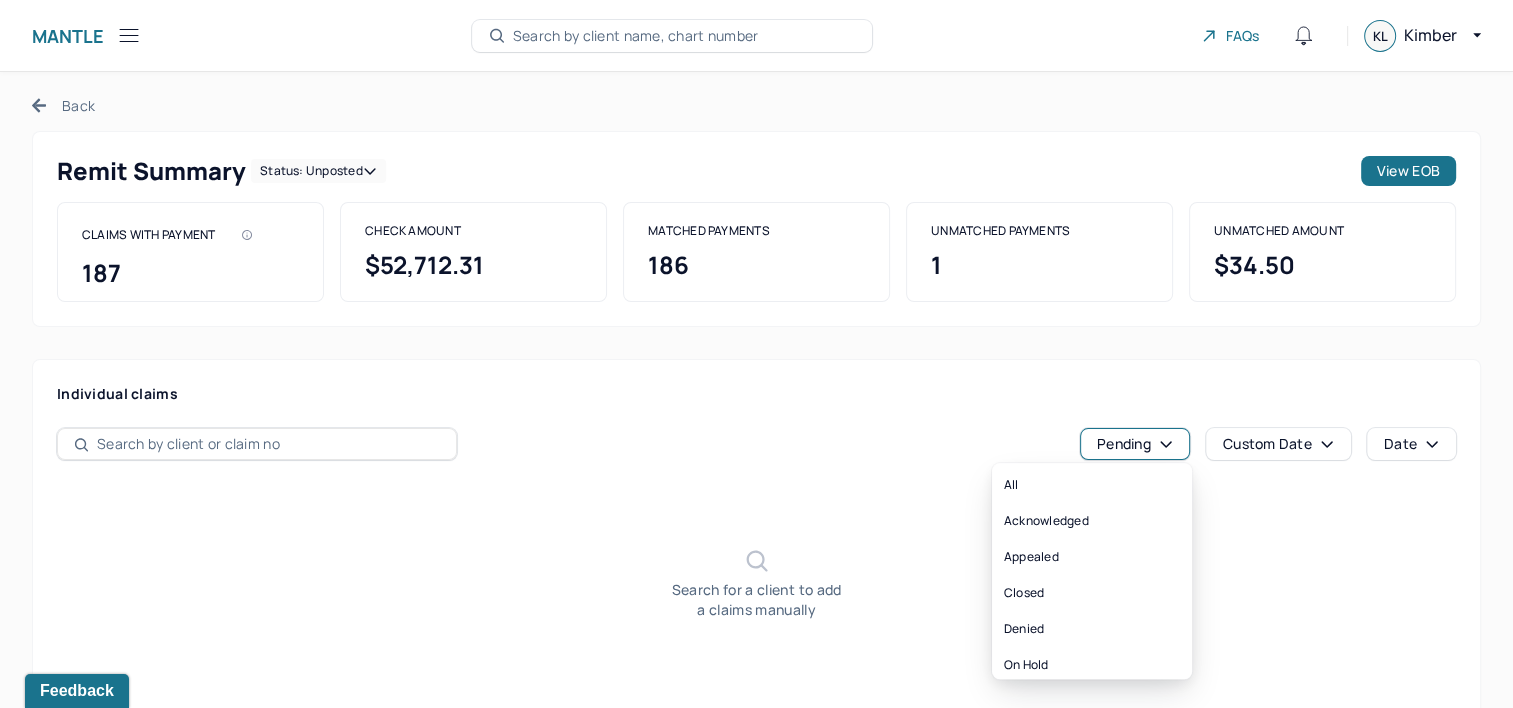 click 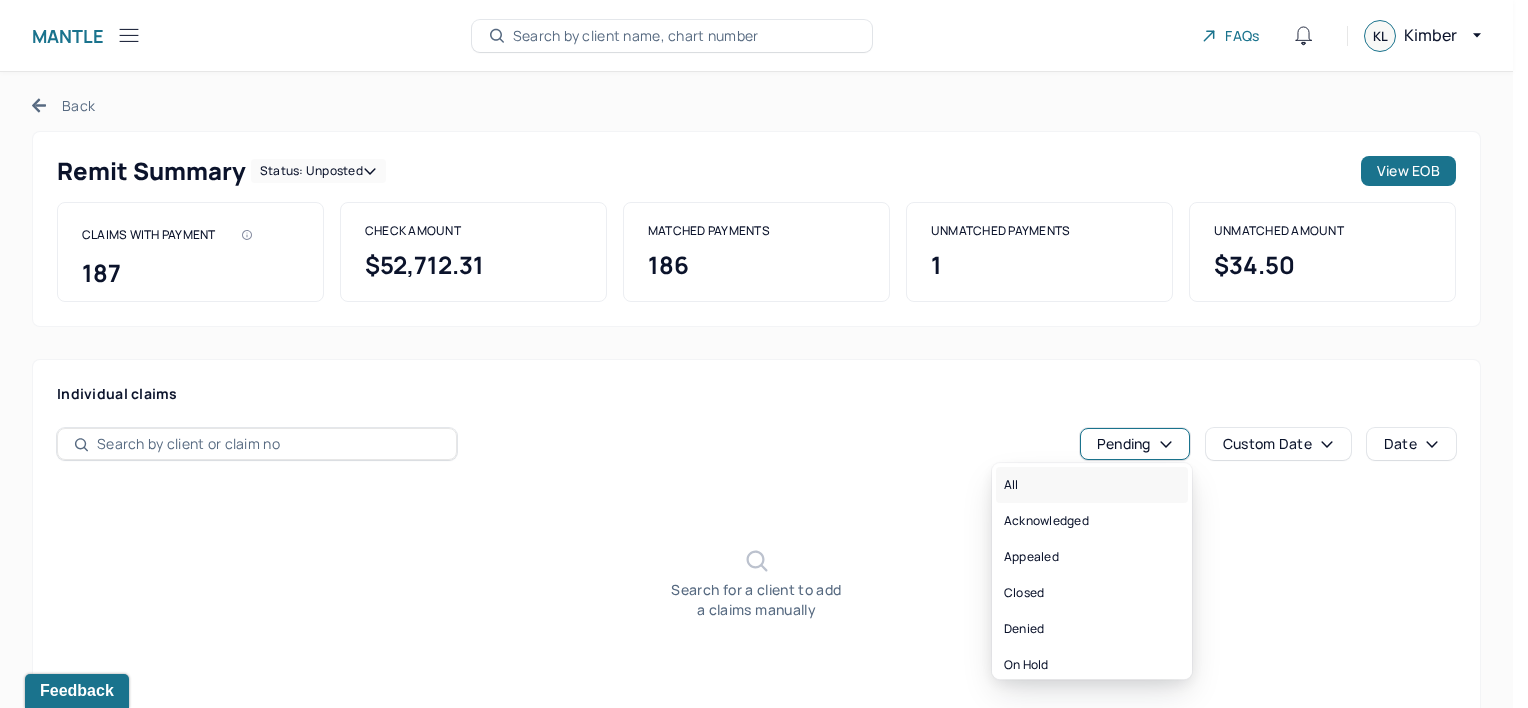 click on "All" at bounding box center [1092, 485] 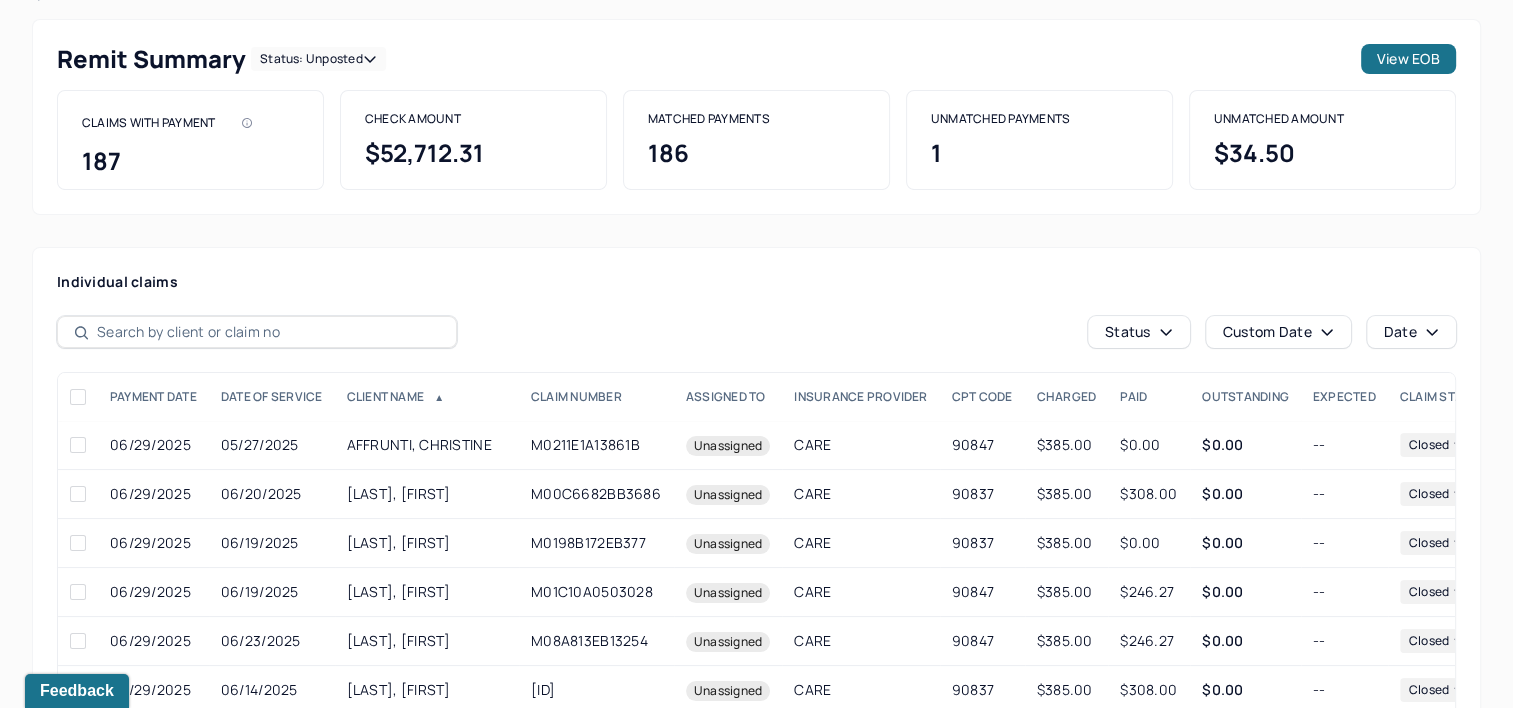 scroll, scrollTop: 312, scrollLeft: 0, axis: vertical 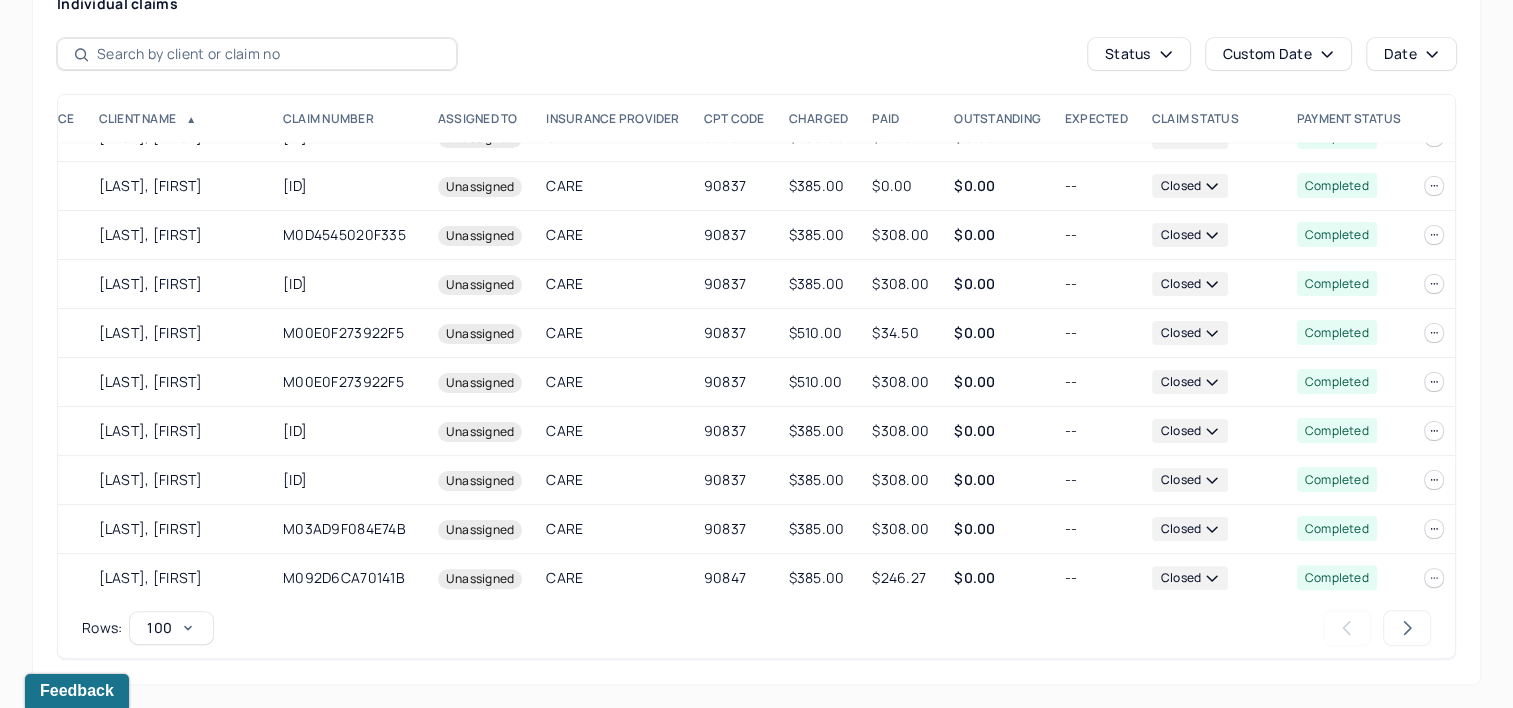 click 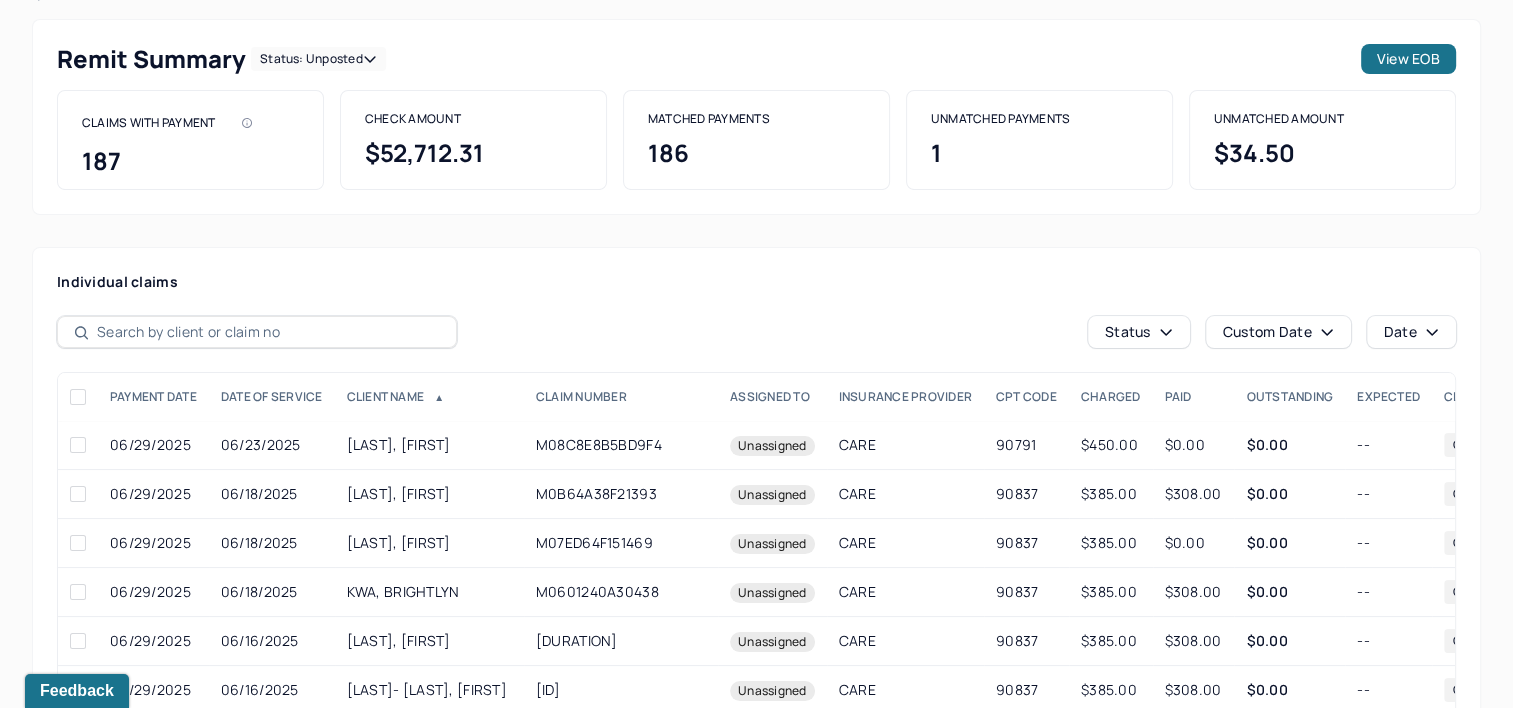 scroll, scrollTop: 390, scrollLeft: 0, axis: vertical 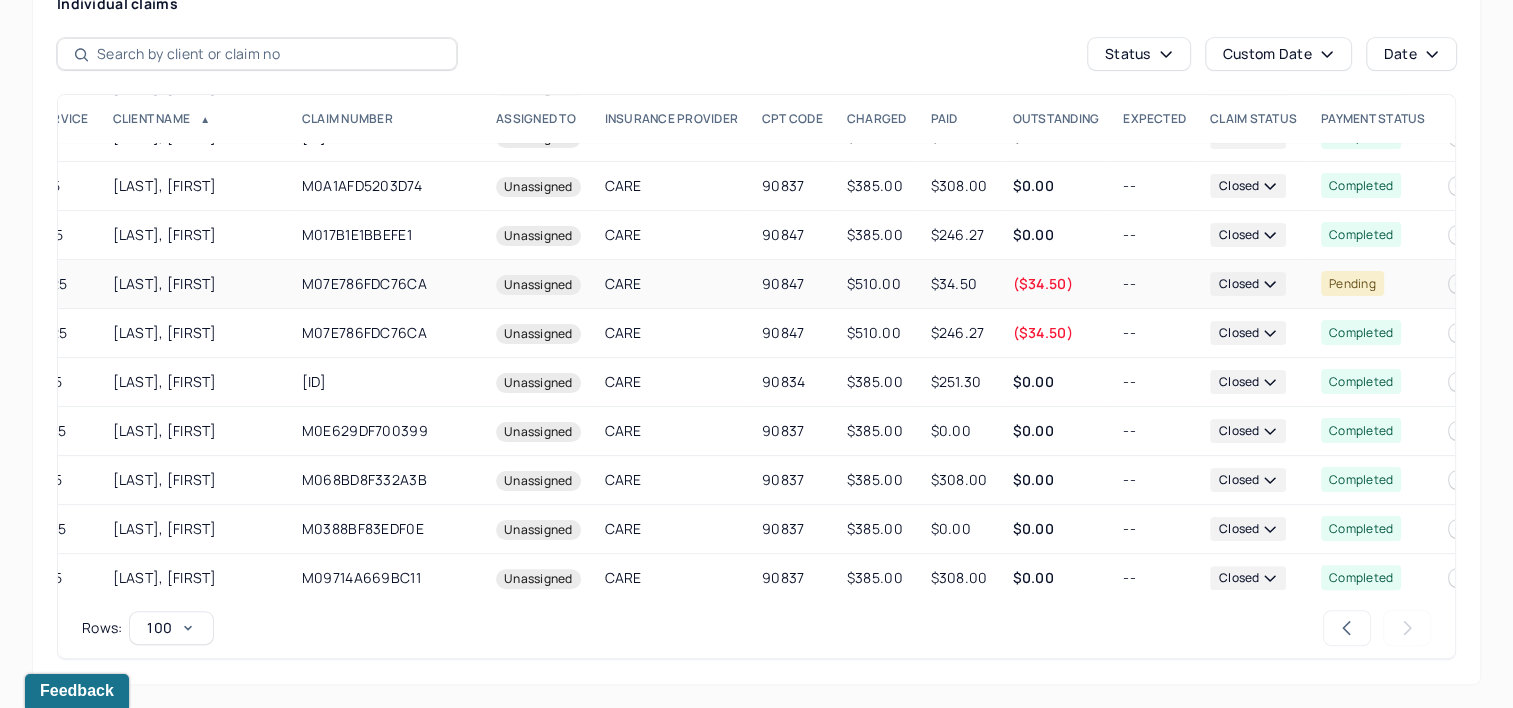 click on "CARE" at bounding box center [671, 284] 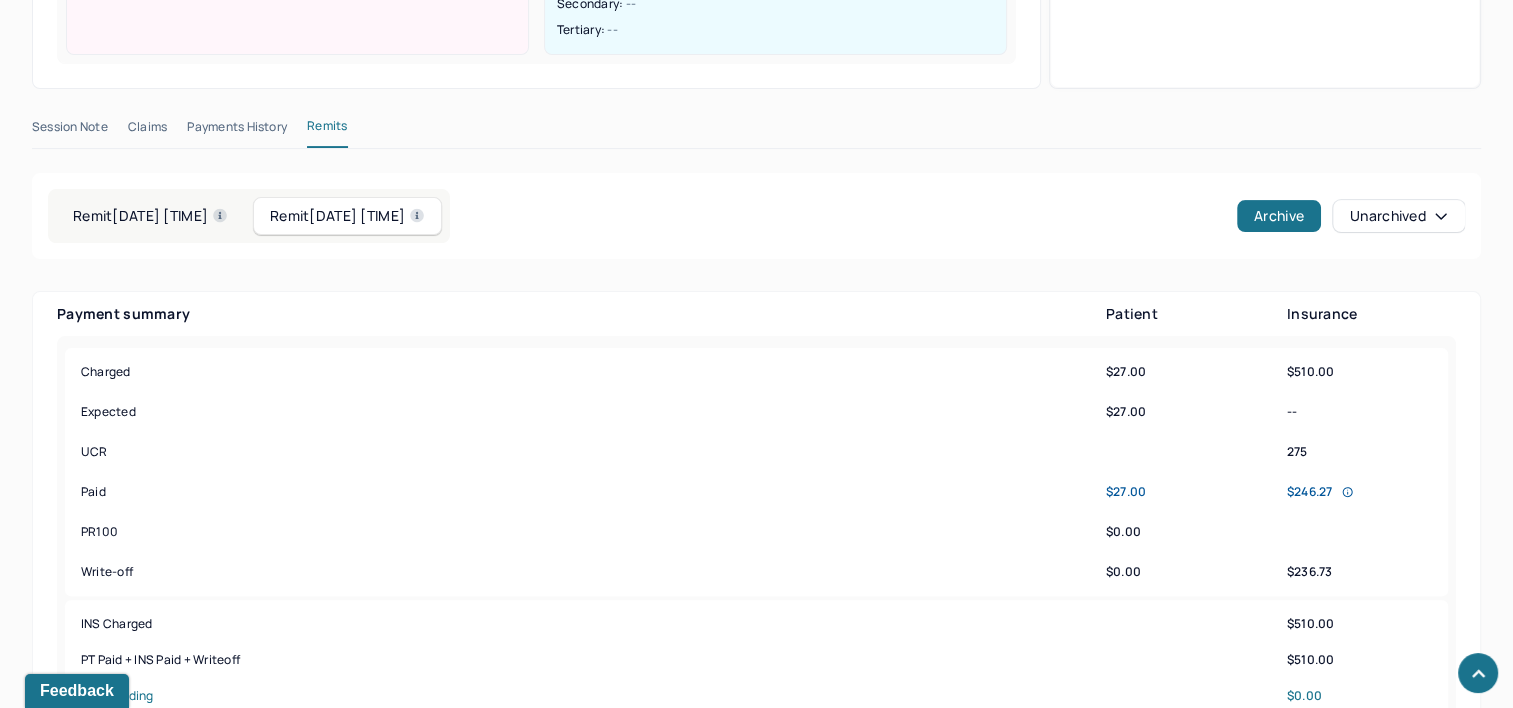 scroll, scrollTop: 490, scrollLeft: 0, axis: vertical 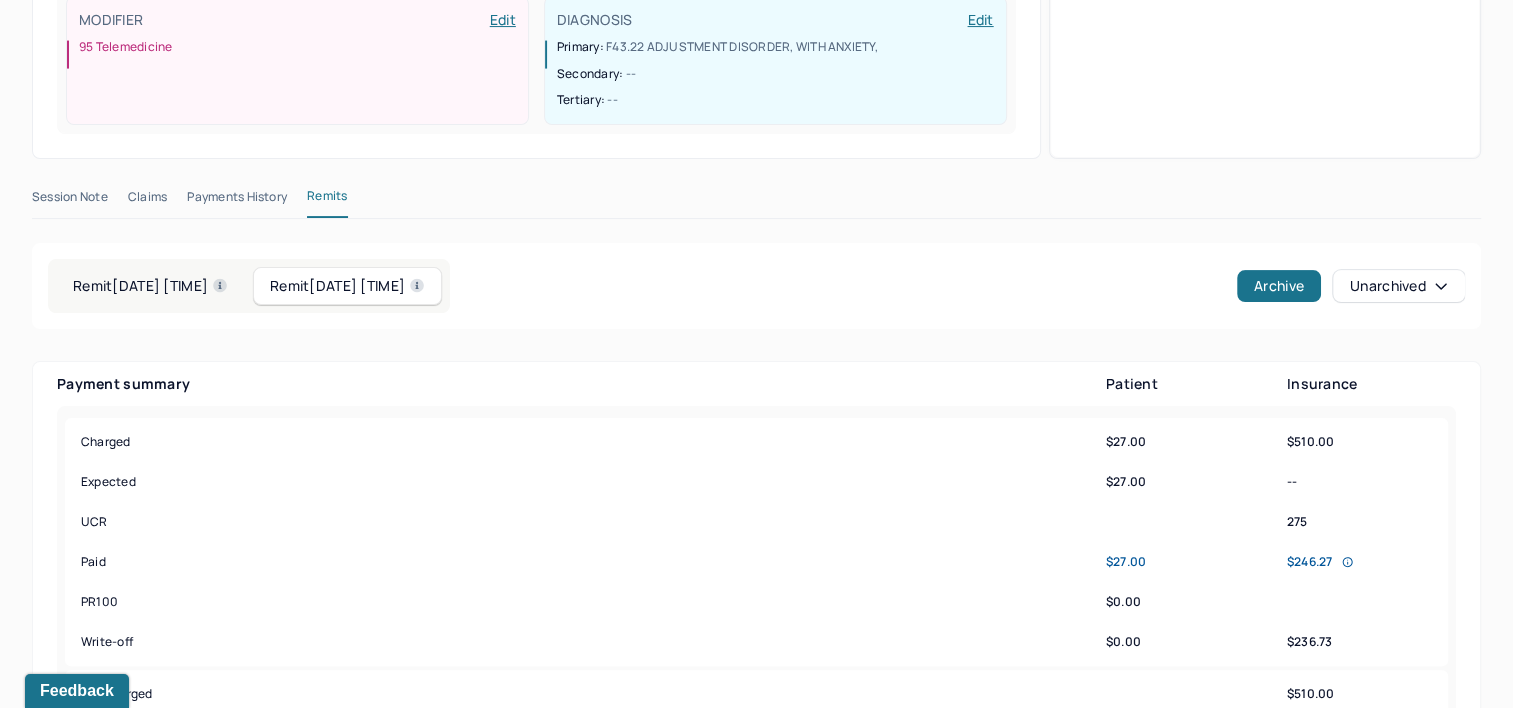 click on "Remit [DATE] [TIME]" at bounding box center (150, 286) 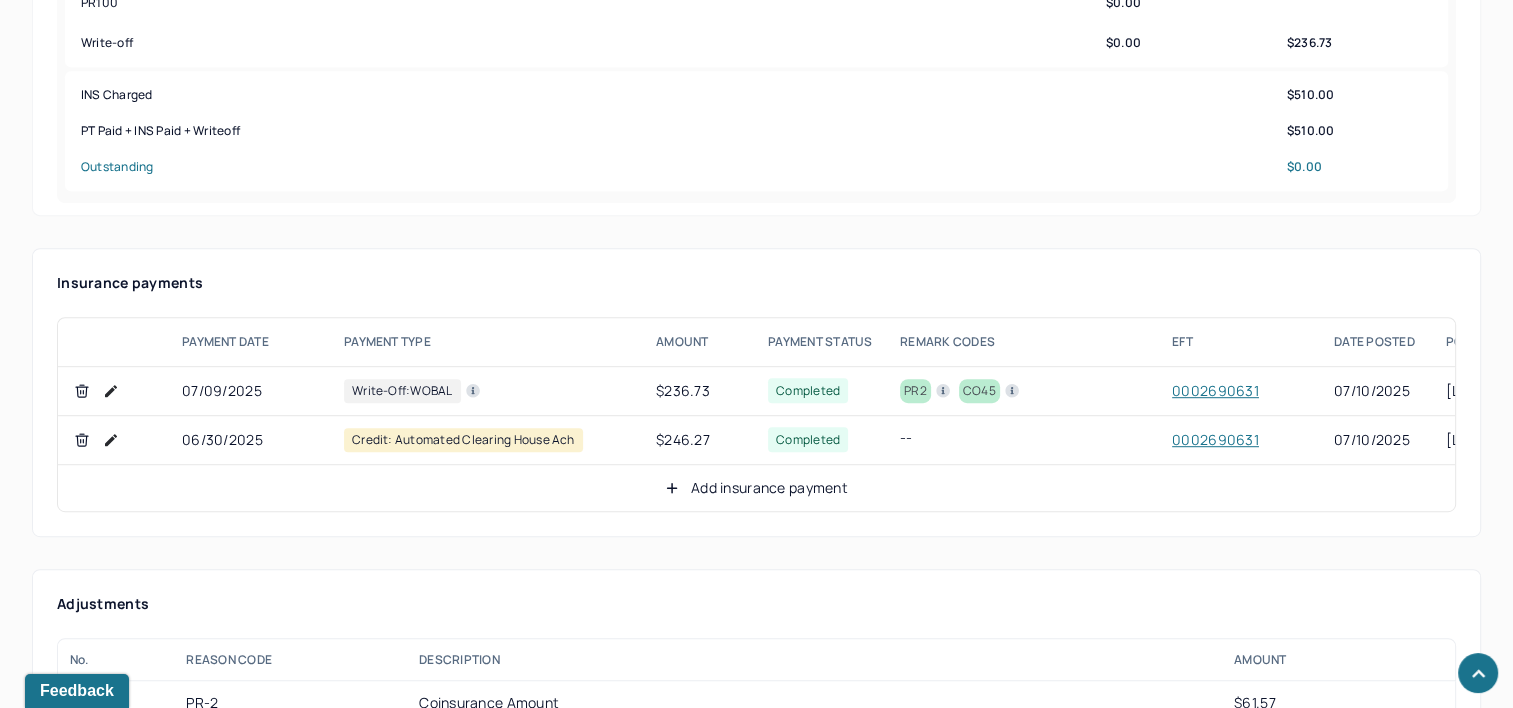 scroll, scrollTop: 1090, scrollLeft: 0, axis: vertical 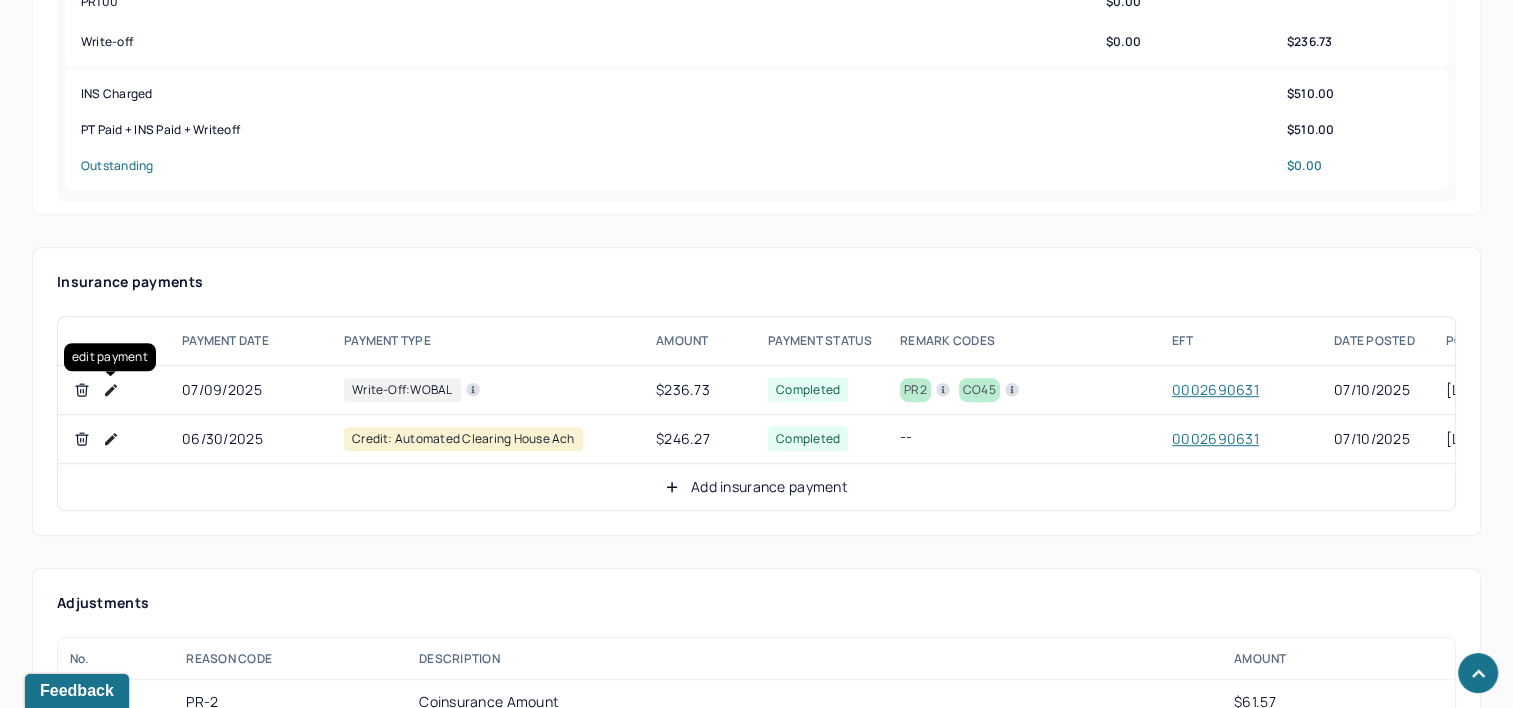 click 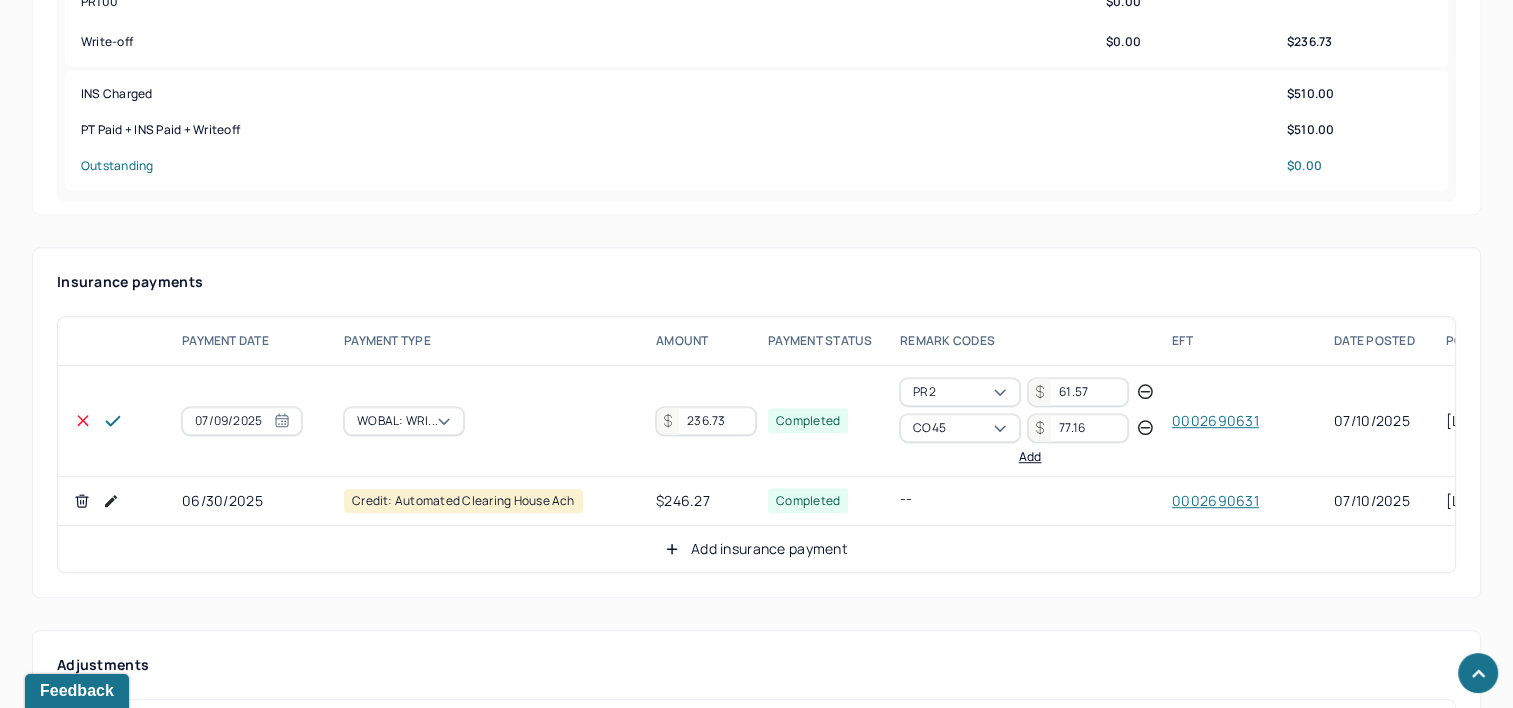 click on "236.73" at bounding box center (706, 421) 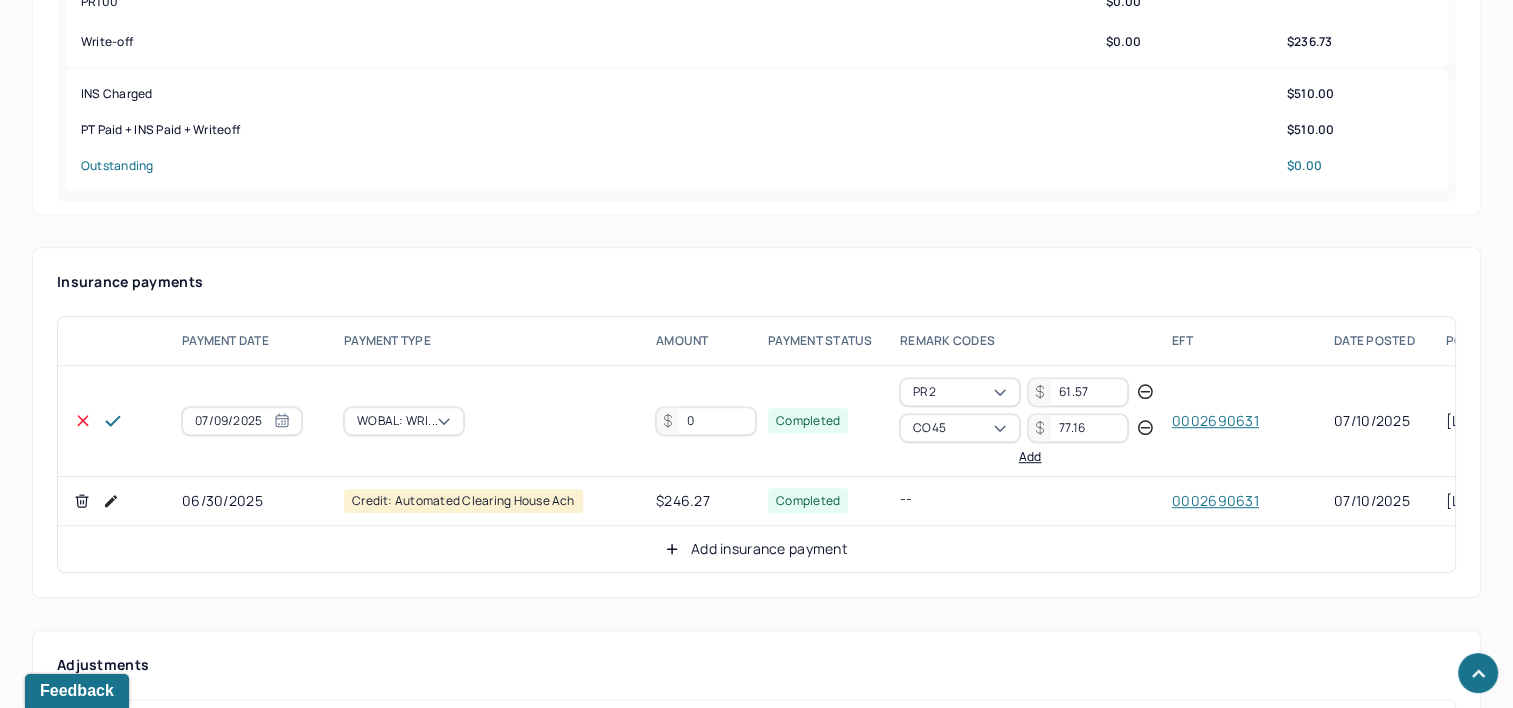 click 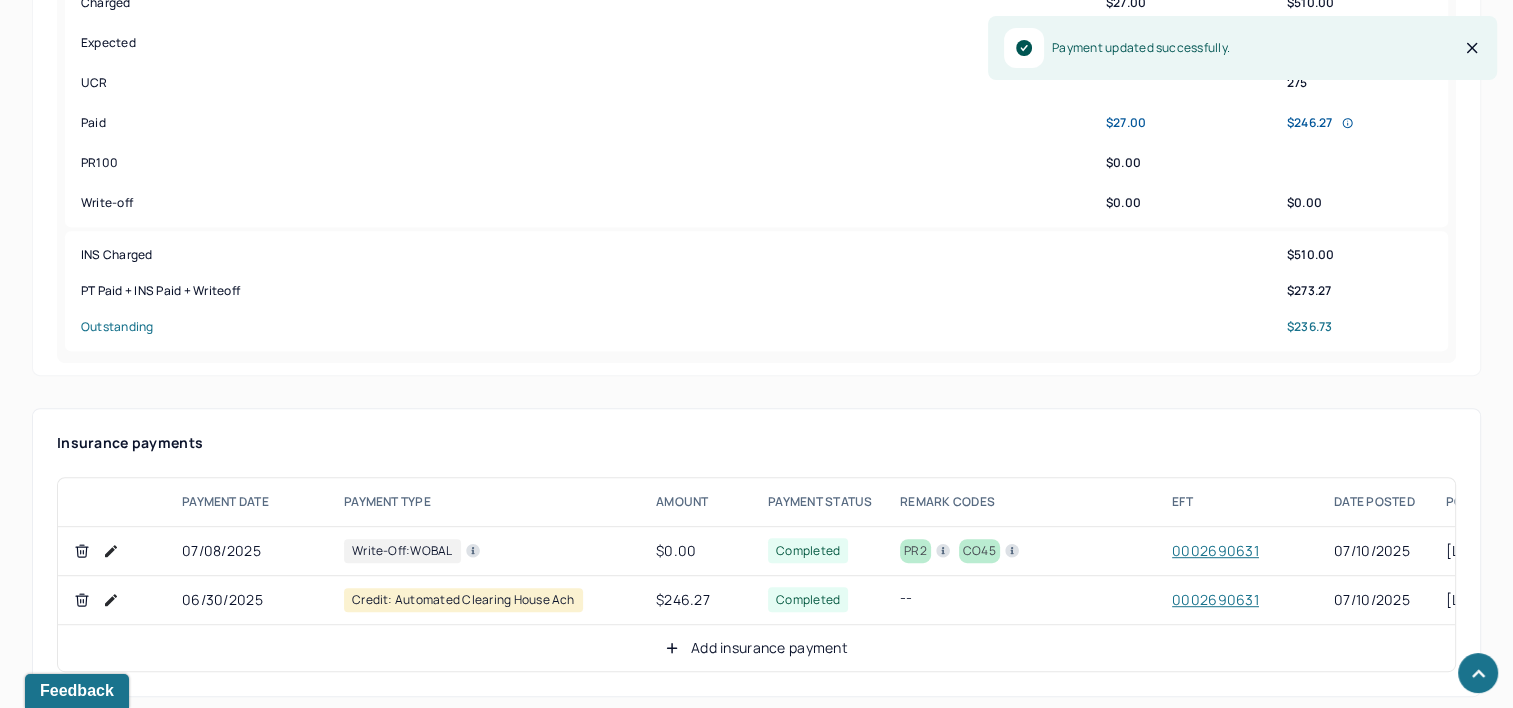 scroll, scrollTop: 490, scrollLeft: 0, axis: vertical 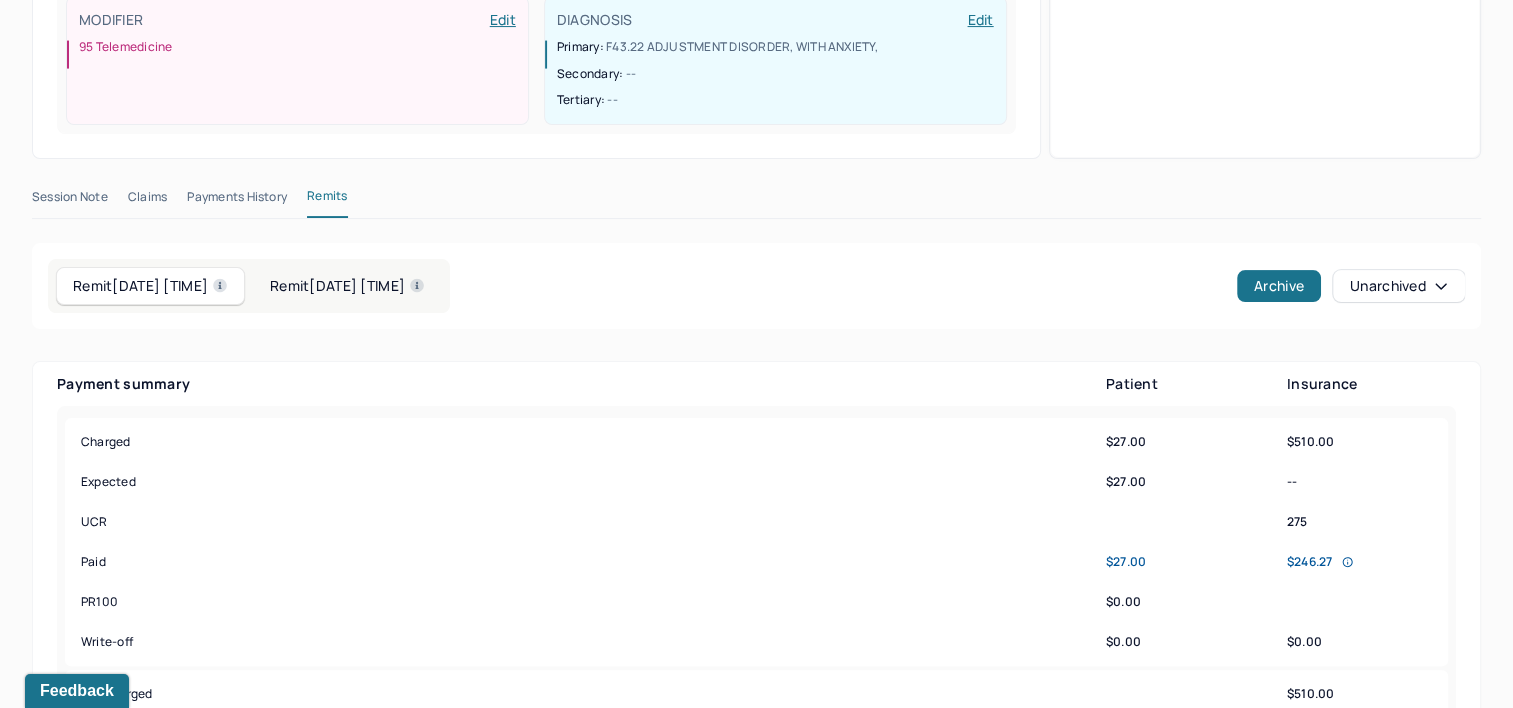 click on "Remit [DATE] [TIME]" at bounding box center (347, 286) 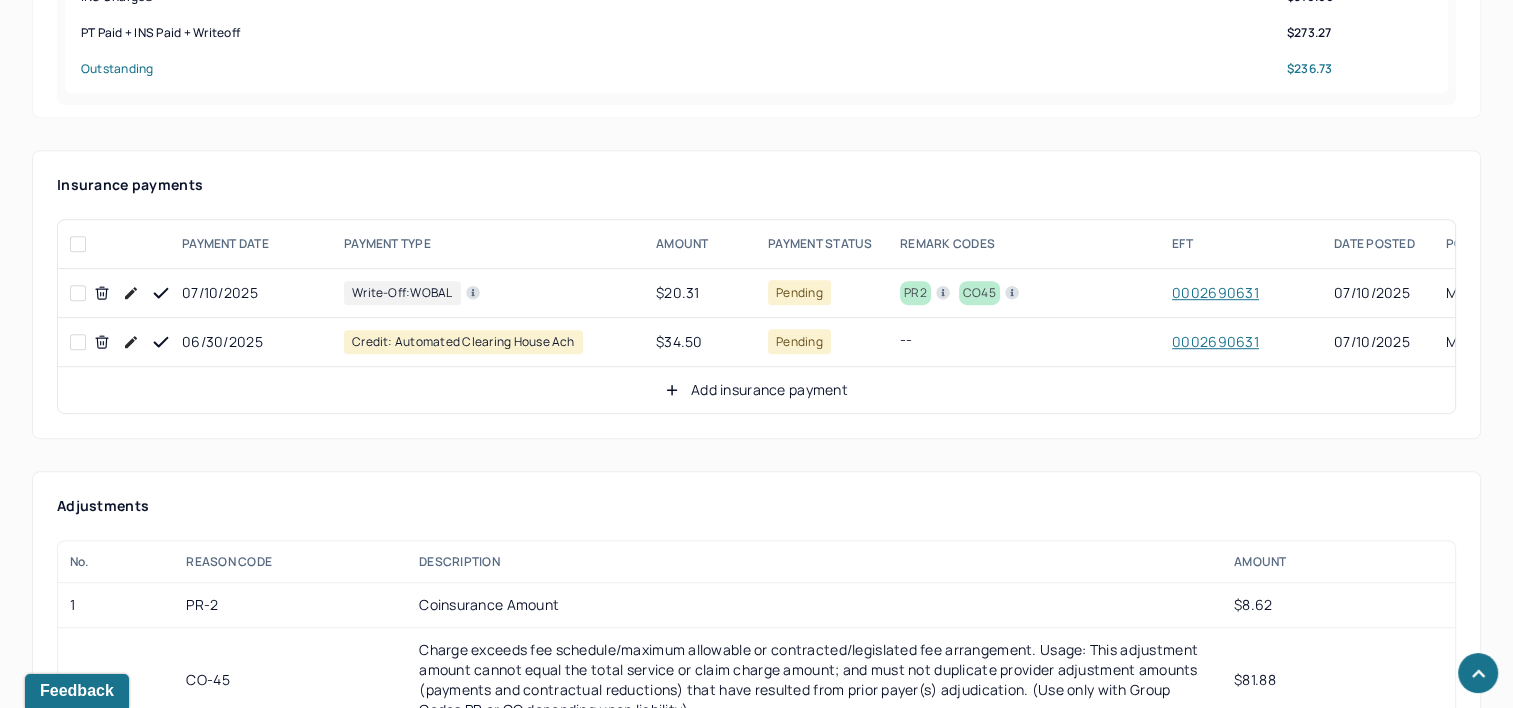 scroll, scrollTop: 1190, scrollLeft: 0, axis: vertical 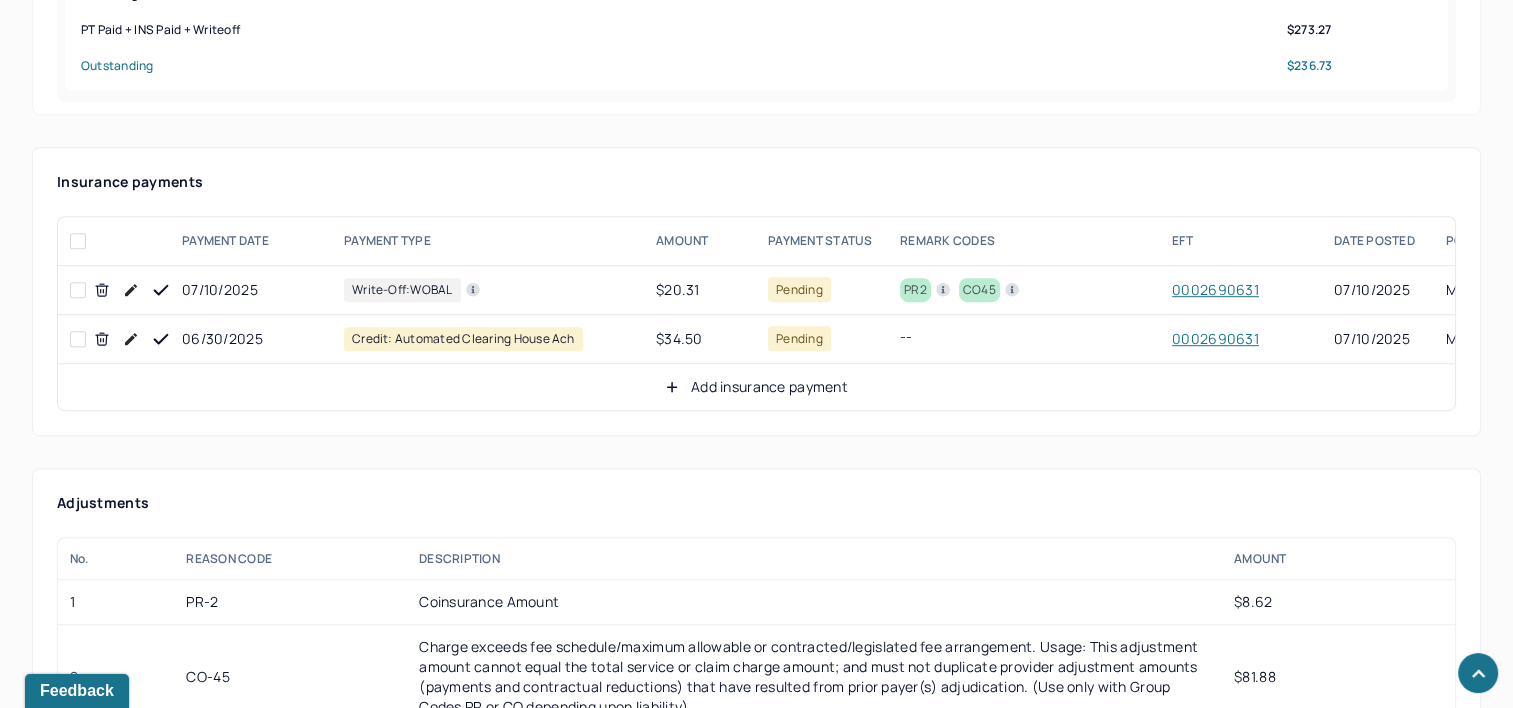 click 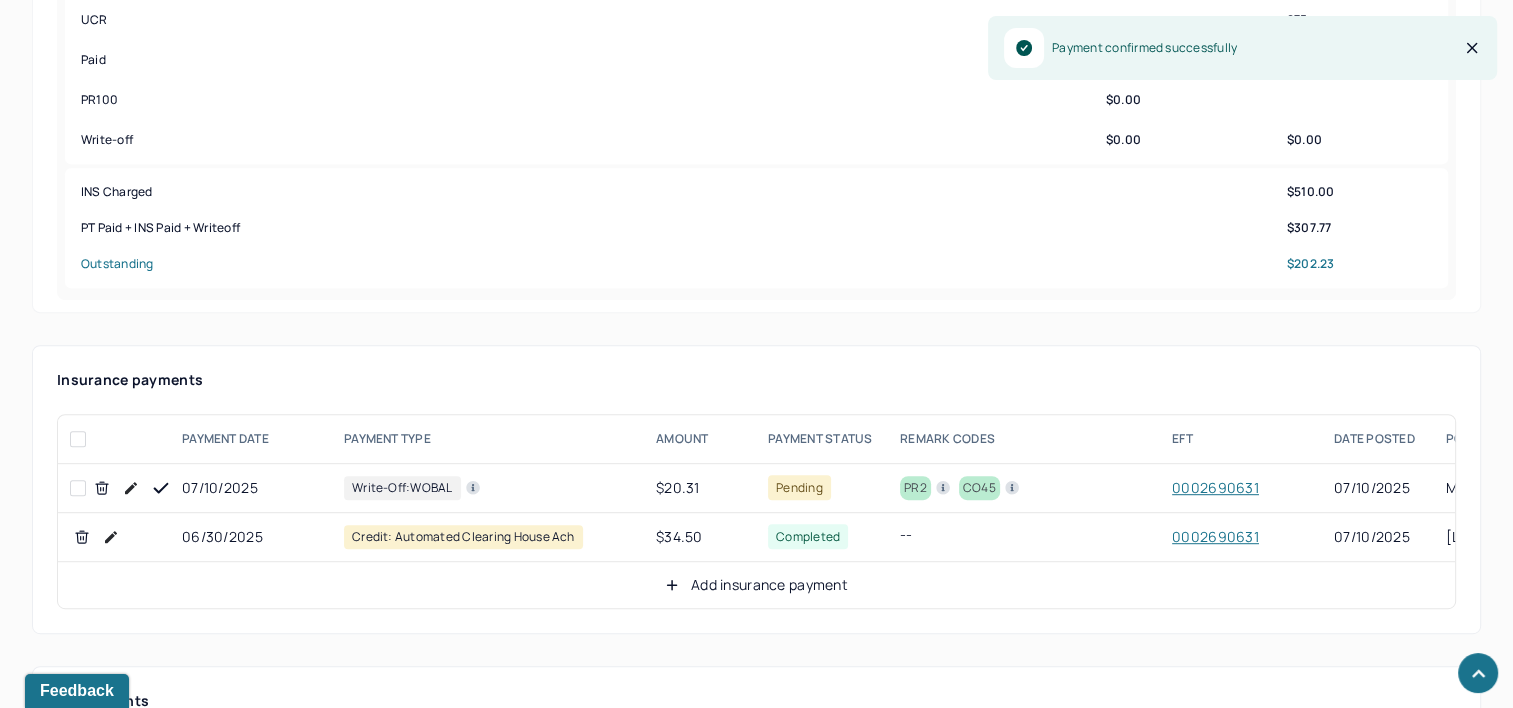 scroll, scrollTop: 990, scrollLeft: 0, axis: vertical 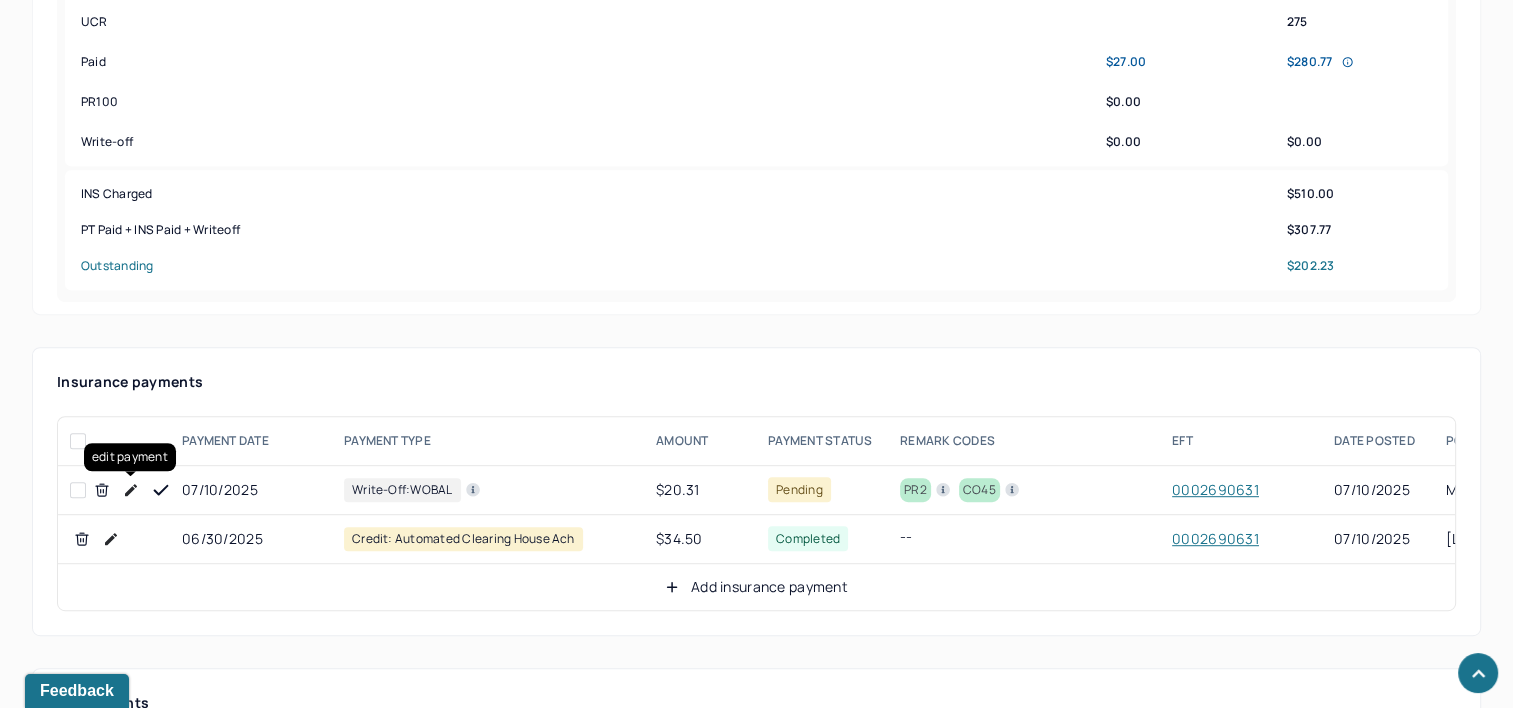 click 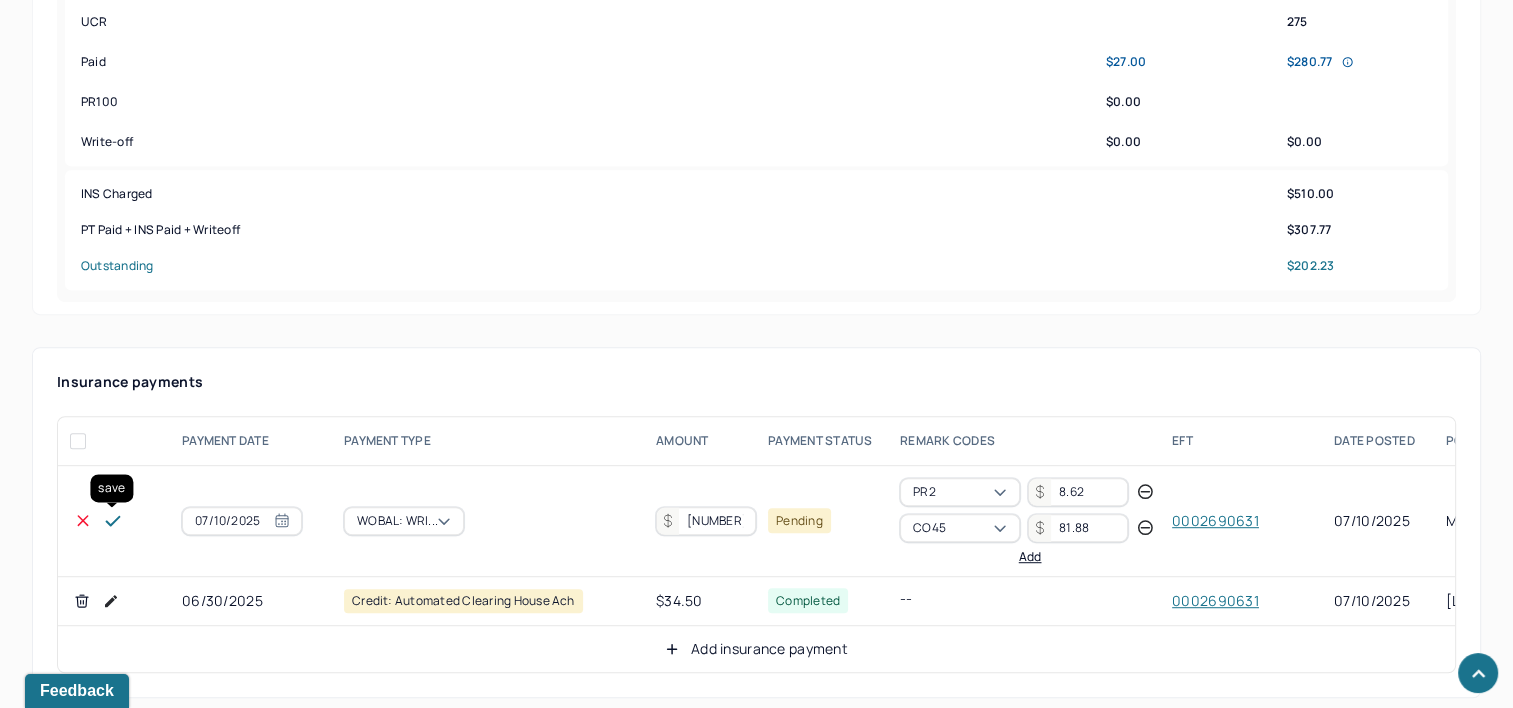 click 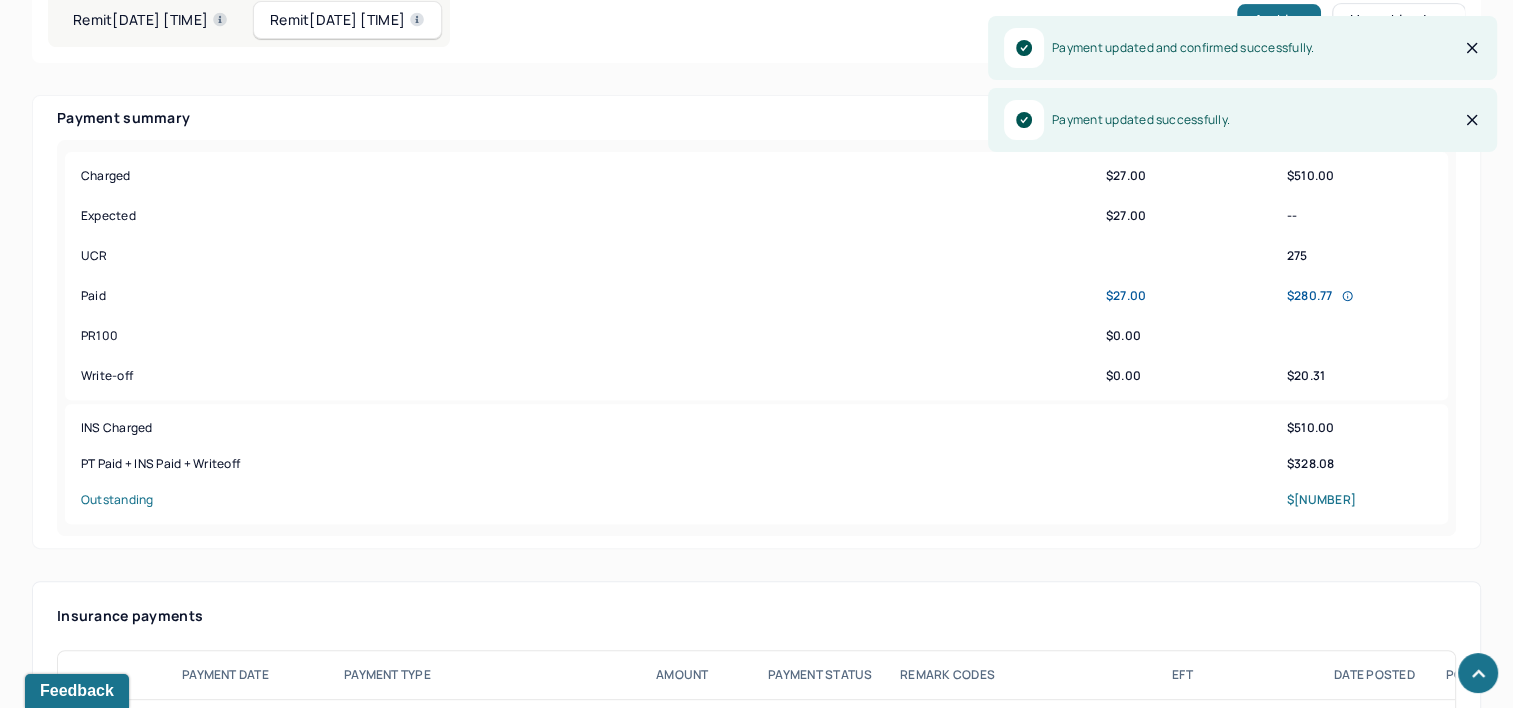 scroll, scrollTop: 590, scrollLeft: 0, axis: vertical 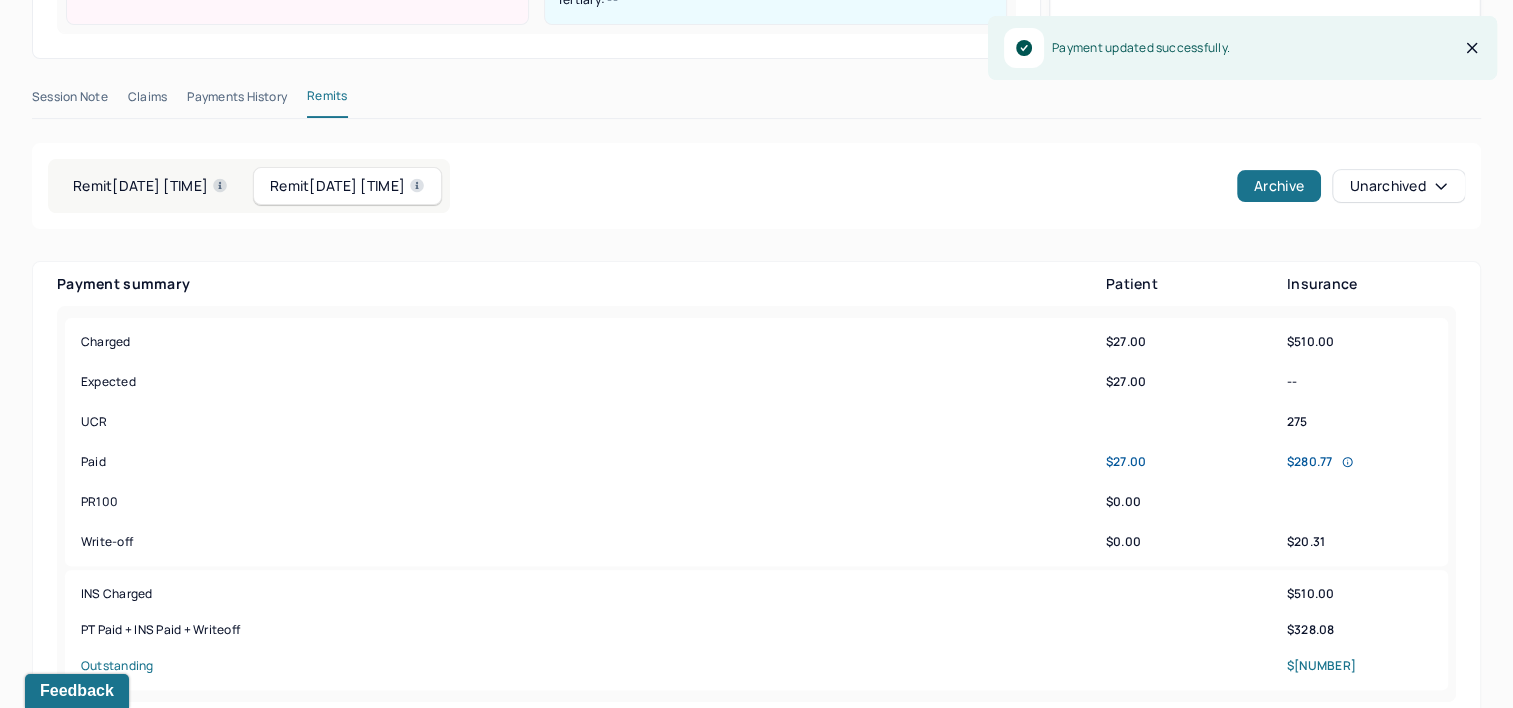 click on "Remit [DATE] [TIME]" at bounding box center [150, 186] 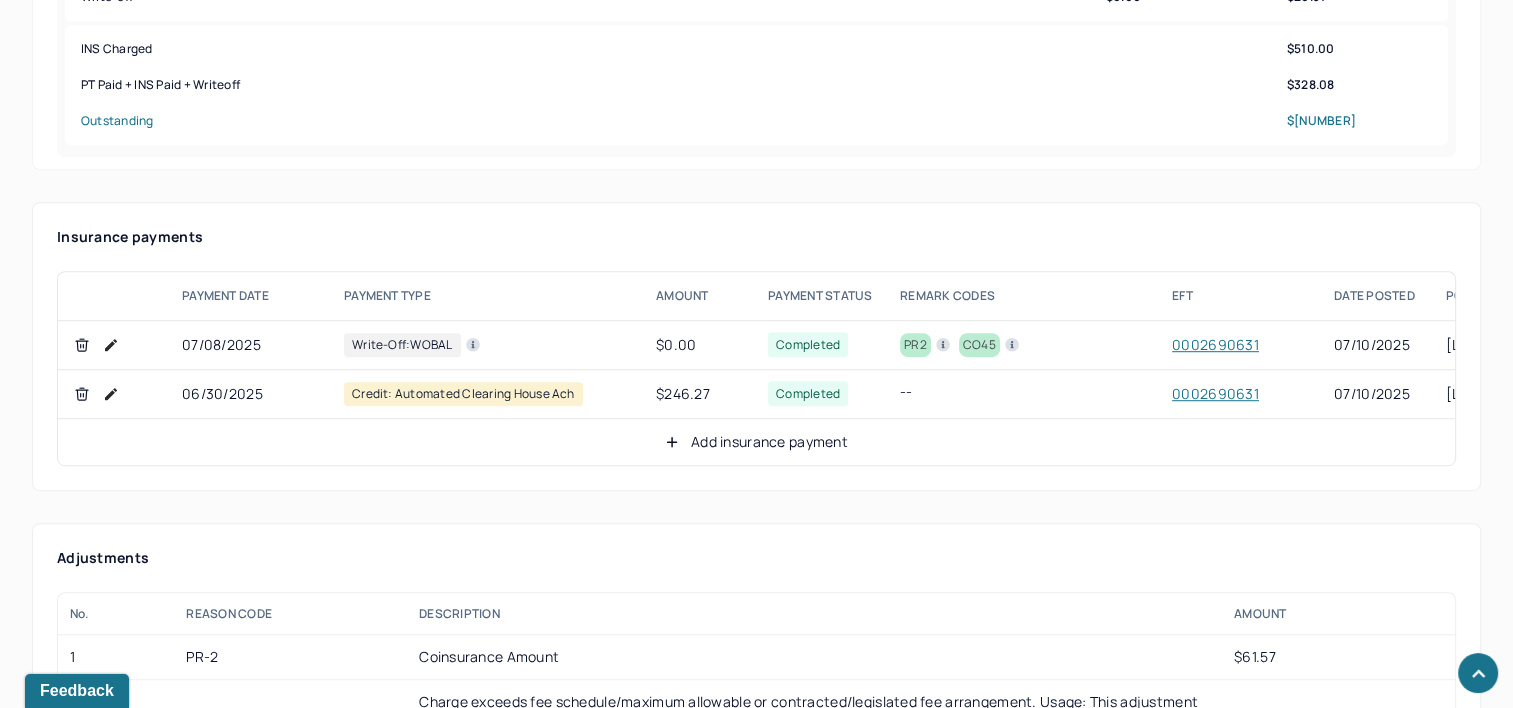 scroll, scrollTop: 1090, scrollLeft: 0, axis: vertical 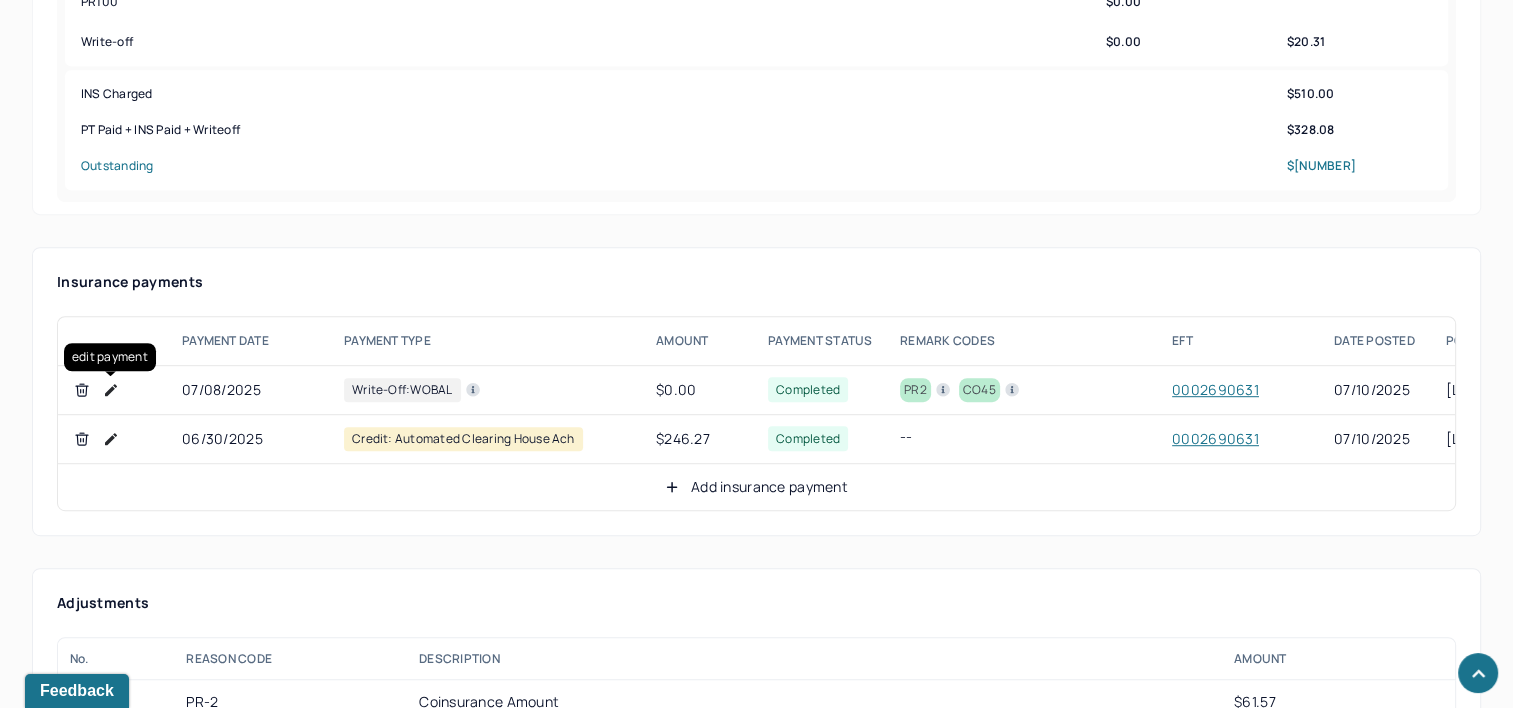 click 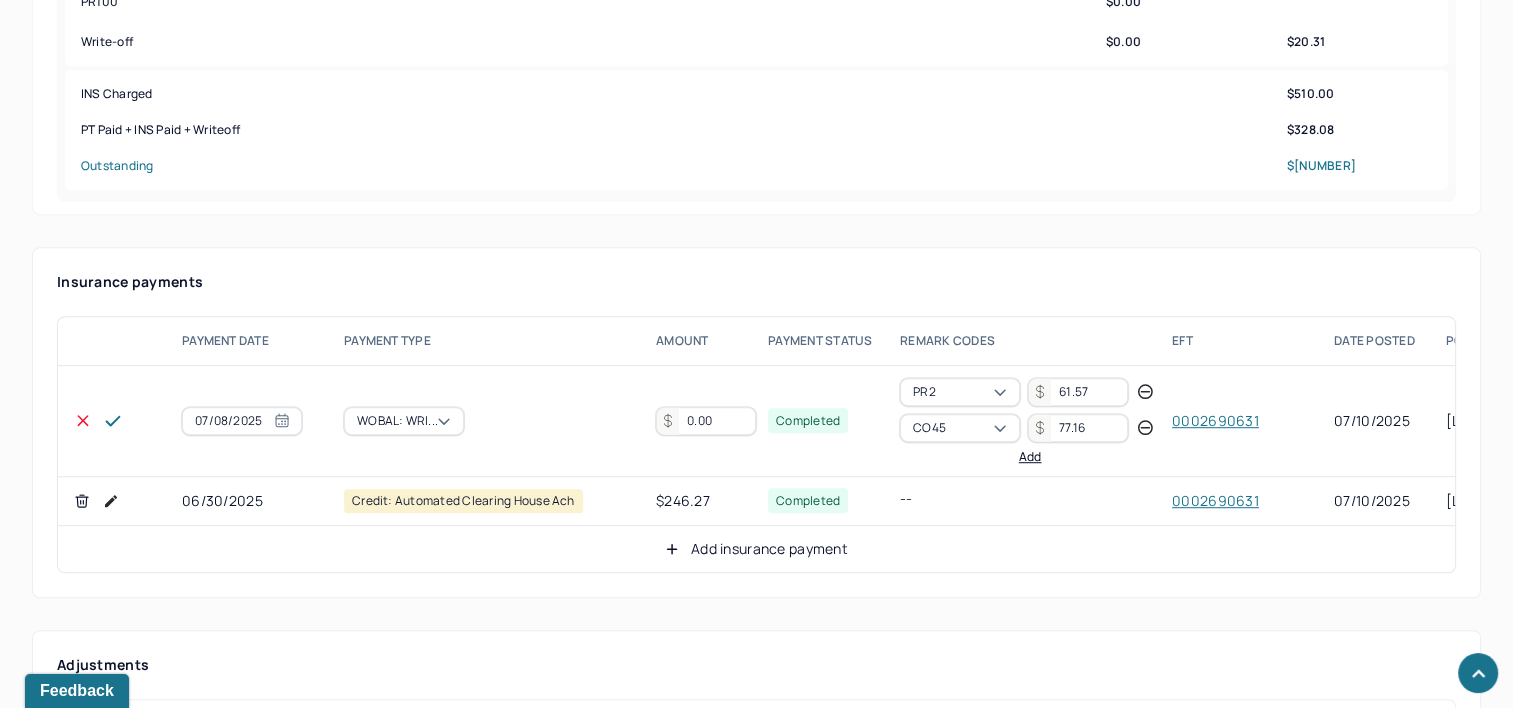 click on "0.00" at bounding box center [706, 421] 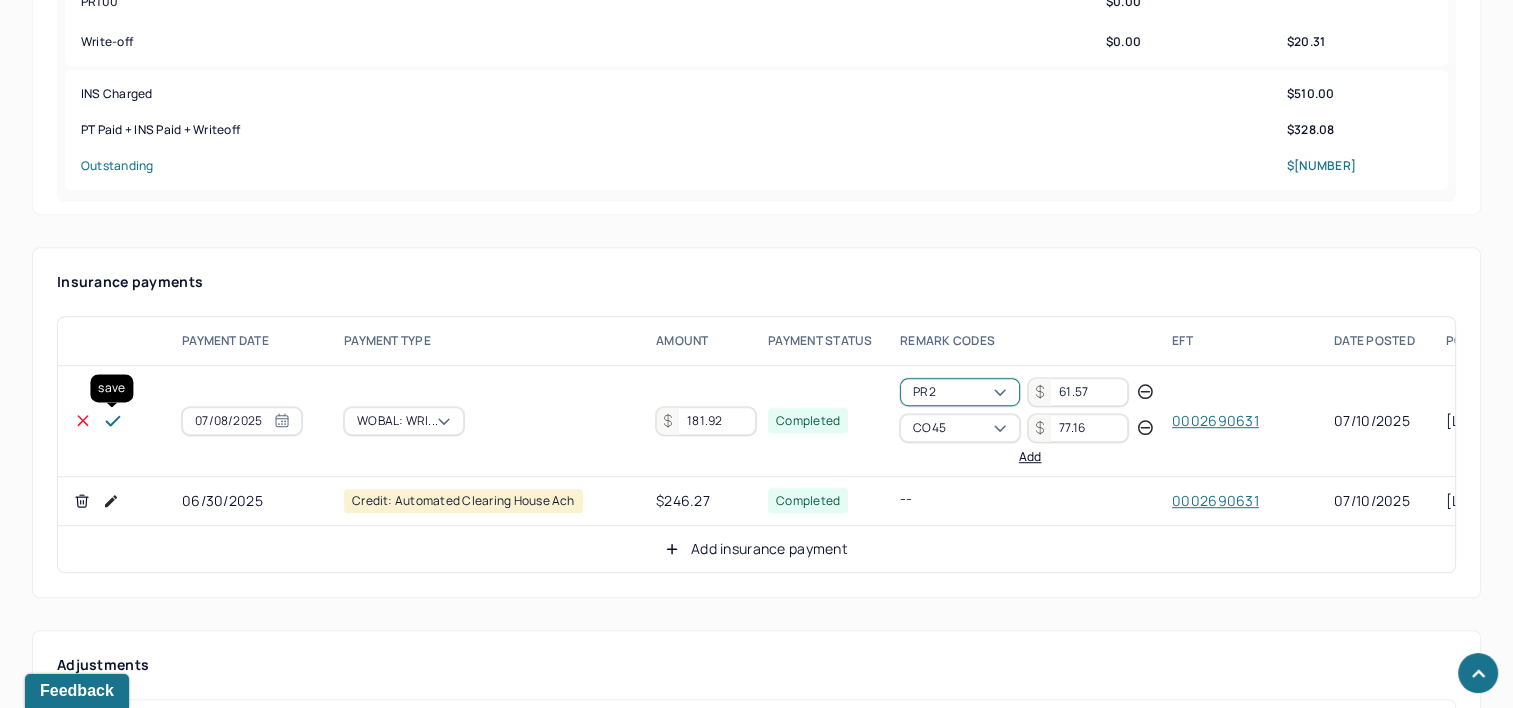 click 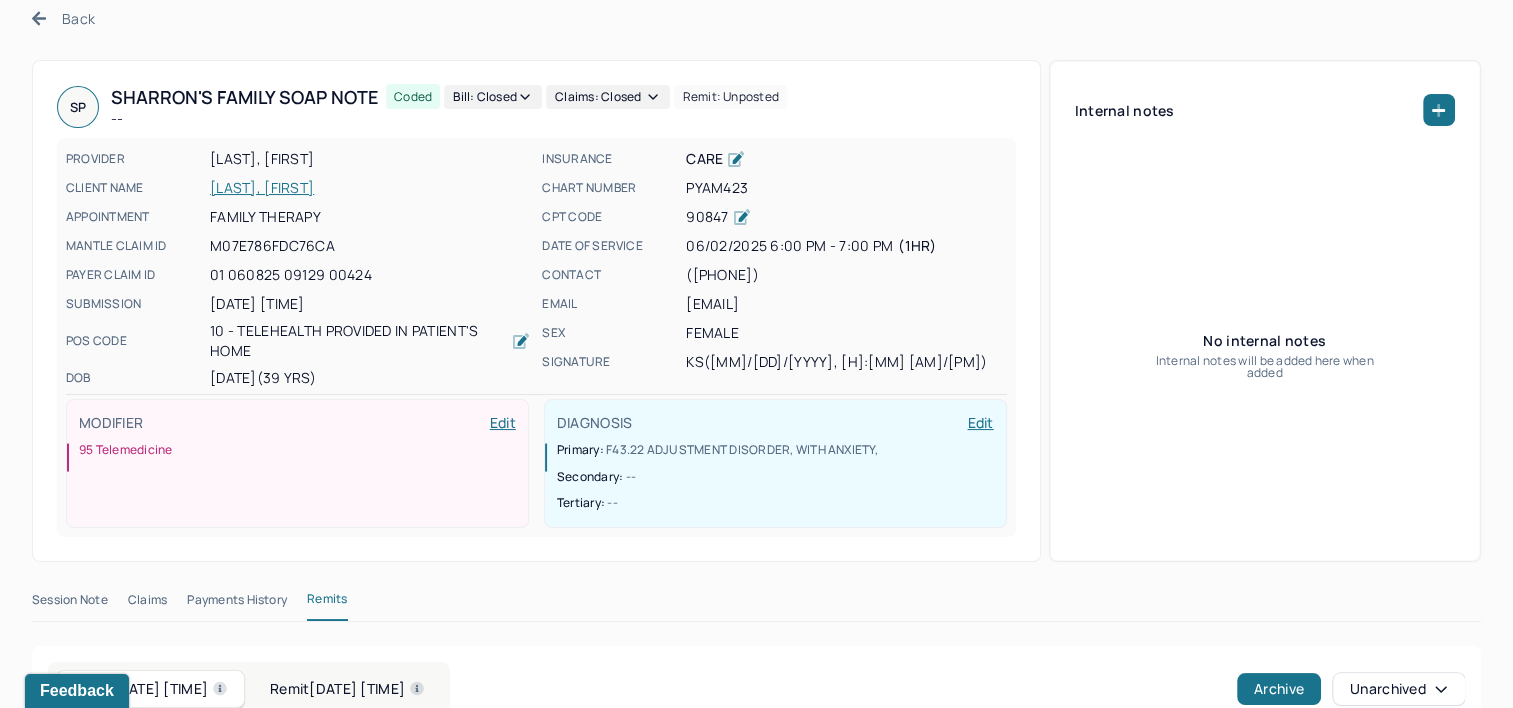 scroll, scrollTop: 0, scrollLeft: 0, axis: both 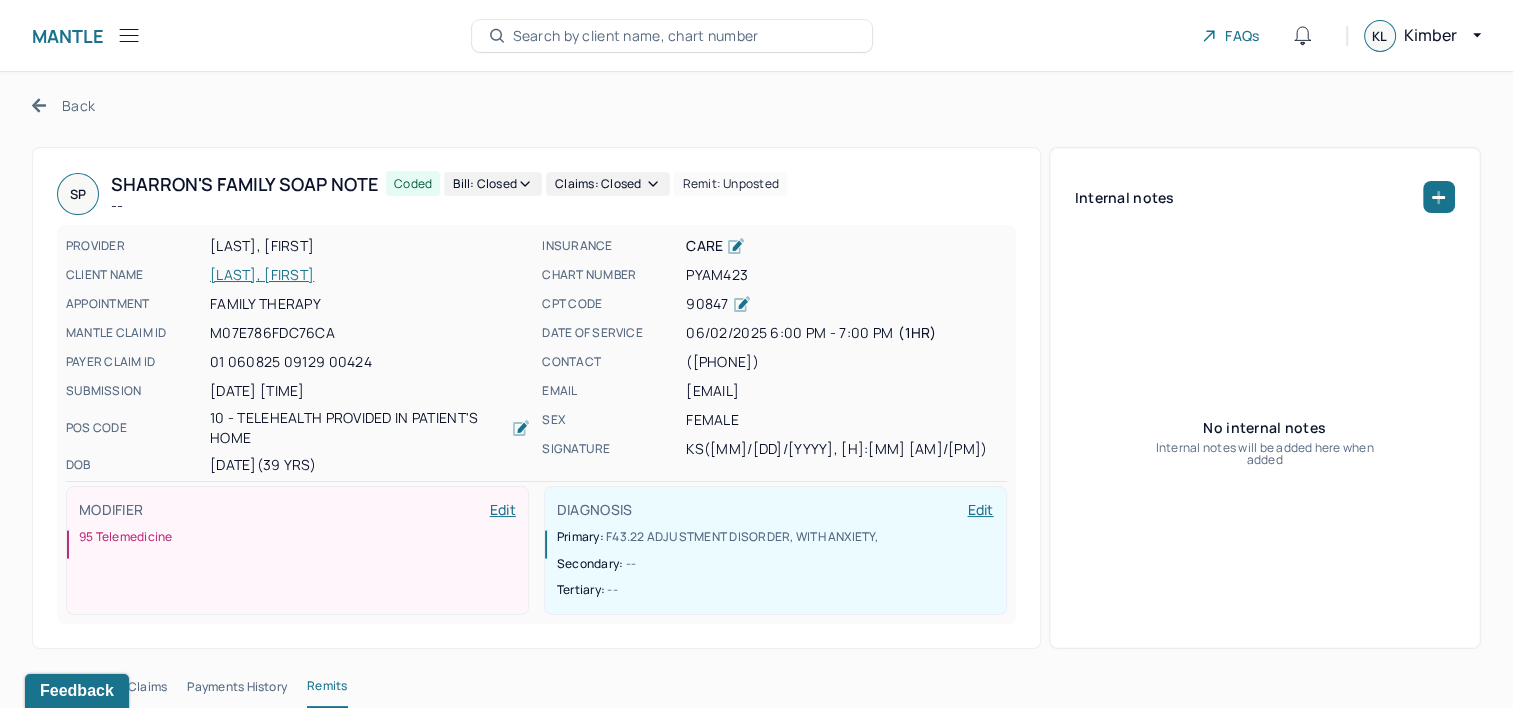 click on "Back" at bounding box center [63, 105] 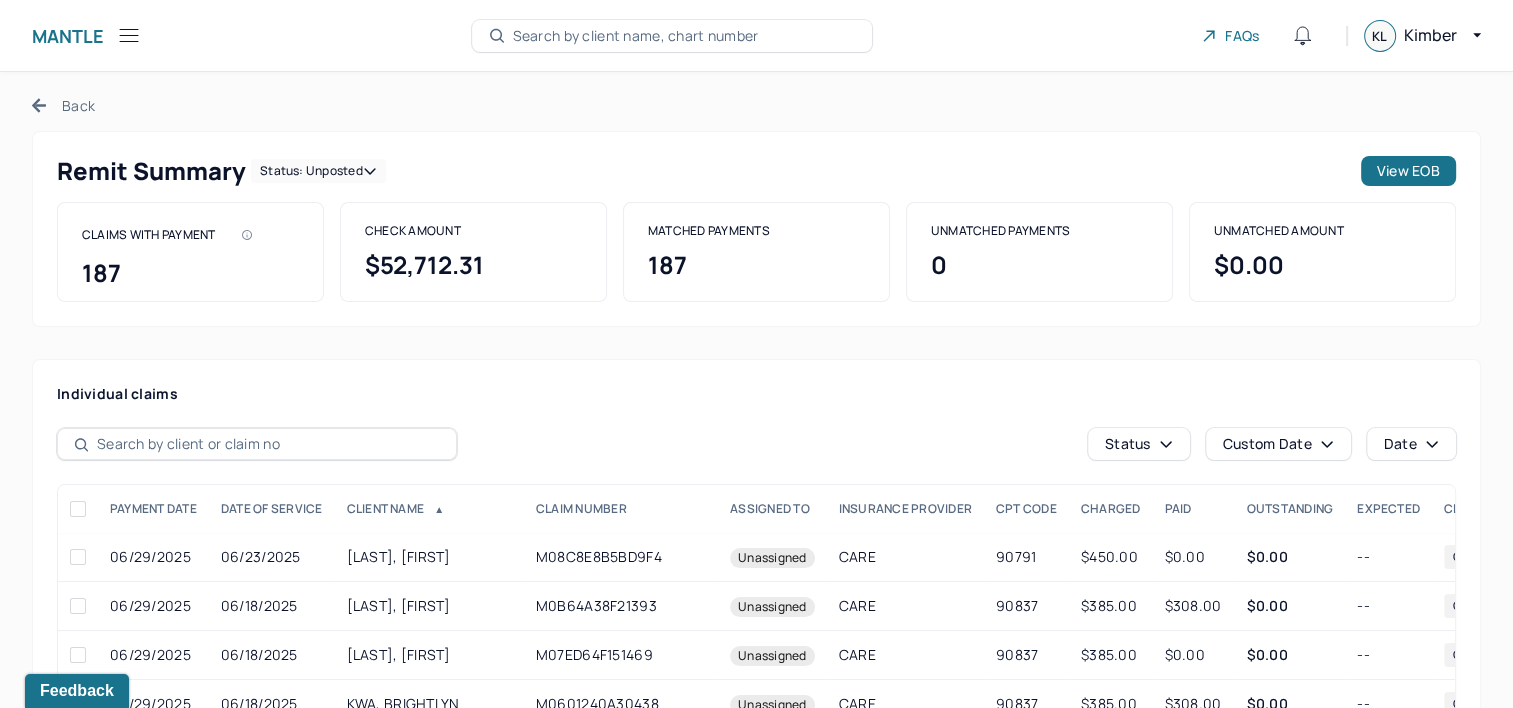 click on "Back" at bounding box center [63, 105] 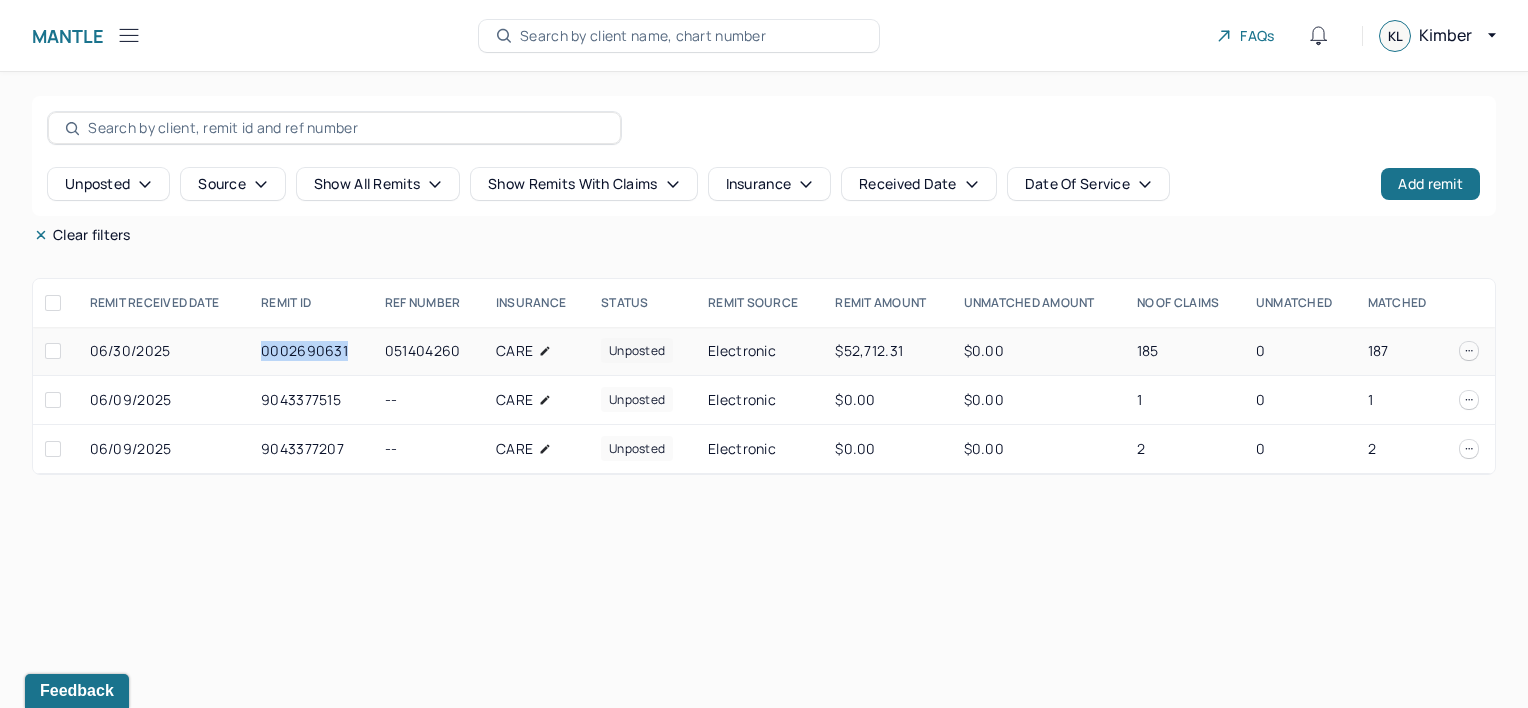 drag, startPoint x: 263, startPoint y: 353, endPoint x: 353, endPoint y: 352, distance: 90.005554 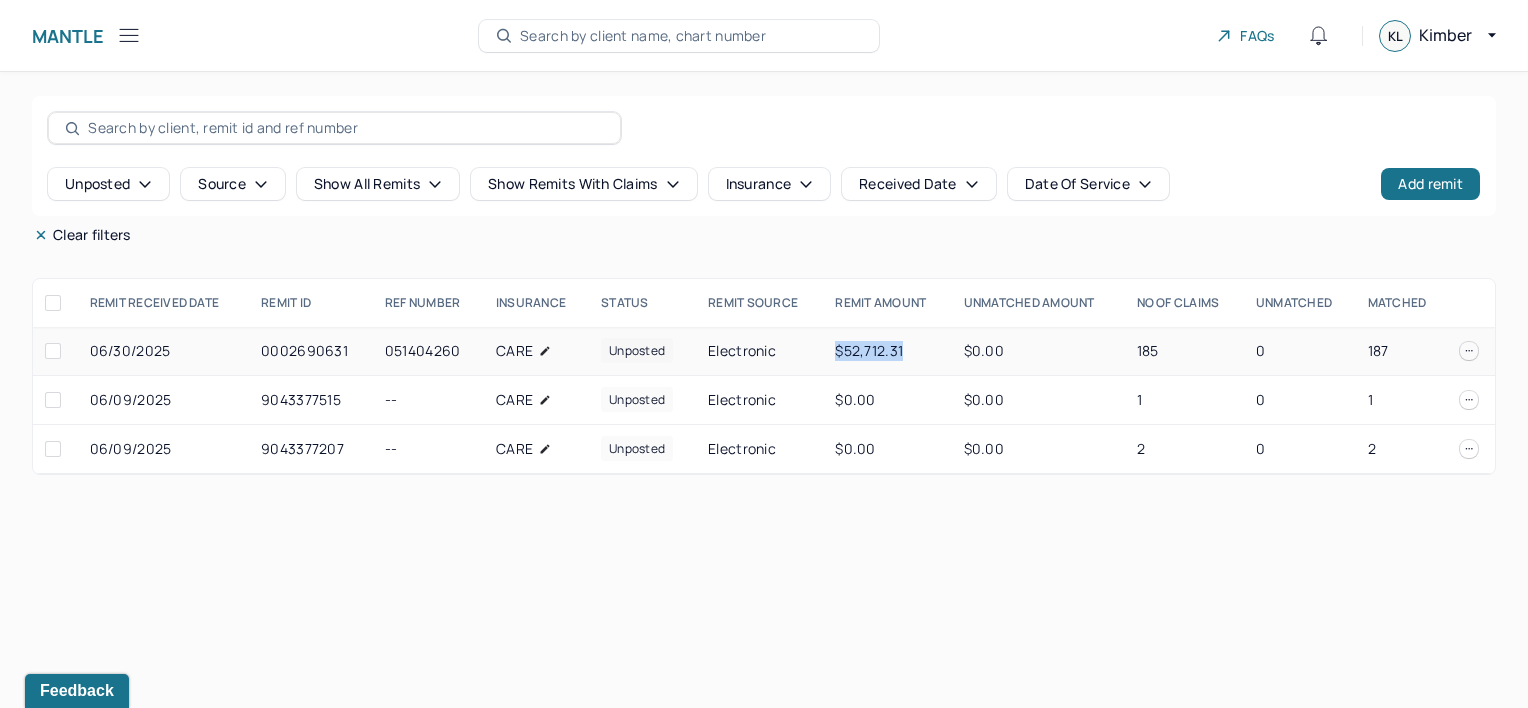 drag, startPoint x: 832, startPoint y: 352, endPoint x: 905, endPoint y: 352, distance: 73 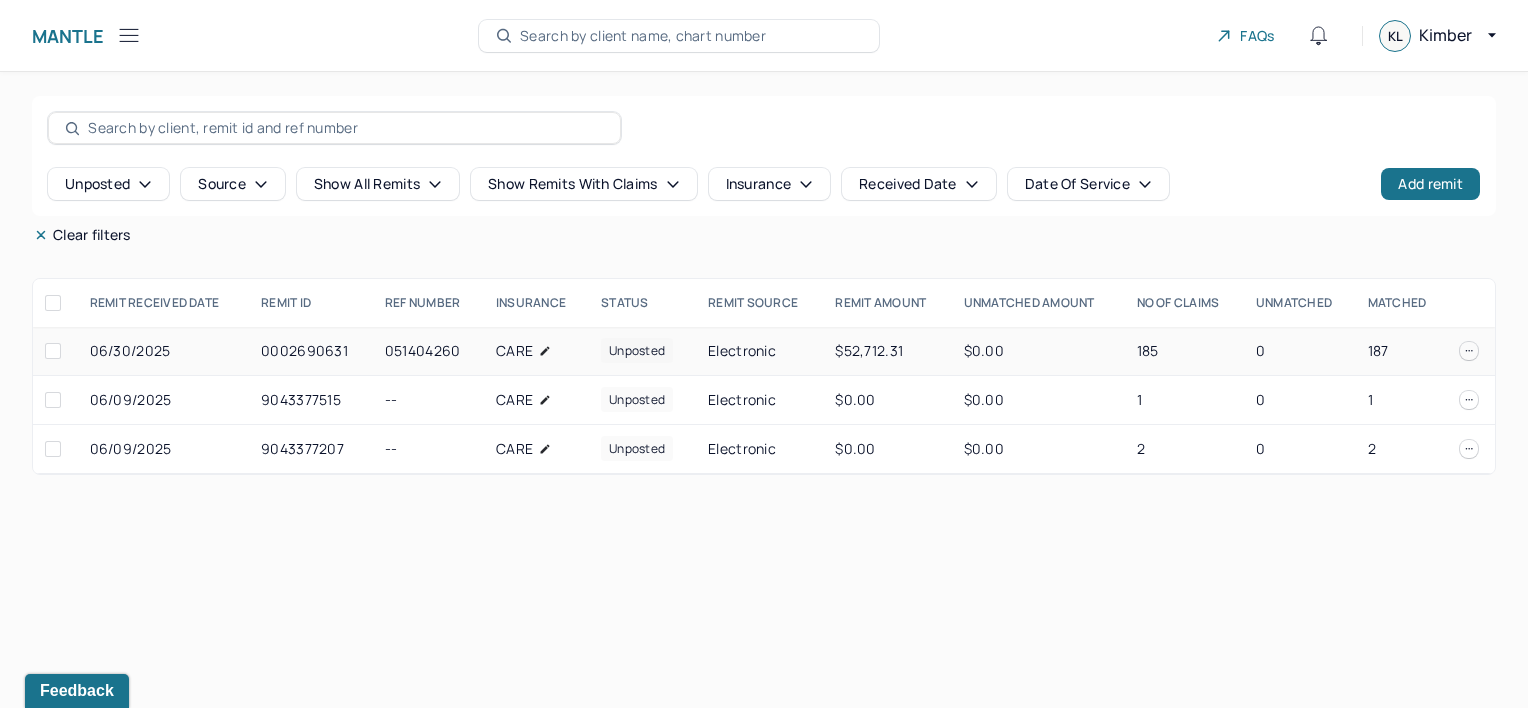 click at bounding box center (53, 351) 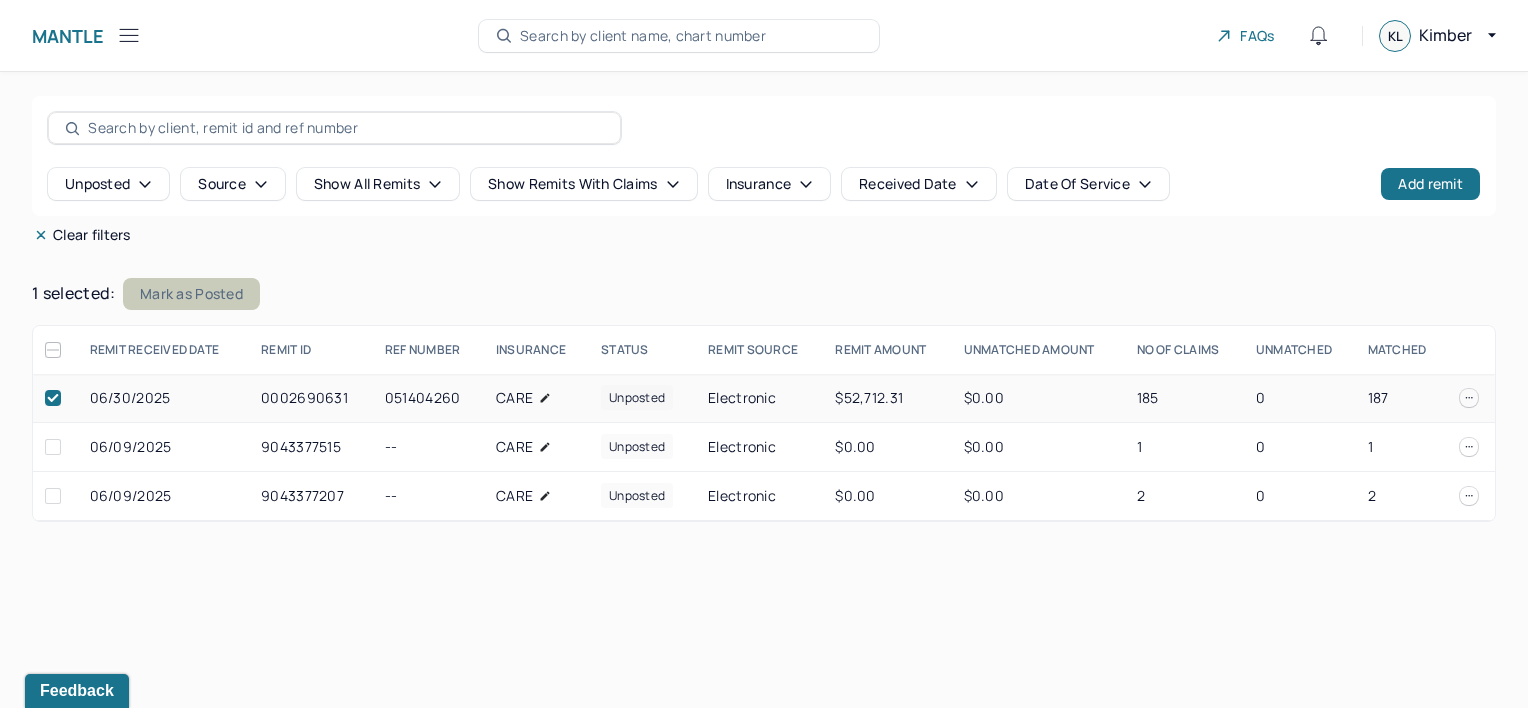 click on "Mark as Posted" at bounding box center (191, 294) 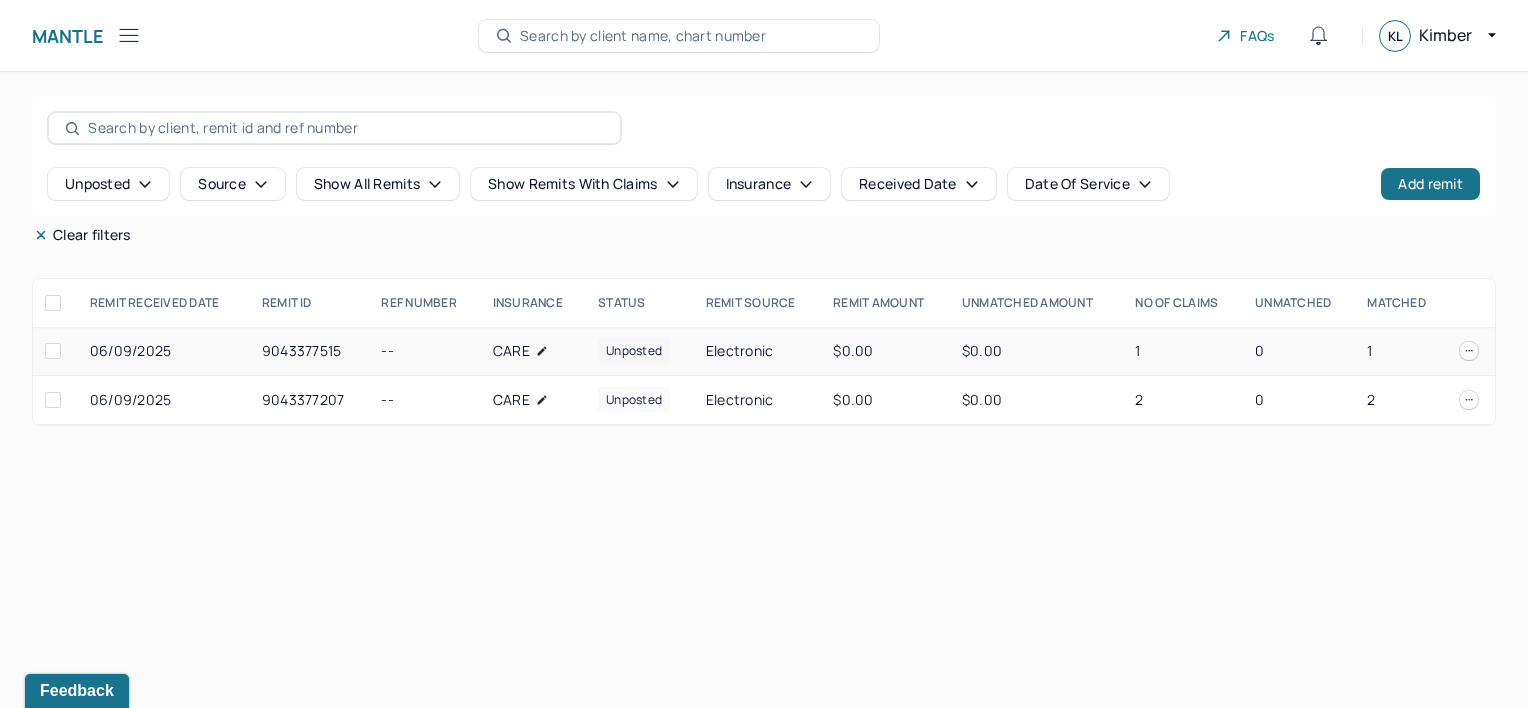 click 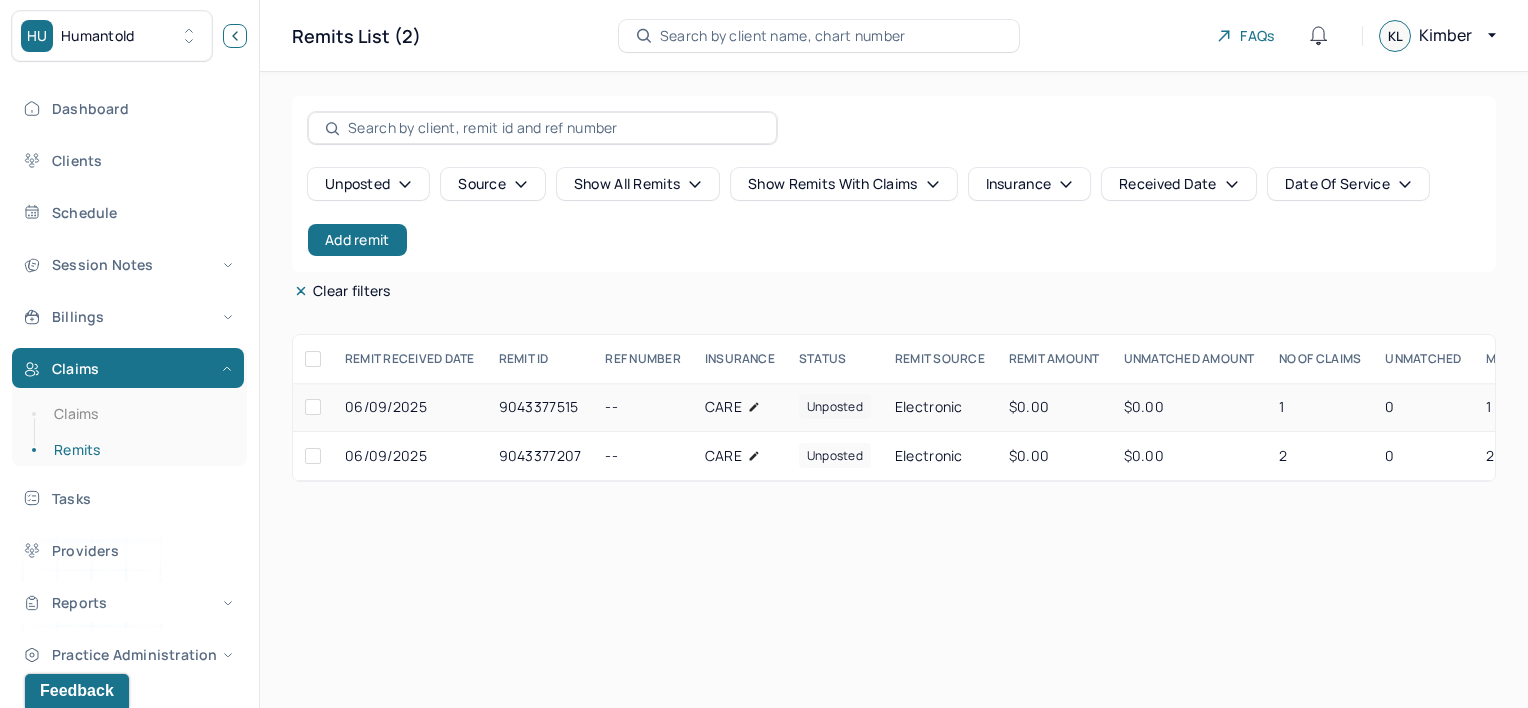 click 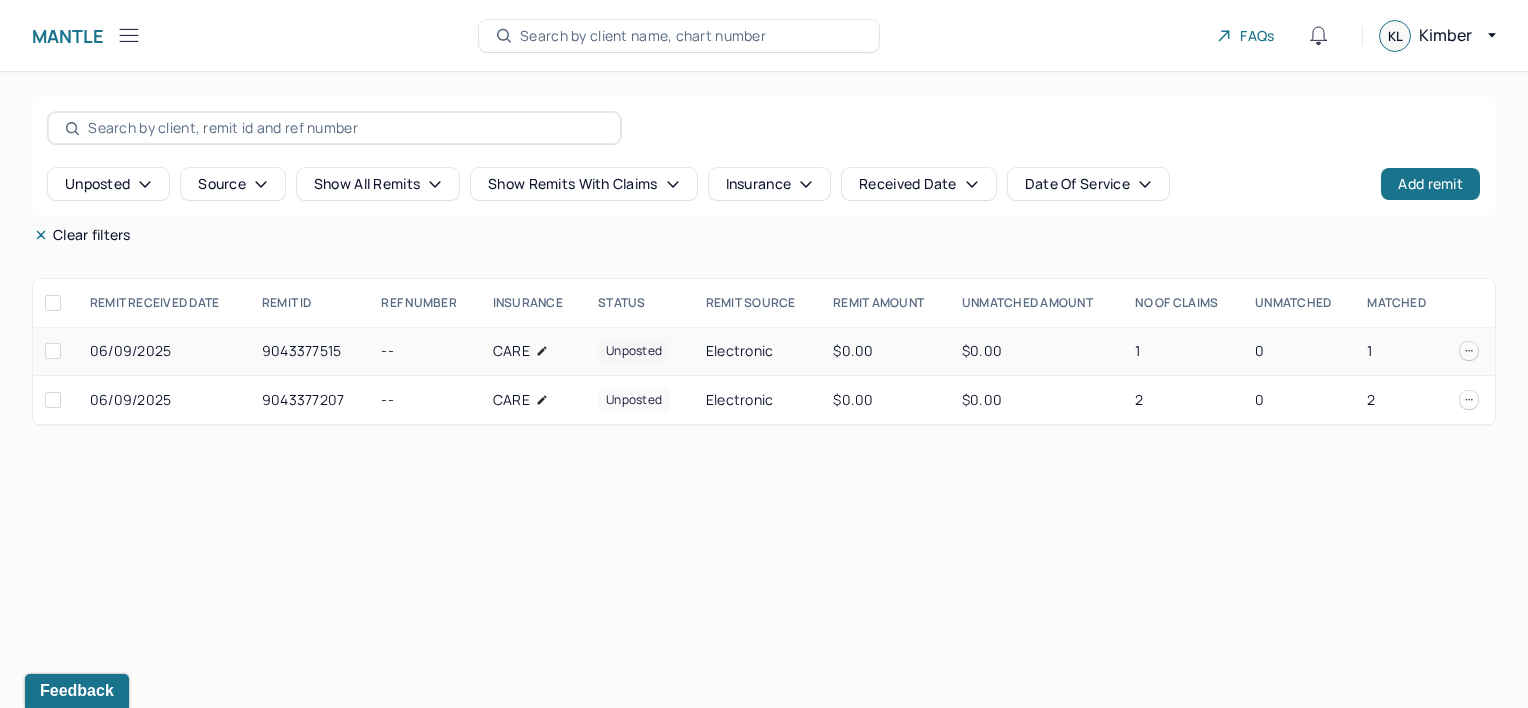 click on "9043377515" at bounding box center (310, 351) 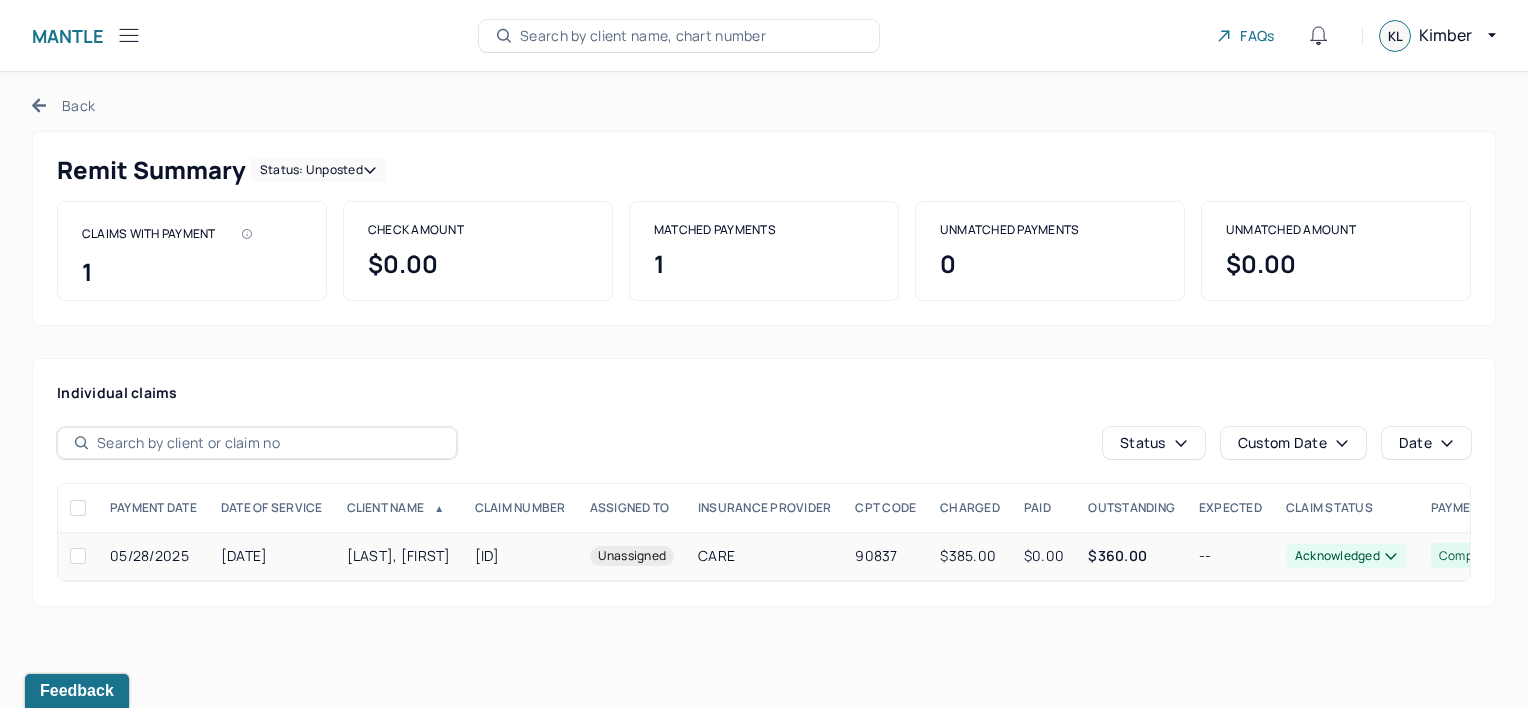 click on "[LAST], [FIRST]" at bounding box center (399, 556) 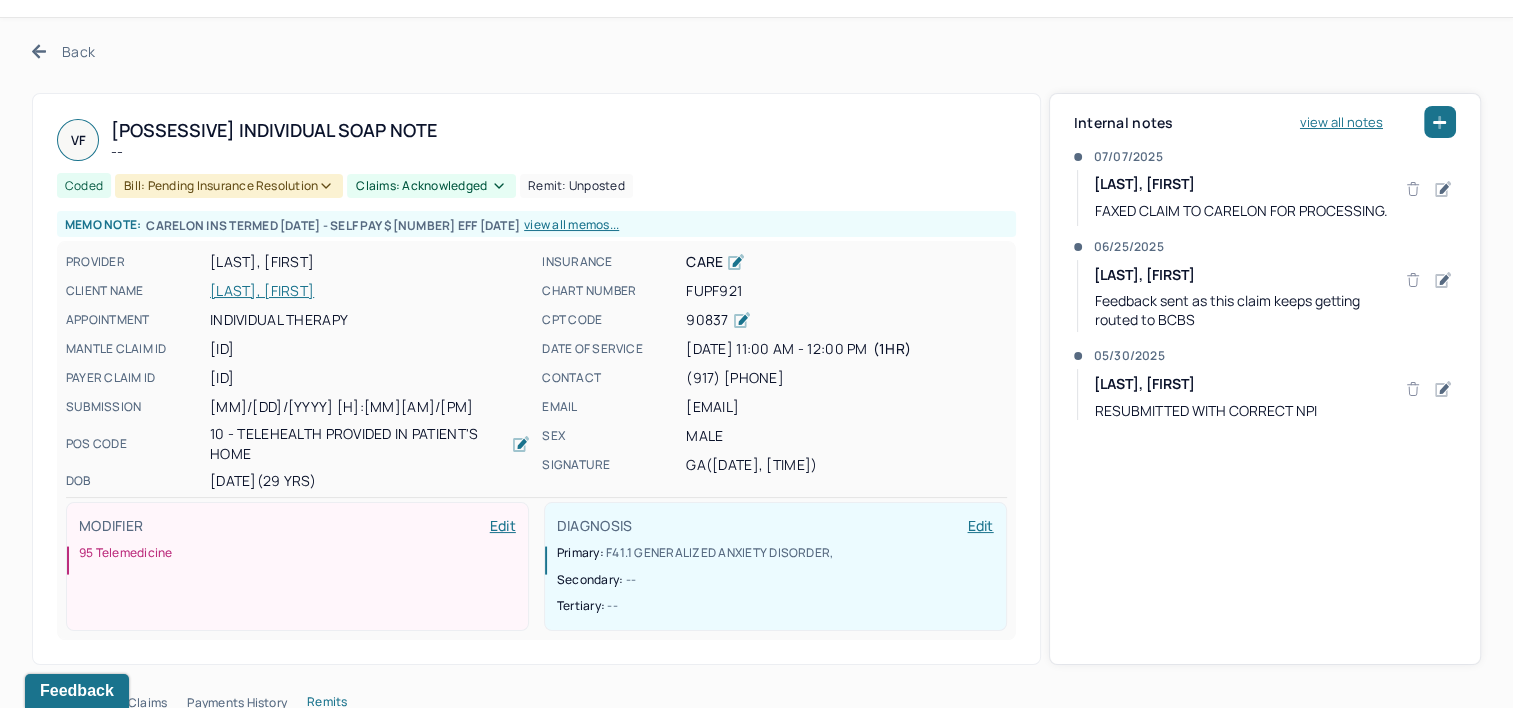 scroll, scrollTop: 0, scrollLeft: 0, axis: both 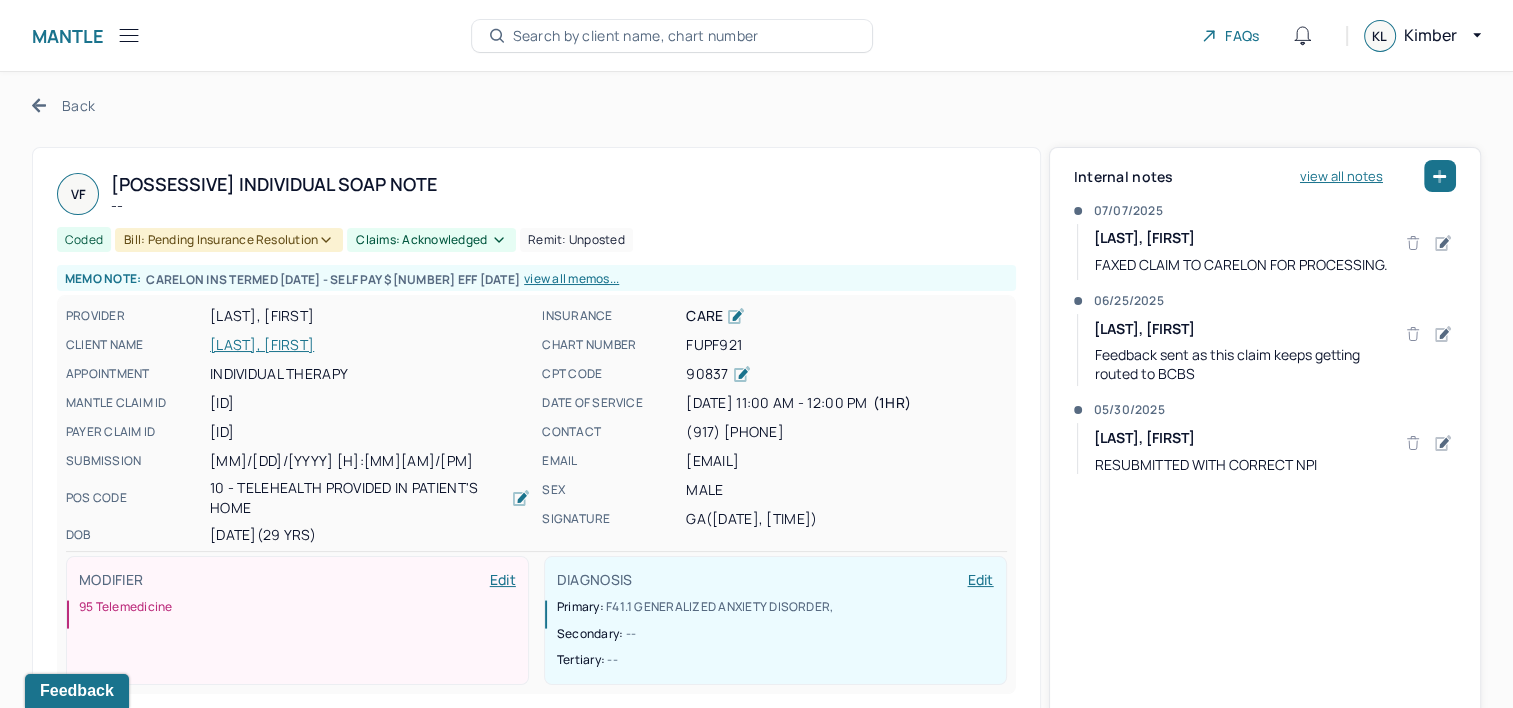 click 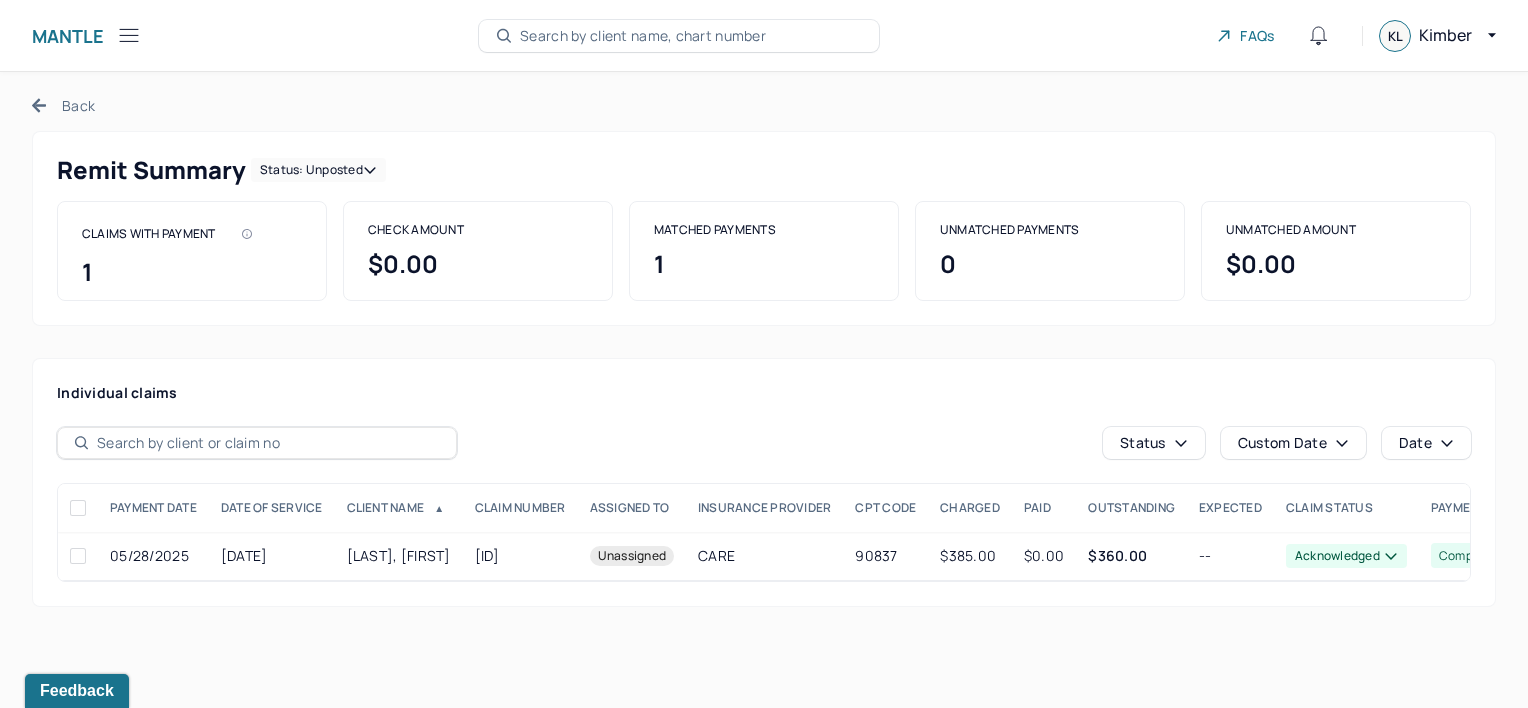 click 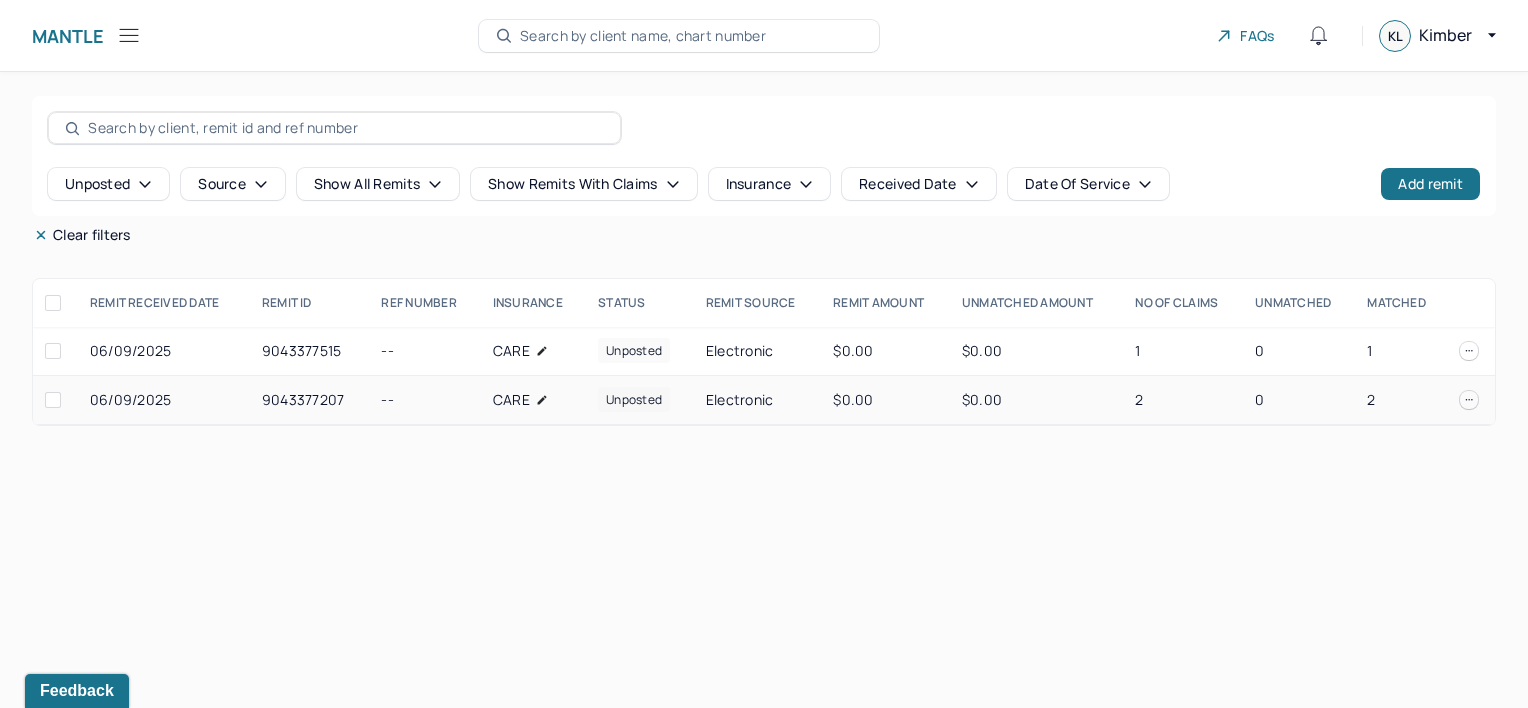 click on "CARE" at bounding box center [533, 400] 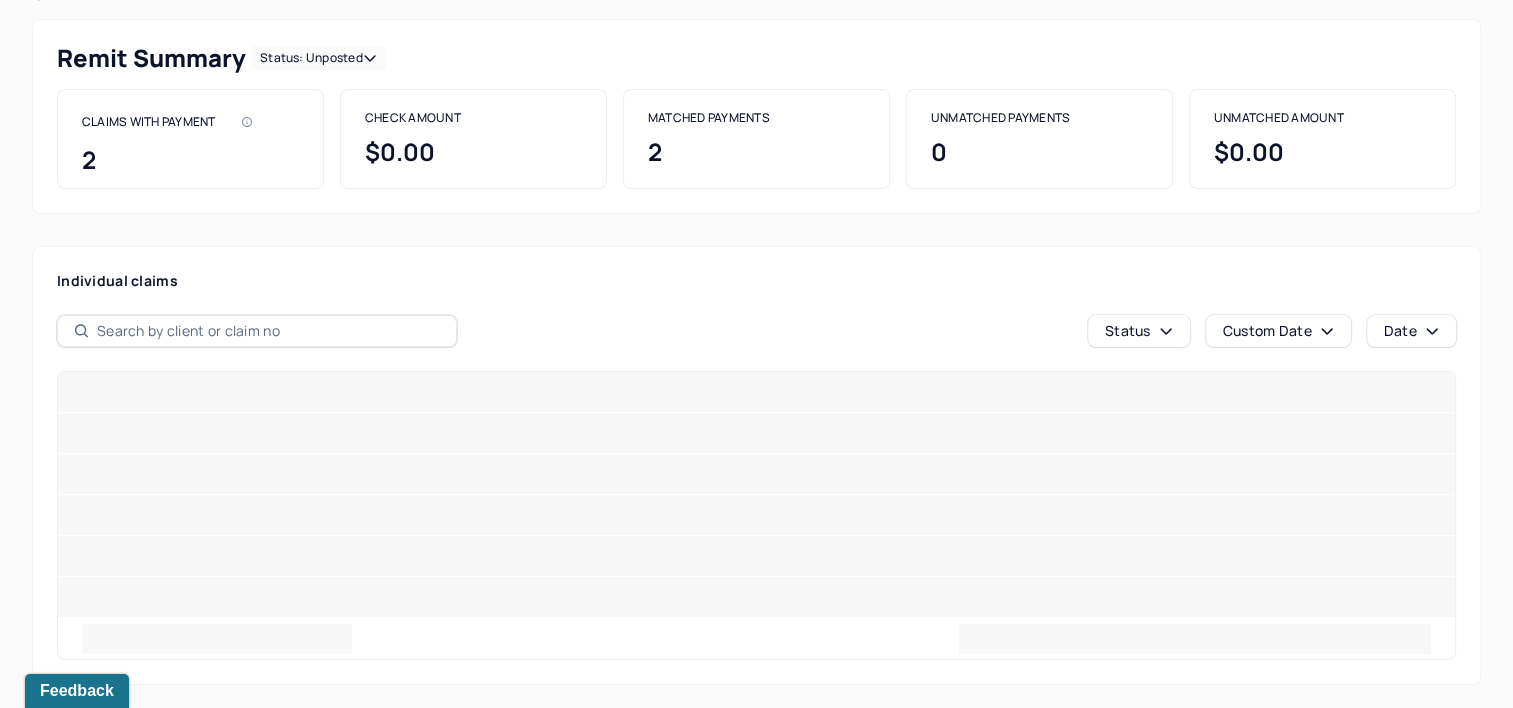 scroll, scrollTop: 0, scrollLeft: 0, axis: both 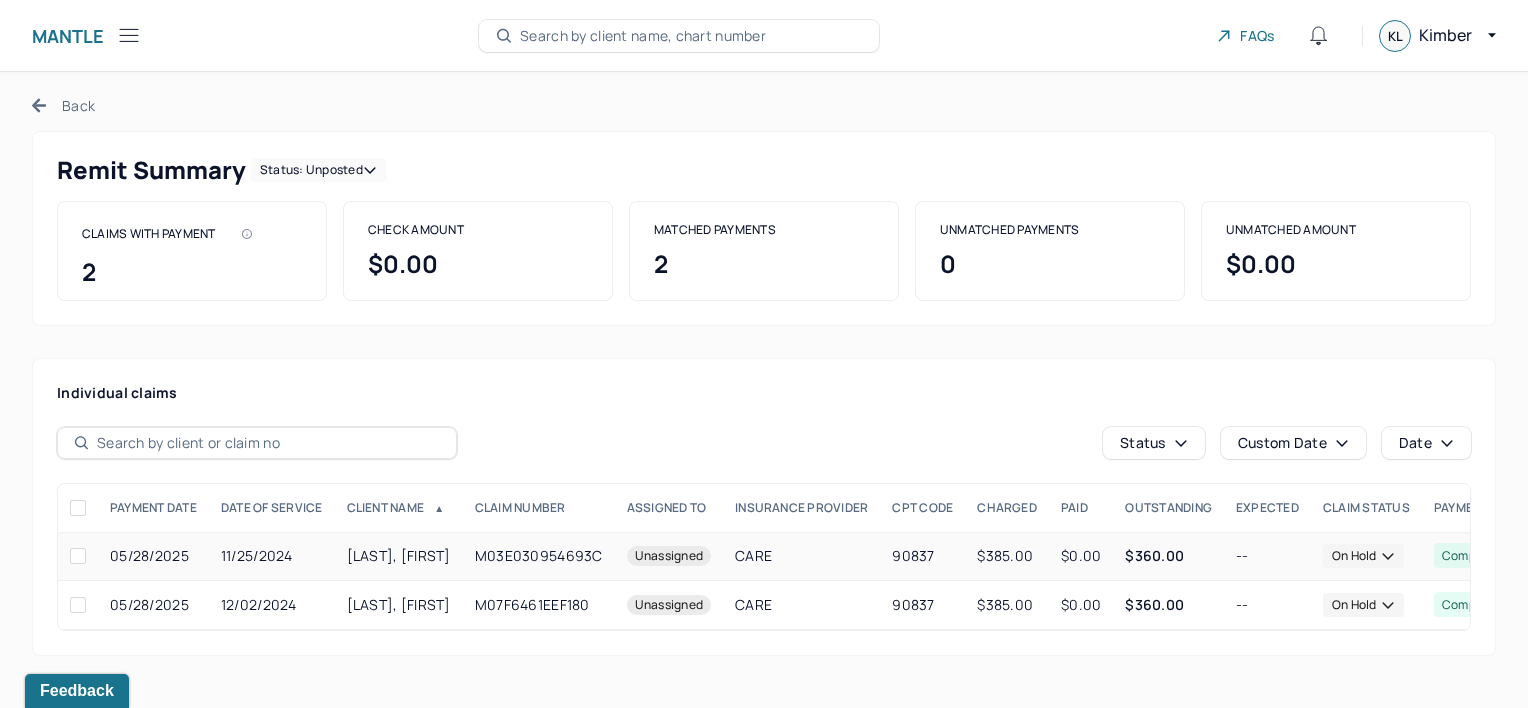 click on "M03E030954693C" at bounding box center [539, 556] 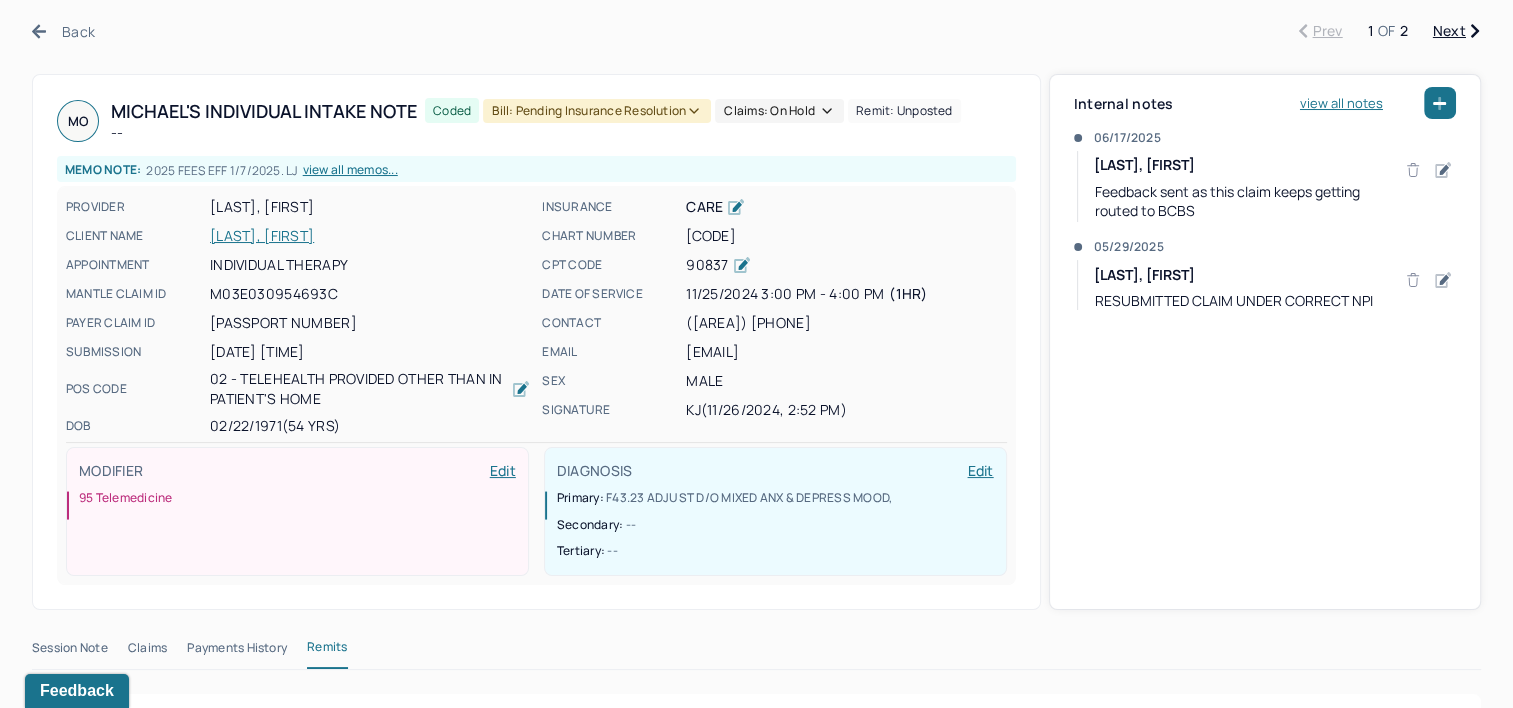 scroll, scrollTop: 200, scrollLeft: 0, axis: vertical 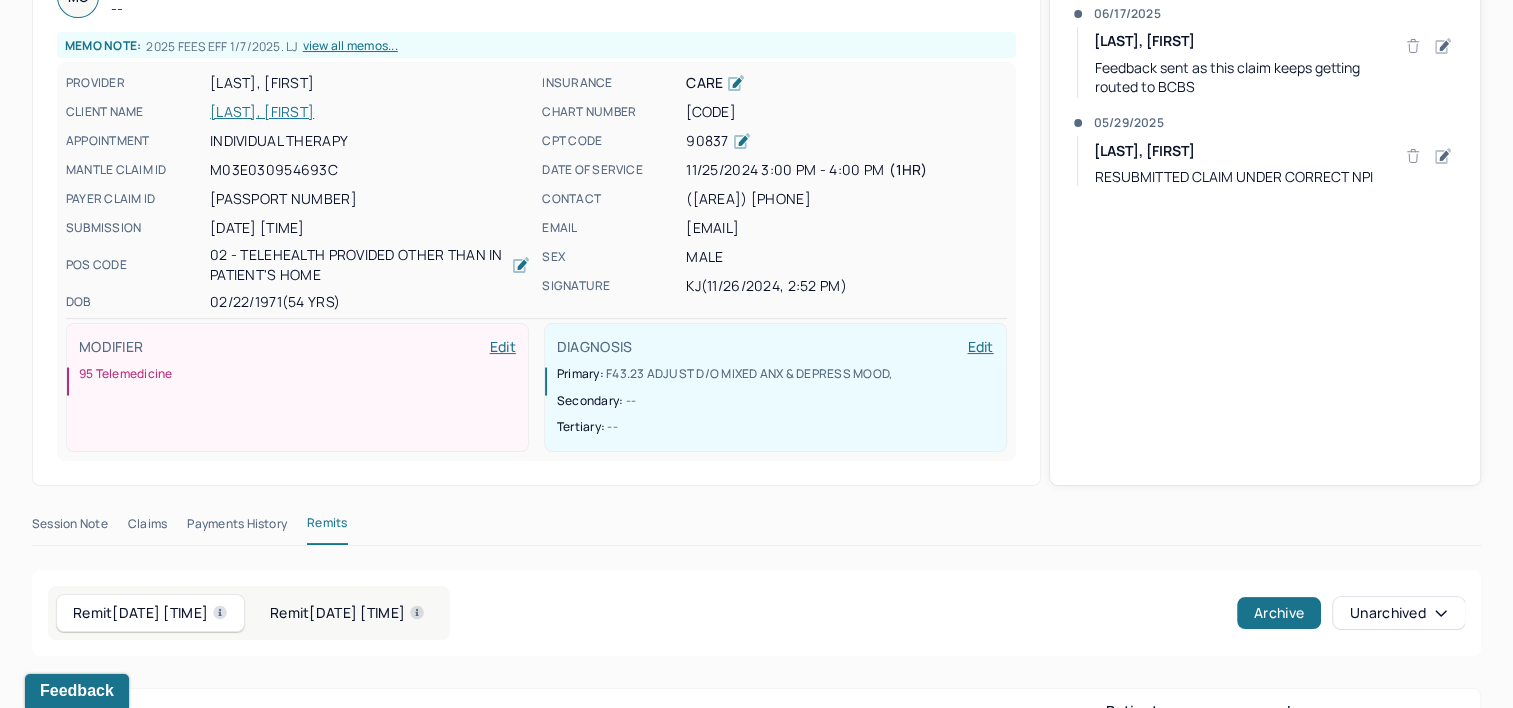 click on "Claims" at bounding box center [147, 528] 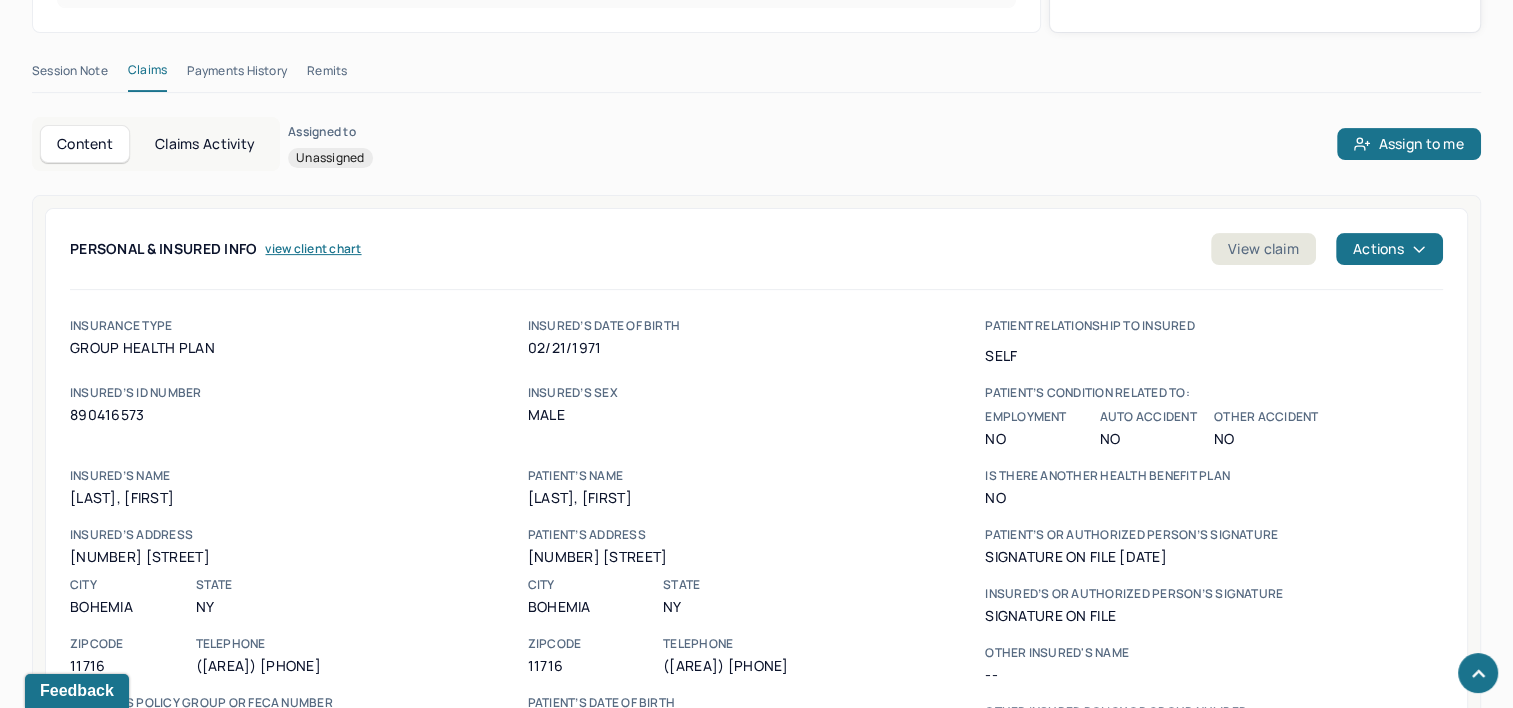 scroll, scrollTop: 700, scrollLeft: 0, axis: vertical 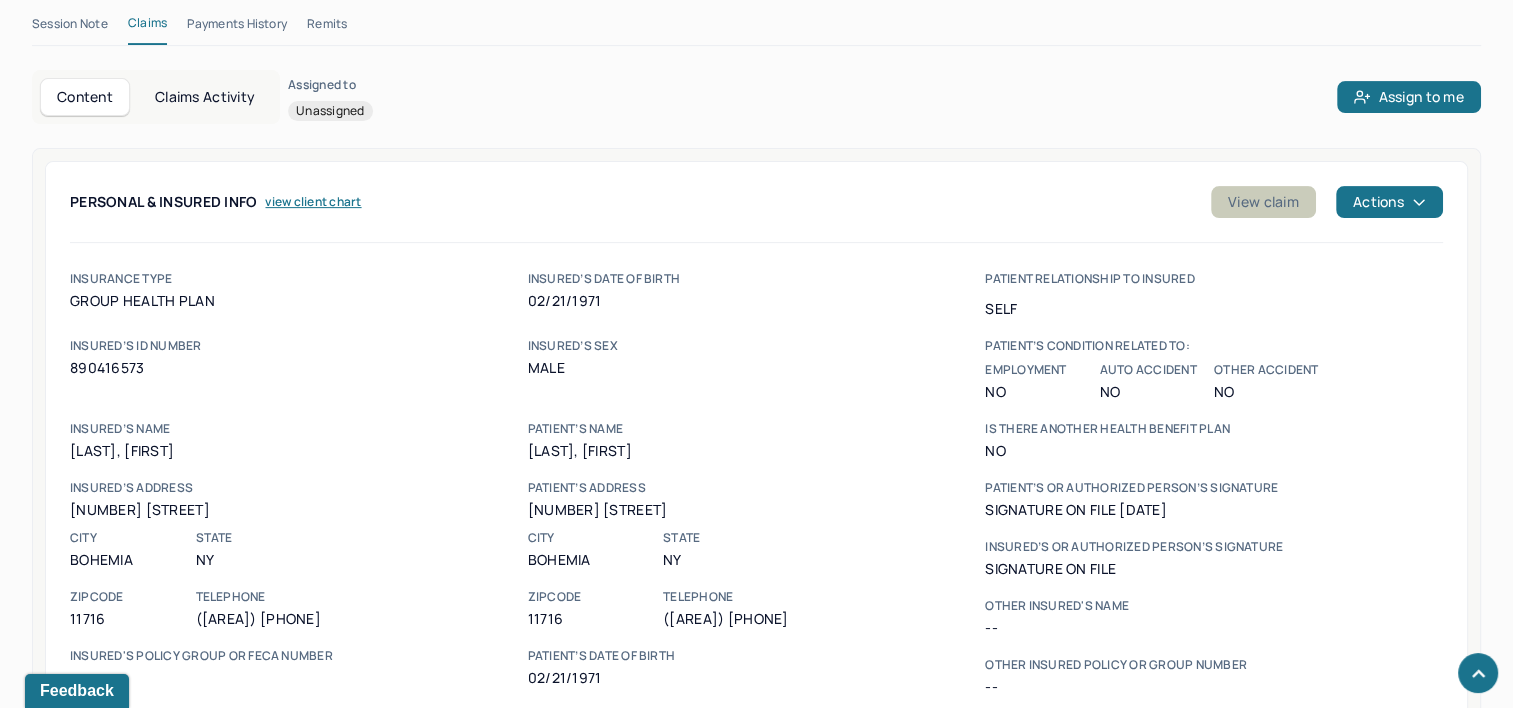 click on "View claim" at bounding box center (1263, 202) 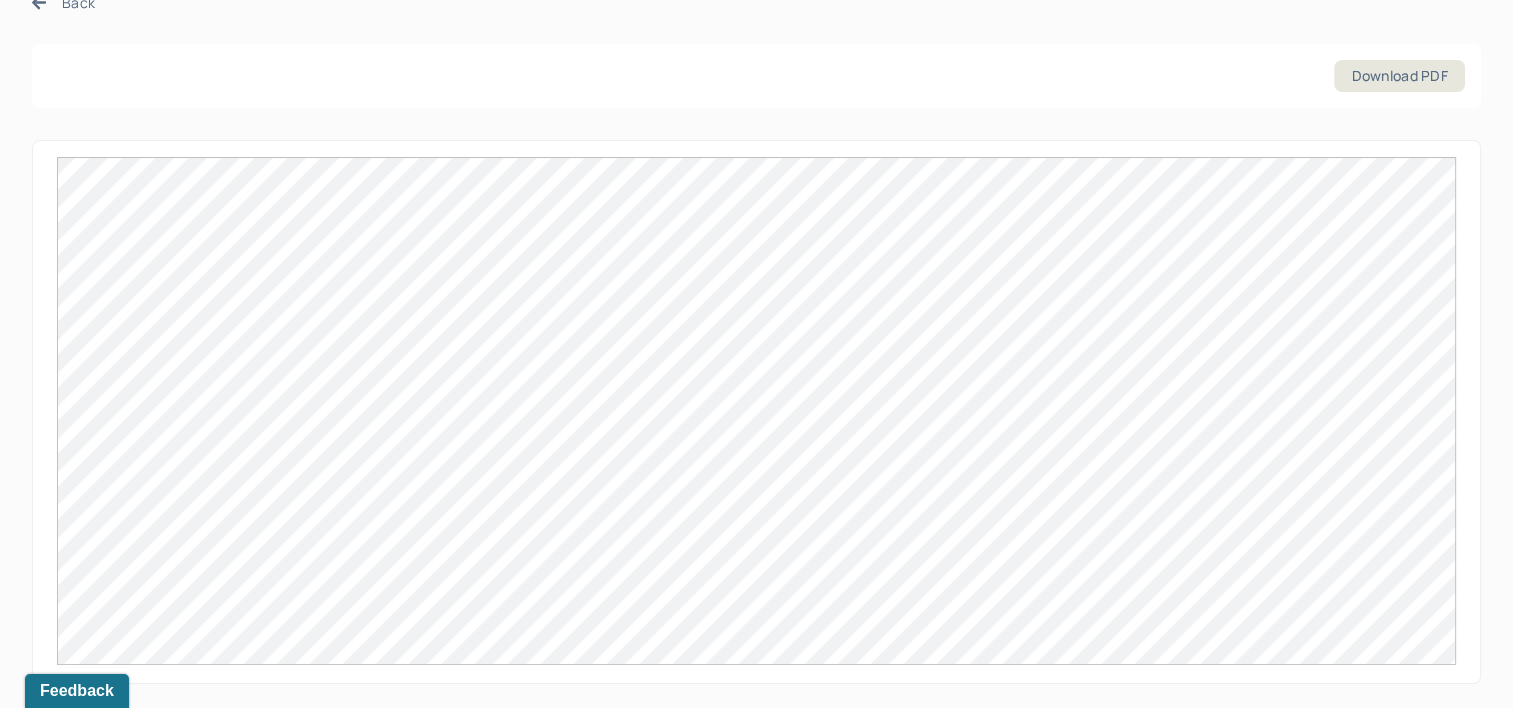 scroll, scrollTop: 0, scrollLeft: 0, axis: both 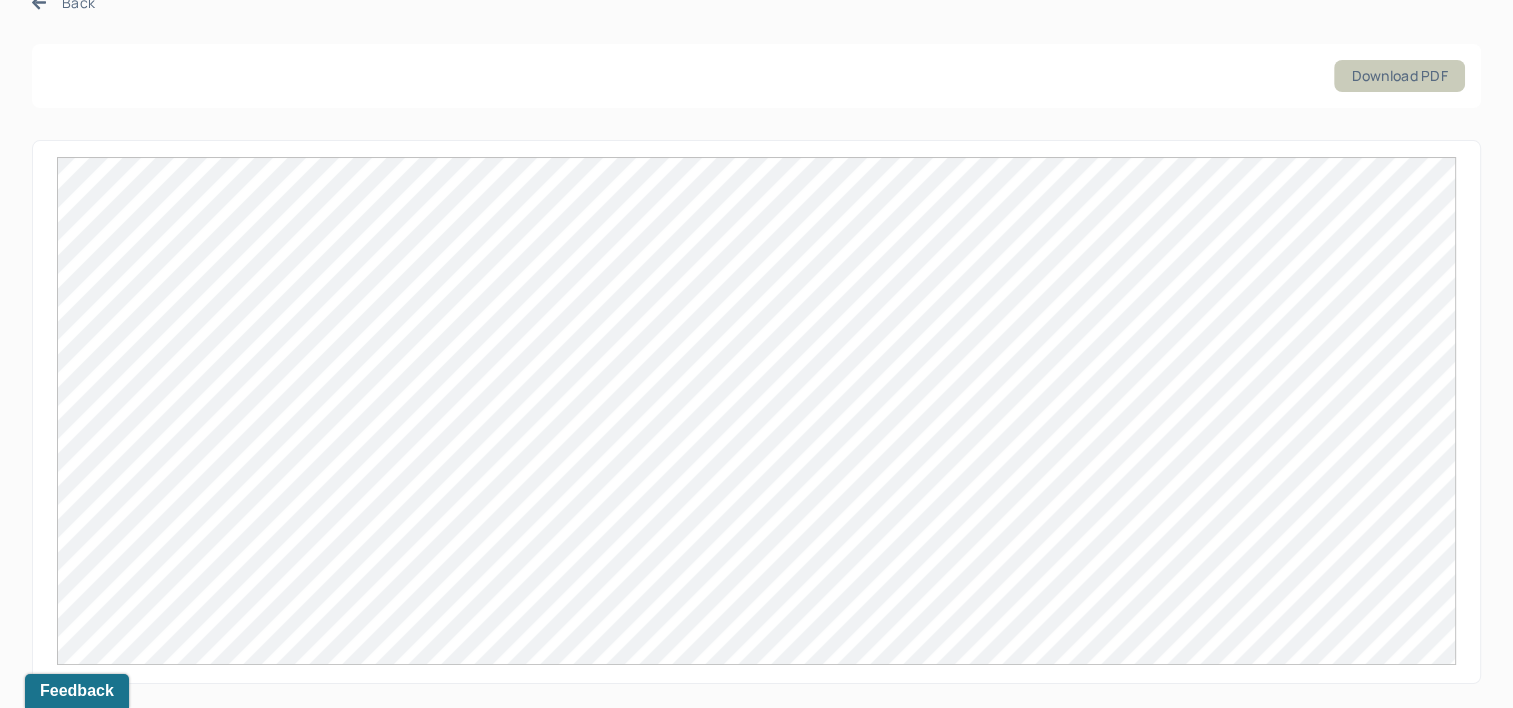 click on "Download PDF" at bounding box center [1399, 76] 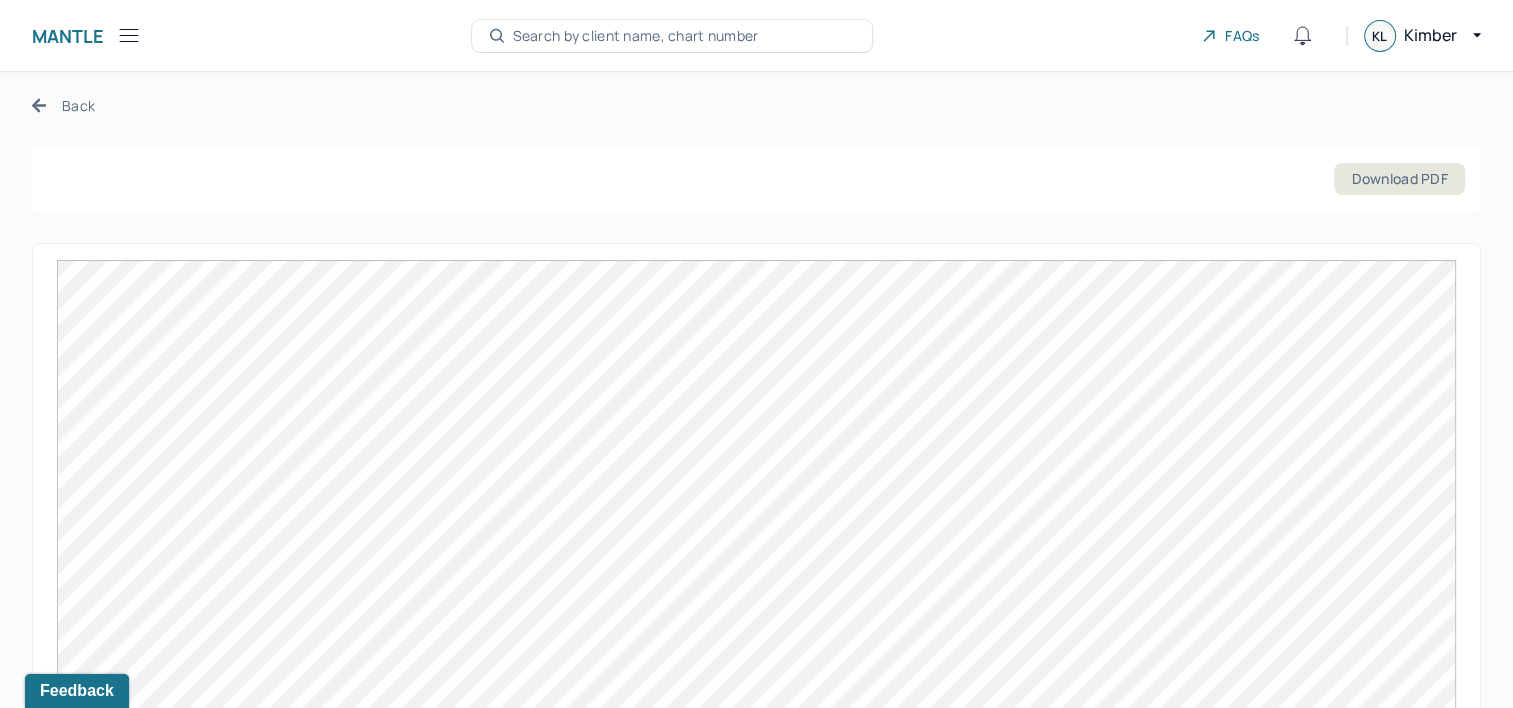 scroll, scrollTop: 0, scrollLeft: 0, axis: both 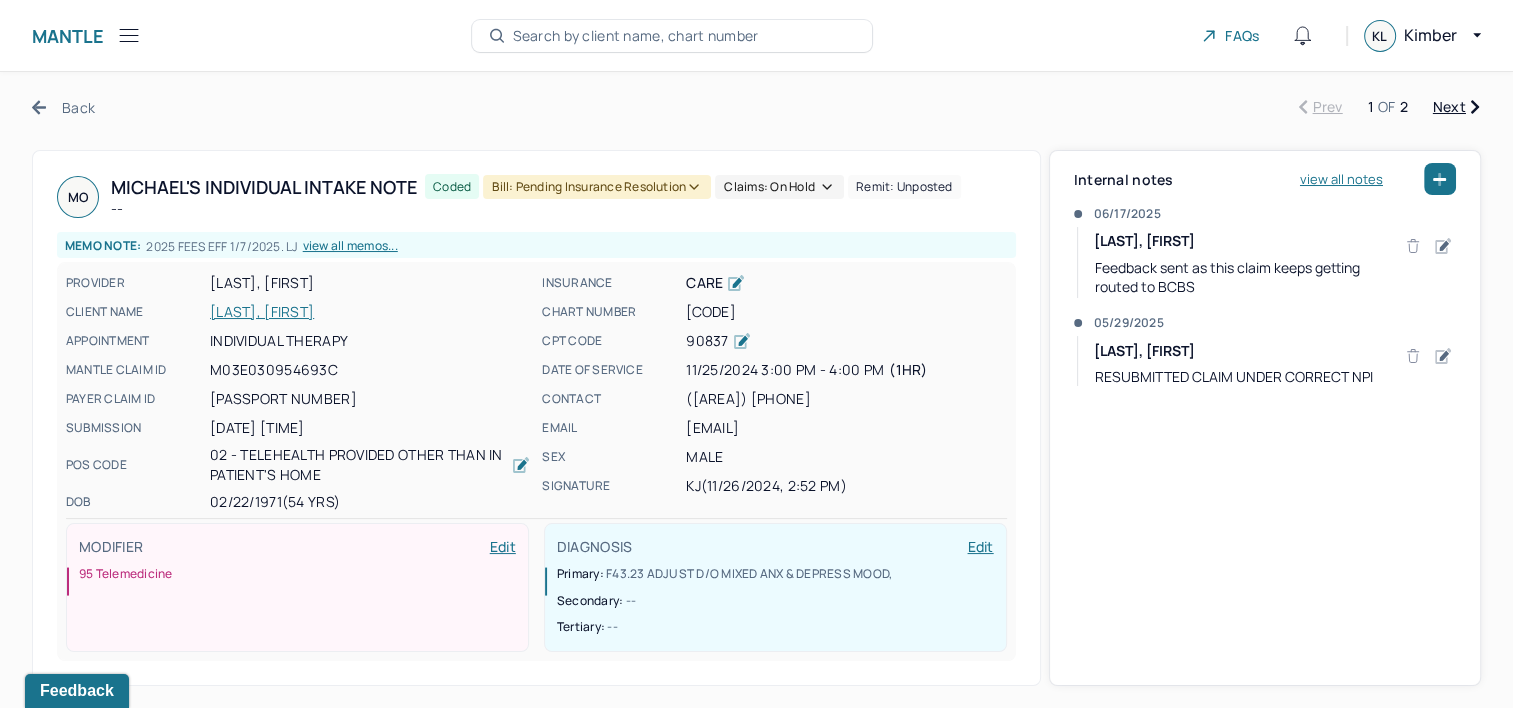 click on "Back" at bounding box center (63, 107) 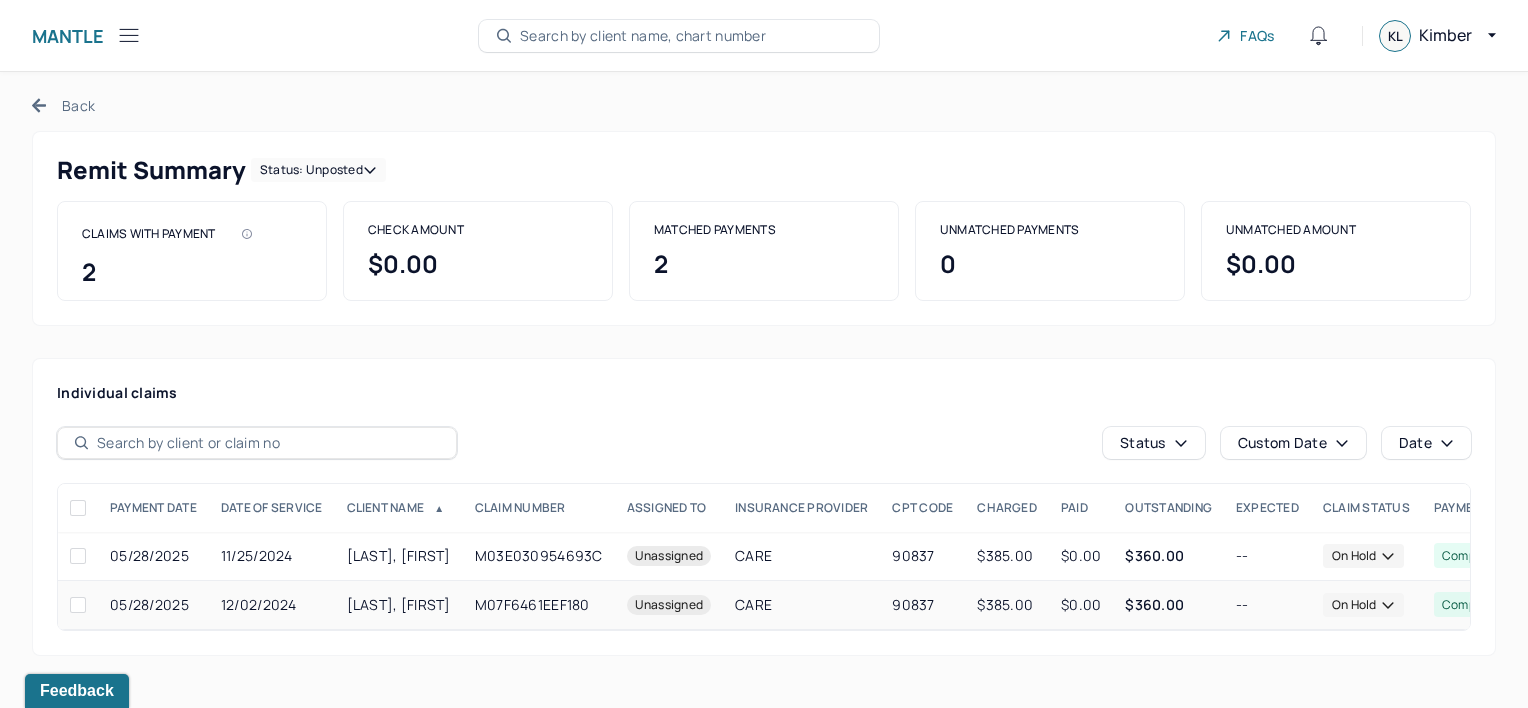click on "M07F6461EEF180" at bounding box center (539, 604) 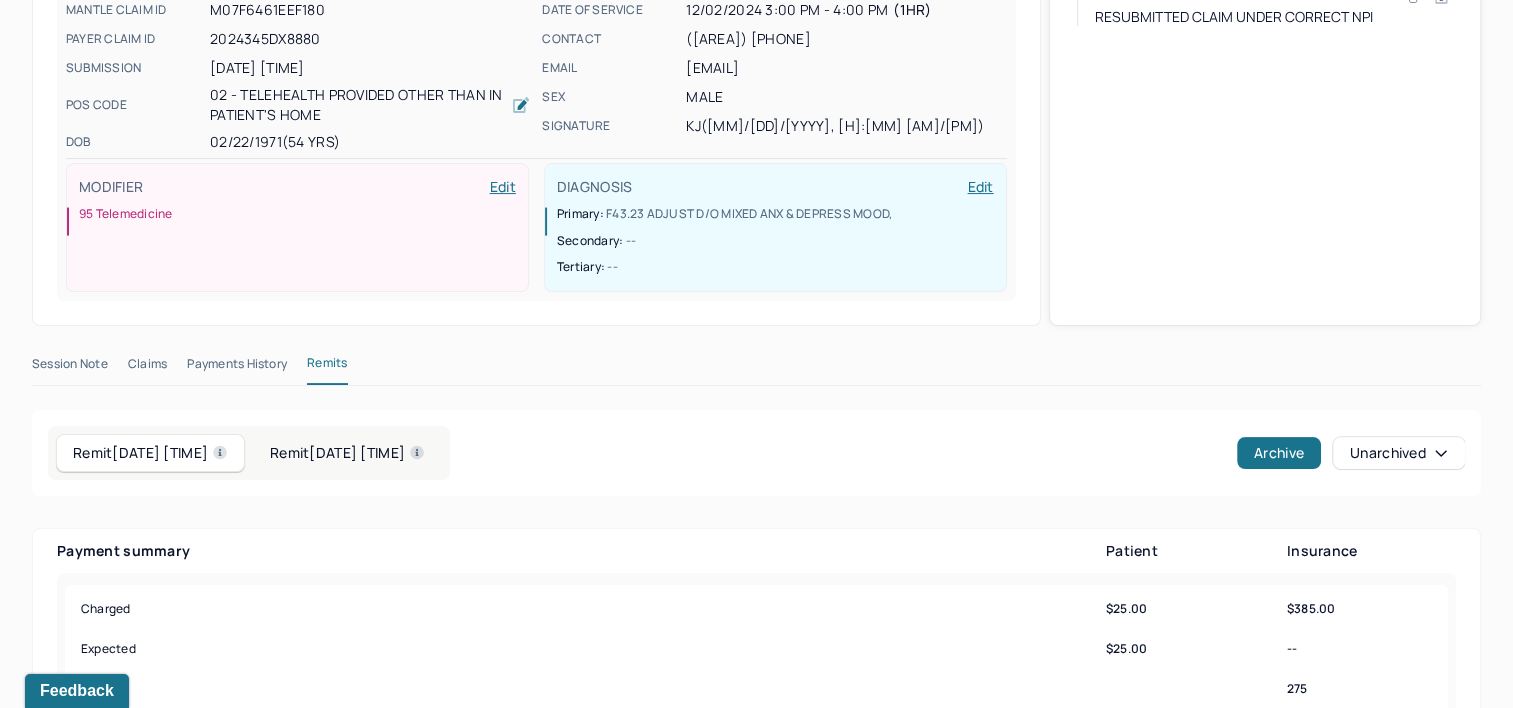 scroll, scrollTop: 400, scrollLeft: 0, axis: vertical 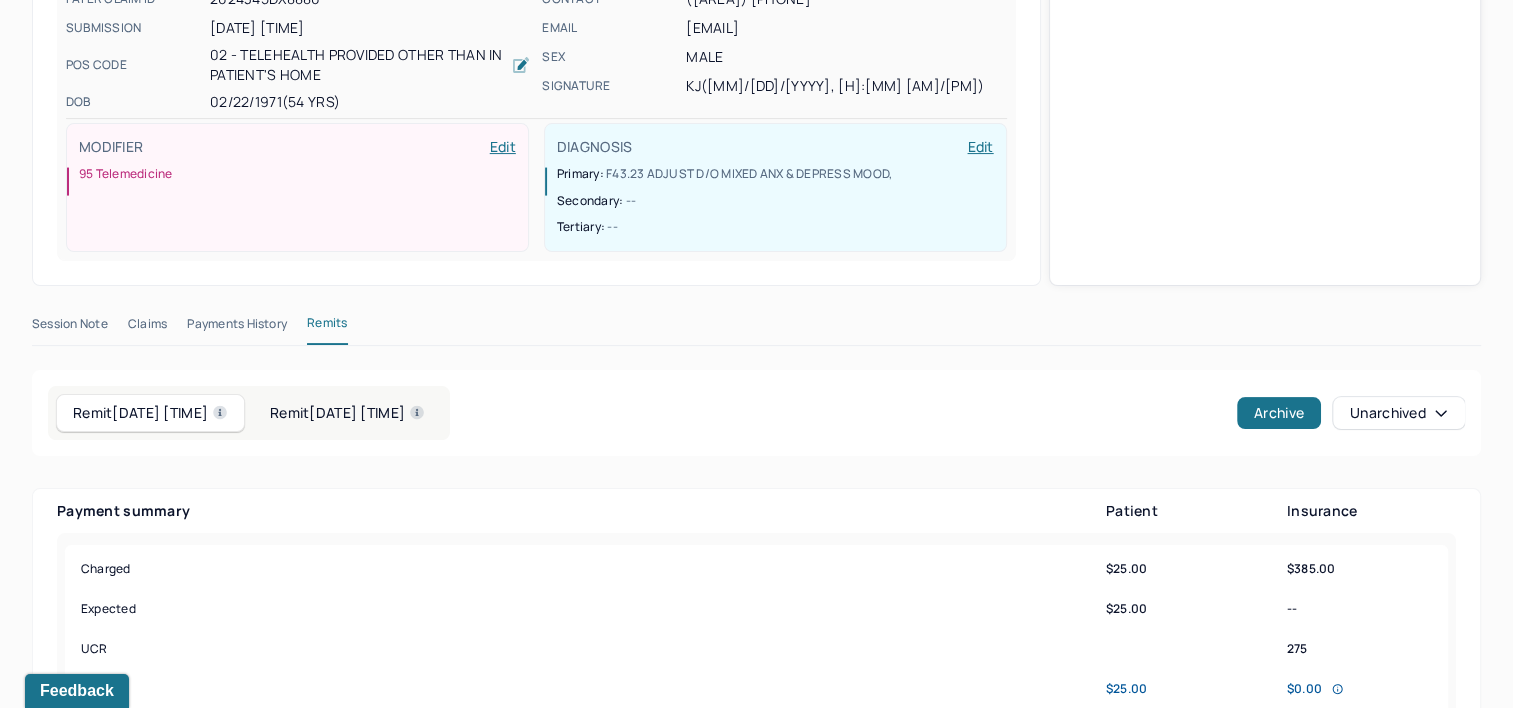 click on "Claims" at bounding box center (147, 328) 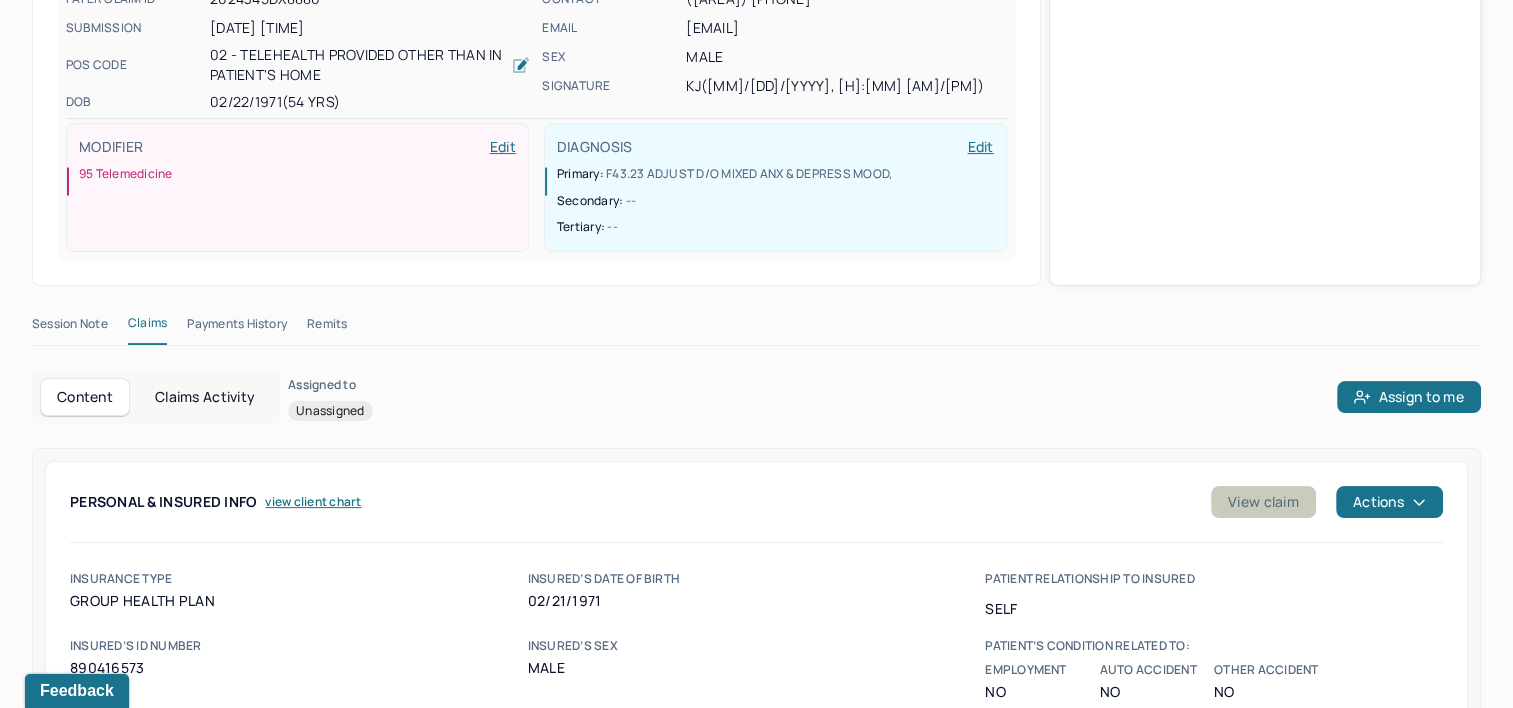 click on "View claim" at bounding box center [1263, 502] 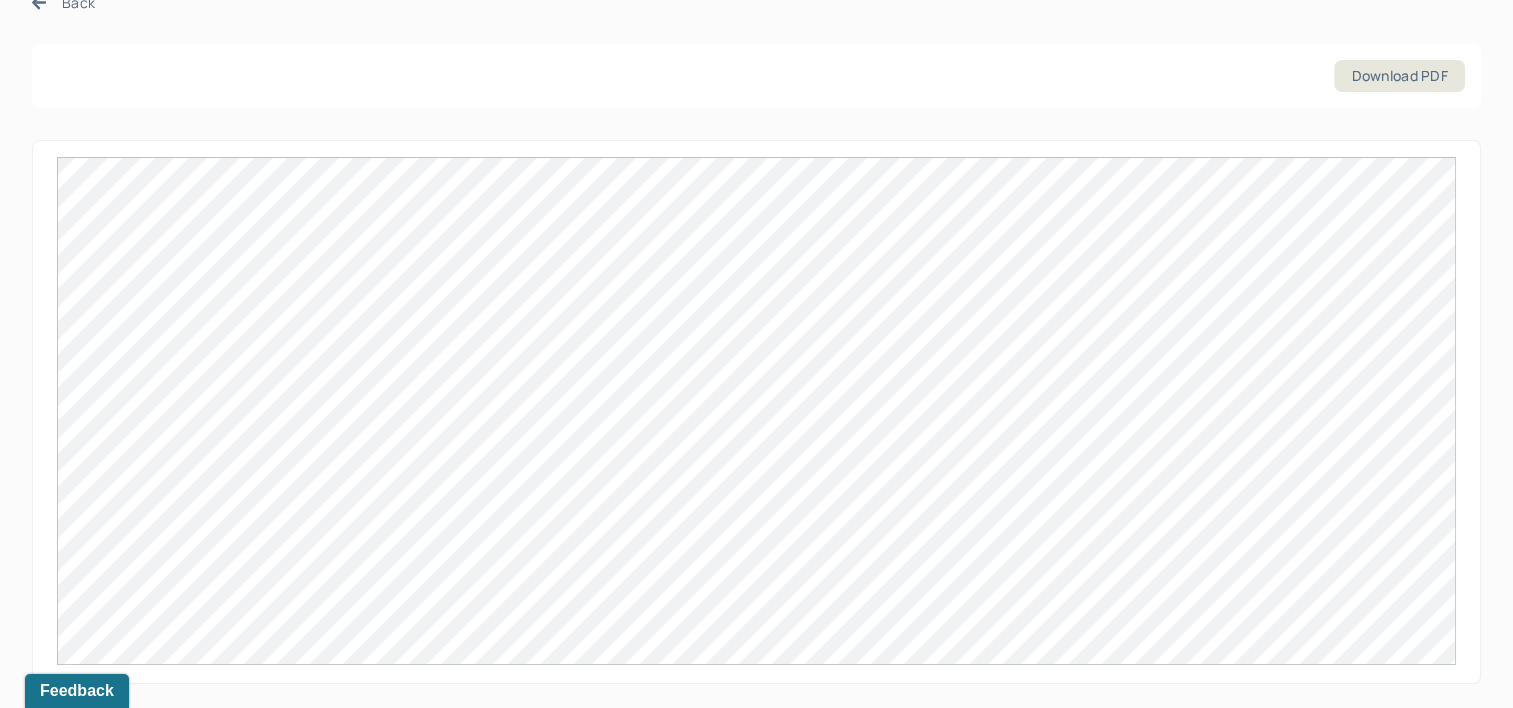 scroll, scrollTop: 0, scrollLeft: 0, axis: both 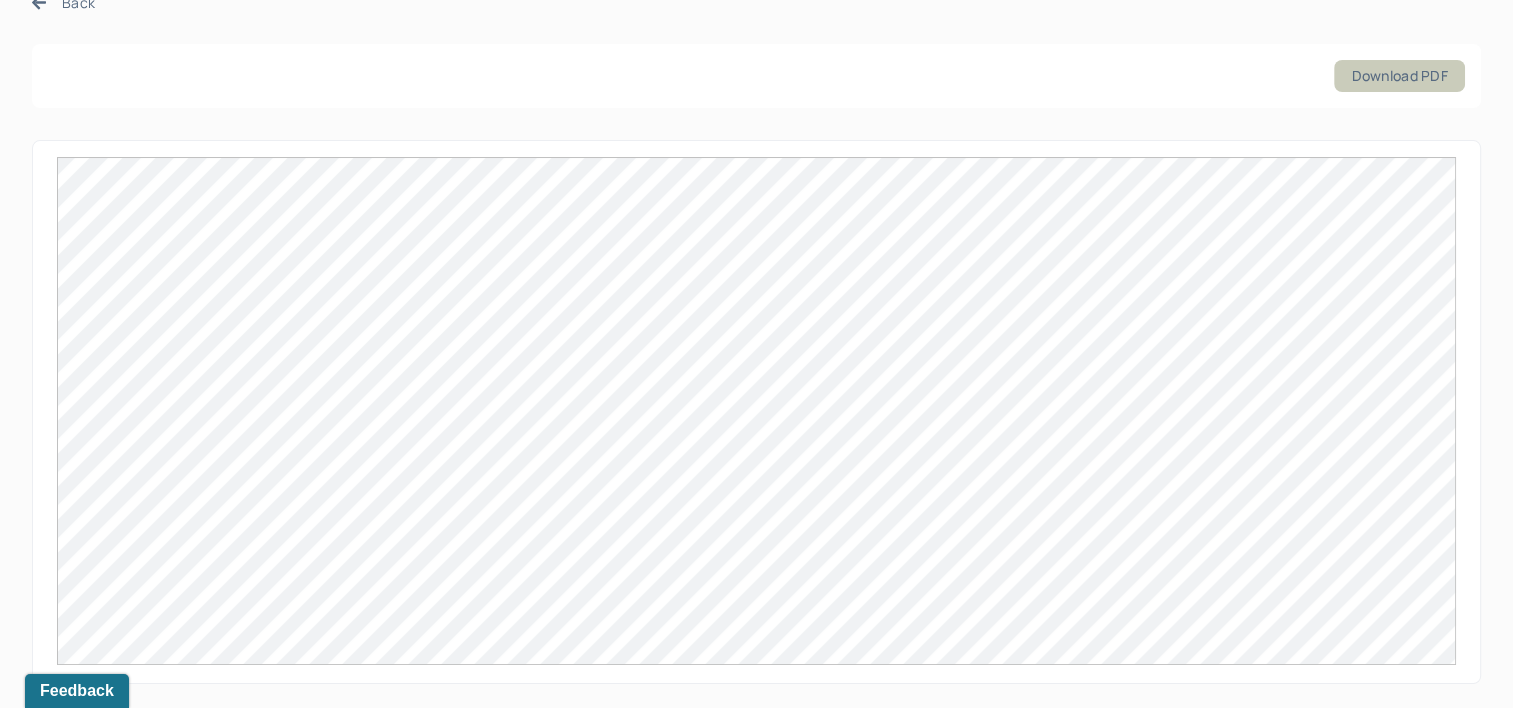 click on "Download PDF" at bounding box center (1399, 76) 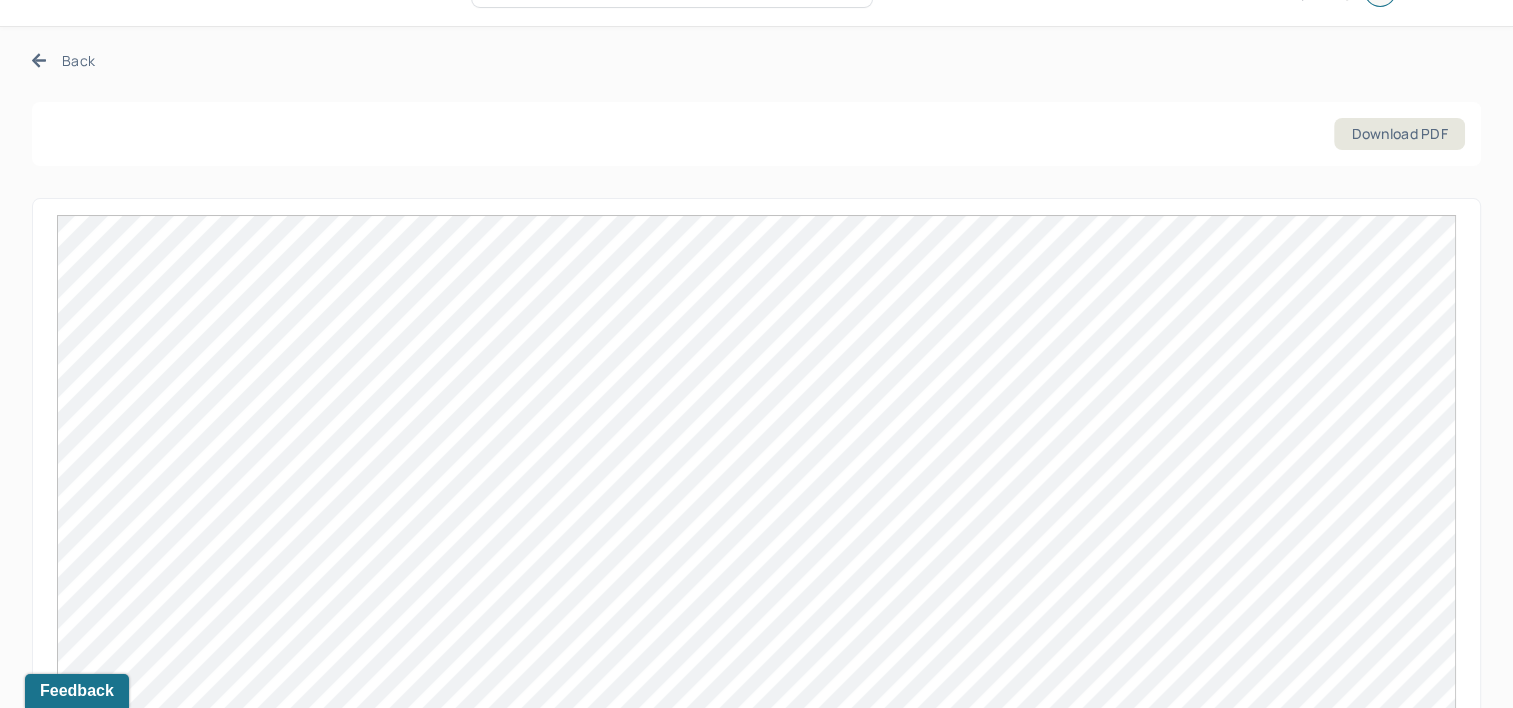 scroll, scrollTop: 0, scrollLeft: 0, axis: both 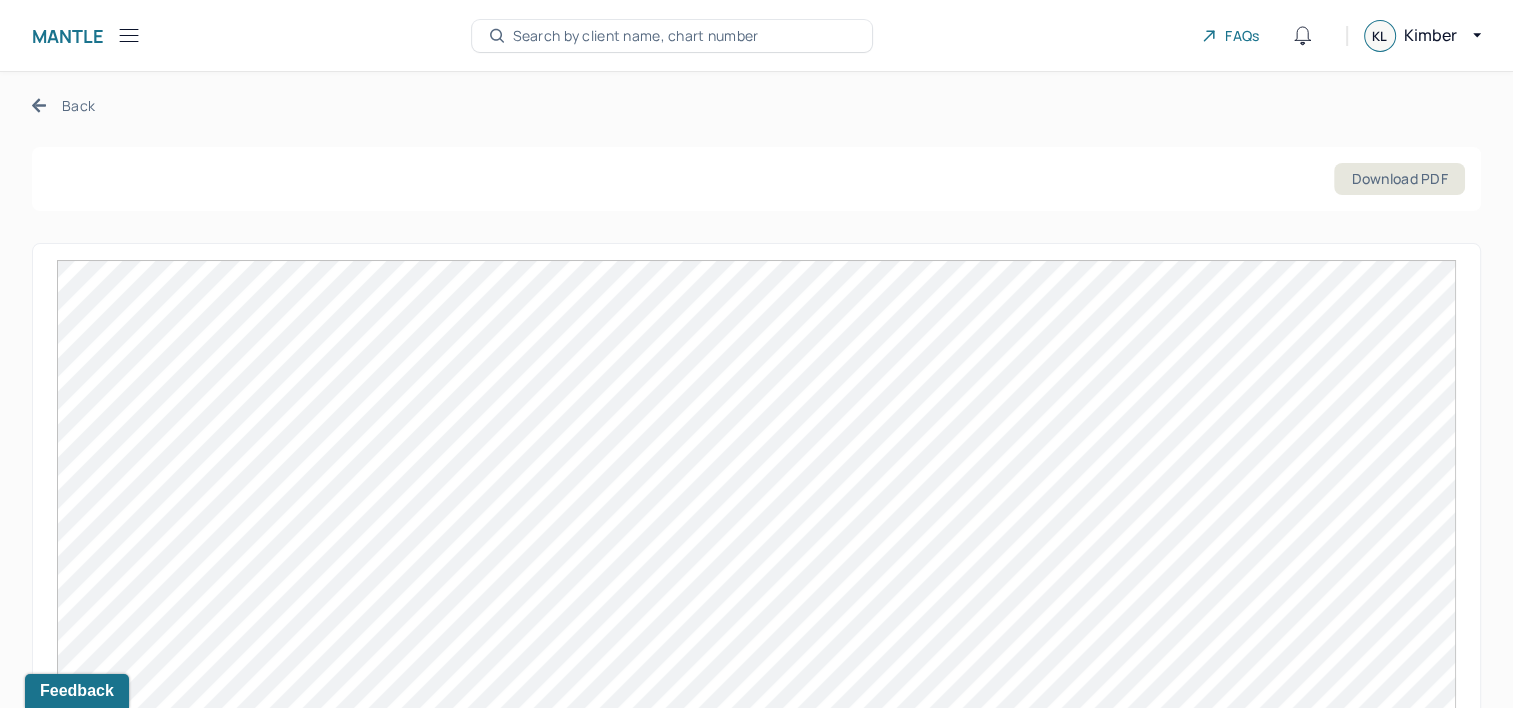 click 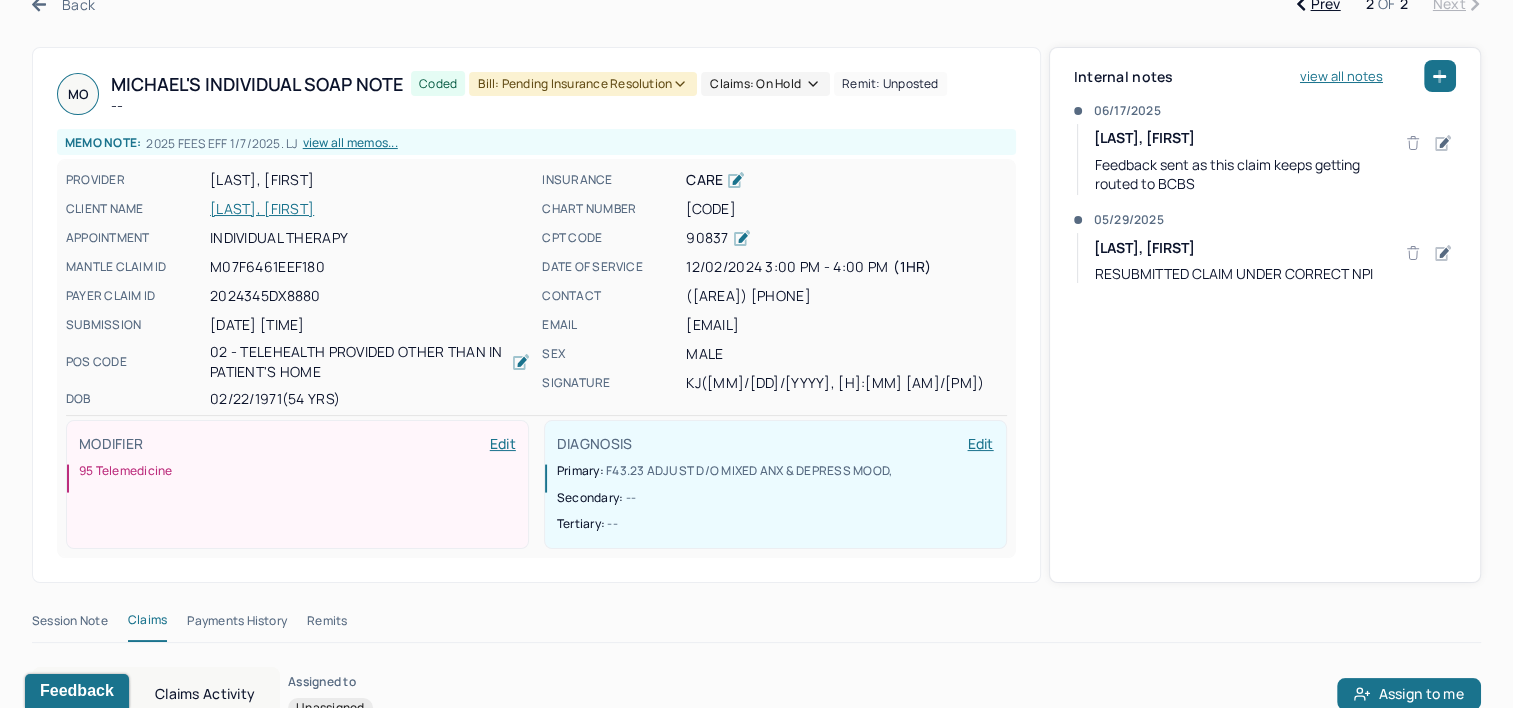 scroll, scrollTop: 100, scrollLeft: 0, axis: vertical 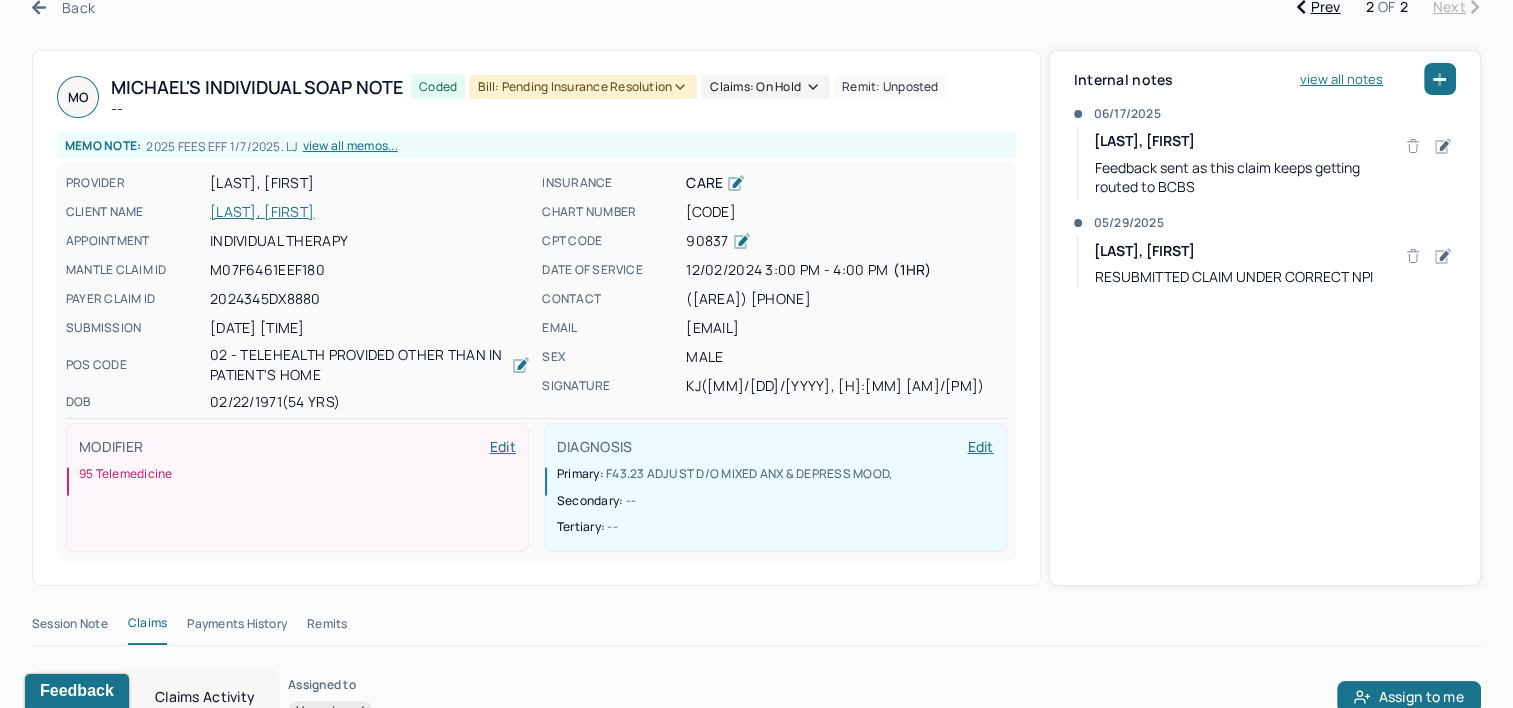 click on "Back" at bounding box center [63, 7] 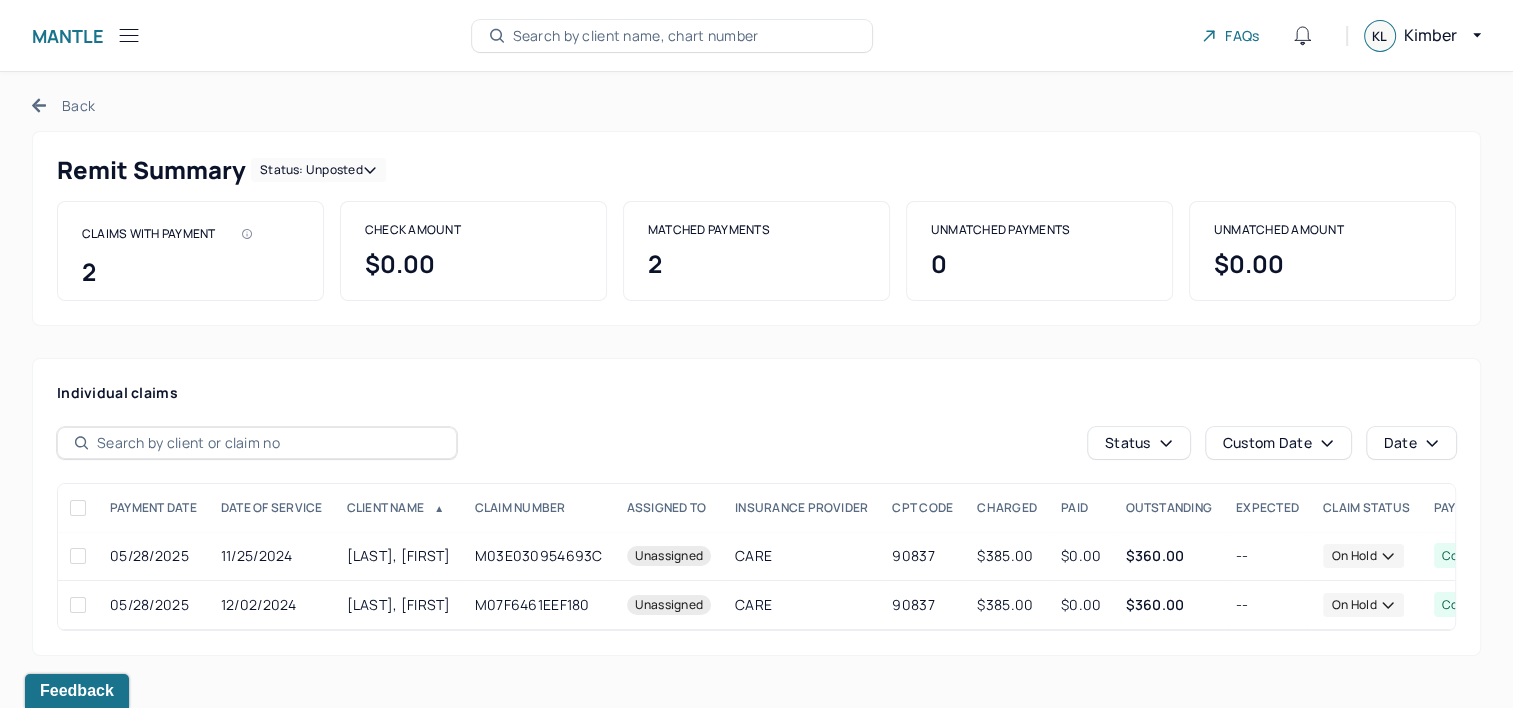 scroll, scrollTop: 0, scrollLeft: 0, axis: both 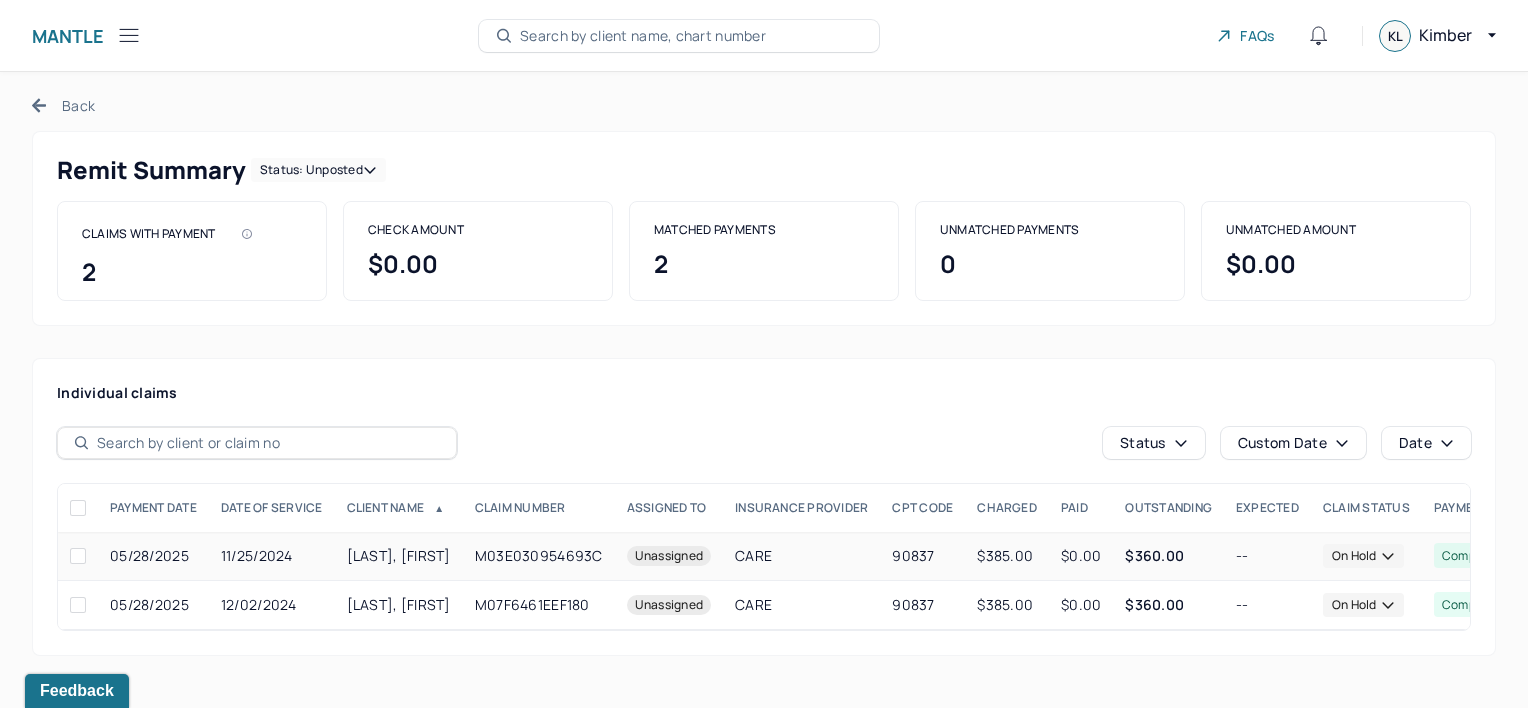 click on "[LAST], [FIRST]" at bounding box center [399, 556] 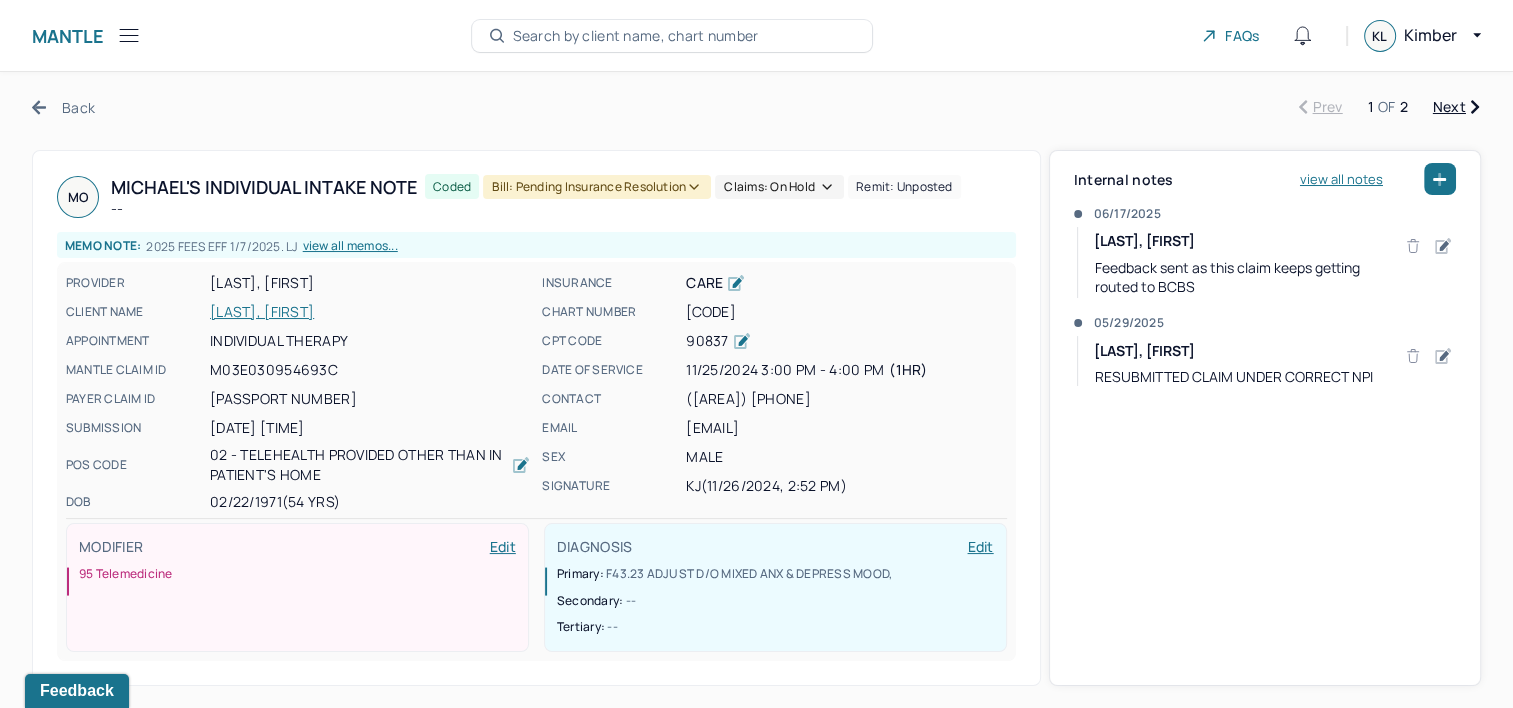 click on "[LAST], [FIRST]" at bounding box center (370, 312) 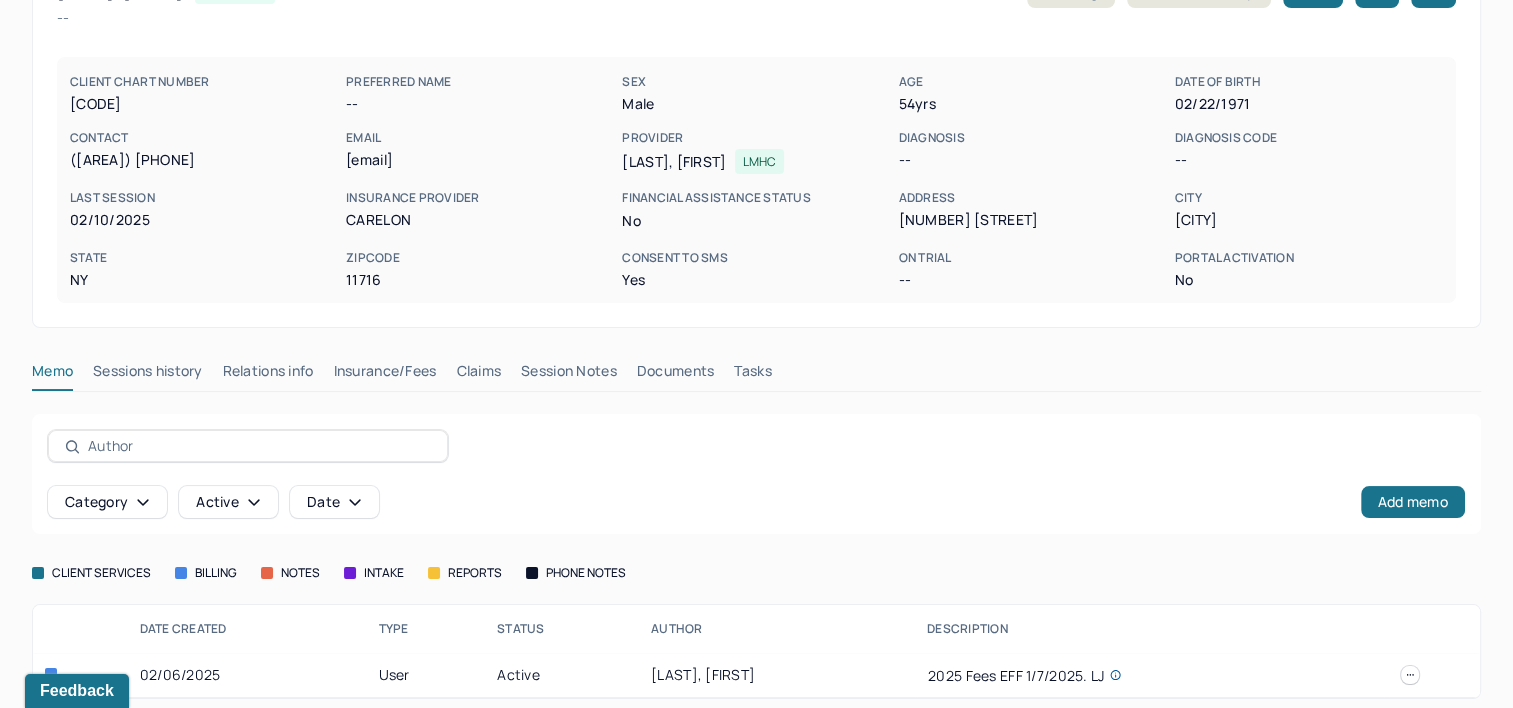 scroll, scrollTop: 158, scrollLeft: 0, axis: vertical 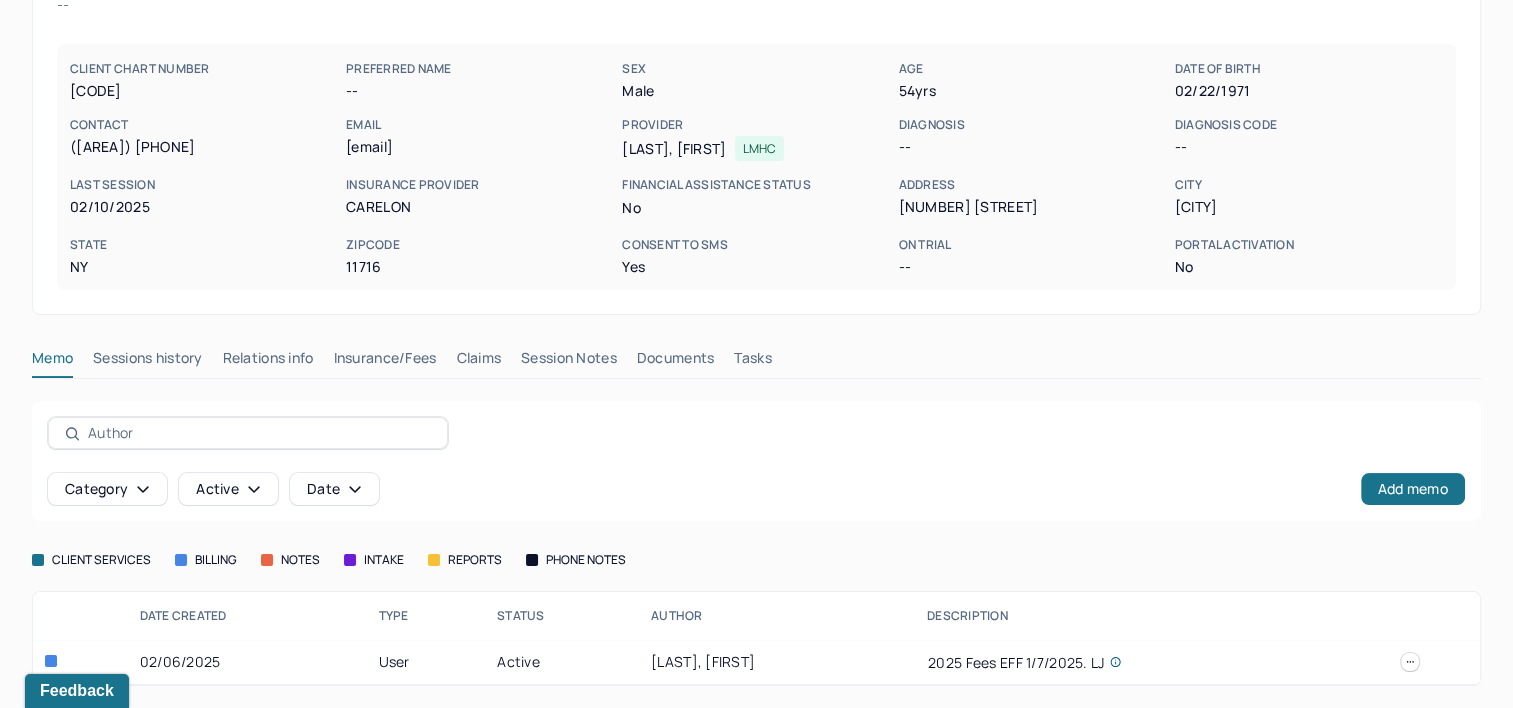 click on "Insurance/Fees" at bounding box center (385, 362) 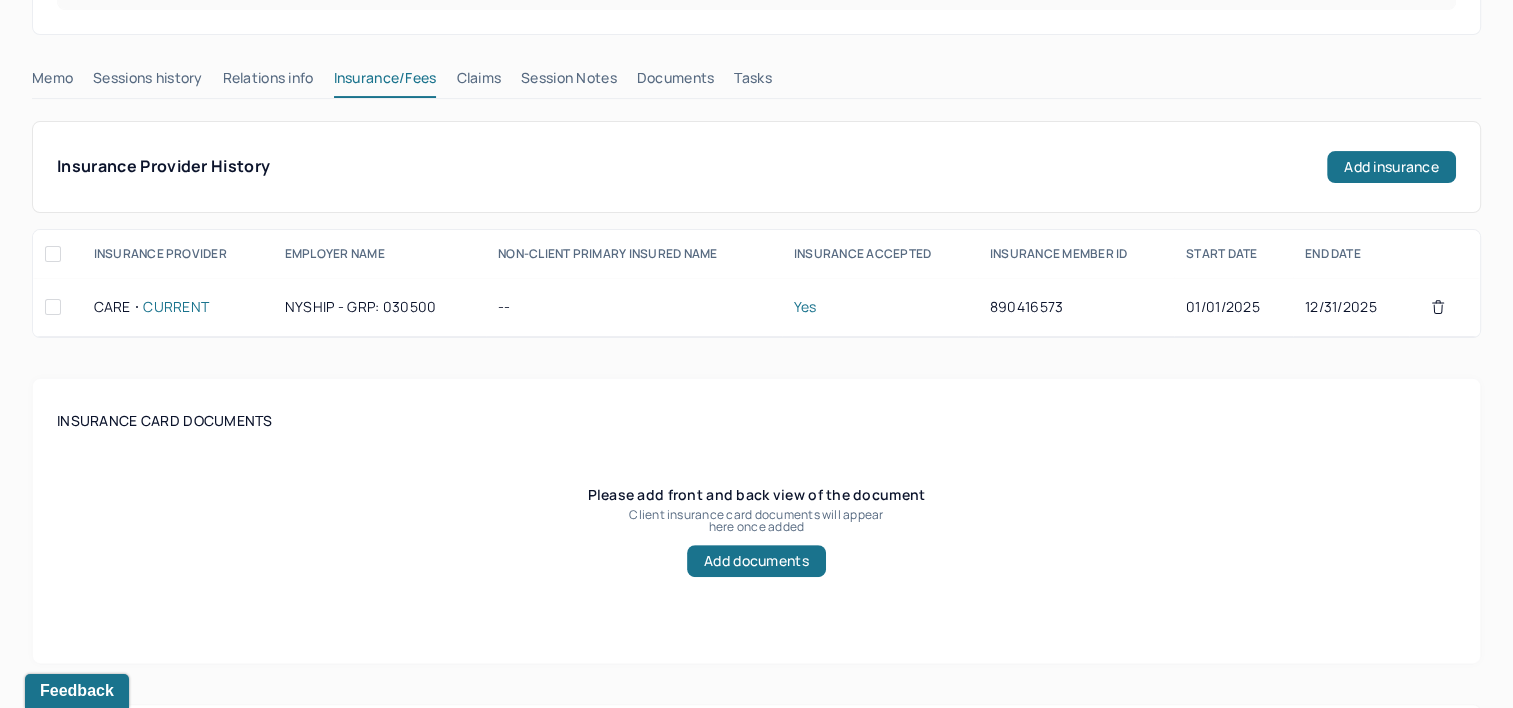 scroll, scrollTop: 458, scrollLeft: 0, axis: vertical 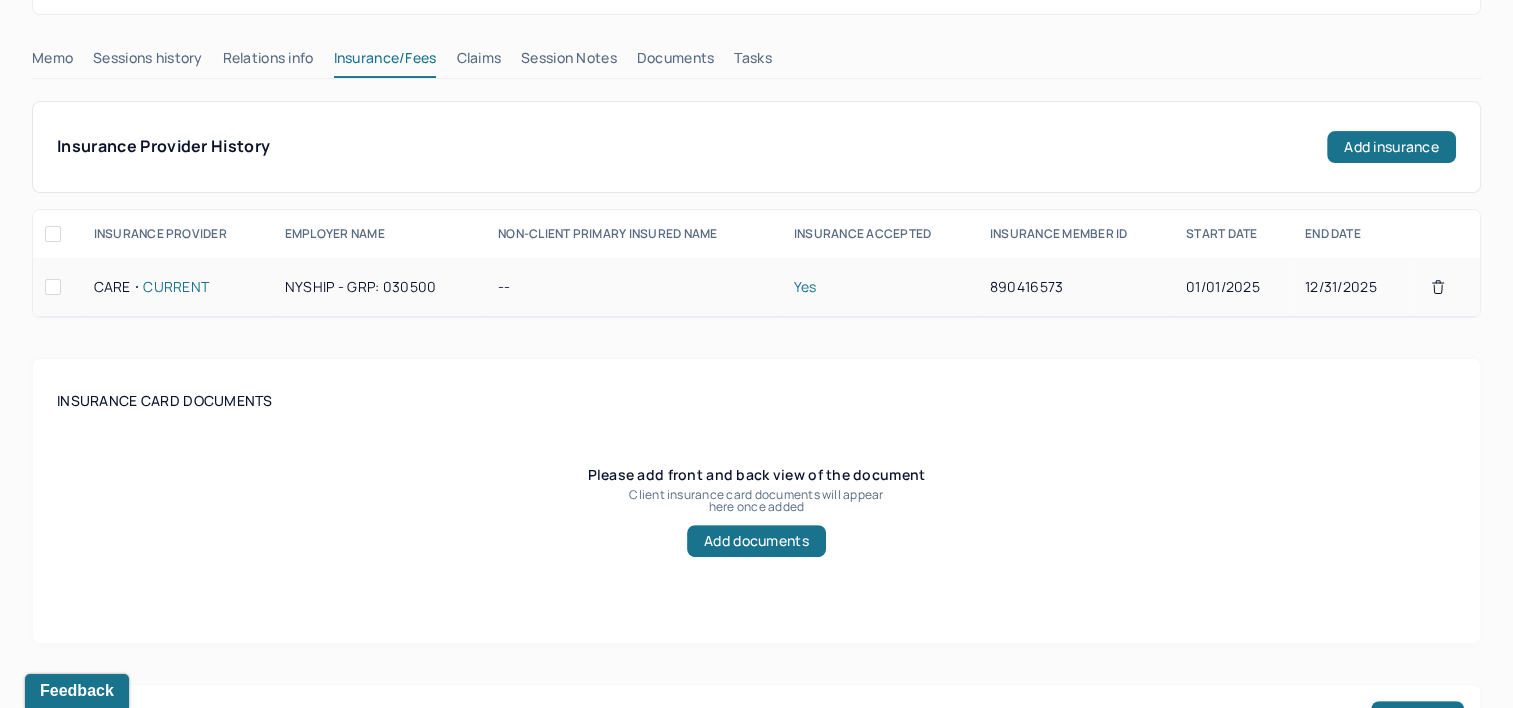 click on "890416573" at bounding box center [1076, 287] 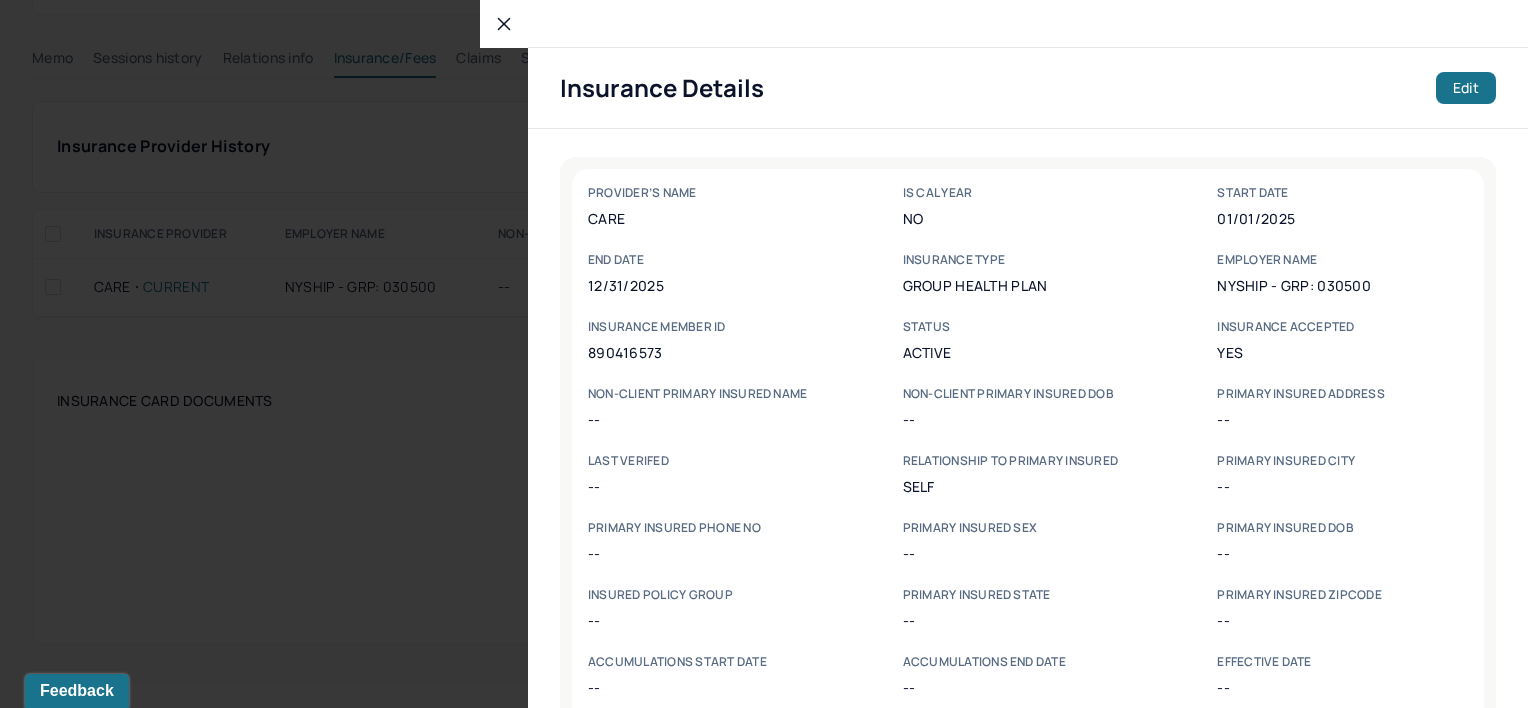click on "890416573" at bounding box center (713, 352) 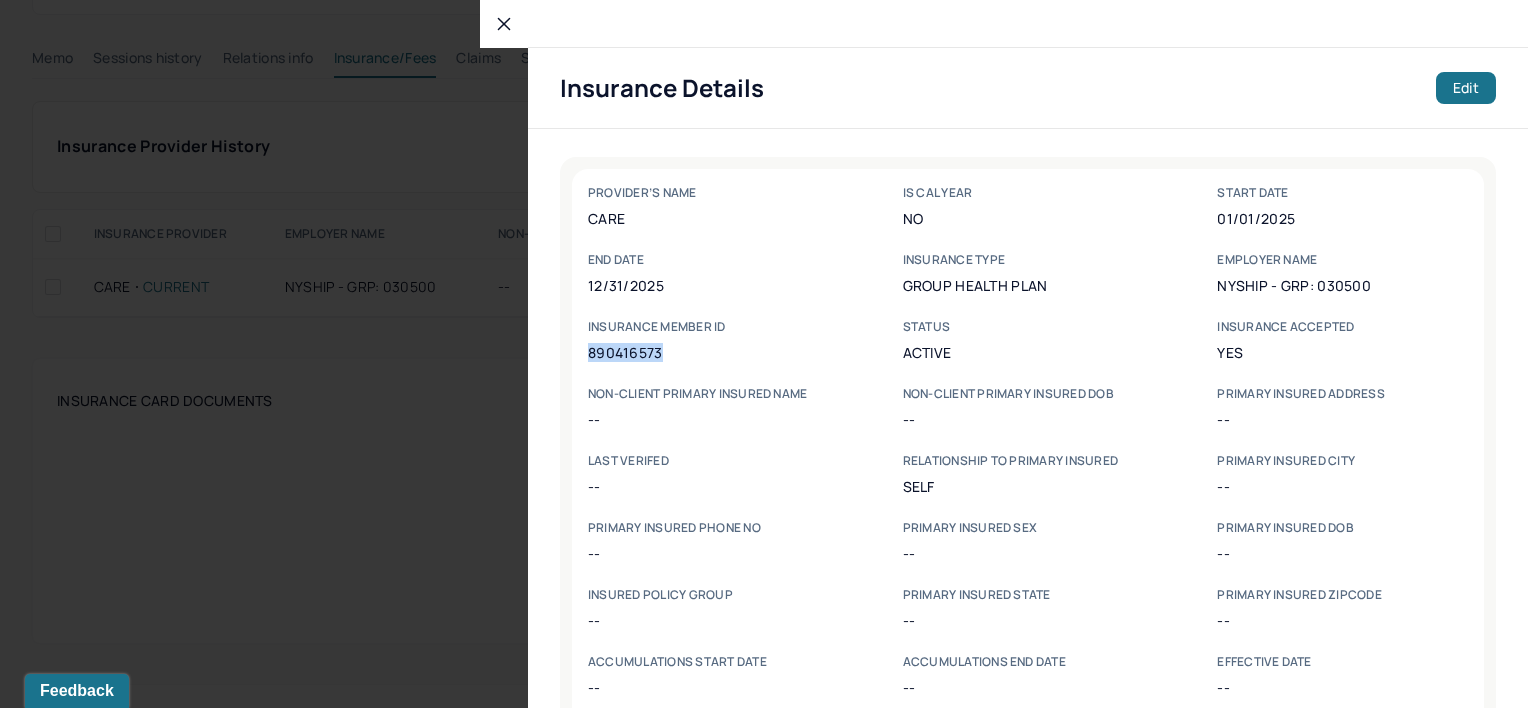 click on "890416573" at bounding box center (713, 352) 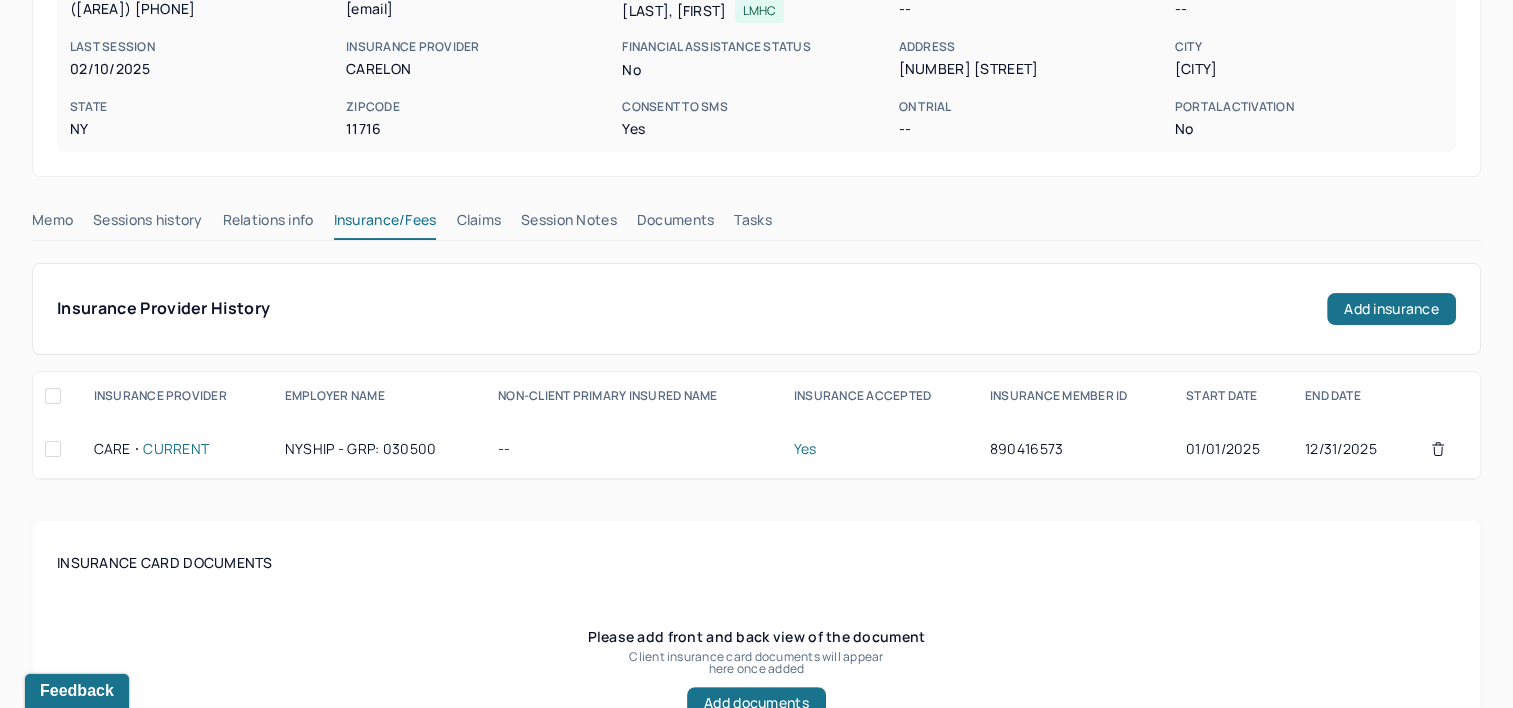 scroll, scrollTop: 300, scrollLeft: 0, axis: vertical 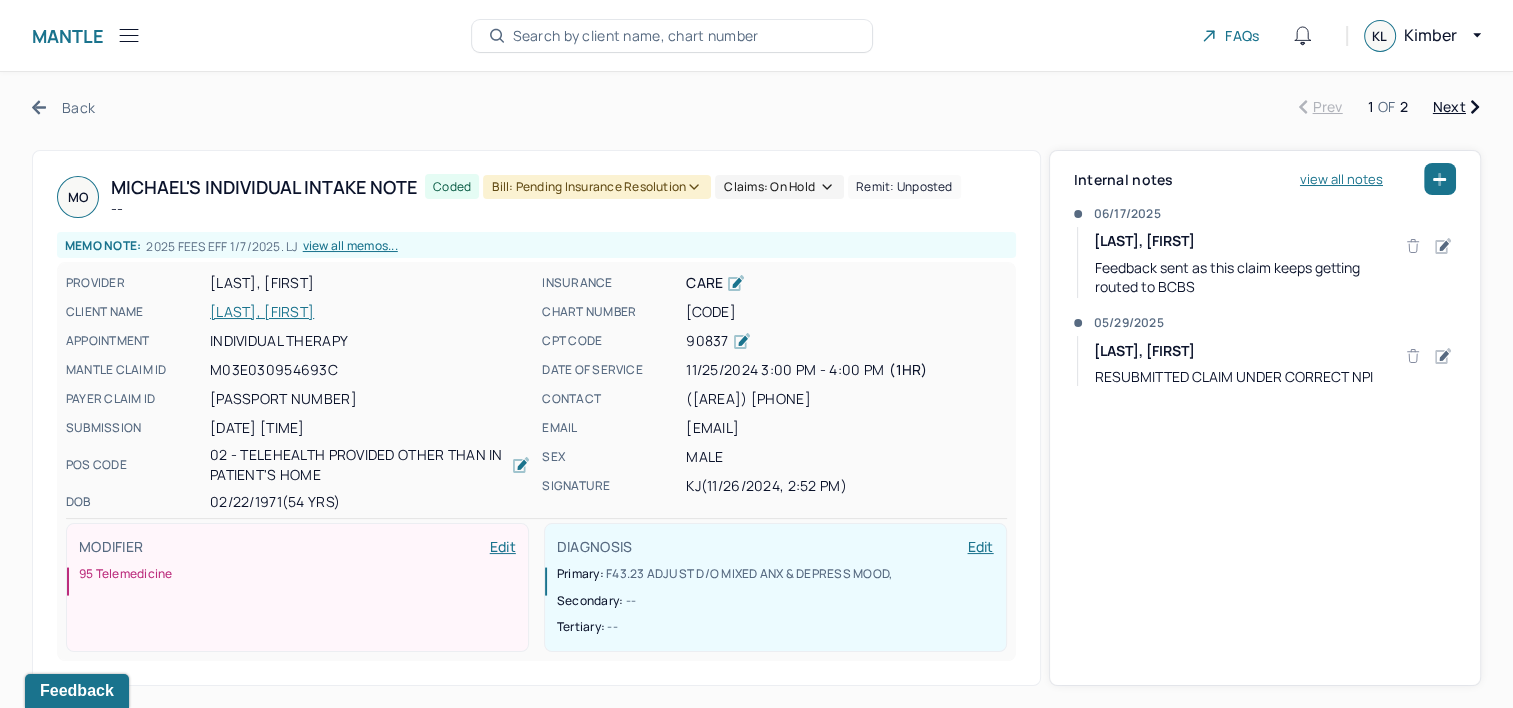 click 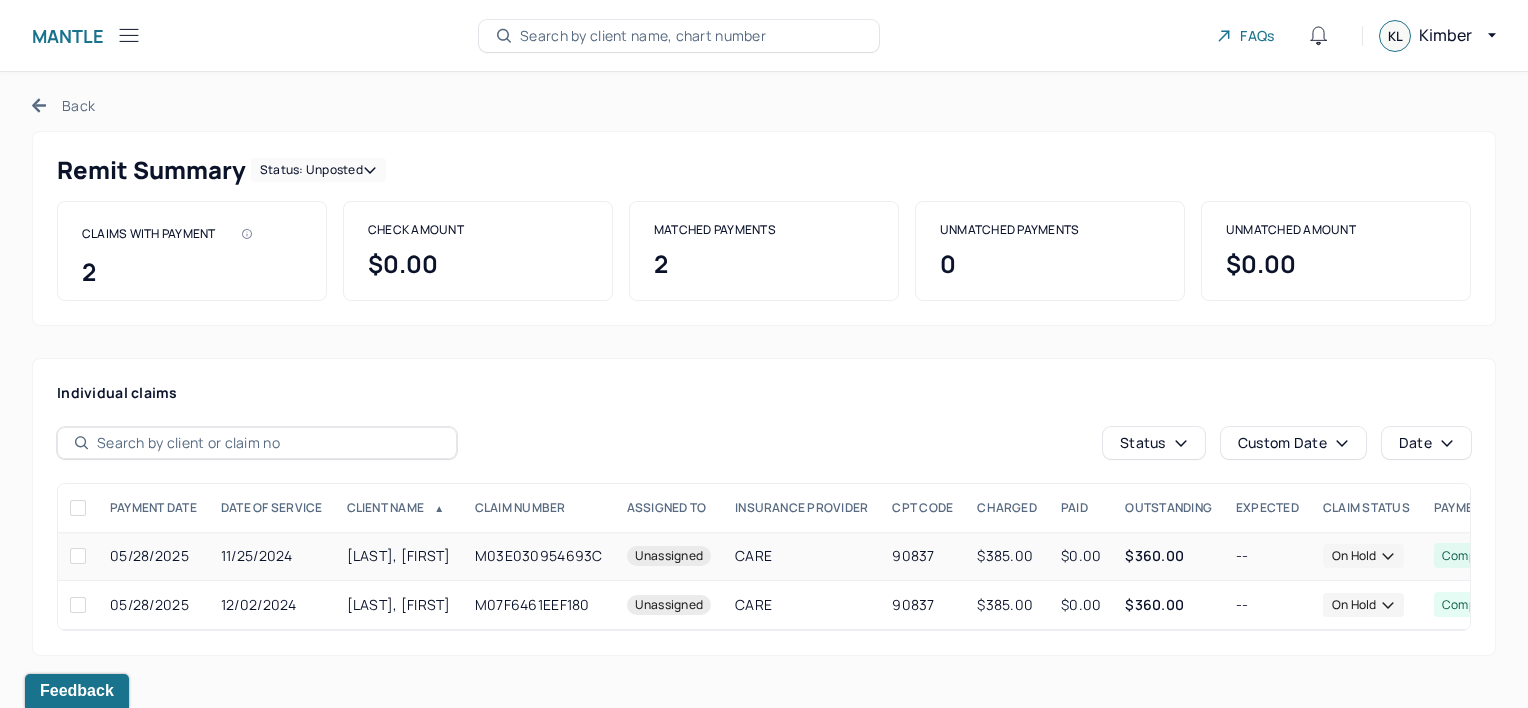 click on "[LAST], [FIRST]" at bounding box center (399, 556) 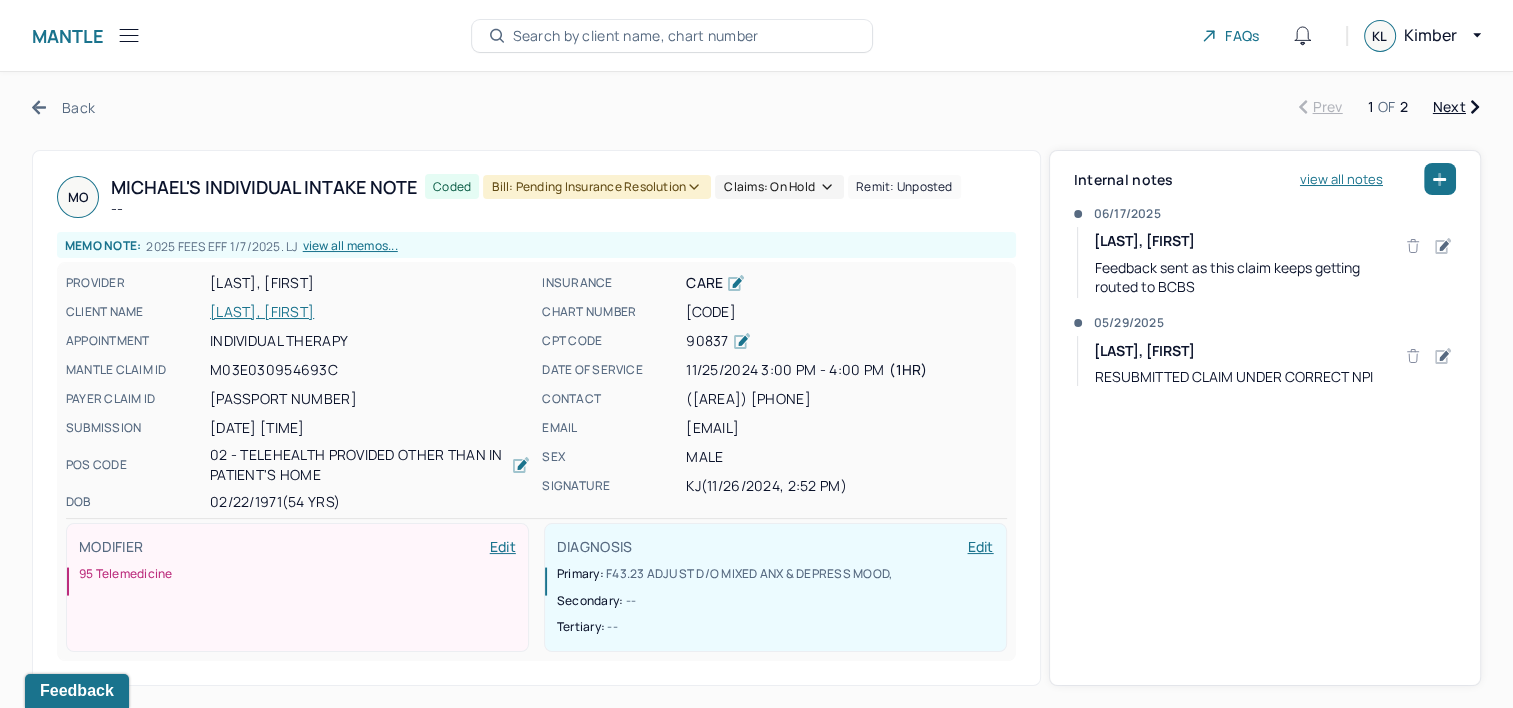 click 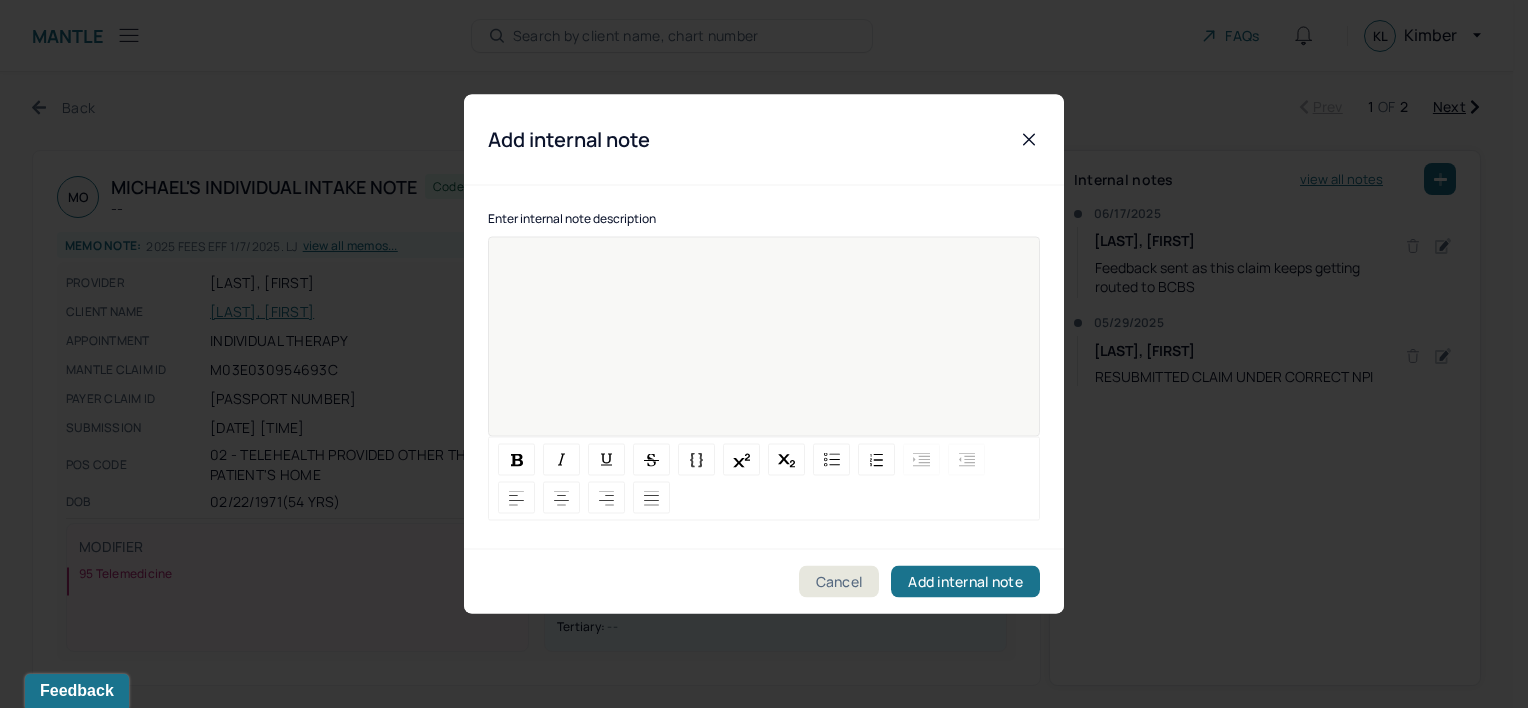 click at bounding box center (764, 381) 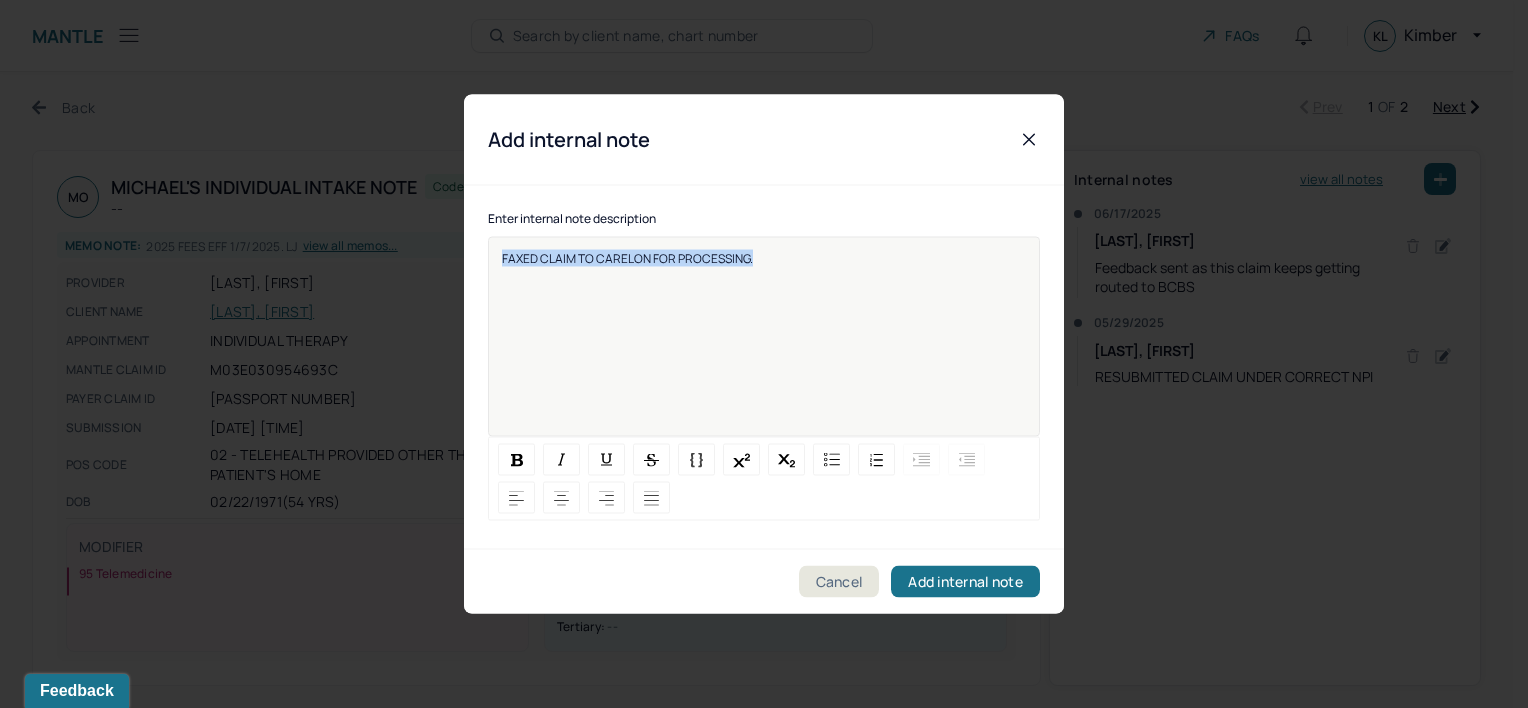 copy on "FAXED CLAIM TO CARELON FOR PROCESSING." 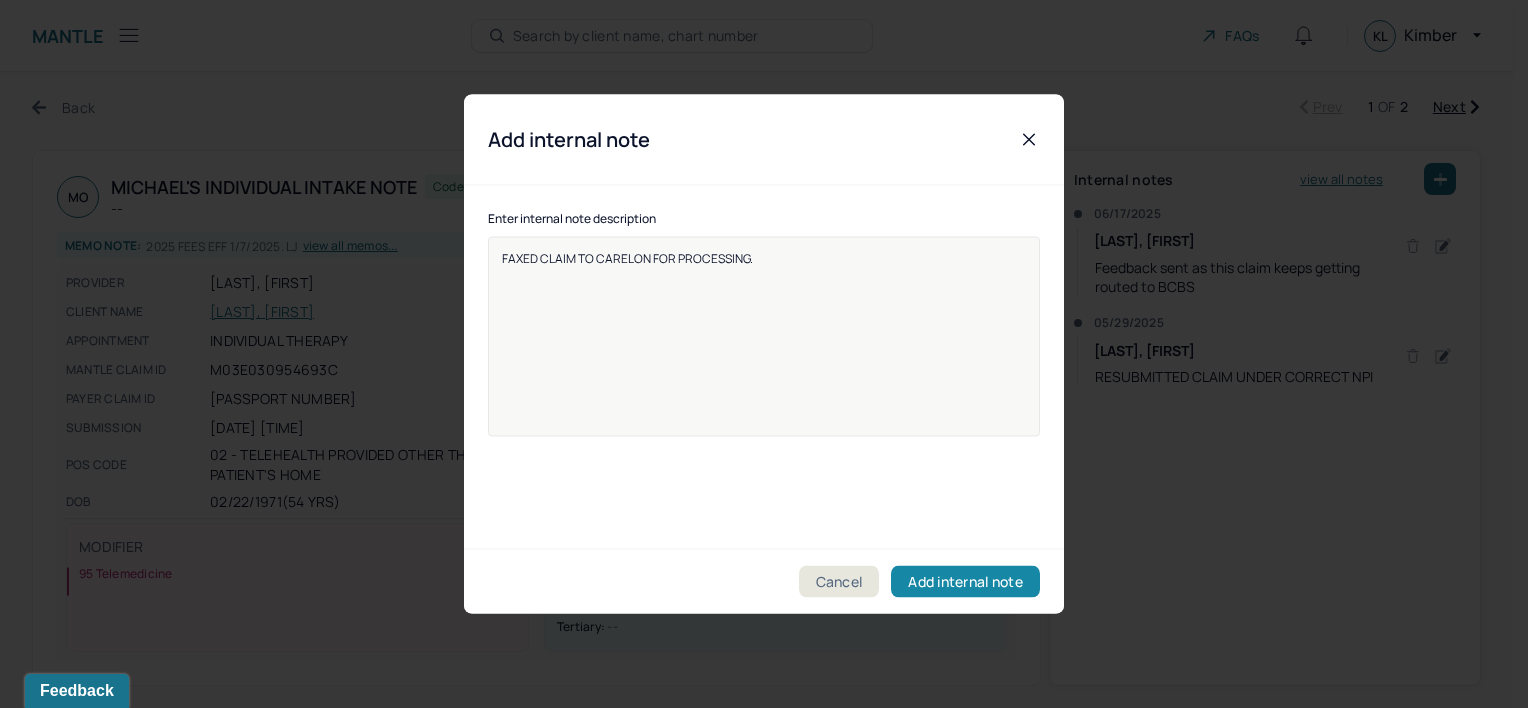 click on "Add internal note" at bounding box center [965, 582] 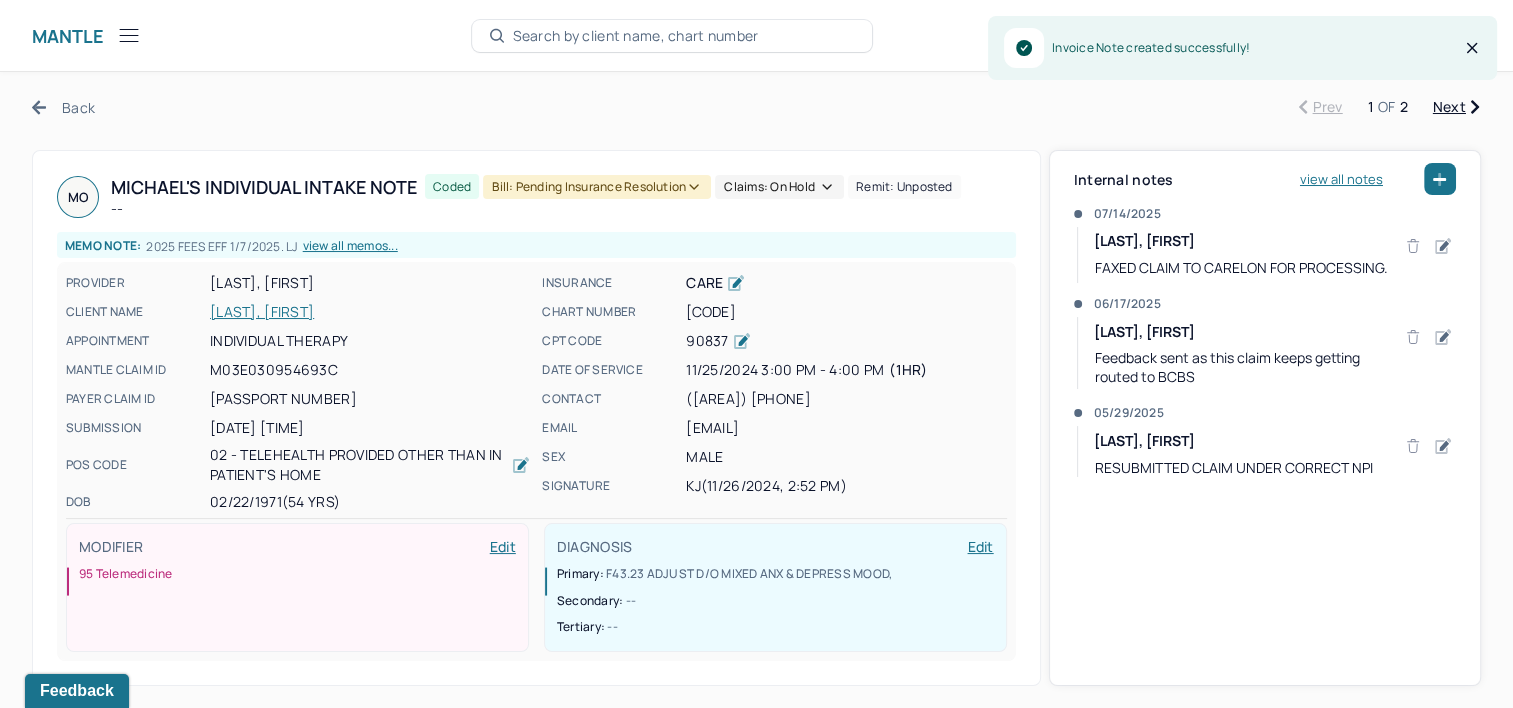 click on "Back" at bounding box center (63, 107) 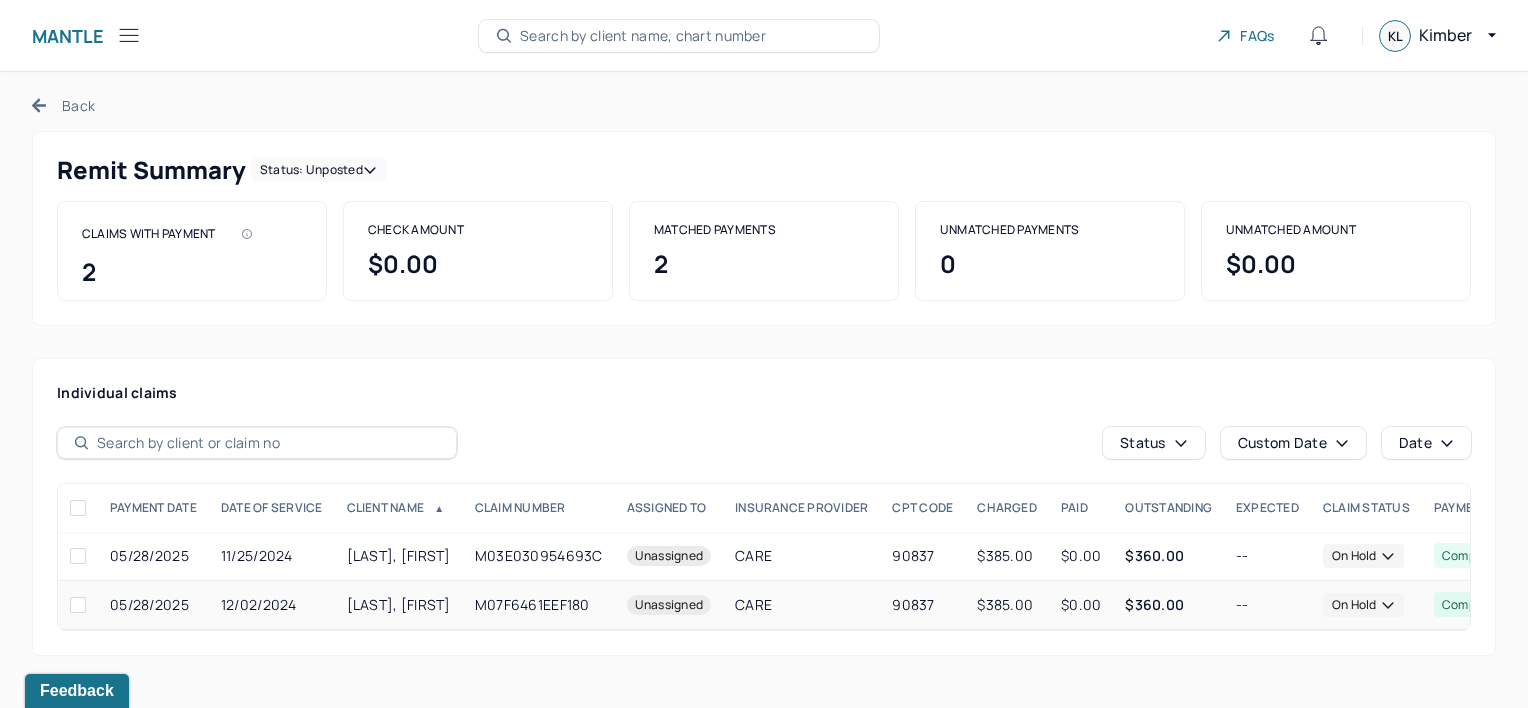 click on "[LAST], [FIRST]" at bounding box center (399, 604) 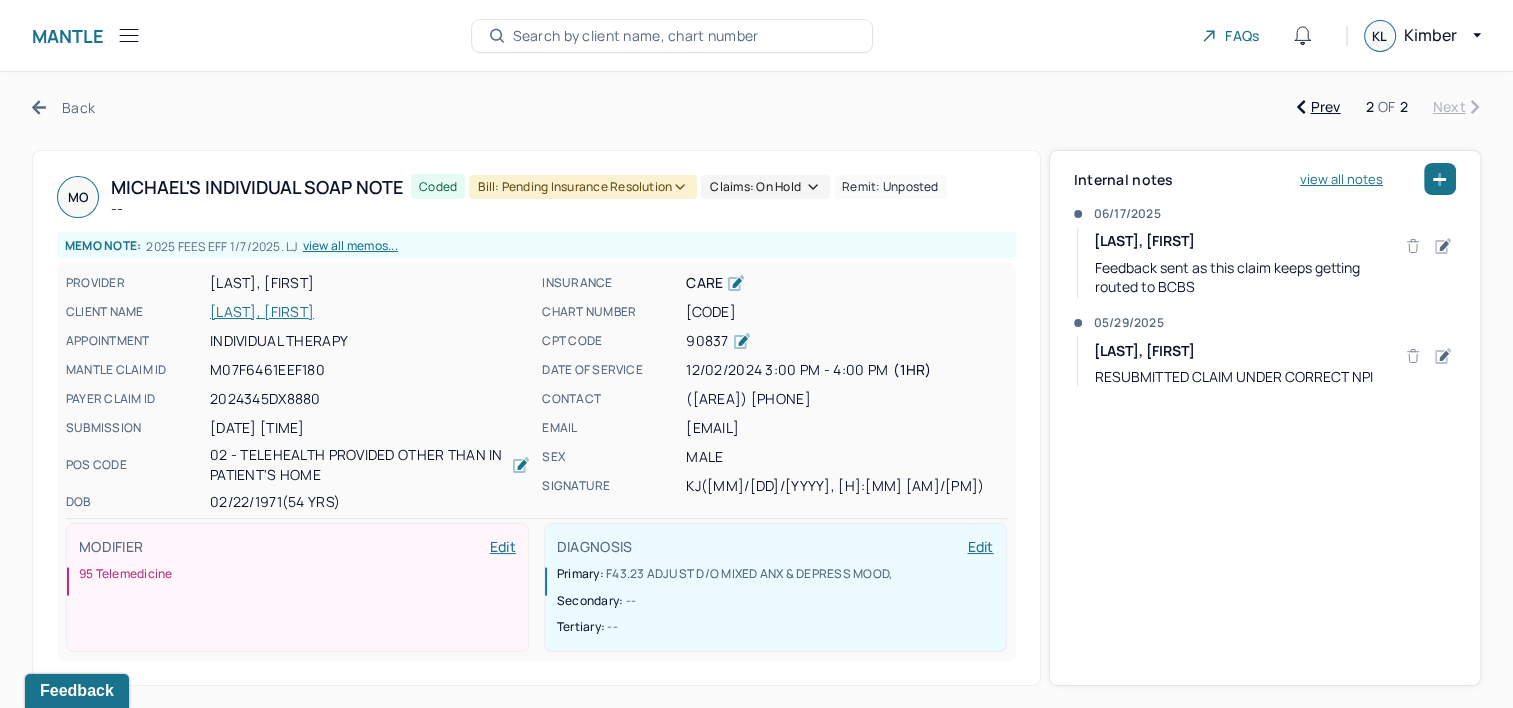 click 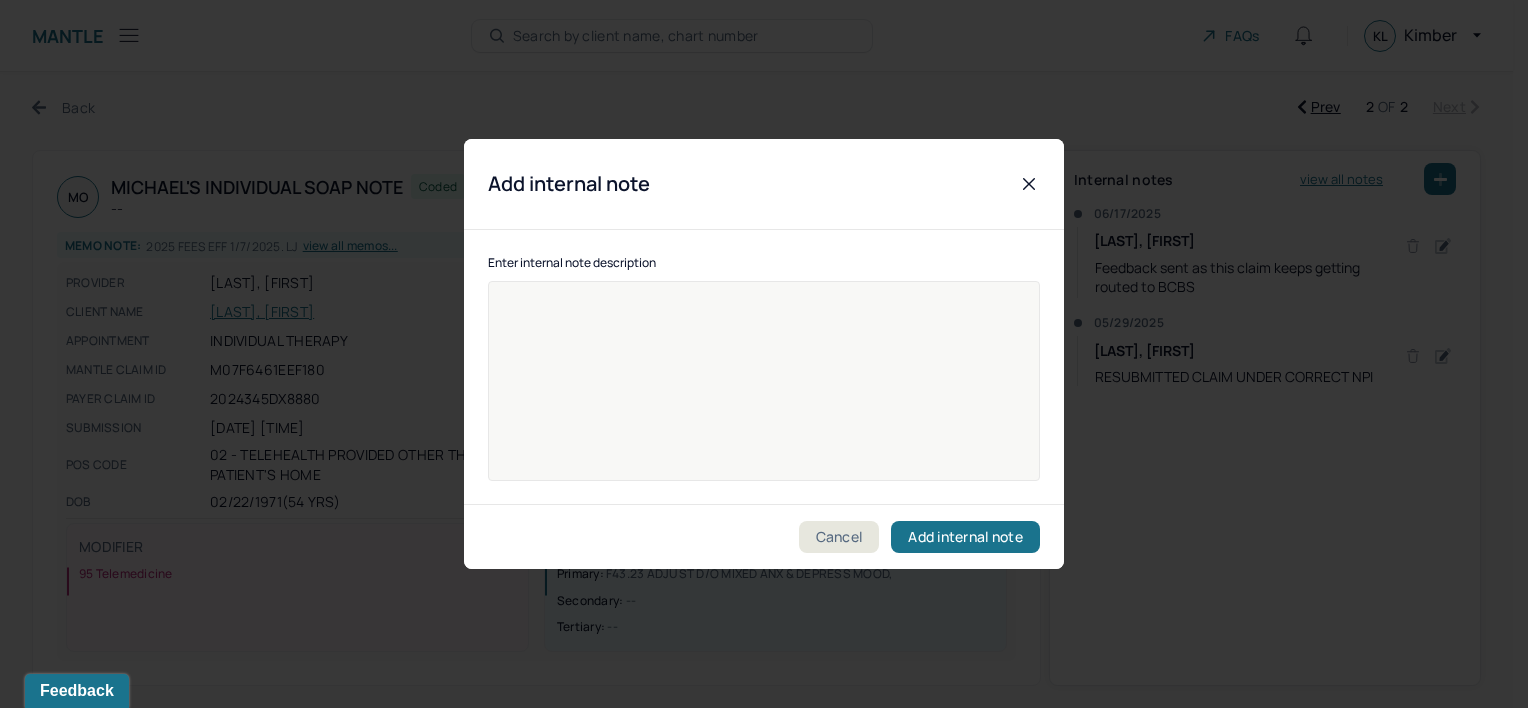 click at bounding box center [764, 381] 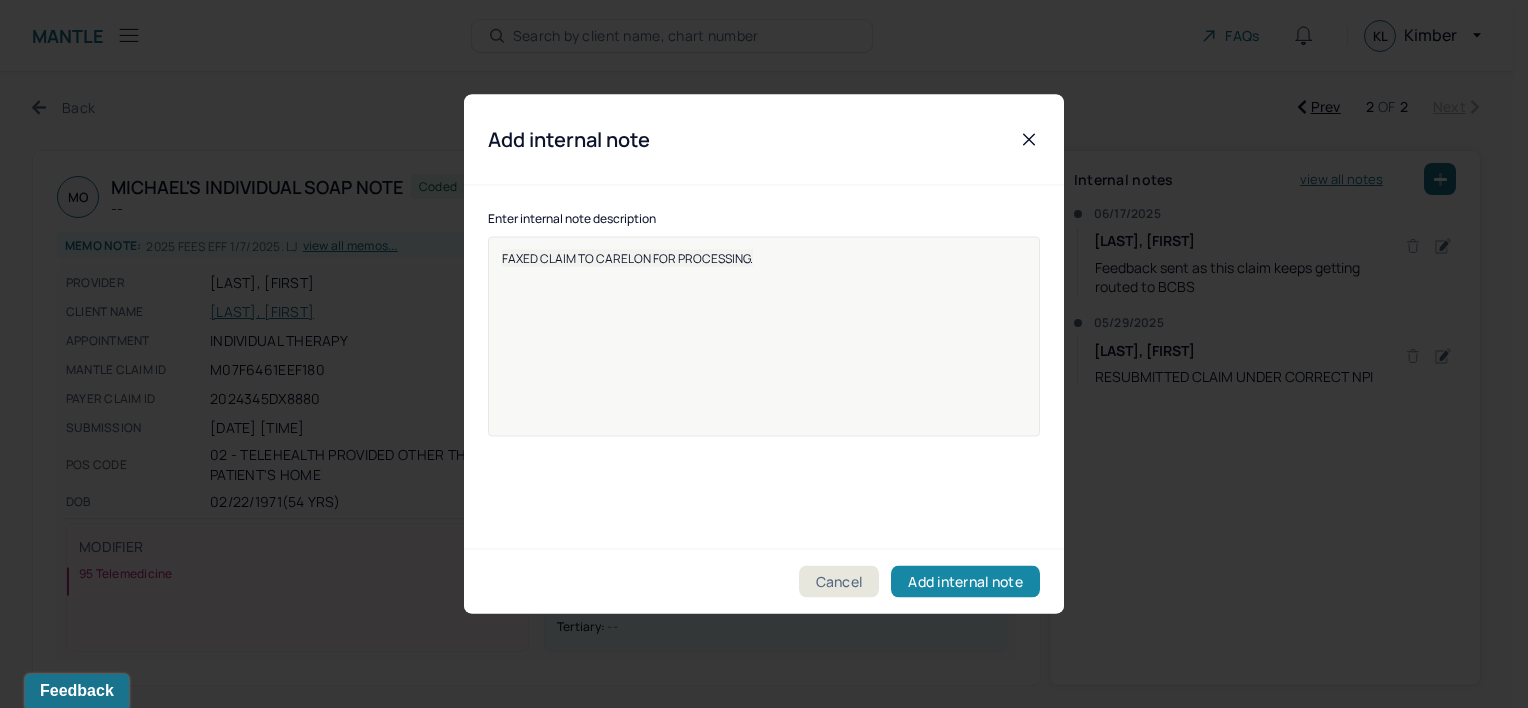 click on "Add internal note" at bounding box center [965, 582] 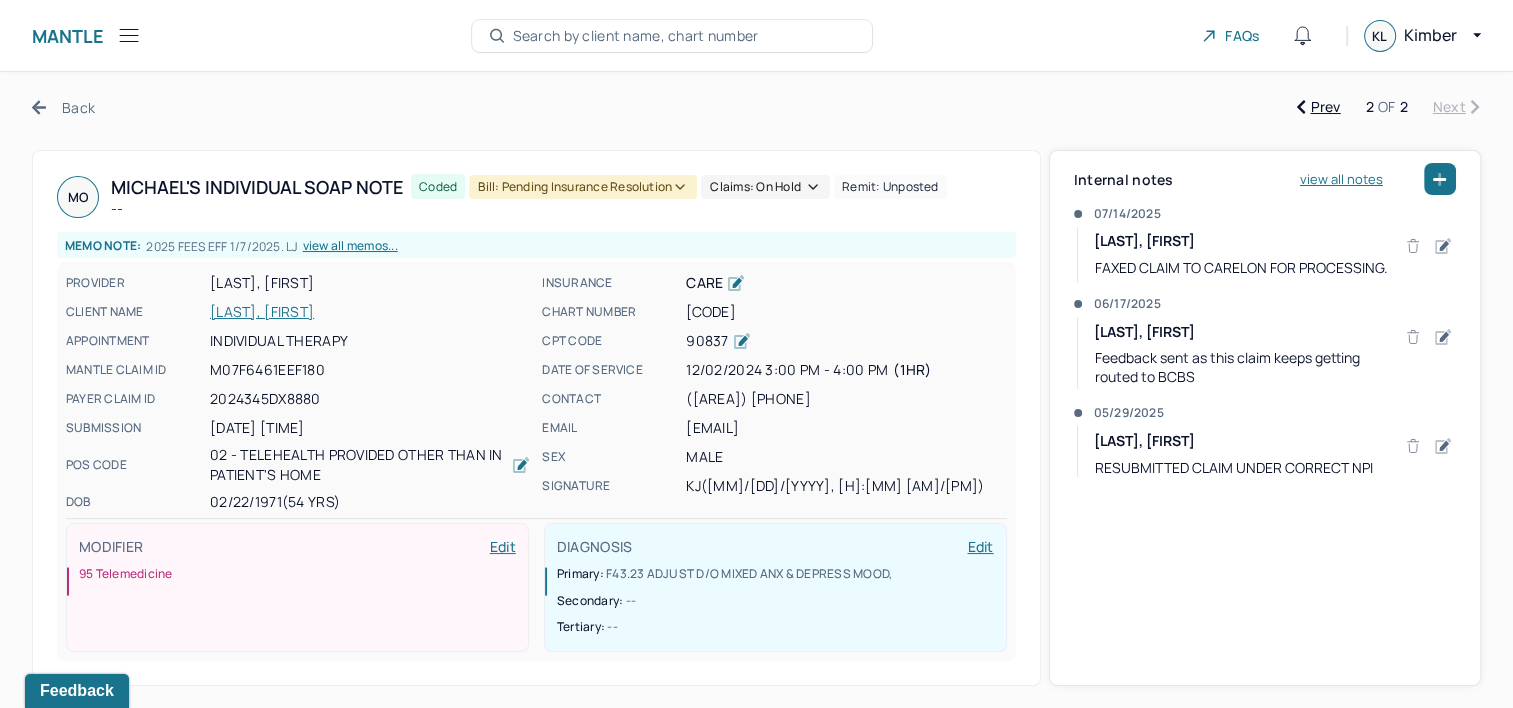 click on "Back" at bounding box center (63, 107) 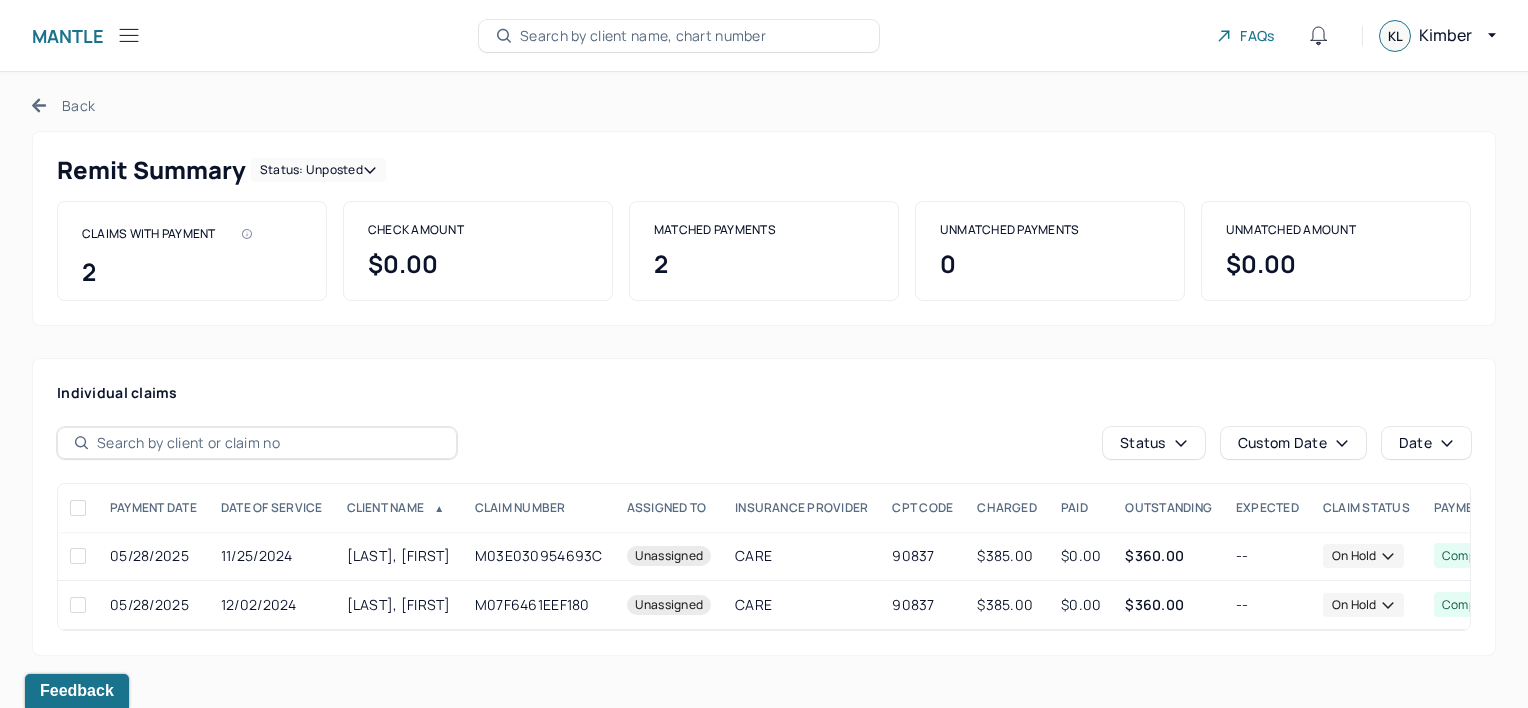 click on "Back" at bounding box center [63, 105] 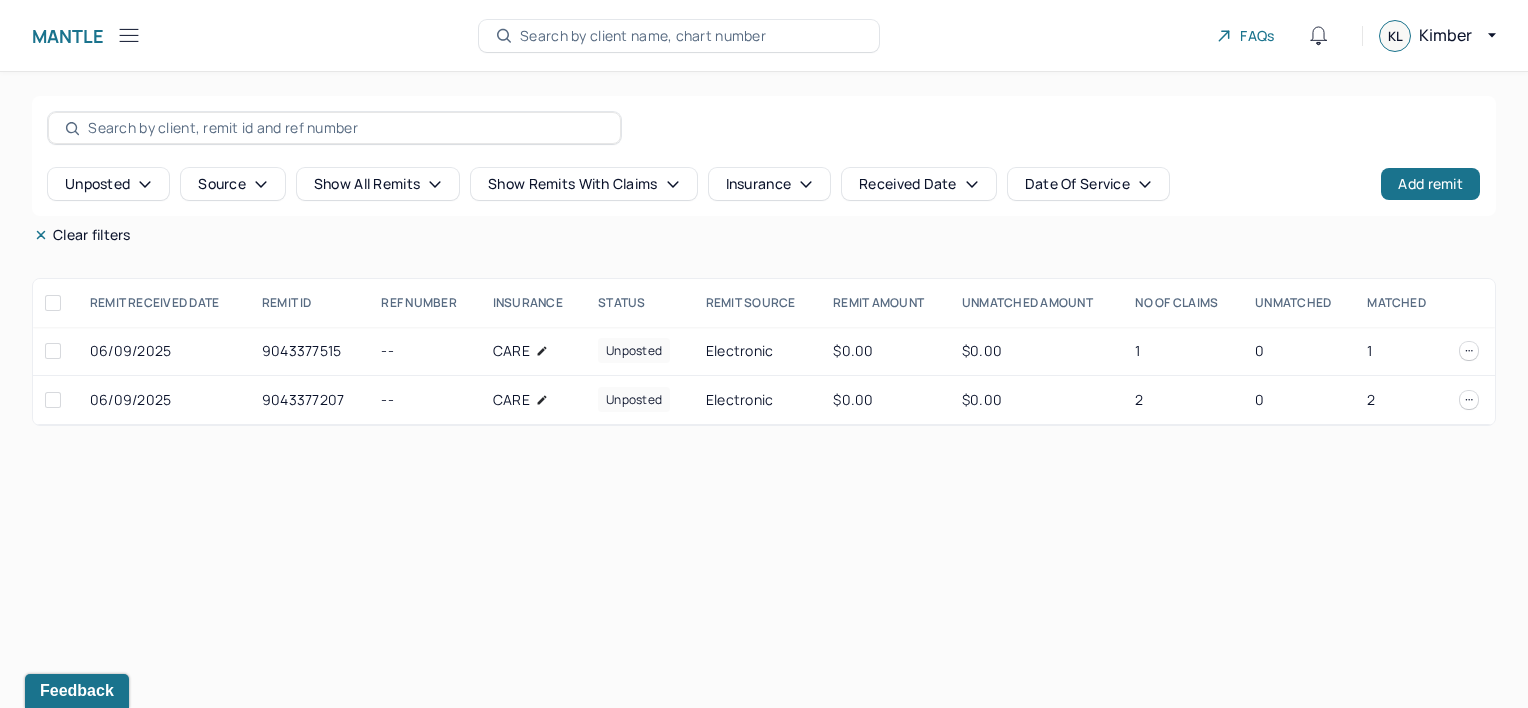 click 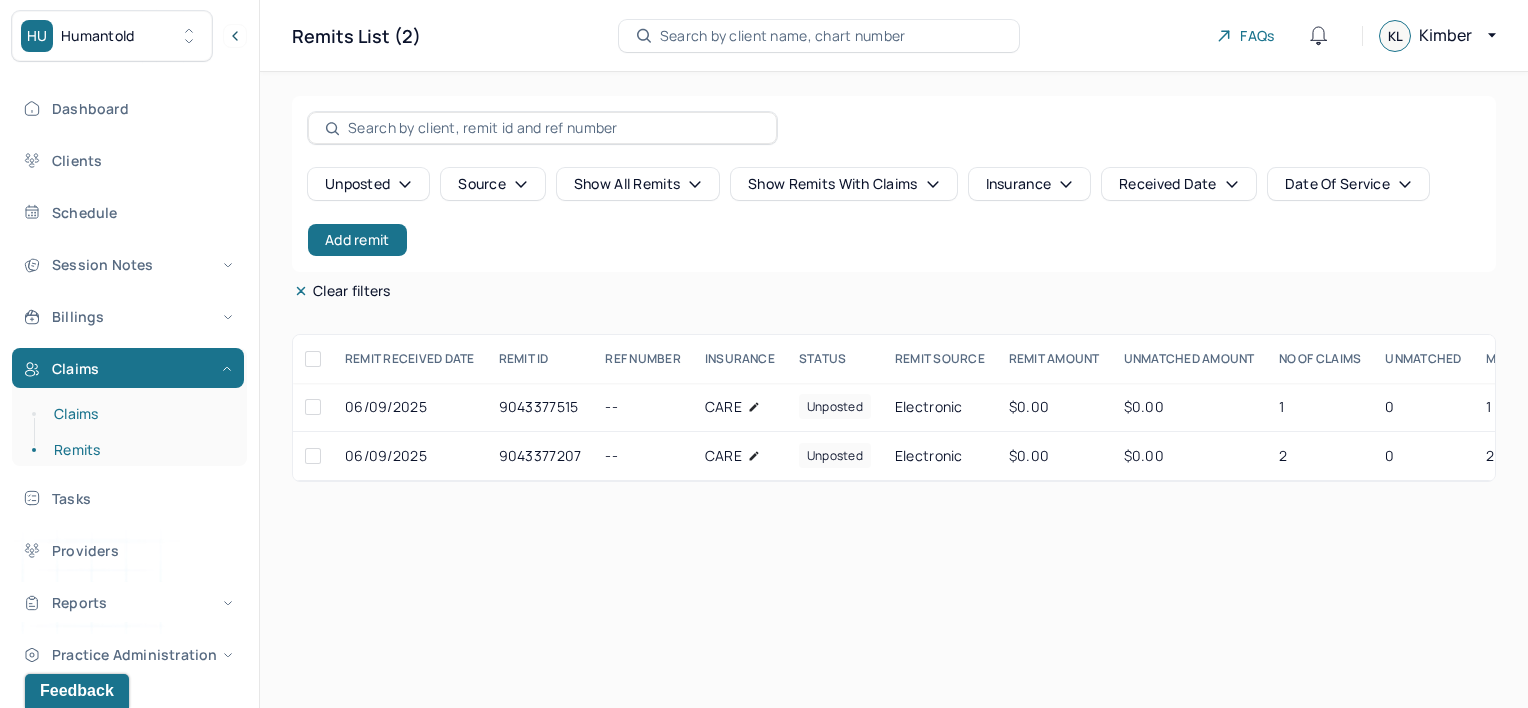 click on "Claims" at bounding box center [139, 414] 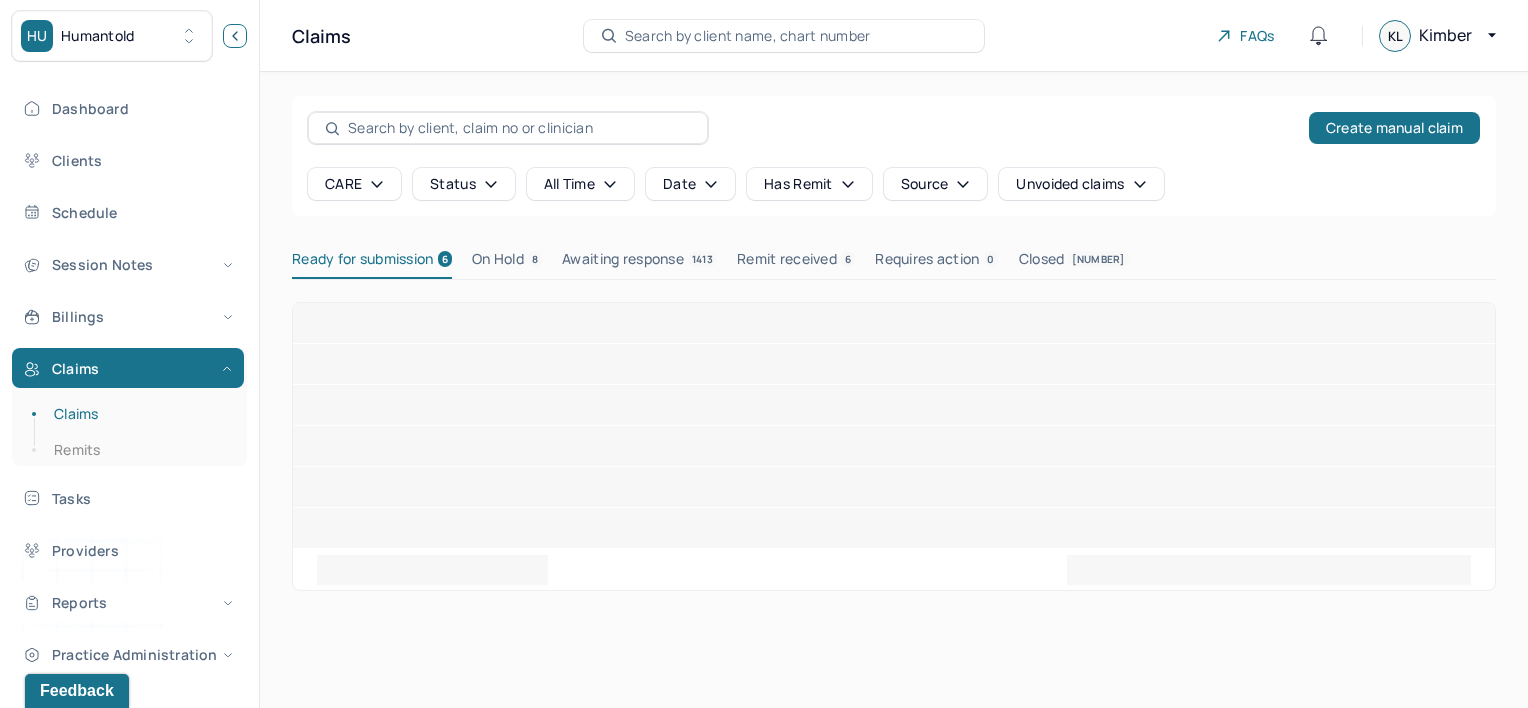 click at bounding box center [235, 36] 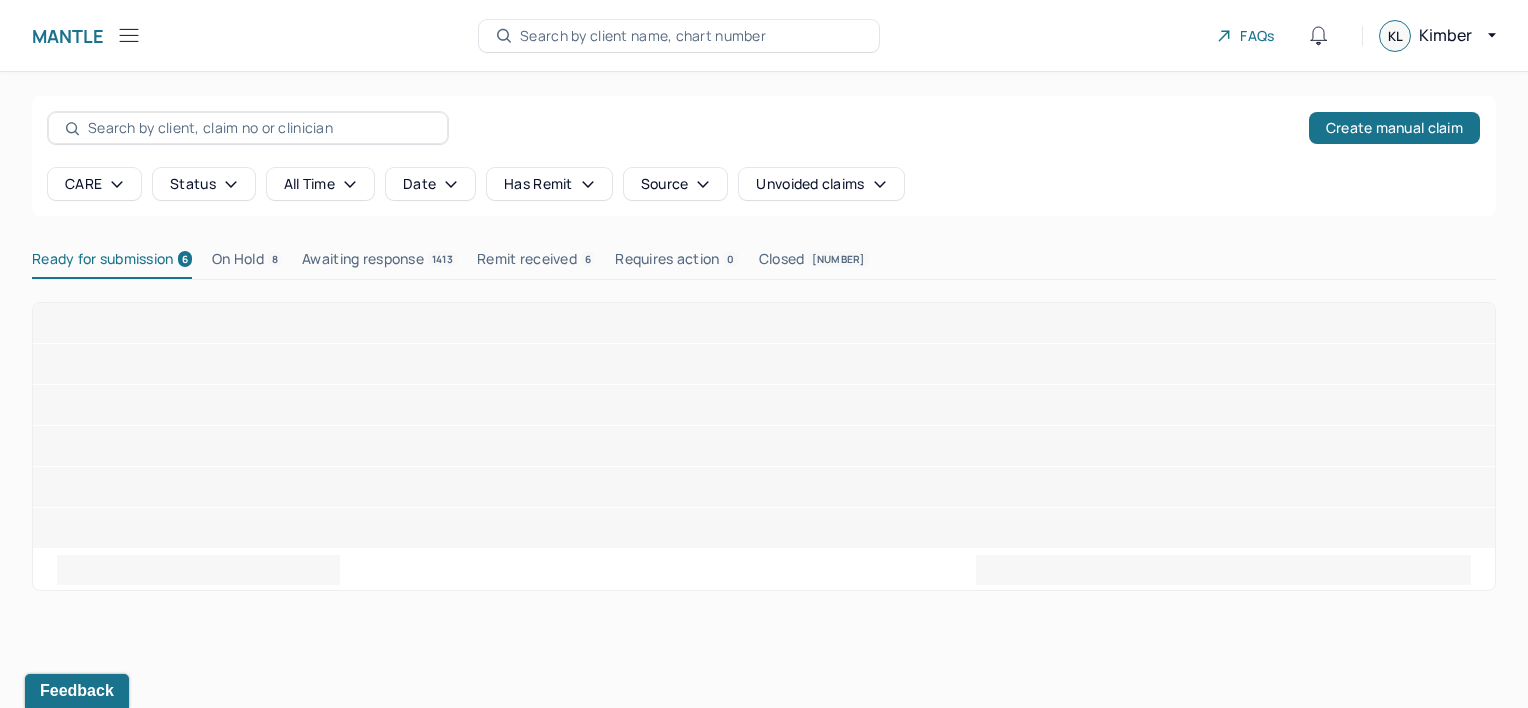 click on "Remit received 6" at bounding box center (536, 263) 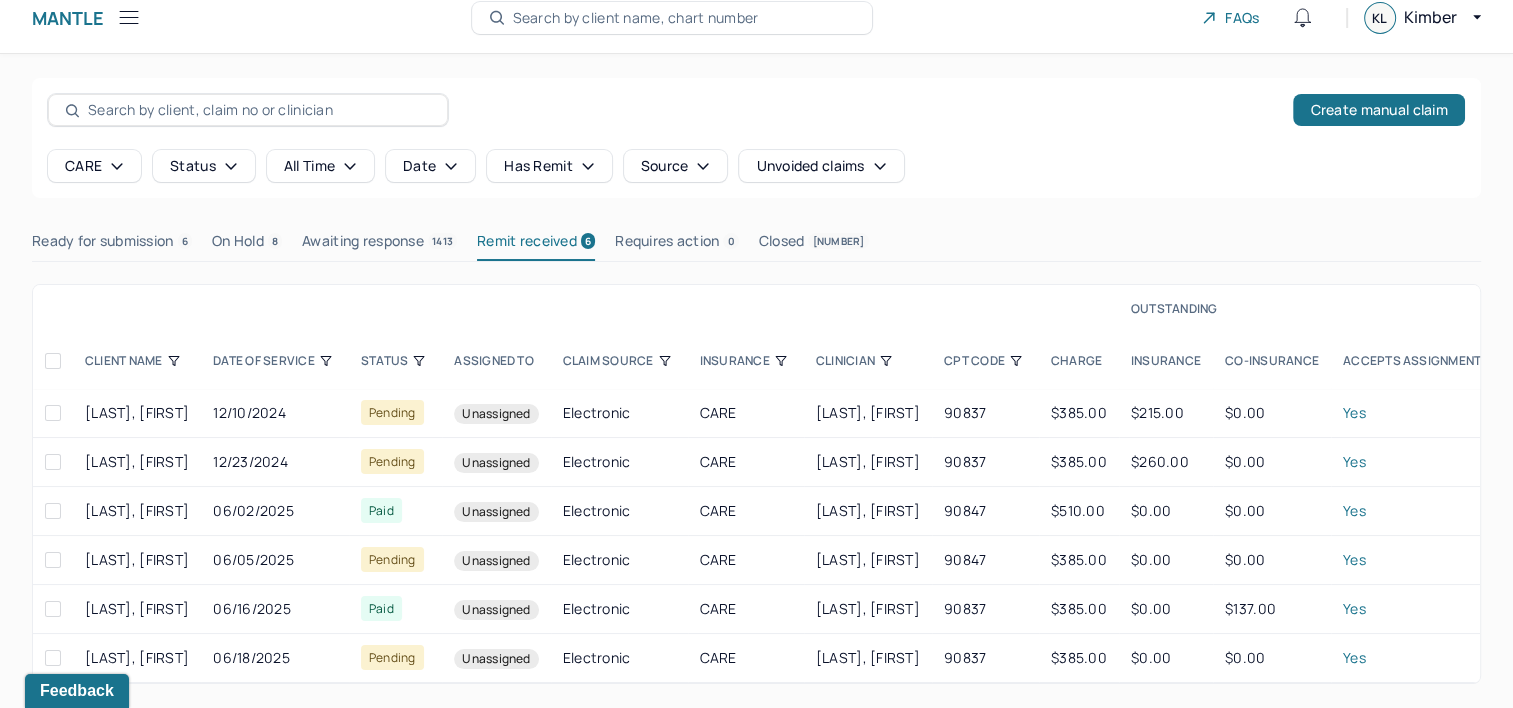 scroll, scrollTop: 31, scrollLeft: 0, axis: vertical 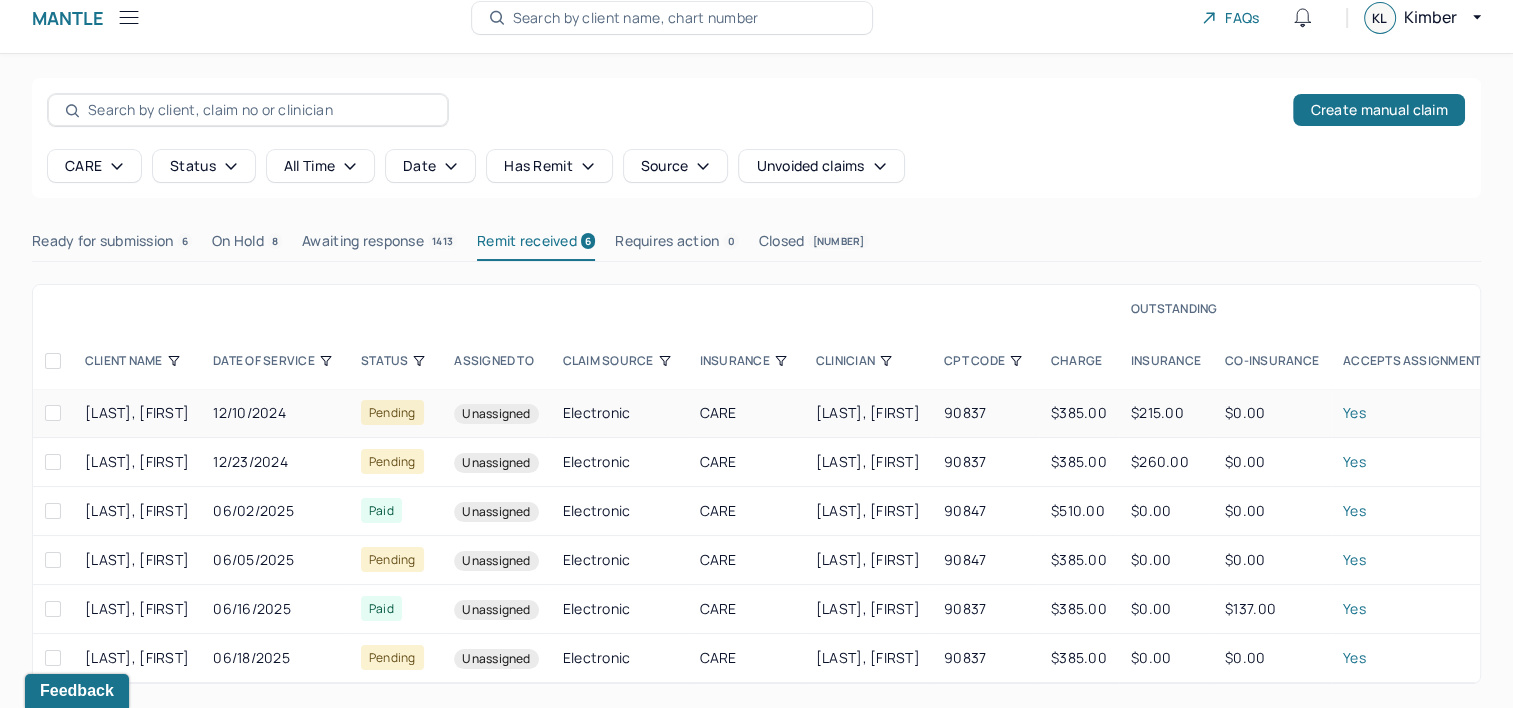 click on "12/10/2024" at bounding box center [275, 413] 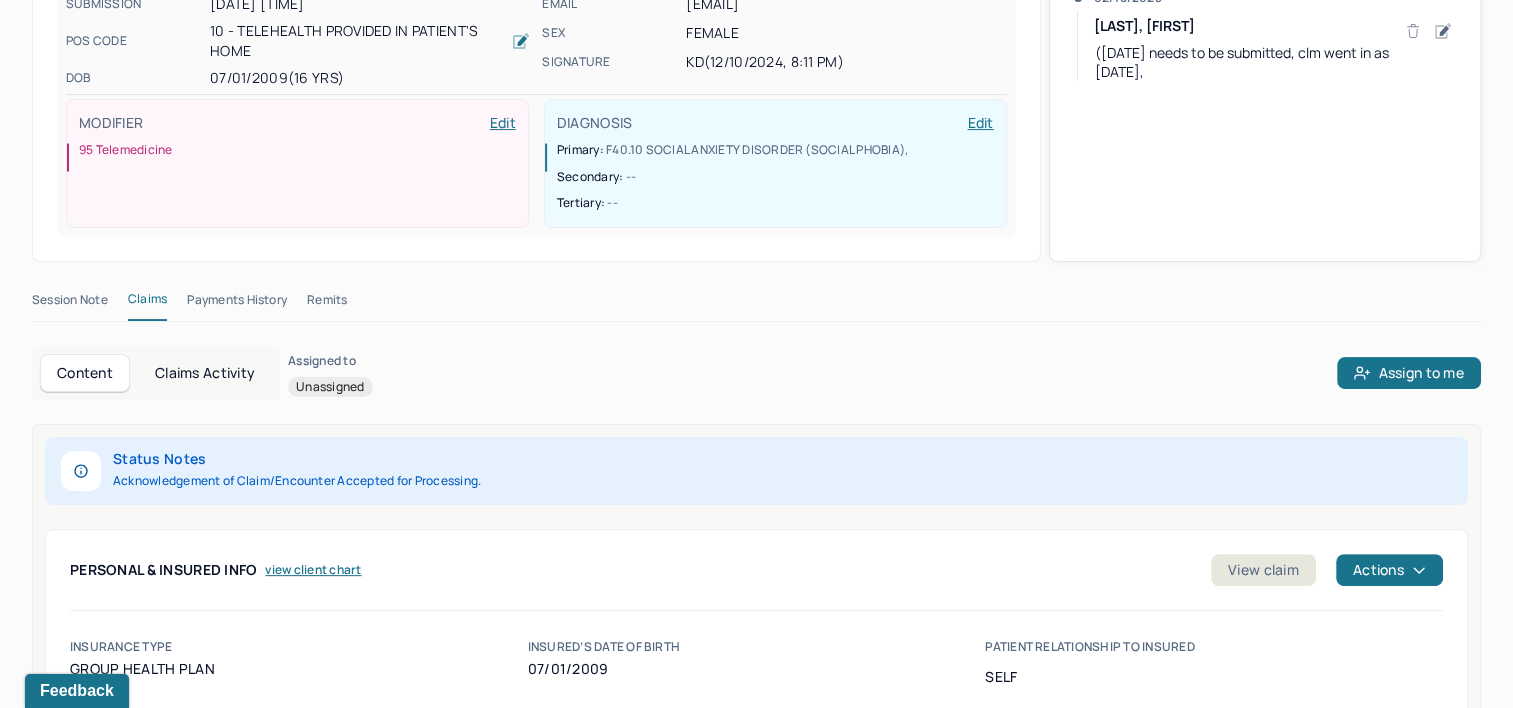 scroll, scrollTop: 531, scrollLeft: 0, axis: vertical 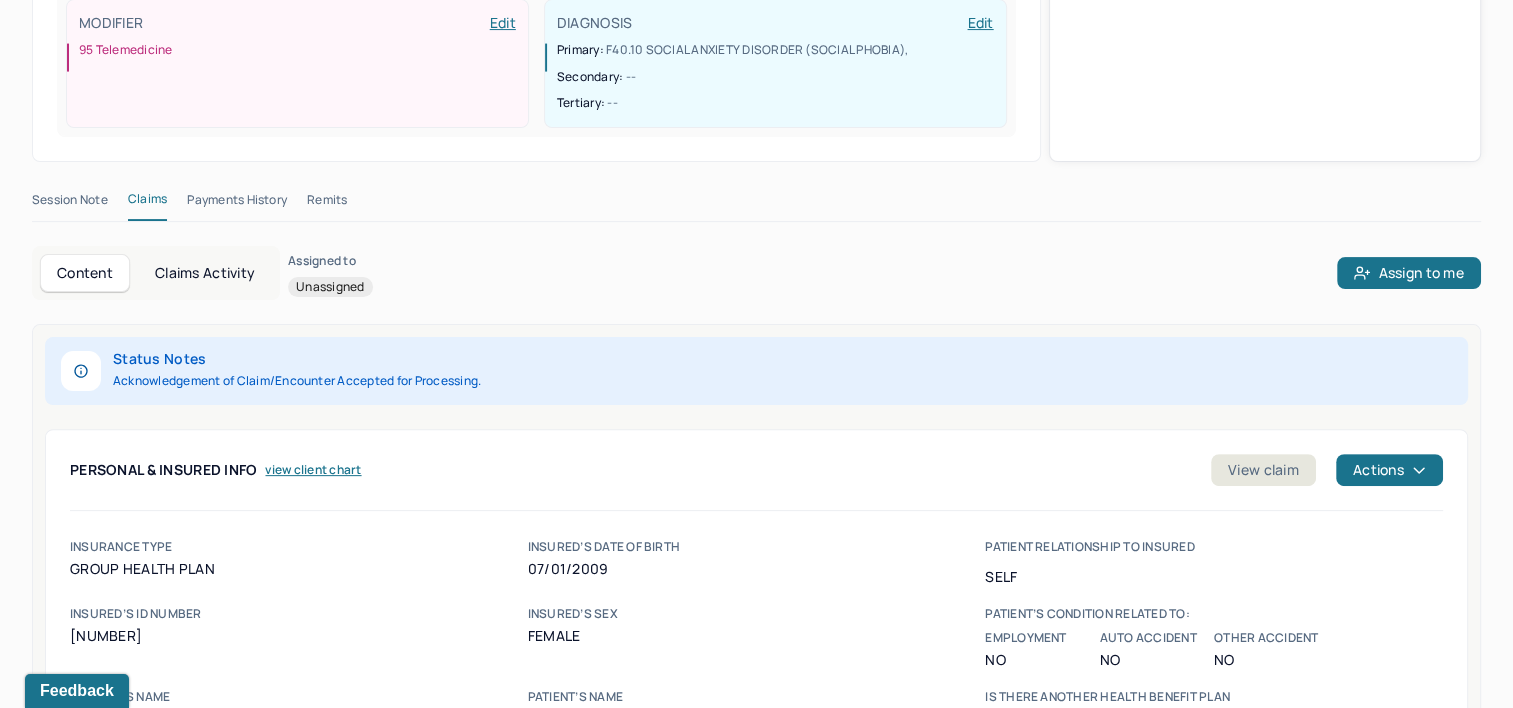 click on "Remits" at bounding box center (327, 204) 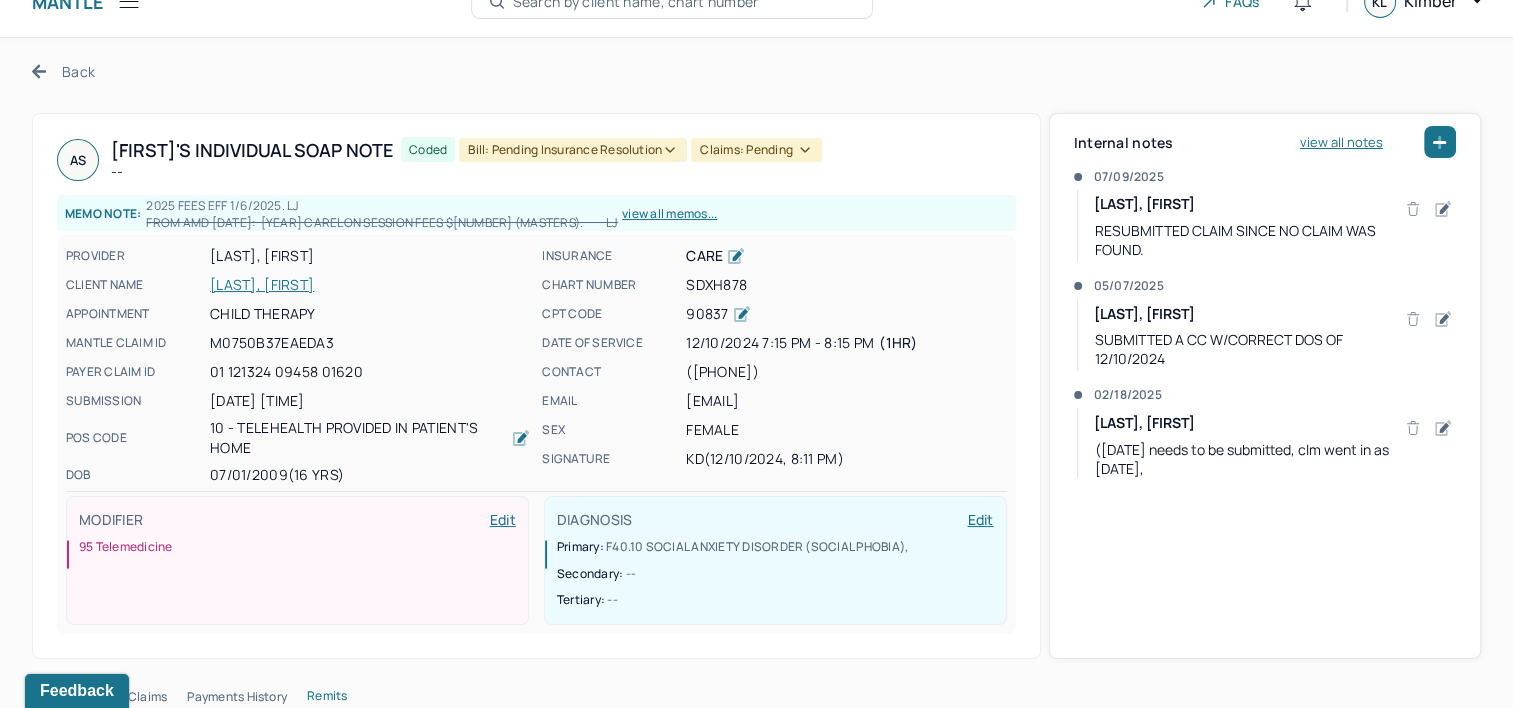 scroll, scrollTop: 0, scrollLeft: 0, axis: both 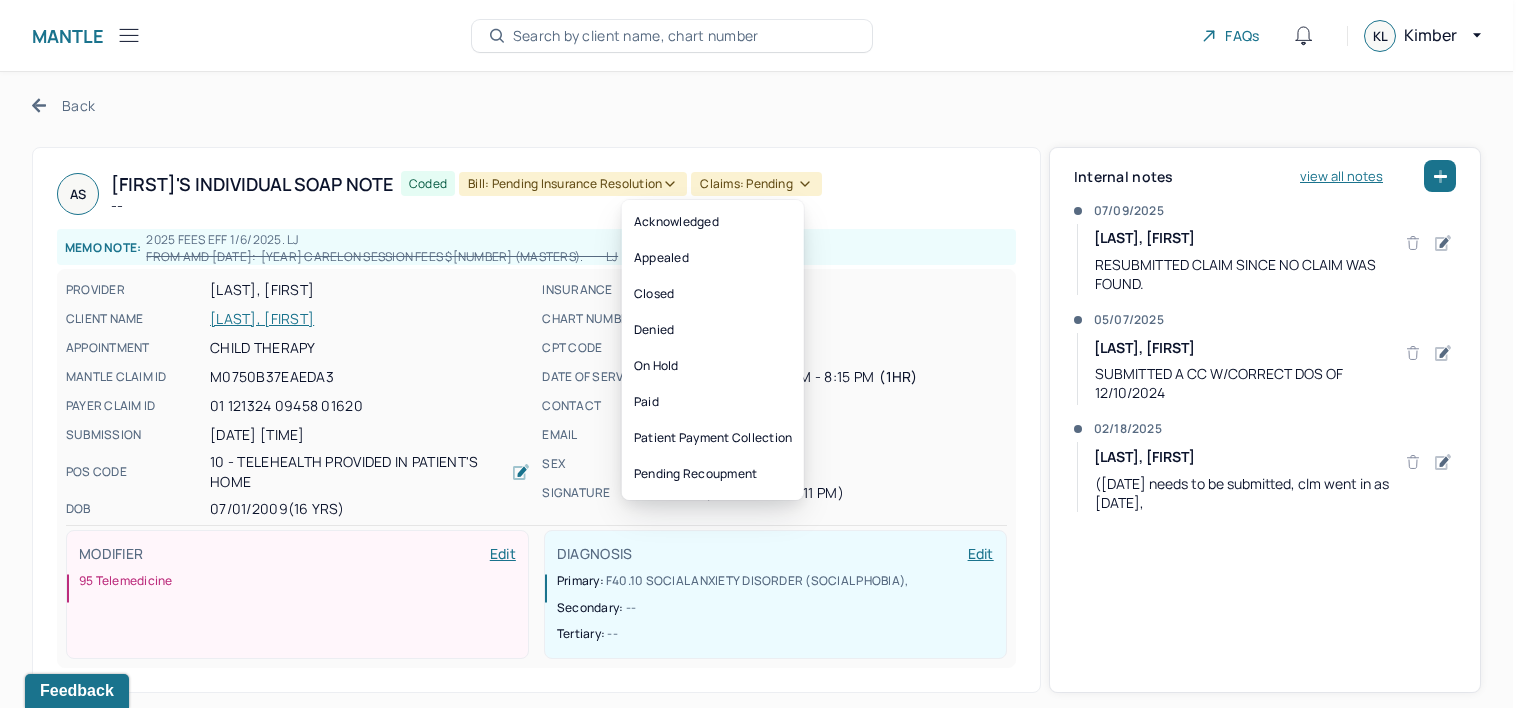 click on "Claims: pending" at bounding box center (756, 184) 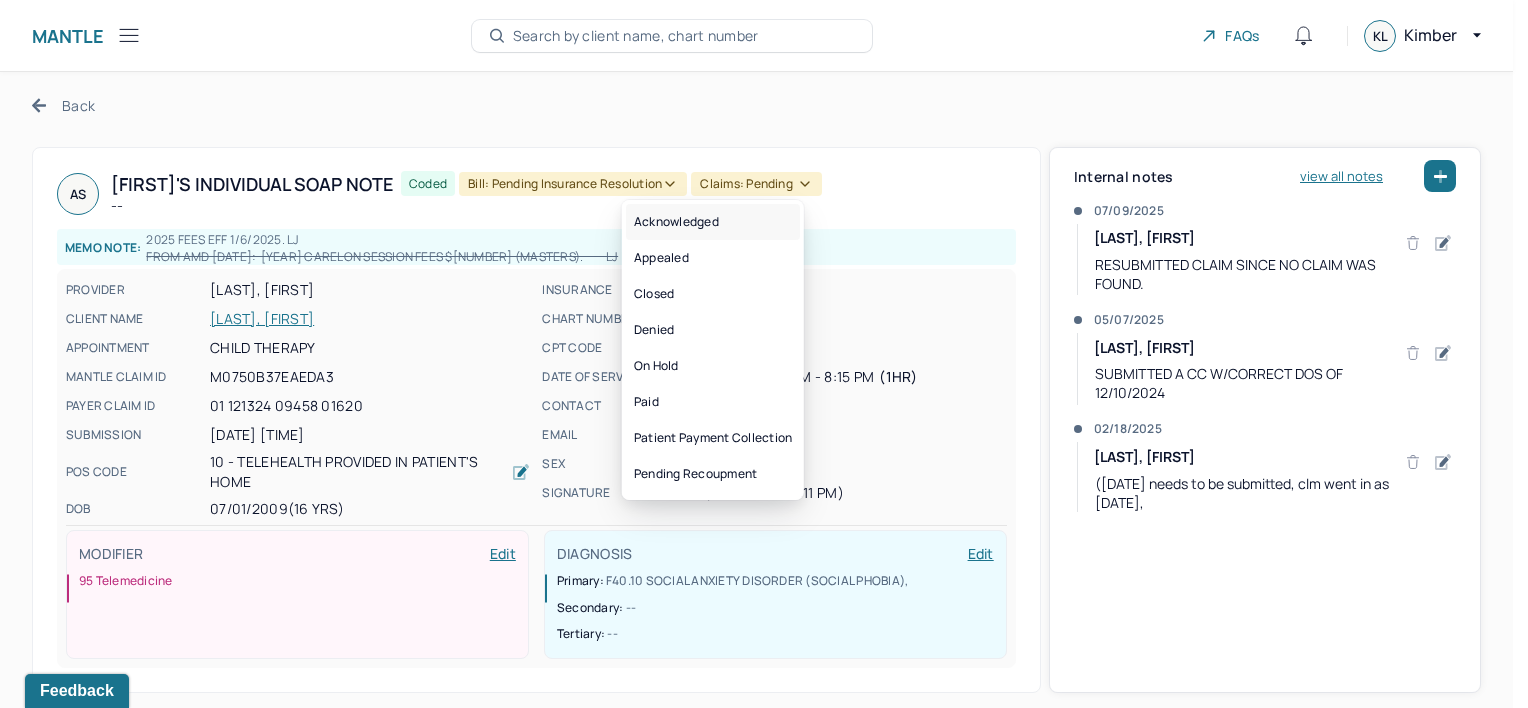 click on "Acknowledged" at bounding box center (713, 222) 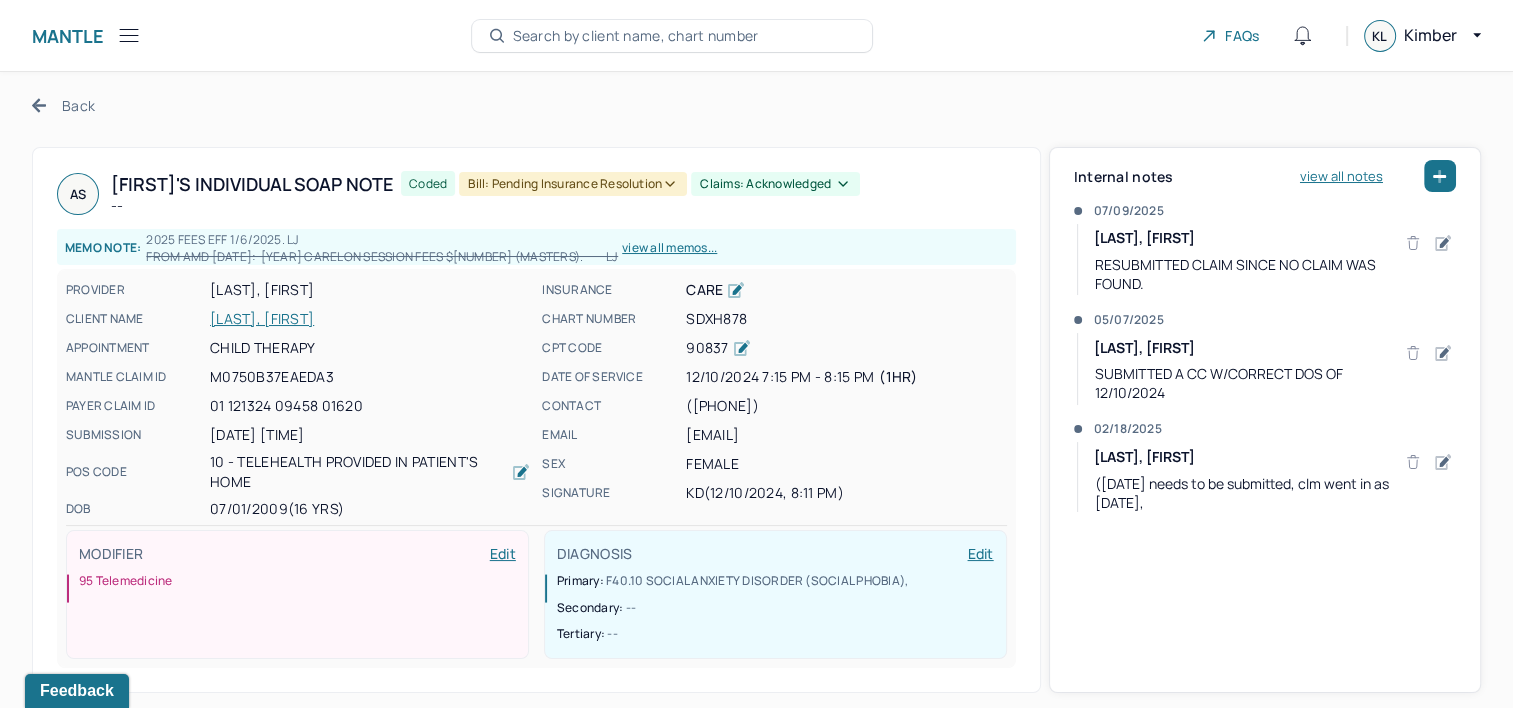 click on "Back" at bounding box center (63, 105) 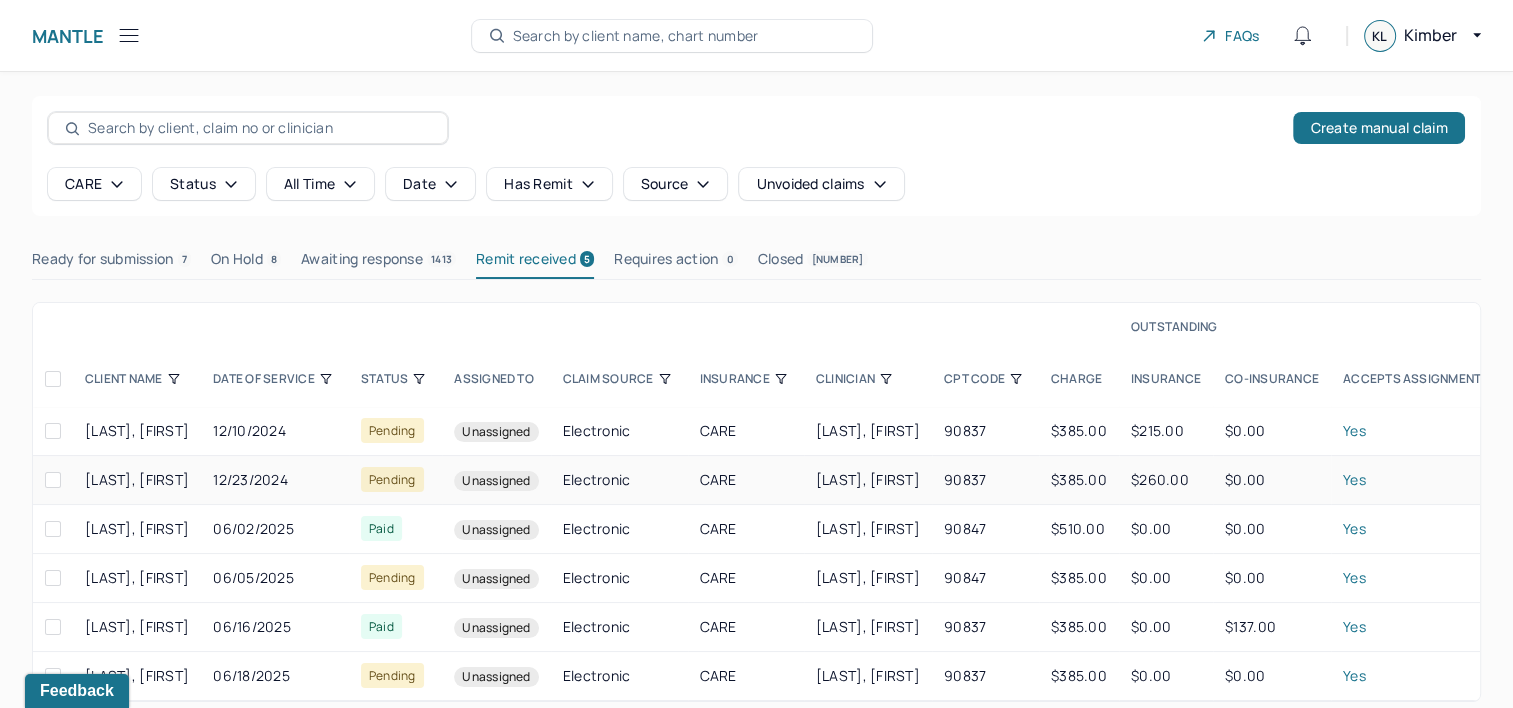 click on "12/23/2024" at bounding box center [275, 480] 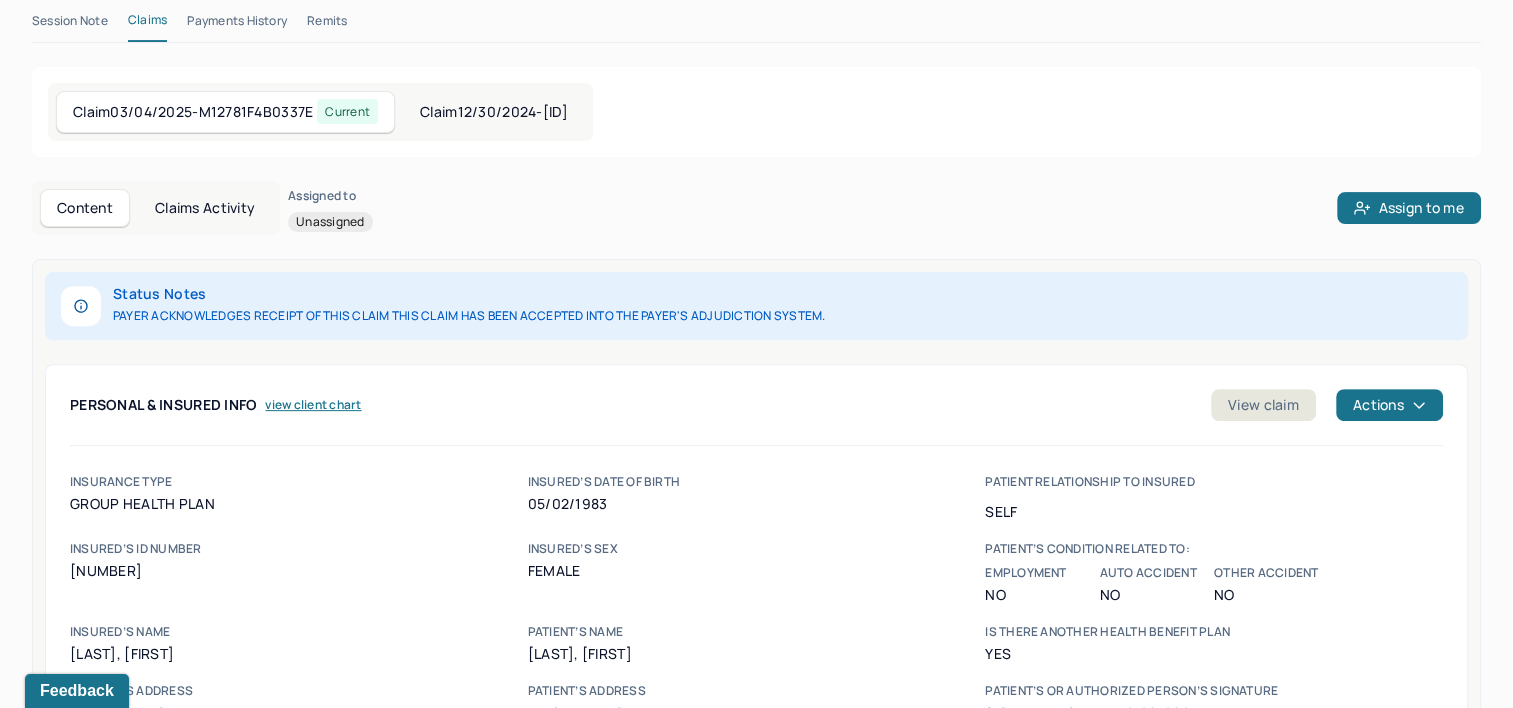 scroll, scrollTop: 500, scrollLeft: 0, axis: vertical 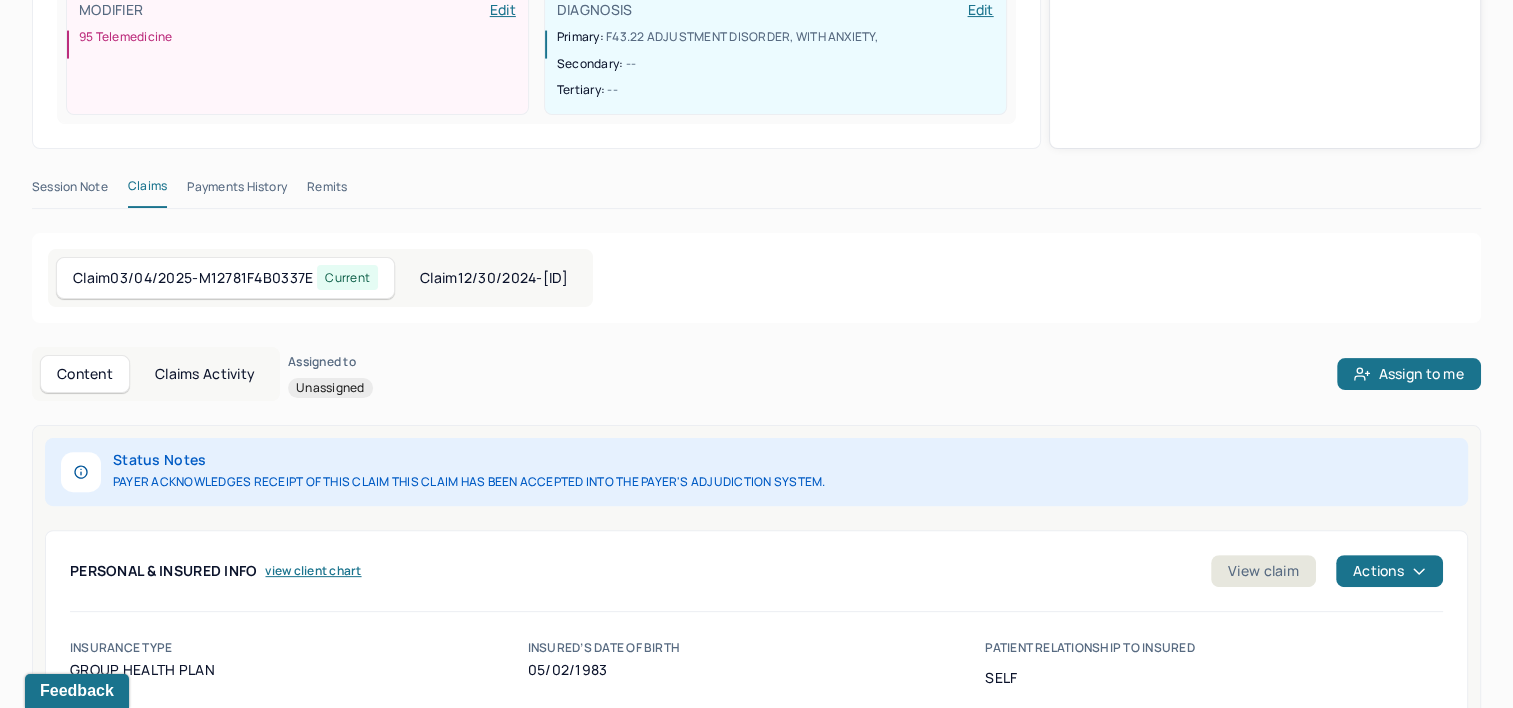 click on "Remits" at bounding box center (327, 191) 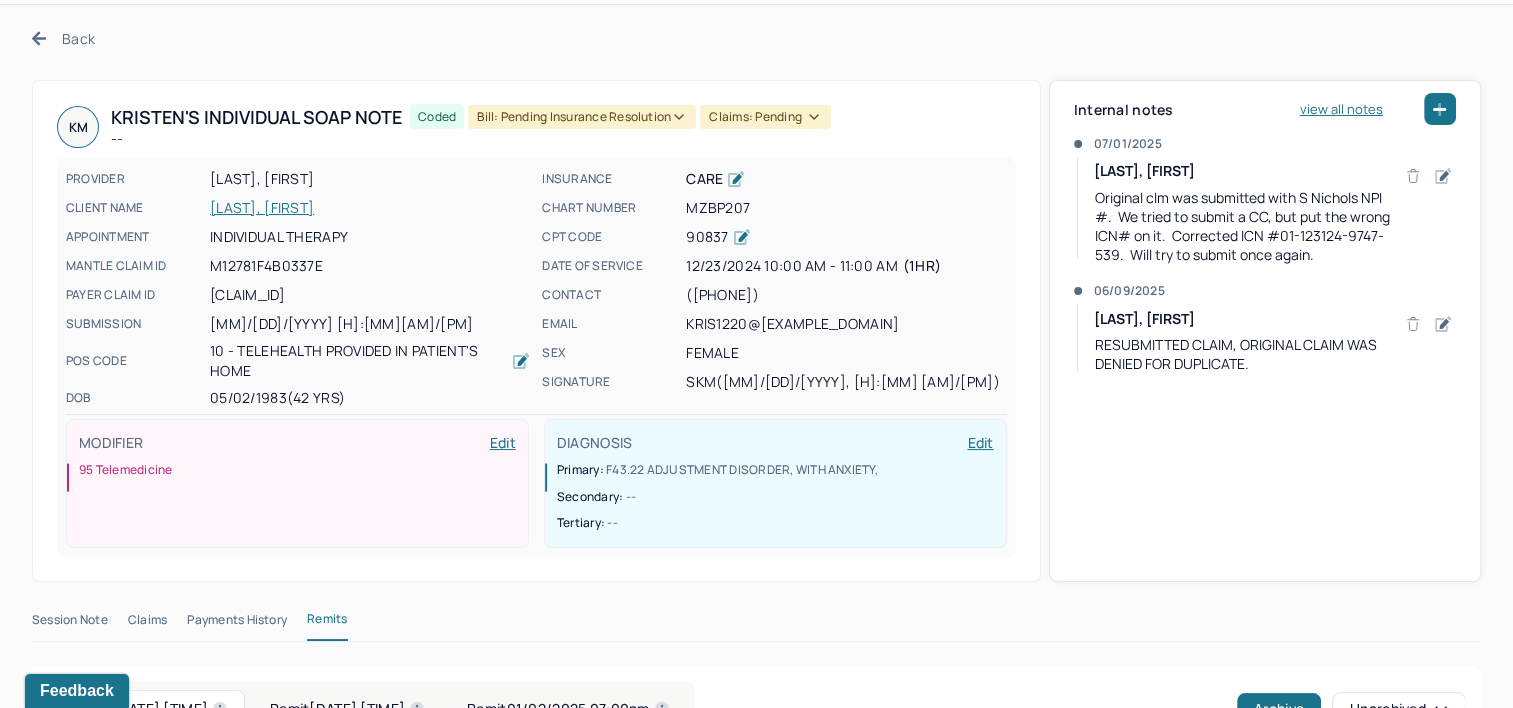 scroll, scrollTop: 0, scrollLeft: 0, axis: both 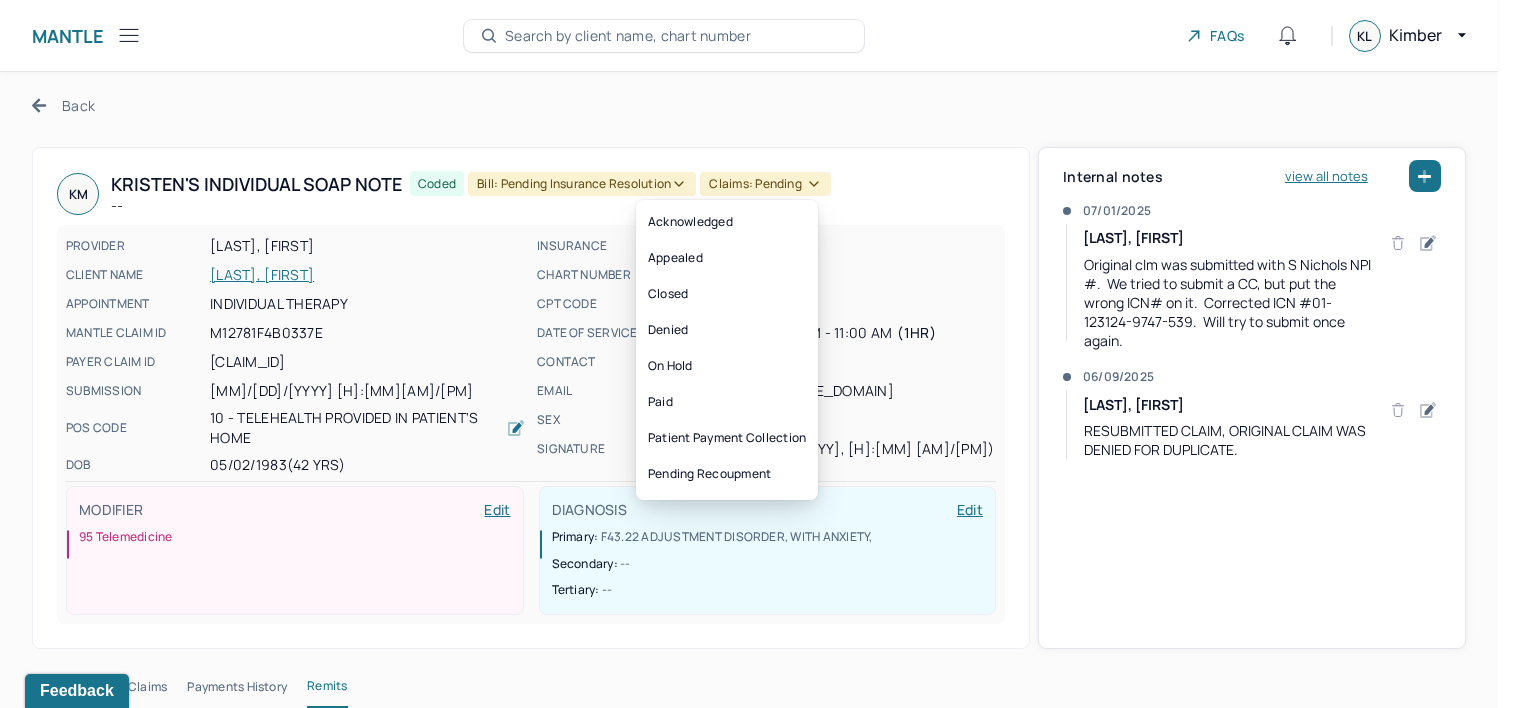 click on "Claims: pending" at bounding box center (765, 184) 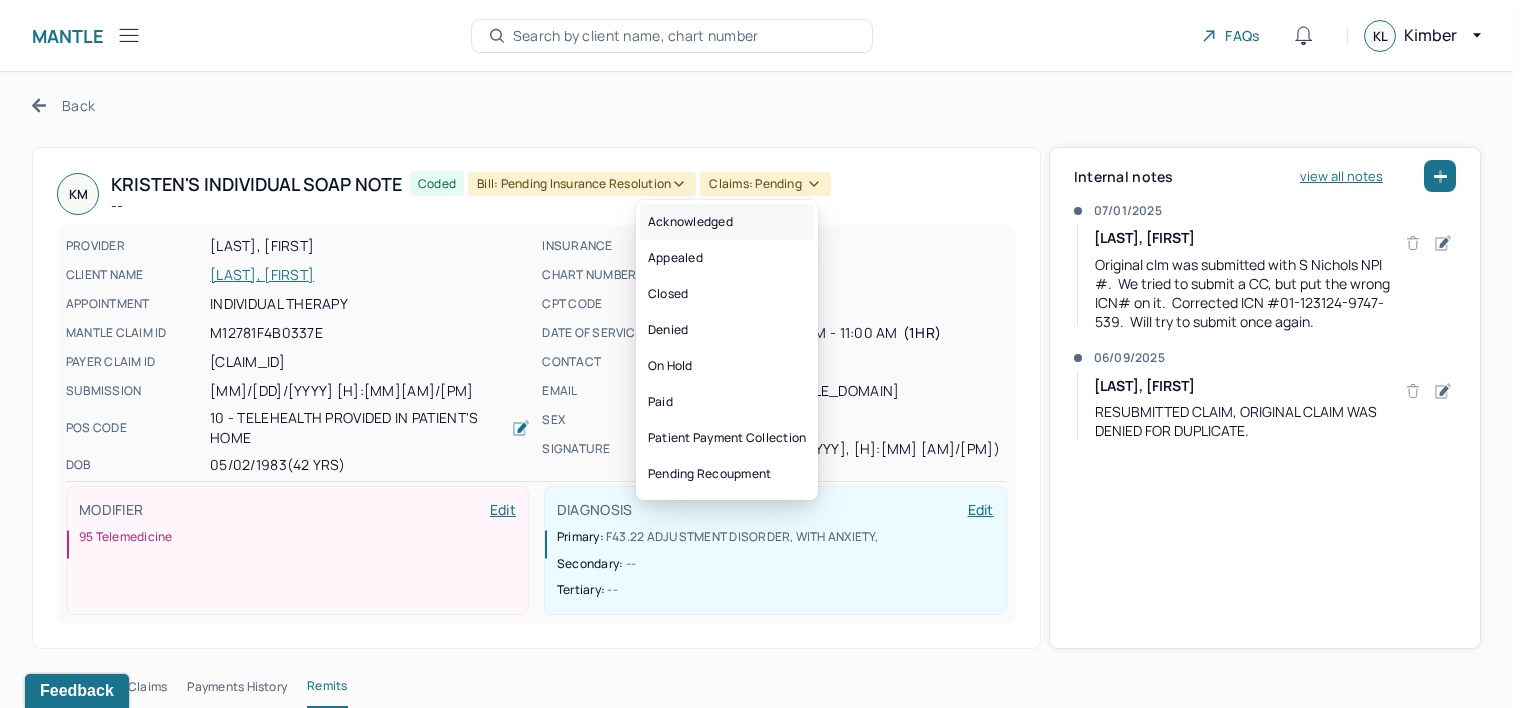 click on "Acknowledged" at bounding box center [727, 222] 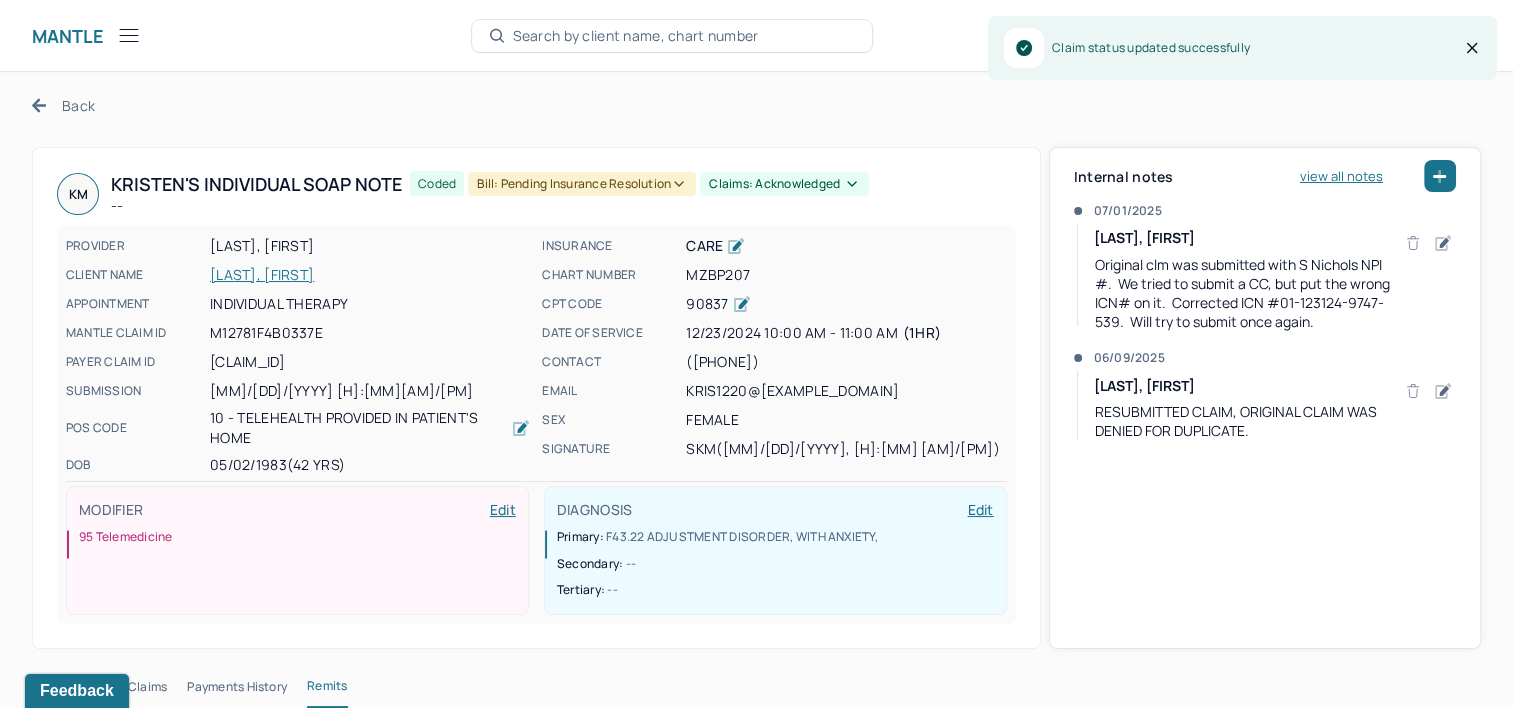 click on "Back" at bounding box center (63, 105) 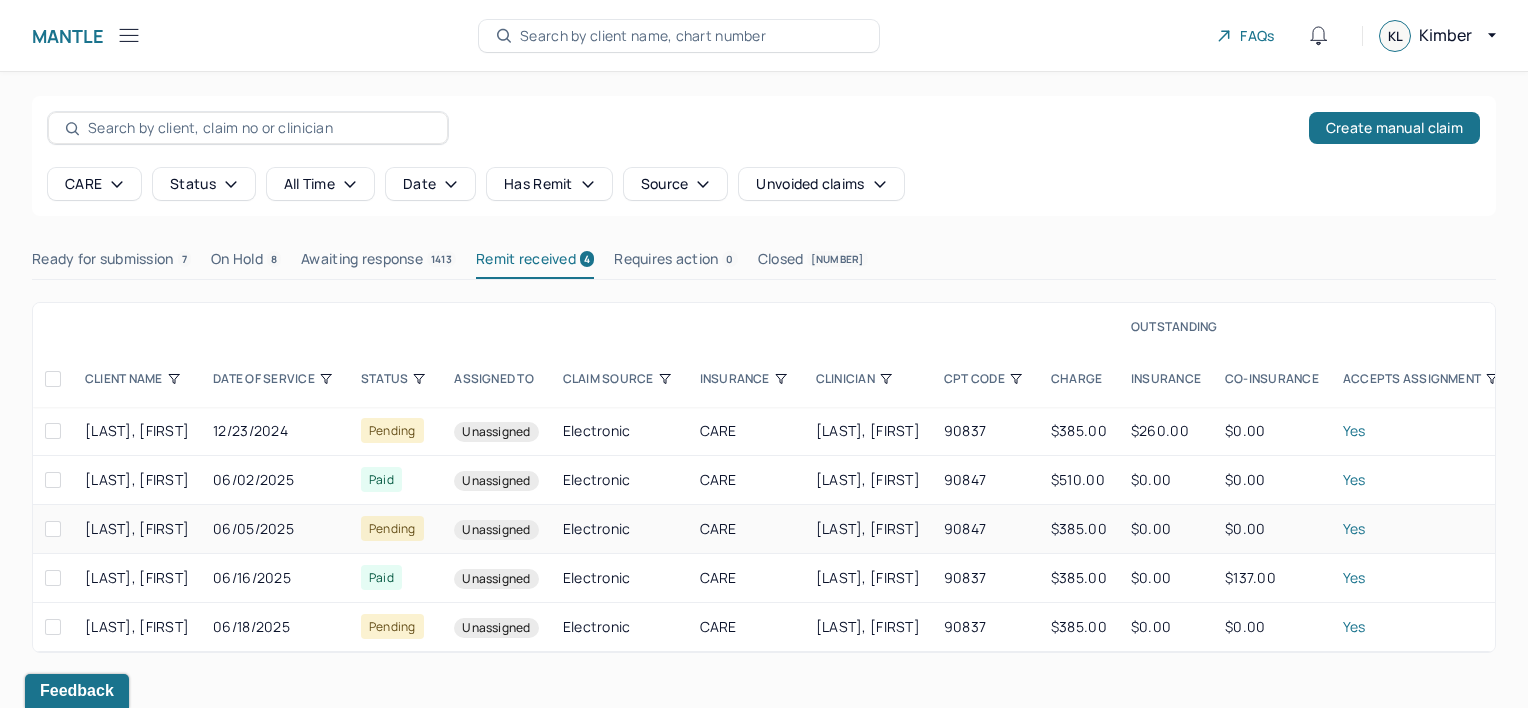 click on "06/05/2025" at bounding box center (275, 529) 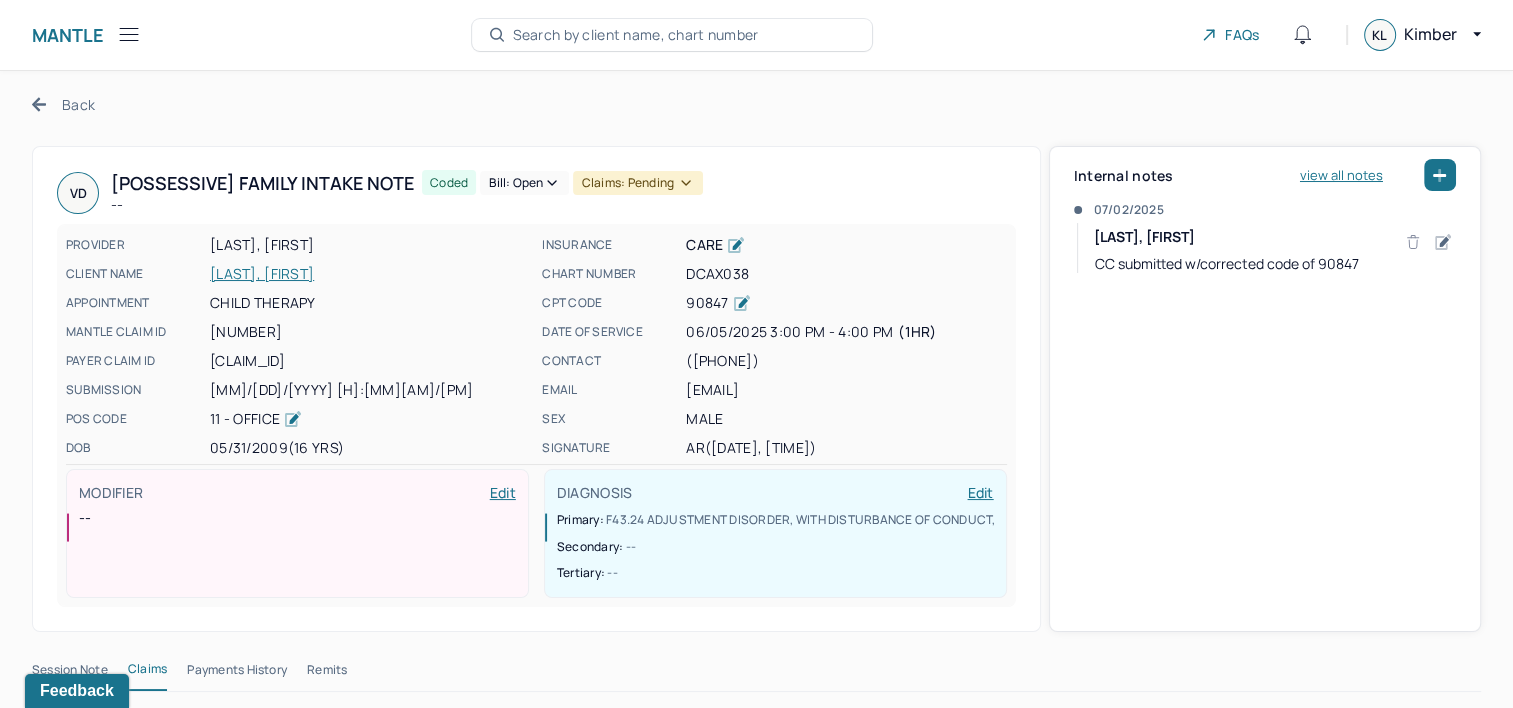 scroll, scrollTop: 0, scrollLeft: 0, axis: both 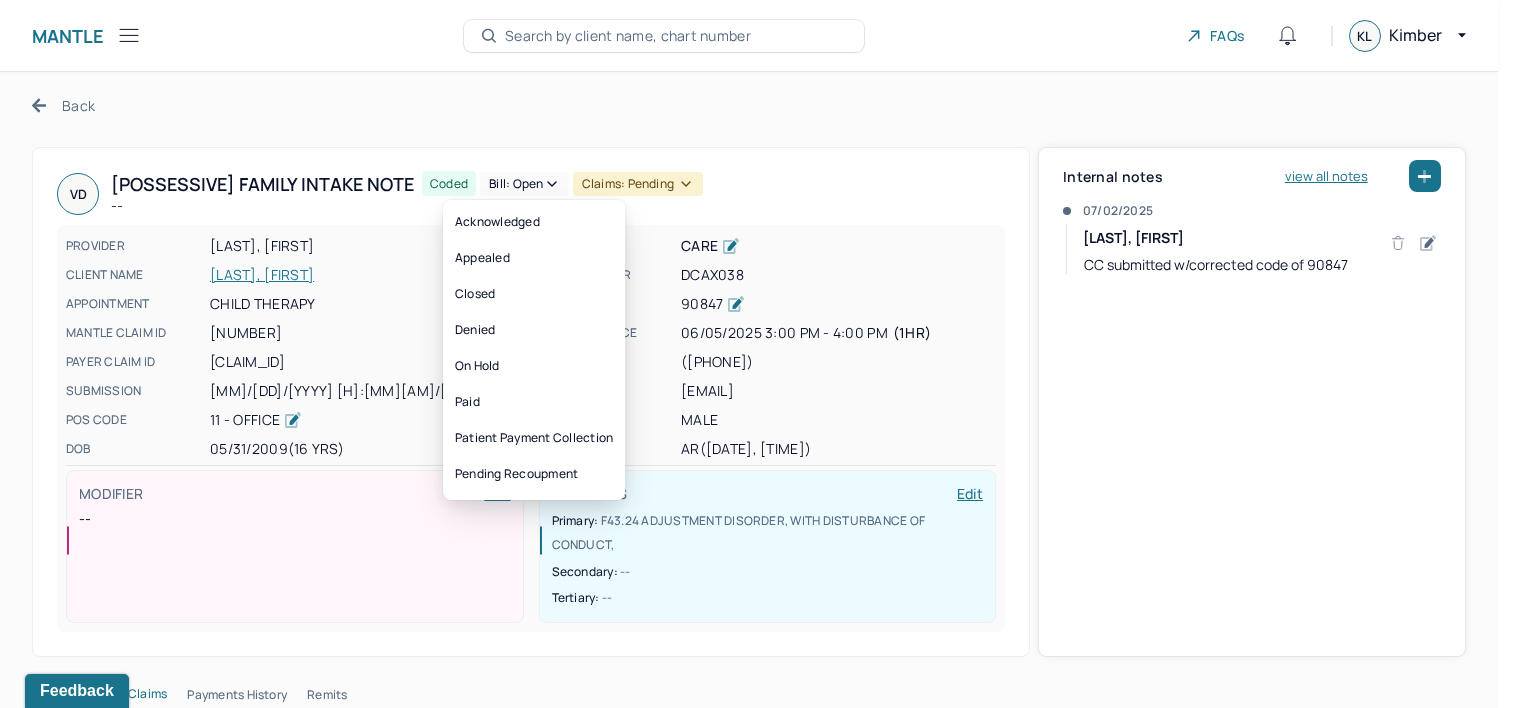 click on "Claims: pending" at bounding box center (638, 184) 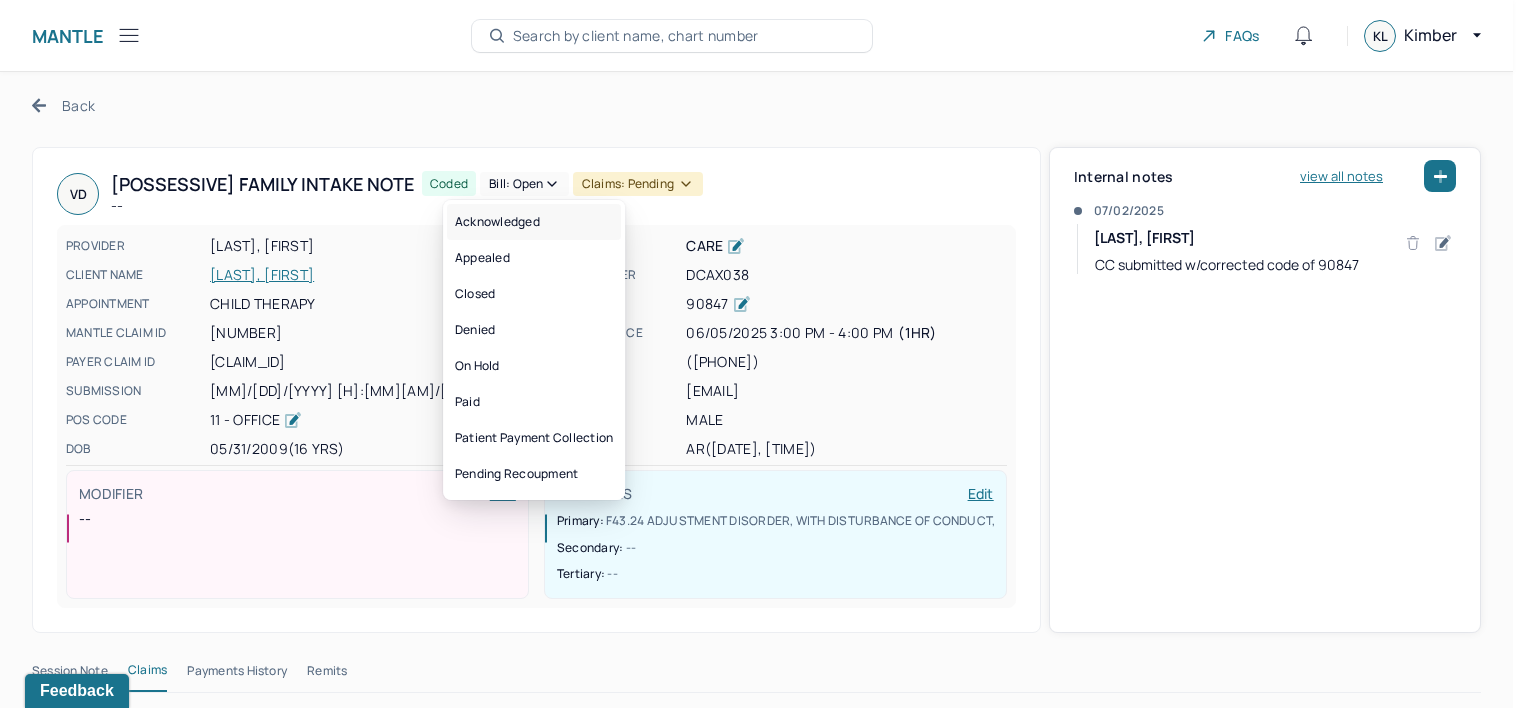 click on "Acknowledged" at bounding box center [534, 222] 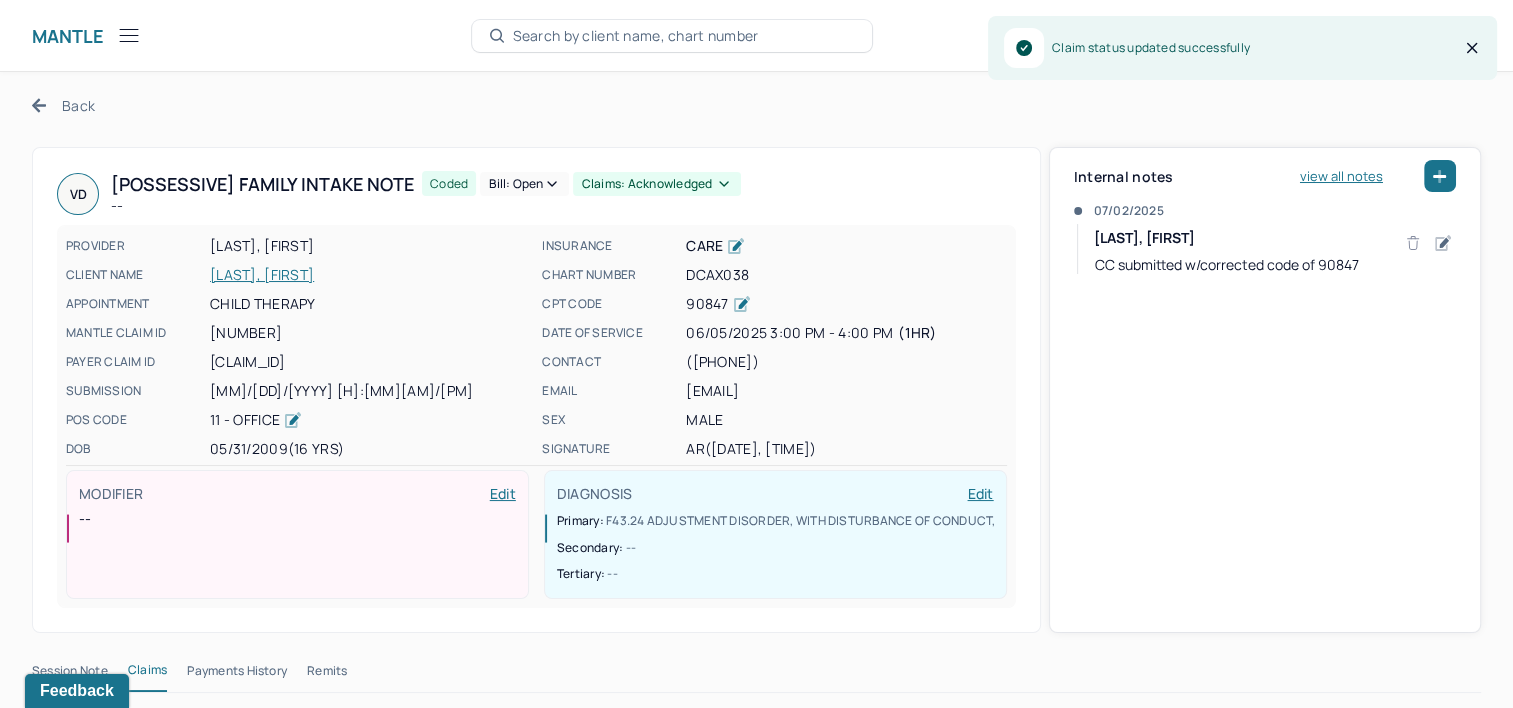 click on "Bill: Open" at bounding box center (524, 184) 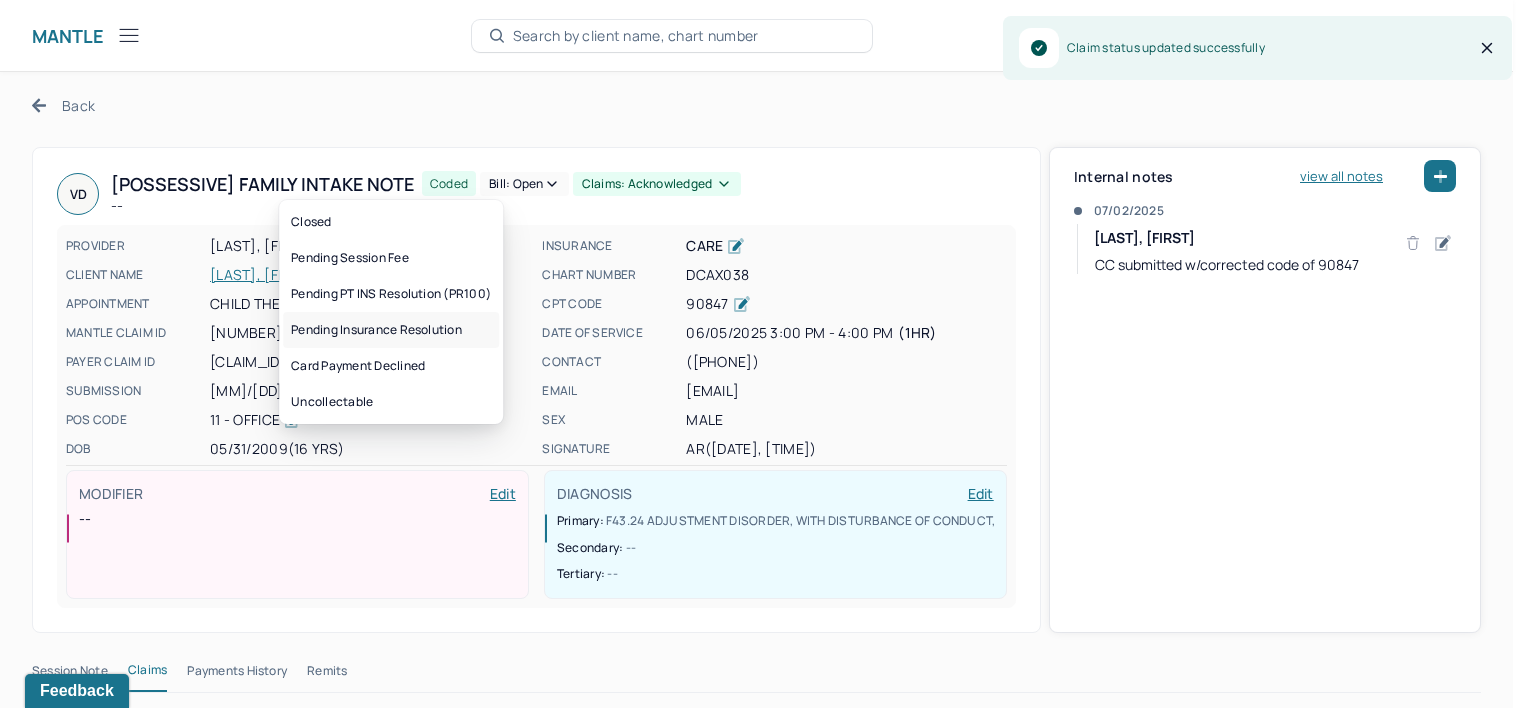 click on "Pending Insurance Resolution" at bounding box center (391, 330) 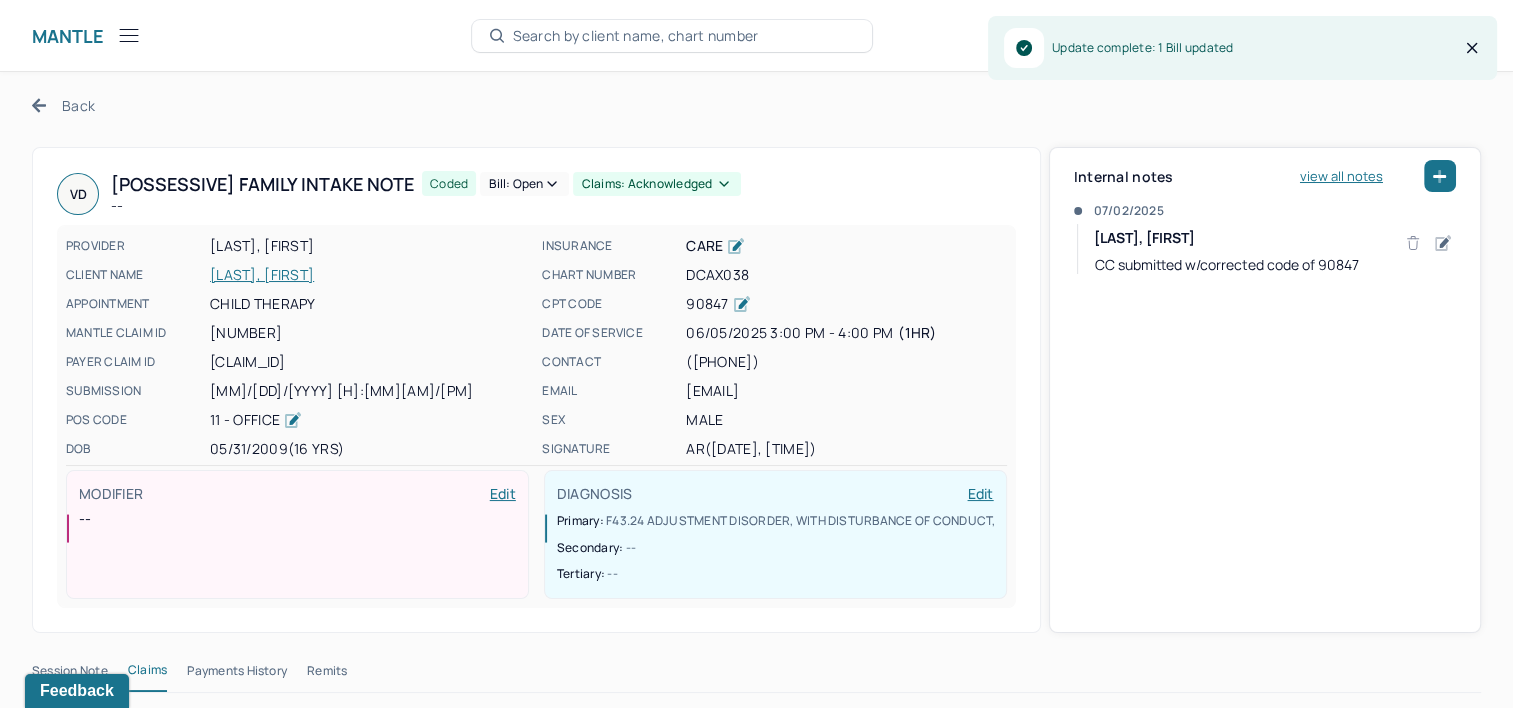 click on "Back" at bounding box center (63, 105) 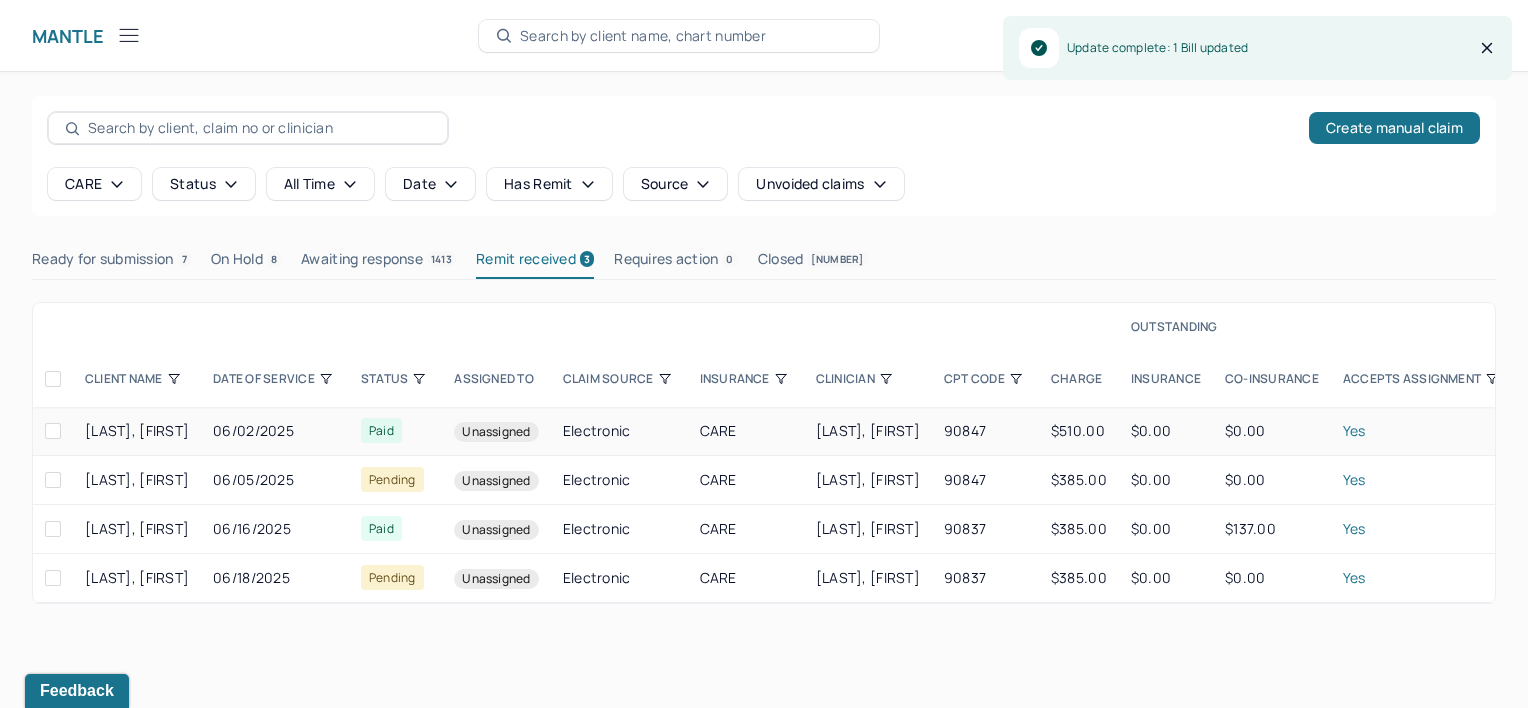 click on "06/02/2025" at bounding box center (275, 431) 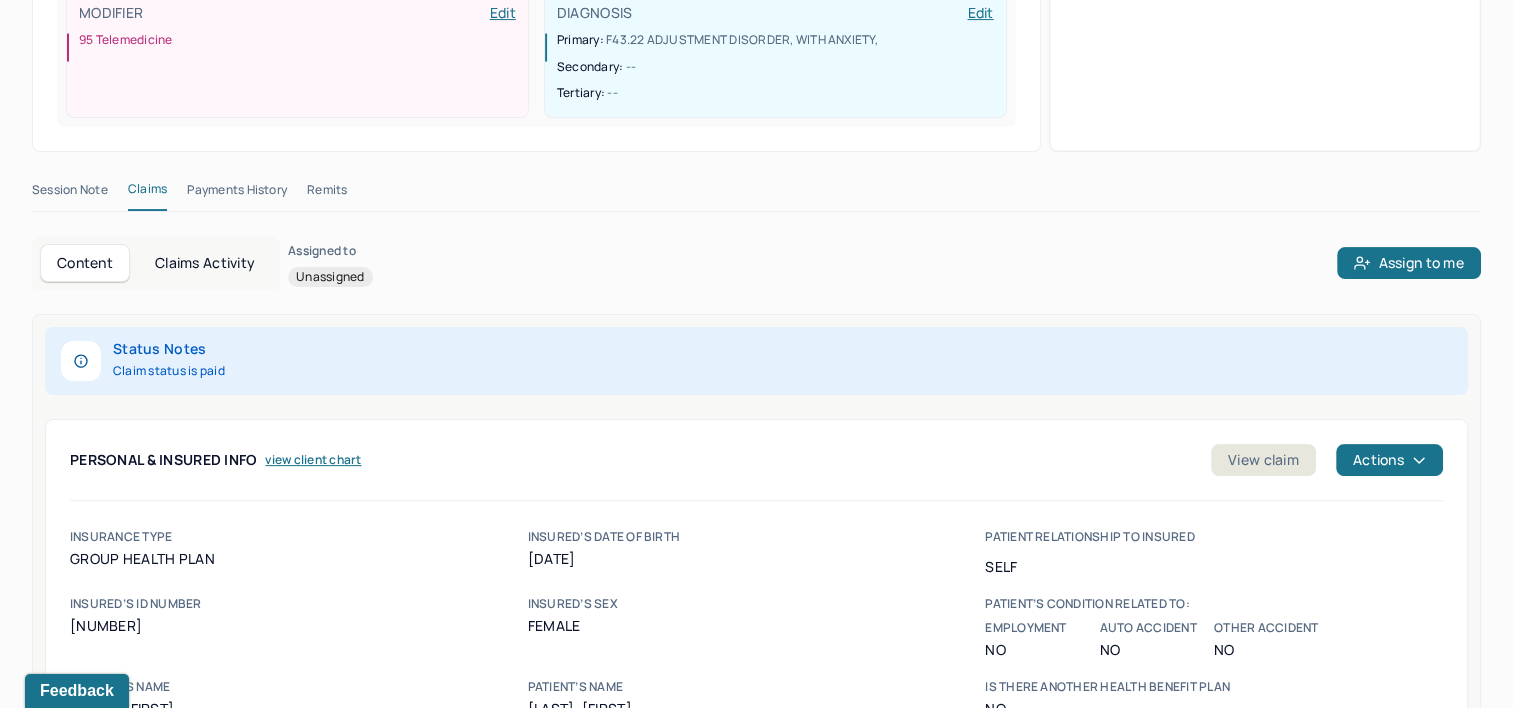 scroll, scrollTop: 500, scrollLeft: 0, axis: vertical 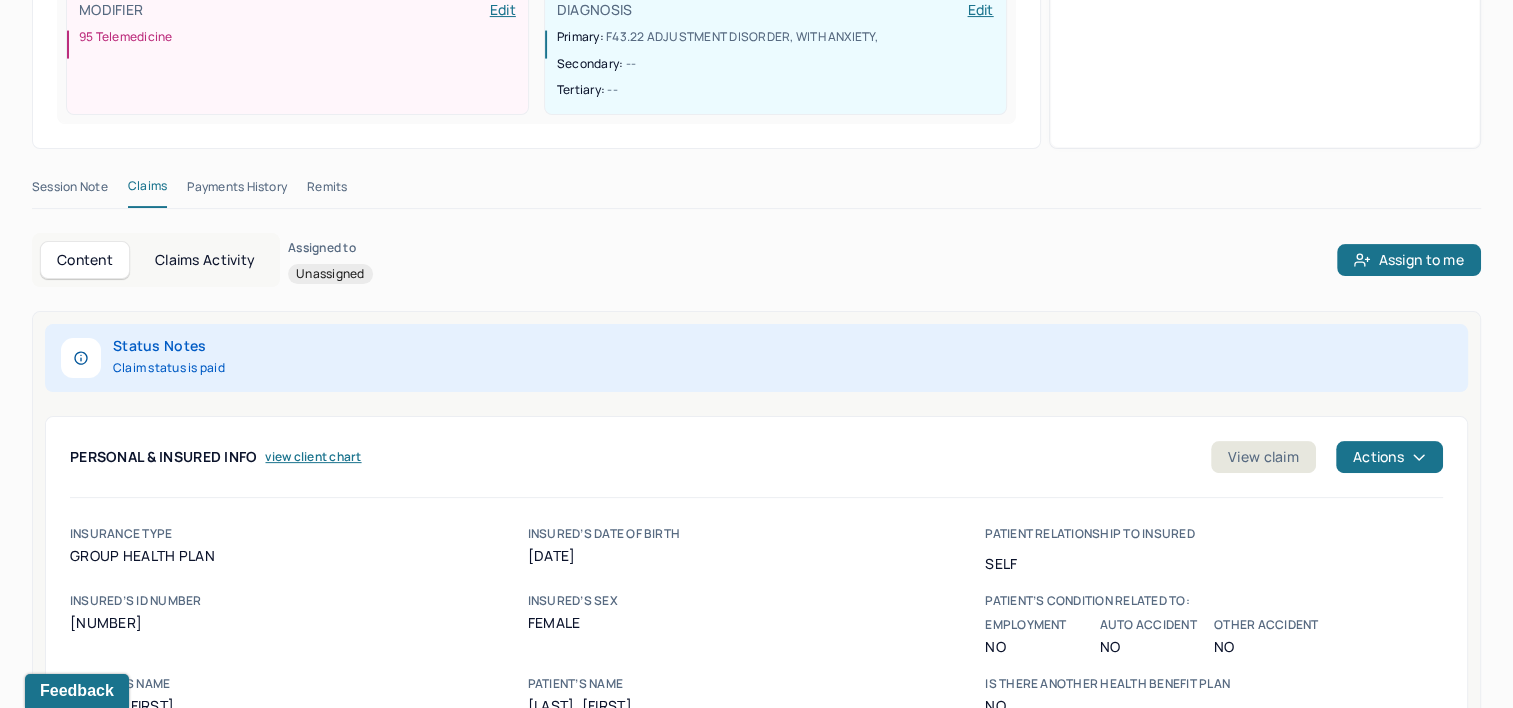 click on "Remits" at bounding box center (327, 191) 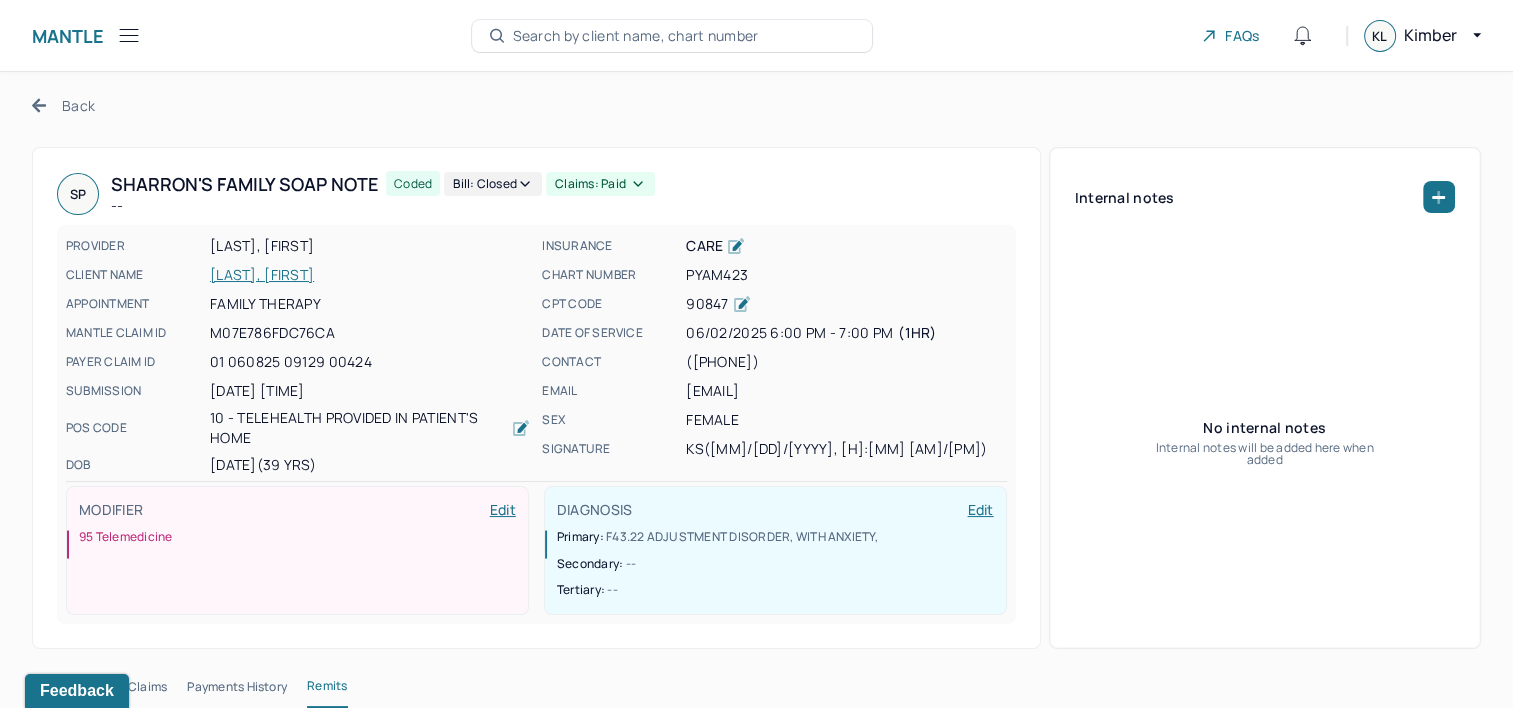 scroll, scrollTop: 0, scrollLeft: 0, axis: both 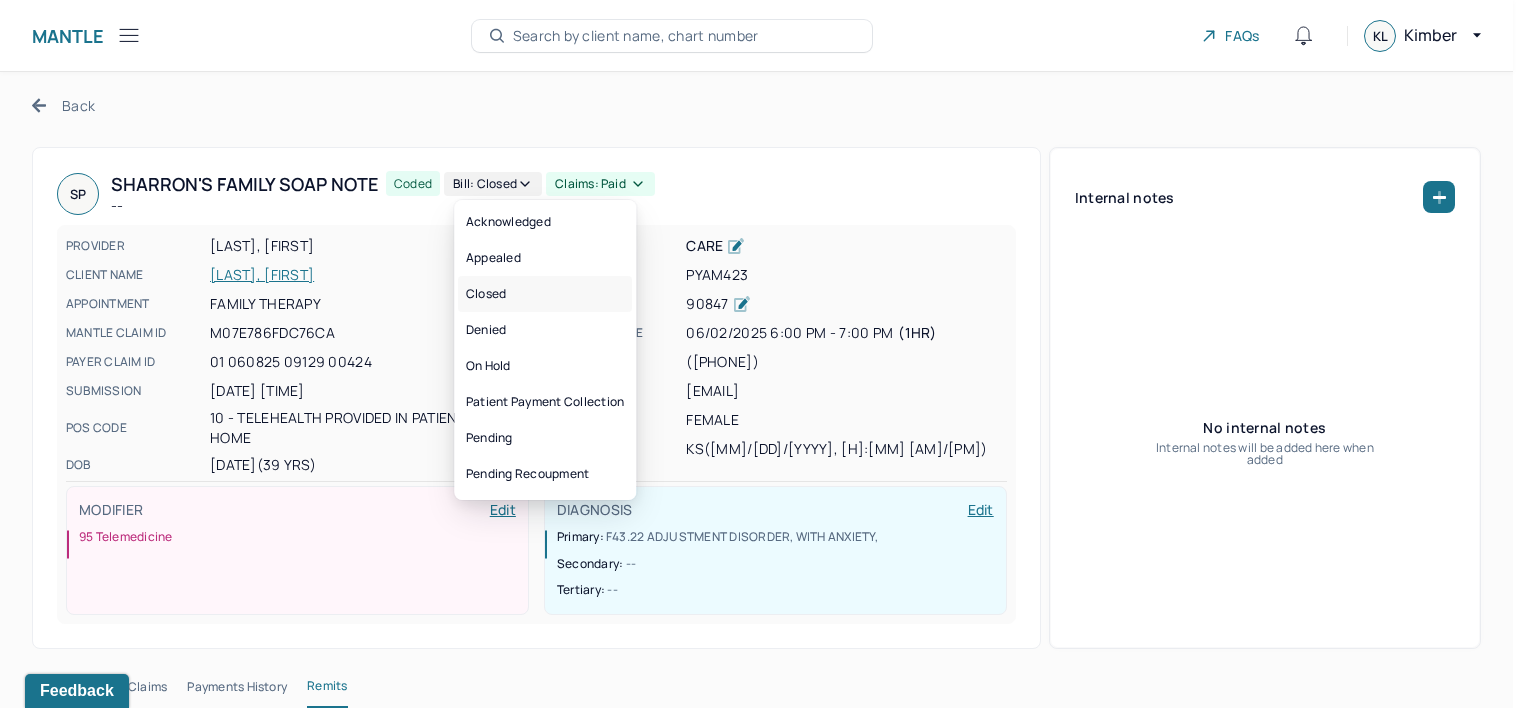 click on "Closed" at bounding box center (545, 294) 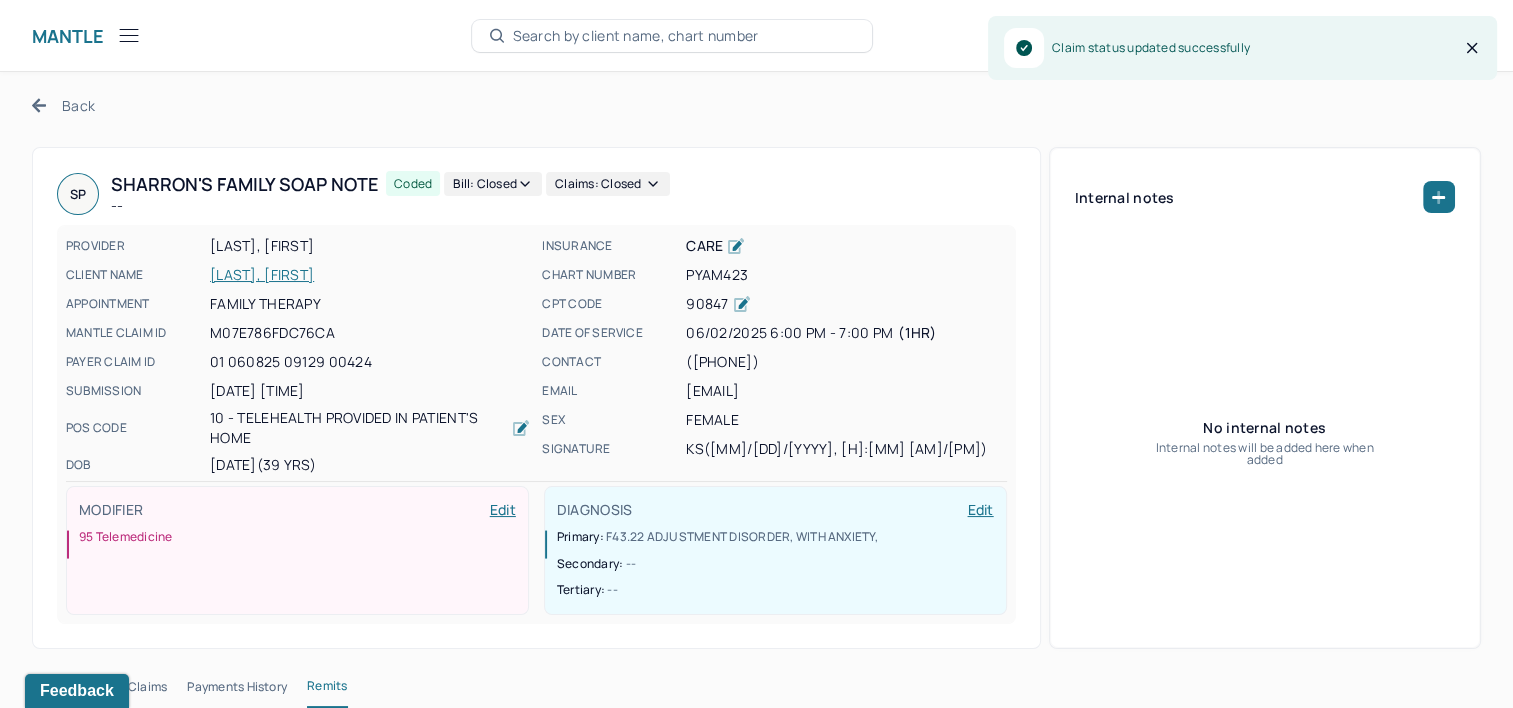 click on "Back" at bounding box center [63, 105] 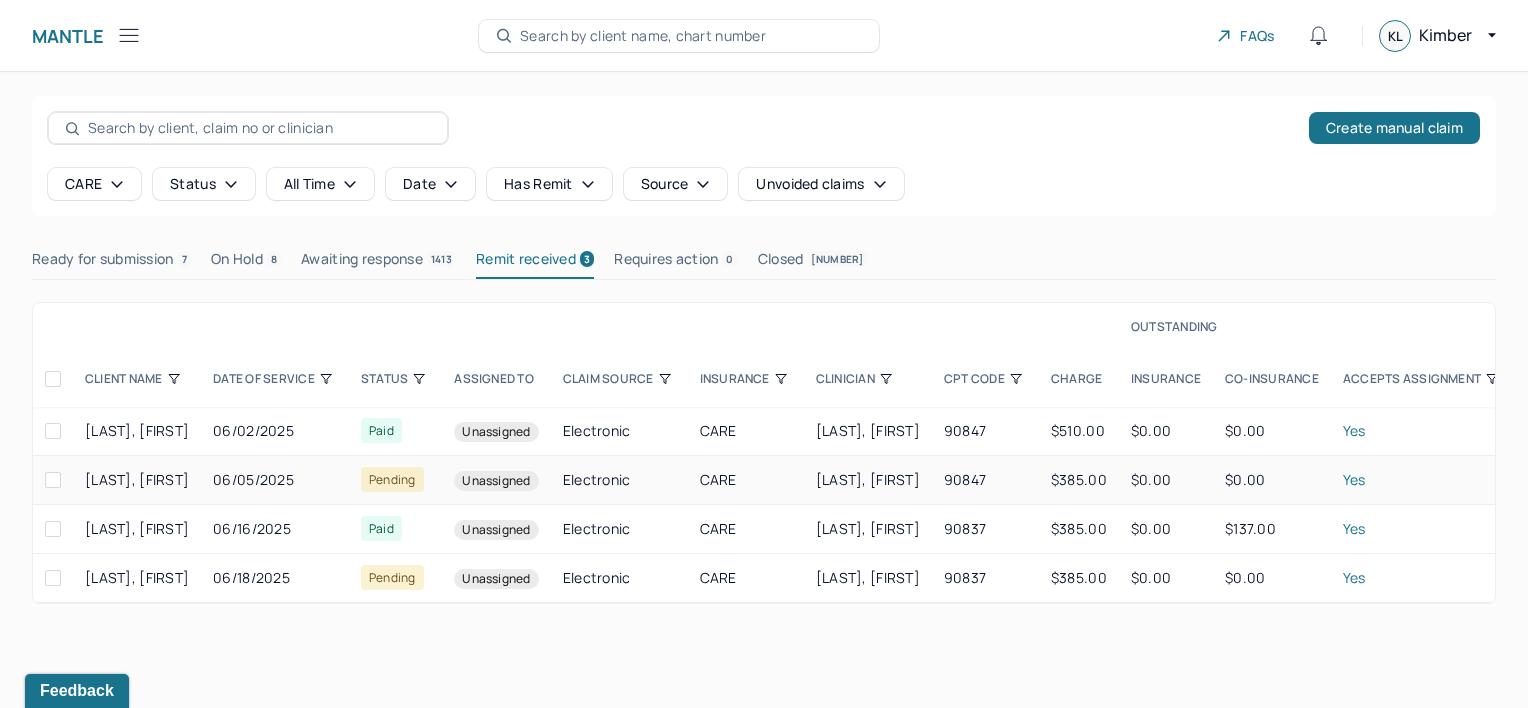 click on "06/05/2025" at bounding box center (275, 480) 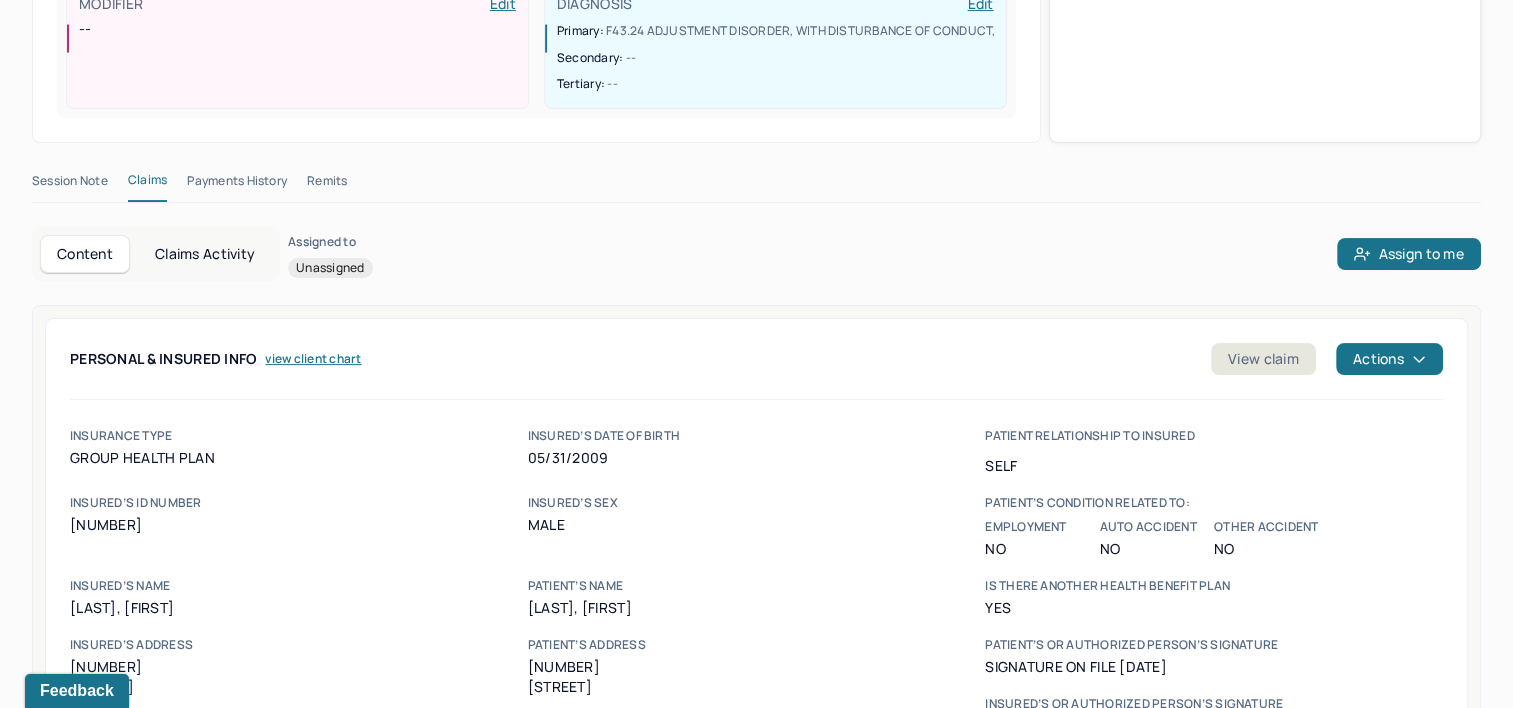 scroll, scrollTop: 500, scrollLeft: 0, axis: vertical 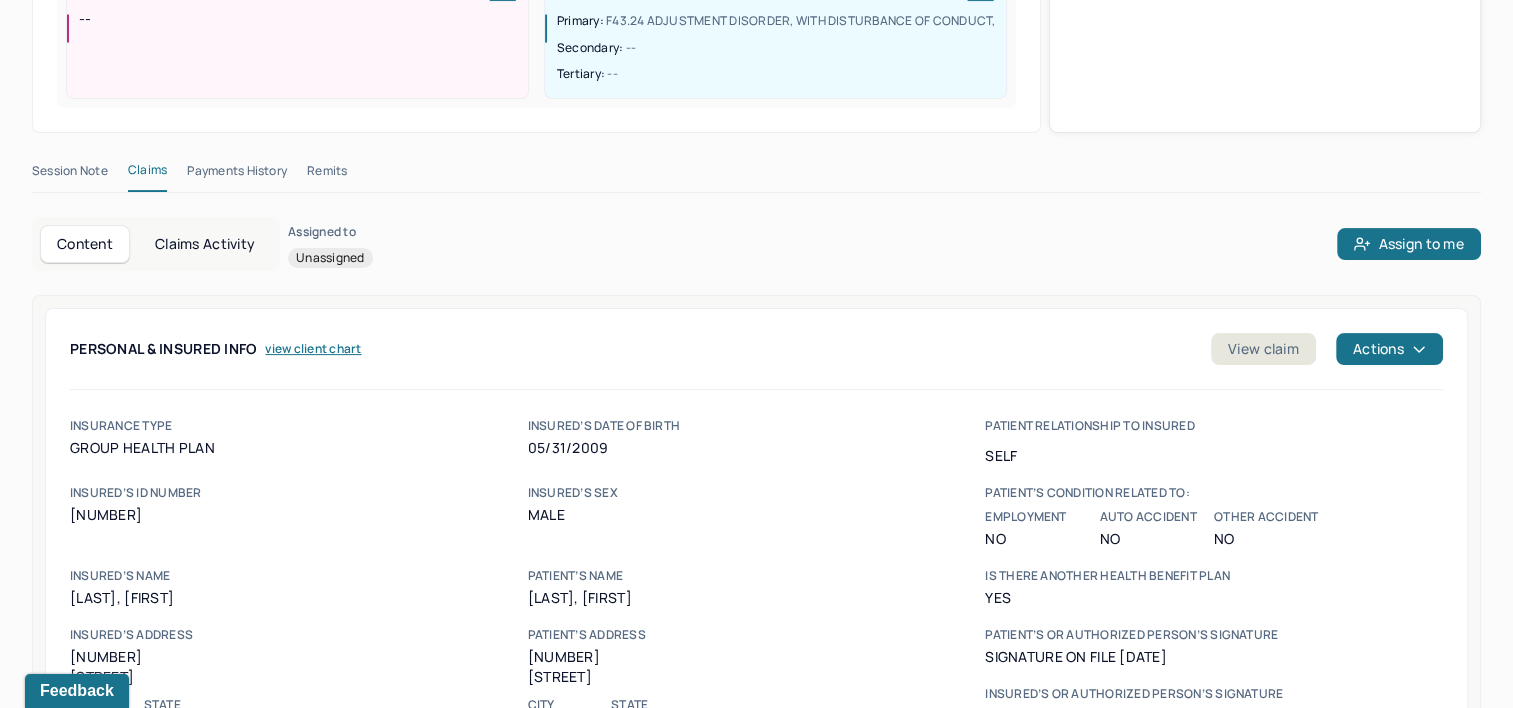 click on "Claims Activity" at bounding box center [205, 244] 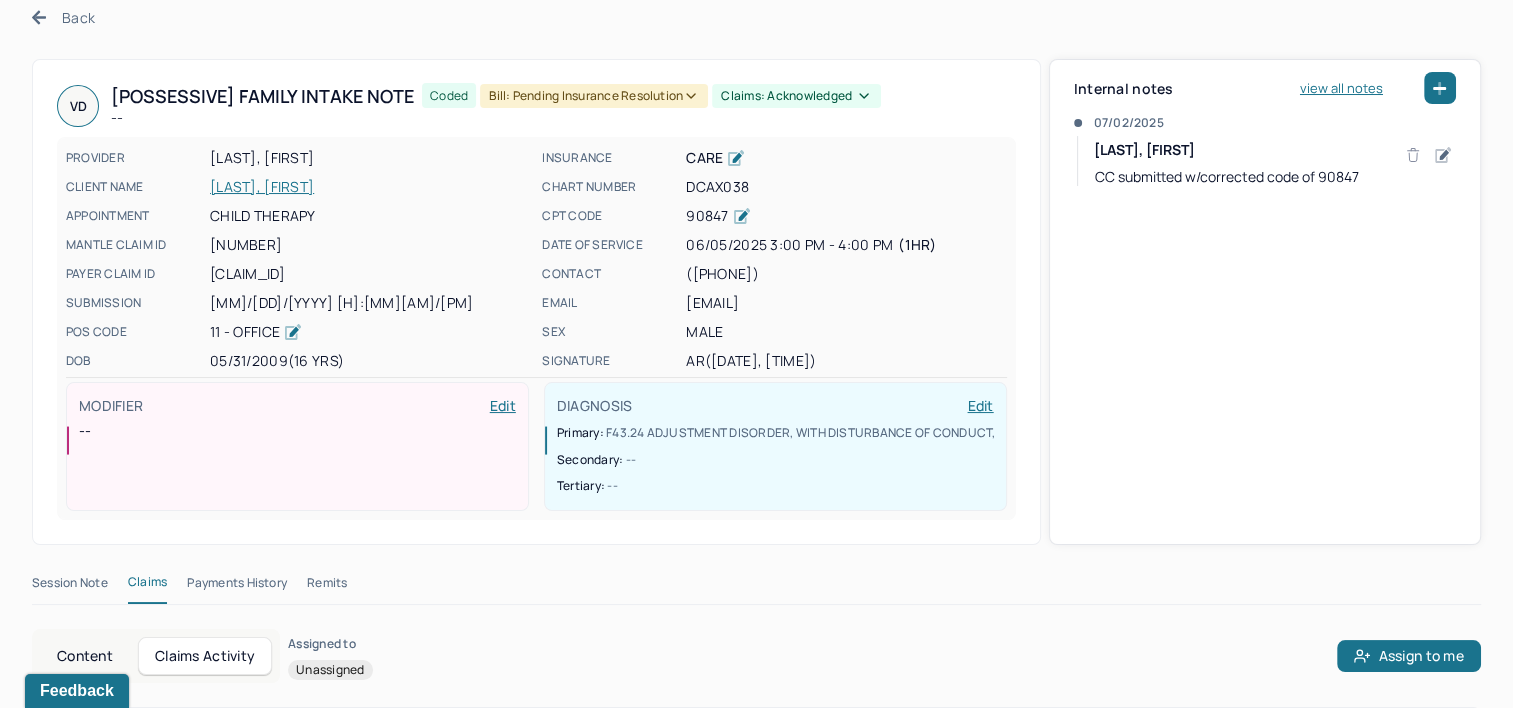 scroll, scrollTop: 0, scrollLeft: 0, axis: both 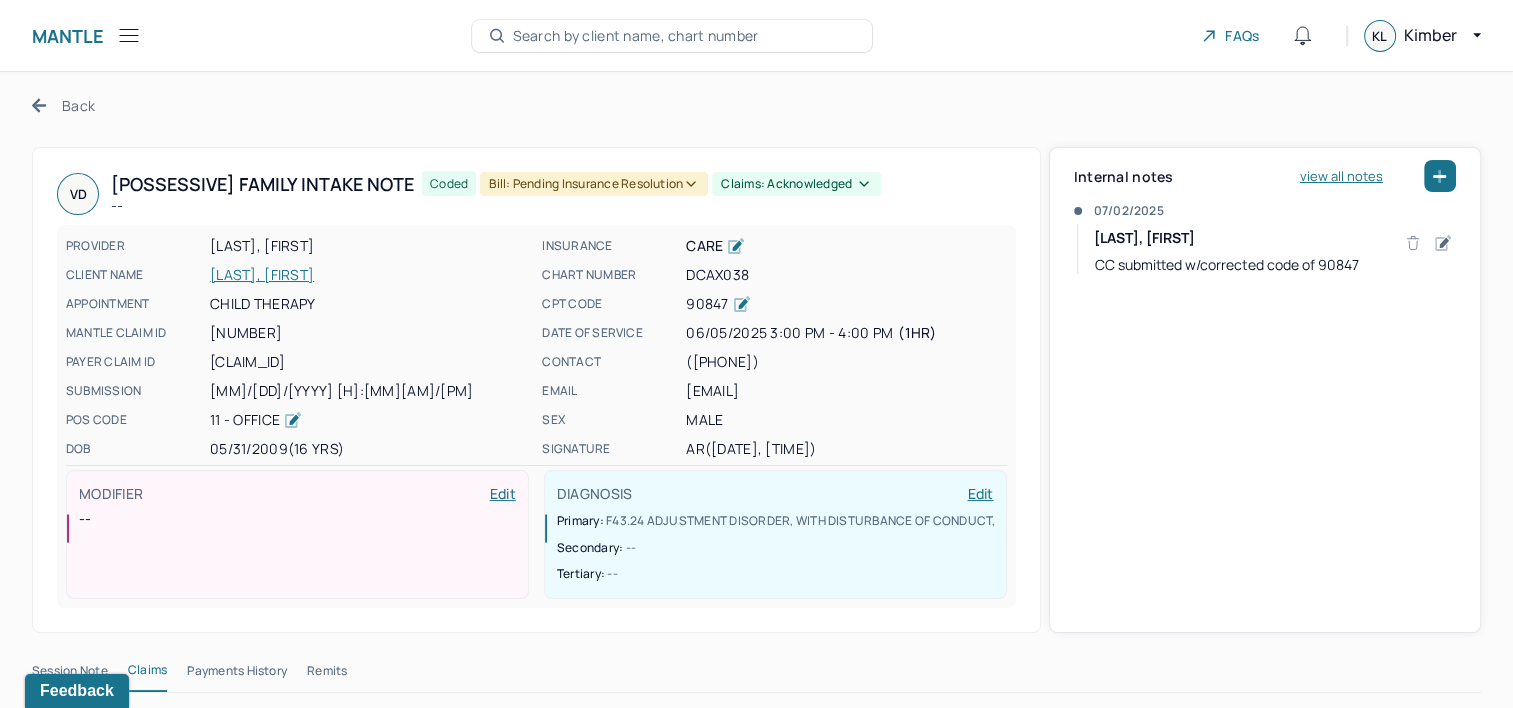 click on "Back" at bounding box center [63, 105] 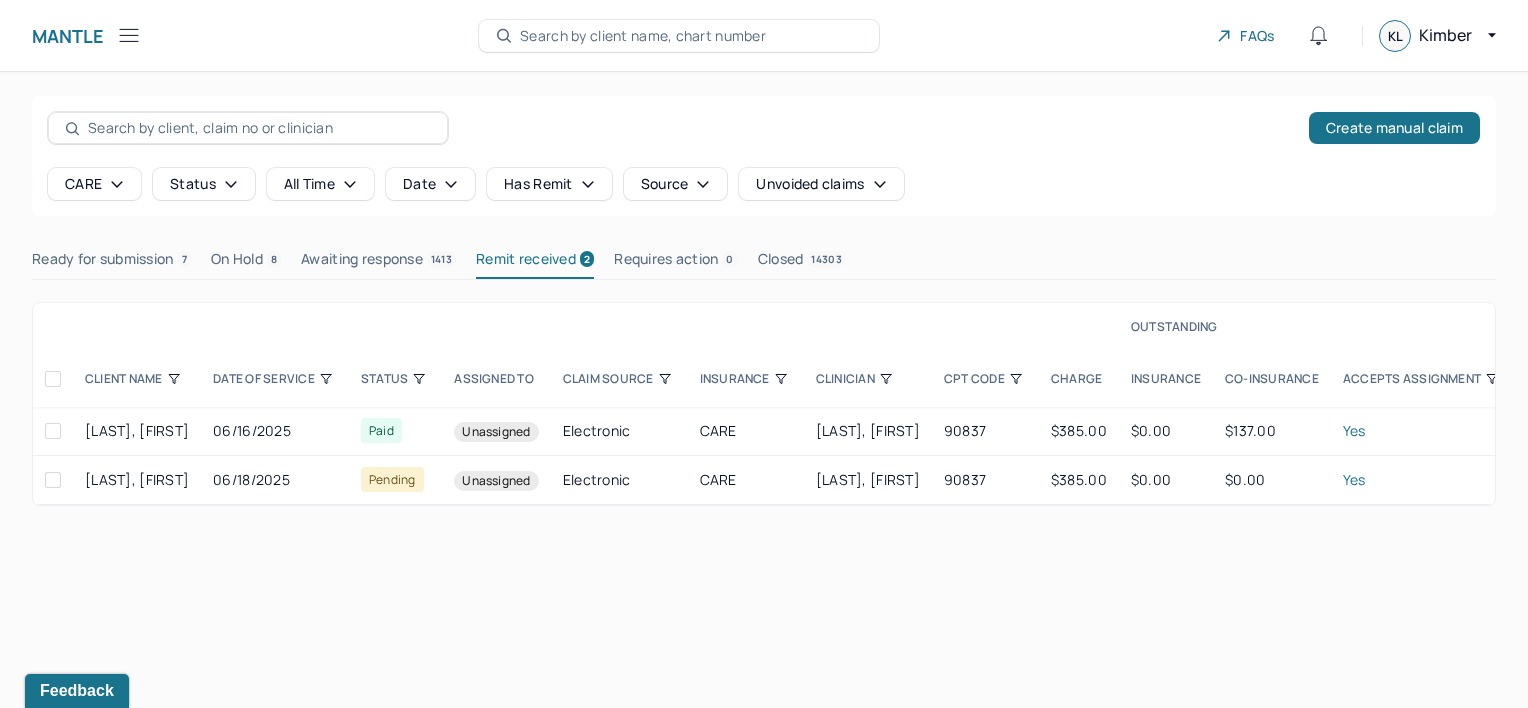 click on "[LAST], [FIRST]" at bounding box center [137, 430] 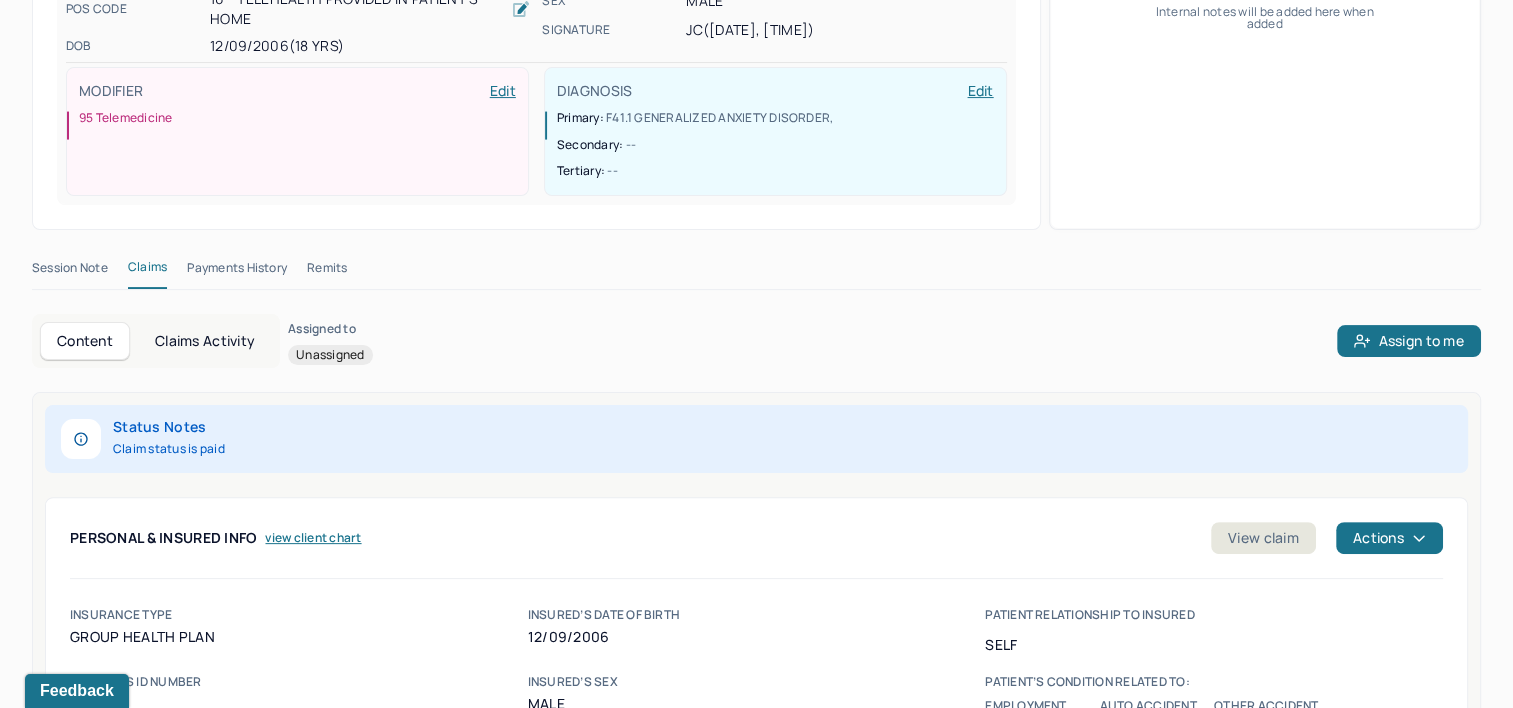 scroll, scrollTop: 500, scrollLeft: 0, axis: vertical 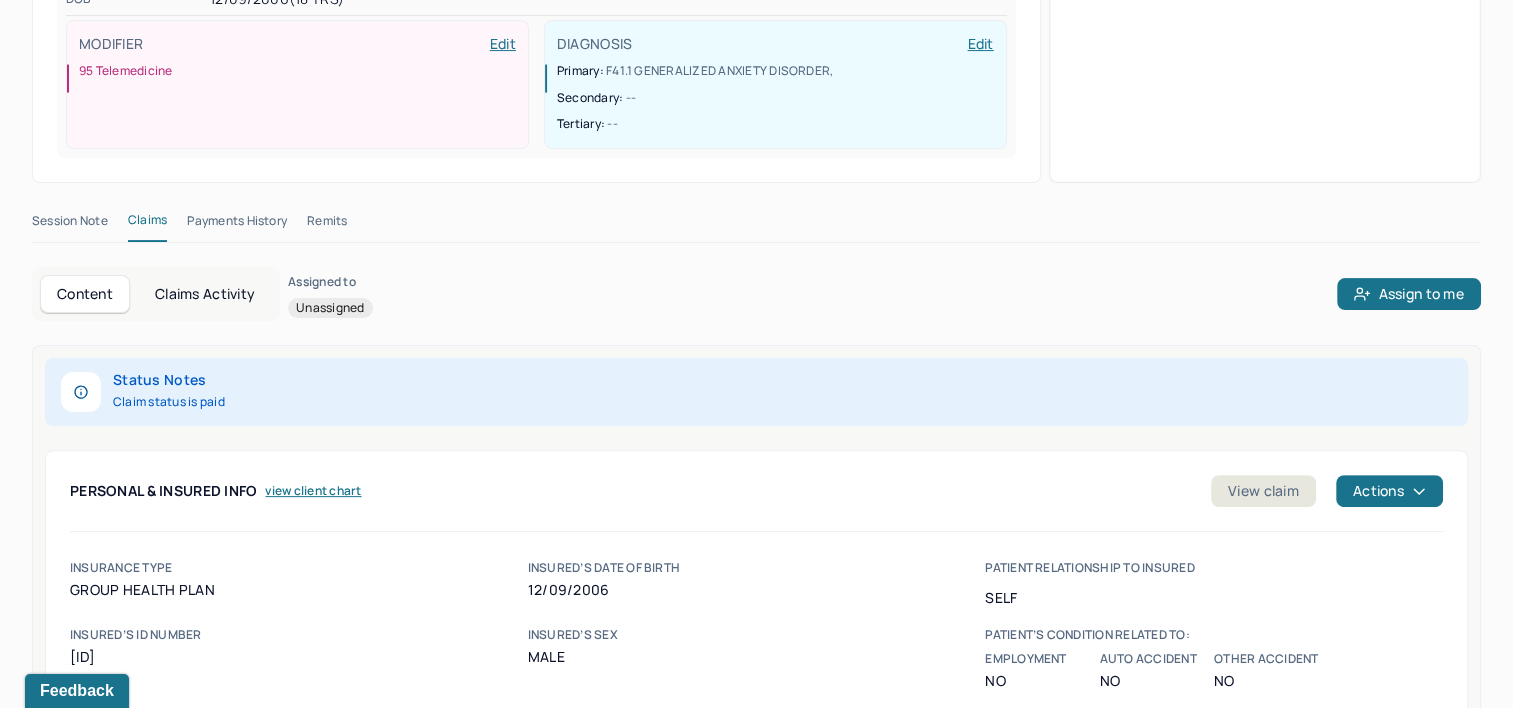 click on "Remits" at bounding box center (327, 225) 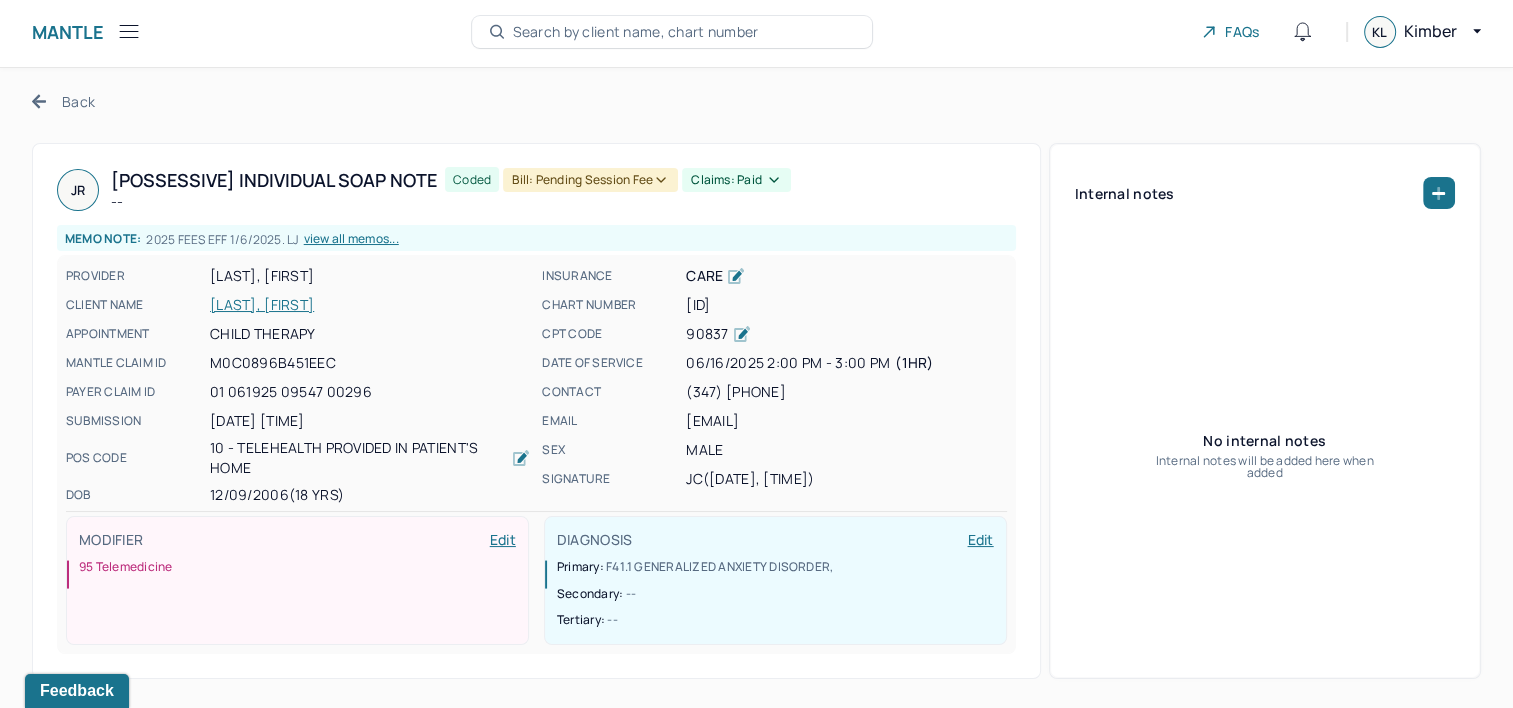 scroll, scrollTop: 0, scrollLeft: 0, axis: both 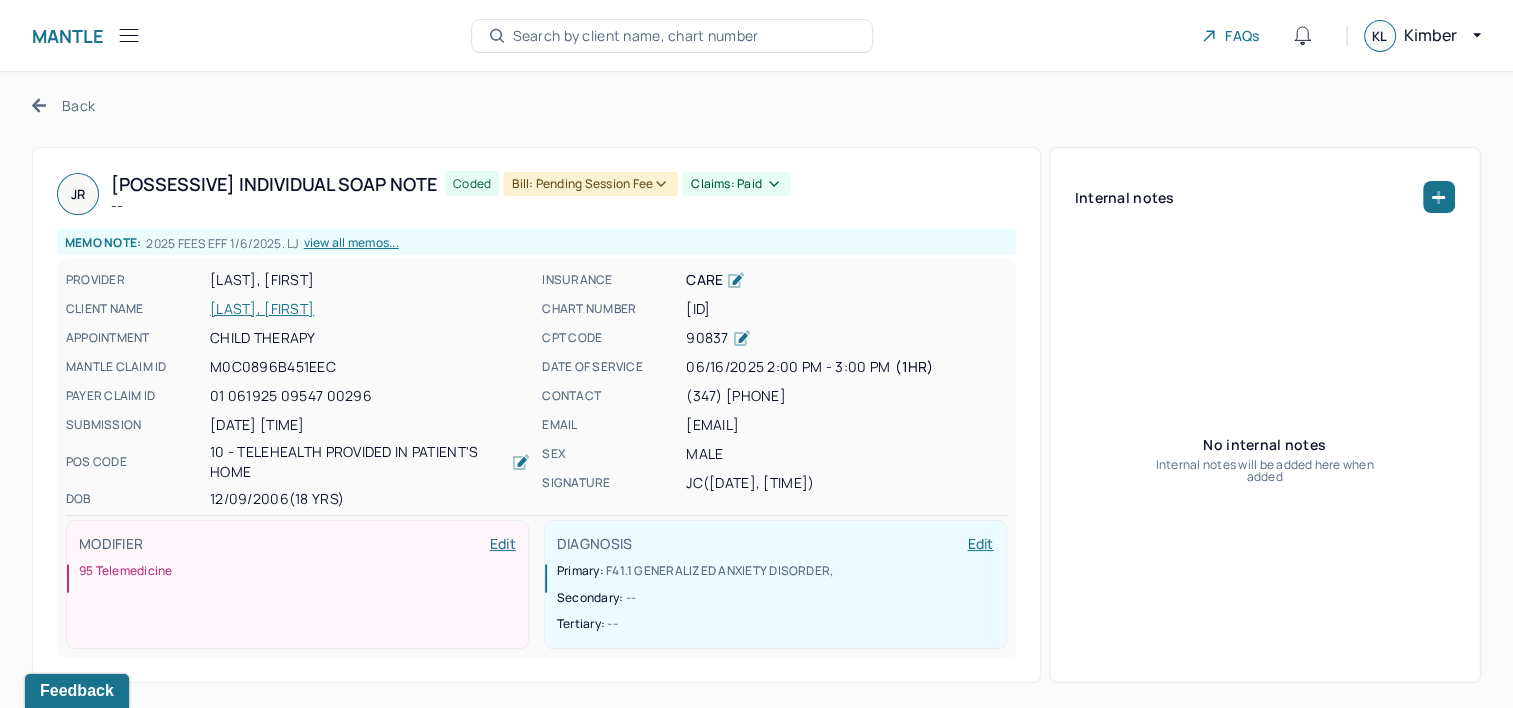 click on "Back" at bounding box center (63, 105) 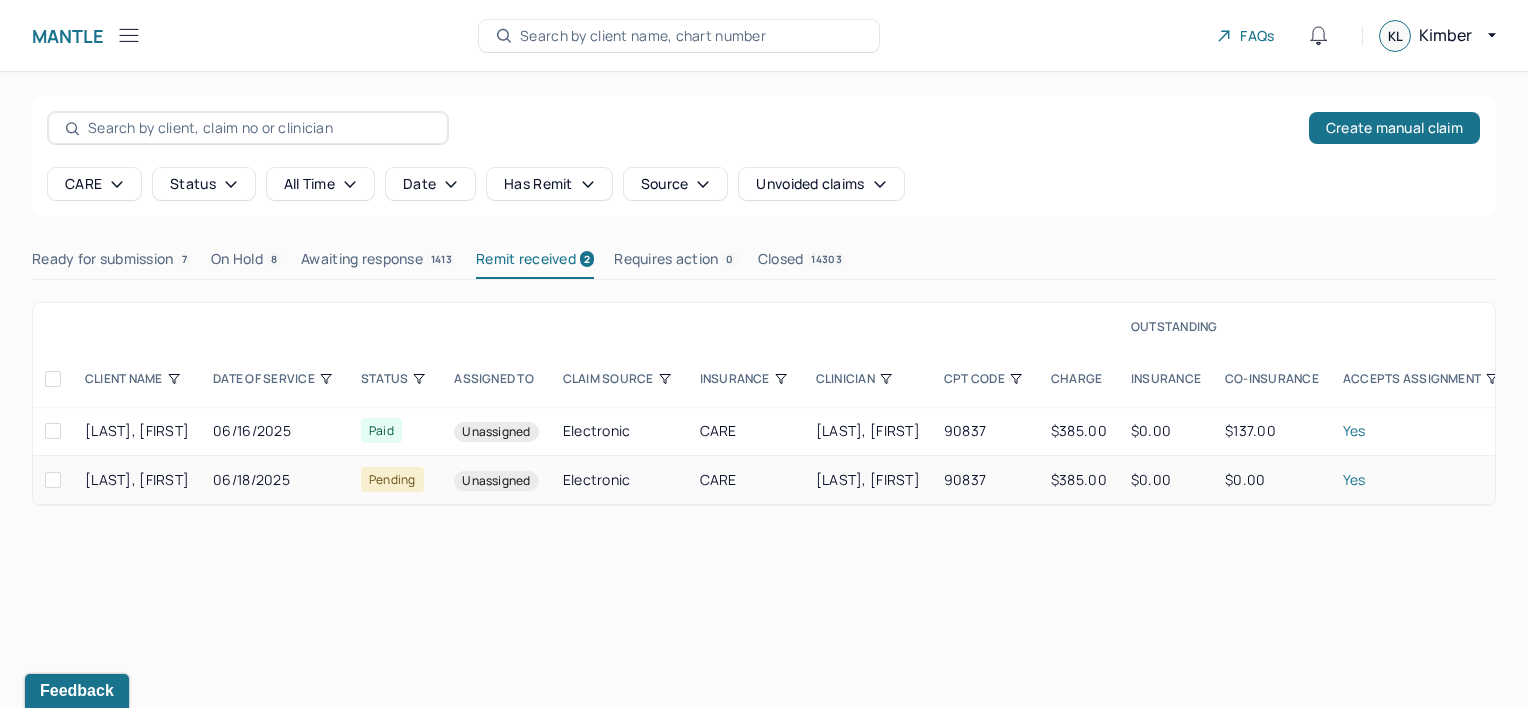 click on "06/18/2025" at bounding box center [275, 480] 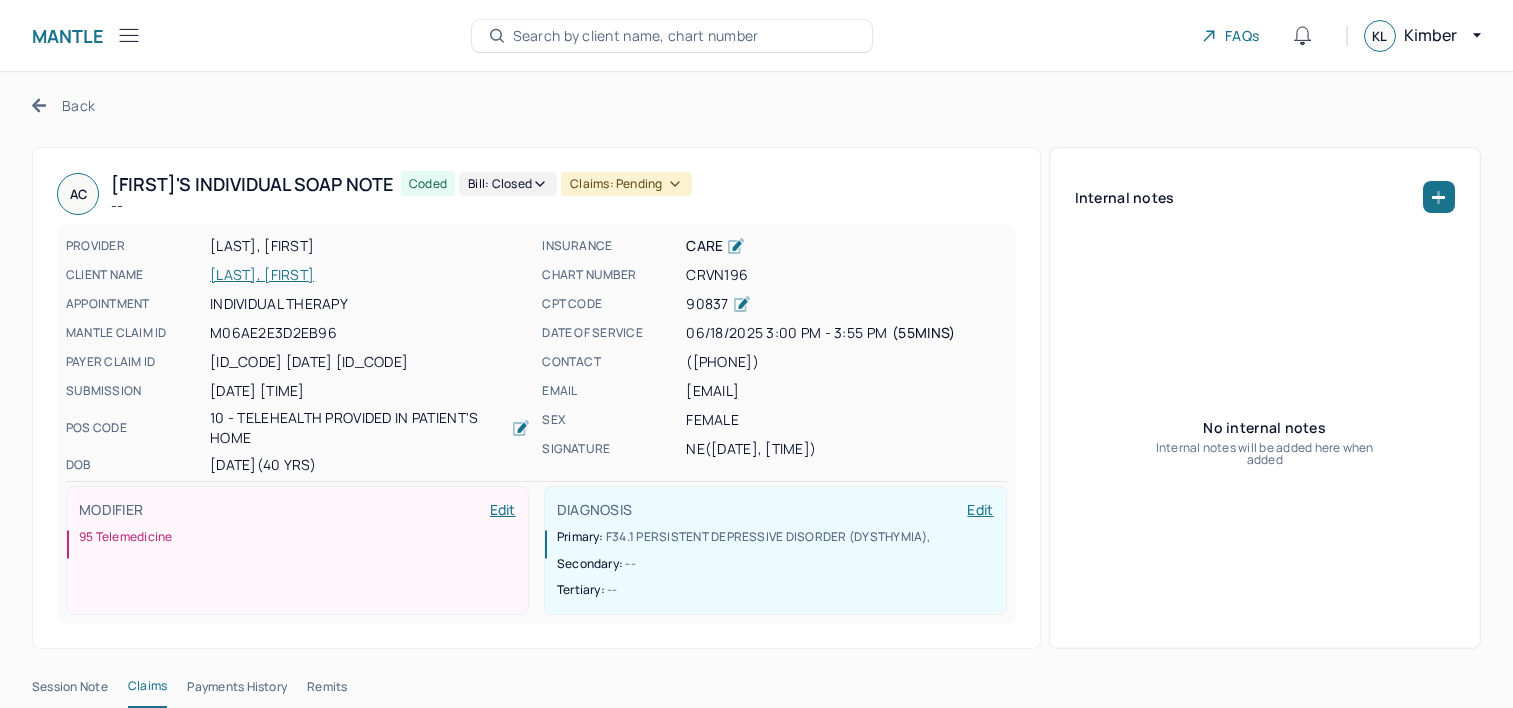 scroll, scrollTop: 0, scrollLeft: 0, axis: both 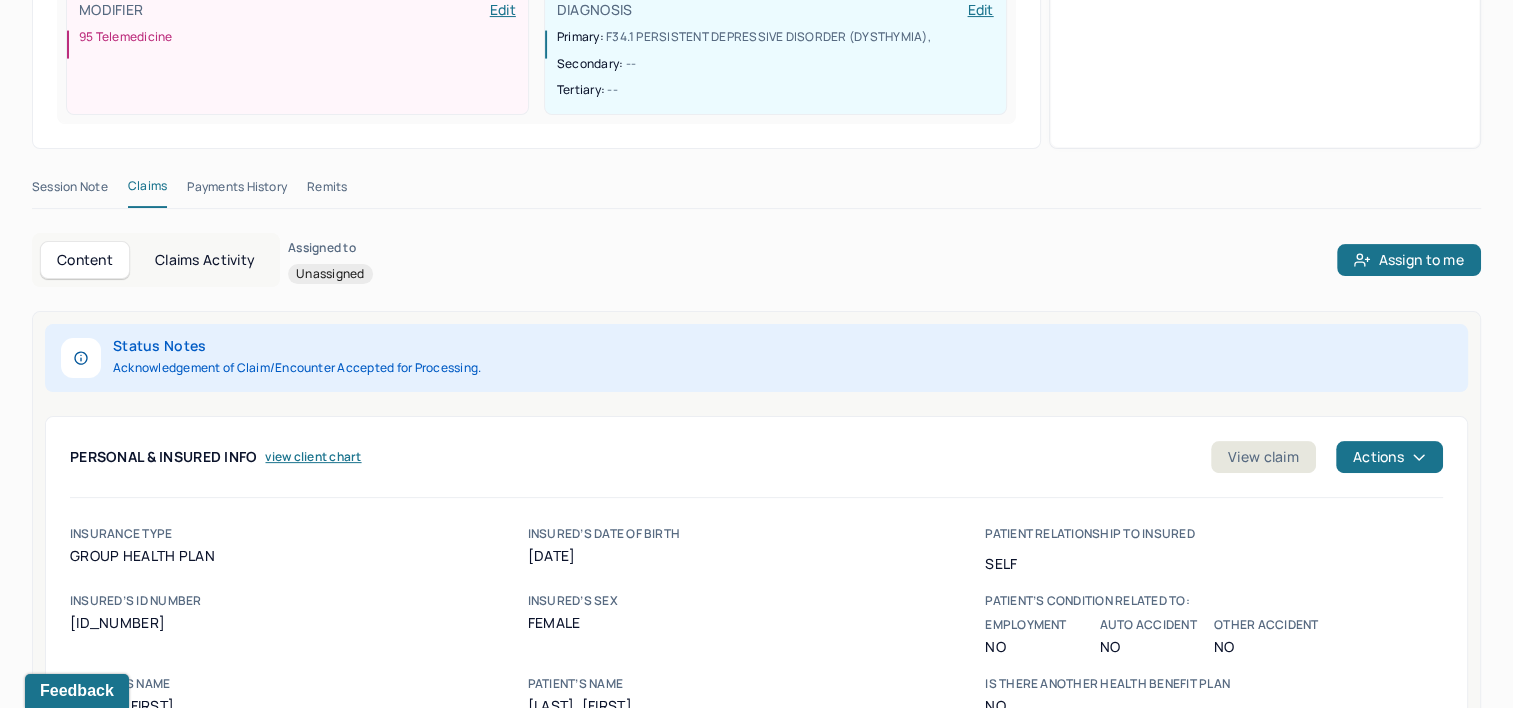 drag, startPoint x: 332, startPoint y: 184, endPoint x: 341, endPoint y: 190, distance: 10.816654 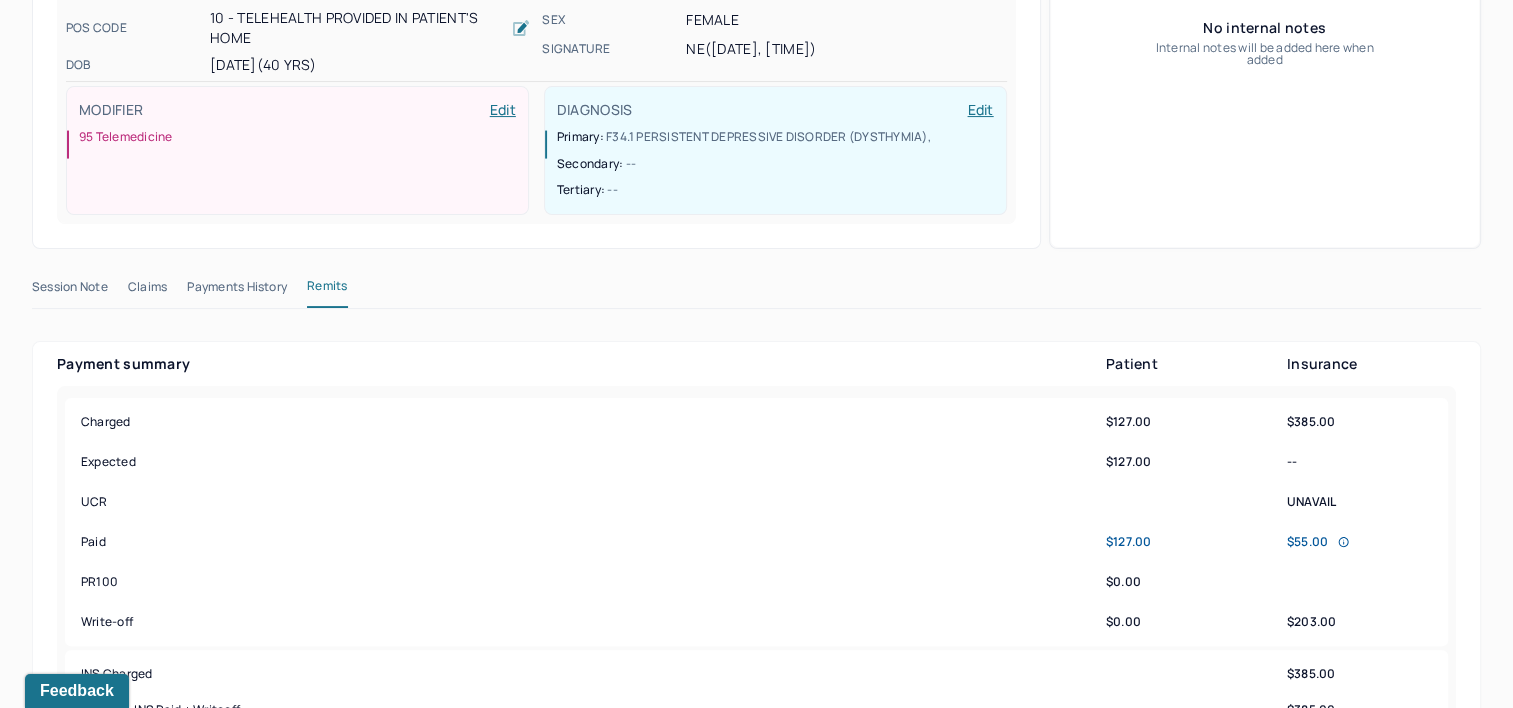 scroll, scrollTop: 0, scrollLeft: 0, axis: both 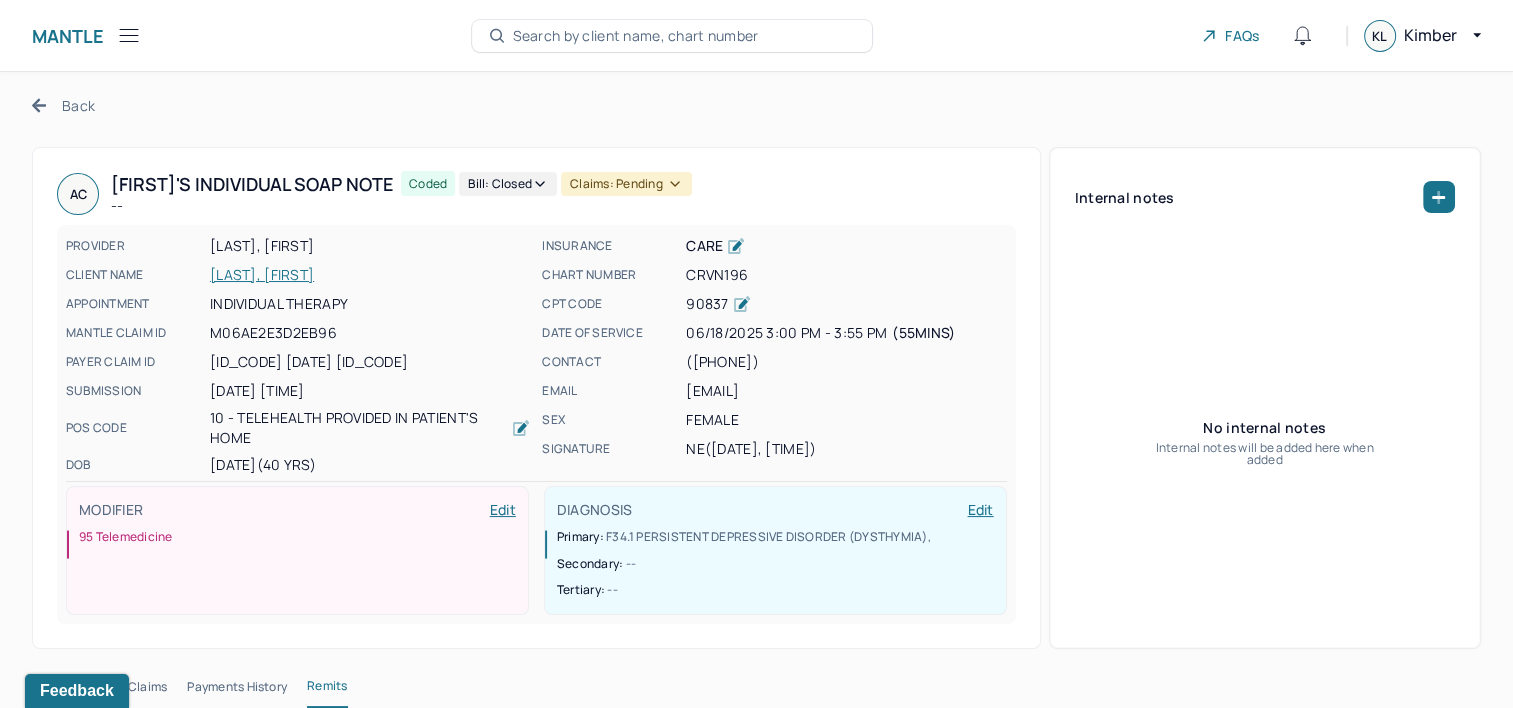 click on "Claims: pending" at bounding box center (626, 184) 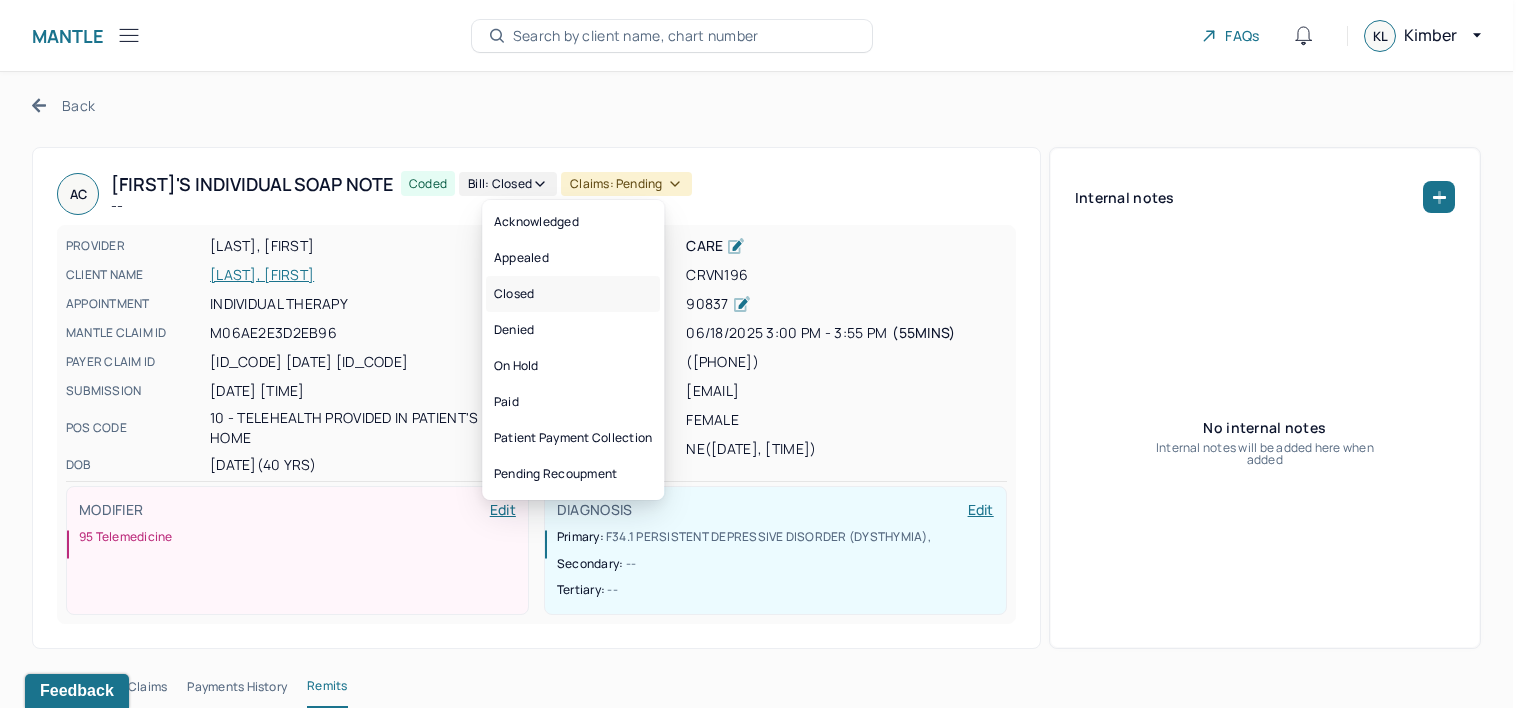 drag, startPoint x: 625, startPoint y: 296, endPoint x: 271, endPoint y: 204, distance: 365.7595 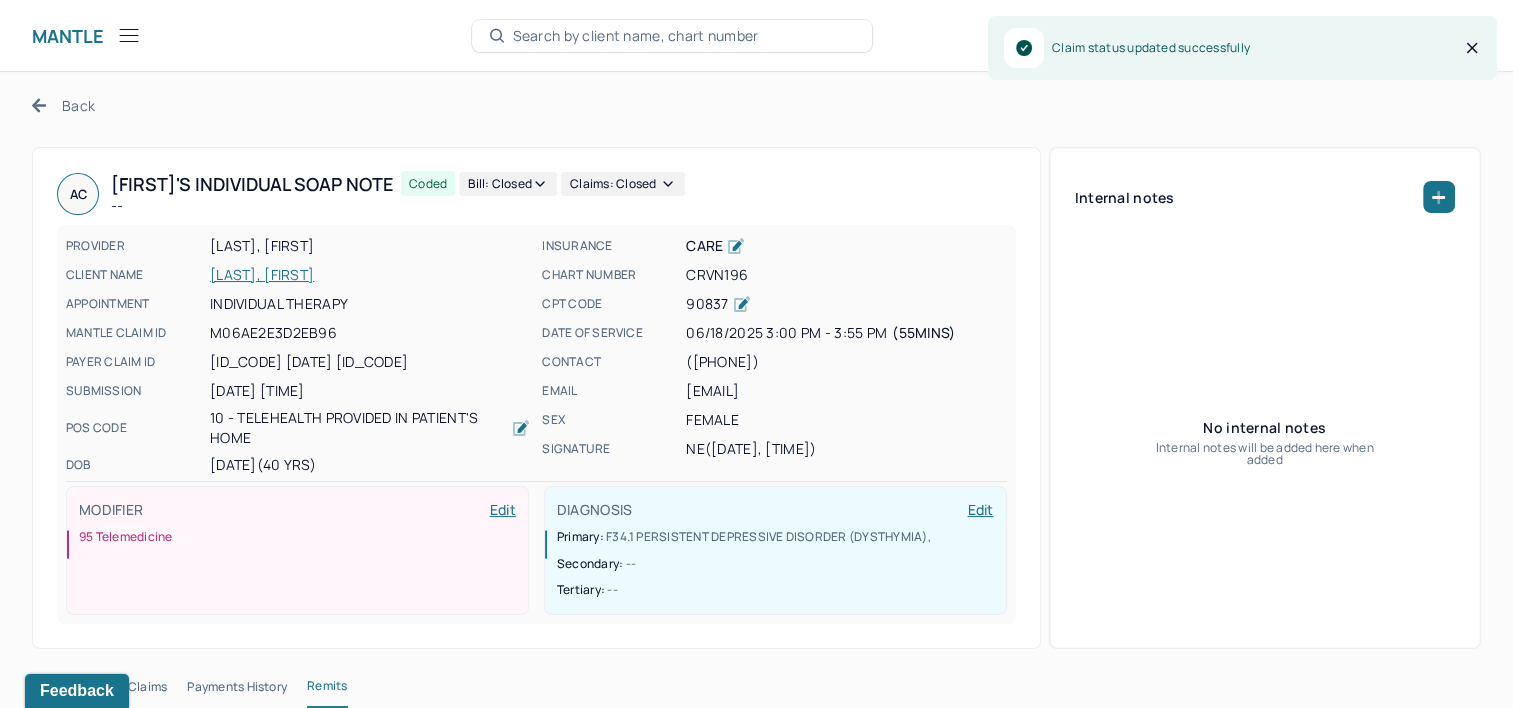 click on "Back" at bounding box center [63, 105] 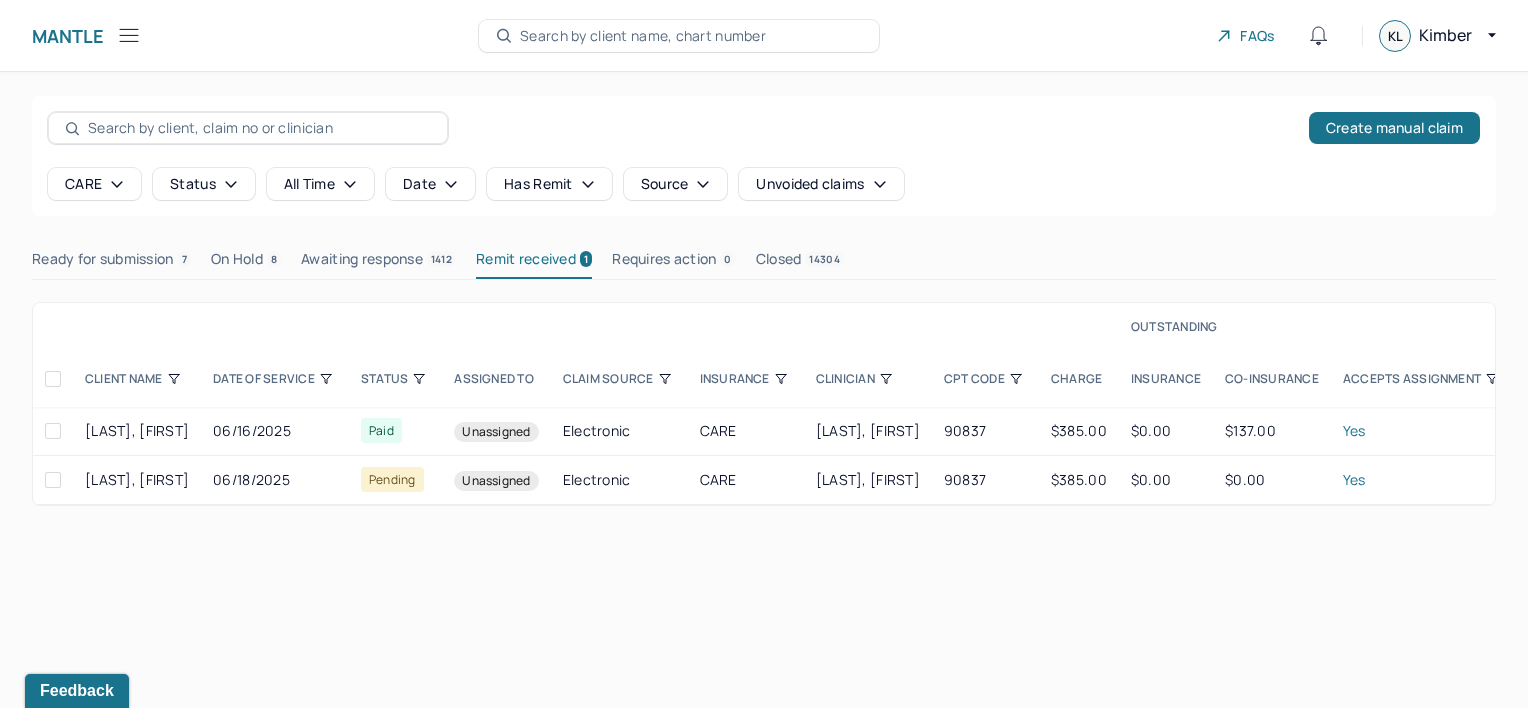 click on "Ready for submission 7" at bounding box center (111, 263) 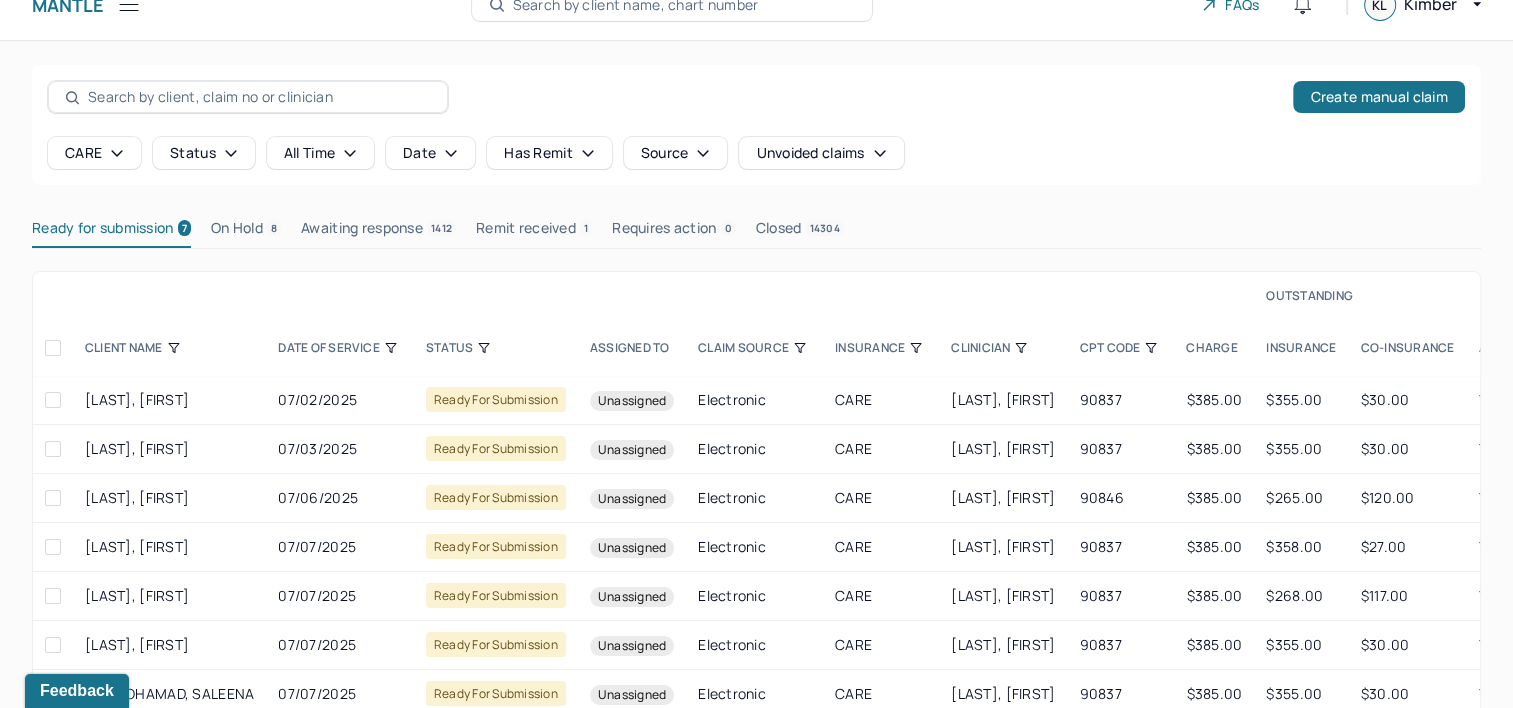 scroll, scrollTop: 80, scrollLeft: 0, axis: vertical 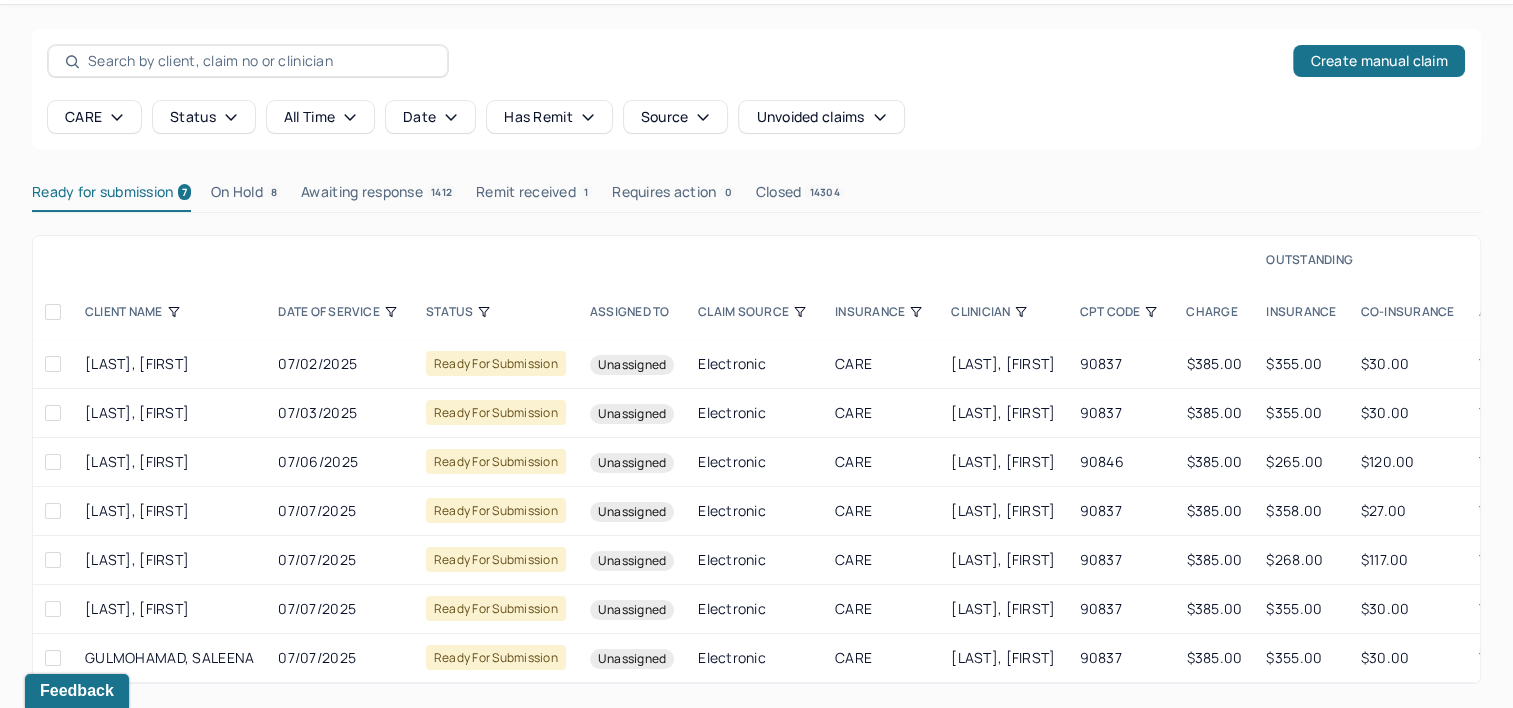 click on "CPT CODE" at bounding box center (1120, 312) 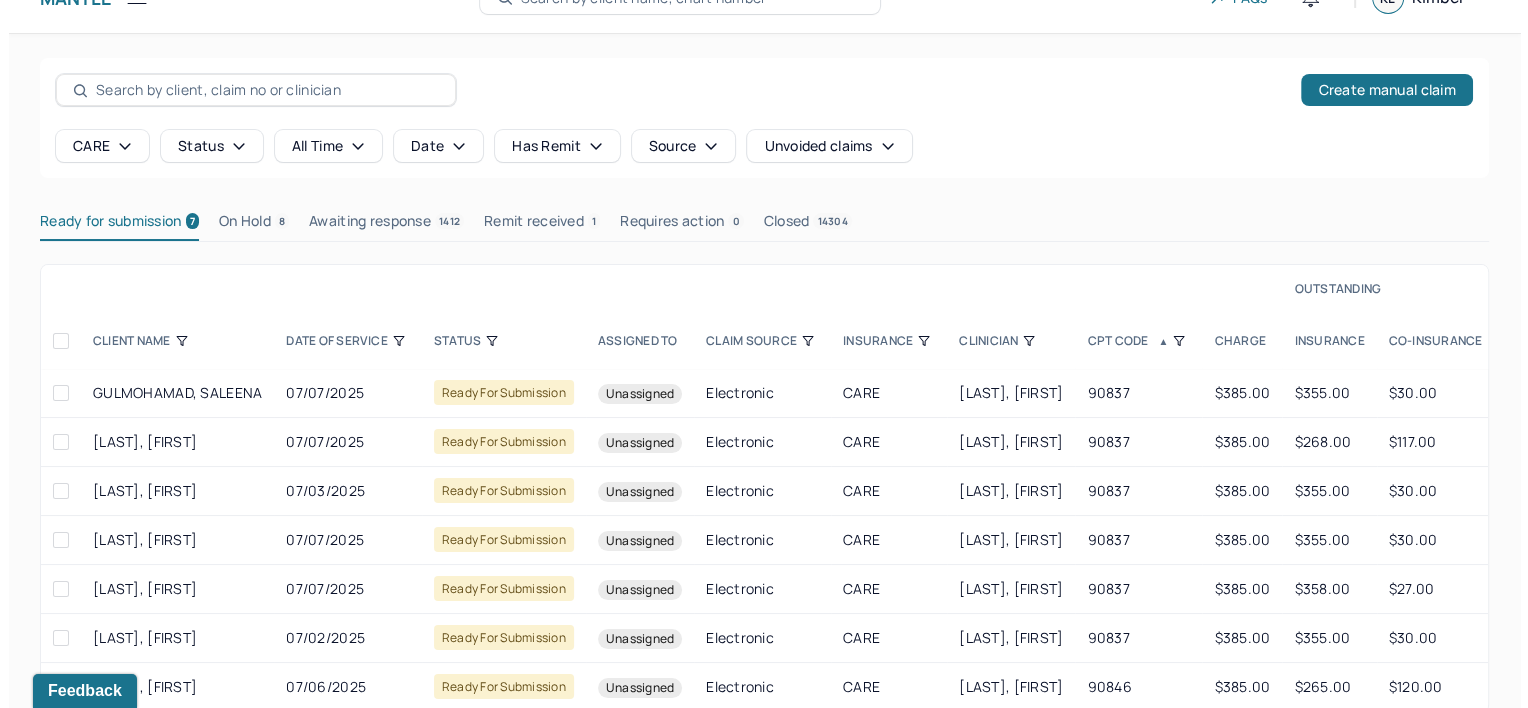scroll, scrollTop: 0, scrollLeft: 0, axis: both 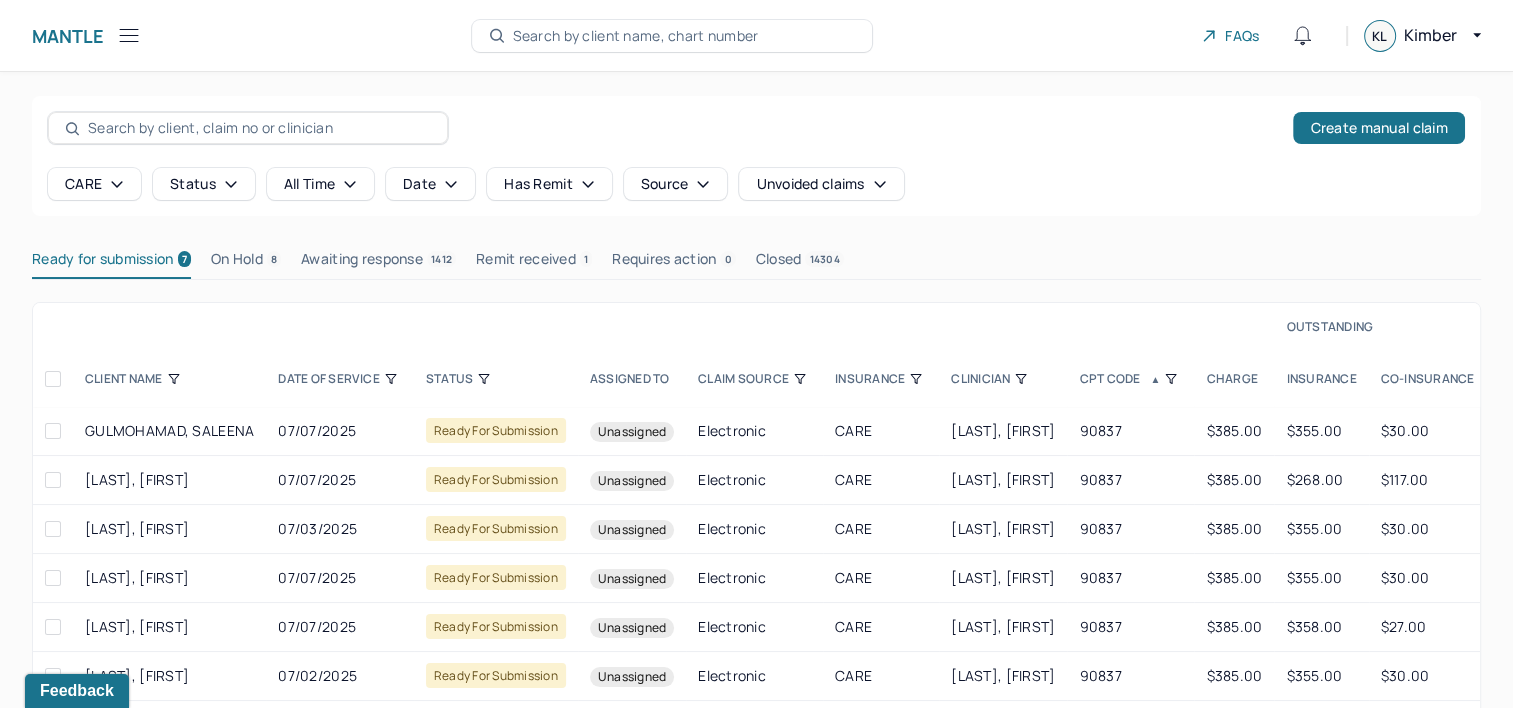 click at bounding box center [53, 379] 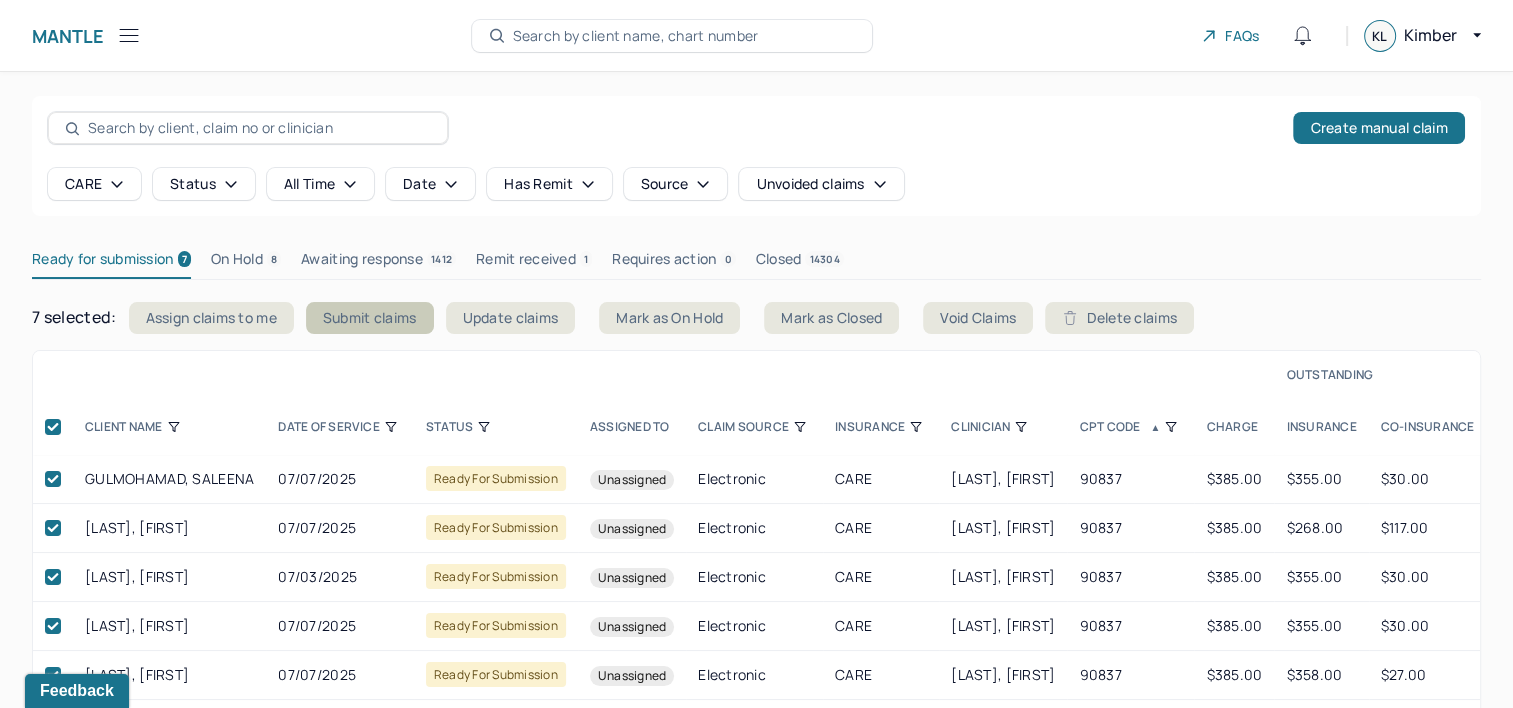 click on "Submit claims" at bounding box center [370, 318] 